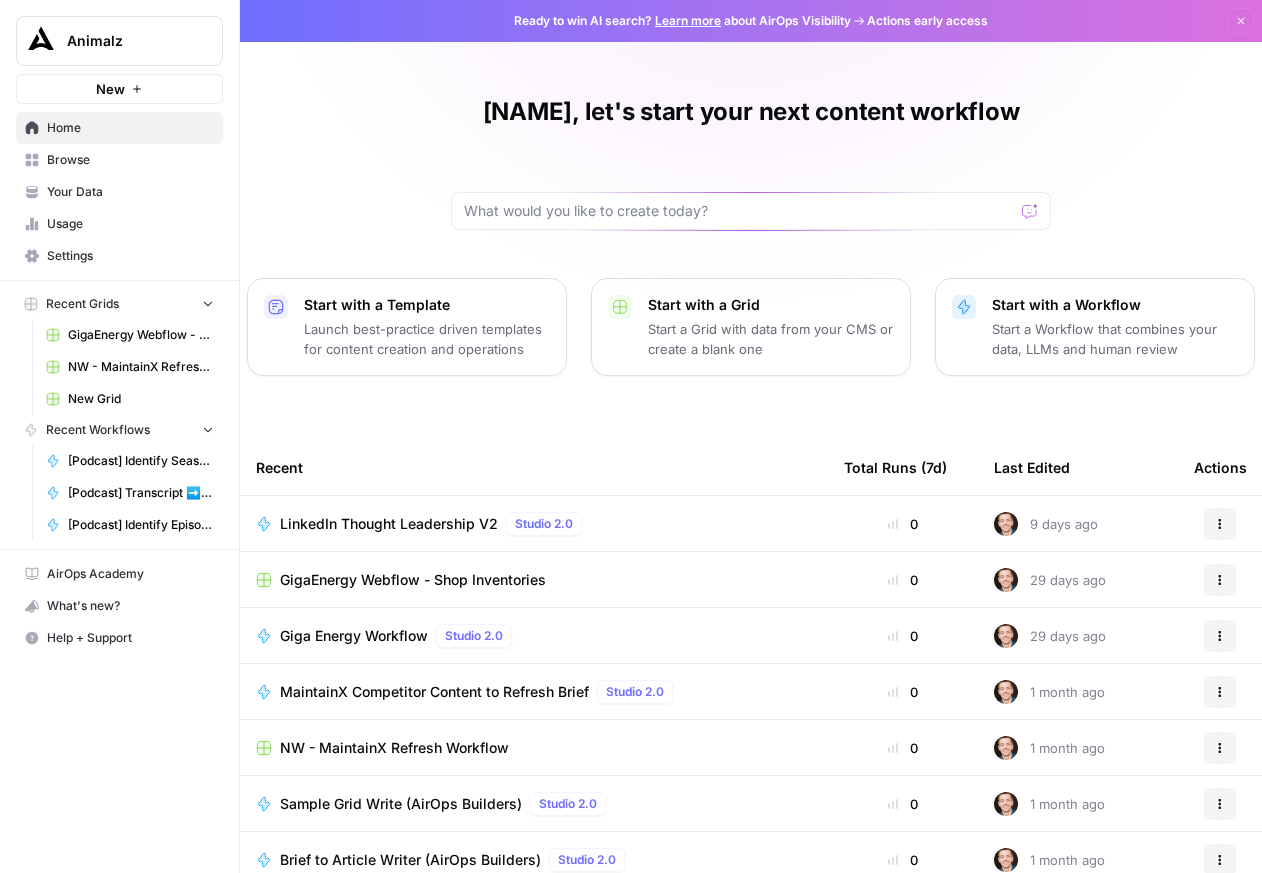 scroll, scrollTop: 0, scrollLeft: 0, axis: both 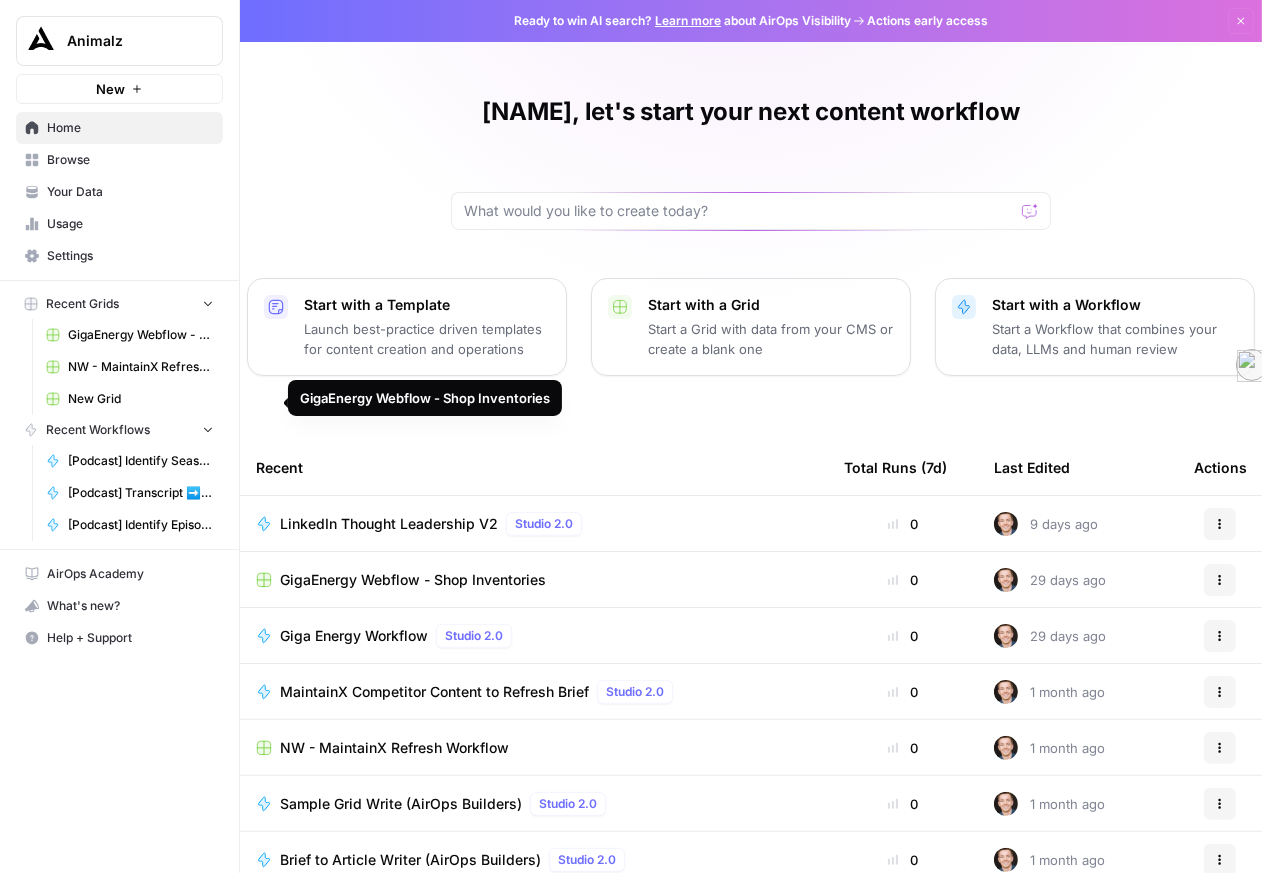 click on "GigaEnergy Webflow - Shop Inventories" at bounding box center (141, 335) 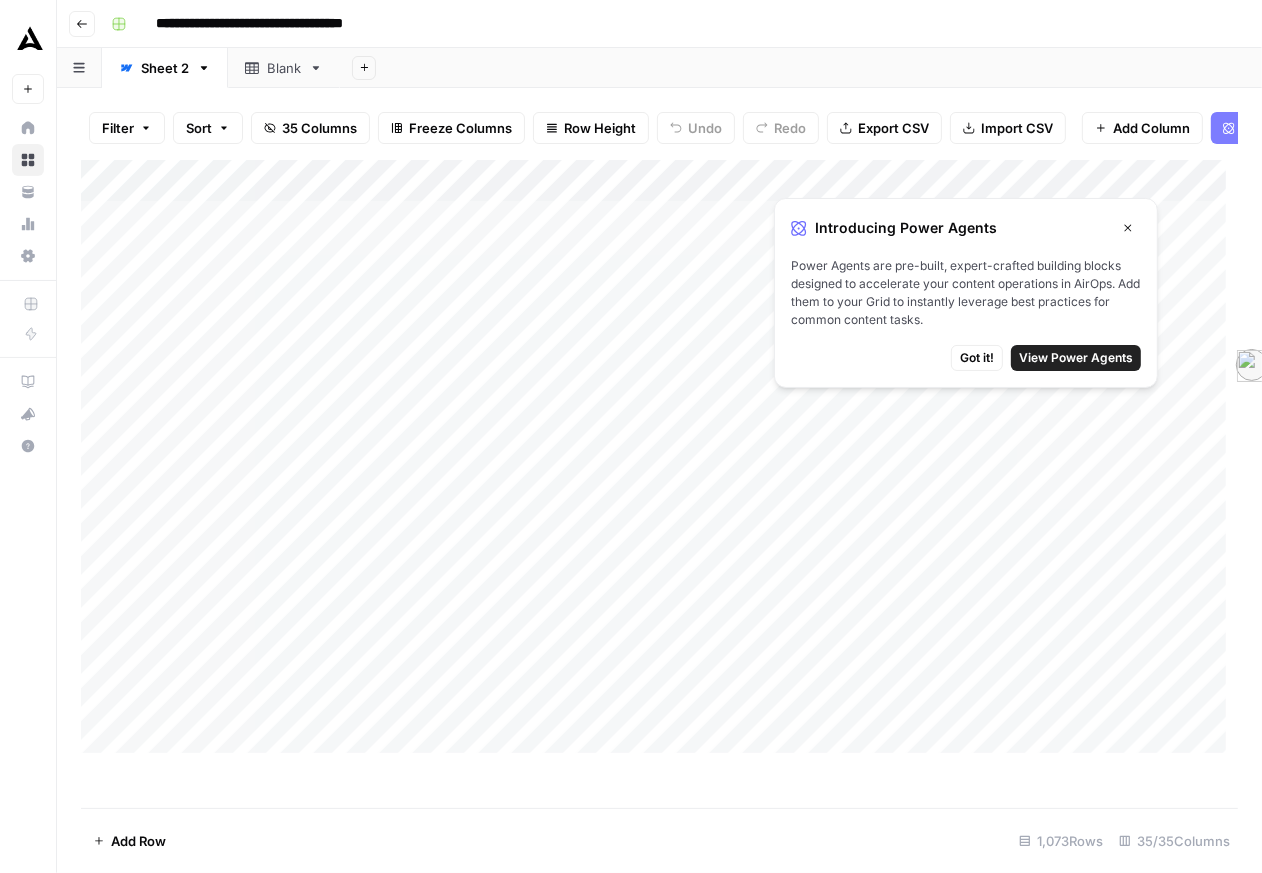 click on "Got it!" at bounding box center [977, 358] 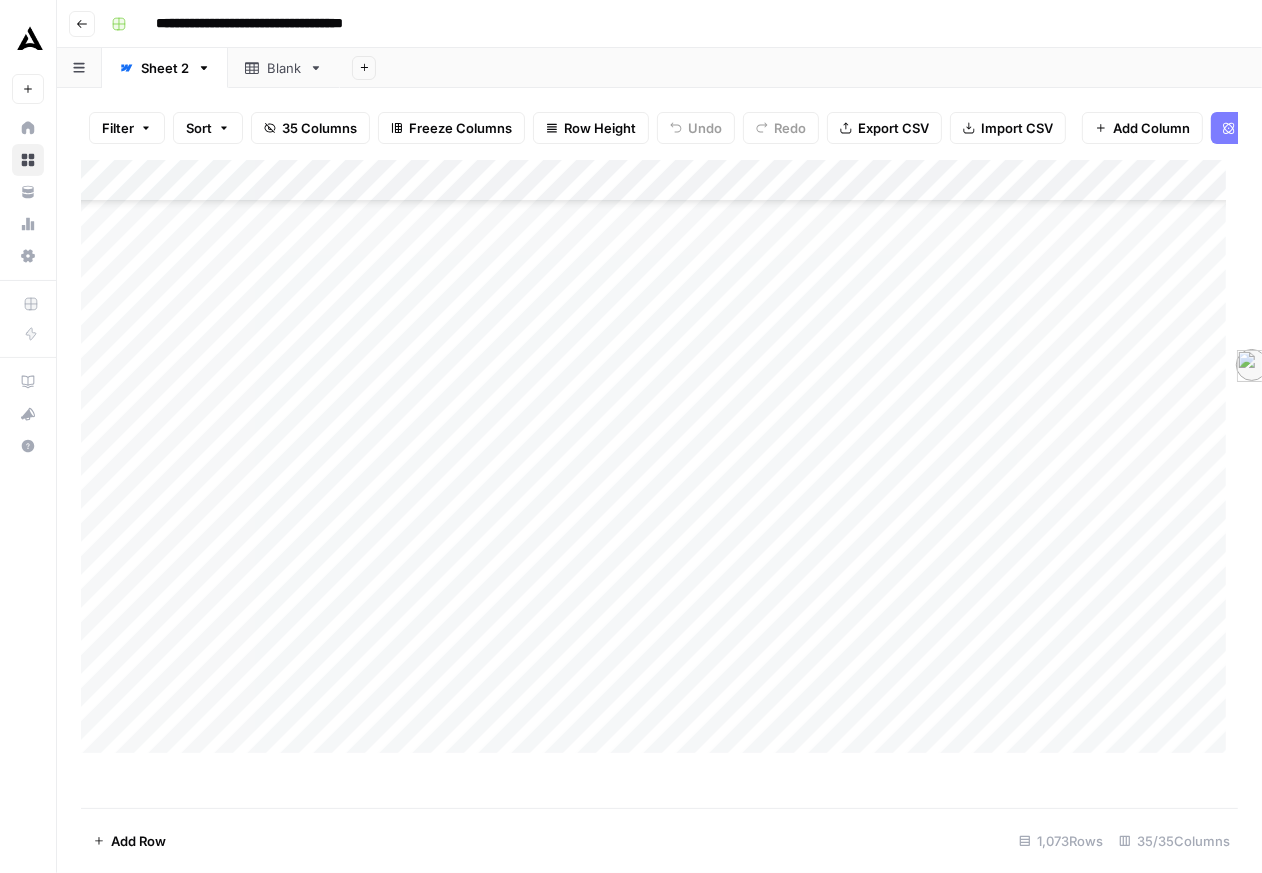 scroll, scrollTop: 121, scrollLeft: 0, axis: vertical 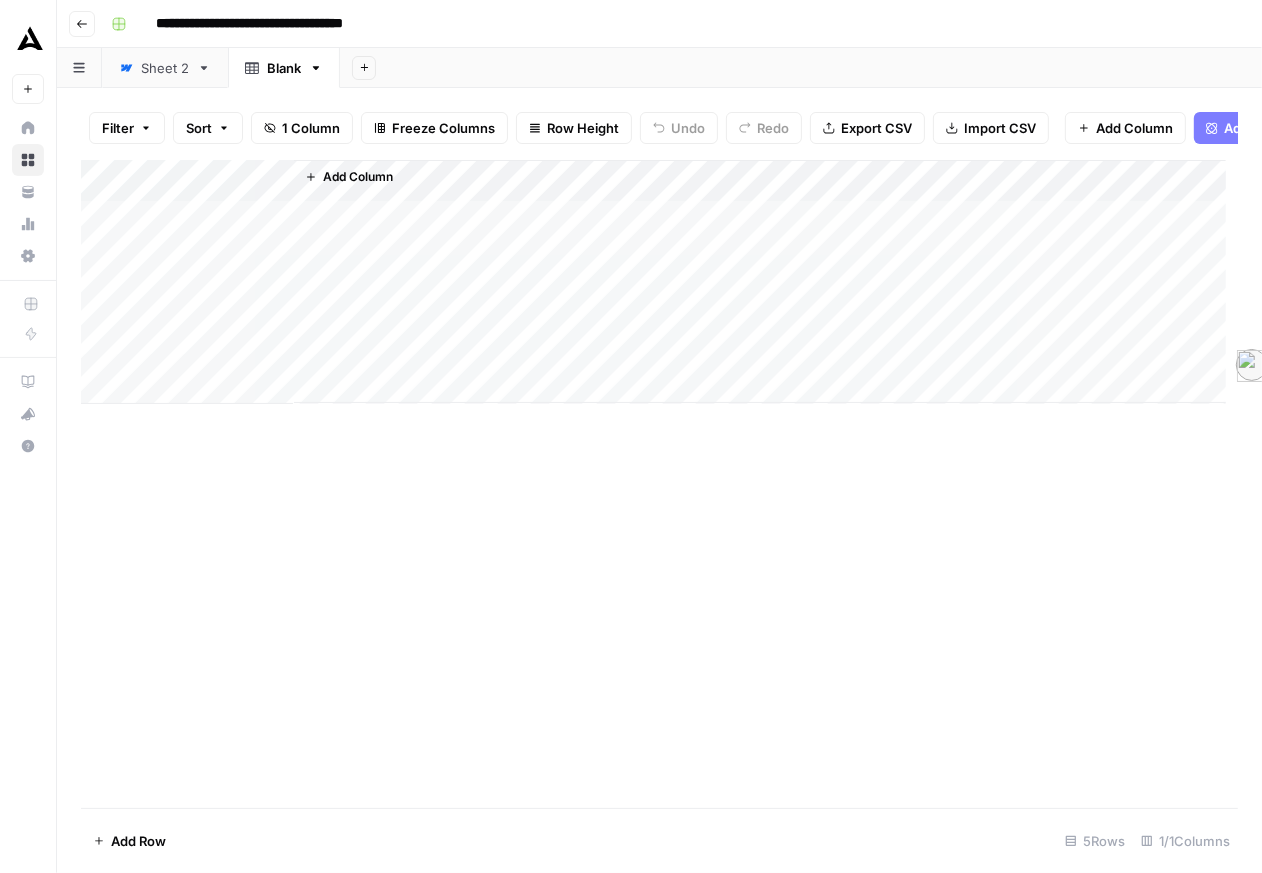click on "Sheet 2" at bounding box center (165, 68) 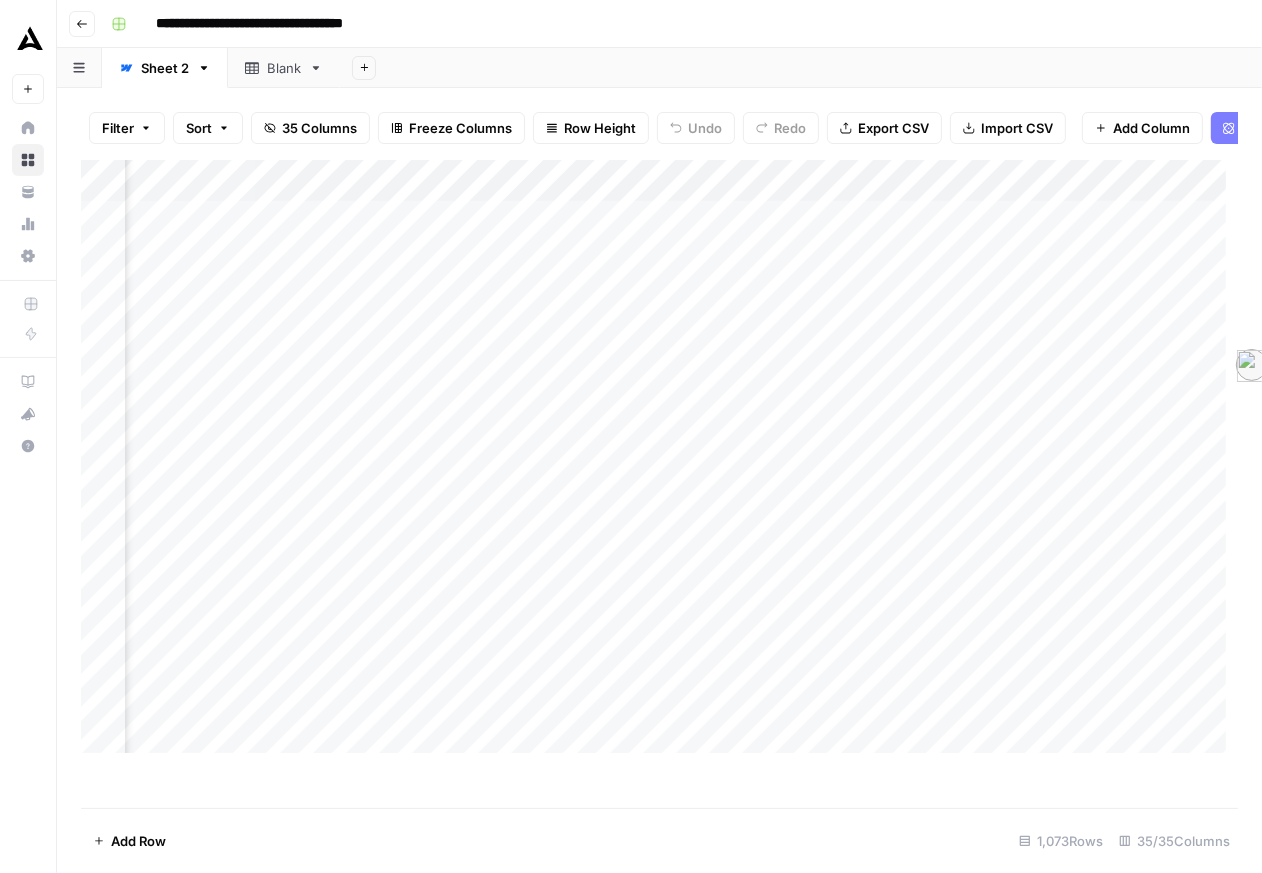 scroll, scrollTop: 0, scrollLeft: 3783, axis: horizontal 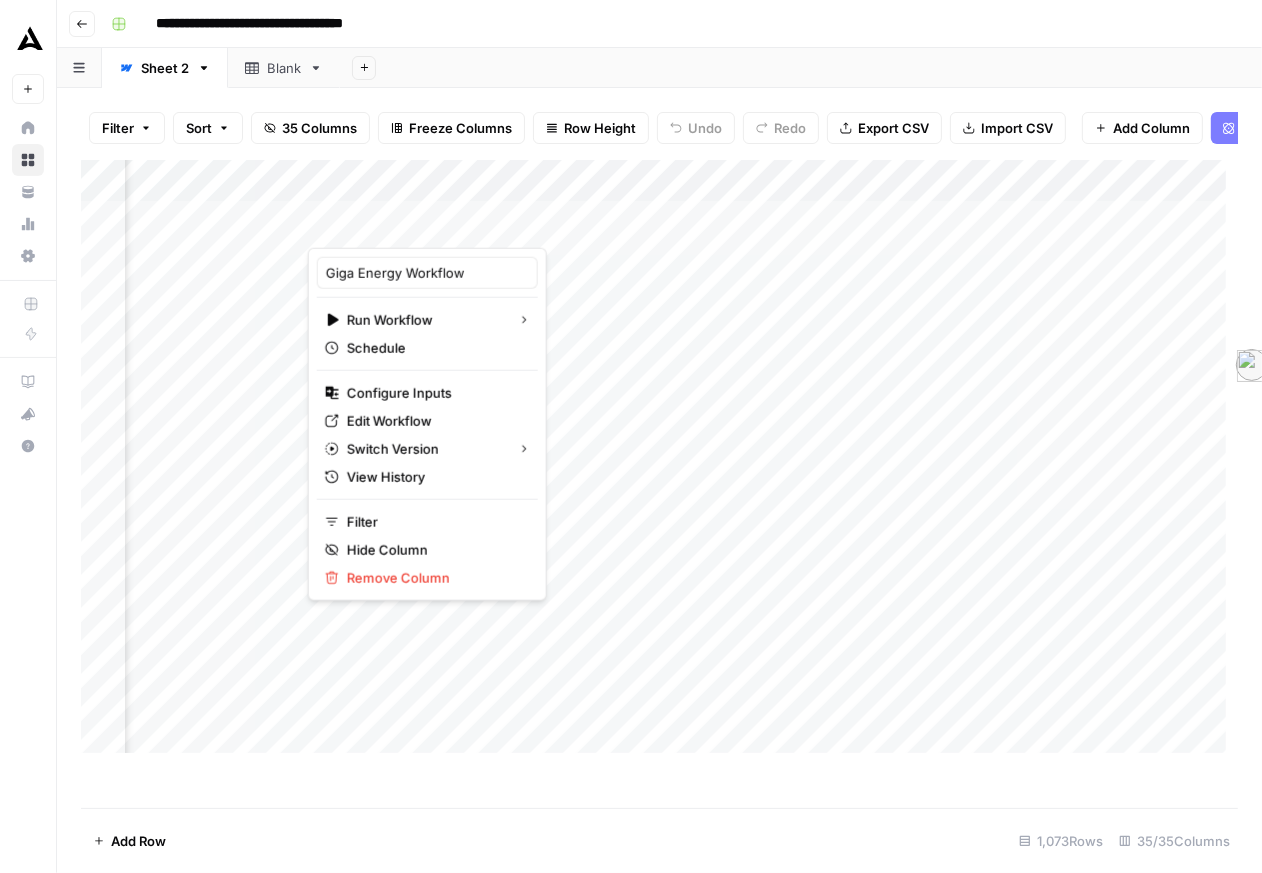 click on "Blank" at bounding box center [284, 68] 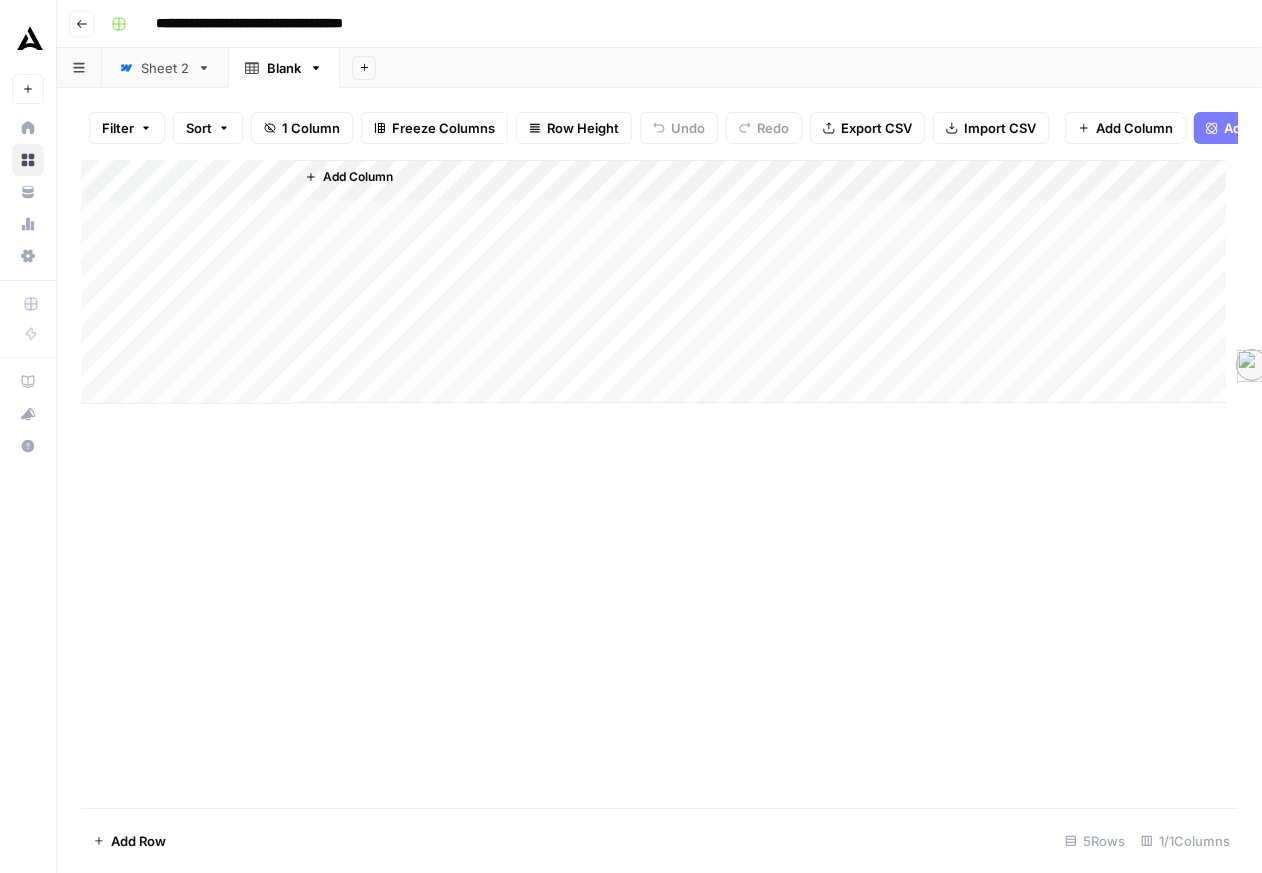 click 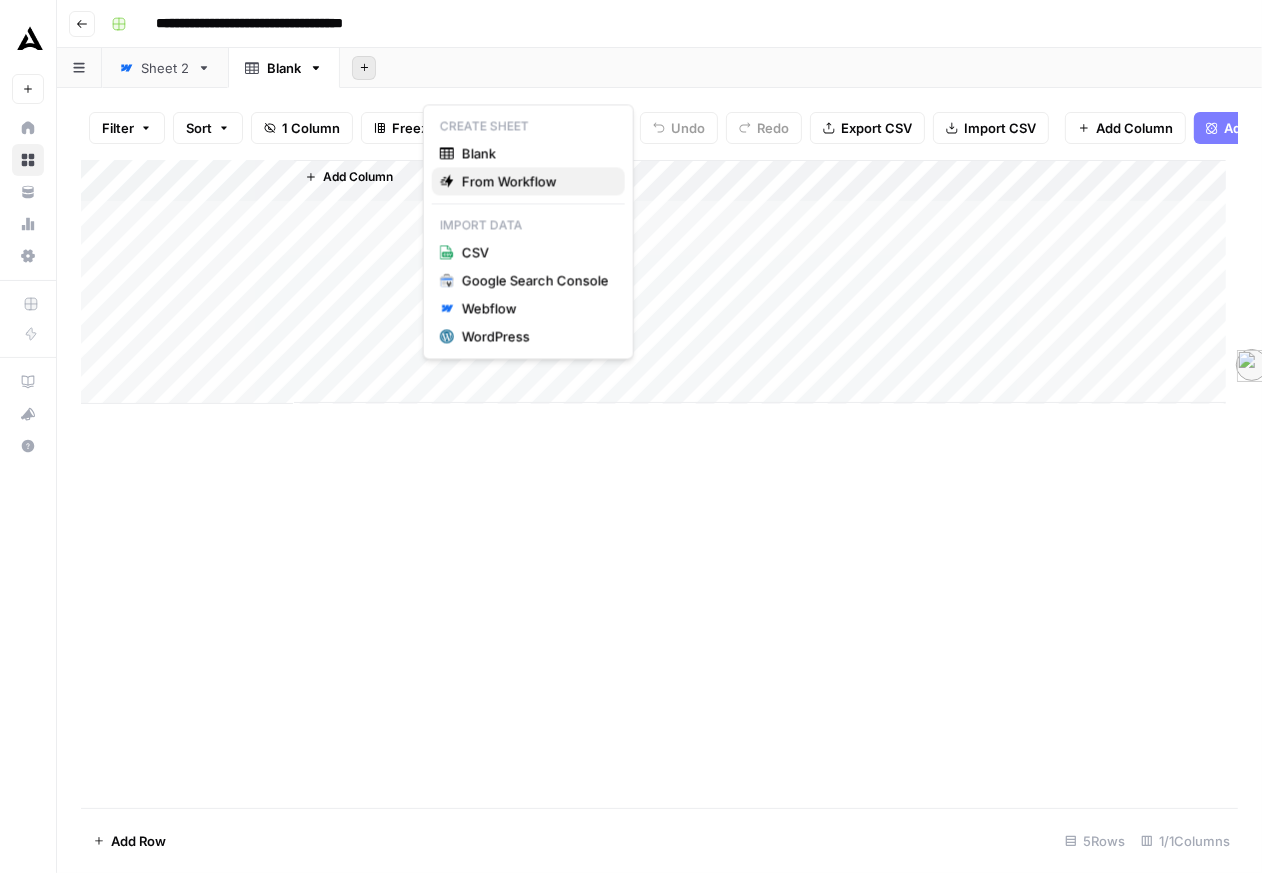 click on "From Workflow" at bounding box center [535, 181] 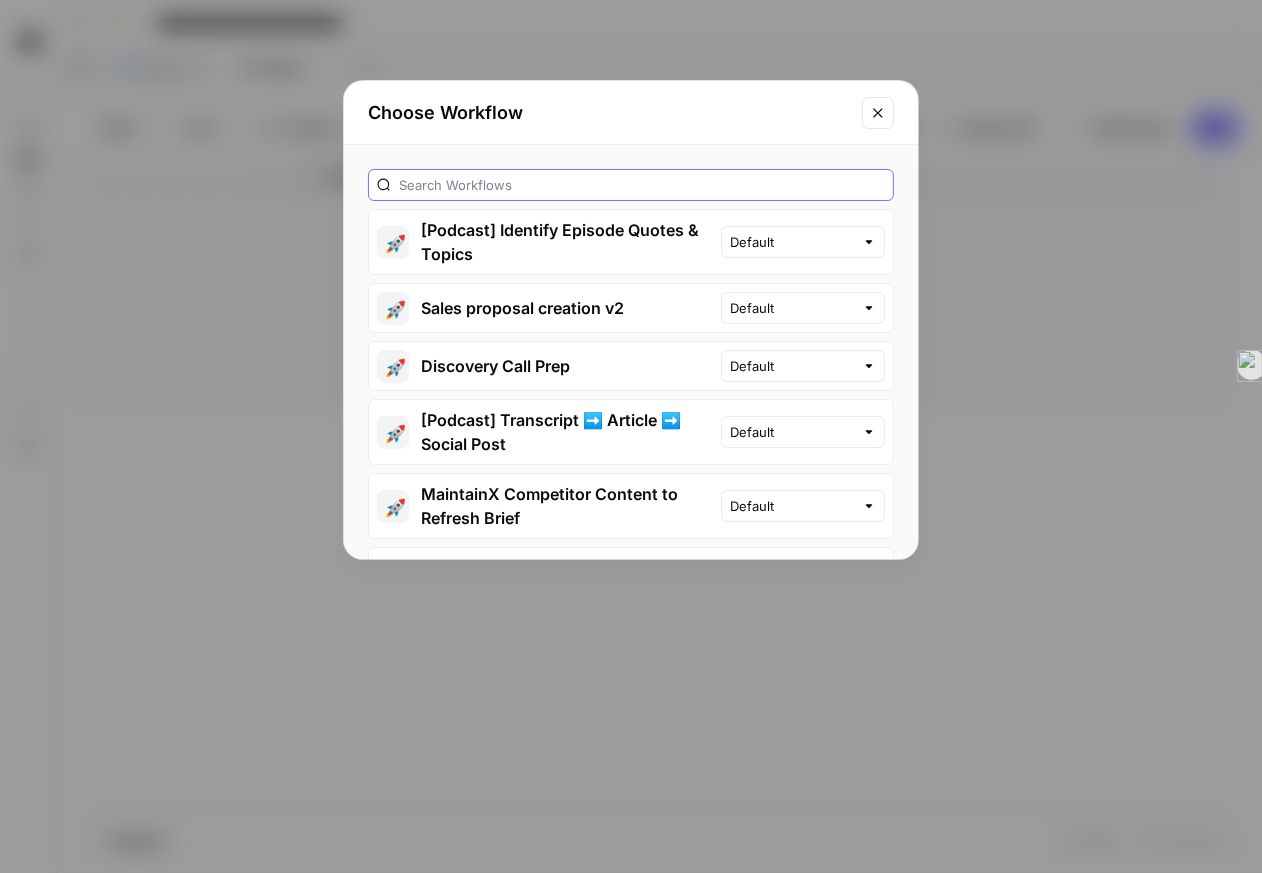 click at bounding box center [642, 185] 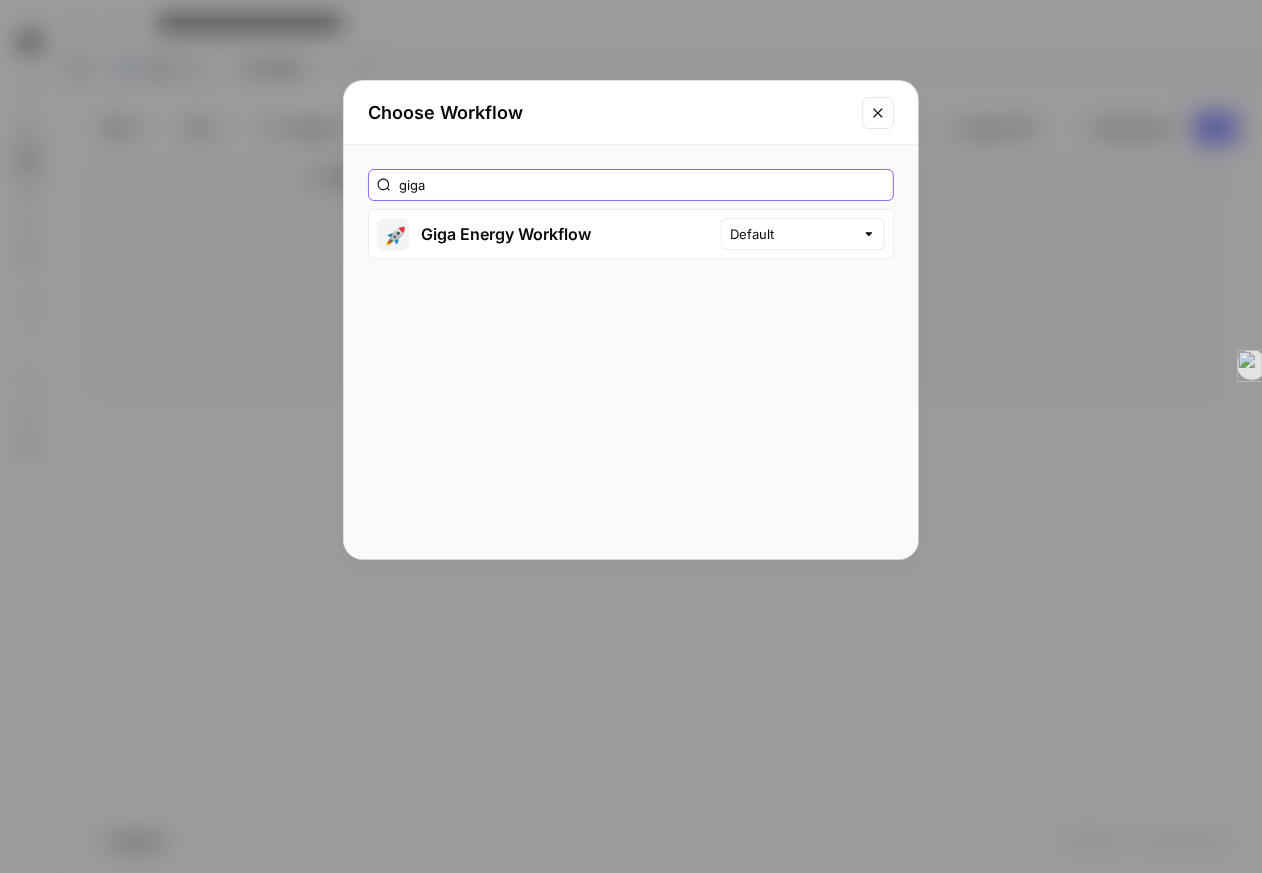 type on "giga" 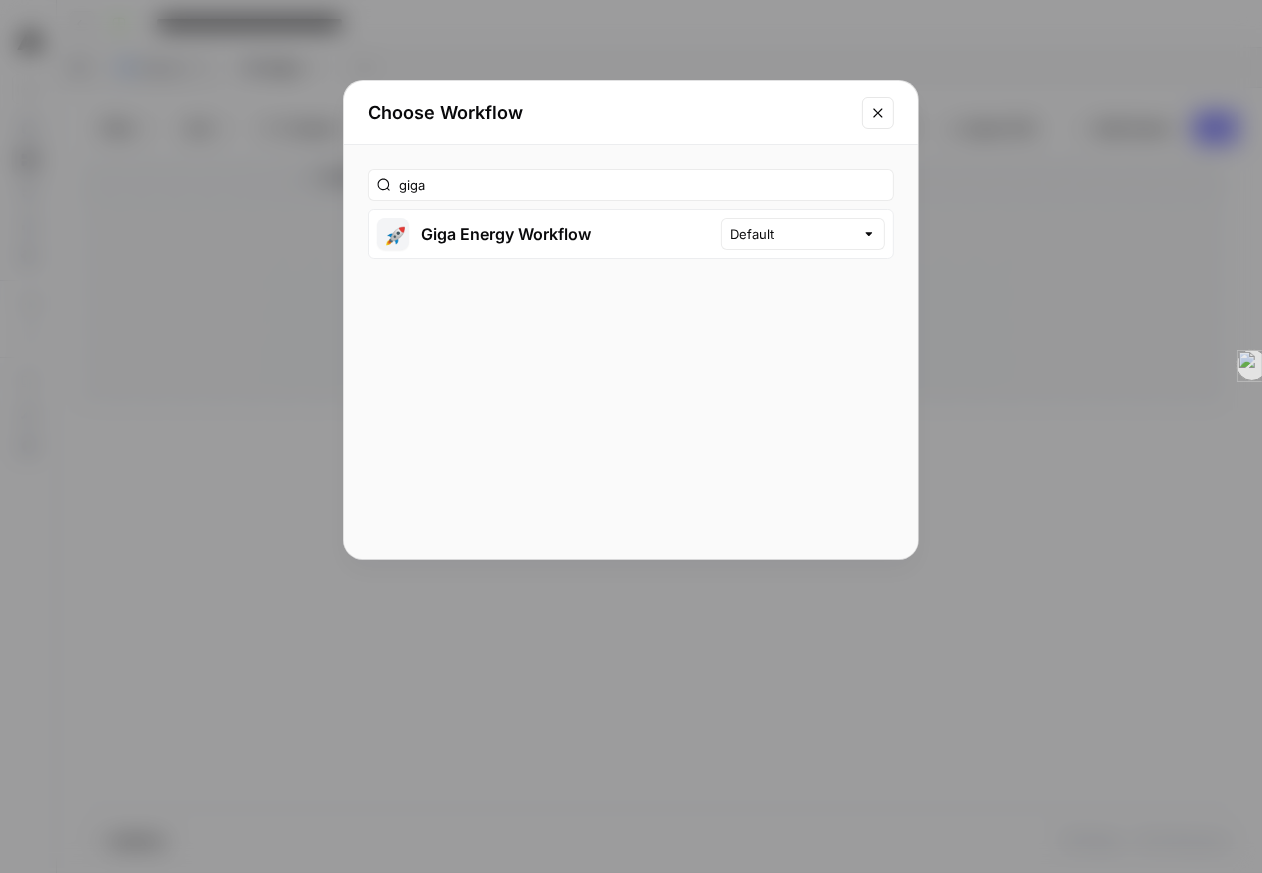 click on "🚀 Giga Energy Workflow" at bounding box center [545, 234] 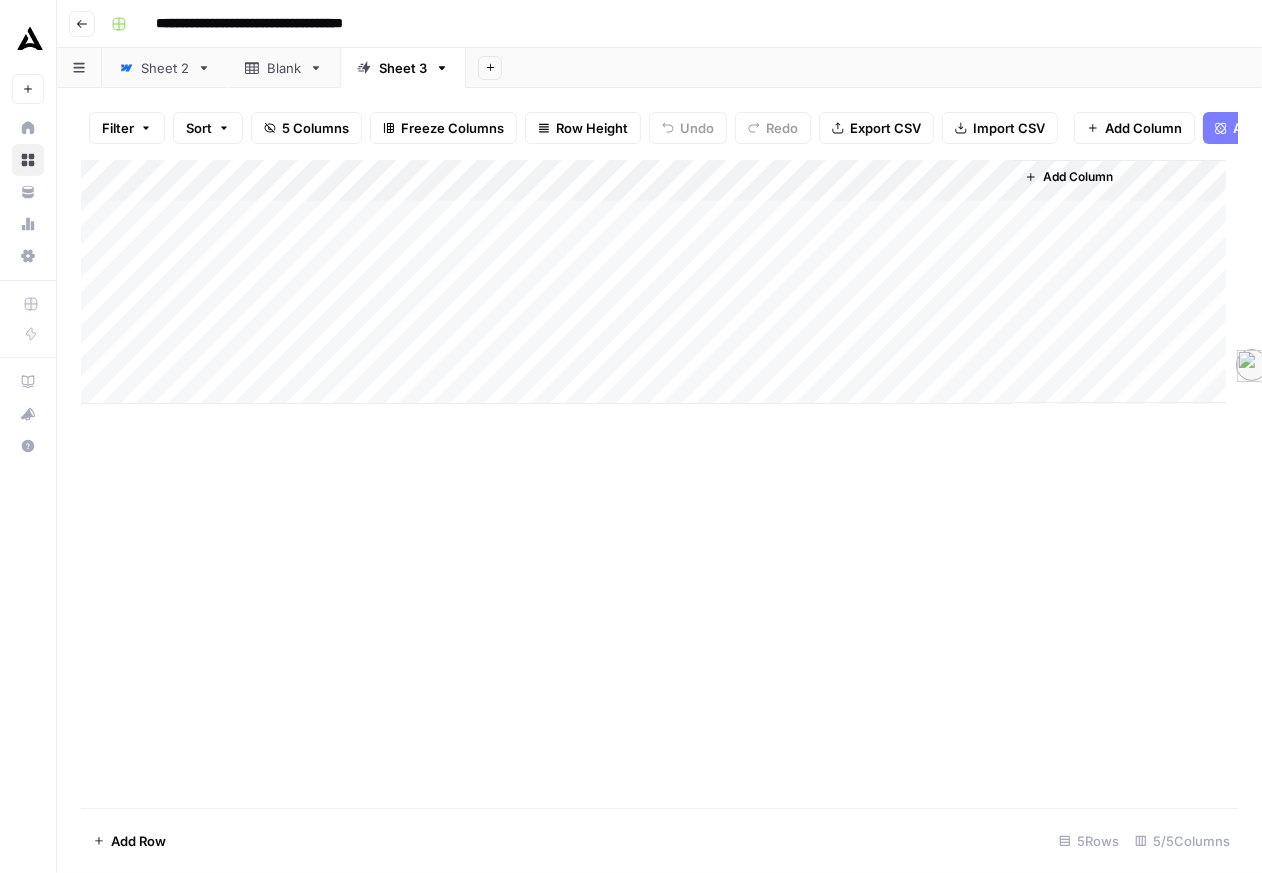 click on "Blank" at bounding box center [284, 68] 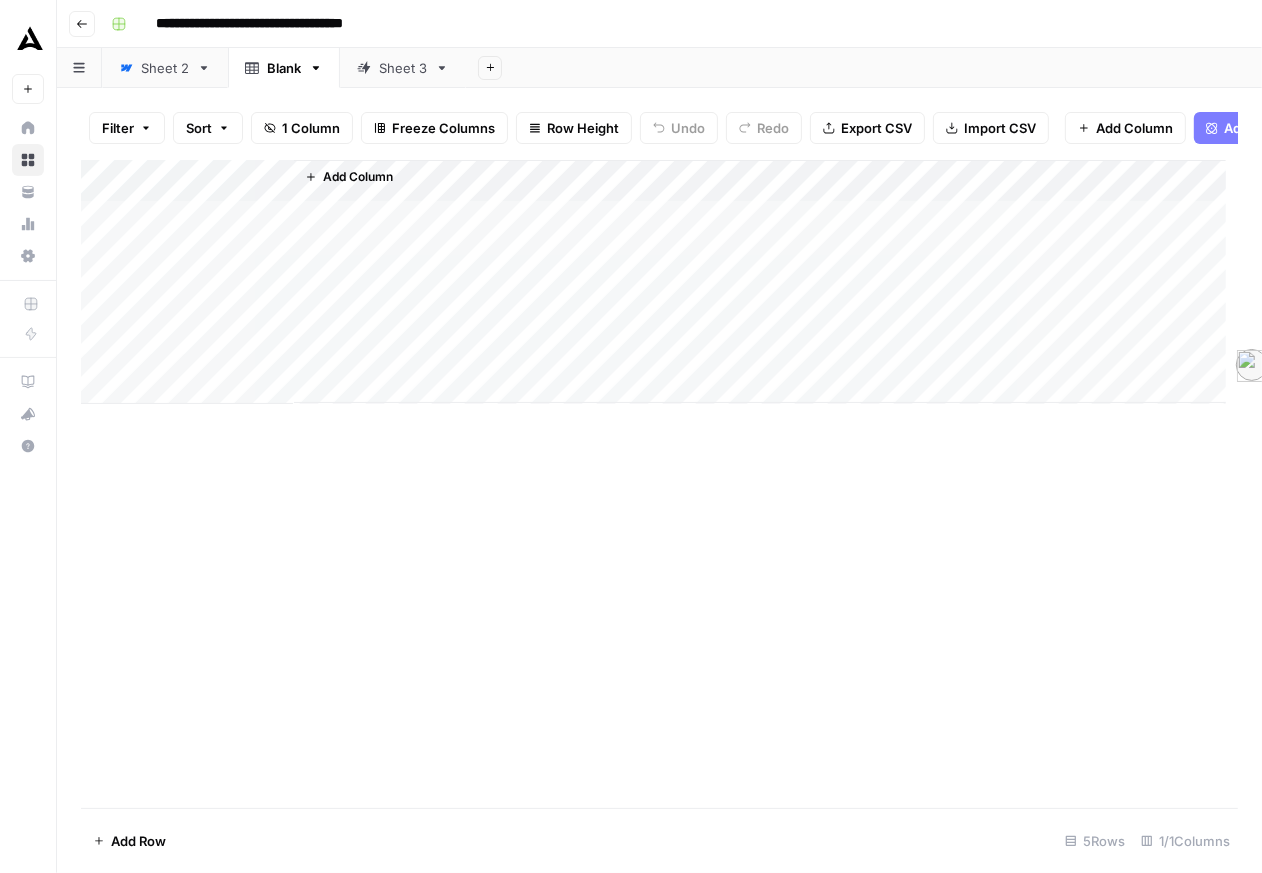 click 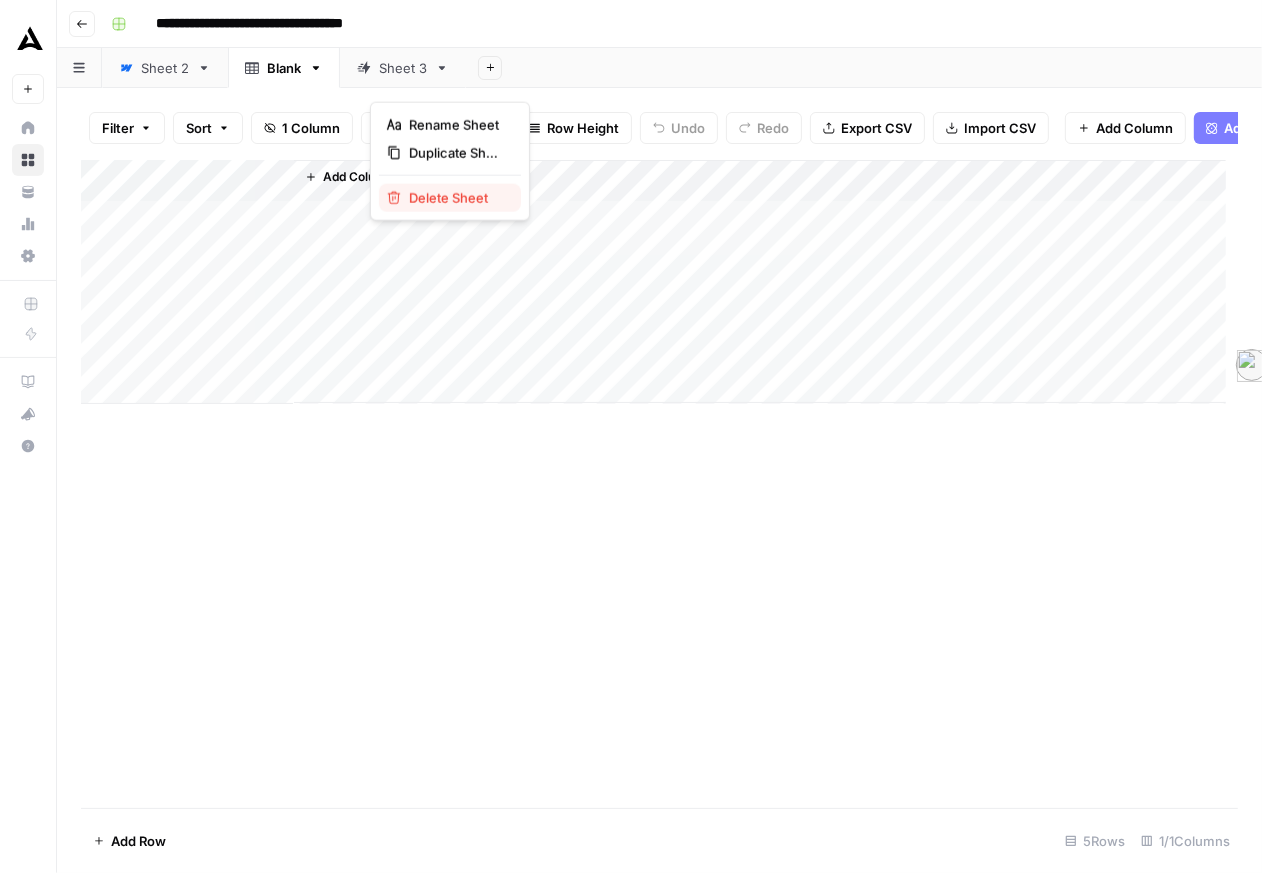 click on "Delete Sheet" at bounding box center [457, 198] 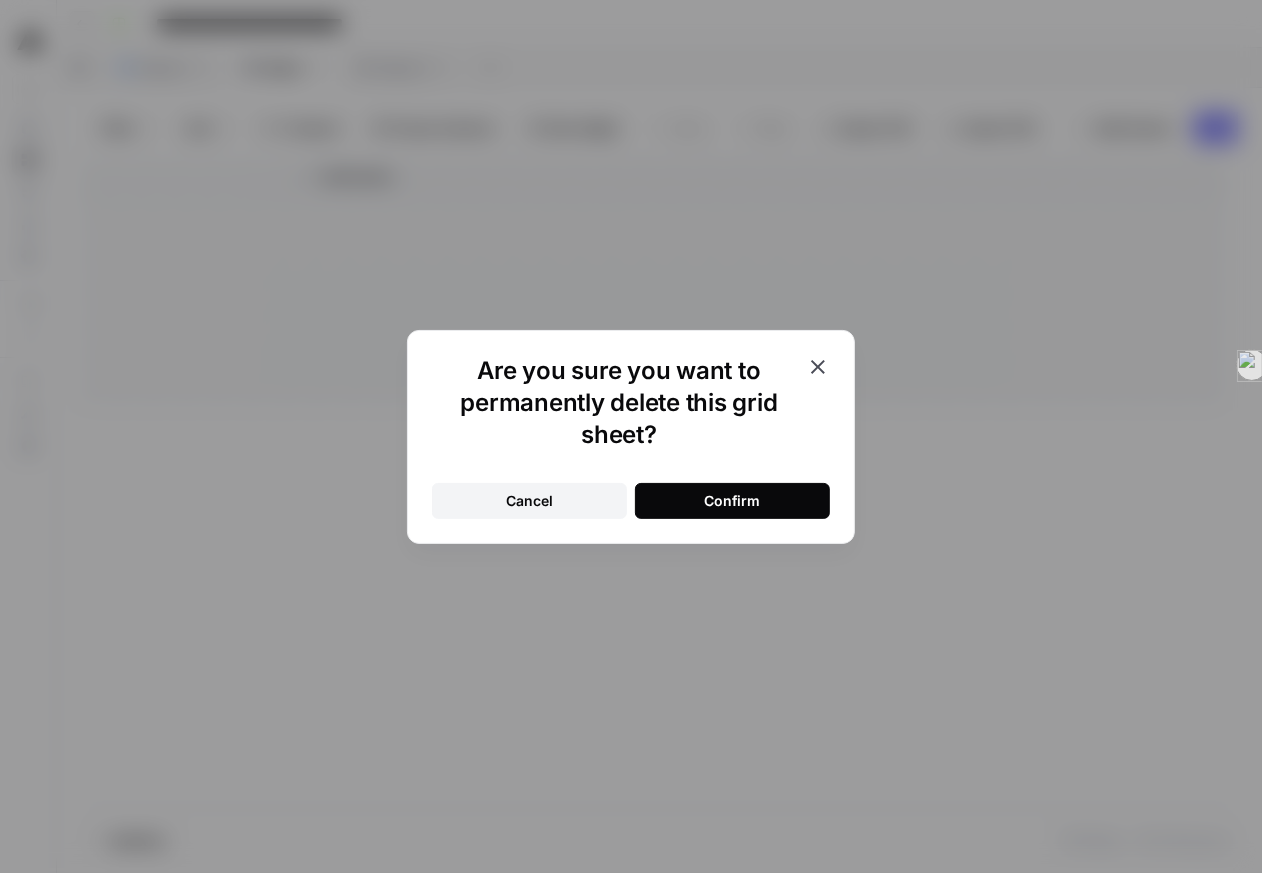 click on "Confirm" at bounding box center (733, 501) 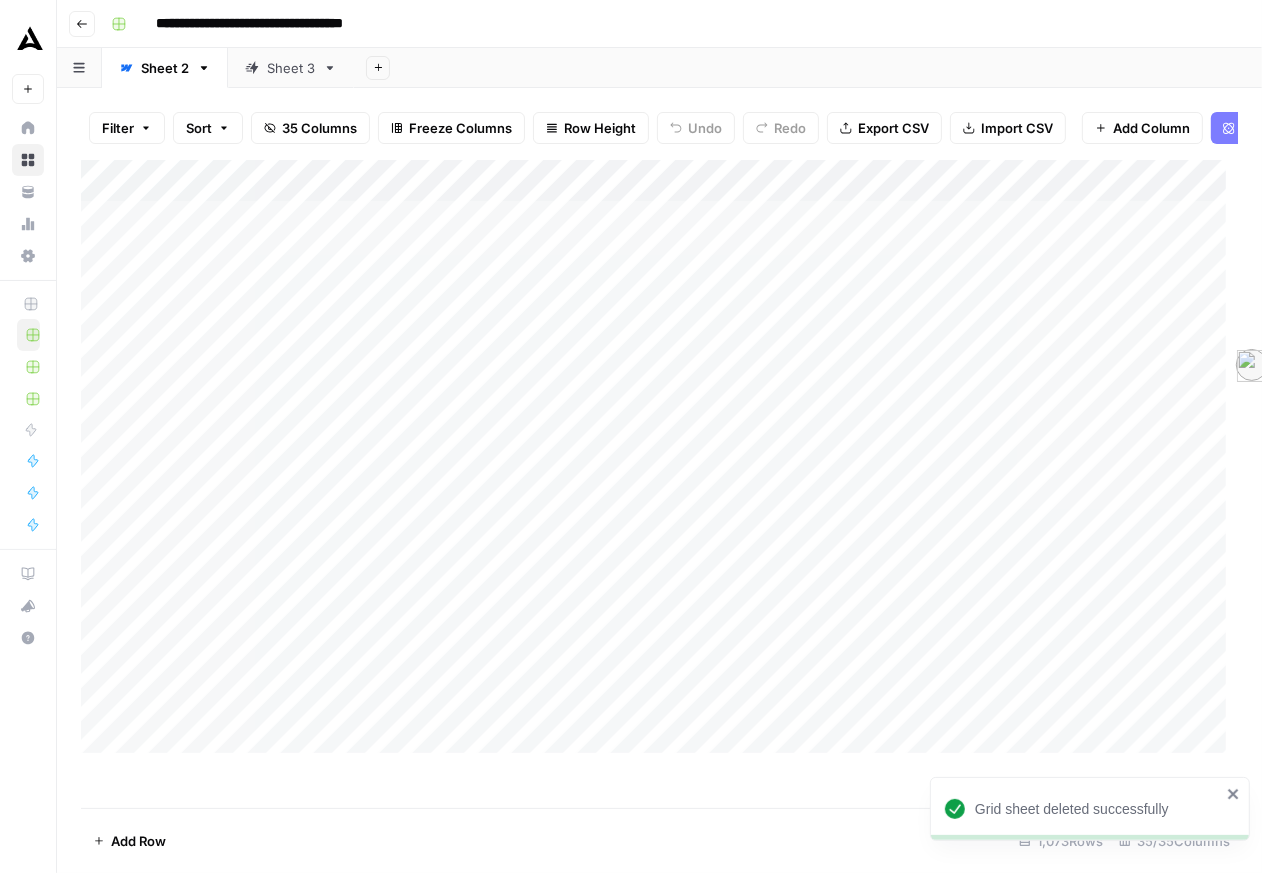 click on "Sheet 3" at bounding box center [291, 68] 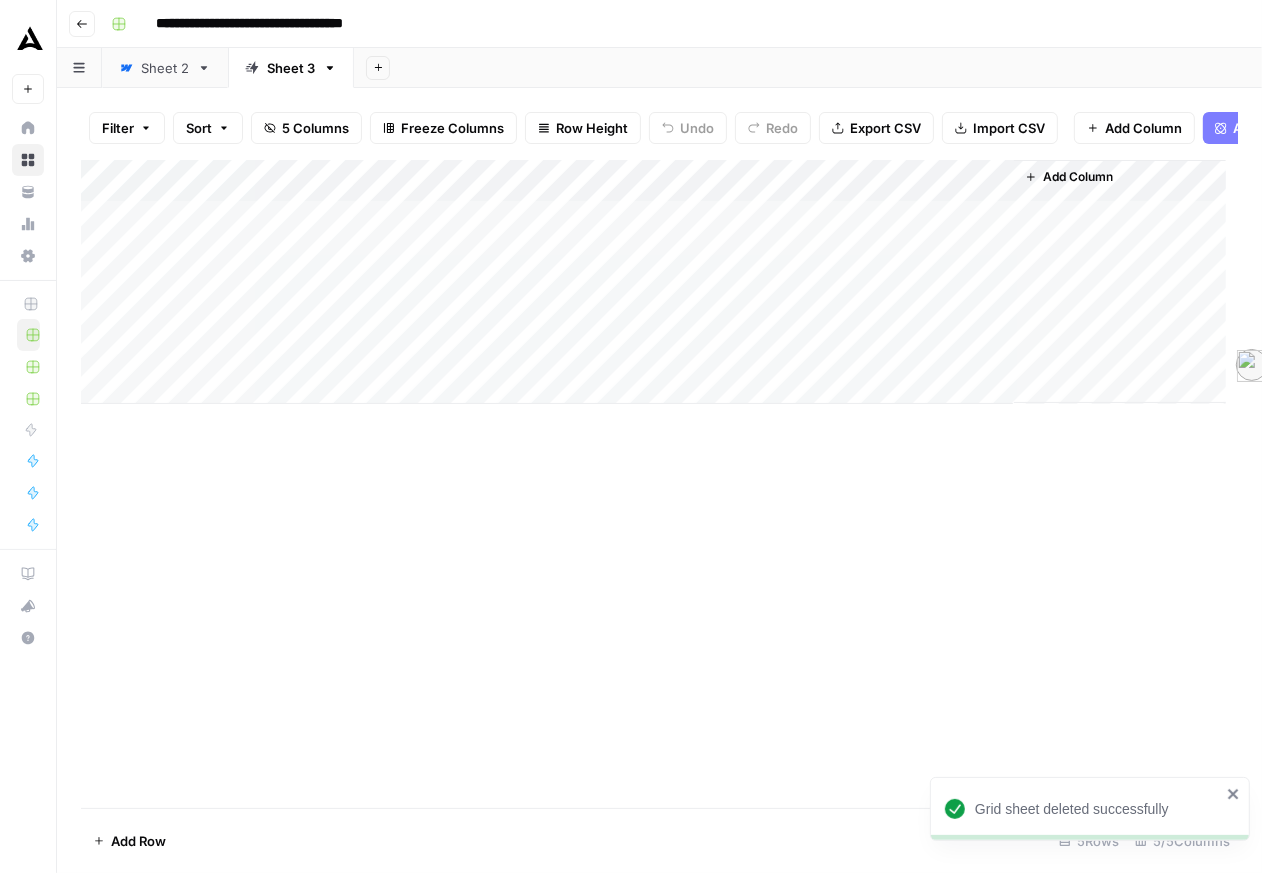 click on "Add Column" at bounding box center (653, 282) 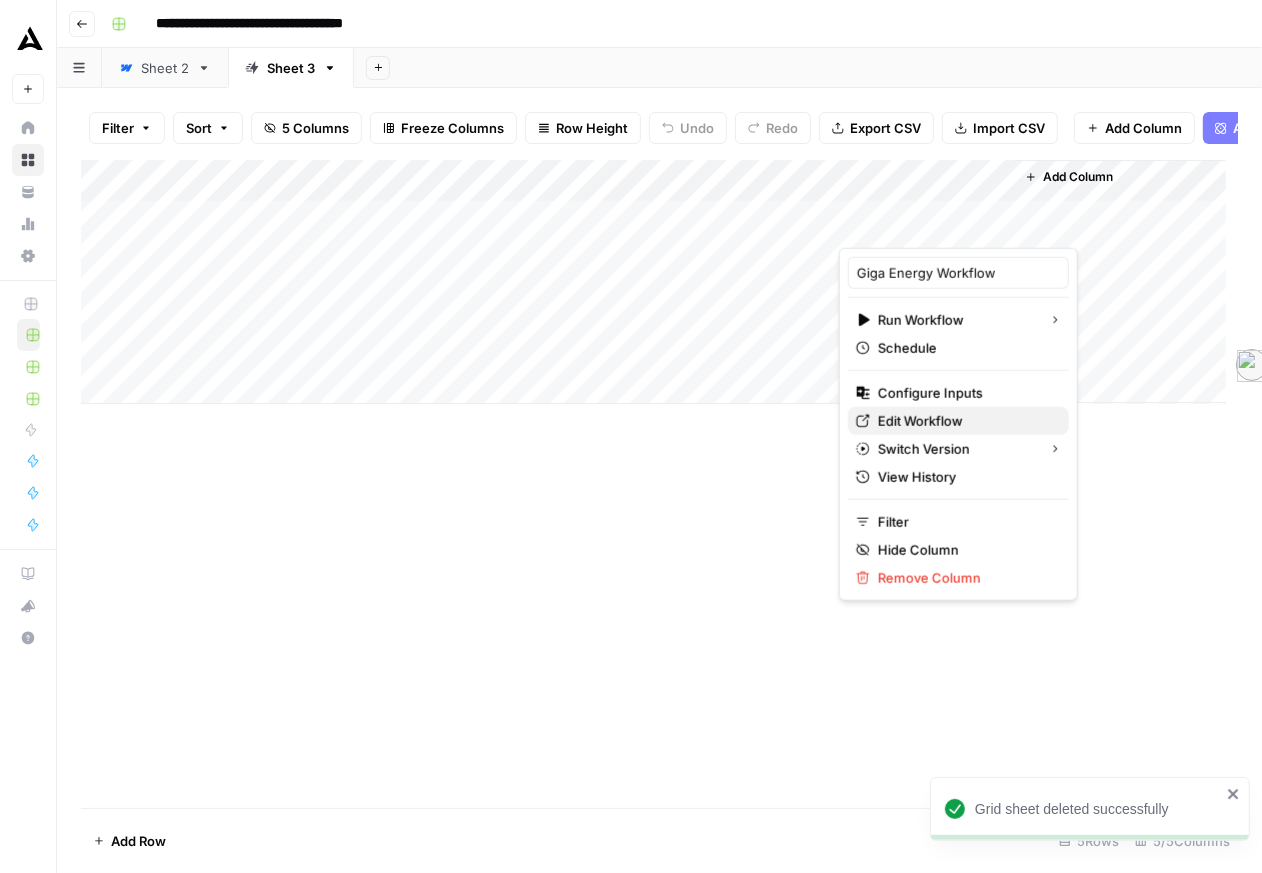click on "Edit Workflow" at bounding box center [965, 421] 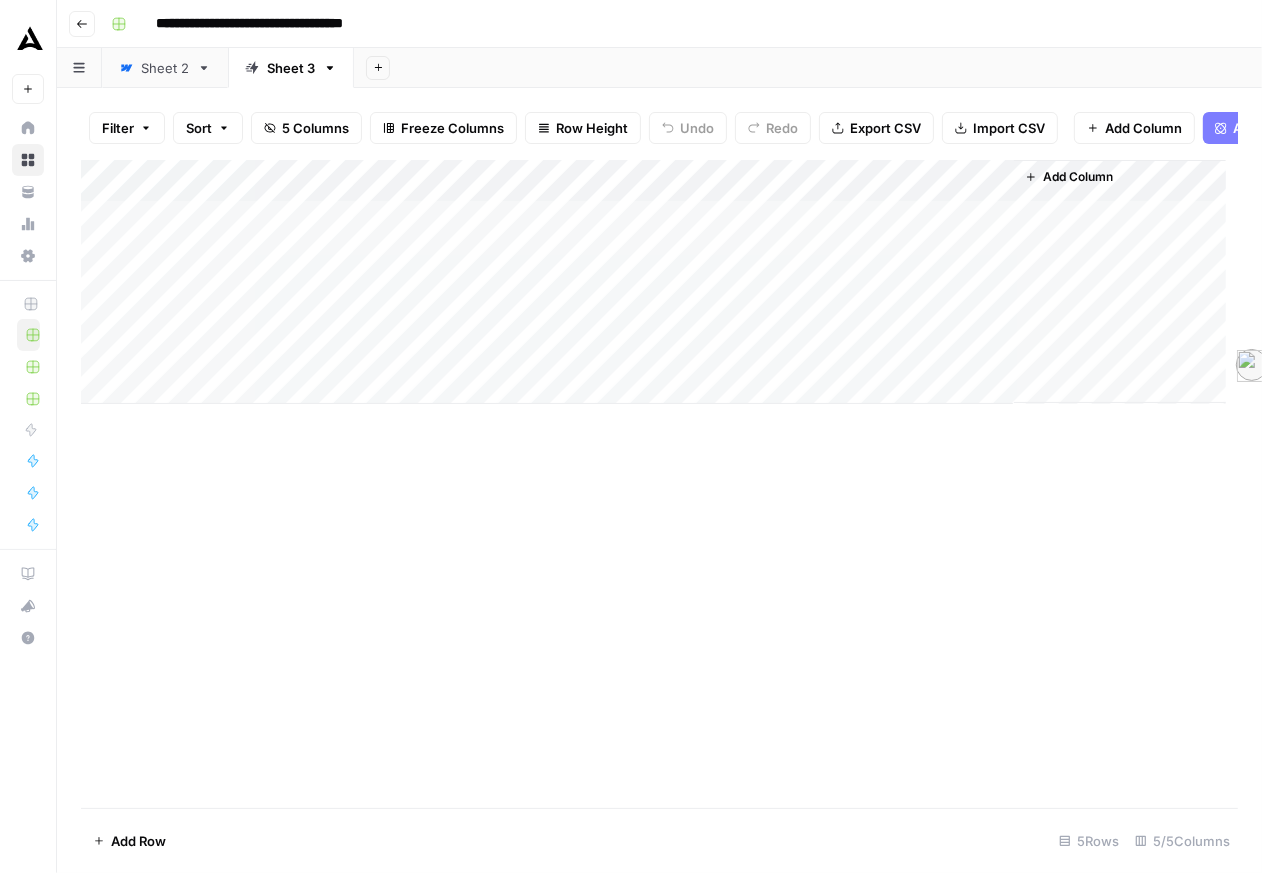 click on "Add Column" at bounding box center (1078, 177) 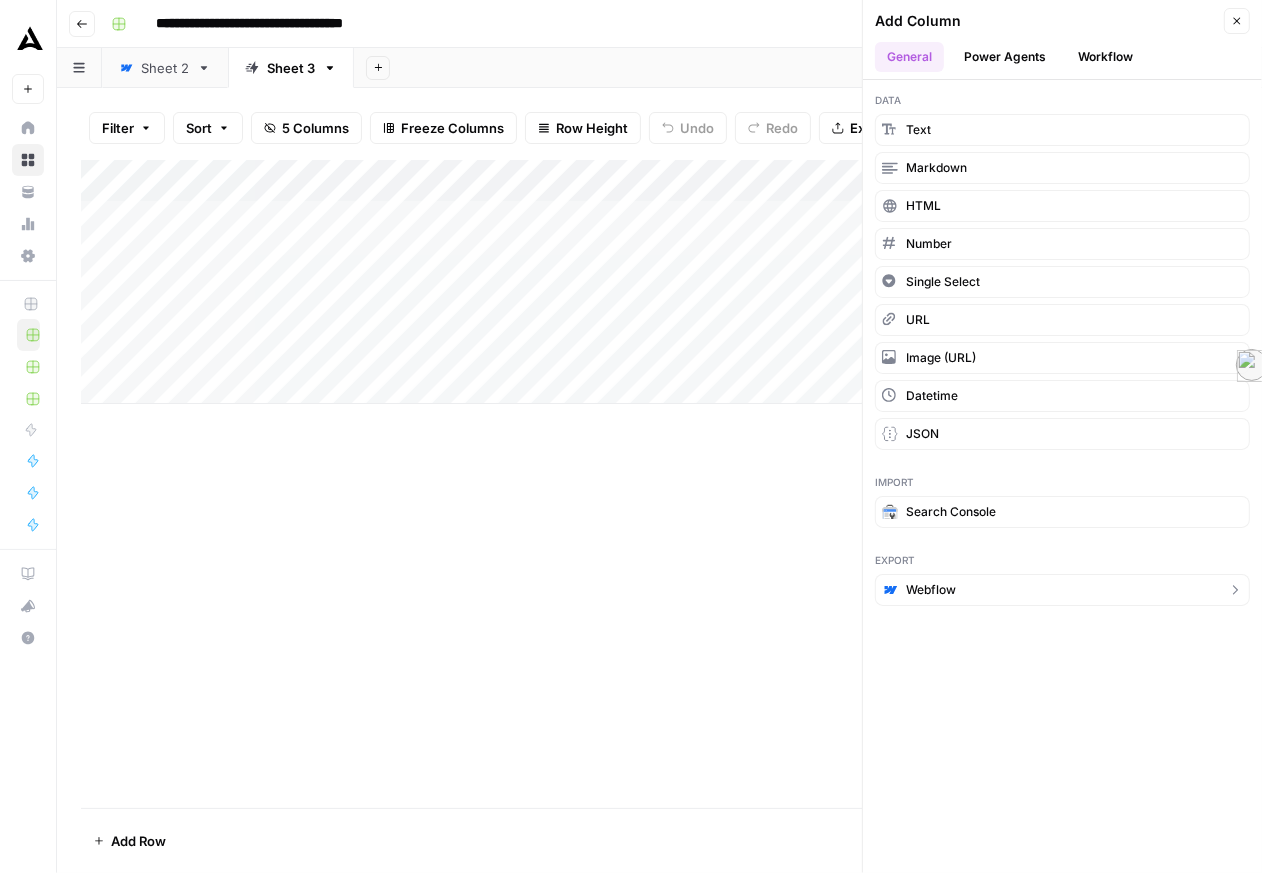 click on "Webflow" at bounding box center (931, 590) 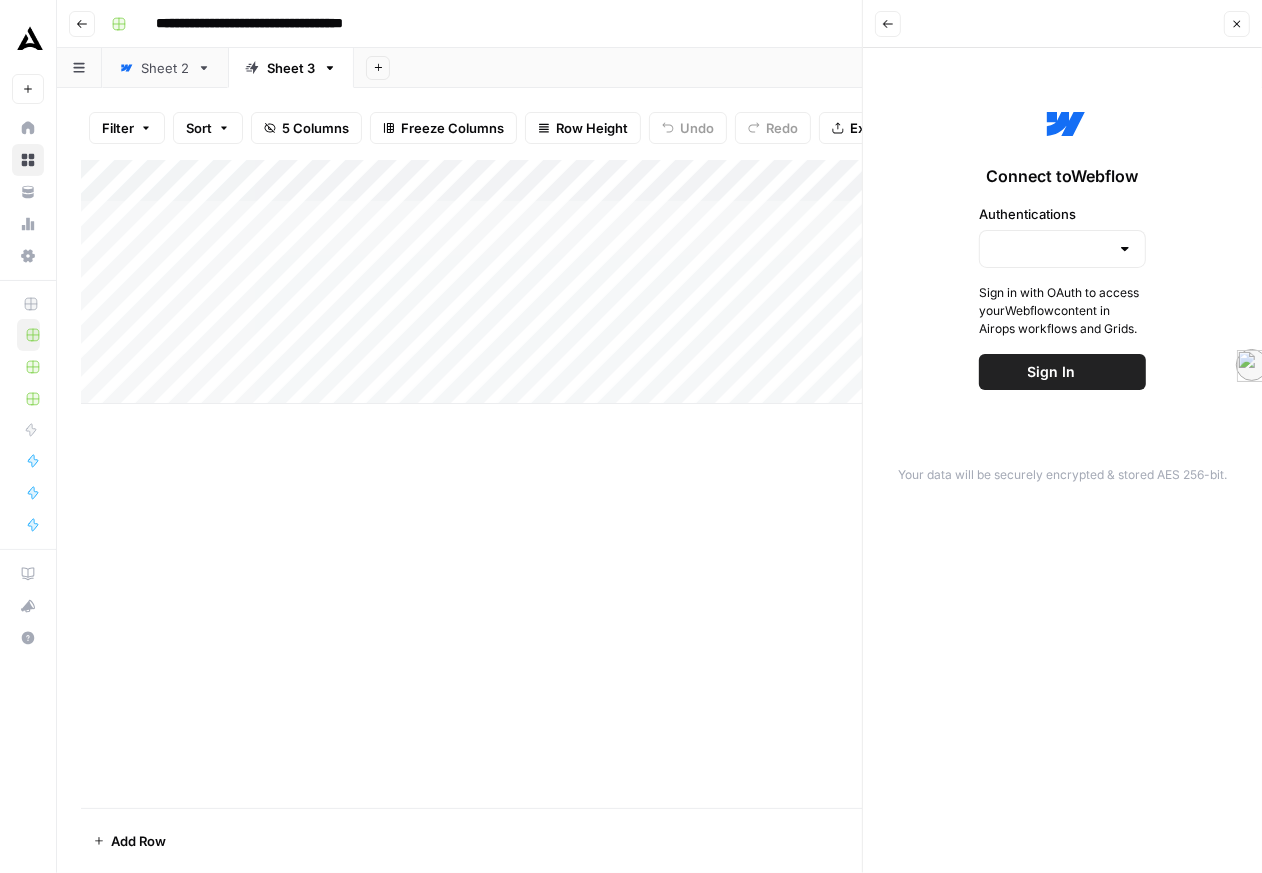 type on "GigaEnergy" 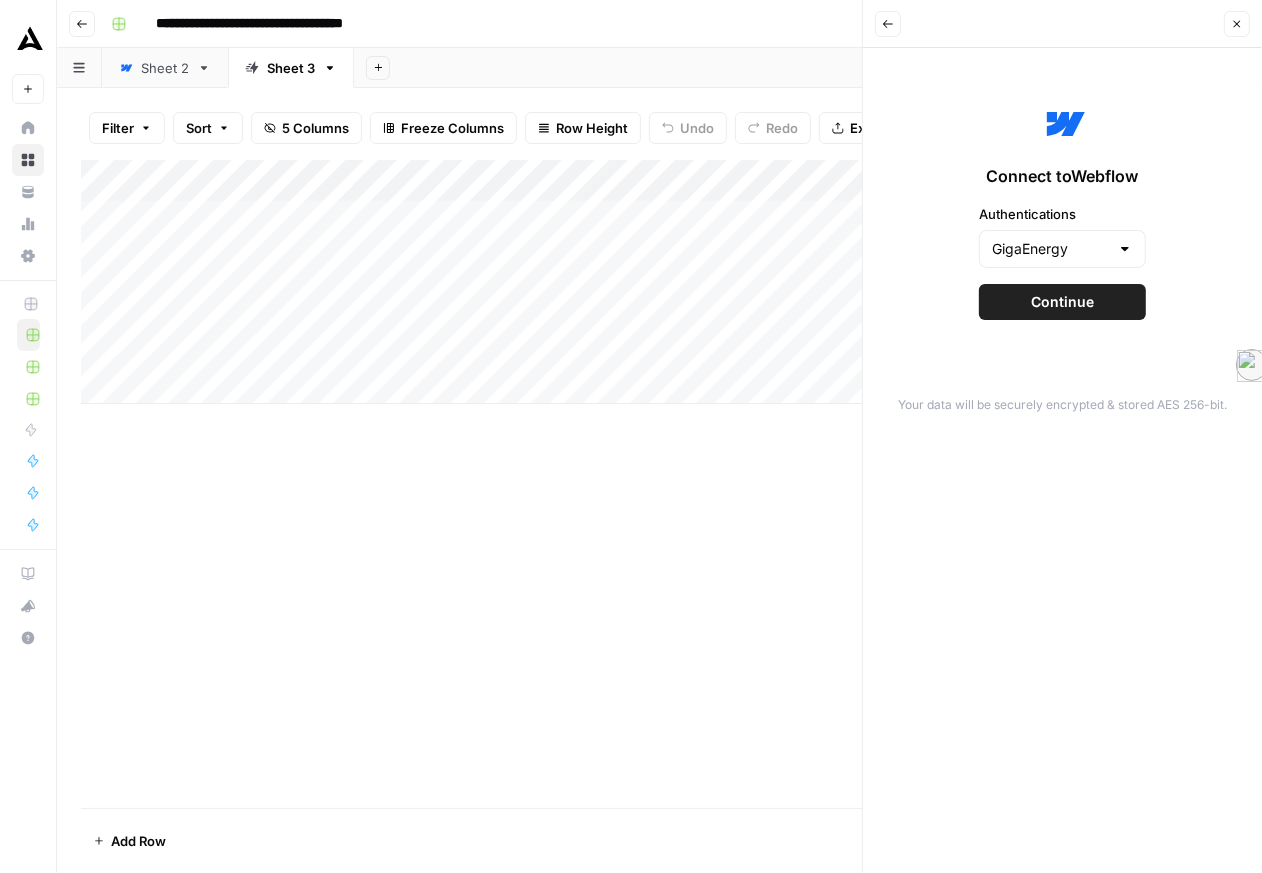 click on "Continue" at bounding box center [1062, 302] 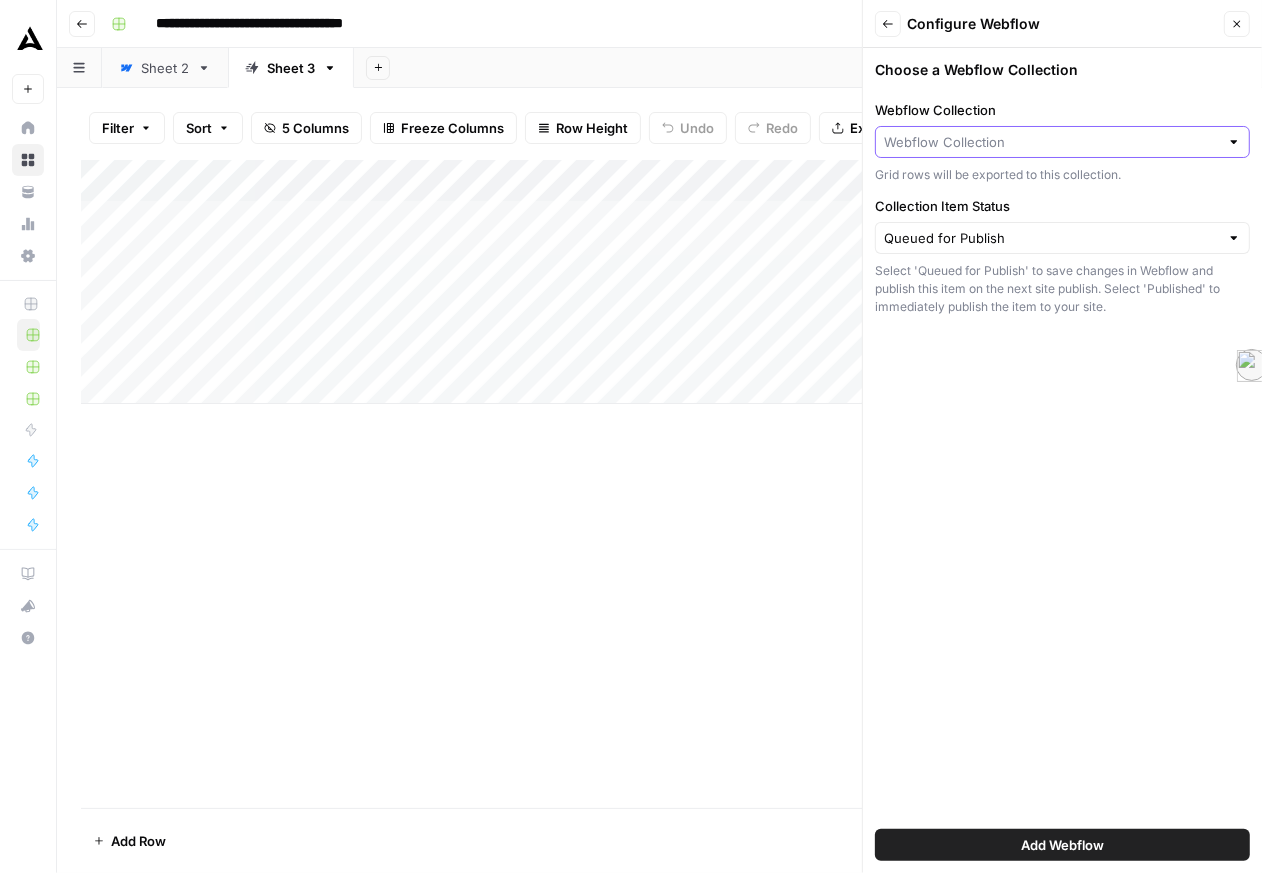 click on "Webflow Collection" at bounding box center (1051, 142) 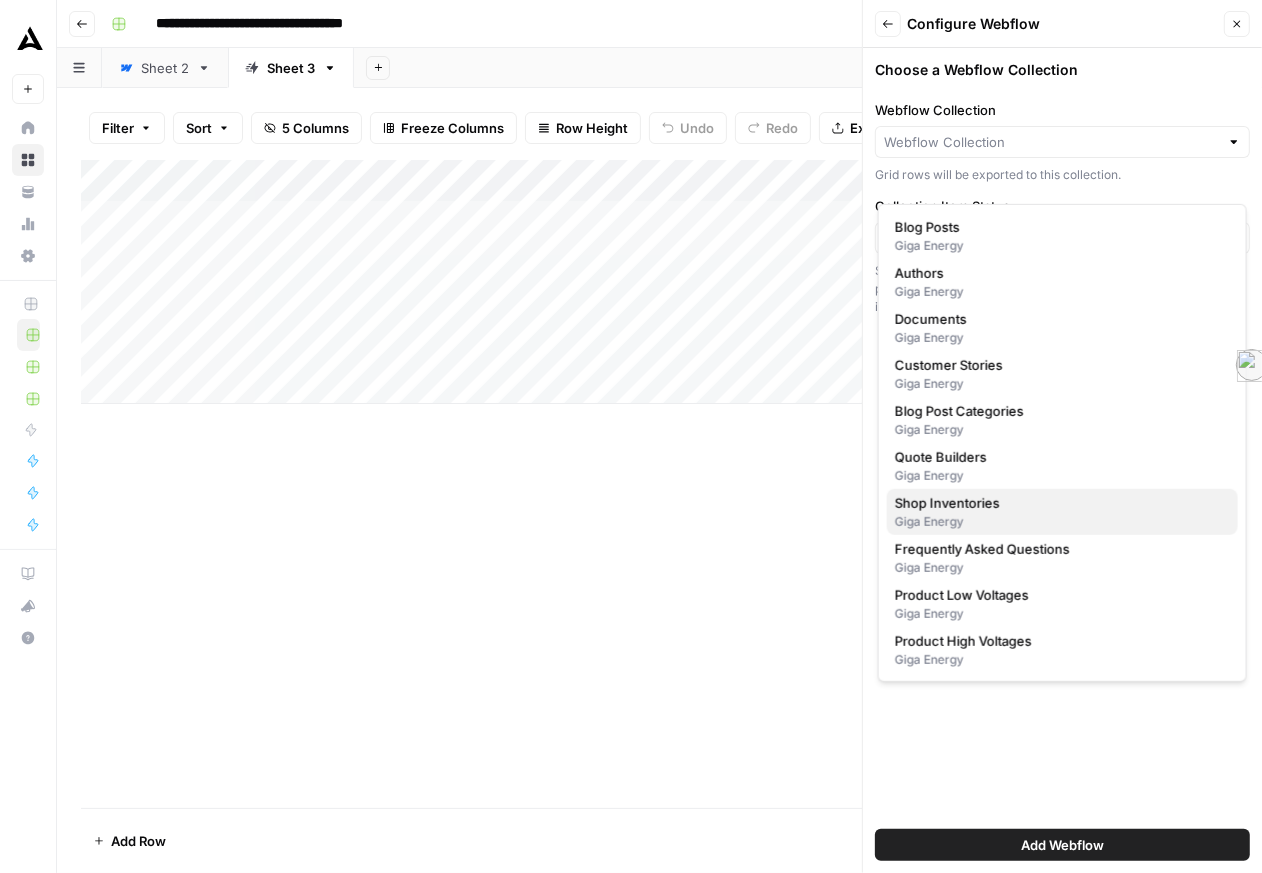 click on "Giga Energy" at bounding box center [1062, 522] 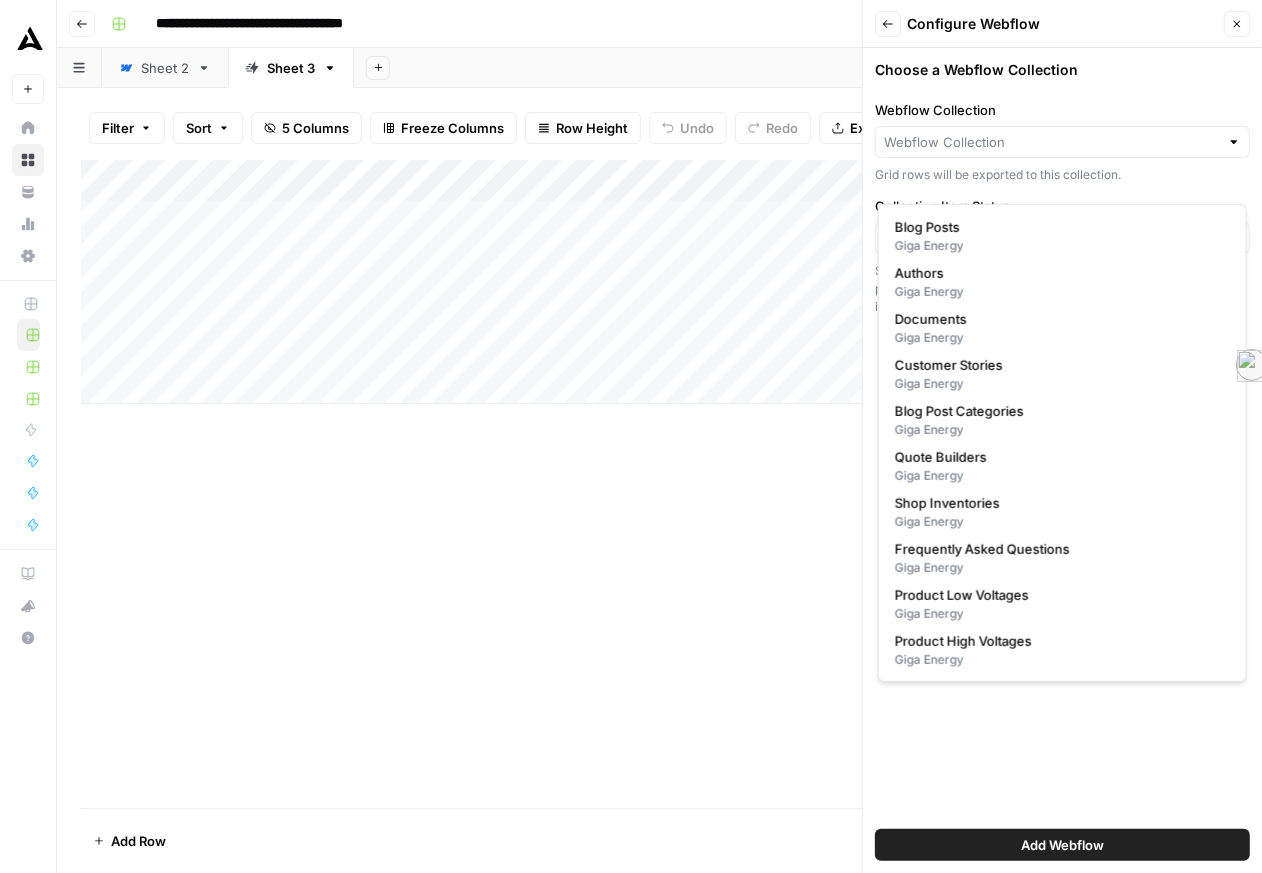type on "Shop Inventories" 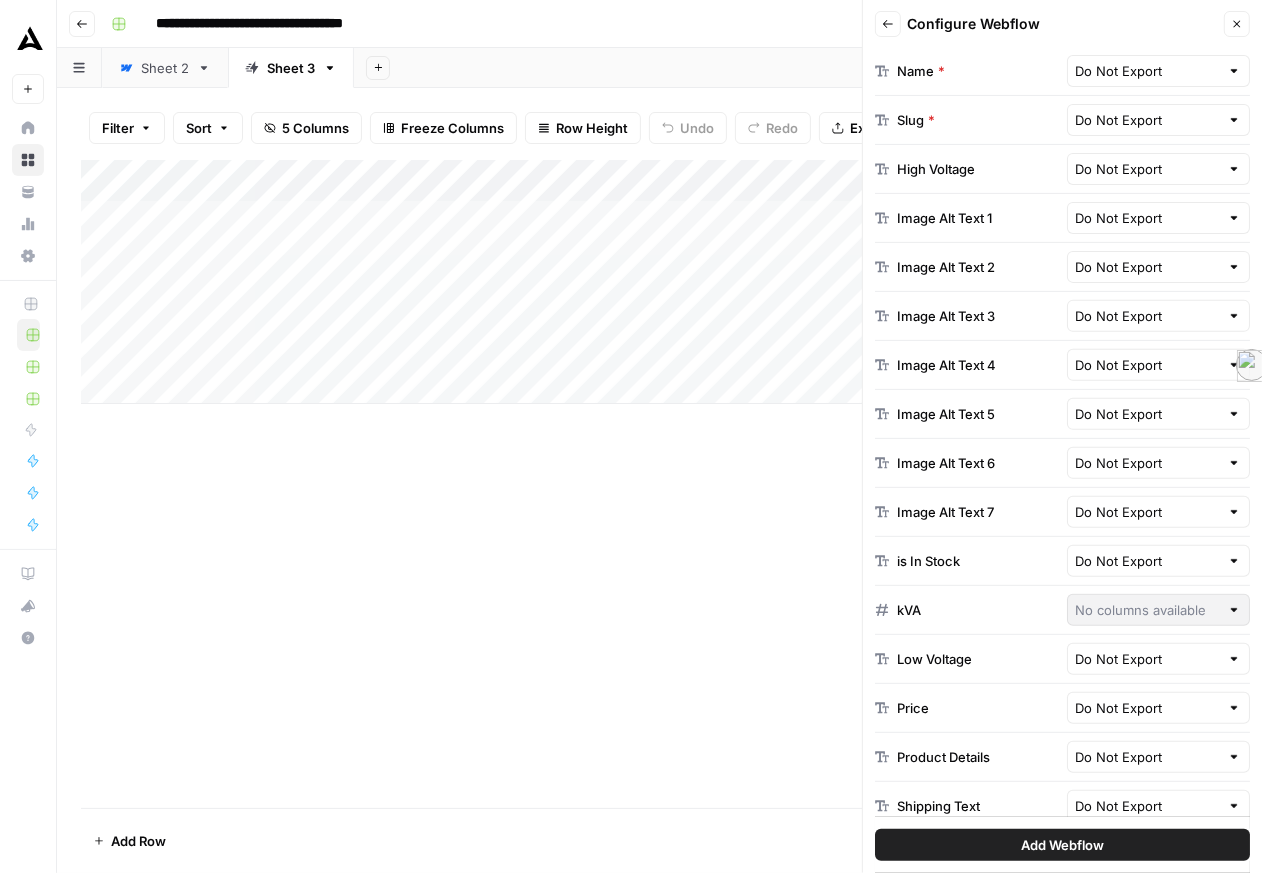 scroll, scrollTop: 516, scrollLeft: 0, axis: vertical 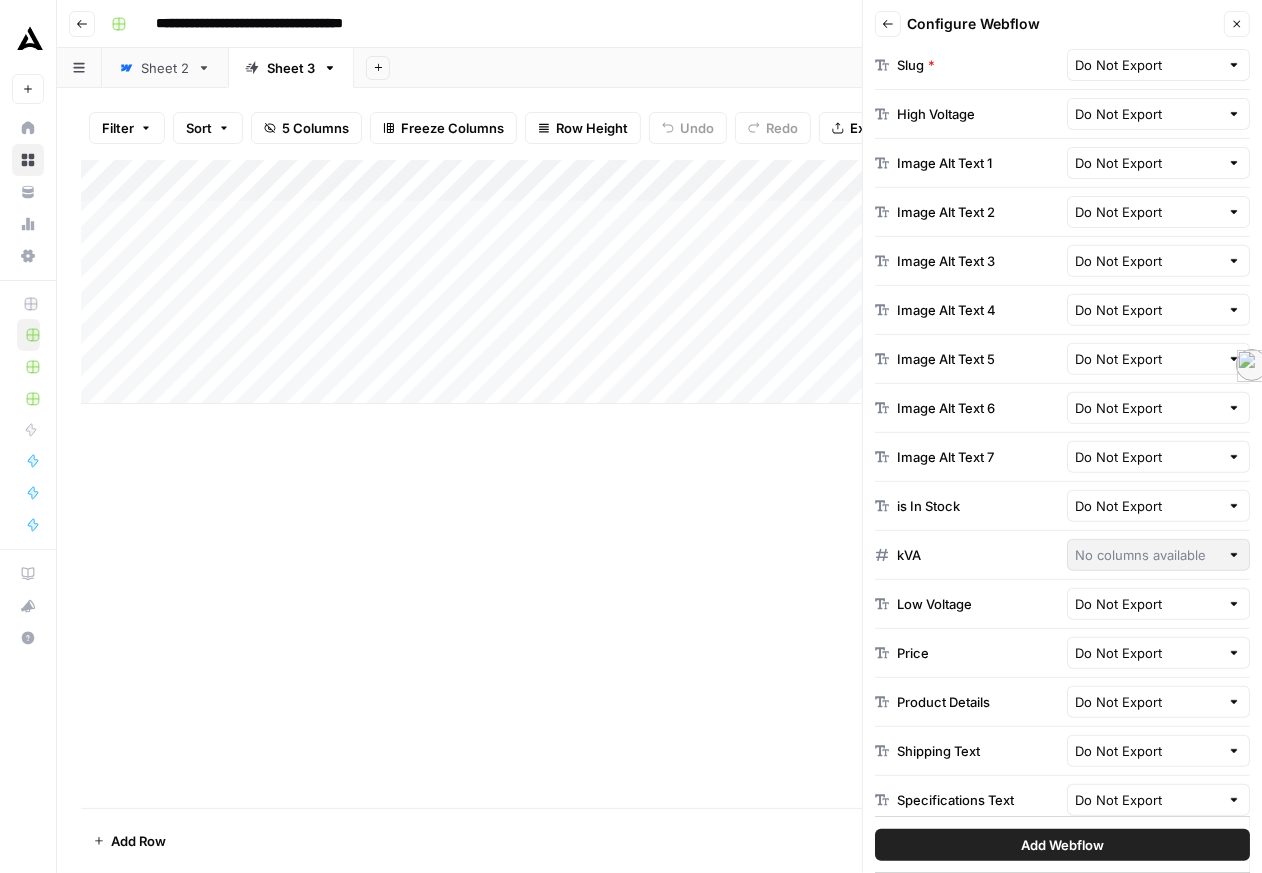 click at bounding box center (1234, 114) 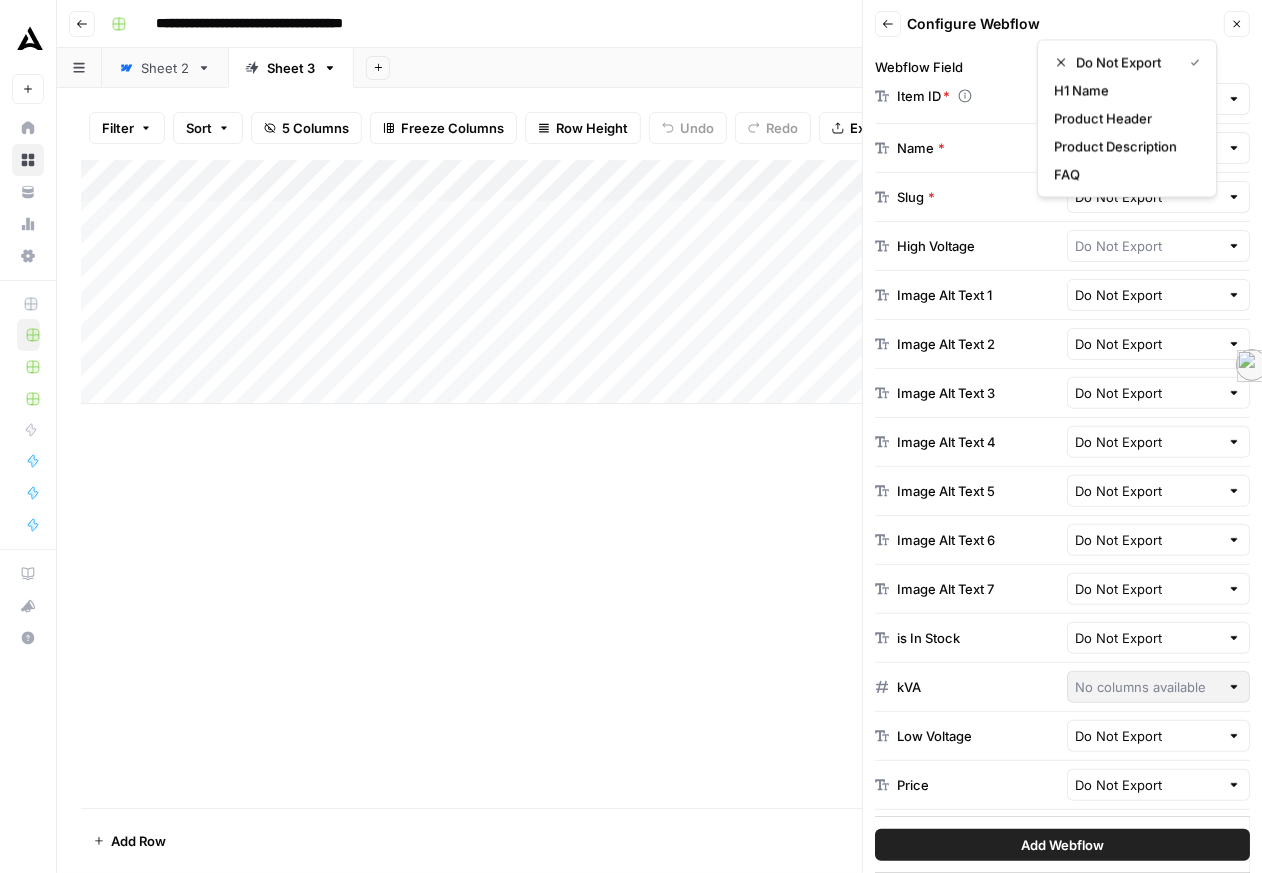scroll, scrollTop: 0, scrollLeft: 0, axis: both 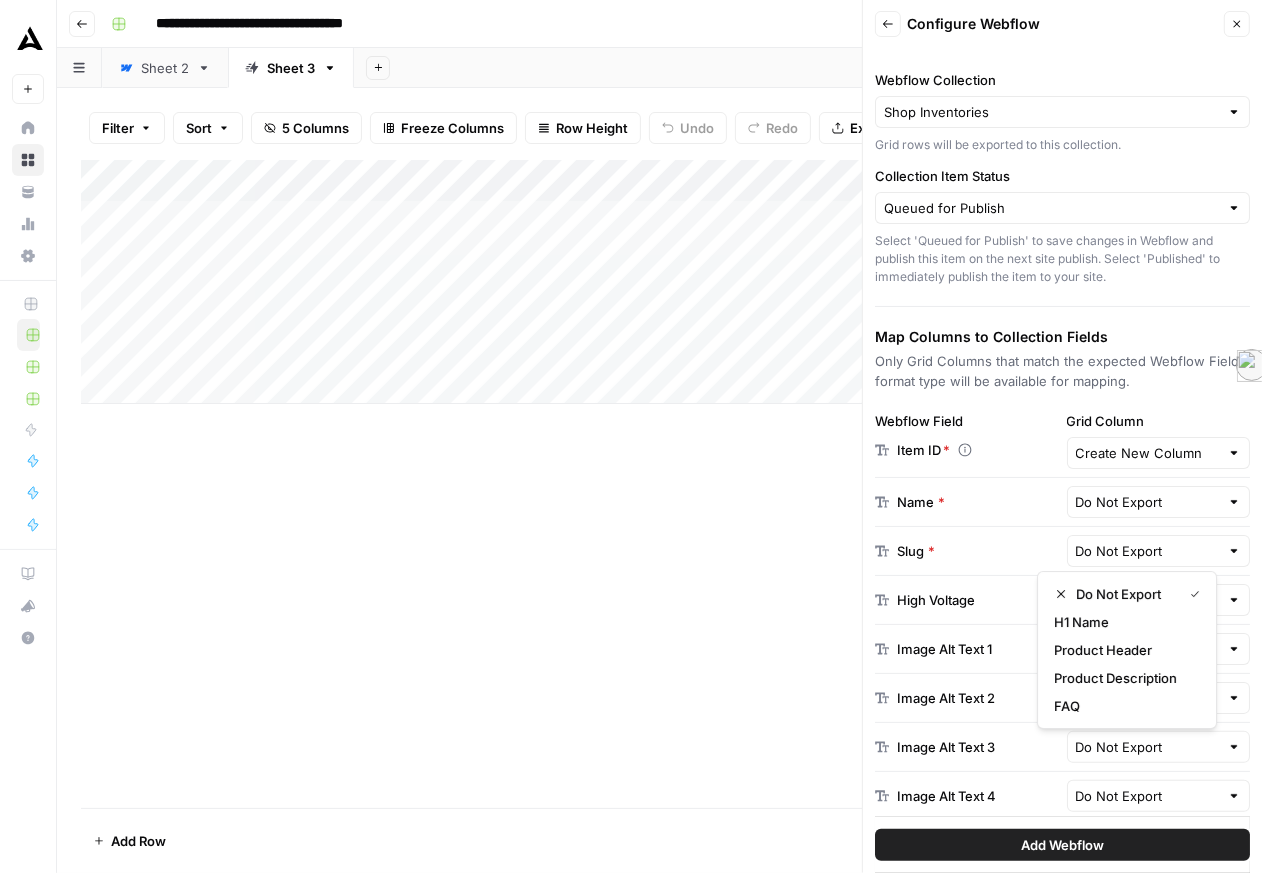 type on "Do Not Export" 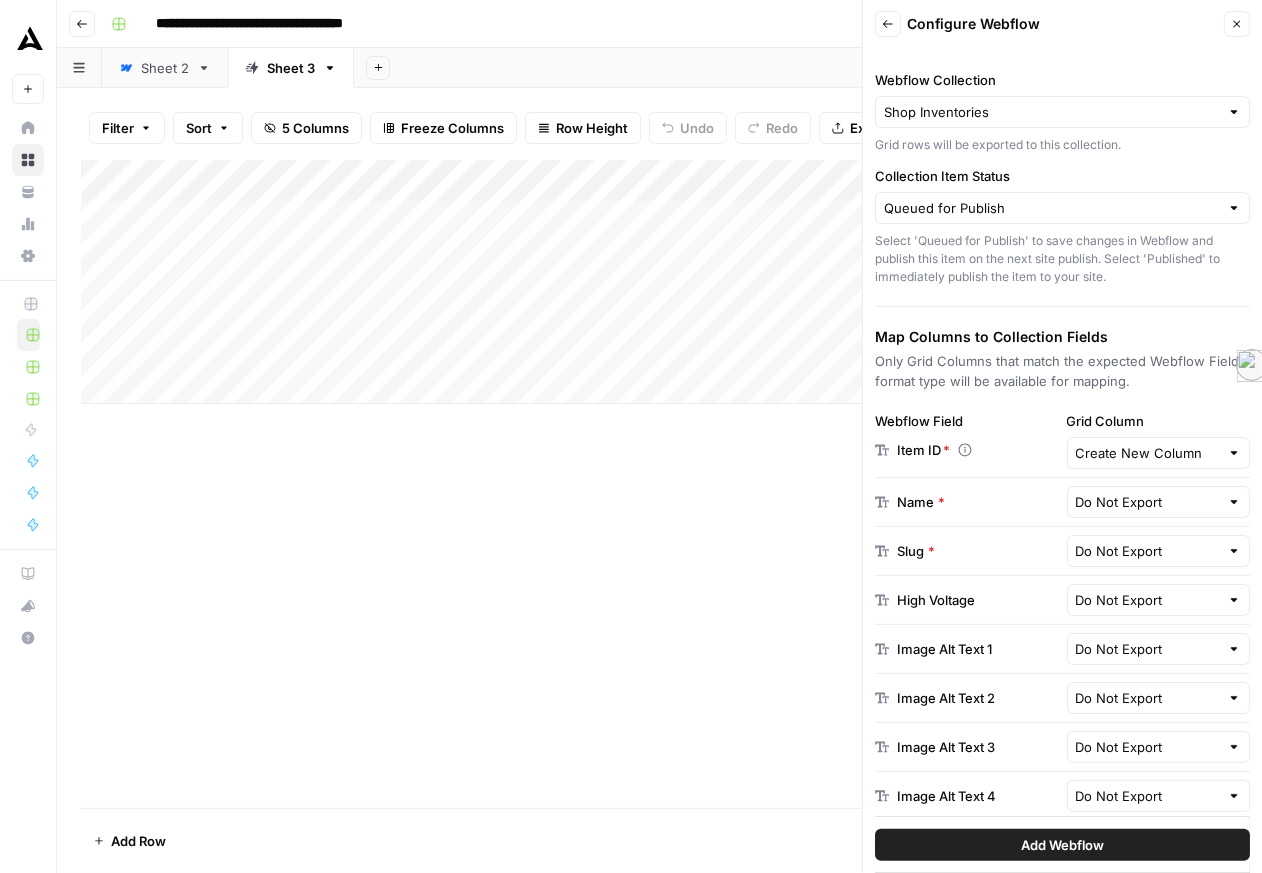 click on "Only Grid Columns that match the expected Webflow Field format type will be available for mapping." at bounding box center (1062, 371) 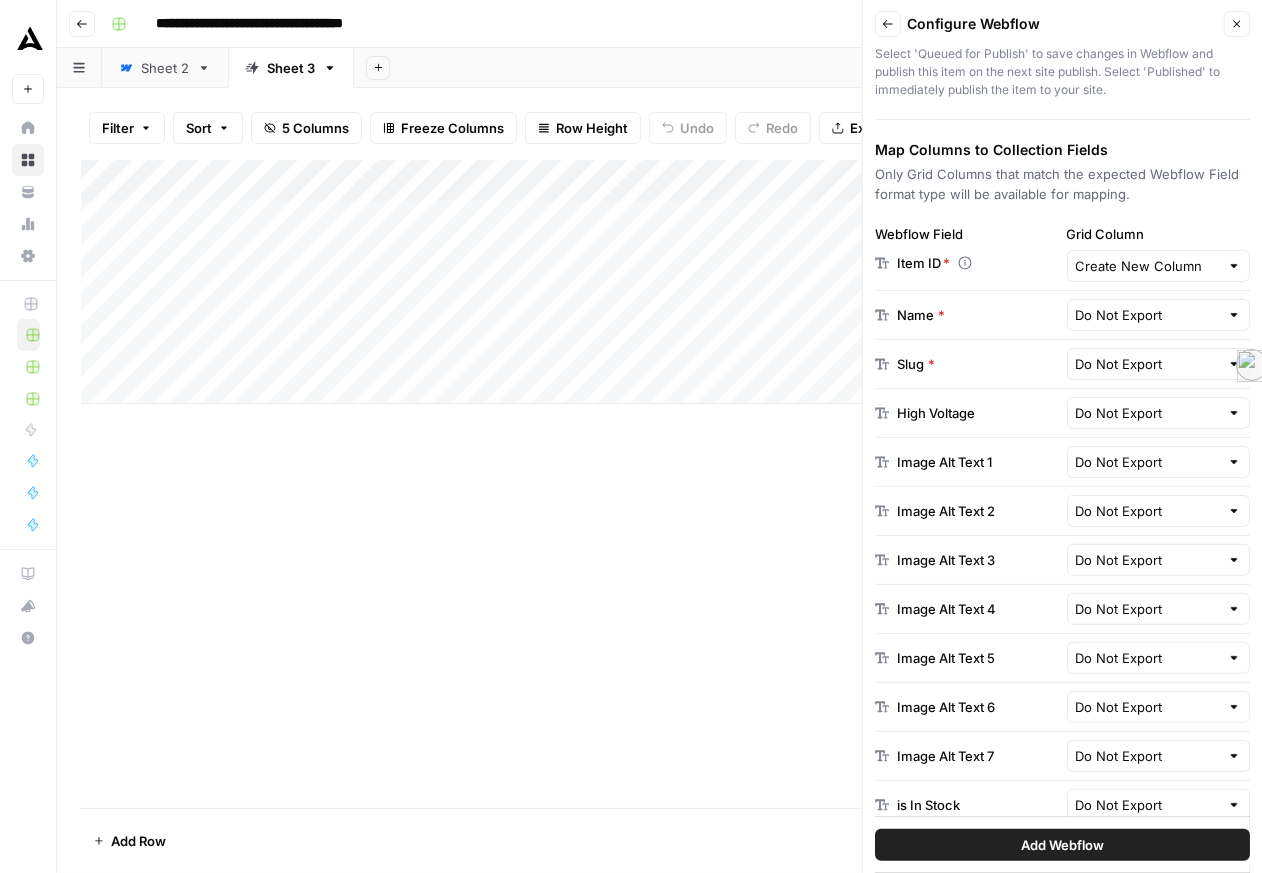 scroll, scrollTop: 255, scrollLeft: 0, axis: vertical 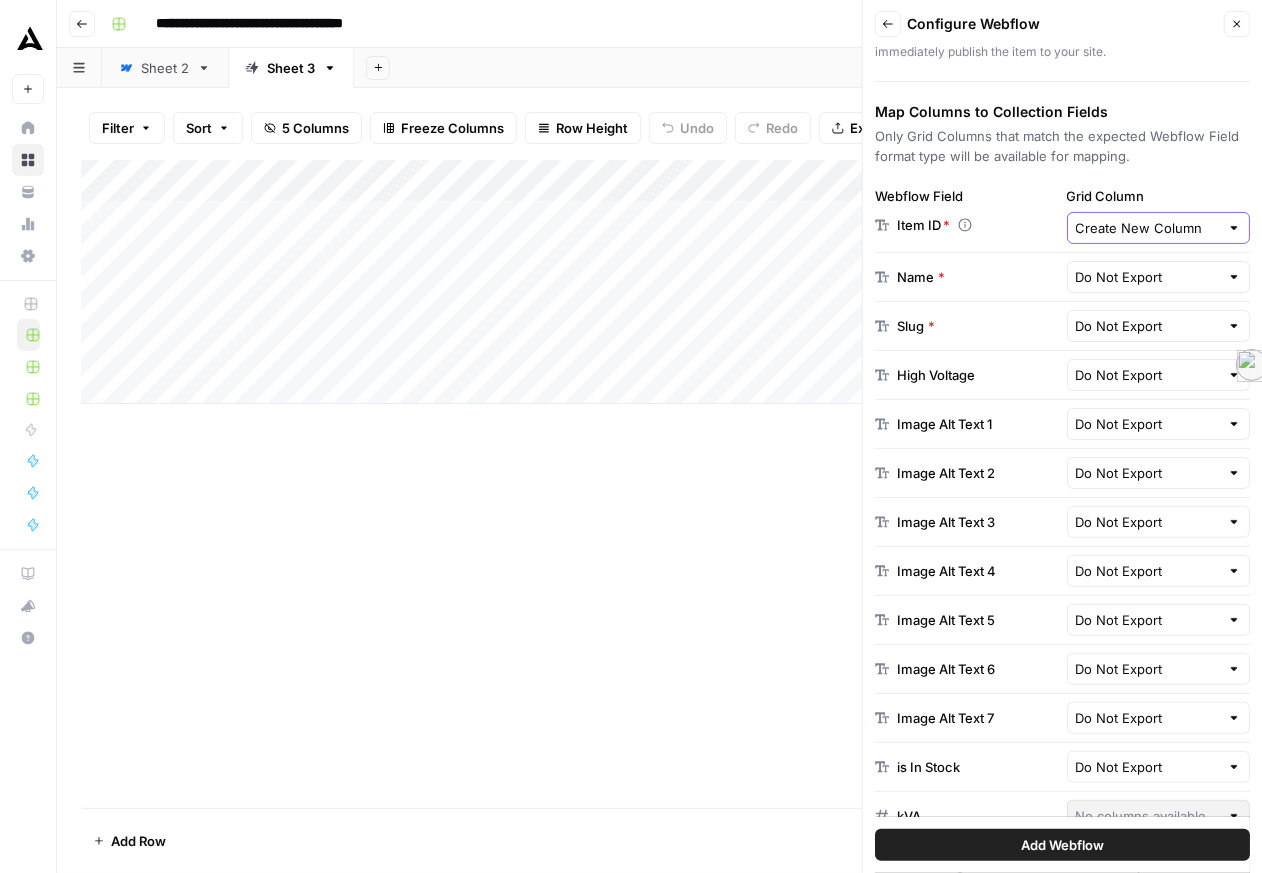 click on "Create New Column" at bounding box center (1148, 228) 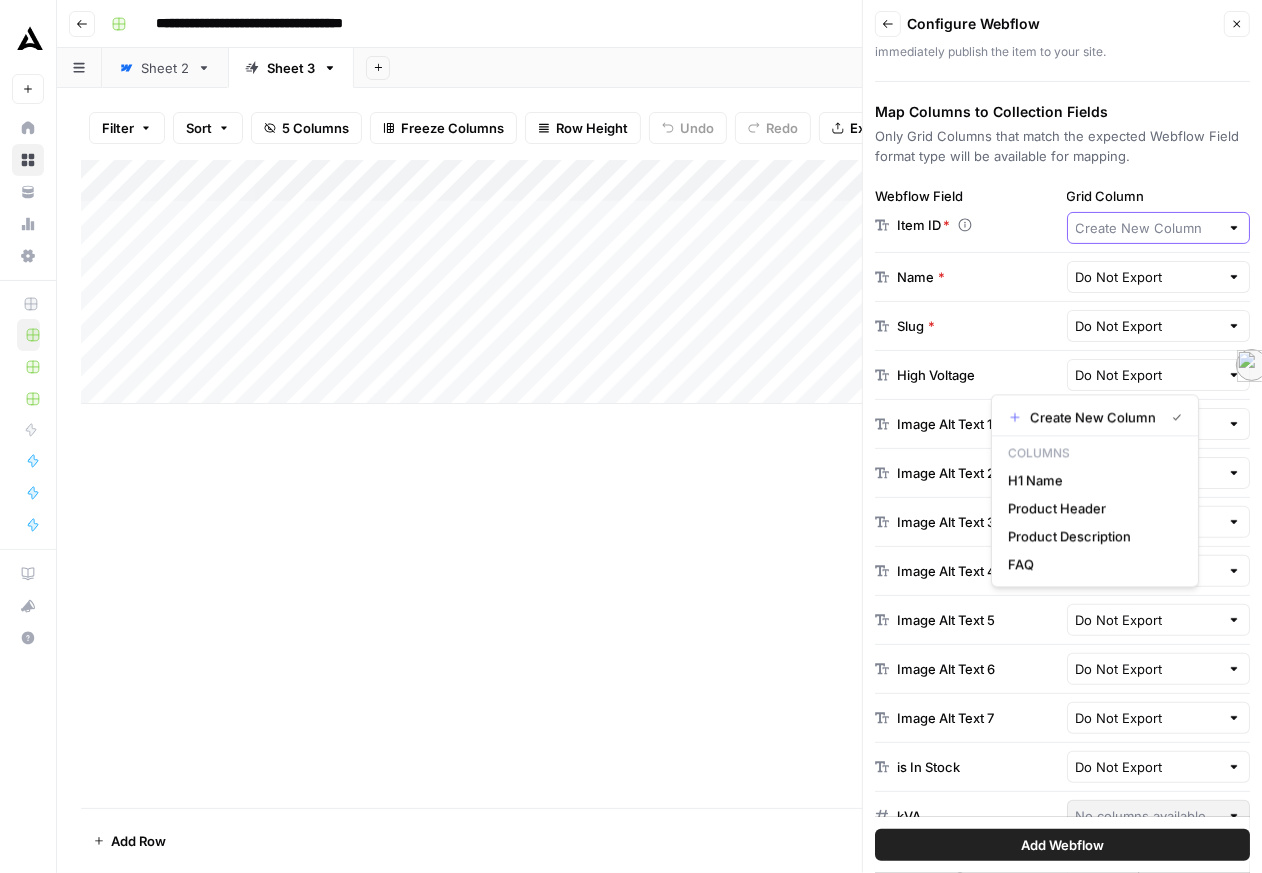scroll, scrollTop: 307, scrollLeft: 0, axis: vertical 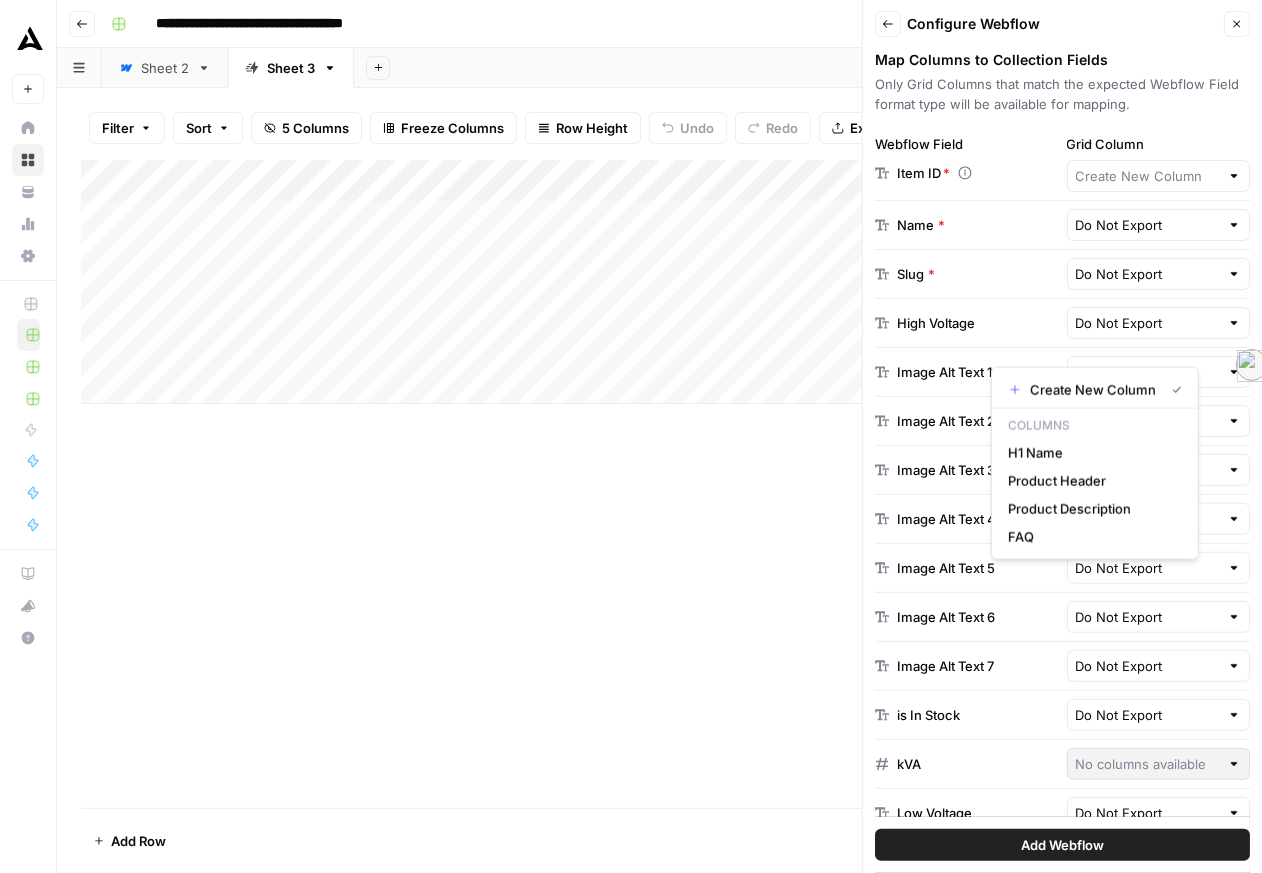 click on "Only Grid Columns that match the expected Webflow Field format type will be available for mapping." at bounding box center (1062, 94) 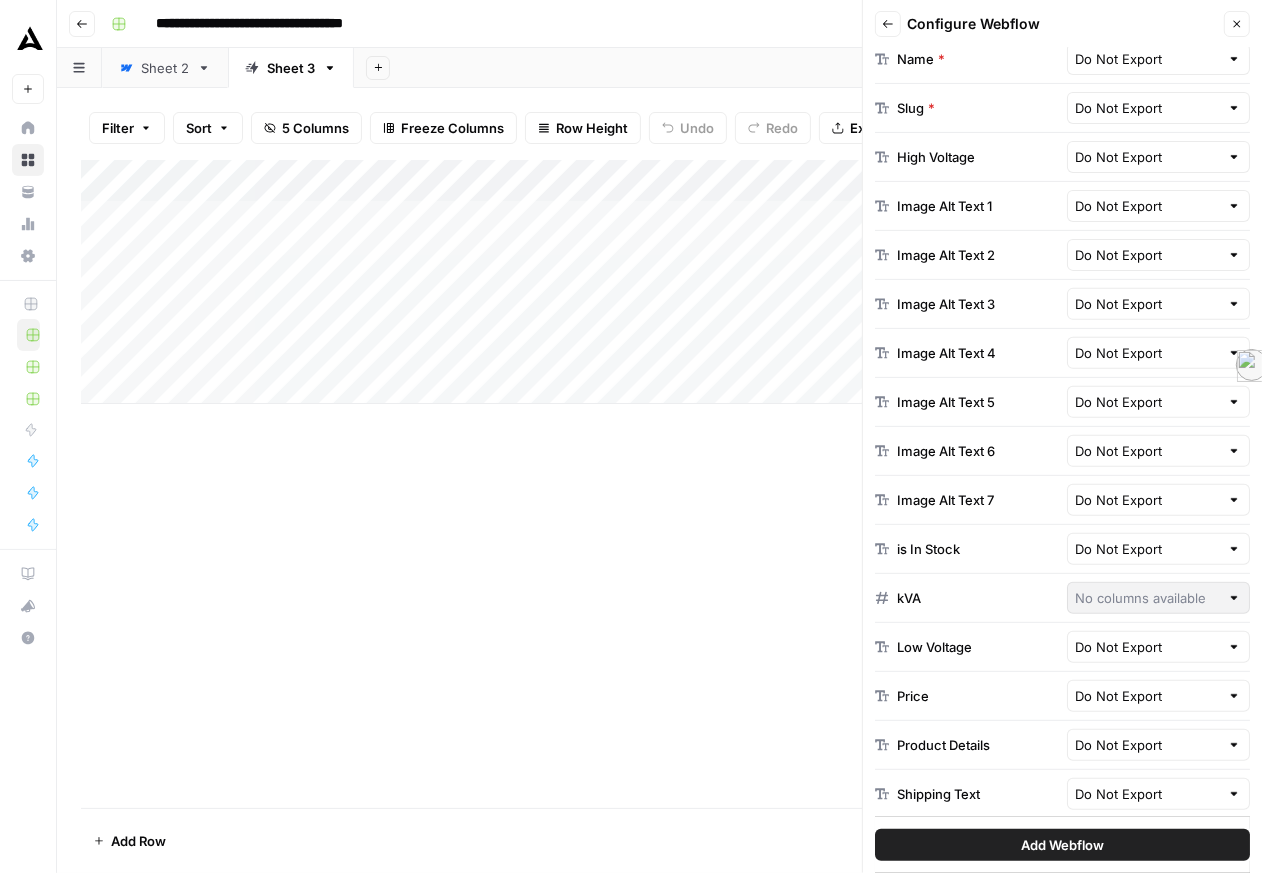 scroll, scrollTop: 476, scrollLeft: 0, axis: vertical 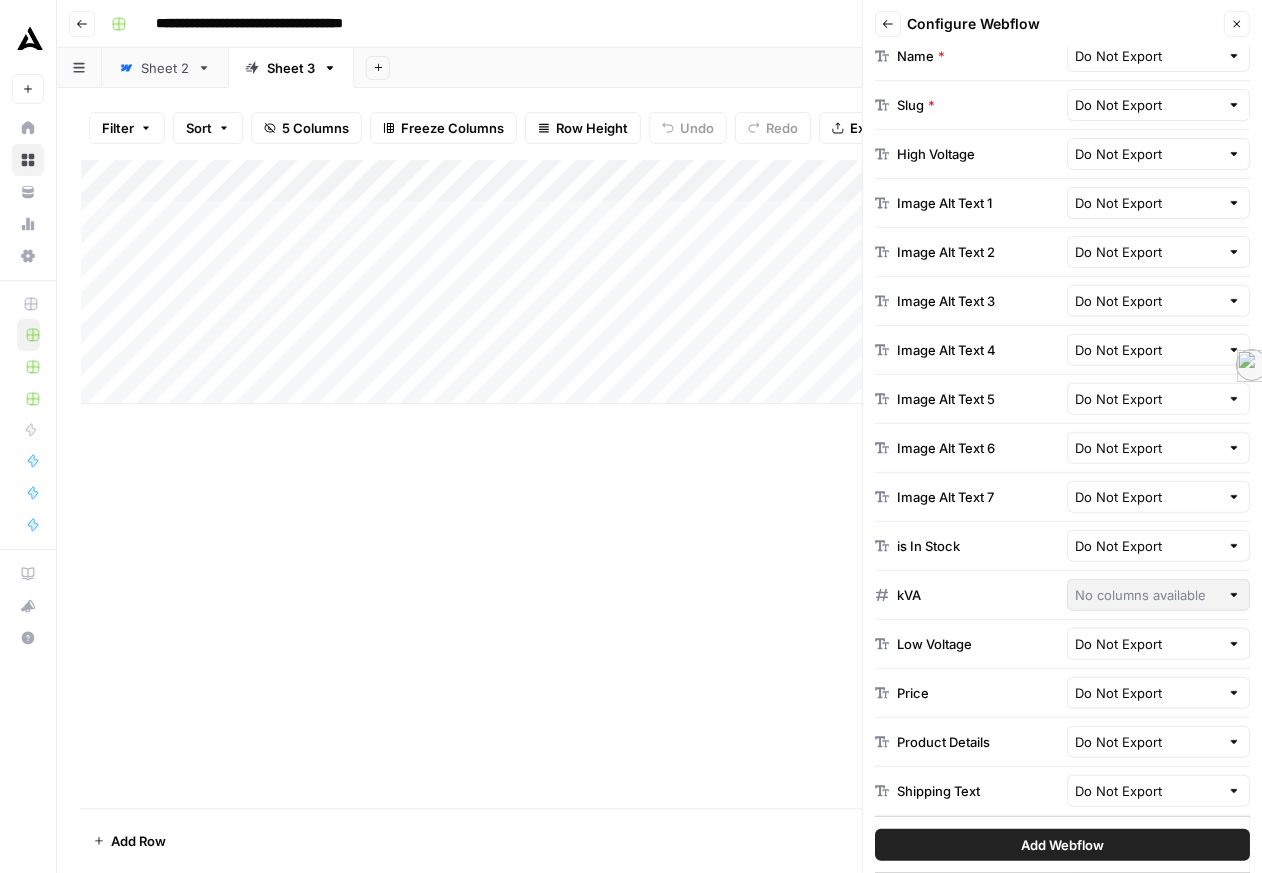 click on "Name *" at bounding box center [967, 56] 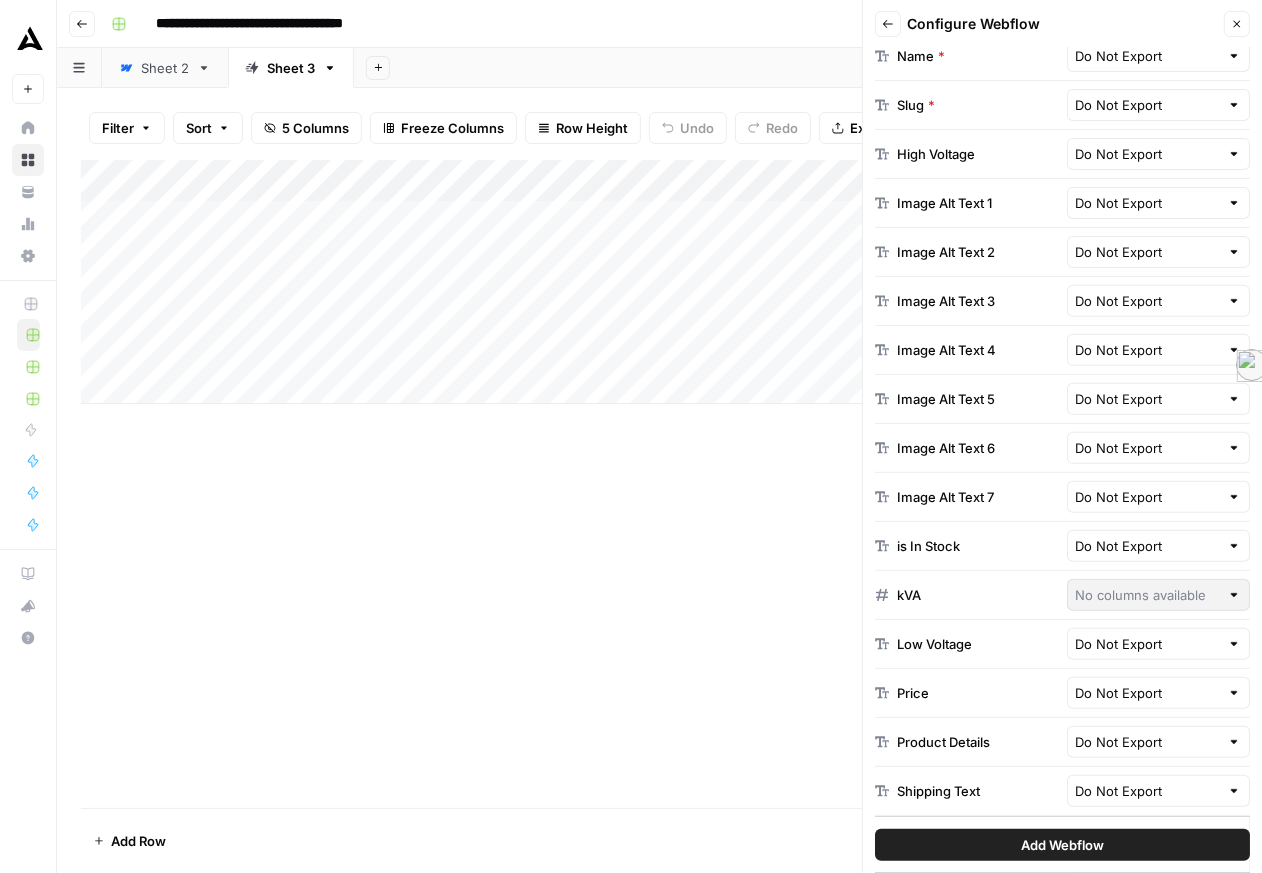 click on "*" at bounding box center (931, 105) 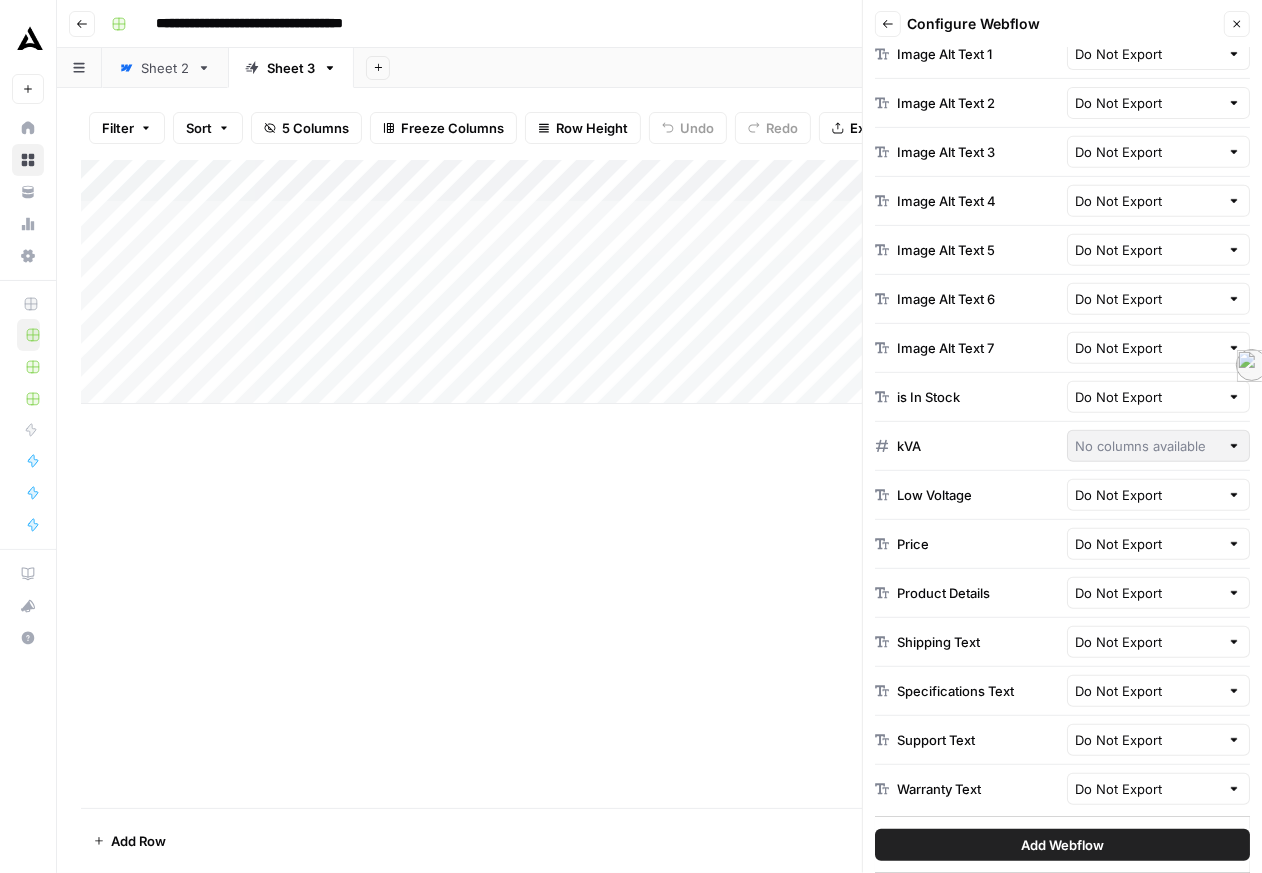 scroll, scrollTop: 0, scrollLeft: 0, axis: both 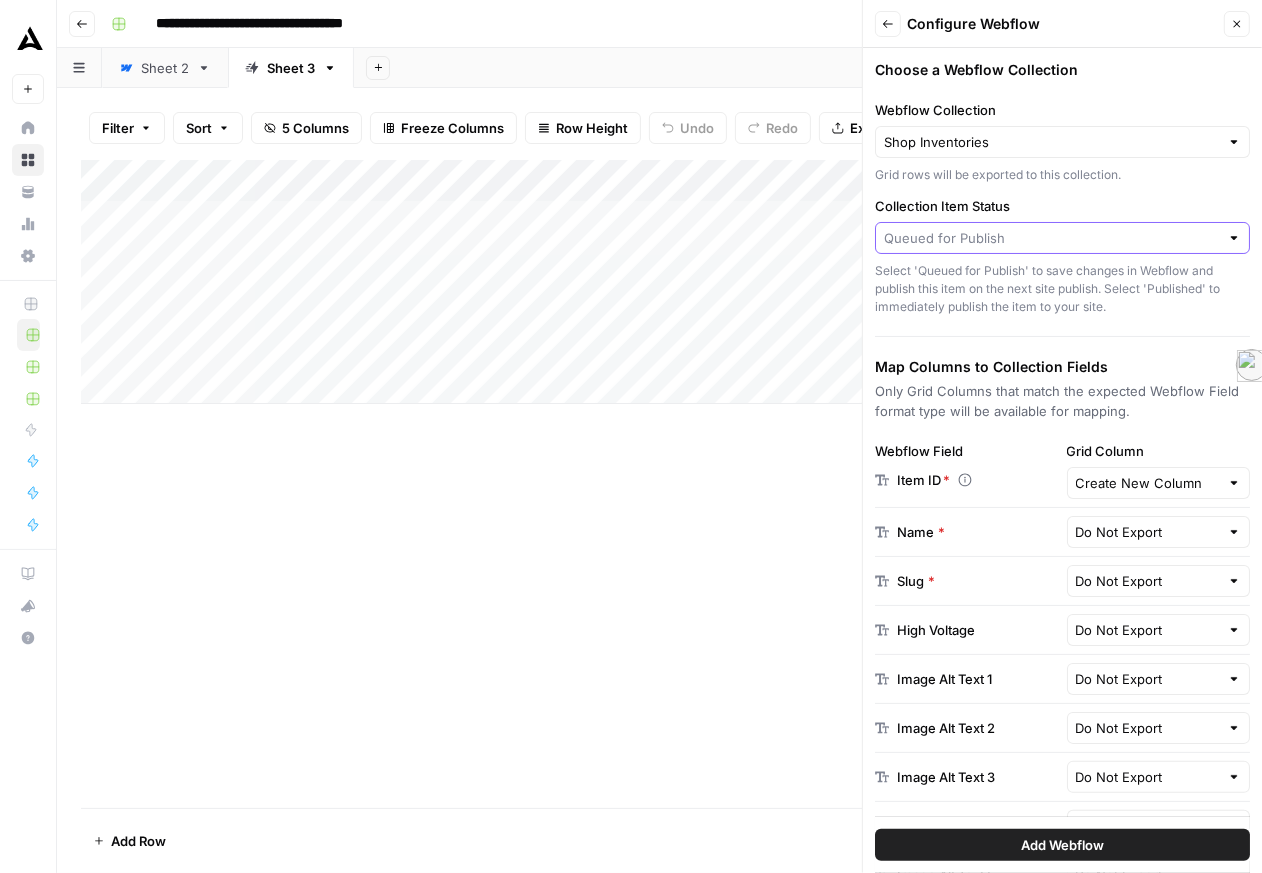 click on "Collection Item Status" at bounding box center [1051, 238] 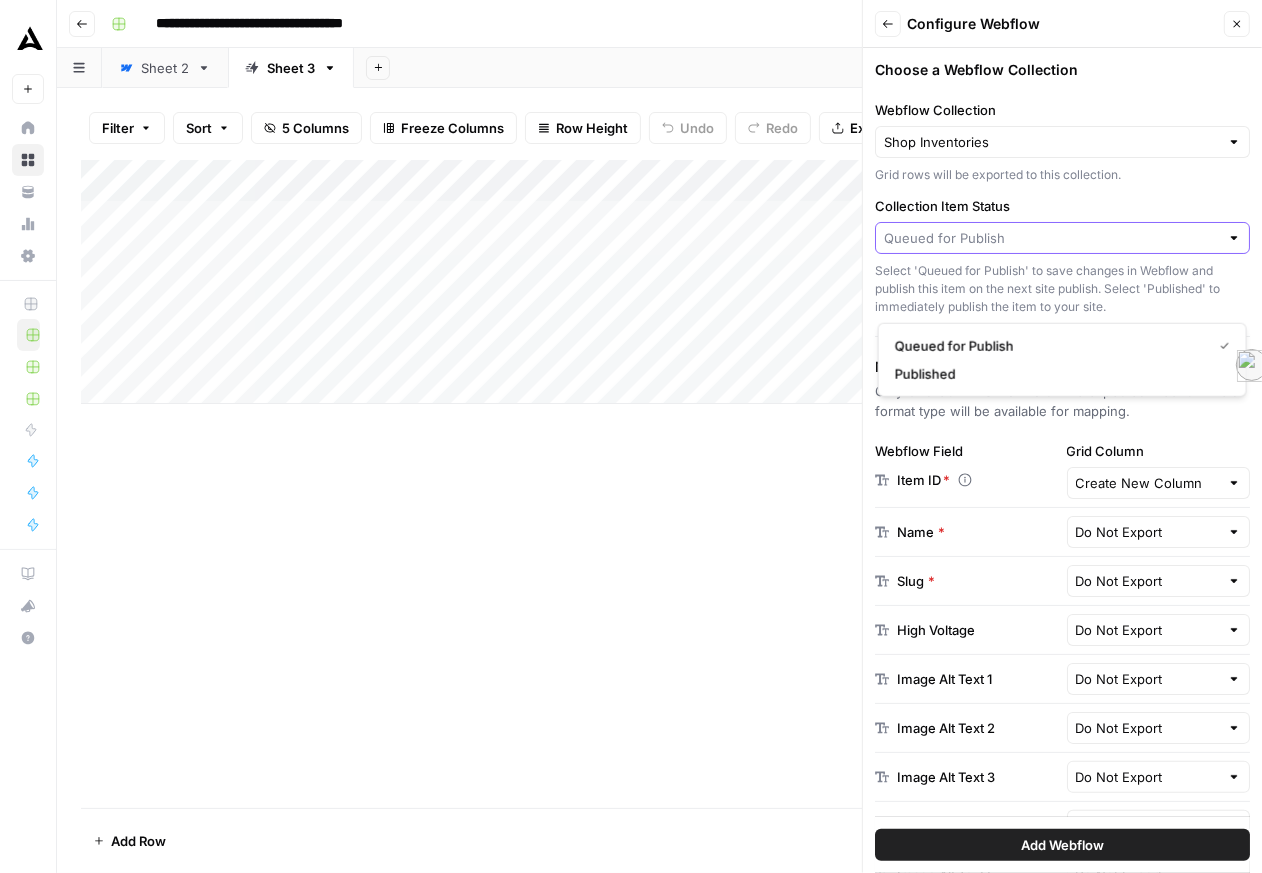 click on "Collection Item Status" at bounding box center (1051, 238) 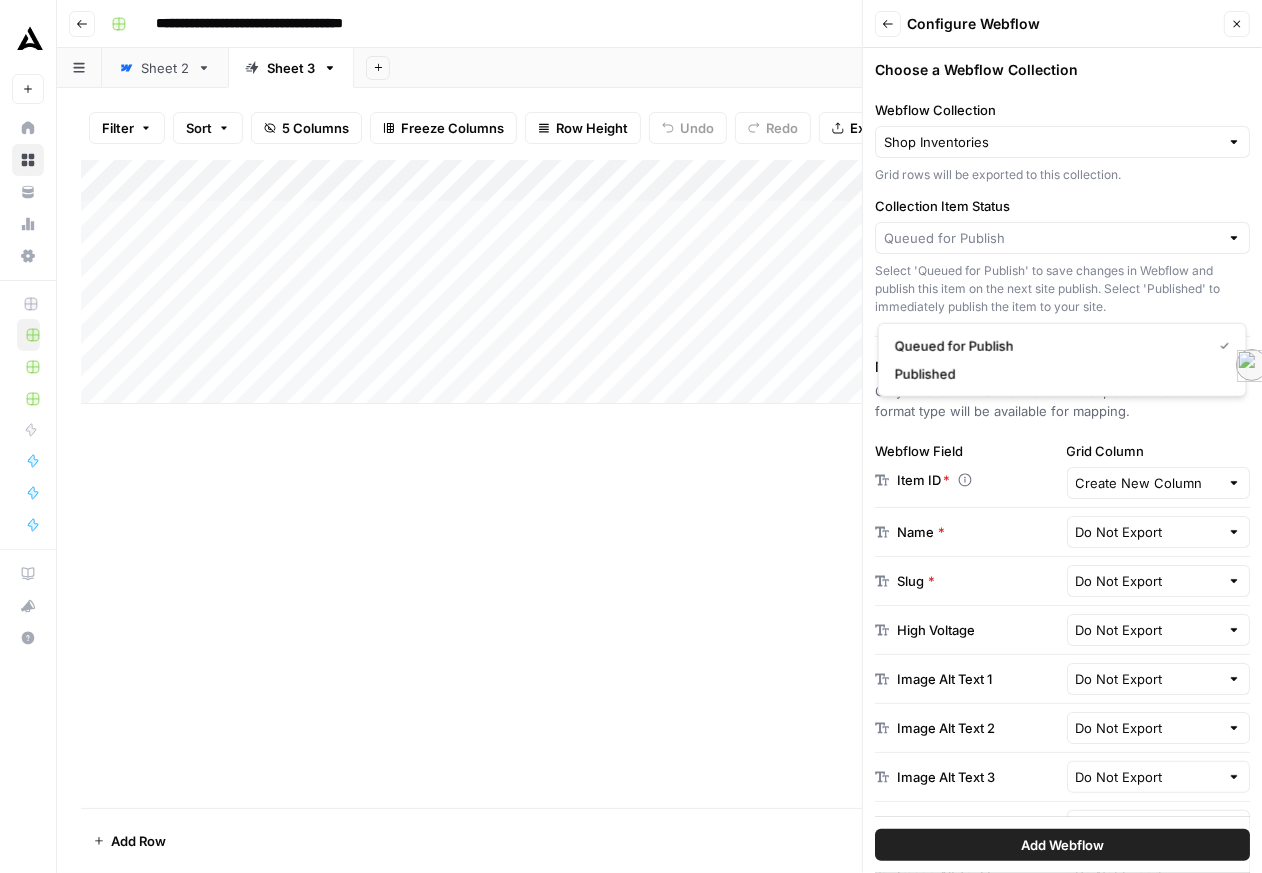type on "Queued for Publish" 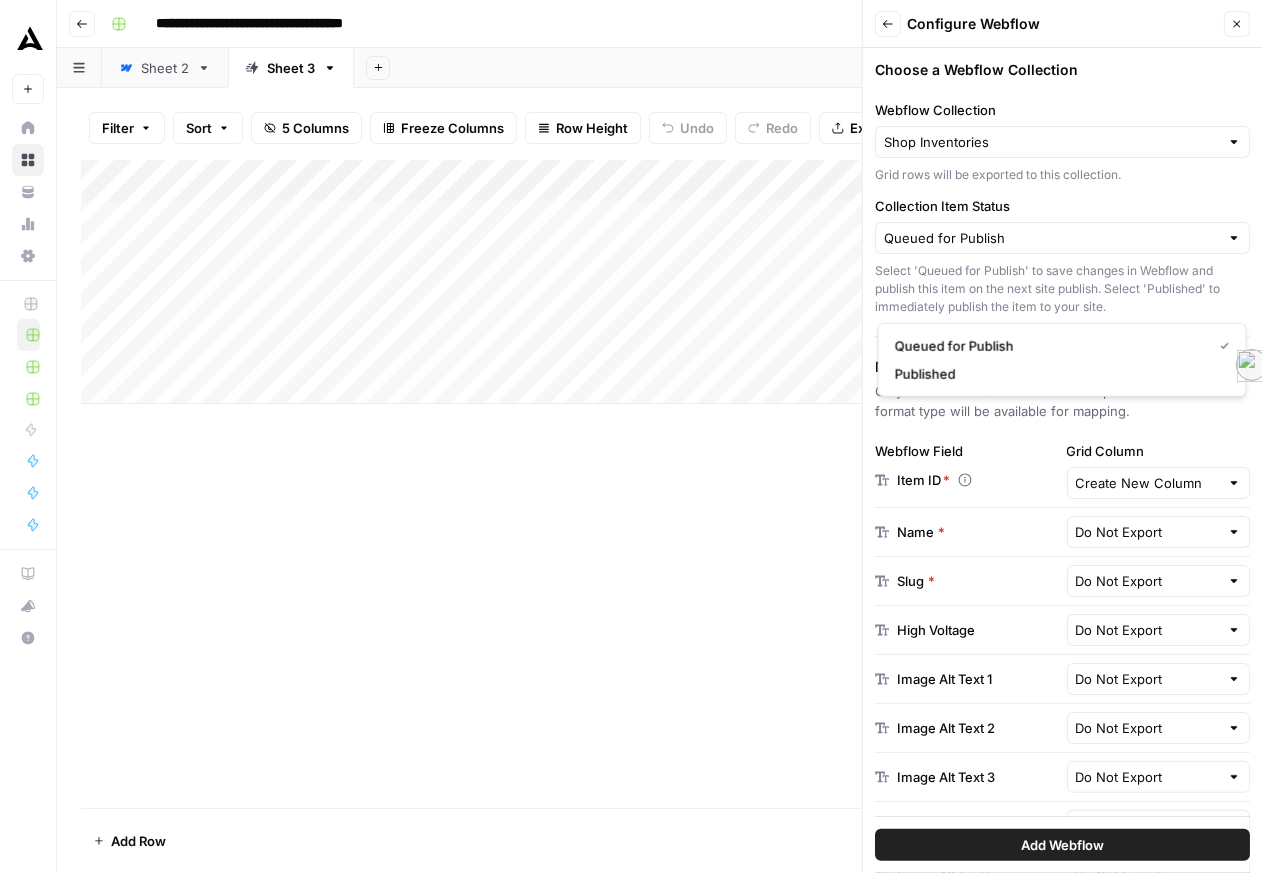 click on "Collection Item Status" at bounding box center [1062, 206] 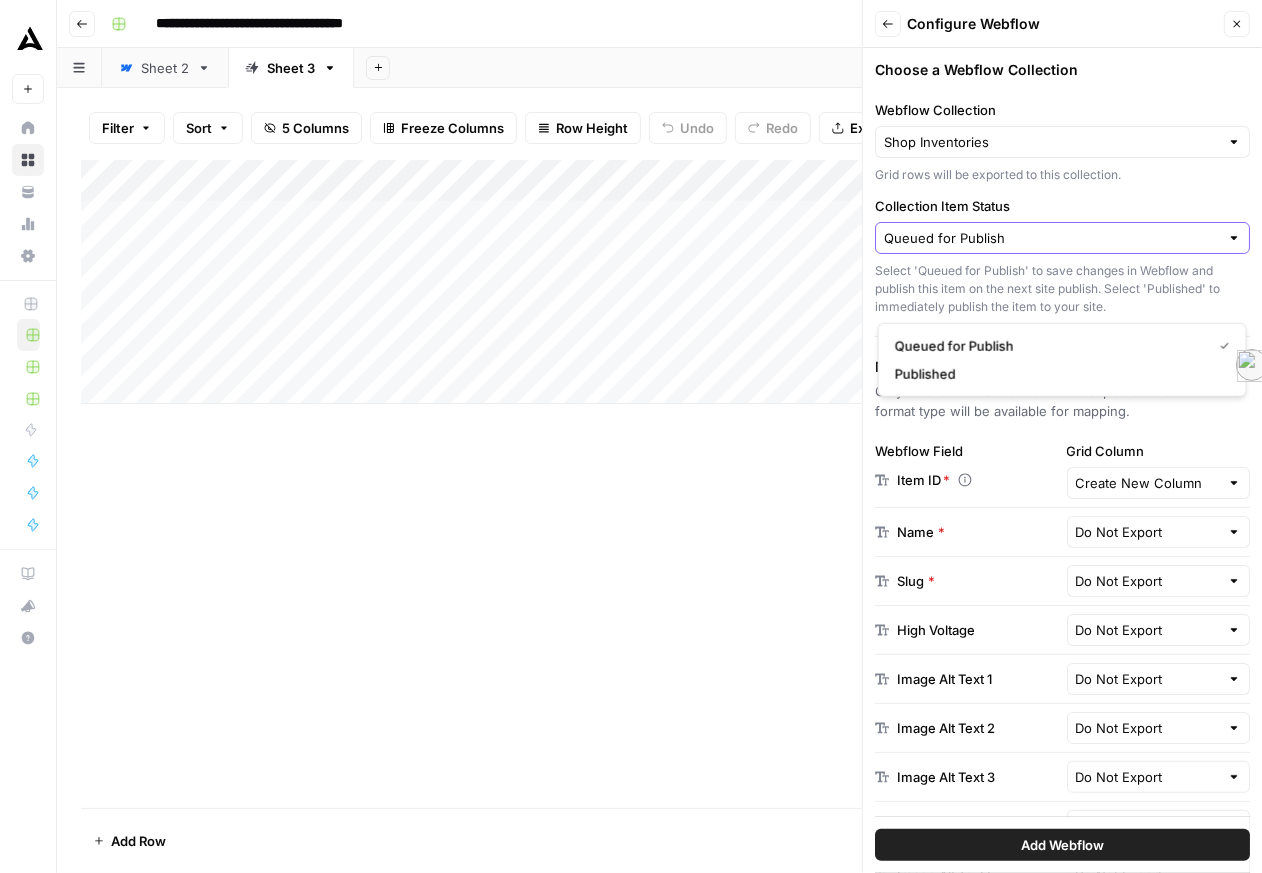 click on "Queued for Publish" at bounding box center (1051, 238) 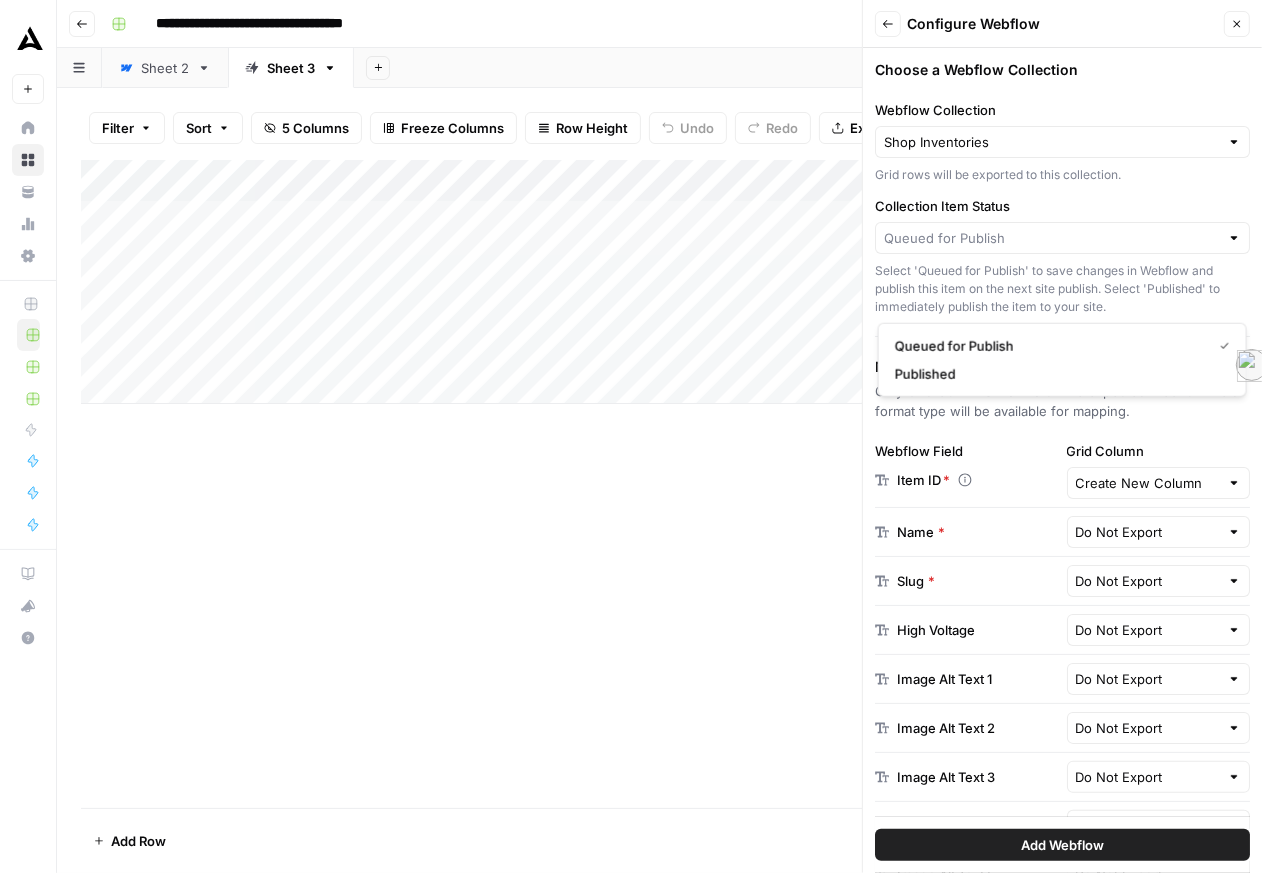 click on "Collection Item Status" at bounding box center [1062, 206] 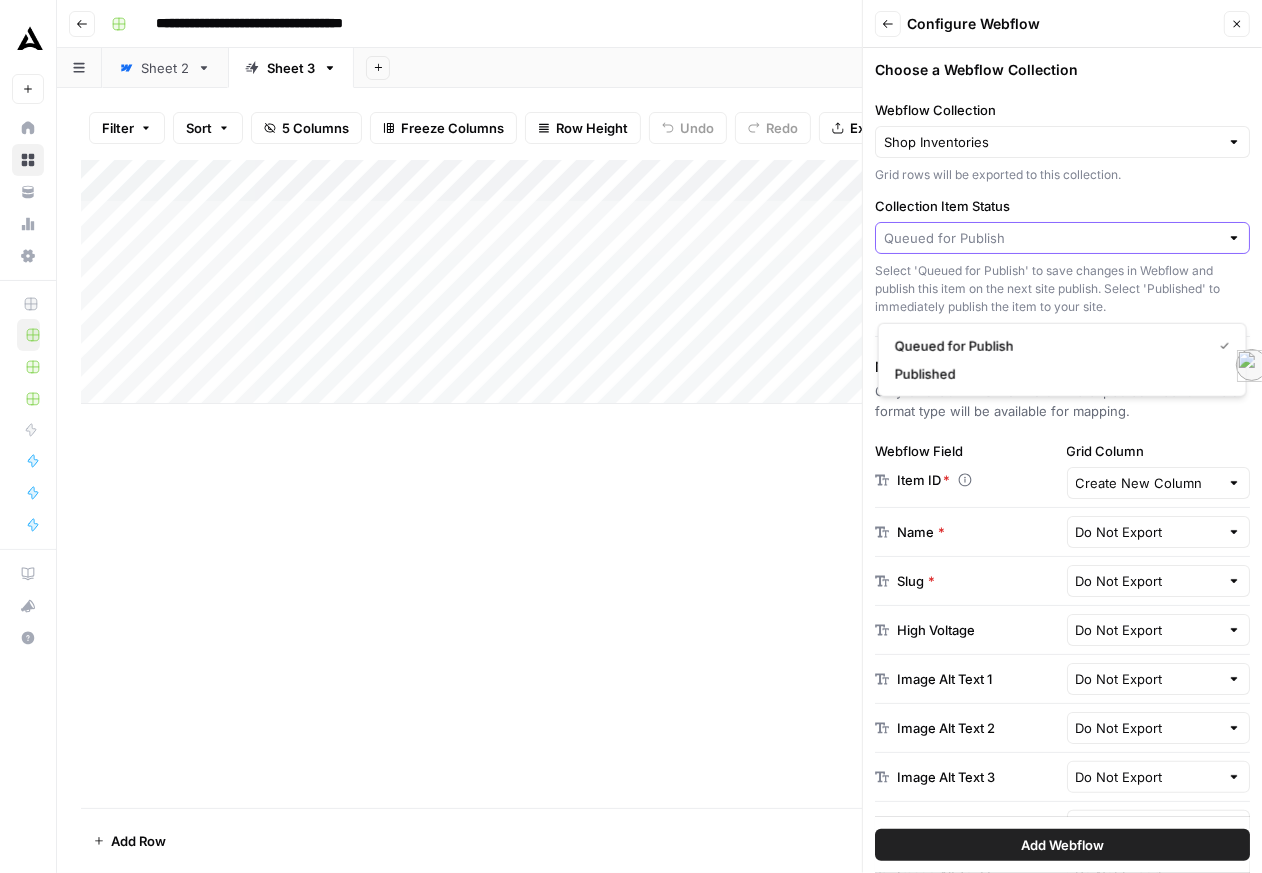 click on "Collection Item Status" at bounding box center [1051, 238] 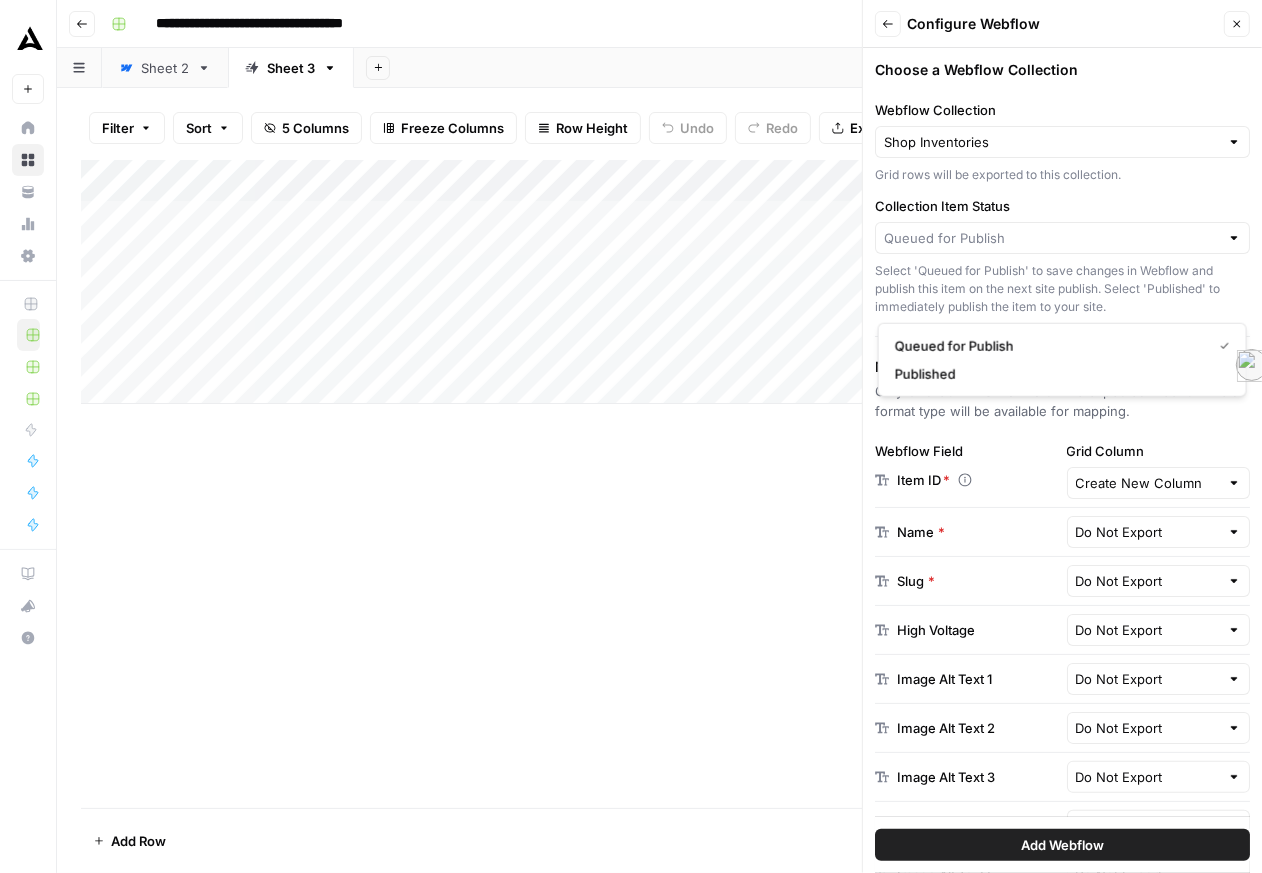 click on "Collection Item Status" at bounding box center [1062, 206] 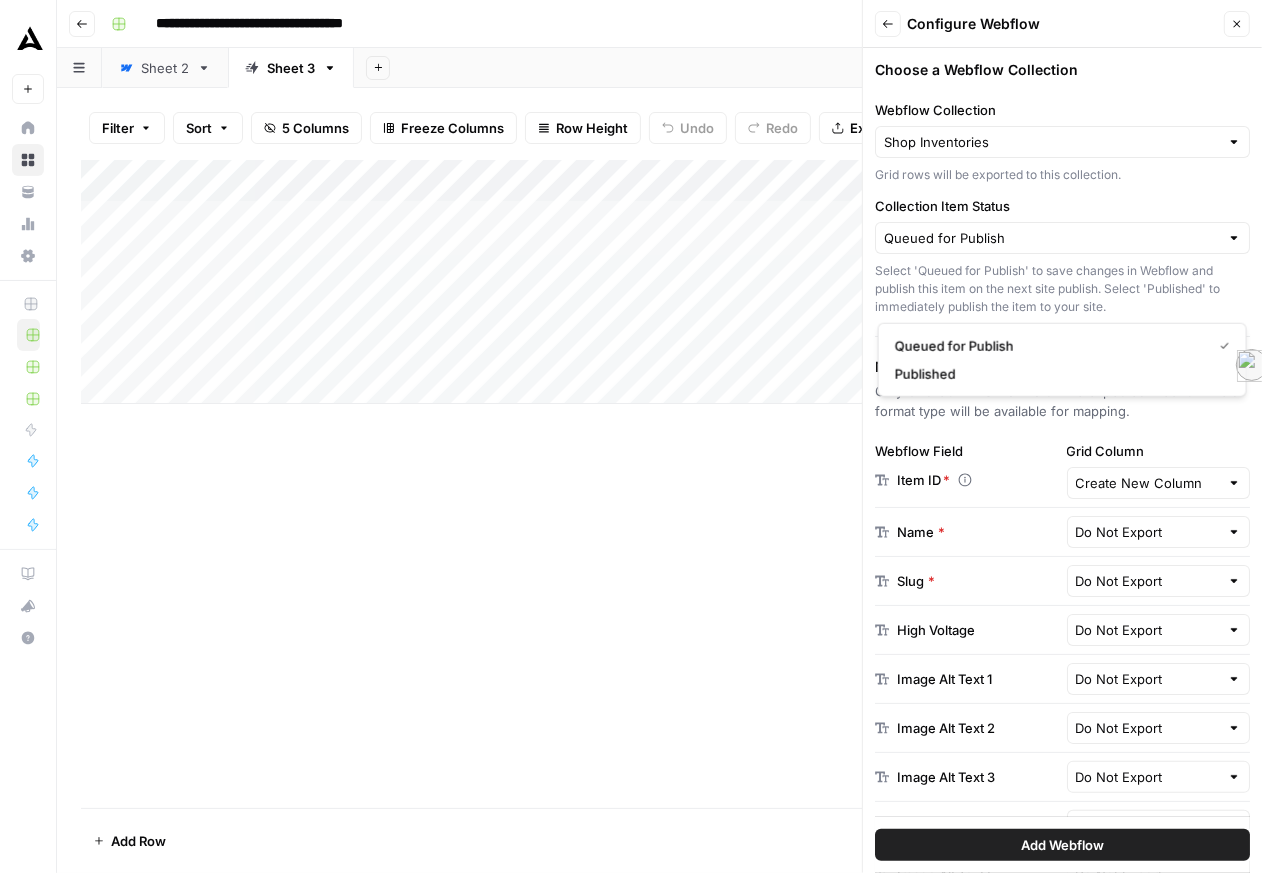 click on "Map Columns to Collection Fields" at bounding box center (1062, 367) 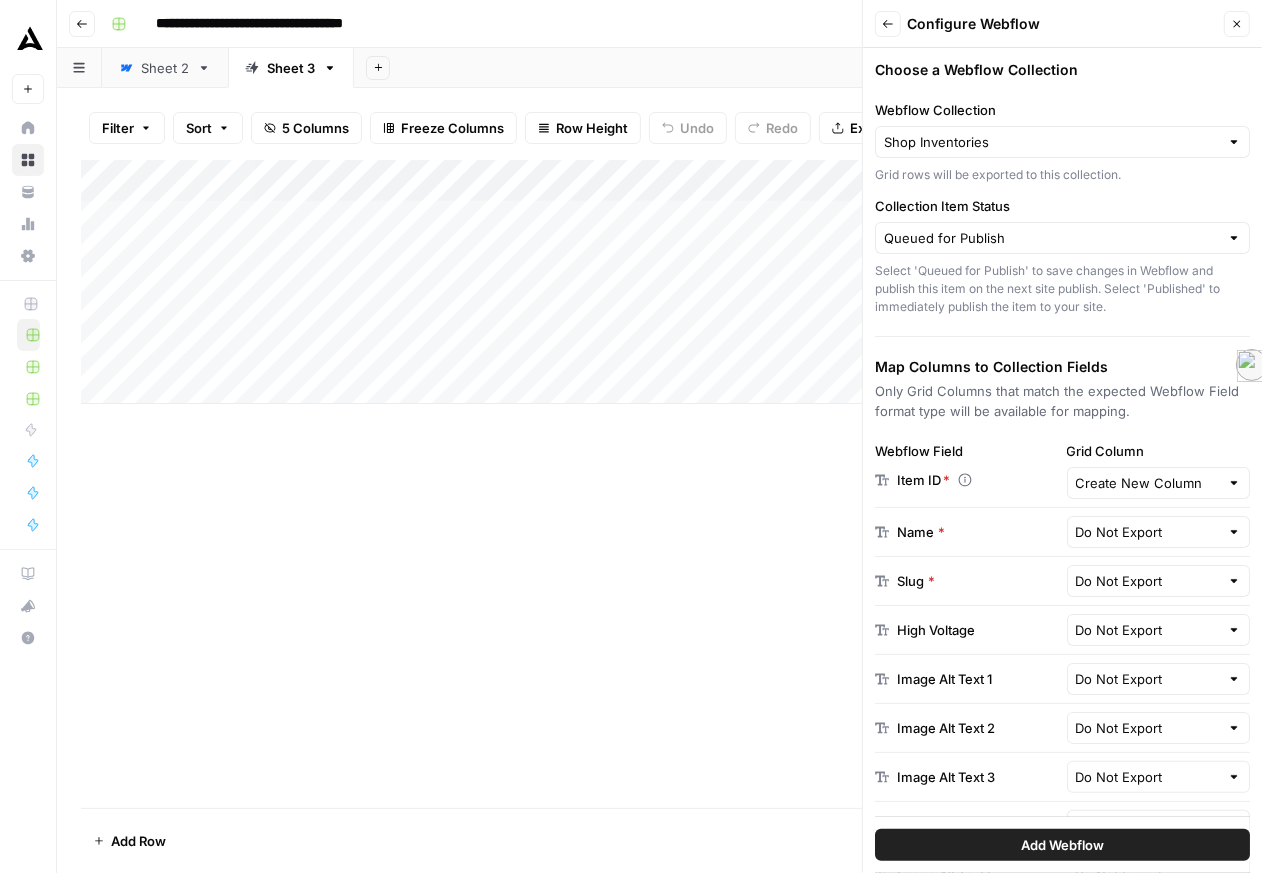 click on "Shop Inventories" at bounding box center [1062, 142] 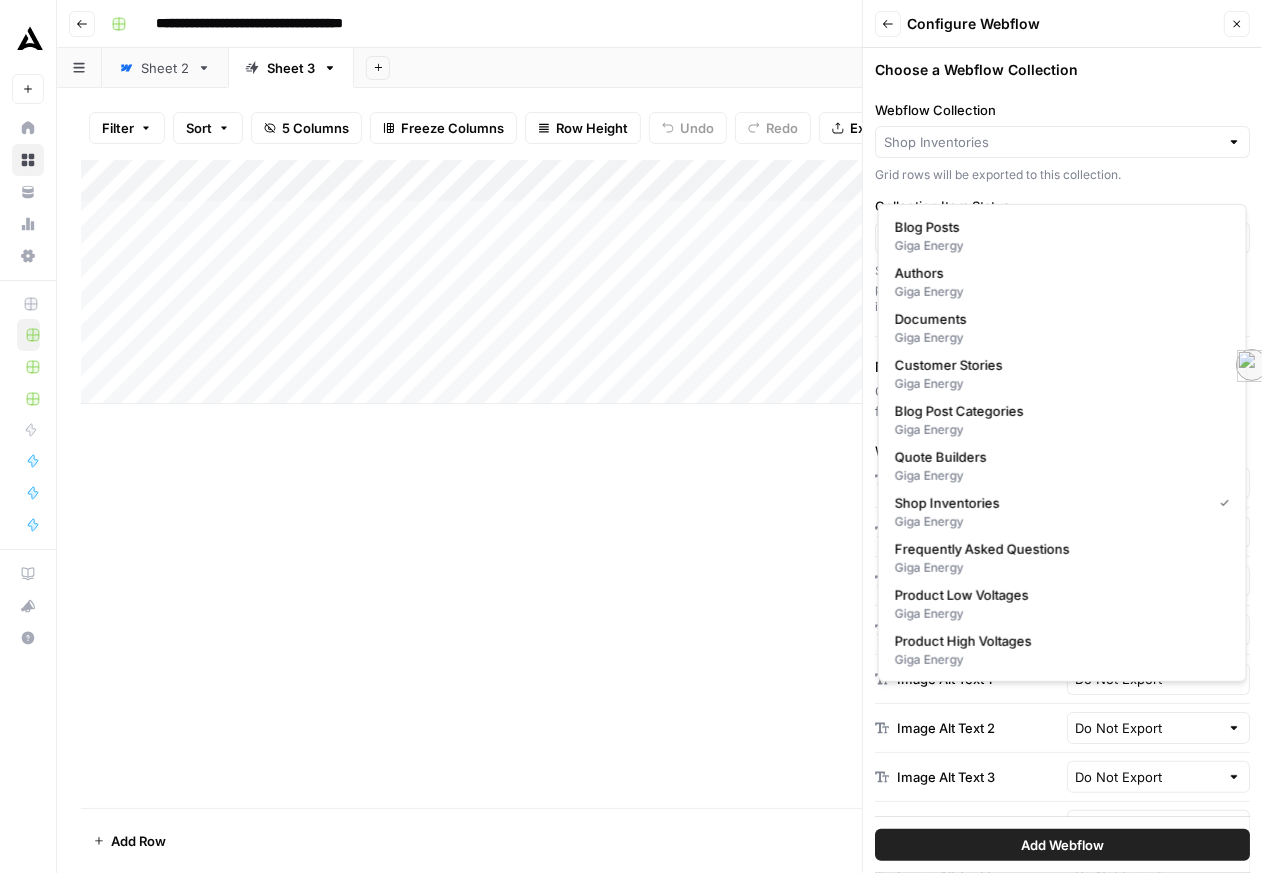 type on "Shop Inventories" 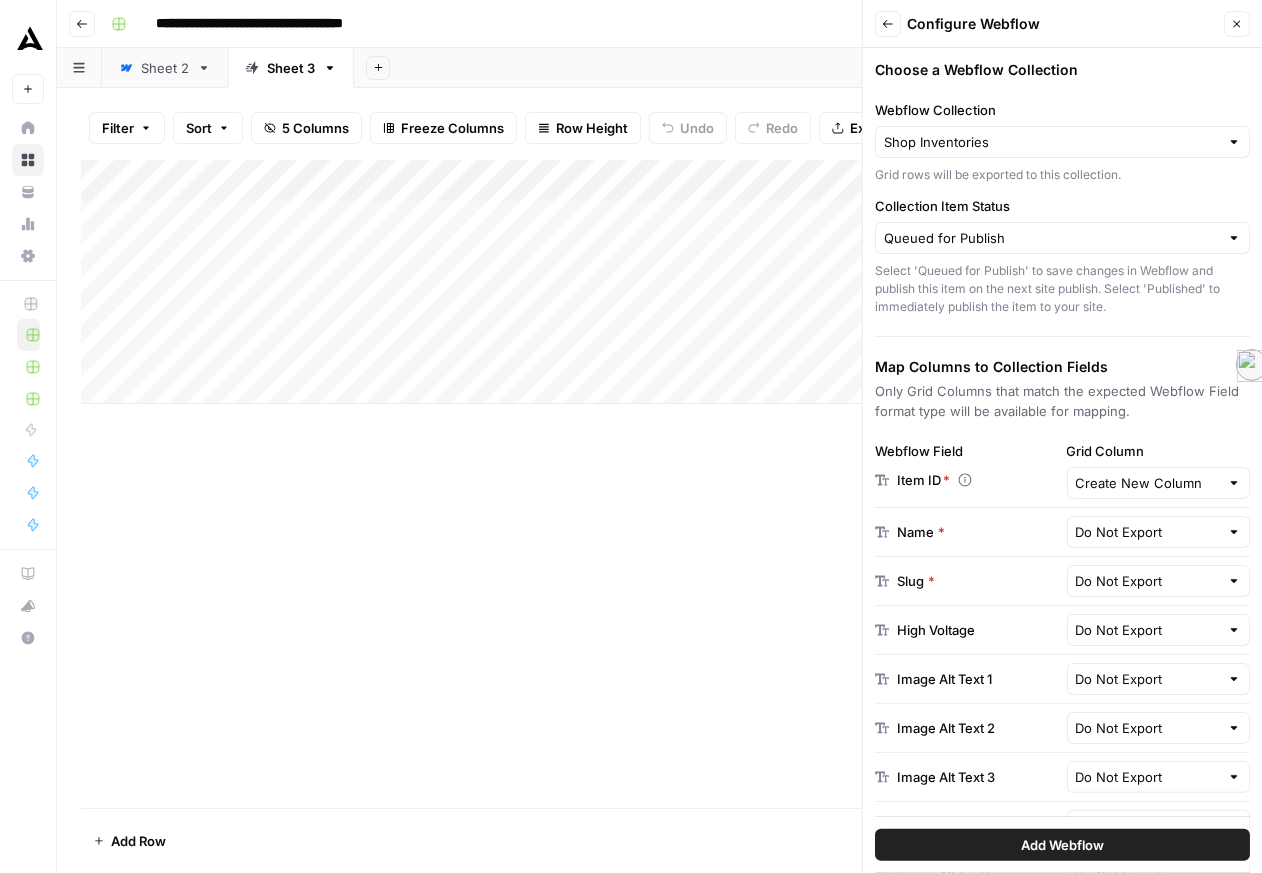 click on "Webflow Collection" at bounding box center [1062, 110] 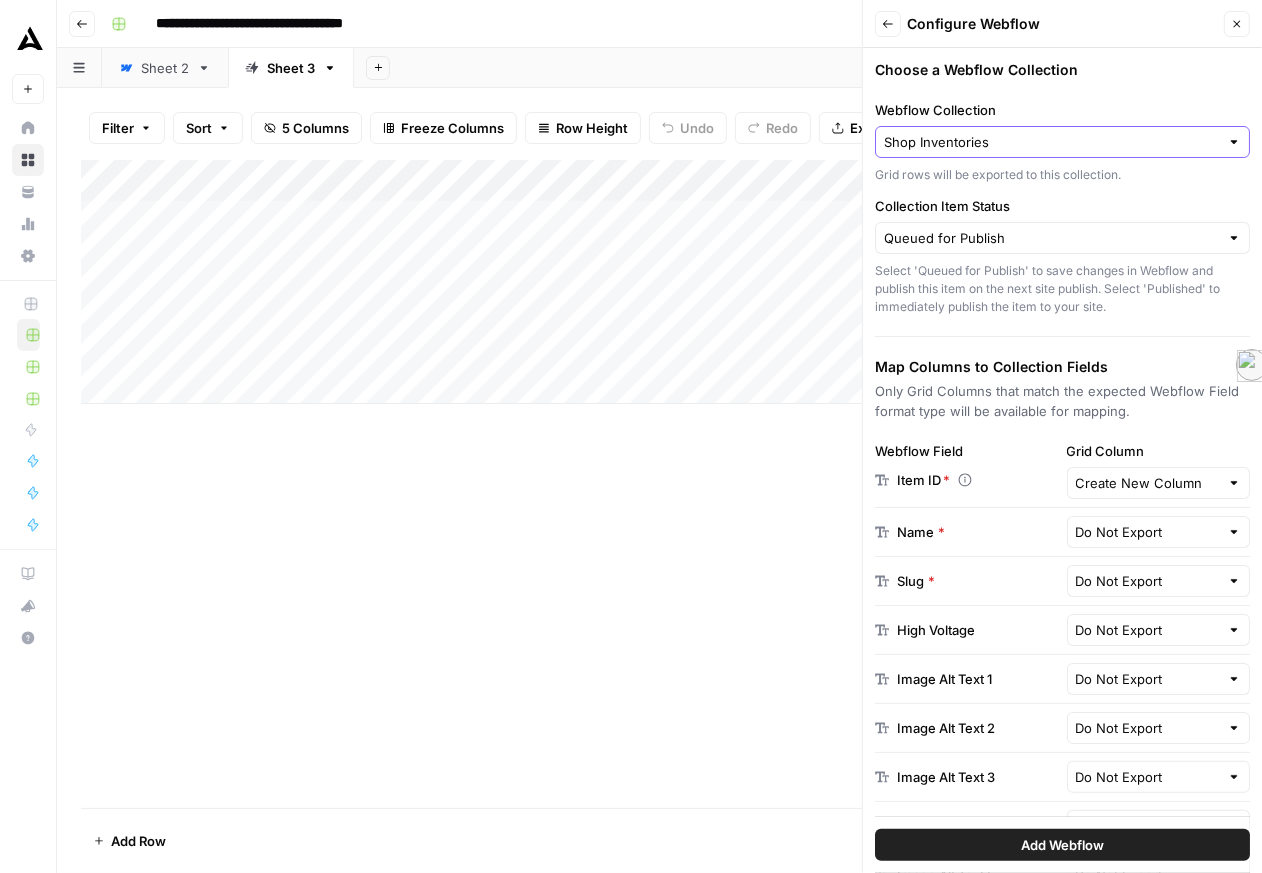 click on "Shop Inventories" at bounding box center (1051, 142) 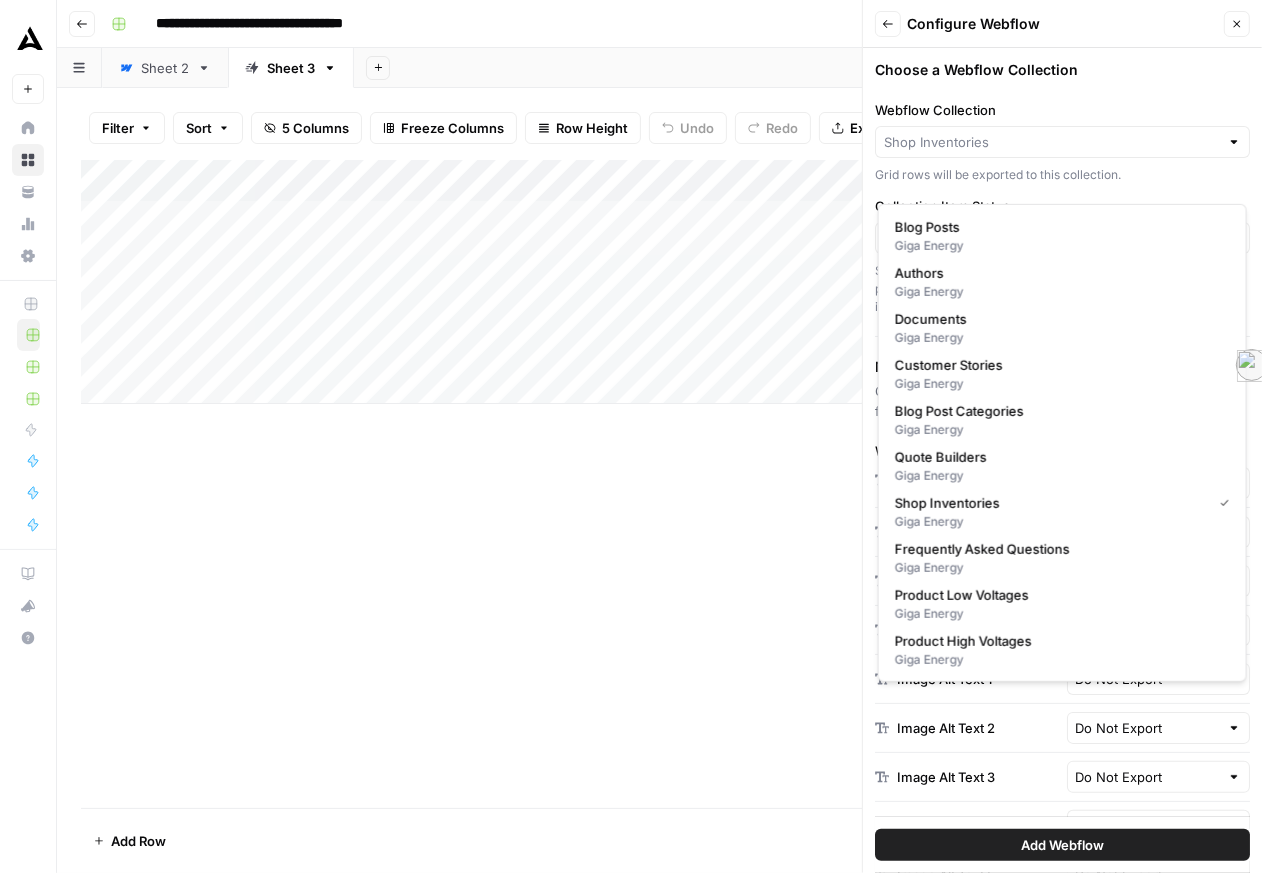 type on "Shop Inventories" 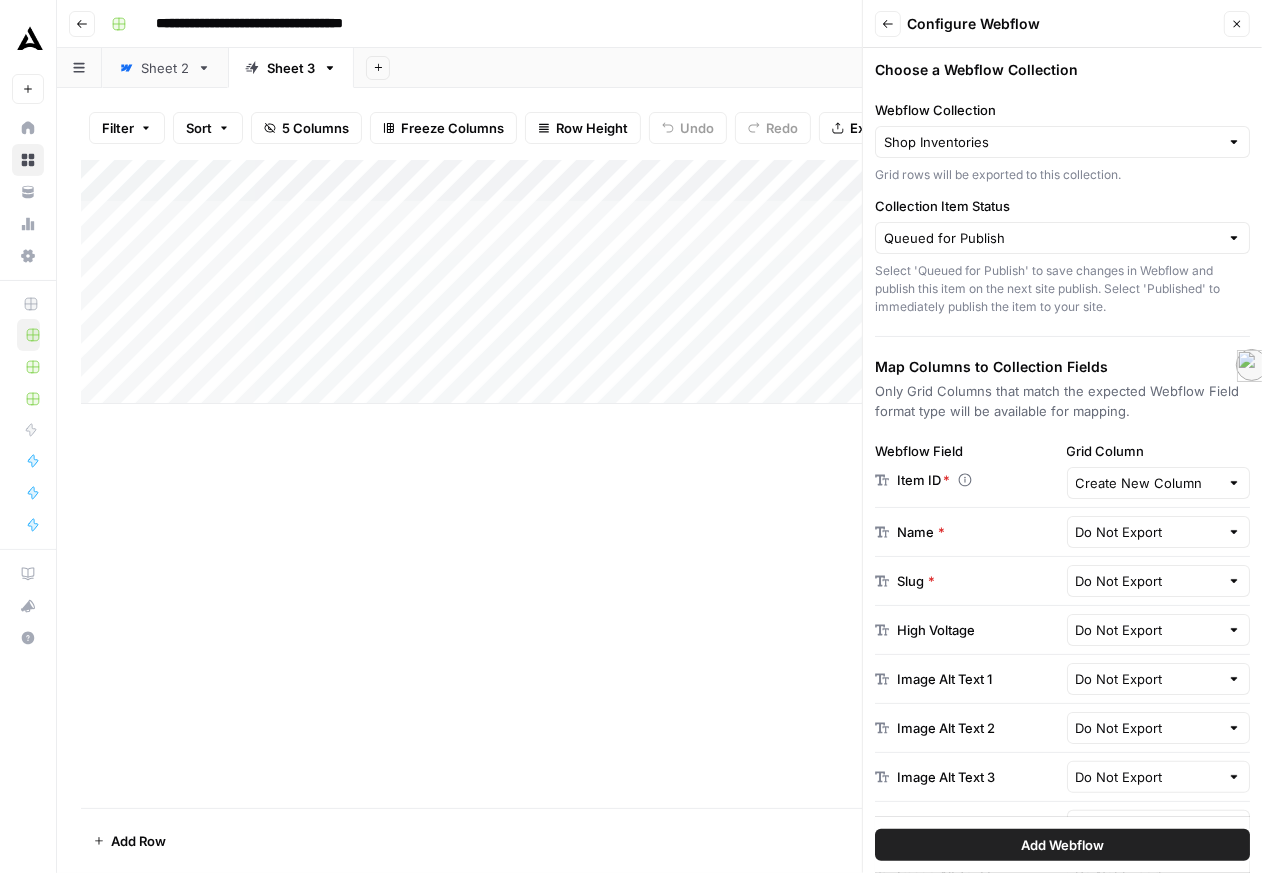 click on "Choose a Webflow Collection Webflow Collection Shop Inventories Grid rows will be exported to this collection. Collection Item Status Queued for Publish Select 'Queued for Publish' to save changes in Webflow and publish this item on the next site publish. Select 'Published' to immediately publish the item to your site. Map Columns to Collection Fields Only Grid Columns that match the expected Webflow Field format type will be available for mapping. Webflow Field
Item ID * Grid Column Create New Column
Name * Do Not Export
Slug * Do Not Export
High Voltage Do Not Export
Image Alt Text 1 Do Not Export" at bounding box center [1062, 460] 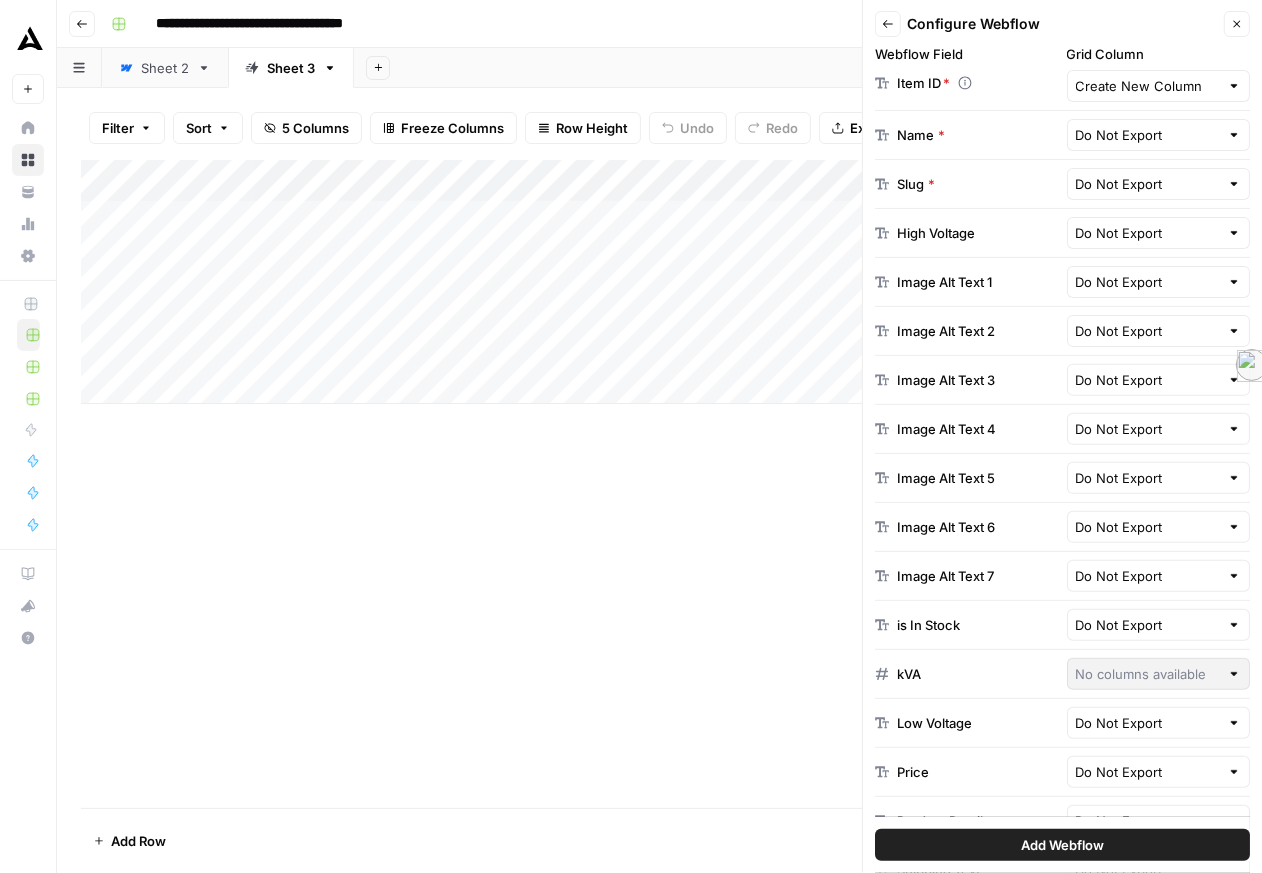 scroll, scrollTop: 404, scrollLeft: 0, axis: vertical 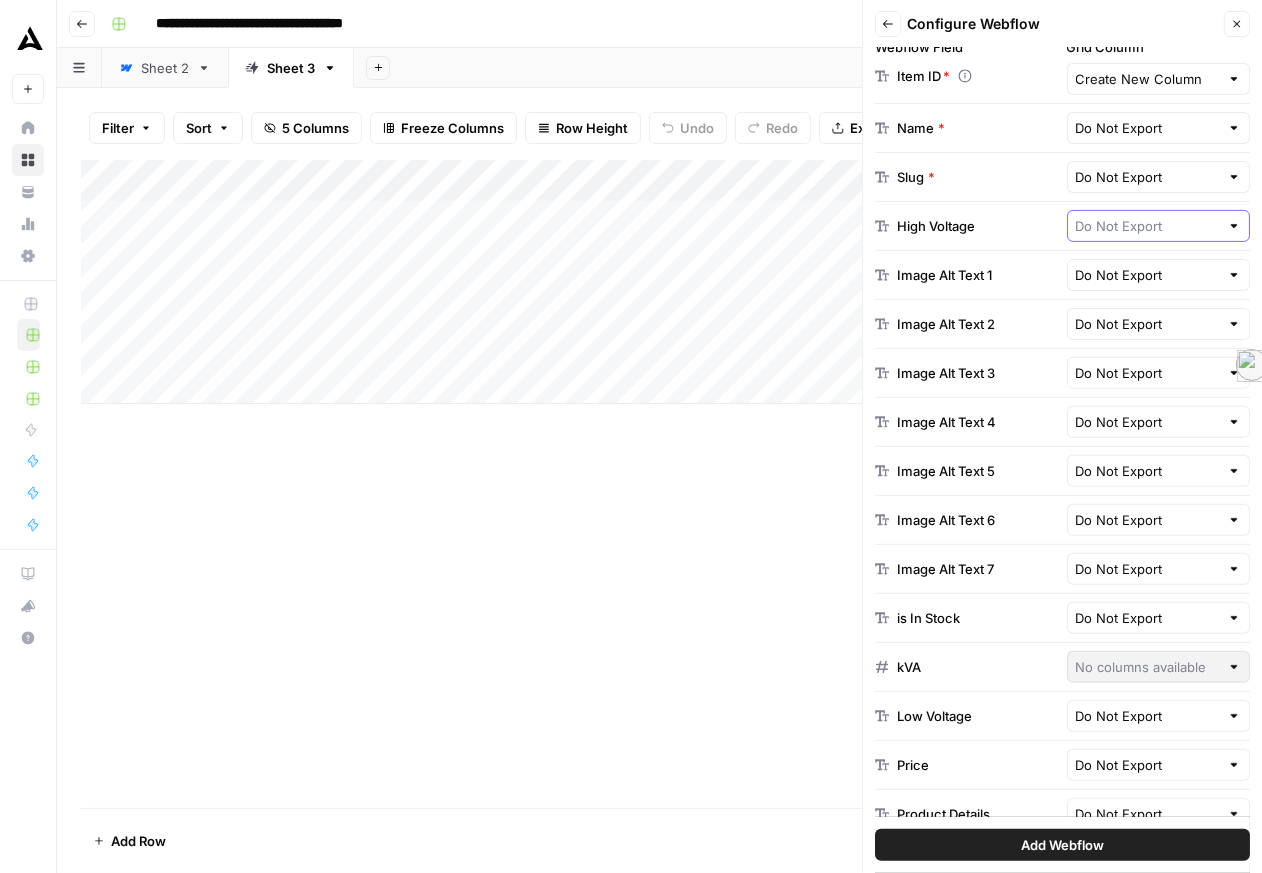 click at bounding box center [1148, 226] 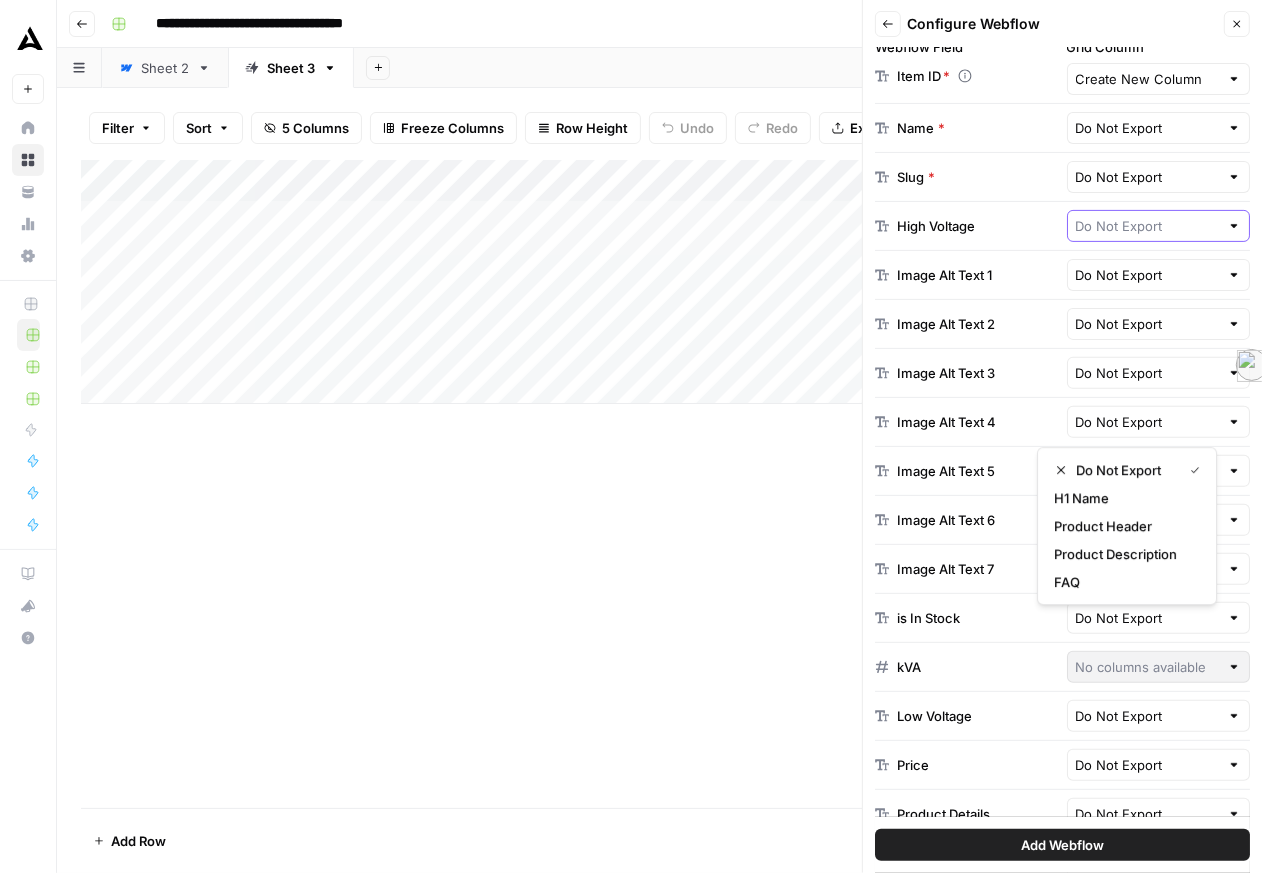 click at bounding box center [1148, 226] 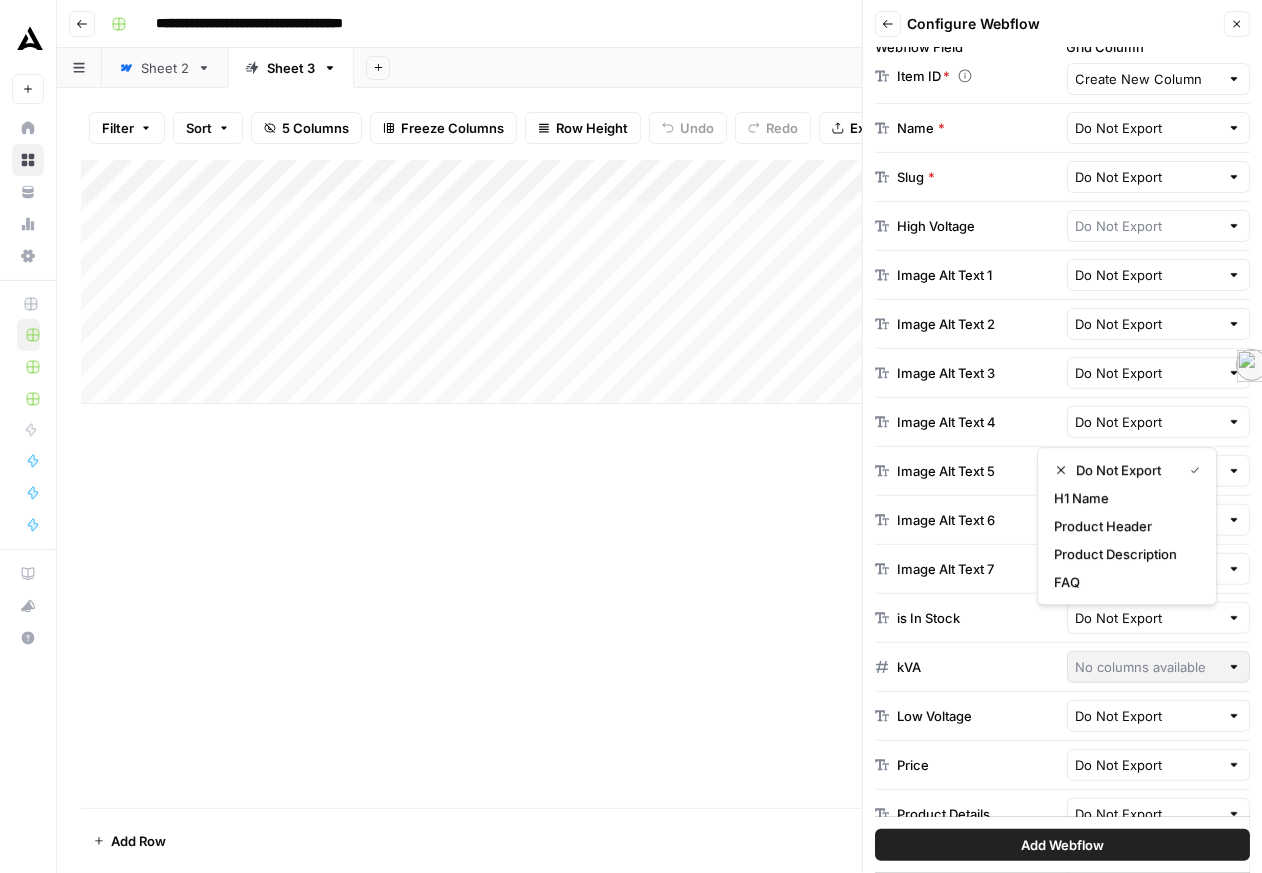 type on "Do Not Export" 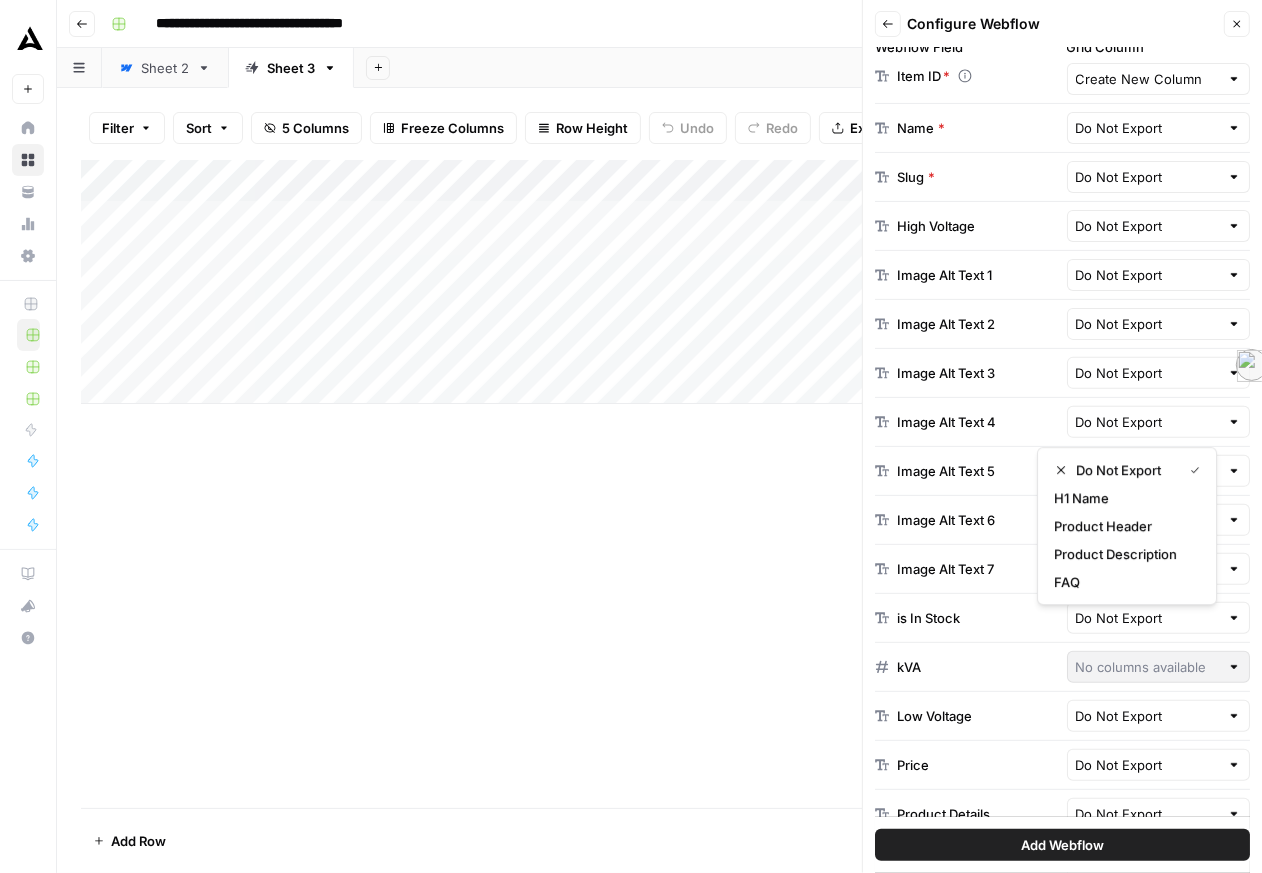 click on "High Voltage Do Not Export" at bounding box center (1062, 226) 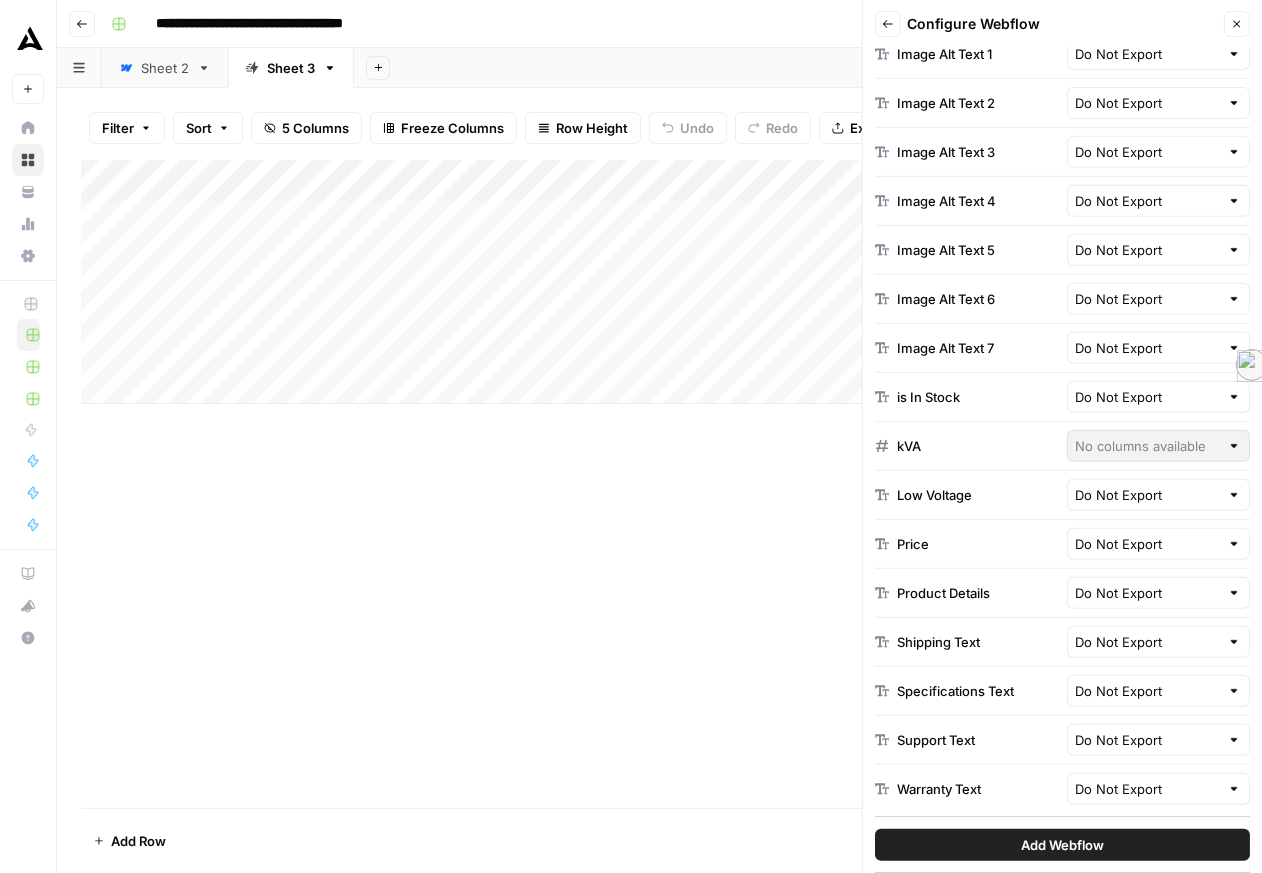 scroll, scrollTop: 675, scrollLeft: 0, axis: vertical 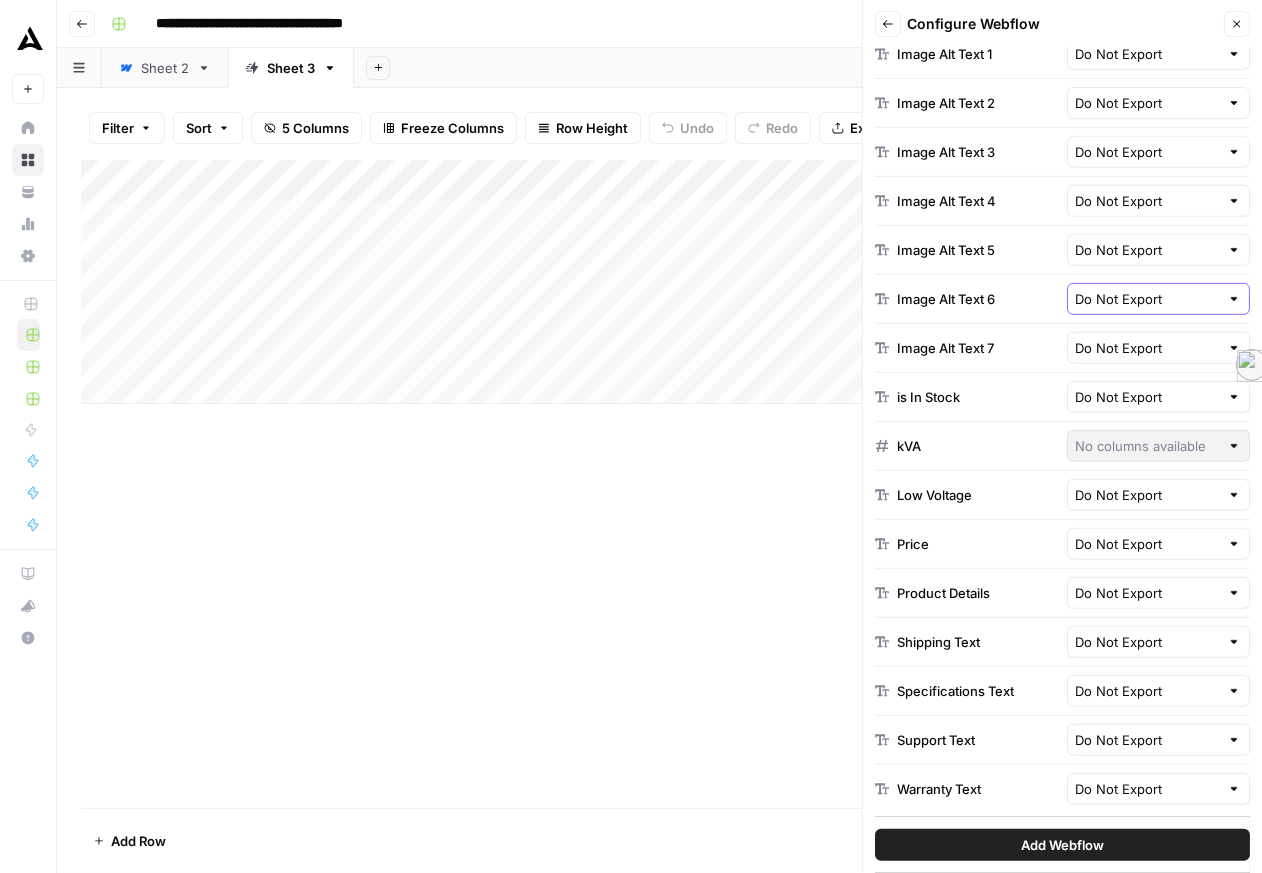 click on "Do Not Export" at bounding box center [1148, 299] 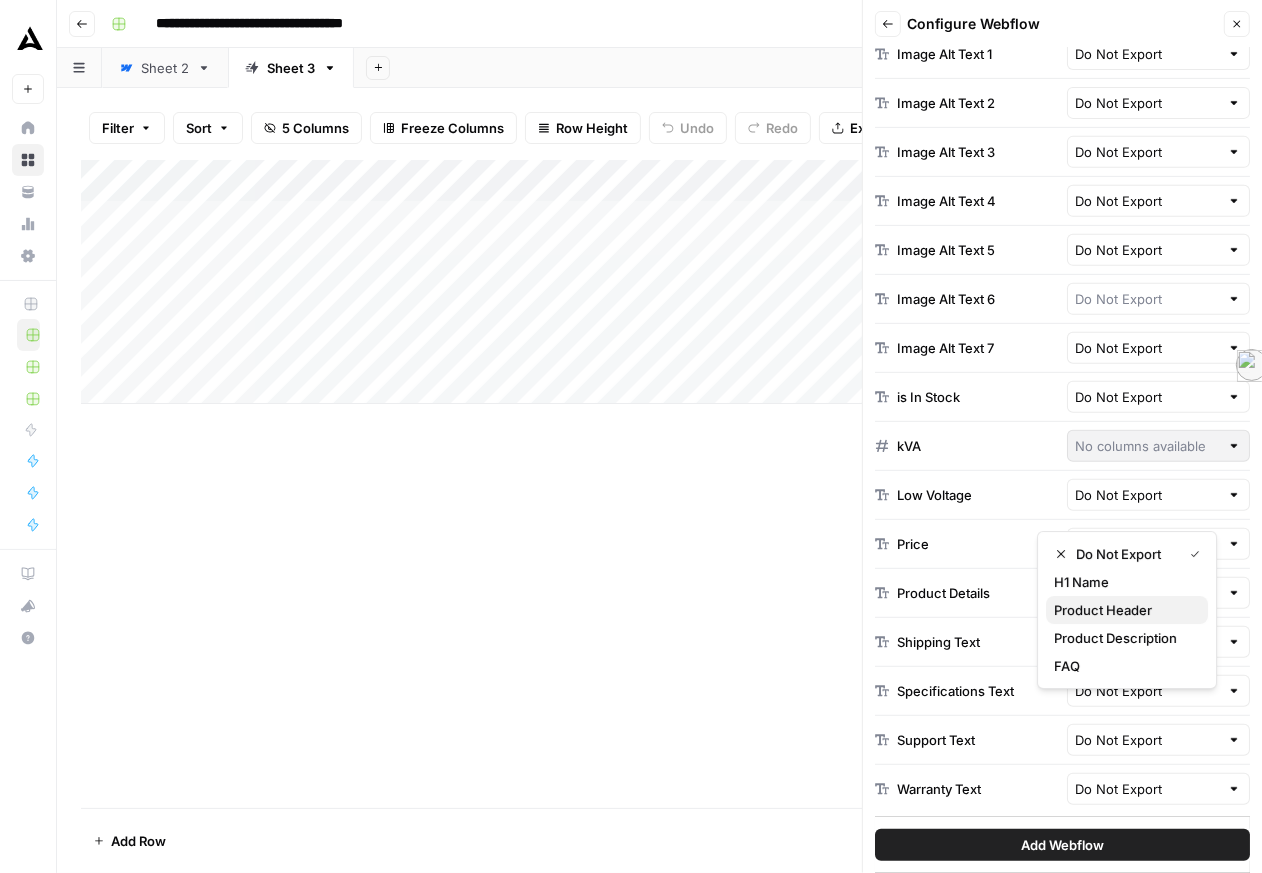 click on "Product Header" at bounding box center [1123, 610] 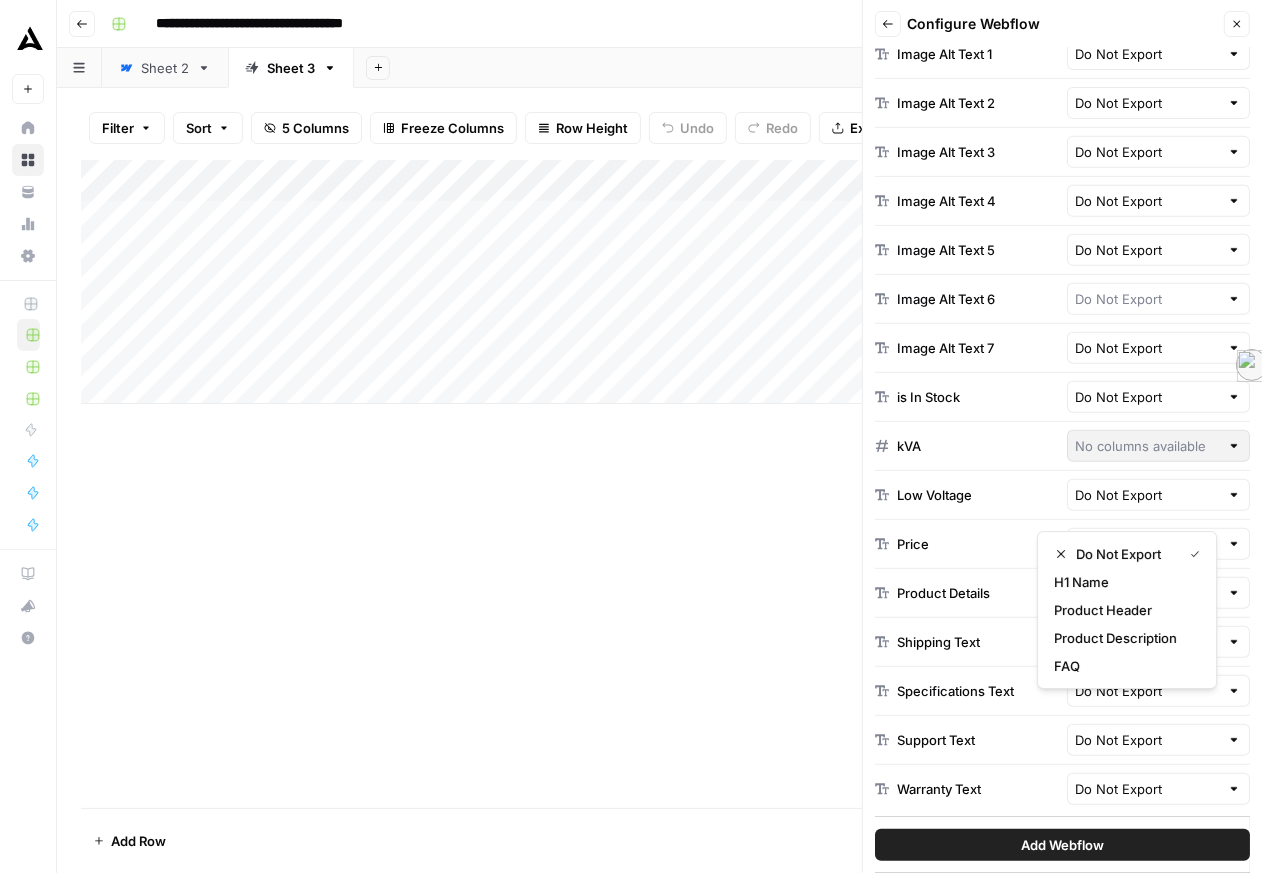 type on "Product Header" 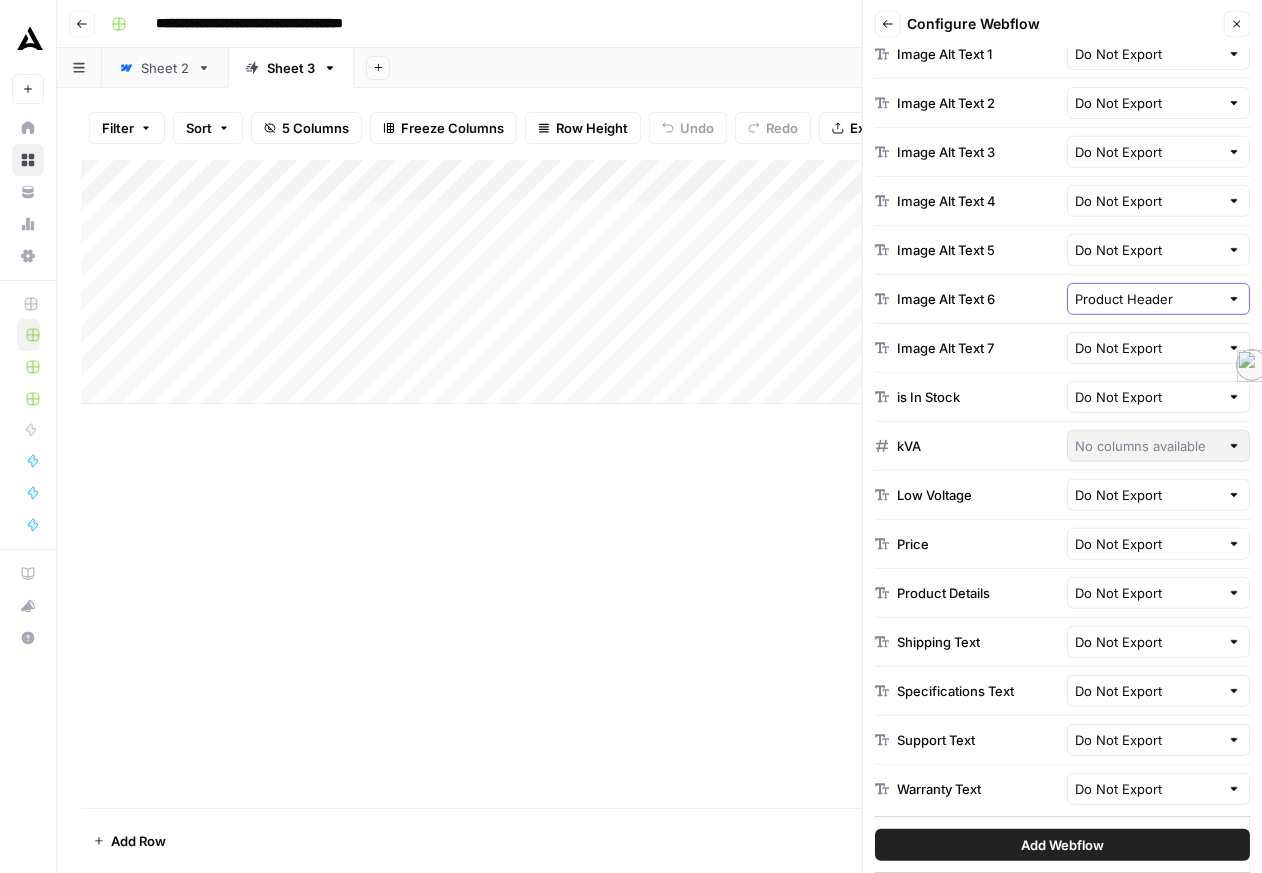click on "Product Header" at bounding box center (1148, 299) 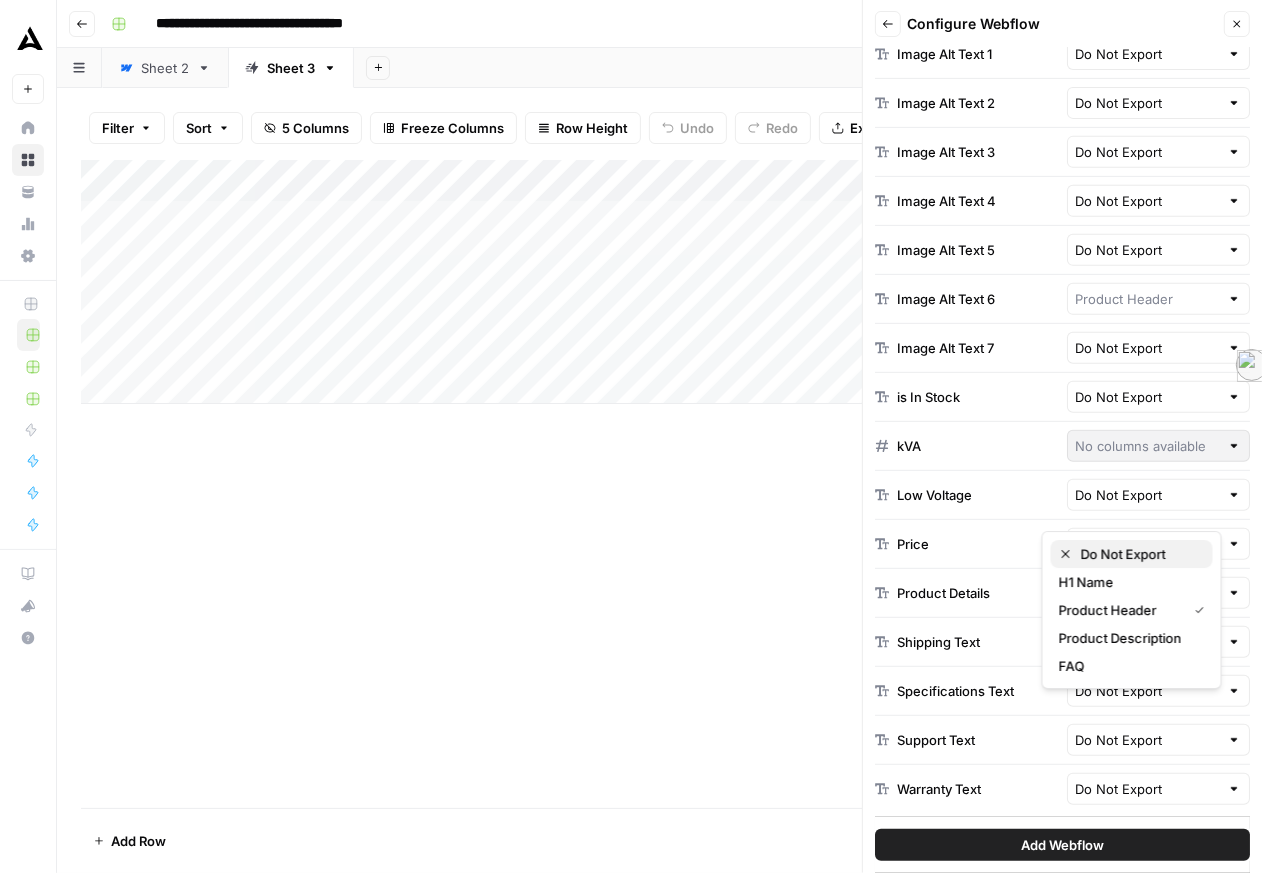 click on "Do Not Export" at bounding box center (1139, 554) 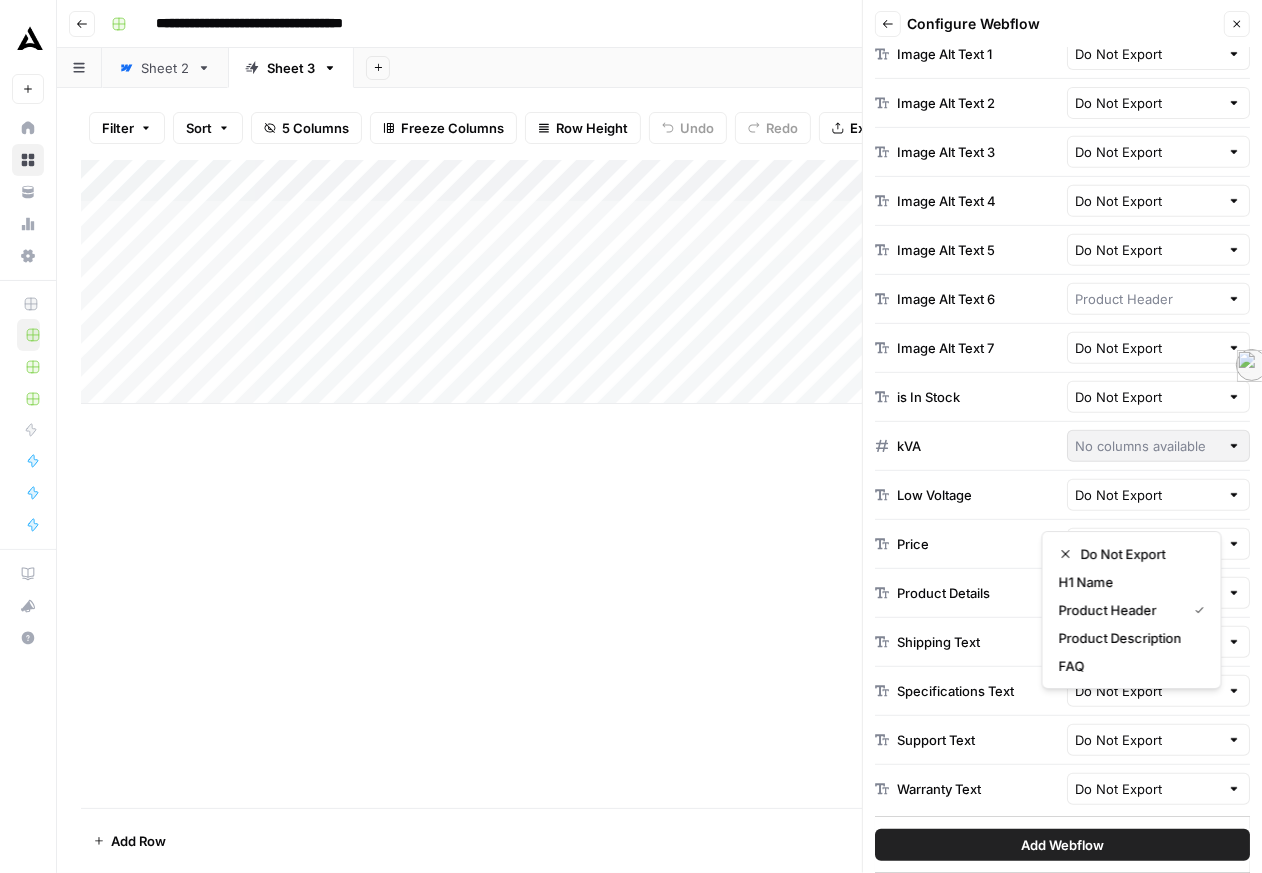 type on "Do Not Export" 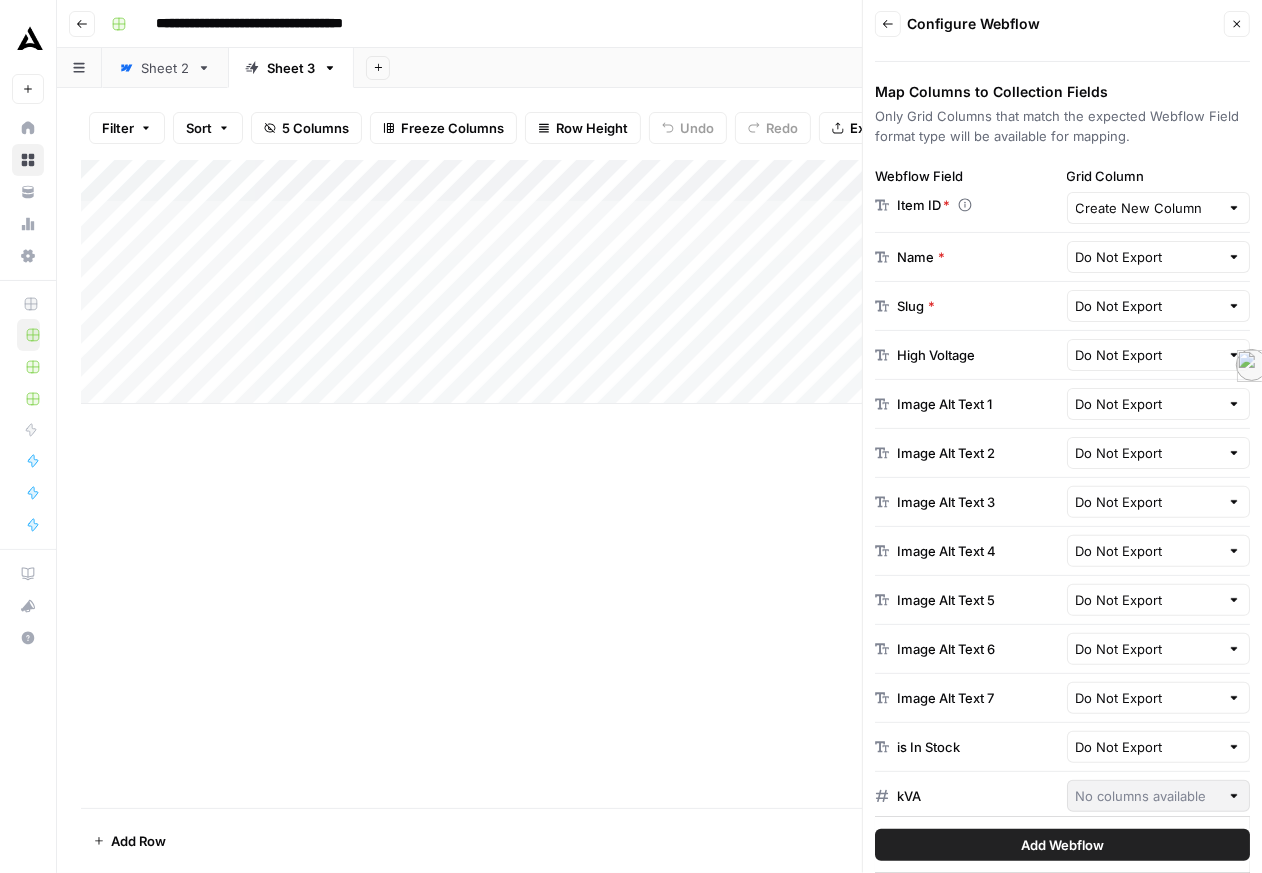 scroll, scrollTop: 258, scrollLeft: 0, axis: vertical 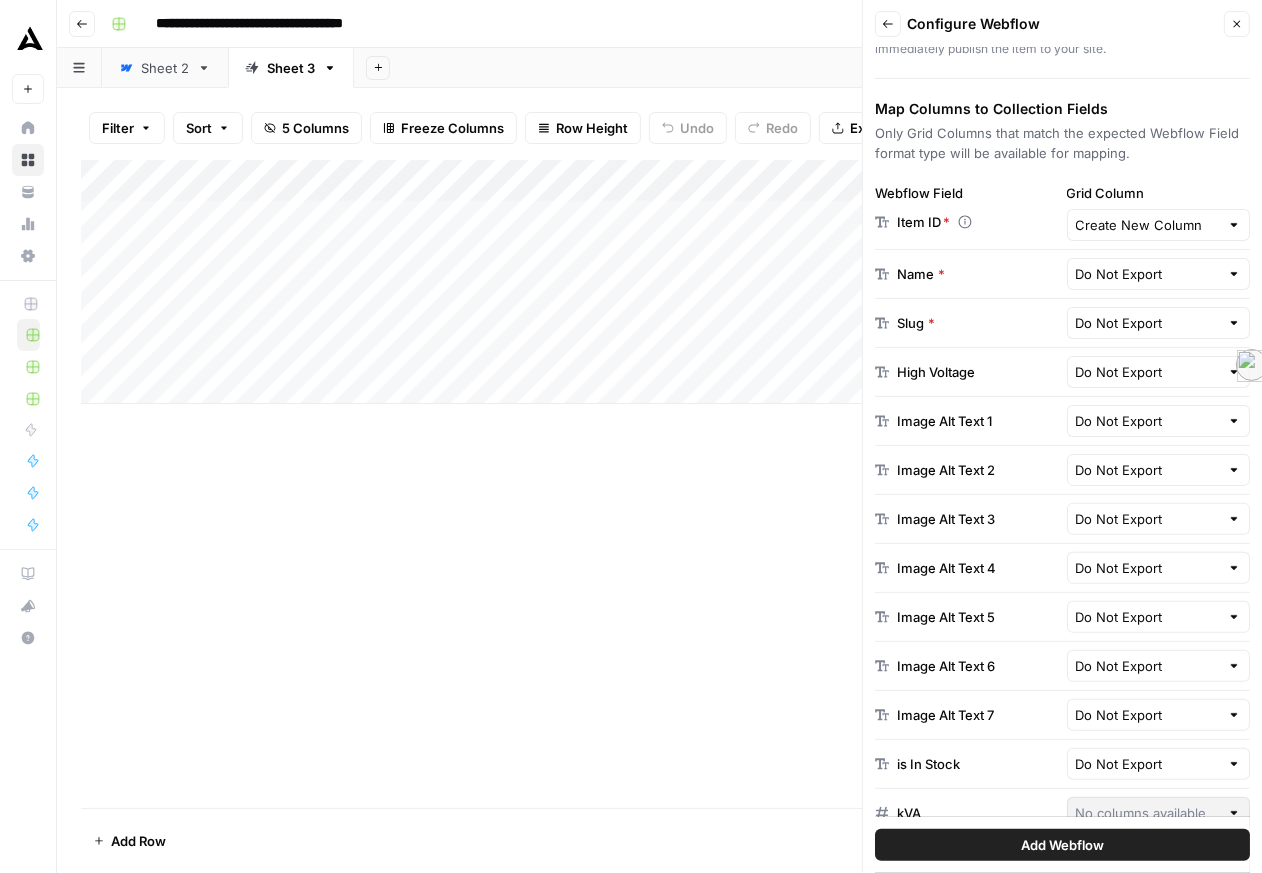 click on "Add Webflow" at bounding box center [1062, 845] 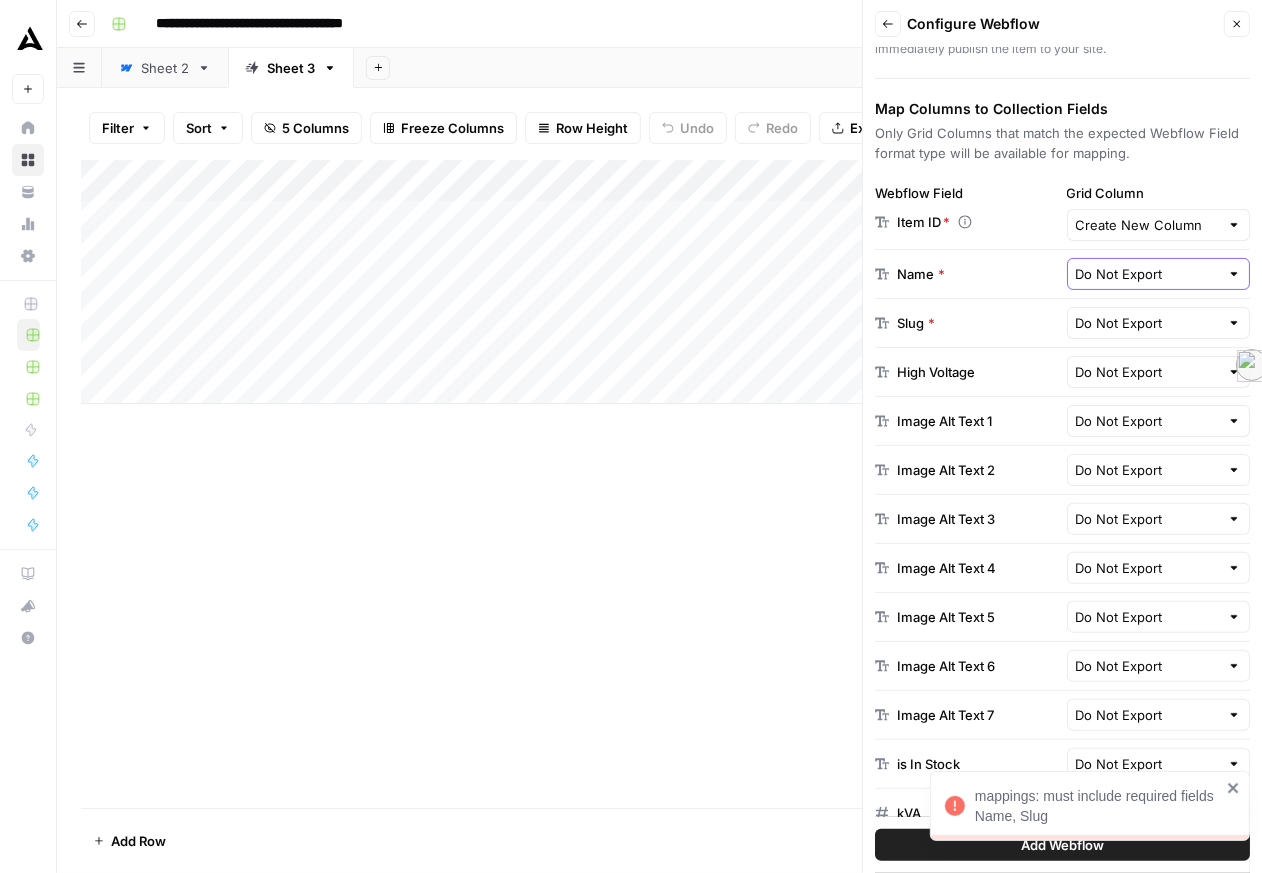 click on "Do Not Export" at bounding box center [1148, 274] 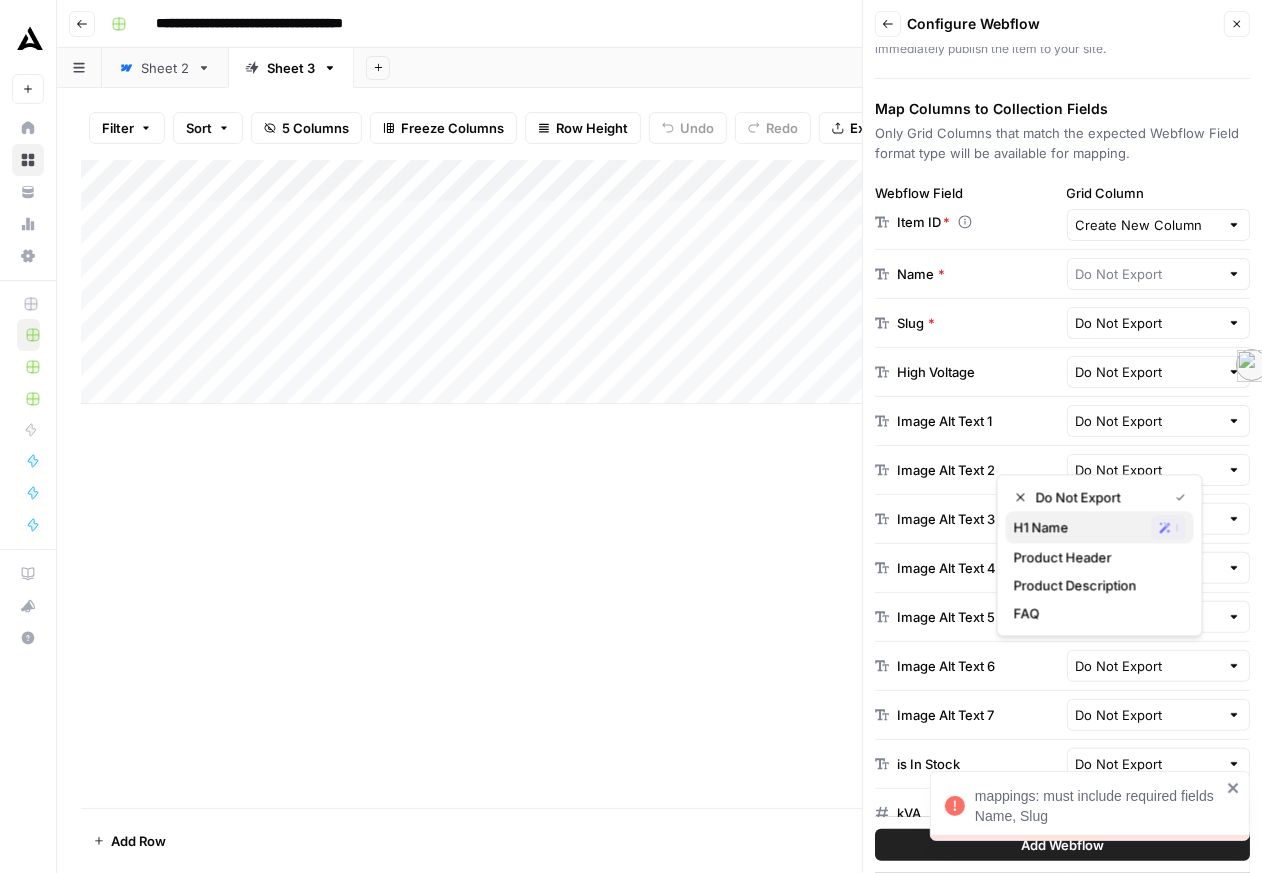click on "H1 Name" at bounding box center (1079, 527) 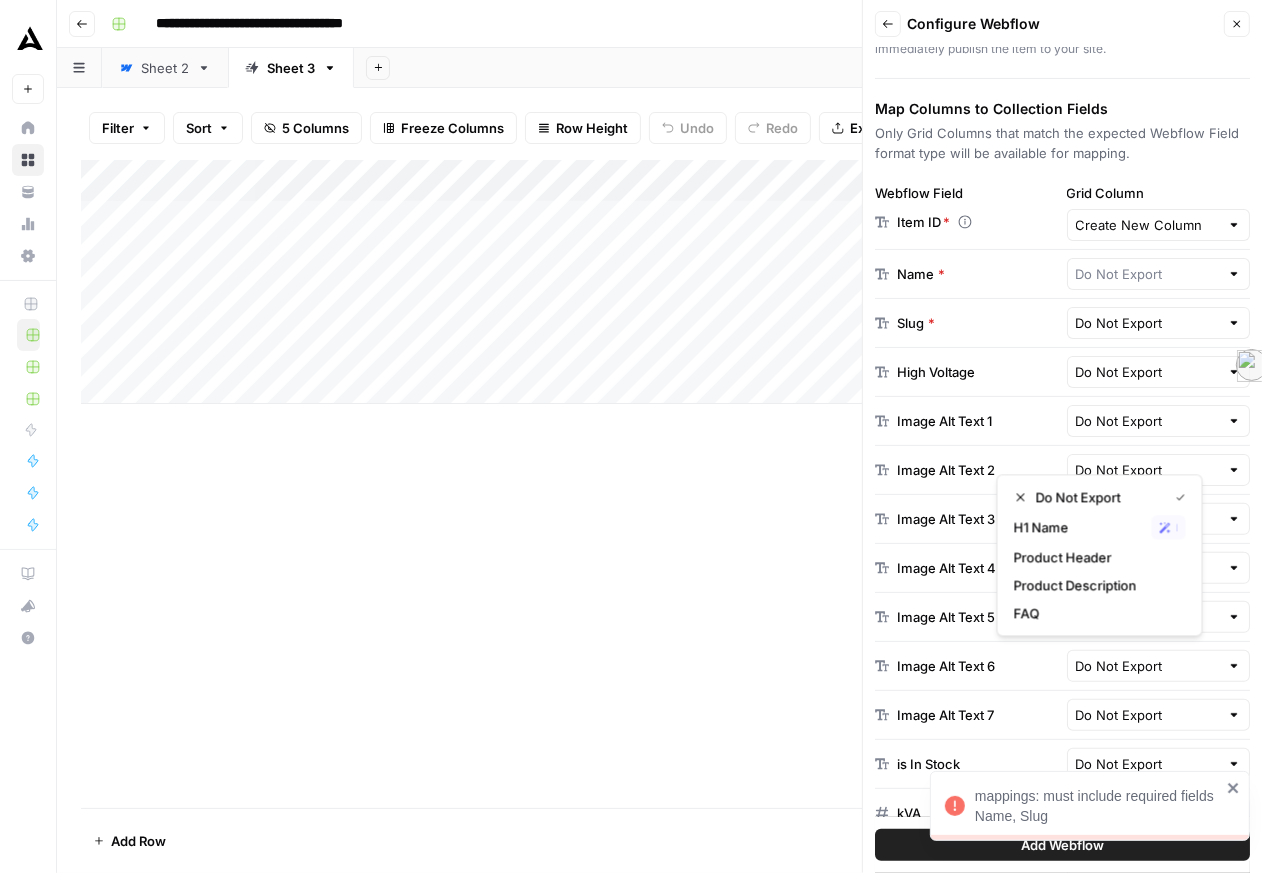 type on "H1 Name" 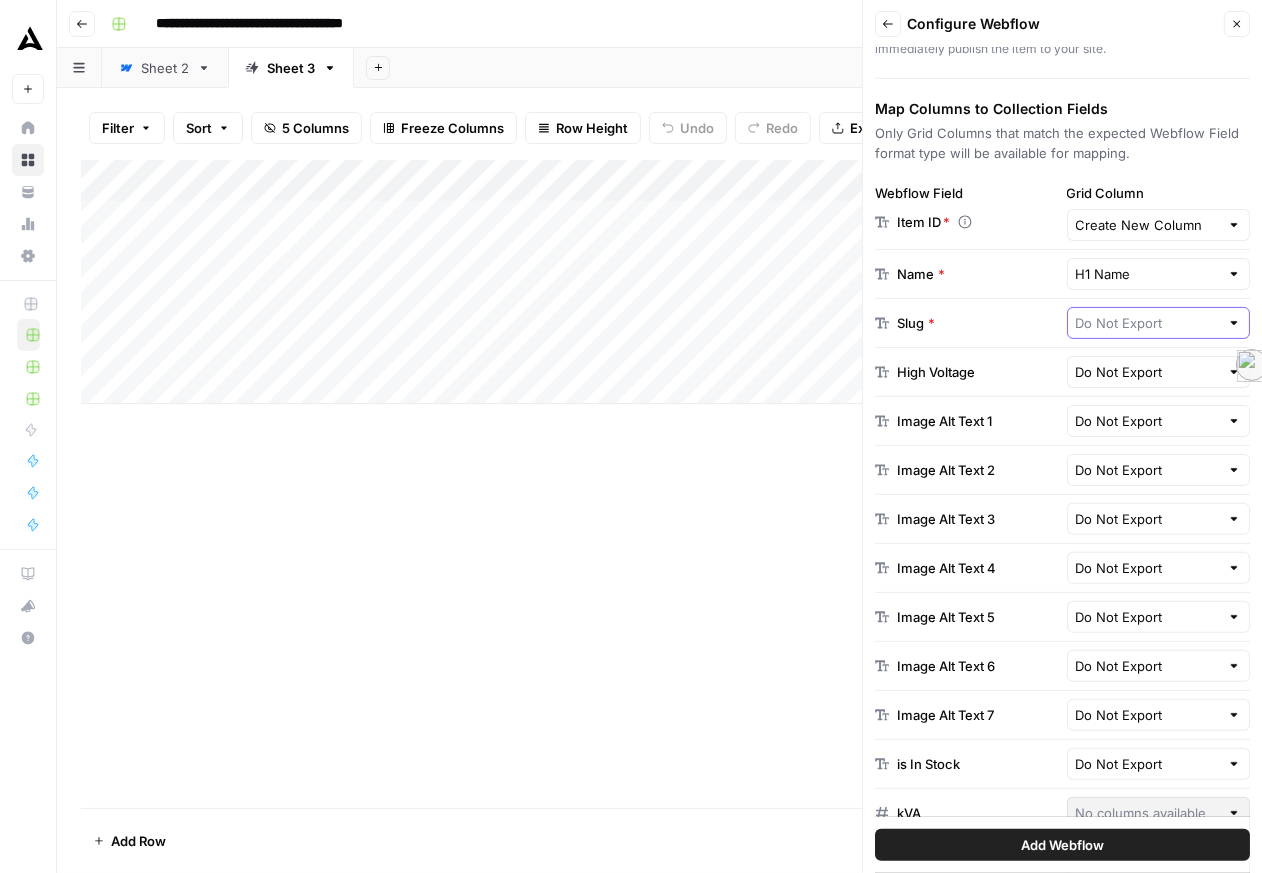 click at bounding box center (1148, 323) 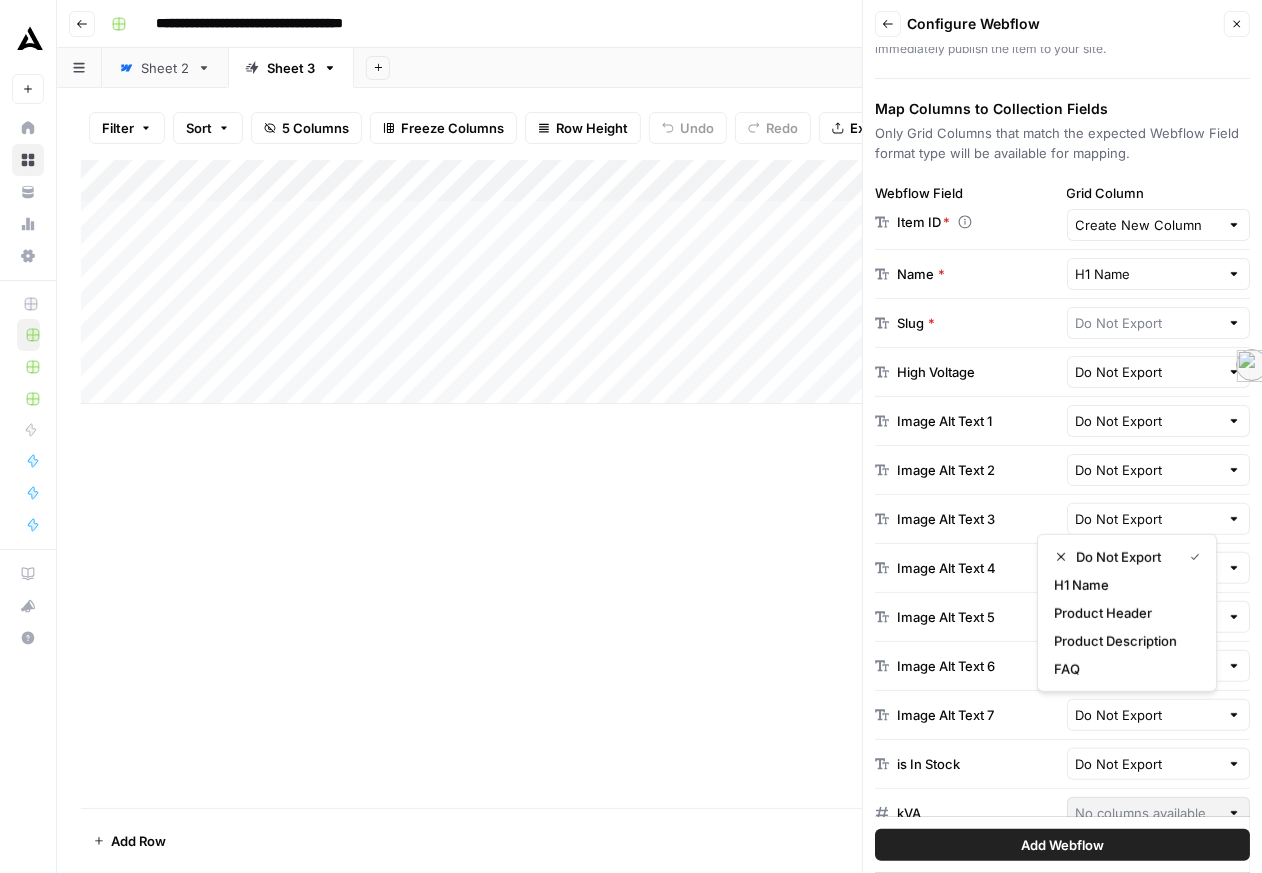 click on "*" at bounding box center [931, 323] 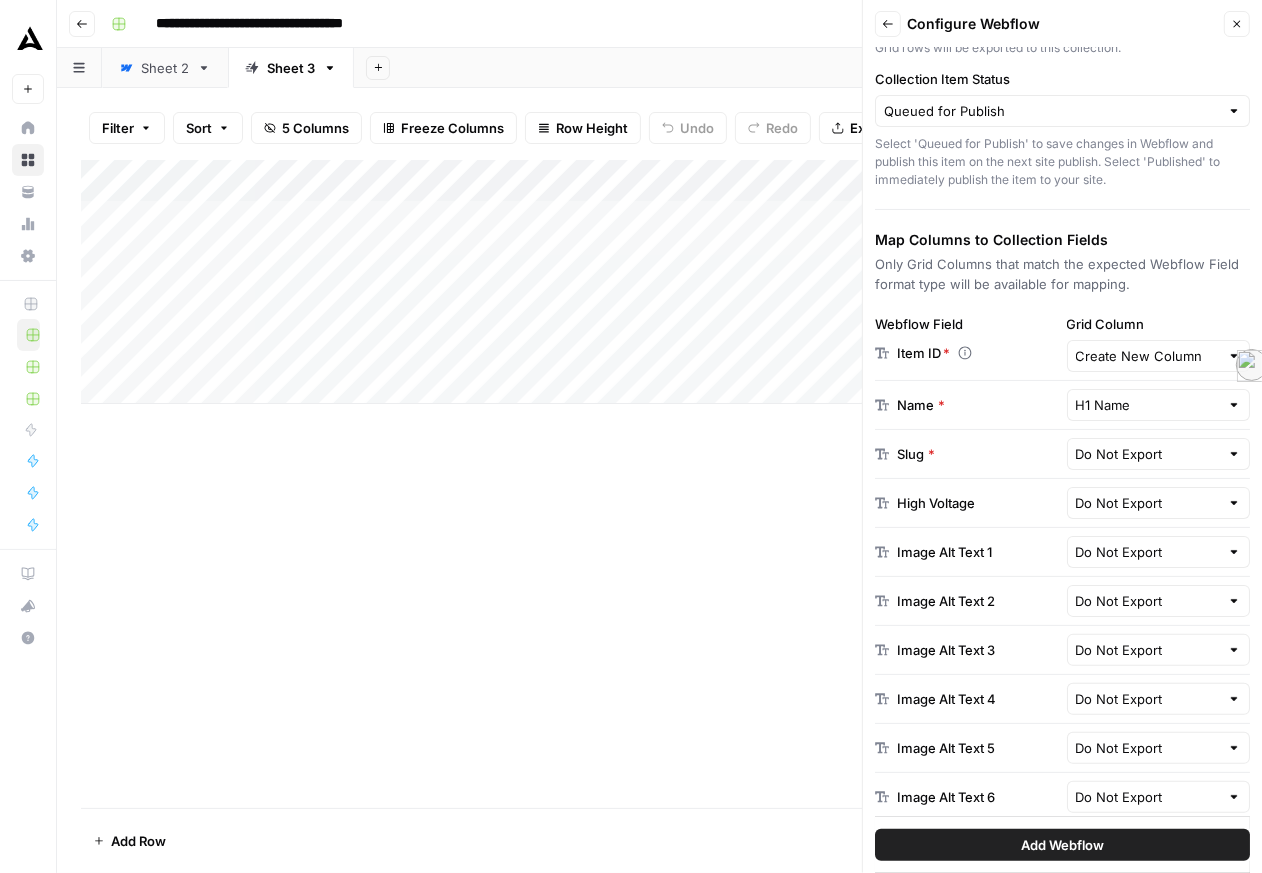scroll, scrollTop: 112, scrollLeft: 0, axis: vertical 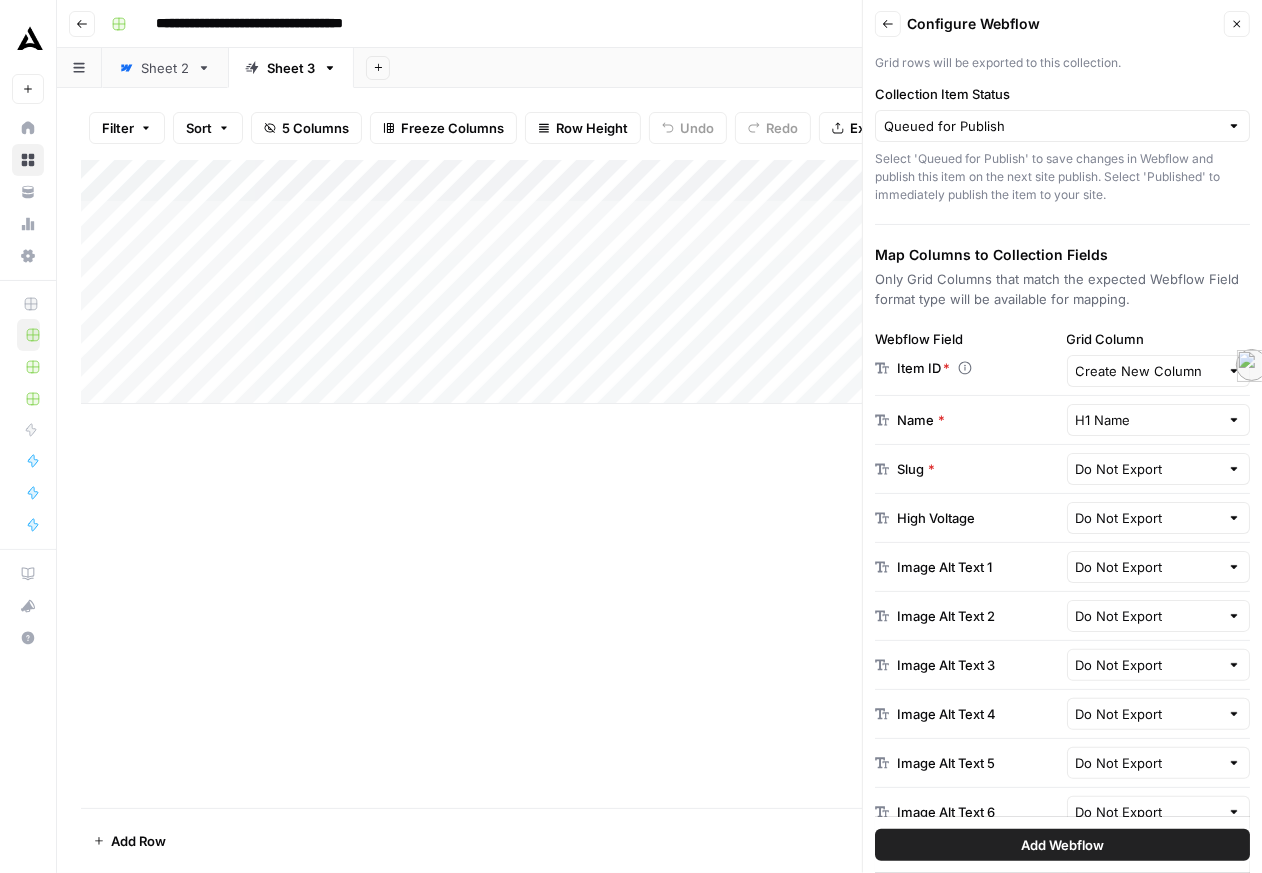click 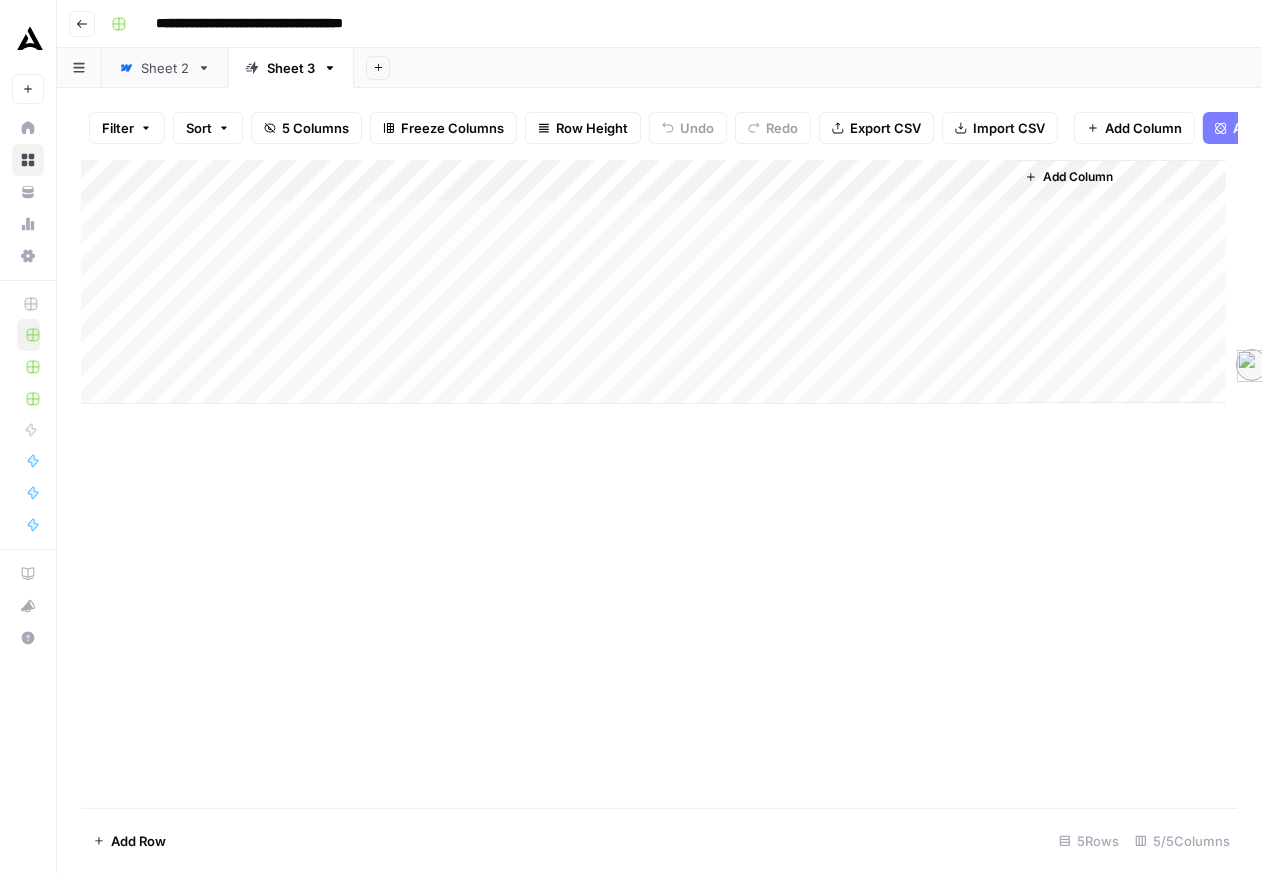 click on "Add Column" at bounding box center (653, 282) 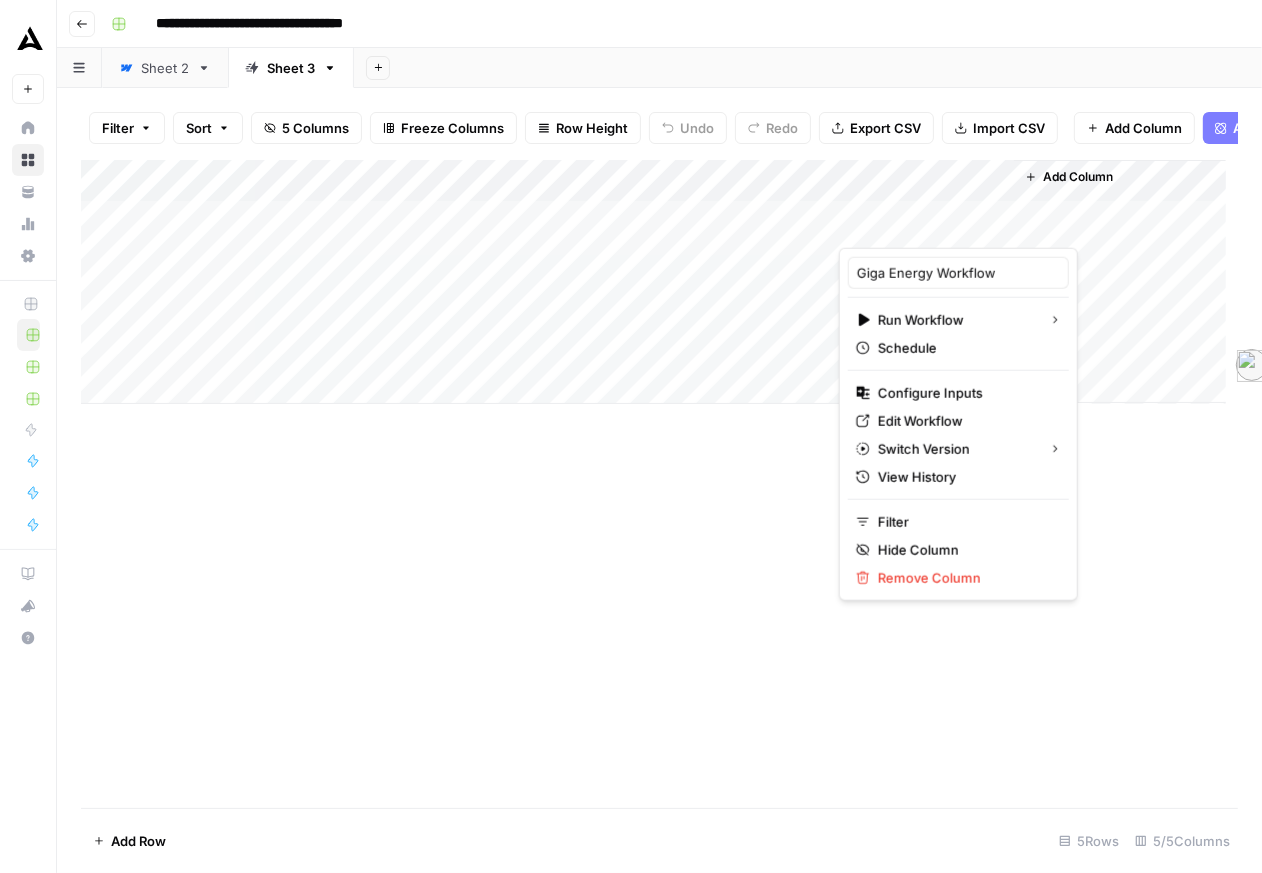 click on "Add Column" at bounding box center (659, 484) 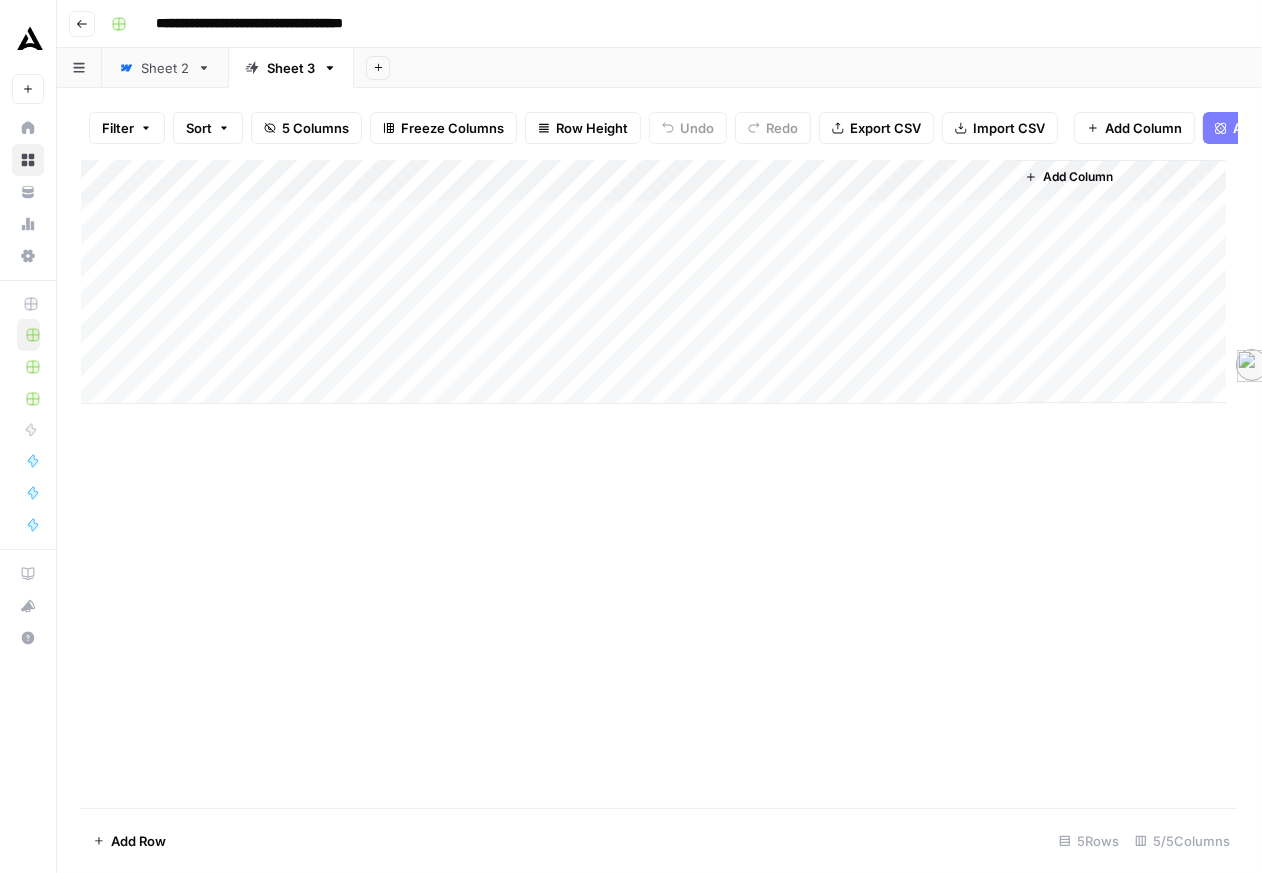 click on "Add Column" at bounding box center [1069, 177] 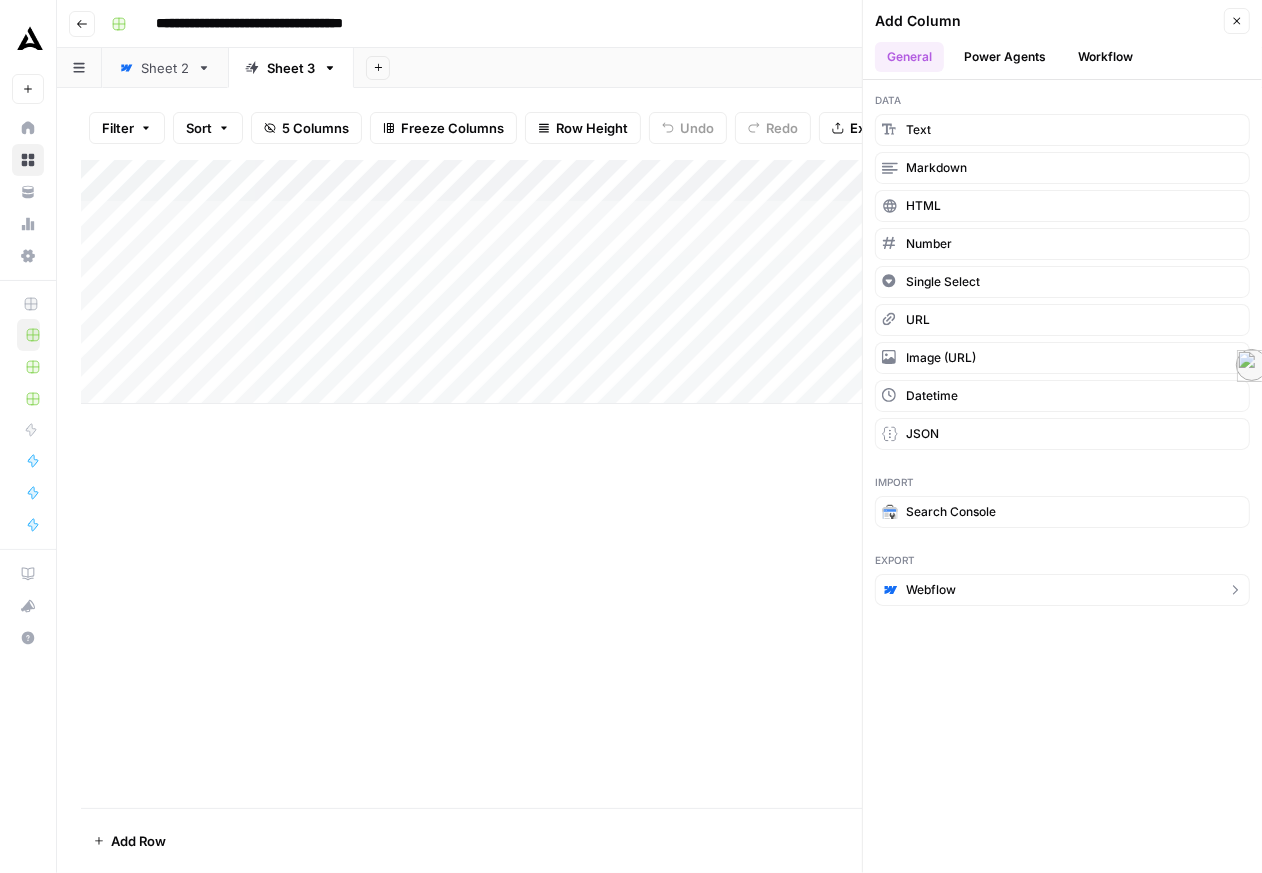 click on "Webflow" at bounding box center [1062, 590] 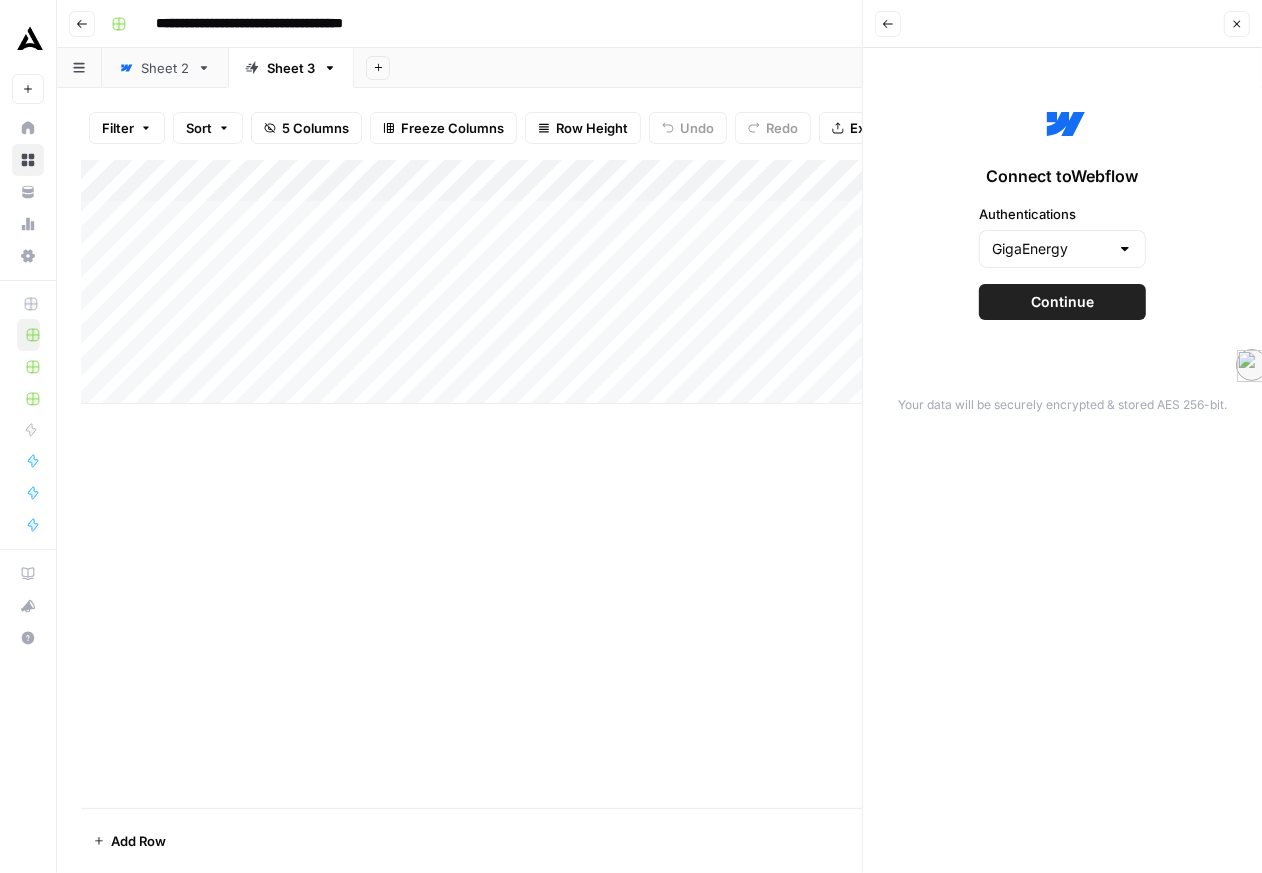 click at bounding box center [1125, 249] 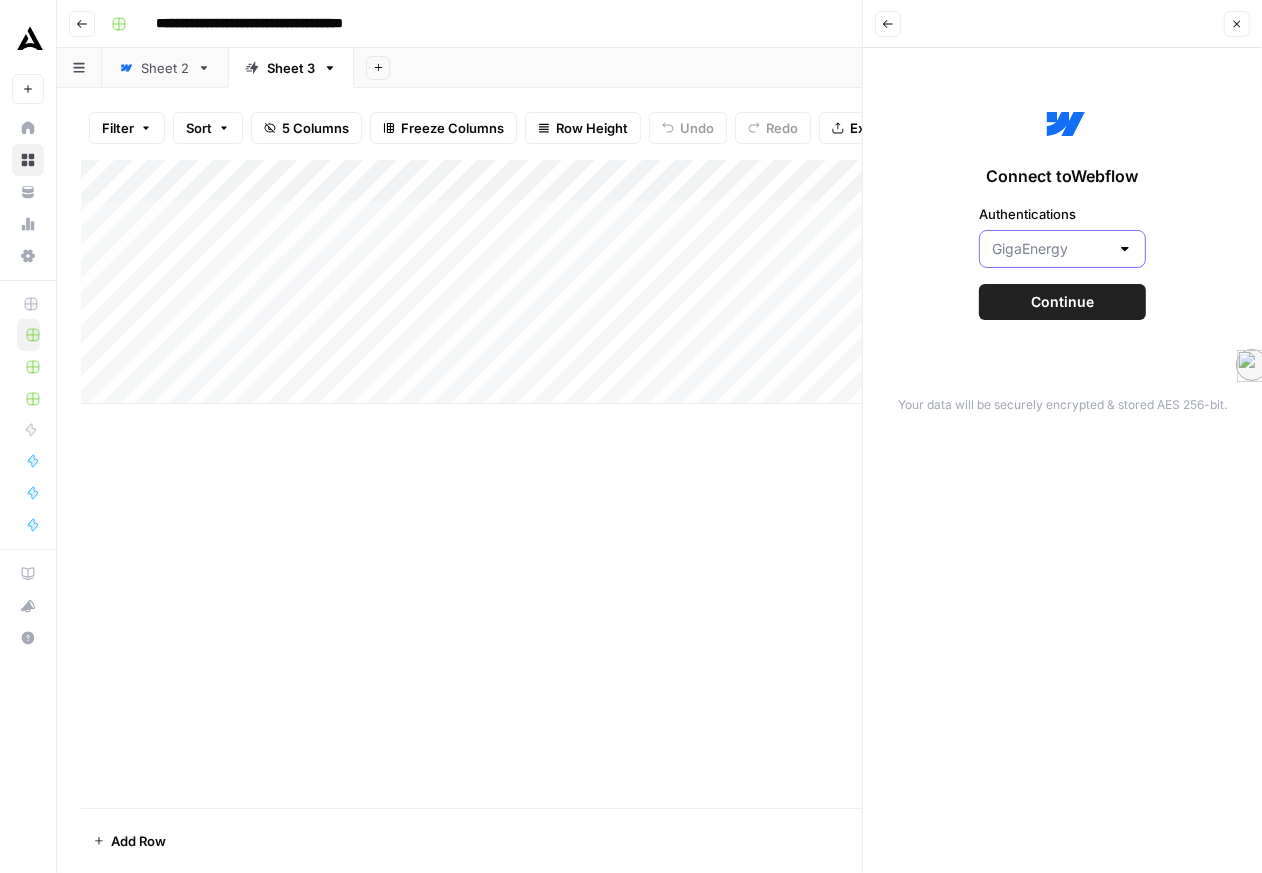 scroll, scrollTop: 0, scrollLeft: 0, axis: both 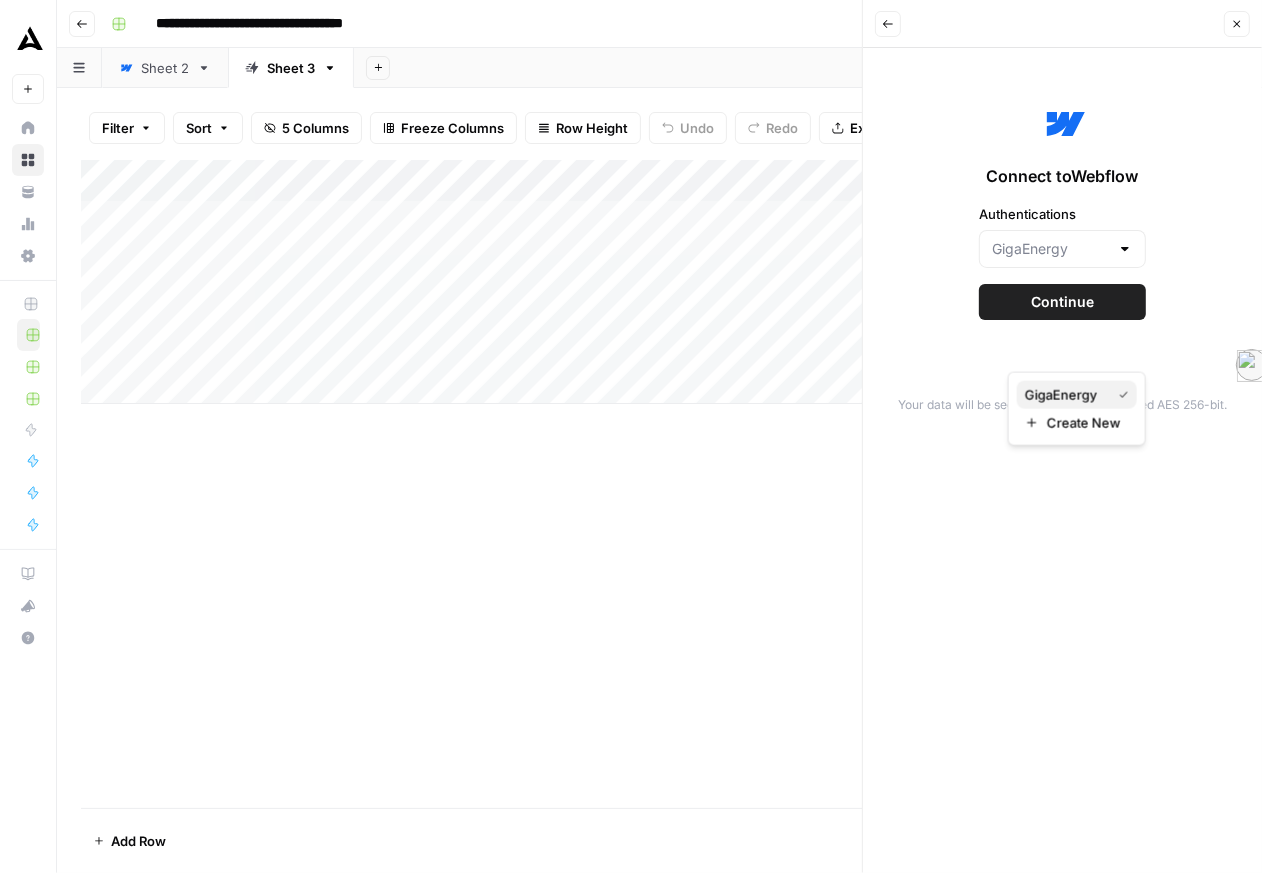 click on "GigaEnergy" at bounding box center [1064, 395] 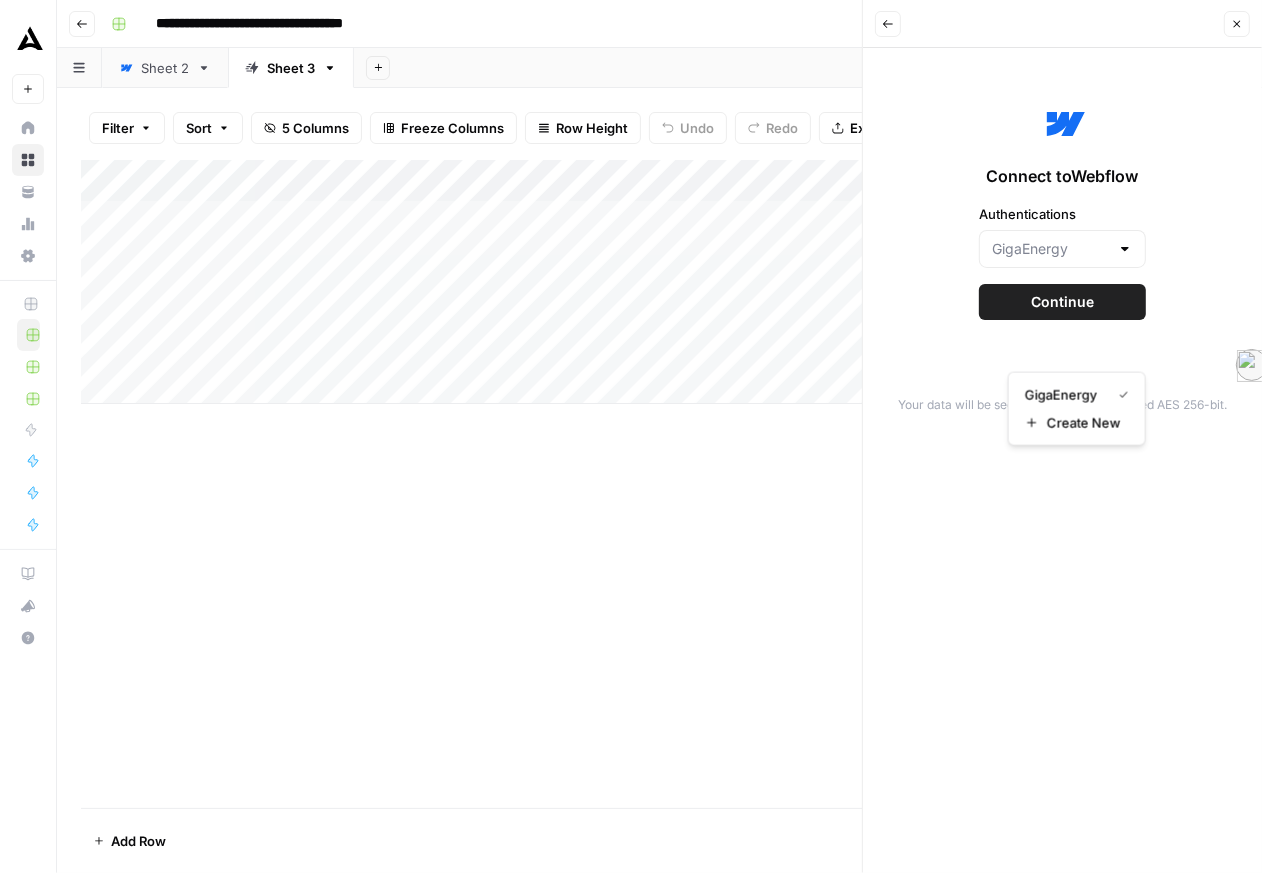 type on "GigaEnergy" 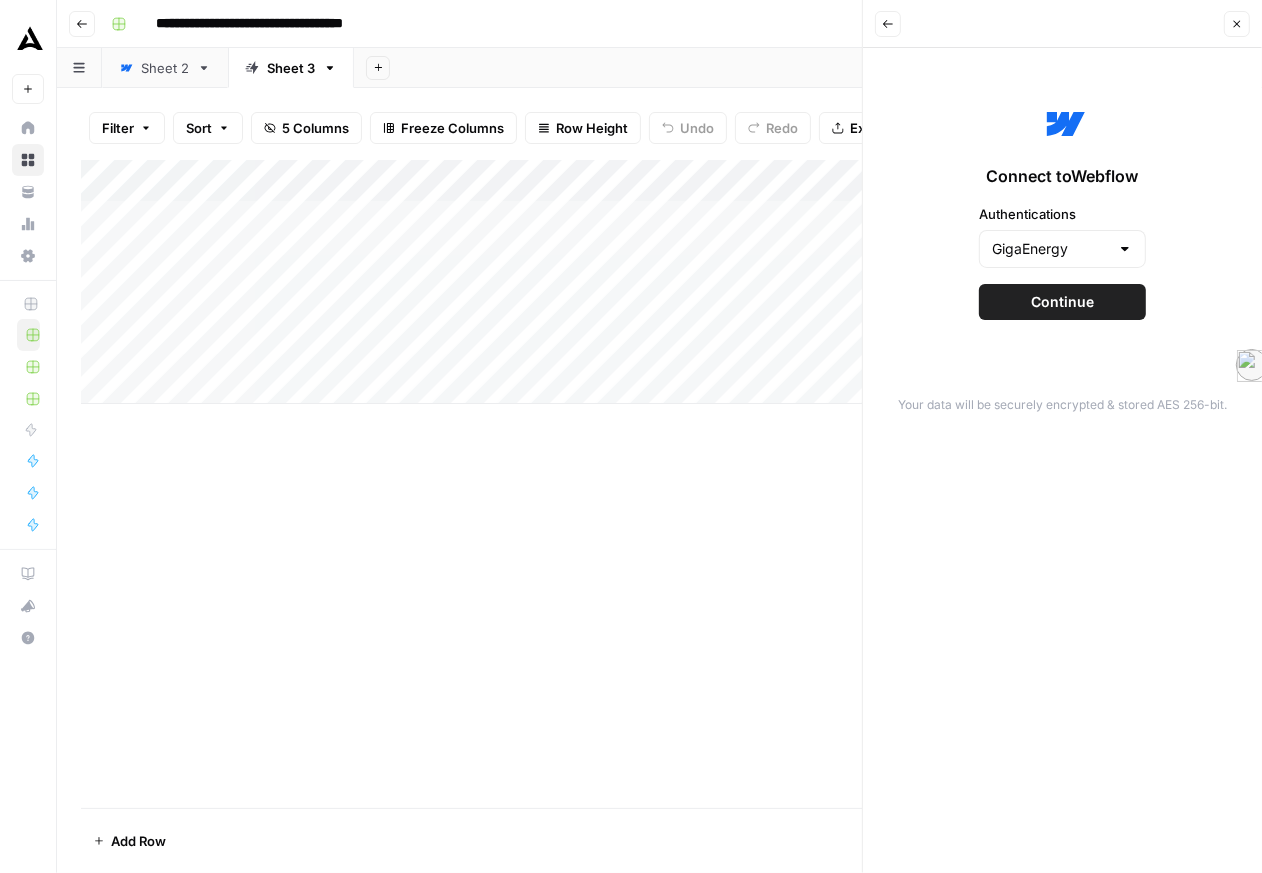 click on "Continue" at bounding box center [1062, 302] 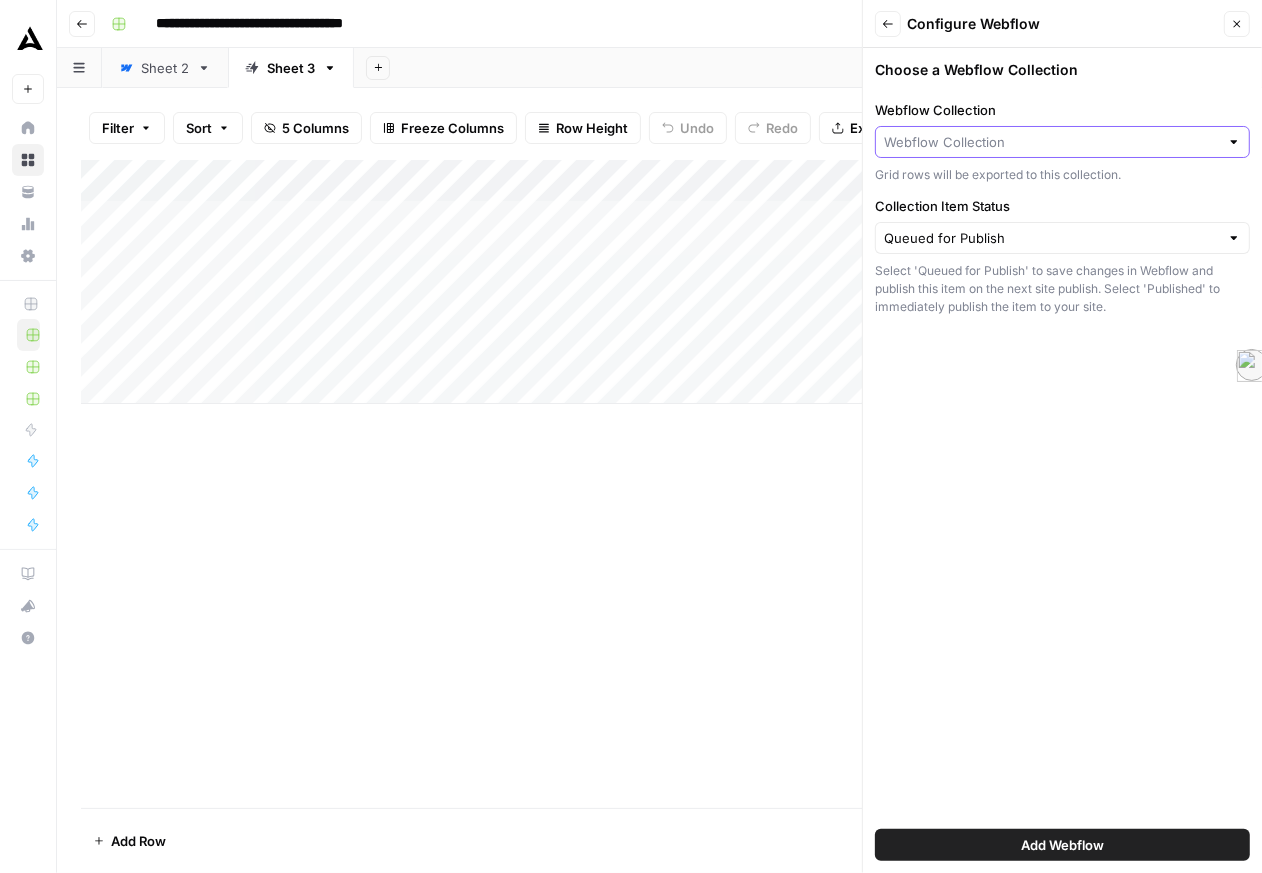 click on "Webflow Collection" at bounding box center (1051, 142) 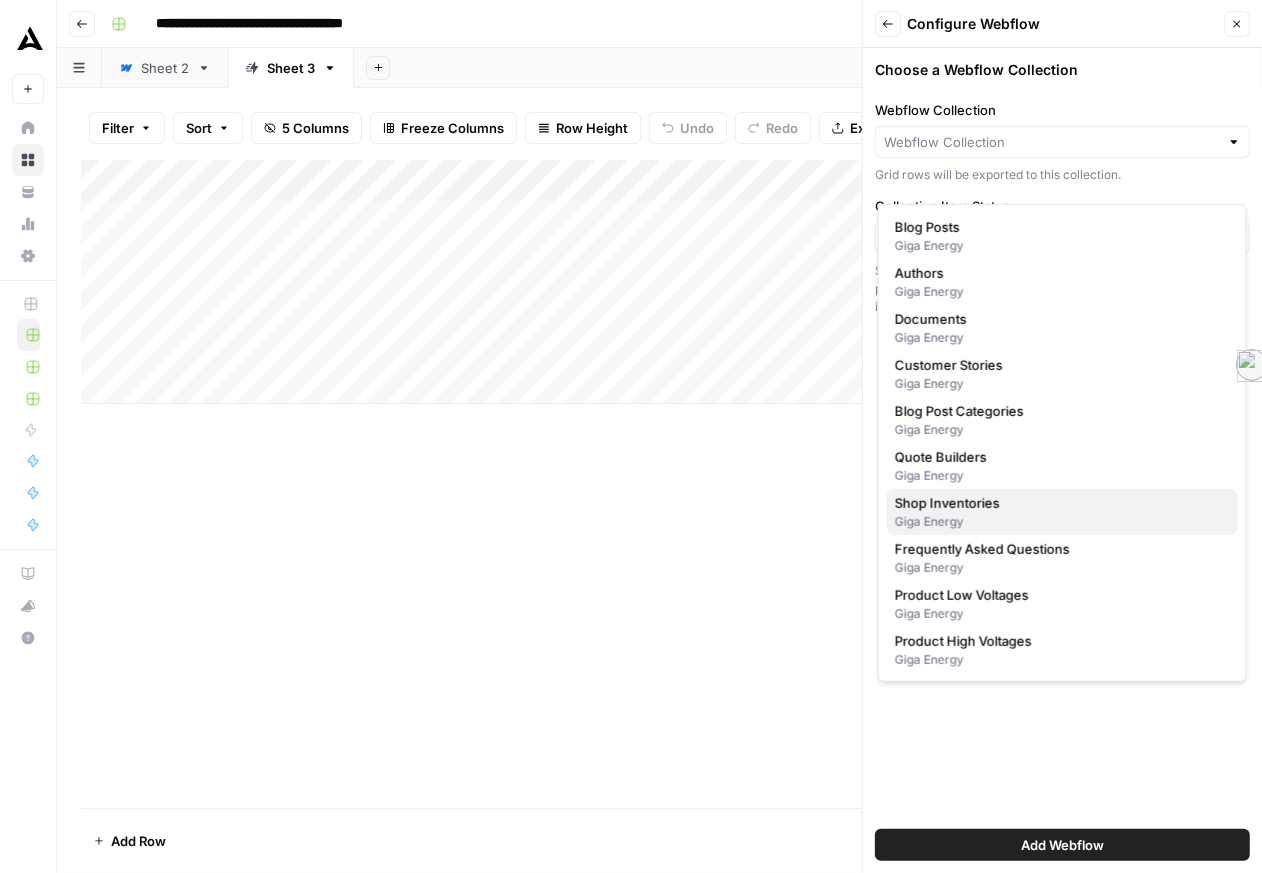 click on "Shop Inventories" at bounding box center [1058, 503] 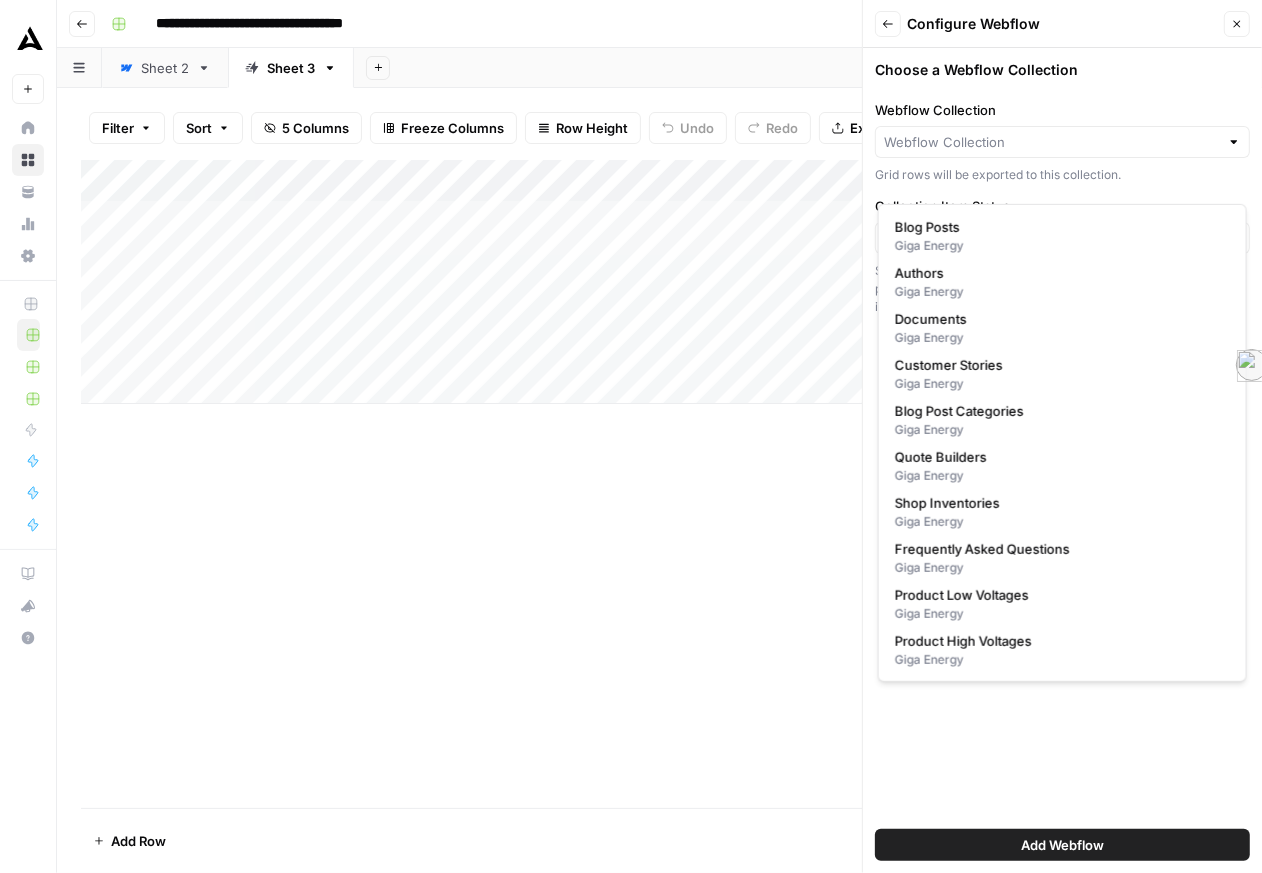 type on "Shop Inventories" 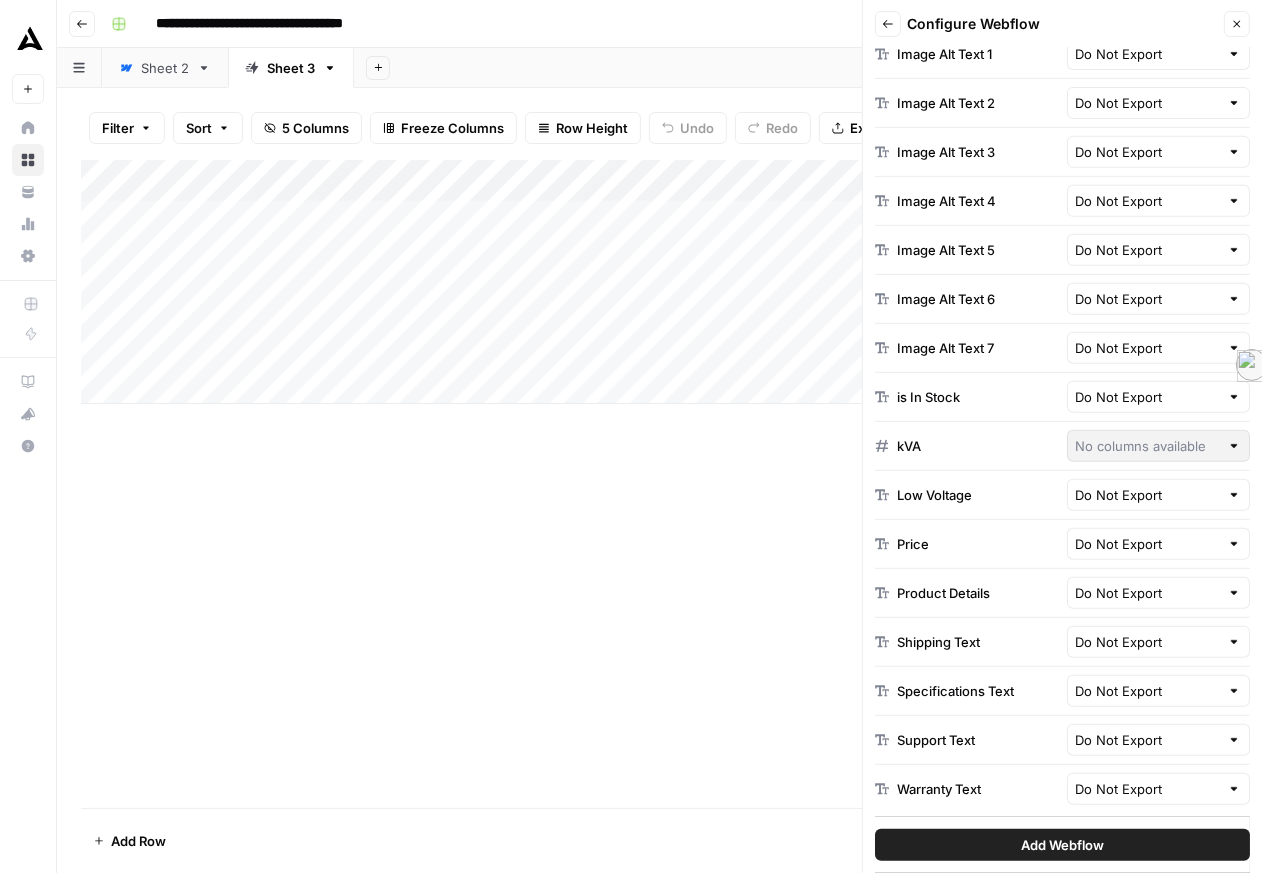 scroll, scrollTop: 1002, scrollLeft: 0, axis: vertical 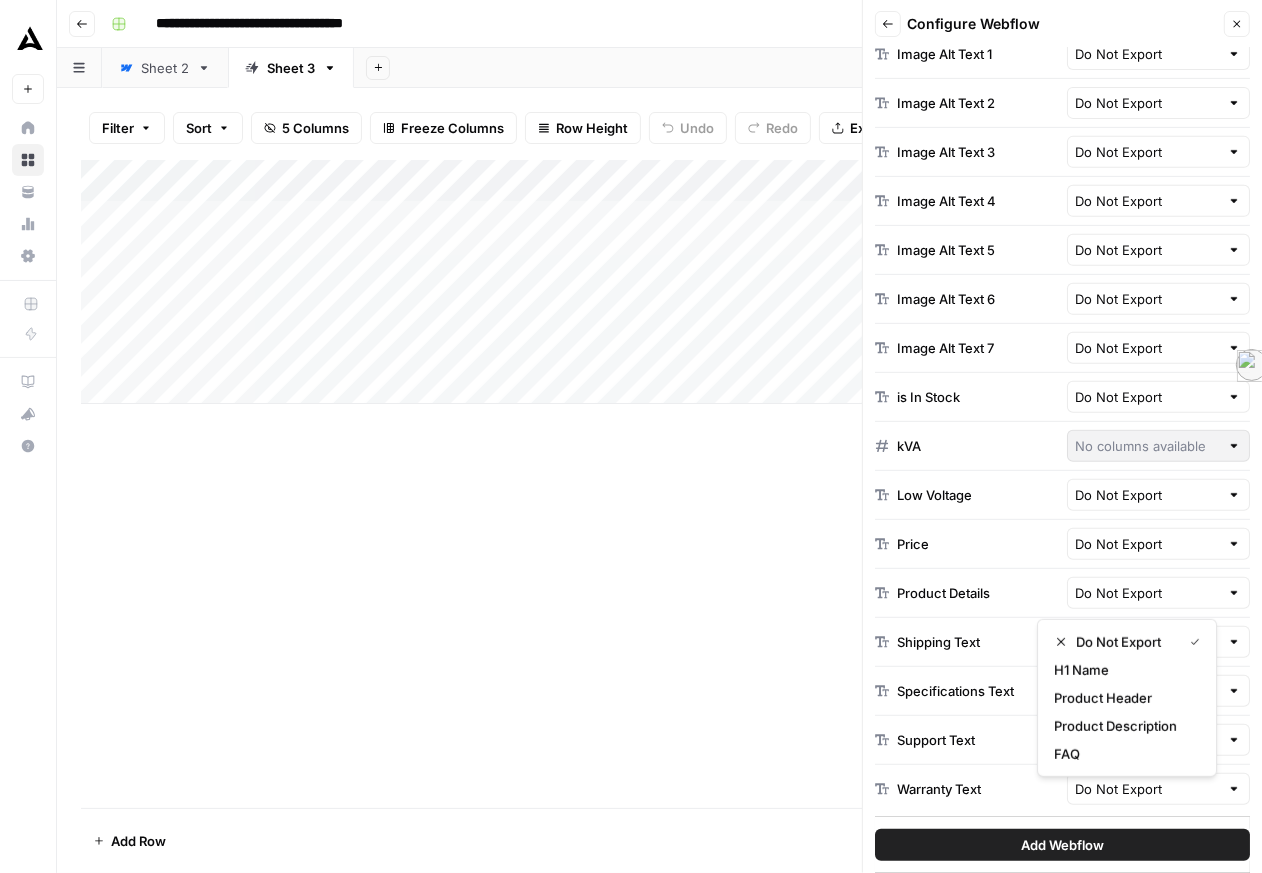 type on "Do Not Export" 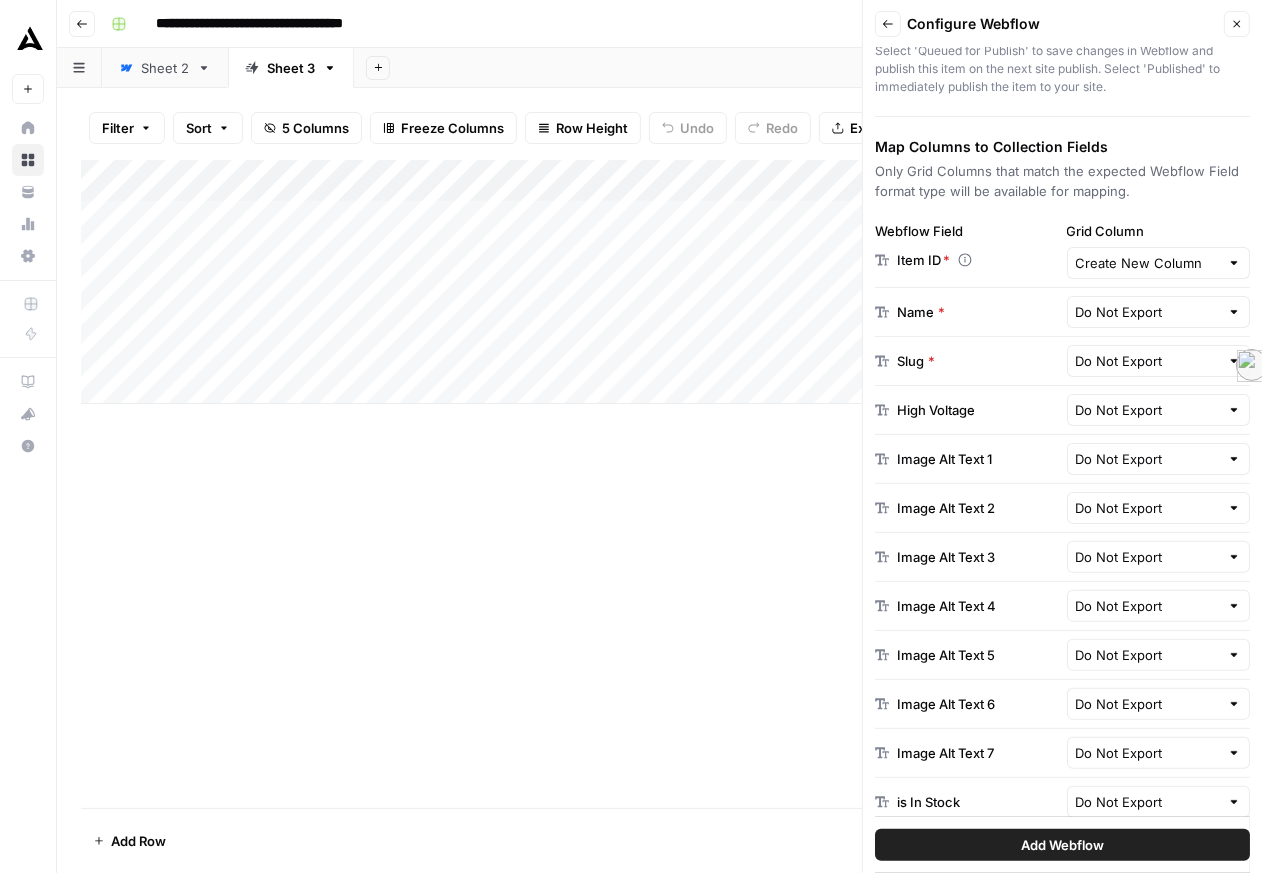 scroll, scrollTop: 74, scrollLeft: 0, axis: vertical 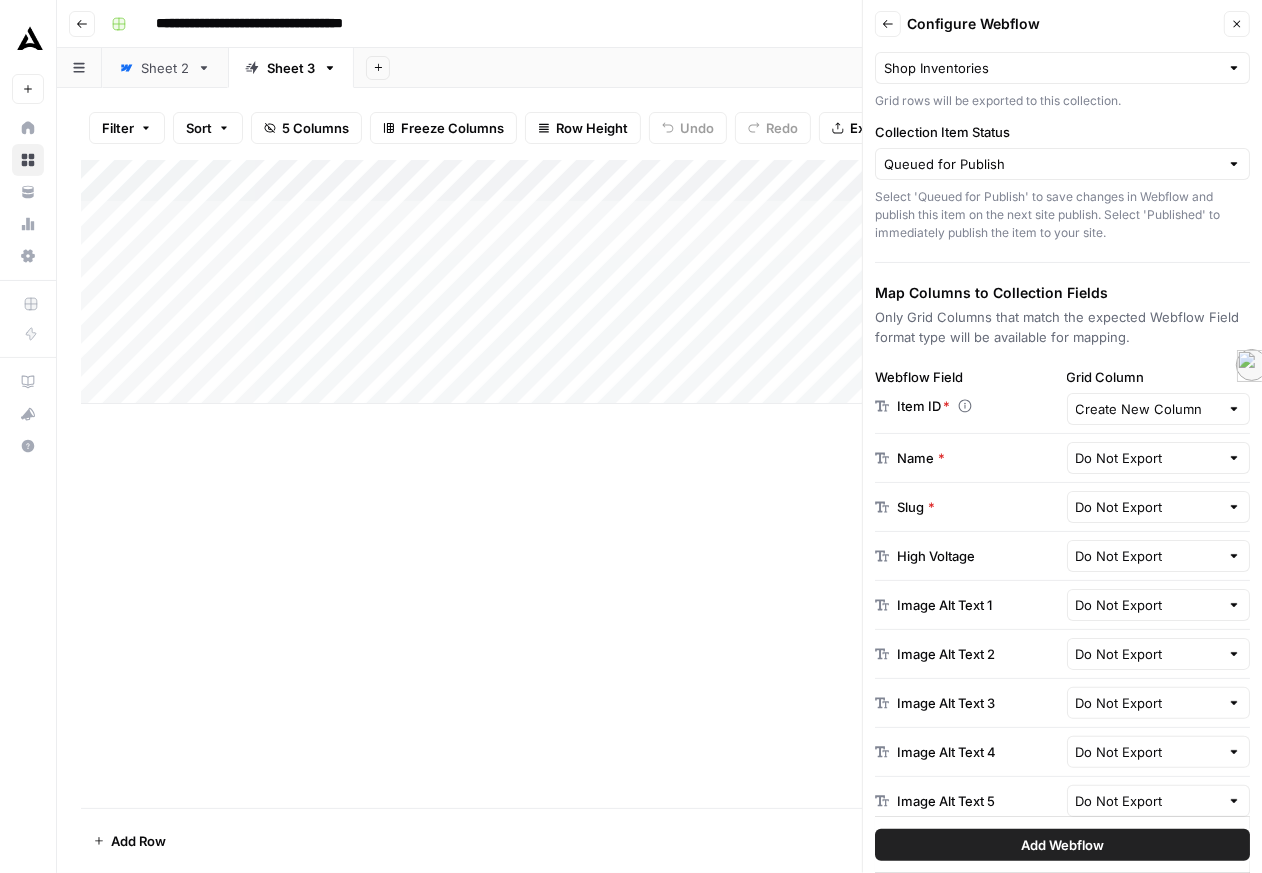 click on "Add Column" at bounding box center [659, 484] 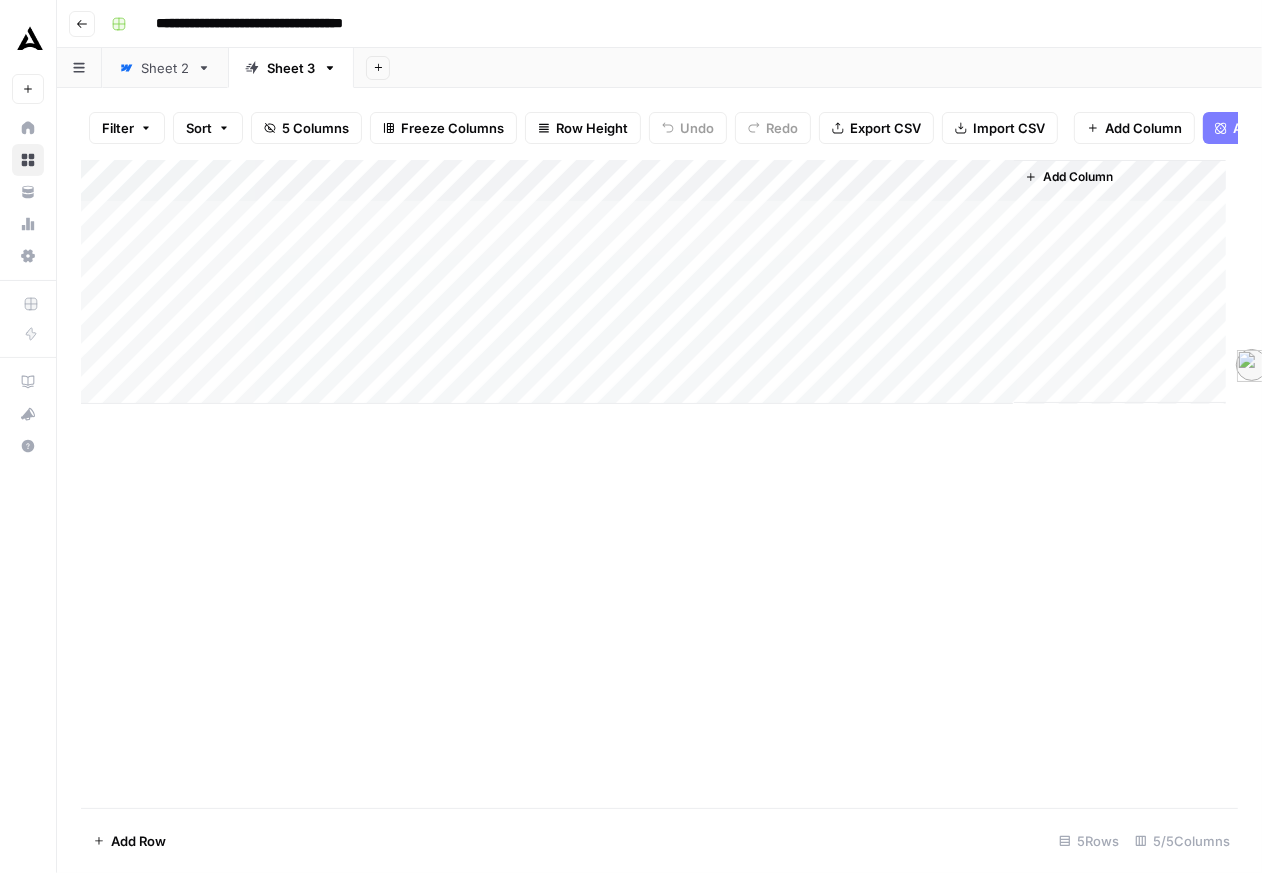 click on "Add Column" at bounding box center [653, 282] 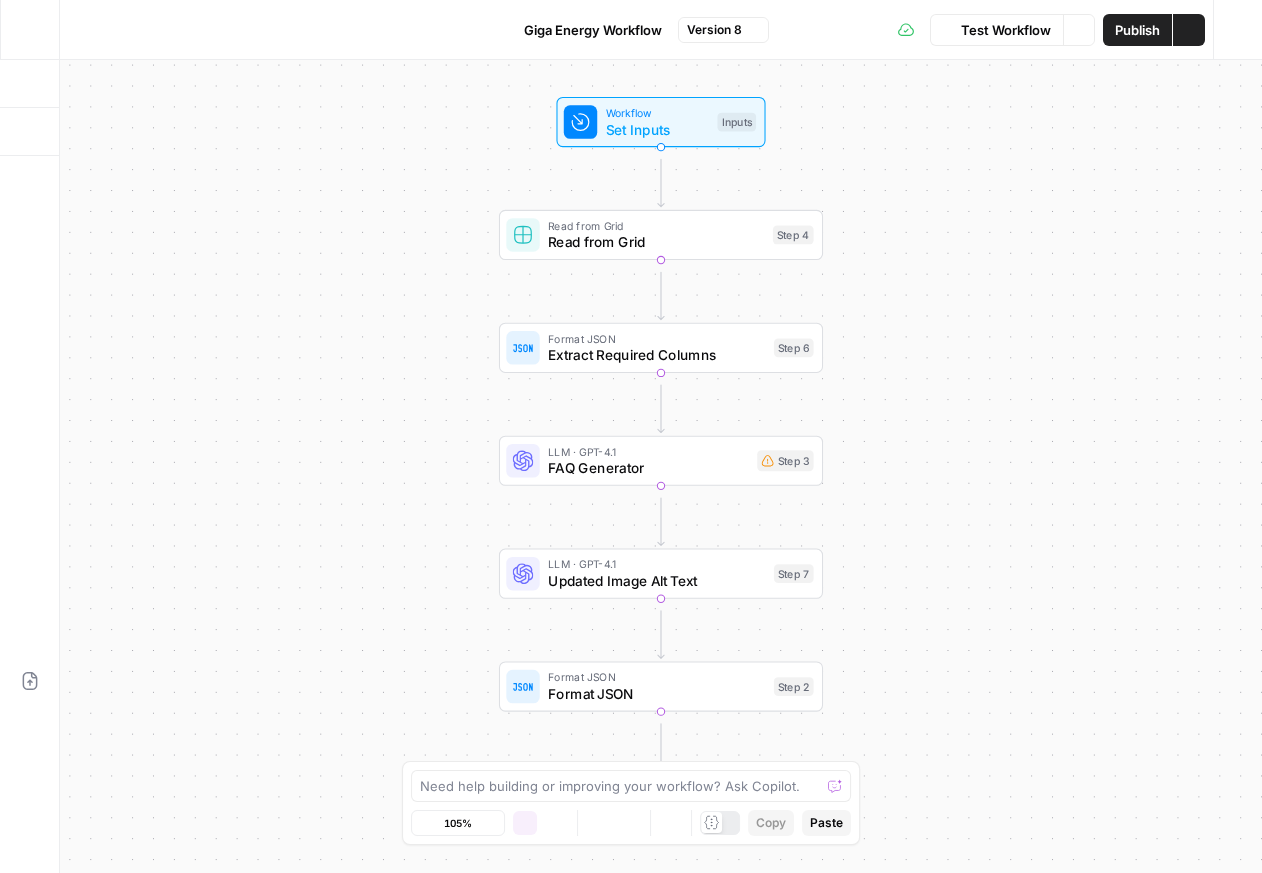 scroll, scrollTop: 0, scrollLeft: 0, axis: both 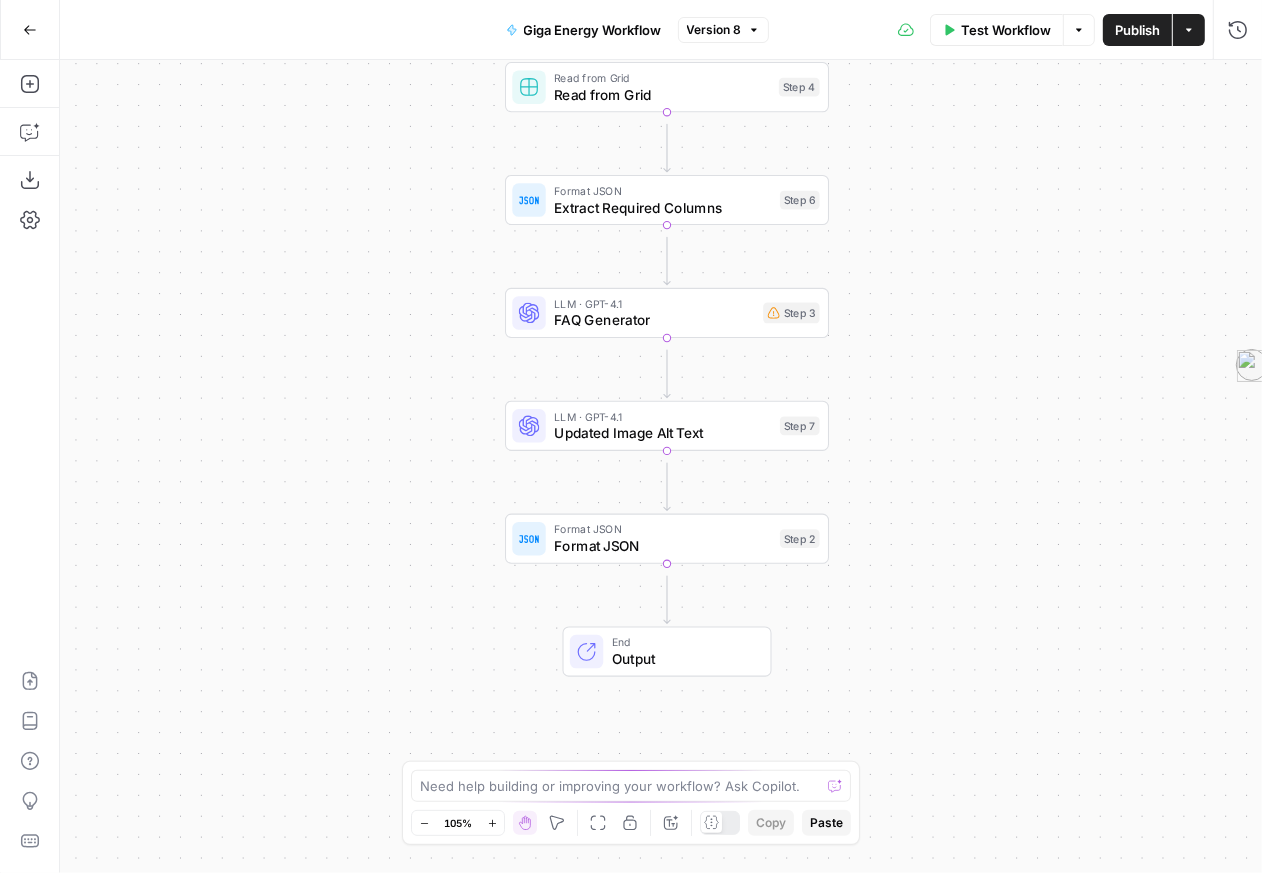 click on "End" at bounding box center [683, 642] 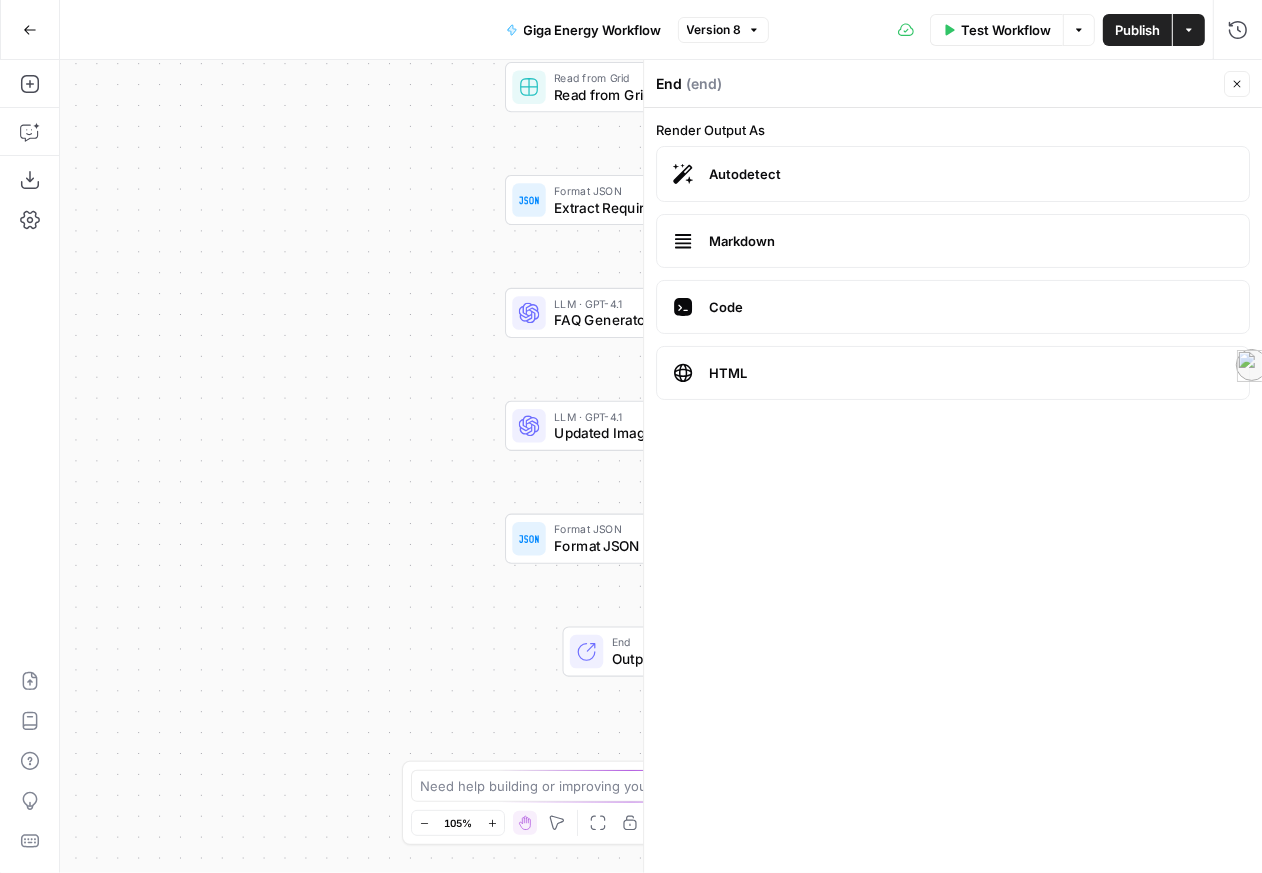click on "Workflow Set Inputs Inputs Read from Grid Read from Grid Step 4 Format JSON Extract Required Columns Step 6 LLM · GPT-4.1 FAQ Generator Step 3 LLM · GPT-4.1 Updated Image Alt Text Step 7 Format JSON Format JSON Step 2 End Output" at bounding box center (661, 466) 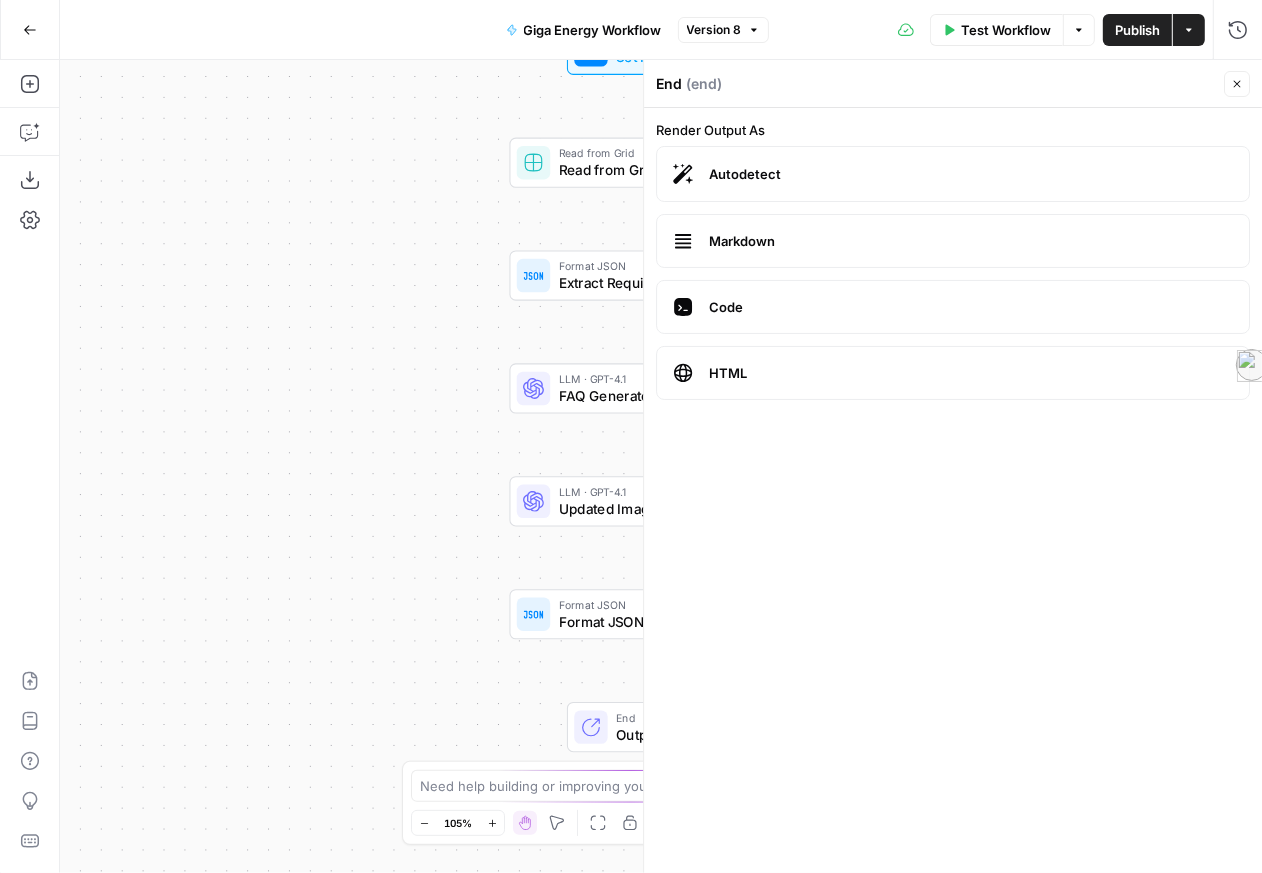 click 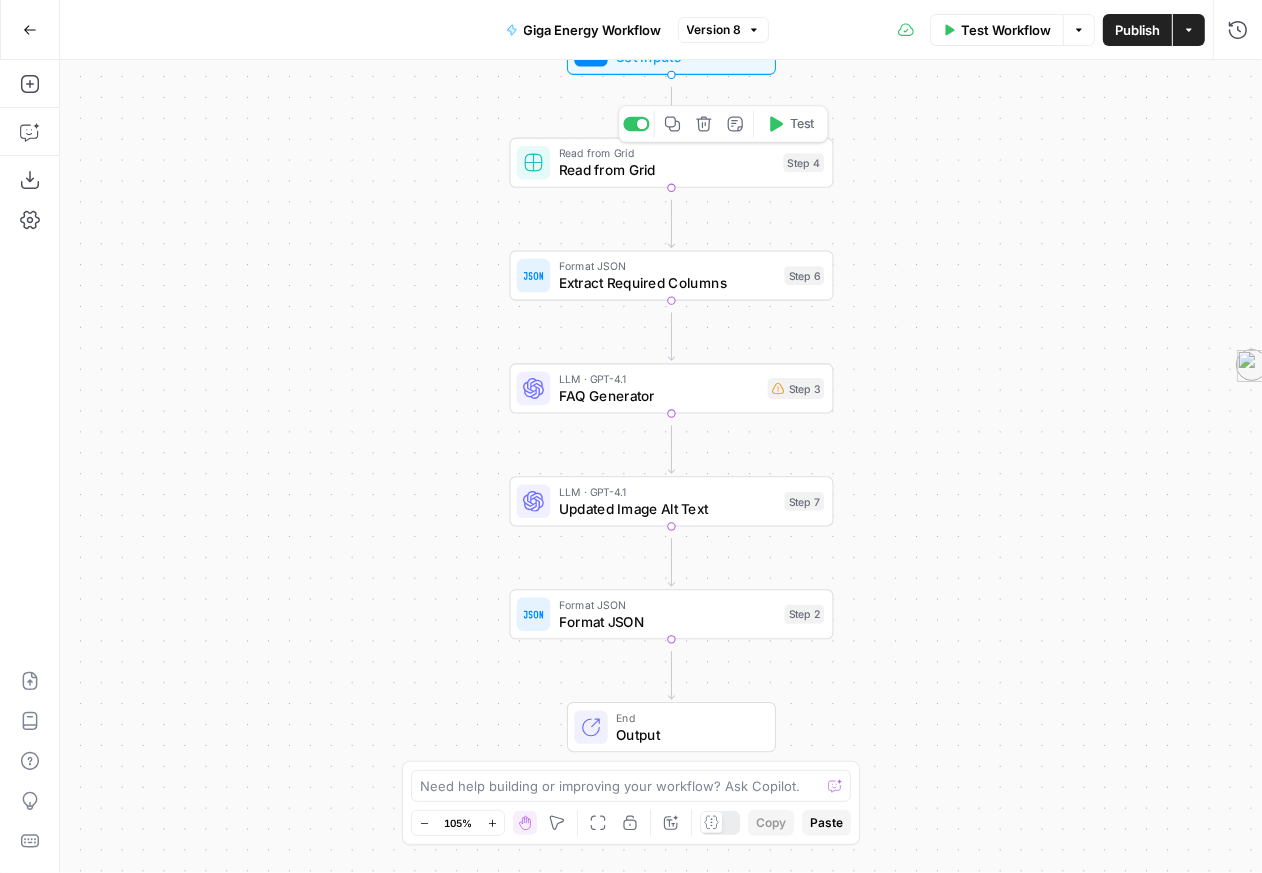 click on "Read from Grid" at bounding box center [667, 170] 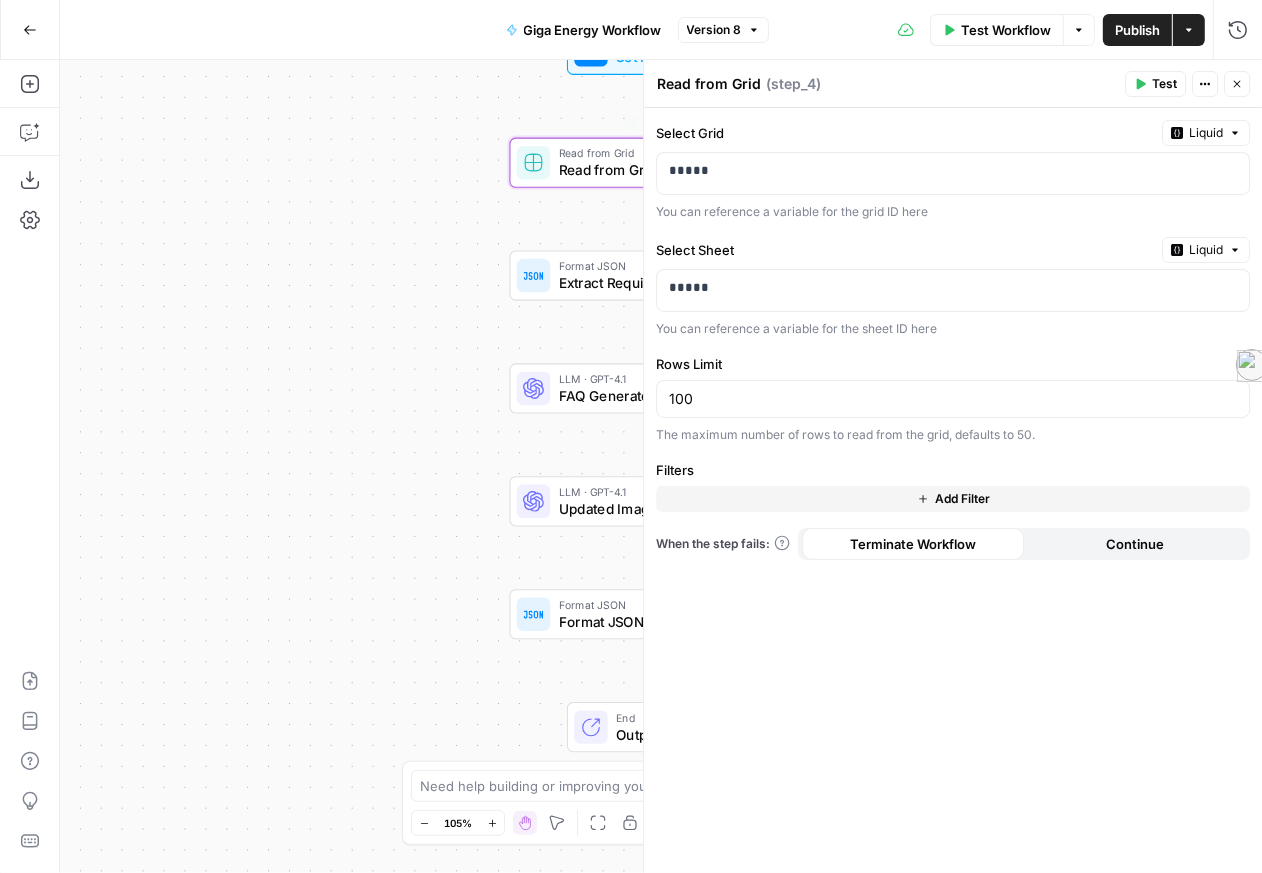 click on "Workflow Set Inputs Inputs Read from Grid Read from Grid Step 4 Copy step Delete step Add Note Test Format JSON Extract Required Columns Step 6 LLM · GPT-4.1 FAQ Generator Step 3 LLM · GPT-4.1 Updated Image Alt Text Step 7 Format JSON Format JSON Step 2 End Output" at bounding box center (661, 466) 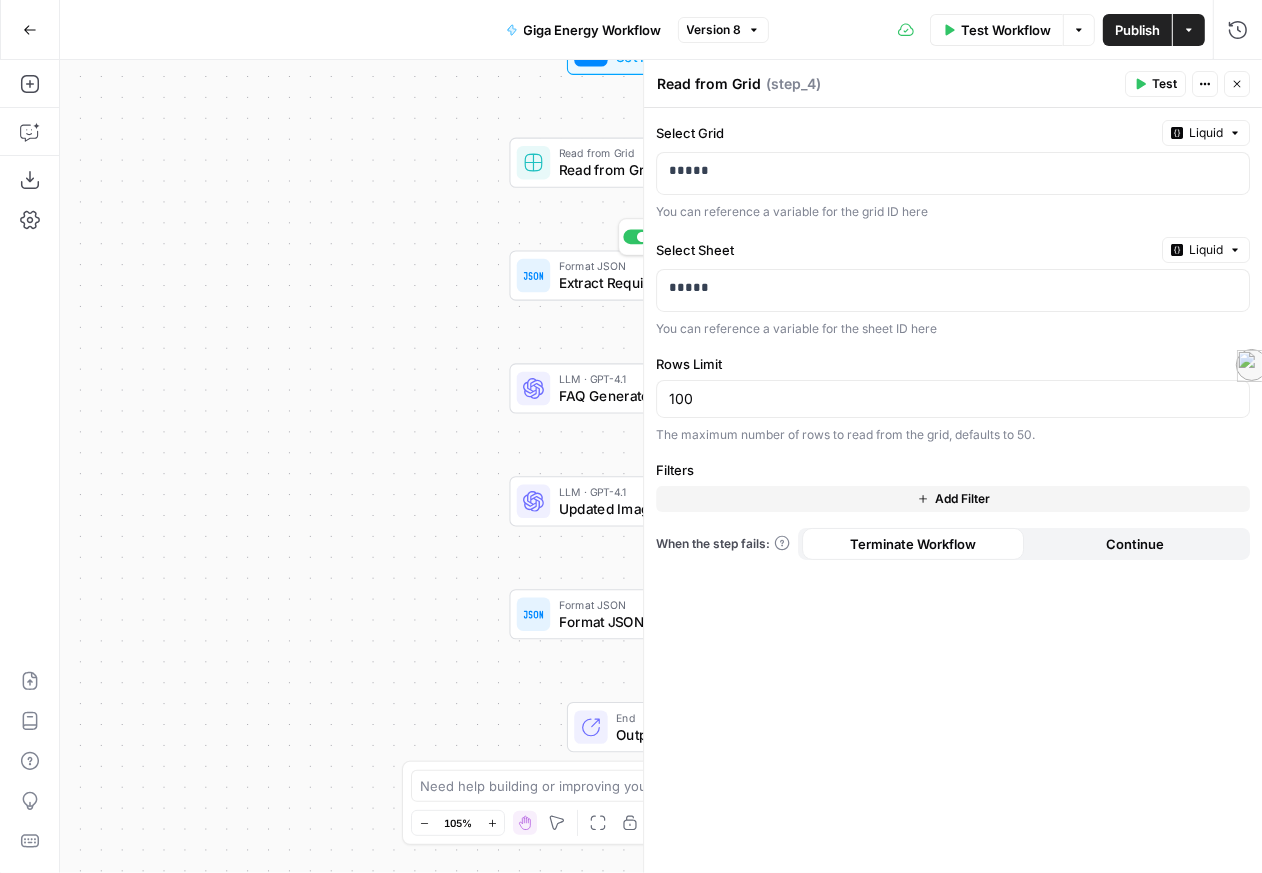 click on "Extract Required Columns" at bounding box center (667, 282) 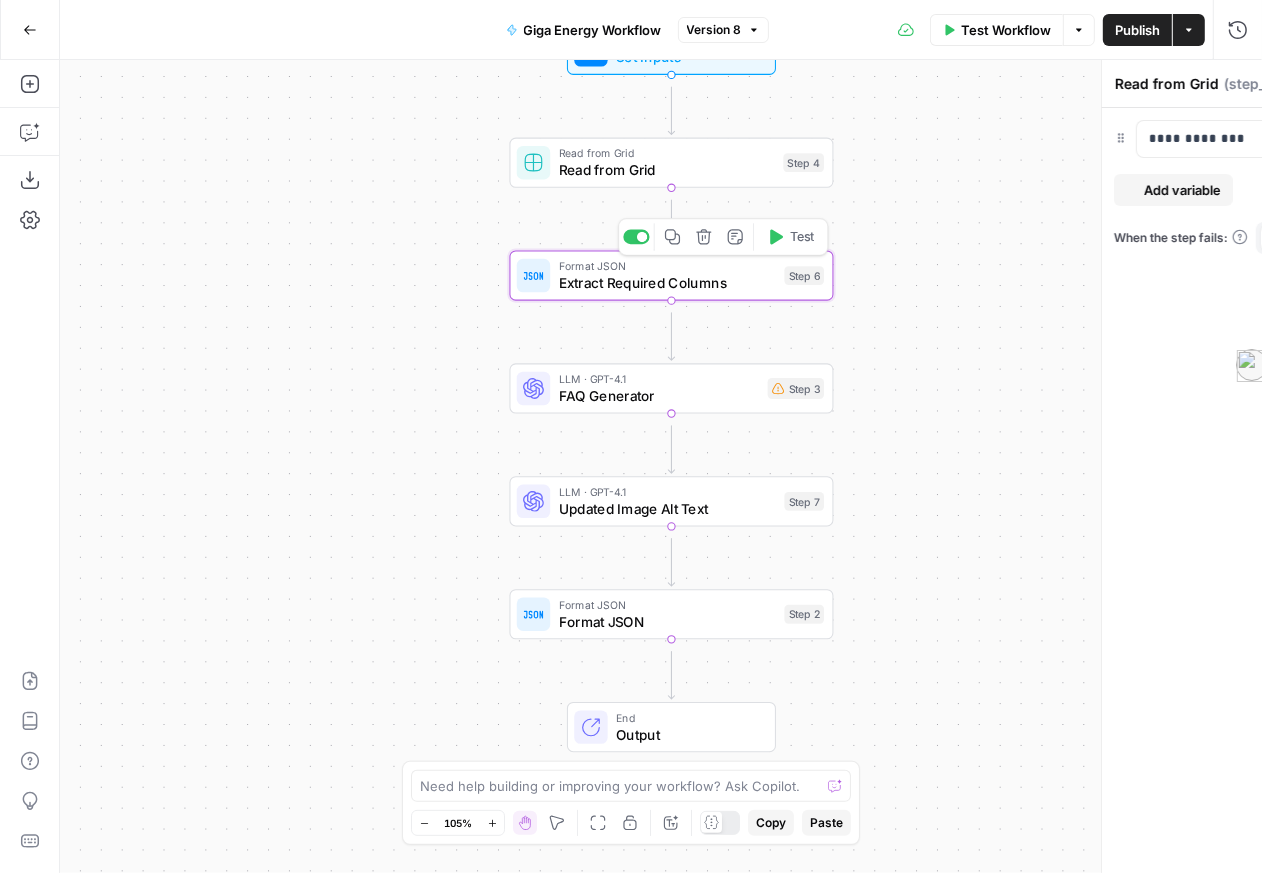 type on "Extract Required Columns" 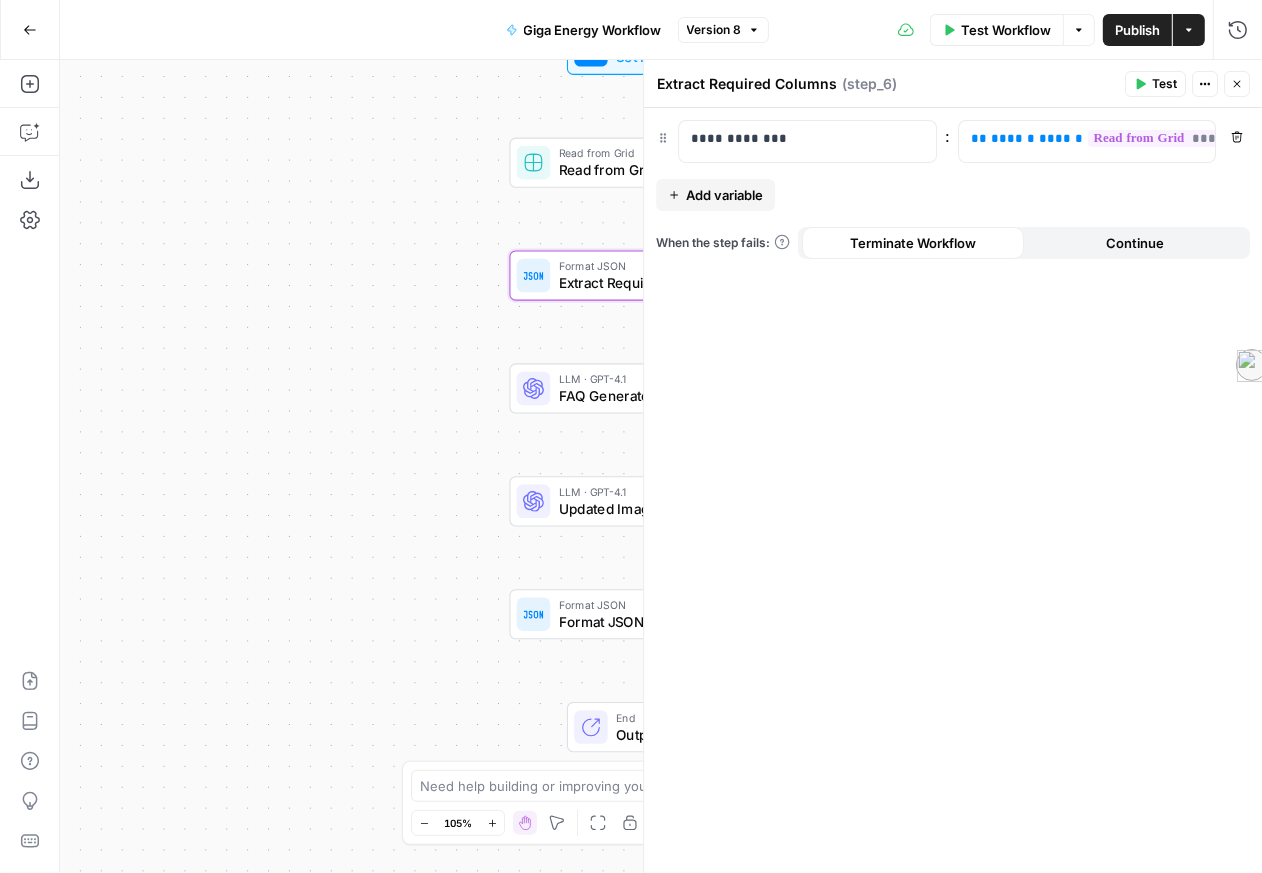 click on "Workflow Set Inputs Inputs Read from Grid Read from Grid Step 4 Format JSON Extract Required Columns Step 6 LLM · GPT-4.1 FAQ Generator Step 3 Copy step Delete step Add Note Test LLM · GPT-4.1 Updated Image Alt Text Step 7 Format JSON Format JSON Step 2 End Output" at bounding box center (661, 466) 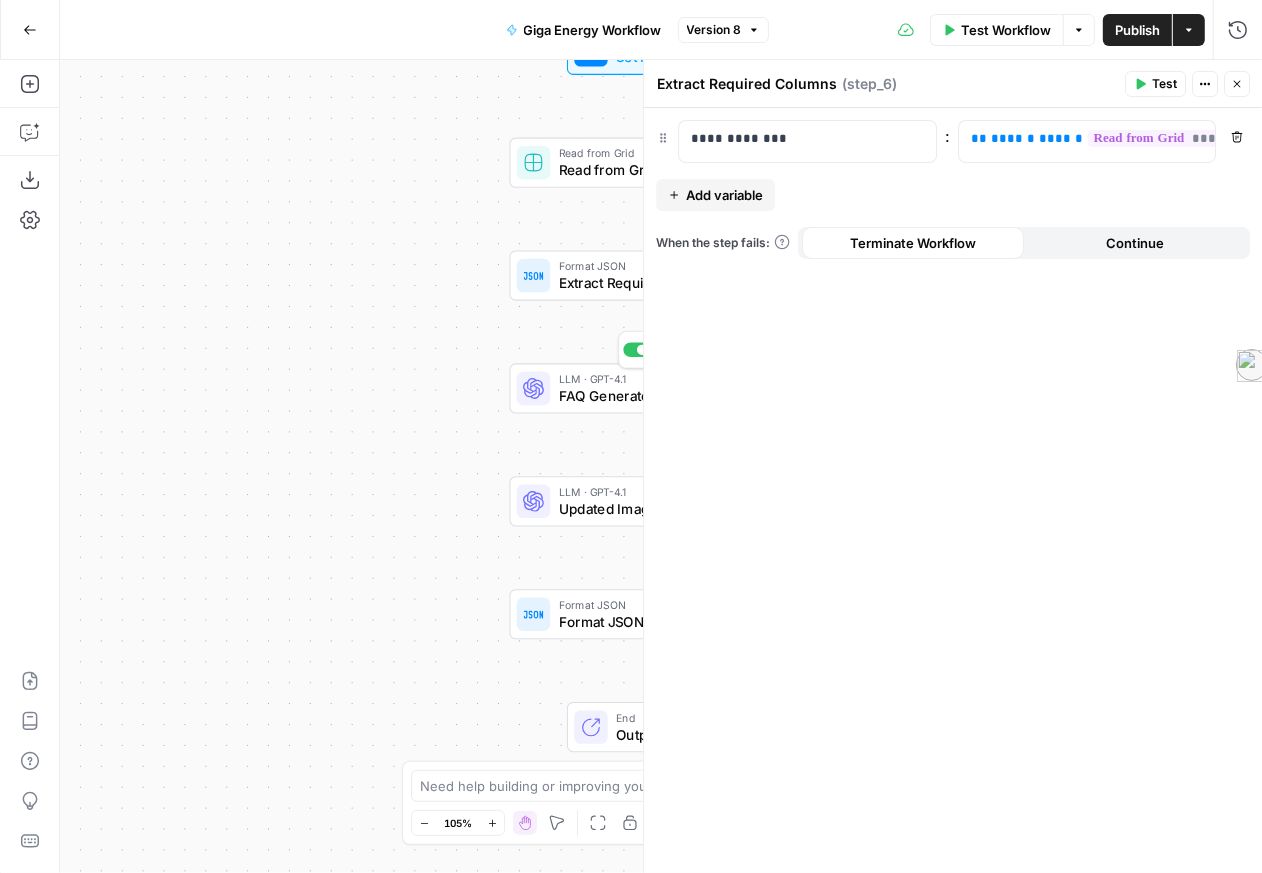 click on "LLM · GPT-4.1 FAQ Generator Step 3 Copy step Delete step Add Note Test" at bounding box center [670, 389] 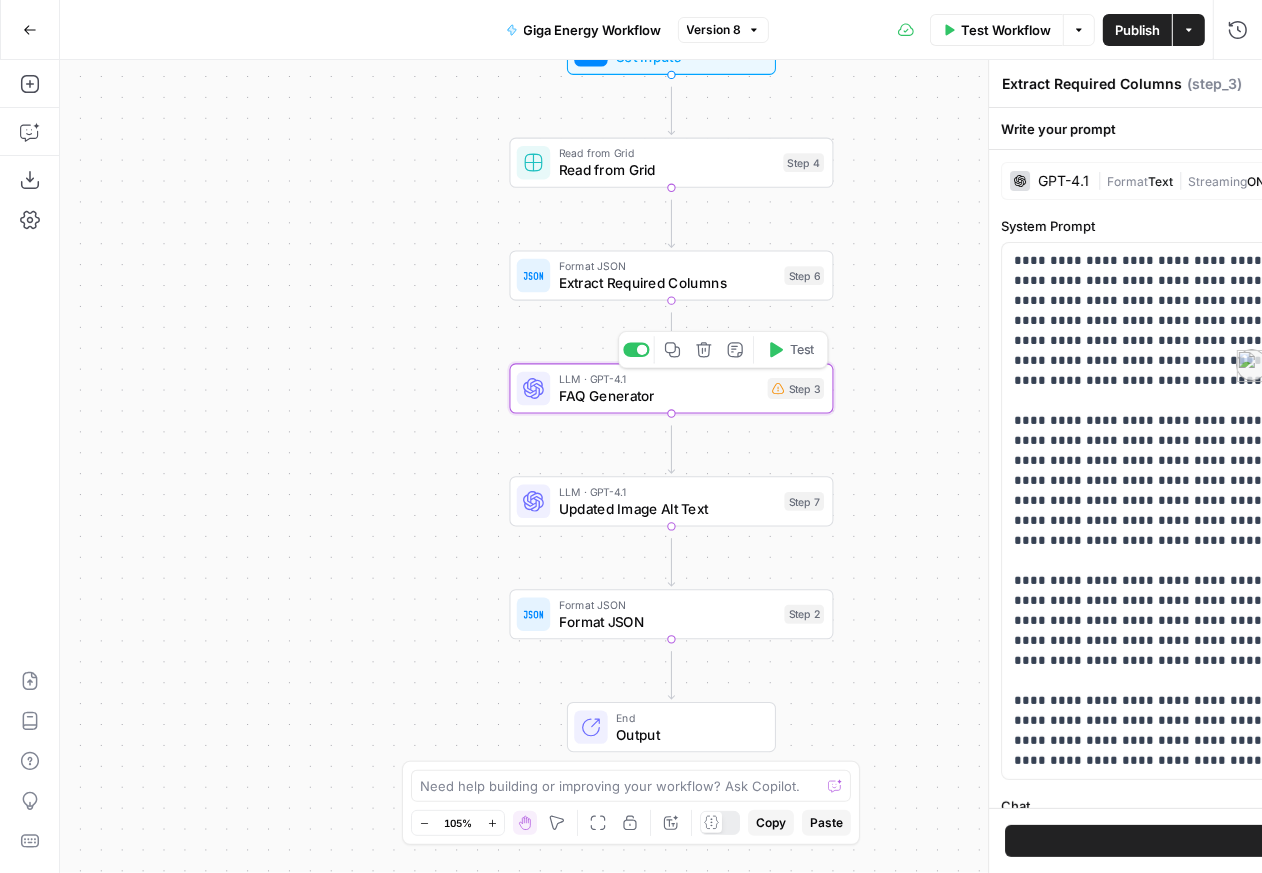 type on "FAQ Generator" 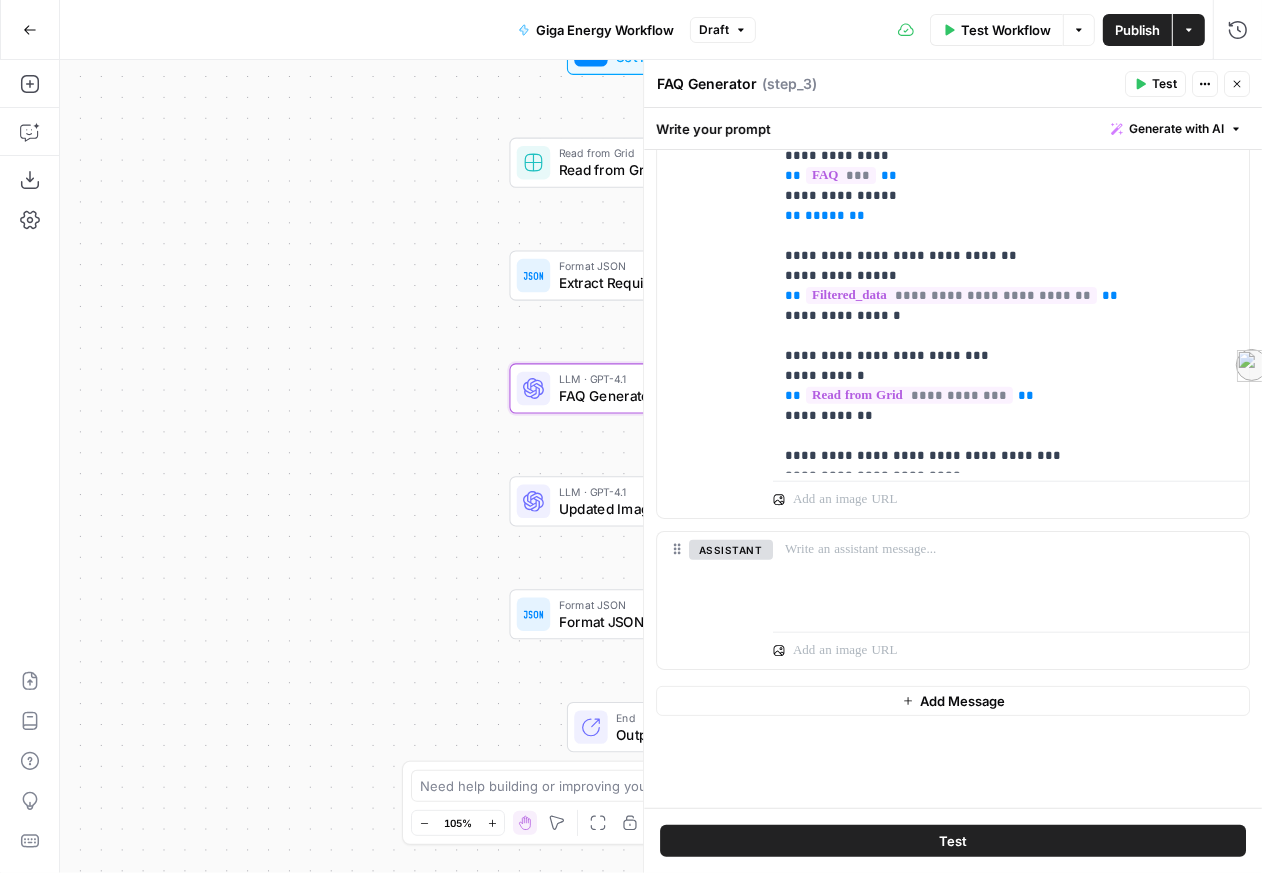 scroll, scrollTop: 1520, scrollLeft: 0, axis: vertical 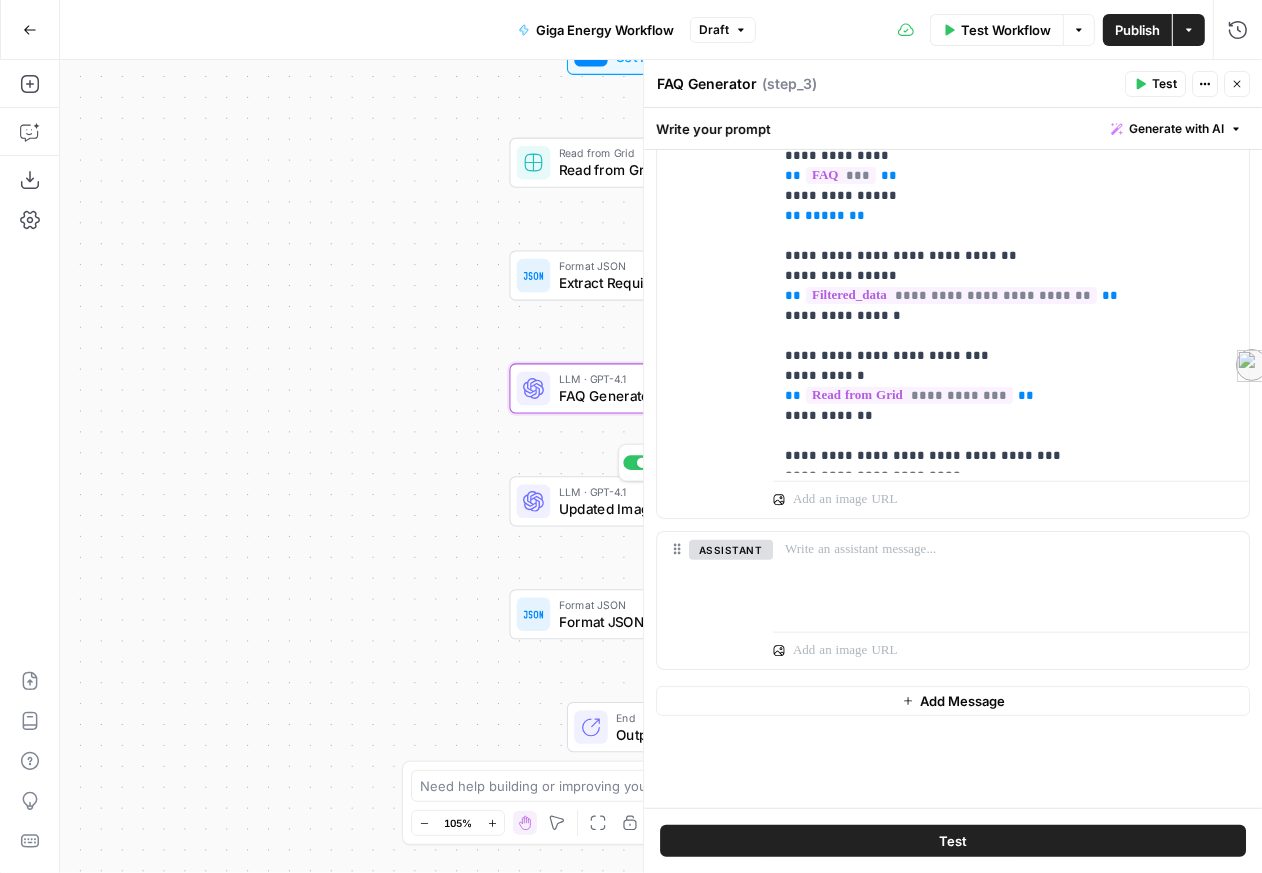 click on "Updated Image Alt Text" at bounding box center [667, 508] 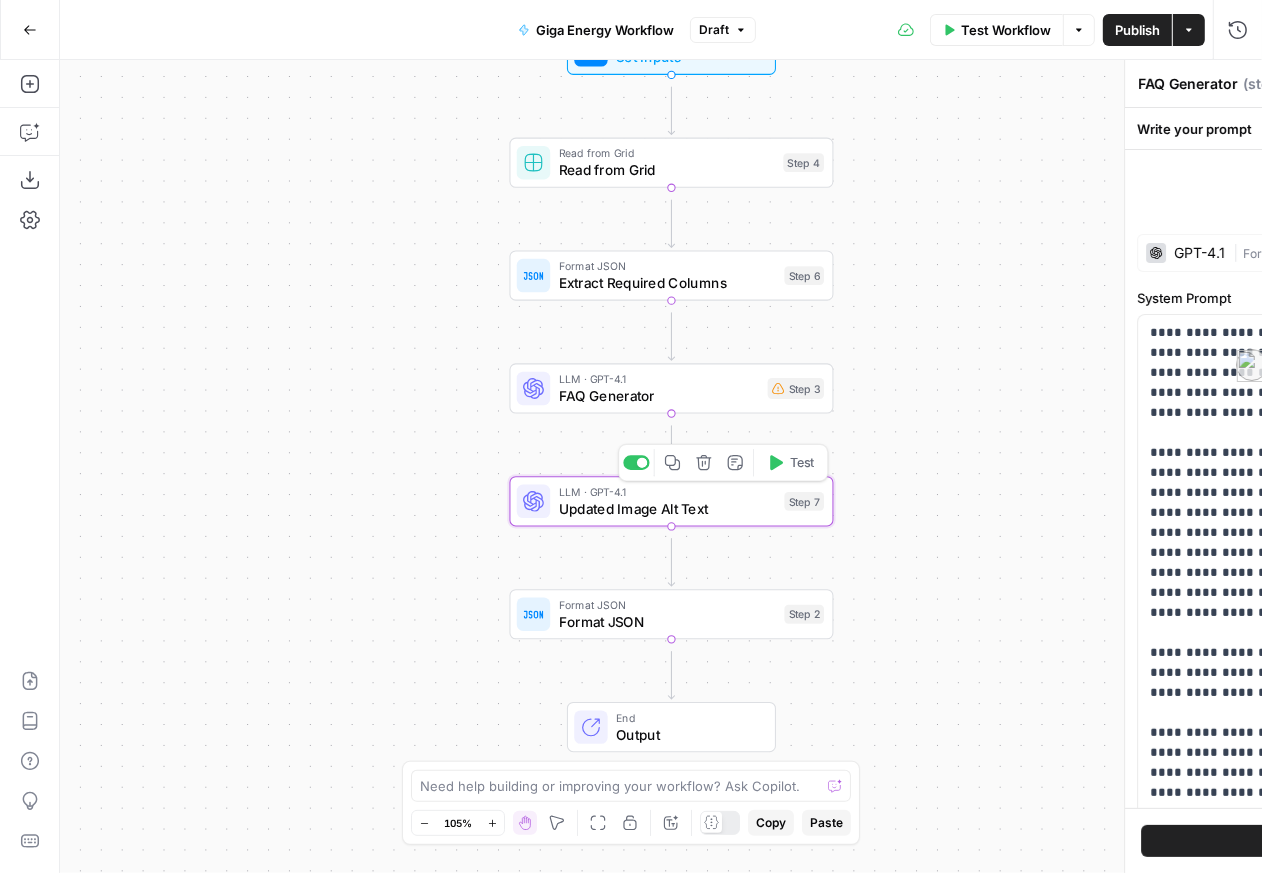 type on "Updated Image Alt Text" 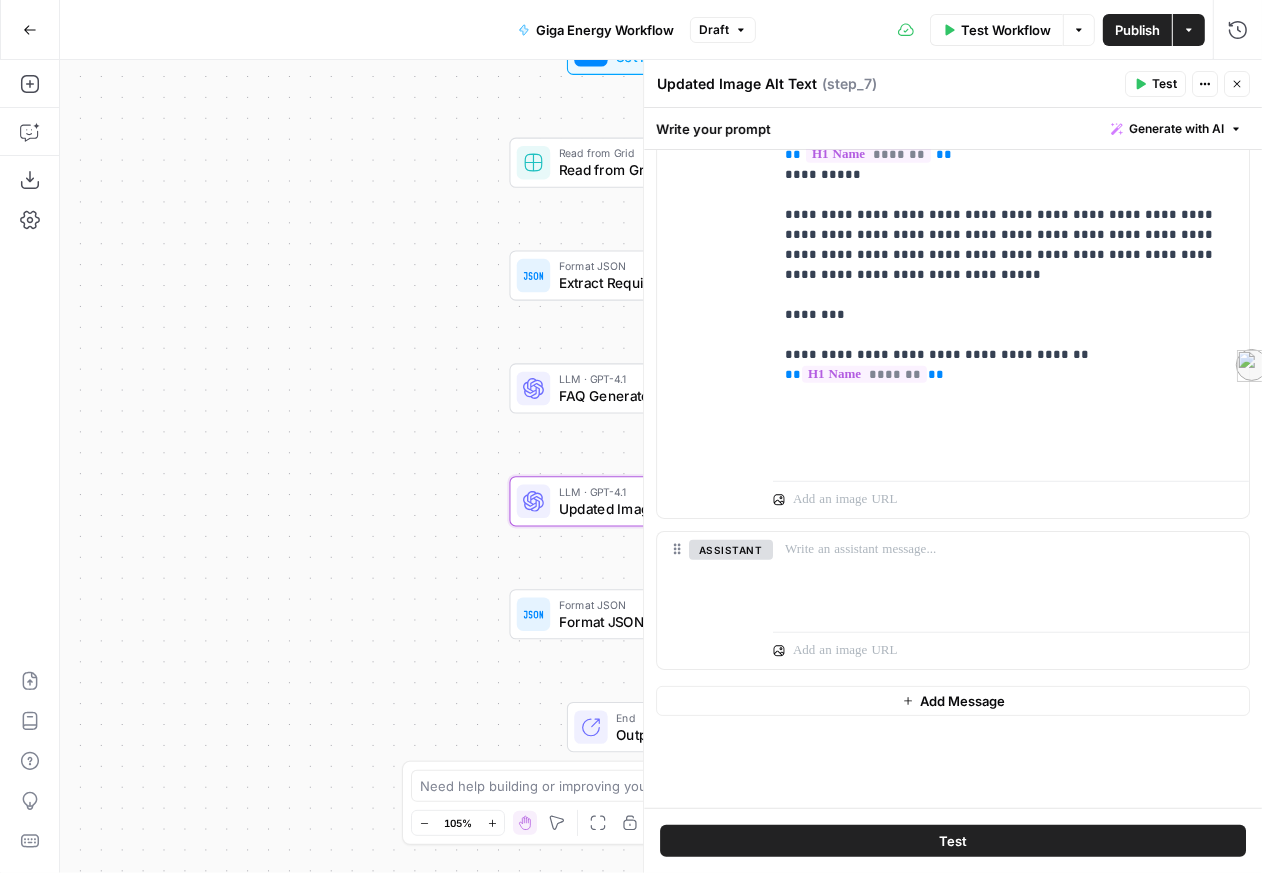 scroll, scrollTop: 1202, scrollLeft: 0, axis: vertical 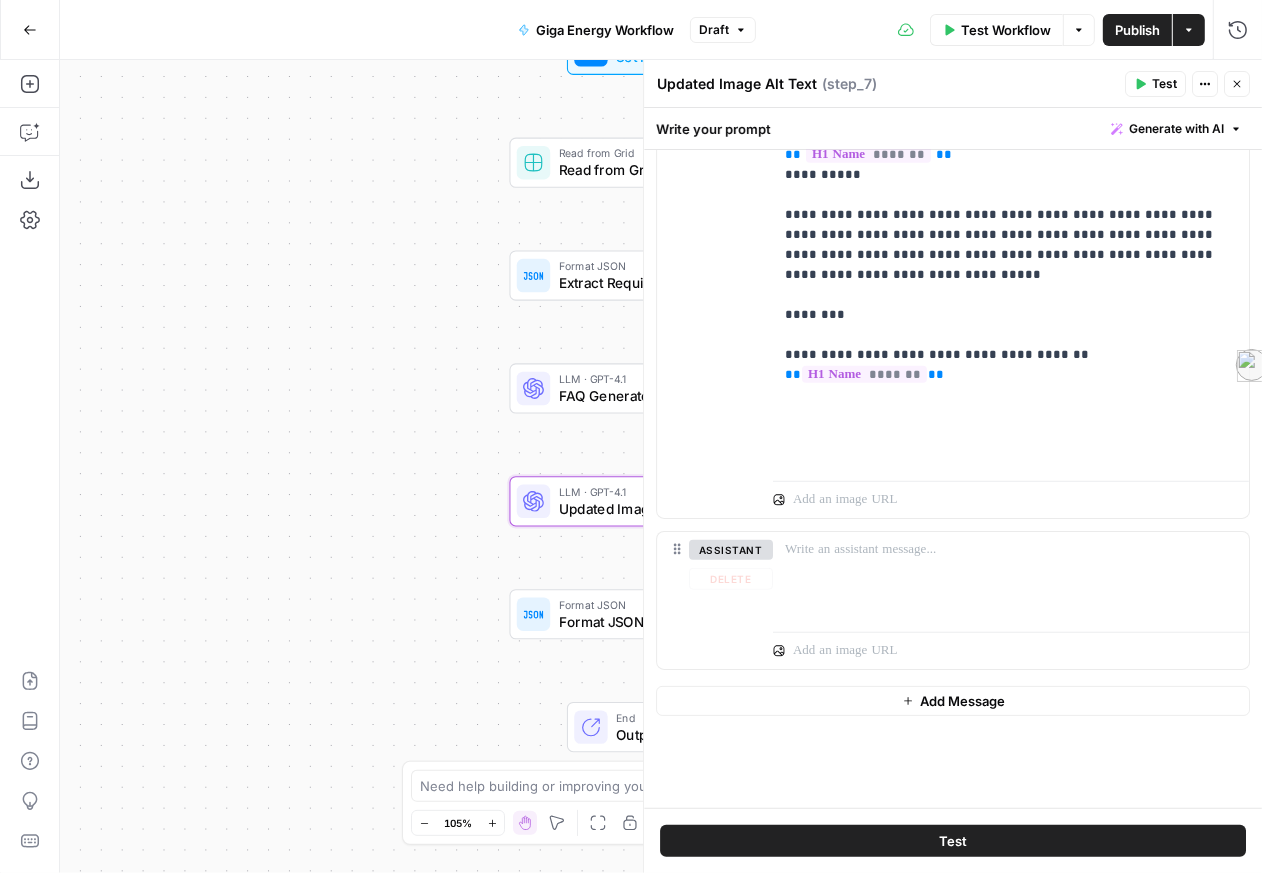 click on "Workflow Set Inputs Inputs Read from Grid Read from Grid Step 4 Format JSON Extract Required Columns Step 6 LLM · GPT-4.1 FAQ Generator Step 3 LLM · GPT-4.1 Updated Image Alt Text Step 7 Format JSON Format JSON Step 2 End Output" at bounding box center [661, 466] 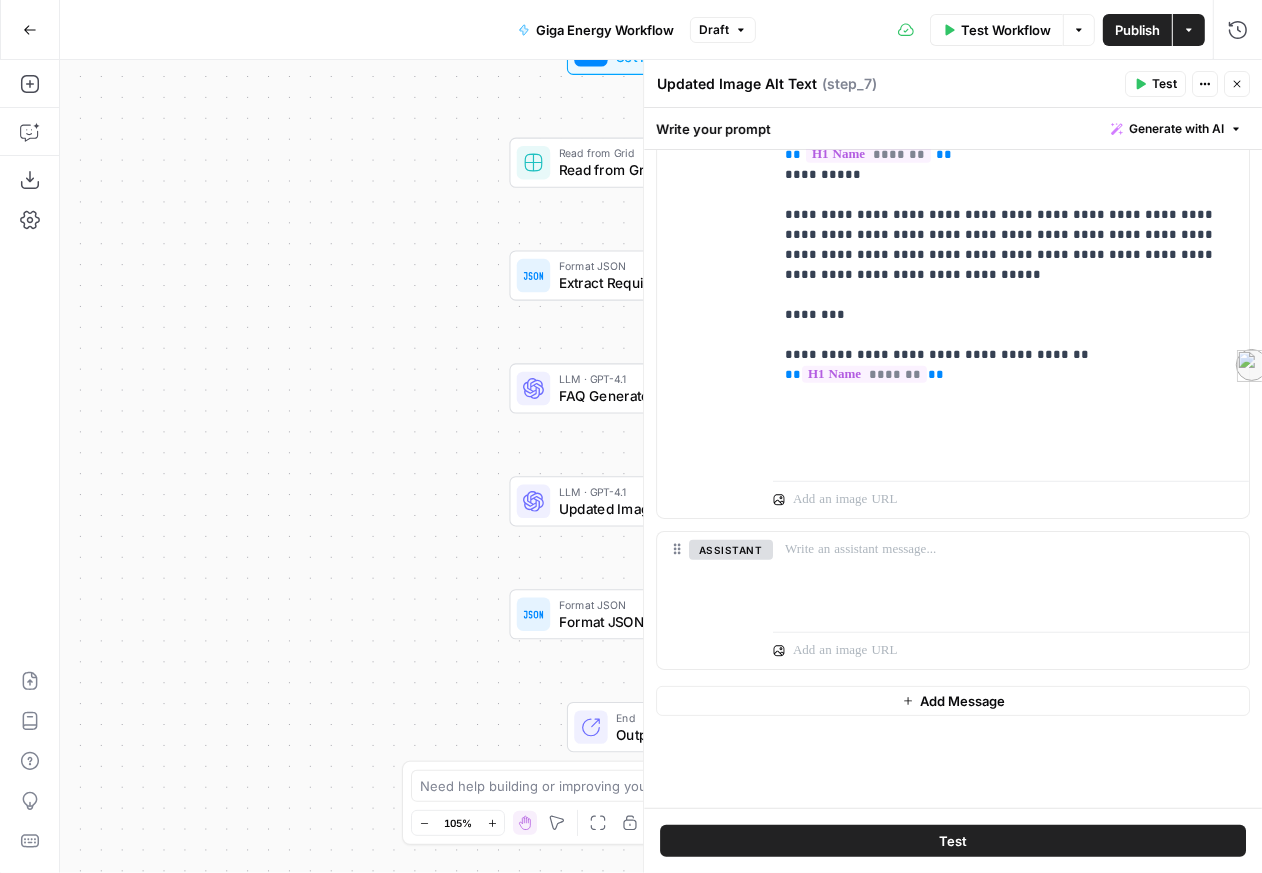 click 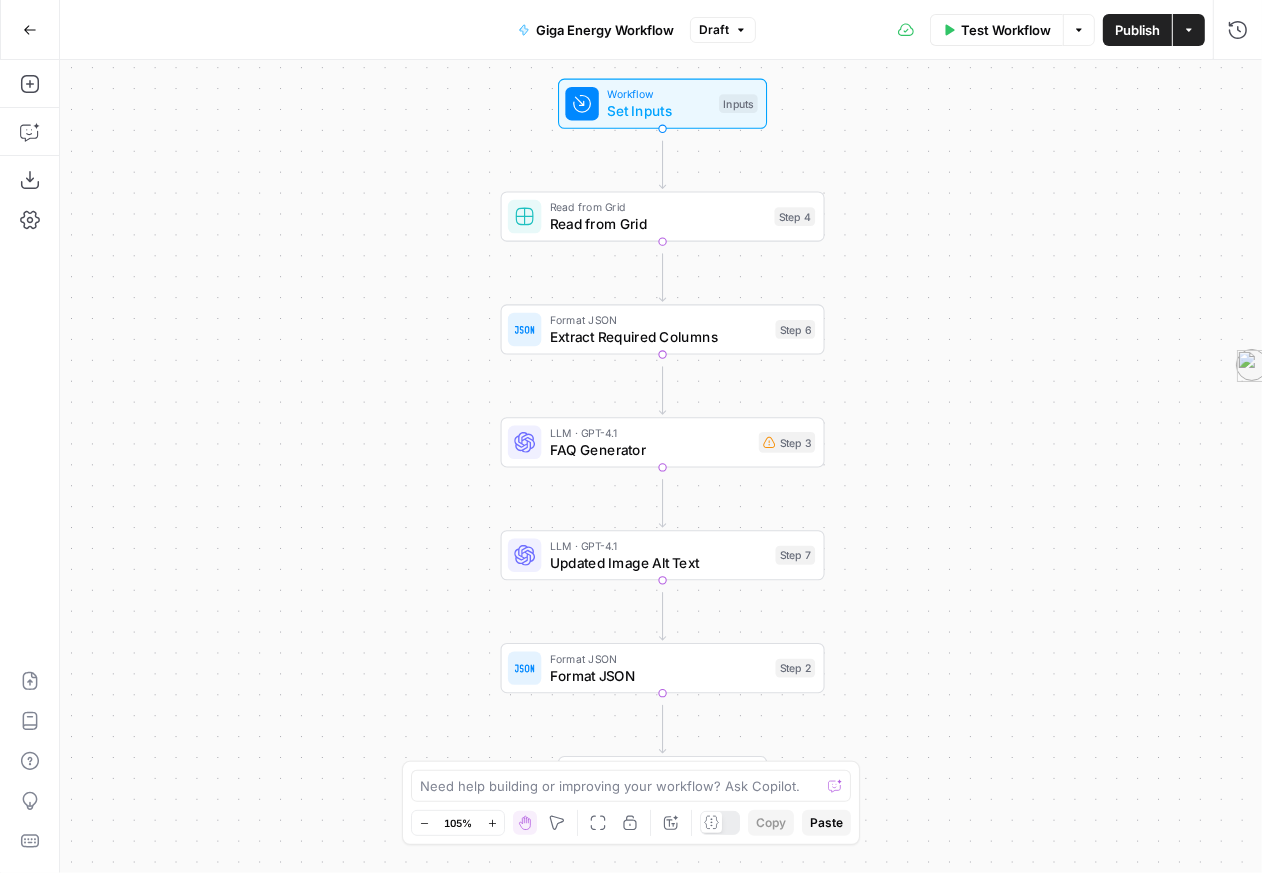 click on "Workflow Set Inputs Inputs Test Step" at bounding box center [662, 104] 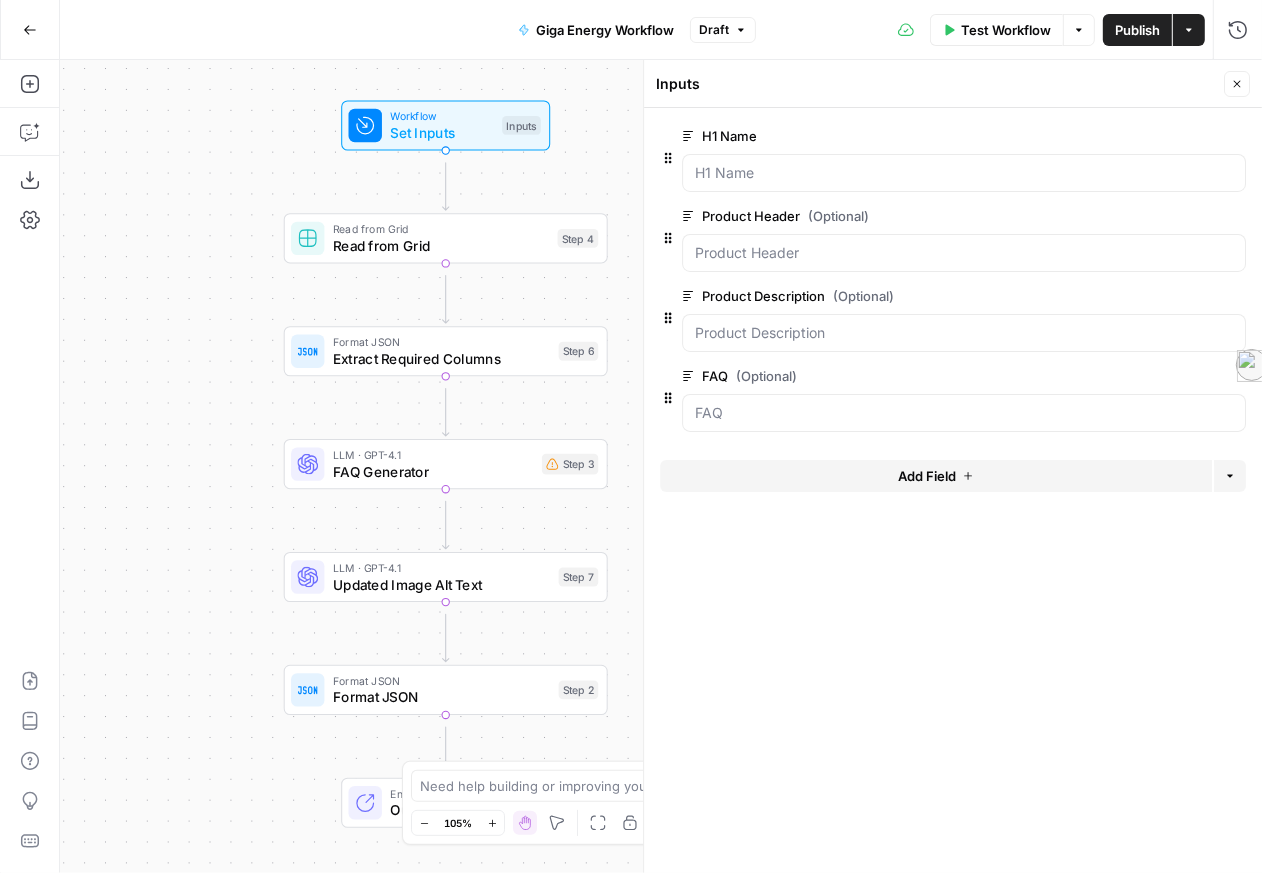 drag, startPoint x: 355, startPoint y: 258, endPoint x: 183, endPoint y: 270, distance: 172.41809 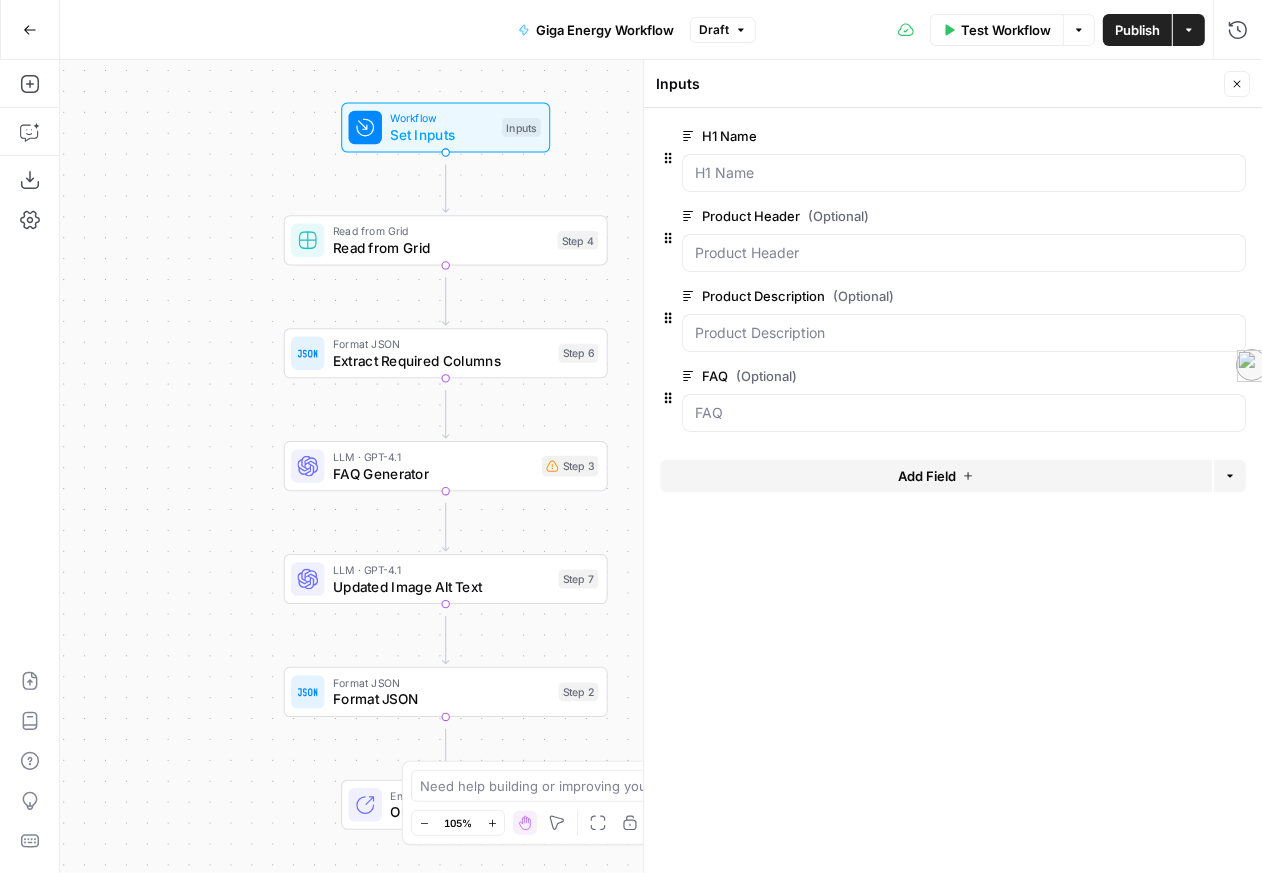 click on "Delete group" at bounding box center (1234, 376) 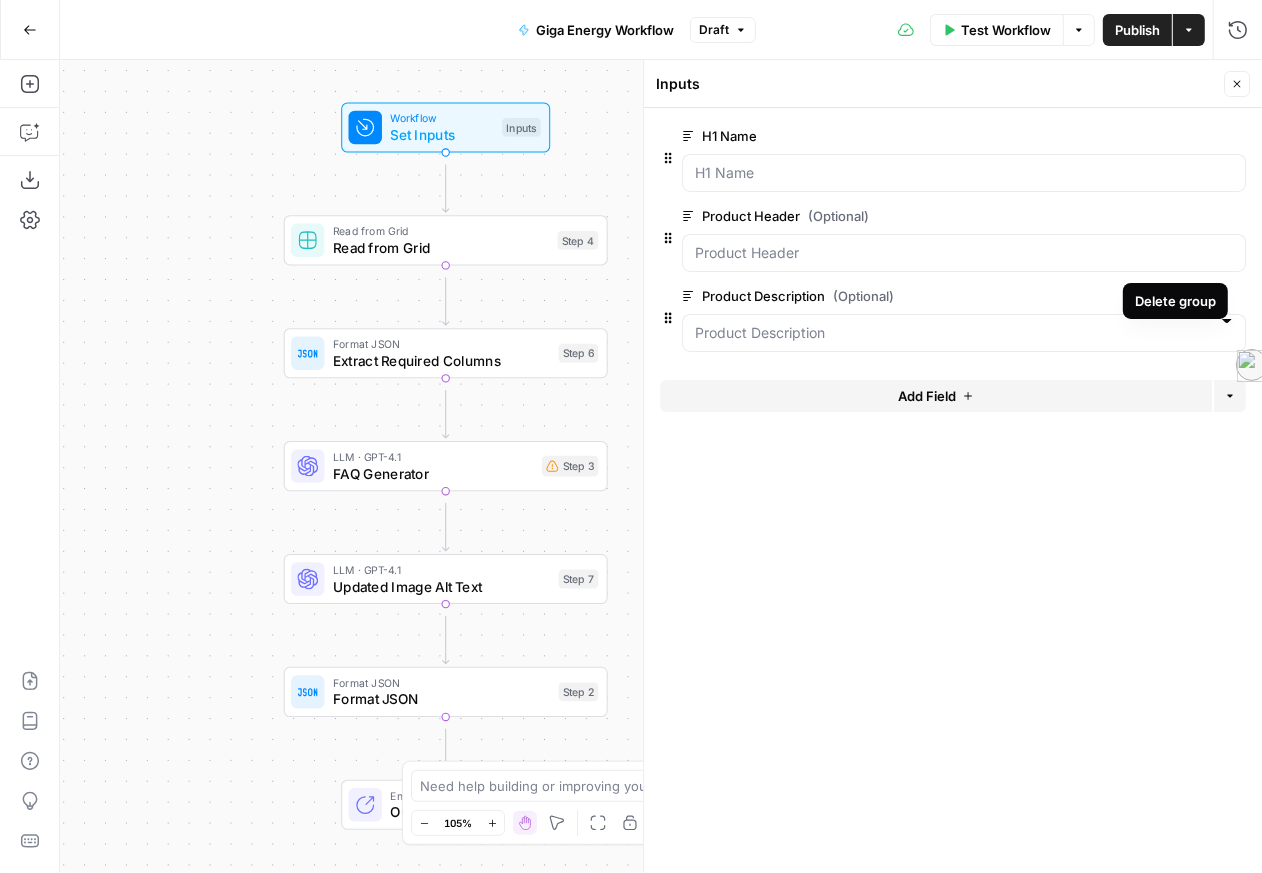 click on "Delete group" at bounding box center (1234, 296) 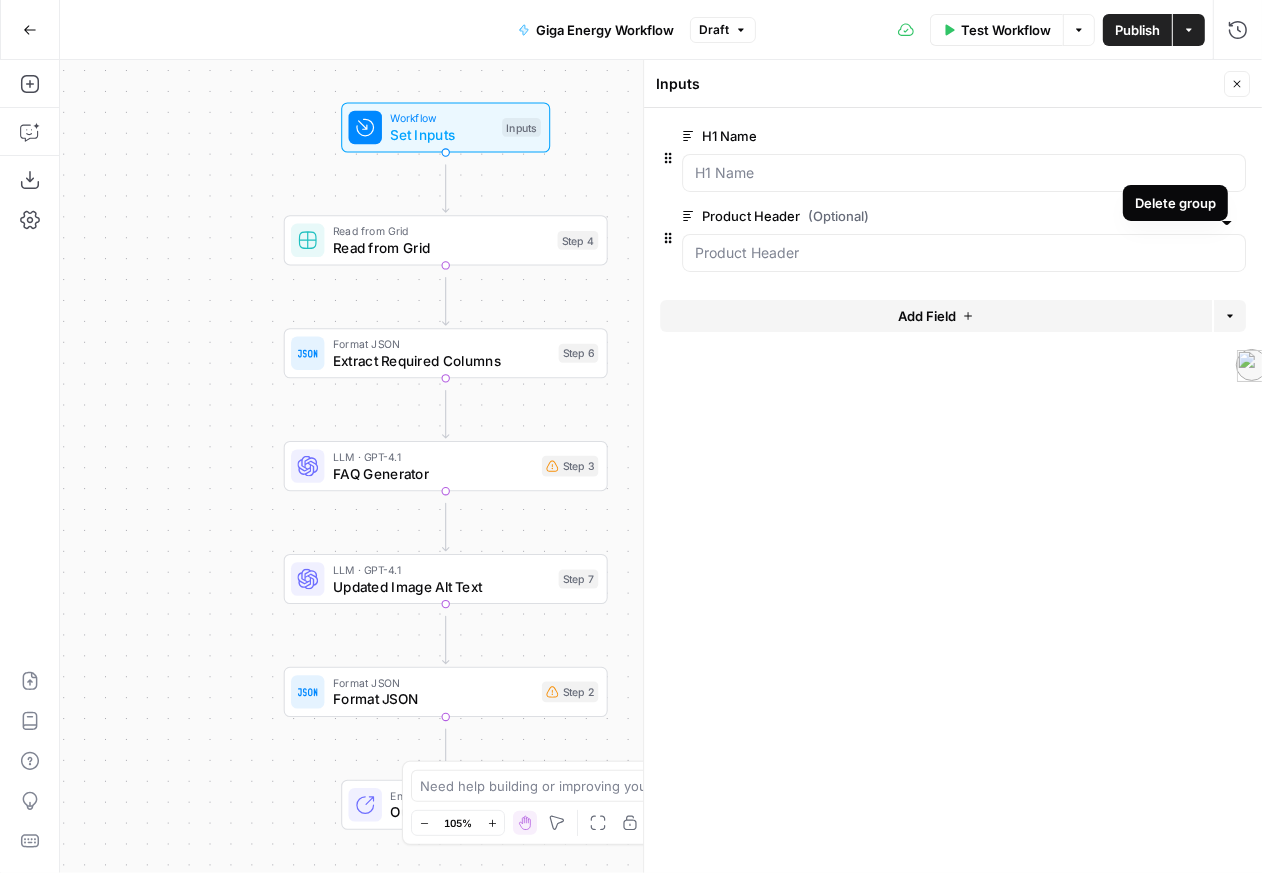 click 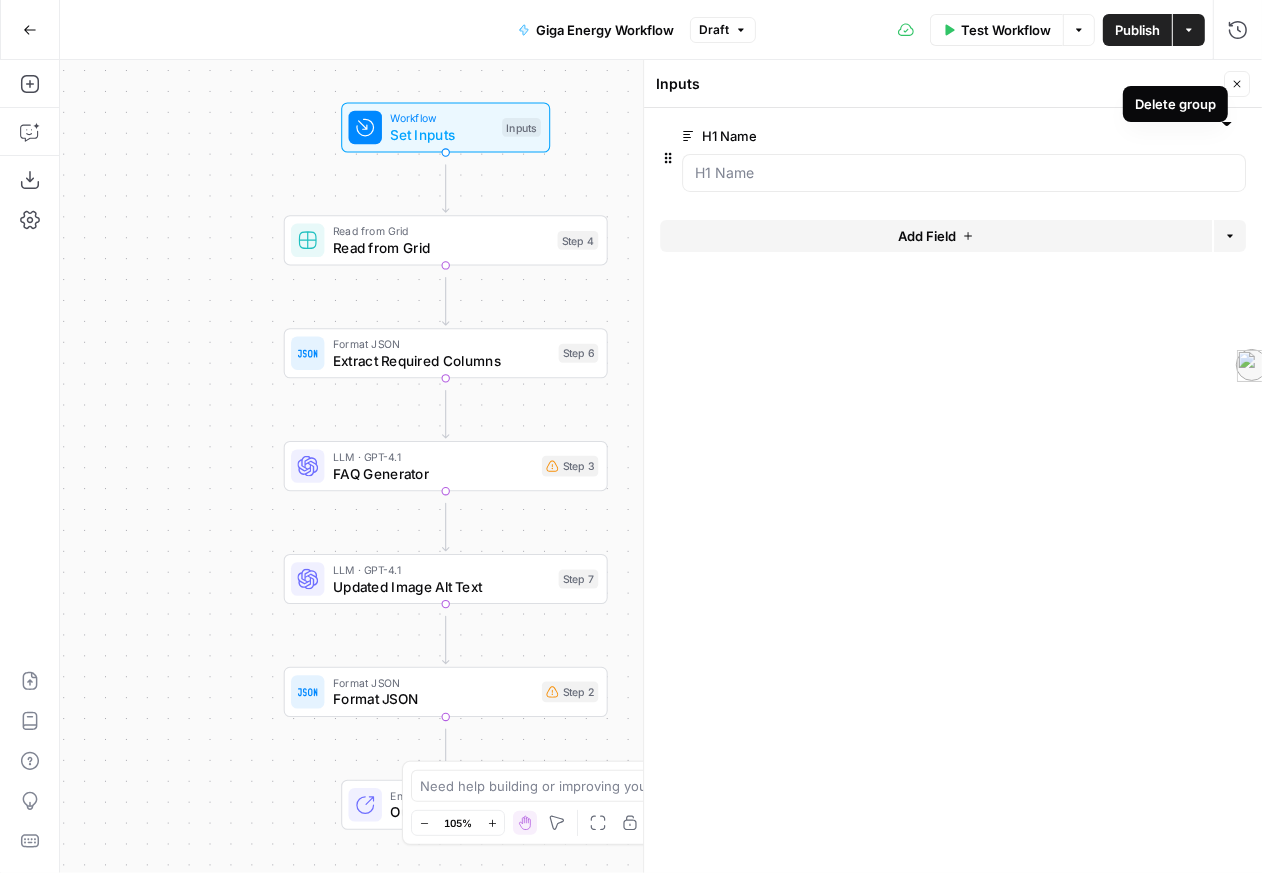 click on "Delete group" at bounding box center (1234, 136) 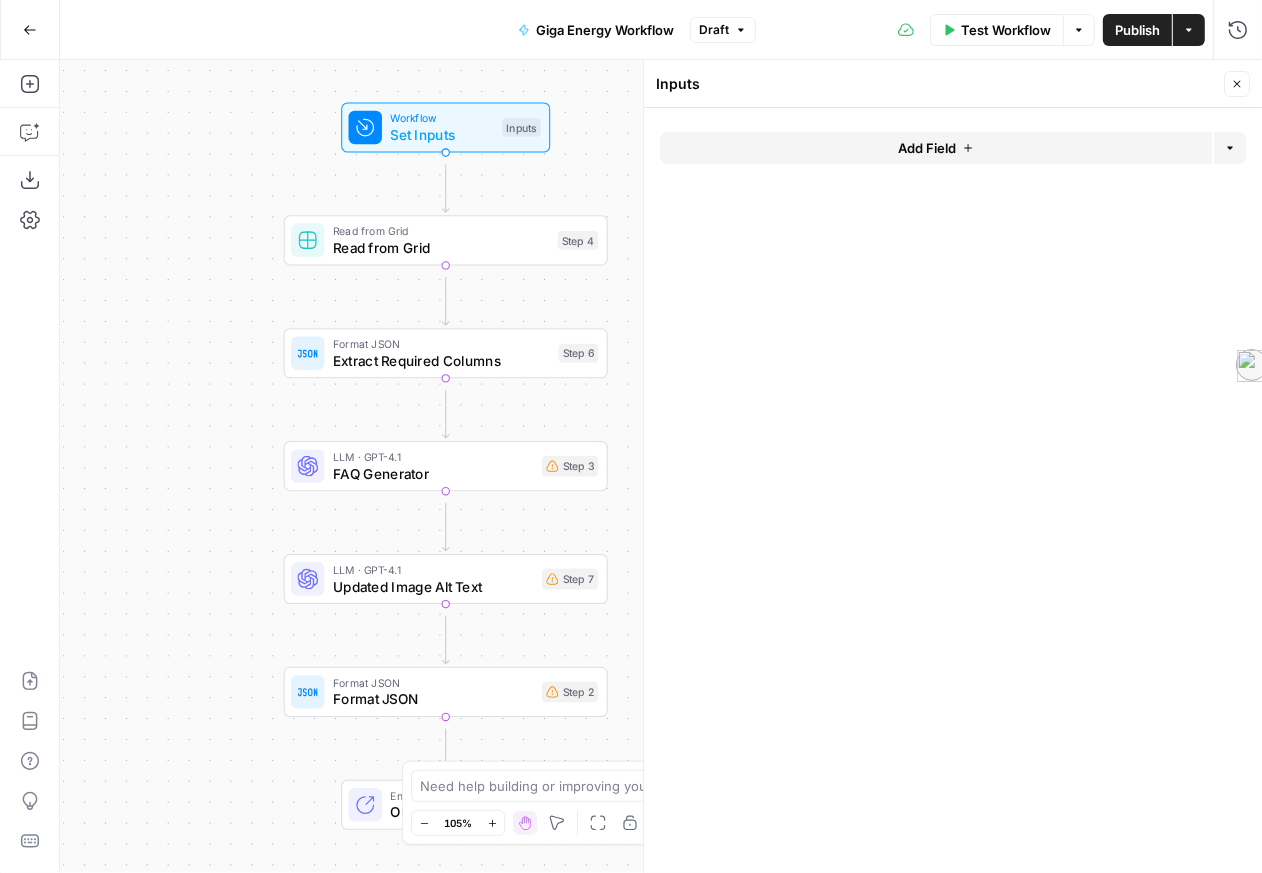 click on "Add Field" at bounding box center [927, 148] 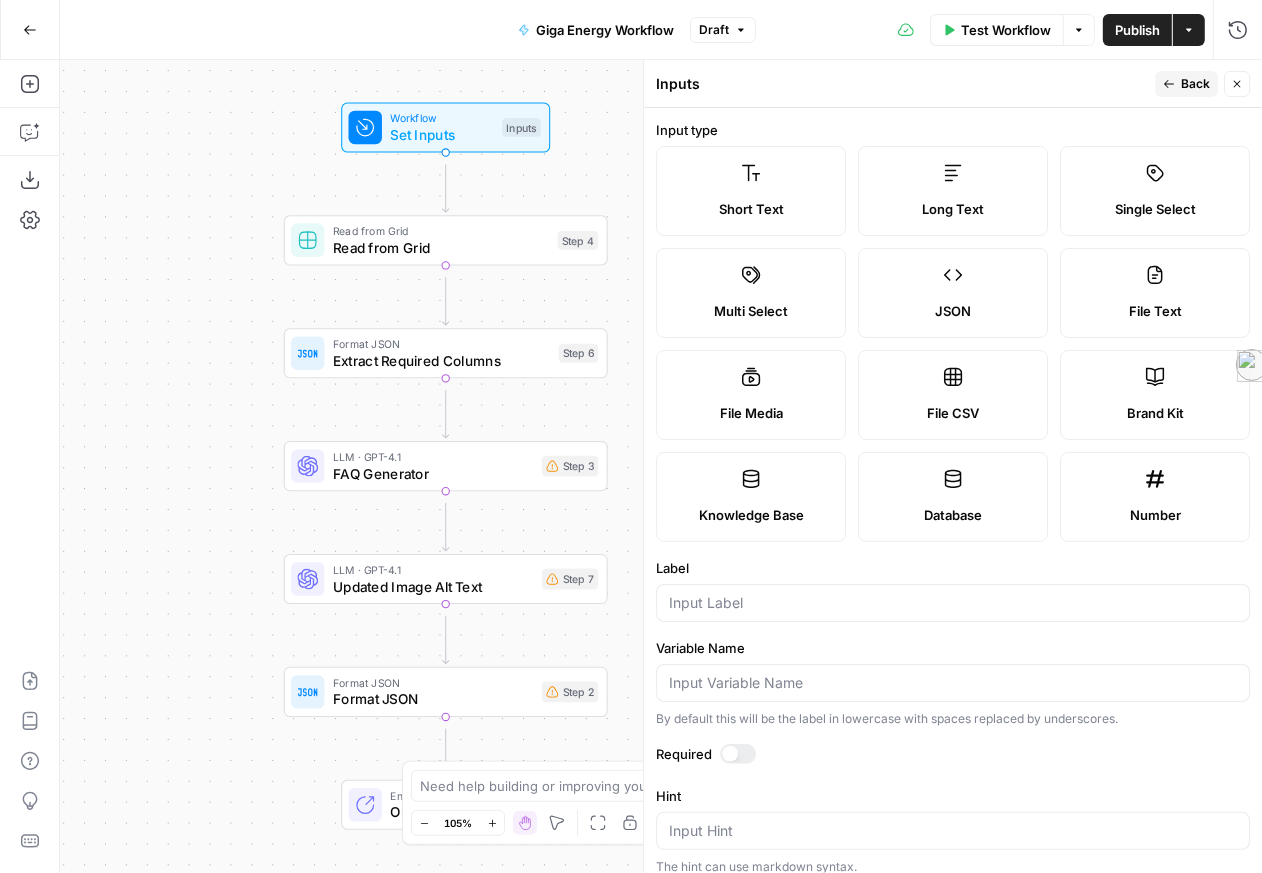 click 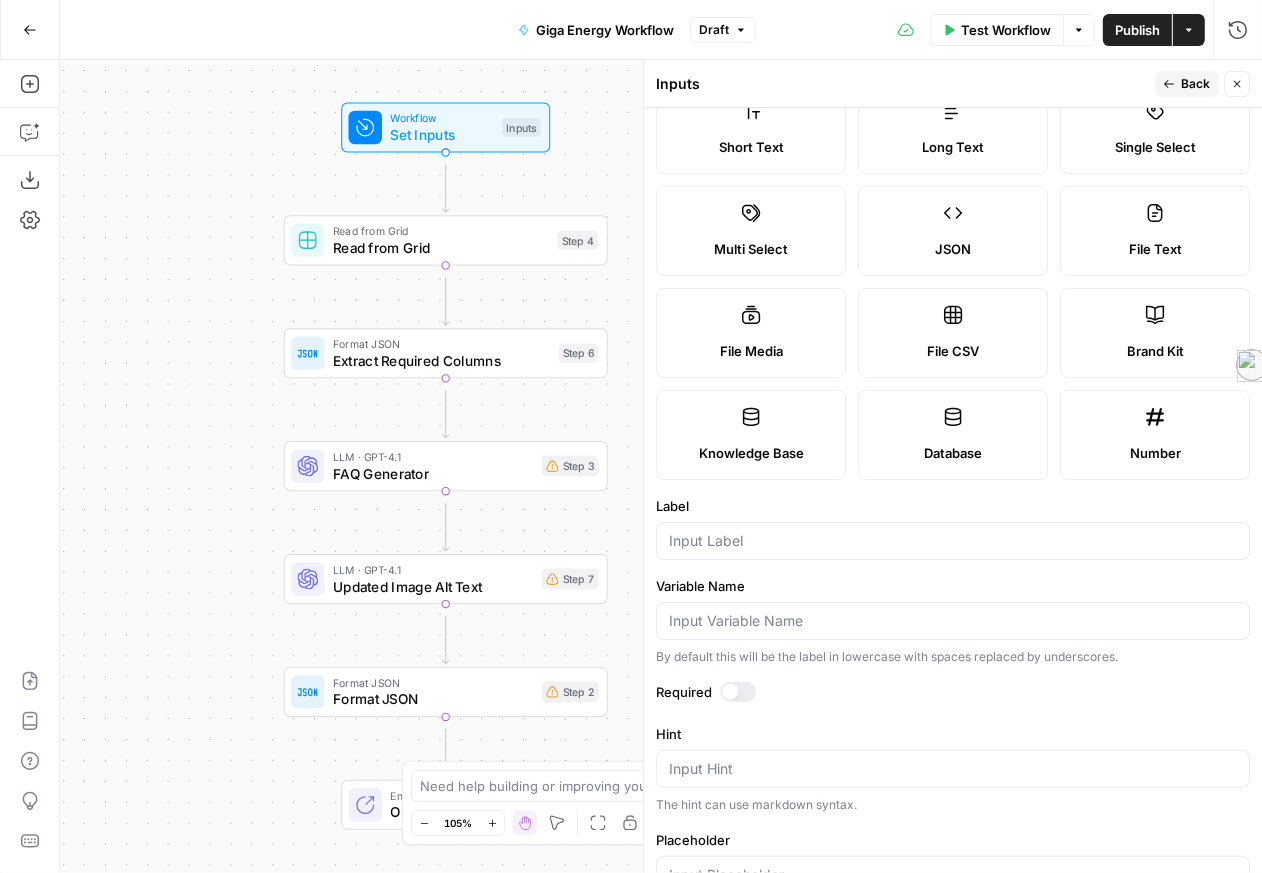 scroll, scrollTop: 78, scrollLeft: 0, axis: vertical 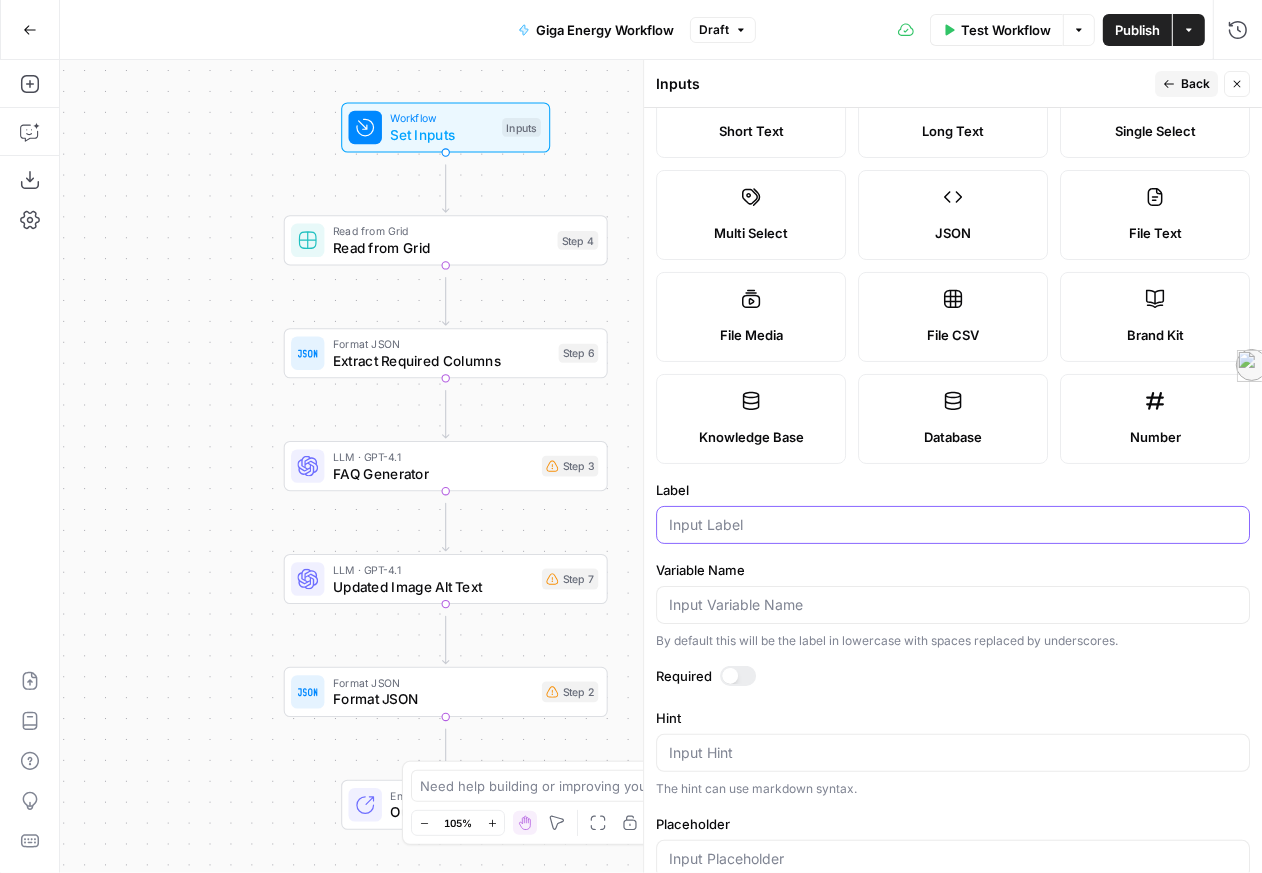 click on "Label" at bounding box center [953, 525] 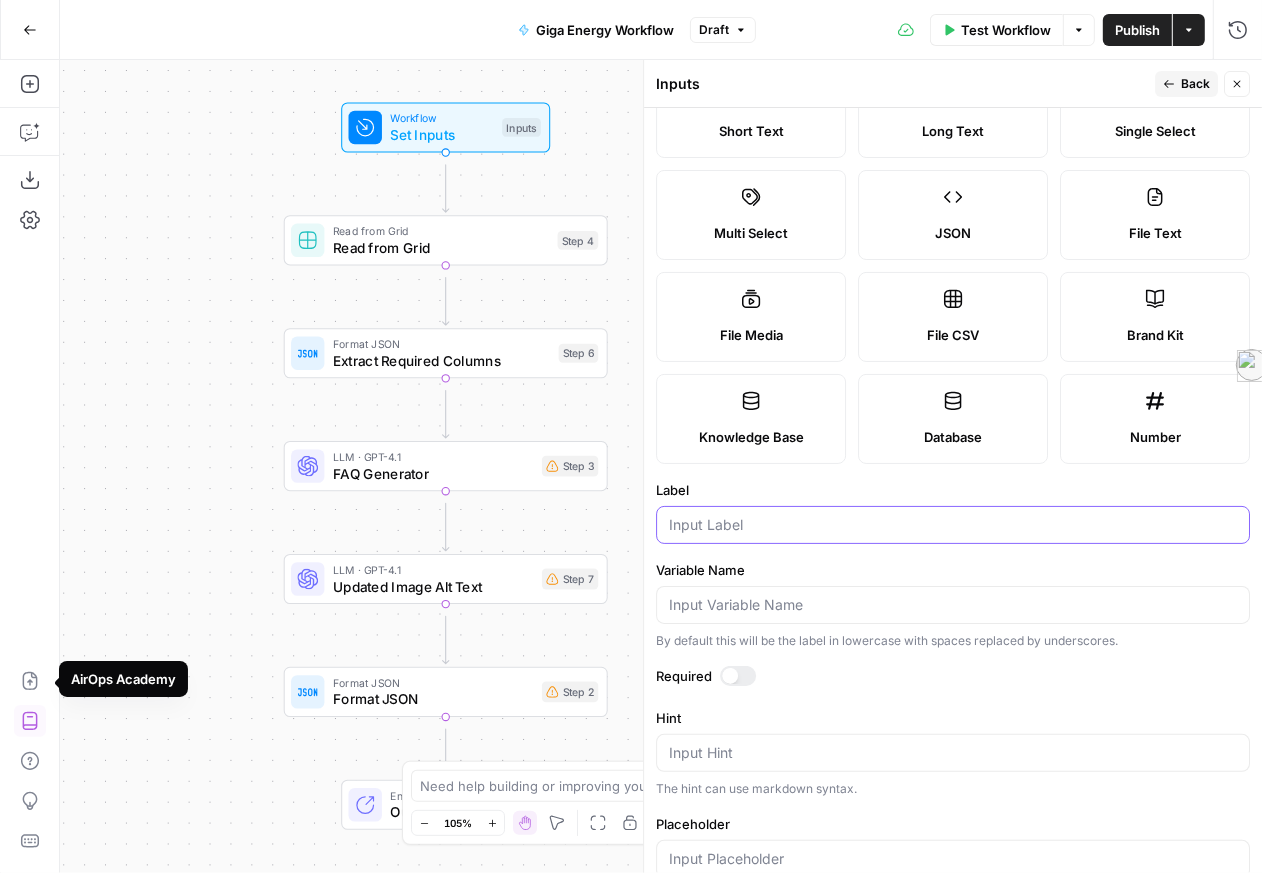 paste on "KvA transformer" 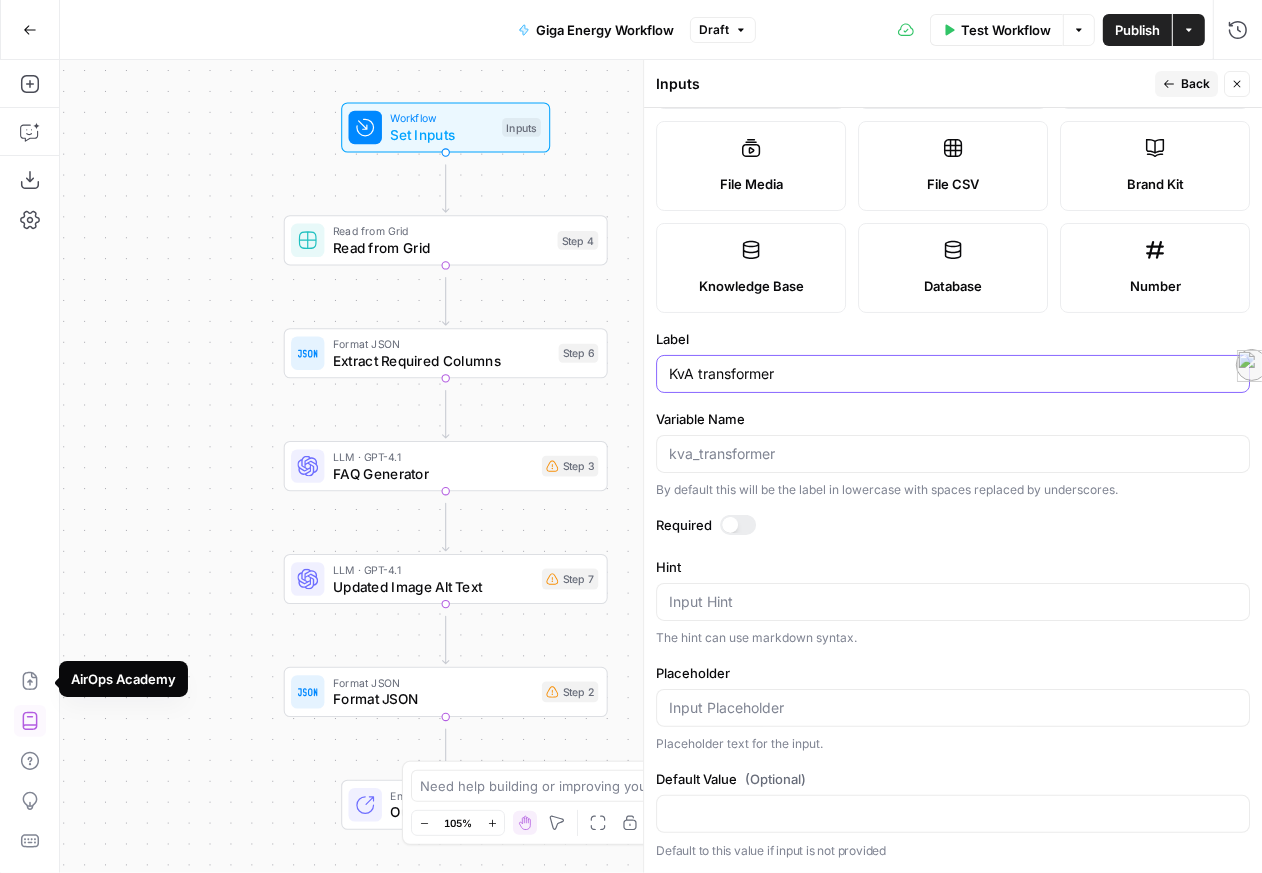 scroll, scrollTop: 298, scrollLeft: 0, axis: vertical 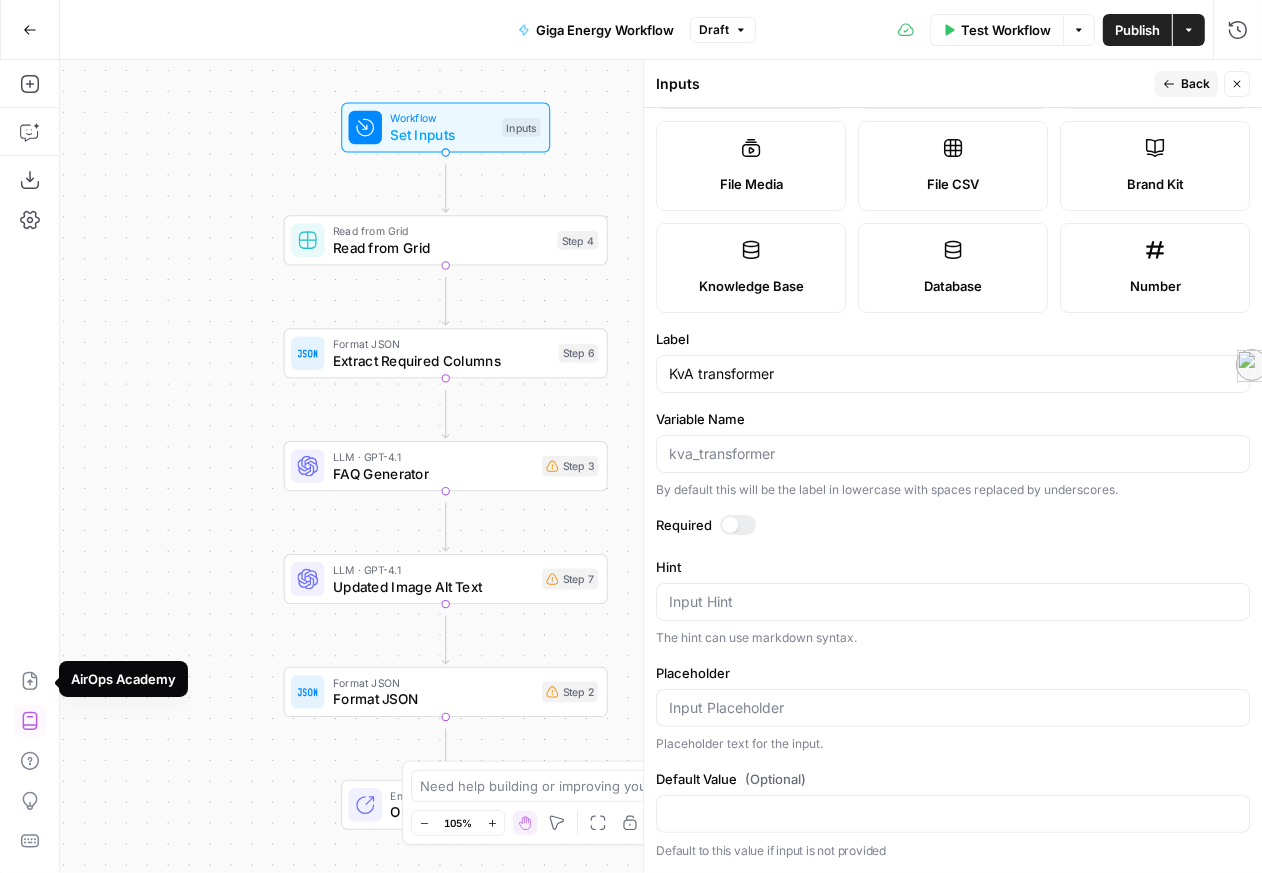 click at bounding box center [738, 525] 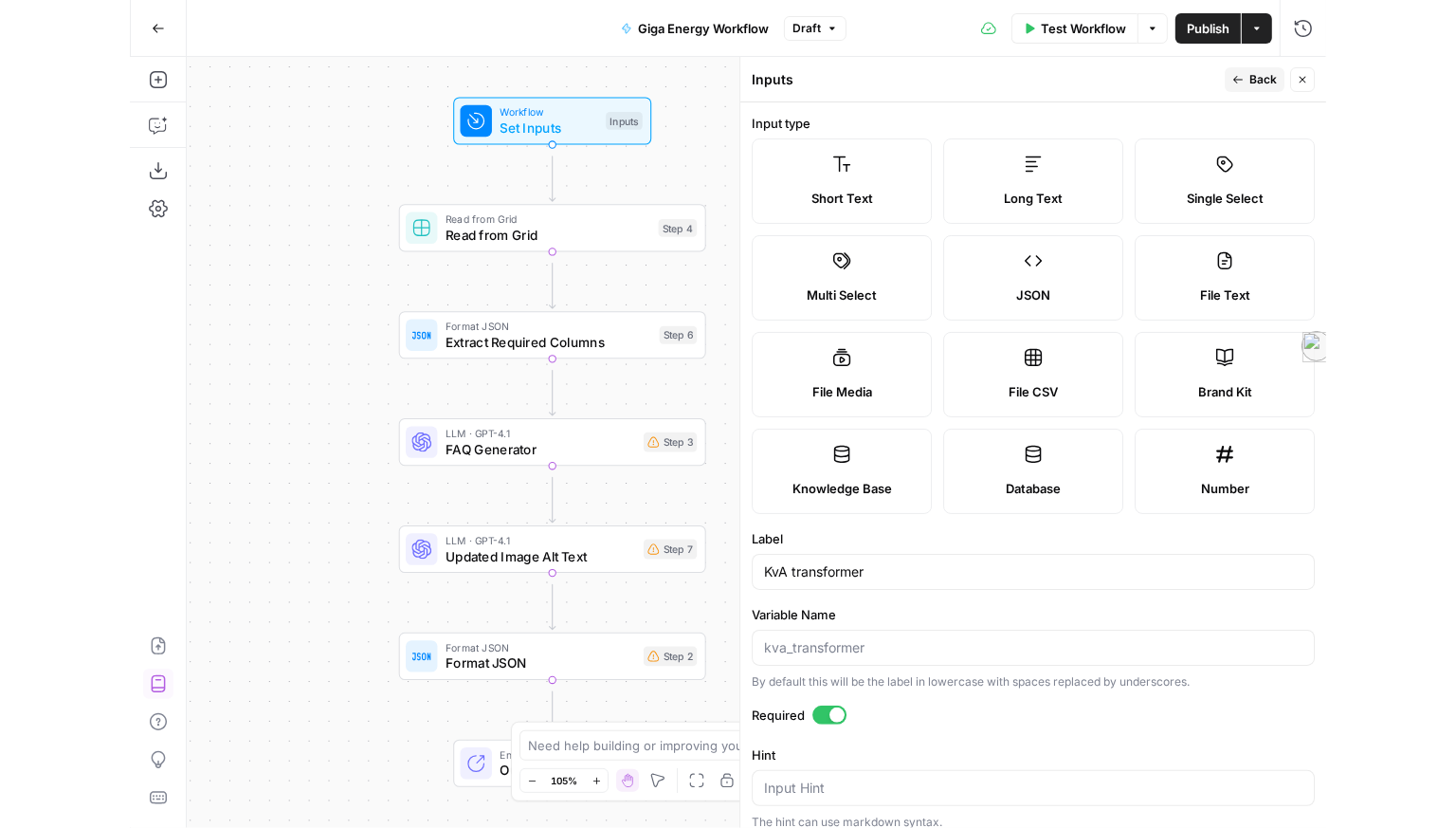 scroll, scrollTop: 0, scrollLeft: 0, axis: both 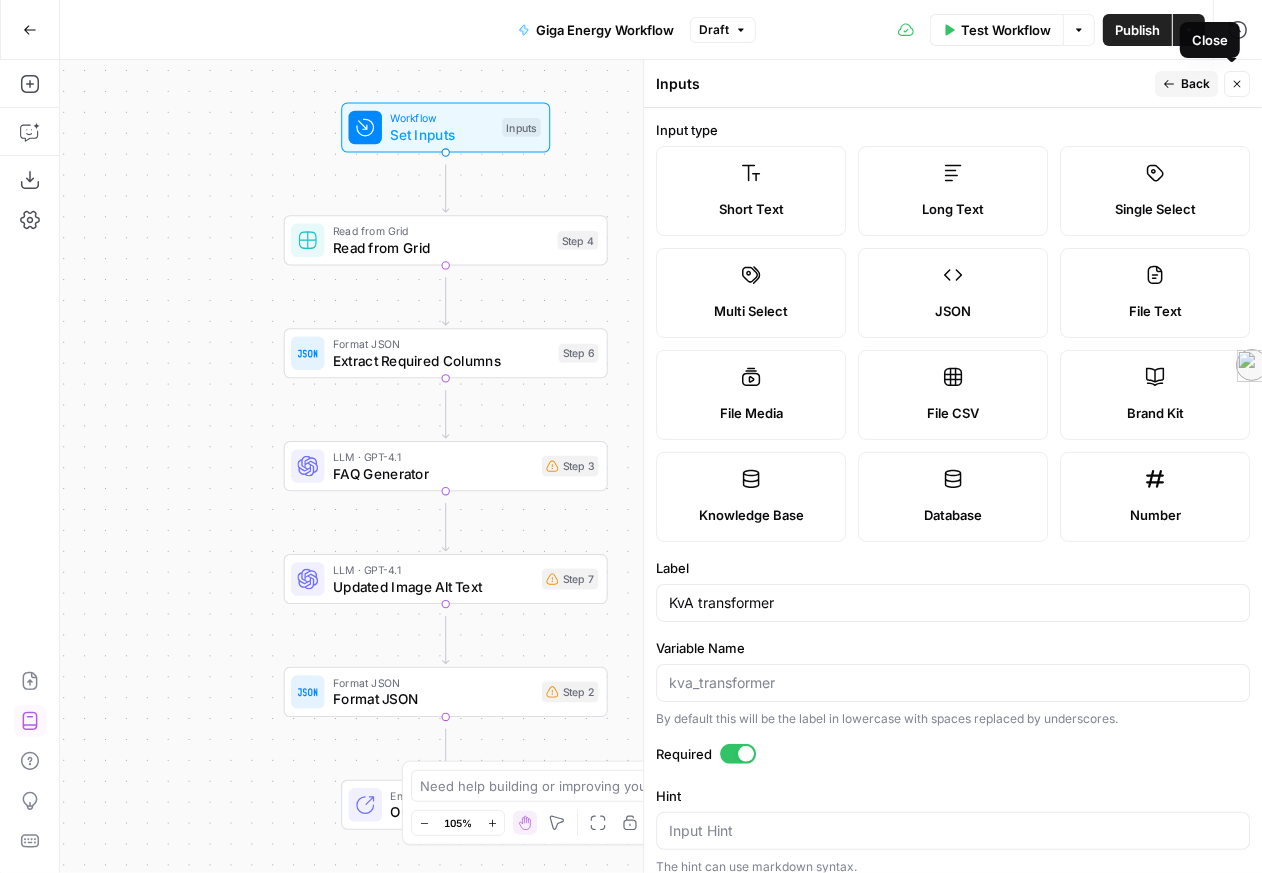 click on "Back" at bounding box center [1195, 84] 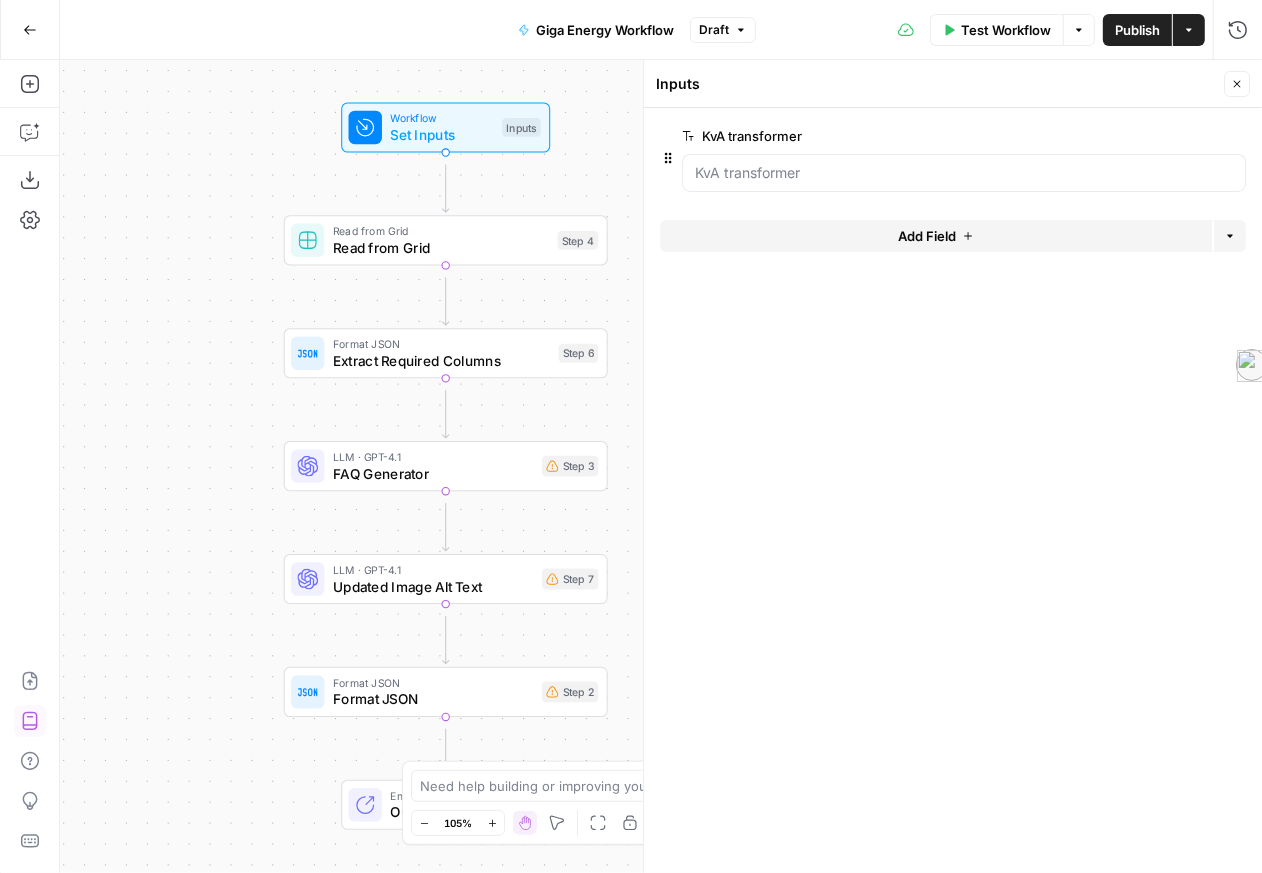 click on "Workflow Set Inputs Inputs" at bounding box center (446, 127) 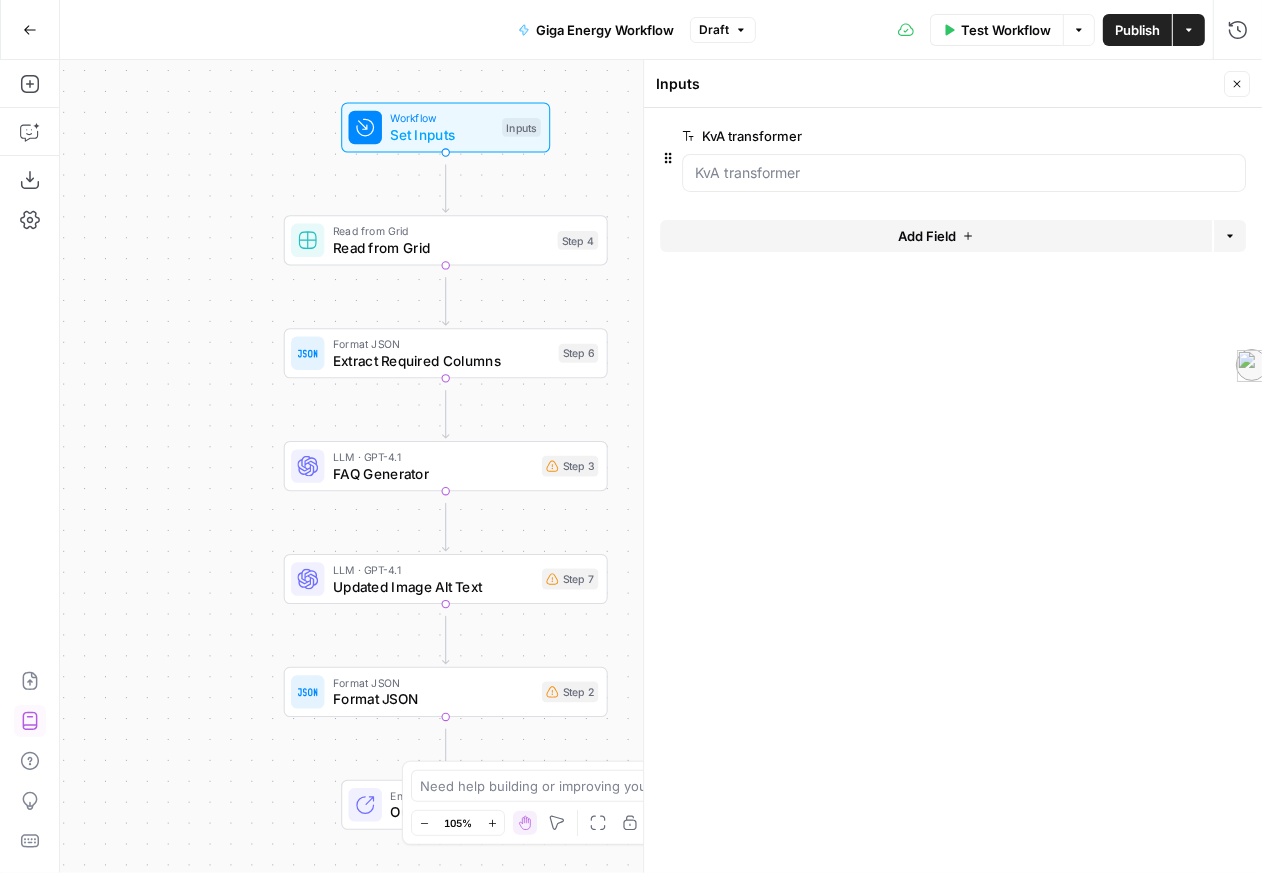 click on "Read from Grid Read from Grid Step 4 Copy step Delete step Add Note Test" at bounding box center (446, 240) 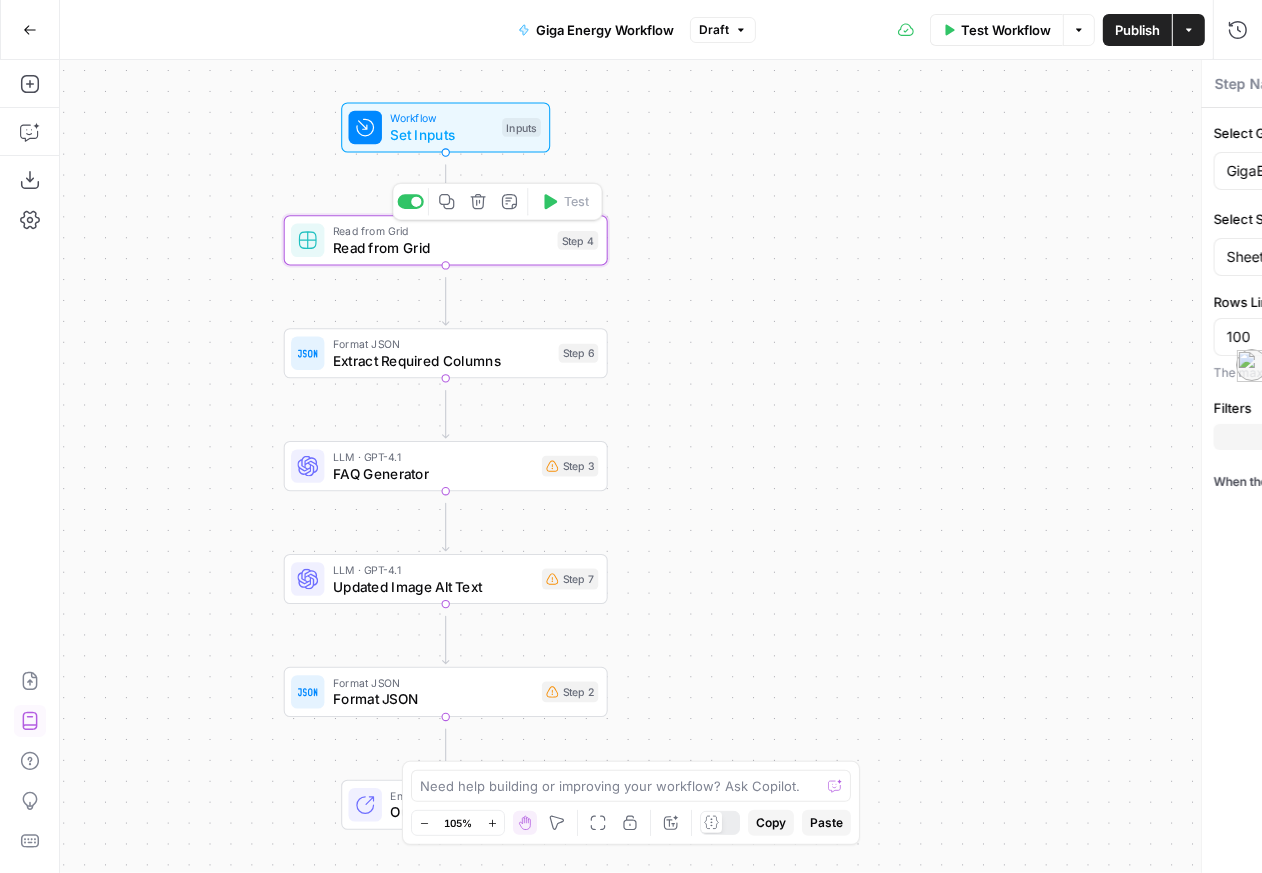 type on "Read from Grid" 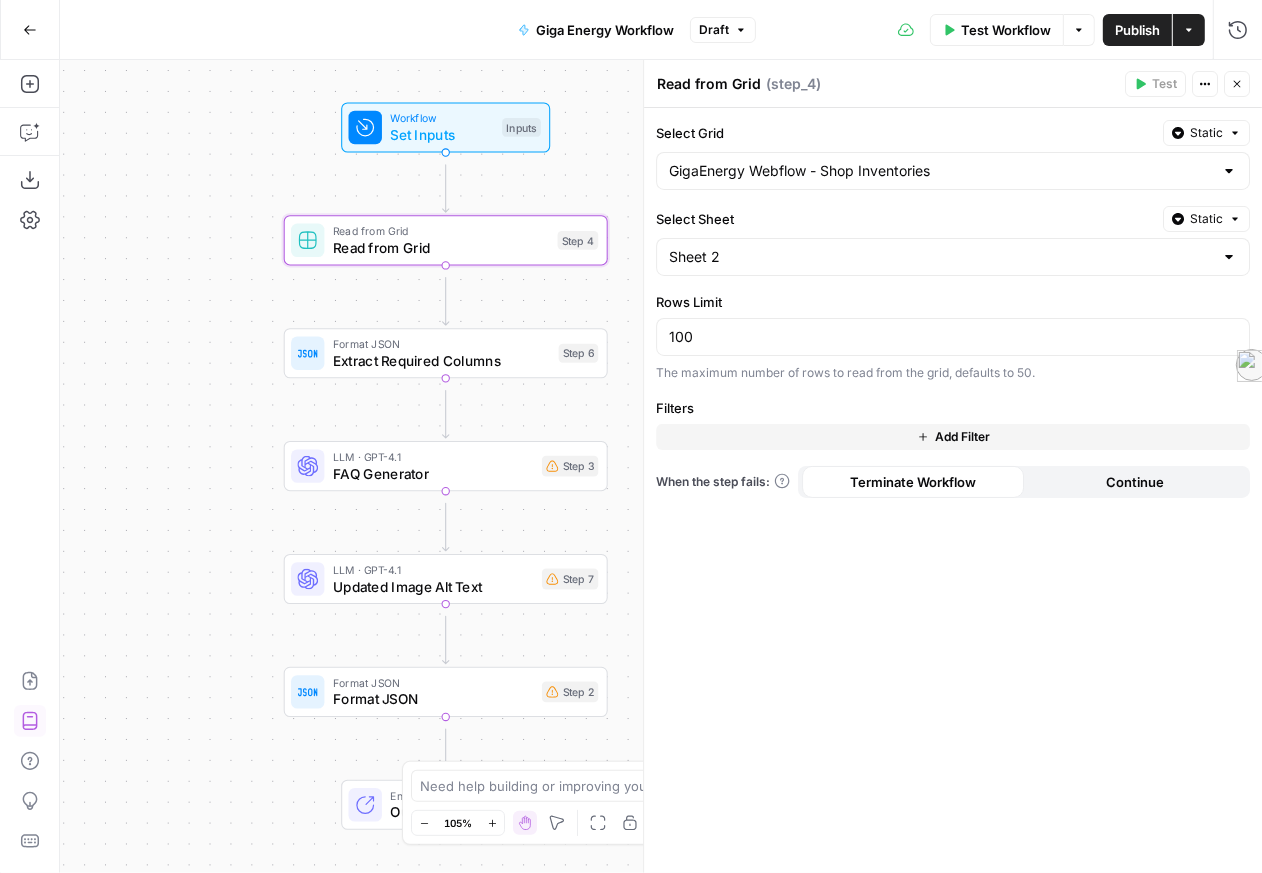 click on "Test Workflow" at bounding box center (1006, 30) 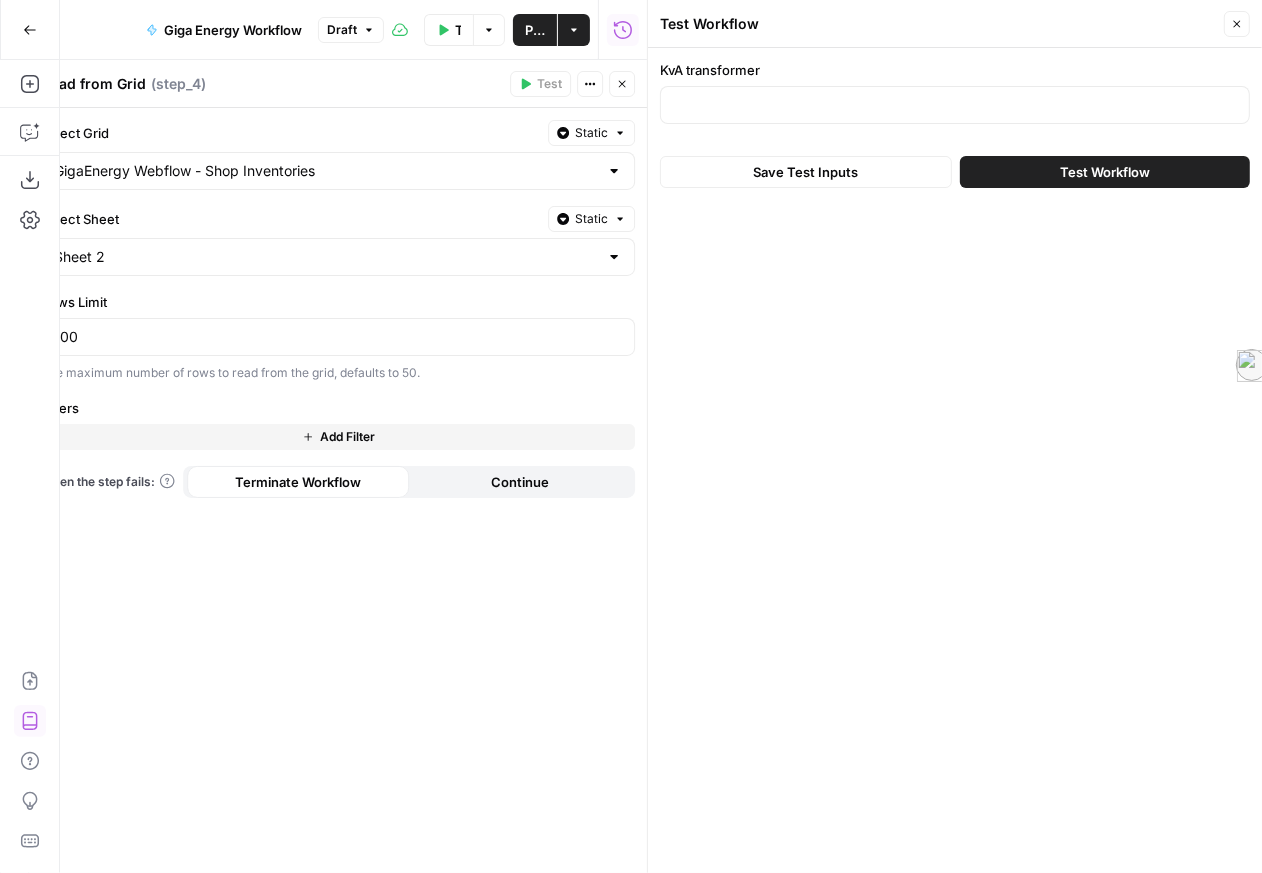 type 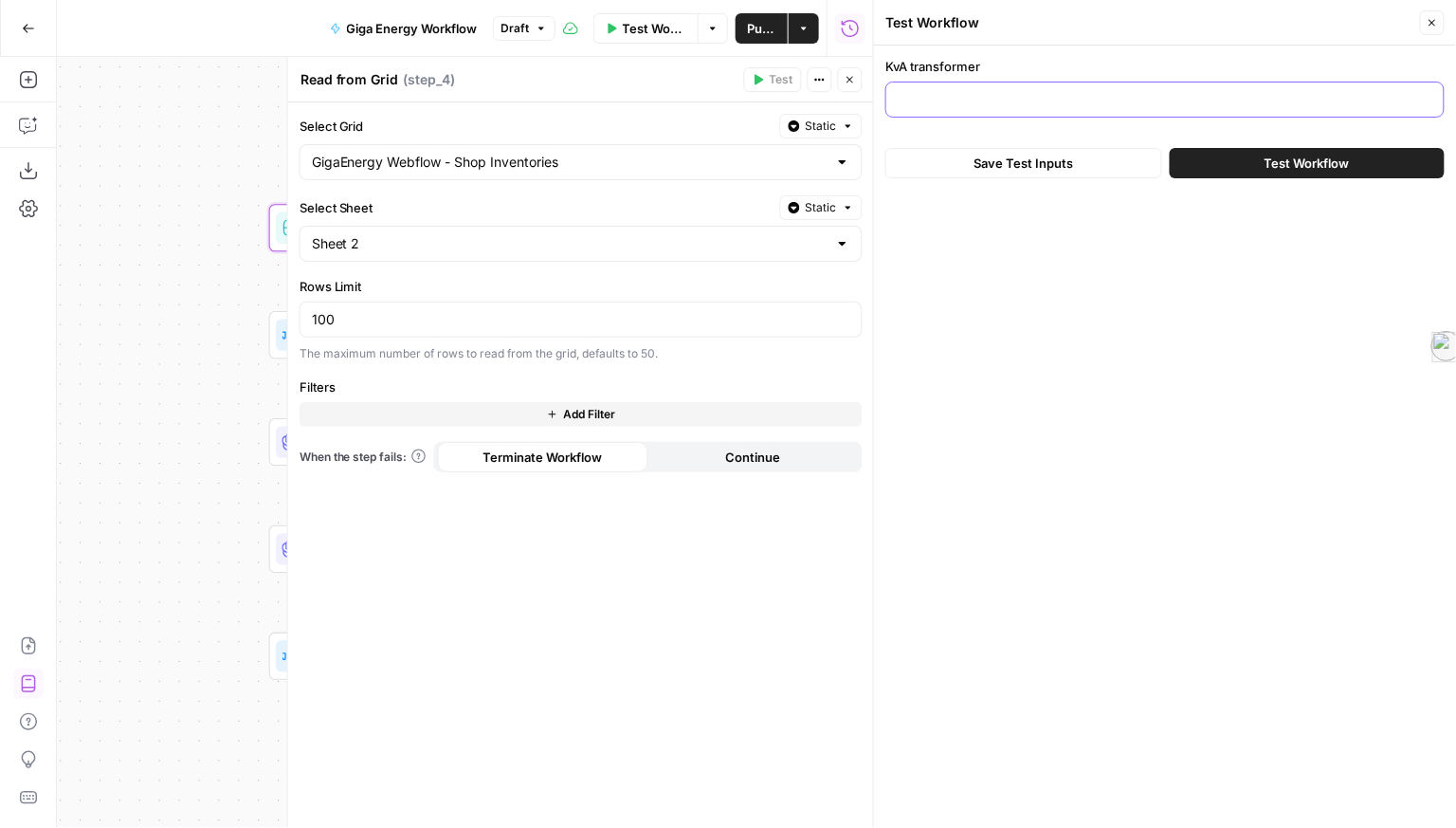 click on "KvA transformer" at bounding box center [1165, 100] 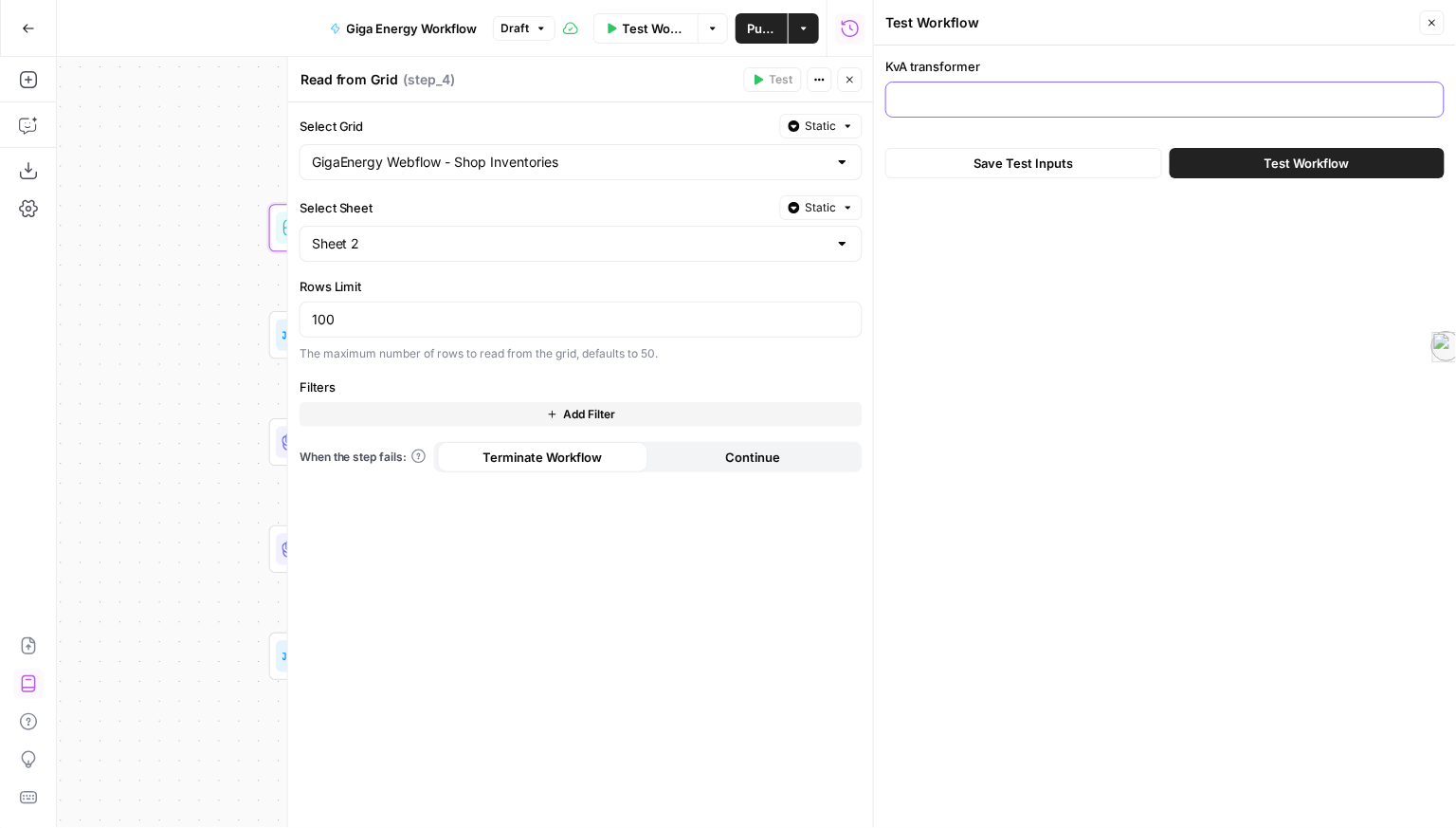 paste on "7500 KvA transformer" 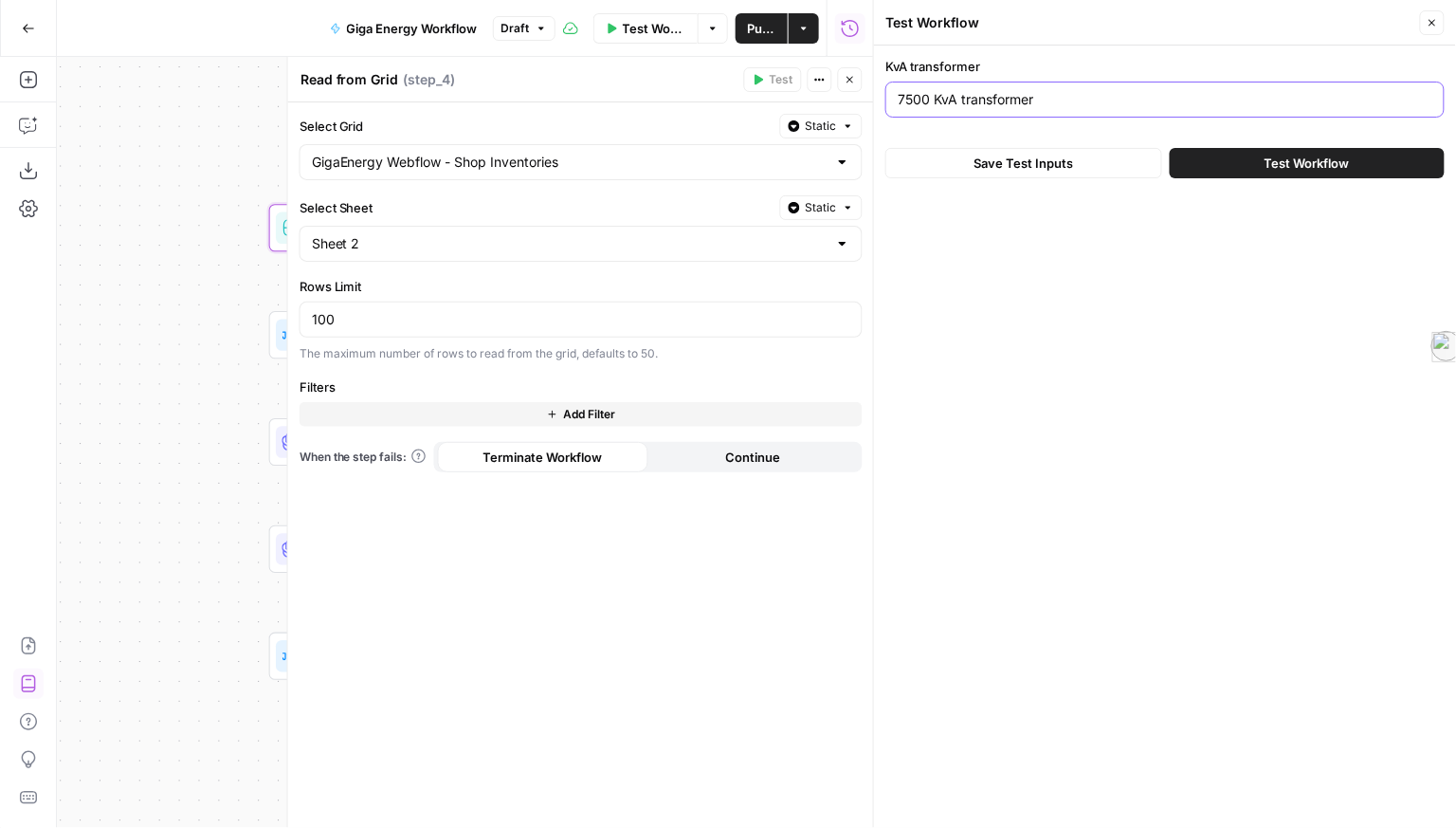 type on "7500 KvA transformer" 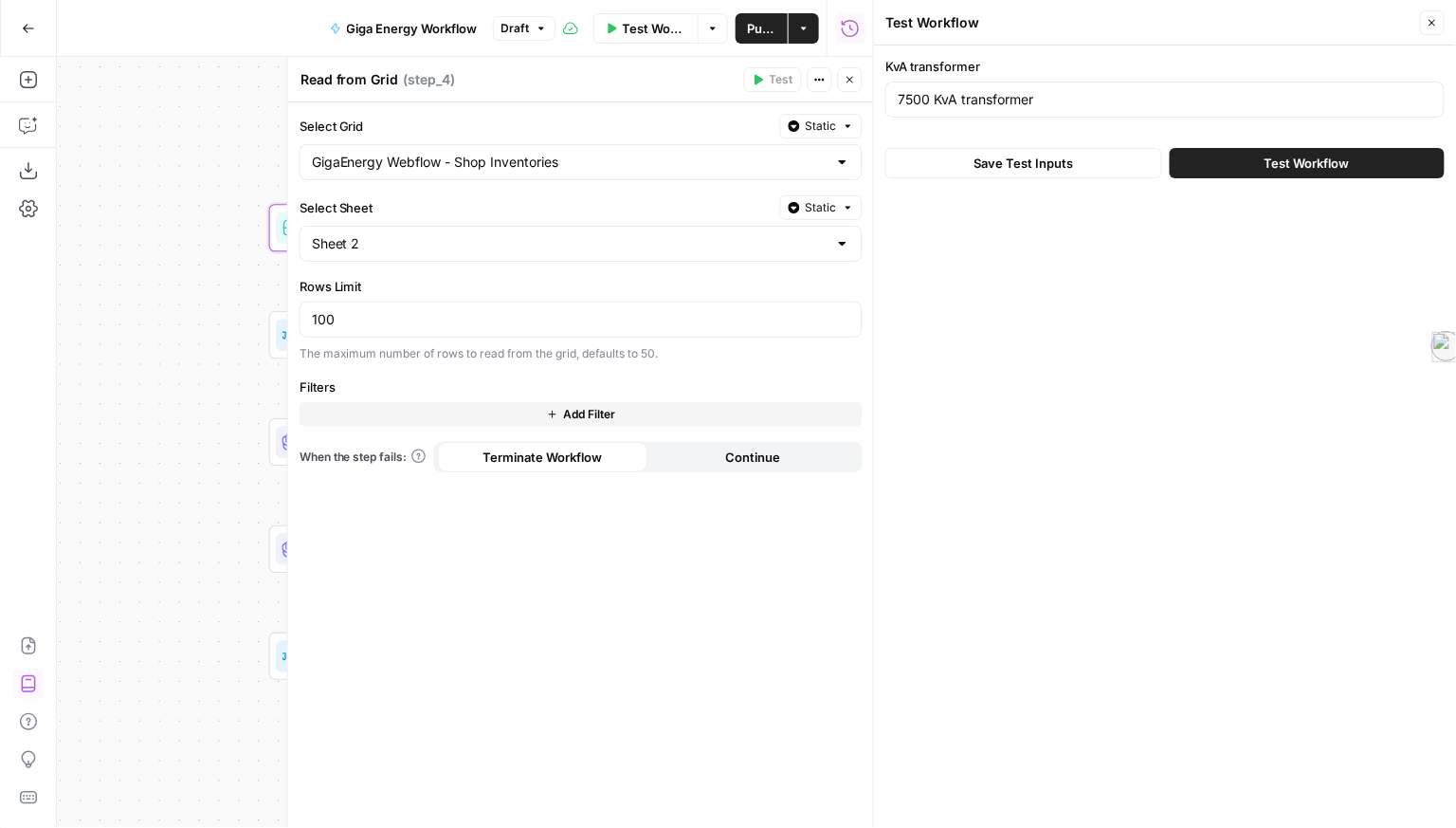 click on "Workflow Set Inputs Inputs Read from Grid Read from Grid Step 4 Format JSON Extract Required Columns Step 6 LLM · GPT-4.1 FAQ Generator Step 3 LLM · GPT-4.1 Updated Image Alt Text Step 7 Format JSON Format JSON Step 2 End Output" at bounding box center [464, 442] 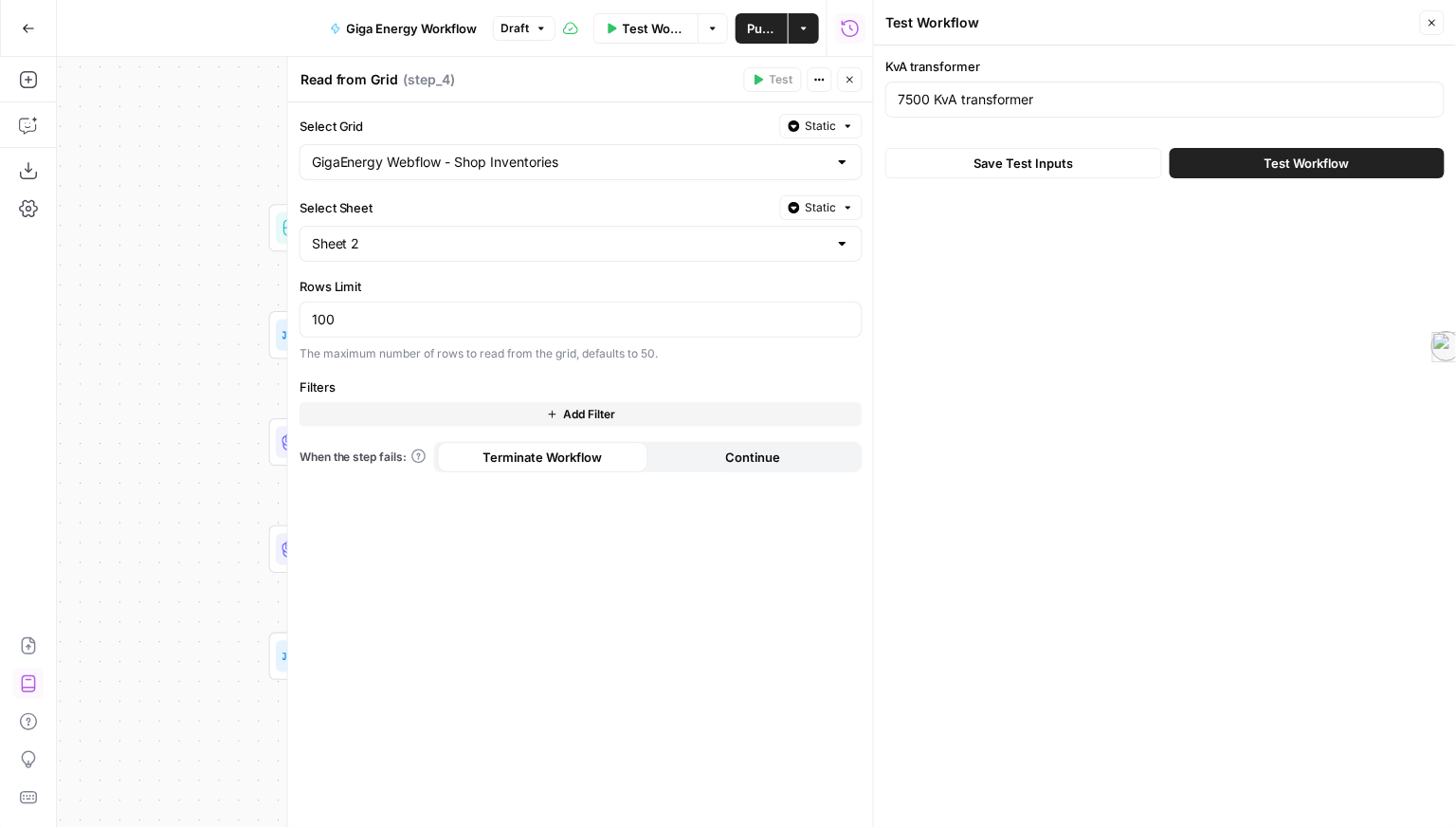 click on "Save Test Inputs Test Workflow" at bounding box center [1165, 163] 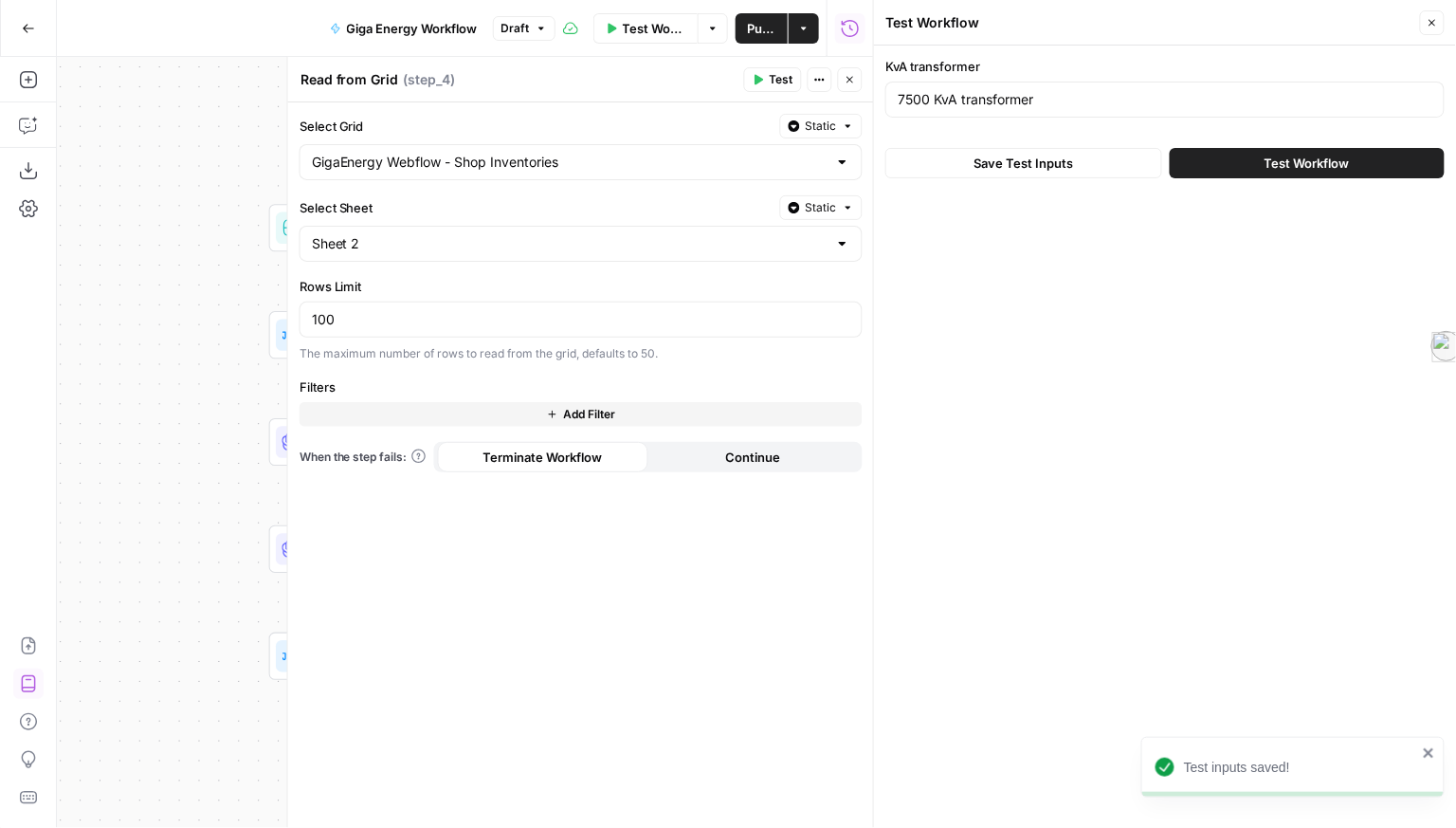 click on "Workflow Set Inputs Inputs Read from Grid Read from Grid Step 4 Format JSON Extract Required Columns Step 6 LLM · GPT-4.1 FAQ Generator Step 3 LLM · GPT-4.1 Updated Image Alt Text Step 7 Format JSON Format JSON Step 2 End Output" at bounding box center (464, 442) 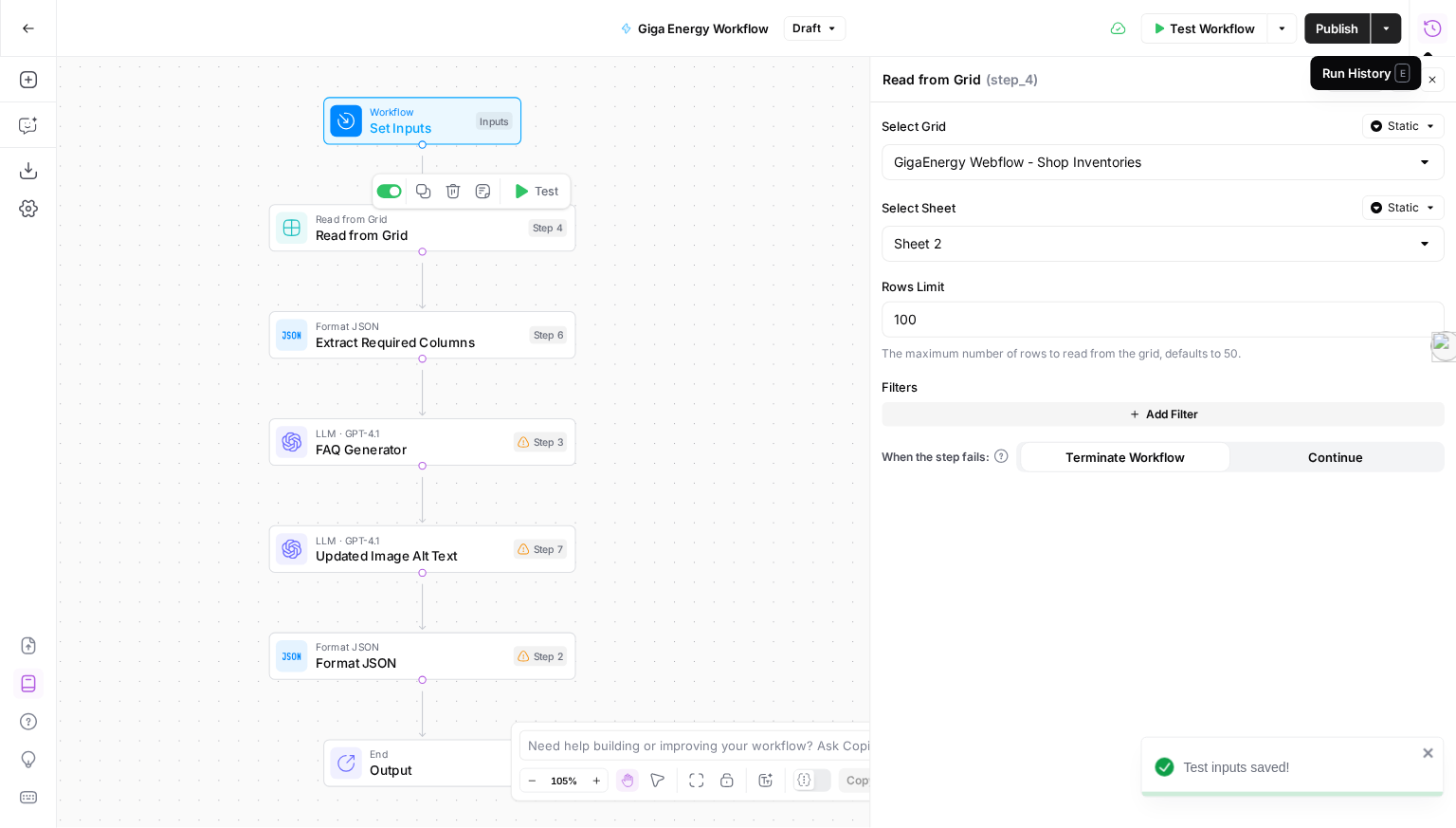 click on "Read from Grid" at bounding box center (418, 234) 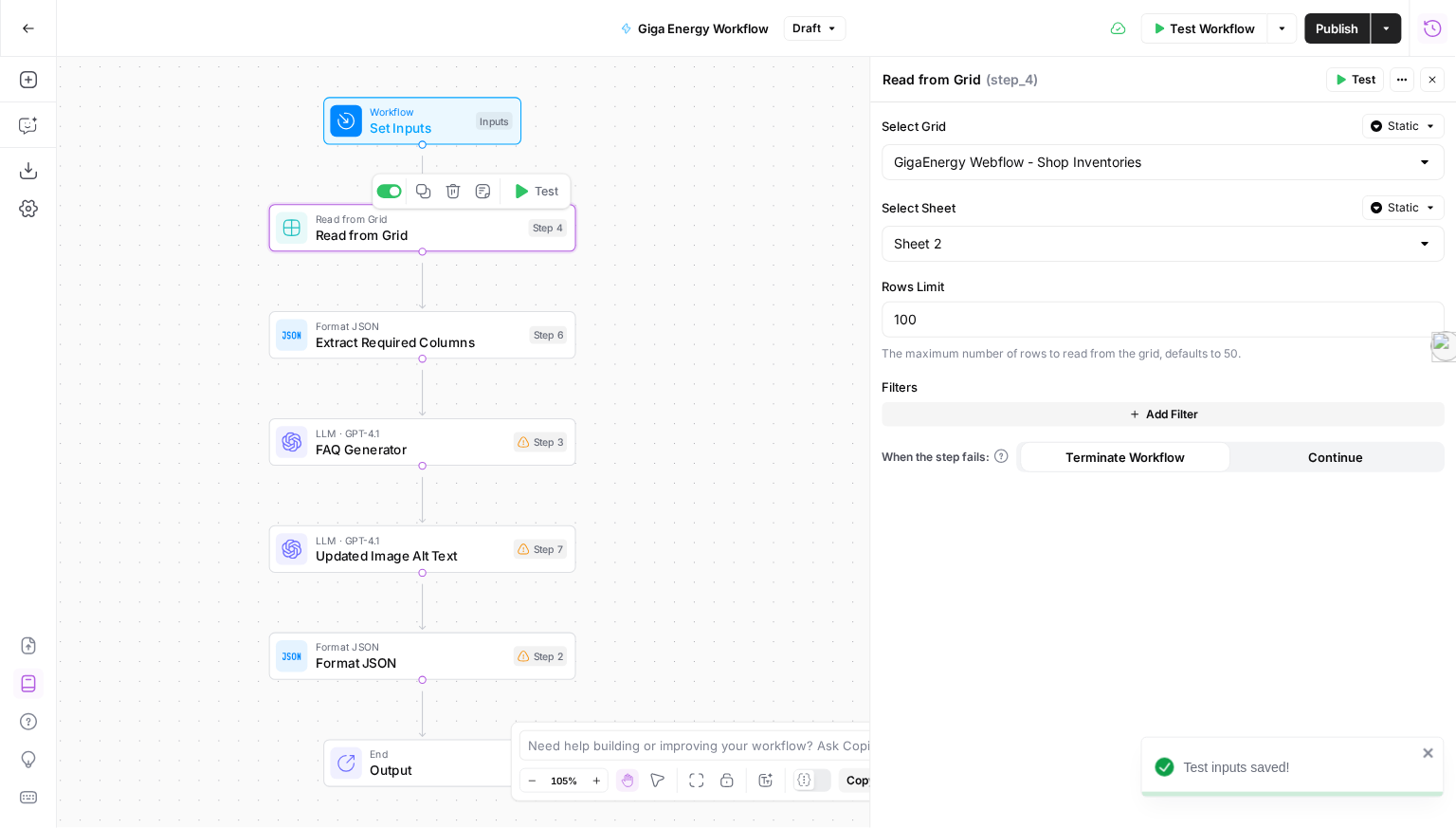 click on "Read from Grid" at bounding box center (418, 234) 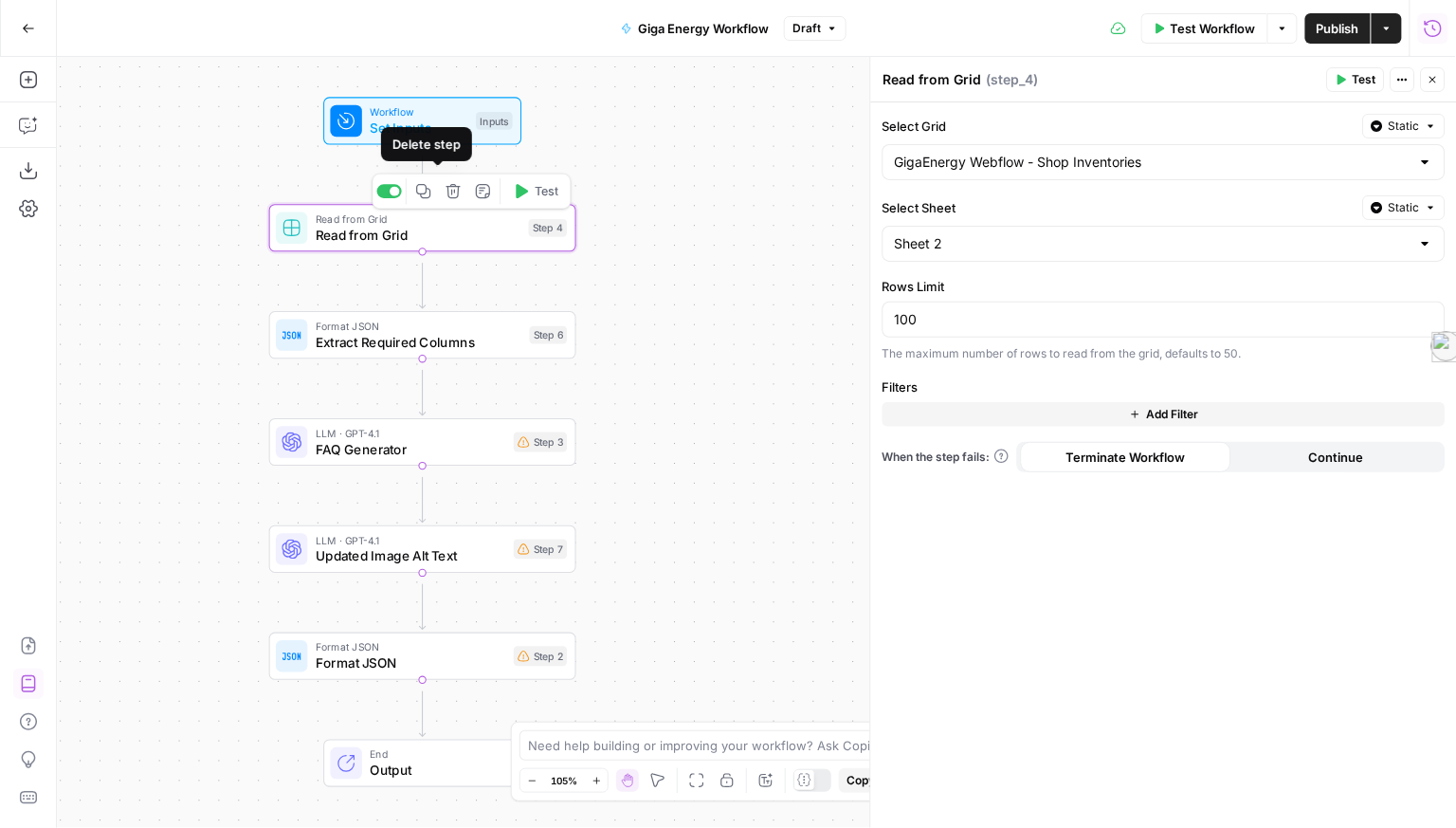 click 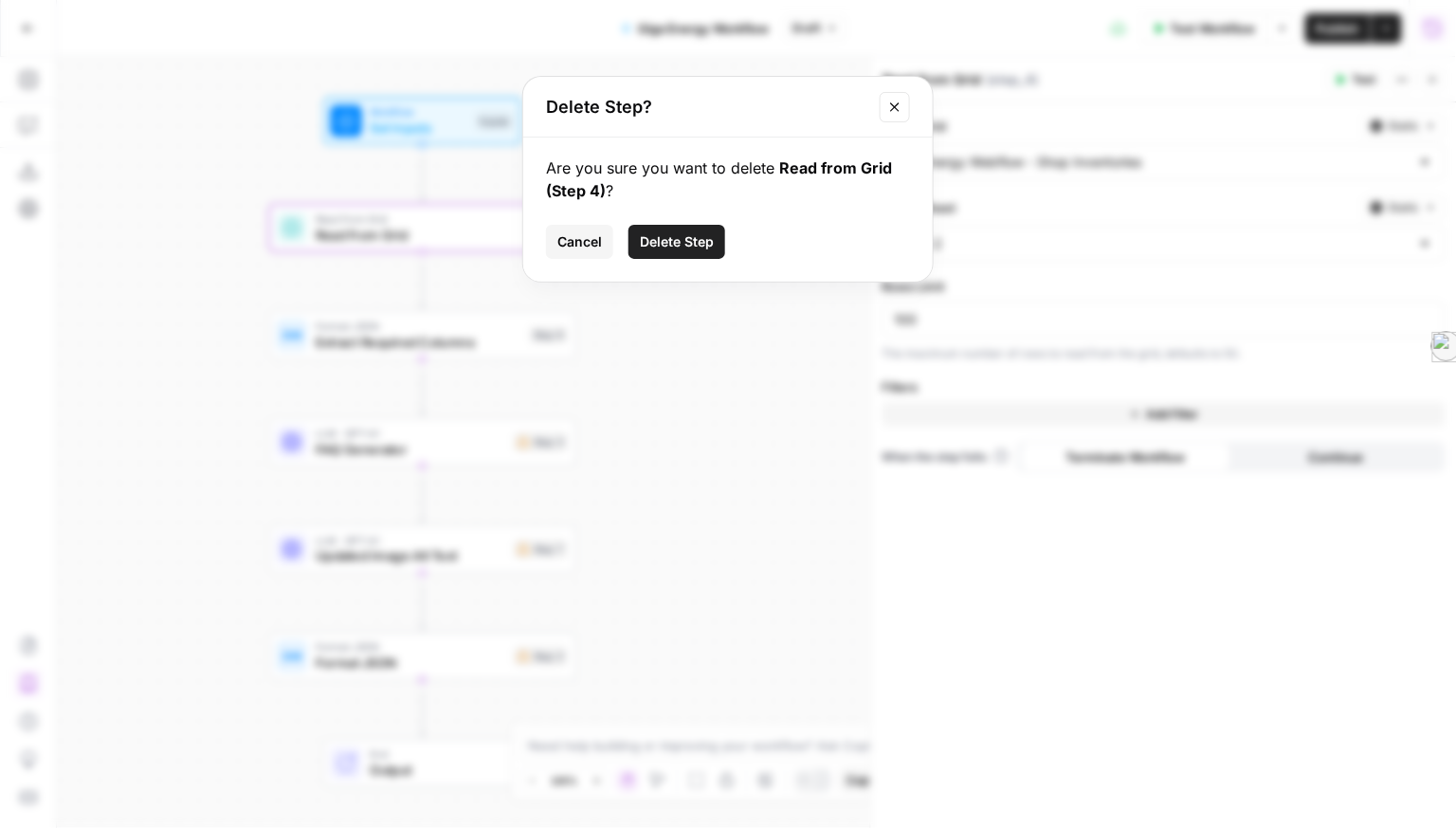 click on "Delete Step" at bounding box center (677, 242) 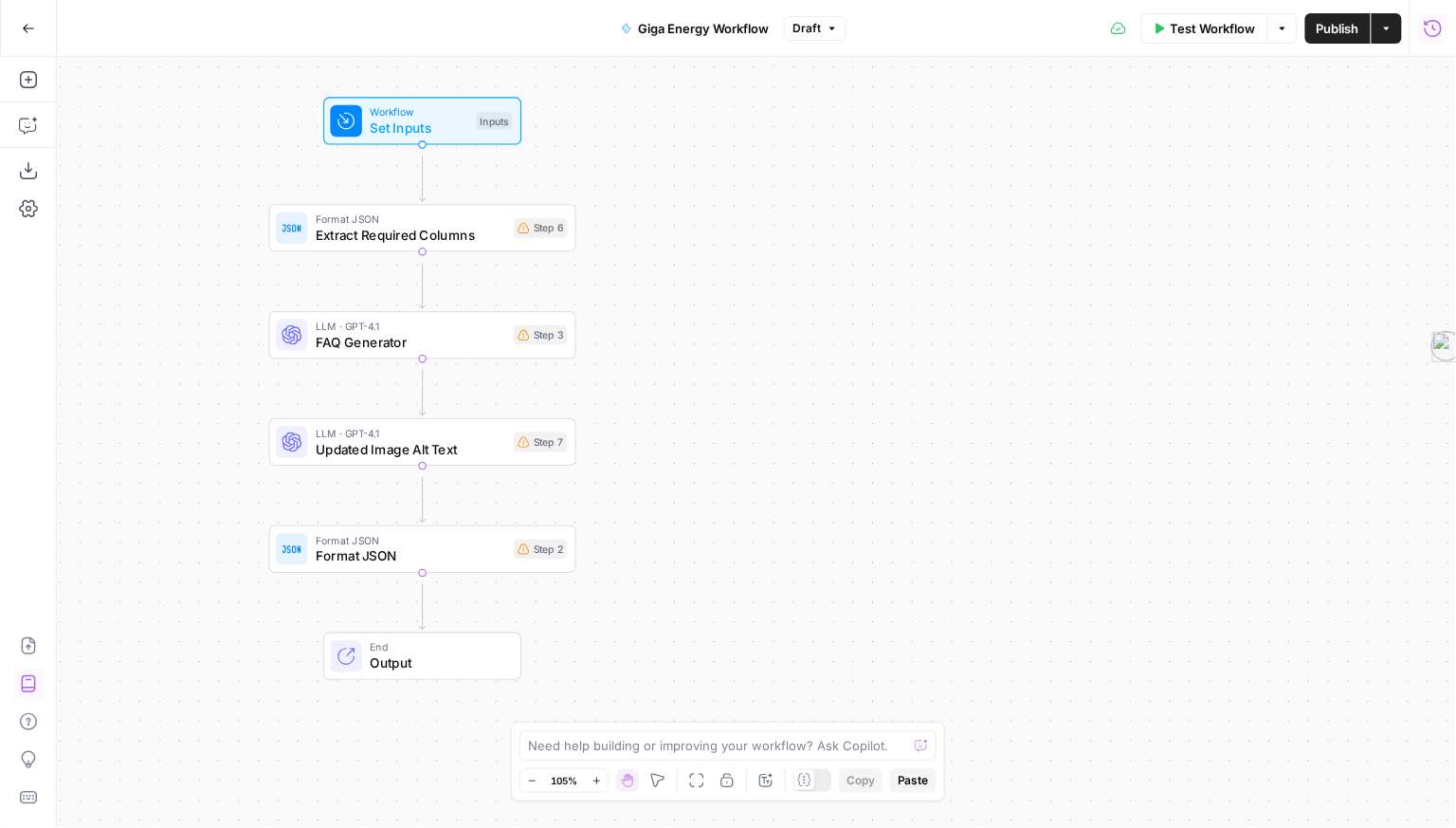 click on "Extract Required Columns" at bounding box center (410, 234) 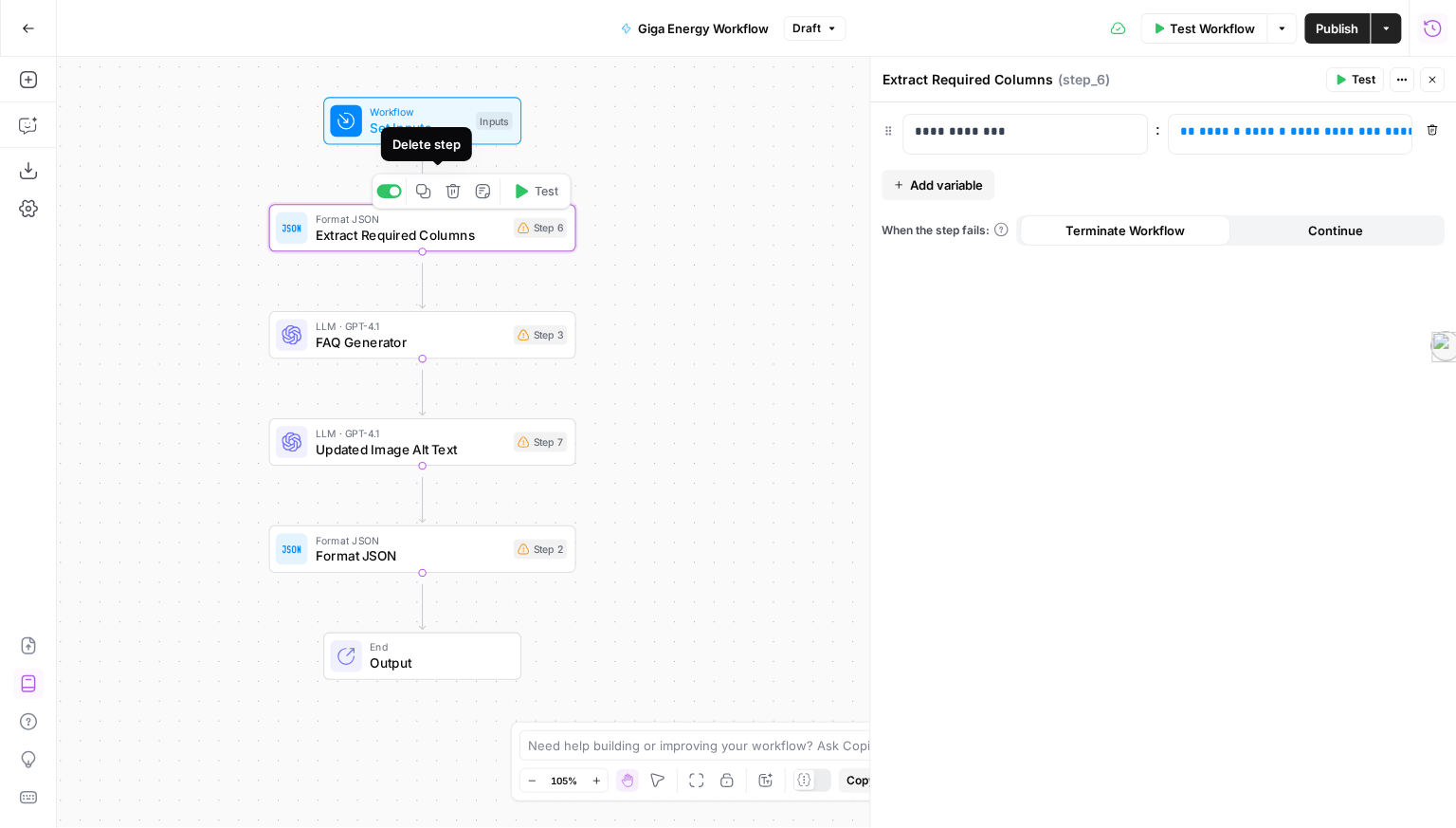 click 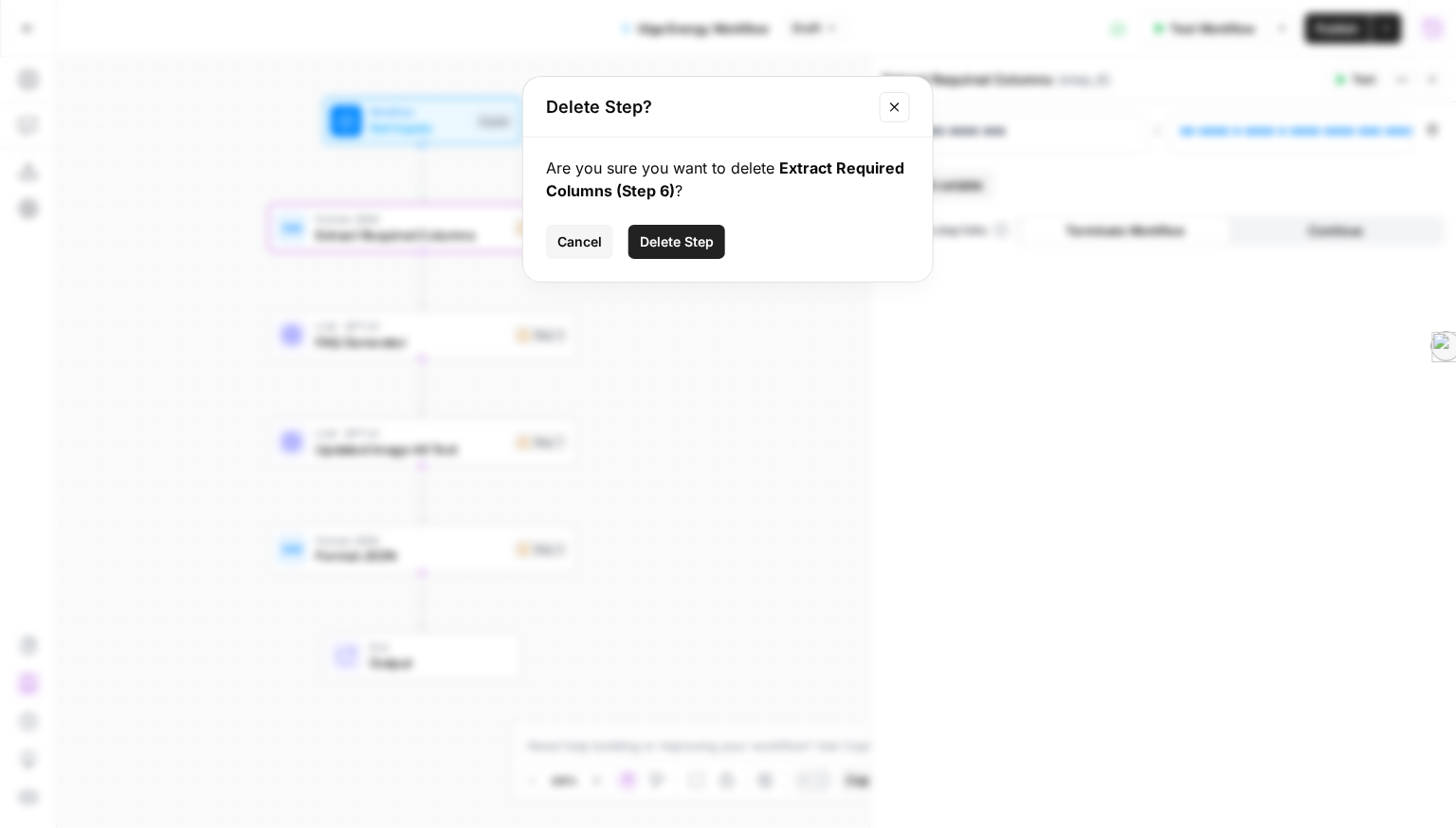 click on "Delete Step" at bounding box center (677, 242) 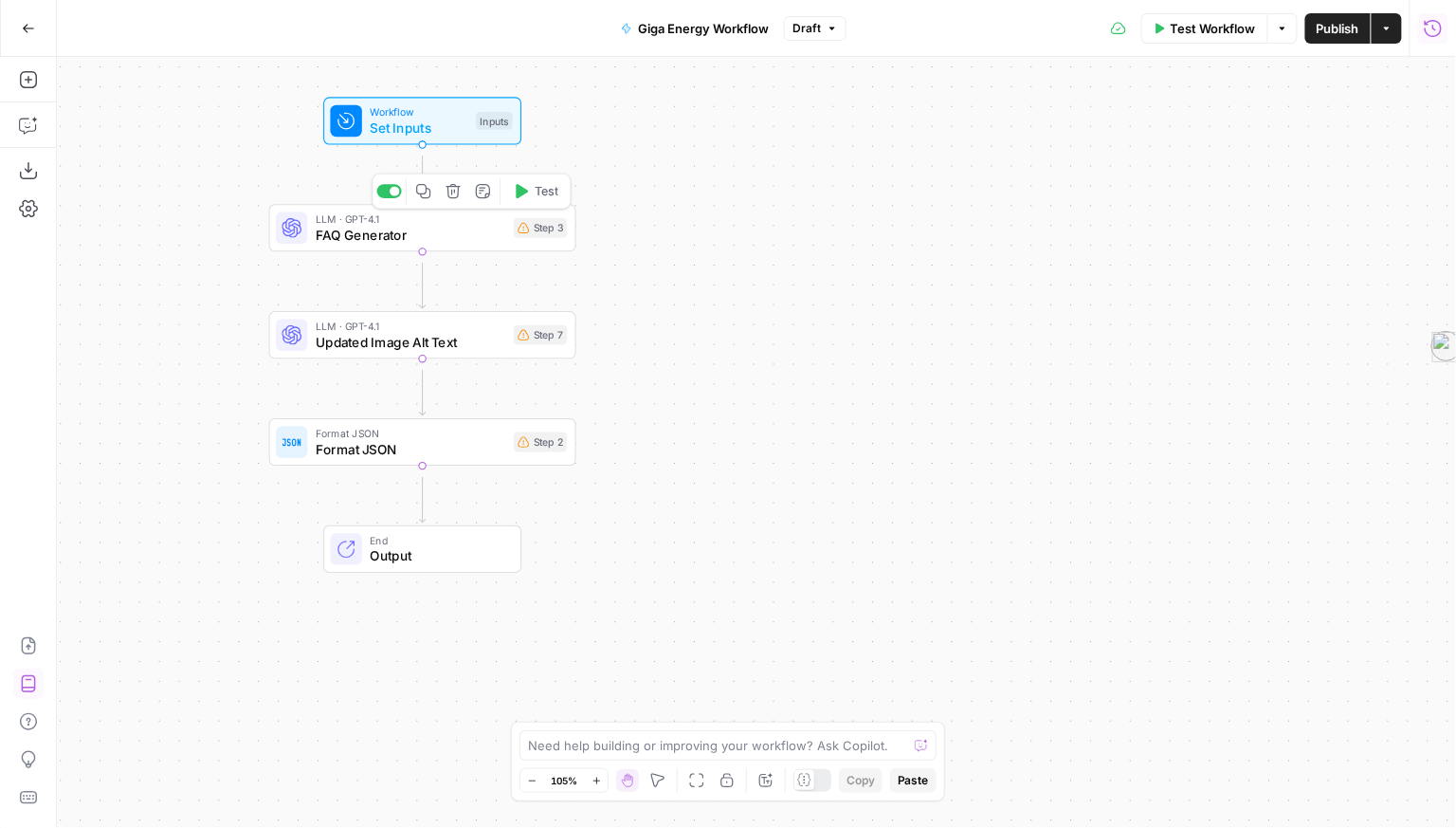 click on "FAQ Generator" at bounding box center (410, 234) 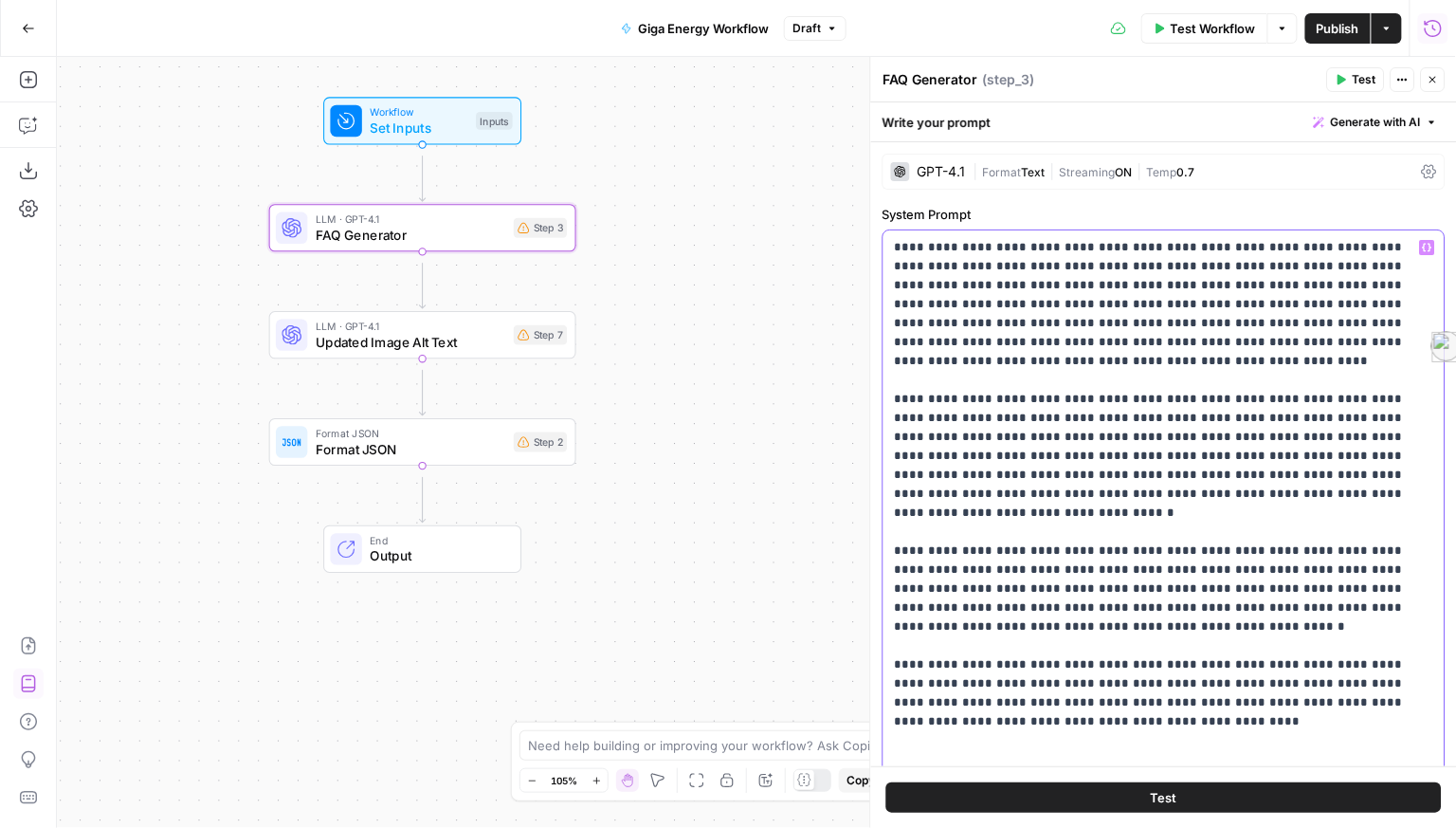 click on "**********" at bounding box center (1158, 581) 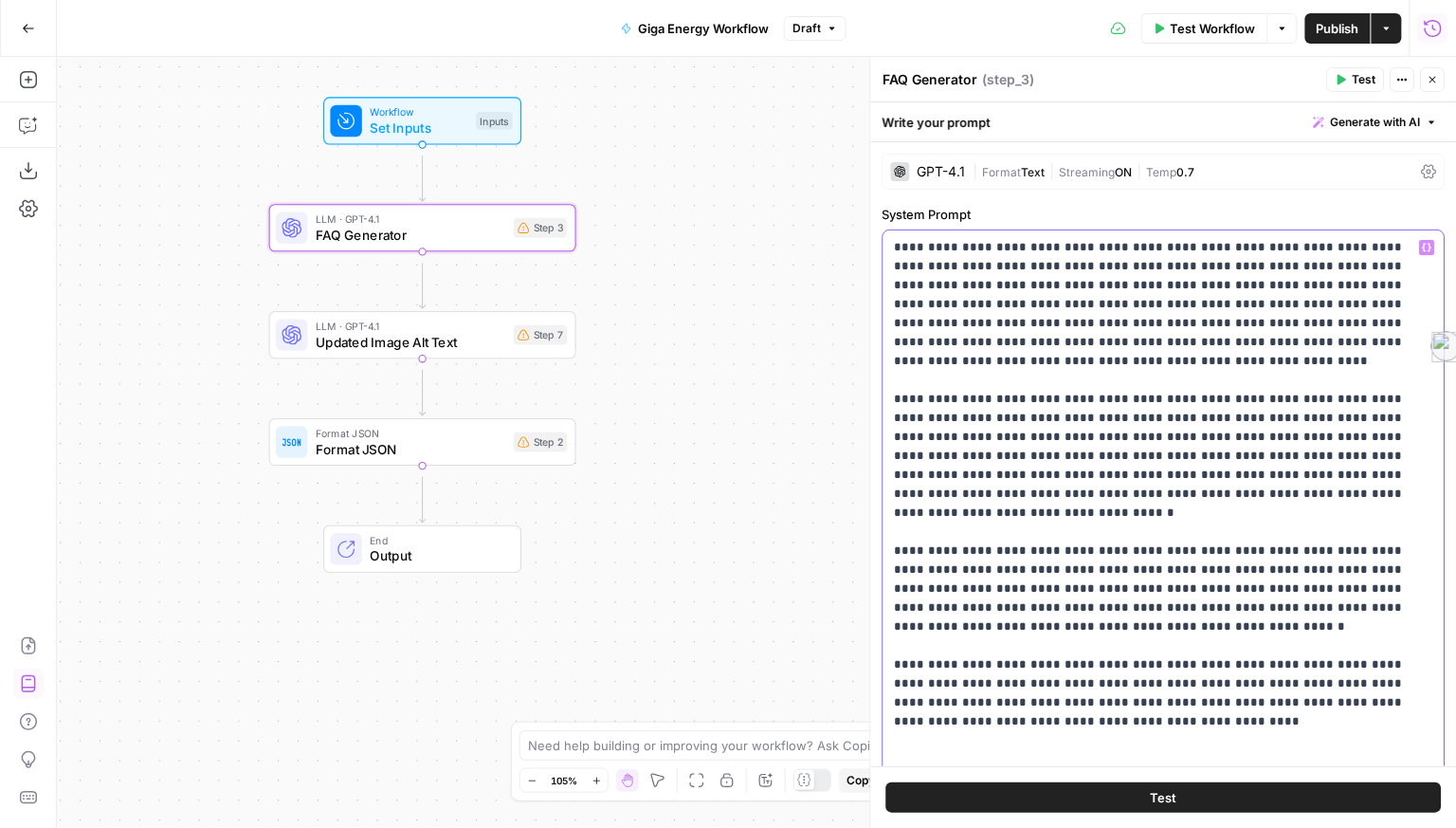 click on "**********" at bounding box center [1158, 581] 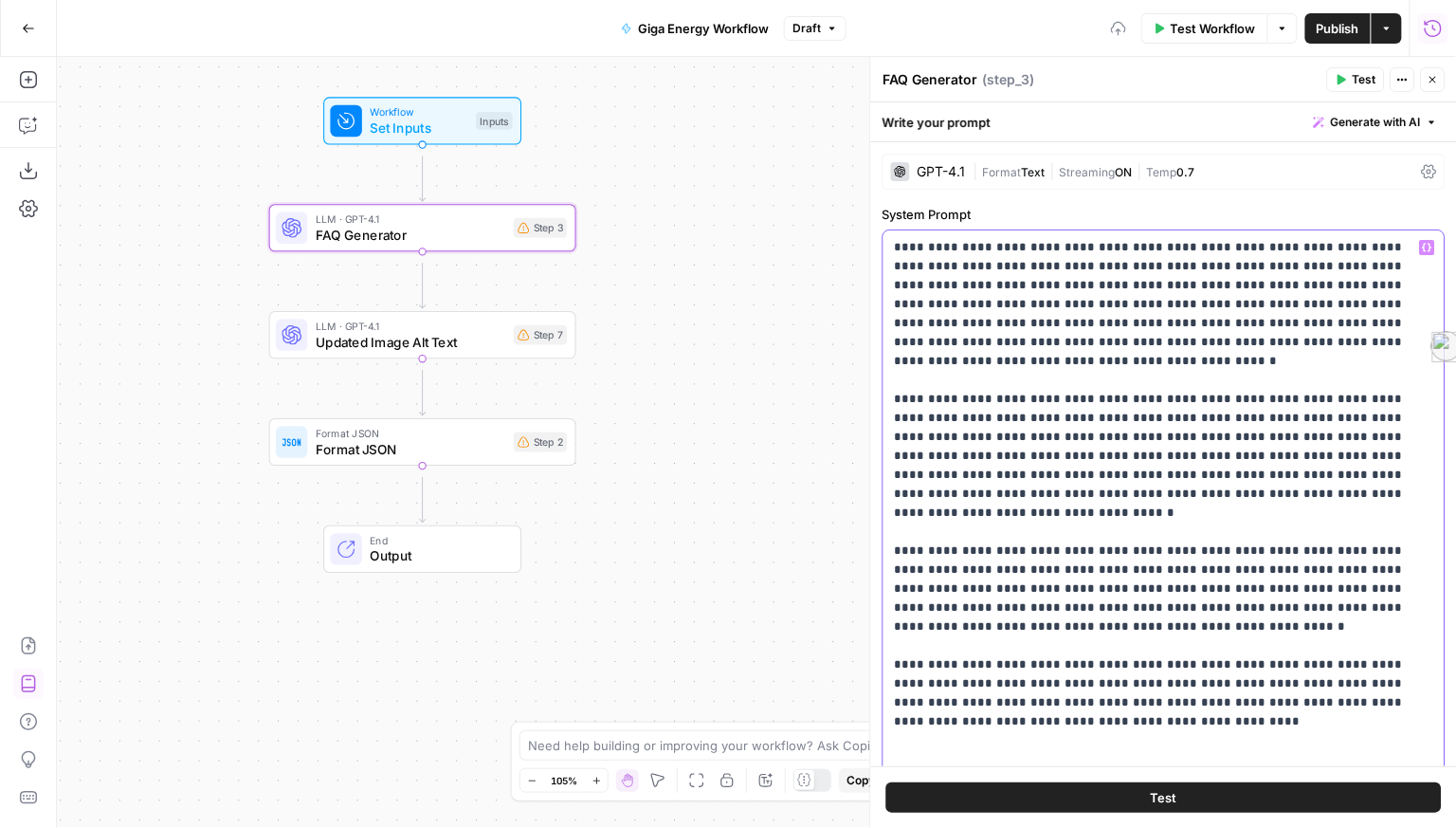 click on "**********" at bounding box center [1158, 581] 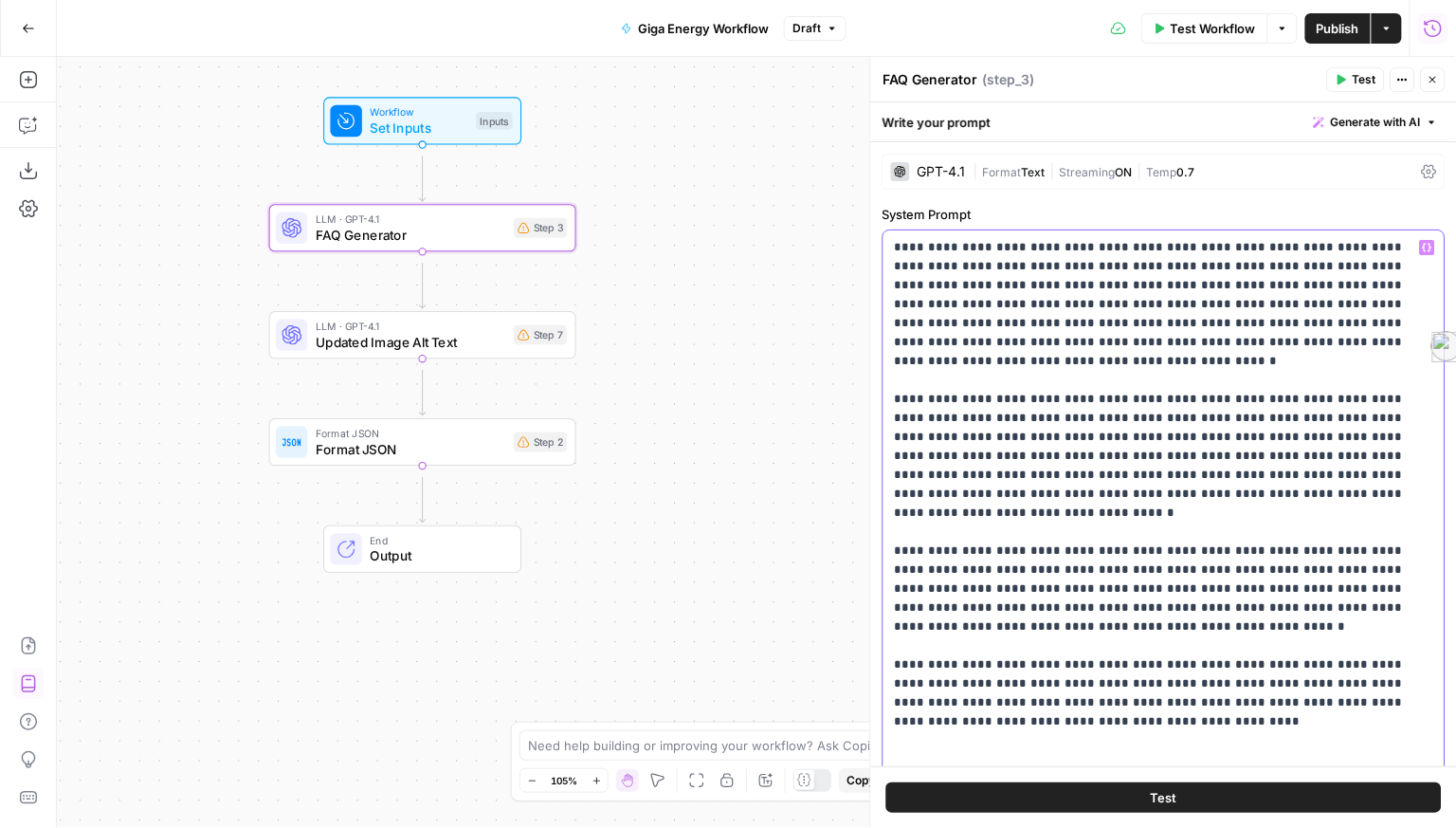 click on "**********" at bounding box center [1158, 581] 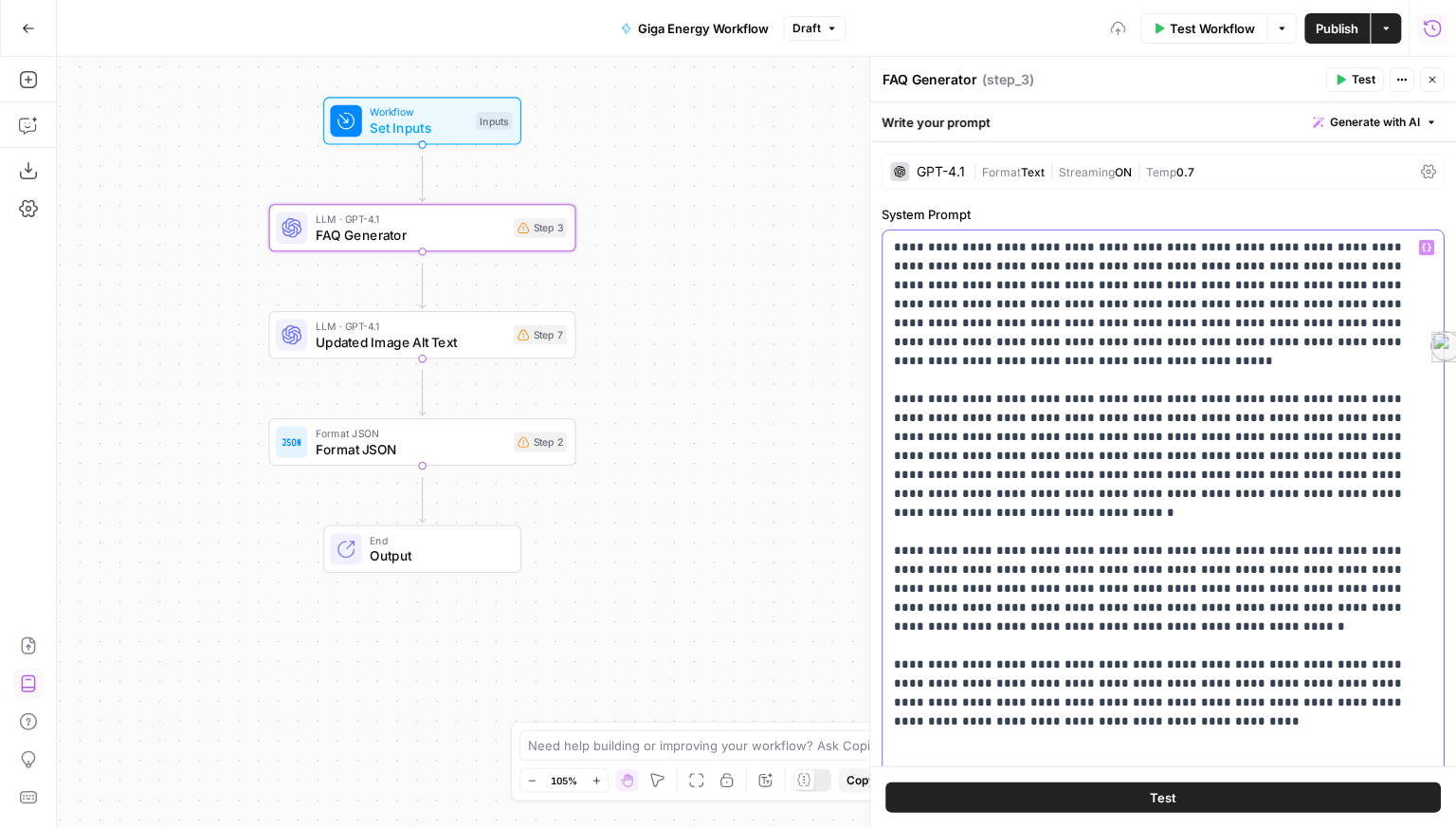 click on "**********" at bounding box center (1158, 581) 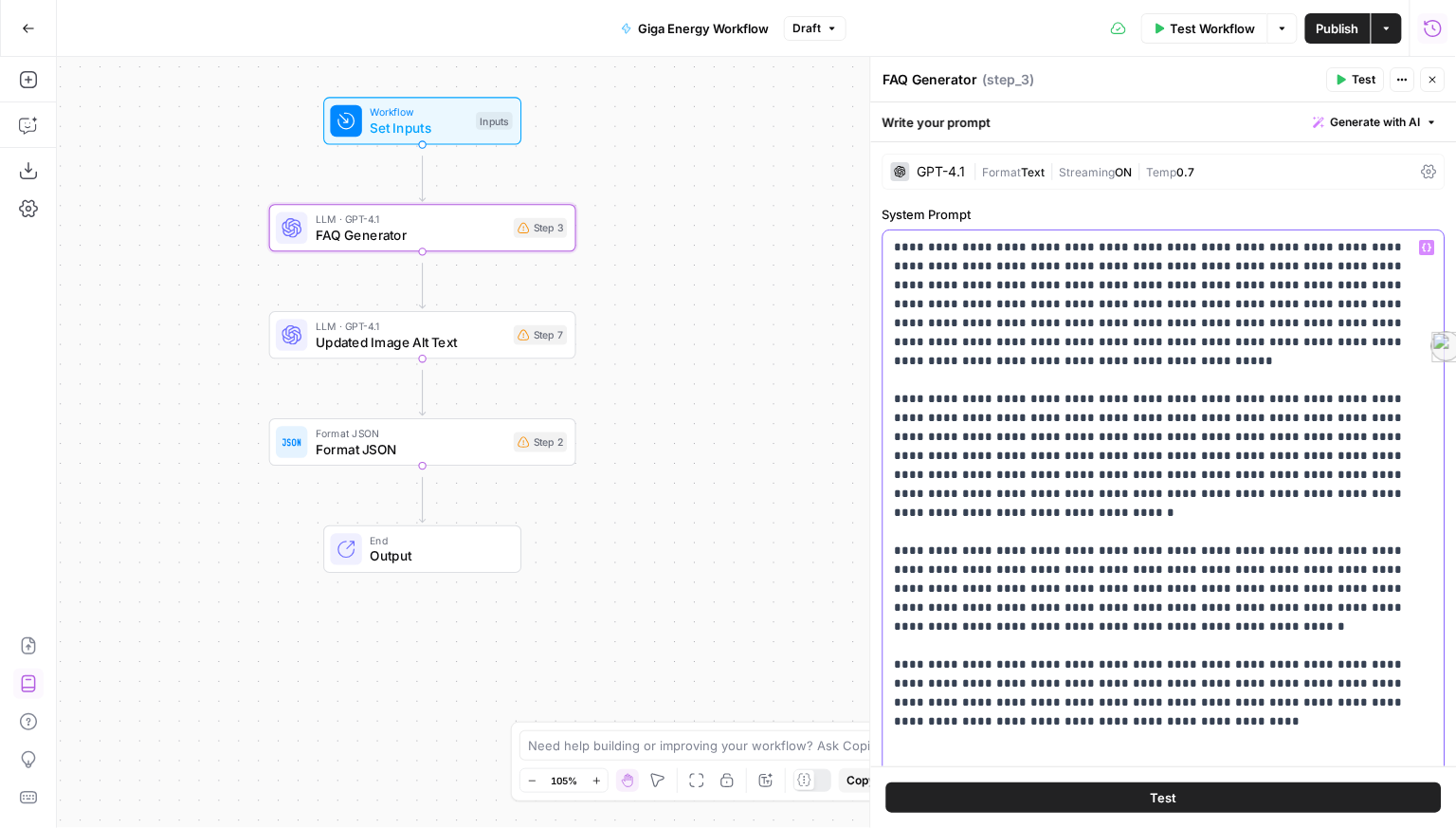 click on "**********" at bounding box center (1158, 581) 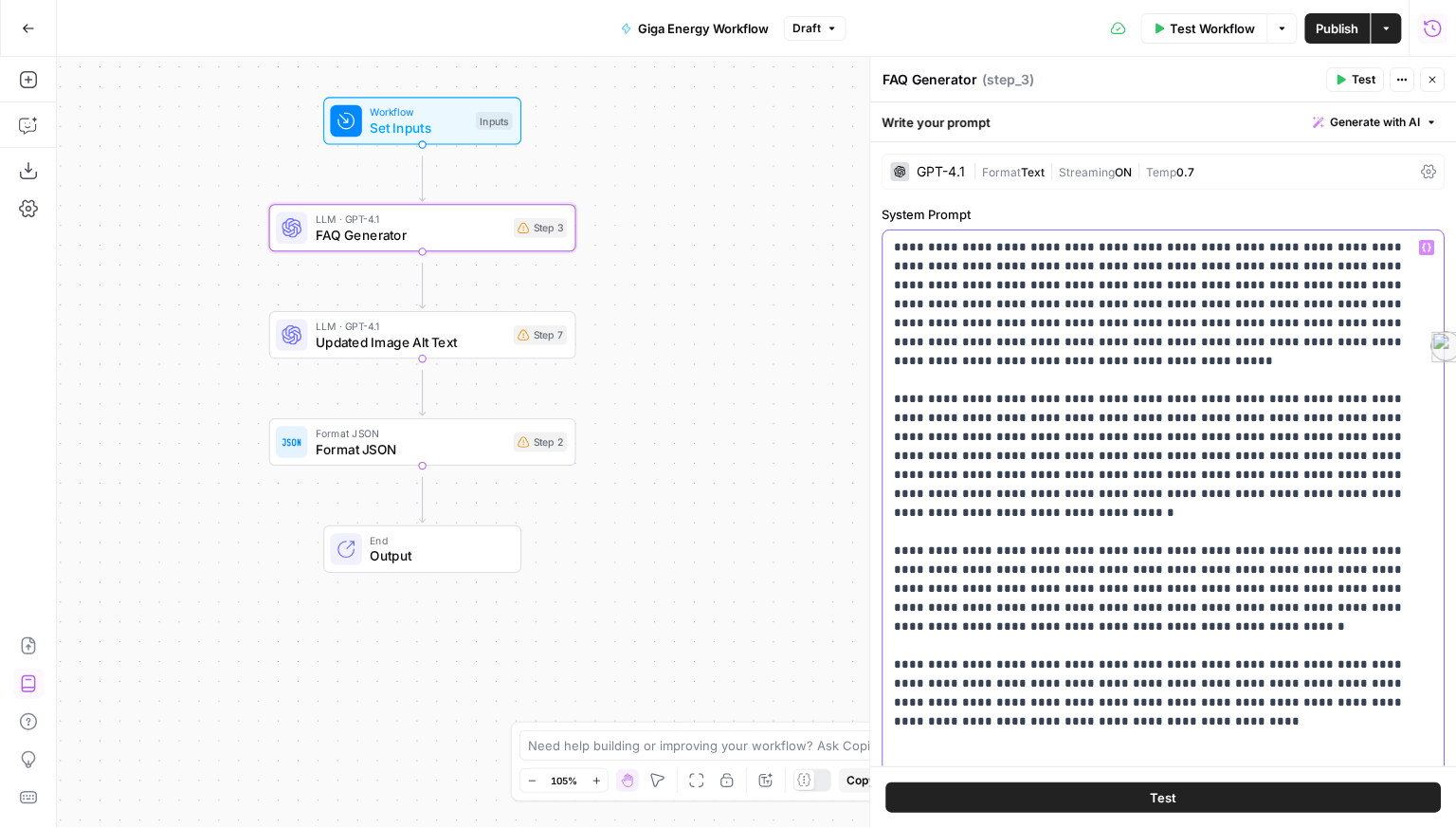 click on "**********" at bounding box center [1158, 581] 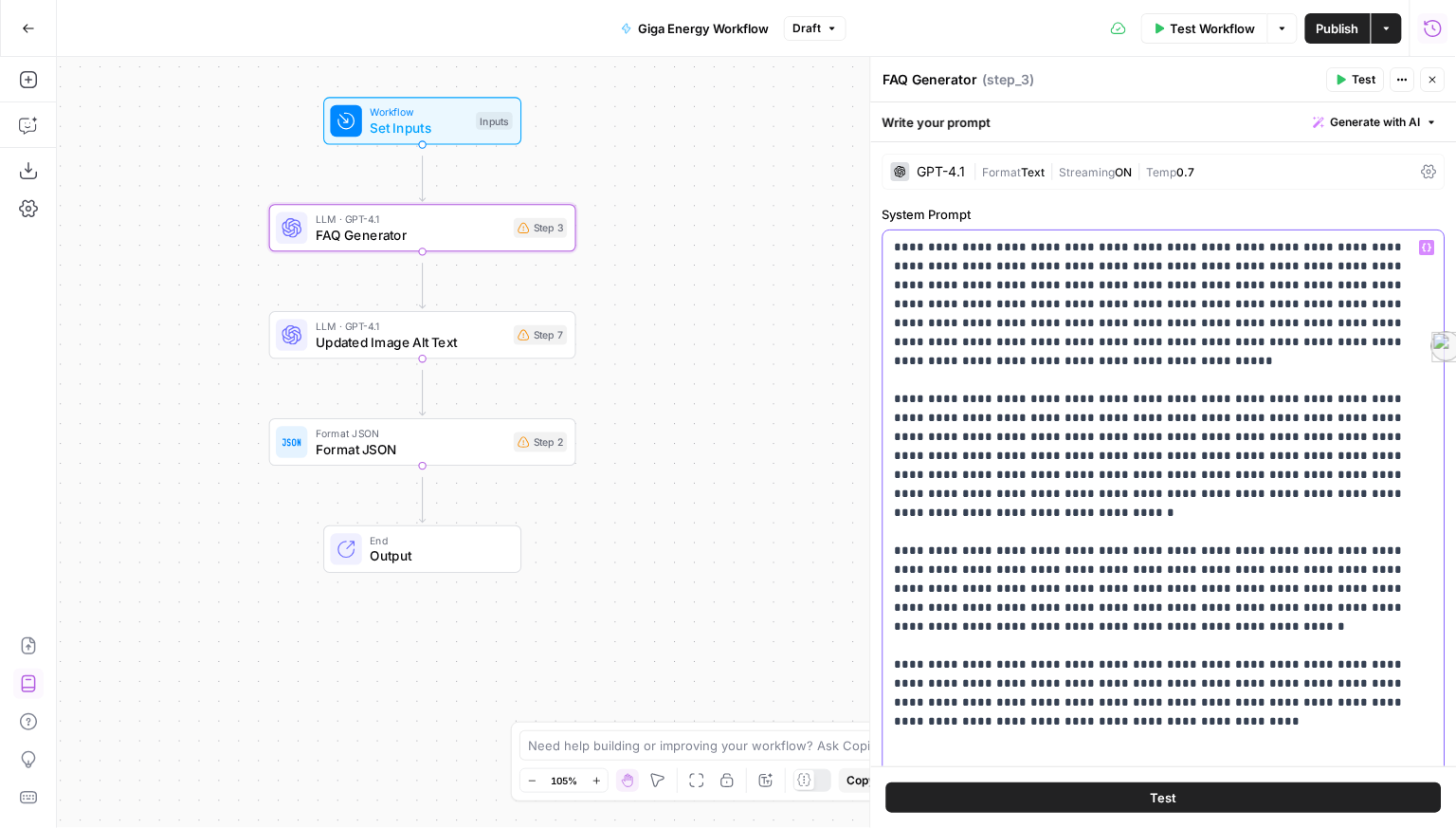 click on "**********" at bounding box center (1158, 581) 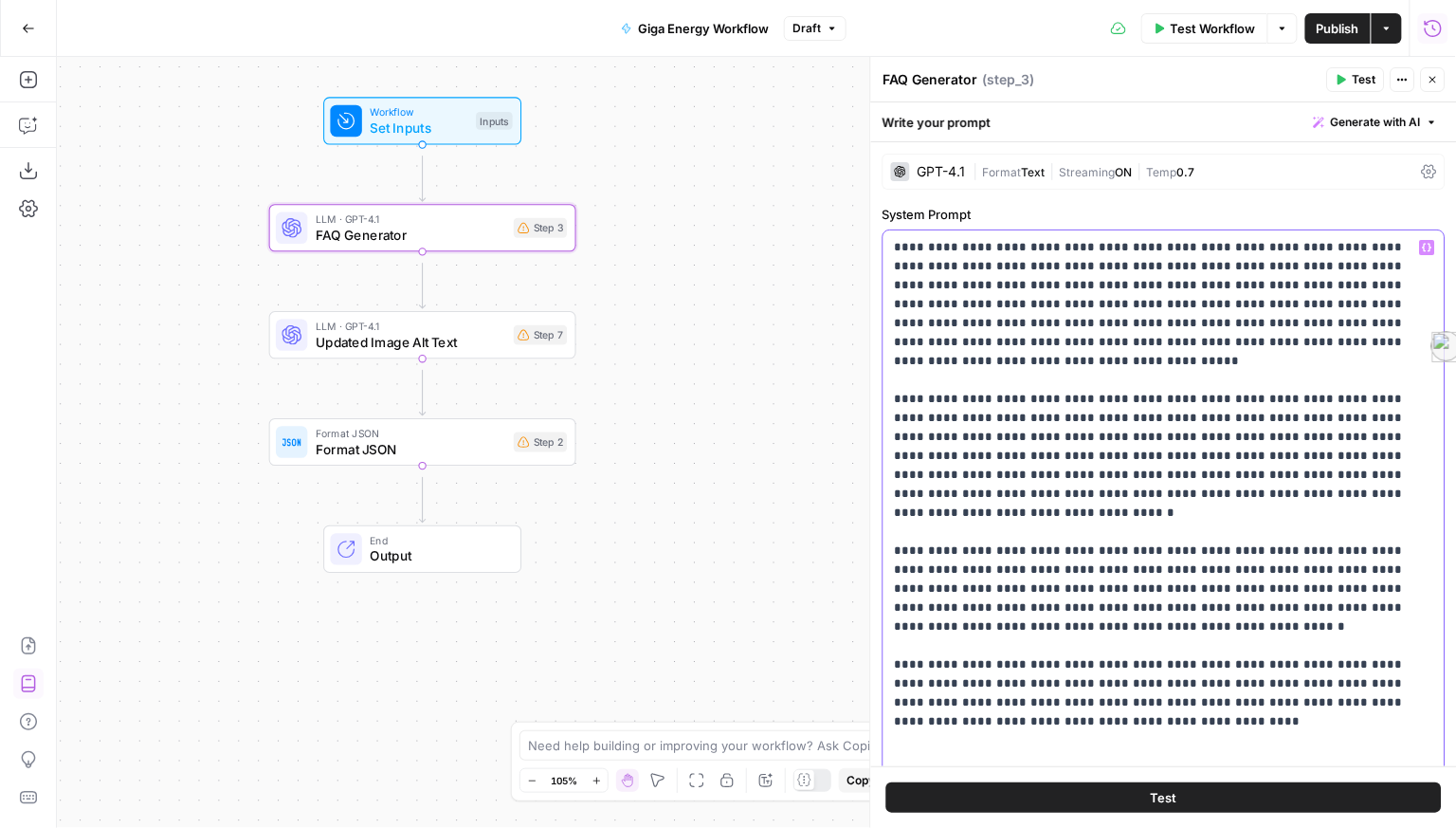 click on "**********" at bounding box center (1158, 581) 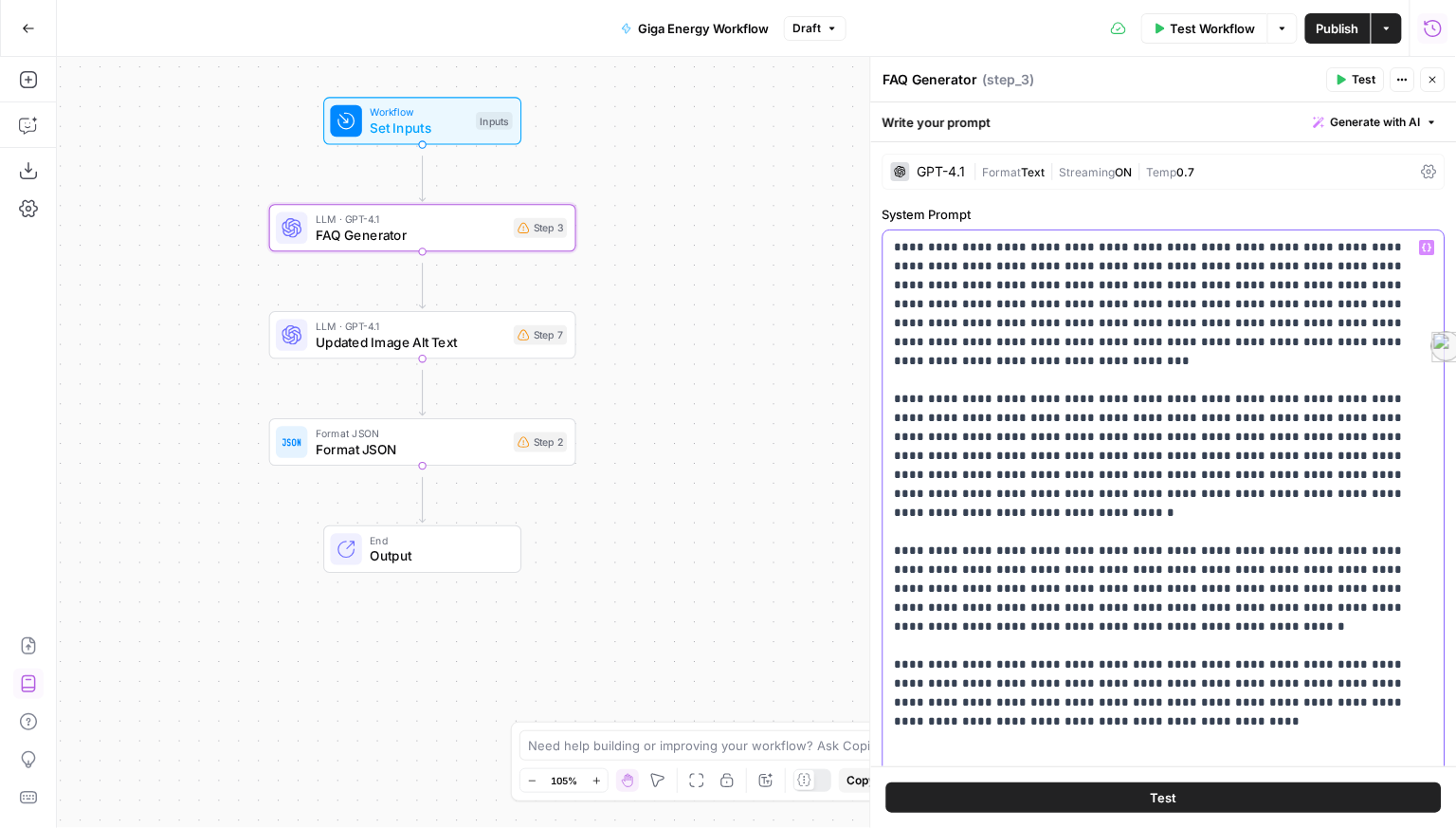 click on "**********" at bounding box center (1158, 581) 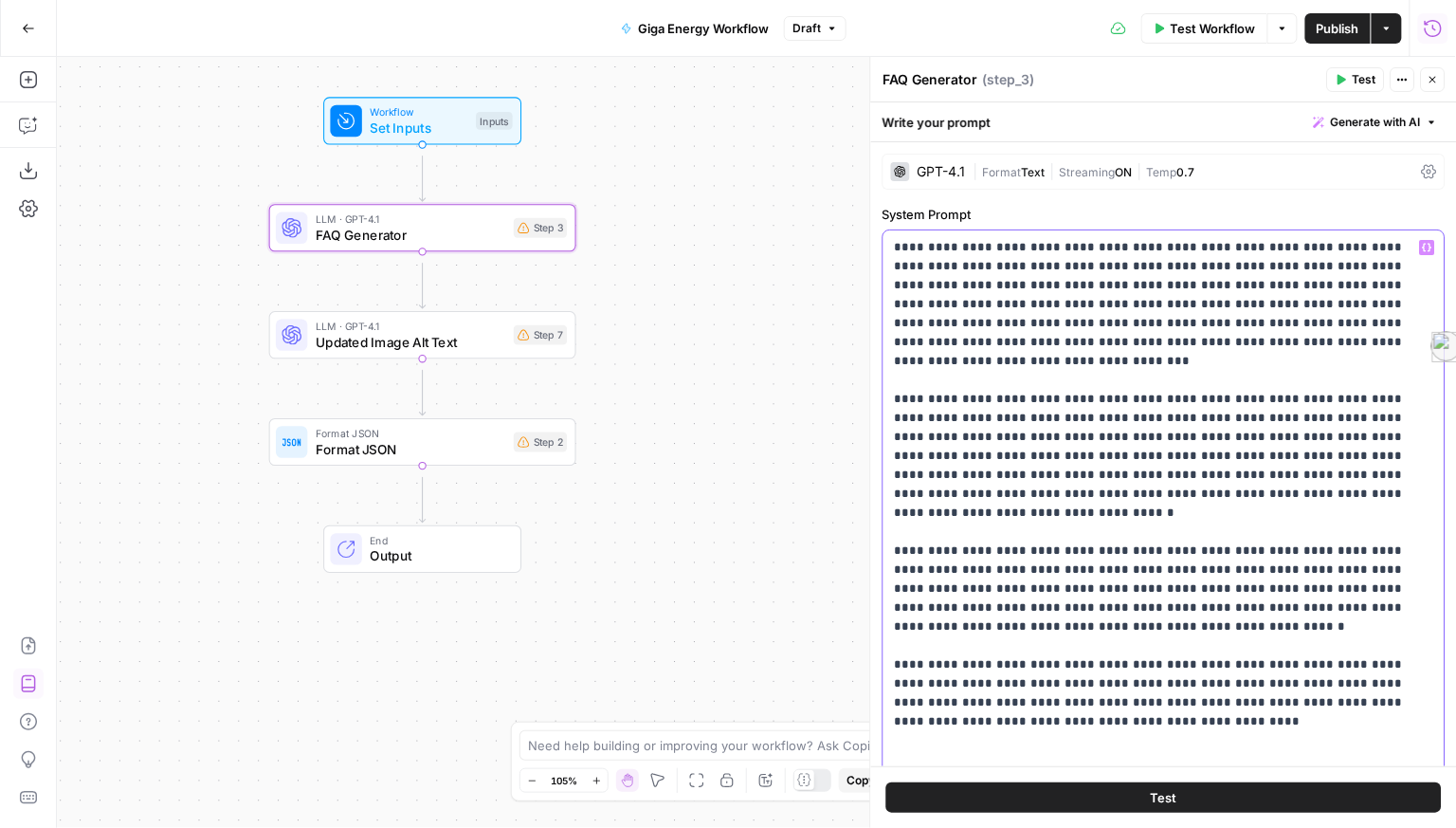 click on "**********" at bounding box center (1158, 581) 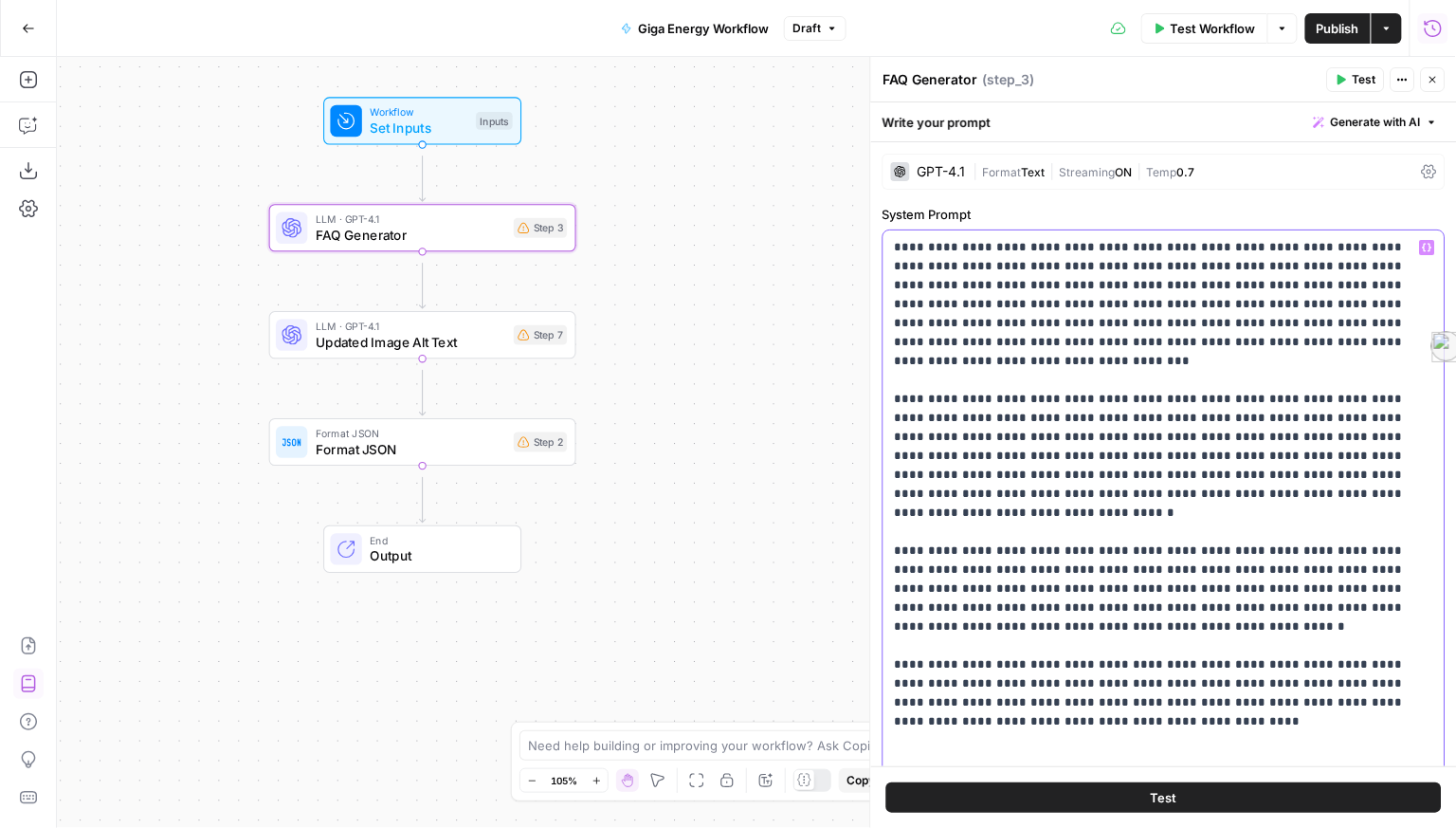 click on "**********" at bounding box center (1158, 581) 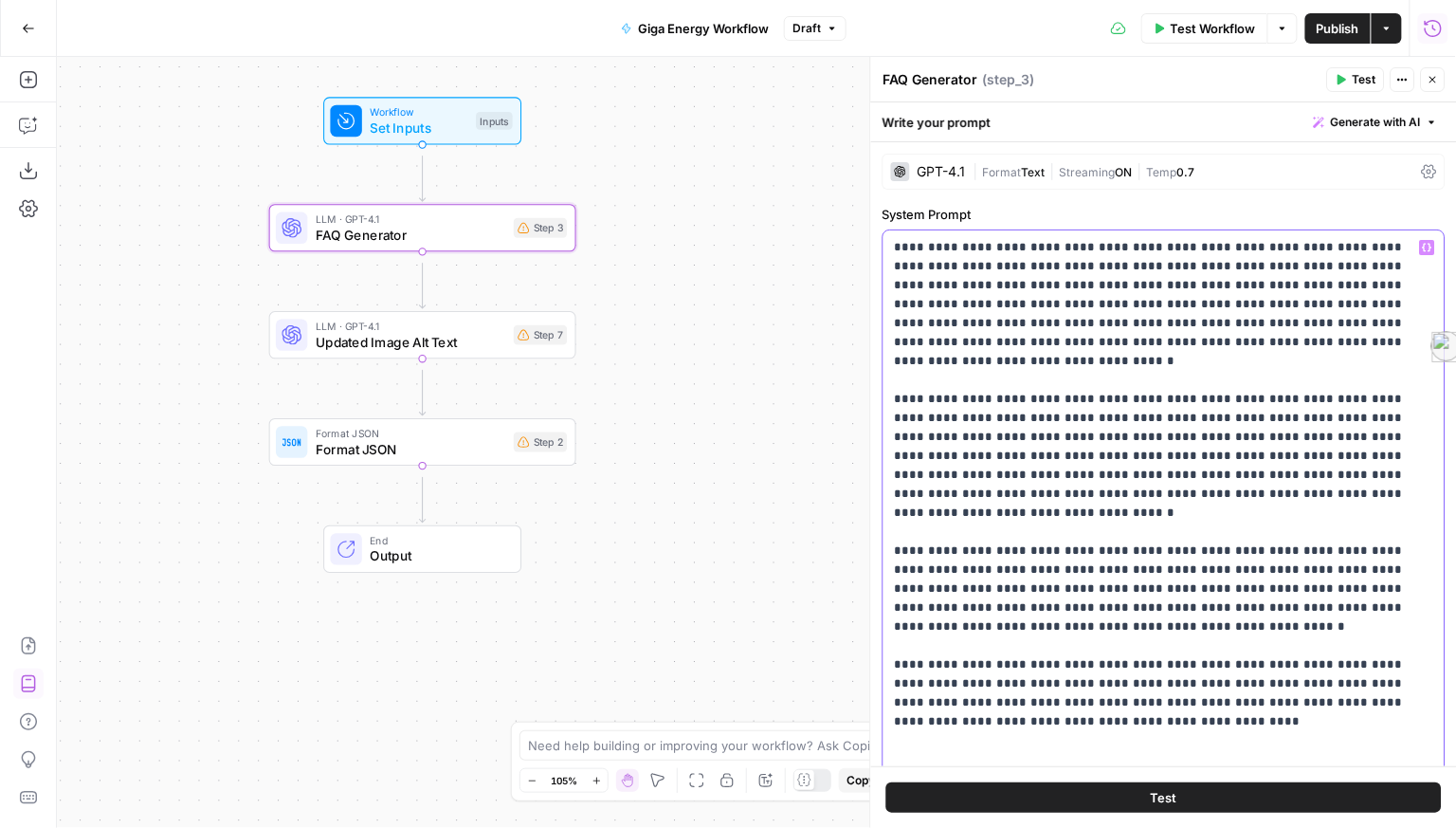 click on "**********" at bounding box center [1158, 581] 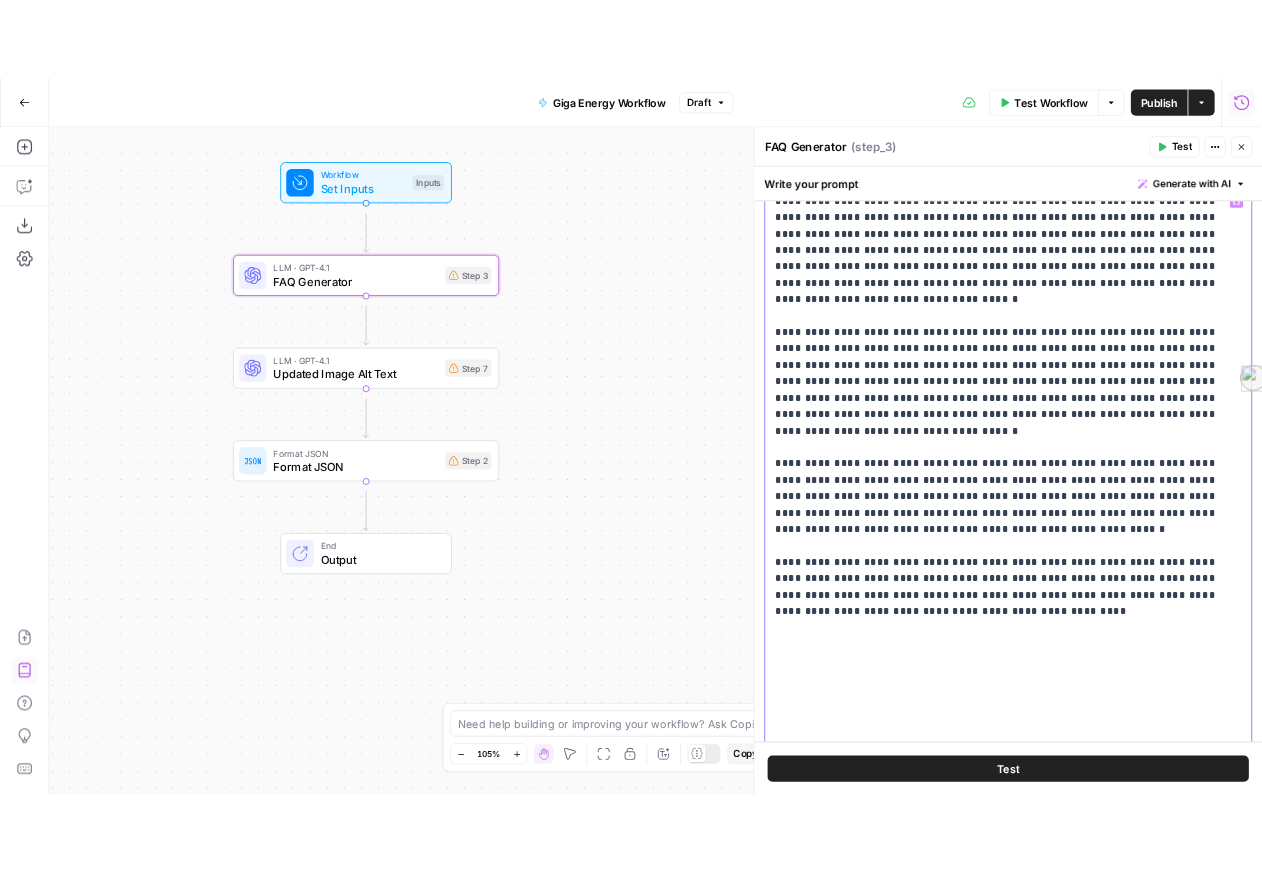 scroll, scrollTop: 120, scrollLeft: 0, axis: vertical 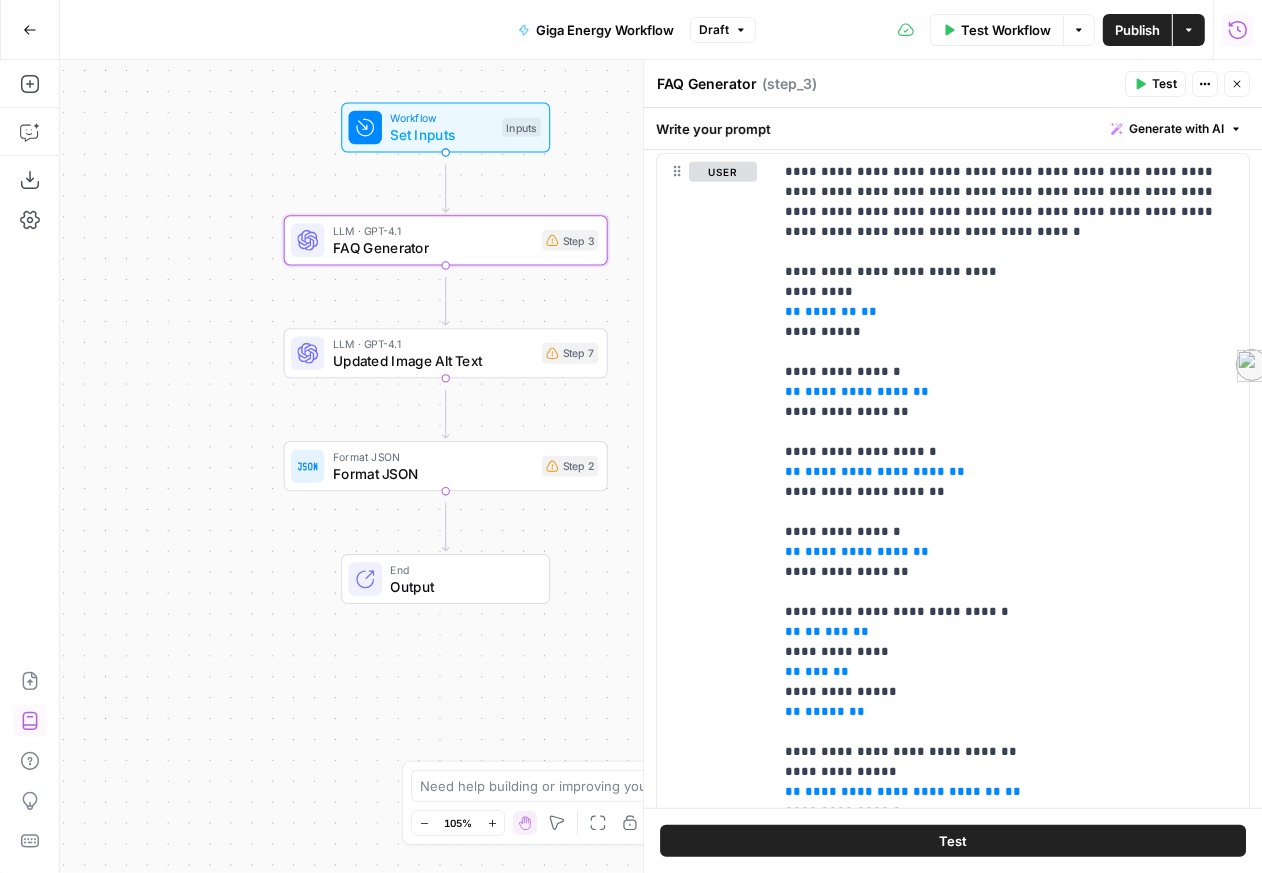 click on "Format JSON" at bounding box center (433, 473) 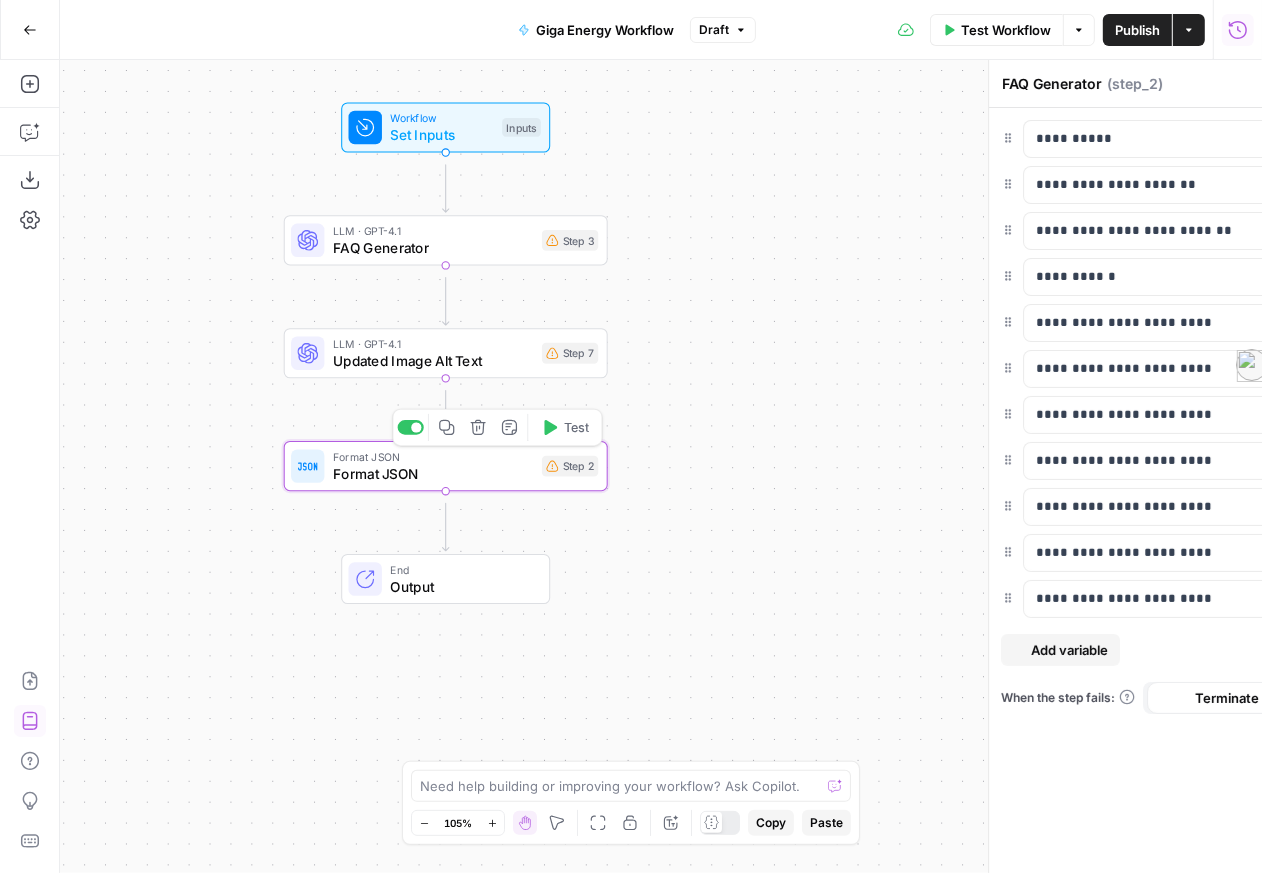 type on "Format JSON" 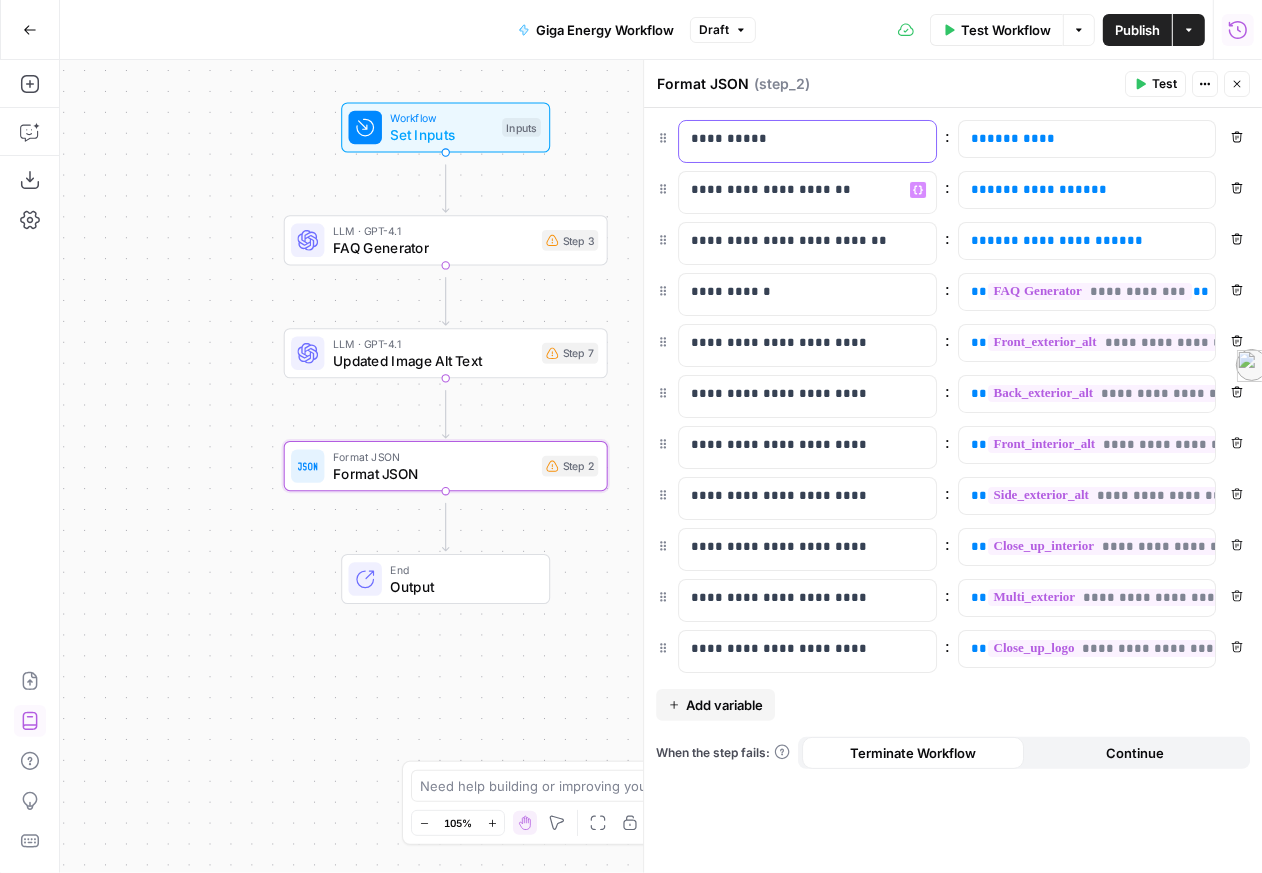 click on "**********" at bounding box center (791, 141) 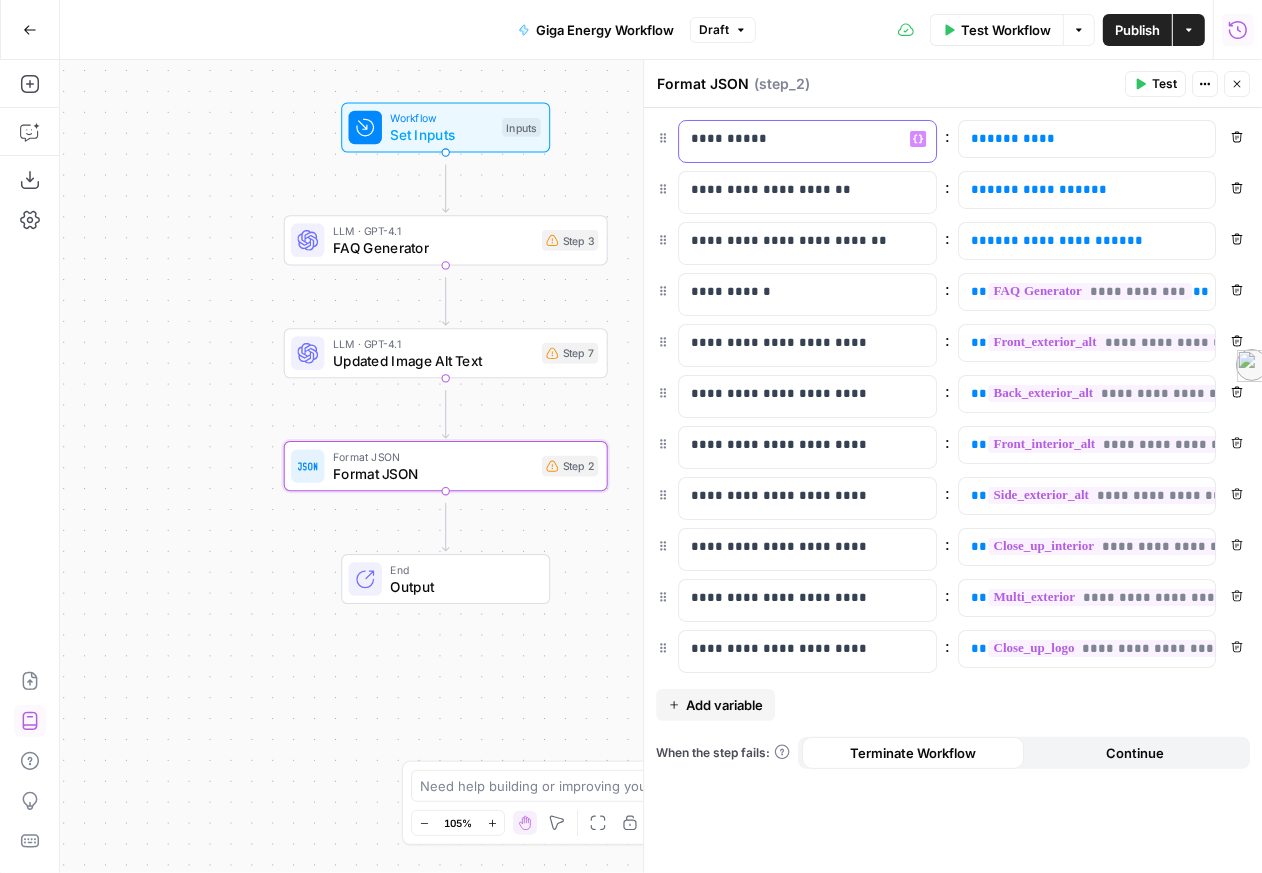 click on "**********" at bounding box center (791, 141) 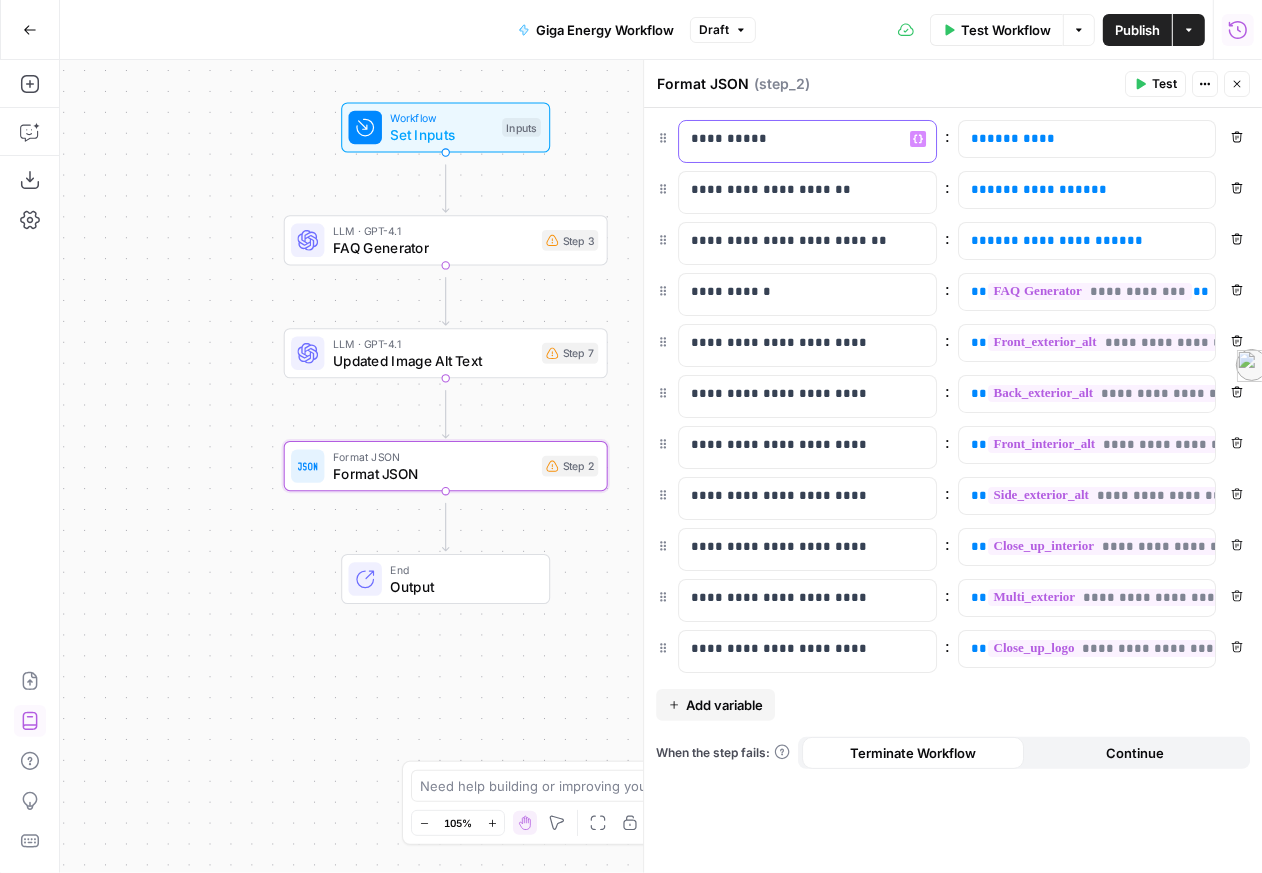 type 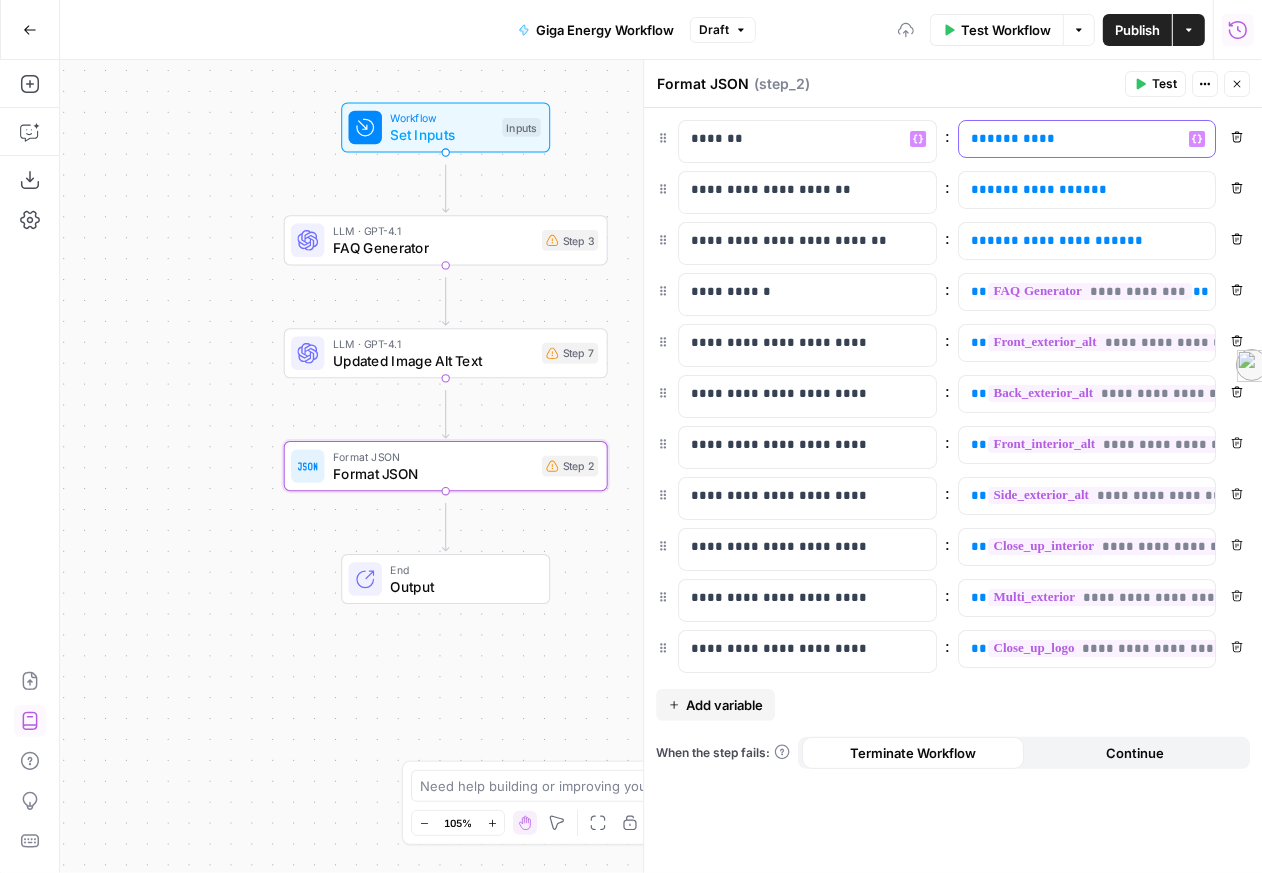 click on "** ******* **" at bounding box center [1071, 139] 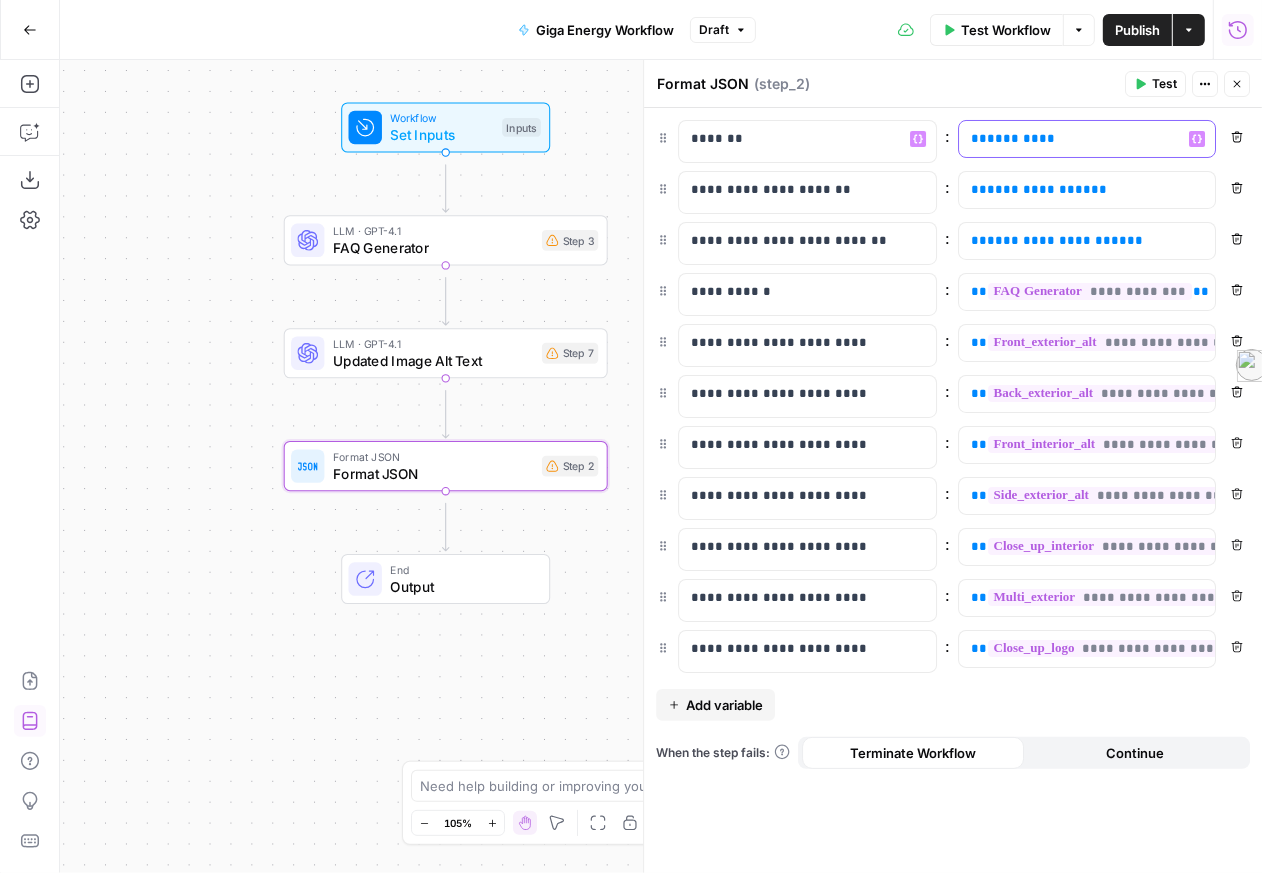 type 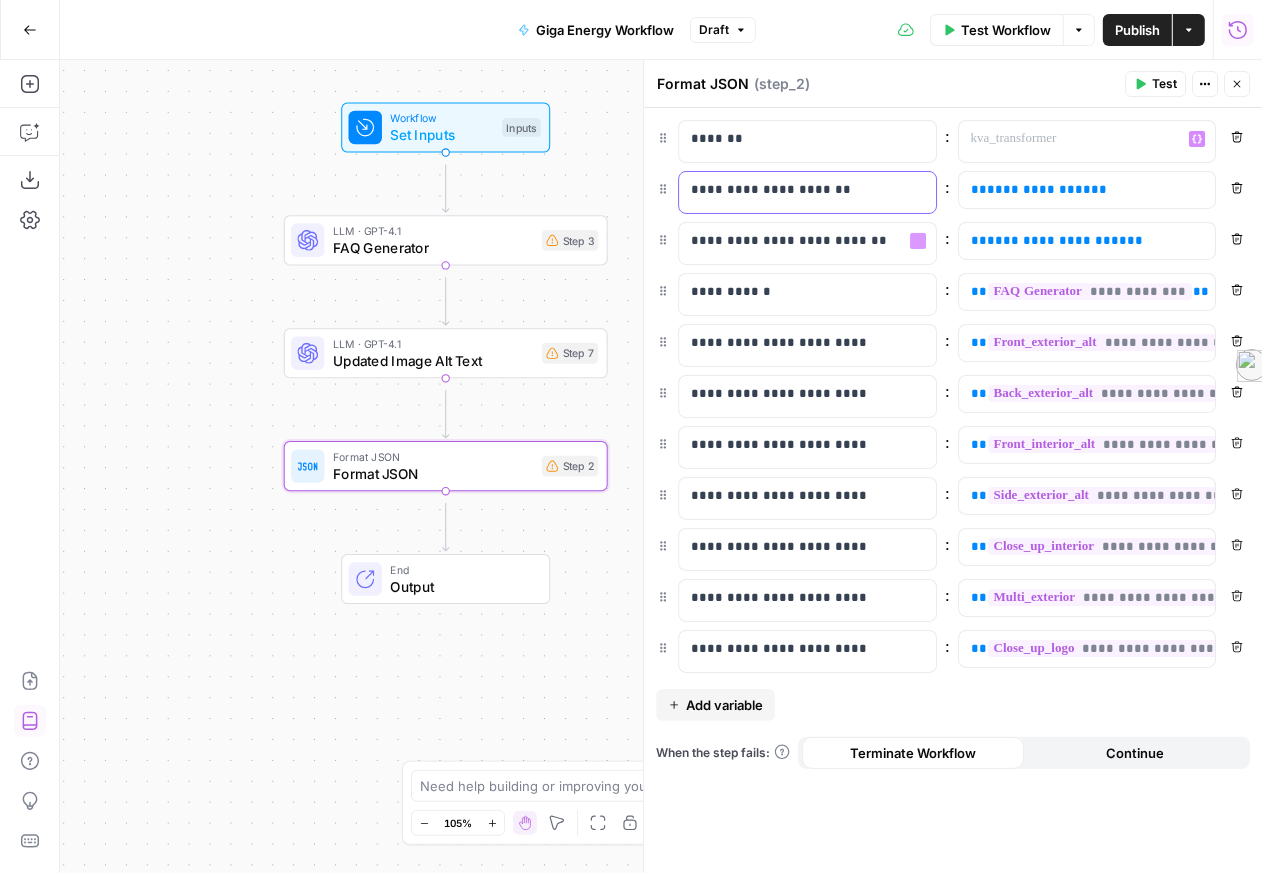 click on "**********" at bounding box center (791, 192) 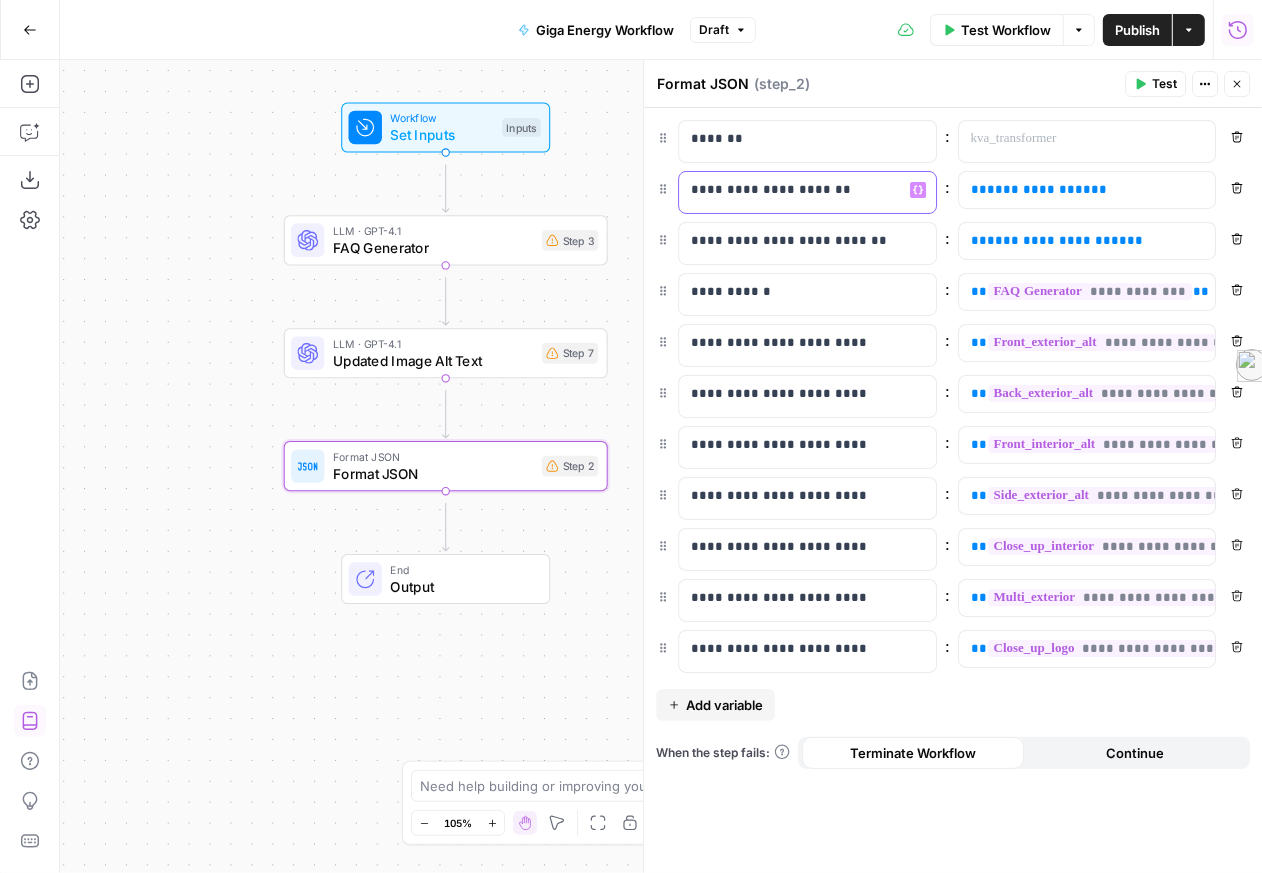 type 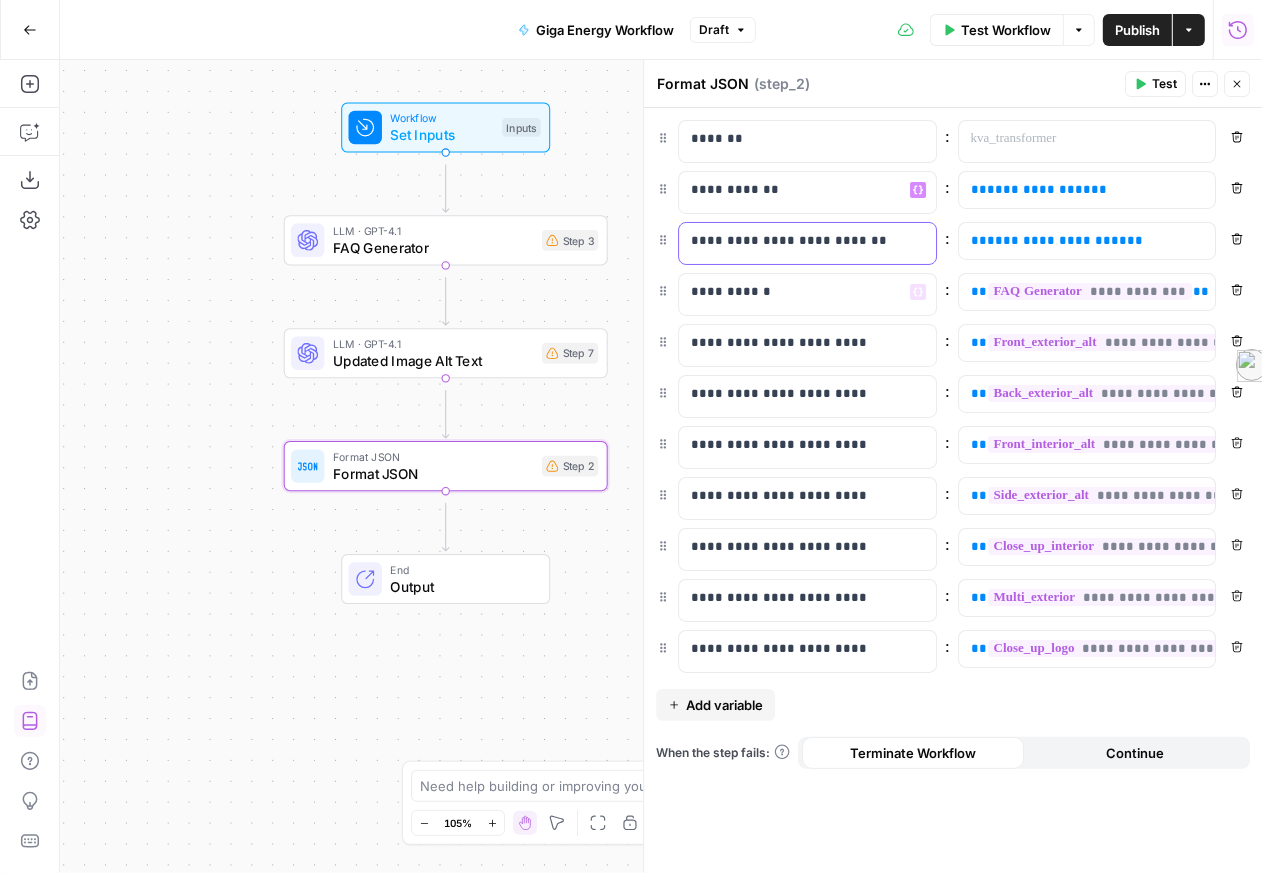 click on "**********" at bounding box center (800, 243) 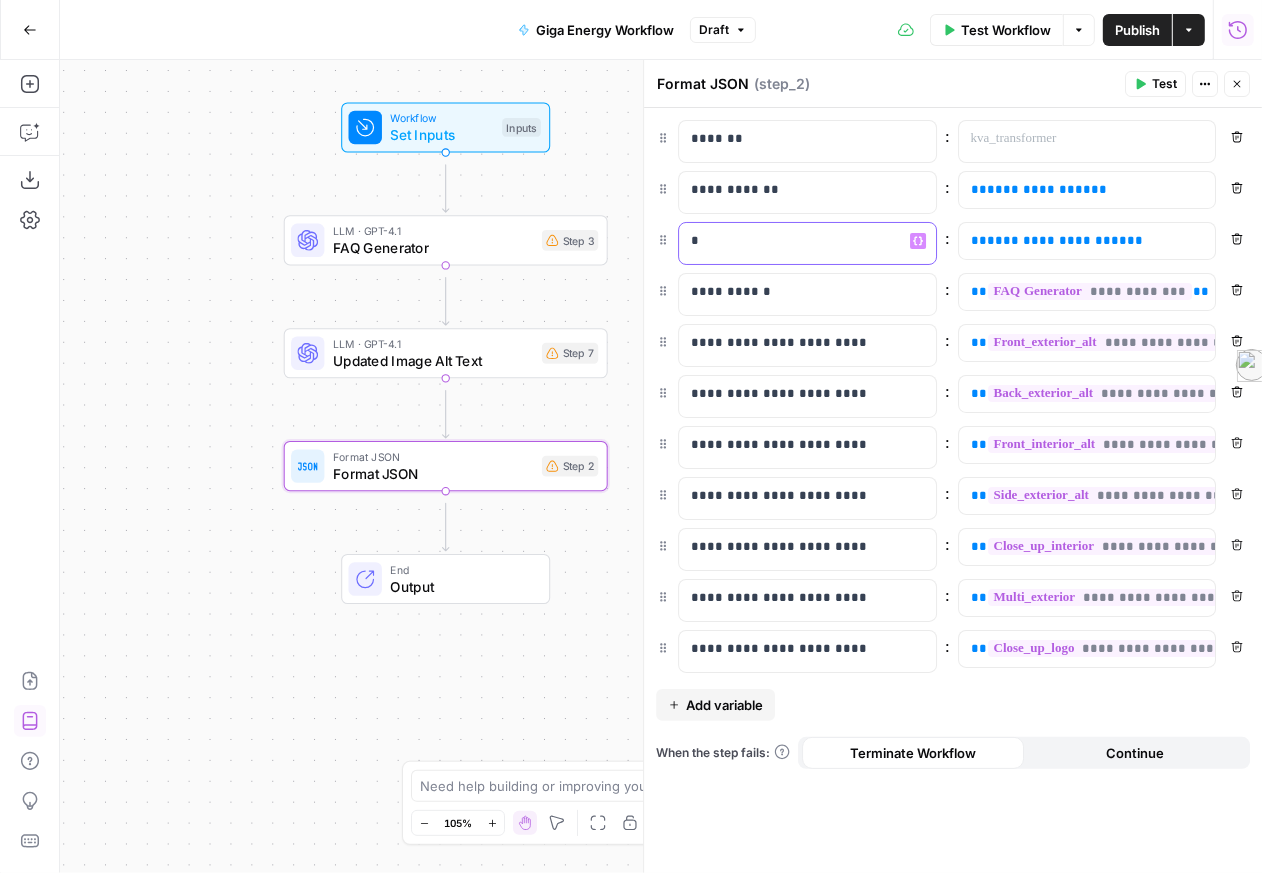 type 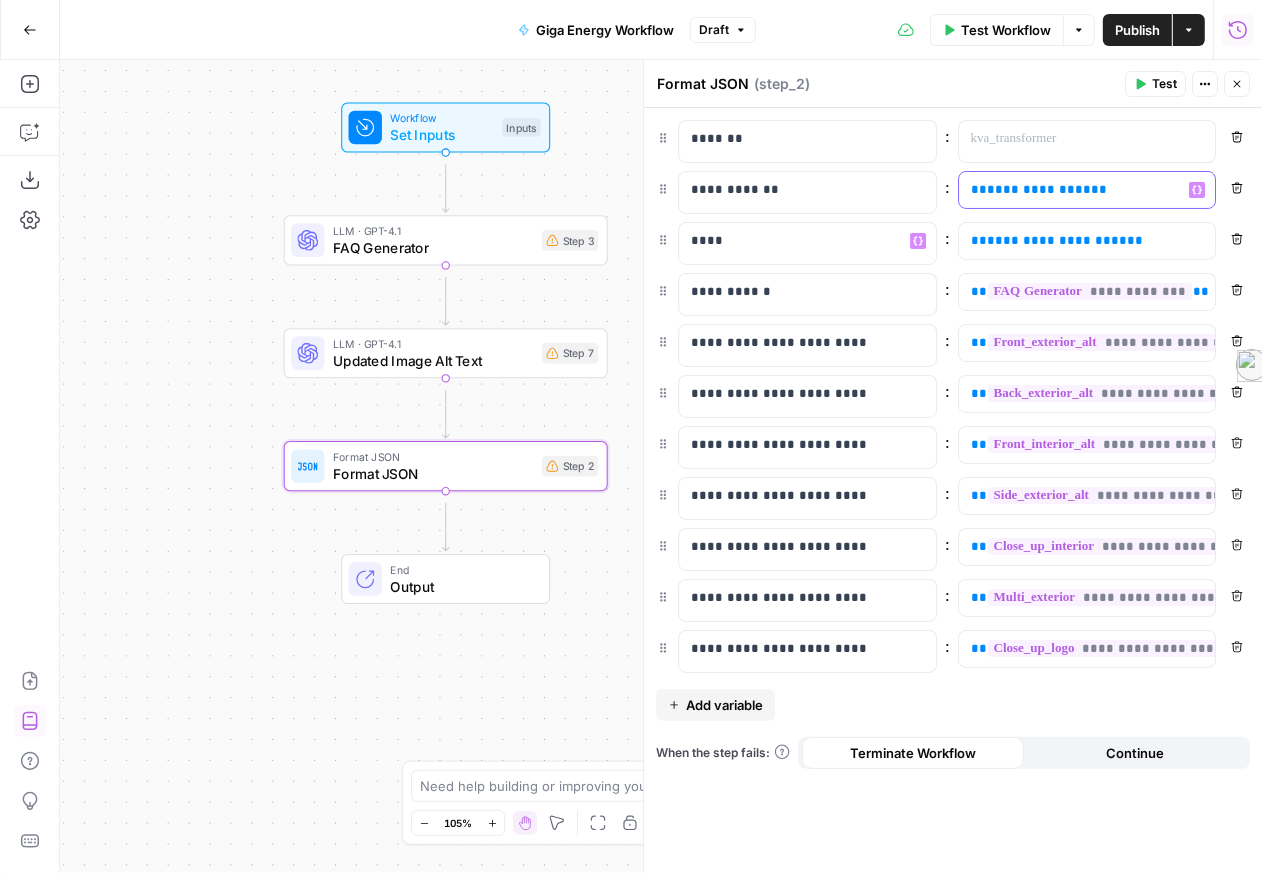 click on "**********" at bounding box center (1071, 190) 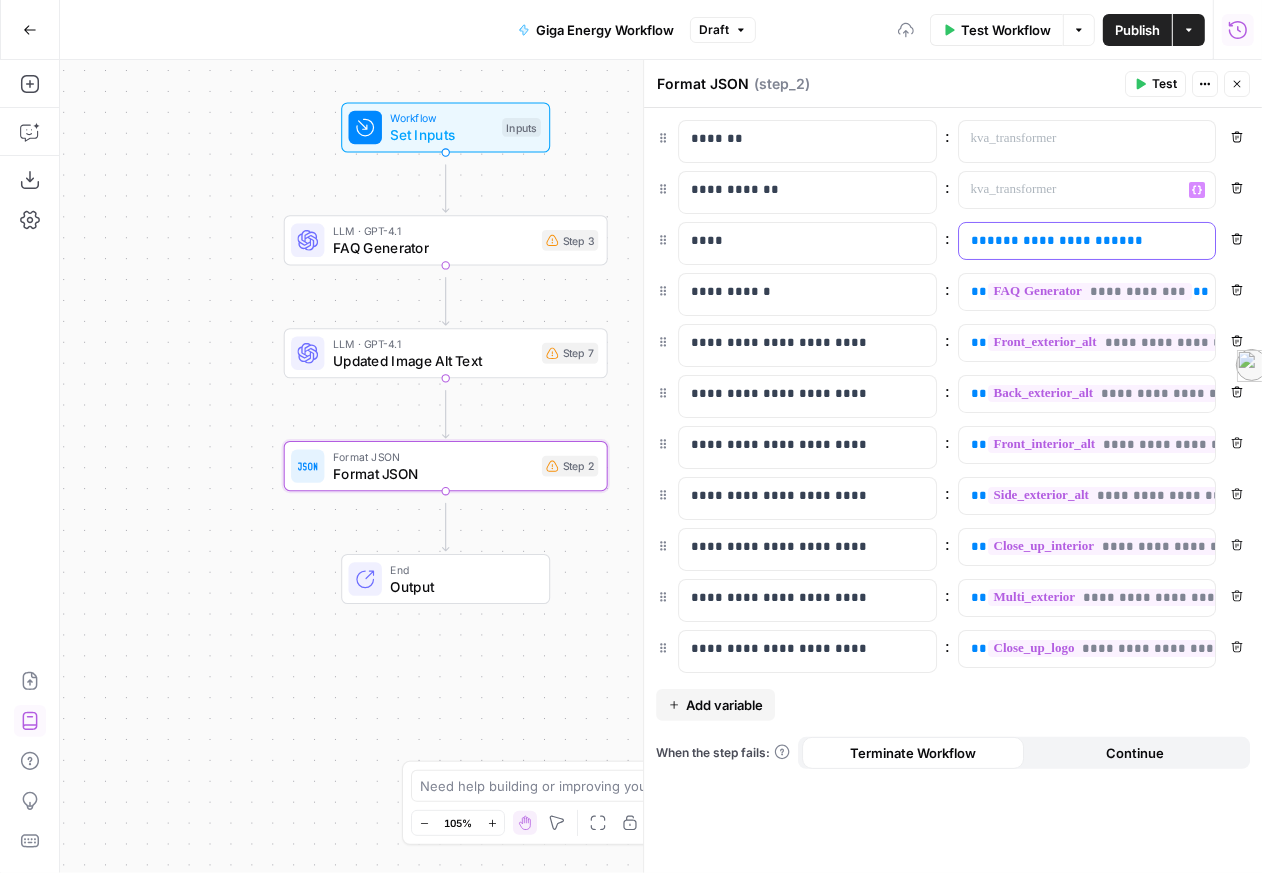 click on "**********" at bounding box center [1071, 241] 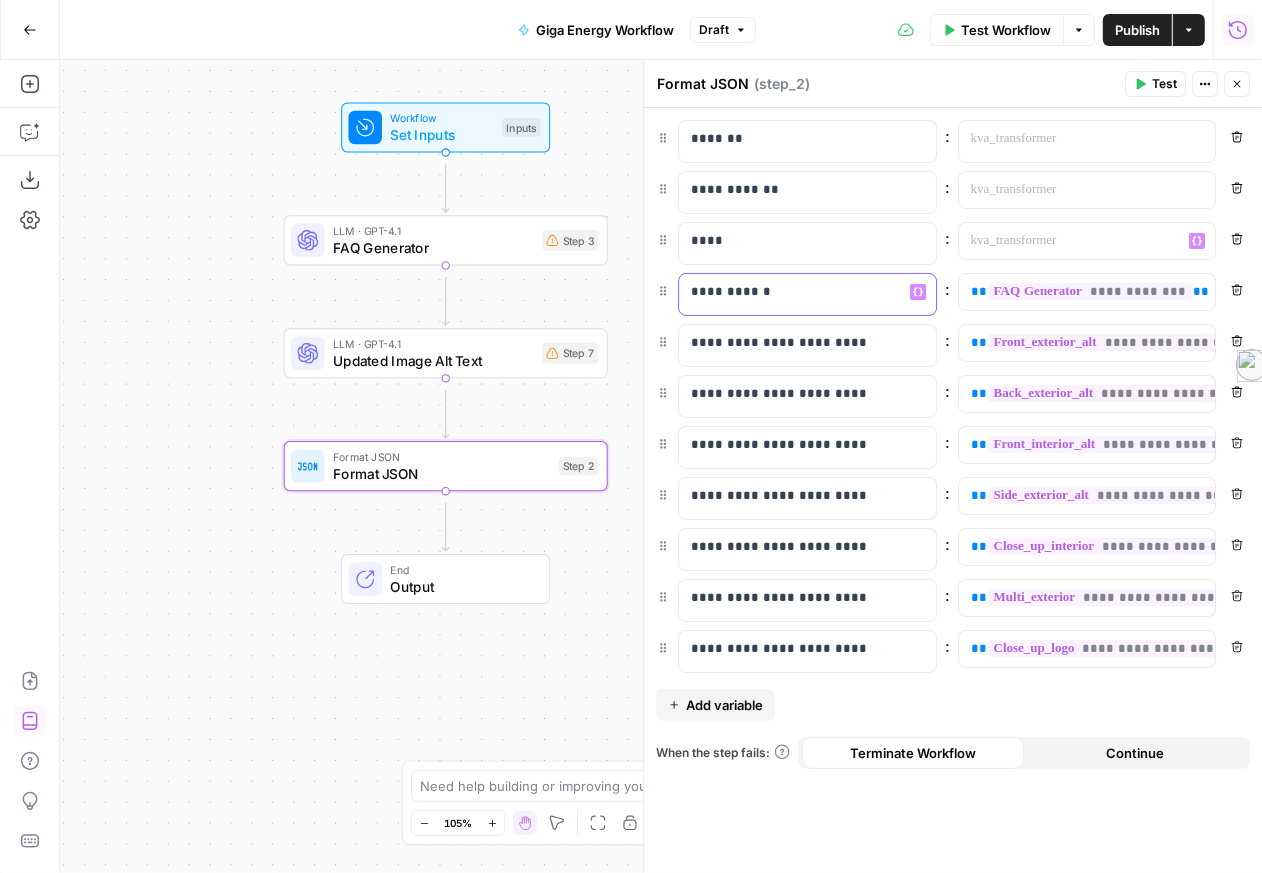 click on "**********" at bounding box center [800, 294] 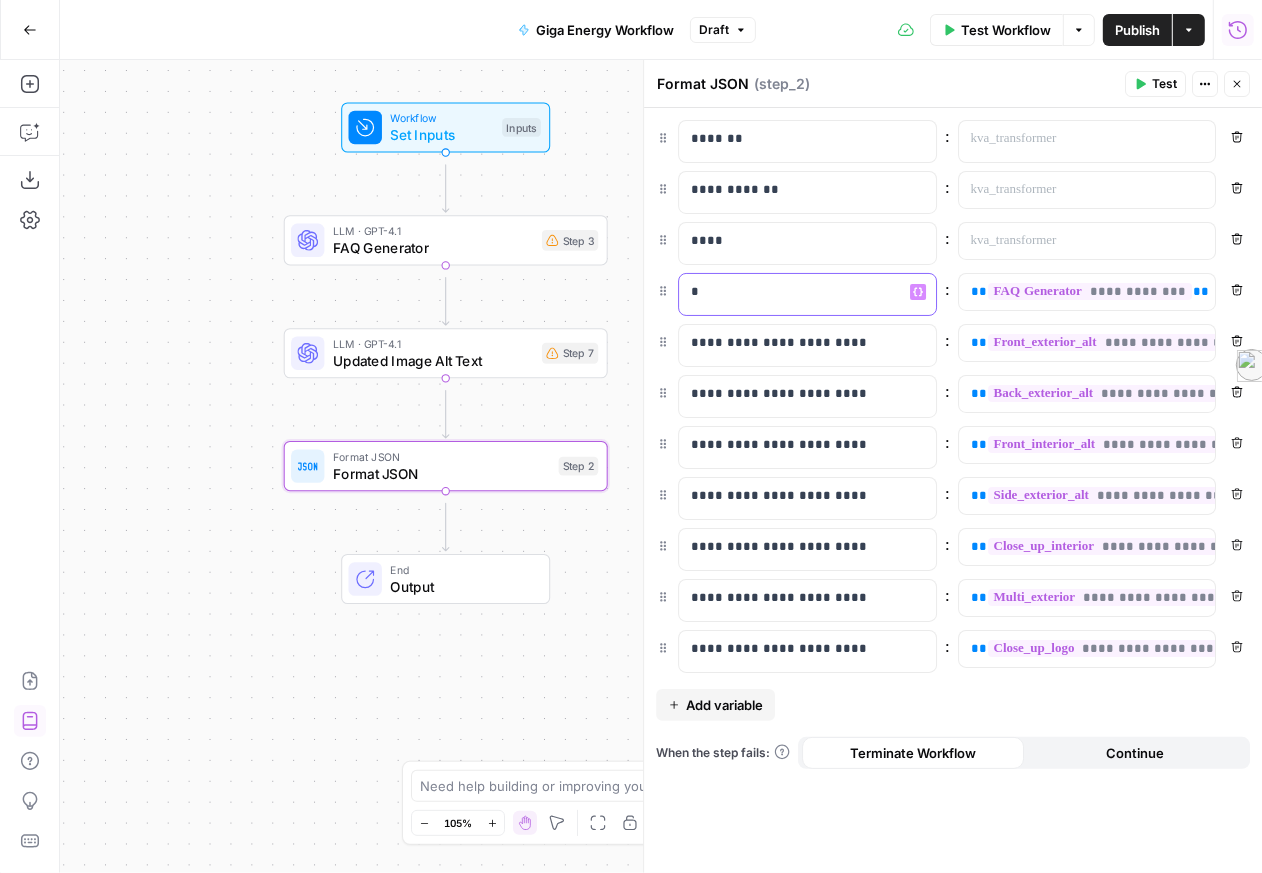 type 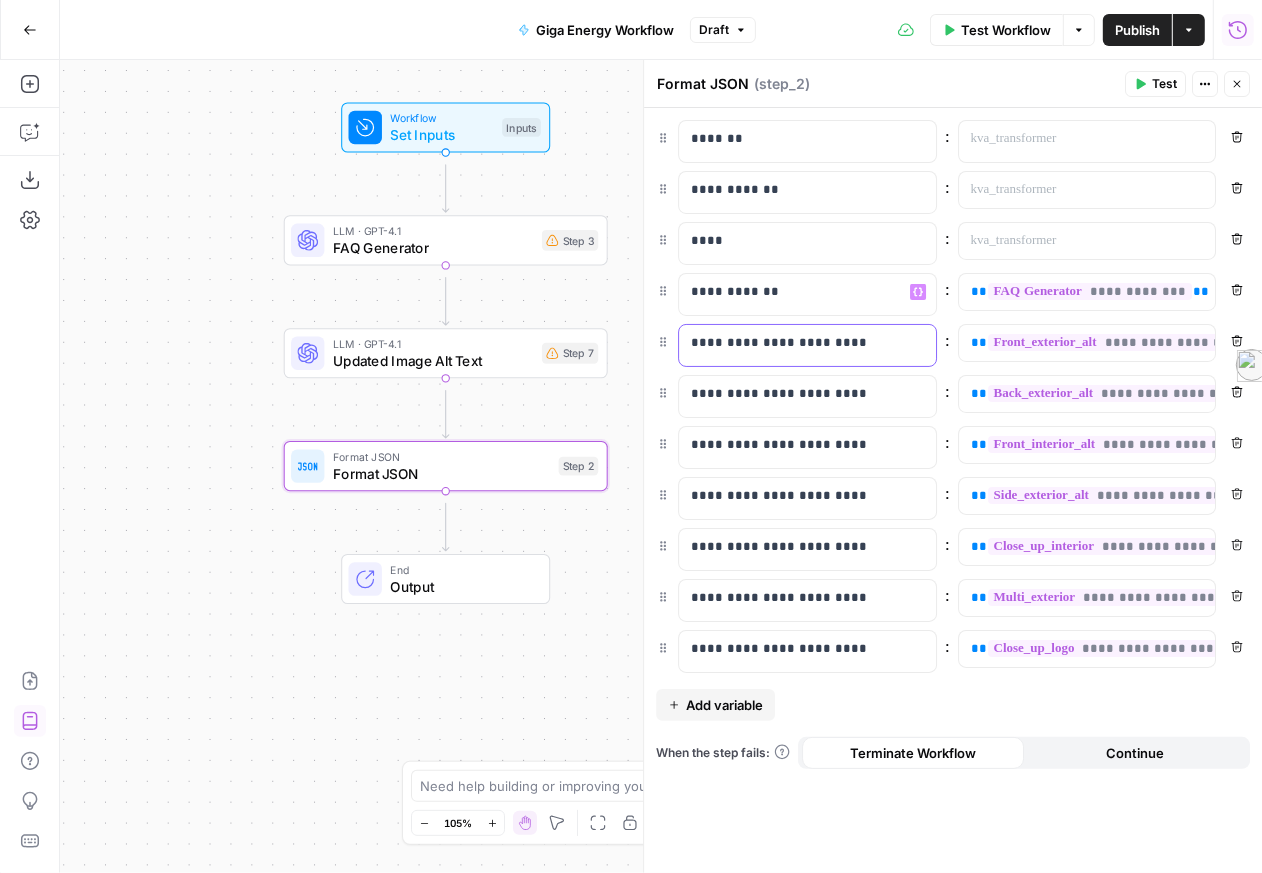 click on "**********" at bounding box center (800, 345) 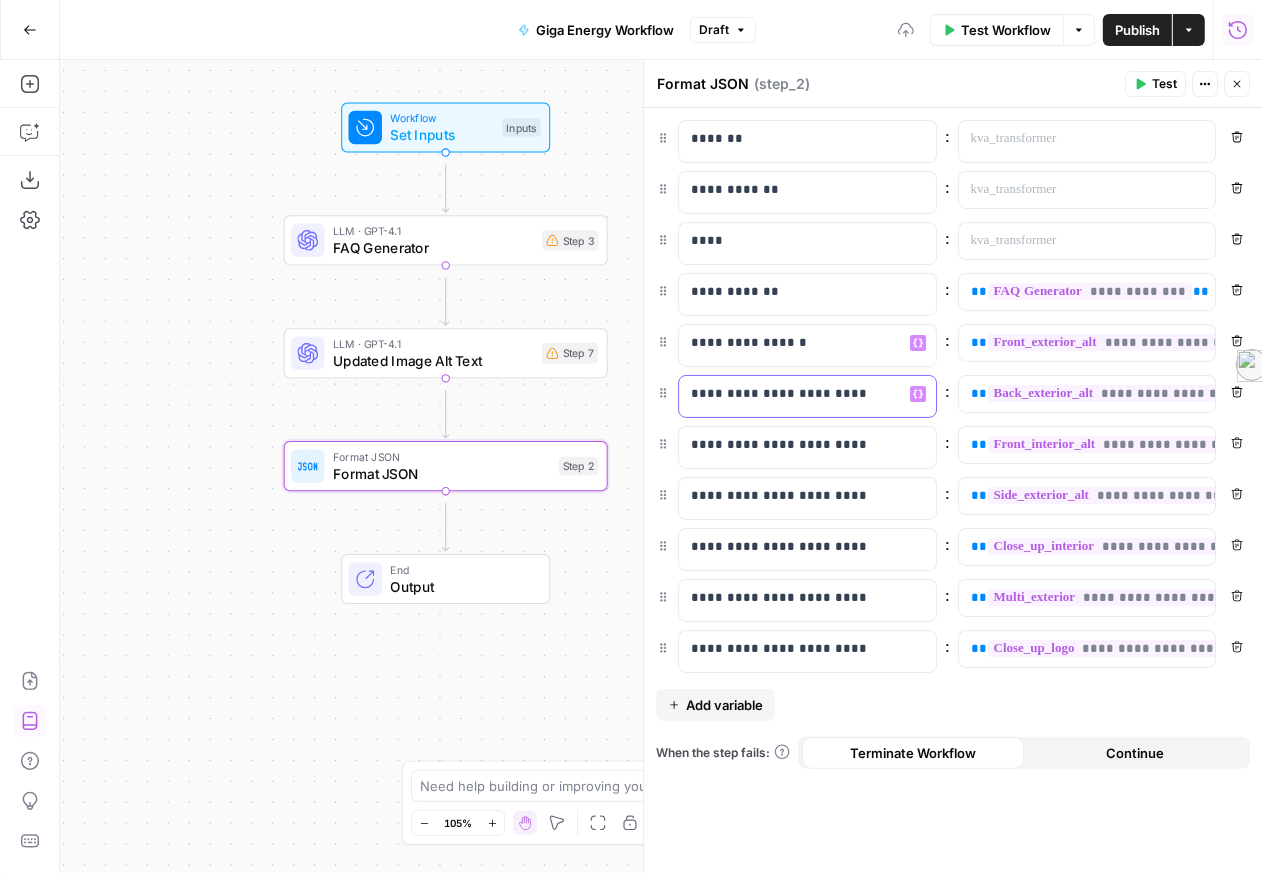 click on "**********" at bounding box center (800, 396) 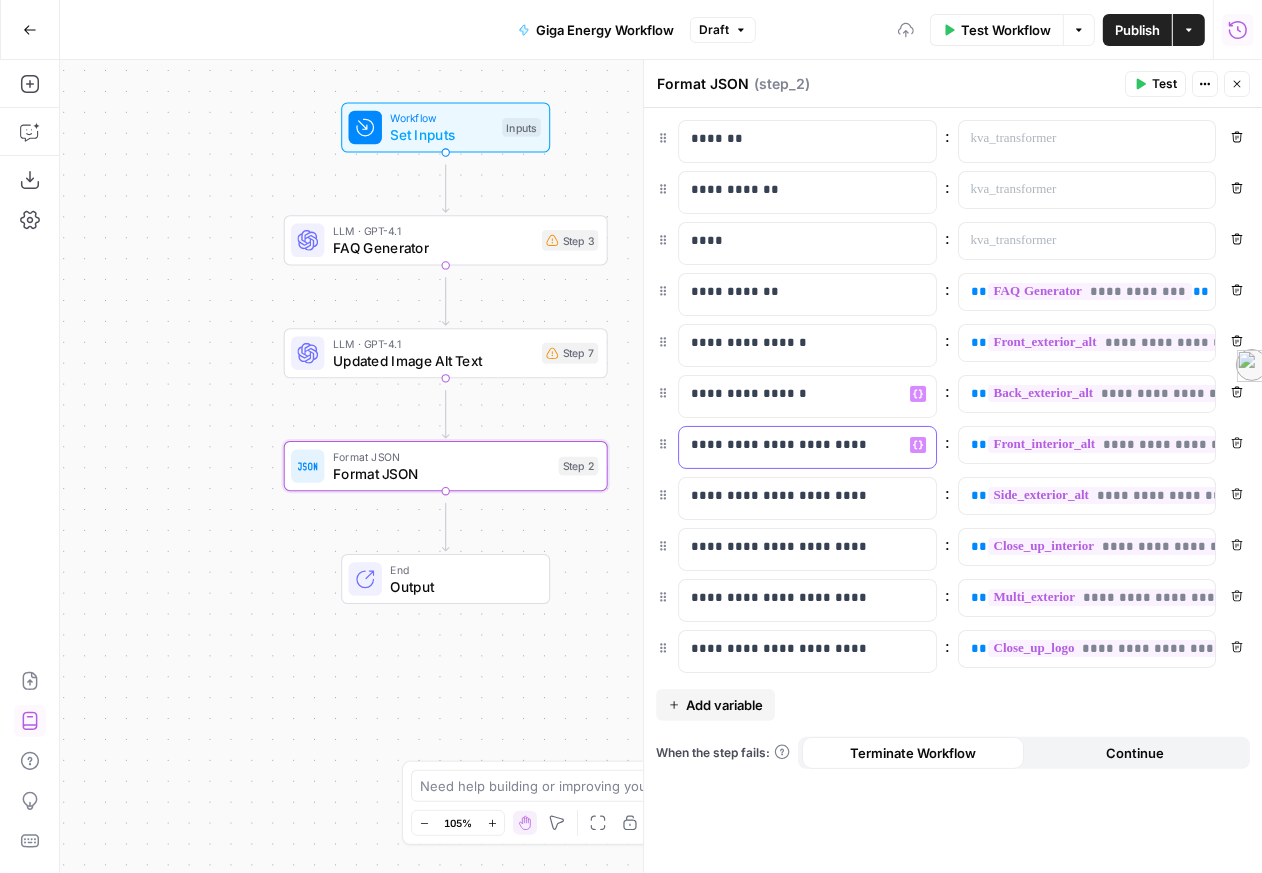 click on "**********" at bounding box center (800, 447) 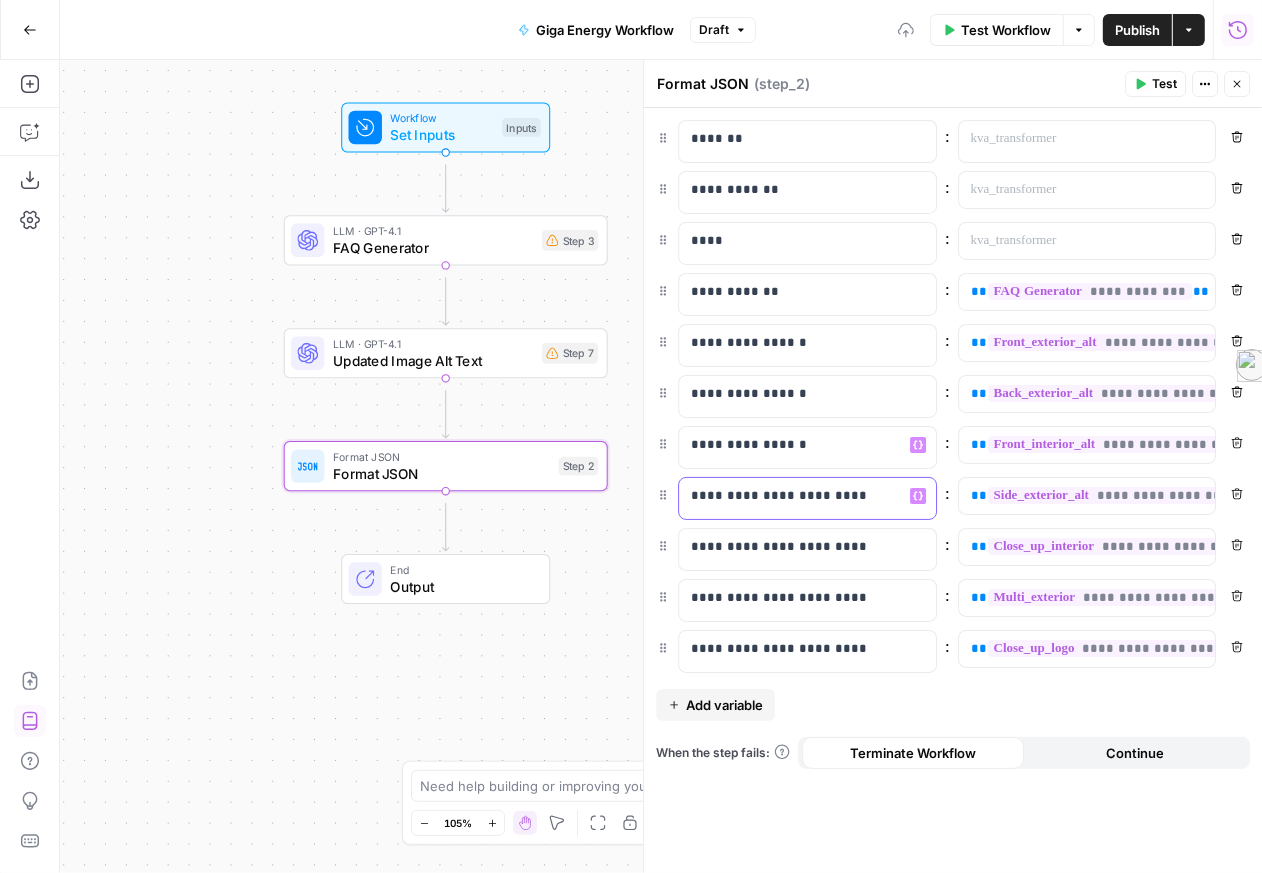 click on "**********" at bounding box center (800, 498) 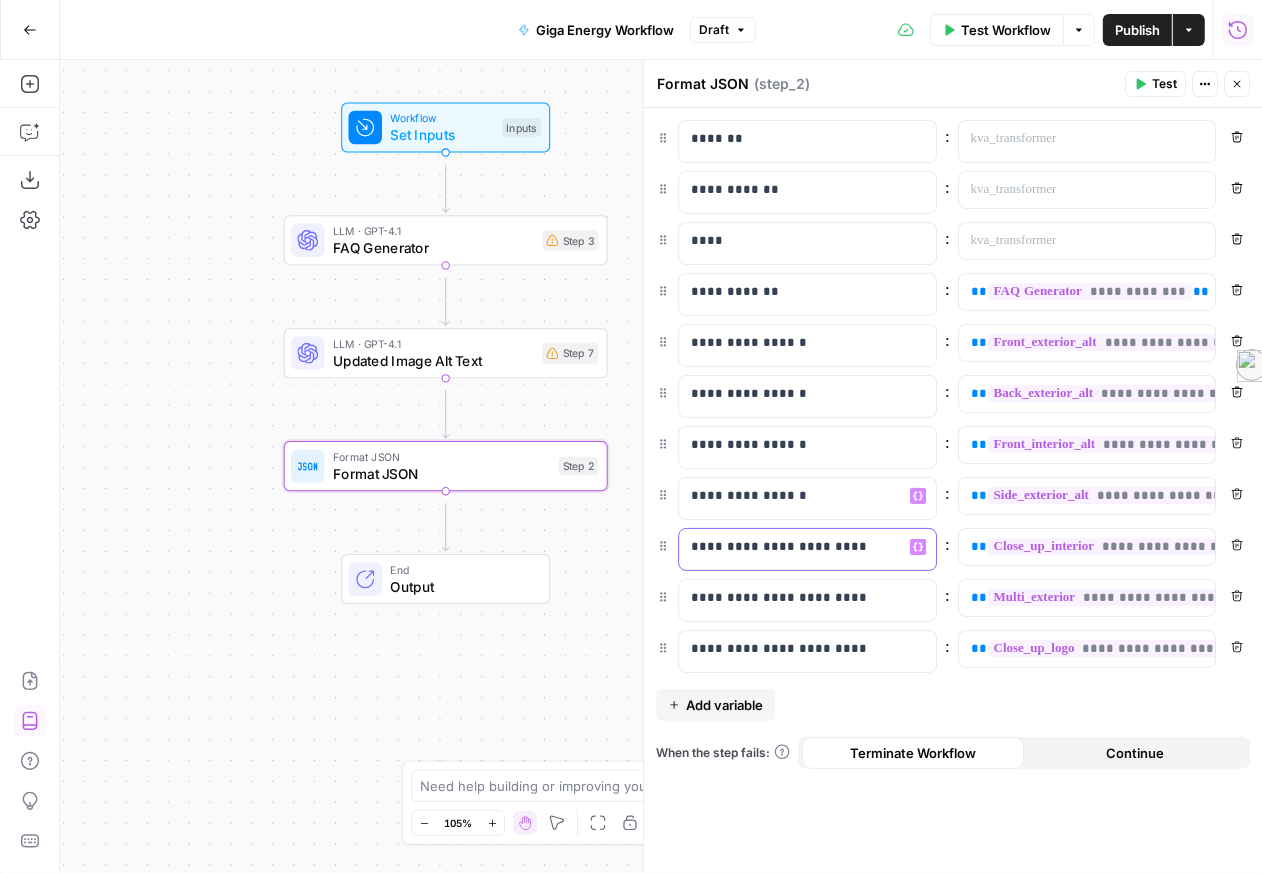 click on "**********" at bounding box center [800, 549] 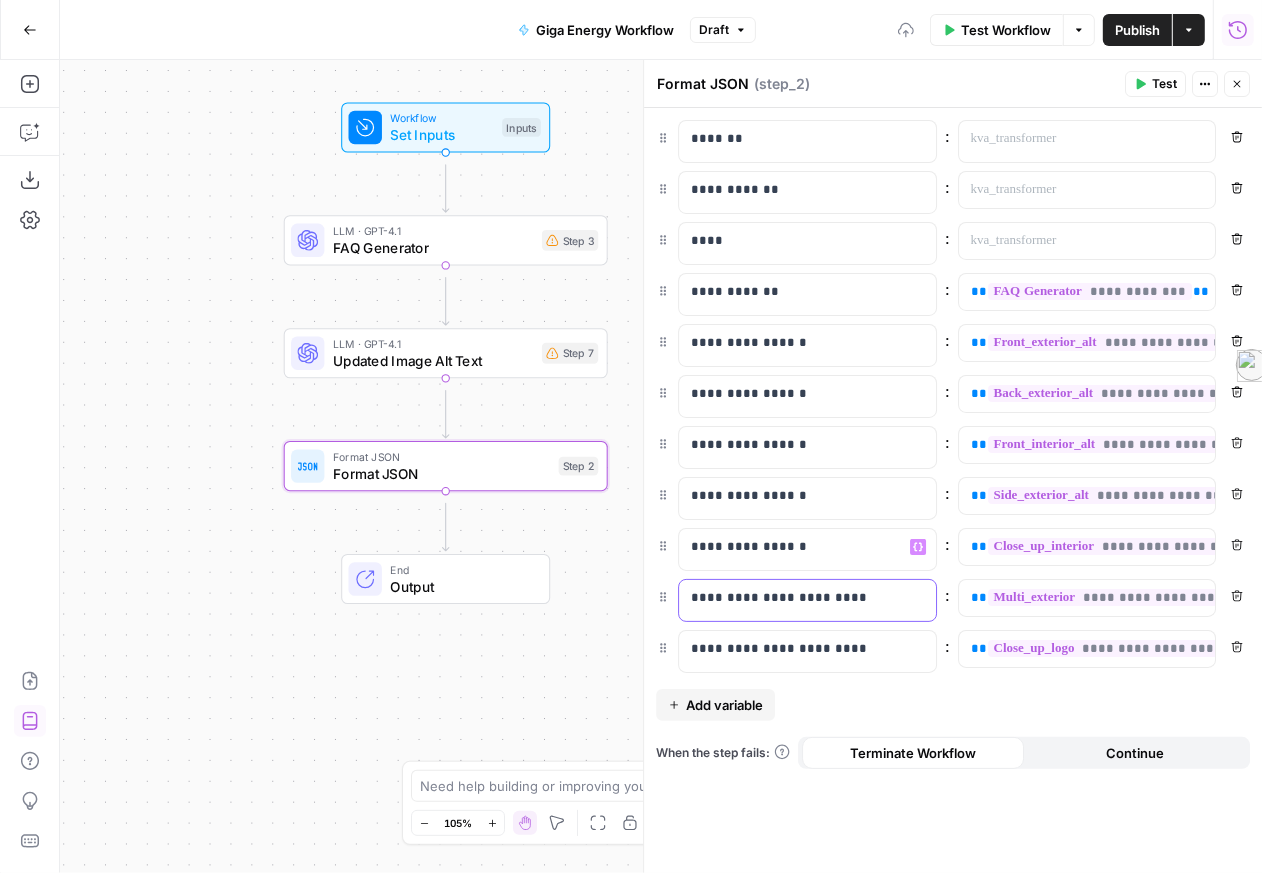 click on "**********" at bounding box center [800, 600] 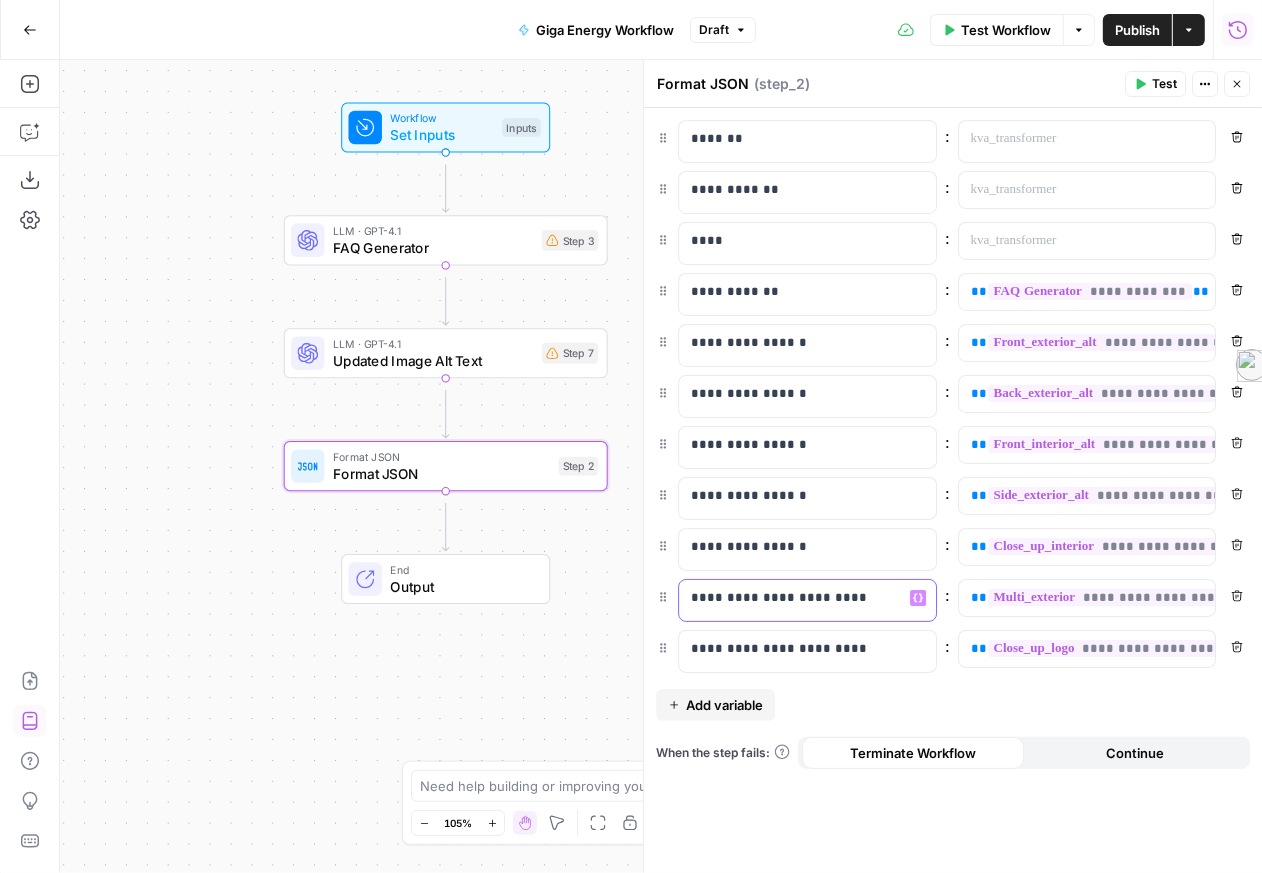 type 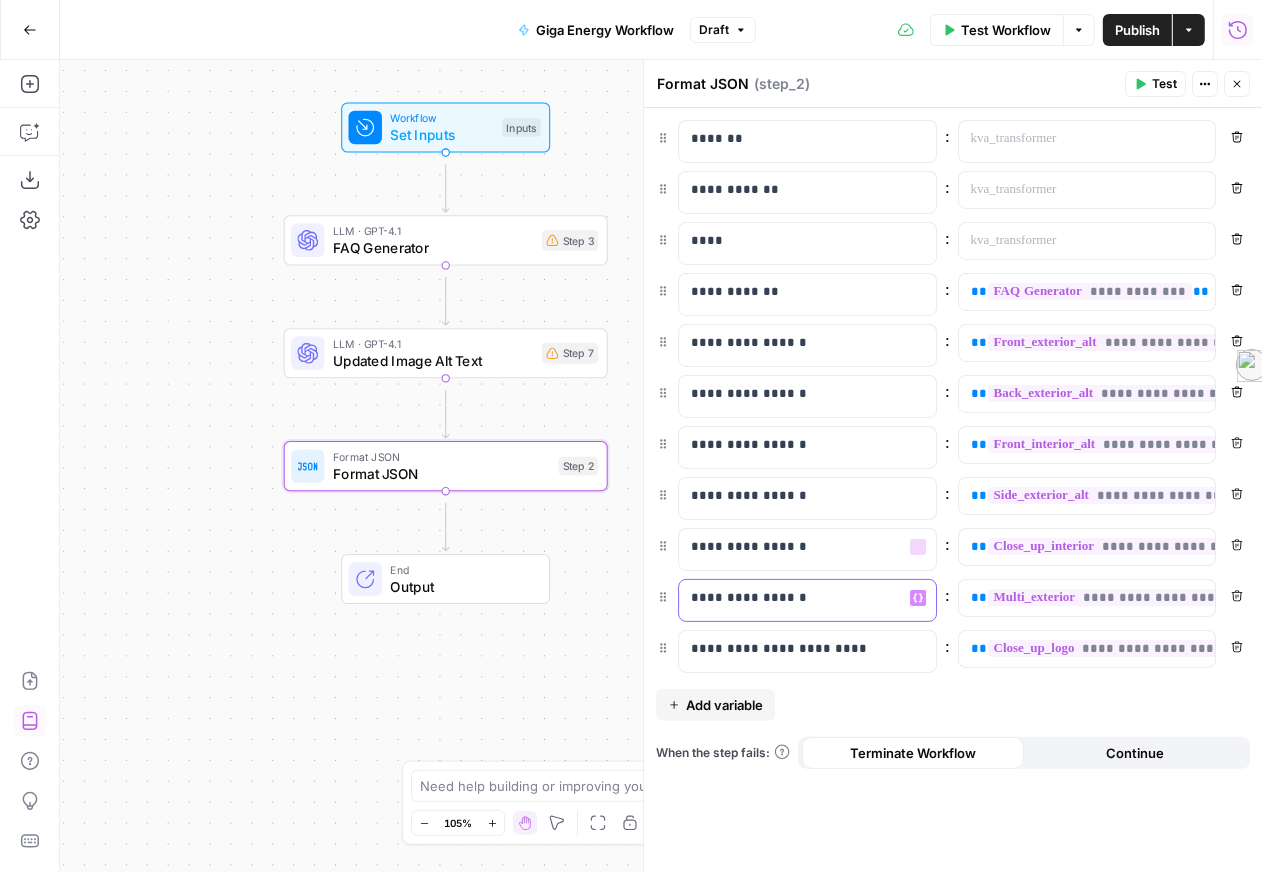 scroll, scrollTop: 3, scrollLeft: 0, axis: vertical 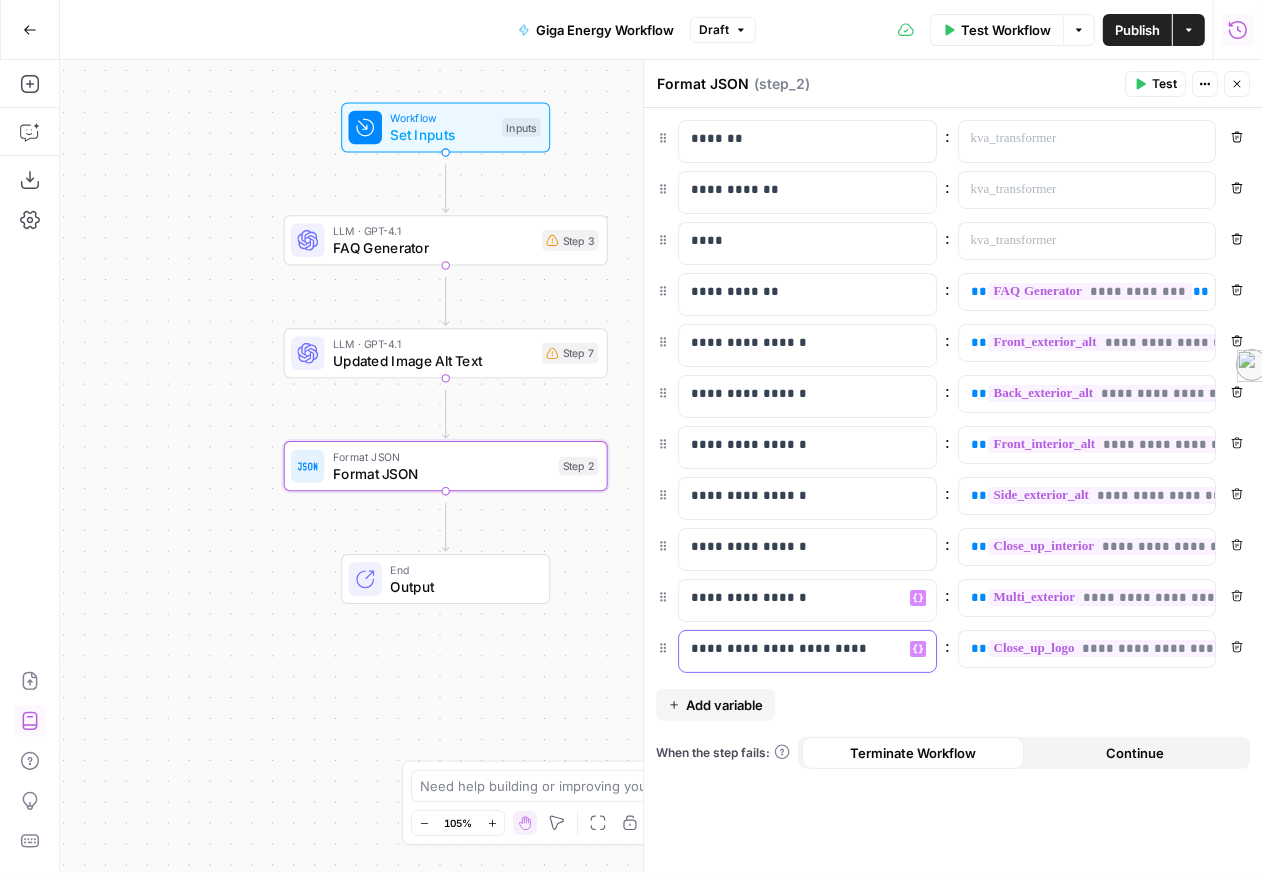 click on "**********" at bounding box center (800, 651) 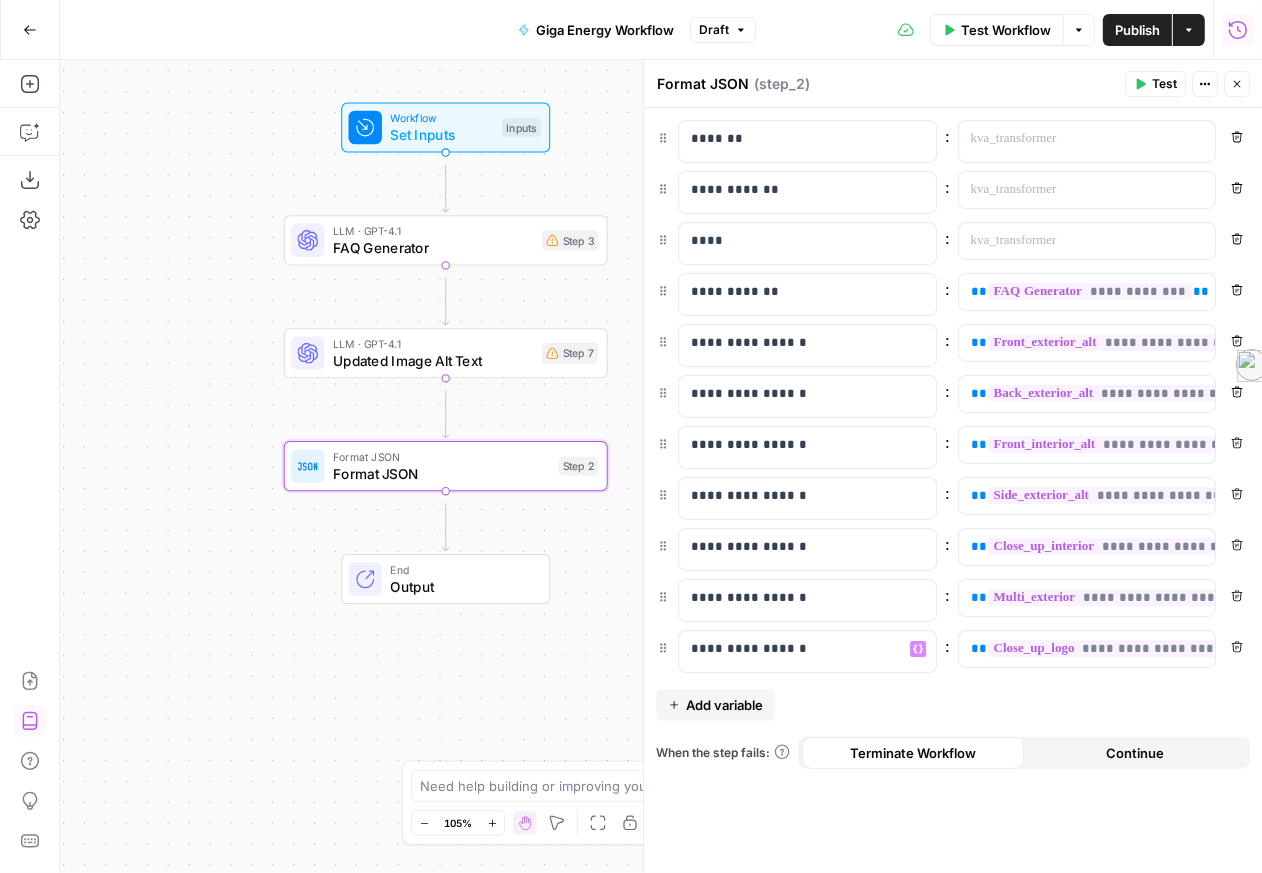 click on "Add variable" at bounding box center [724, 705] 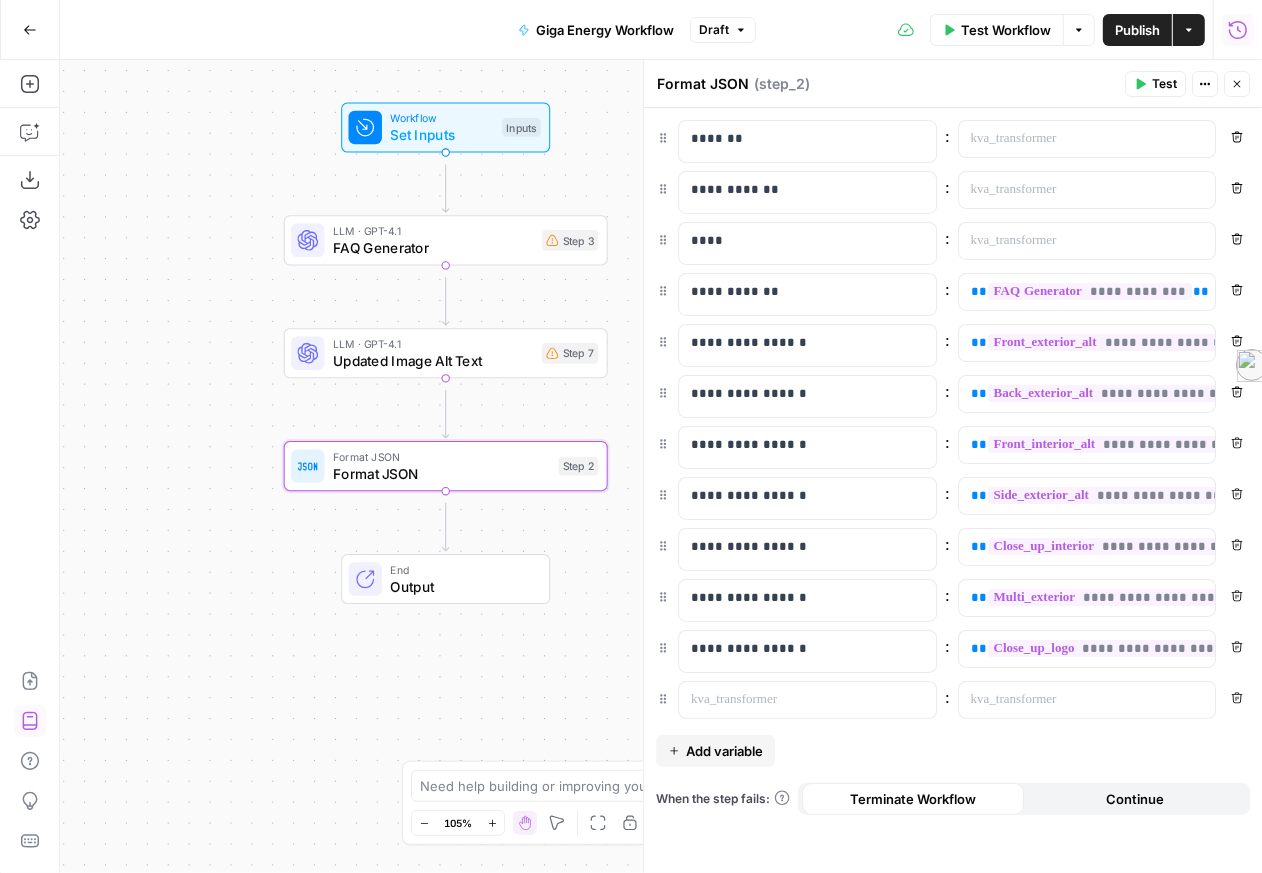 scroll, scrollTop: 60, scrollLeft: 0, axis: vertical 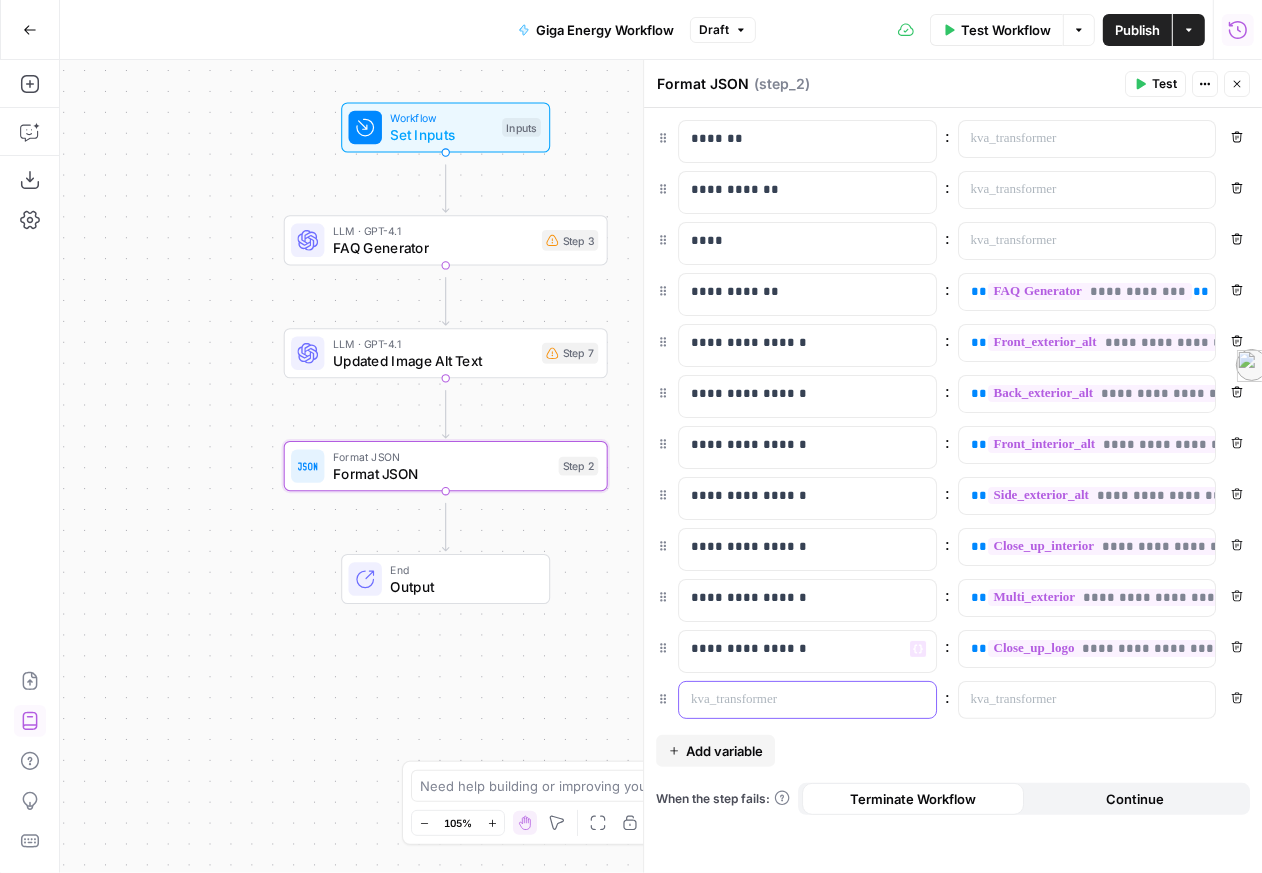 click at bounding box center [791, 700] 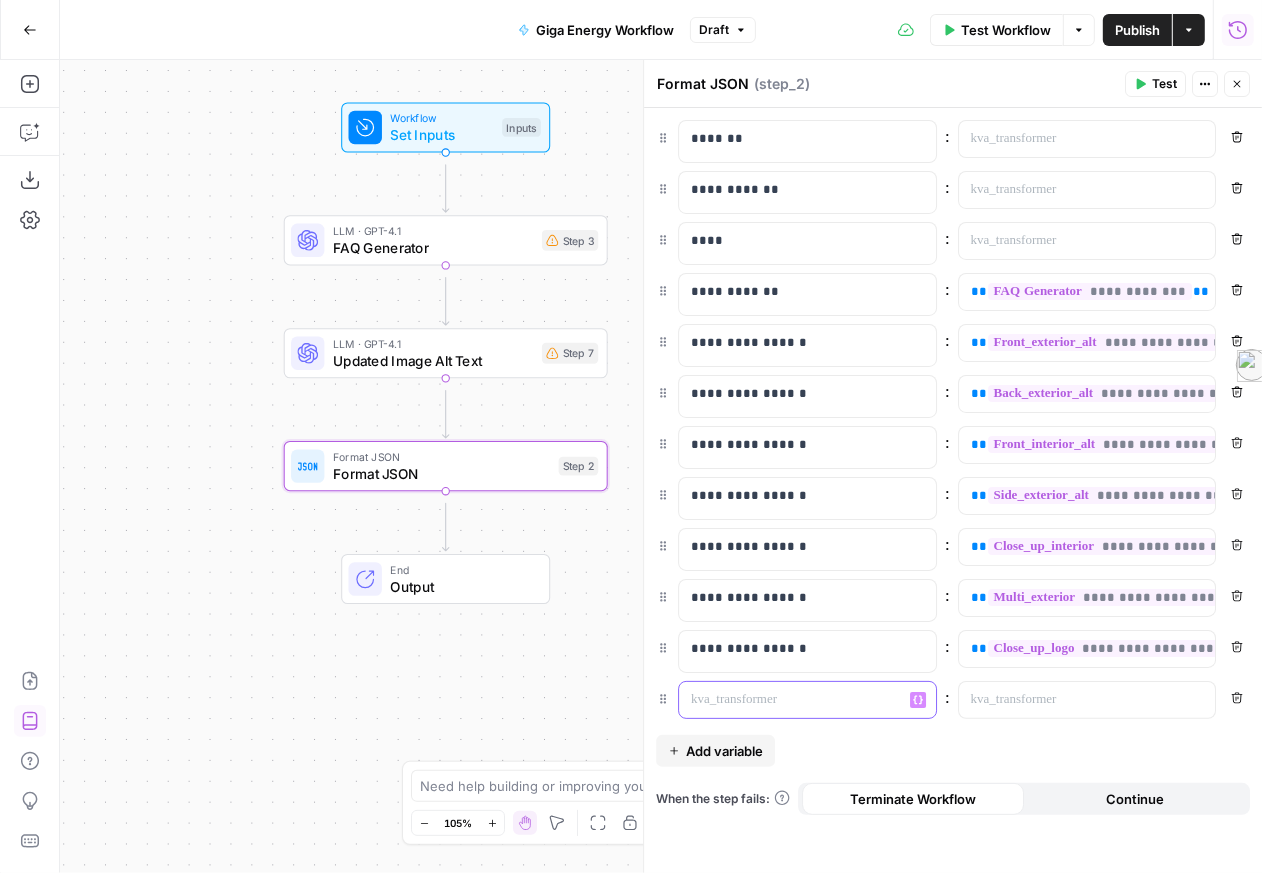 type 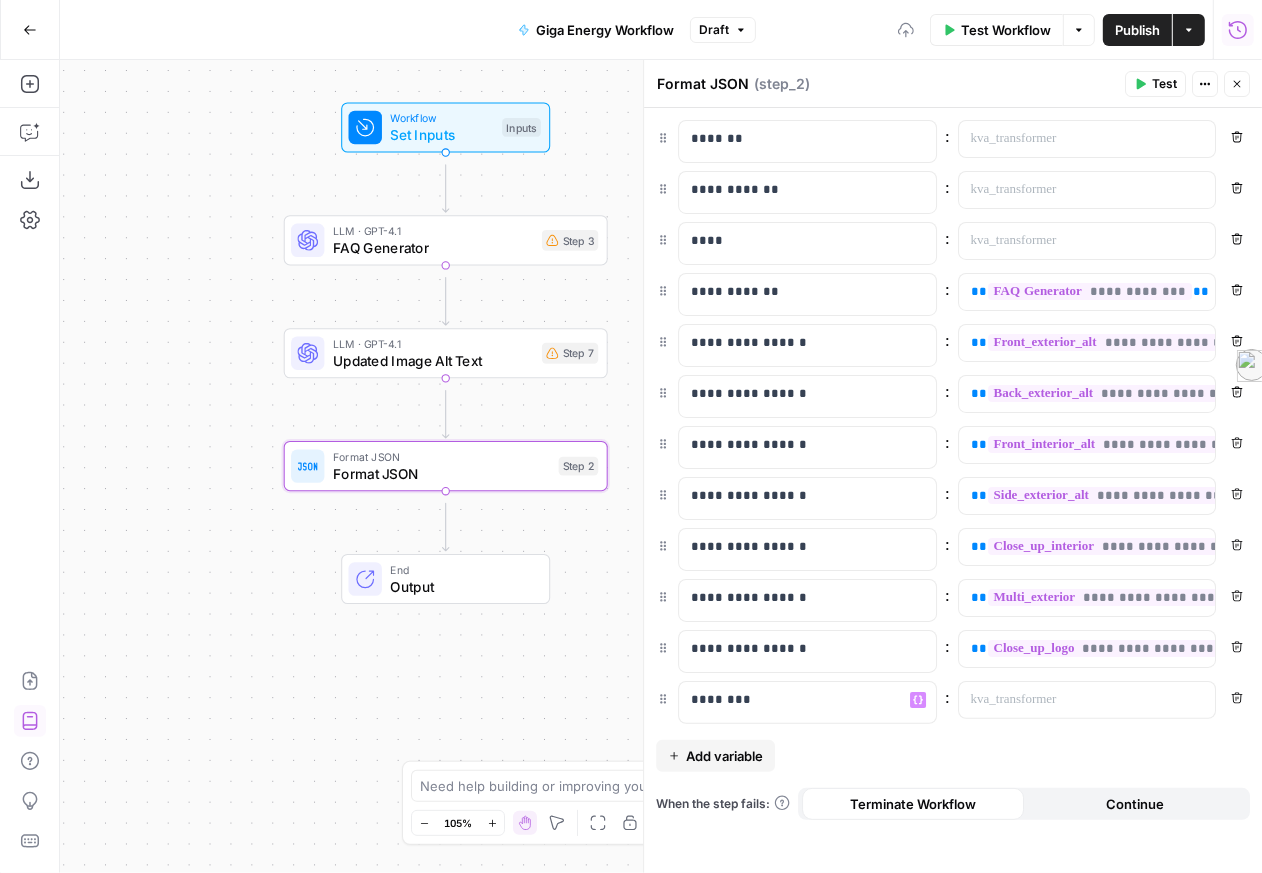 click on "Add variable" at bounding box center (715, 756) 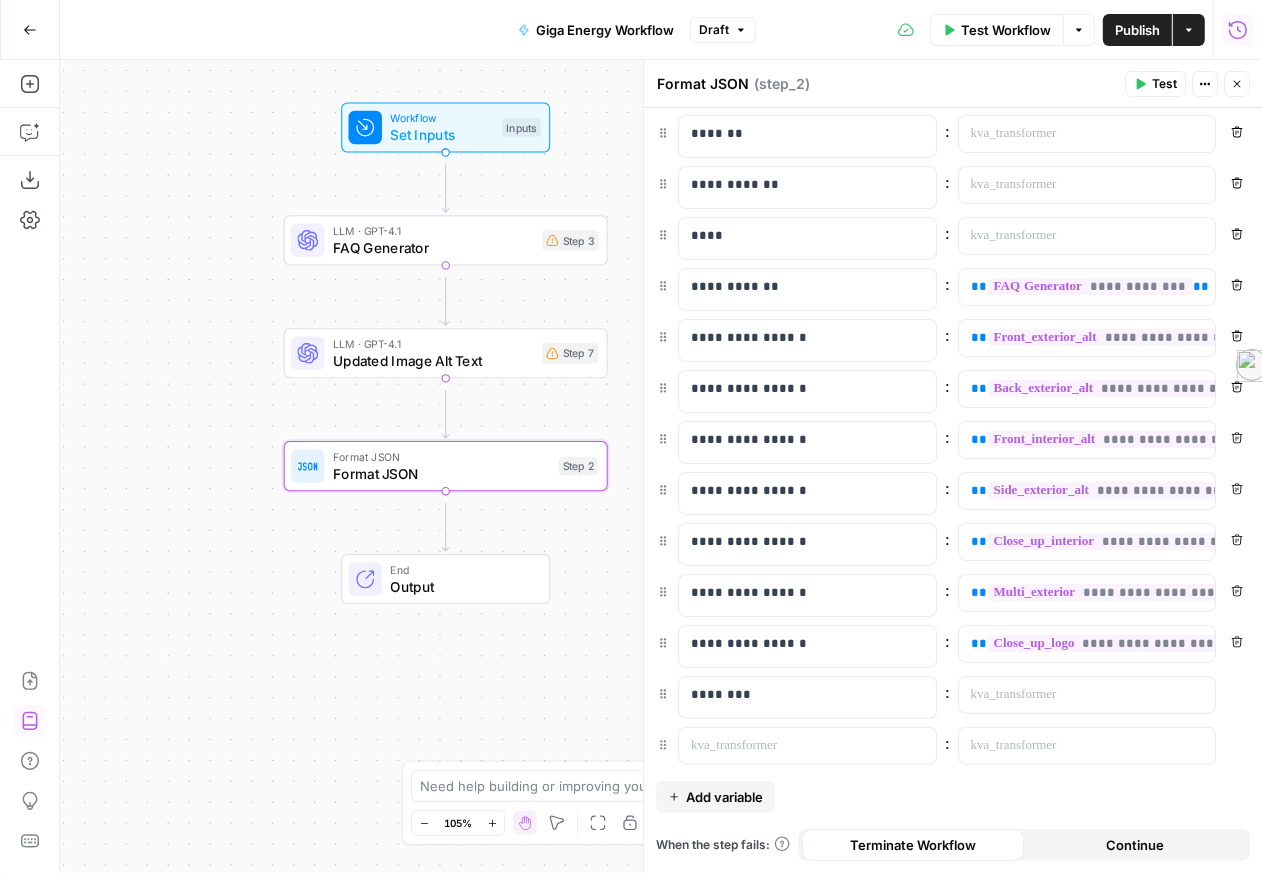 scroll, scrollTop: 116, scrollLeft: 0, axis: vertical 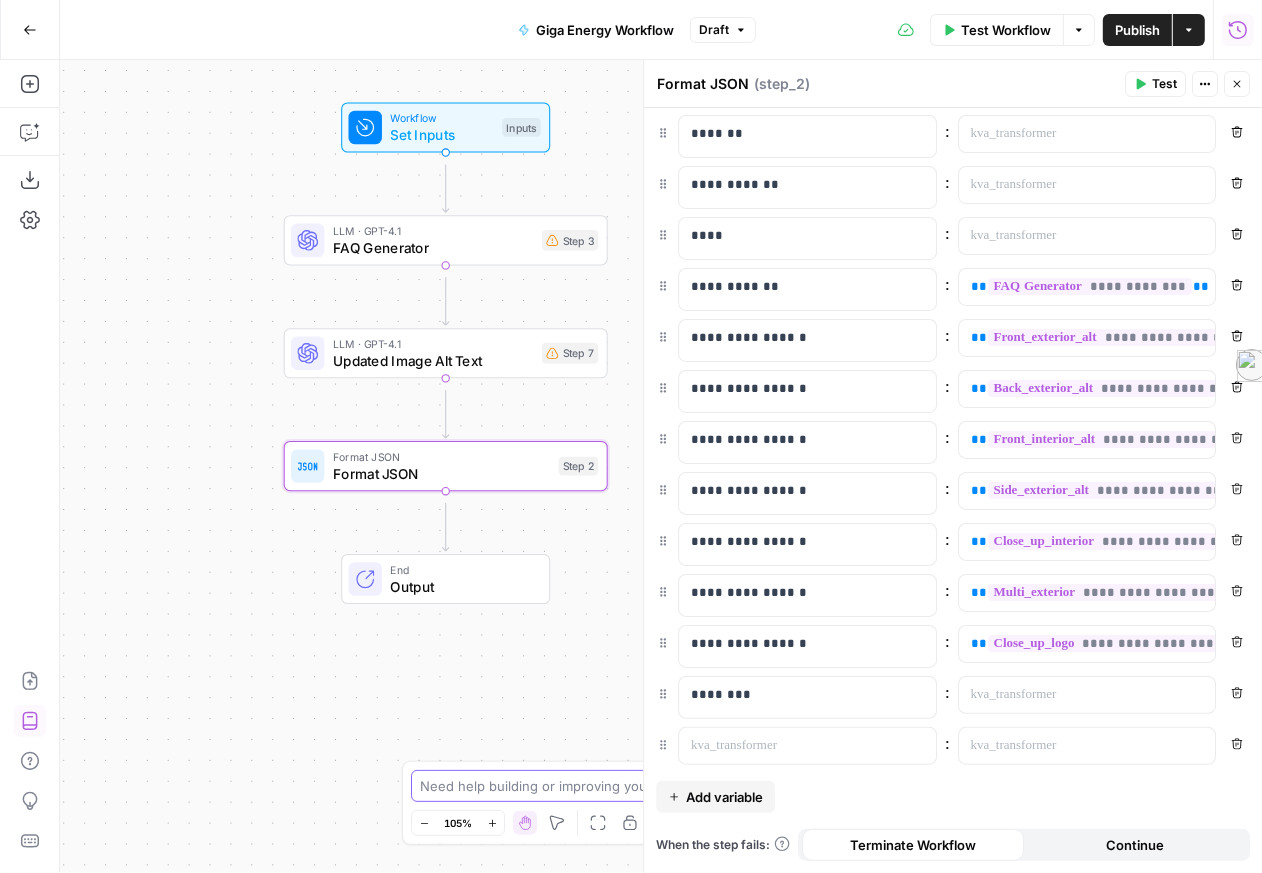 click at bounding box center [620, 786] 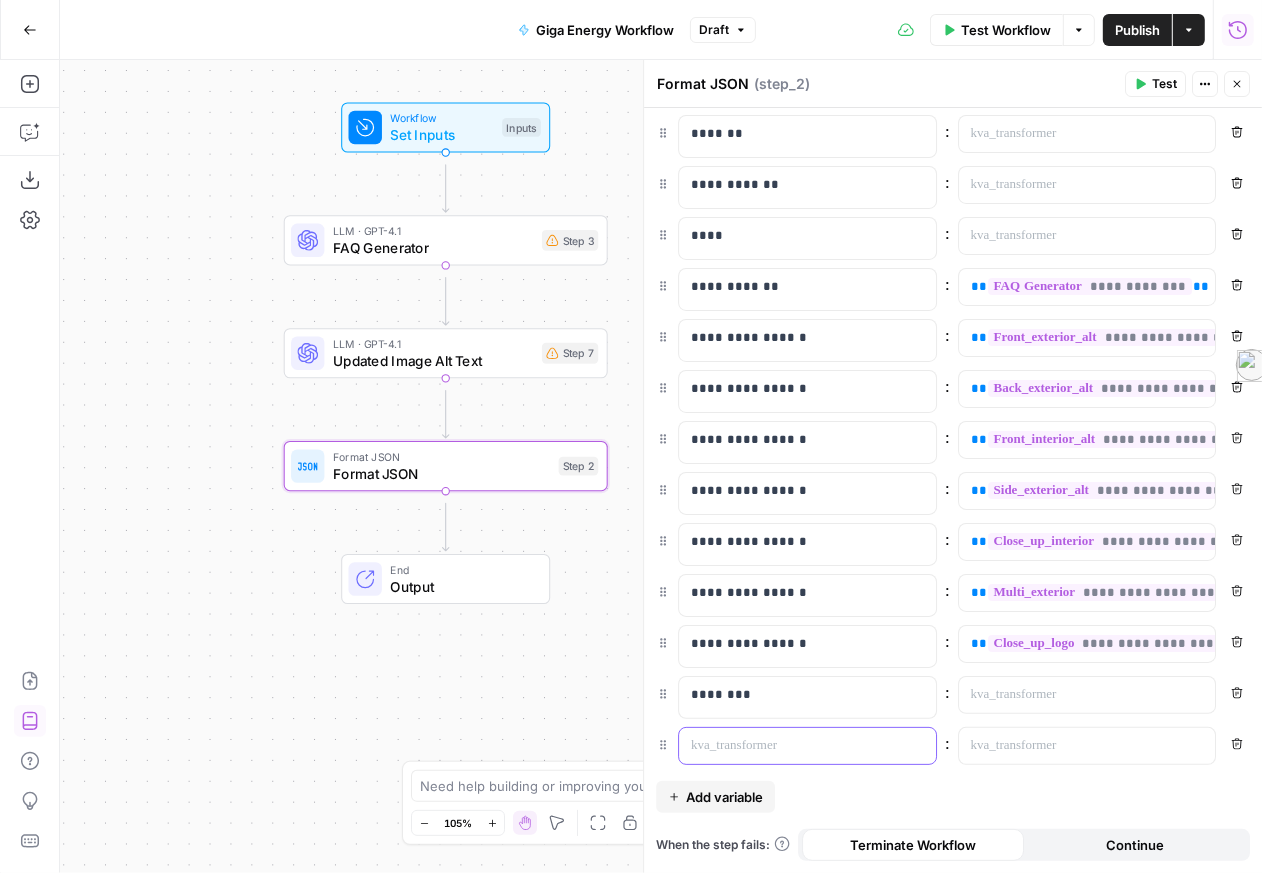 click at bounding box center (791, 746) 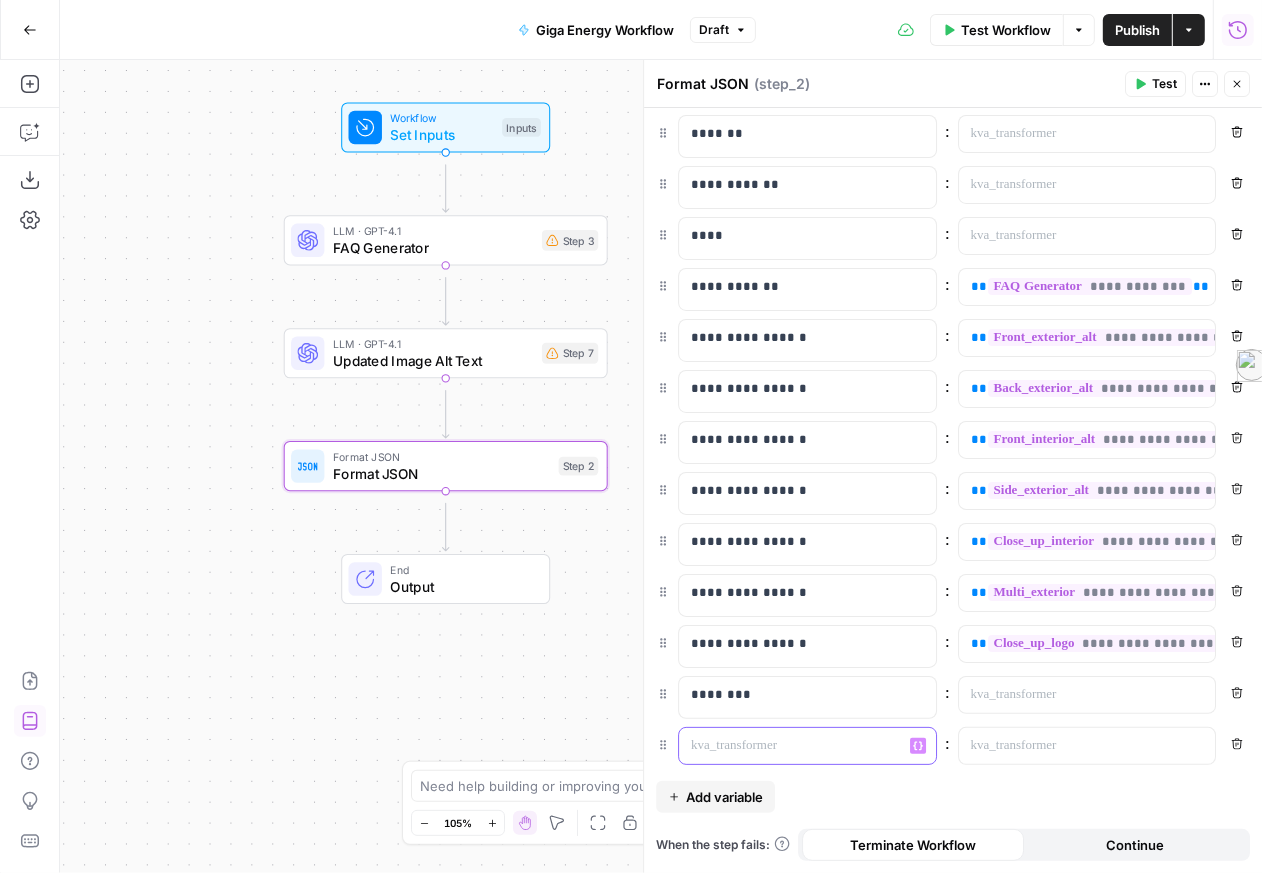 type 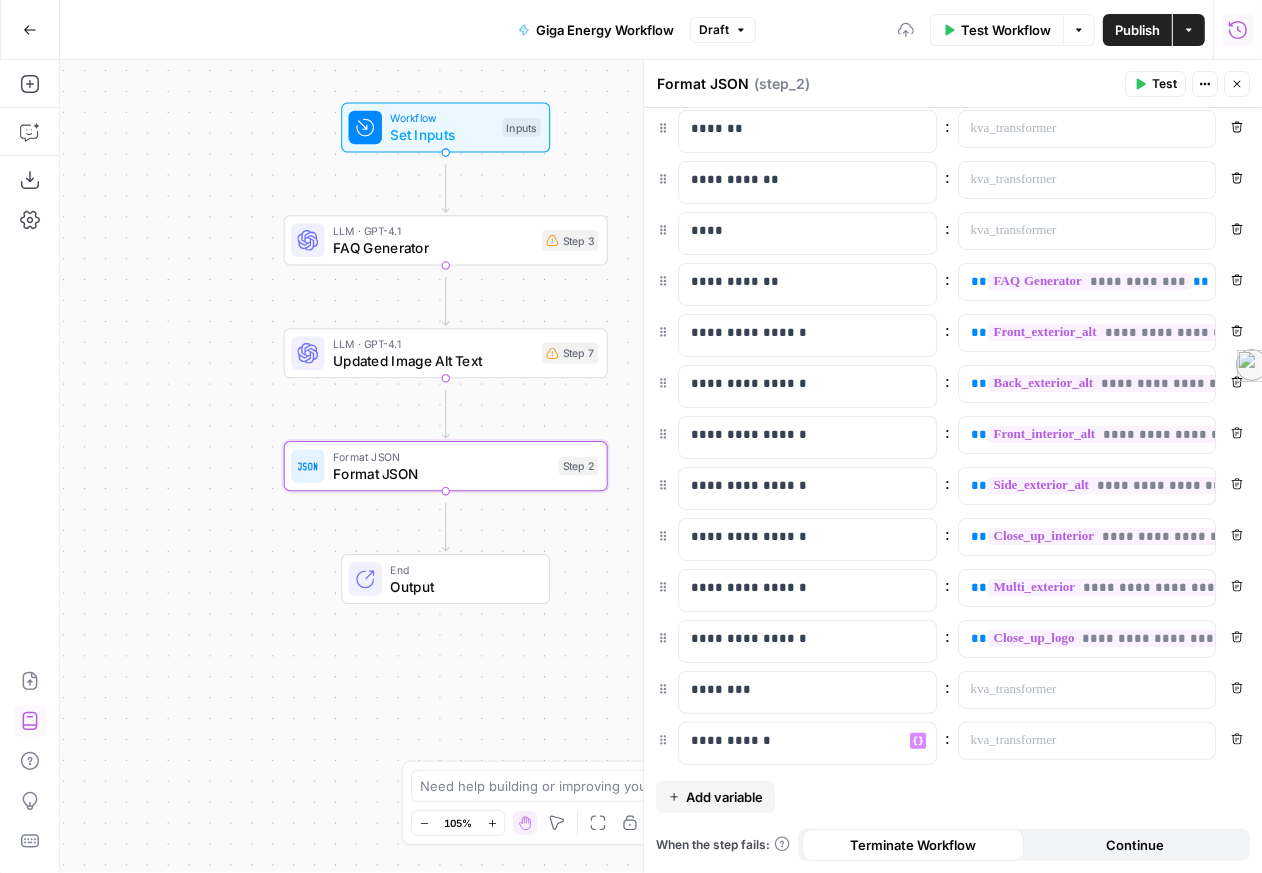 click on "Add variable" at bounding box center (724, 797) 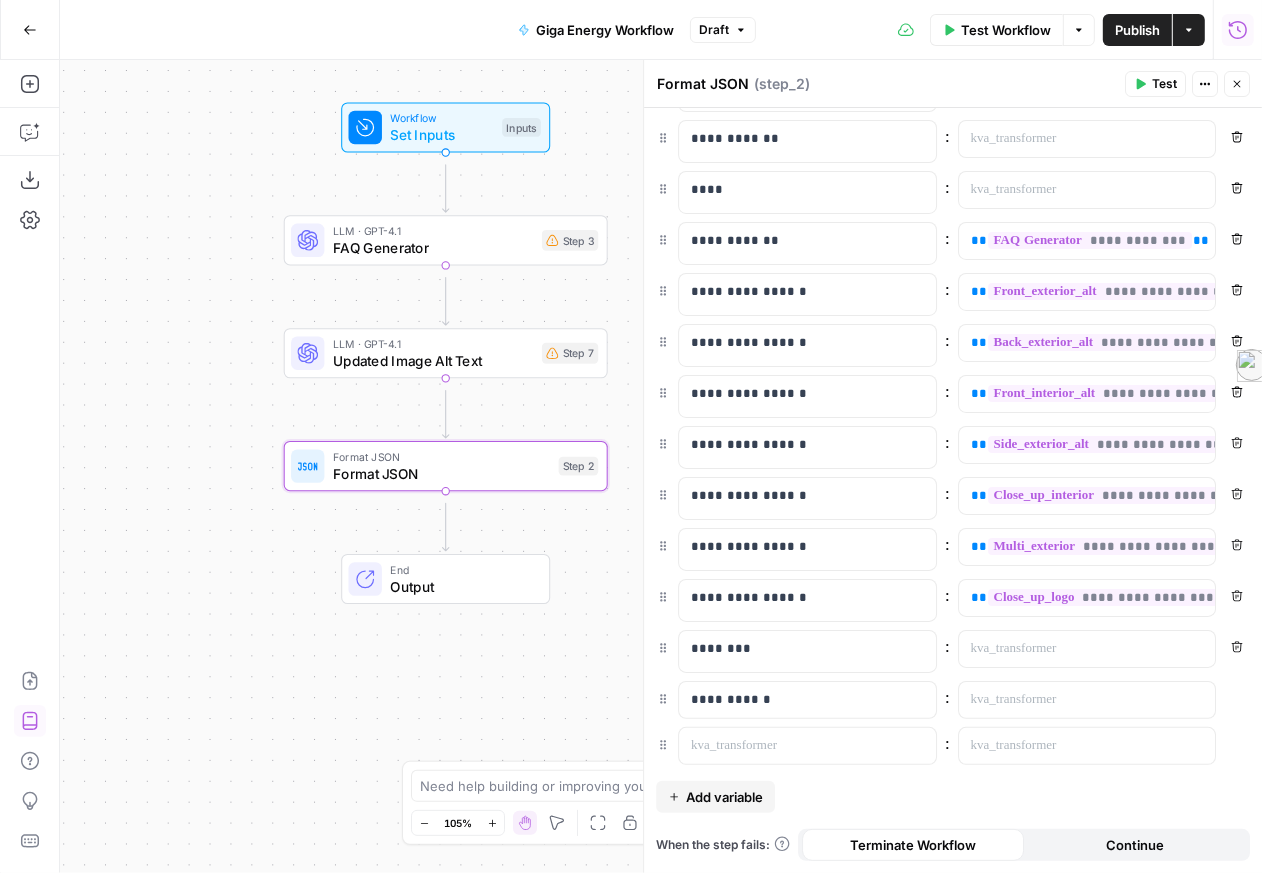 scroll, scrollTop: 172, scrollLeft: 0, axis: vertical 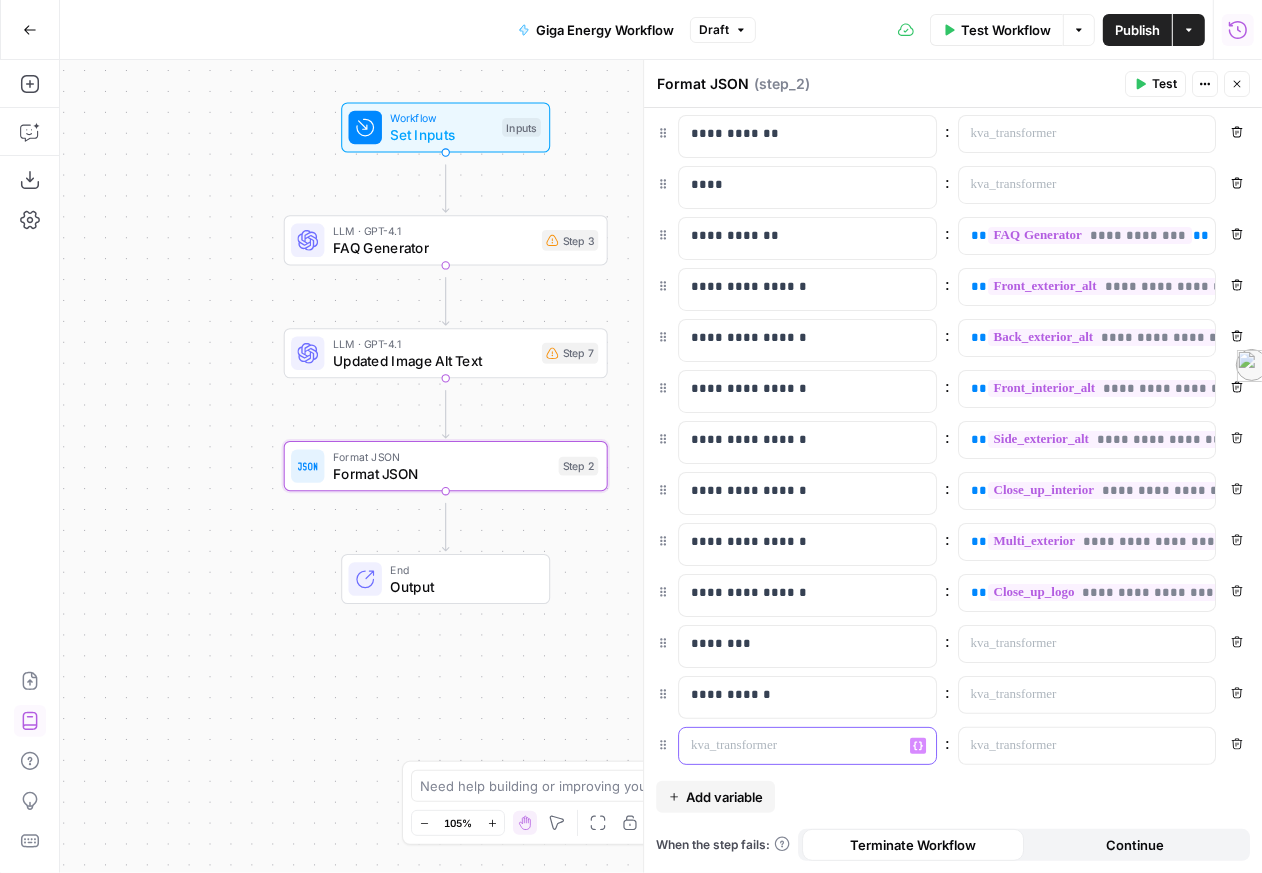 click at bounding box center (791, 746) 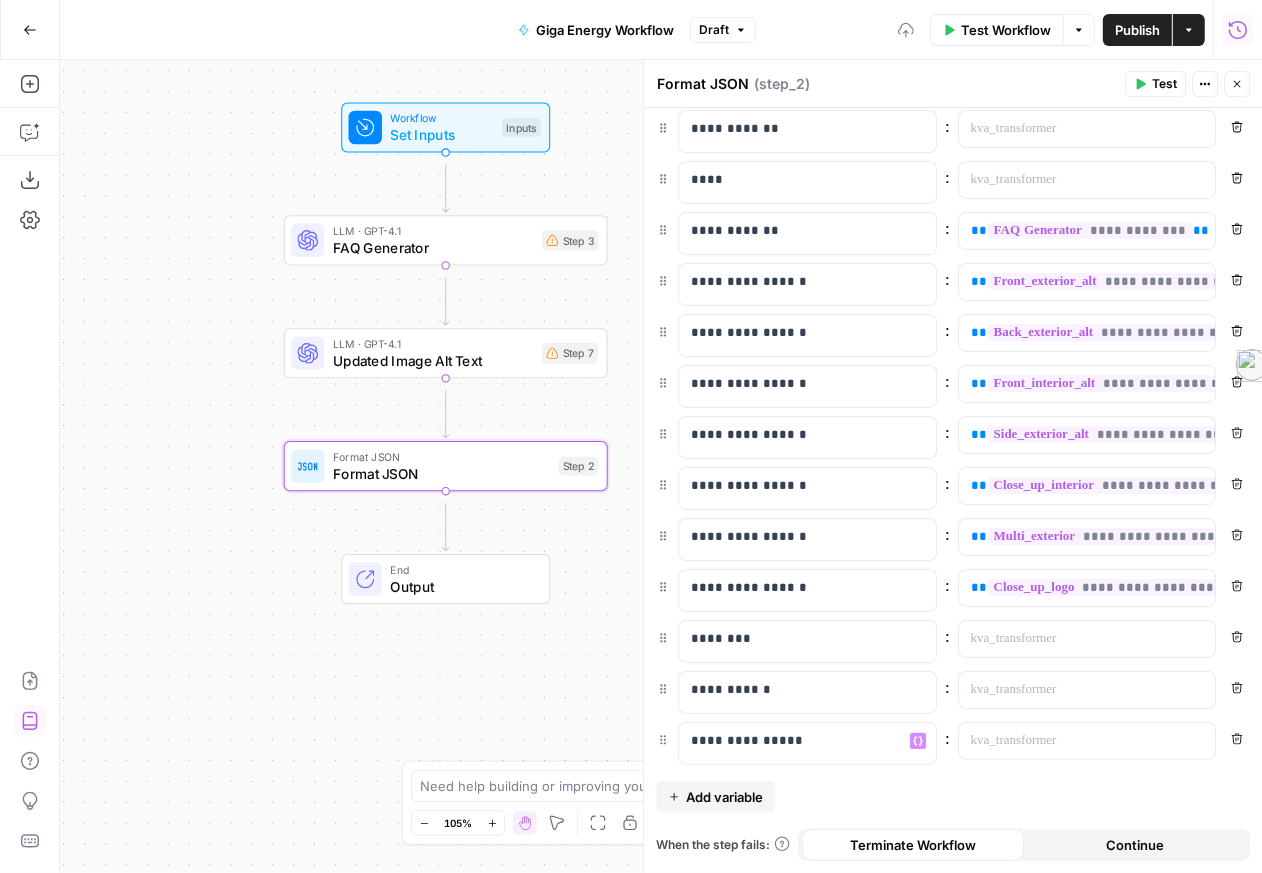 click on "Add variable" at bounding box center [724, 797] 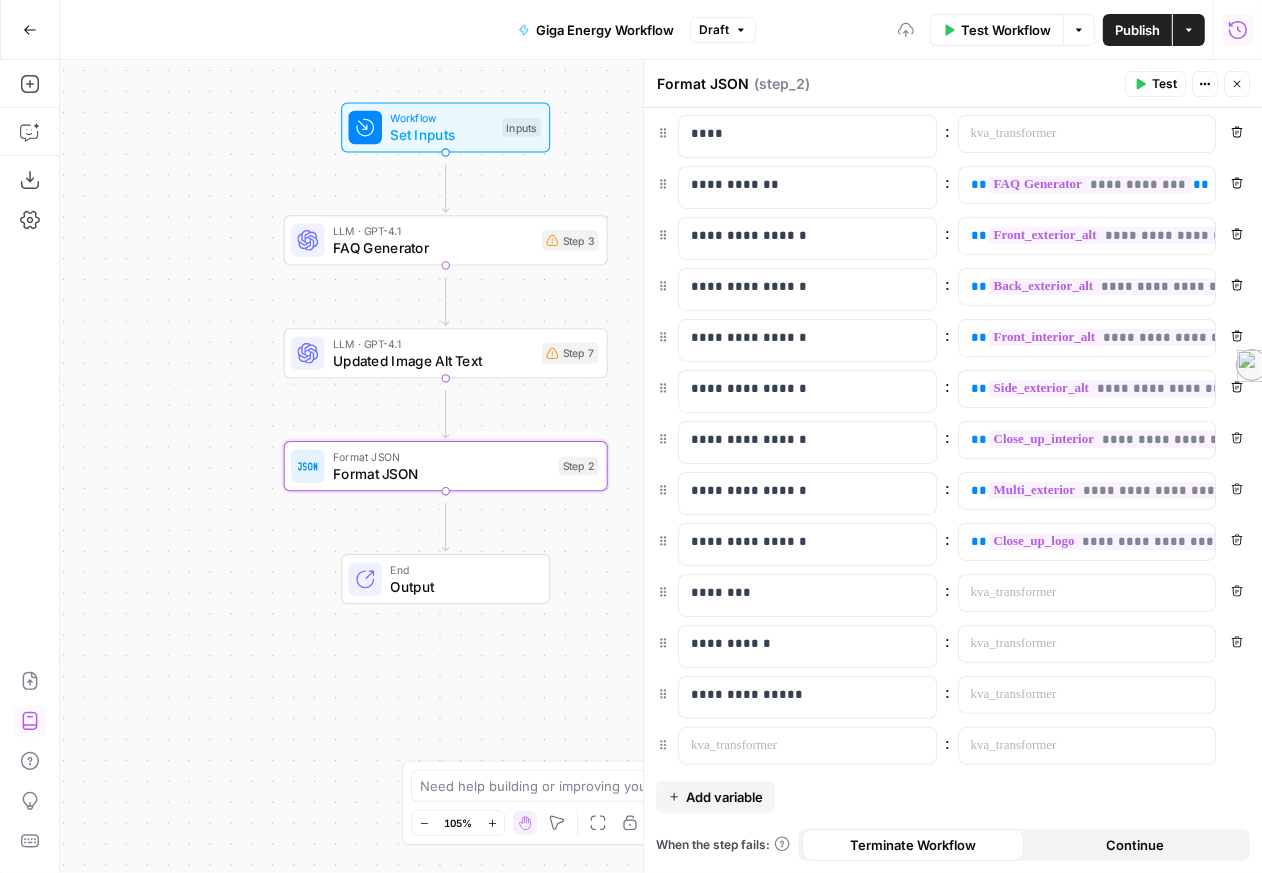 scroll, scrollTop: 228, scrollLeft: 0, axis: vertical 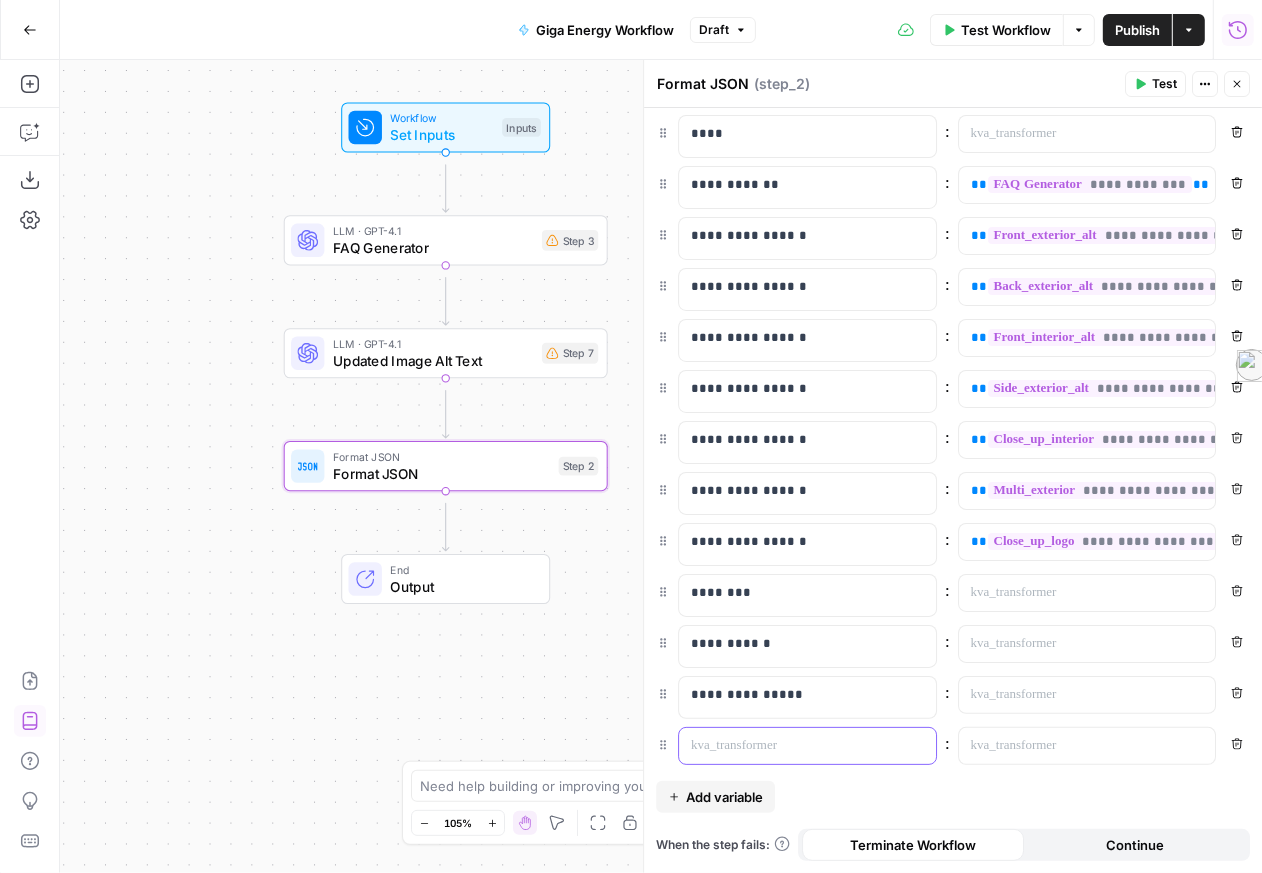 click at bounding box center [791, 746] 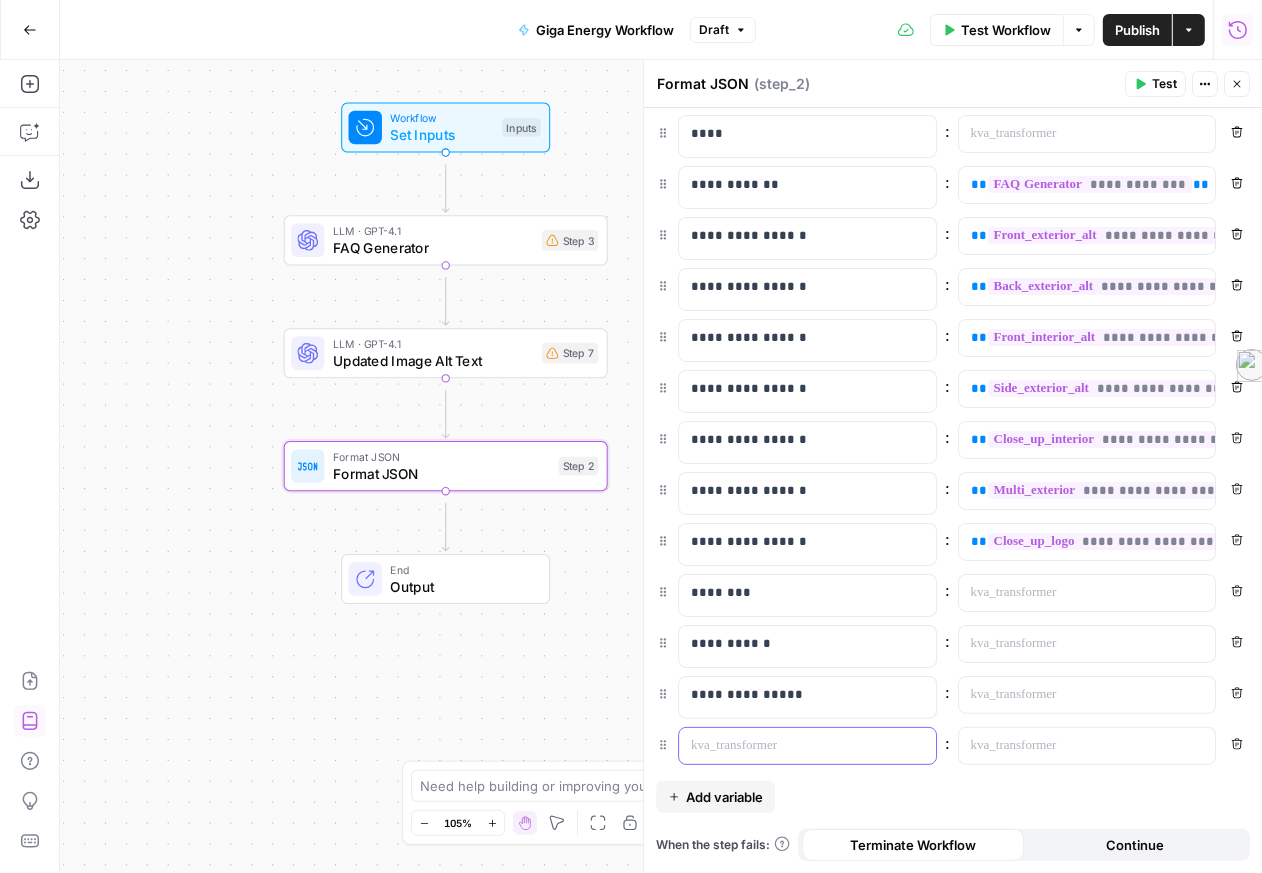 type 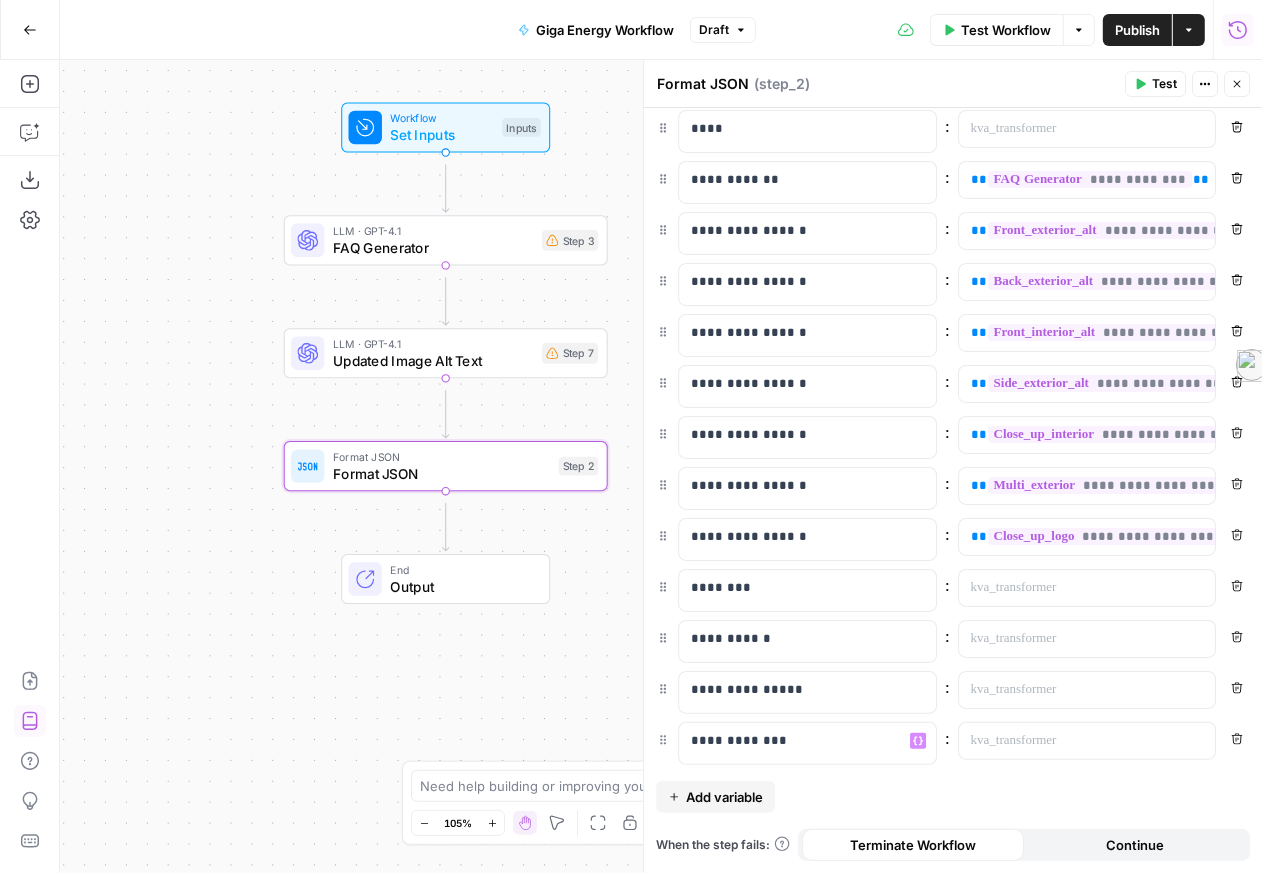click on "Add variable" at bounding box center (724, 797) 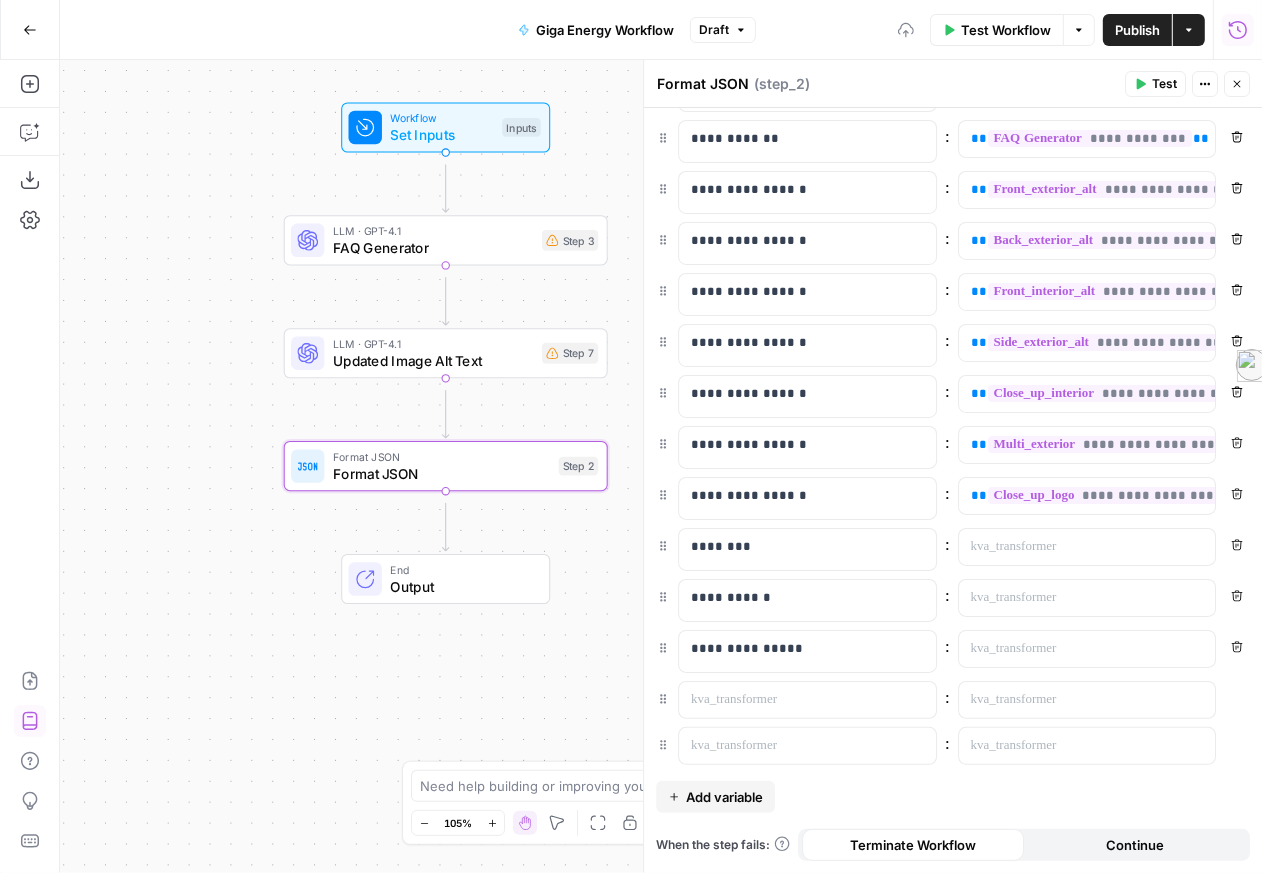 scroll, scrollTop: 284, scrollLeft: 0, axis: vertical 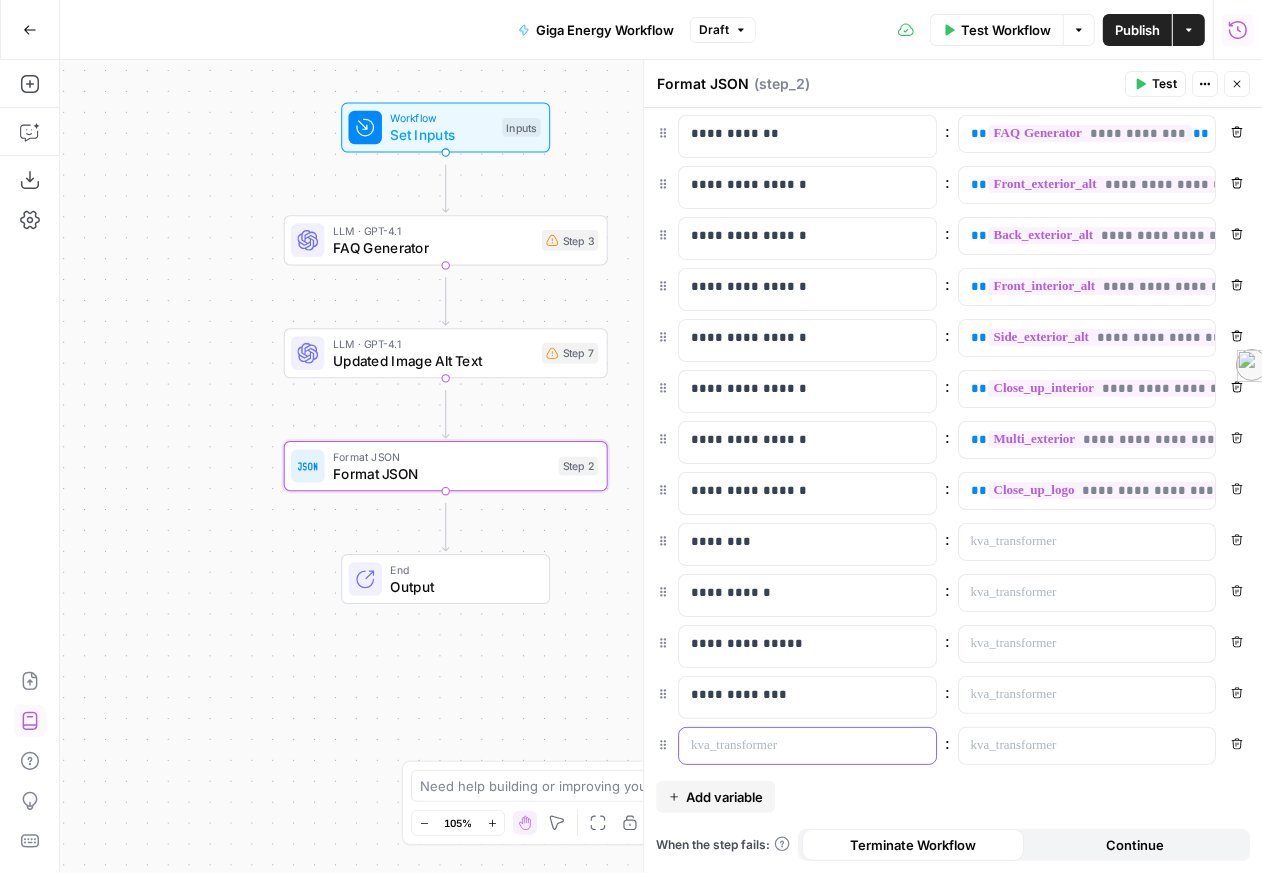 click at bounding box center (791, 746) 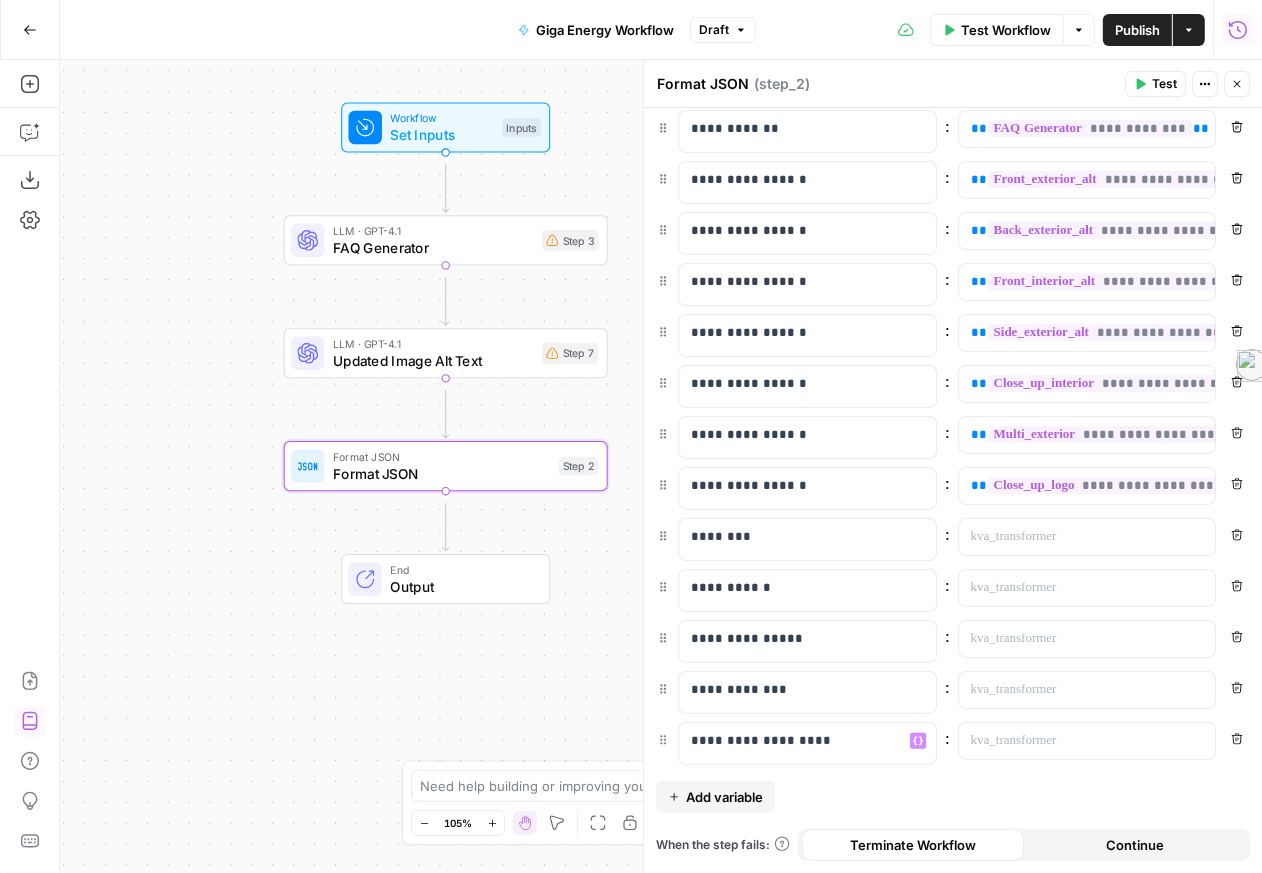 click on "Add variable" at bounding box center [724, 797] 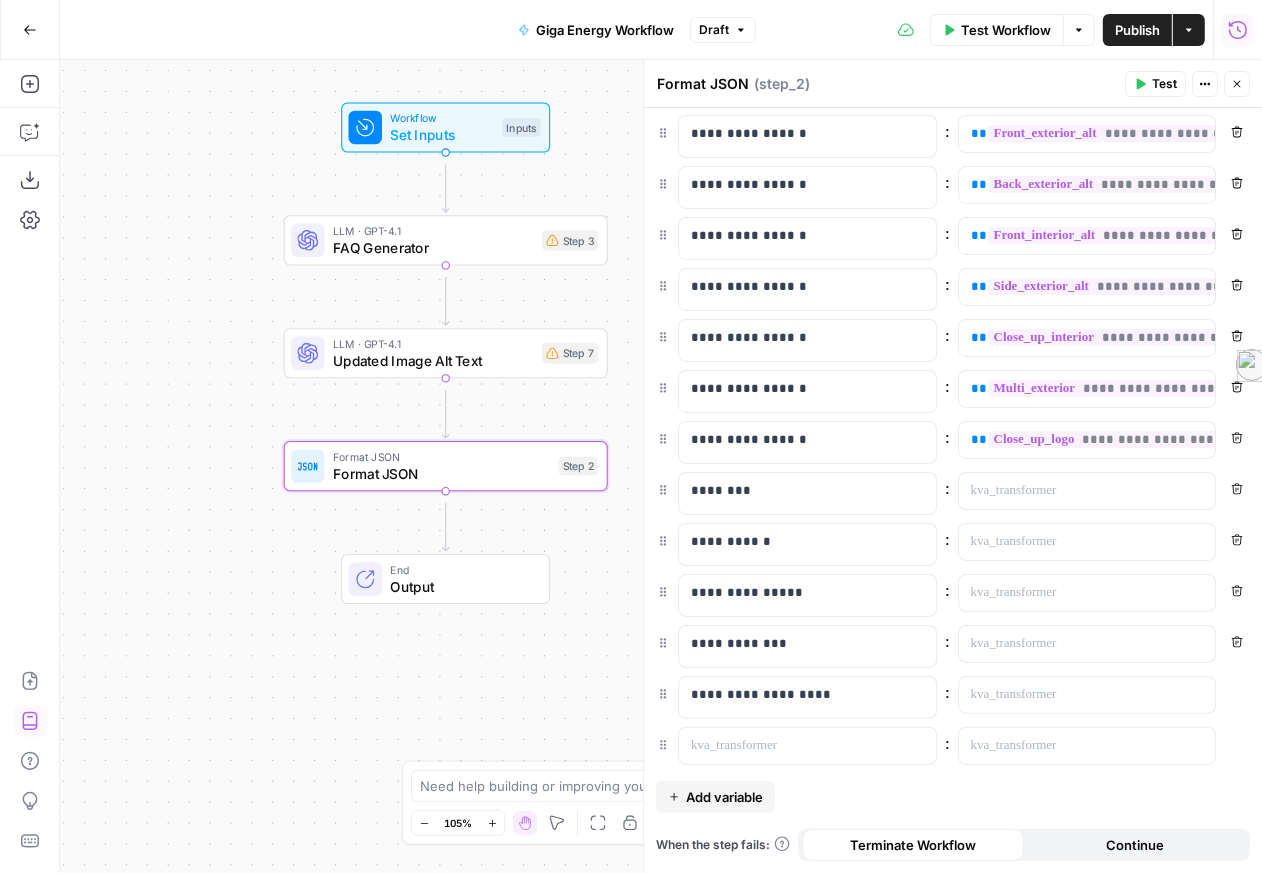 scroll, scrollTop: 340, scrollLeft: 0, axis: vertical 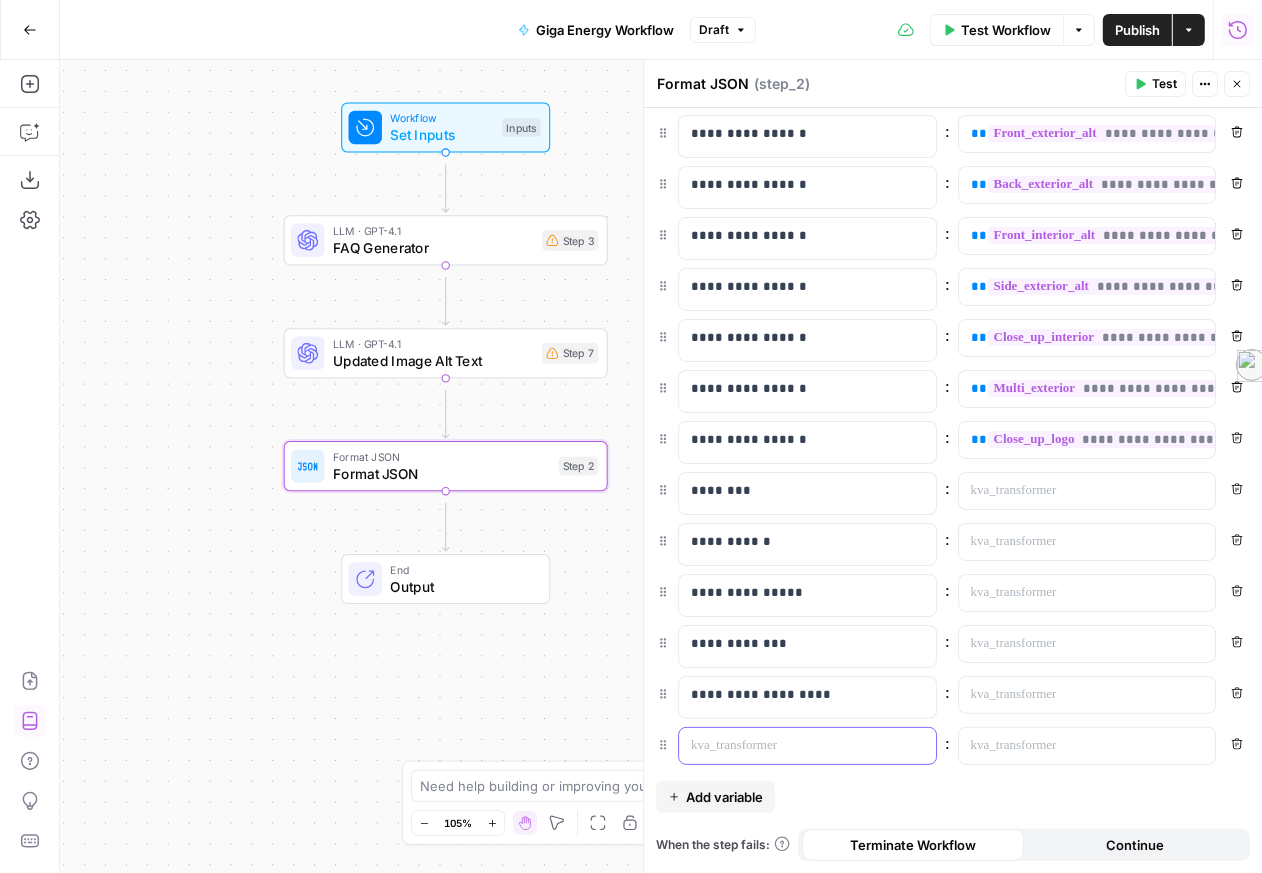click at bounding box center (791, 746) 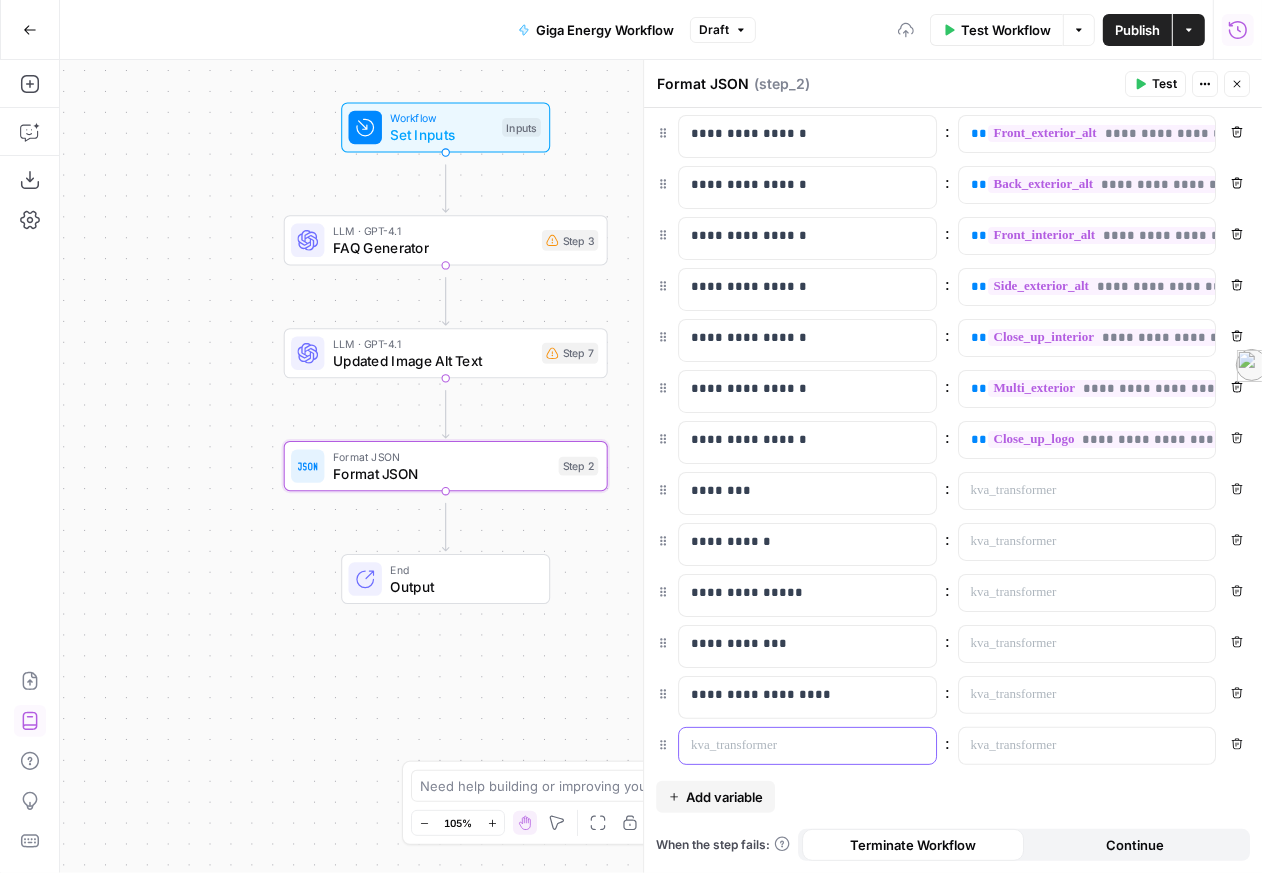 type 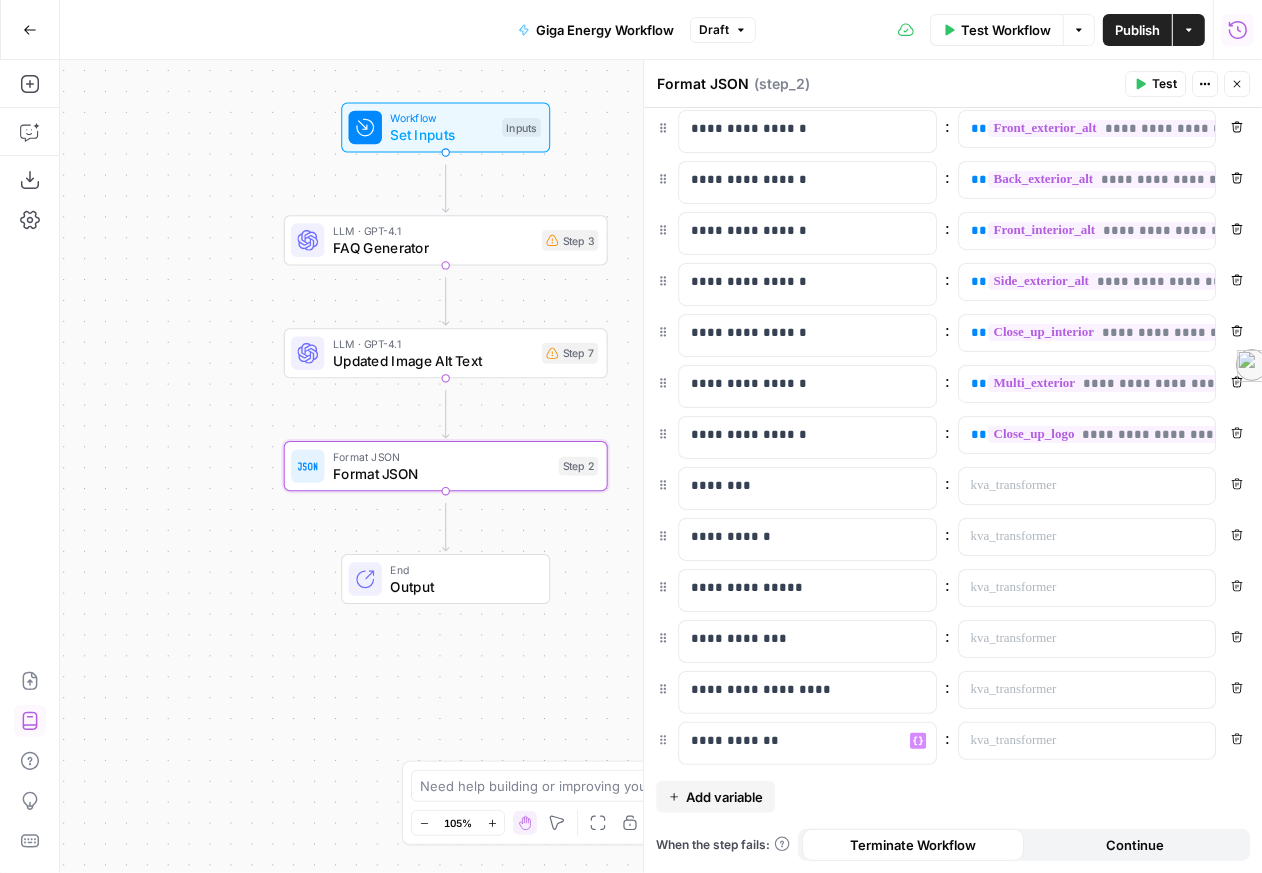click on "Add variable" at bounding box center [724, 797] 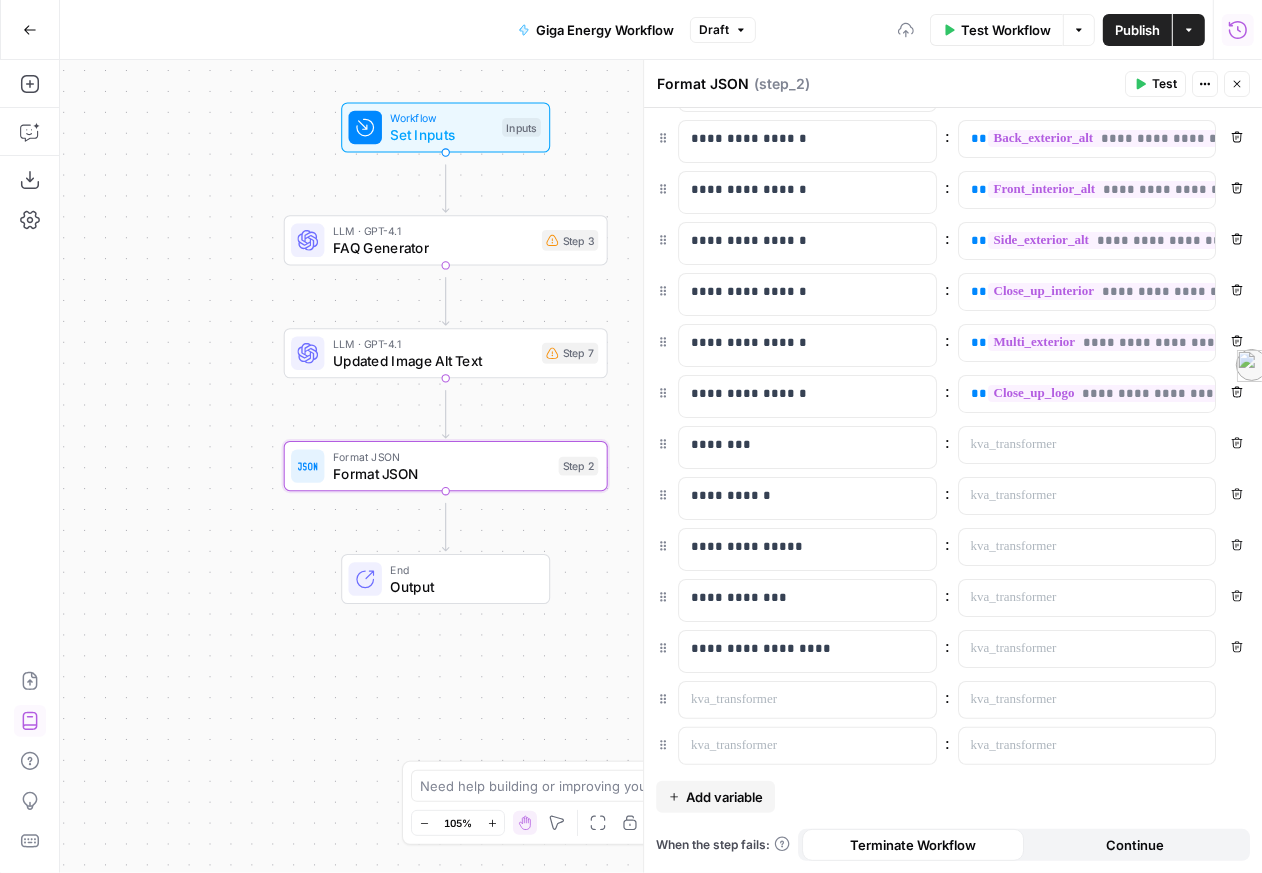 scroll, scrollTop: 396, scrollLeft: 0, axis: vertical 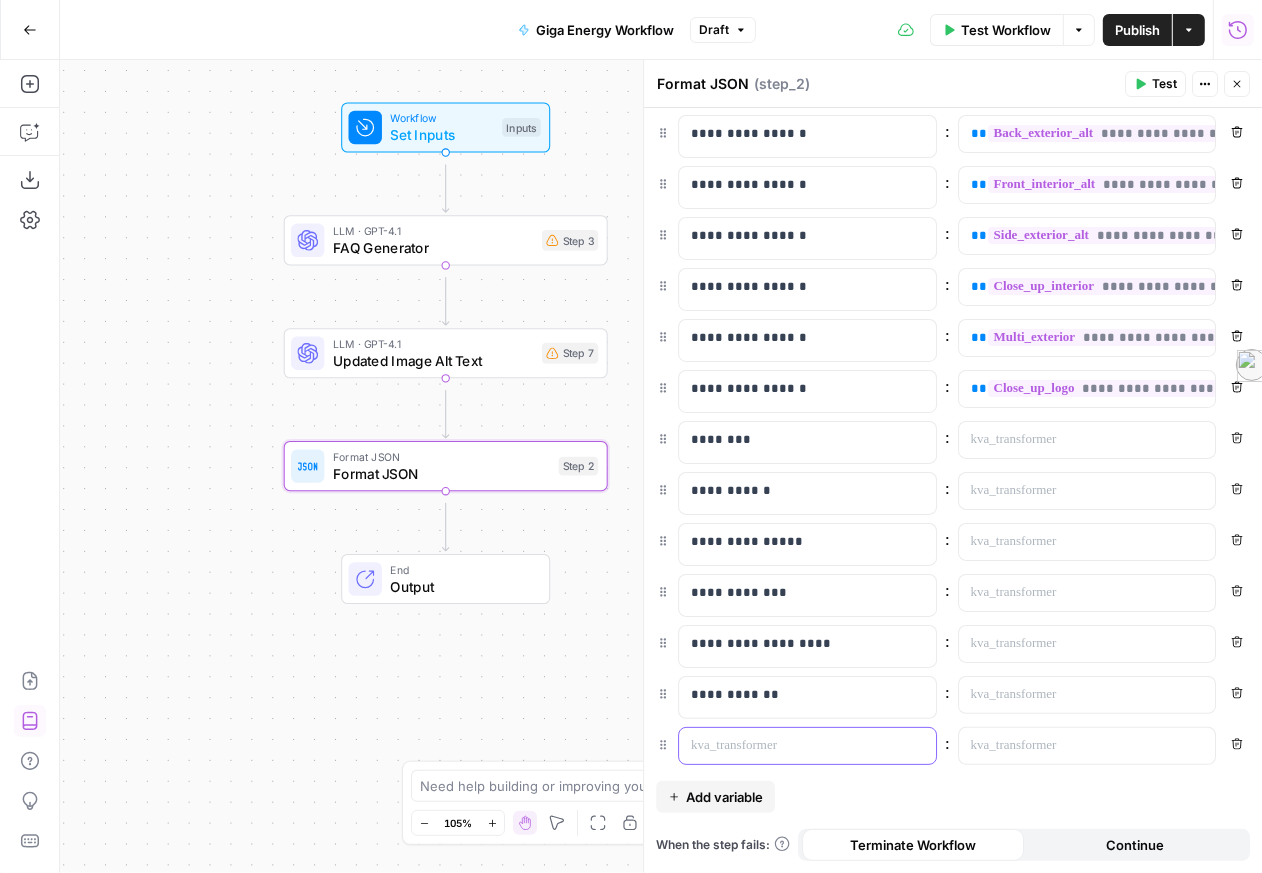 click at bounding box center (791, 746) 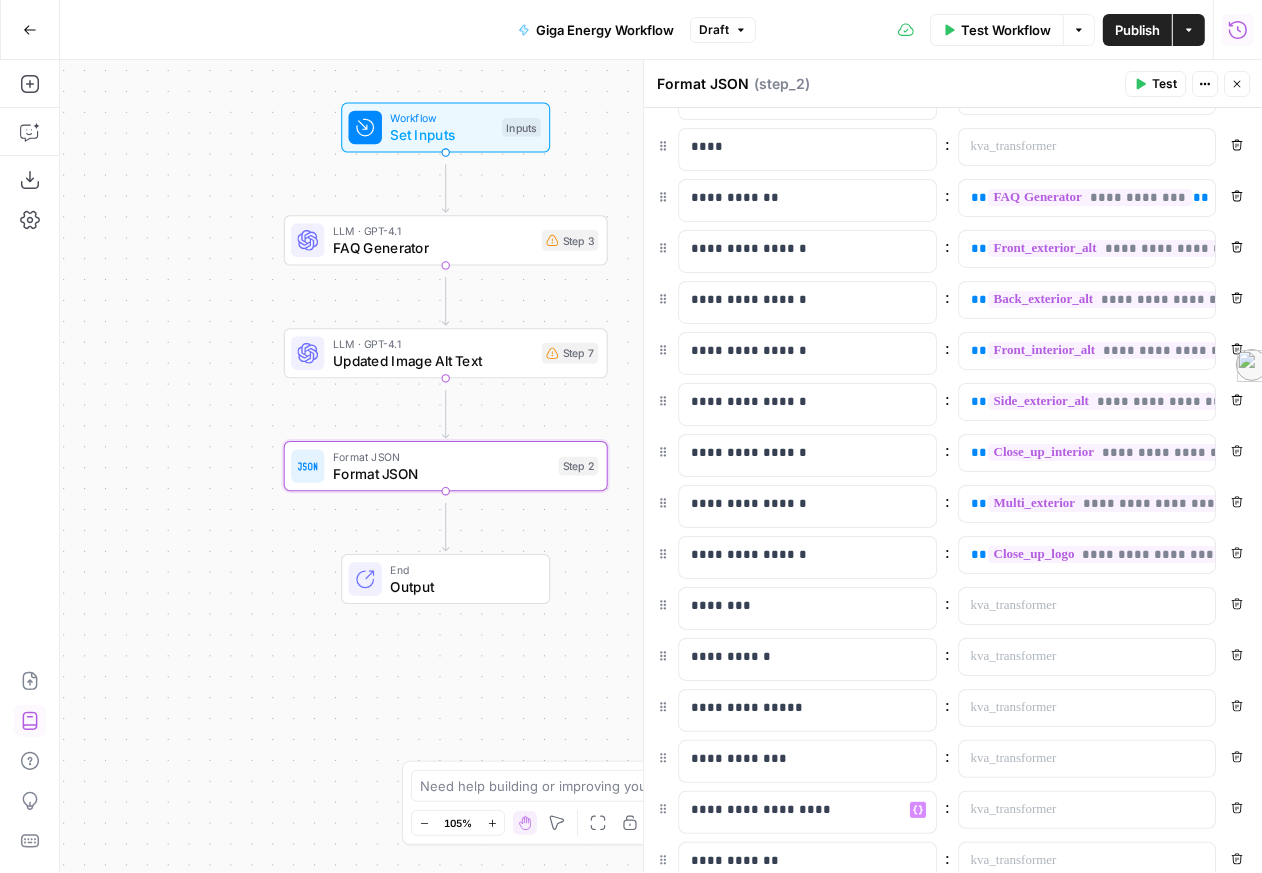 scroll, scrollTop: 0, scrollLeft: 0, axis: both 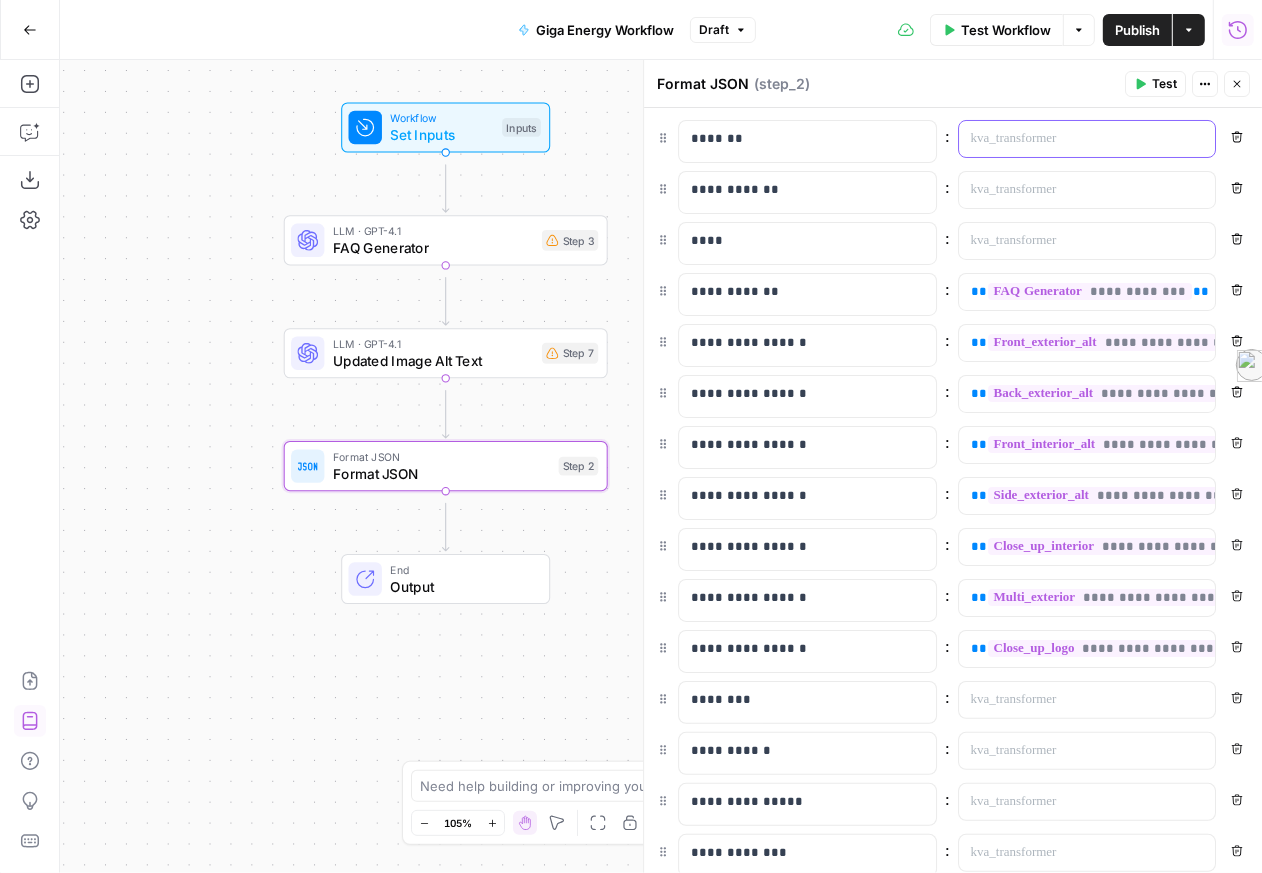 click at bounding box center (1071, 139) 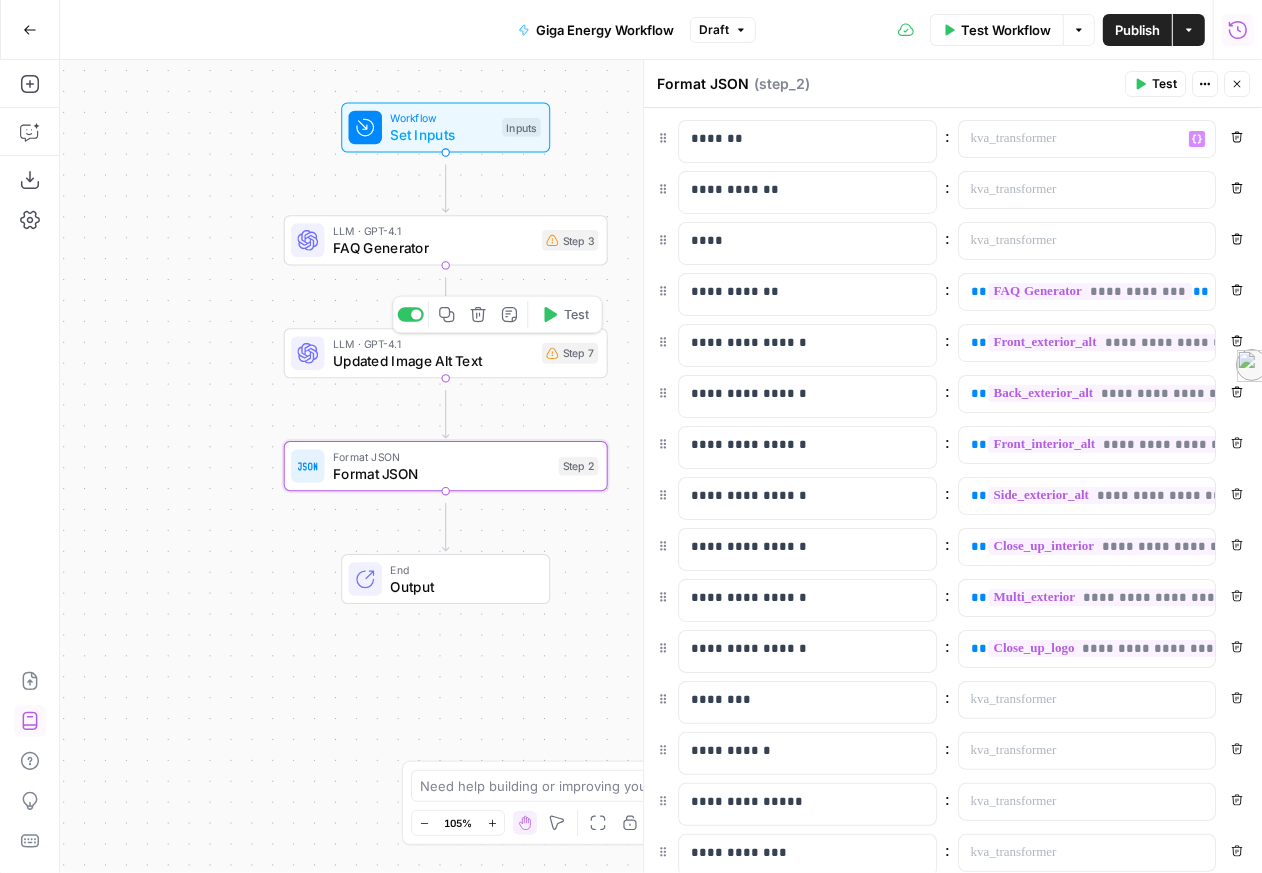 click on "Updated Image Alt Text" at bounding box center [433, 360] 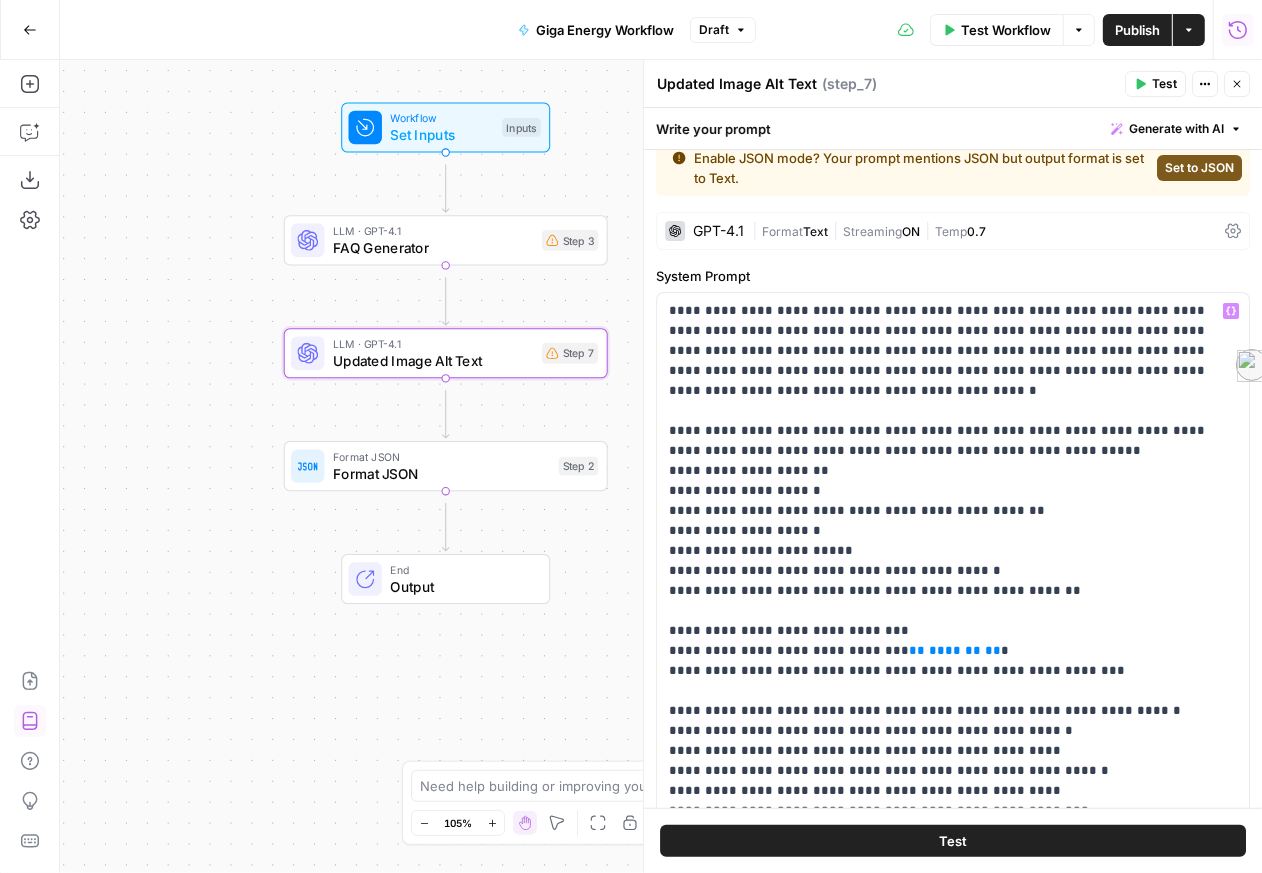 scroll, scrollTop: 0, scrollLeft: 0, axis: both 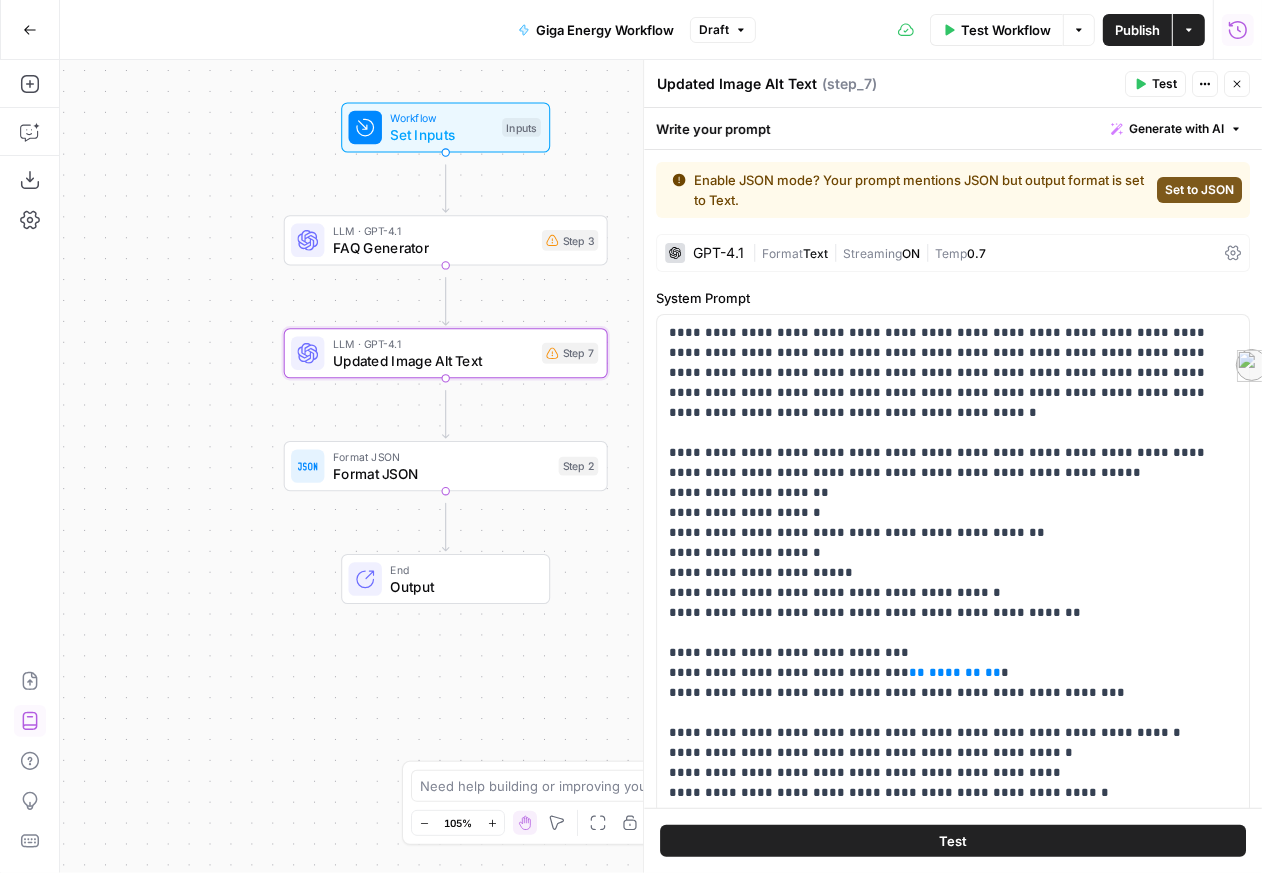 click on "Text" at bounding box center (815, 253) 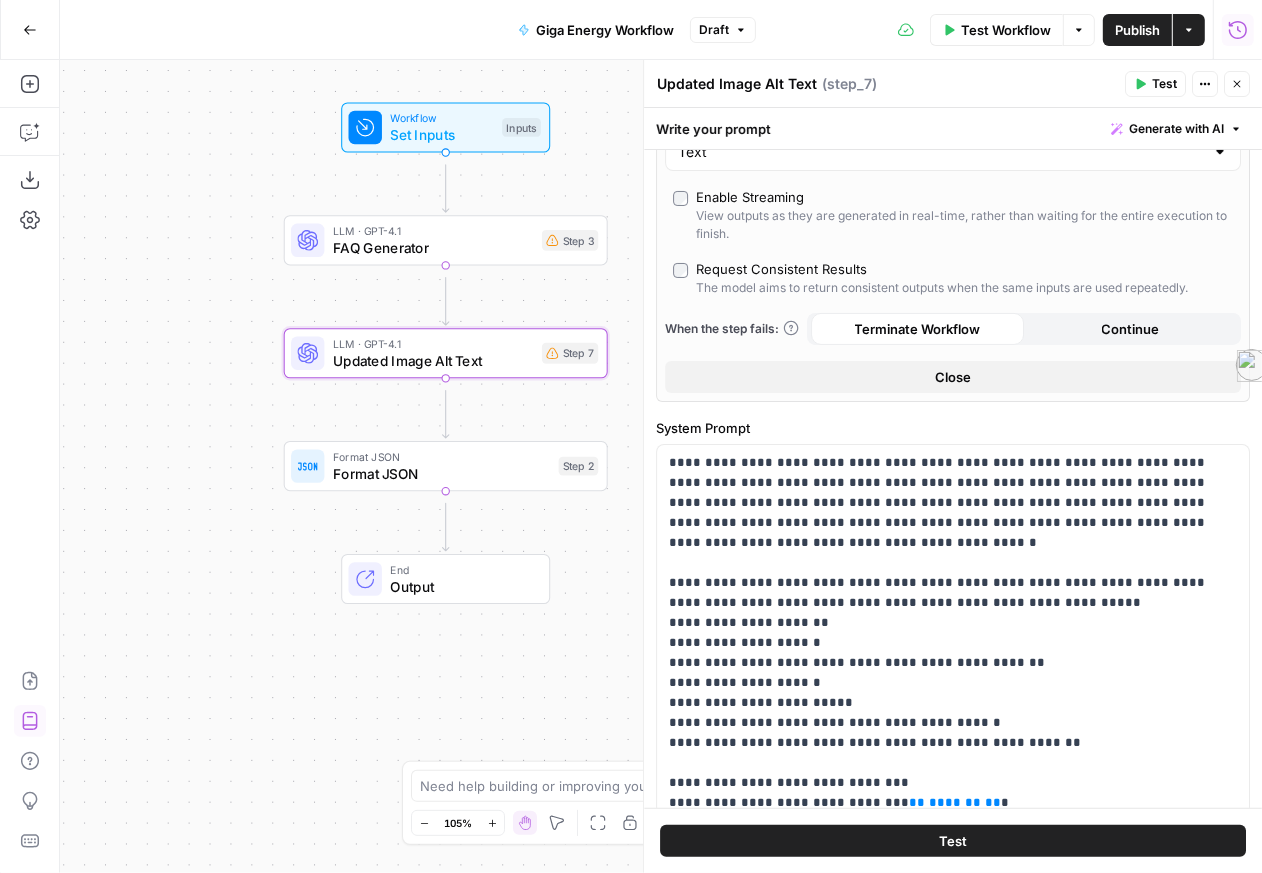 scroll, scrollTop: 0, scrollLeft: 0, axis: both 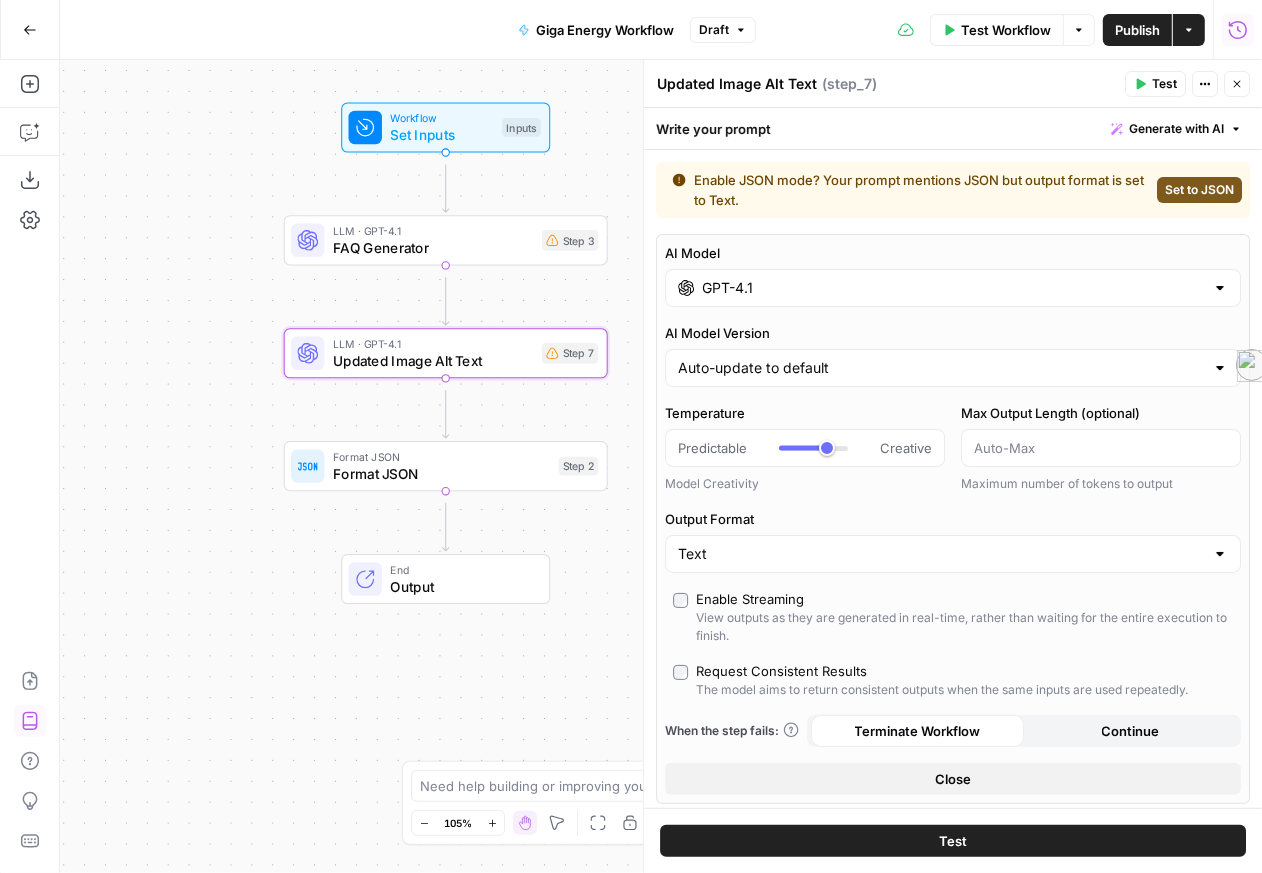 click on "GPT-4.1" at bounding box center [953, 288] 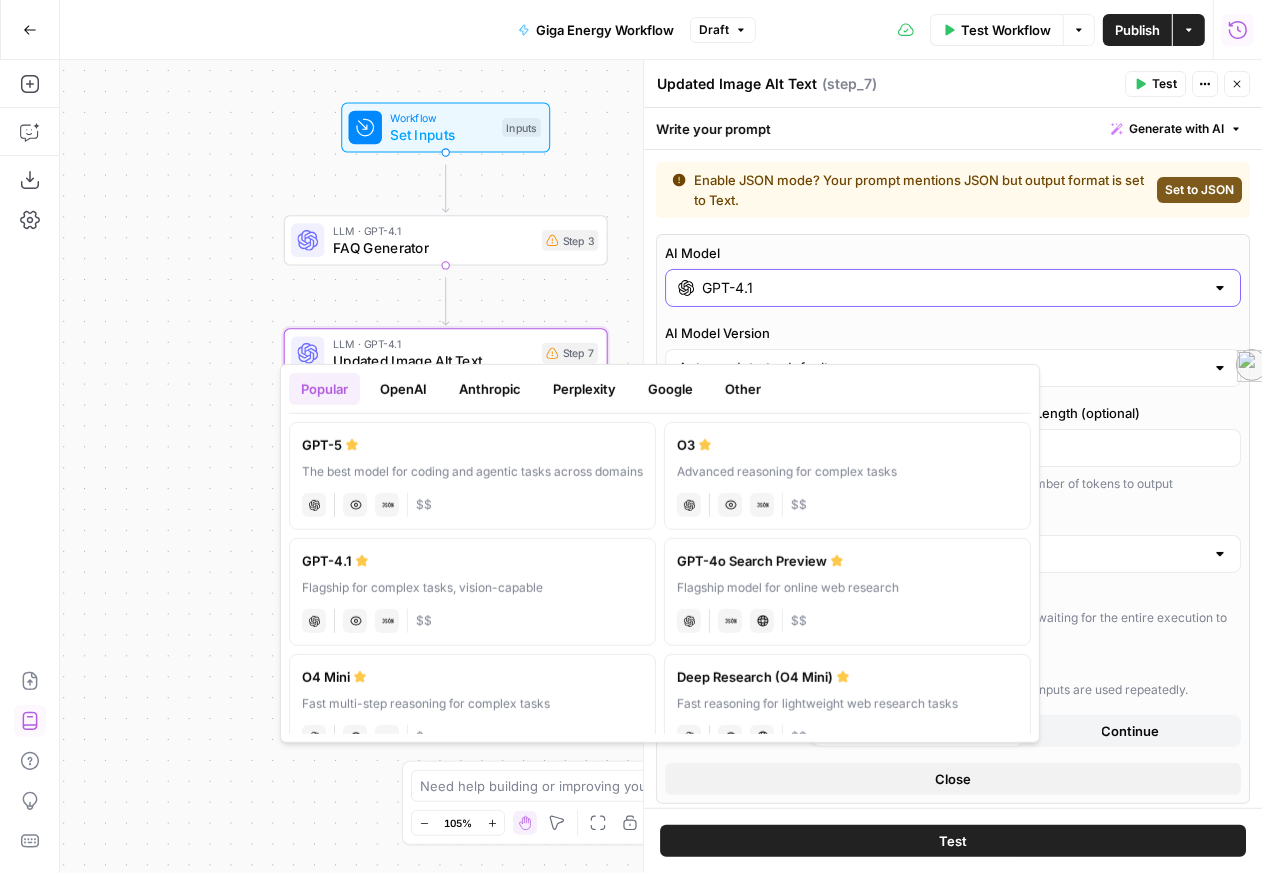 click on "GPT-4.1" at bounding box center [953, 288] 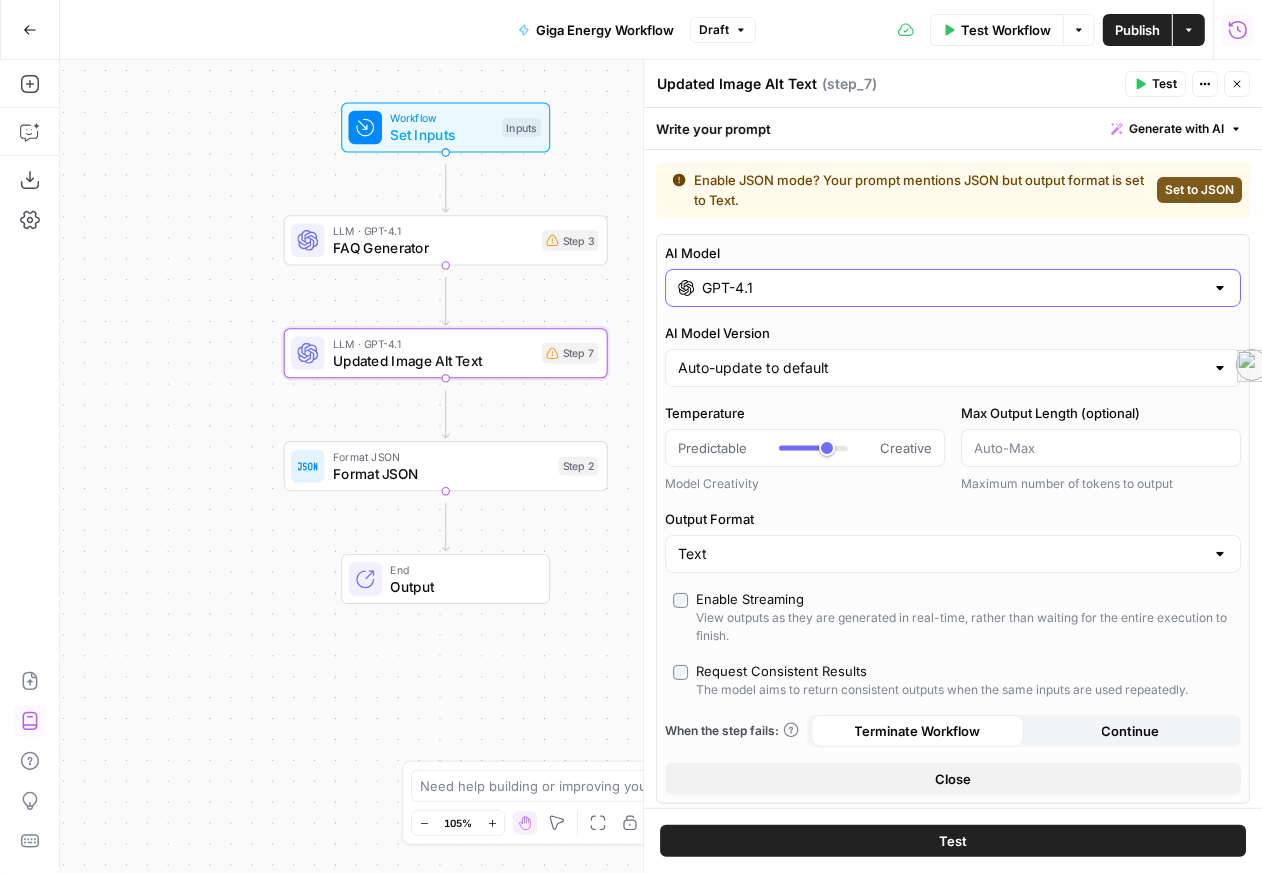 click on "AI Model" at bounding box center [953, 253] 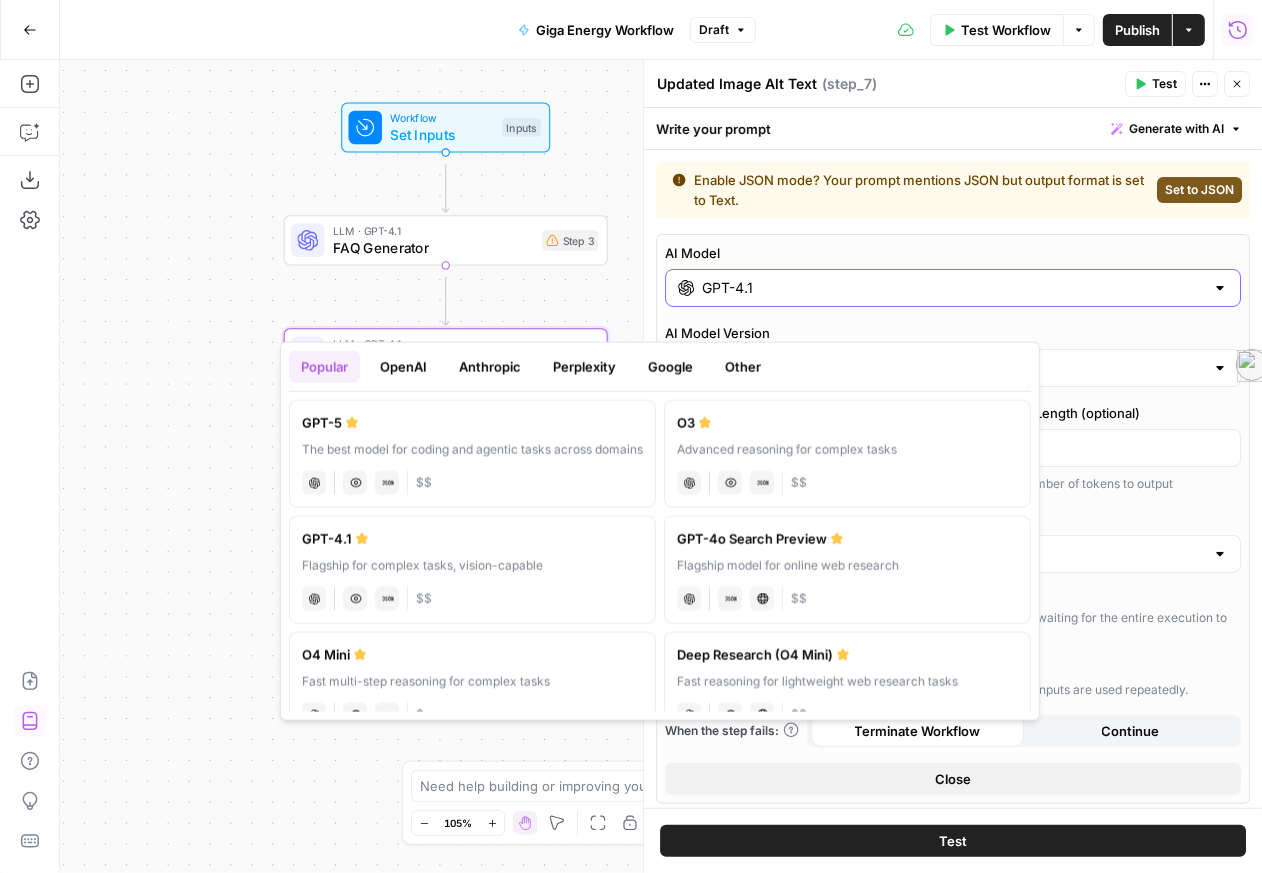 scroll, scrollTop: 30, scrollLeft: 0, axis: vertical 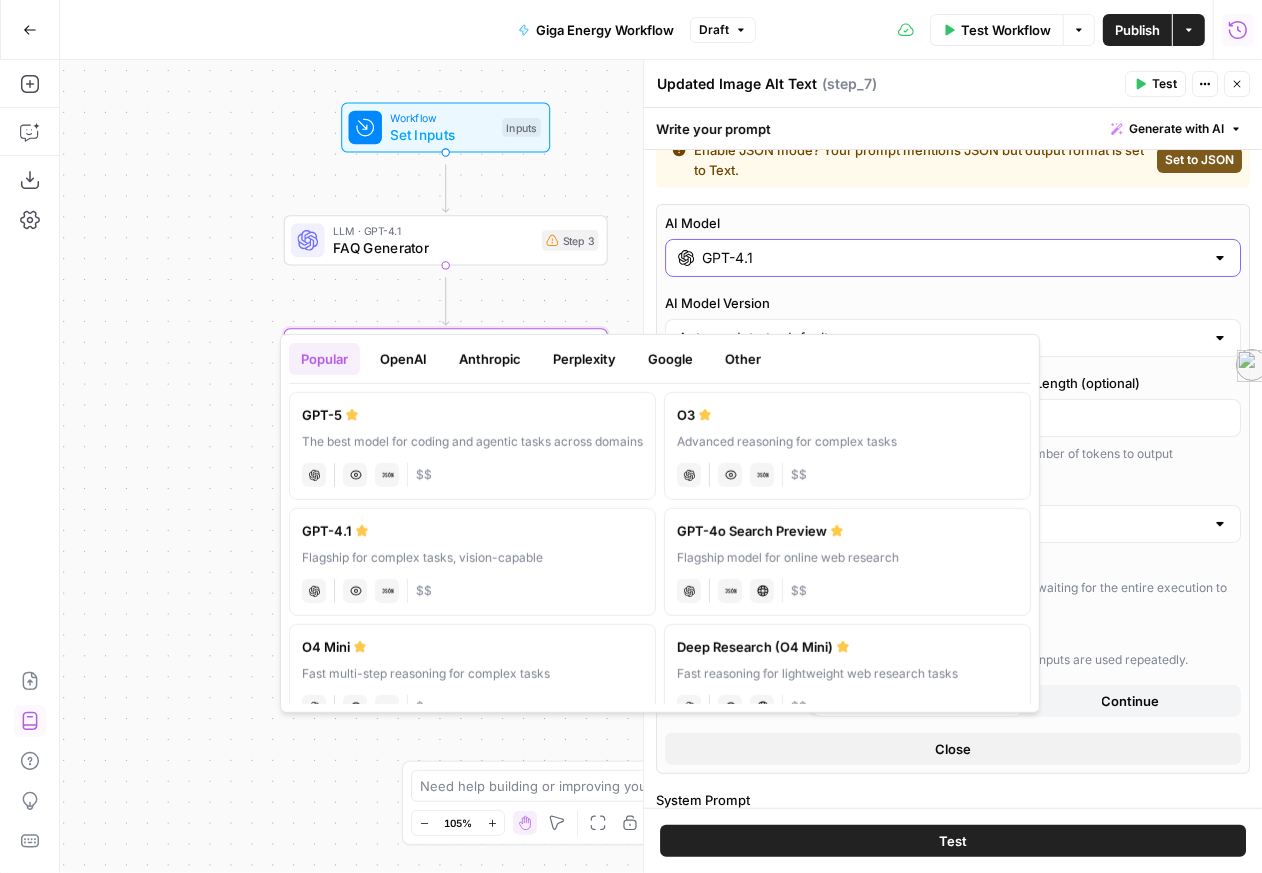 click on "AI Model" at bounding box center (953, 223) 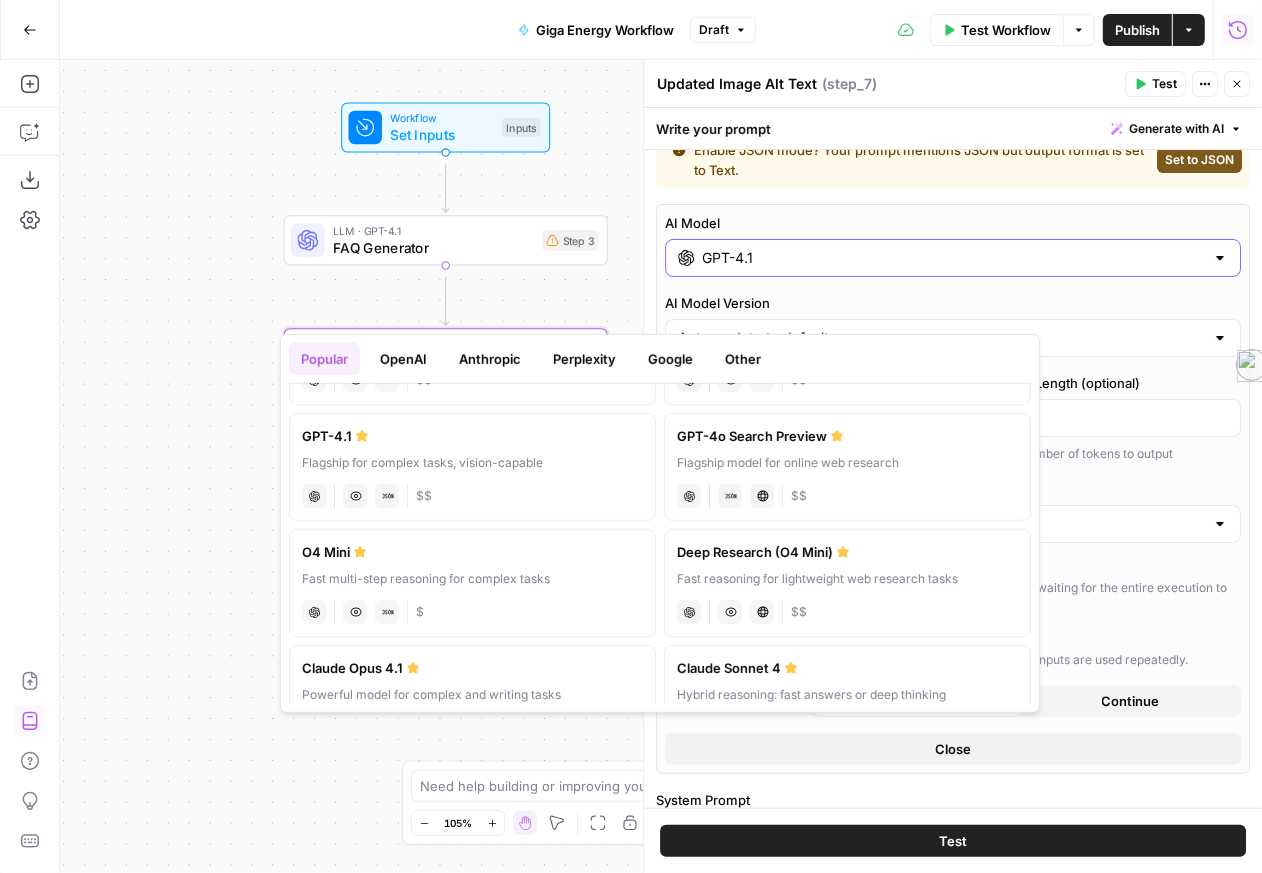scroll, scrollTop: 146, scrollLeft: 0, axis: vertical 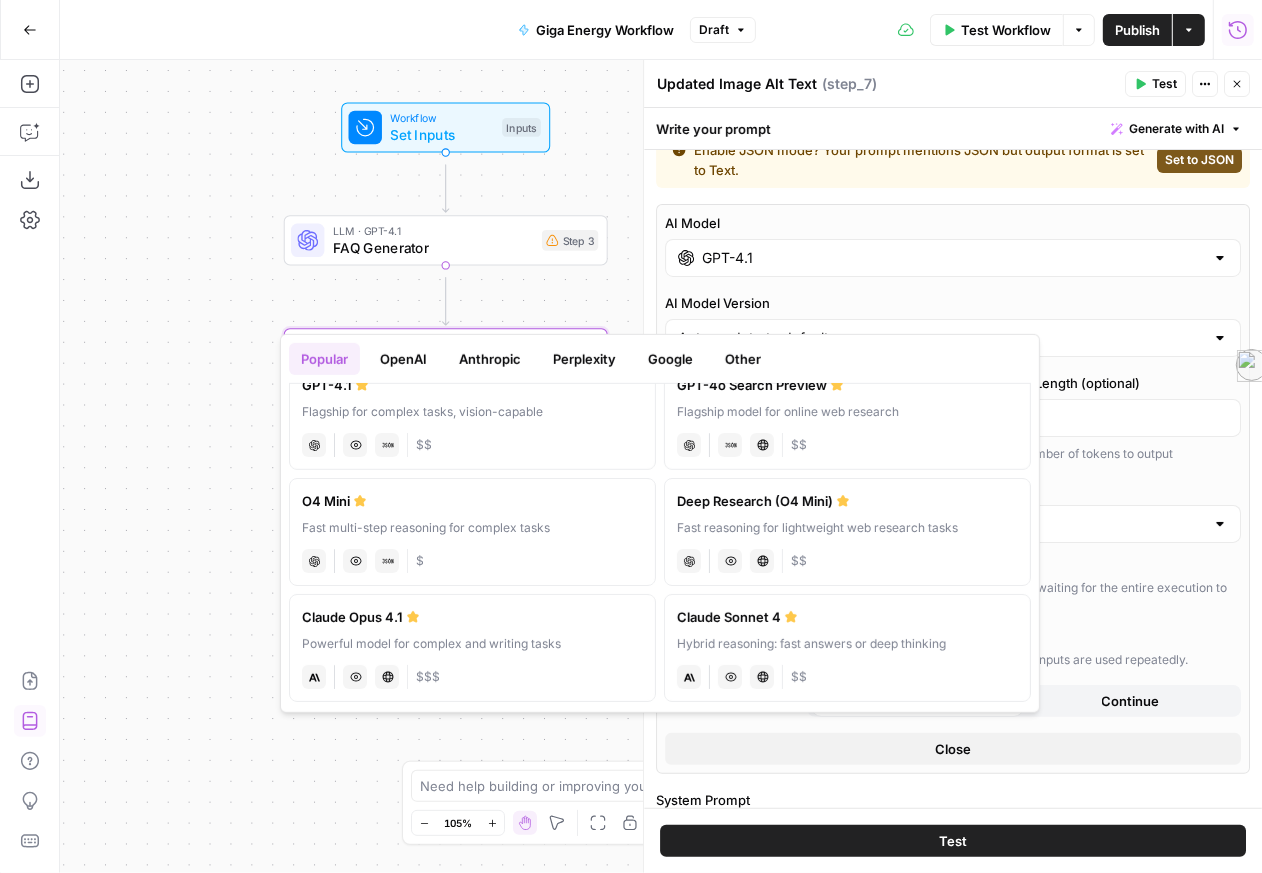 click on "Workflow Set Inputs Inputs LLM · GPT-4.1 FAQ Generator Step 3 LLM · GPT-4.1 Updated Image Alt Text Step 7 Format JSON Format JSON Step 2 End Output" at bounding box center [661, 466] 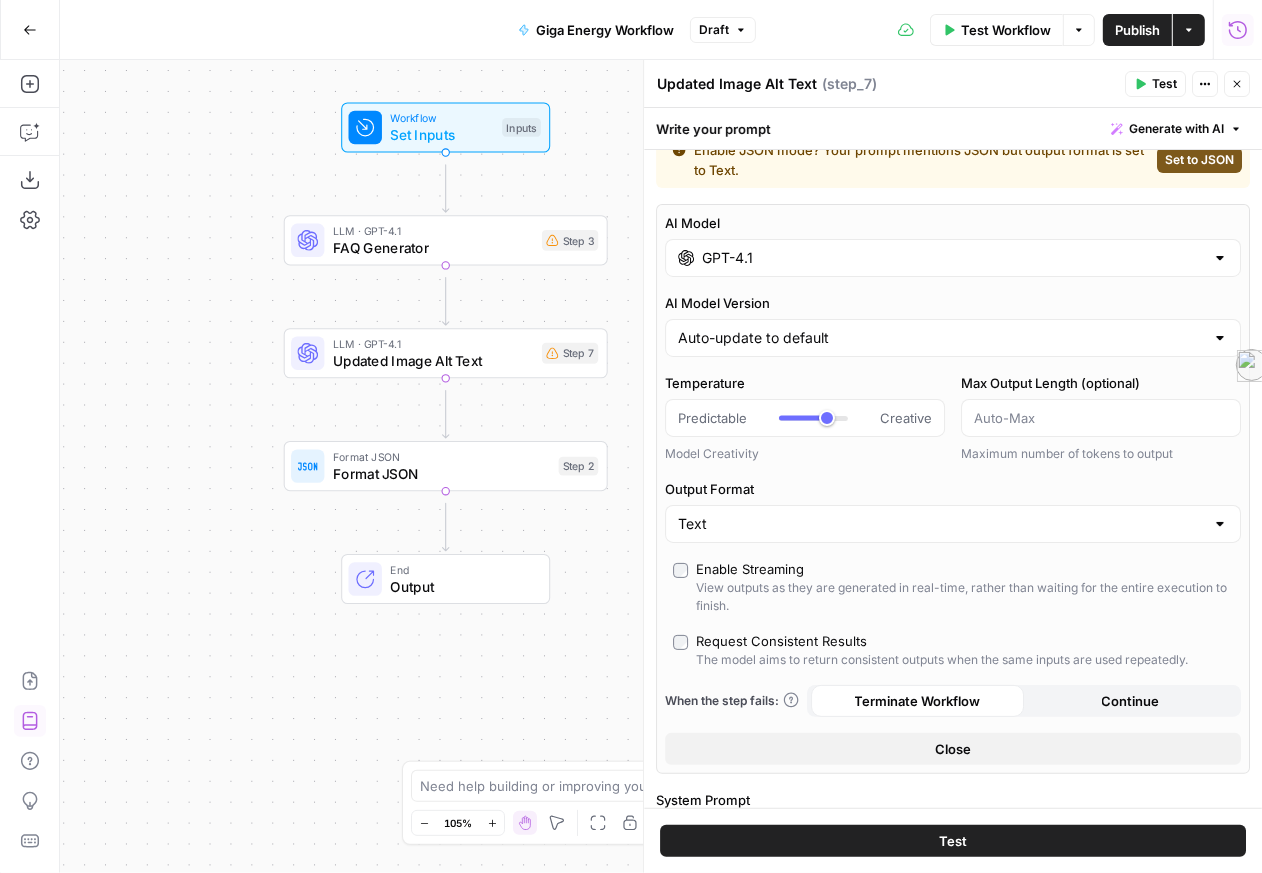 scroll, scrollTop: 64, scrollLeft: 0, axis: vertical 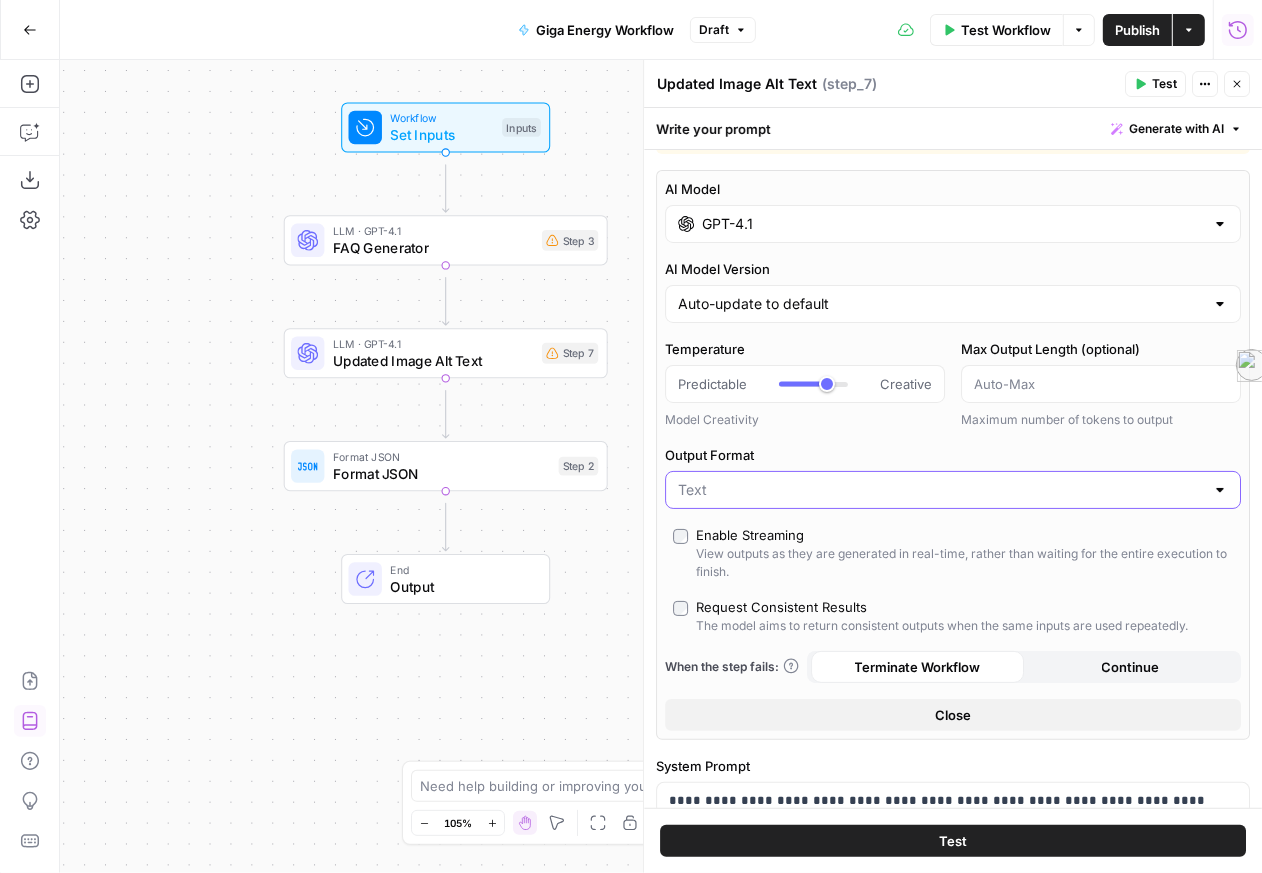 click on "Output Format" at bounding box center (941, 490) 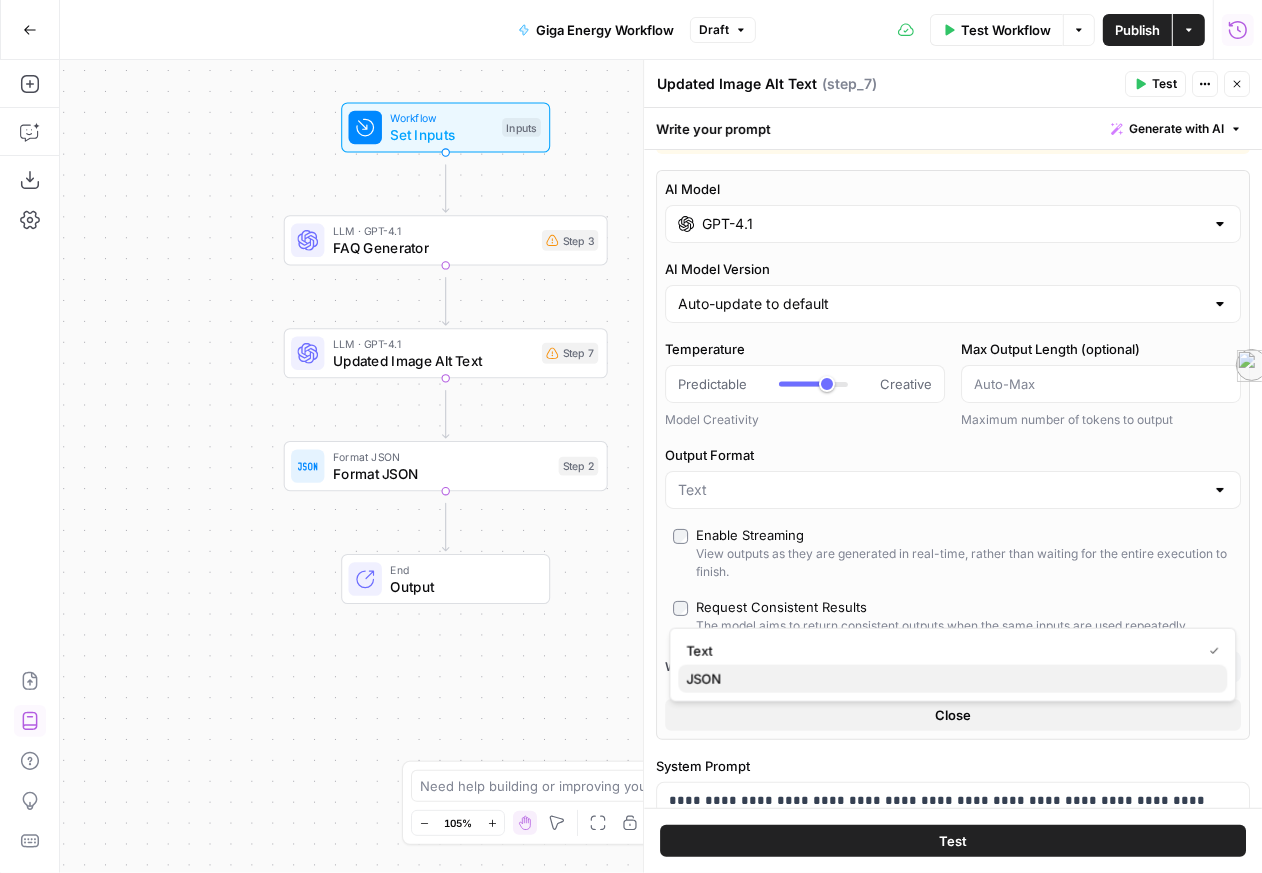 click on "JSON" at bounding box center [948, 679] 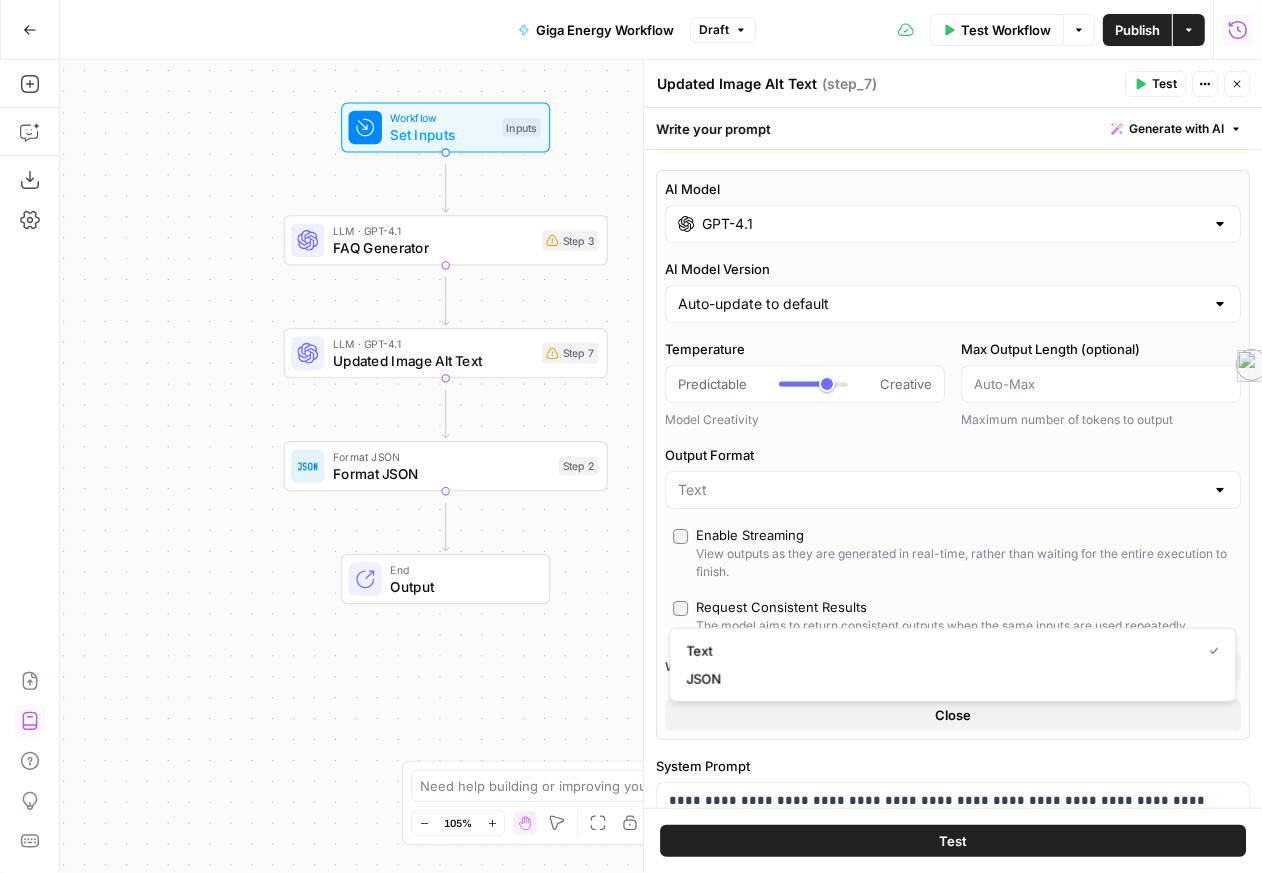 type on "JSON" 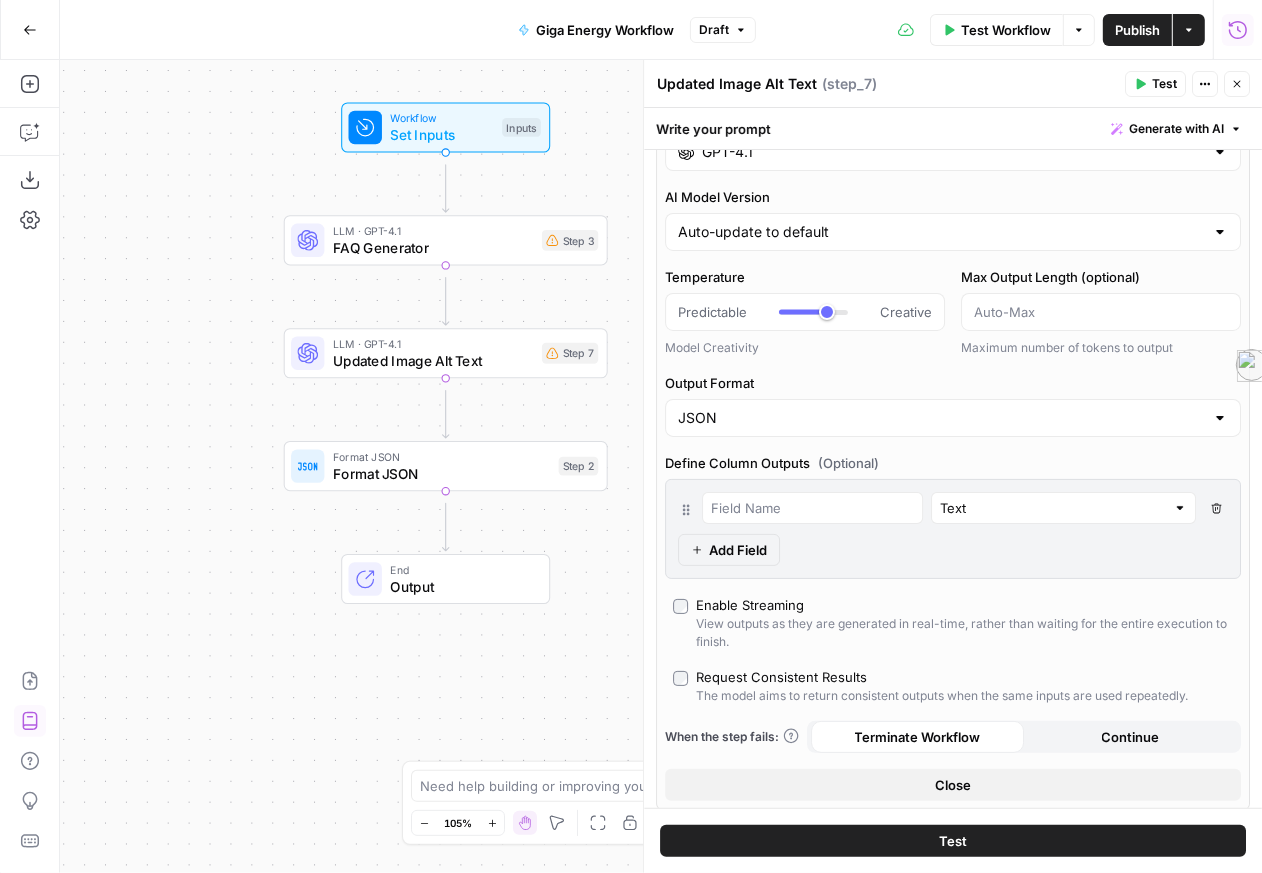scroll, scrollTop: 0, scrollLeft: 0, axis: both 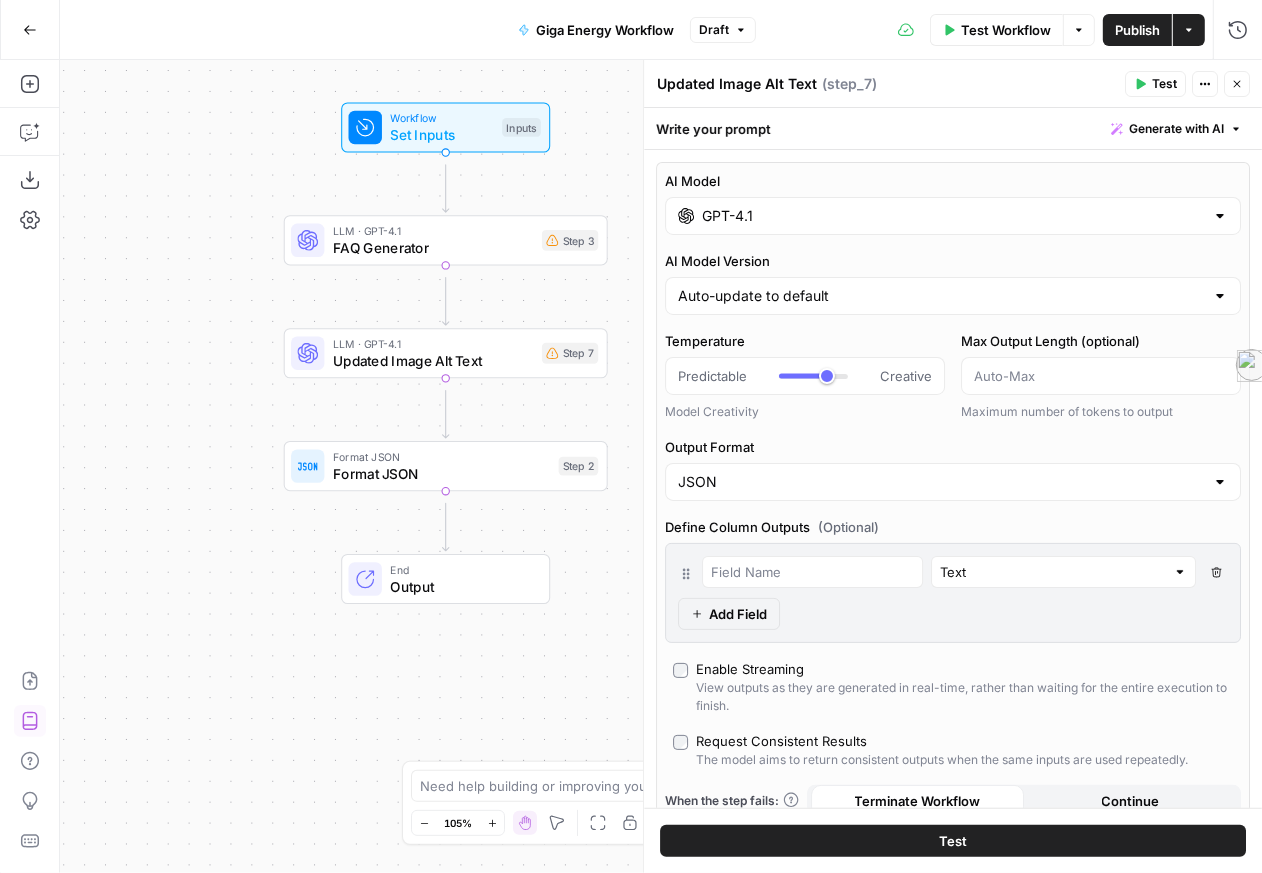 click on "Close" at bounding box center (1237, 84) 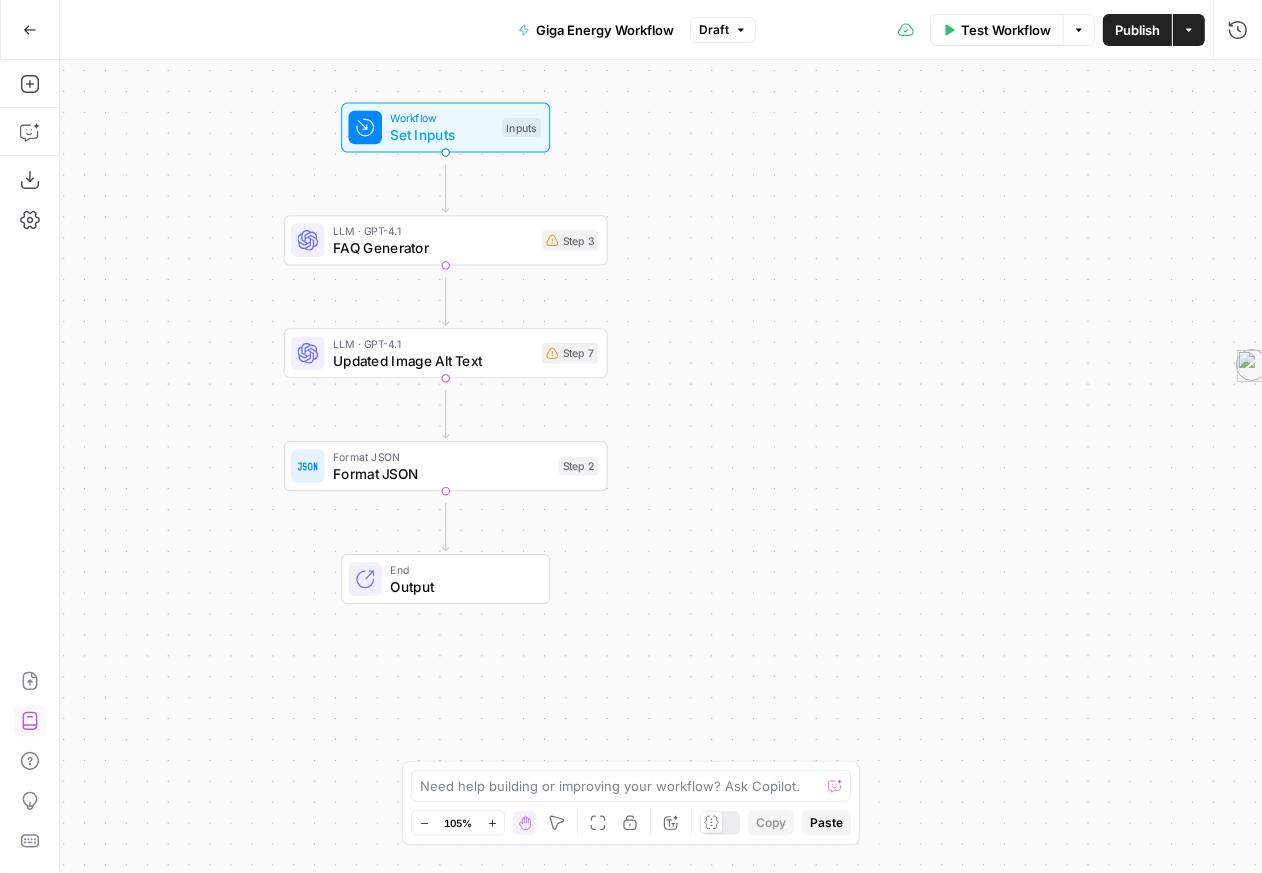 click on "FAQ Generator" at bounding box center [433, 247] 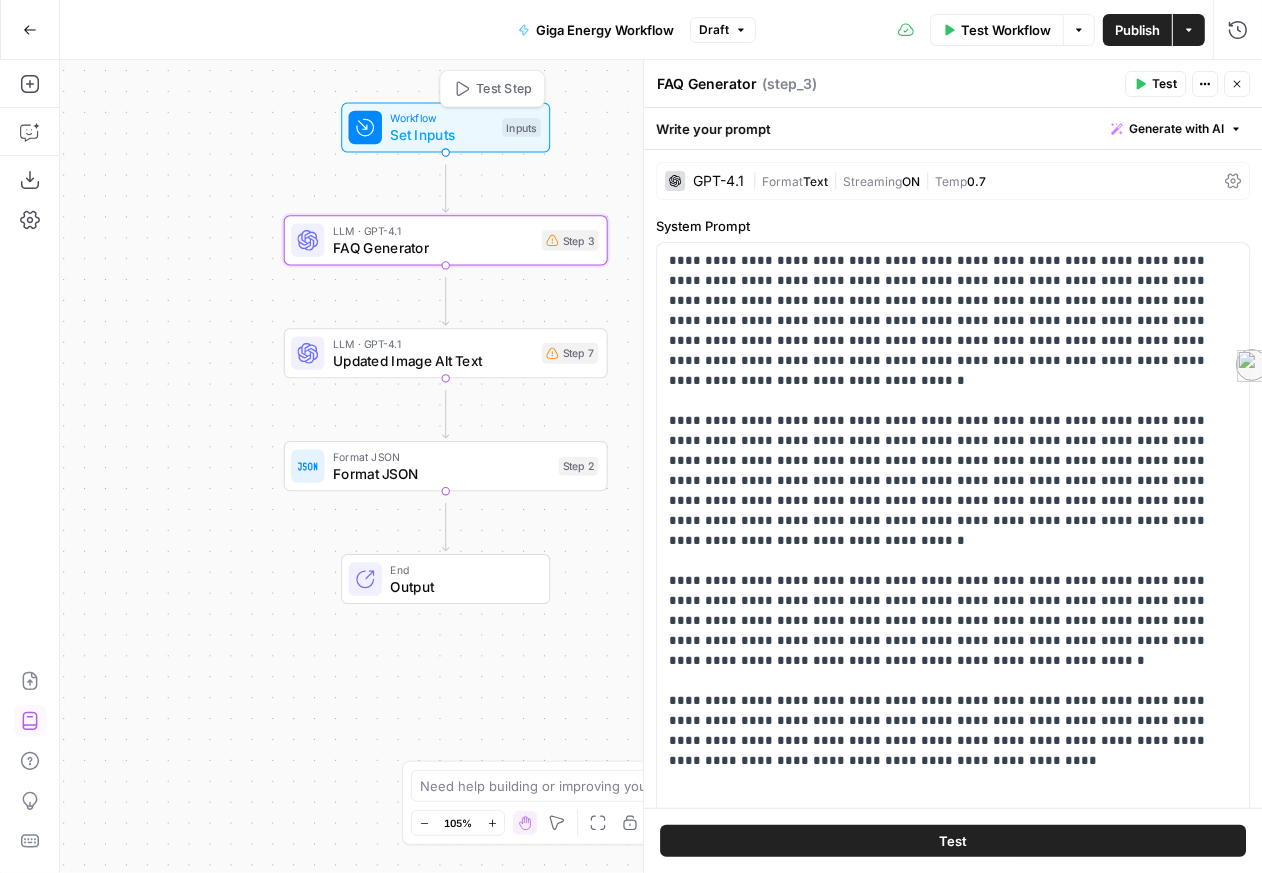 click on "Workflow Set Inputs Inputs Test Step LLM · GPT-4.1 FAQ Generator Step 3 LLM · GPT-4.1 Updated Image Alt Text Step 7 Format JSON Format JSON Step 2 End Output" at bounding box center (661, 466) 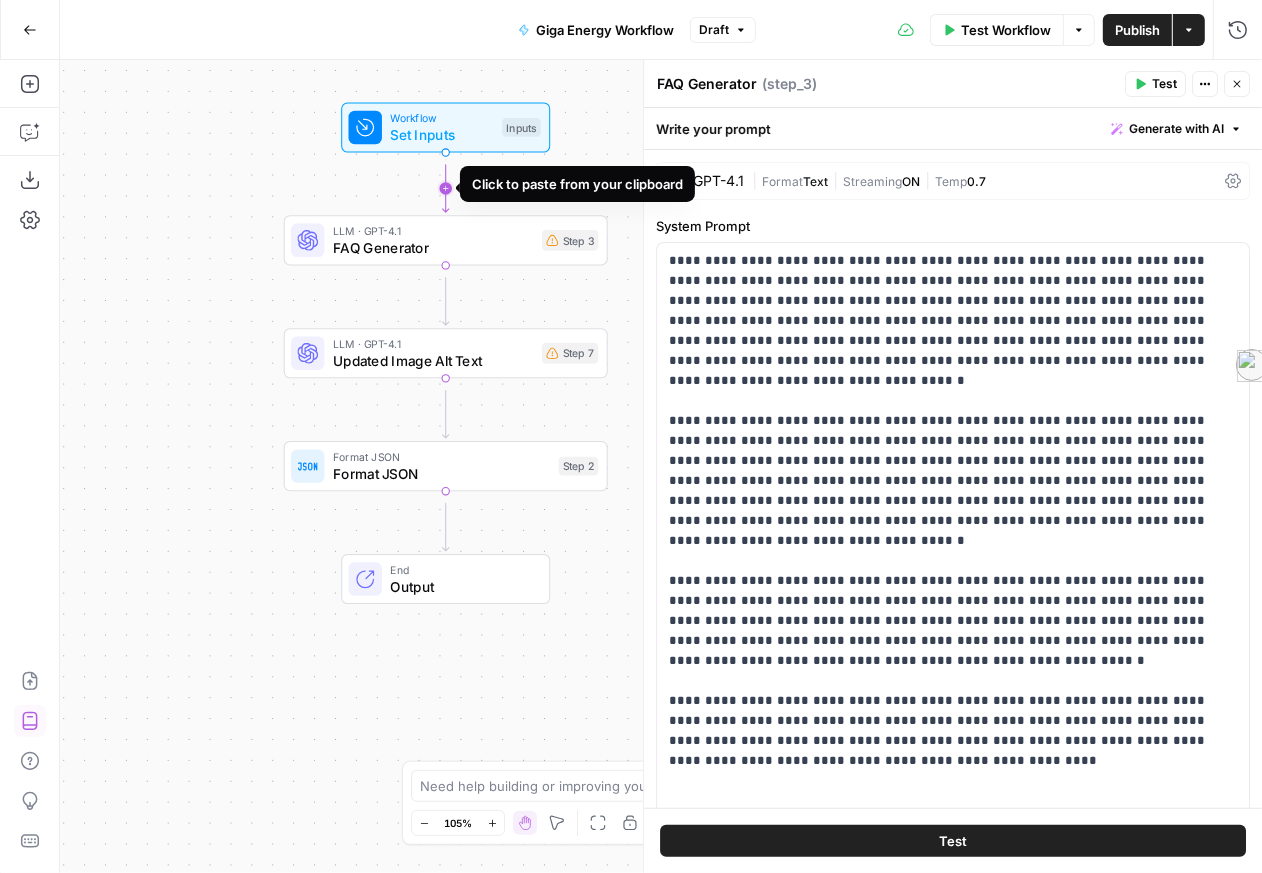click 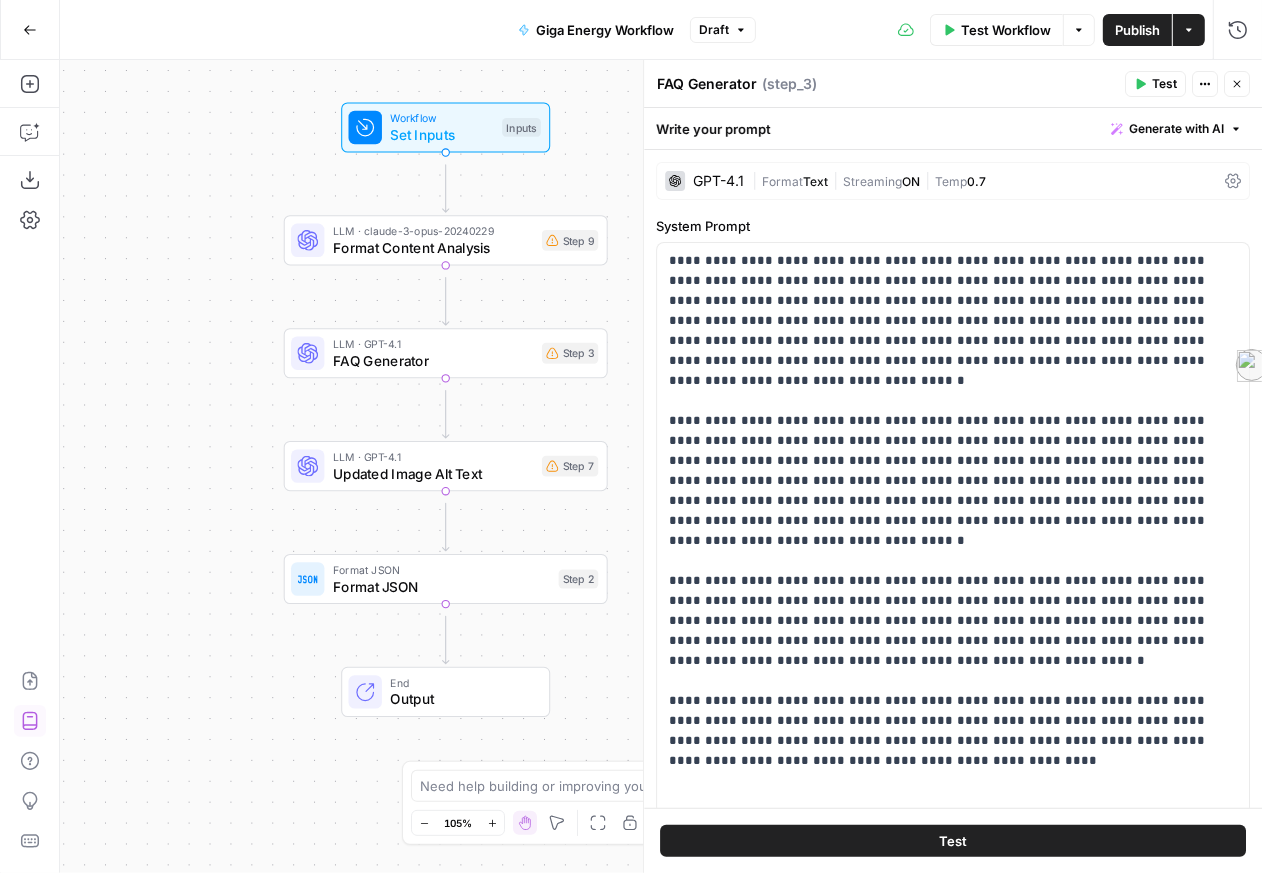 click on "Format JSON" at bounding box center (441, 586) 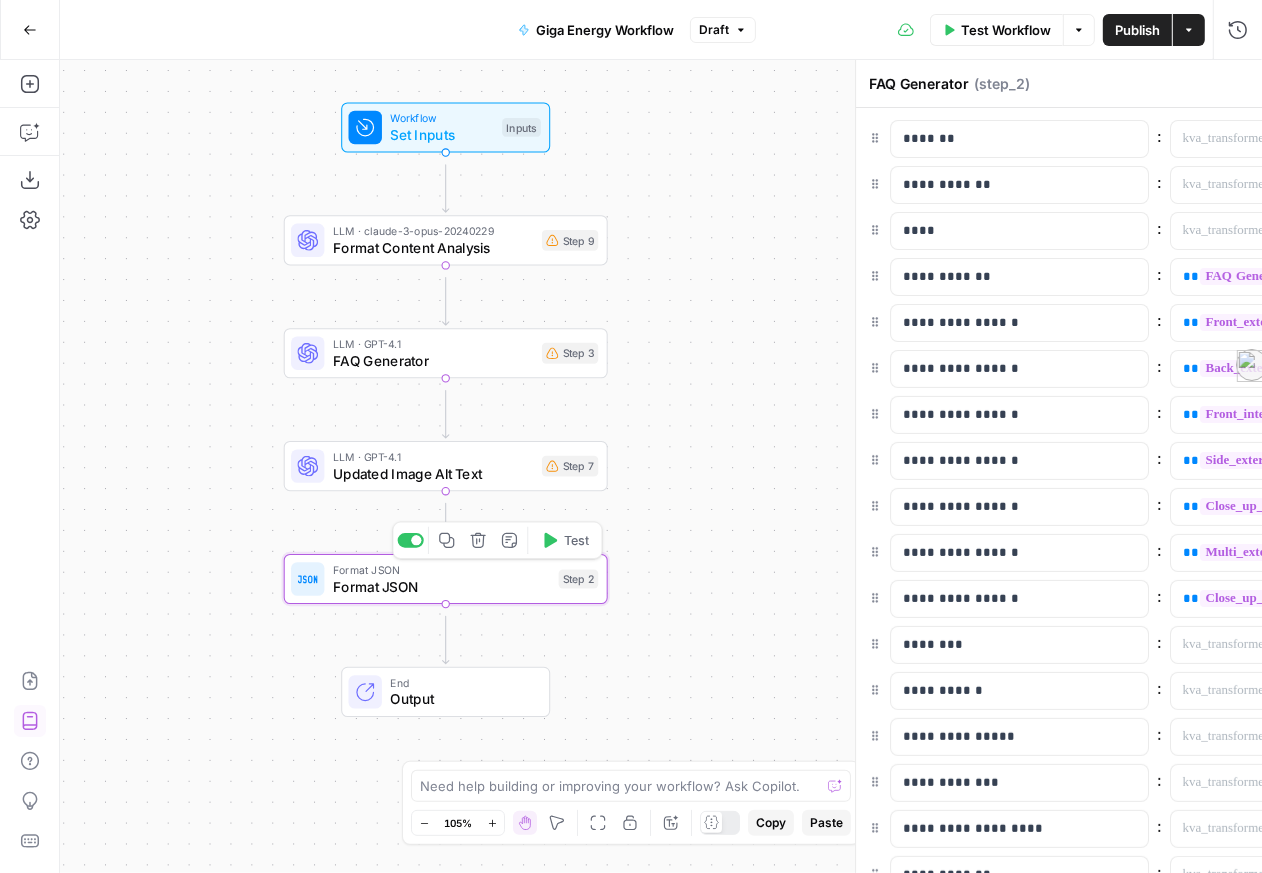 type on "Format JSON" 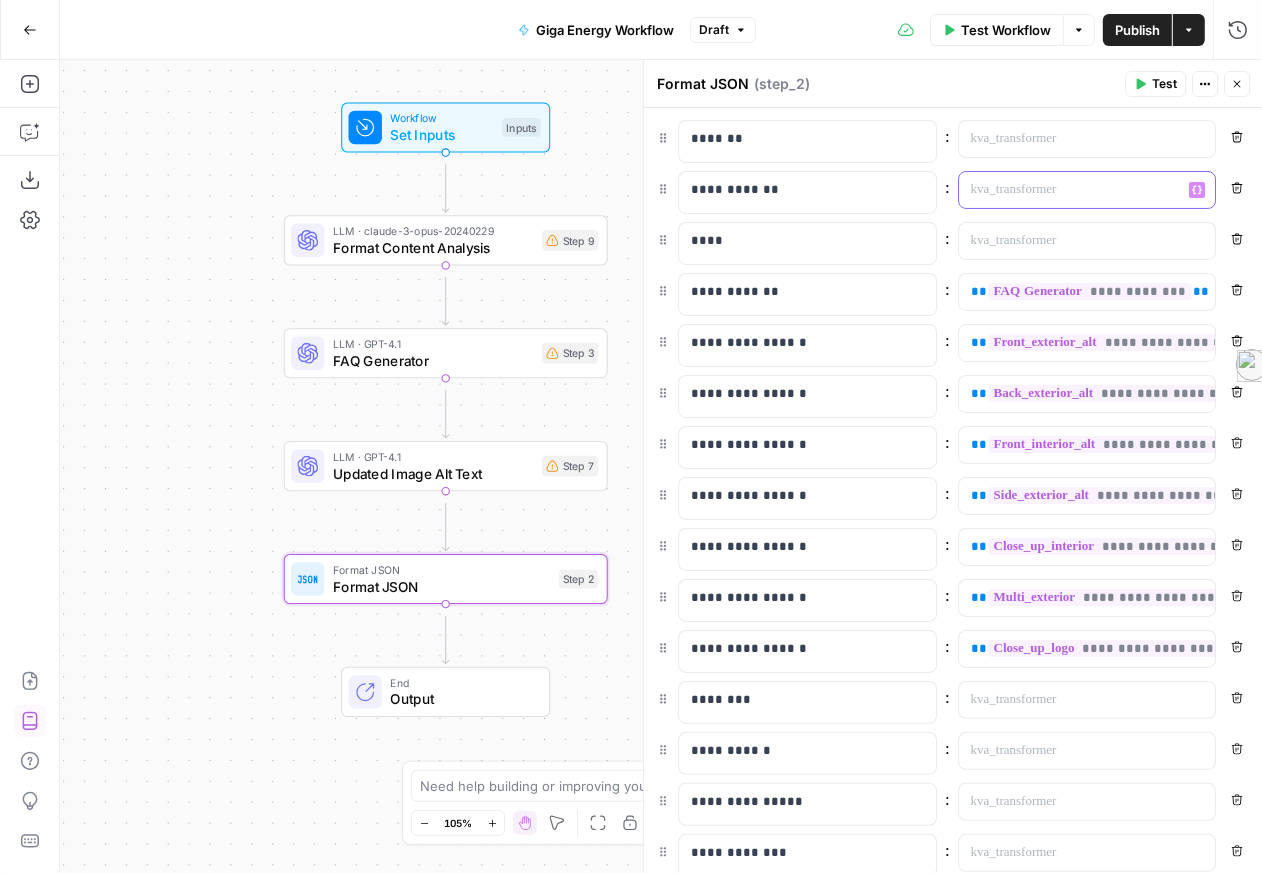 click at bounding box center [1071, 190] 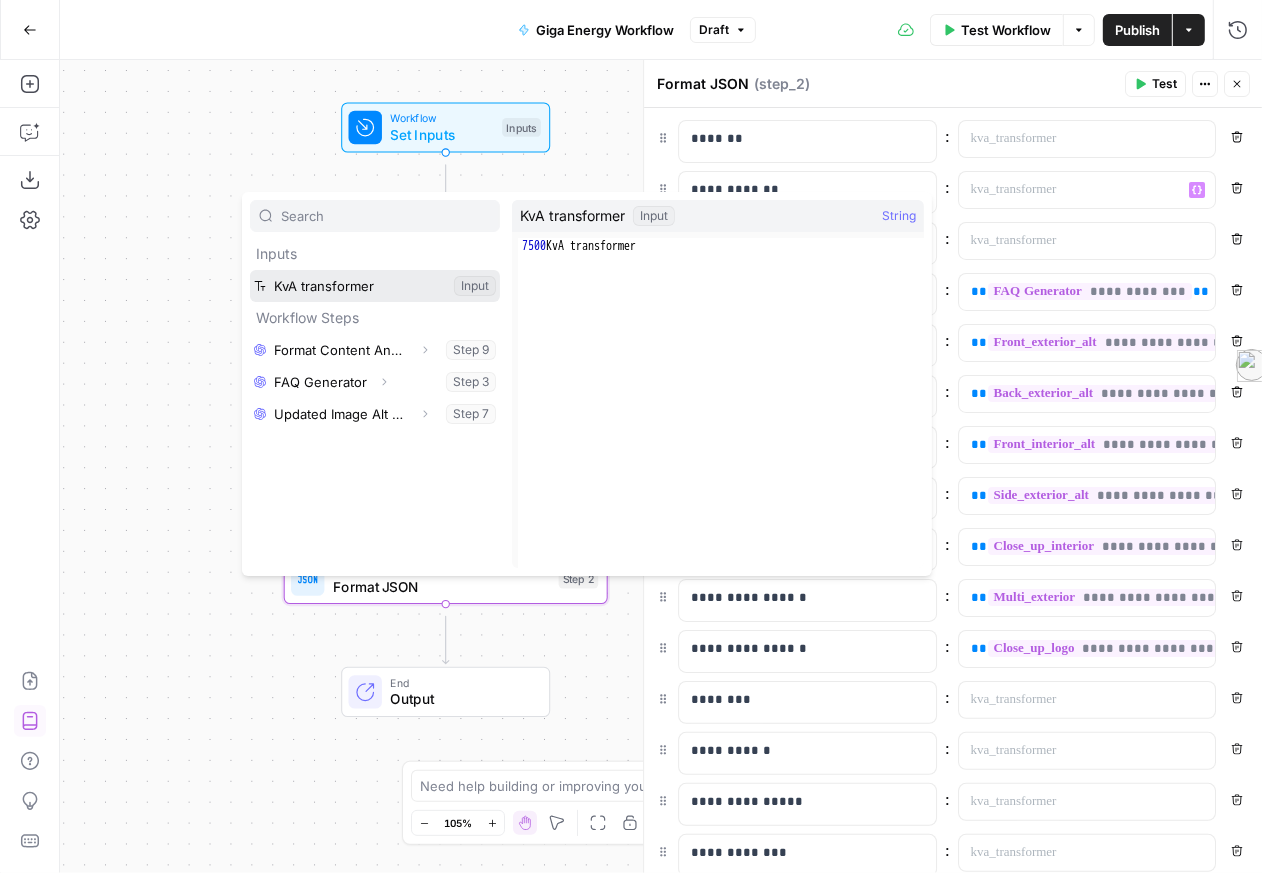 click at bounding box center [375, 286] 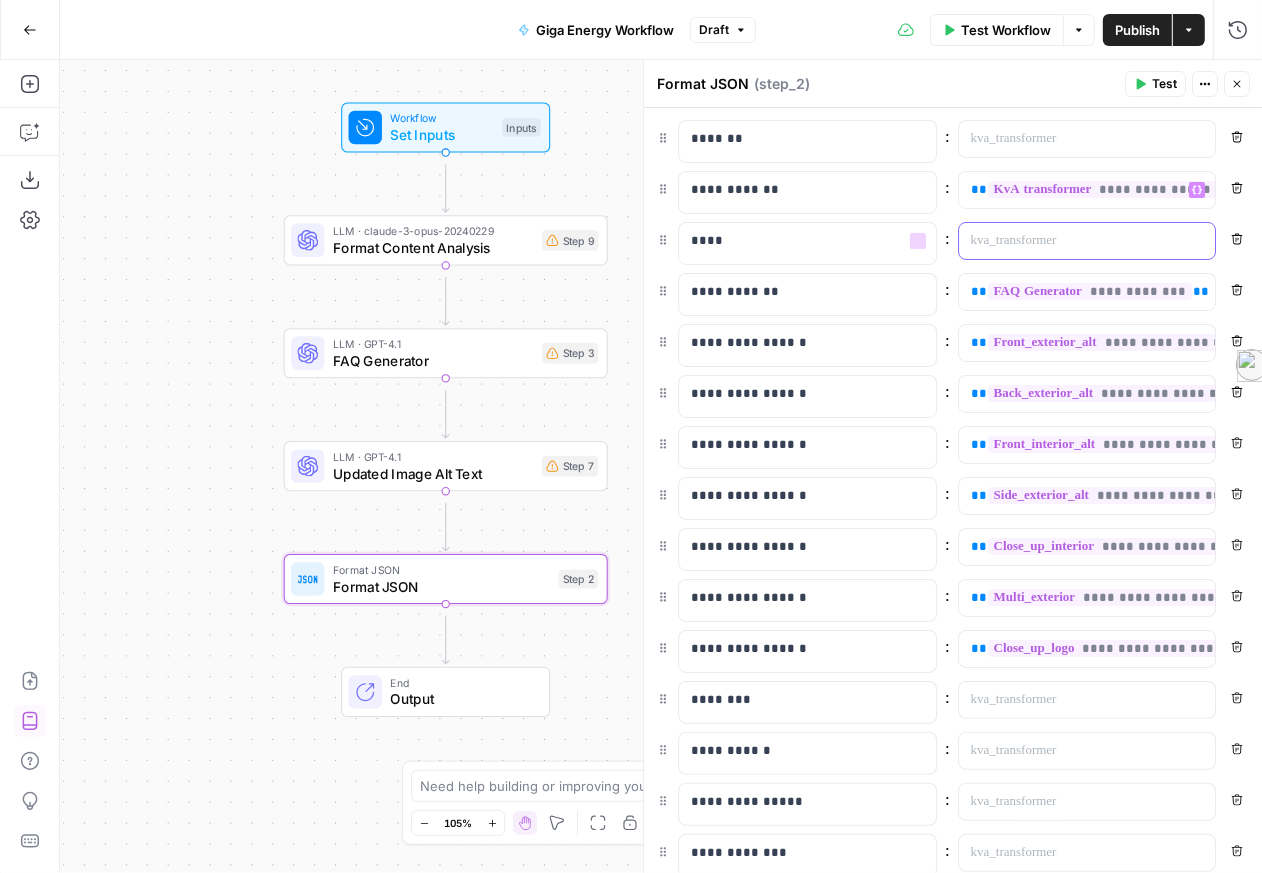 click at bounding box center [1071, 241] 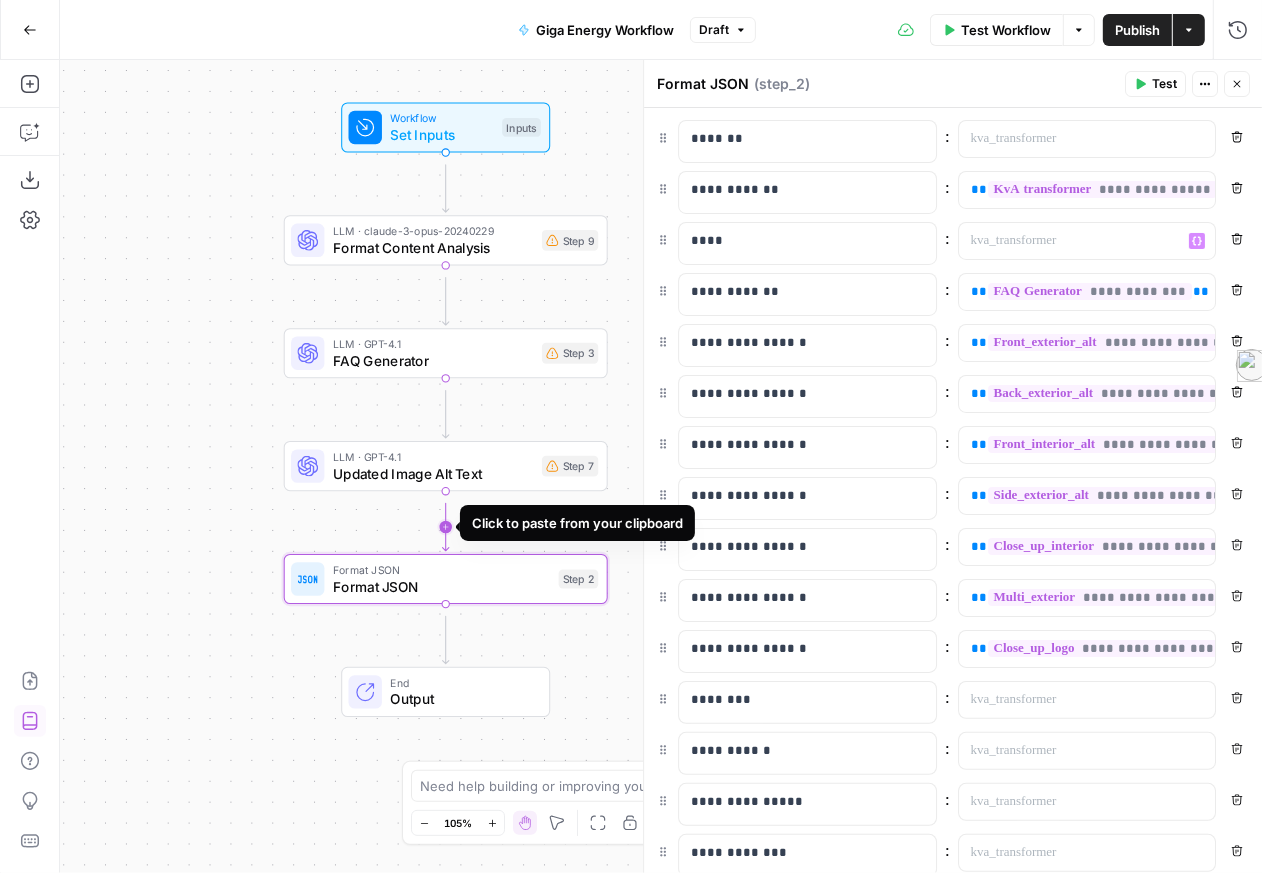 click 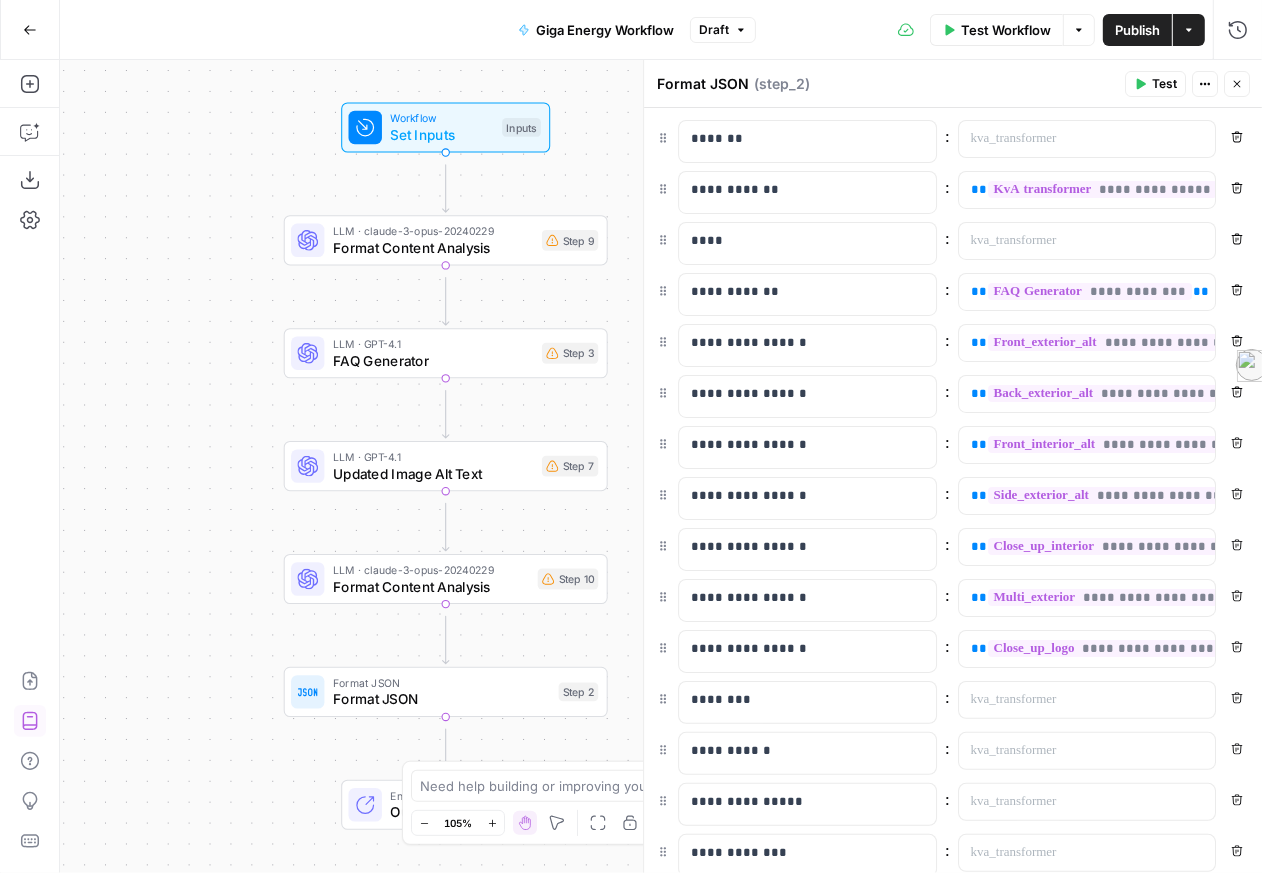 click on "LLM · claude-3-opus-20240229" at bounding box center [431, 569] 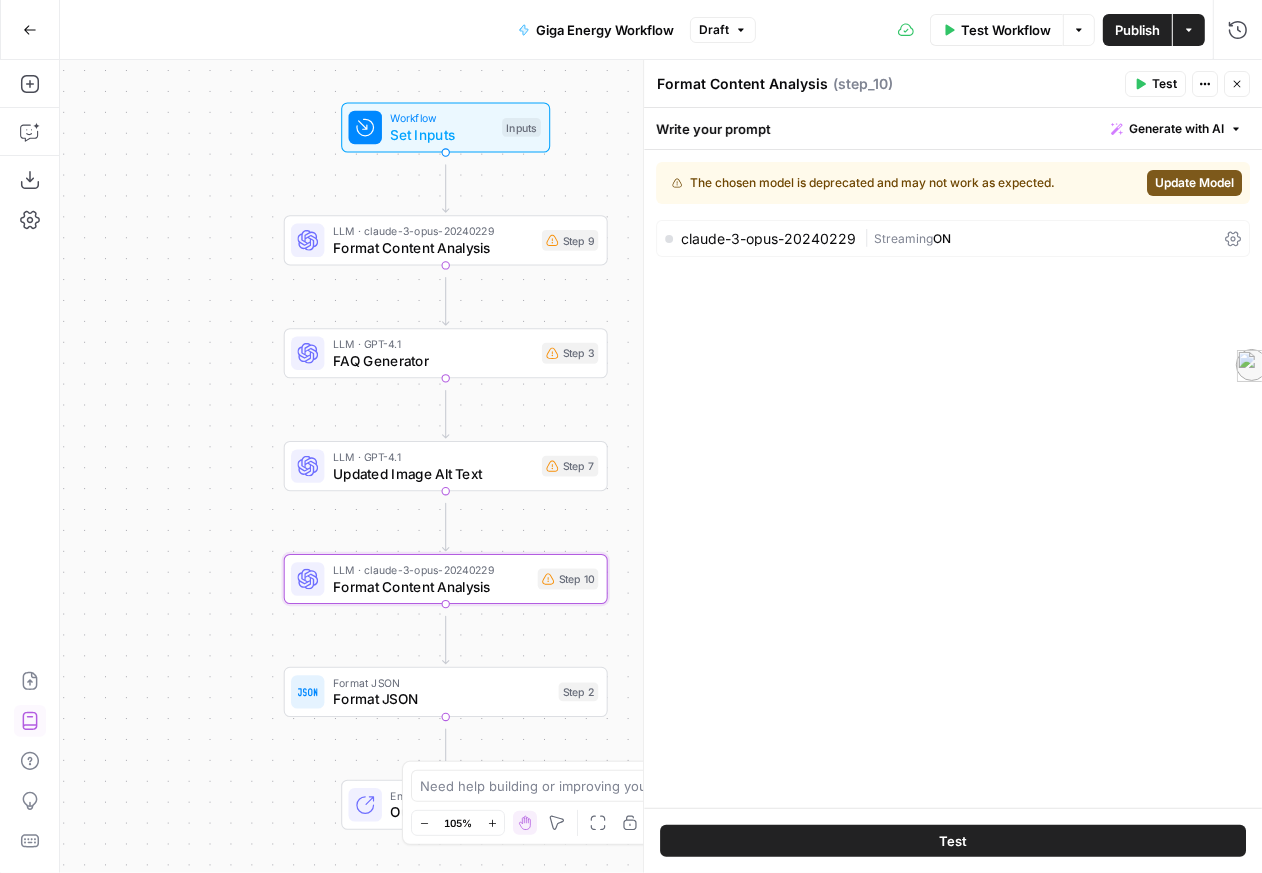 click on "claude-3-opus-20240229" at bounding box center [768, 239] 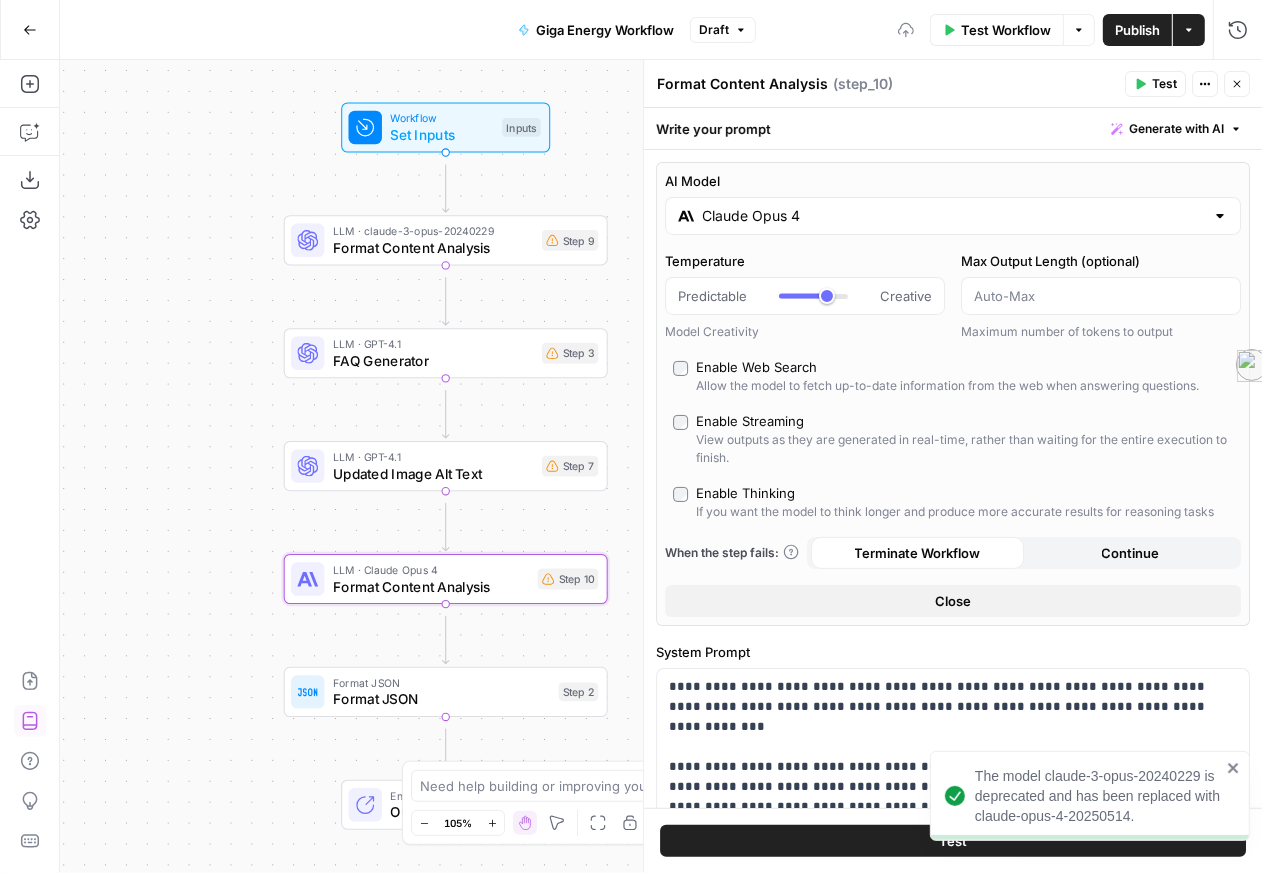 click on "Claude Opus 4" at bounding box center (953, 216) 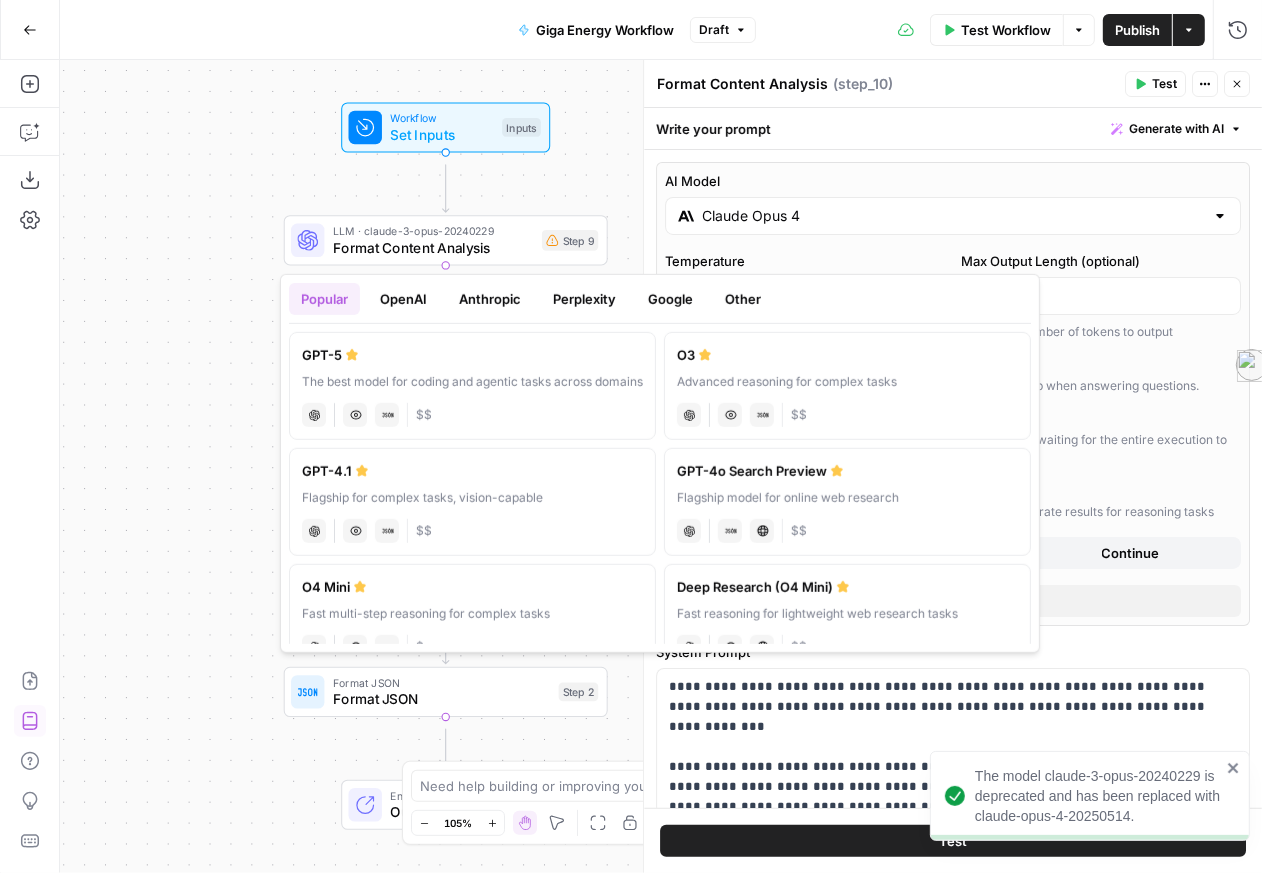 click on "OpenAI" at bounding box center (403, 299) 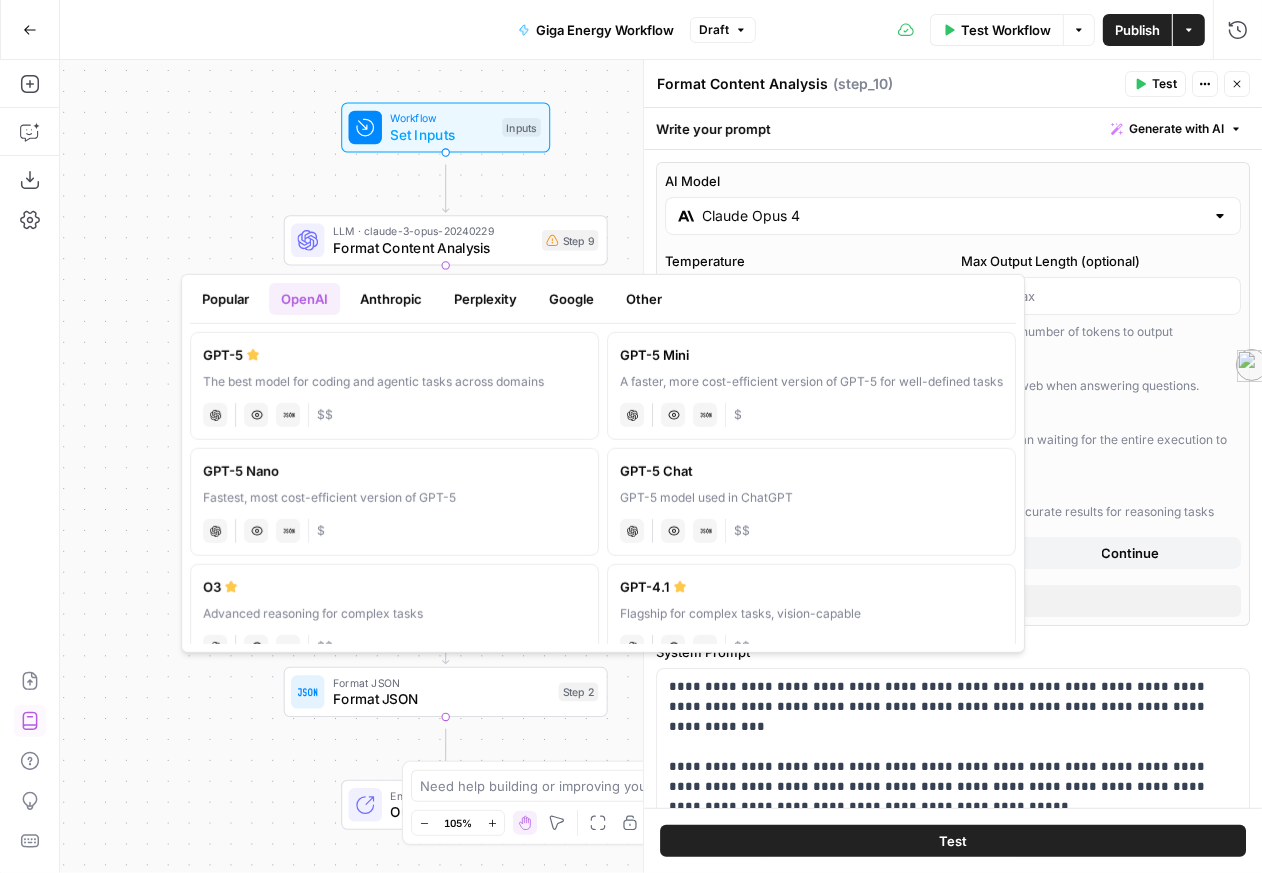 click on "A faster, more cost-efficient version of GPT-5 for well-defined tasks" at bounding box center (811, 382) 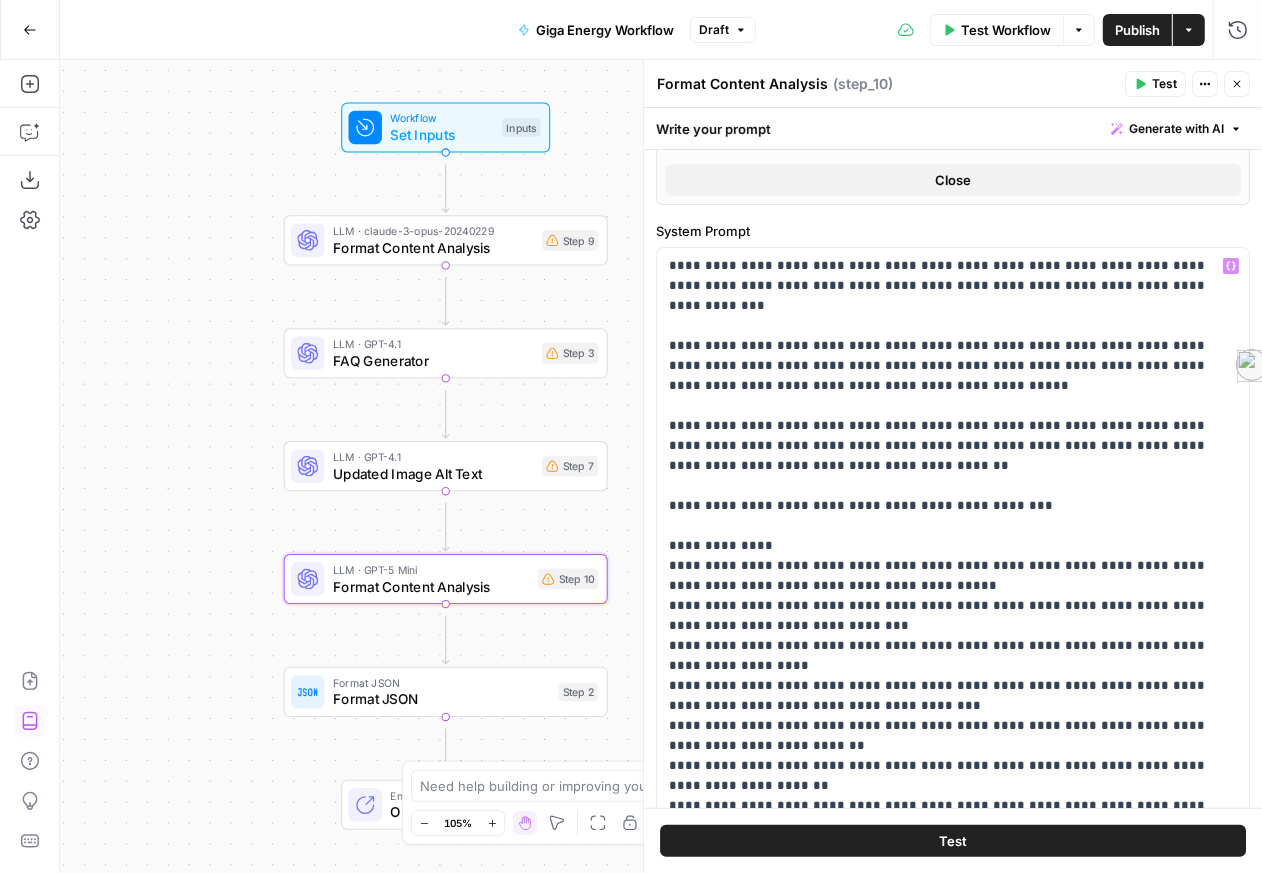 scroll, scrollTop: 70, scrollLeft: 0, axis: vertical 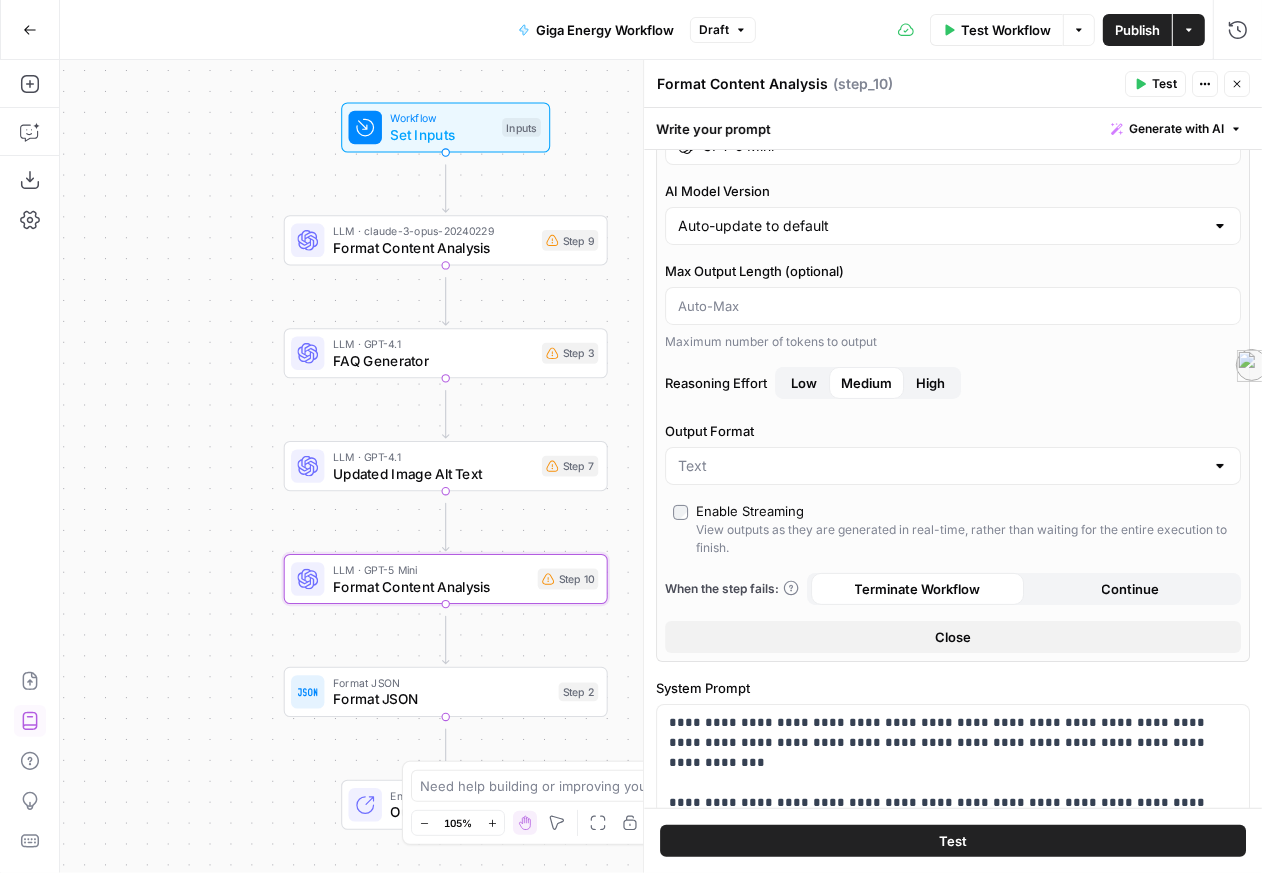 click on "Format Content Analysis" at bounding box center (742, 84) 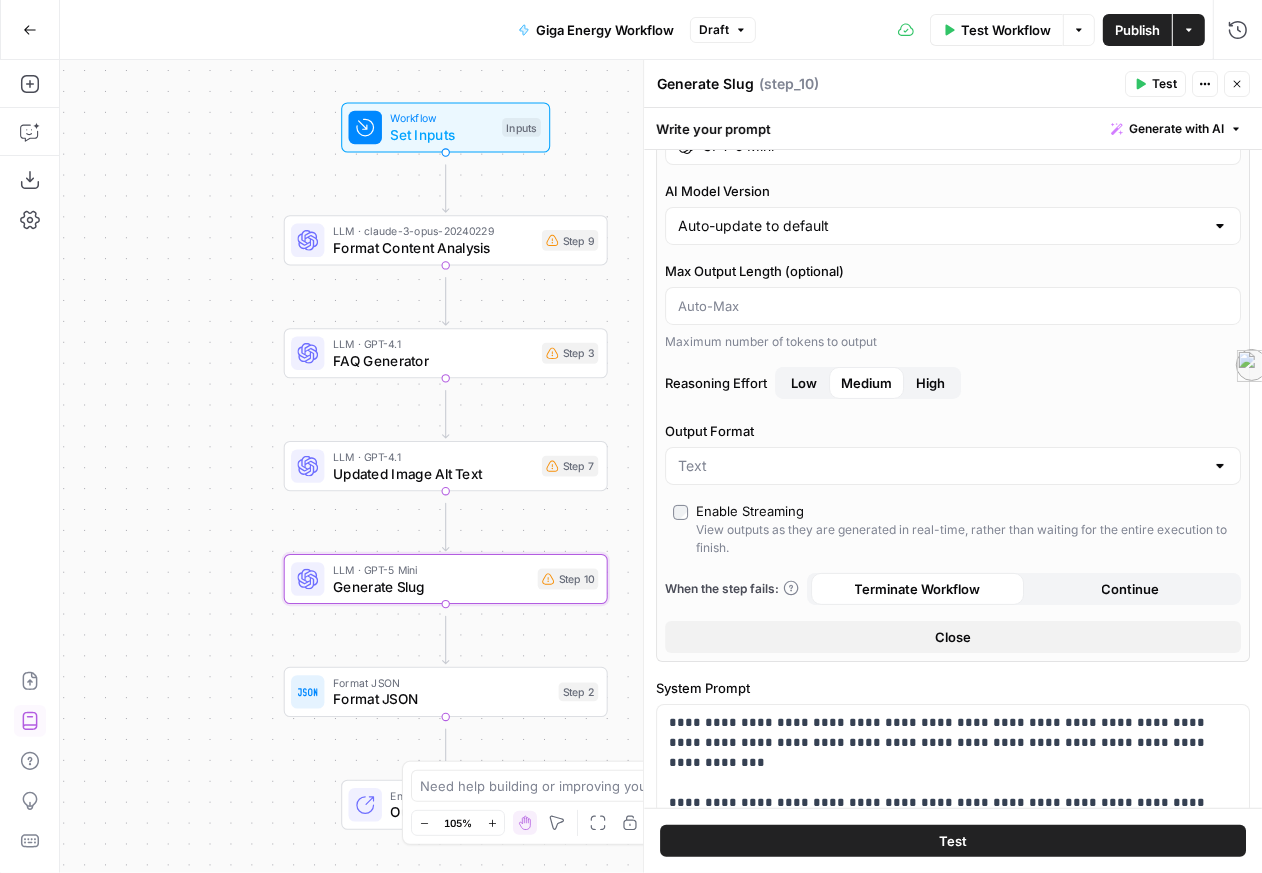 type on "Generate Slug" 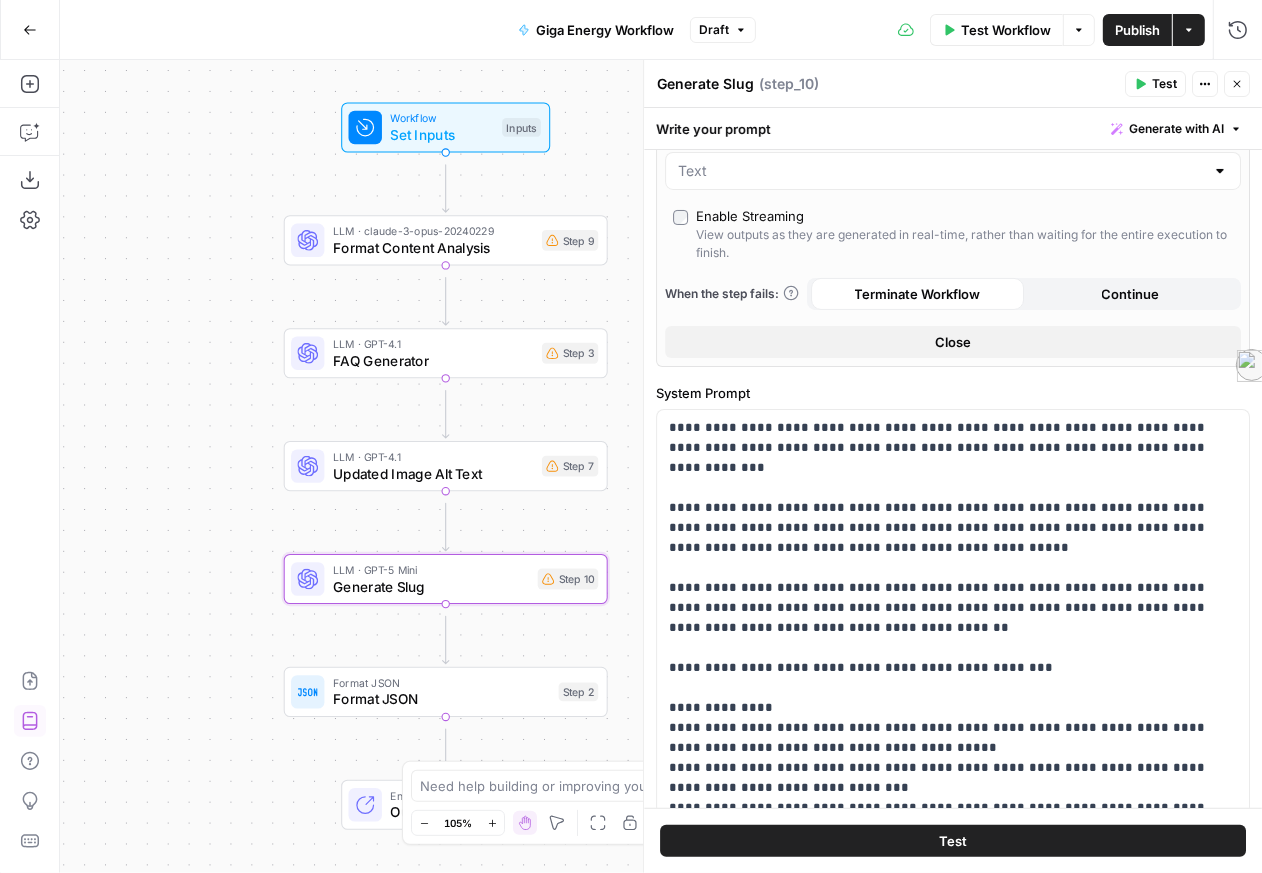 scroll, scrollTop: 651, scrollLeft: 0, axis: vertical 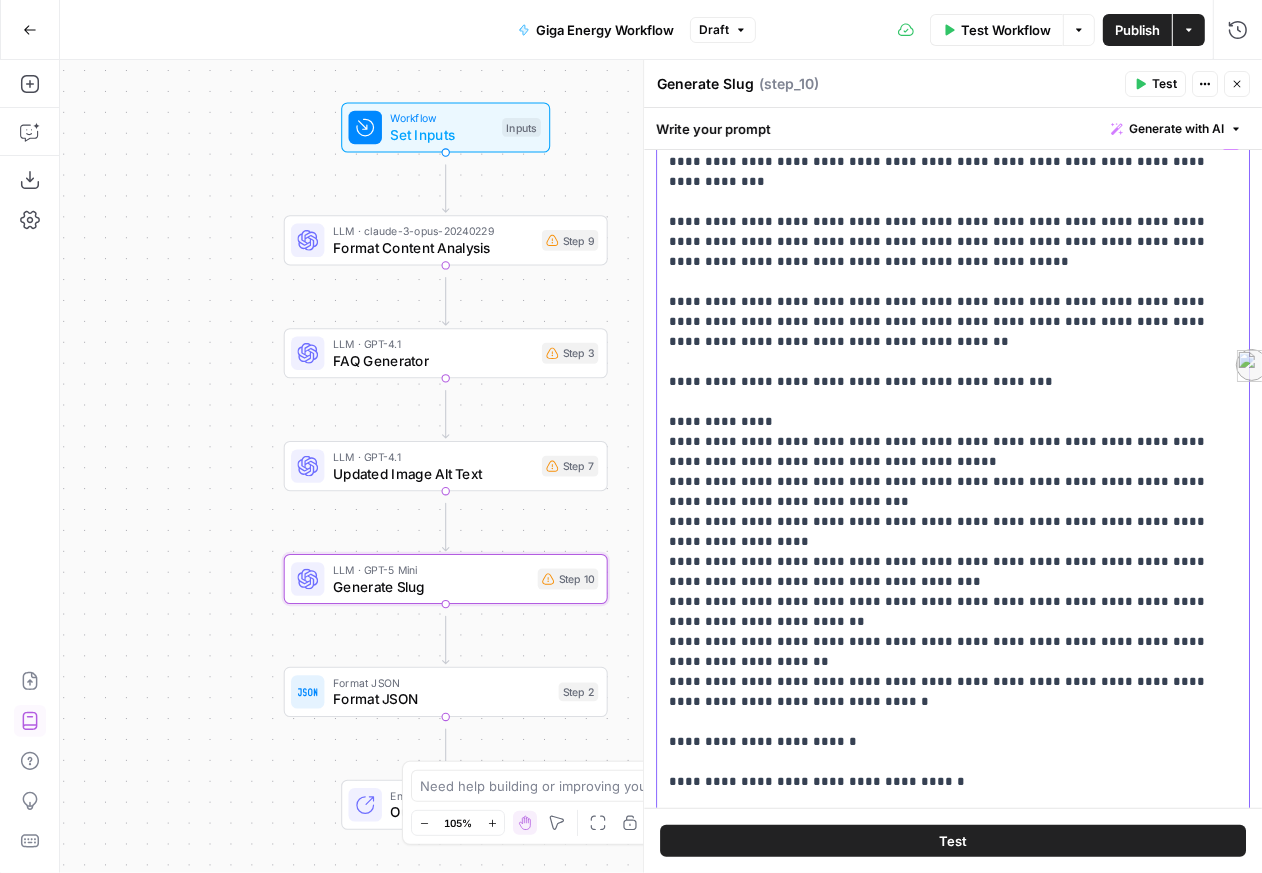 click on "**********" at bounding box center (947, 1207) 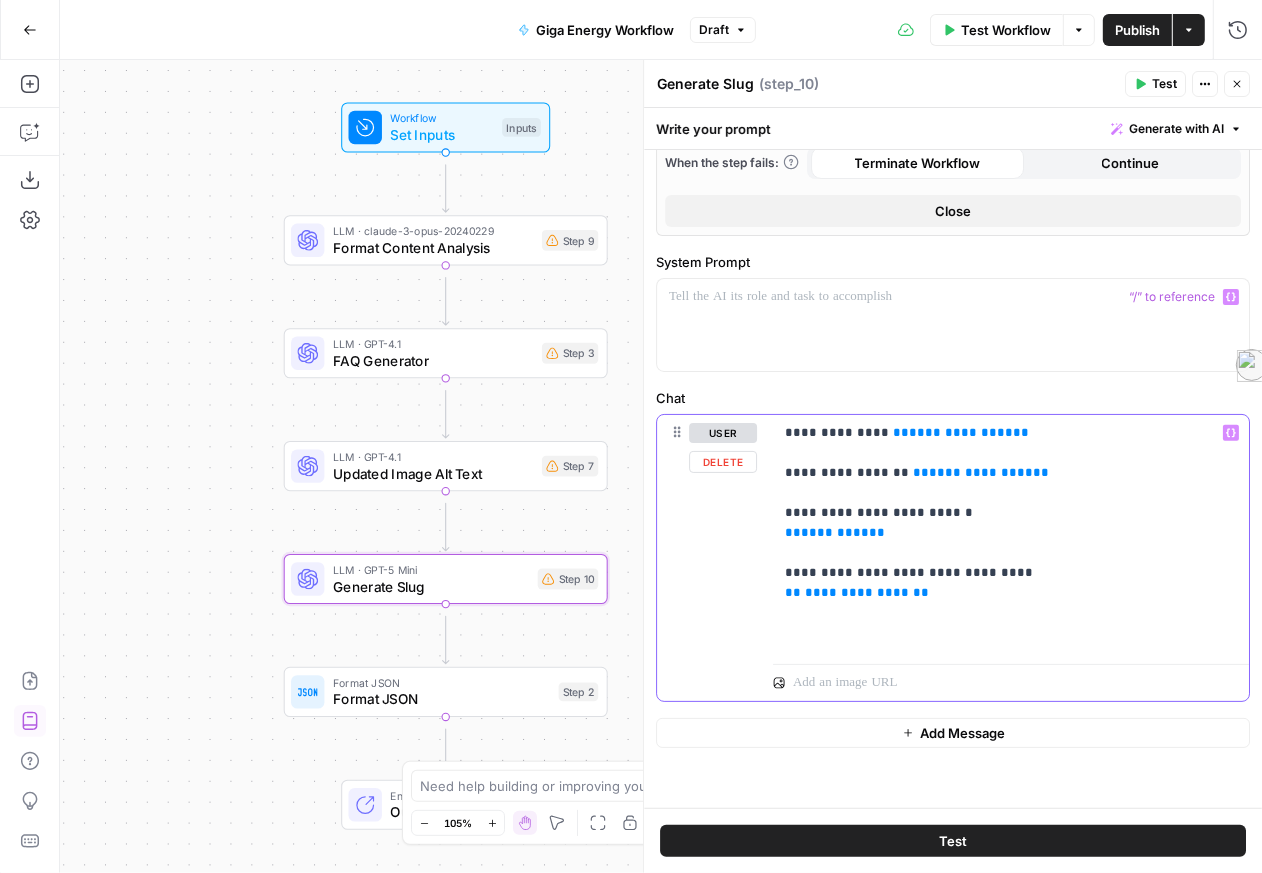 click on "**********" at bounding box center (1003, 535) 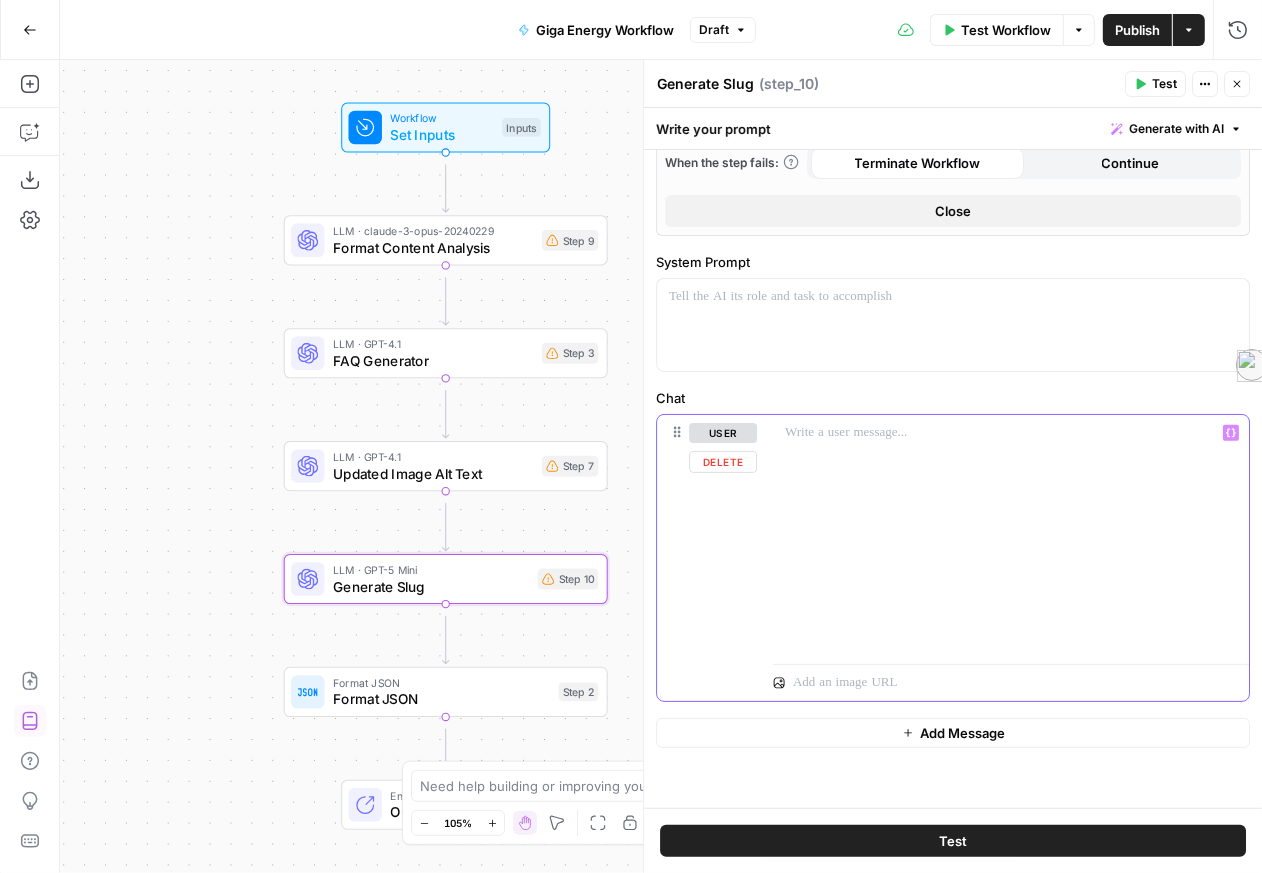 scroll, scrollTop: 574, scrollLeft: 0, axis: vertical 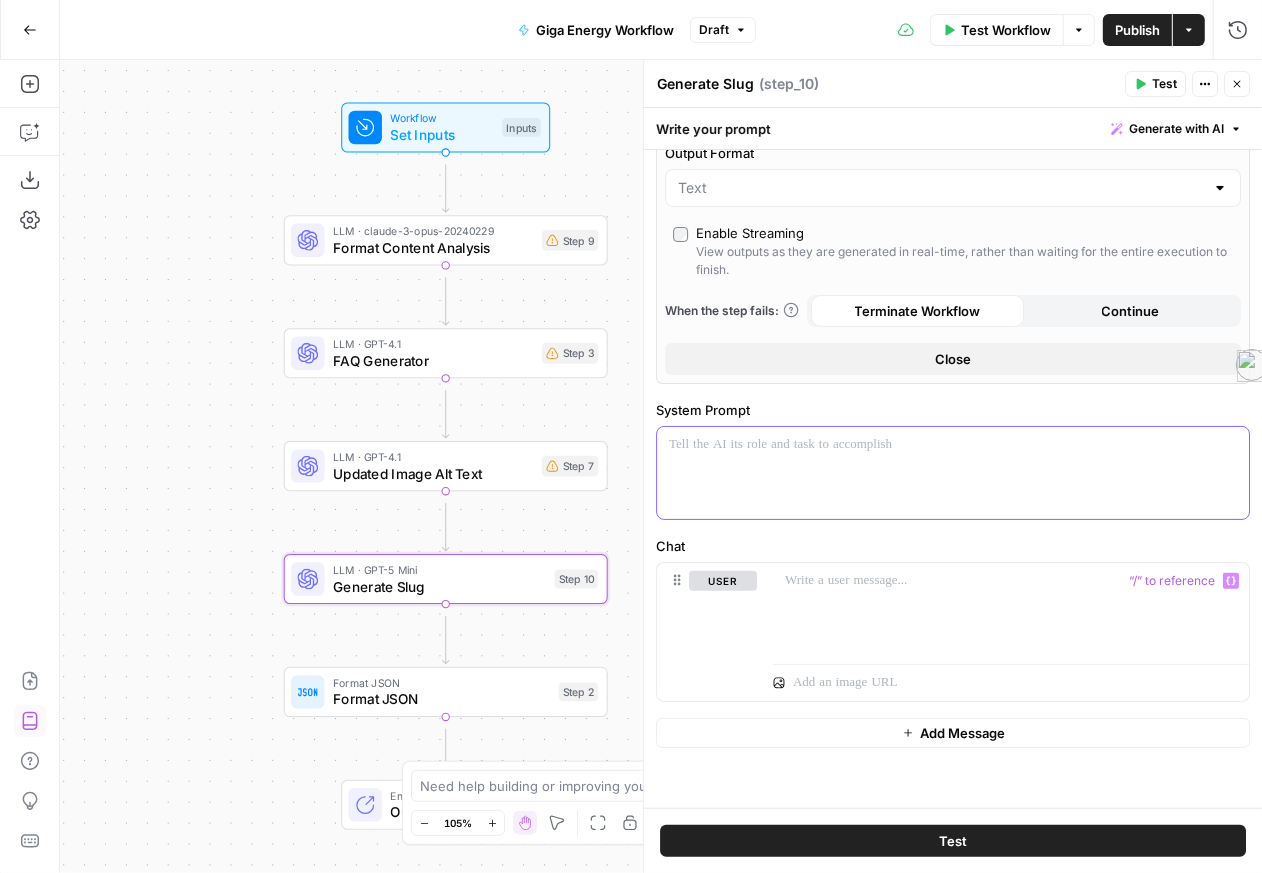 click at bounding box center [947, 447] 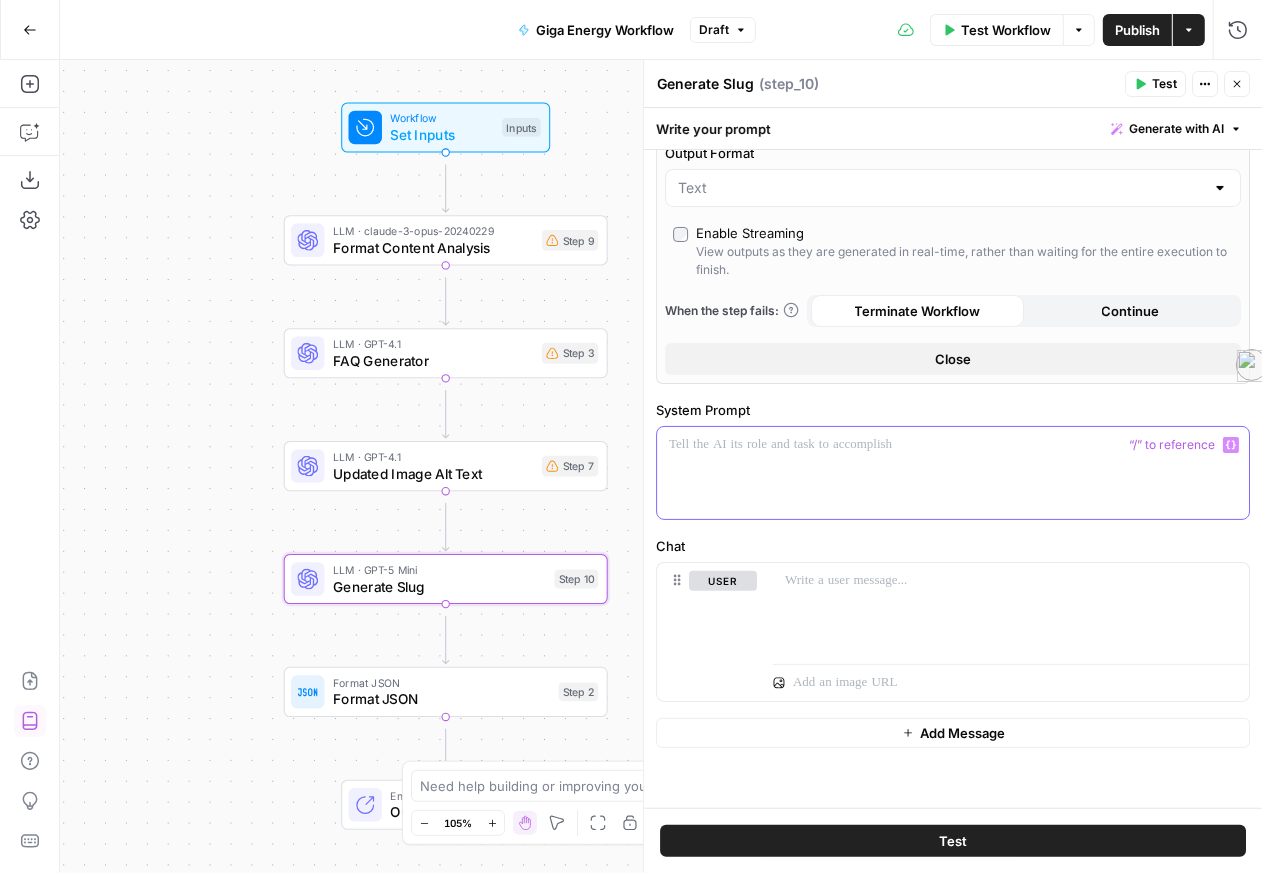 type 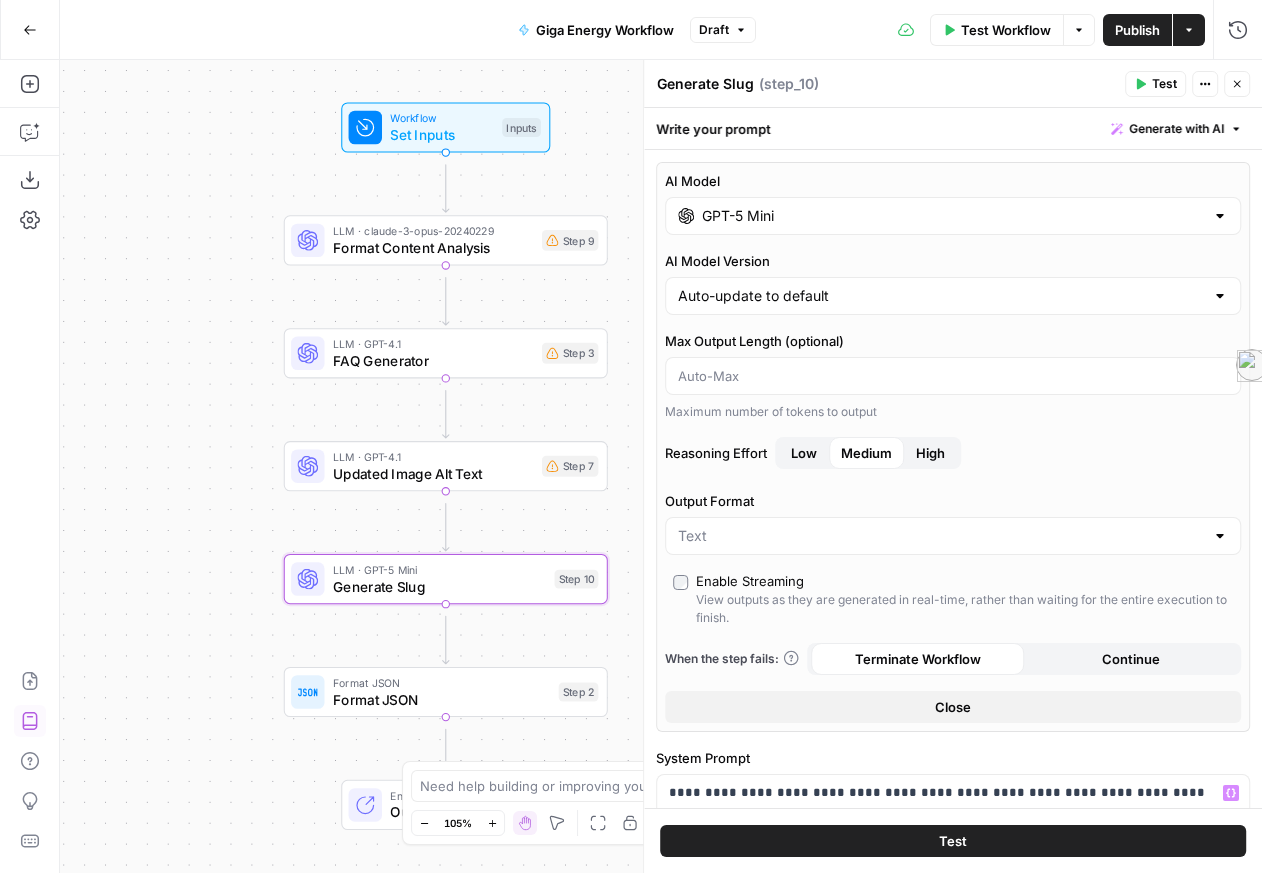 scroll, scrollTop: 0, scrollLeft: 0, axis: both 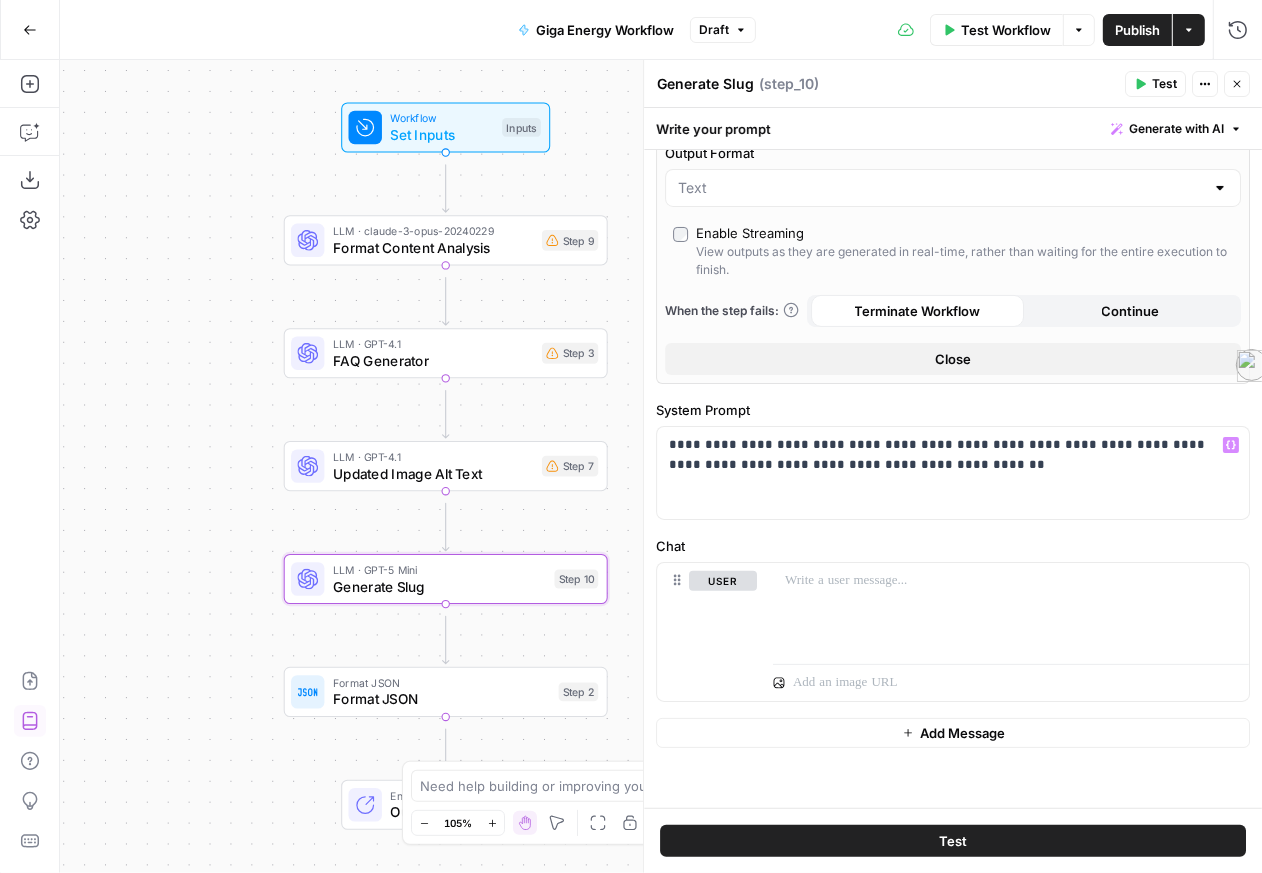 click on "**********" at bounding box center (947, 460) 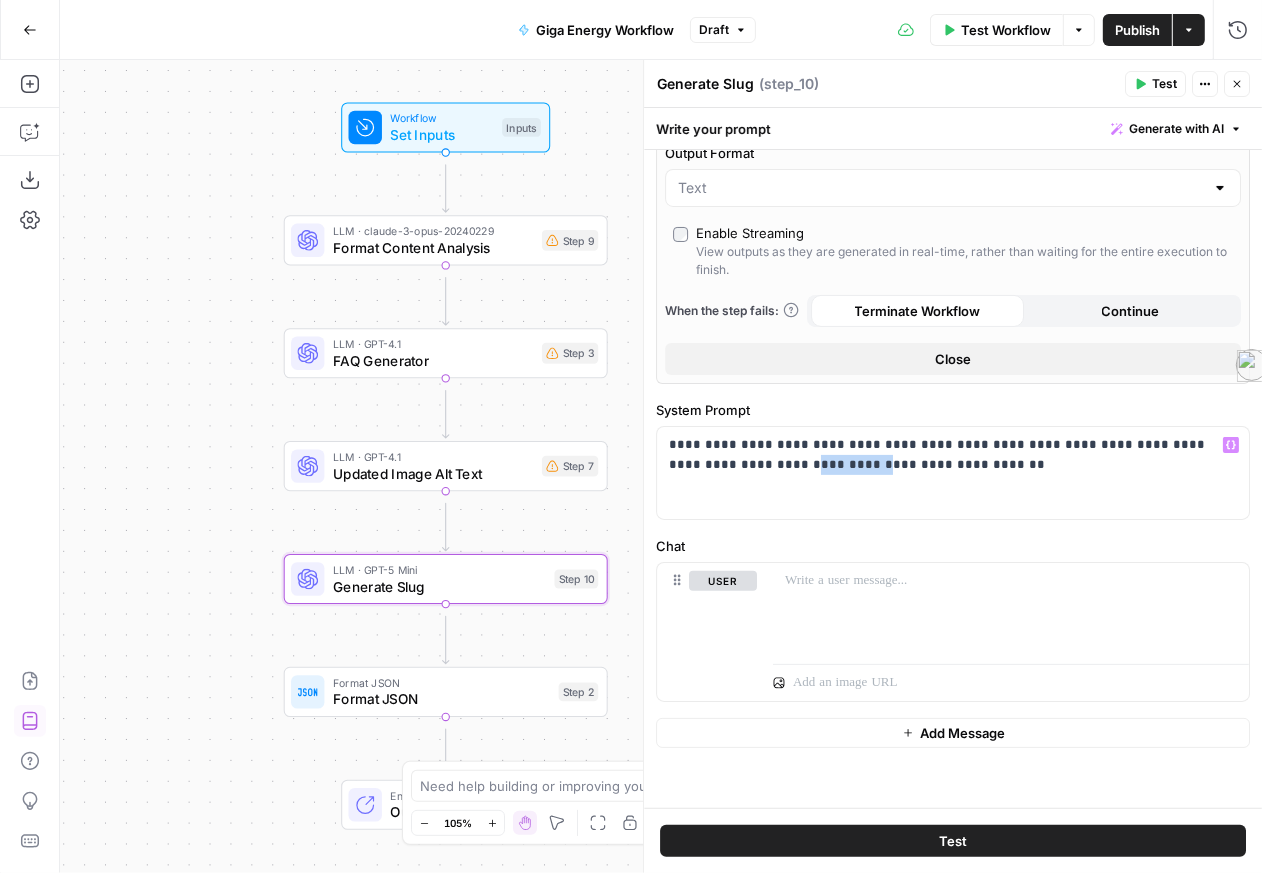click on "**********" at bounding box center (947, 460) 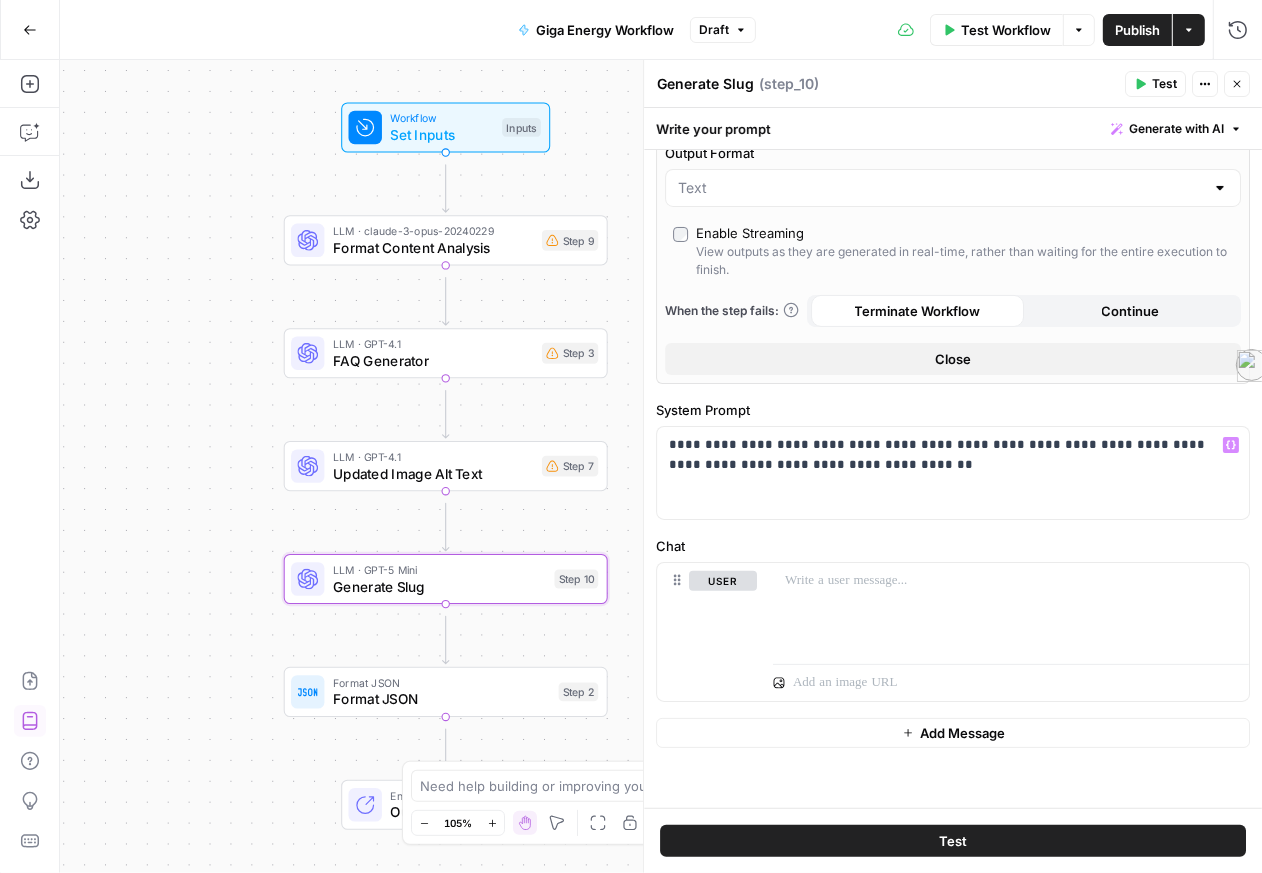 type 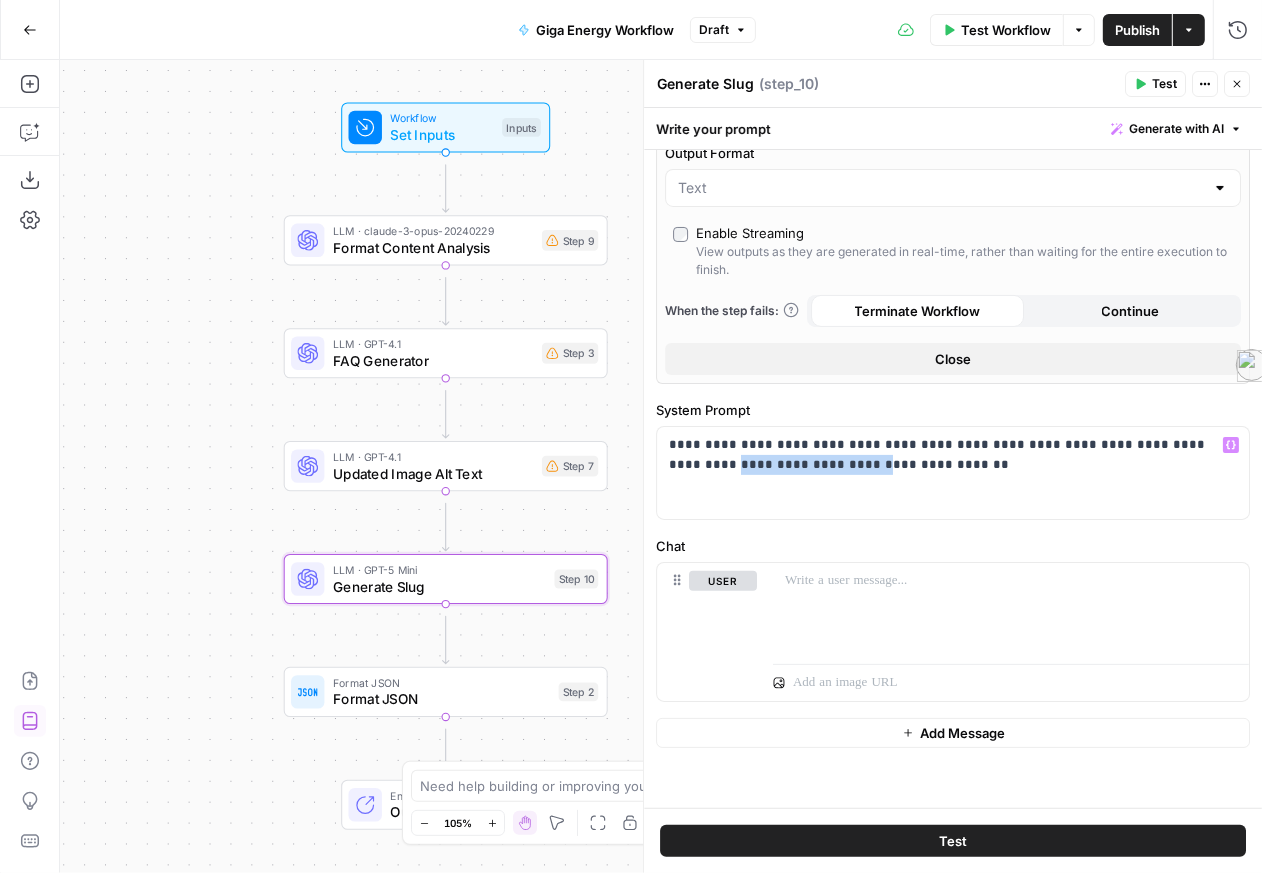 drag, startPoint x: 770, startPoint y: 408, endPoint x: 945, endPoint y: 412, distance: 175.04572 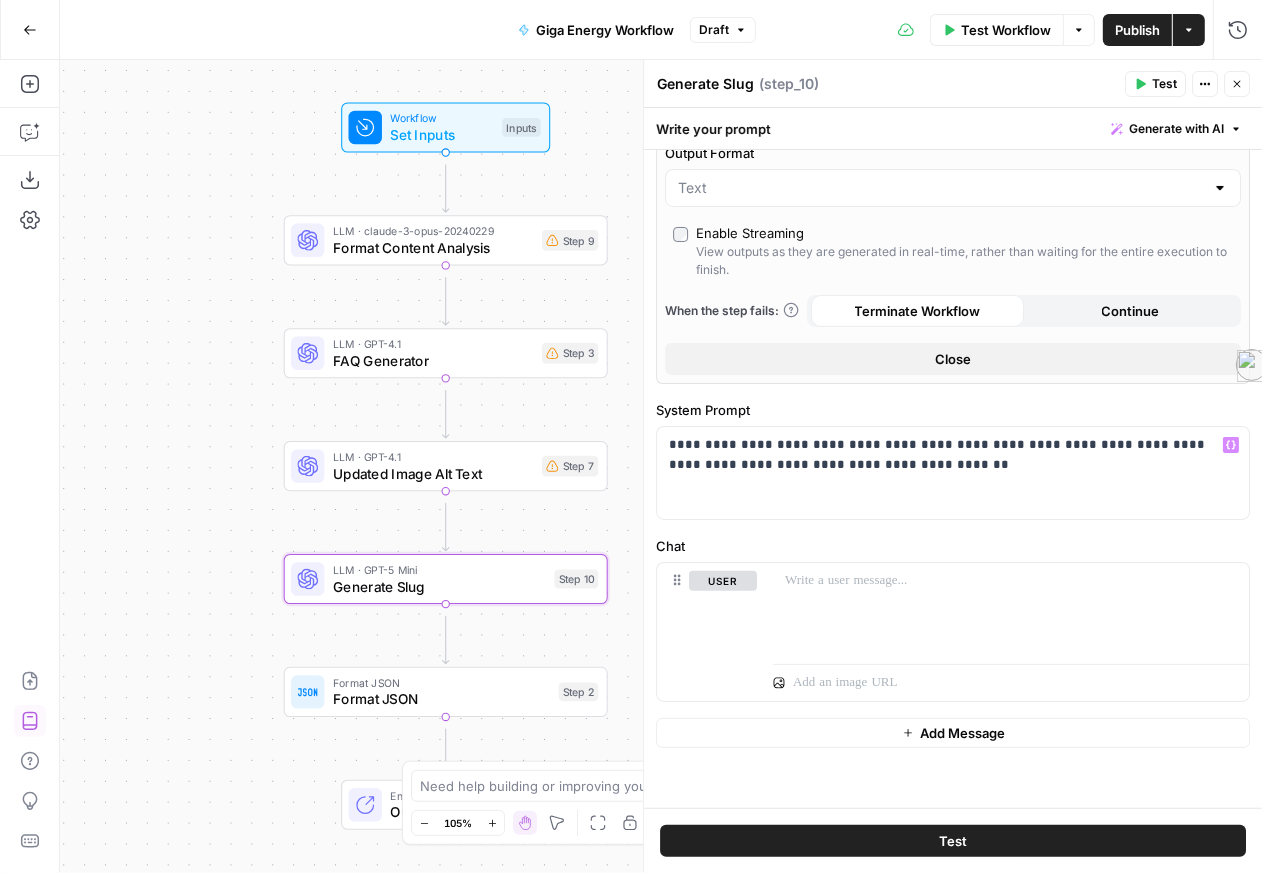 click on "**********" at bounding box center [953, 473] 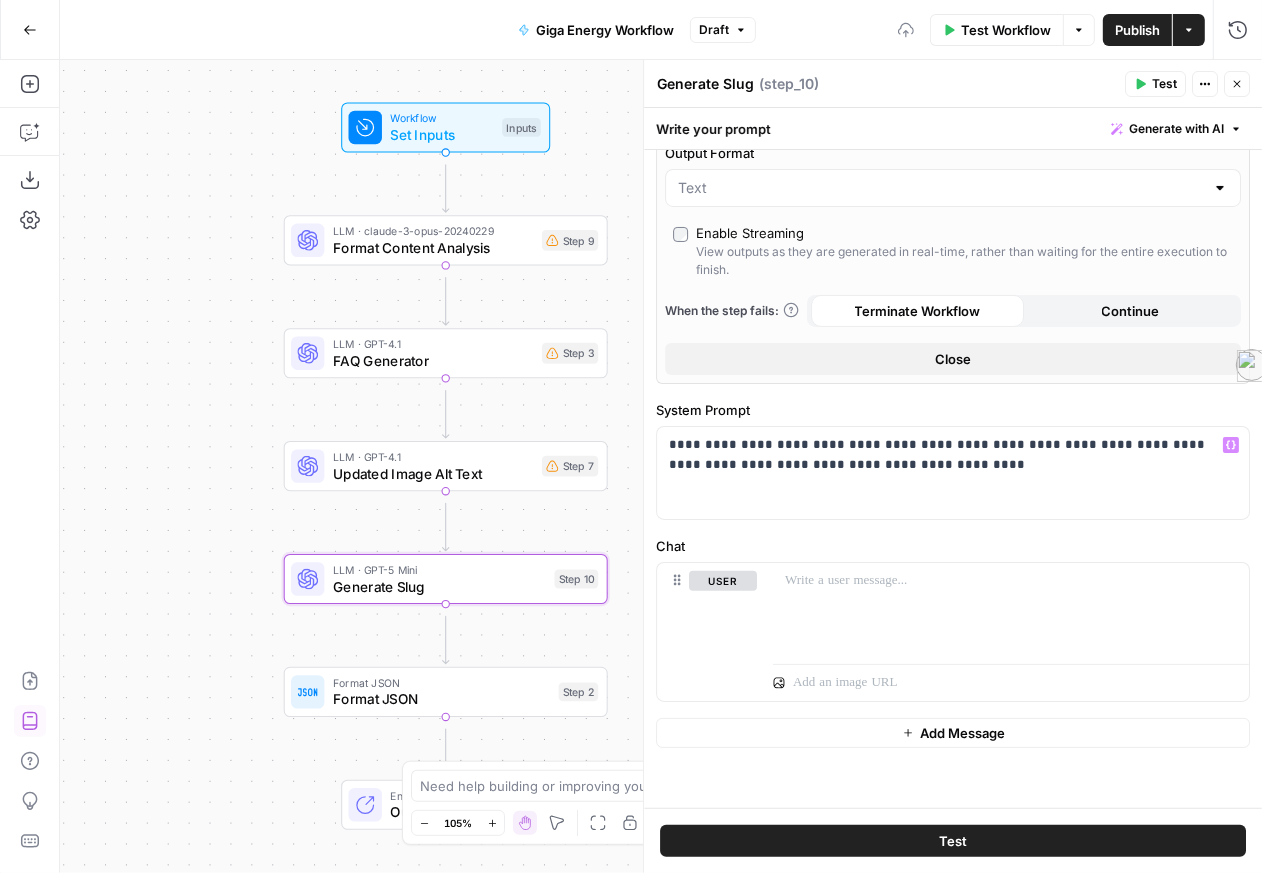 click on "**********" at bounding box center (947, 460) 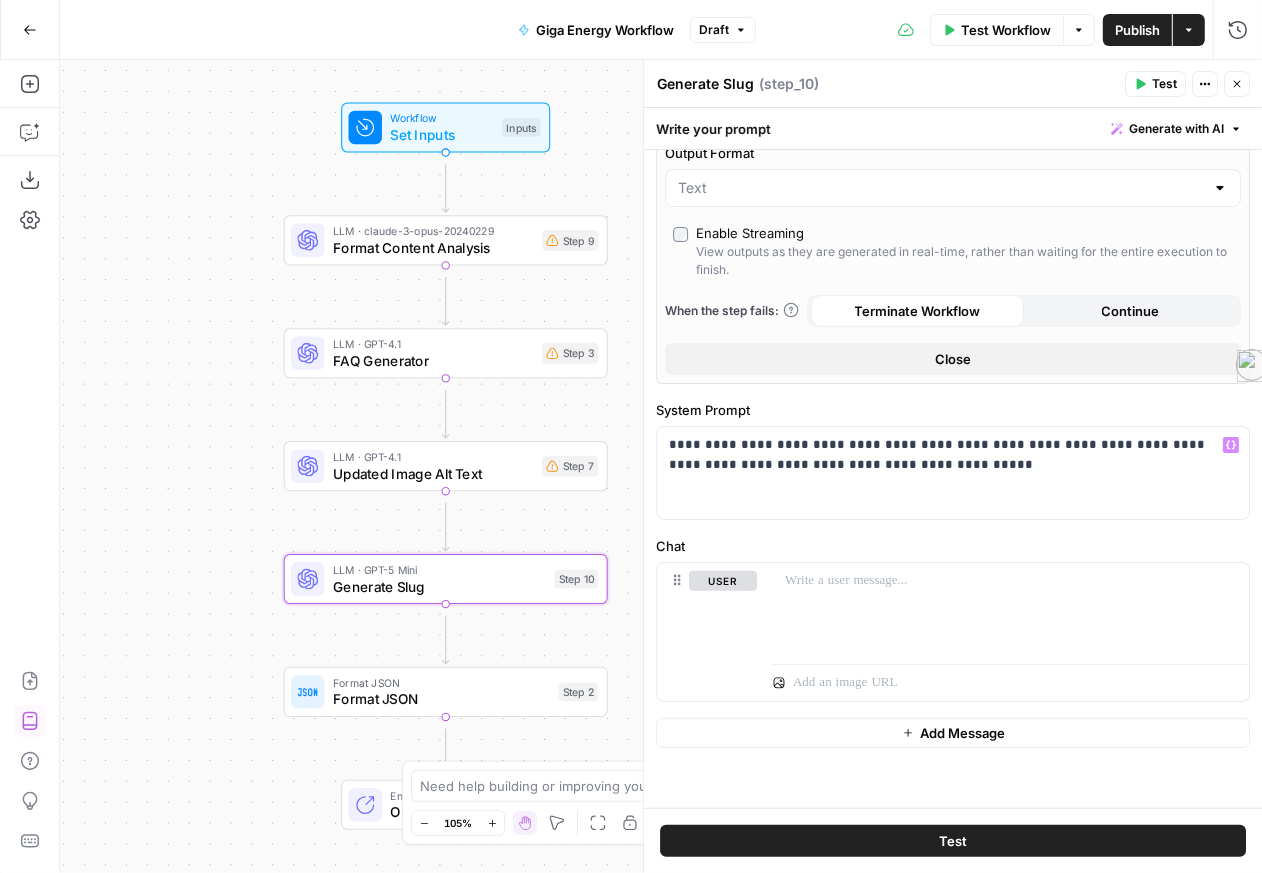 click on "**********" at bounding box center [947, 460] 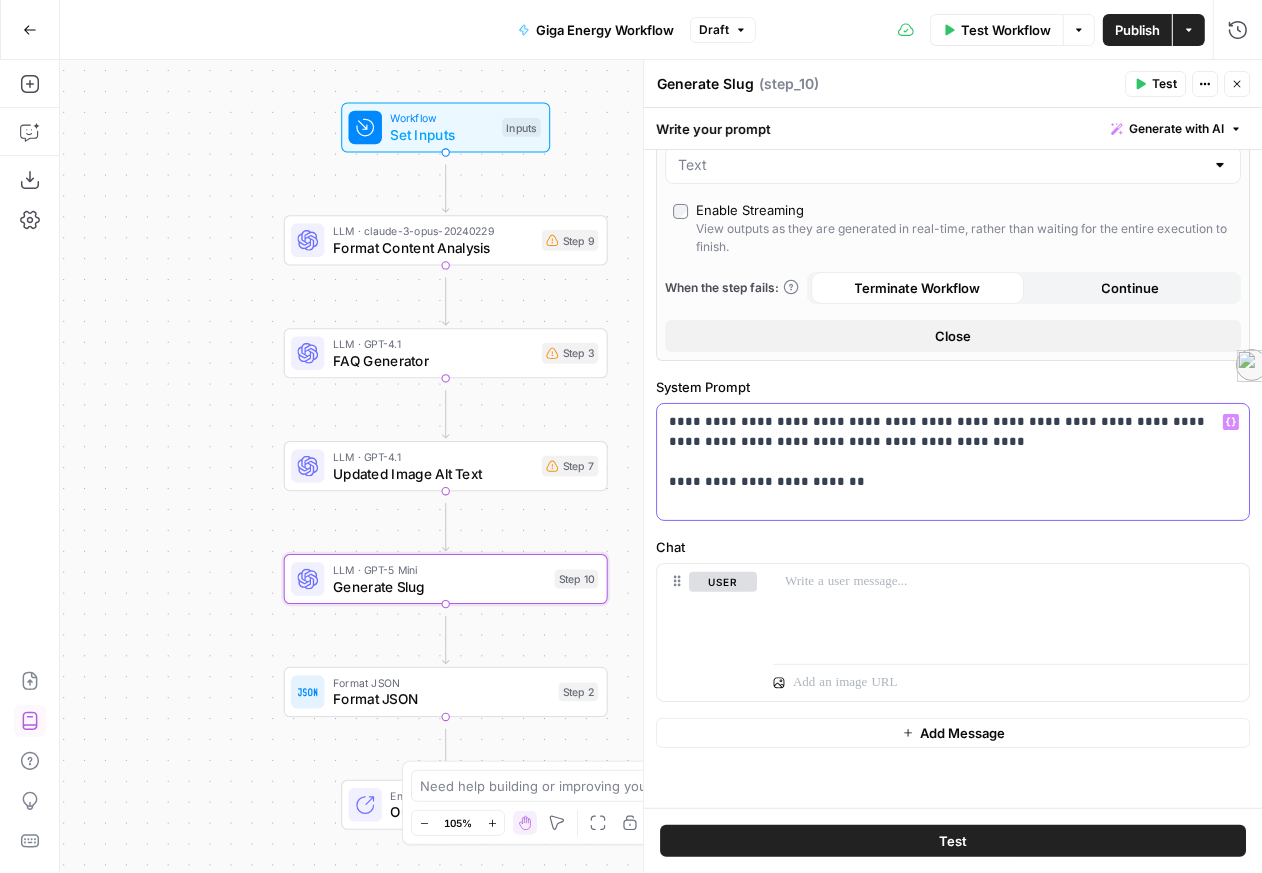click on "**********" at bounding box center [947, 462] 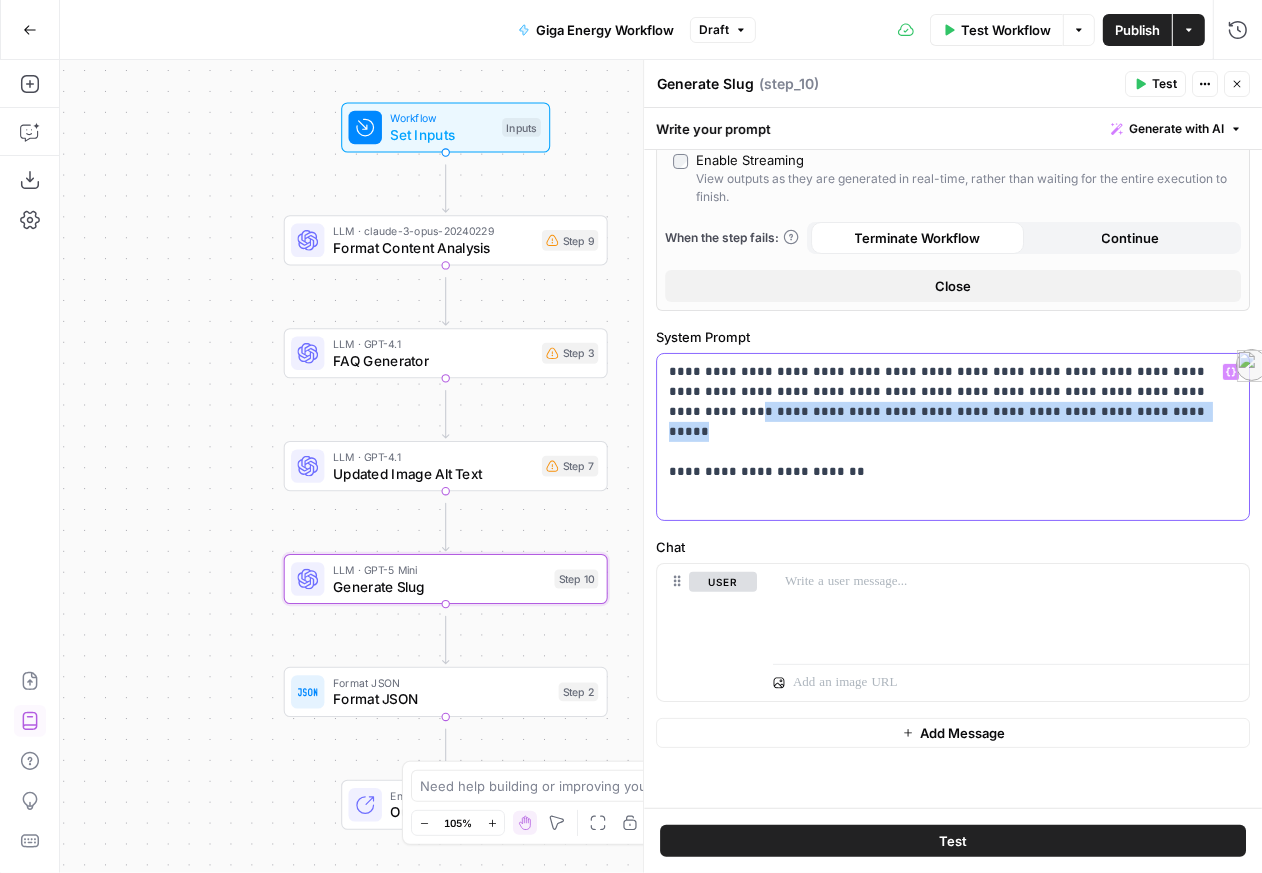 click on "**********" at bounding box center (947, 437) 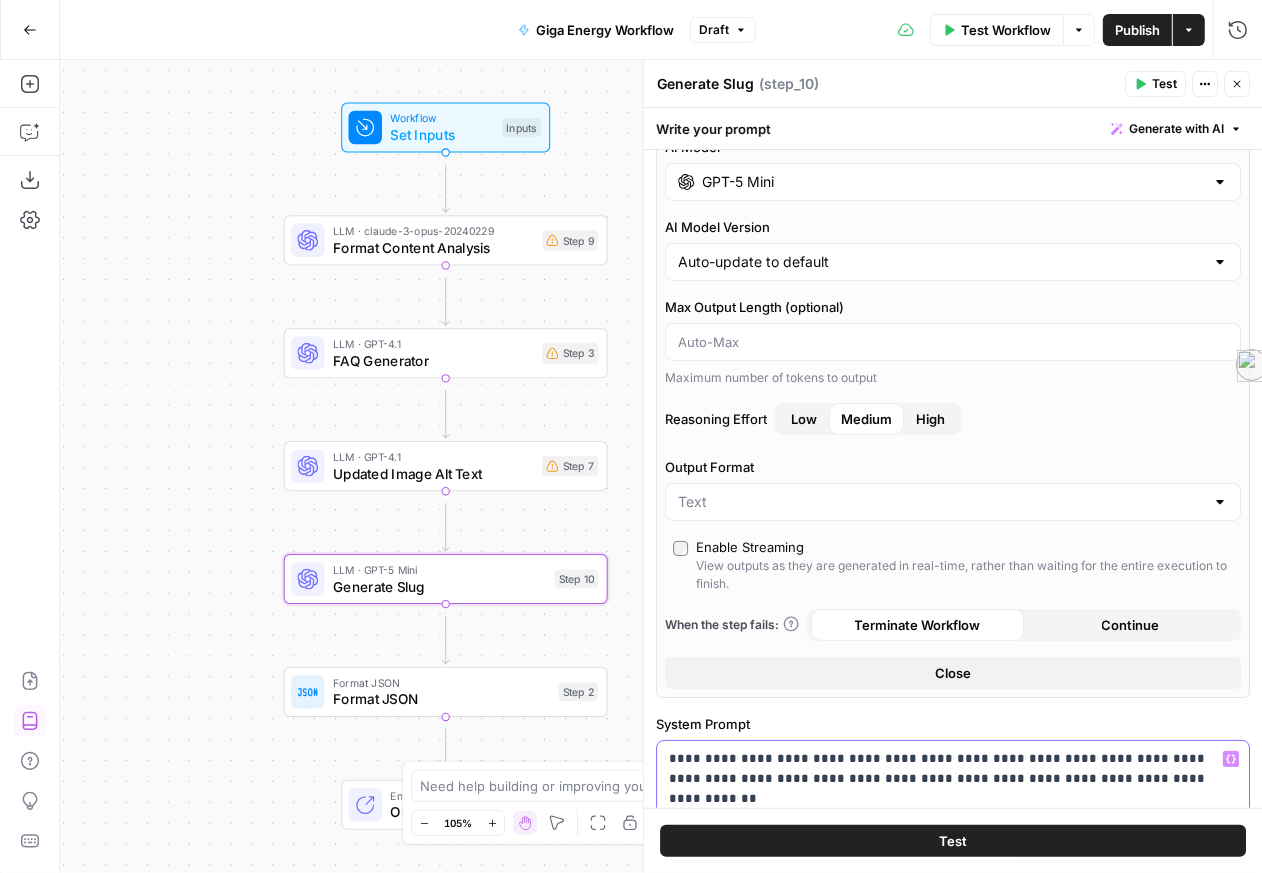 scroll, scrollTop: 0, scrollLeft: 0, axis: both 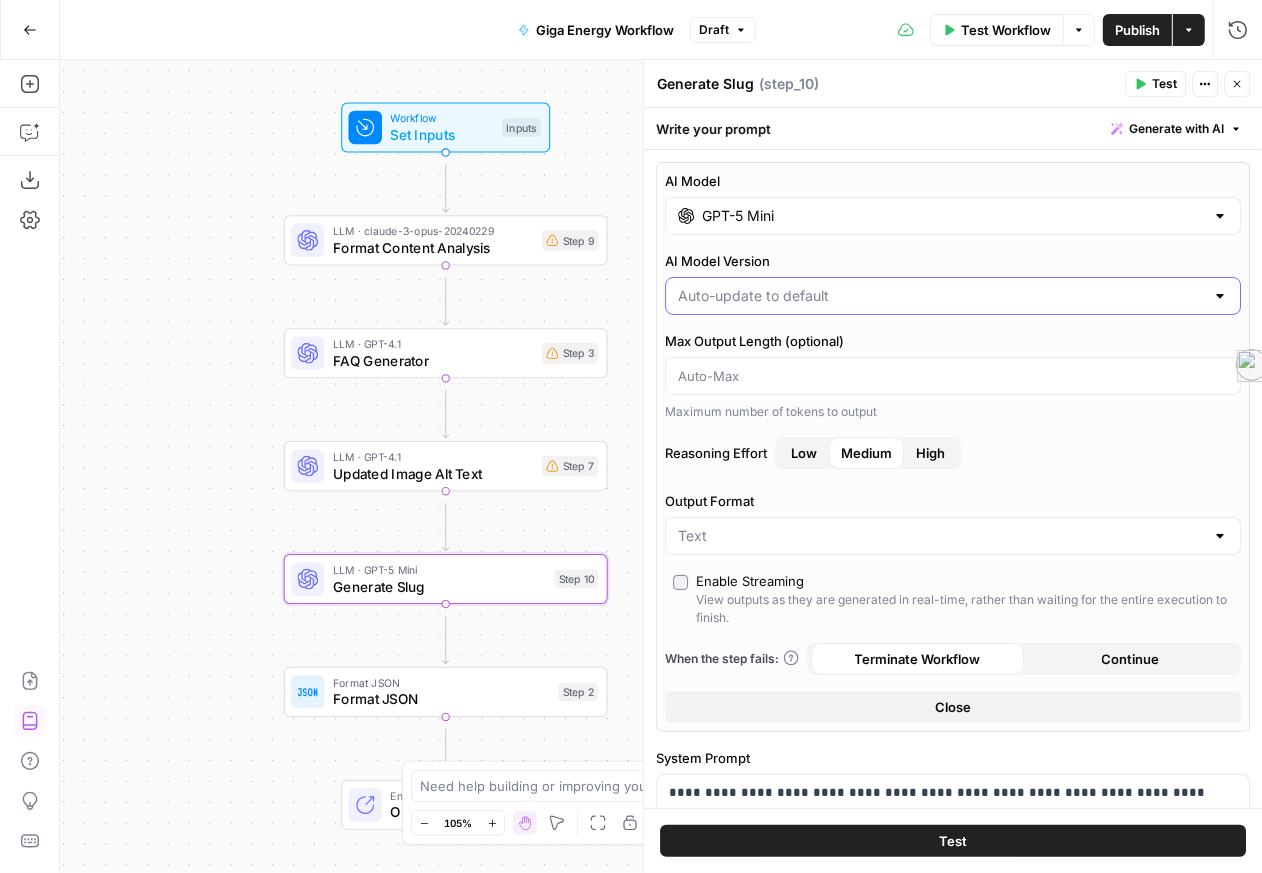 click on "AI Model Version" at bounding box center [941, 296] 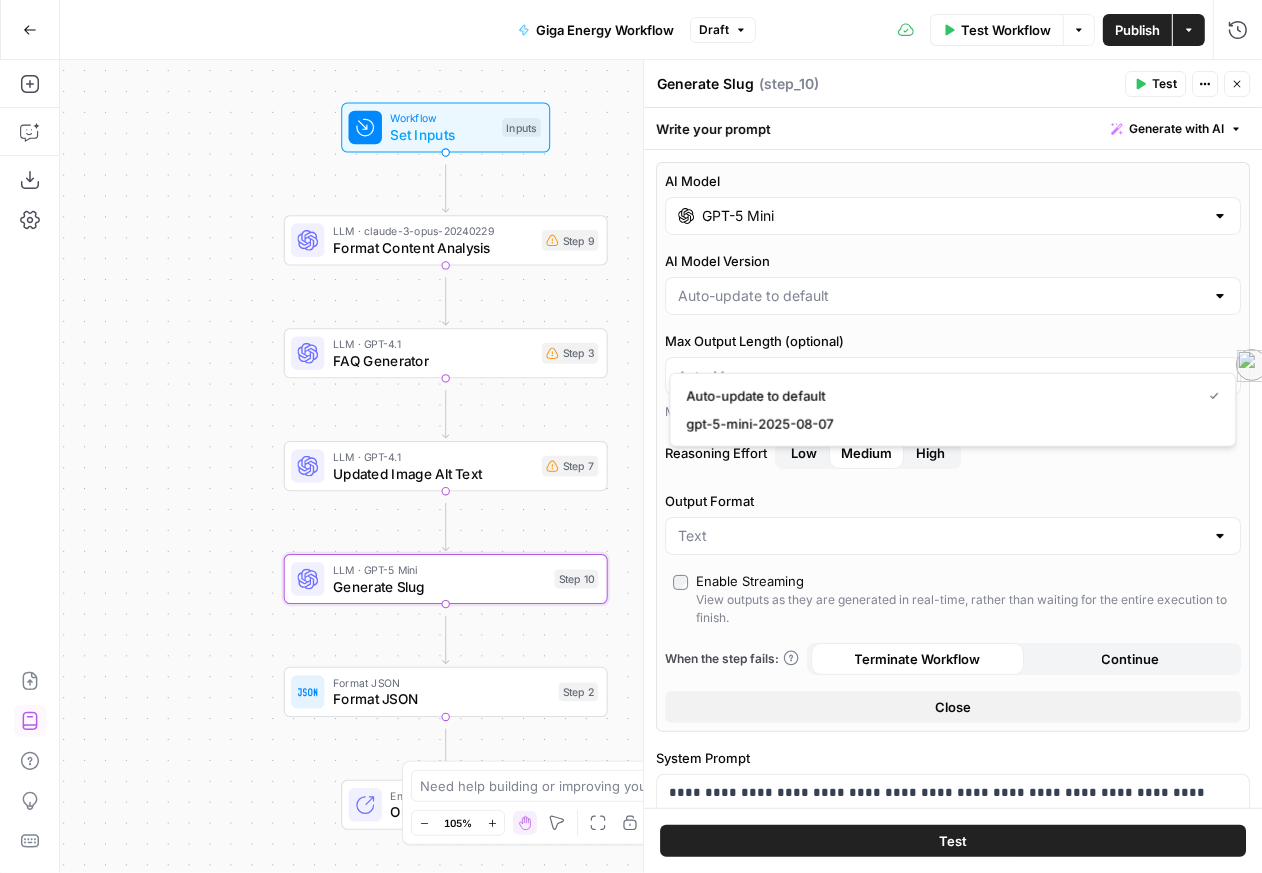 type on "Auto-update to default" 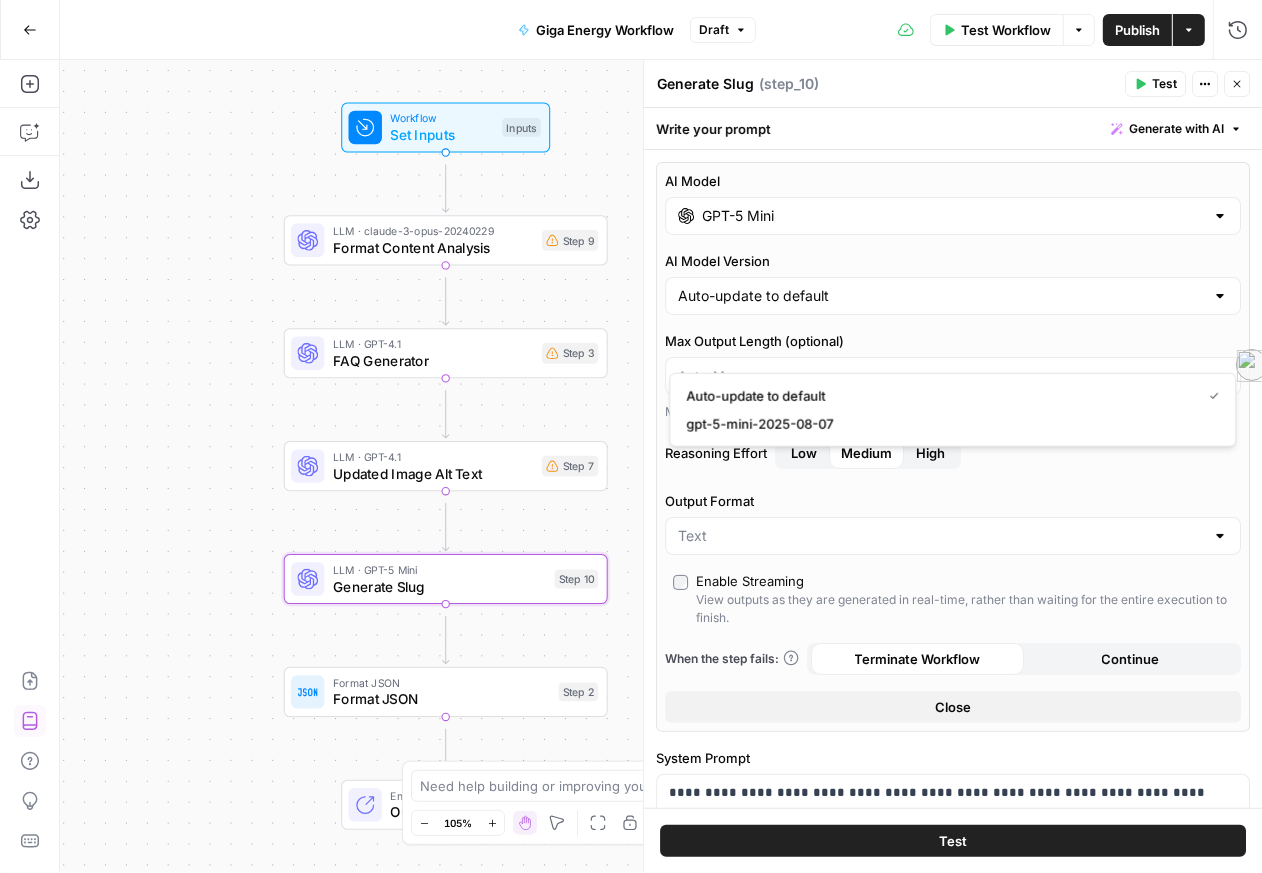 click on "AI Model Version" at bounding box center (953, 261) 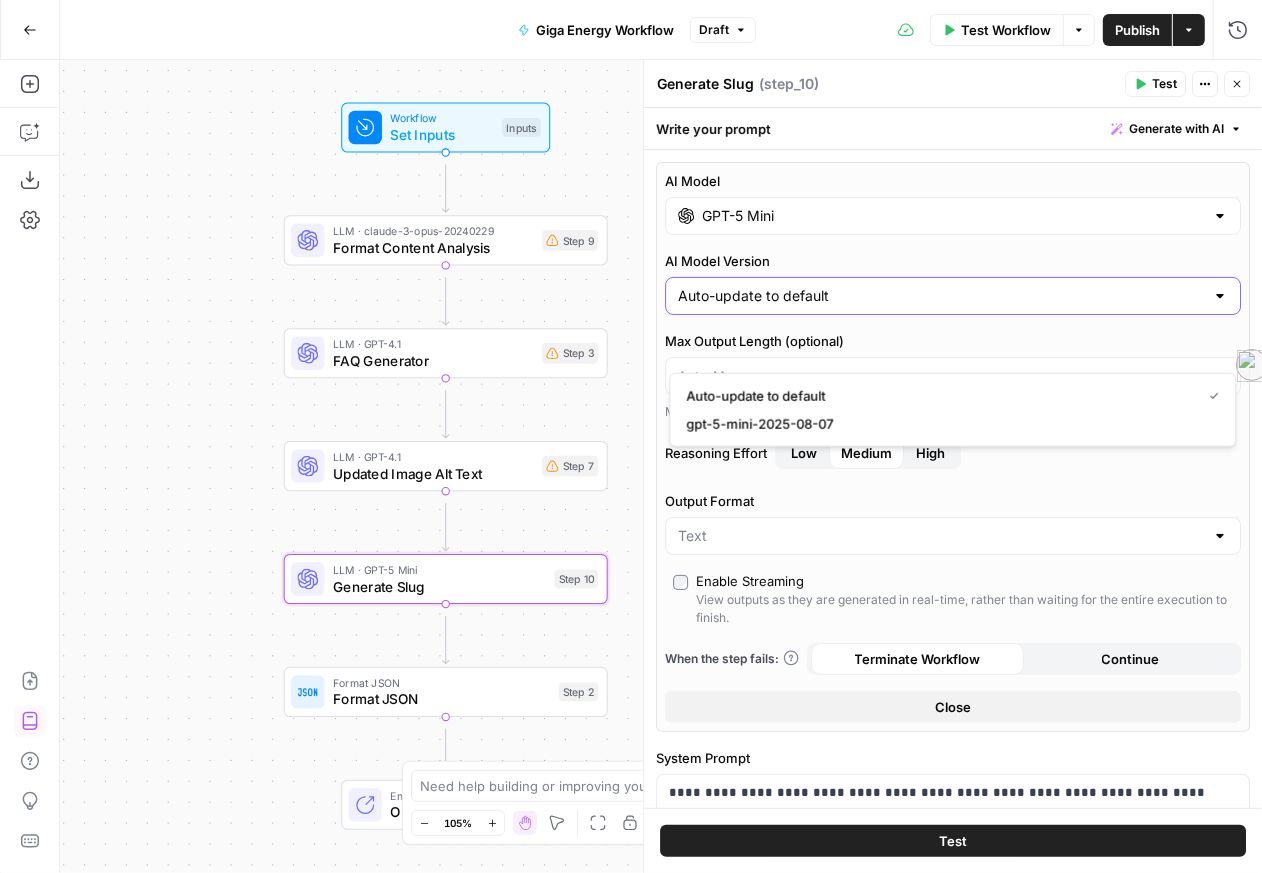 click on "Auto-update to default" at bounding box center [941, 296] 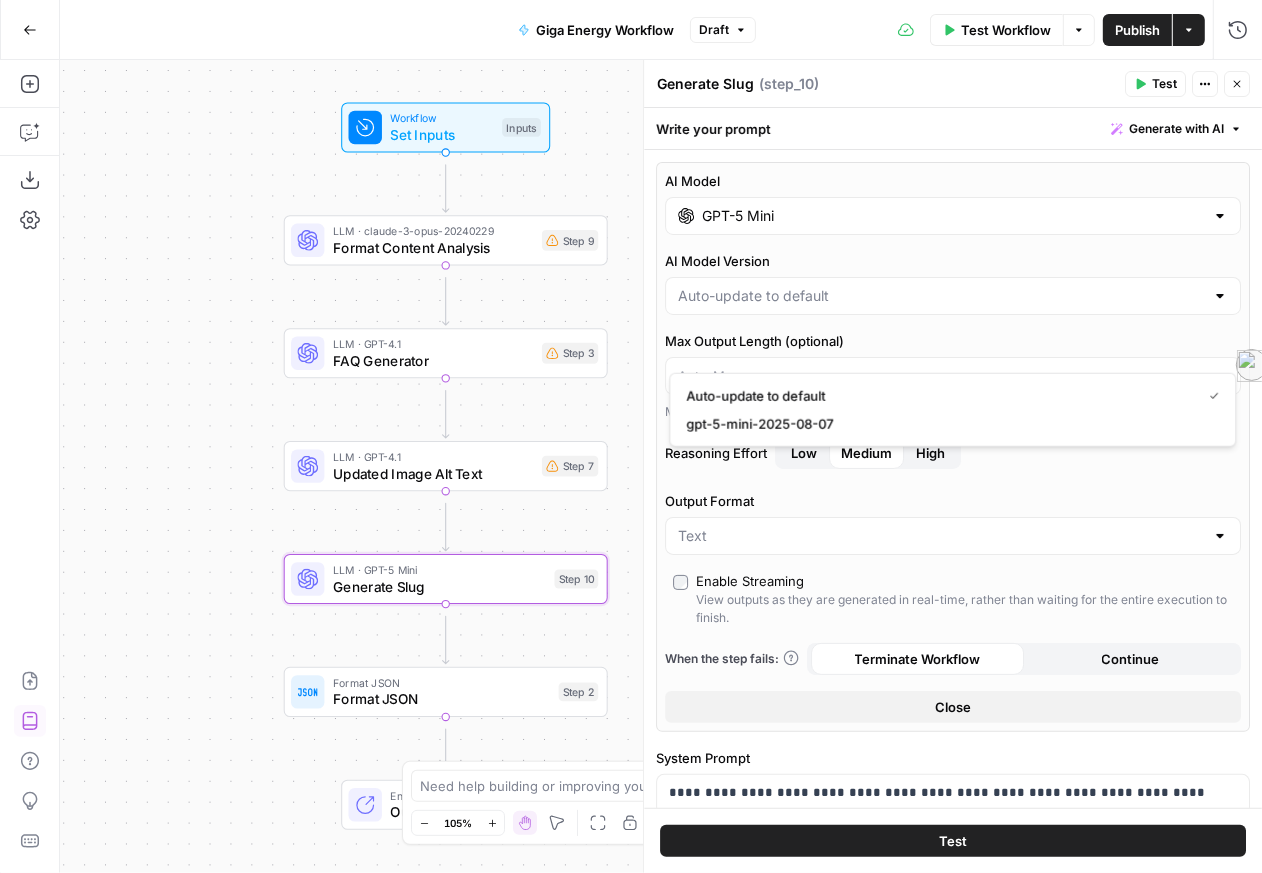 type on "Auto-update to default" 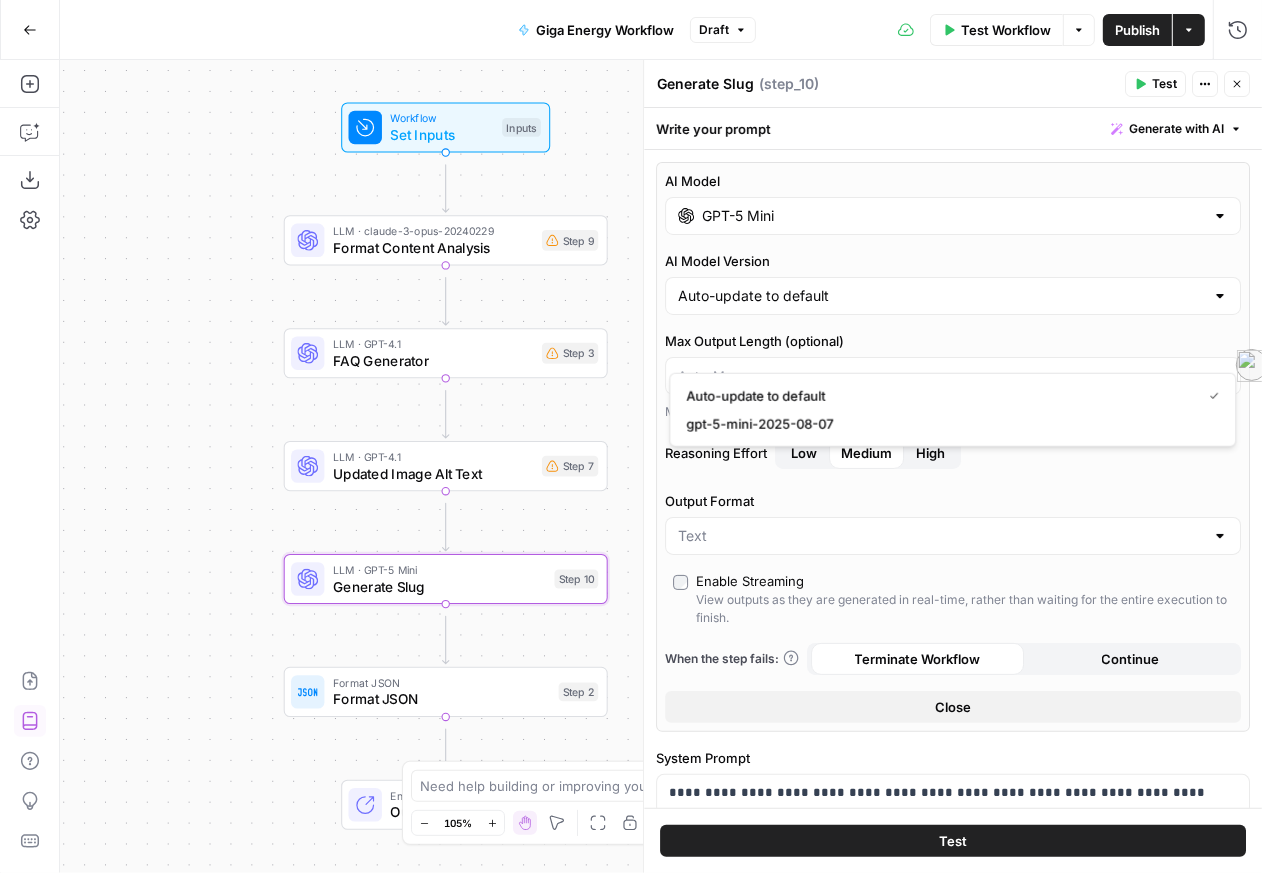 click on "Low" at bounding box center (804, 453) 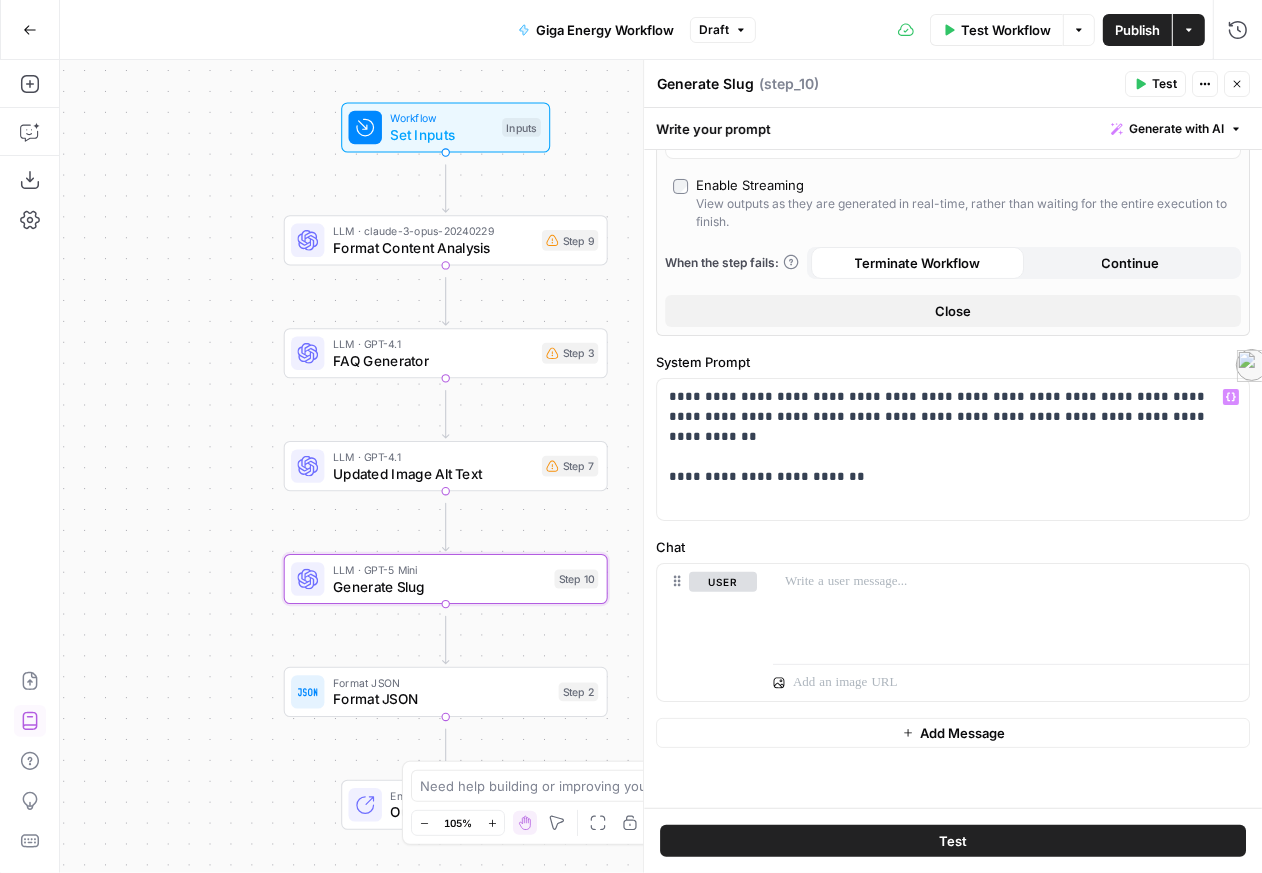 scroll, scrollTop: 620, scrollLeft: 0, axis: vertical 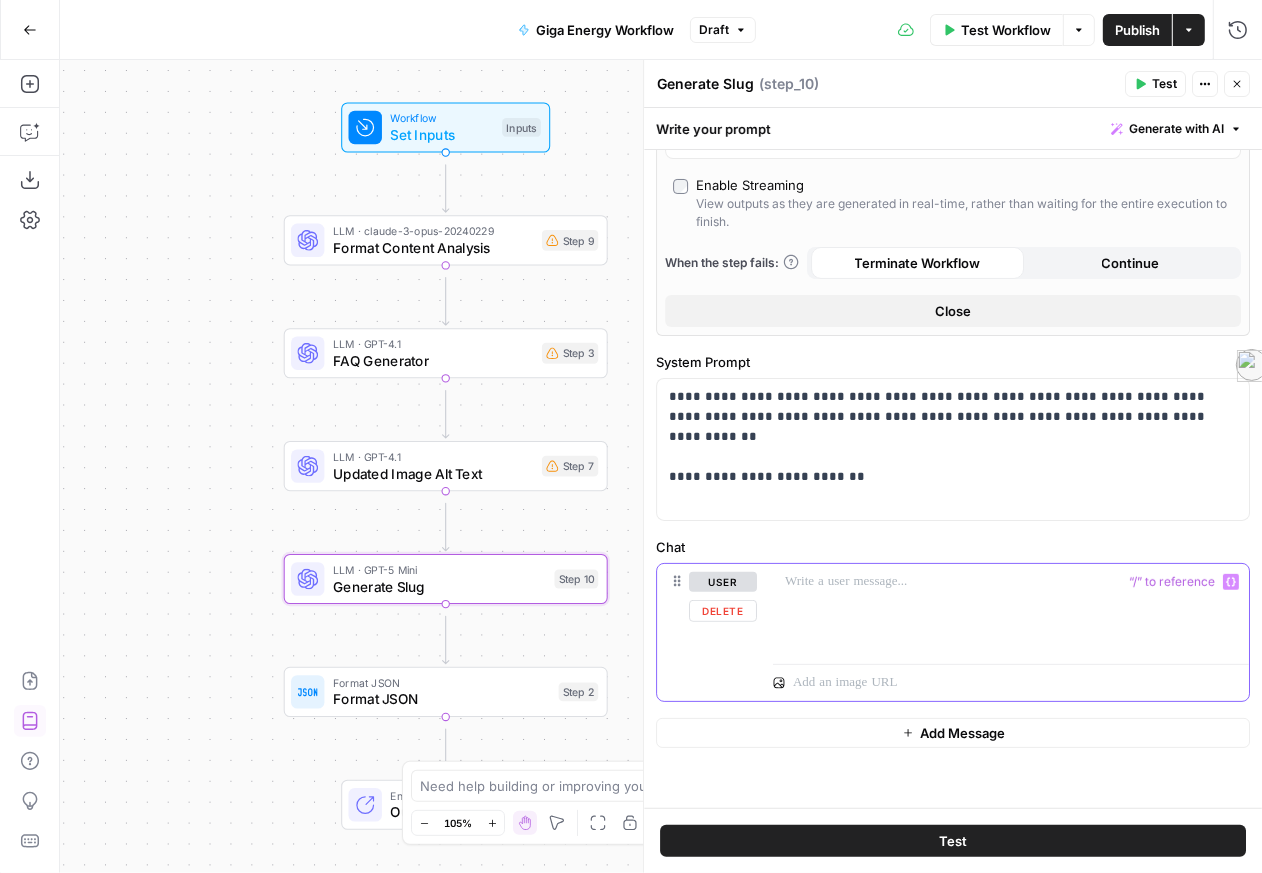 click at bounding box center (1011, 610) 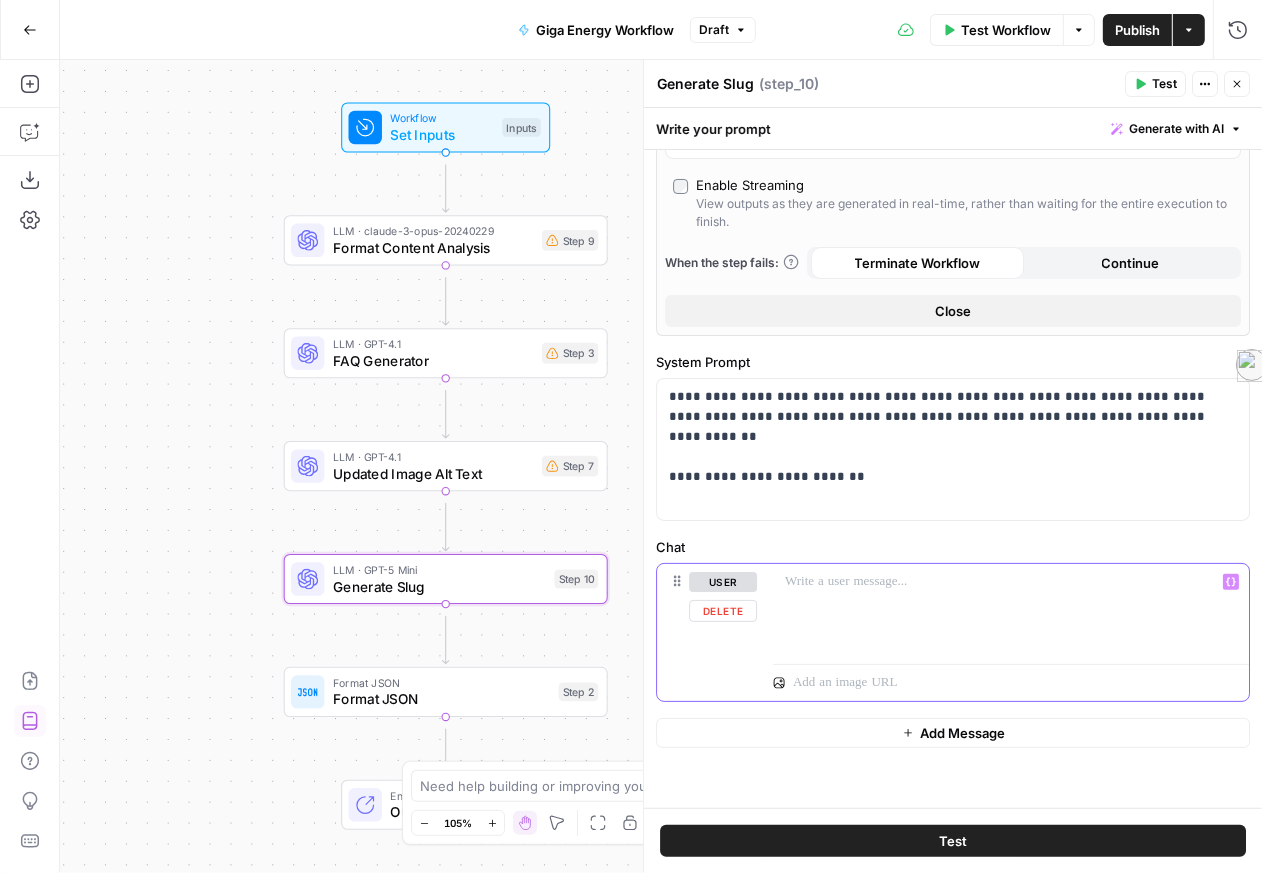 type 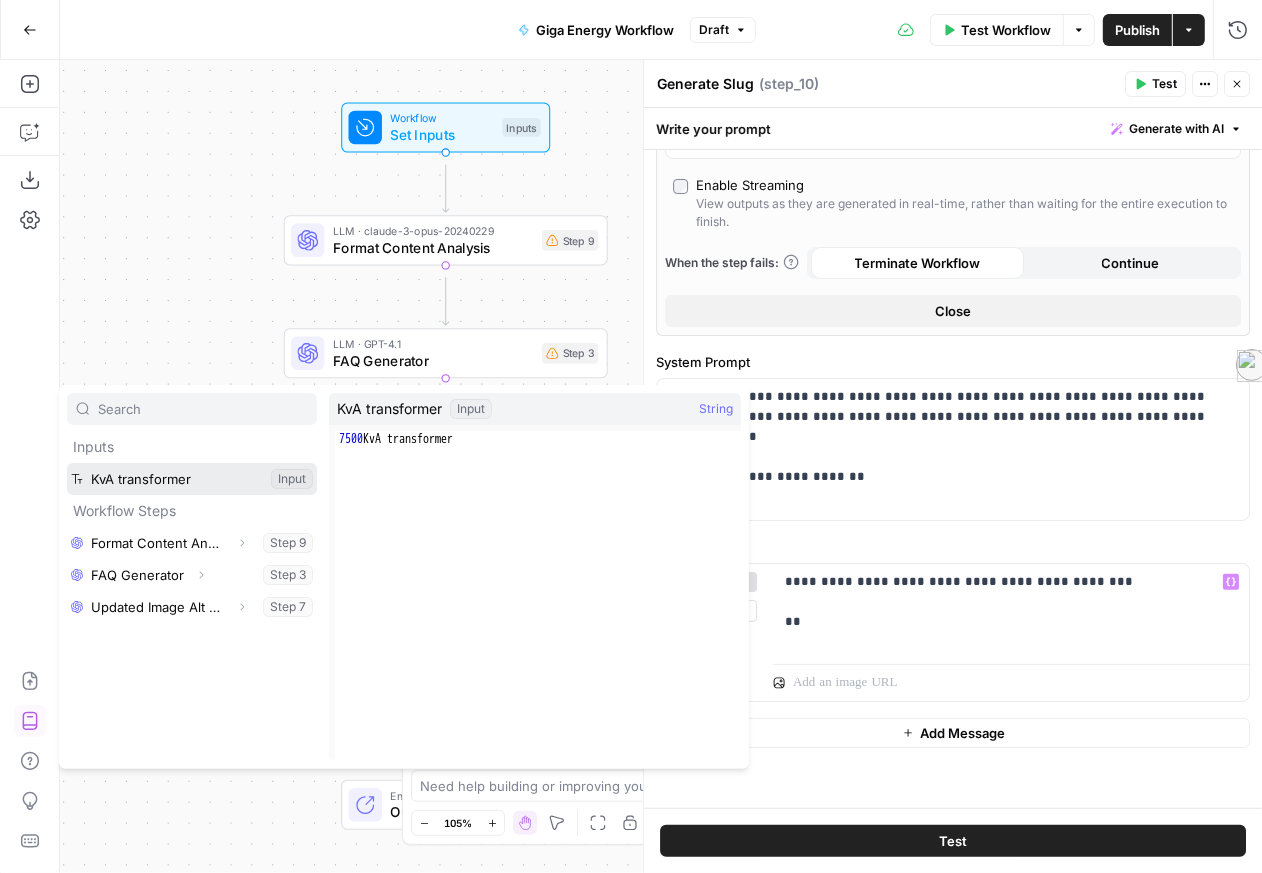 click at bounding box center (192, 479) 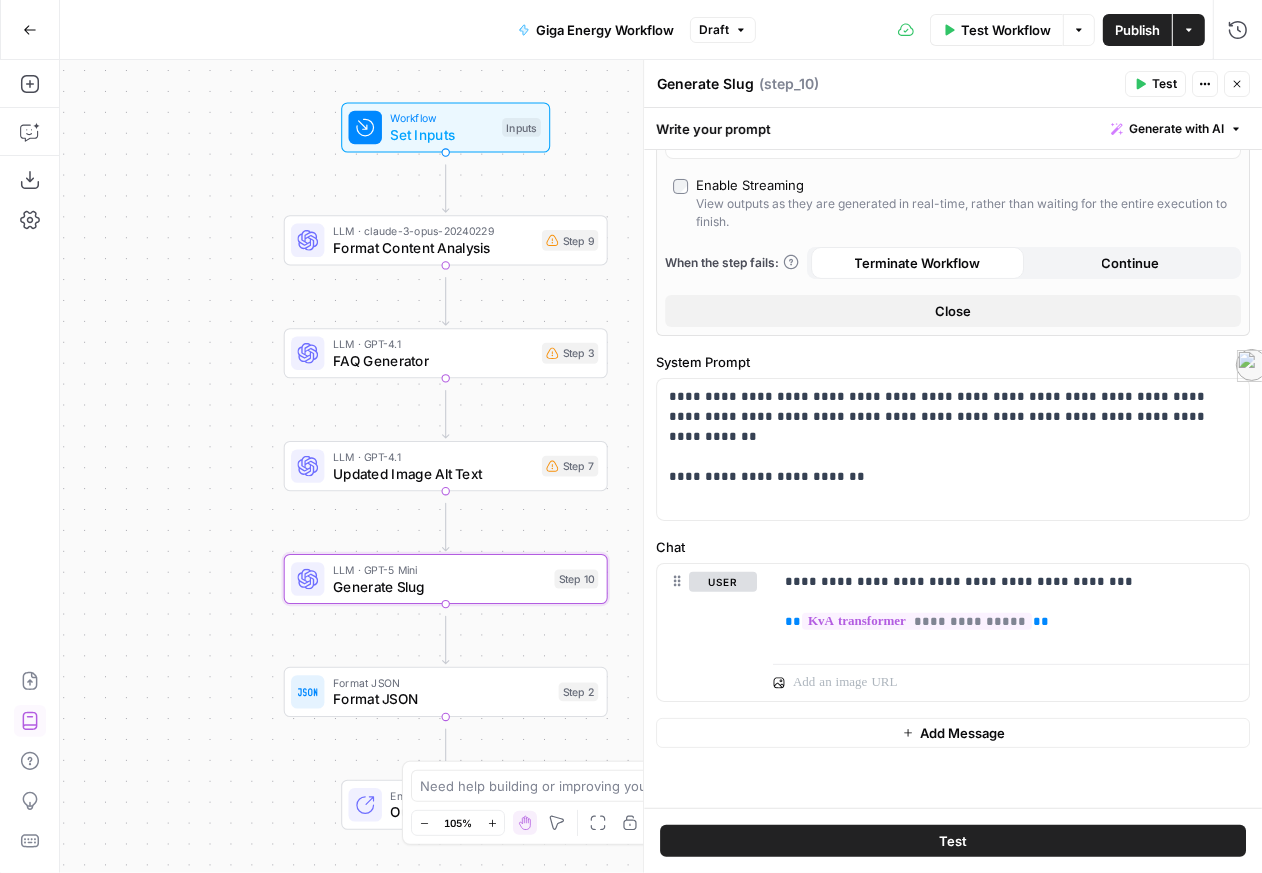 click on "Test" at bounding box center (953, 841) 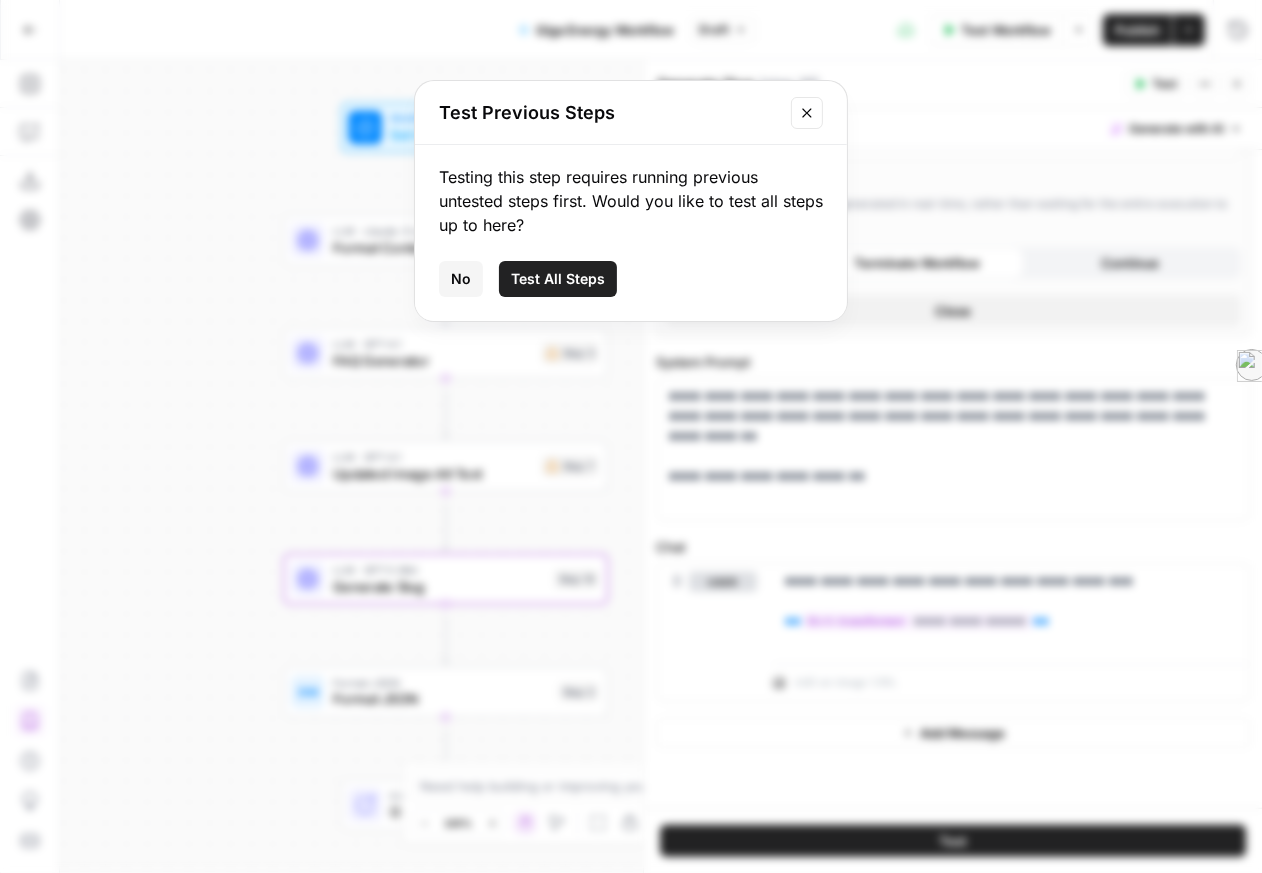 click on "Test All Steps" at bounding box center [558, 279] 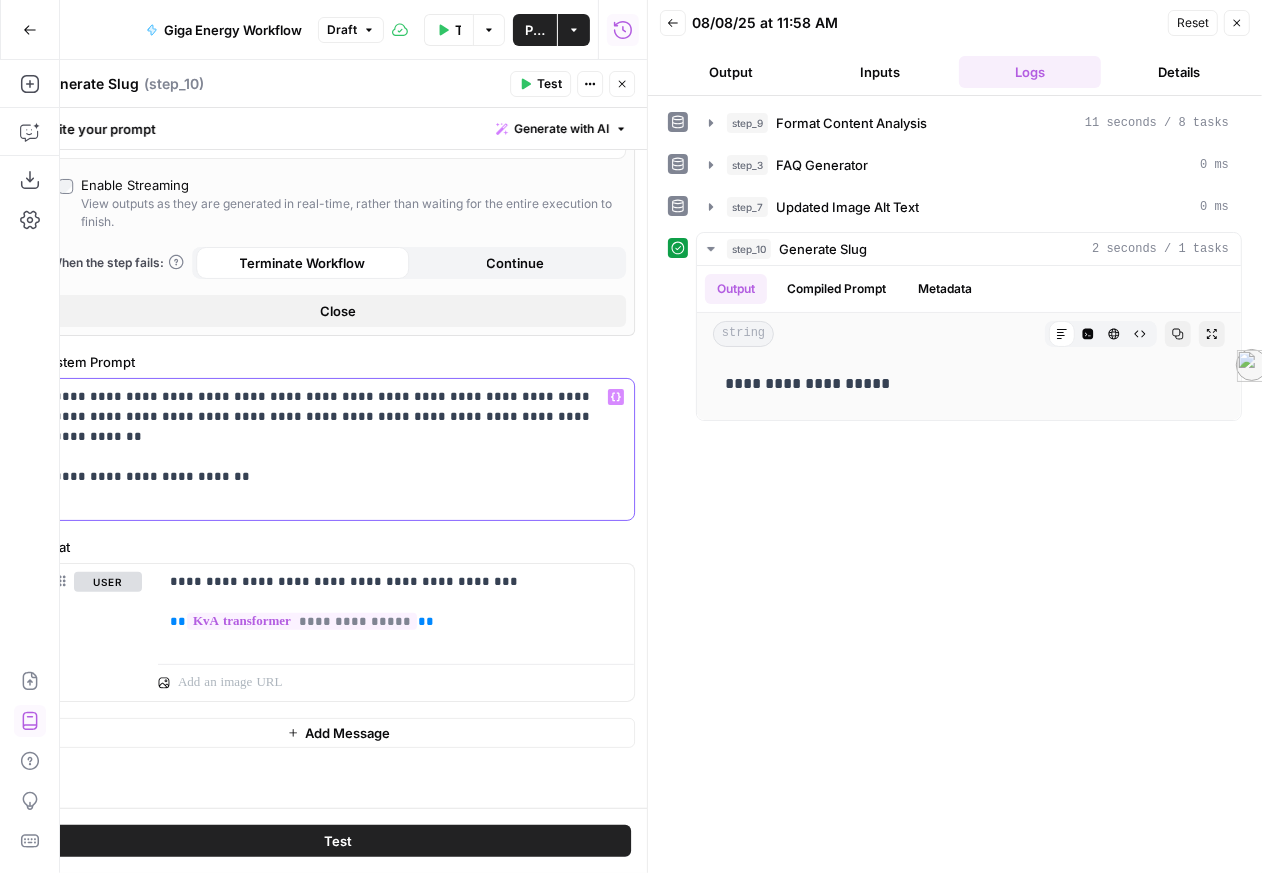 click on "**********" at bounding box center (332, 449) 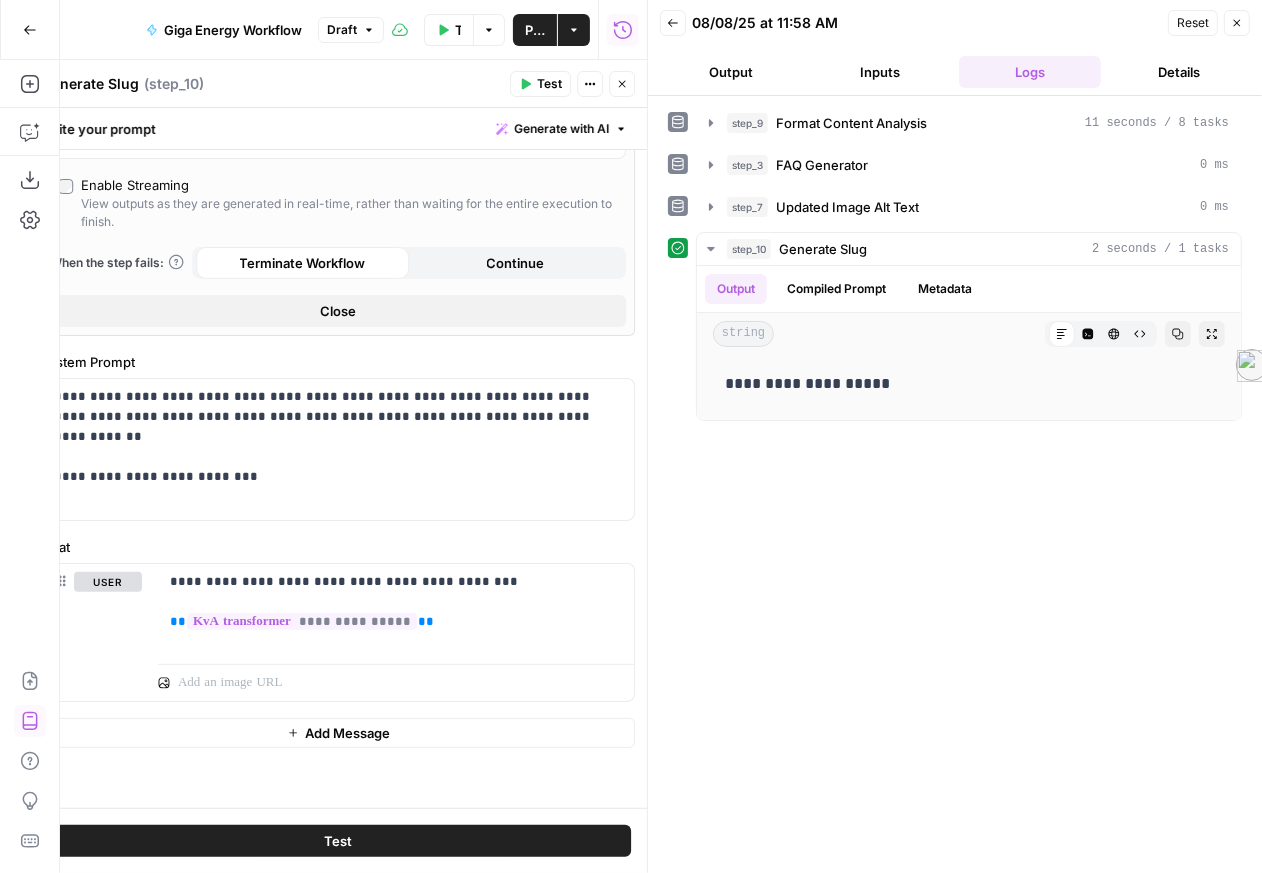 click on "**********" at bounding box center (338, 436) 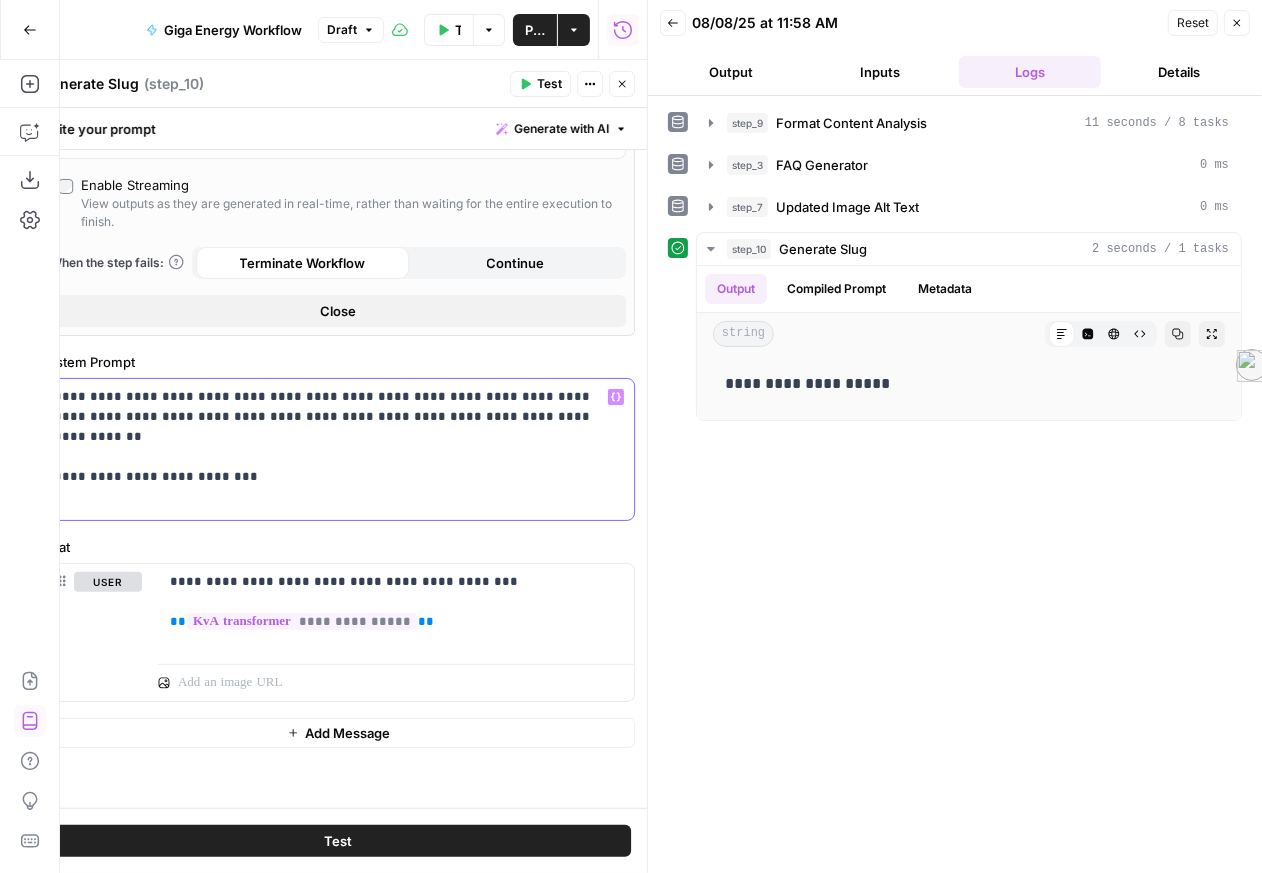 click on "**********" at bounding box center [332, 449] 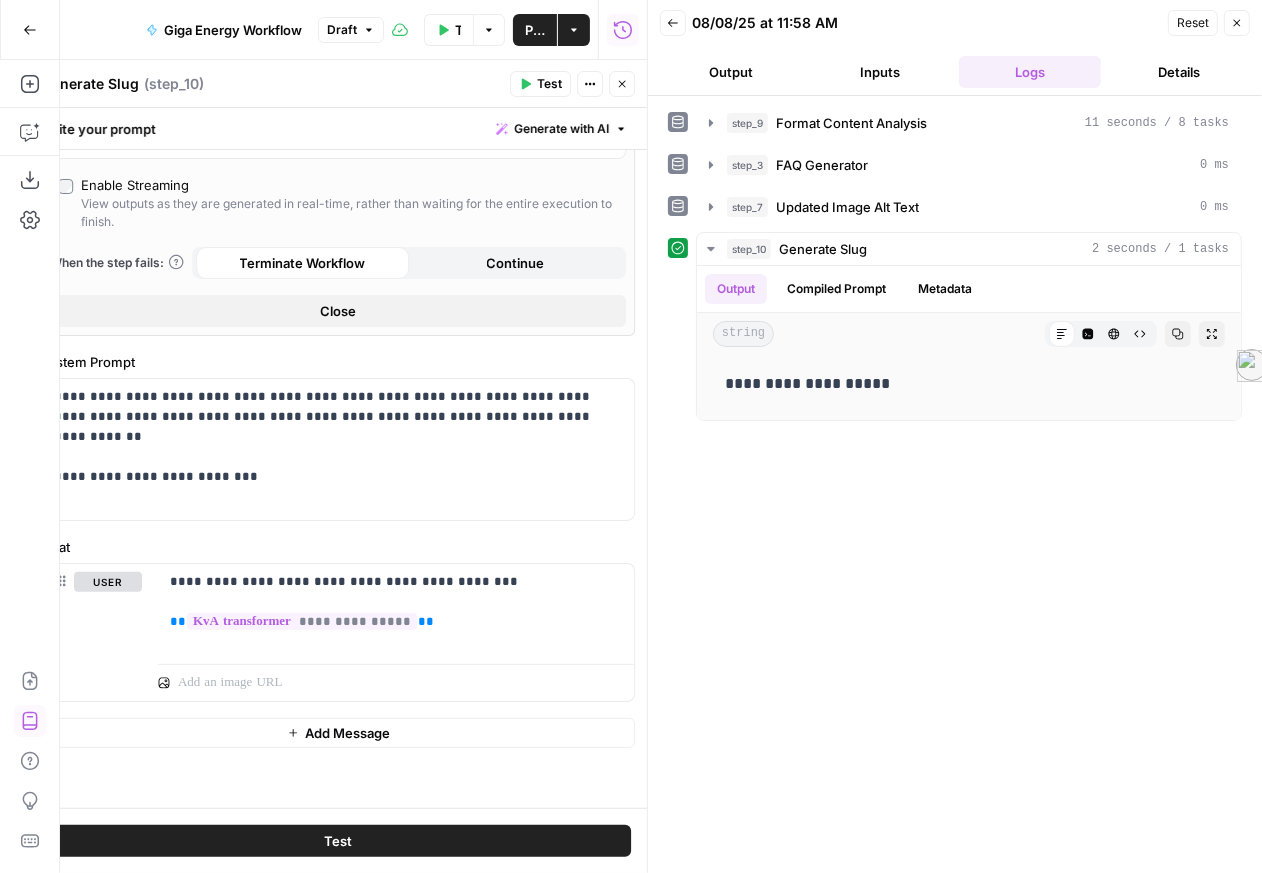 click on "Test" at bounding box center (338, 841) 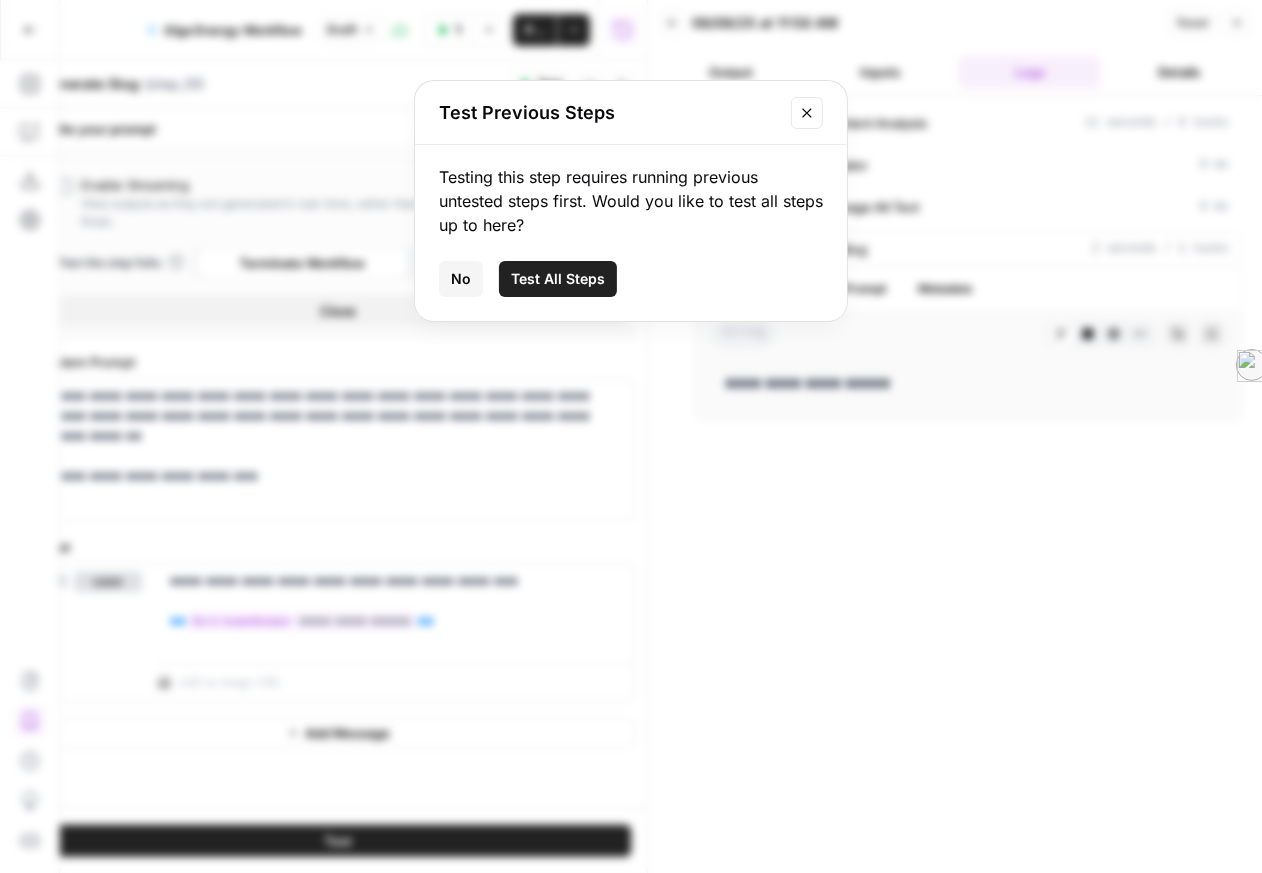 click on "Test All Steps" at bounding box center (558, 279) 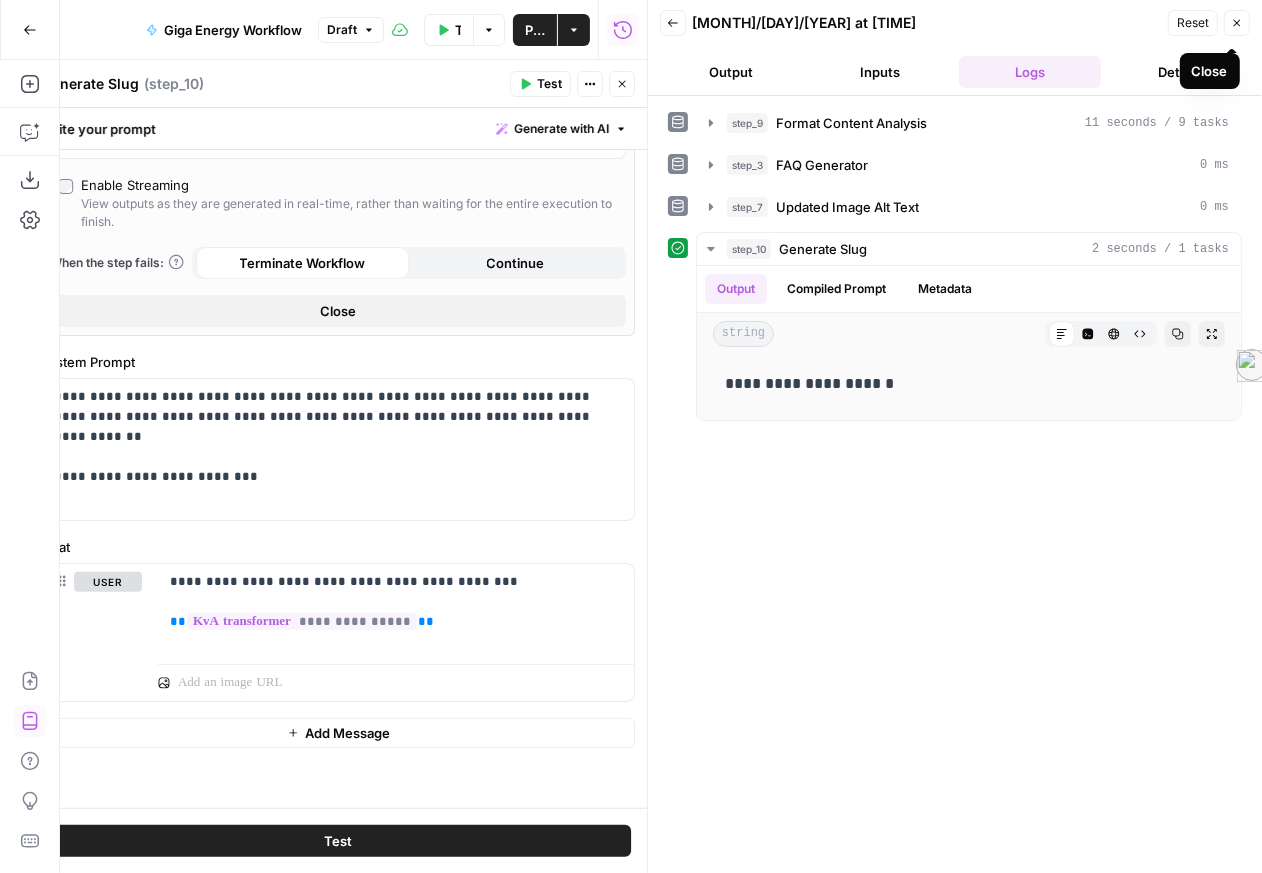 click on "Close" at bounding box center (1237, 23) 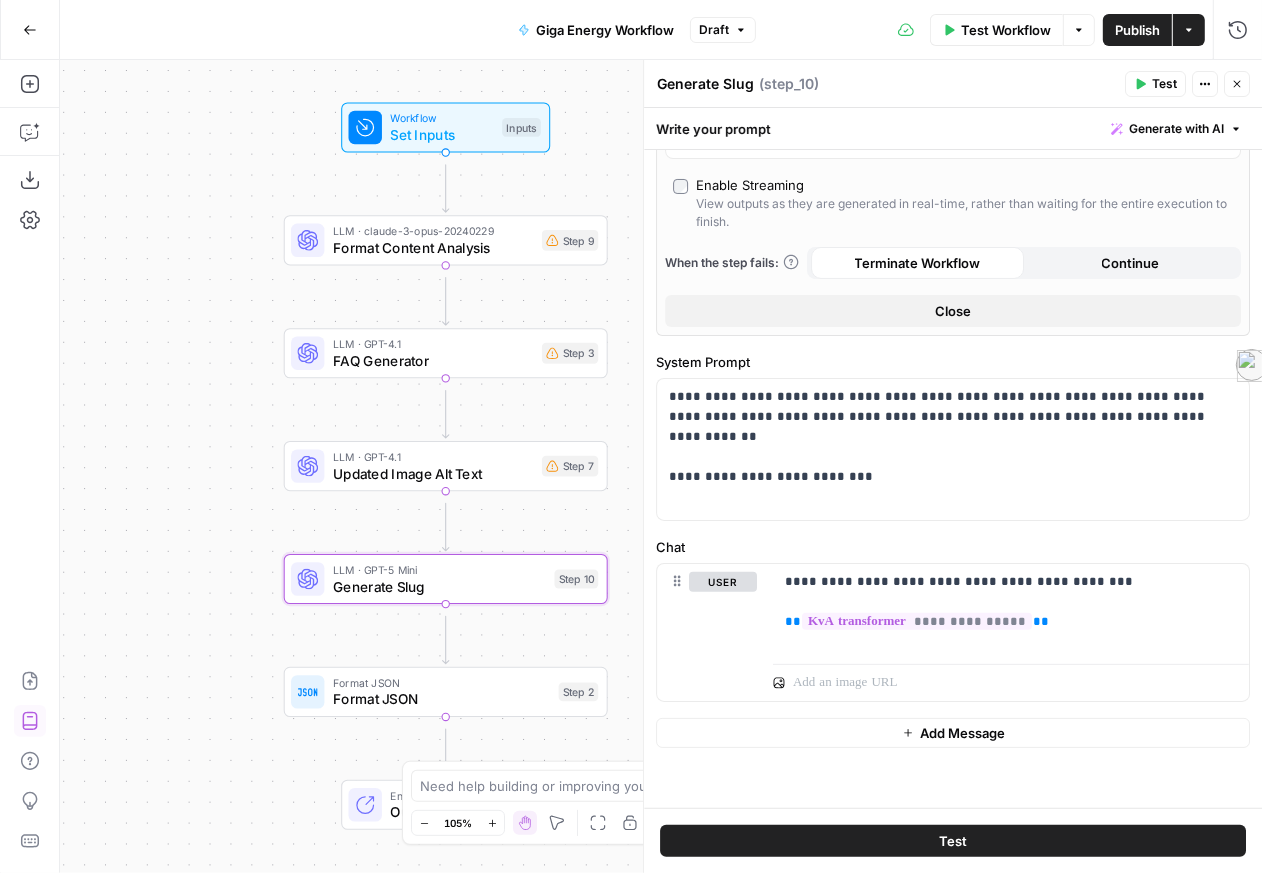 click on "Format JSON Format JSON Step 2 Copy step Delete step Add Note Test" at bounding box center [444, 692] 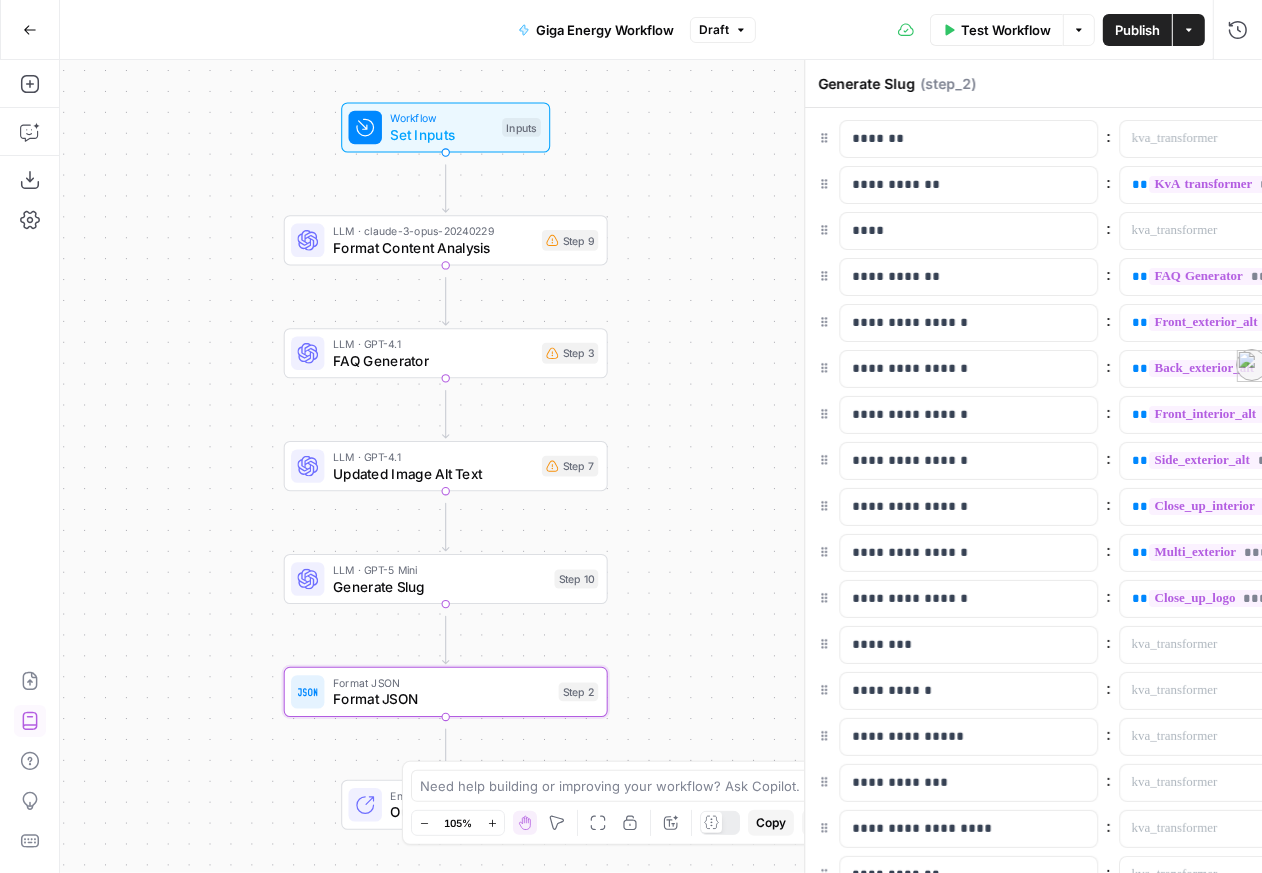 type on "Format JSON" 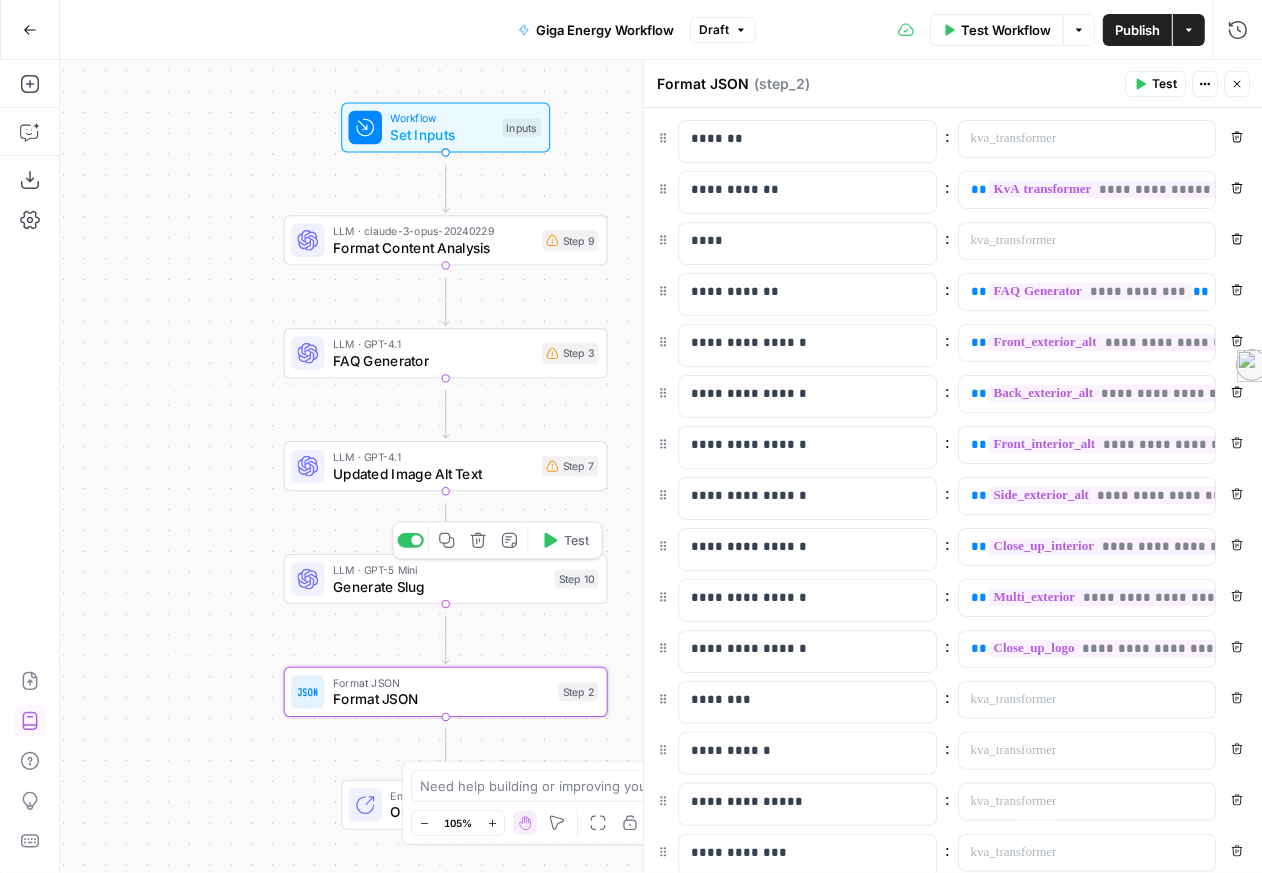 click on "Generate Slug" at bounding box center (439, 586) 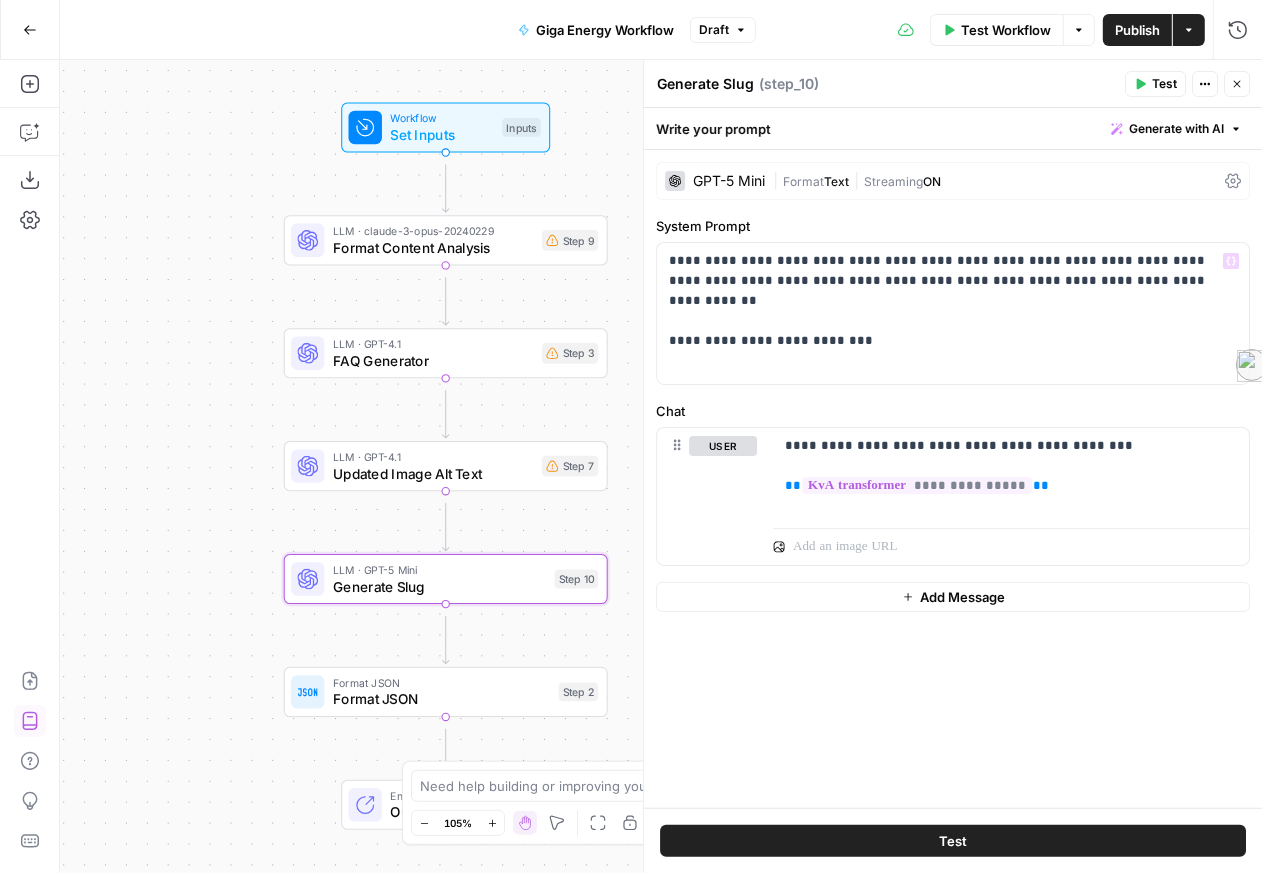 click on "Text" at bounding box center (836, 181) 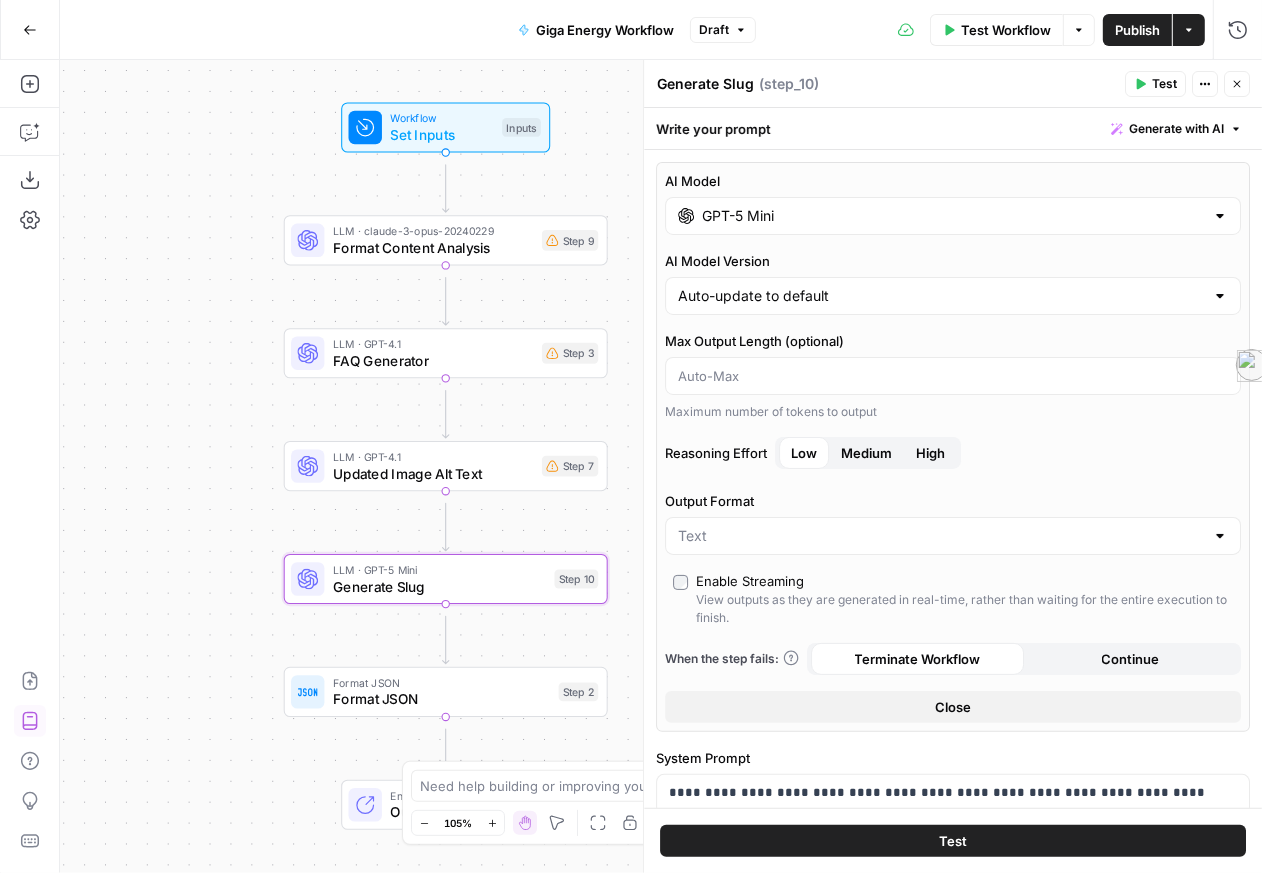 scroll, scrollTop: 46, scrollLeft: 0, axis: vertical 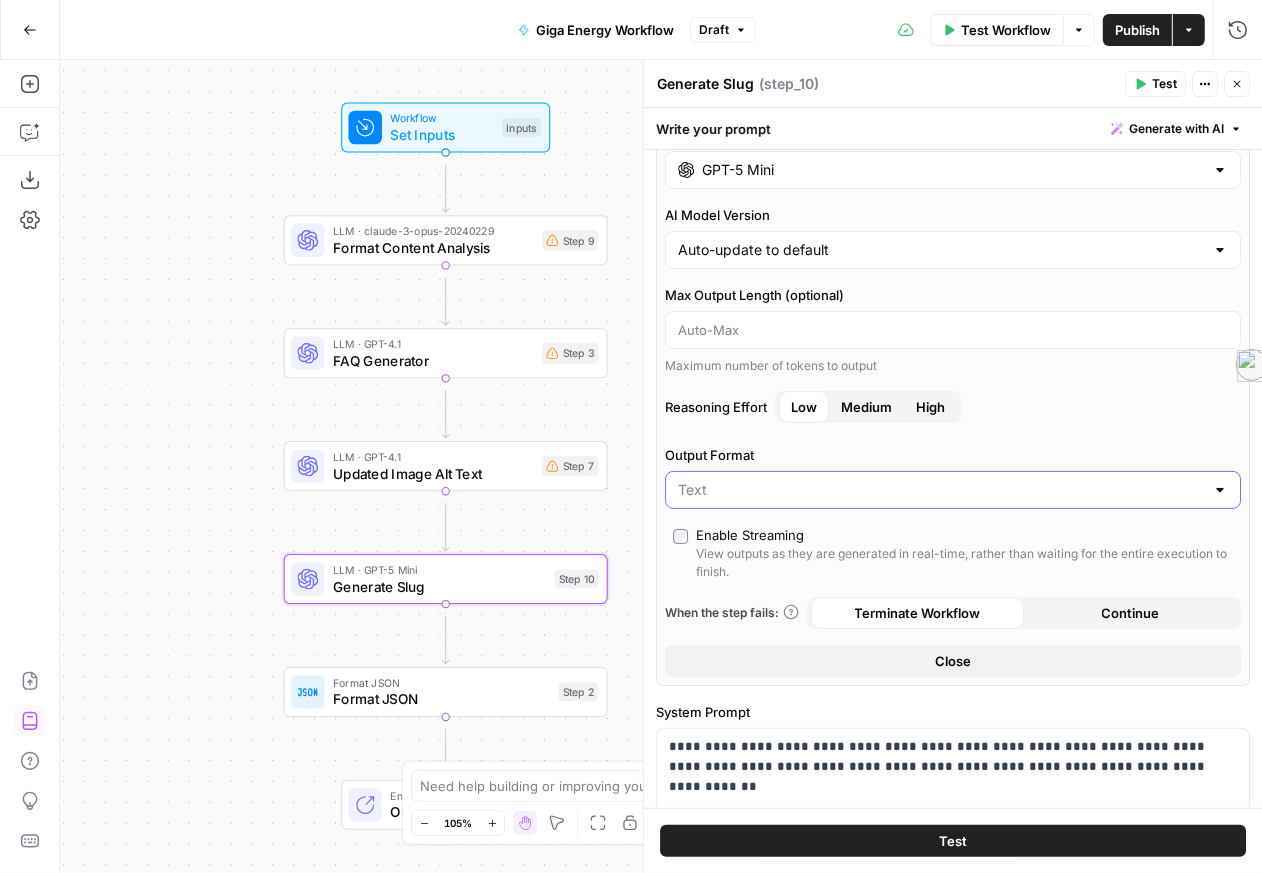click on "Output Format" at bounding box center (941, 490) 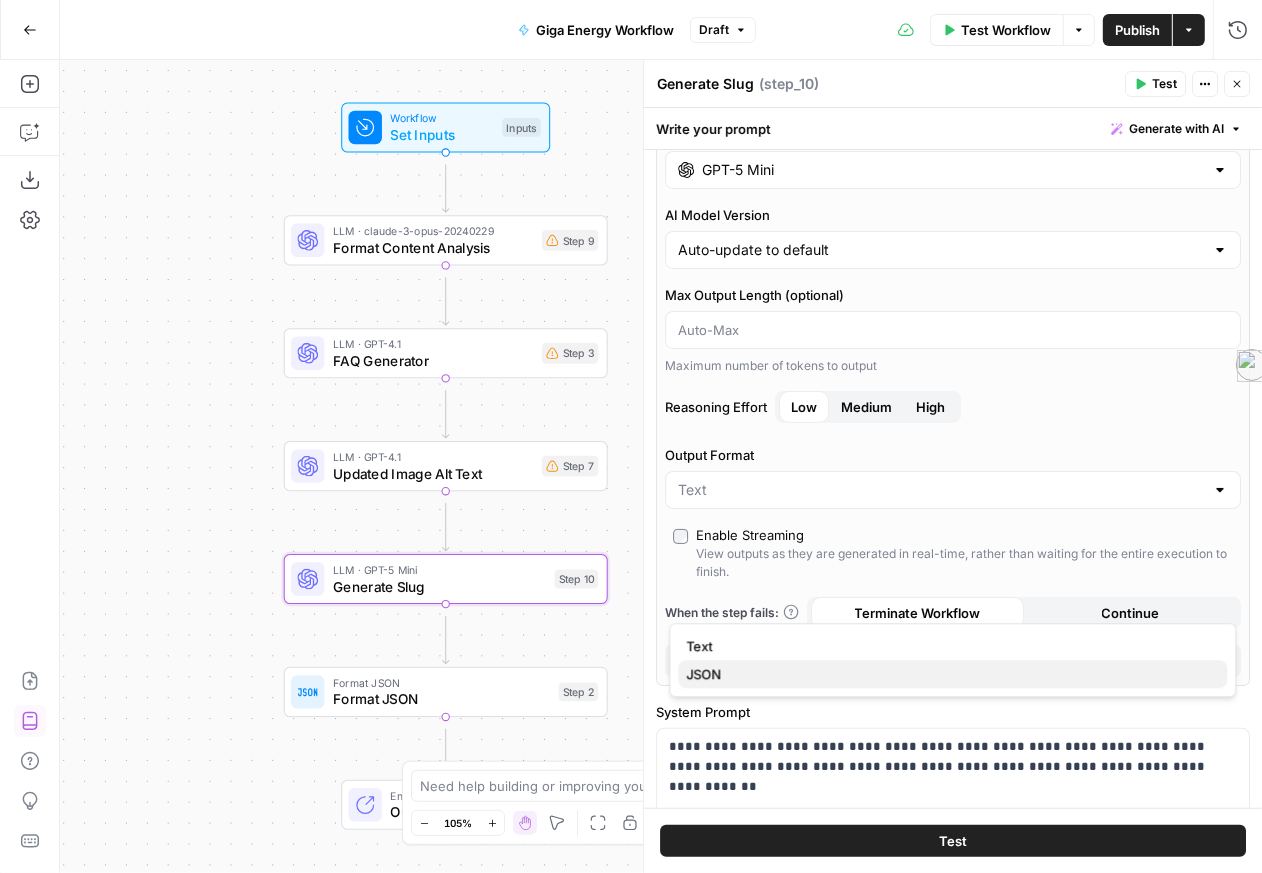 click on "JSON" at bounding box center (948, 674) 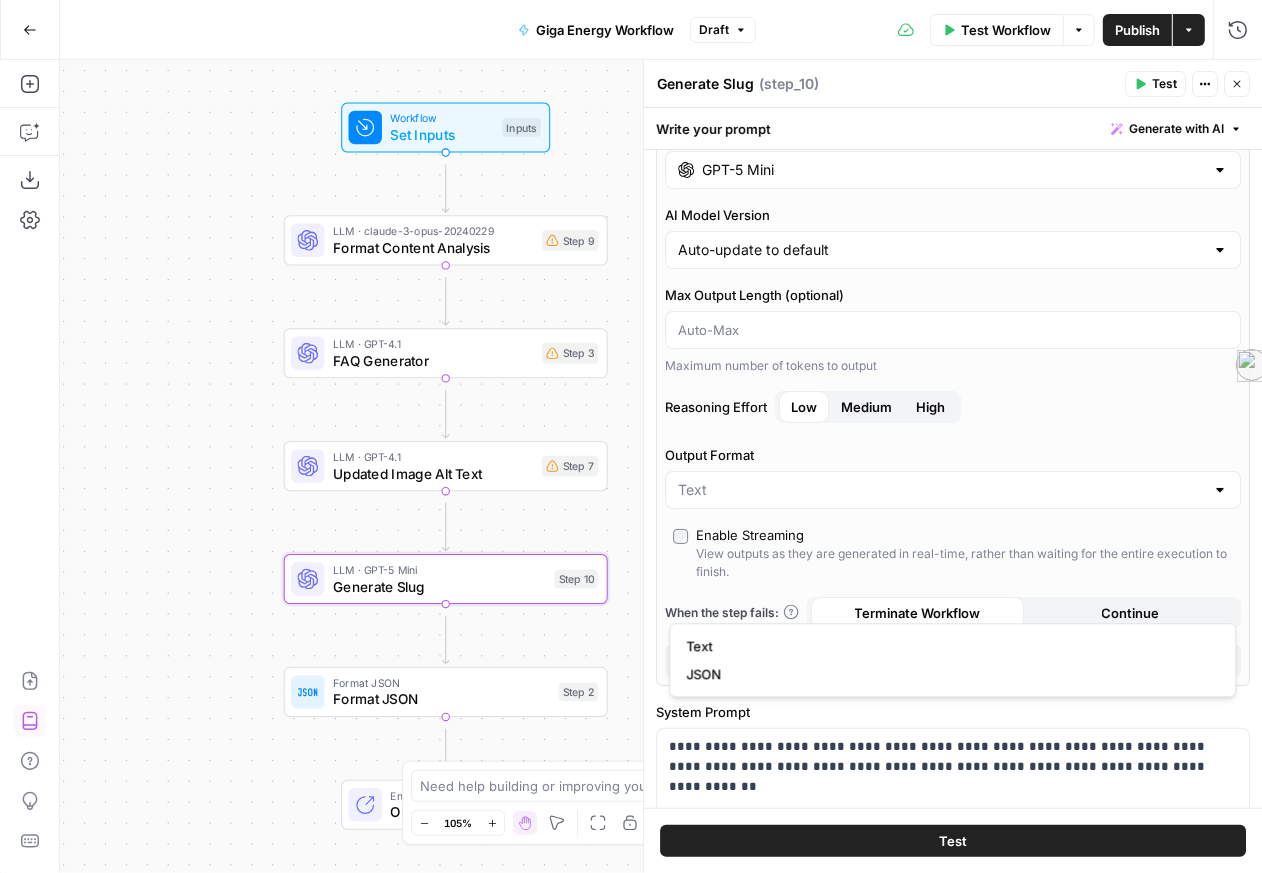 type on "JSON" 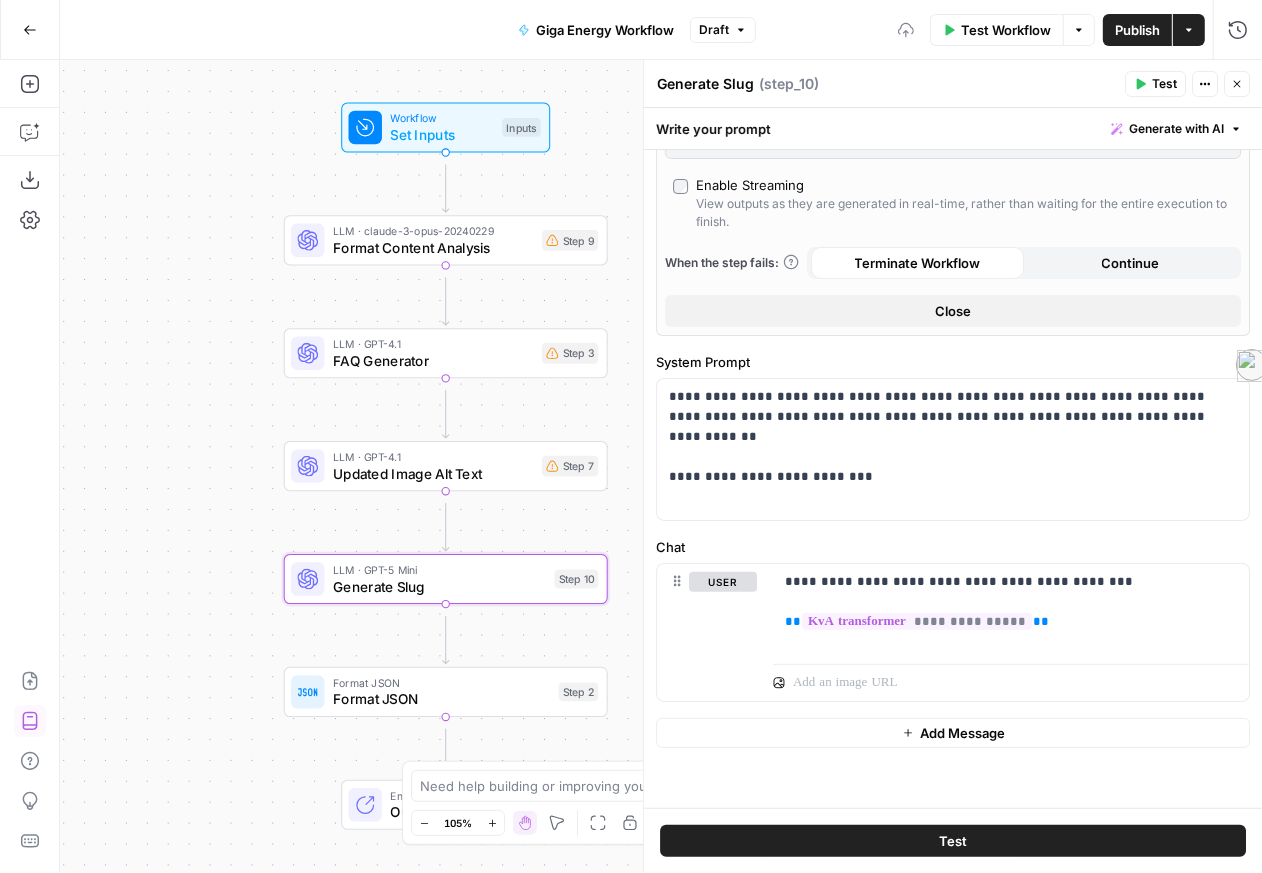 scroll, scrollTop: 876, scrollLeft: 0, axis: vertical 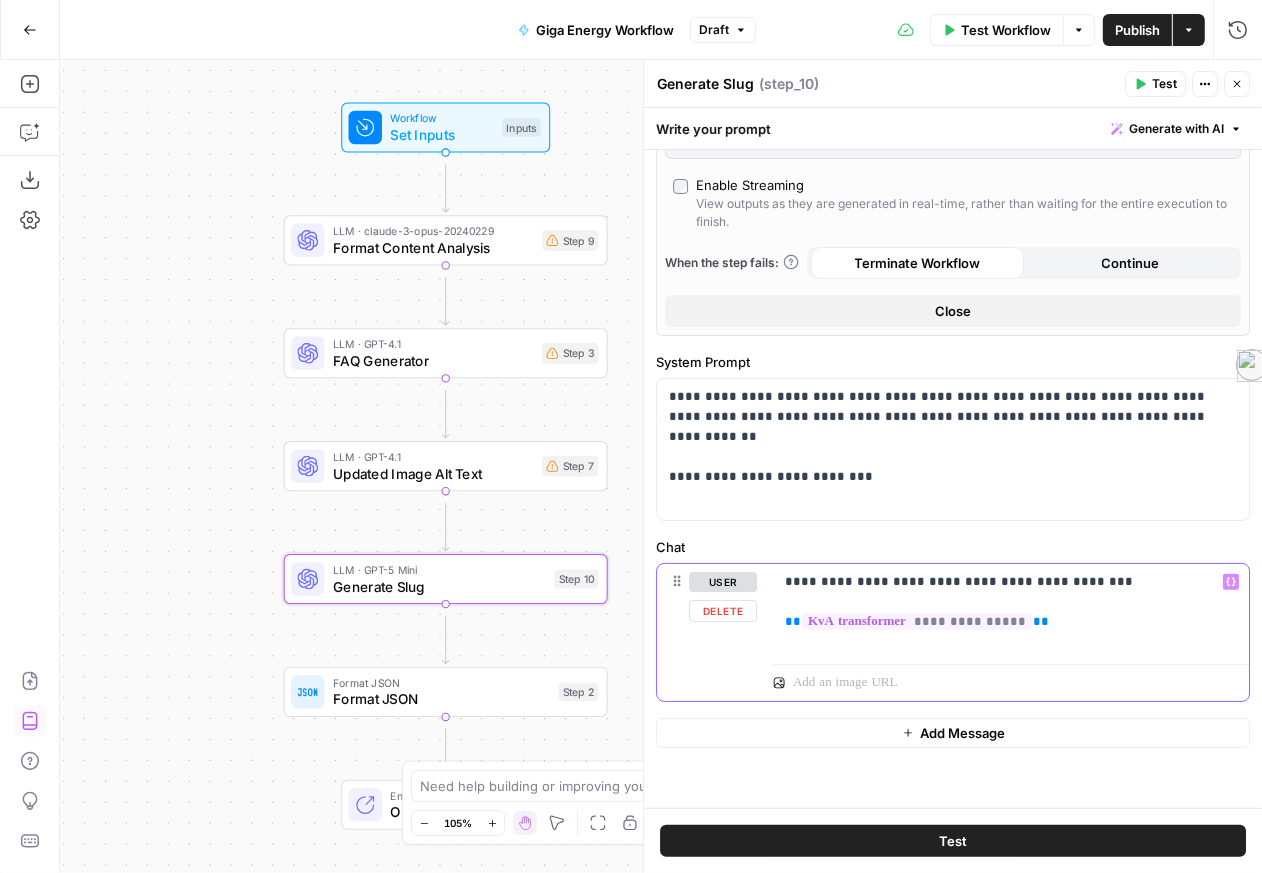 click on "**********" at bounding box center [1003, 609] 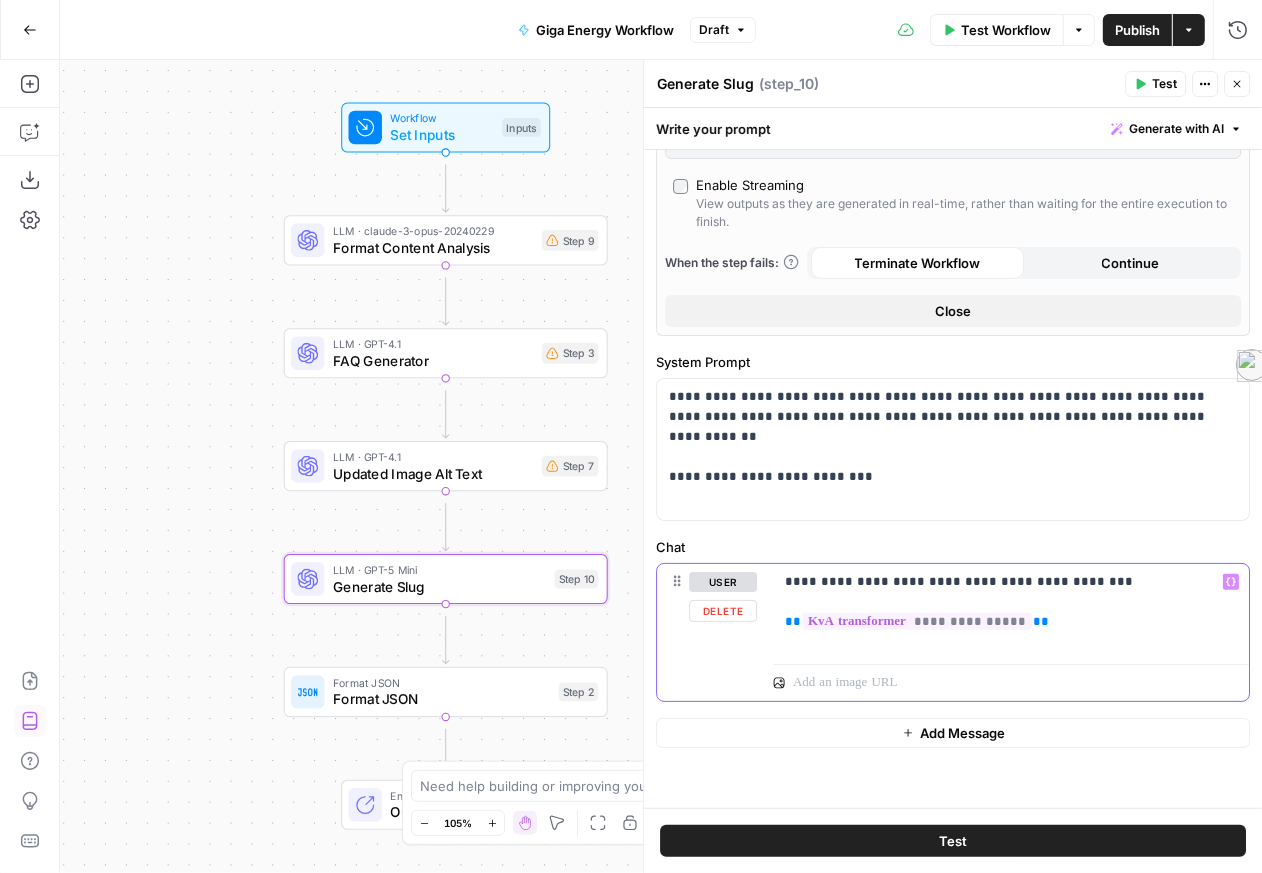 type 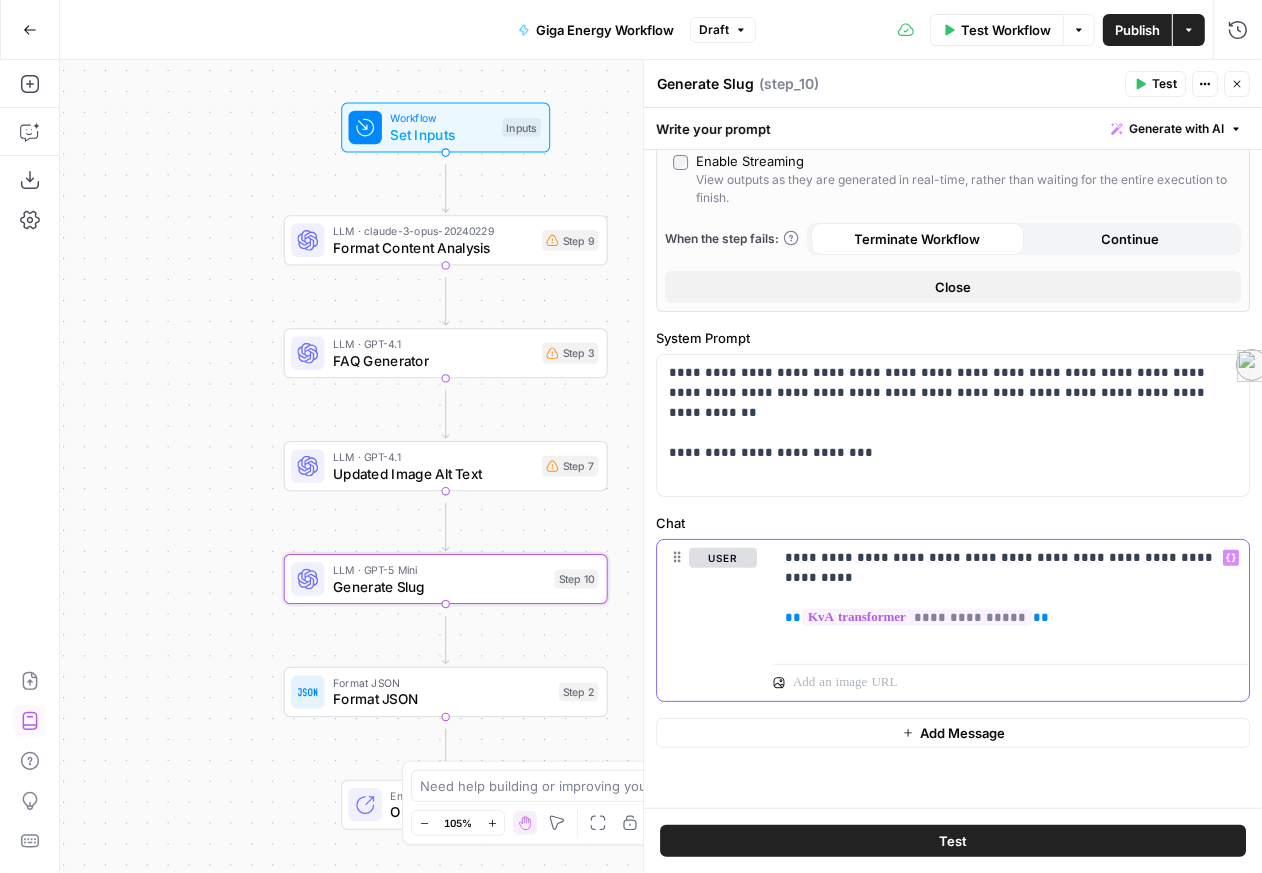scroll, scrollTop: 786, scrollLeft: 0, axis: vertical 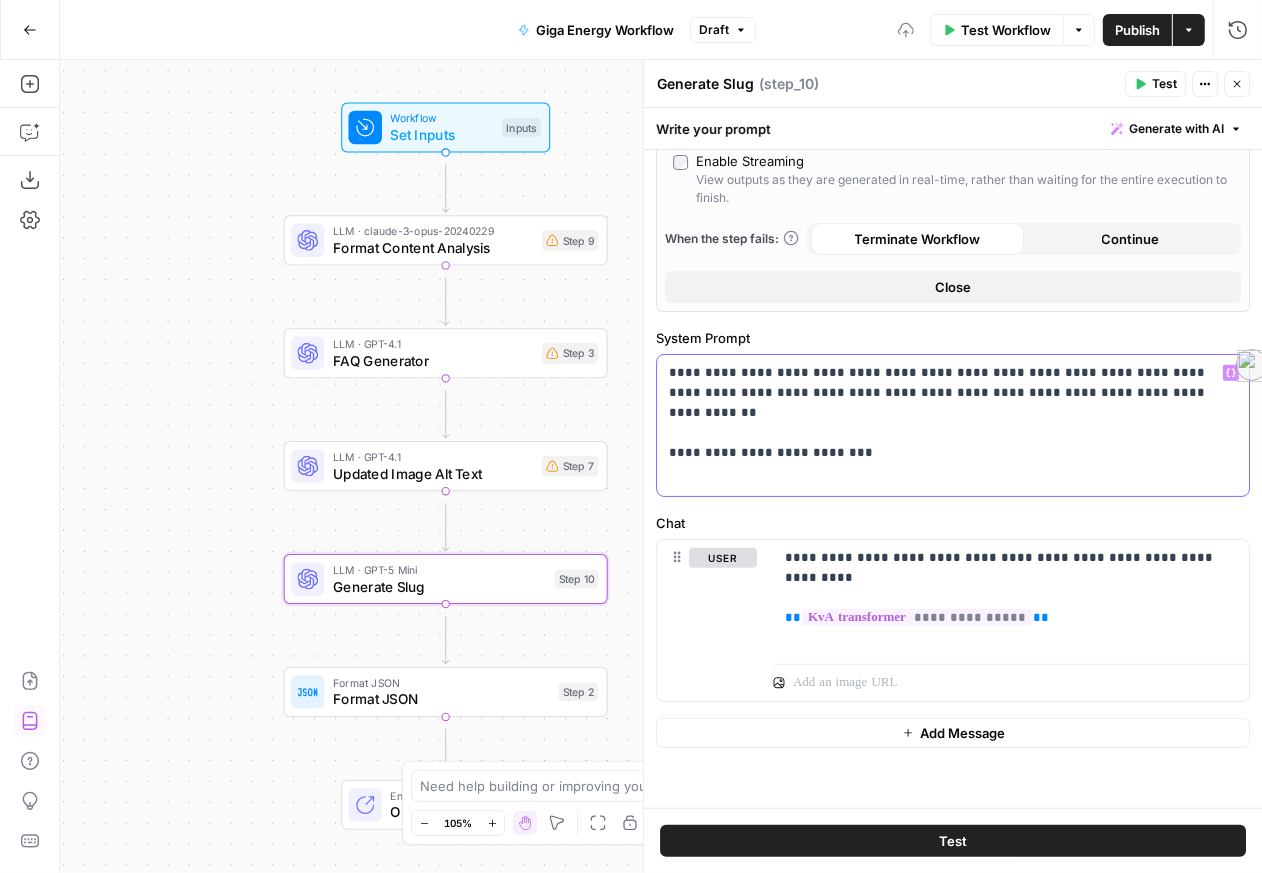 click on "**********" at bounding box center (947, 425) 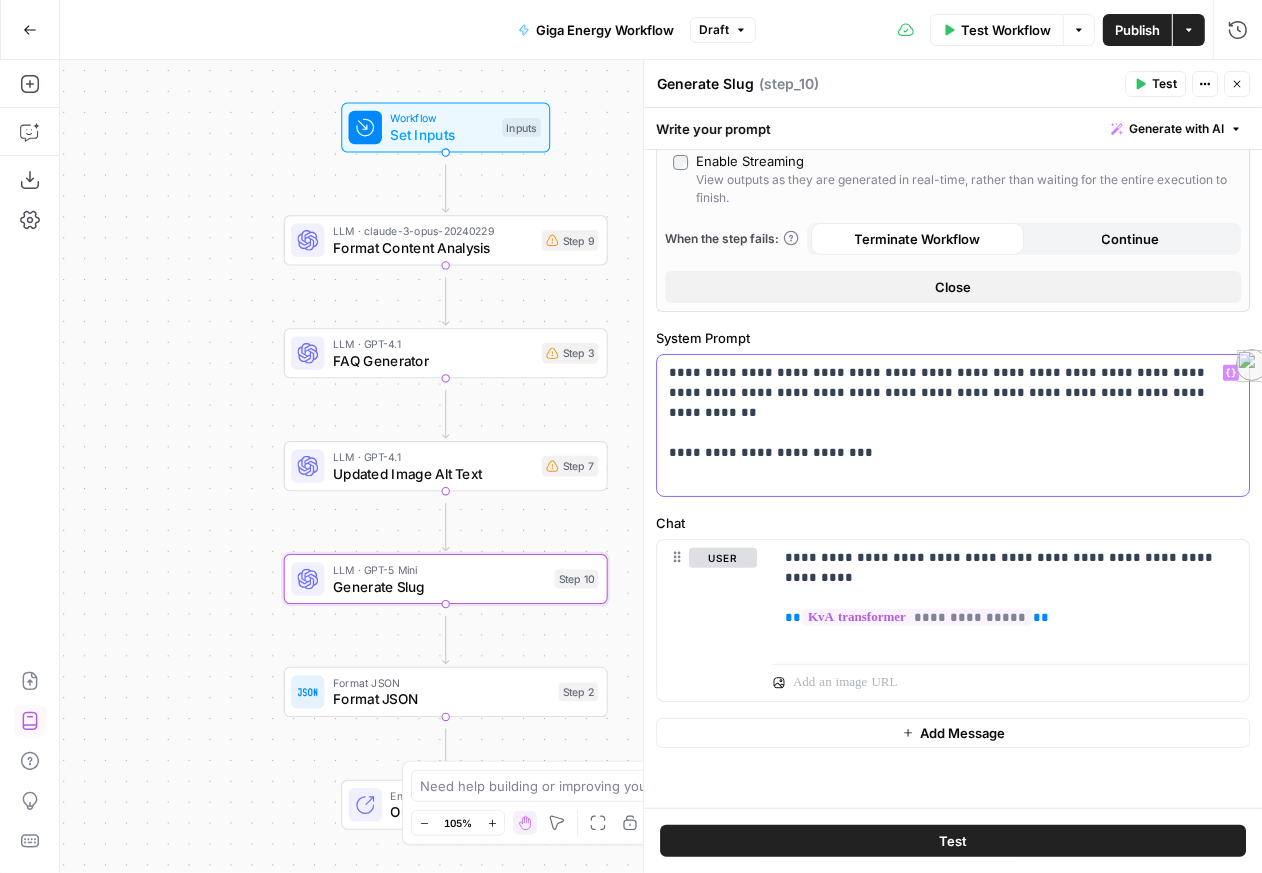 click on "**********" at bounding box center [947, 425] 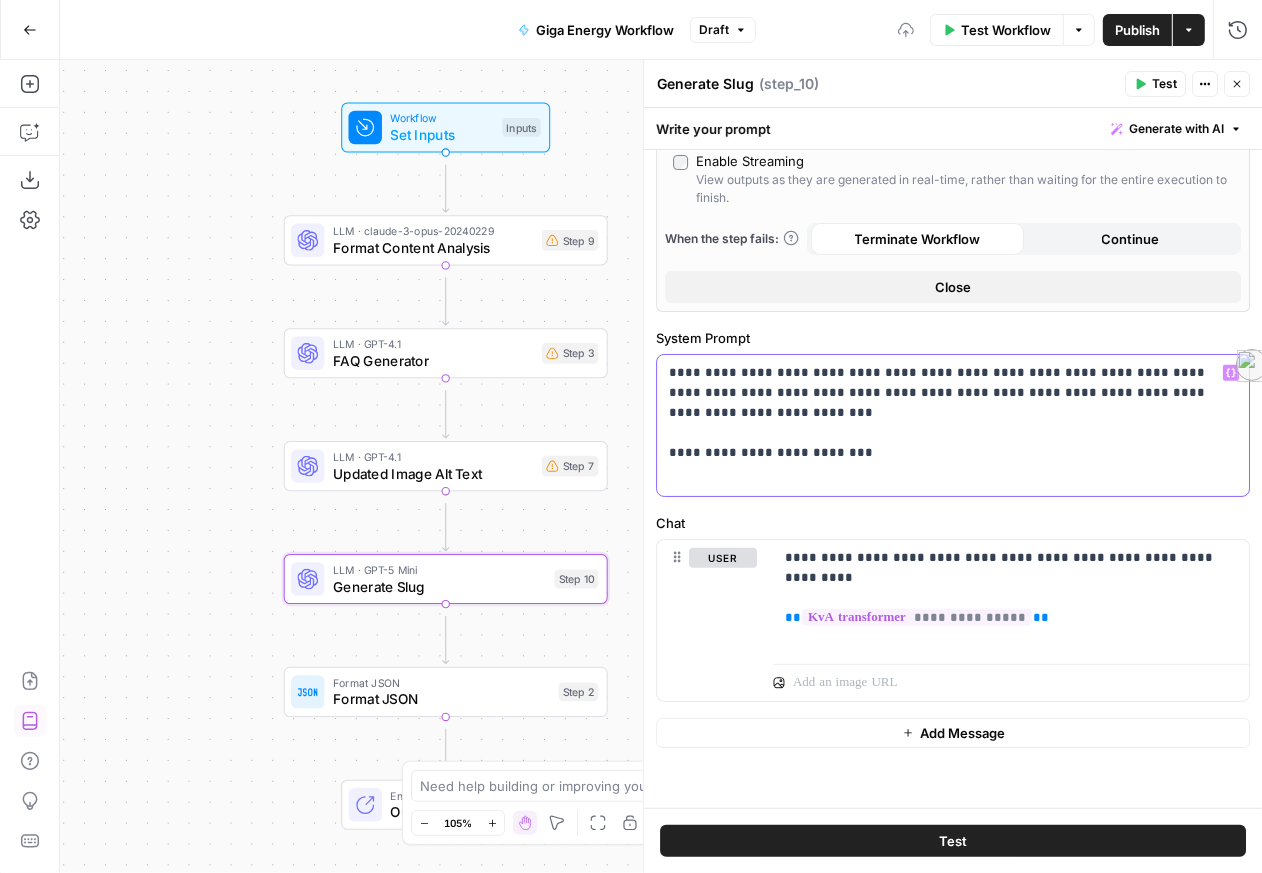 click on "**********" at bounding box center (947, 425) 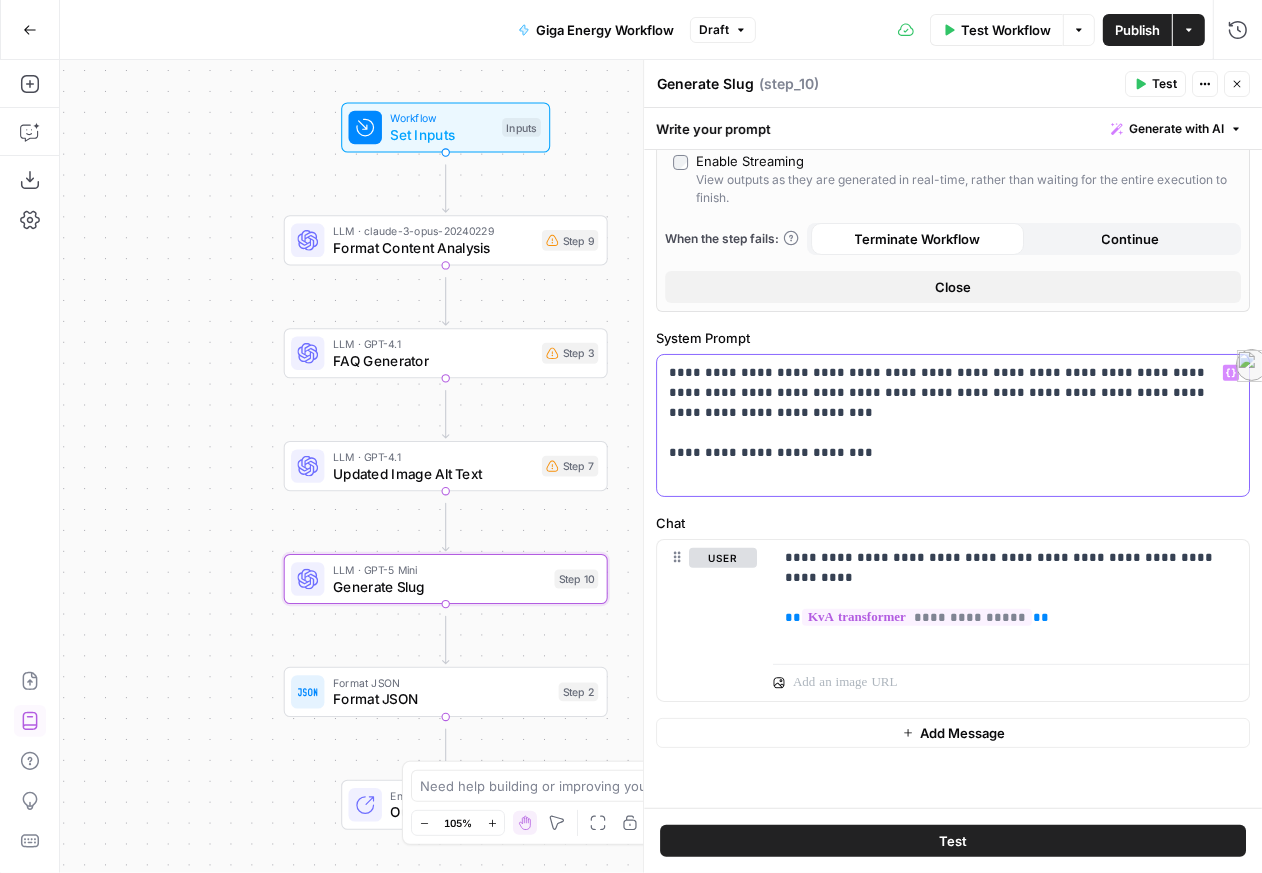 click on "**********" at bounding box center (947, 425) 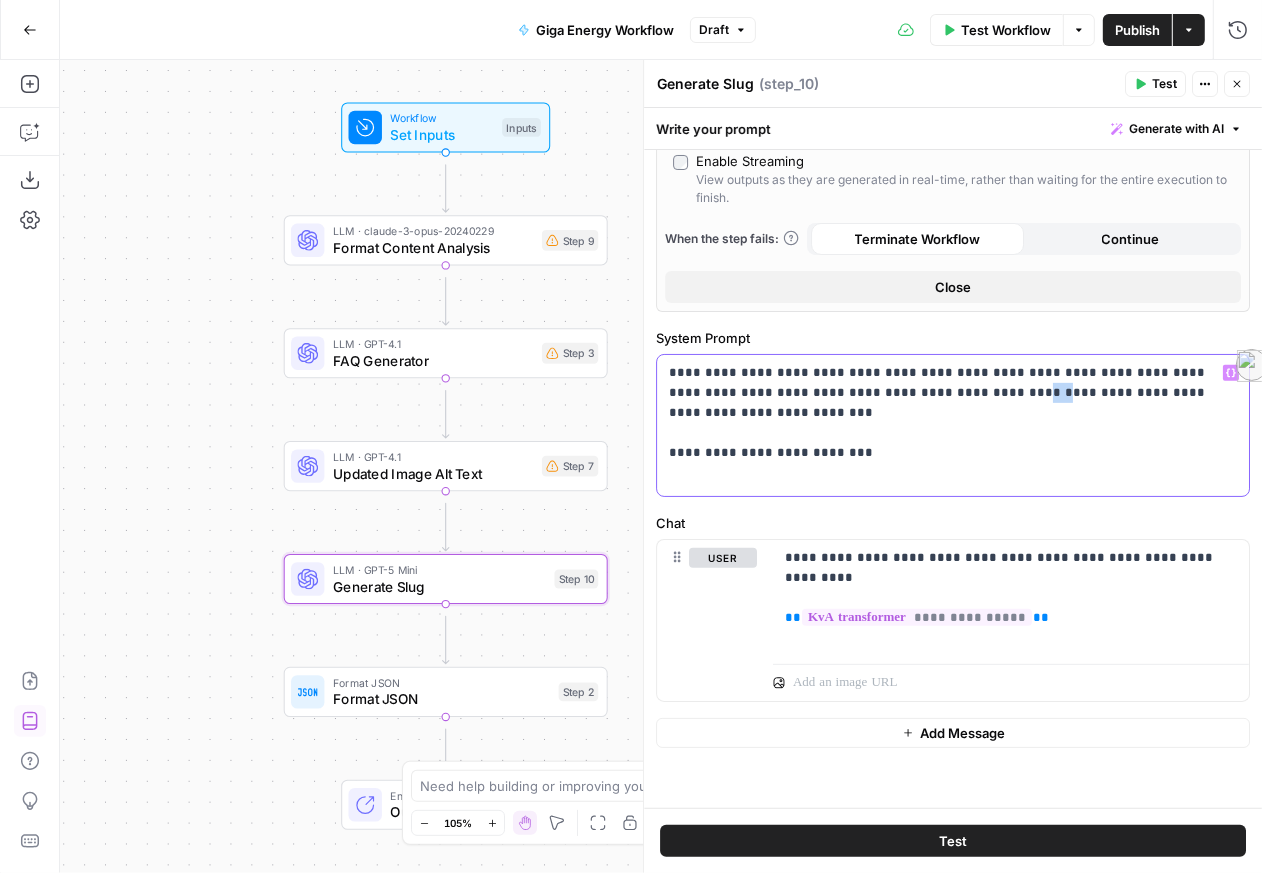 click on "**********" at bounding box center [947, 425] 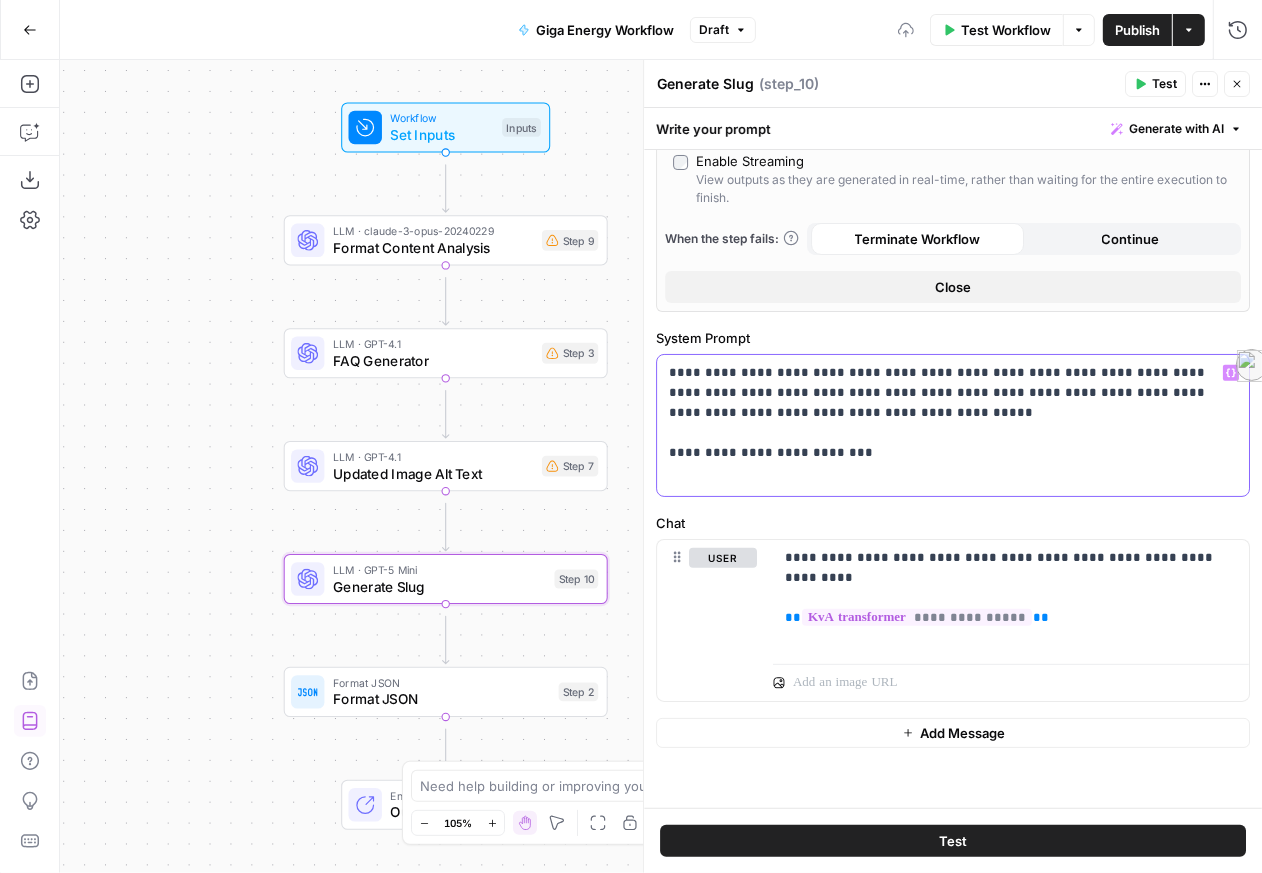 click on "**********" at bounding box center (947, 425) 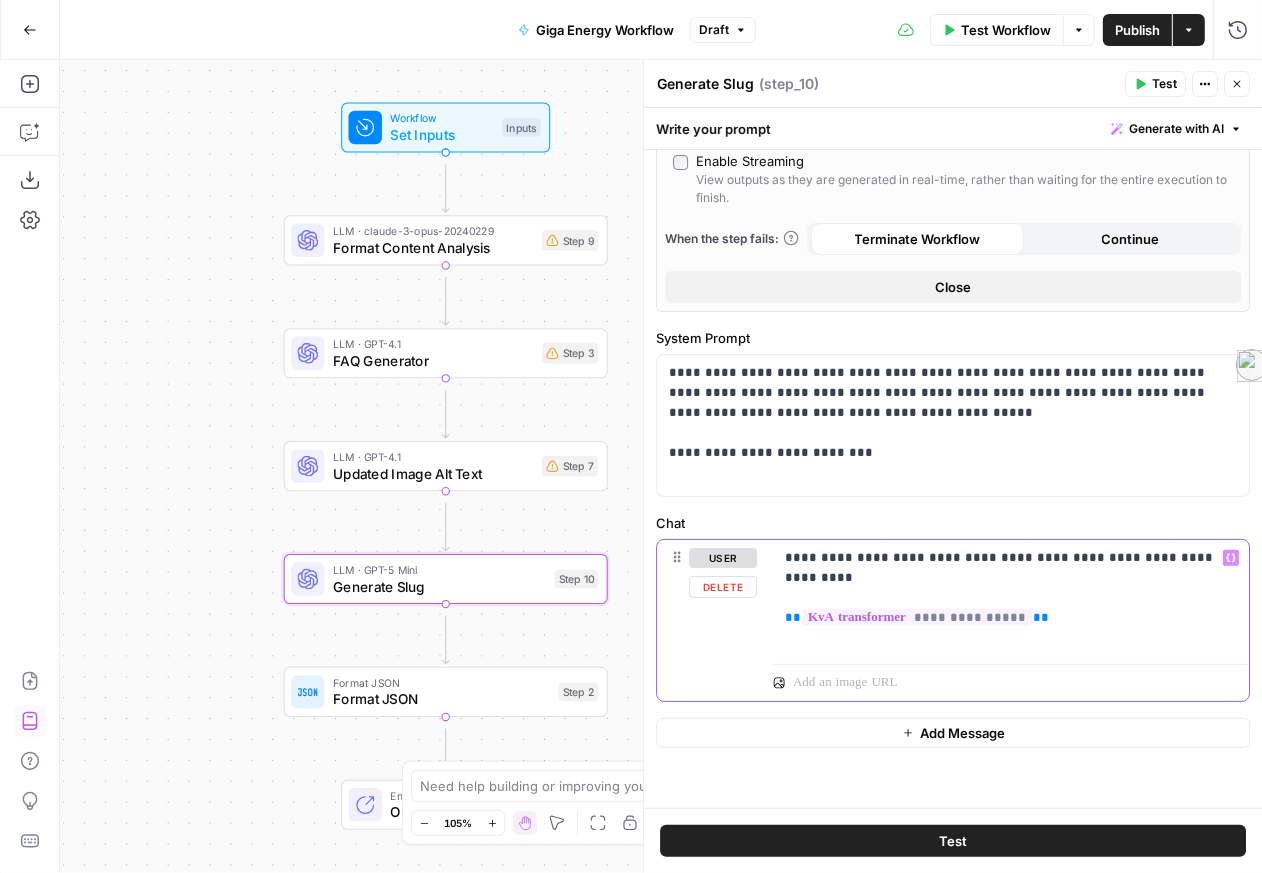 click on "**********" at bounding box center (1003, 598) 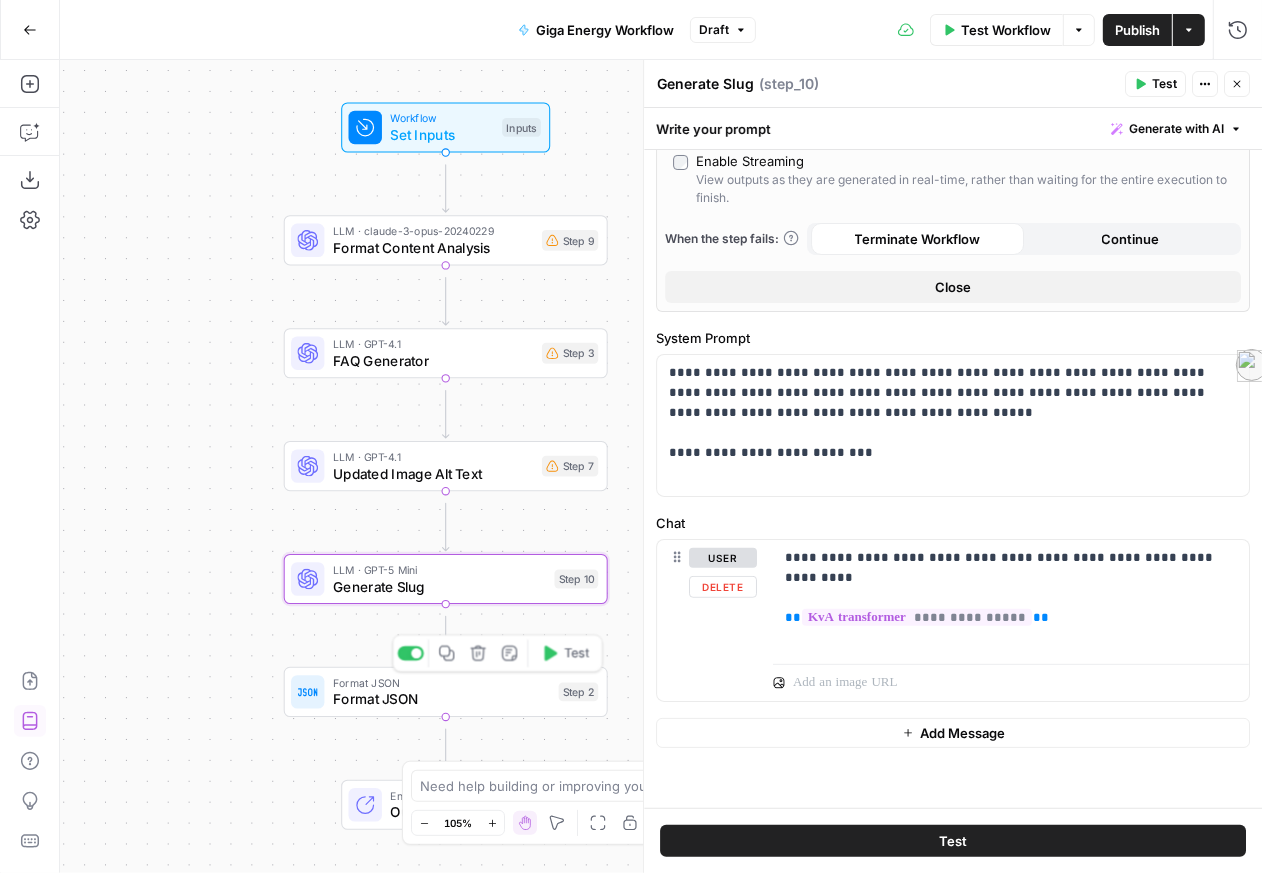 click on "Format JSON" at bounding box center (441, 699) 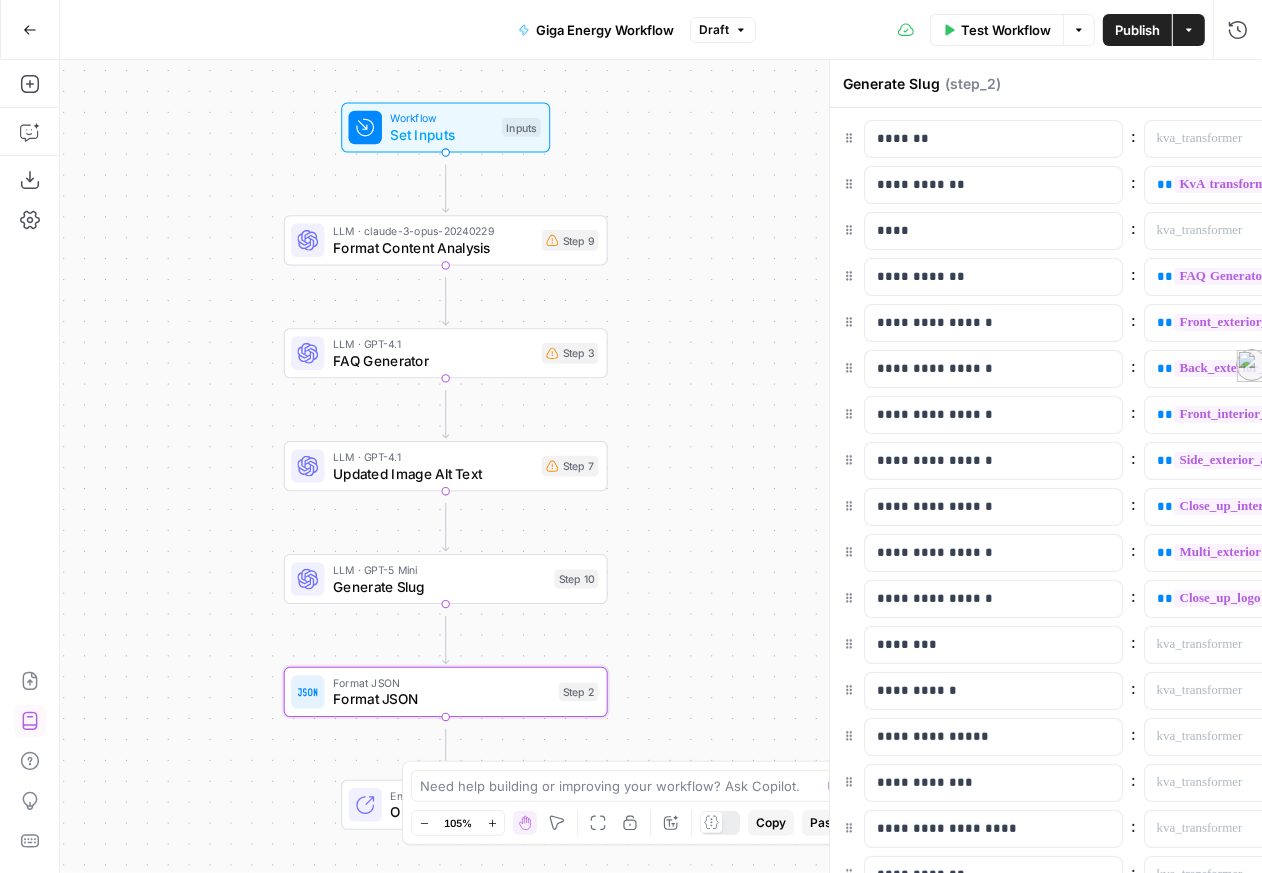type on "Format JSON" 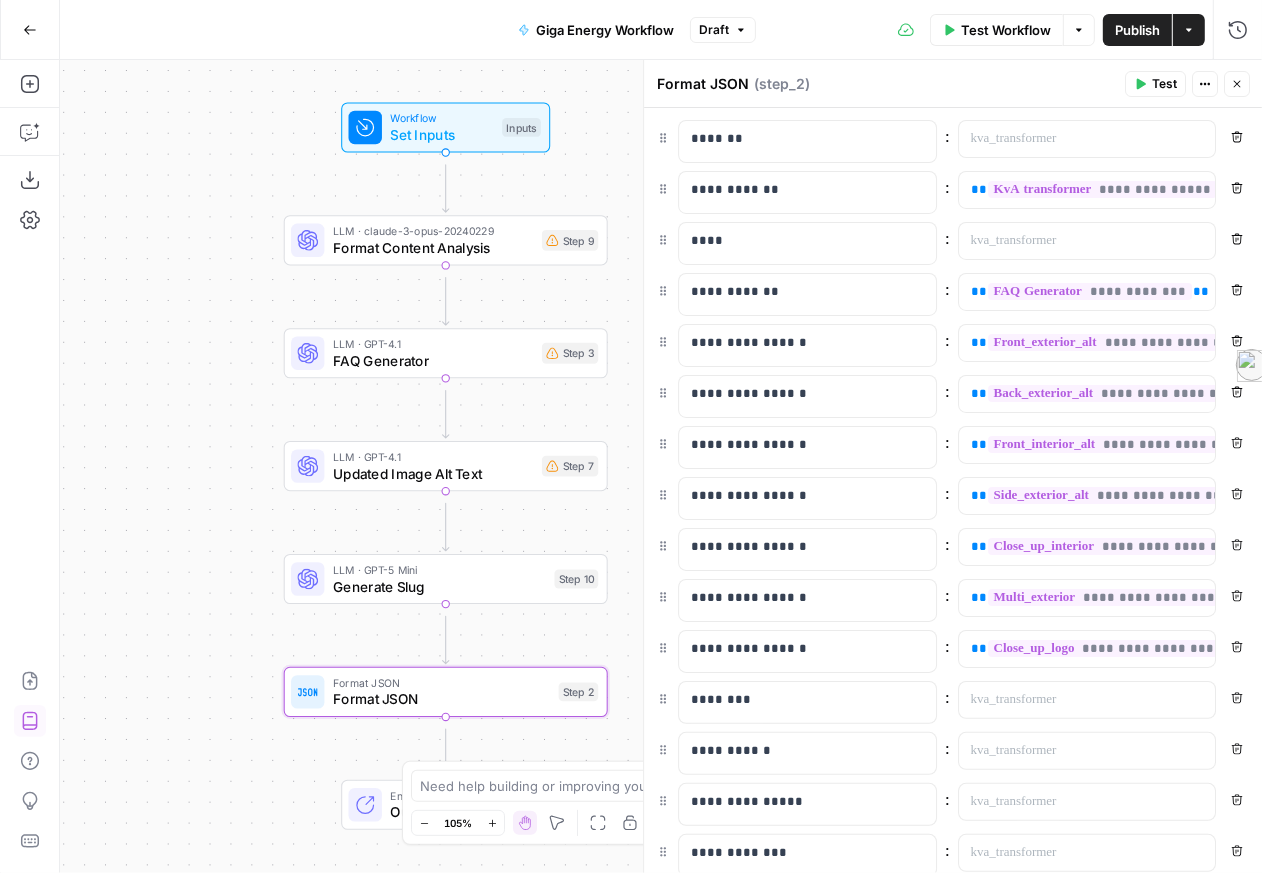click on "Test" at bounding box center [1155, 84] 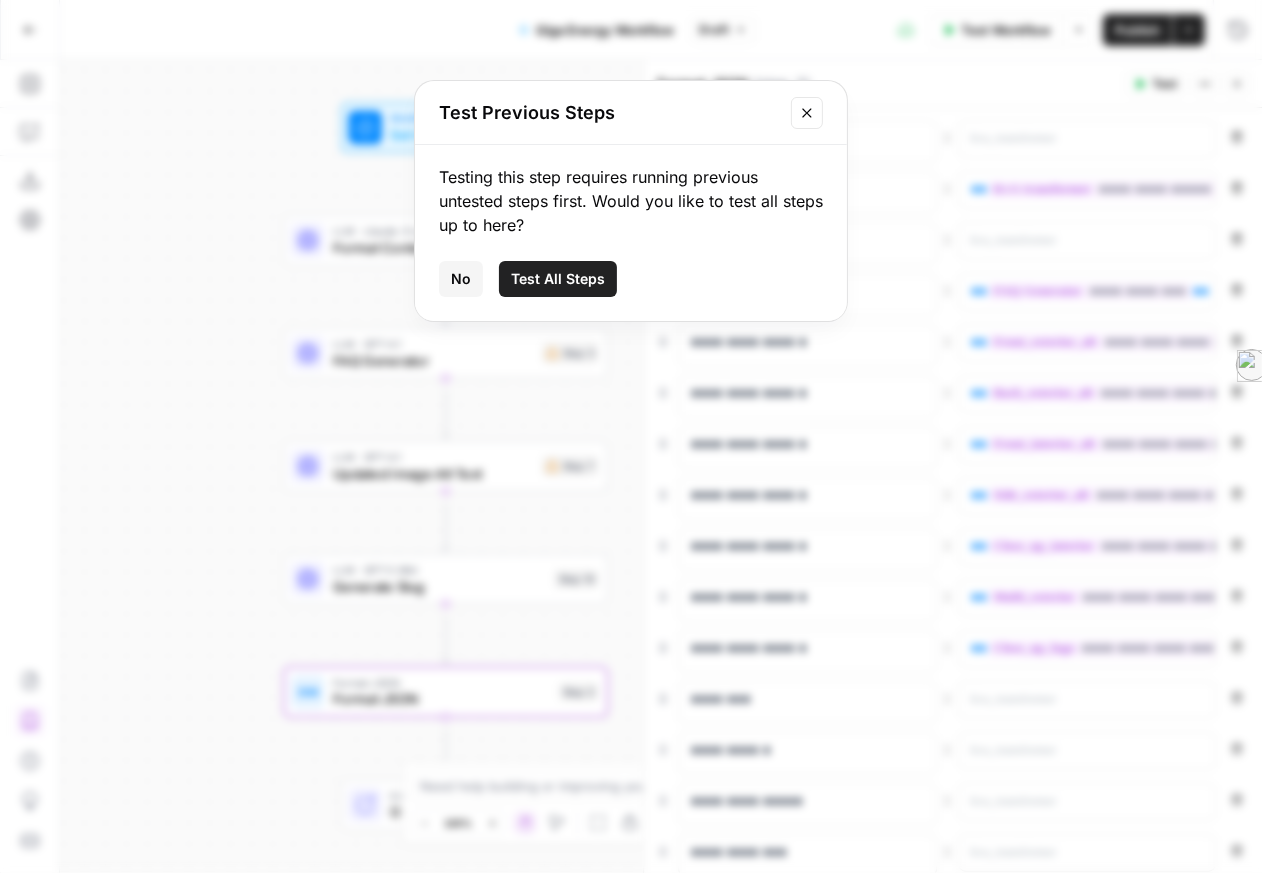 click on "Test All Steps" at bounding box center (558, 279) 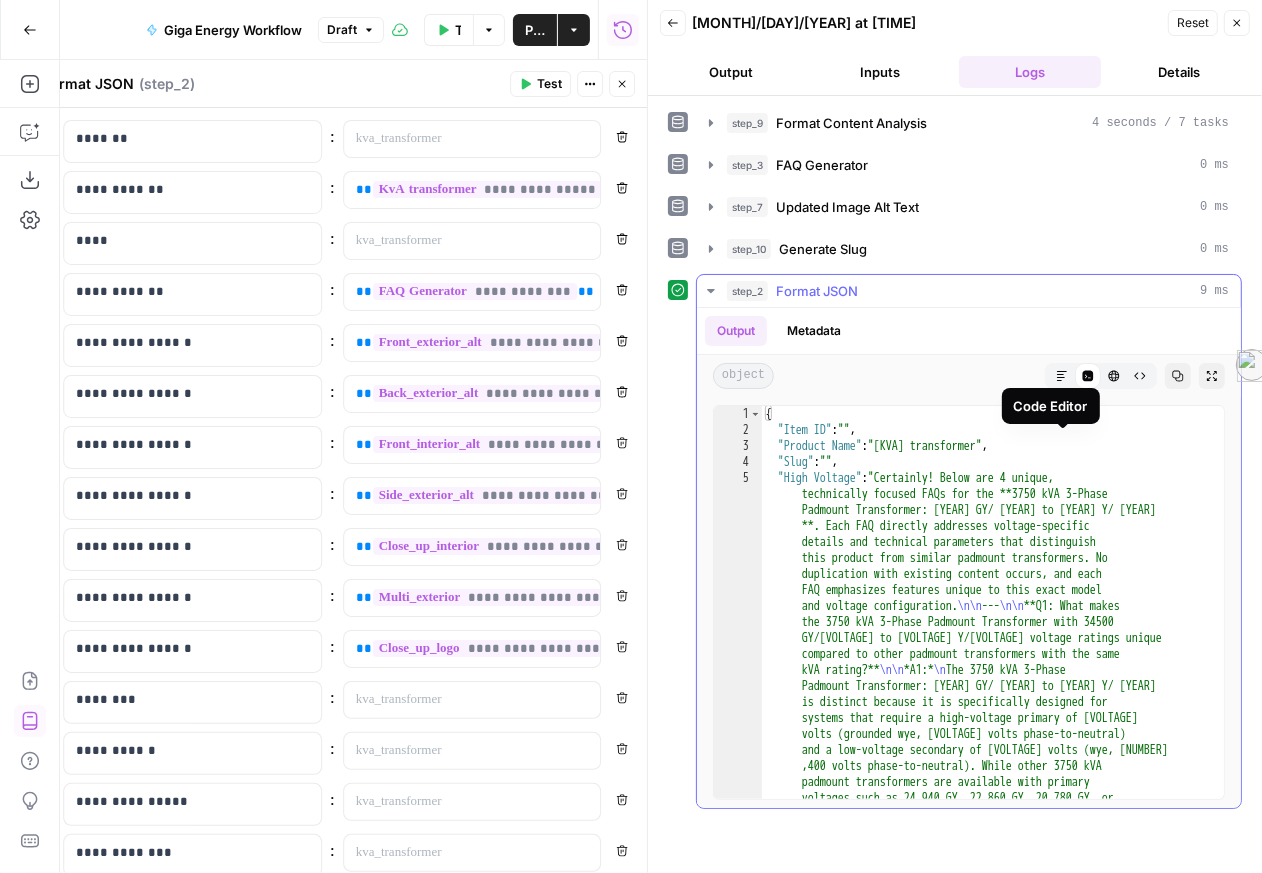 click on "Markdown" at bounding box center (1062, 376) 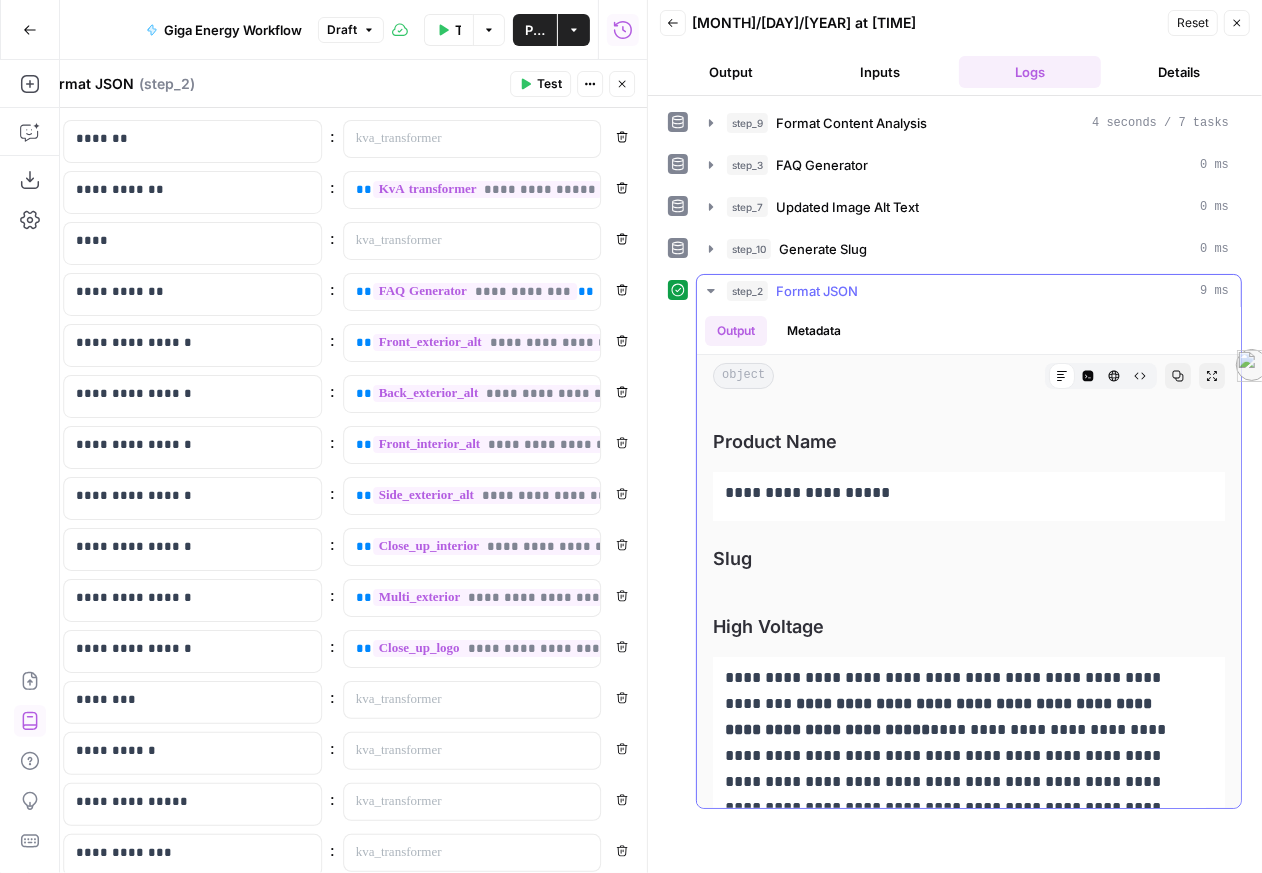 scroll, scrollTop: 55, scrollLeft: 0, axis: vertical 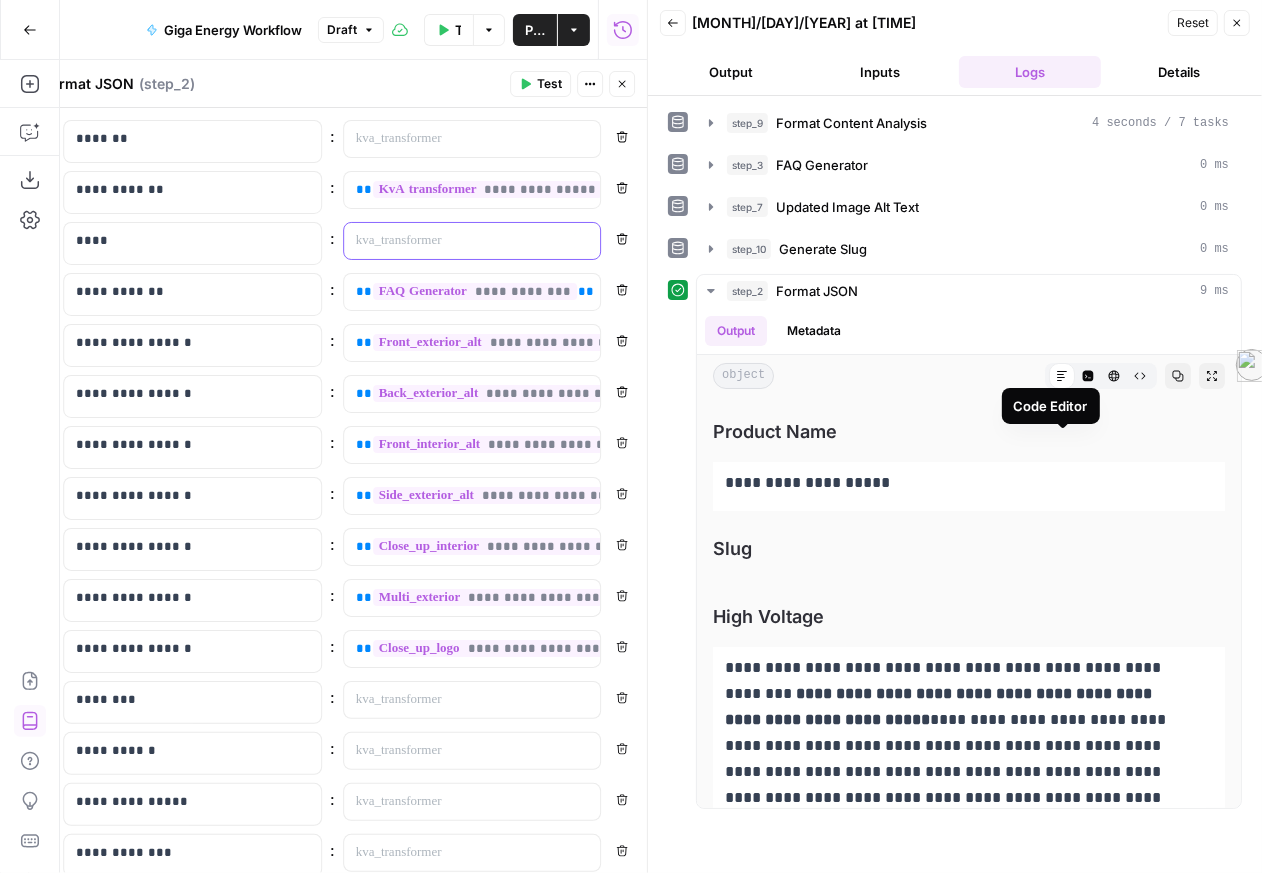 click at bounding box center [456, 241] 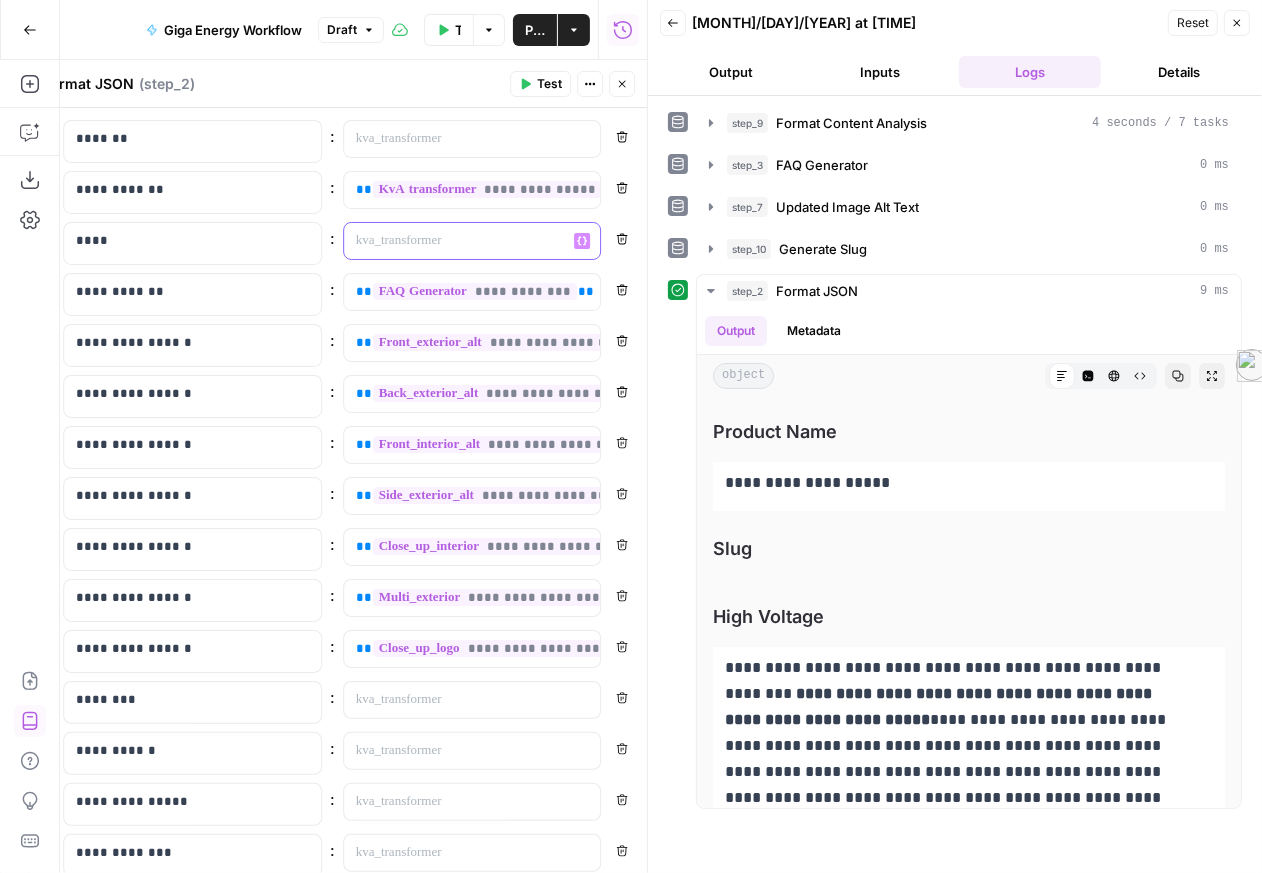 click 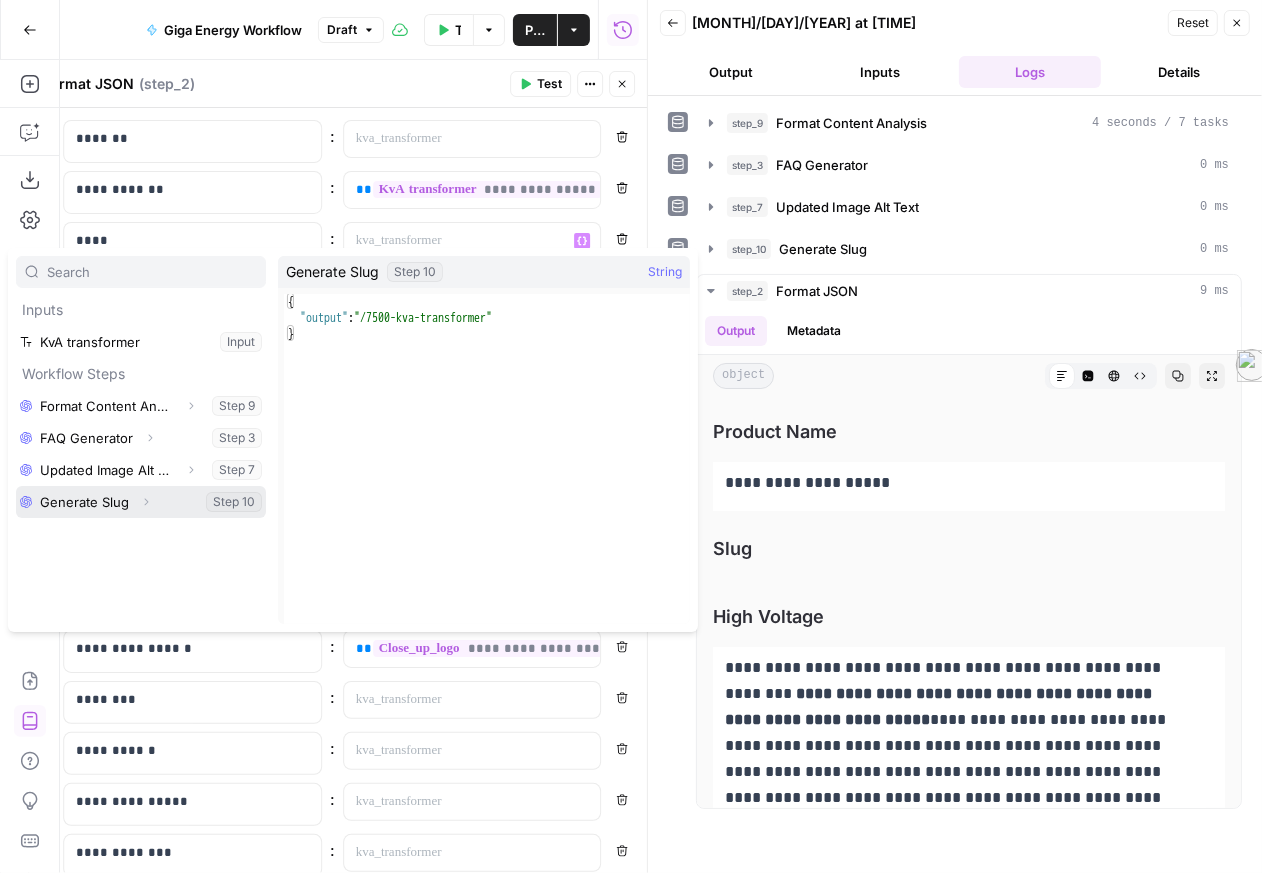 click at bounding box center (141, 502) 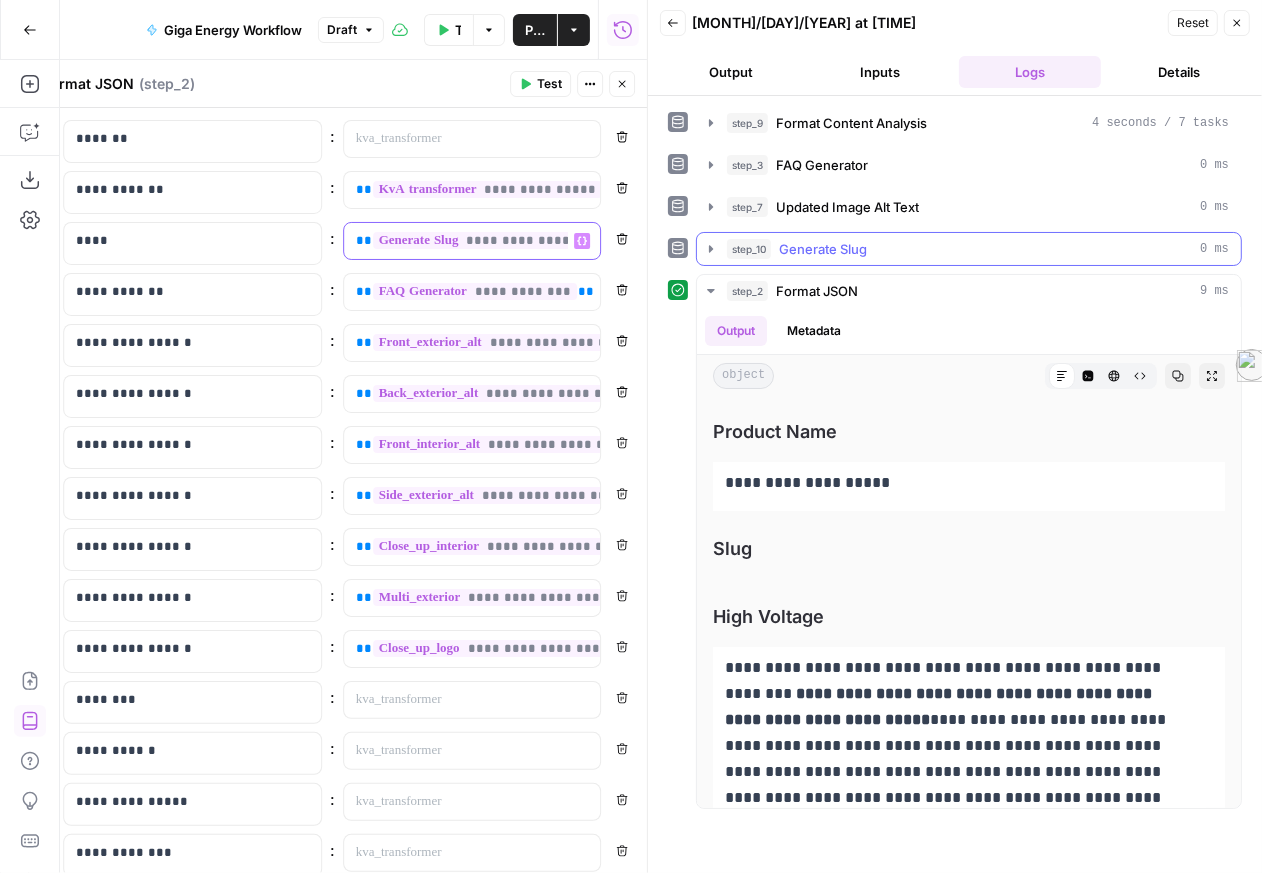 scroll, scrollTop: 14, scrollLeft: 0, axis: vertical 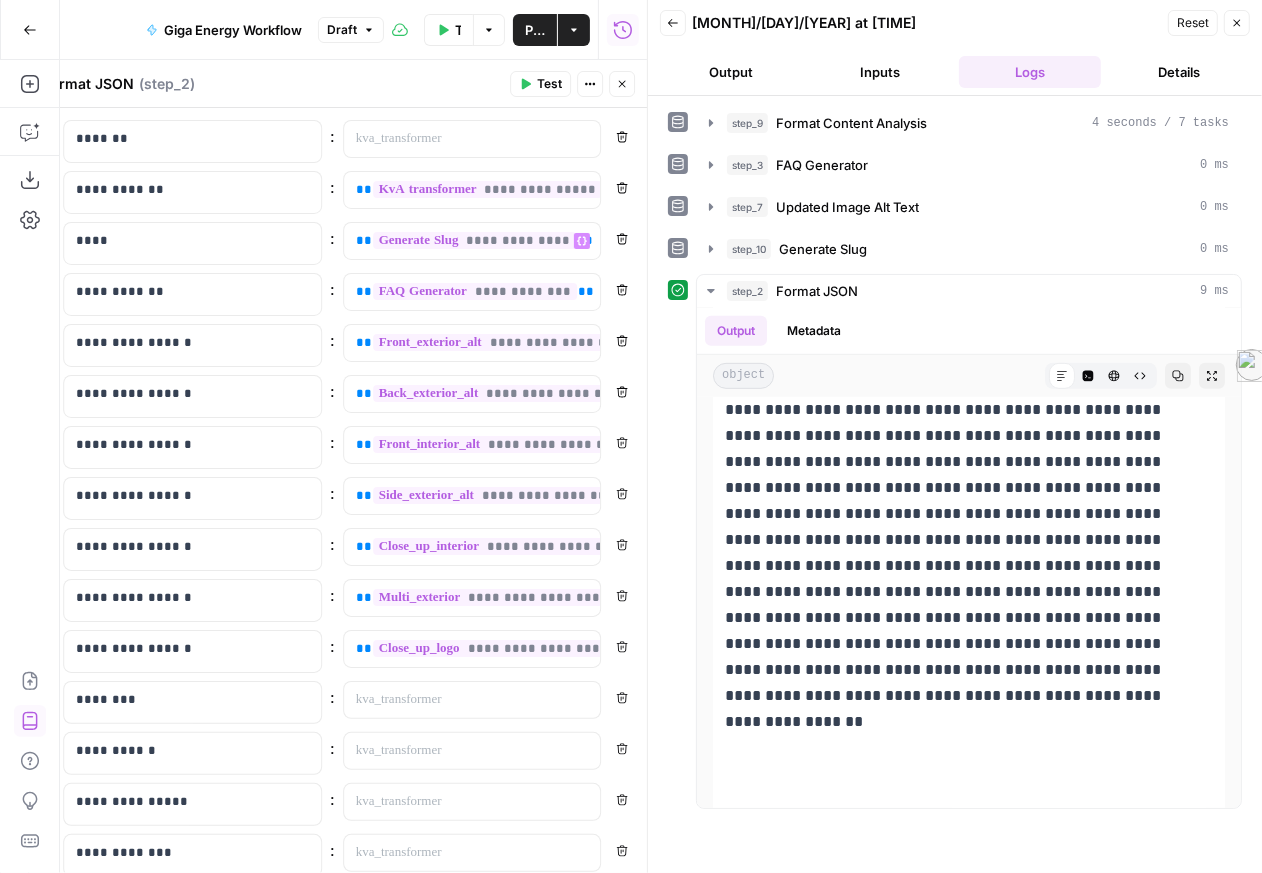 click on "Test" at bounding box center [549, 84] 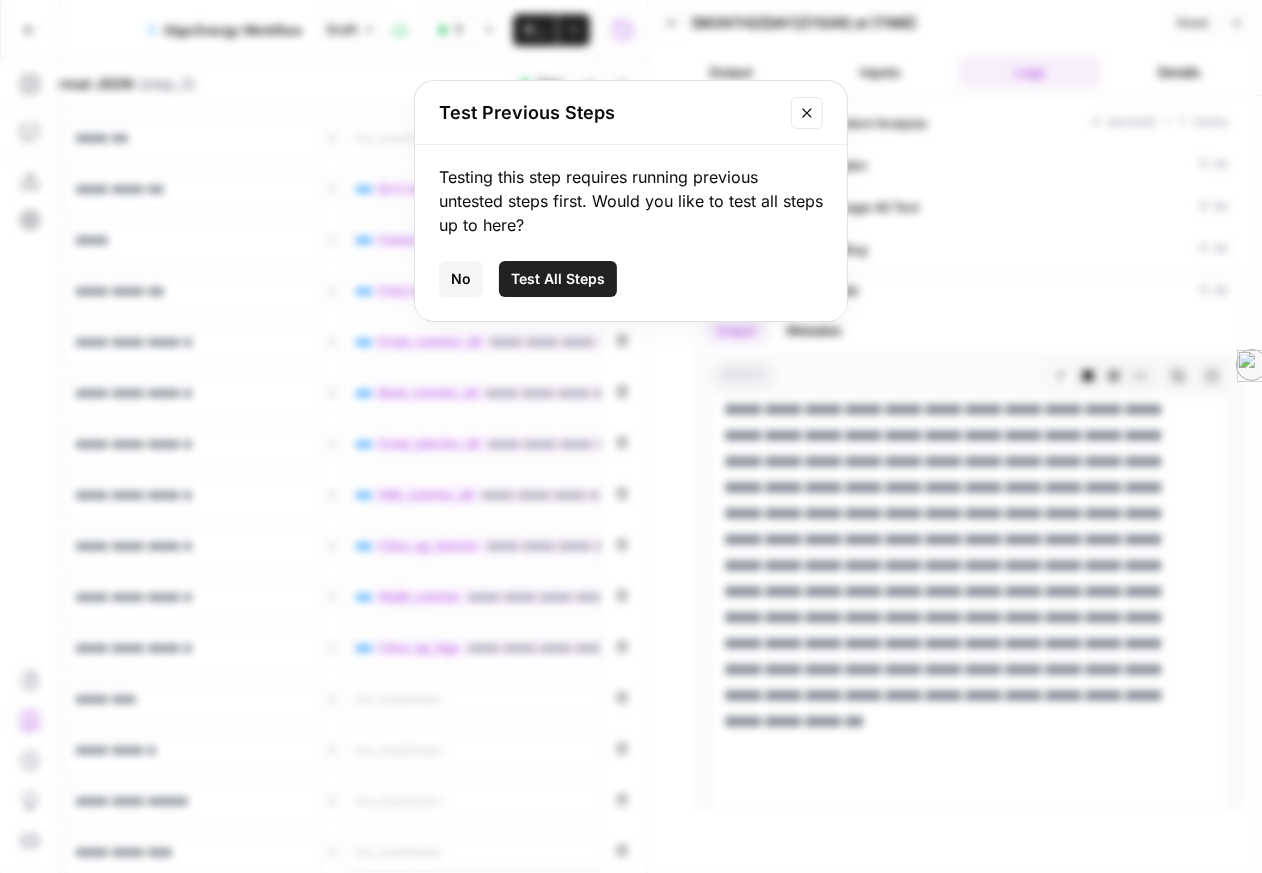 click on "Test All Steps" at bounding box center (558, 279) 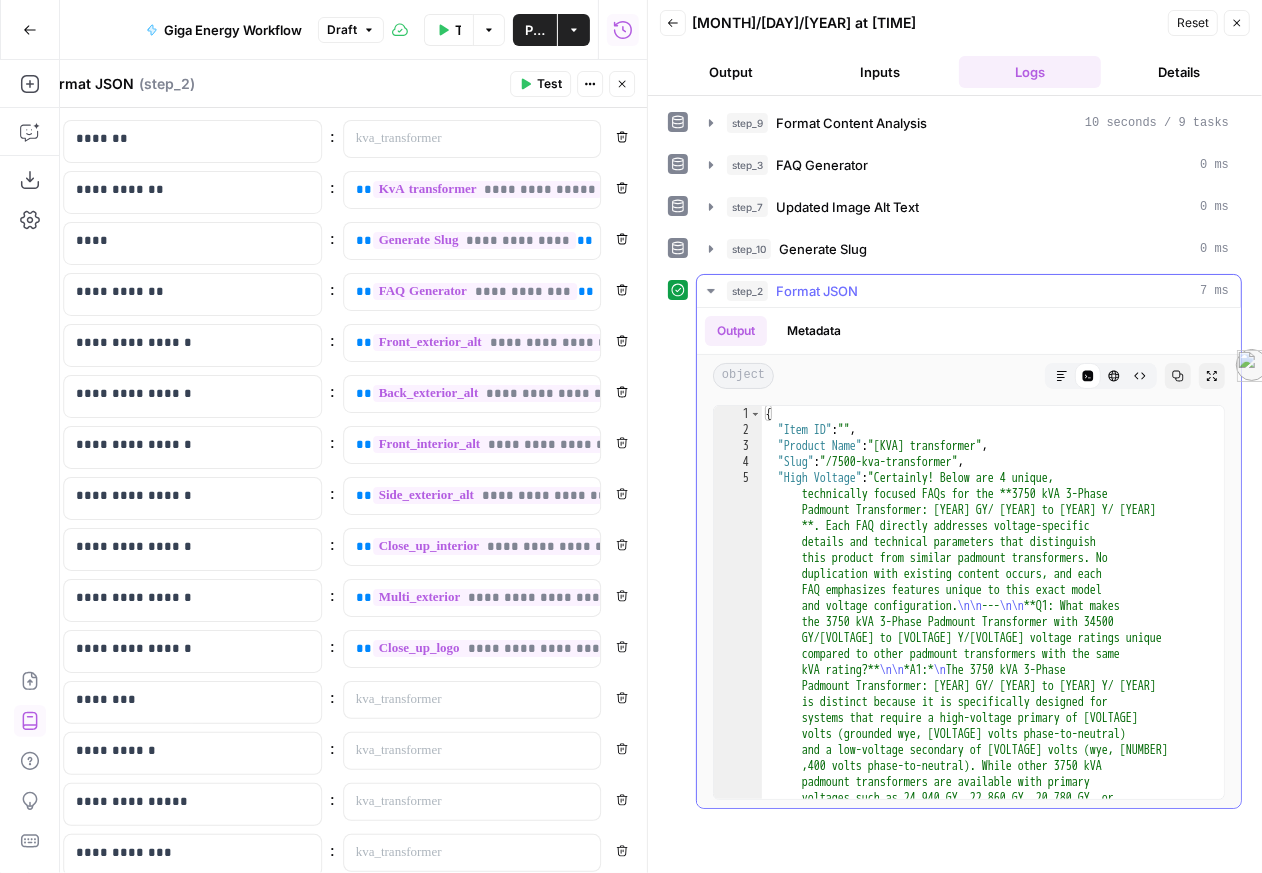 click on "Markdown" at bounding box center [1062, 376] 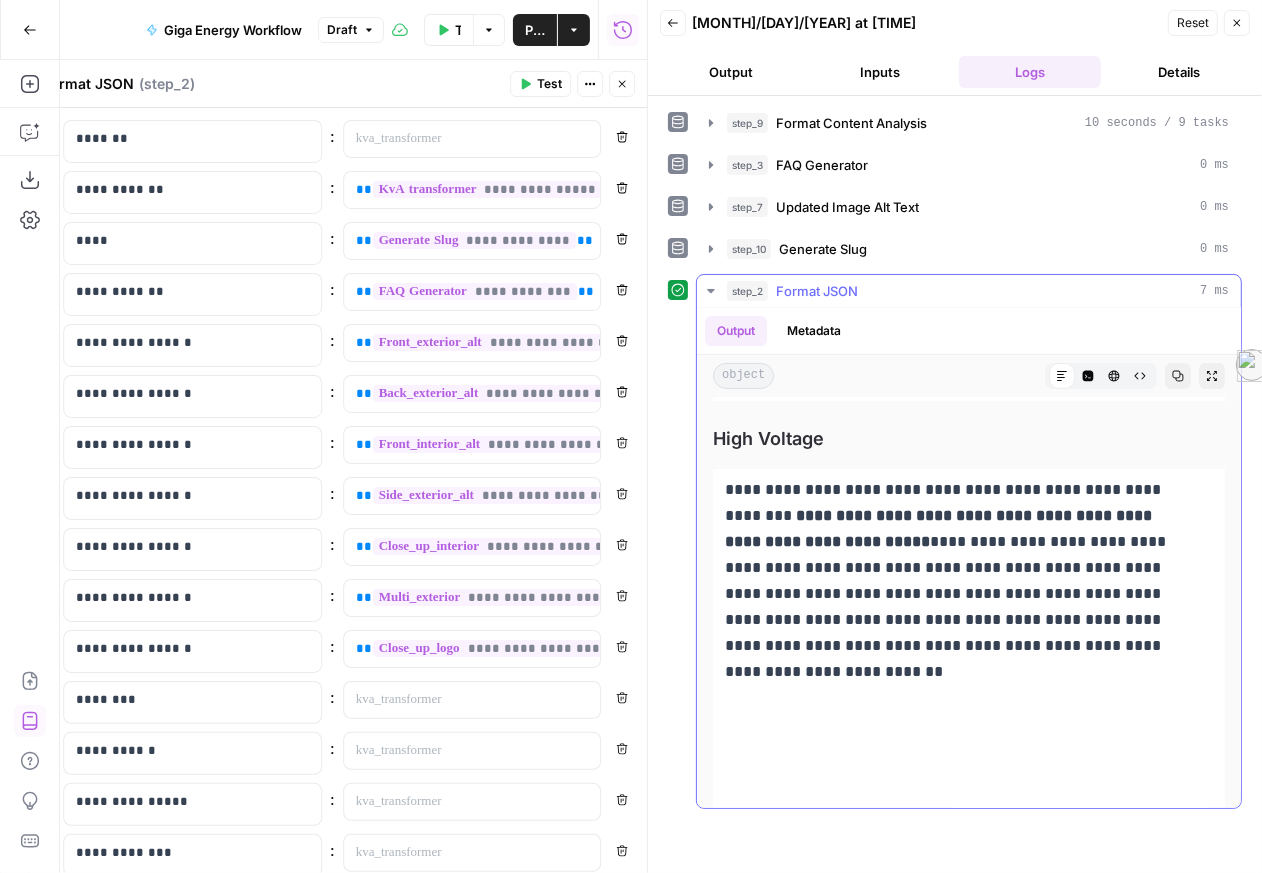 scroll, scrollTop: 283, scrollLeft: 0, axis: vertical 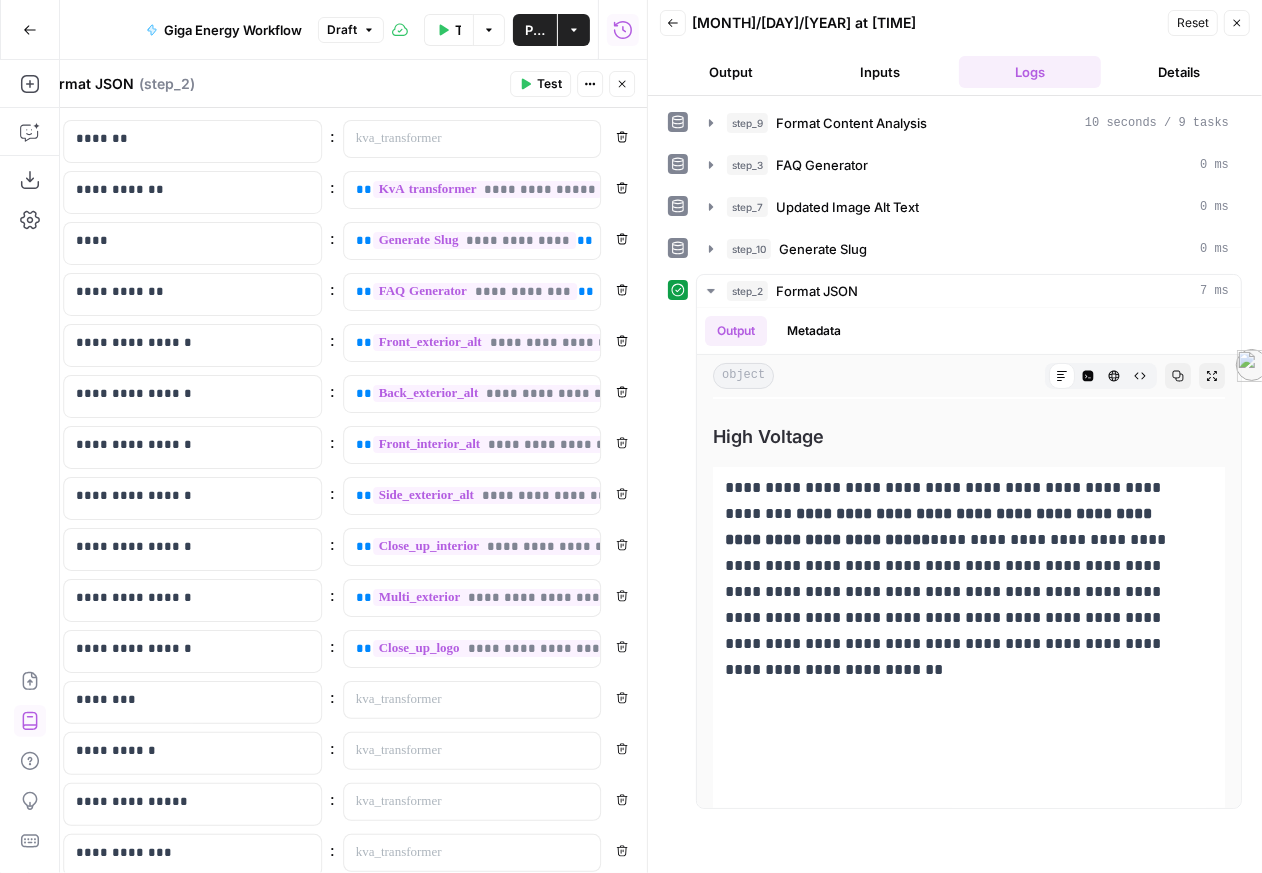 click on "Close" at bounding box center [1237, 23] 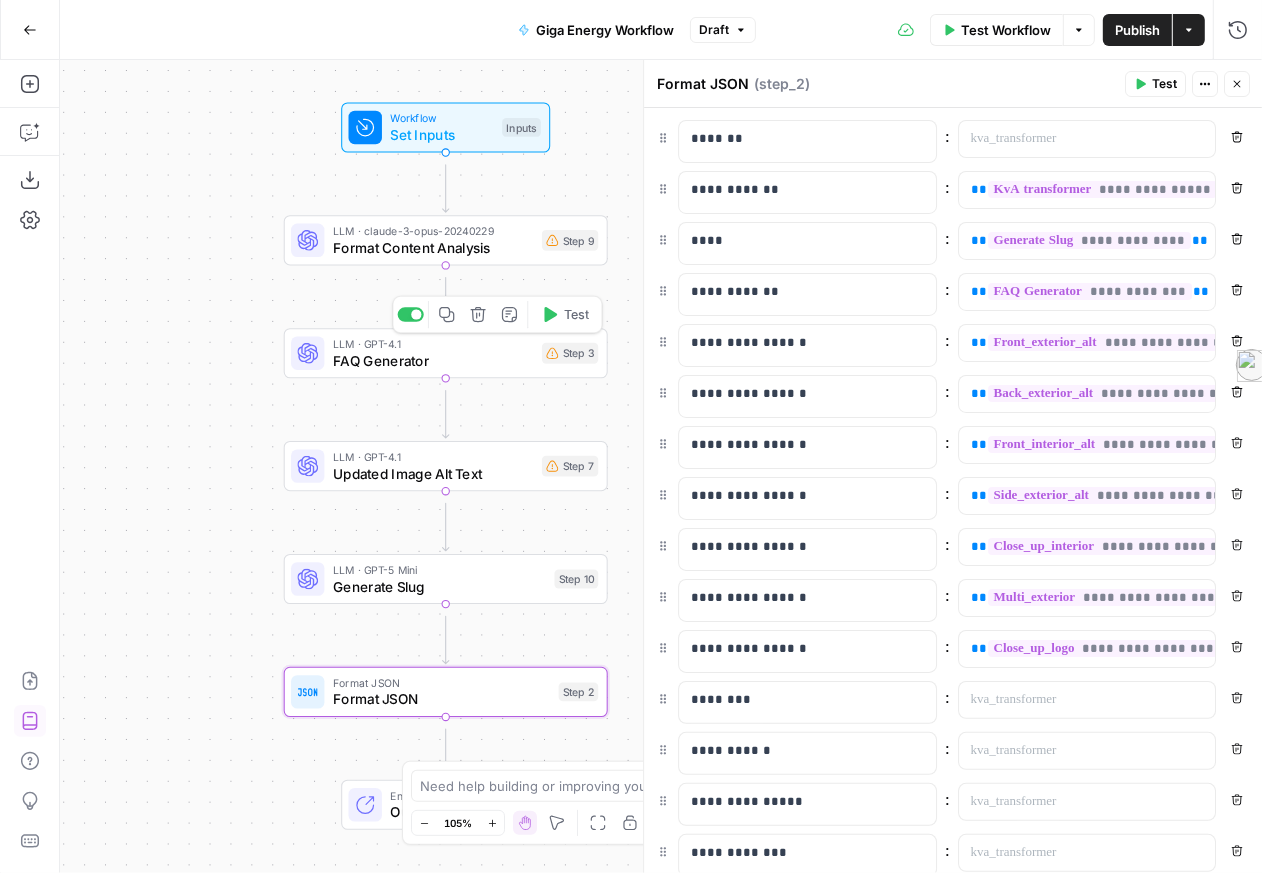 click on "FAQ Generator" at bounding box center (433, 360) 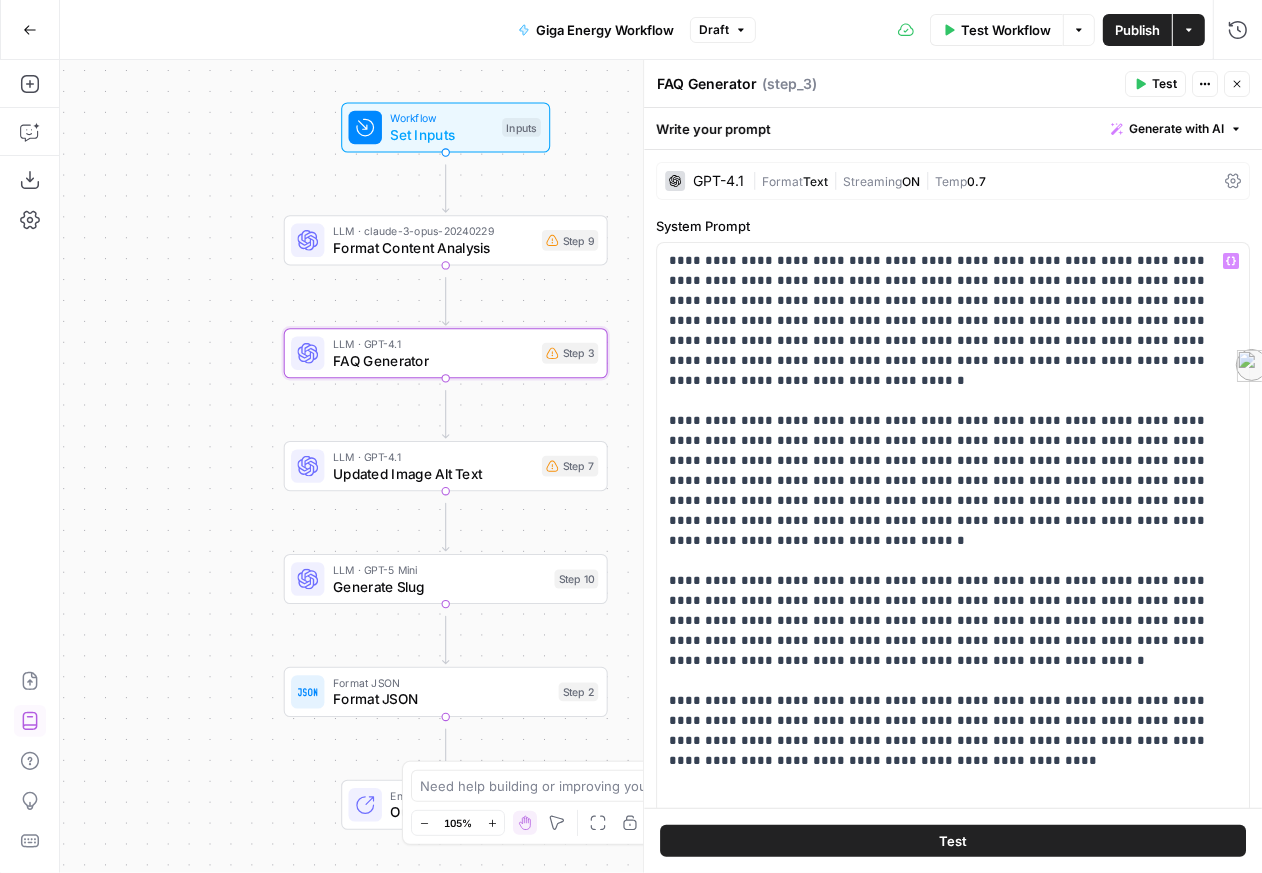 scroll, scrollTop: 842, scrollLeft: 0, axis: vertical 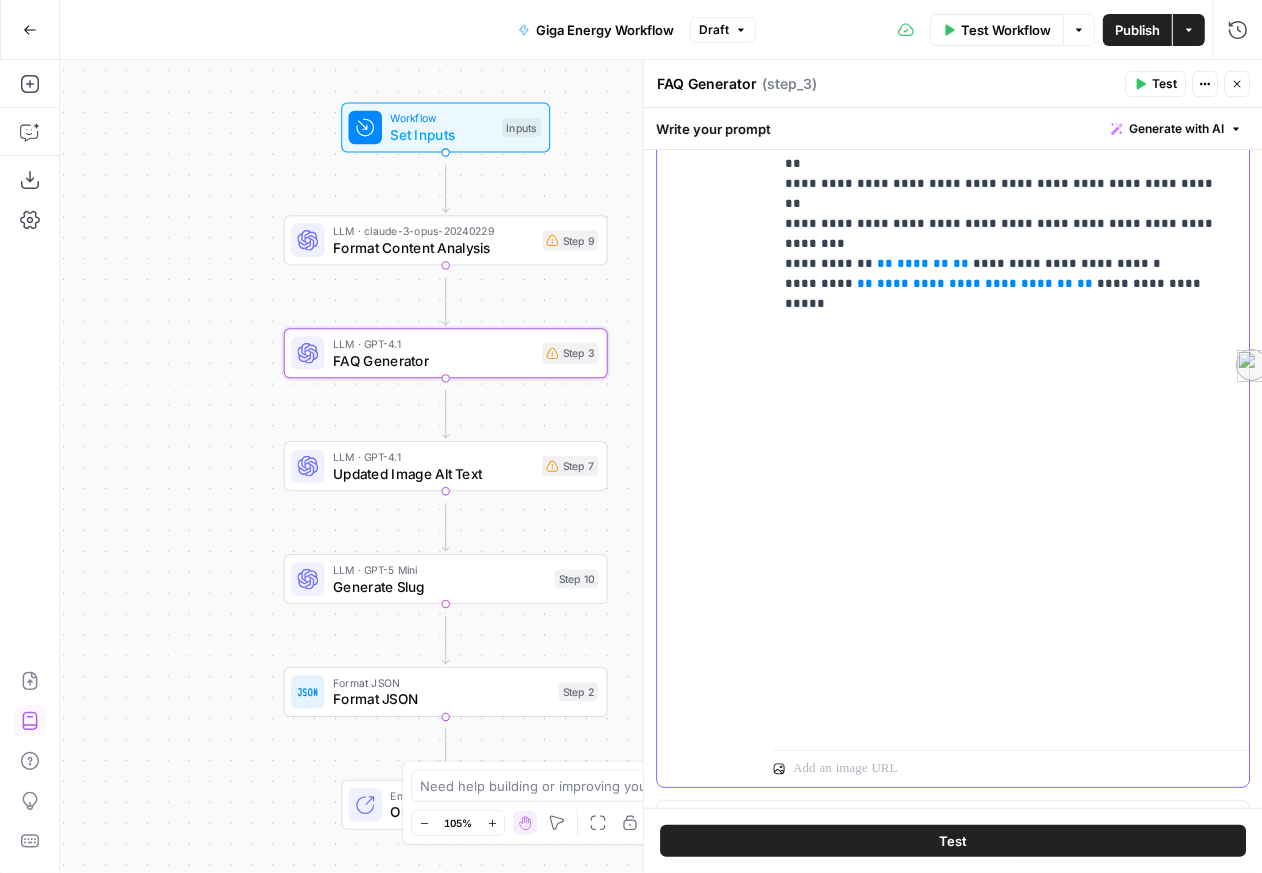 click on "**********" at bounding box center (1003, -266) 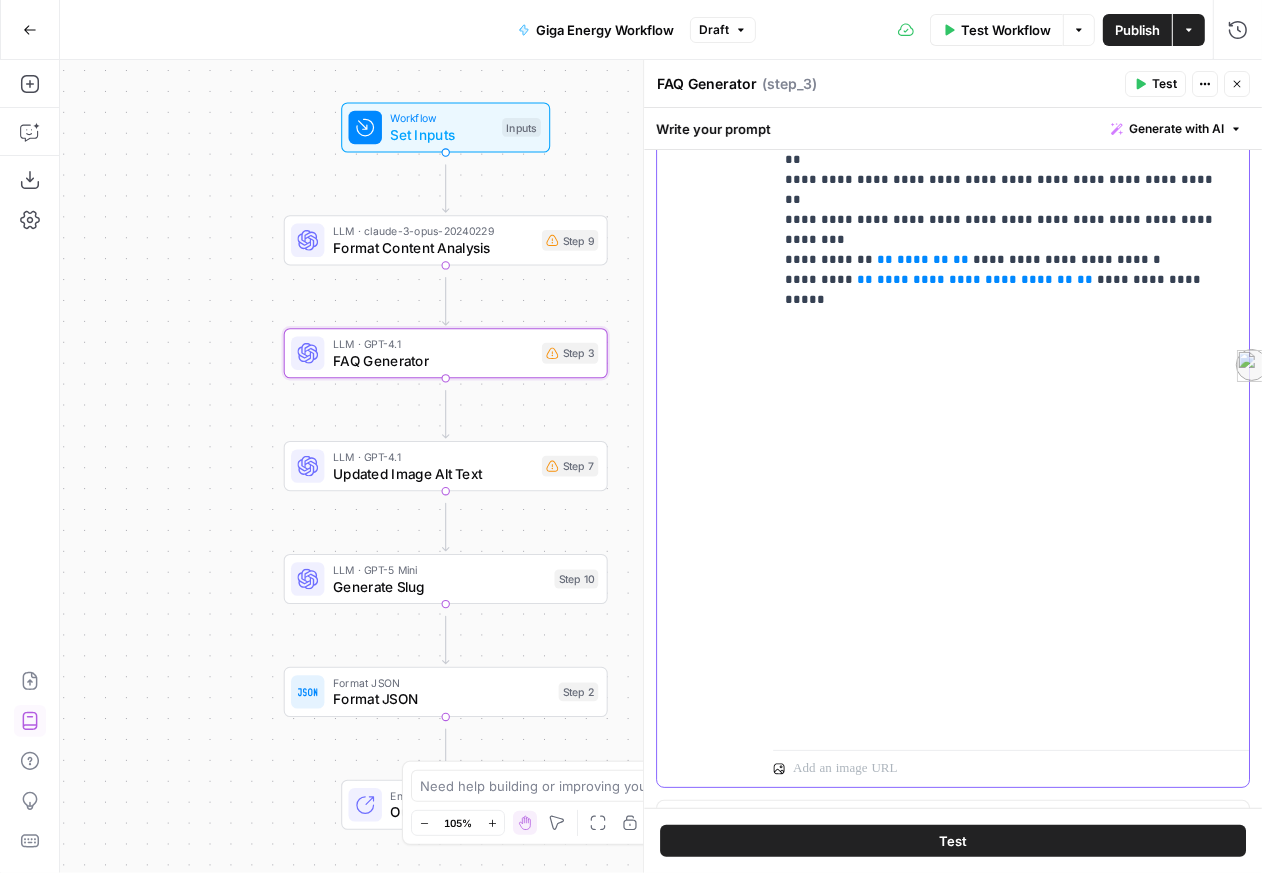 type 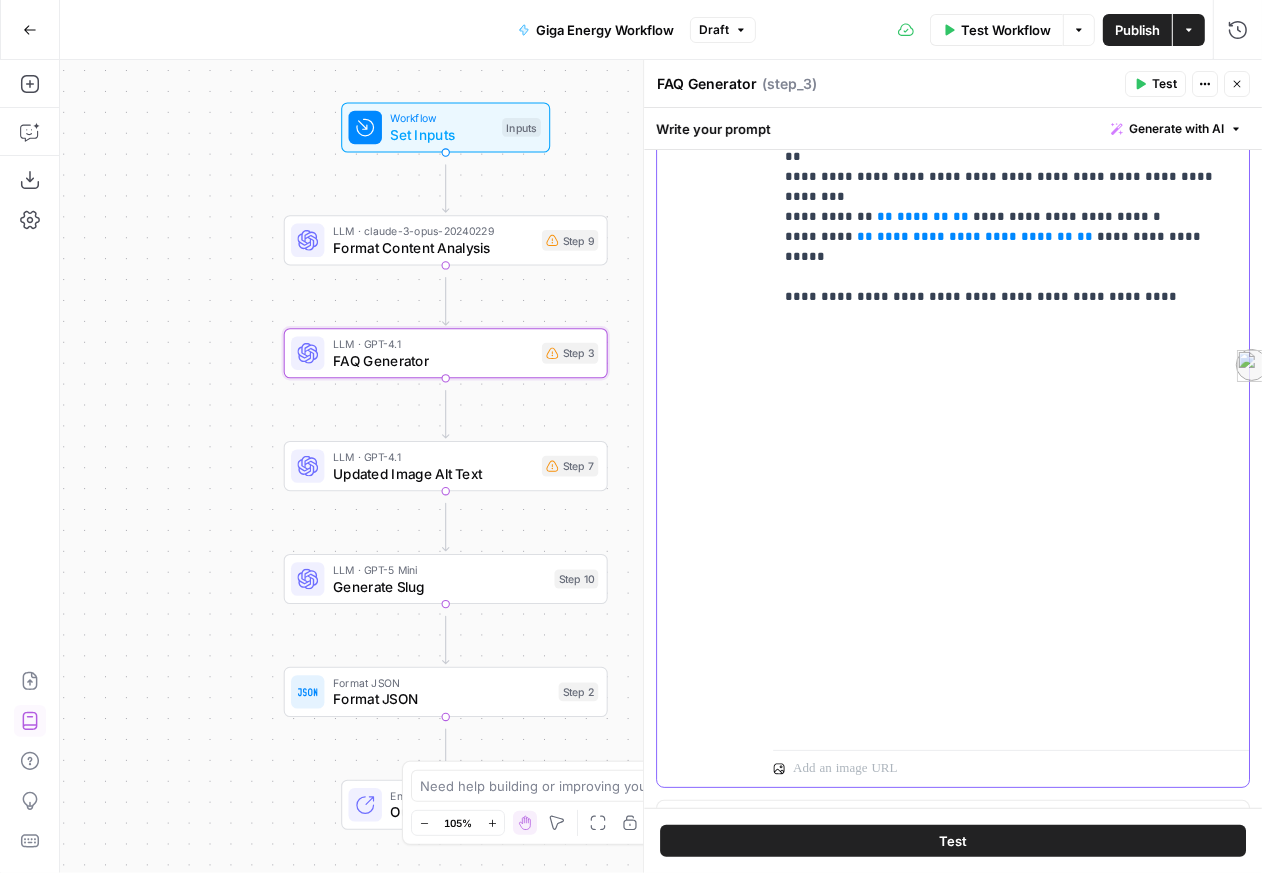 scroll, scrollTop: 1239, scrollLeft: 0, axis: vertical 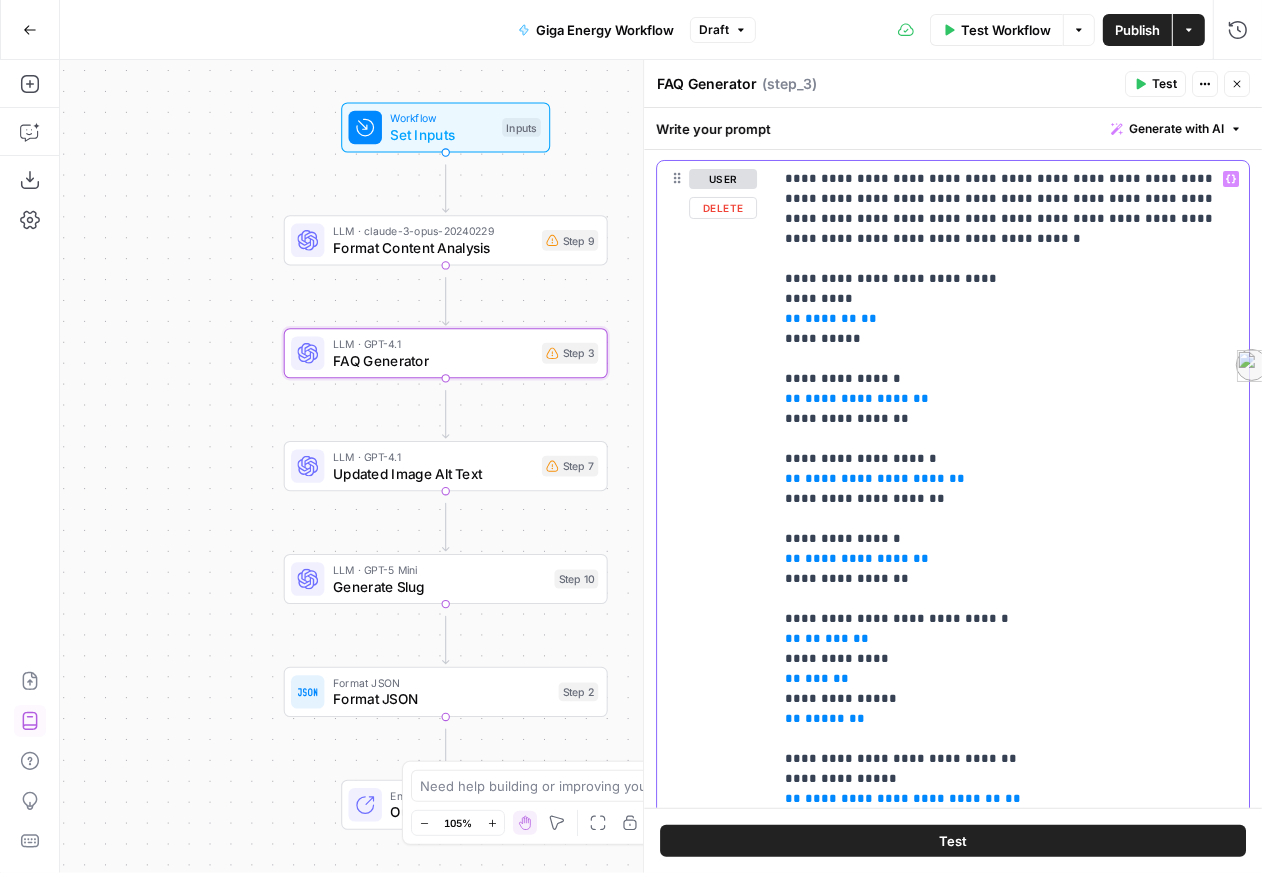click on "**********" at bounding box center (1006, 585) 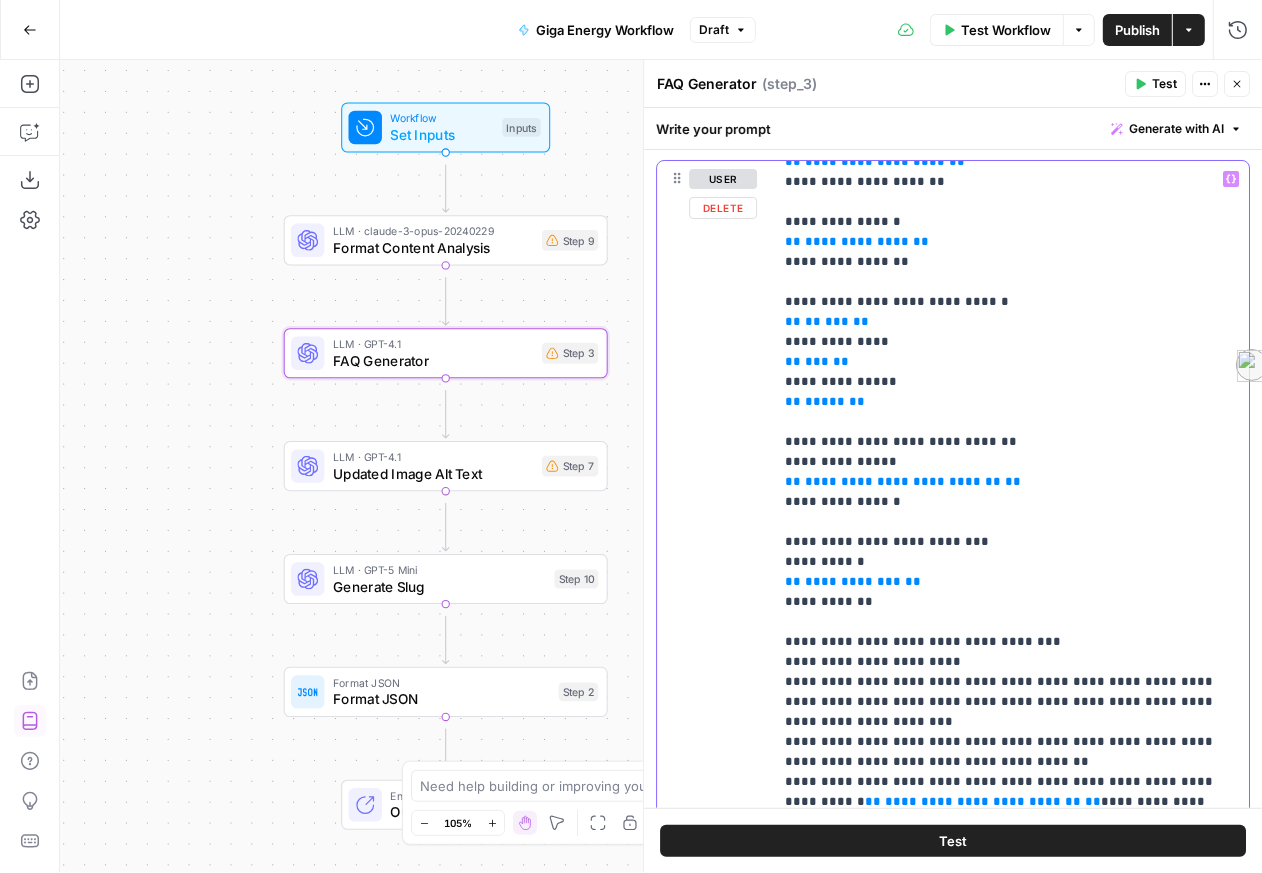 scroll, scrollTop: 326, scrollLeft: 0, axis: vertical 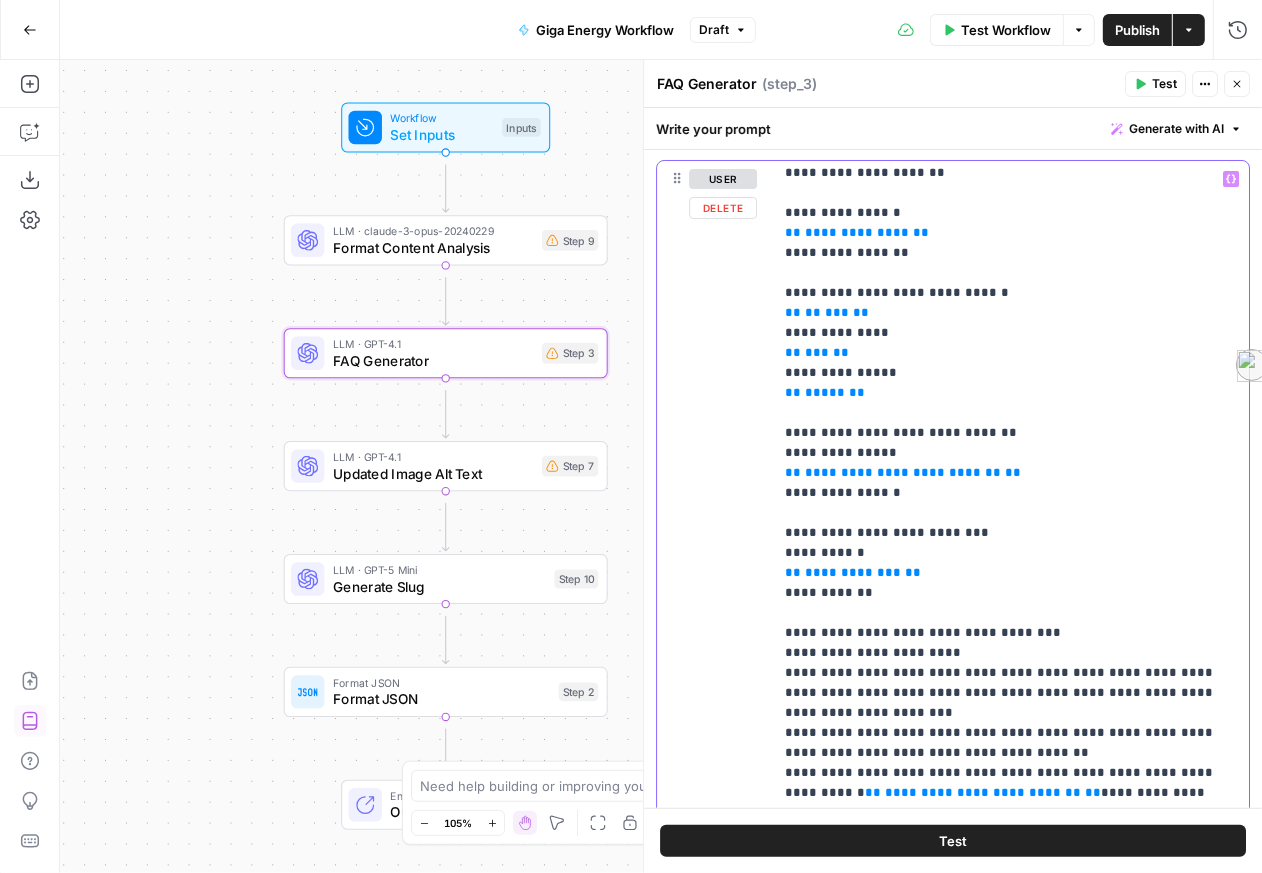 click on "**********" at bounding box center [1003, 880] 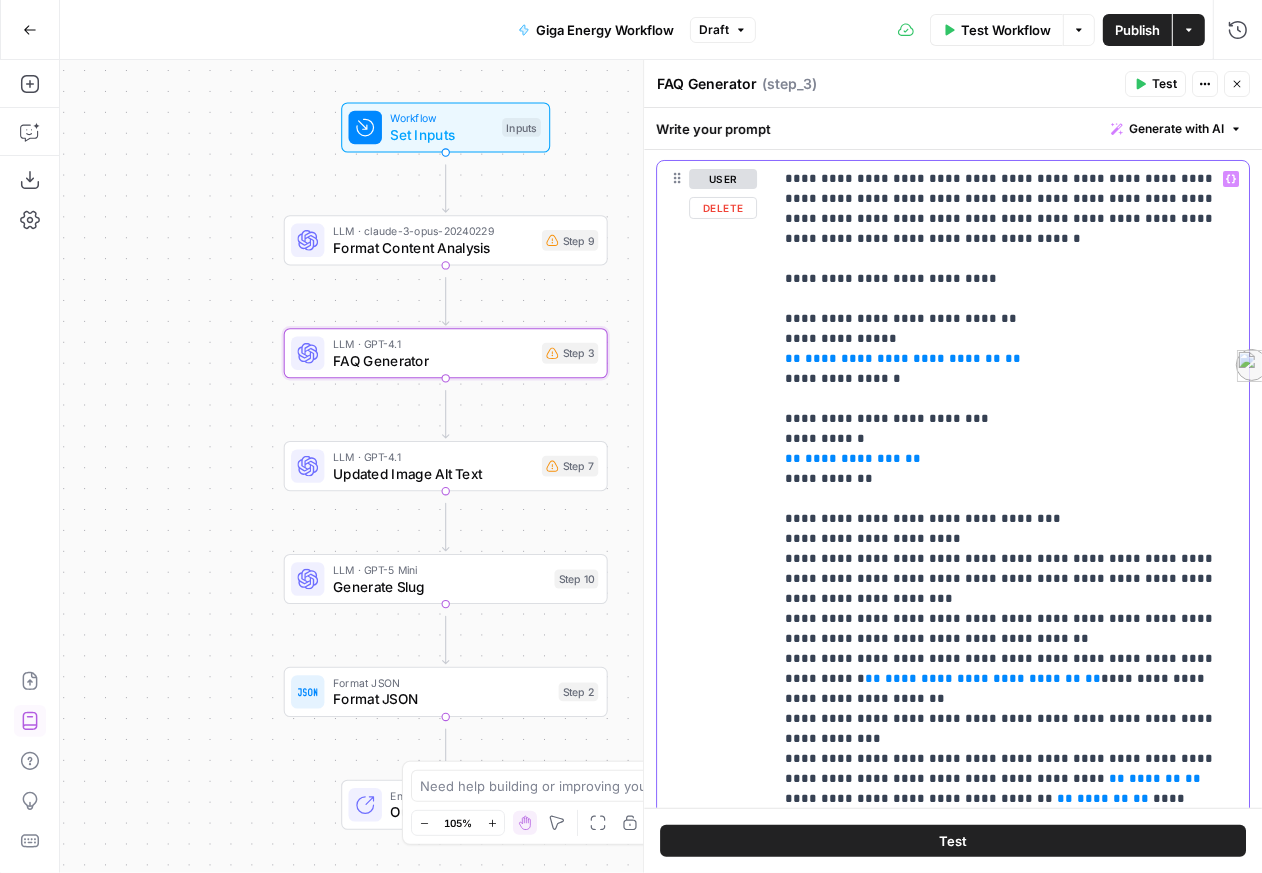 scroll, scrollTop: 0, scrollLeft: 0, axis: both 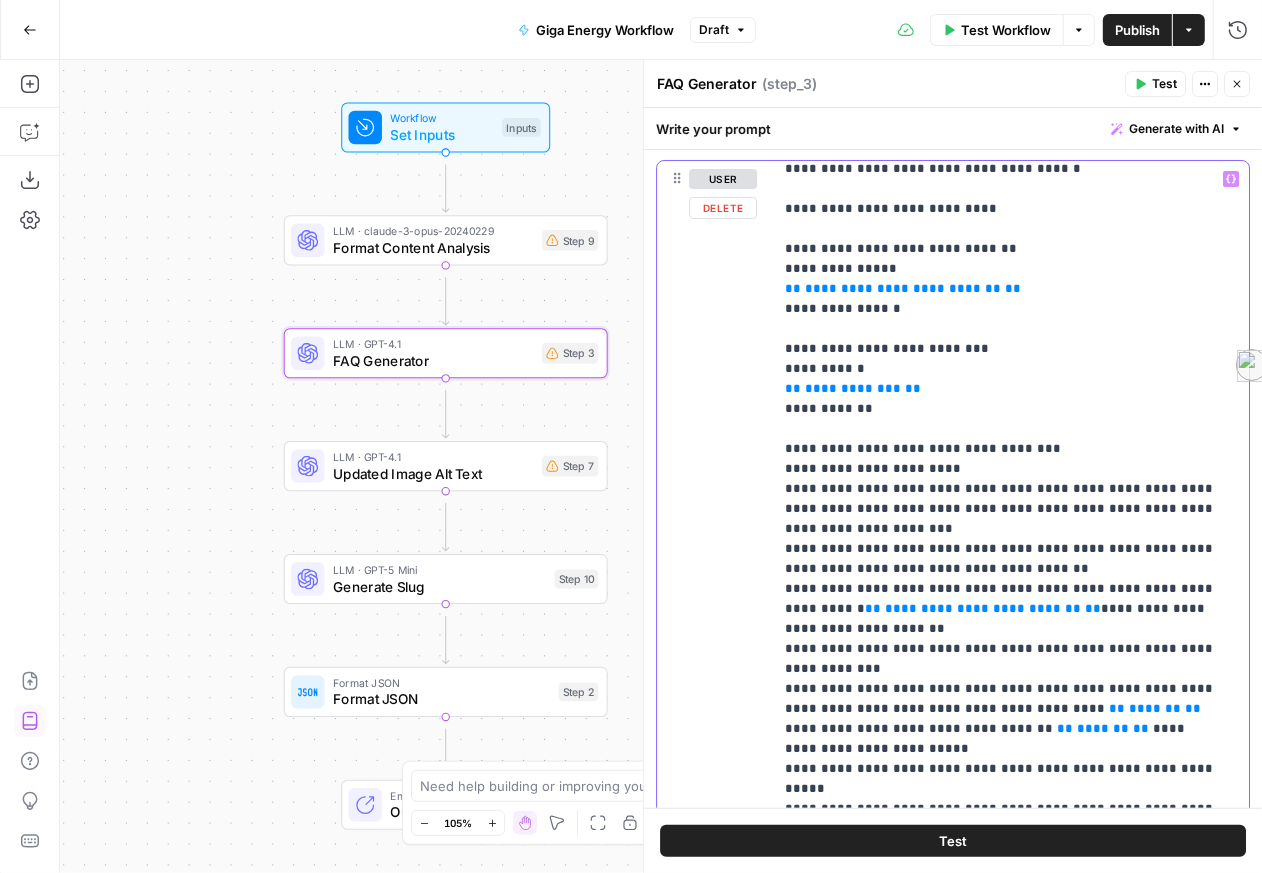 click on "**********" at bounding box center (1003, 861) 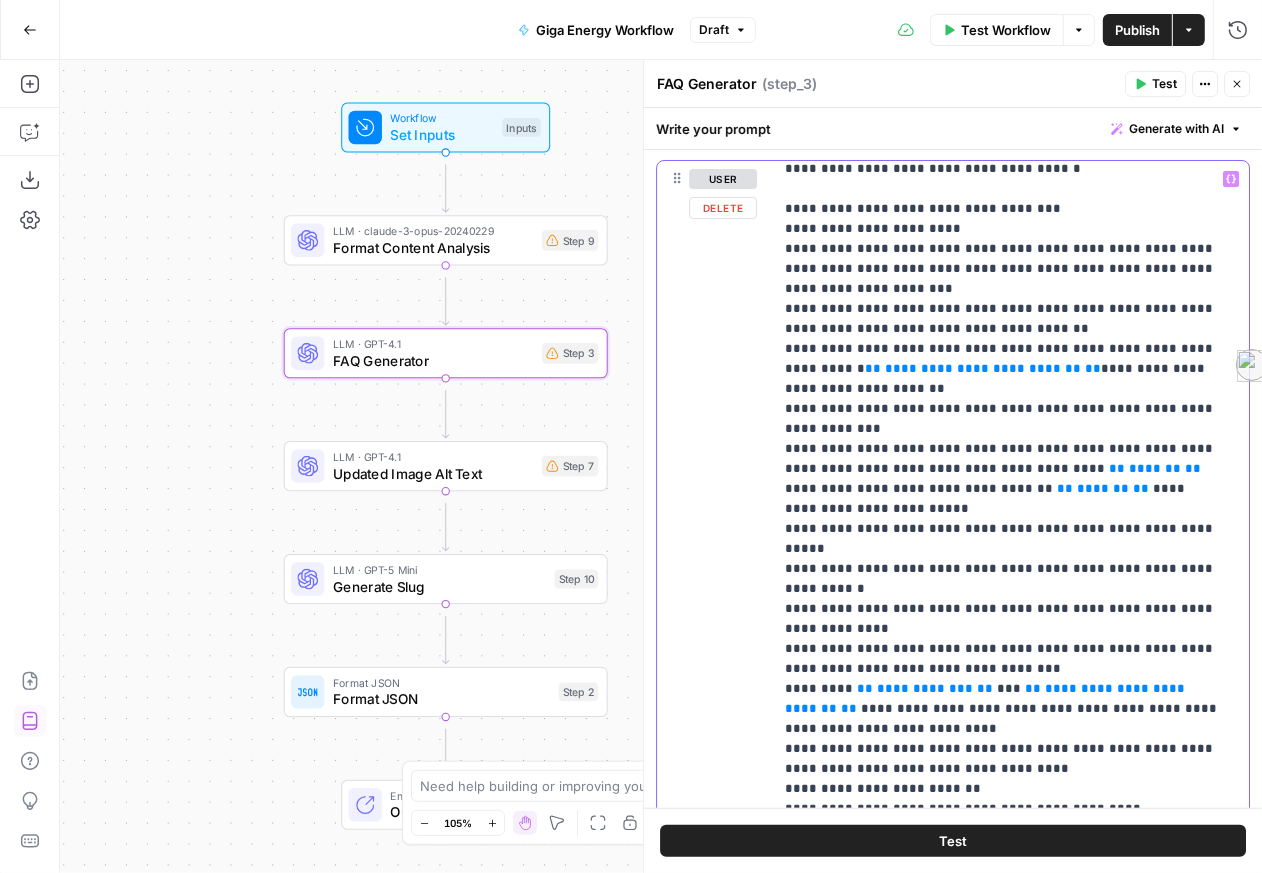 click on "**********" at bounding box center (1003, 711) 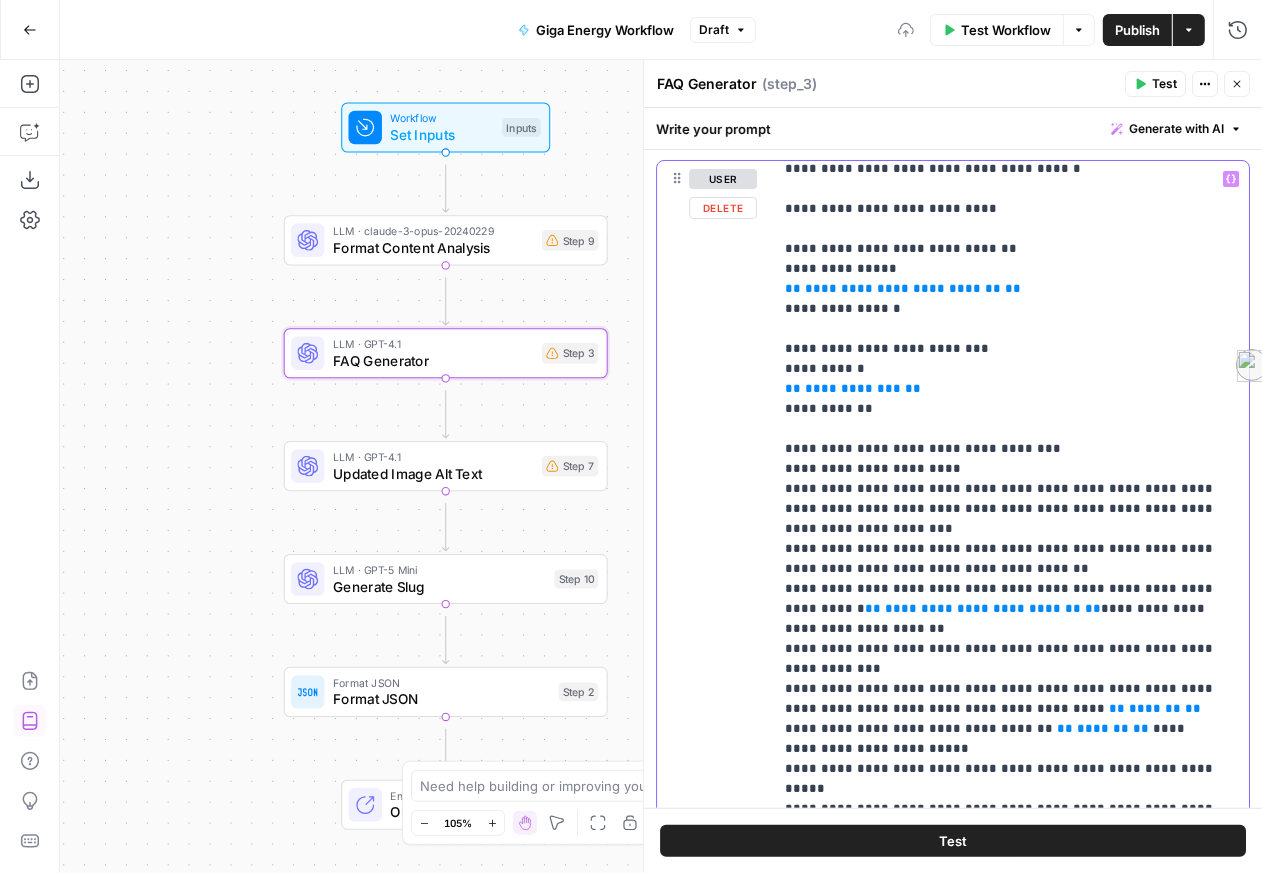 click on "**********" at bounding box center (1003, 861) 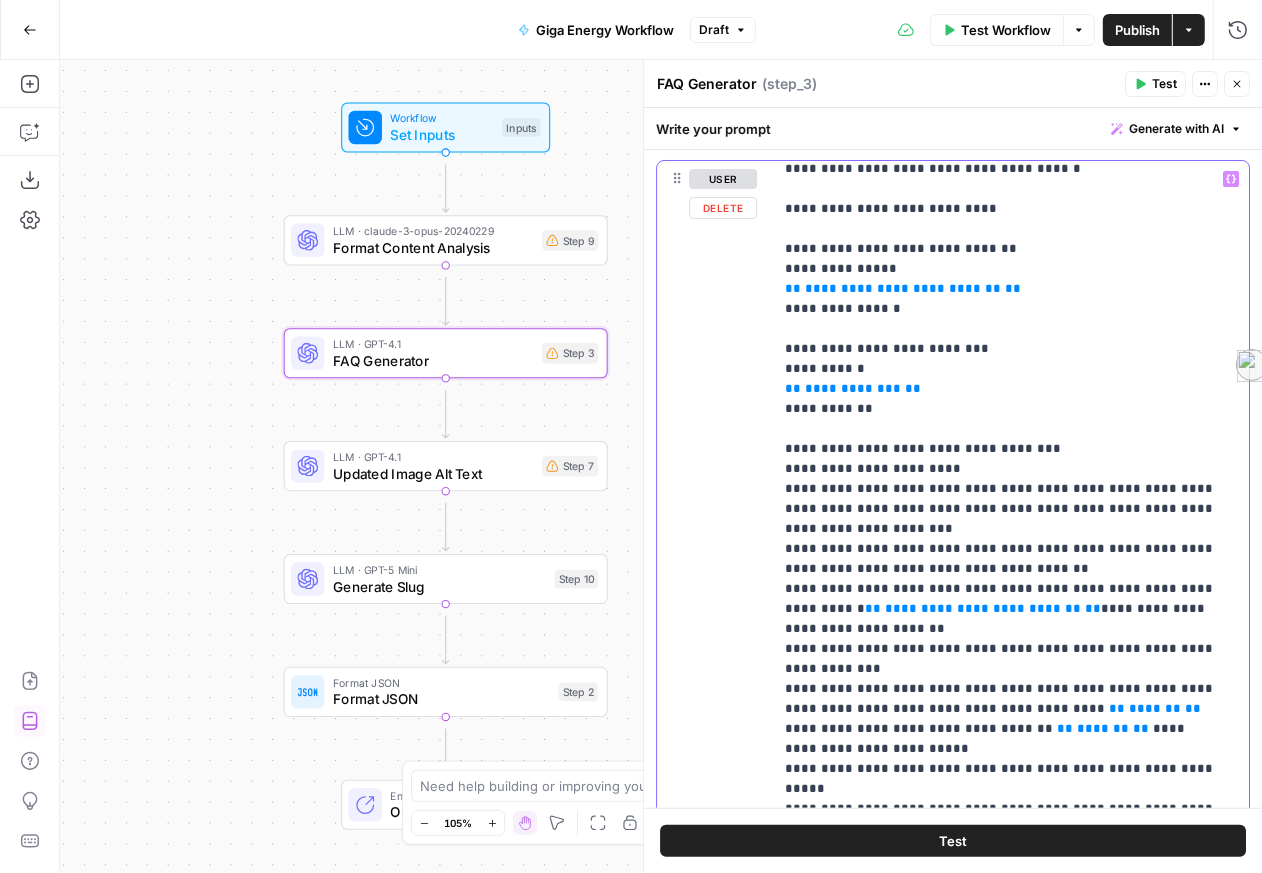 click on "**********" at bounding box center [1003, 861] 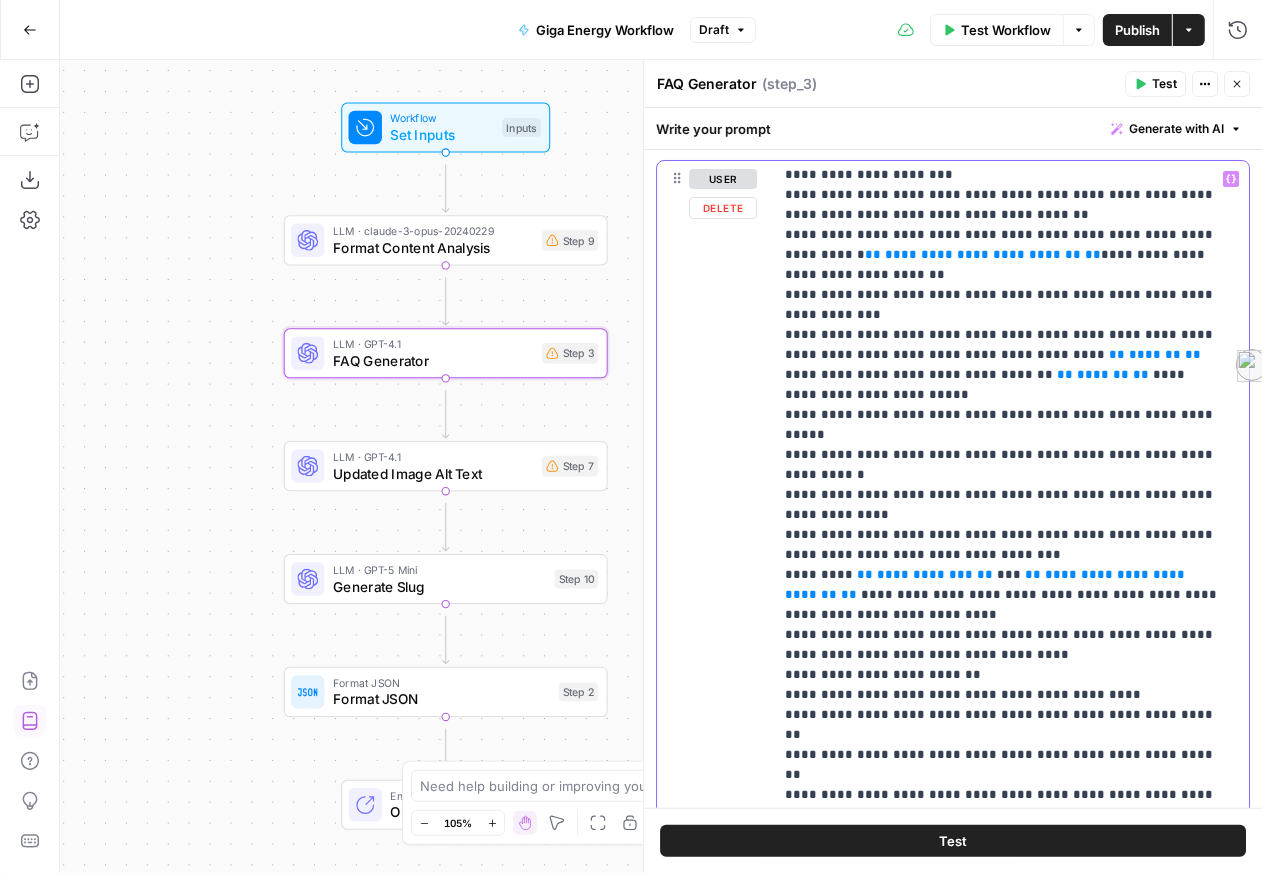 scroll, scrollTop: 697, scrollLeft: 0, axis: vertical 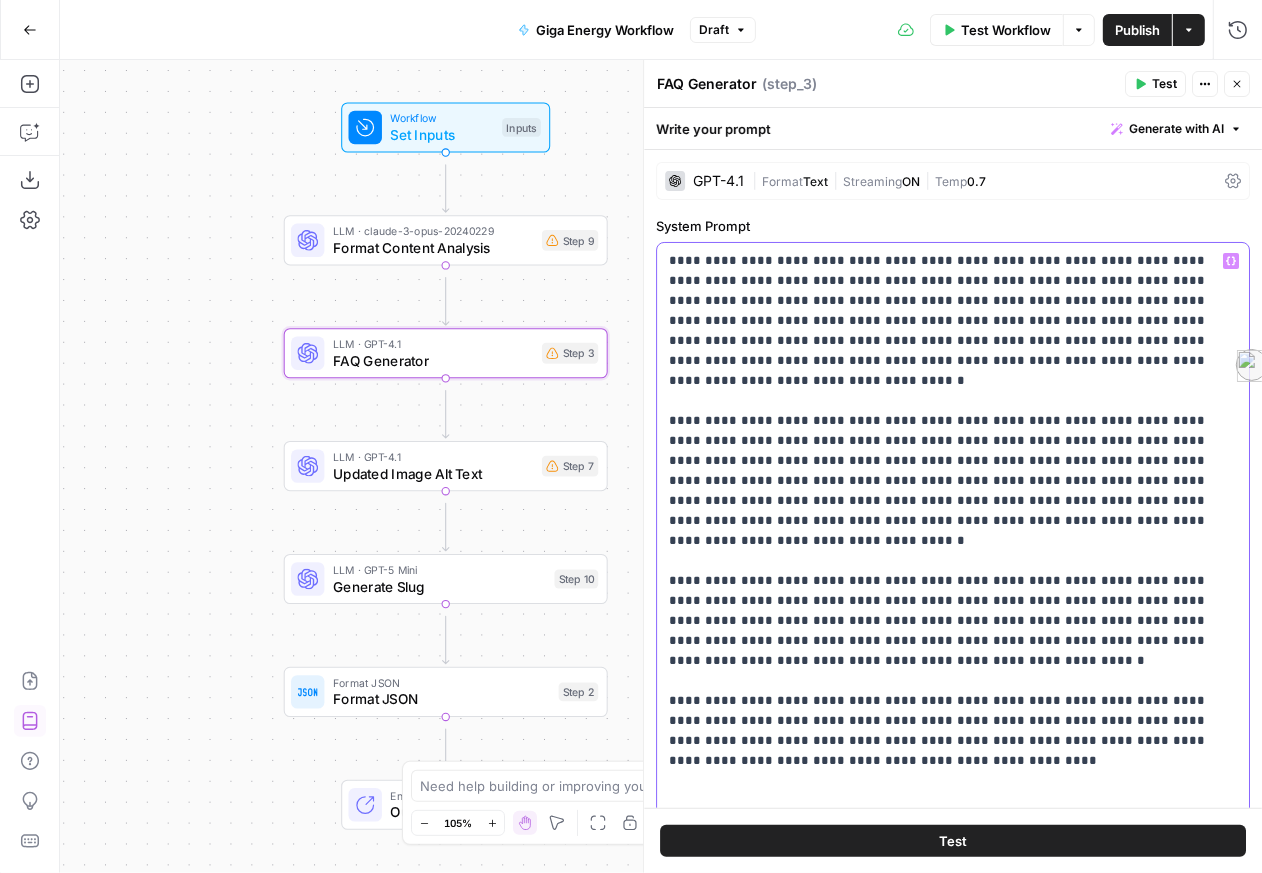 drag, startPoint x: 876, startPoint y: 298, endPoint x: 907, endPoint y: 430, distance: 135.5913 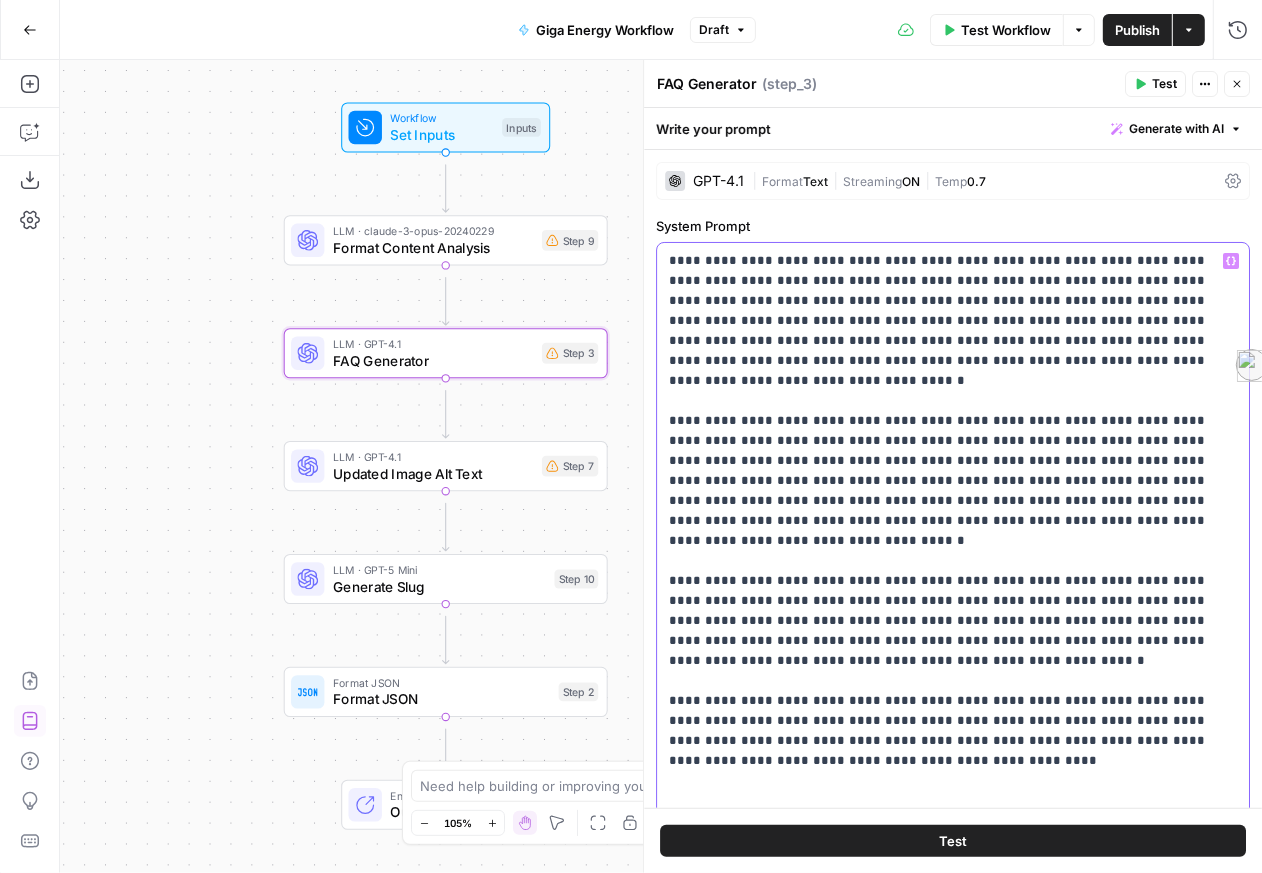 click on "**********" at bounding box center (947, 613) 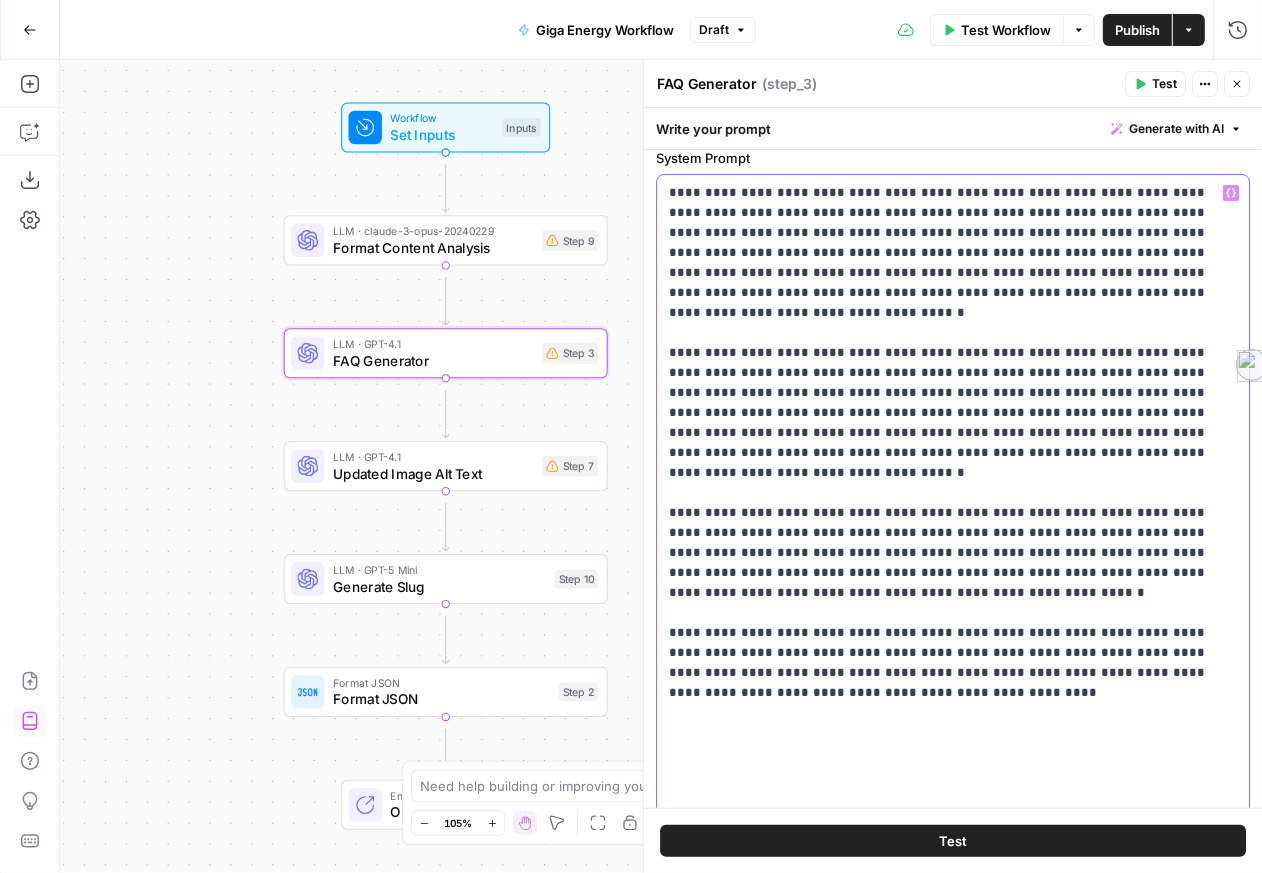 scroll, scrollTop: 72, scrollLeft: 0, axis: vertical 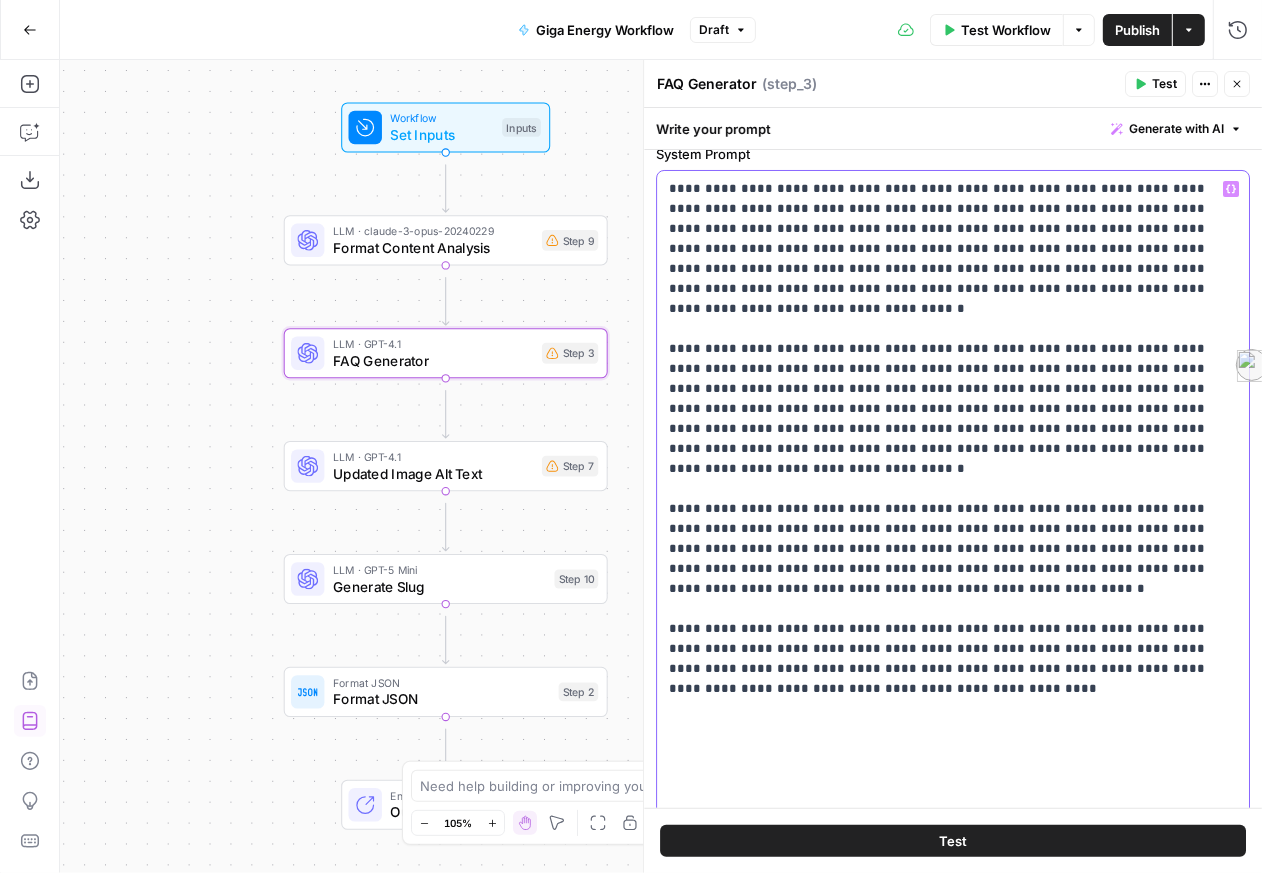 click on "**********" at bounding box center (947, 541) 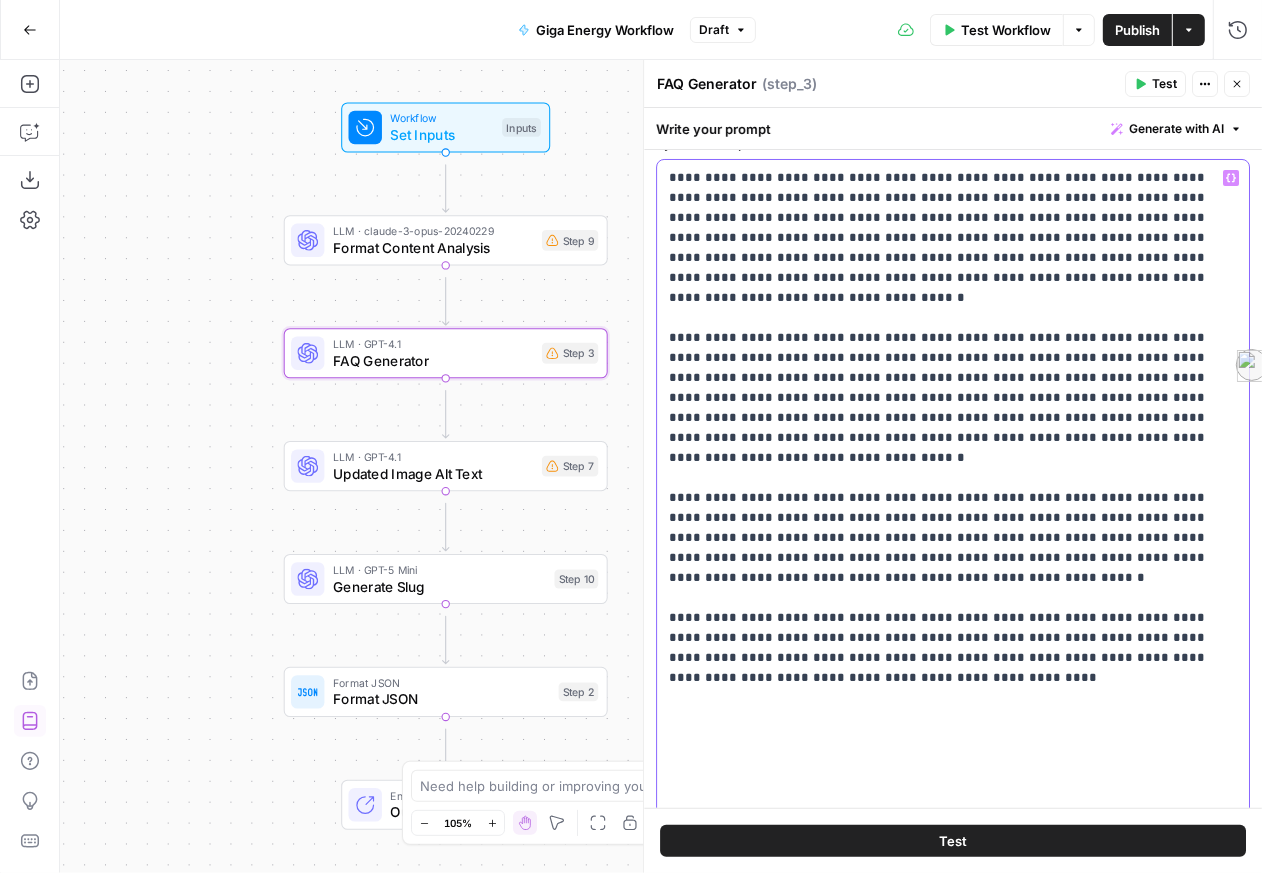 drag, startPoint x: 724, startPoint y: 496, endPoint x: 817, endPoint y: 438, distance: 109.60383 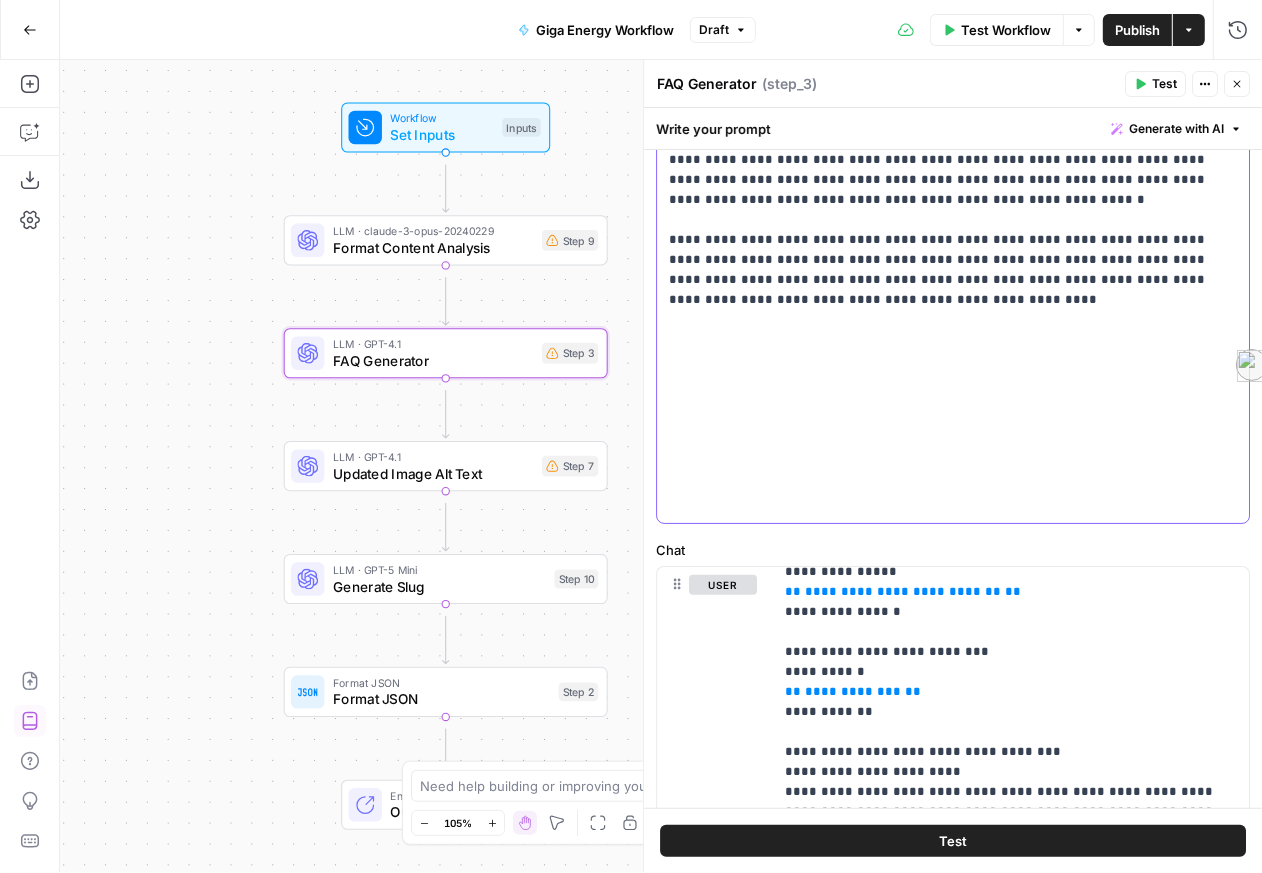 scroll, scrollTop: 467, scrollLeft: 0, axis: vertical 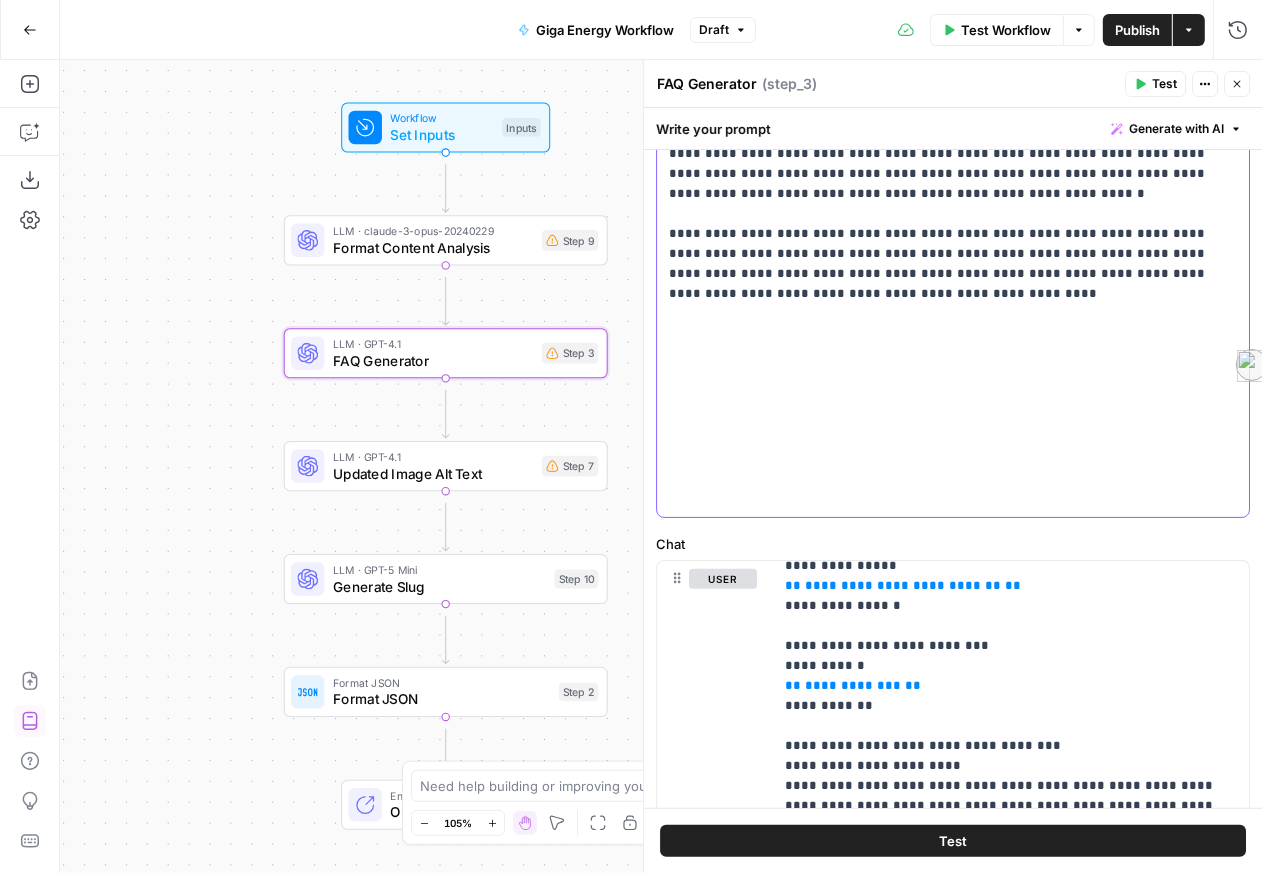 click on "**********" at bounding box center (947, 146) 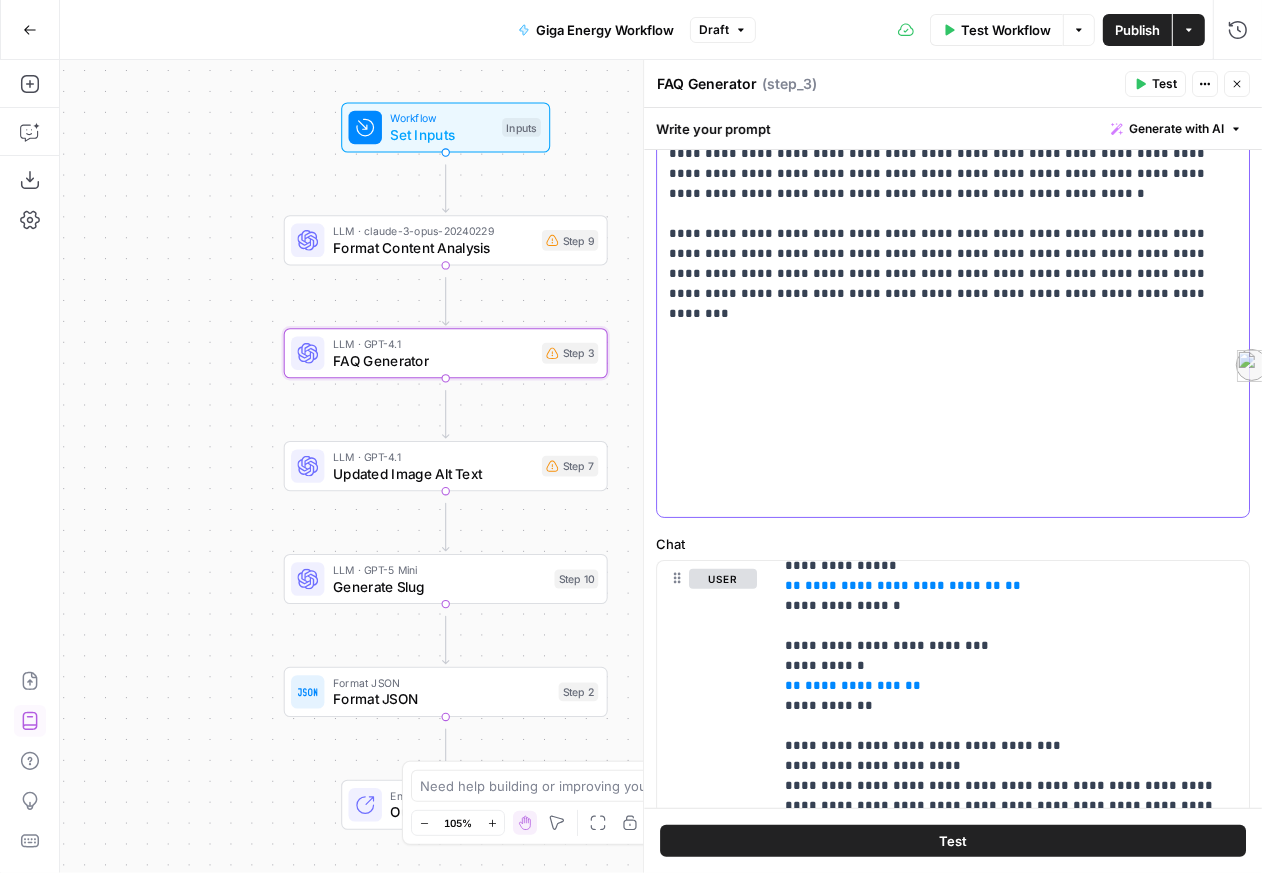 click on "**********" at bounding box center (947, 146) 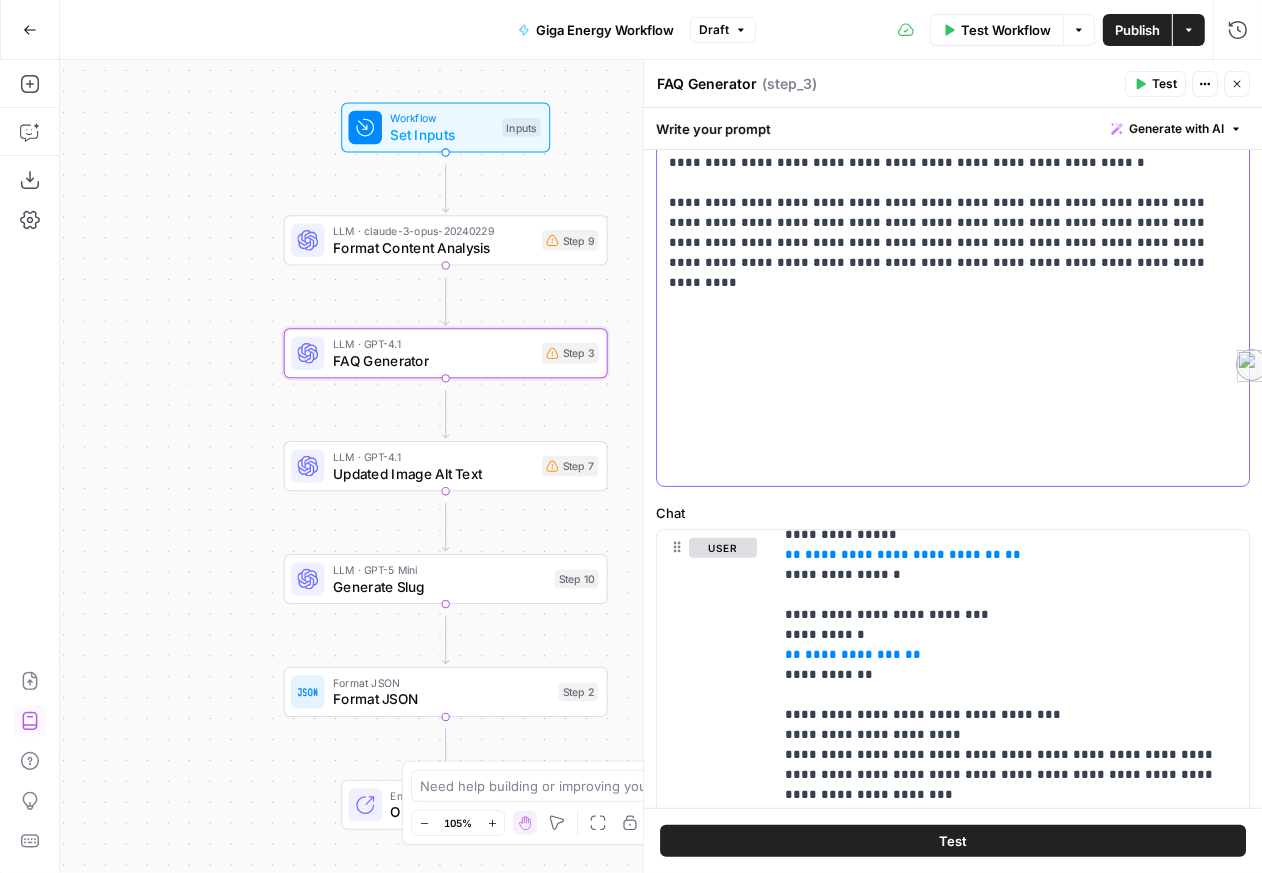 scroll, scrollTop: 504, scrollLeft: 0, axis: vertical 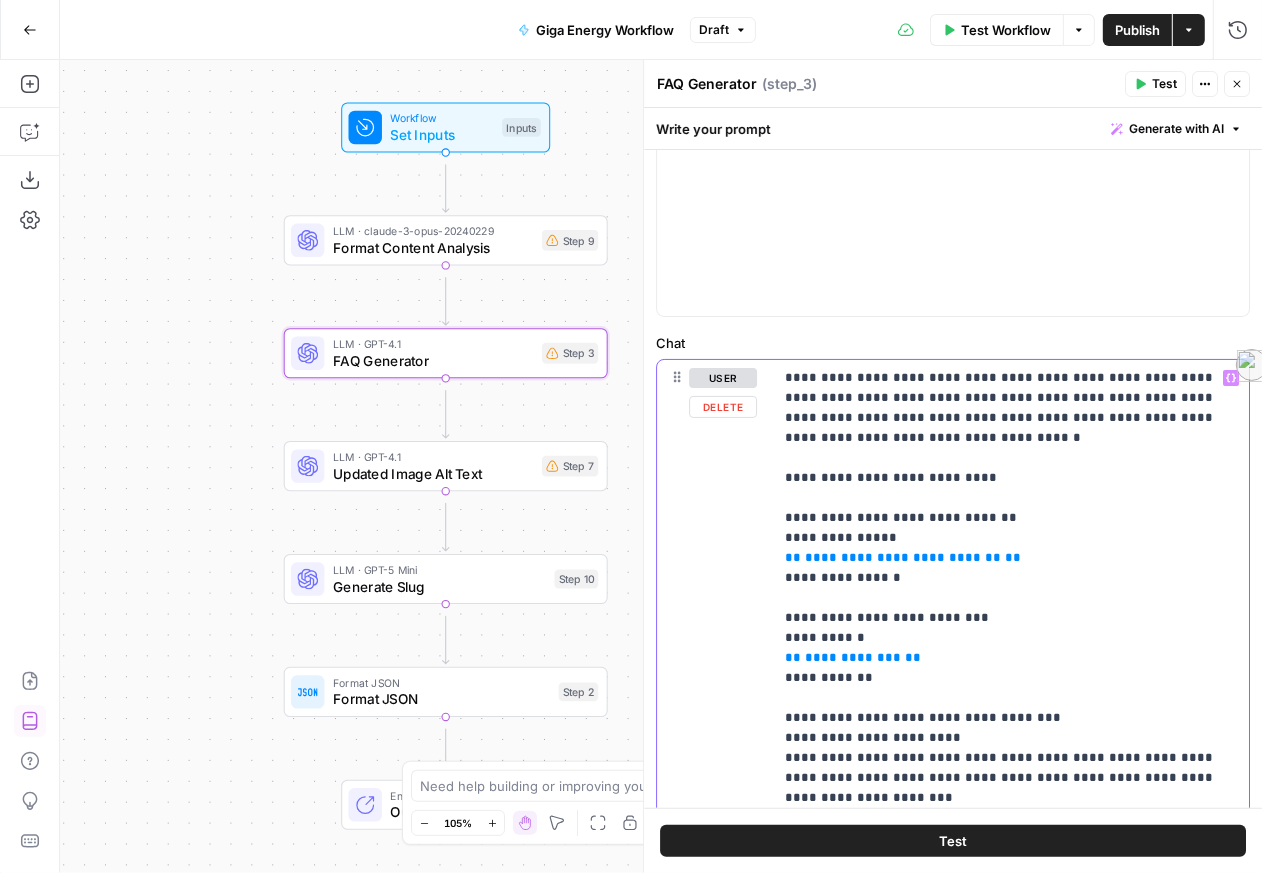 click on "**********" at bounding box center (1003, 1130) 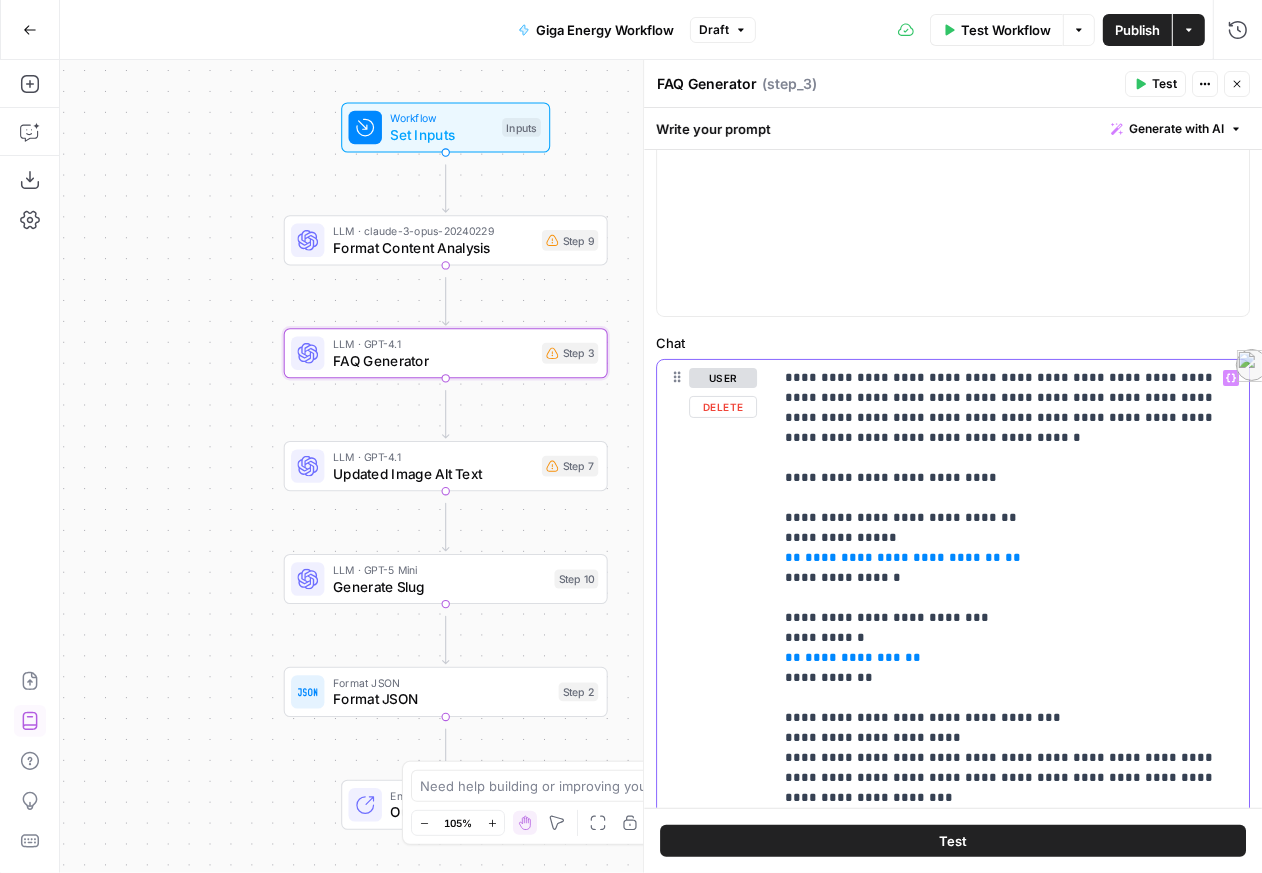 click on "**********" at bounding box center [1003, 1130] 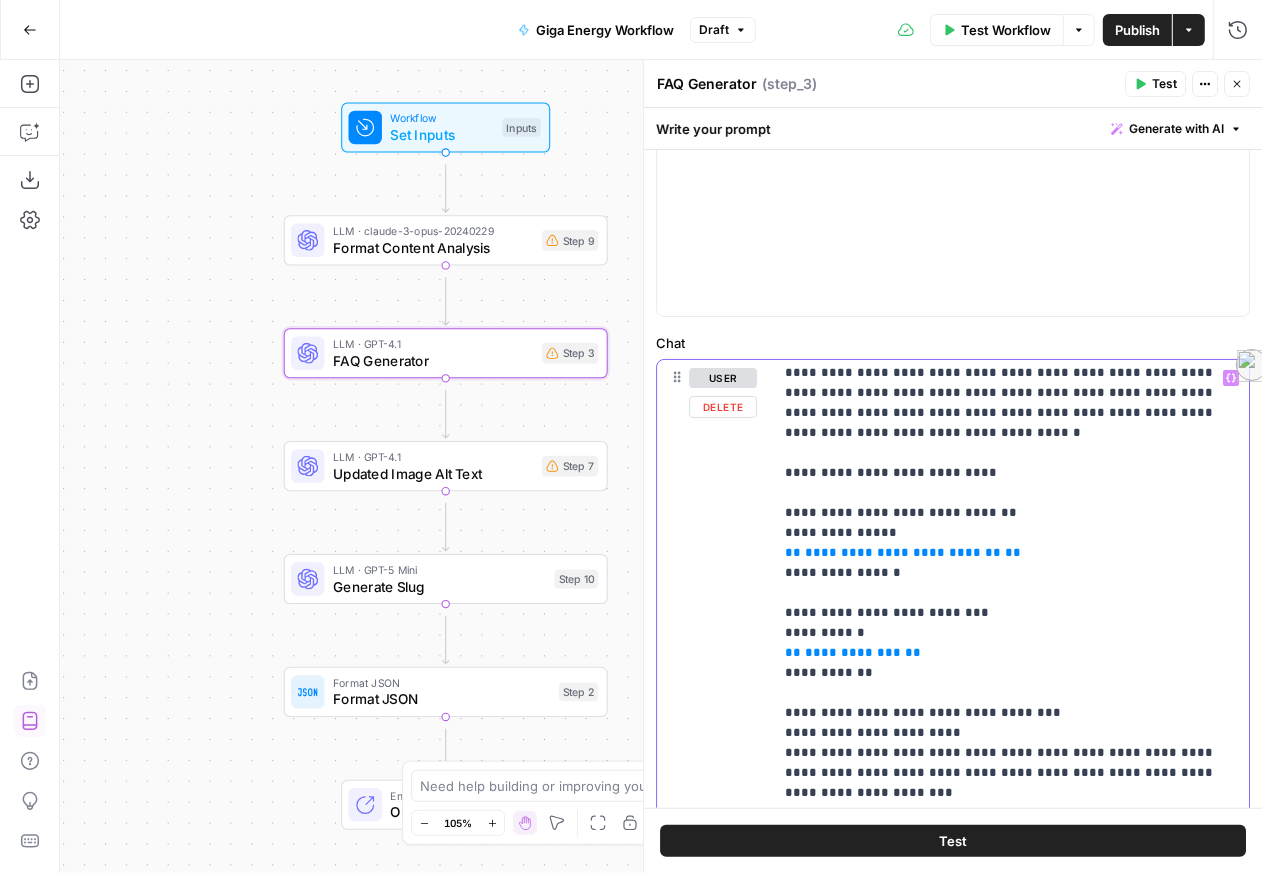 click on "**********" at bounding box center [1003, 1125] 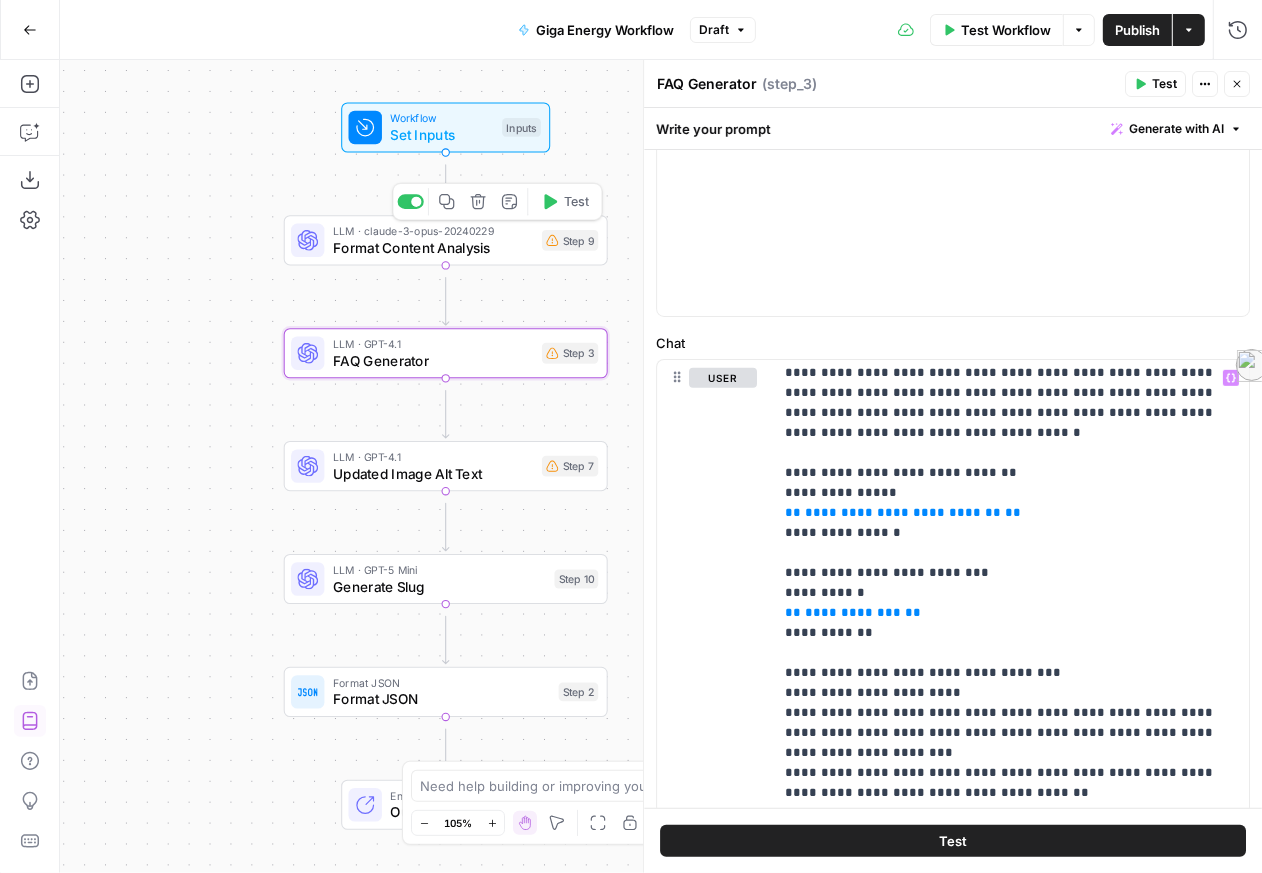 click on "Format Content Analysis" at bounding box center [433, 247] 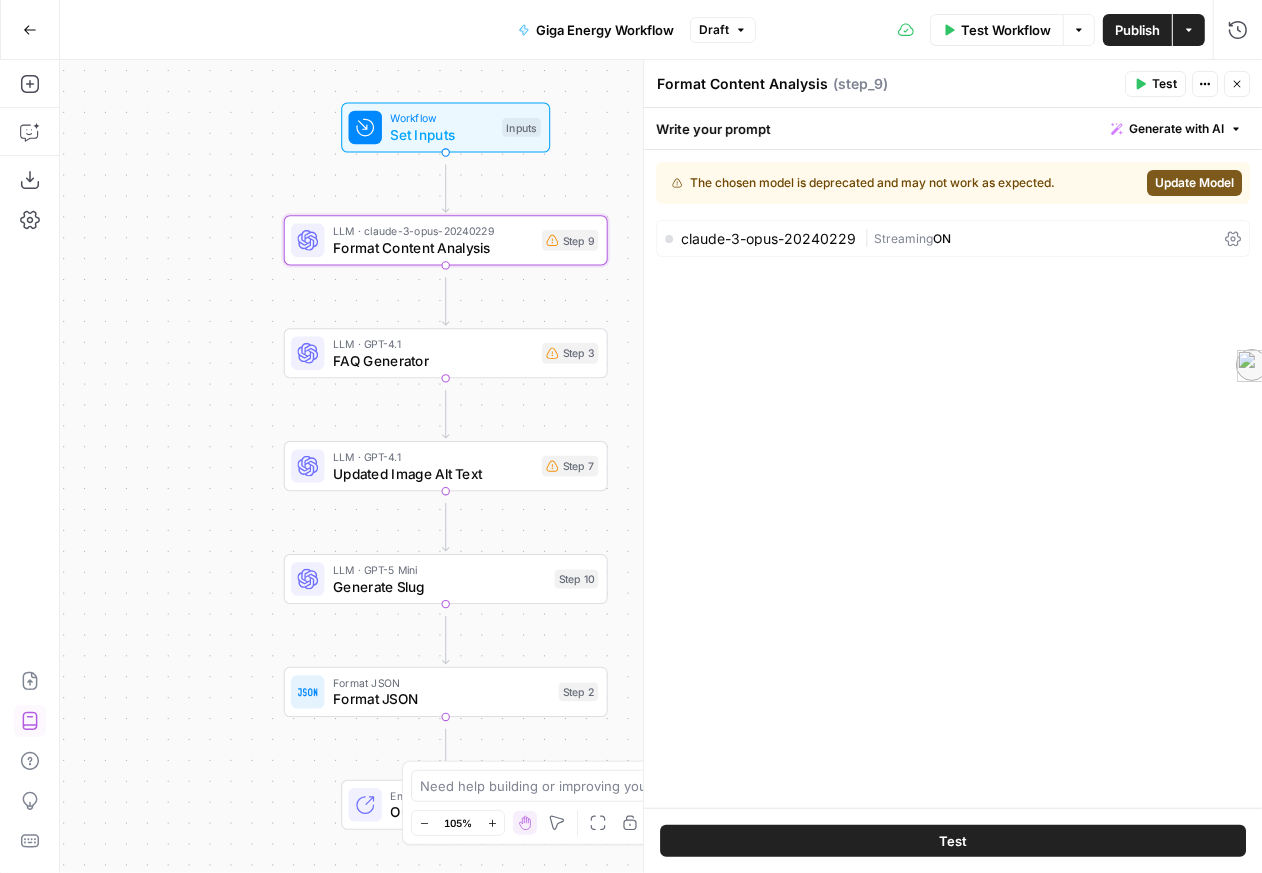 click on "claude-3-opus-20240229" at bounding box center [768, 239] 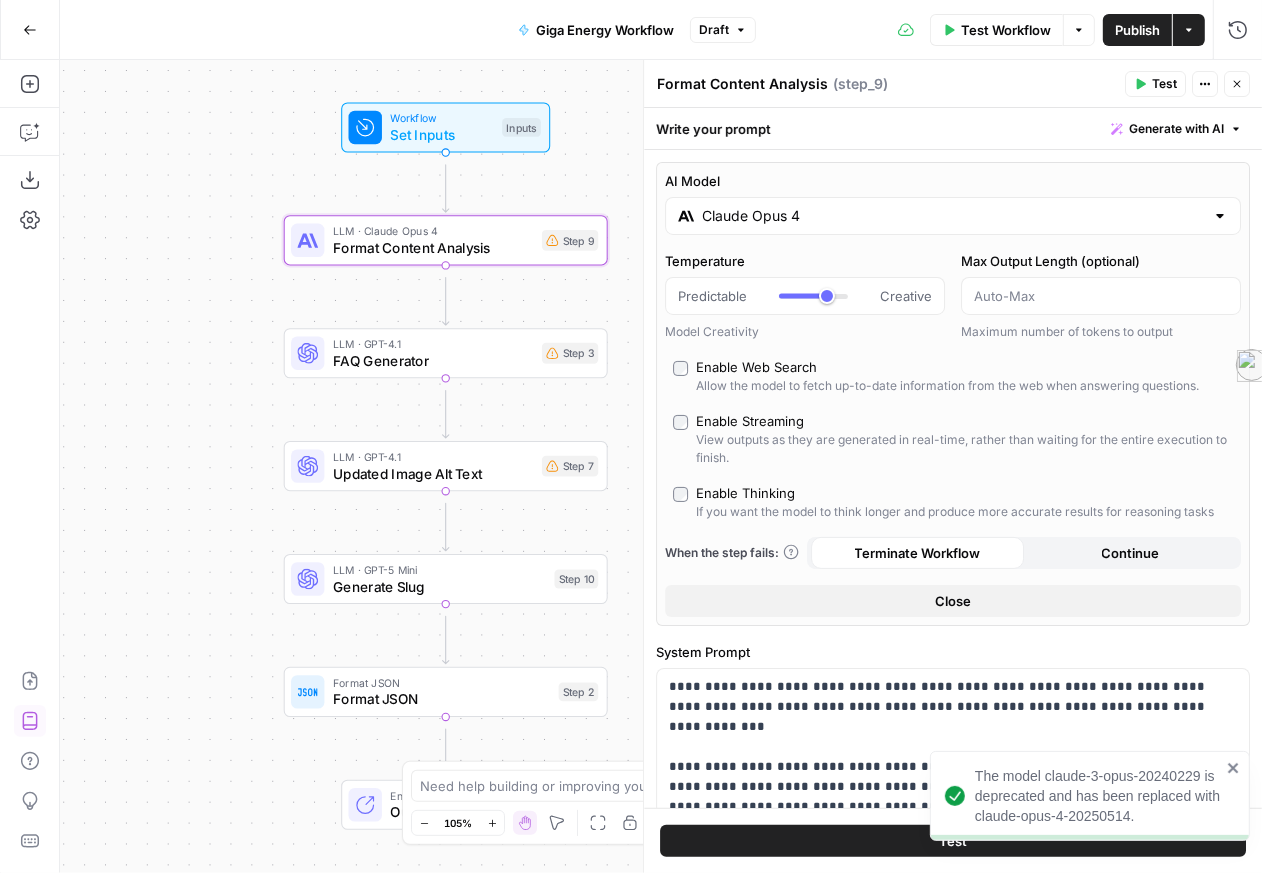 click on "Workflow Set Inputs Inputs LLM · Claude Opus 4 Format Content Analysis Step 9 LLM · GPT-4.1 FAQ Generator Step 3 LLM · GPT-4.1 Updated Image Alt Text Step 7 LLM · GPT-5 Mini Generate Slug Step 10 Format JSON Format JSON Step 2 End Output" at bounding box center (661, 466) 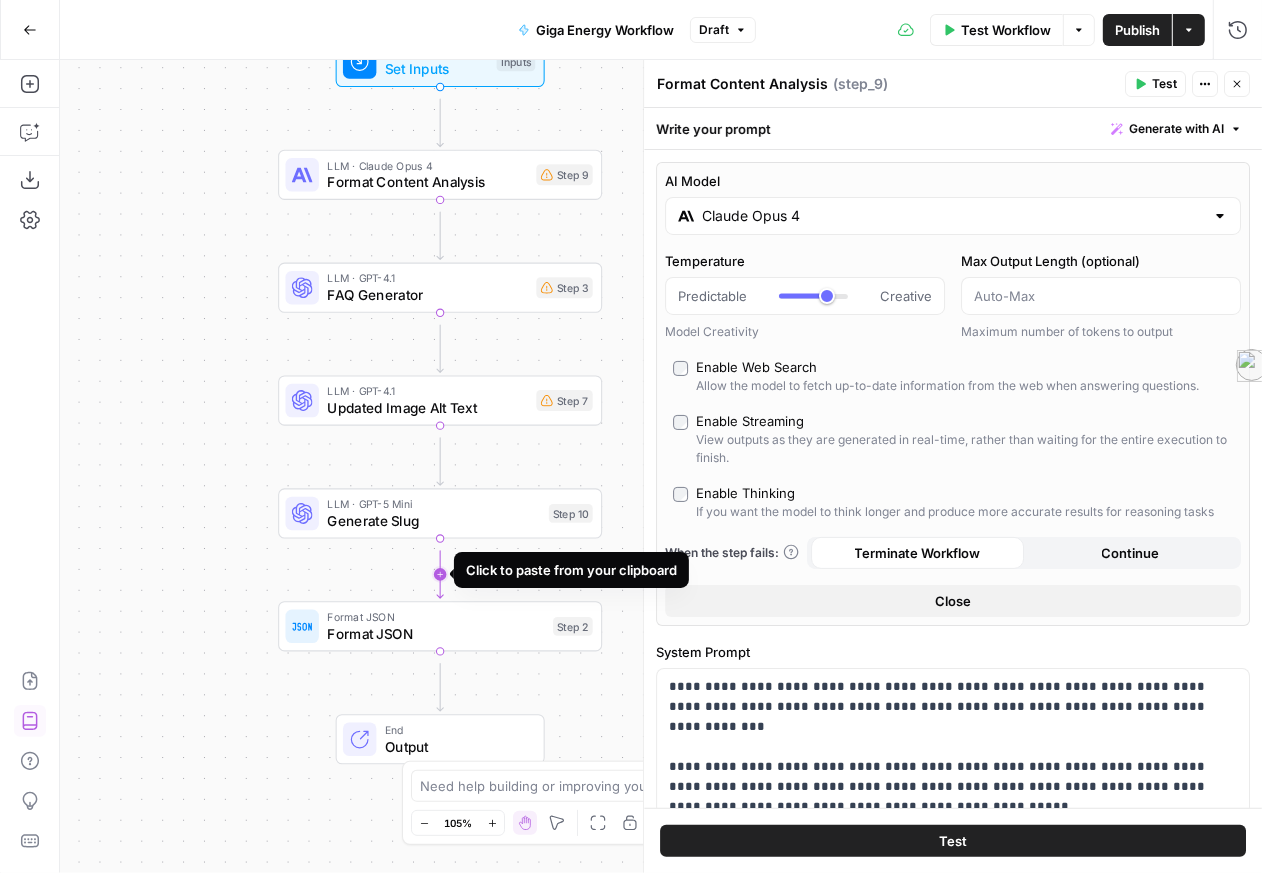 click 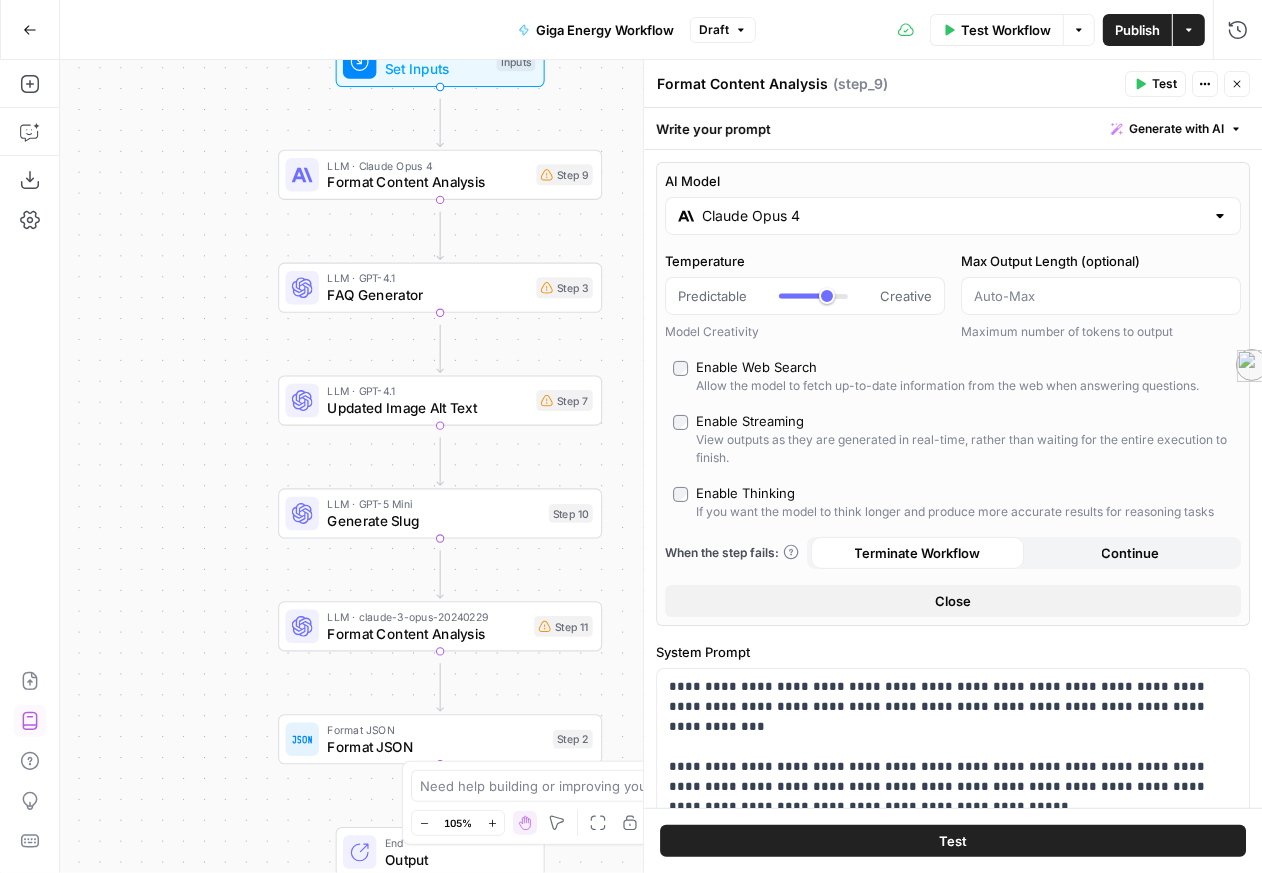 click on "LLM · claude-3-opus-20240229" at bounding box center (426, 617) 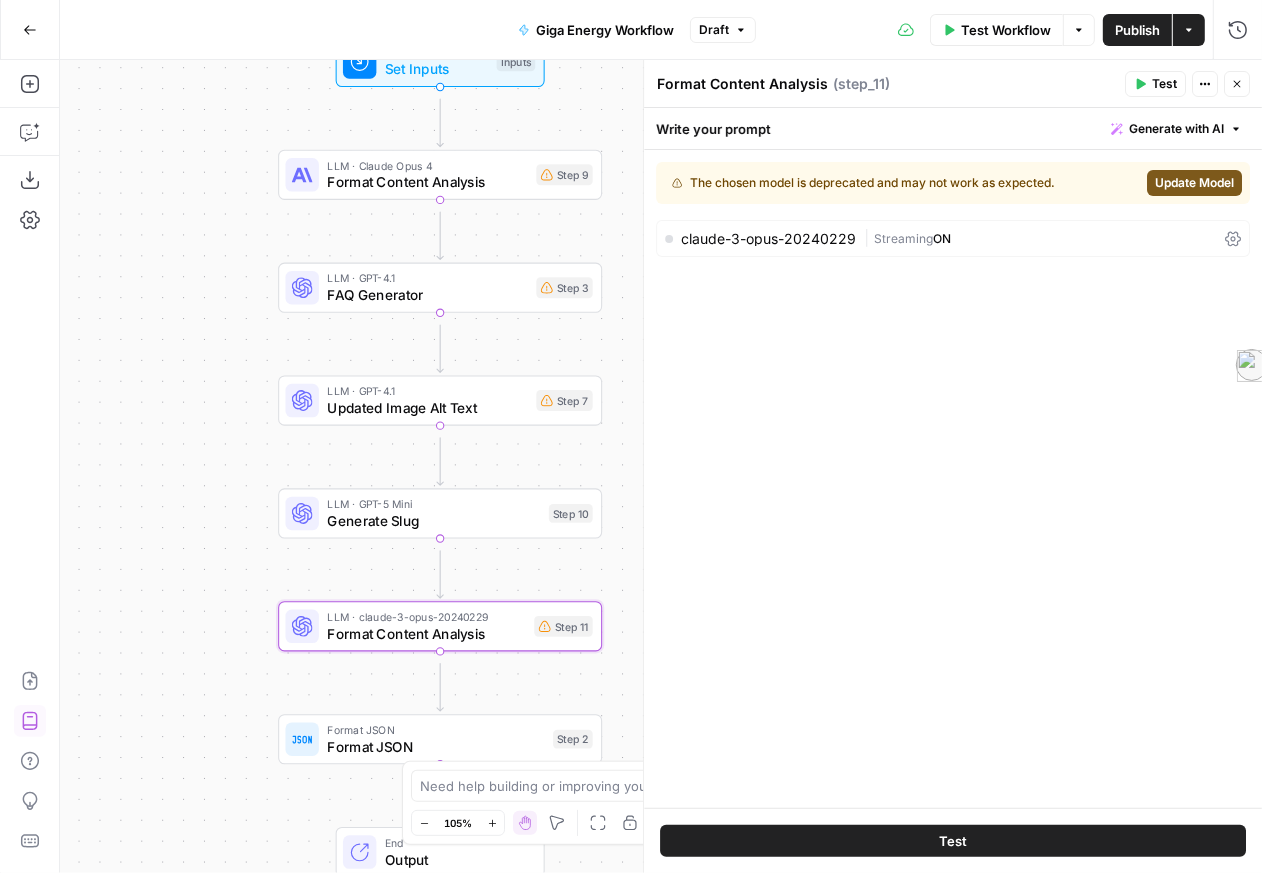 click on "Format Content Analysis" at bounding box center [742, 84] 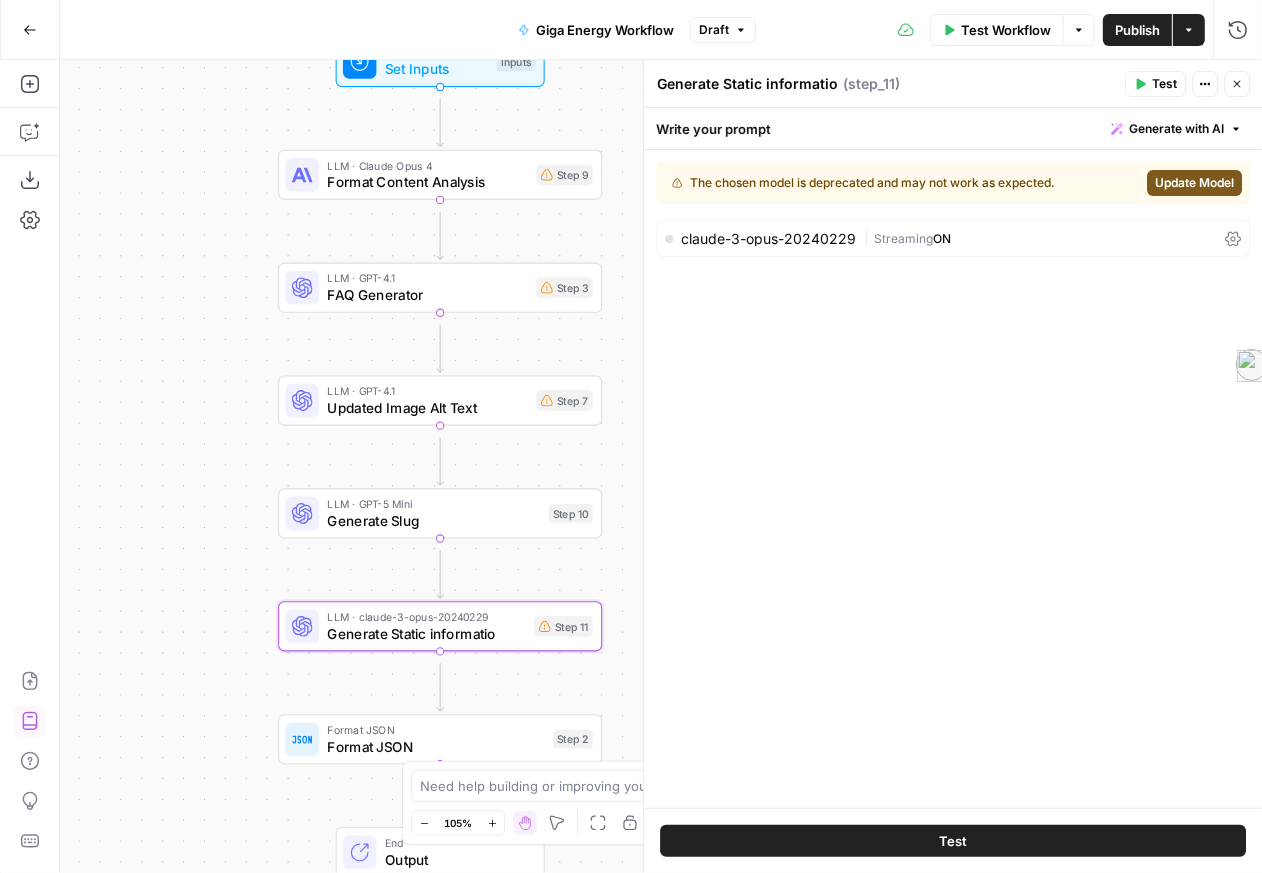 type on "Generate Static information" 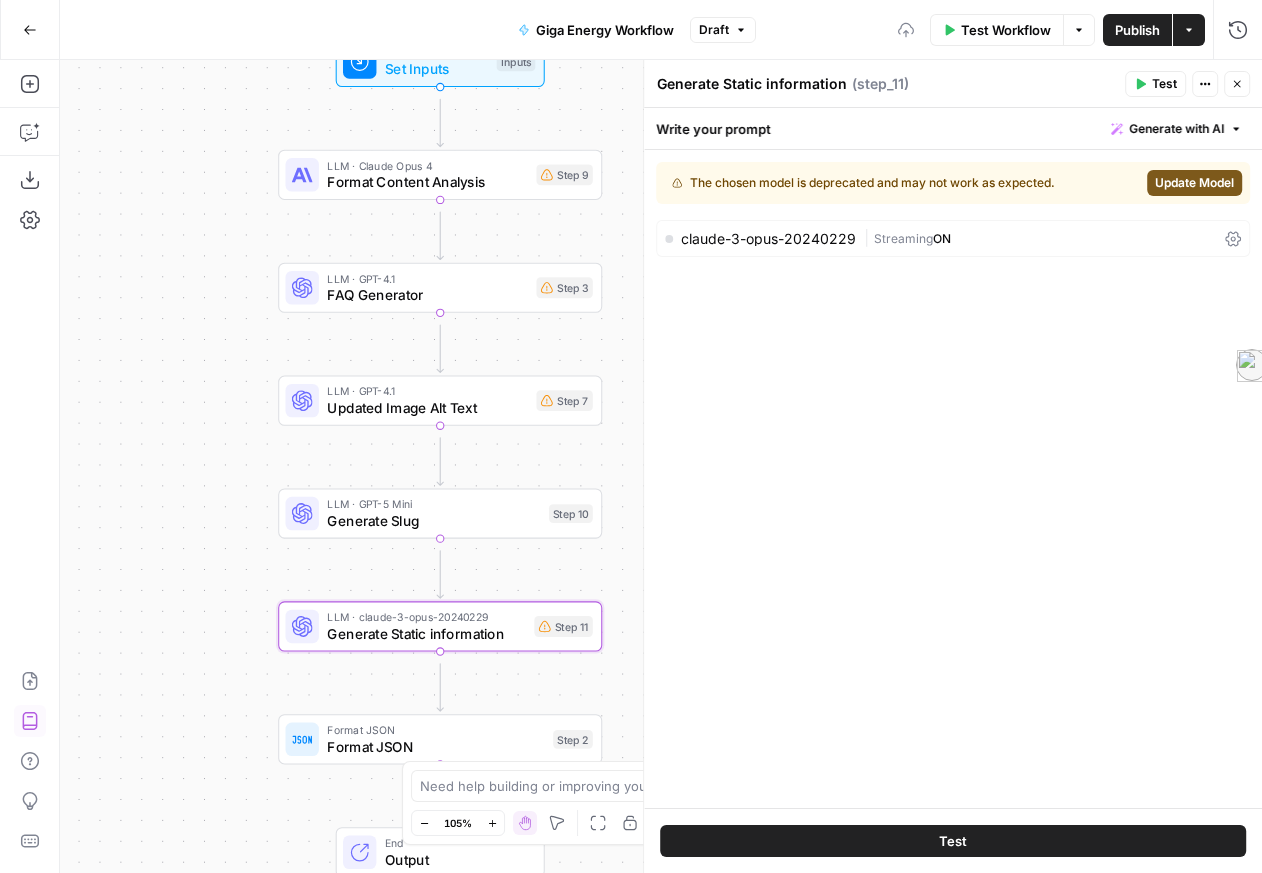 scroll, scrollTop: 0, scrollLeft: 0, axis: both 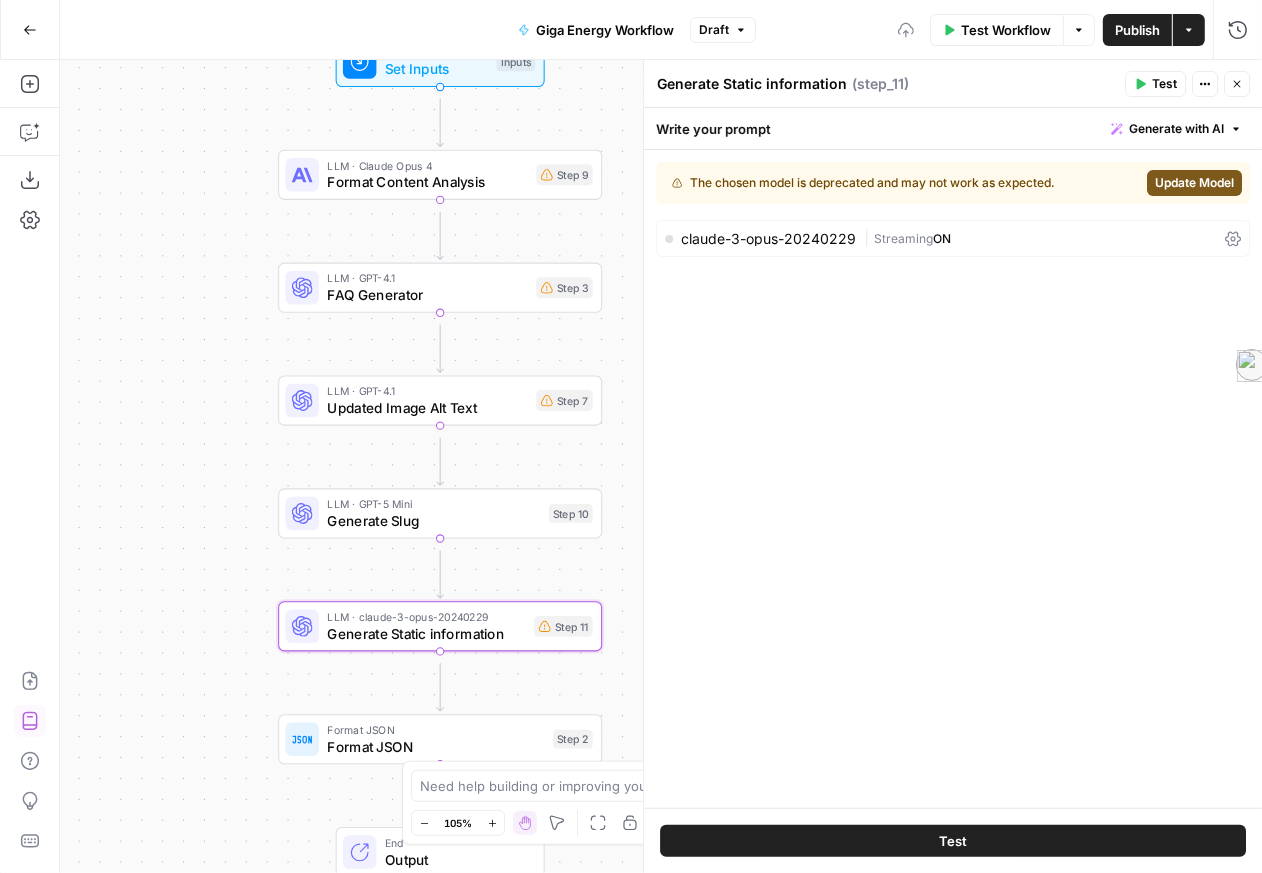 type on "Generate Static information" 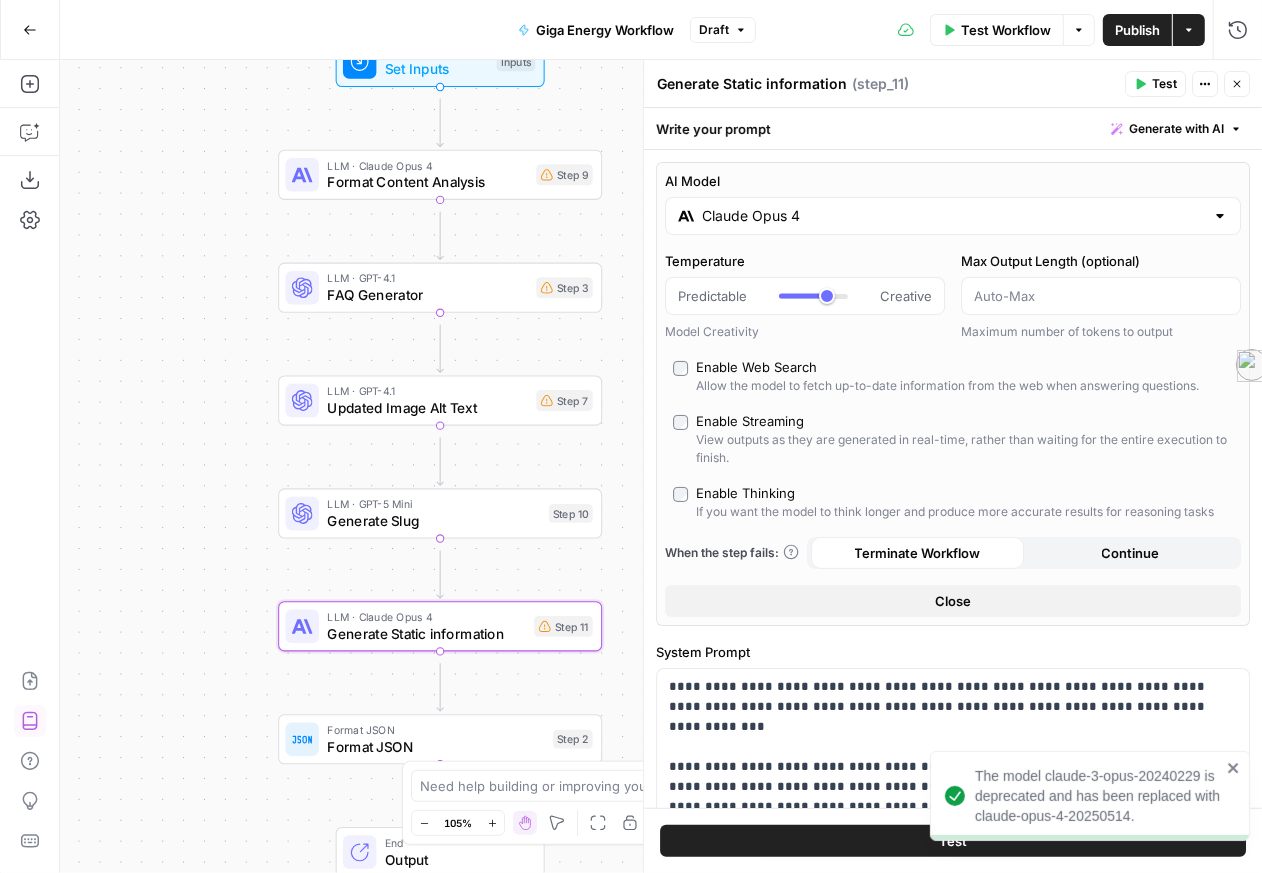 click on "Claude Opus 4" at bounding box center (953, 216) 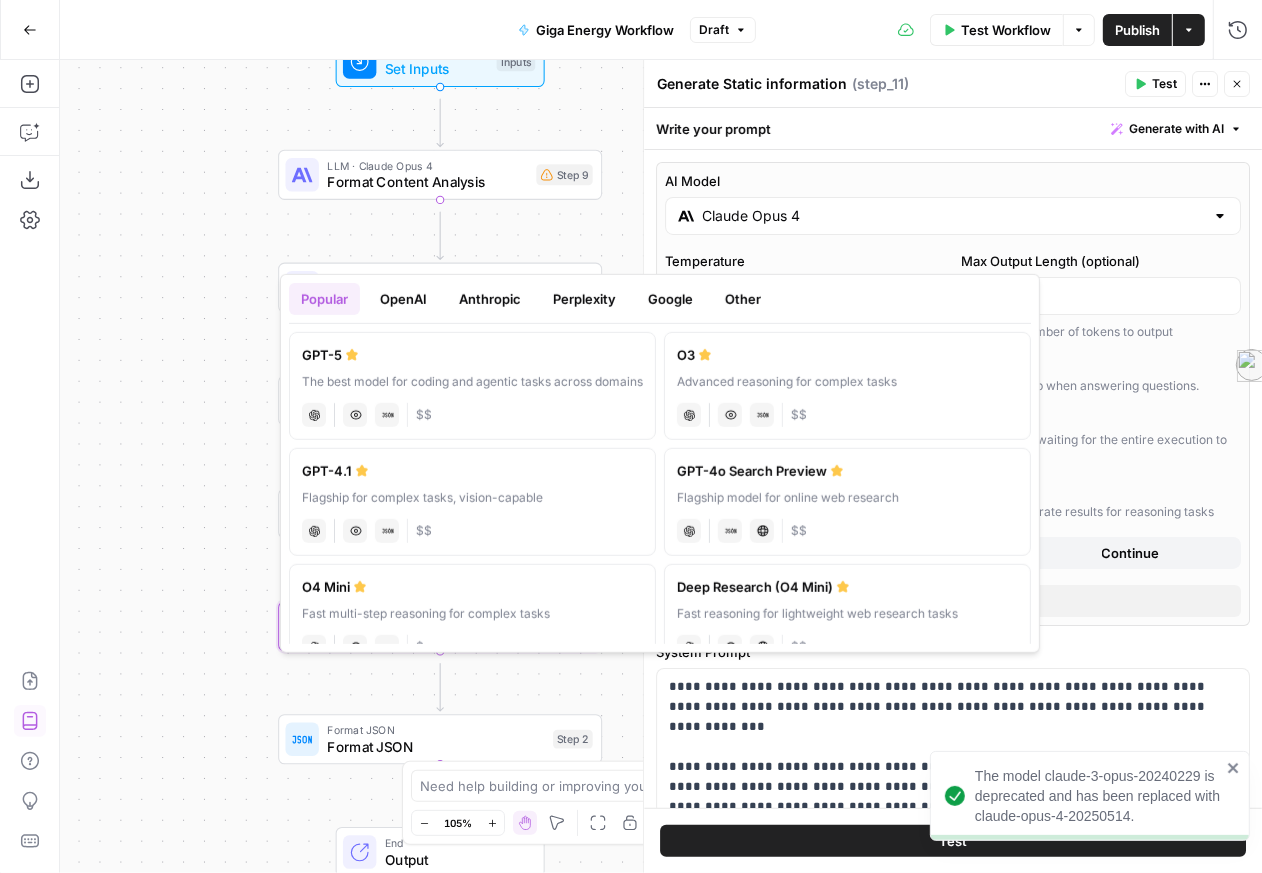 click on "OpenAI" at bounding box center [403, 299] 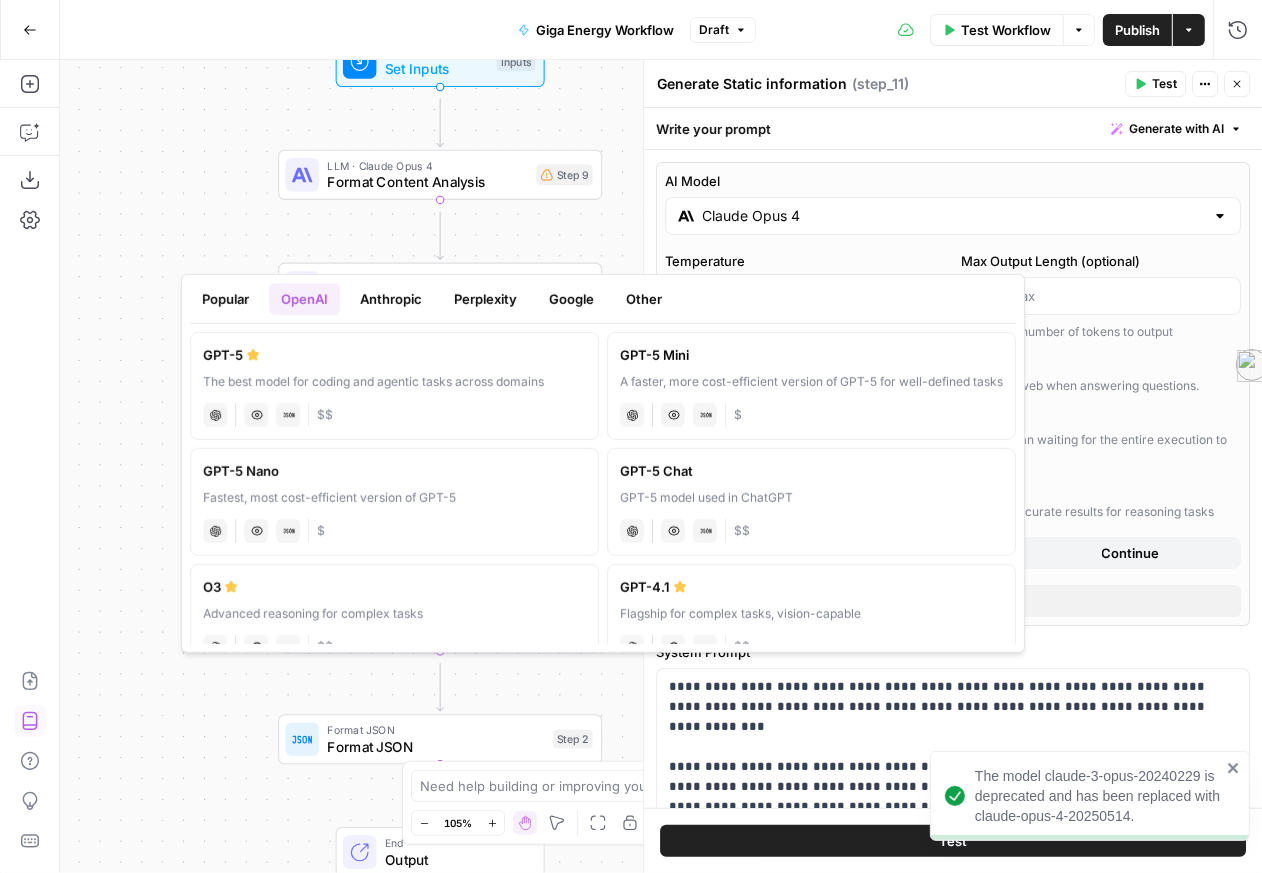 click on "GPT-5 Mini A faster, more cost-efficient version of GPT-5 for well-defined tasks chat Vision Capabilities JSON Mode $" at bounding box center [811, 386] 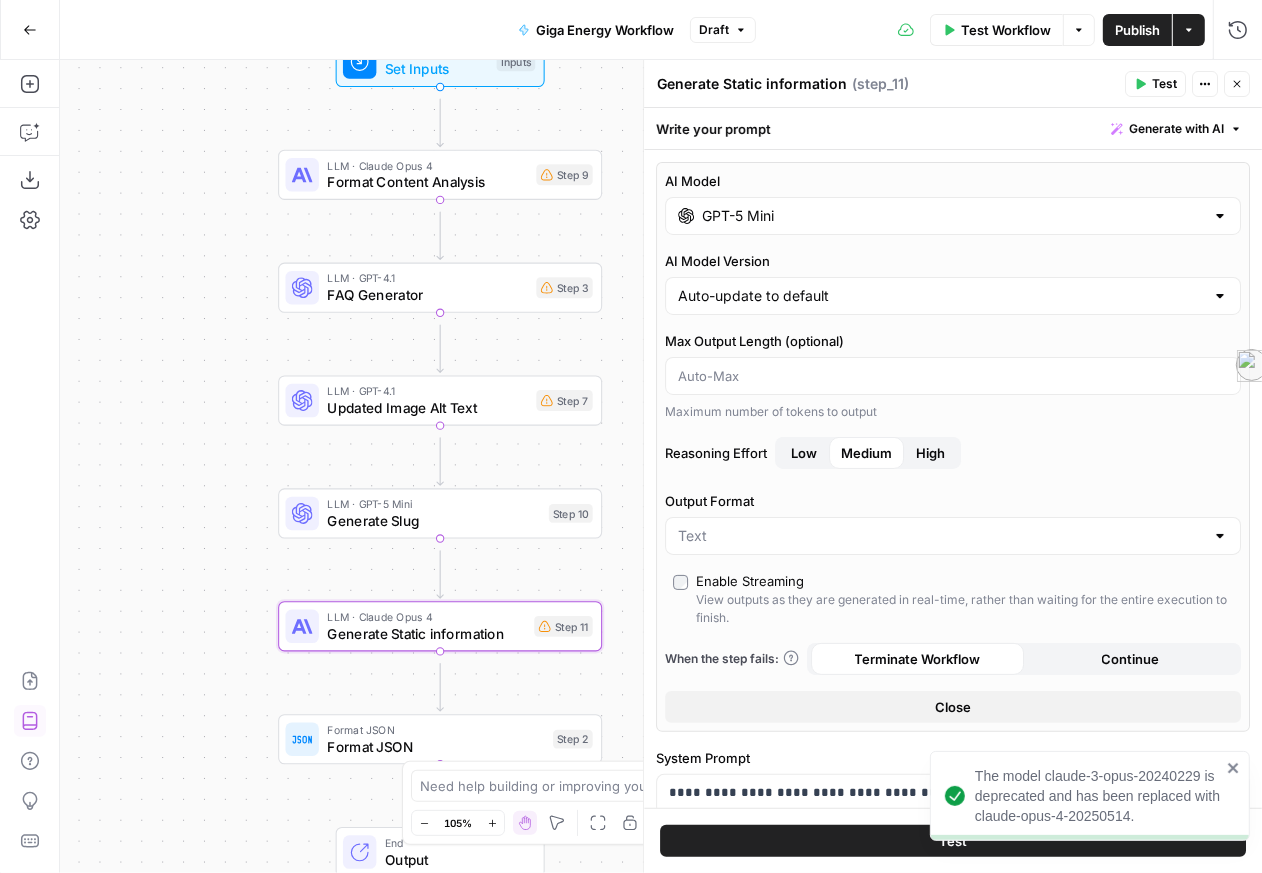 type on "GPT-5 Mini" 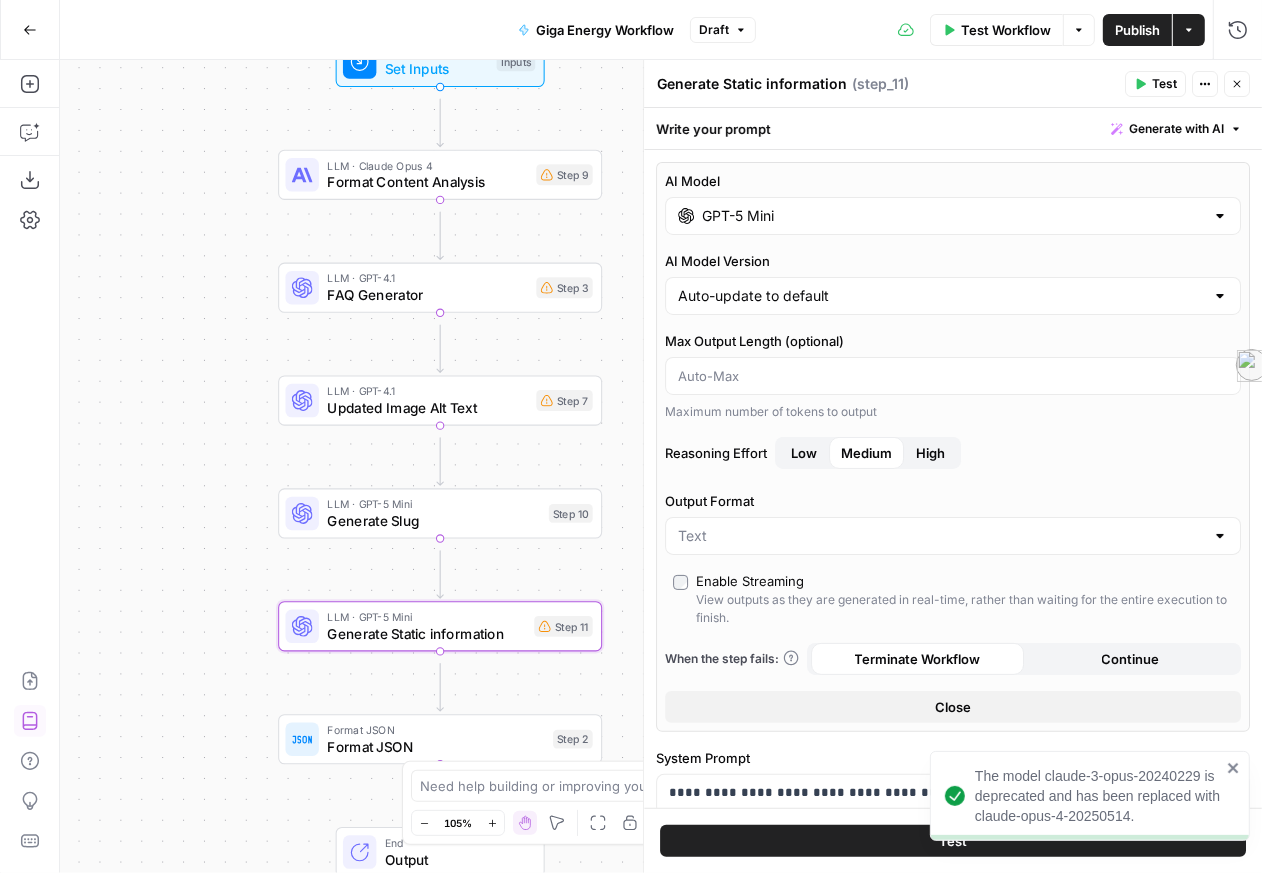 click on "Low" at bounding box center (804, 453) 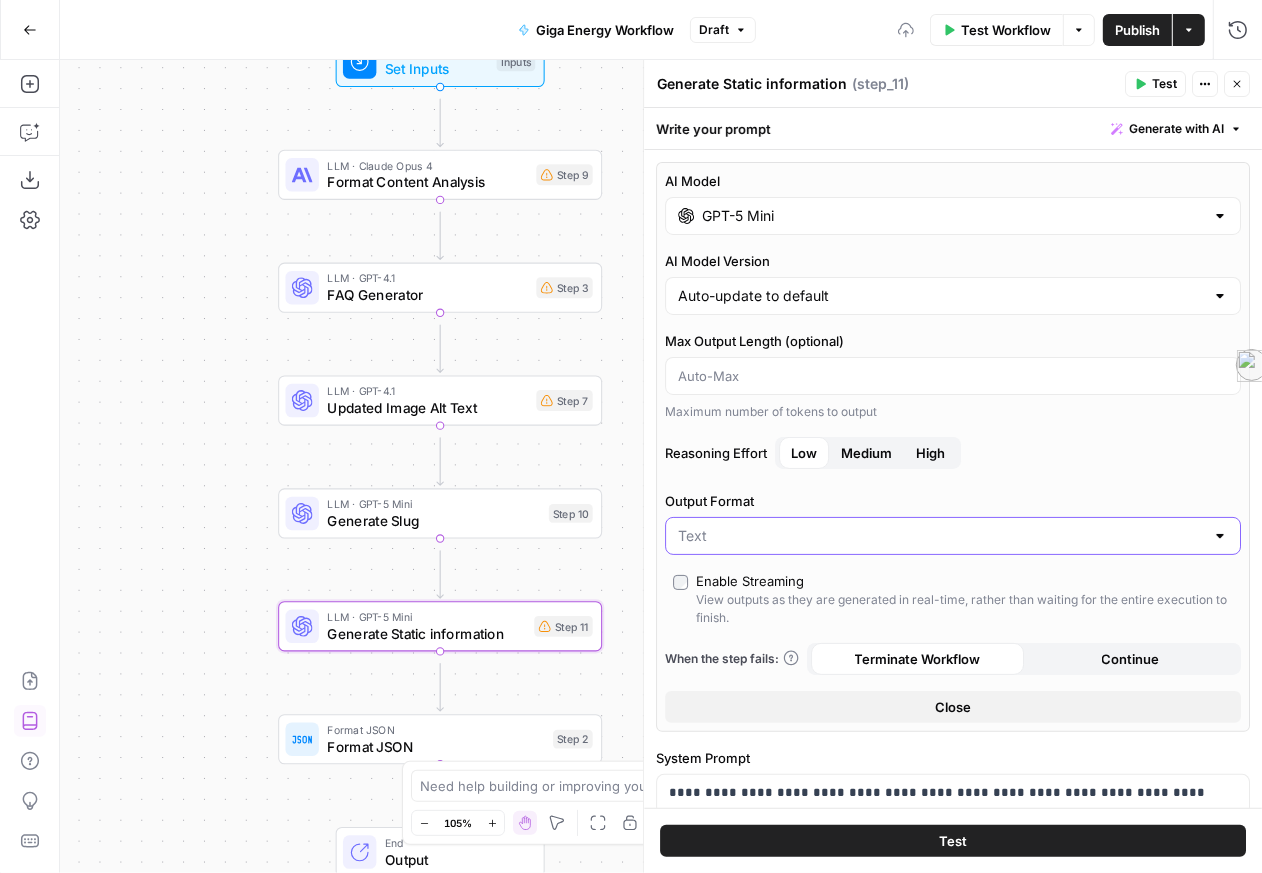 click on "Output Format" at bounding box center [941, 536] 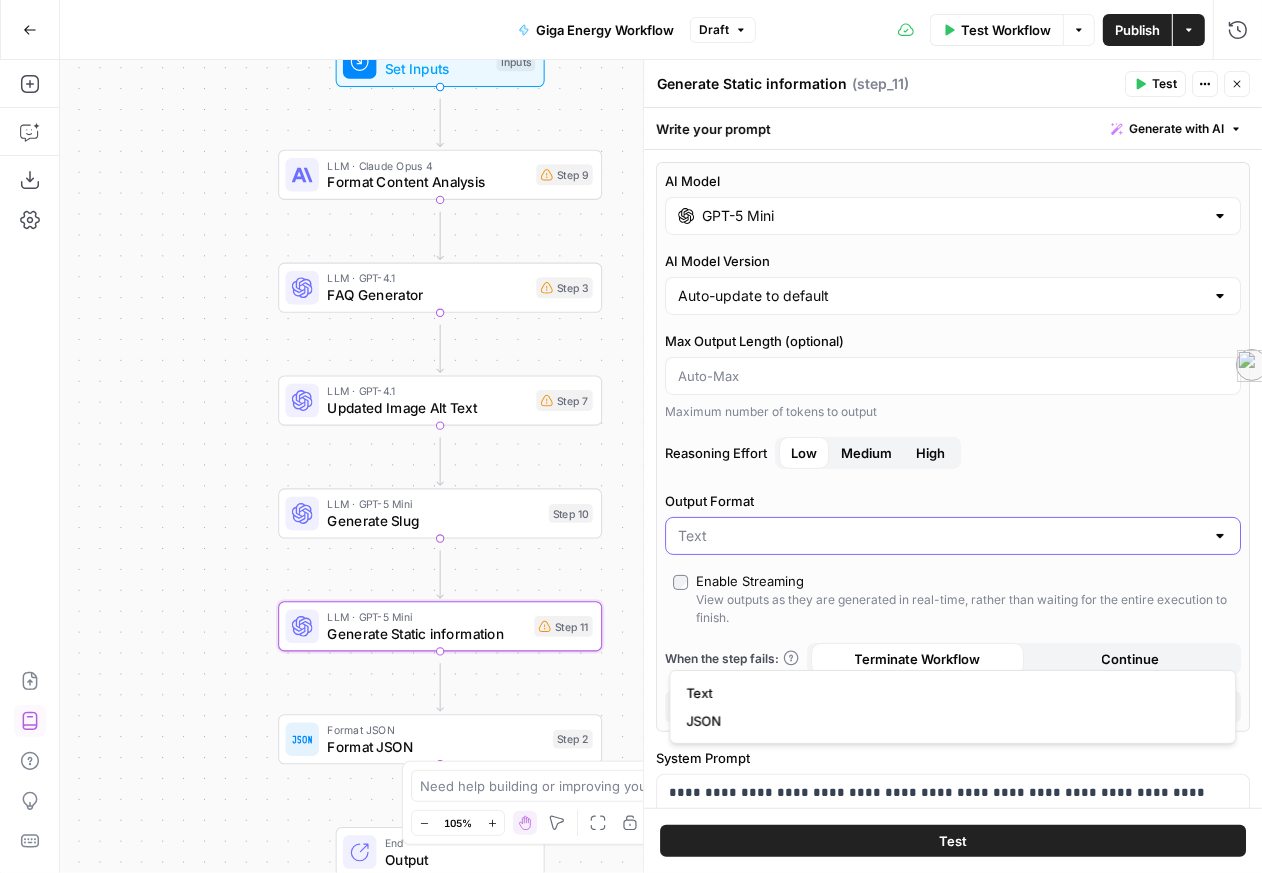 click on "Output Format" at bounding box center (941, 536) 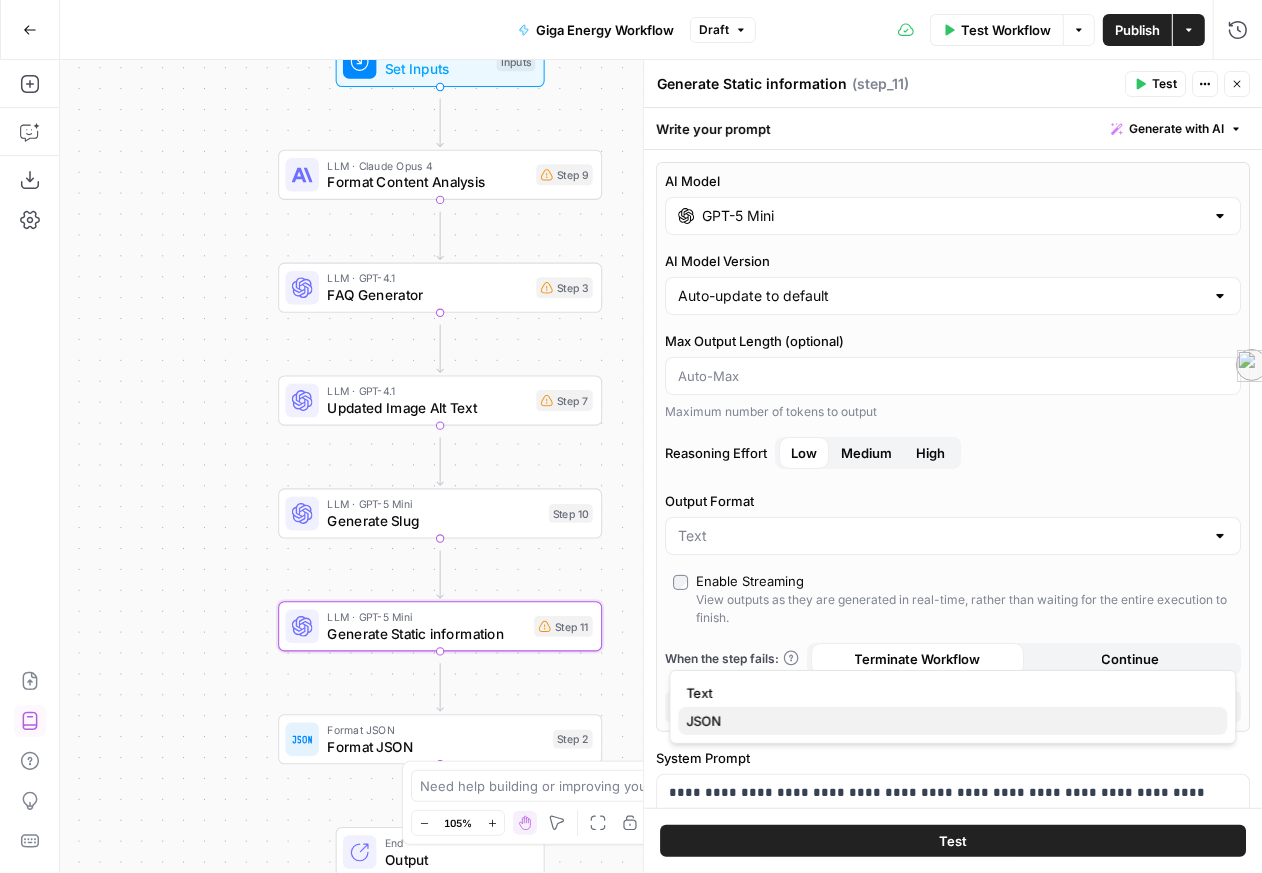 click on "JSON" at bounding box center (948, 721) 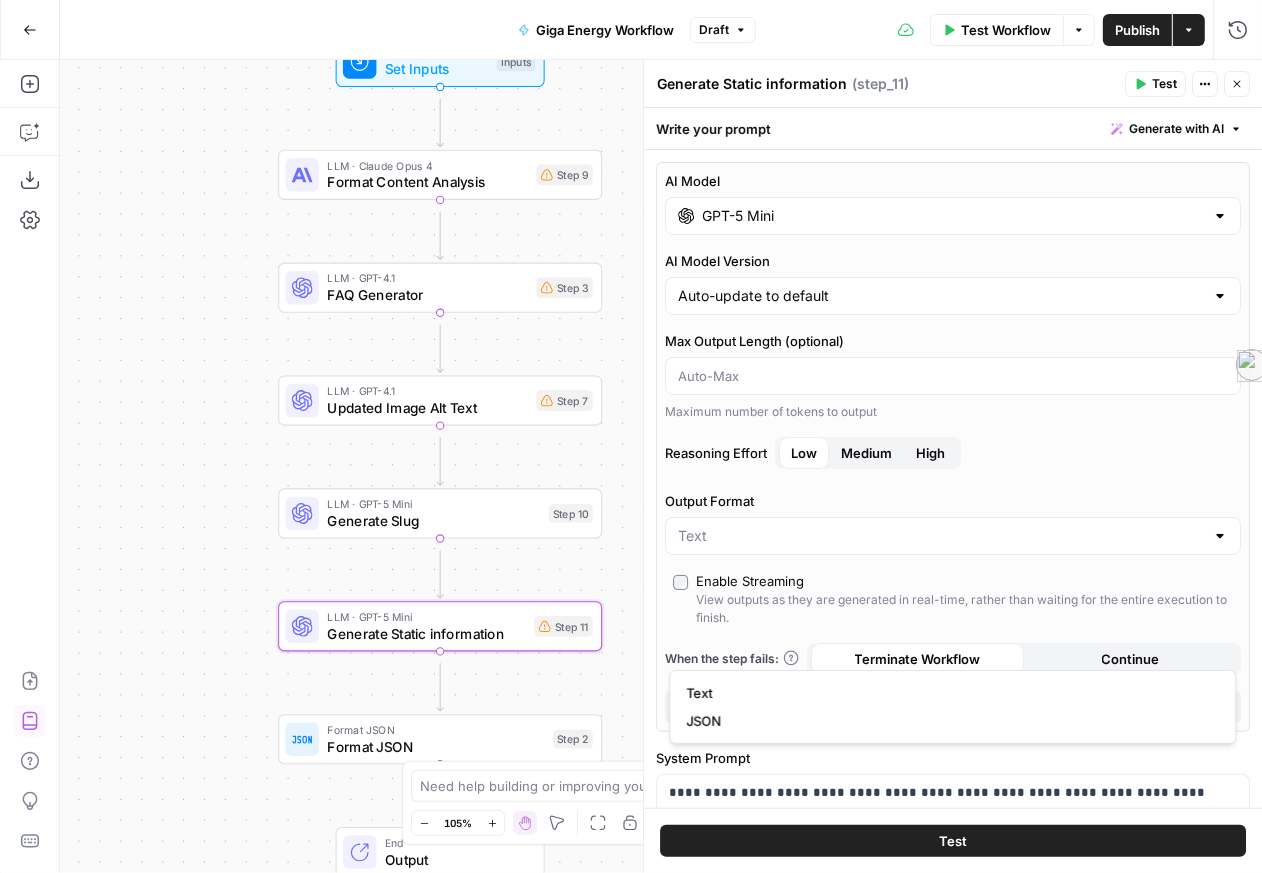 type on "JSON" 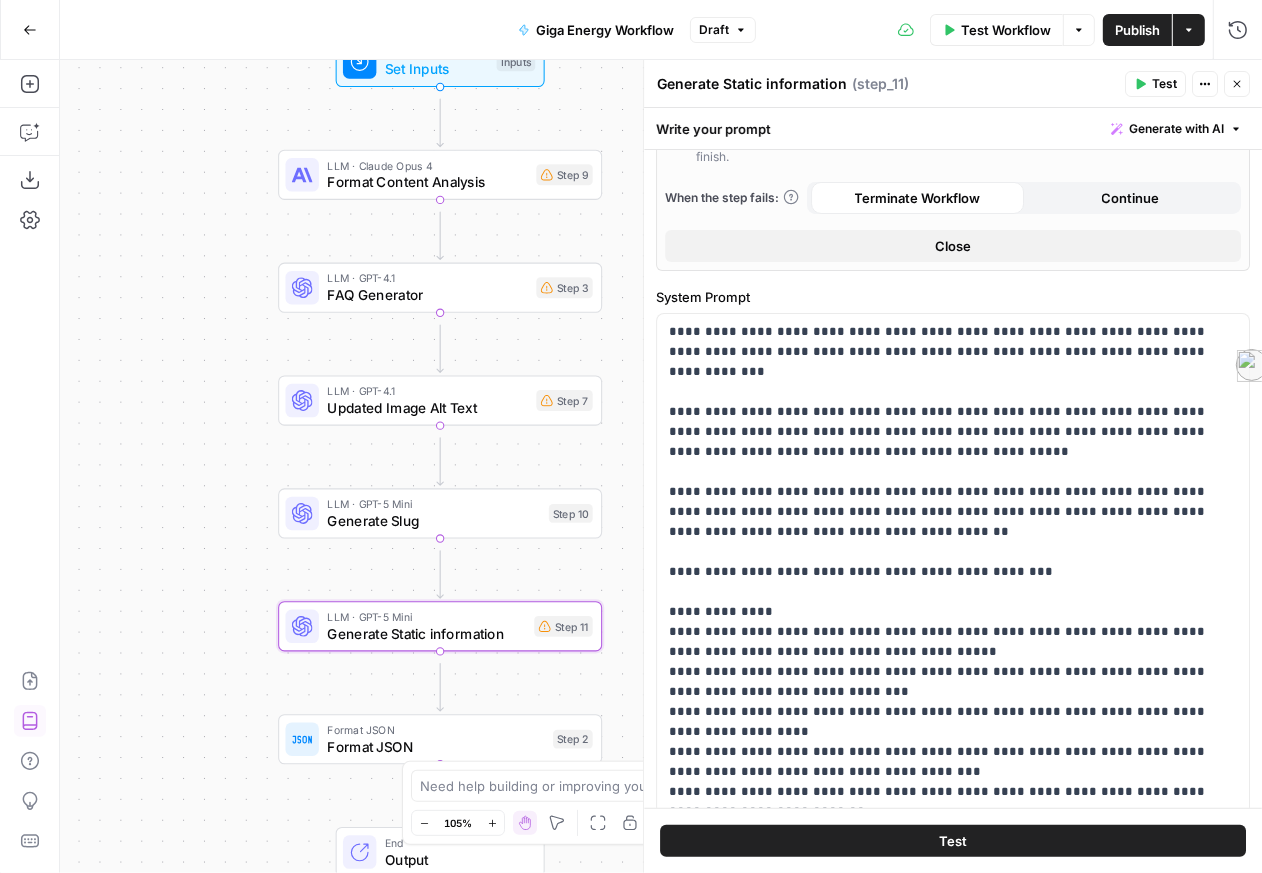 scroll, scrollTop: 705, scrollLeft: 0, axis: vertical 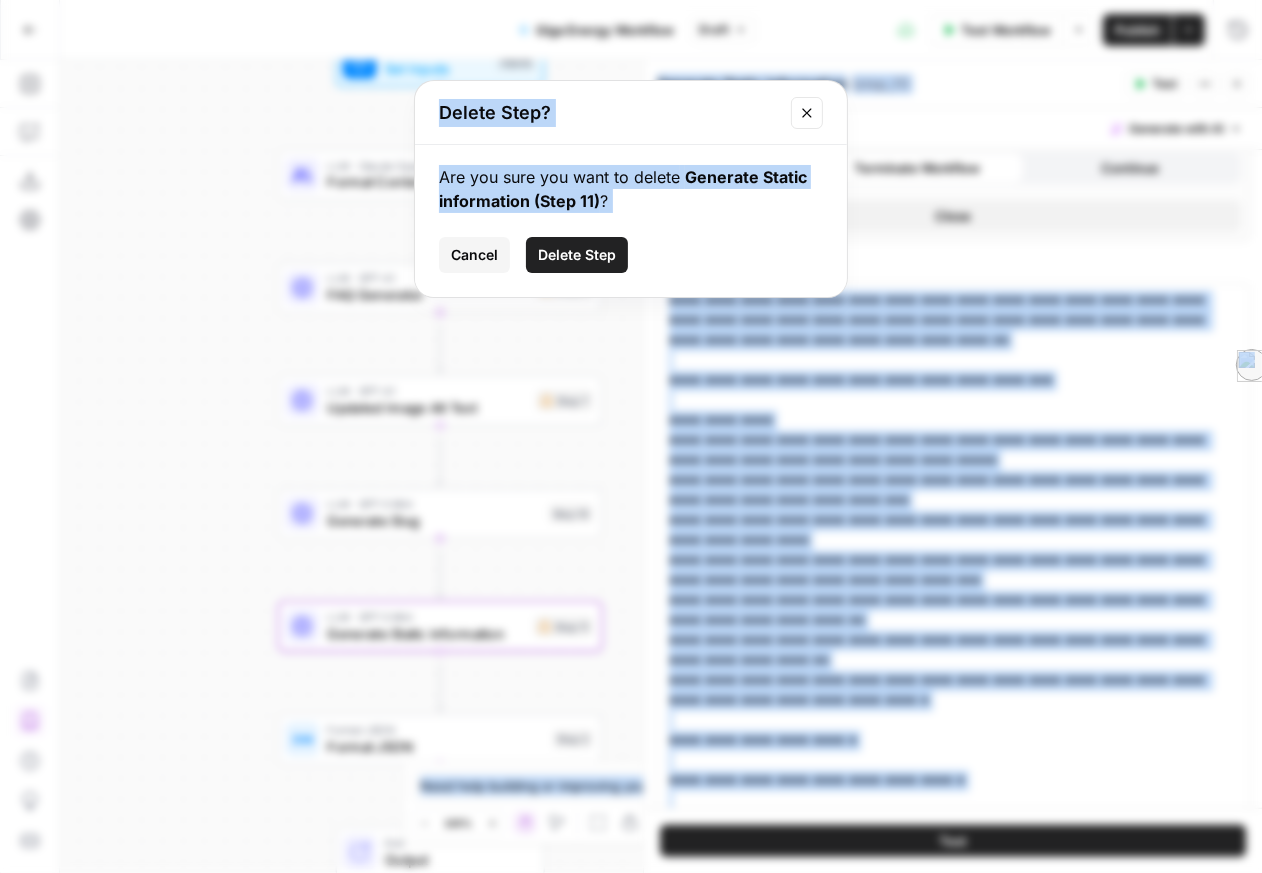 click 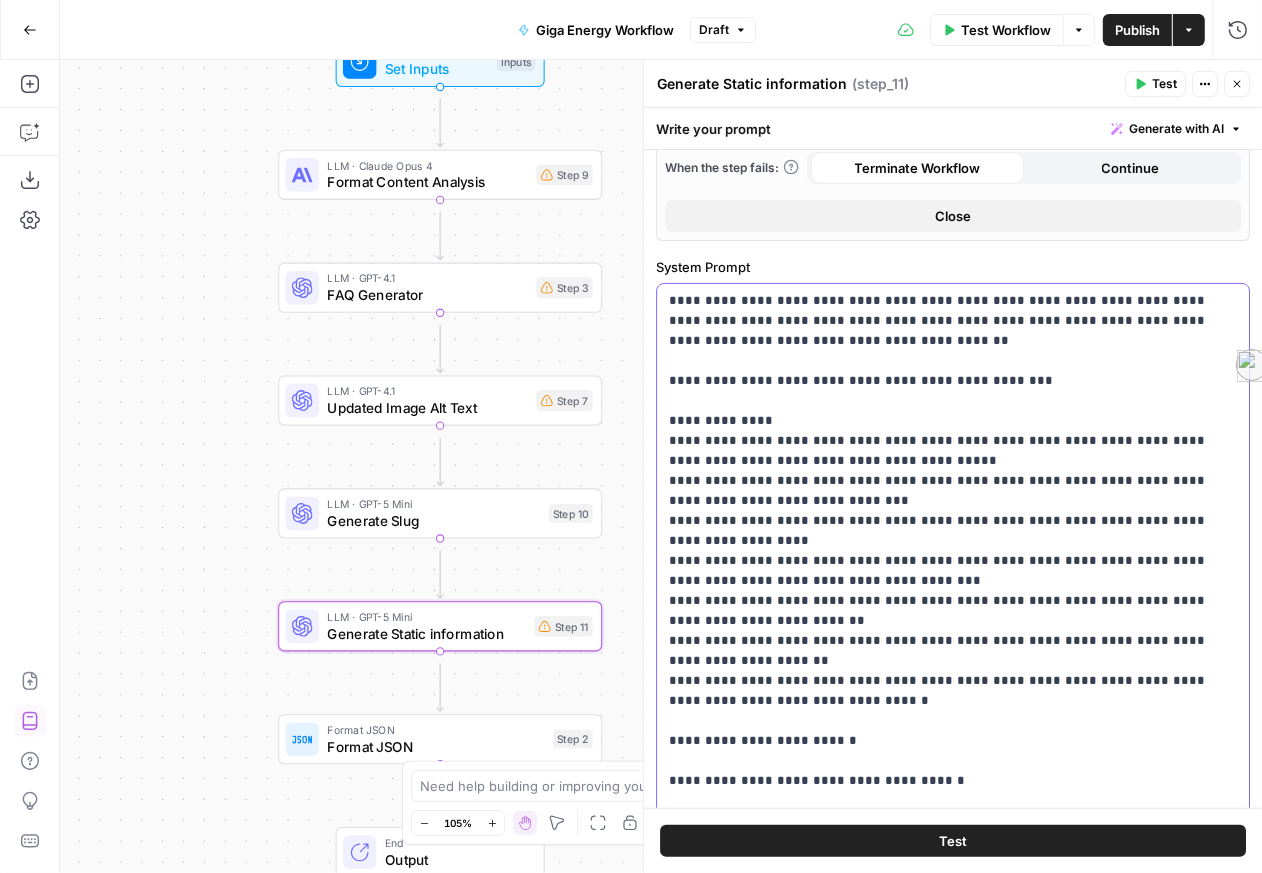 click on "**********" at bounding box center (947, 1206) 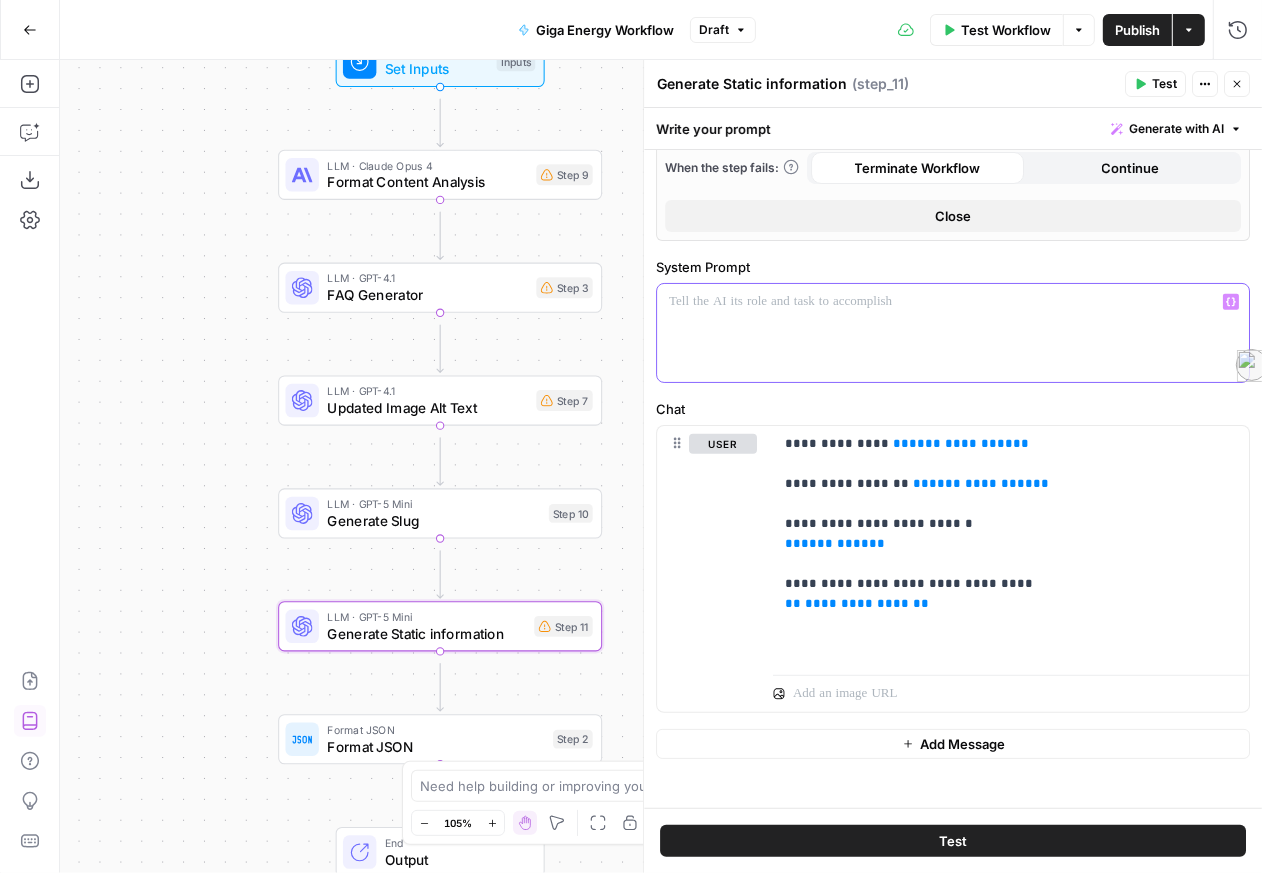 scroll, scrollTop: 0, scrollLeft: 0, axis: both 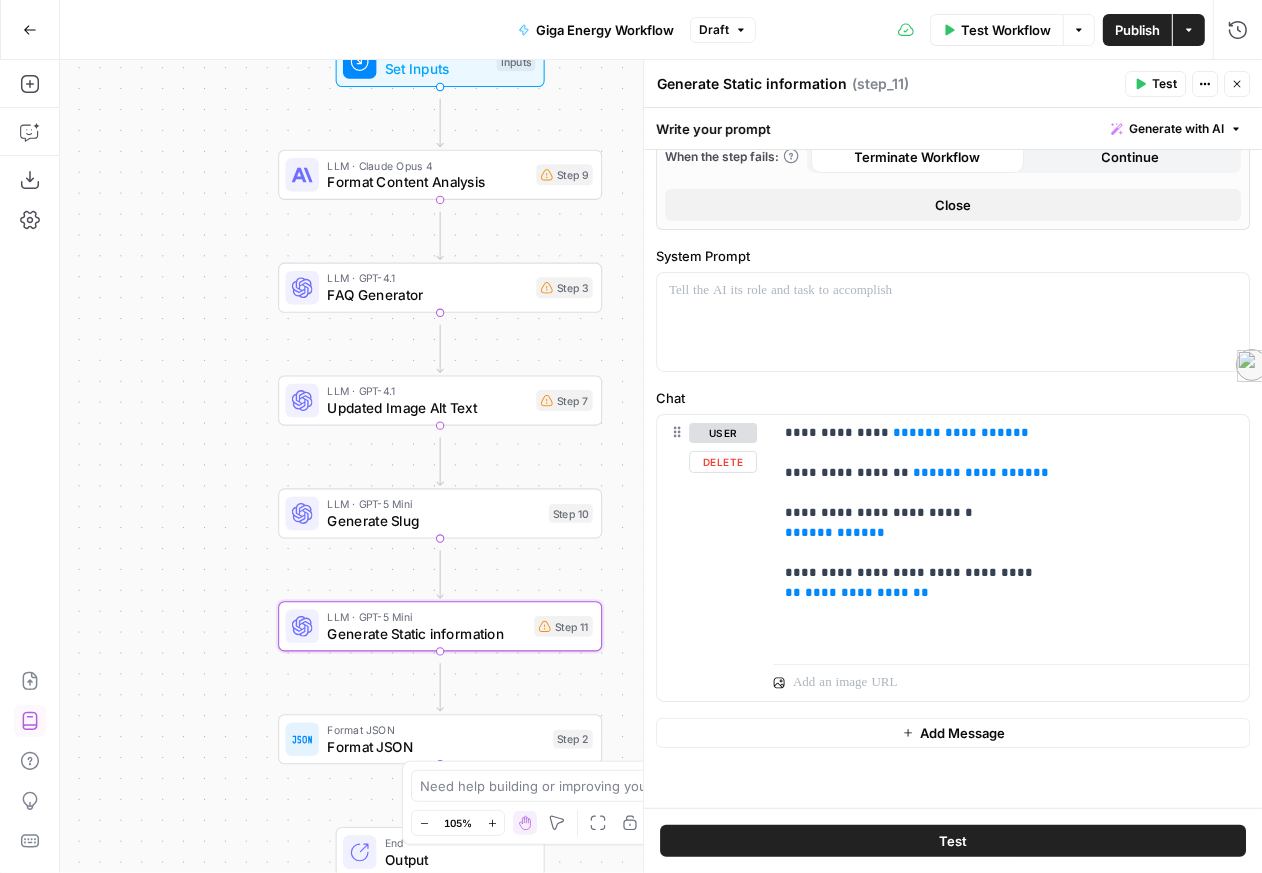 click at bounding box center (1011, 664) 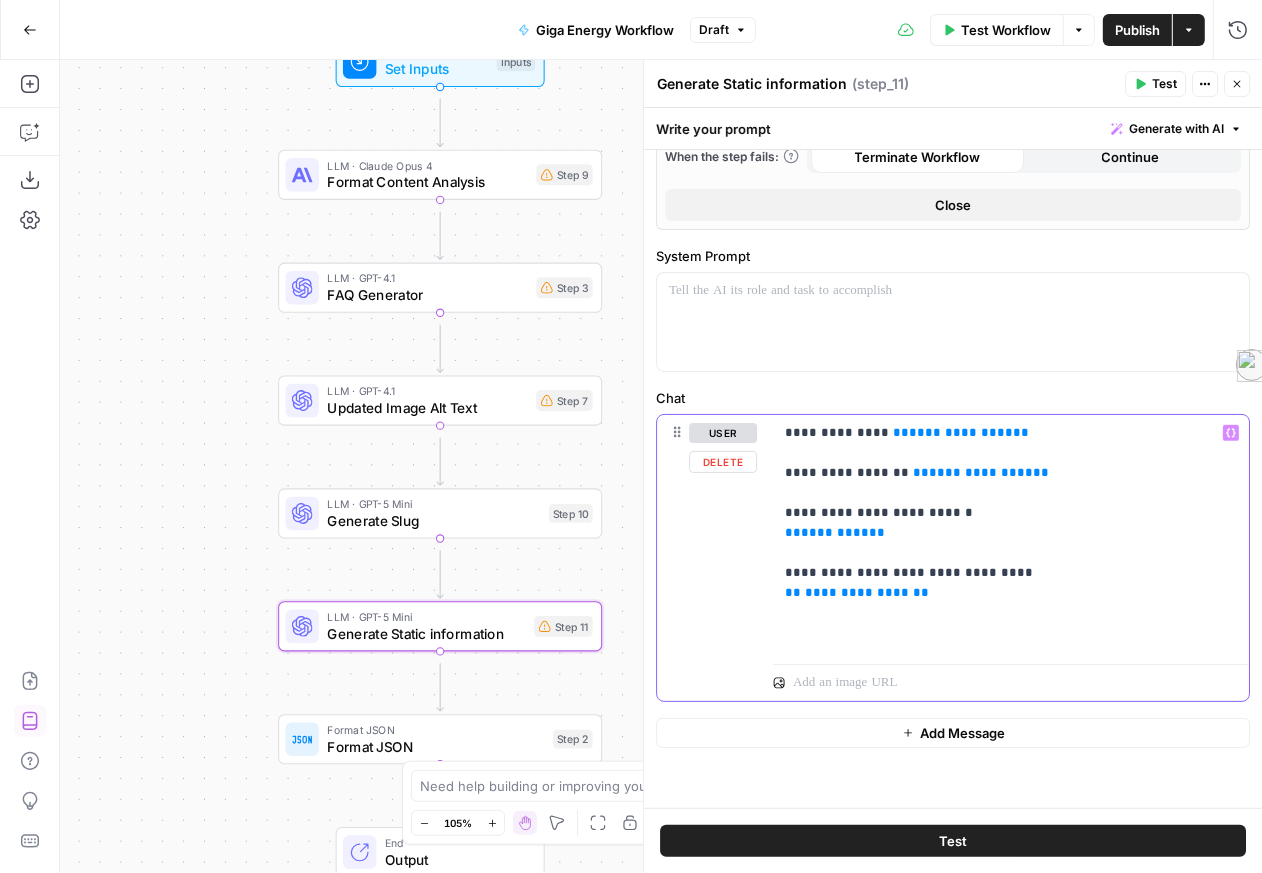 click on "**********" at bounding box center [1003, 535] 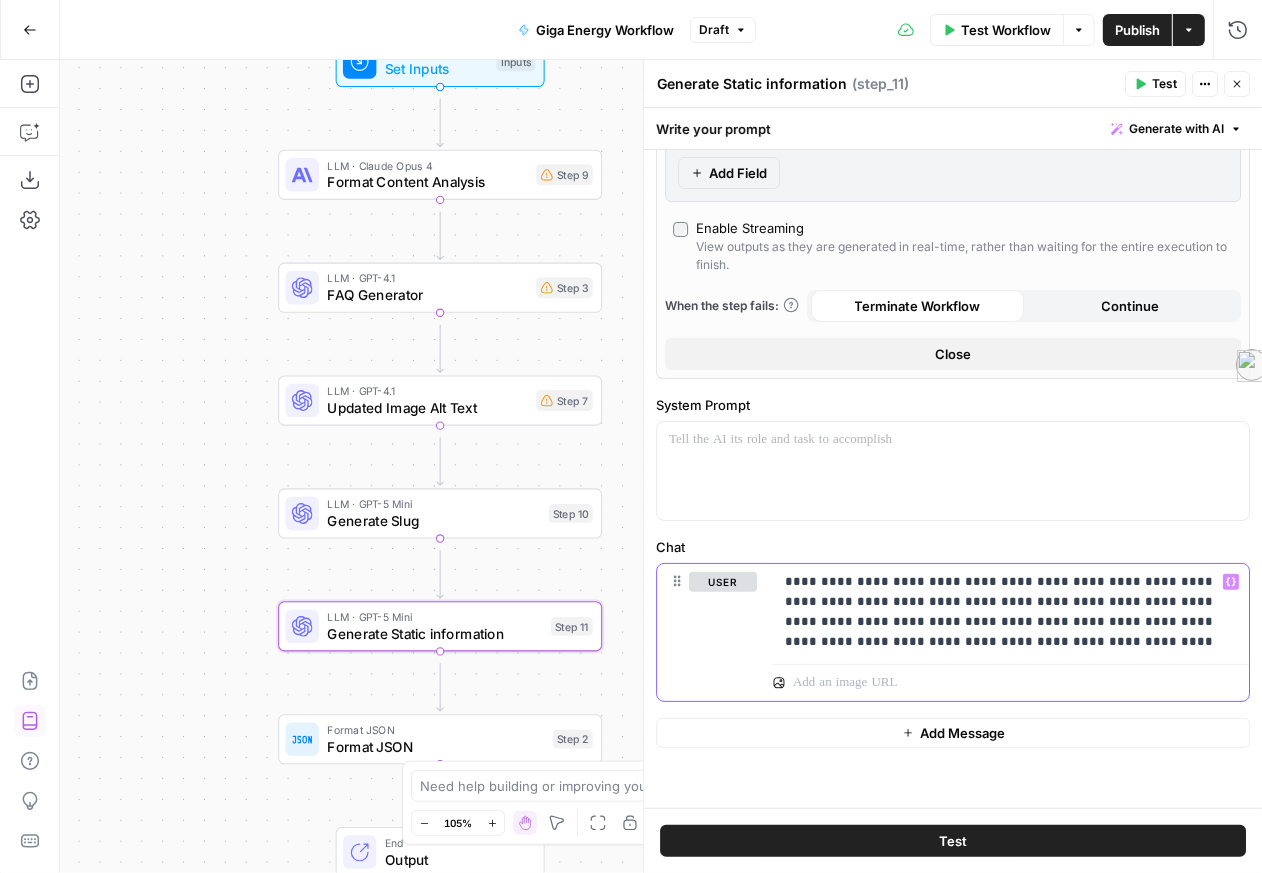 scroll, scrollTop: 876, scrollLeft: 0, axis: vertical 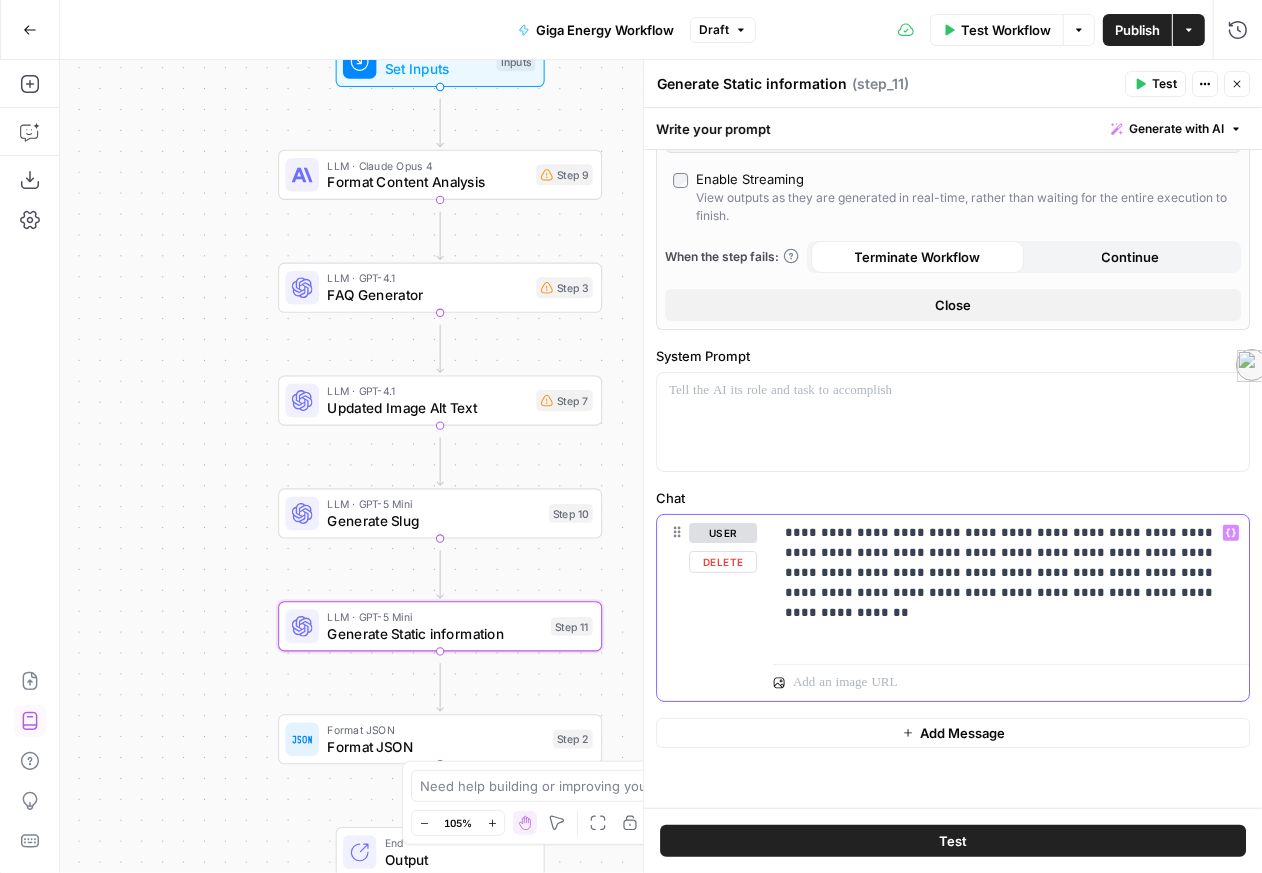 click on "**********" at bounding box center (1003, 585) 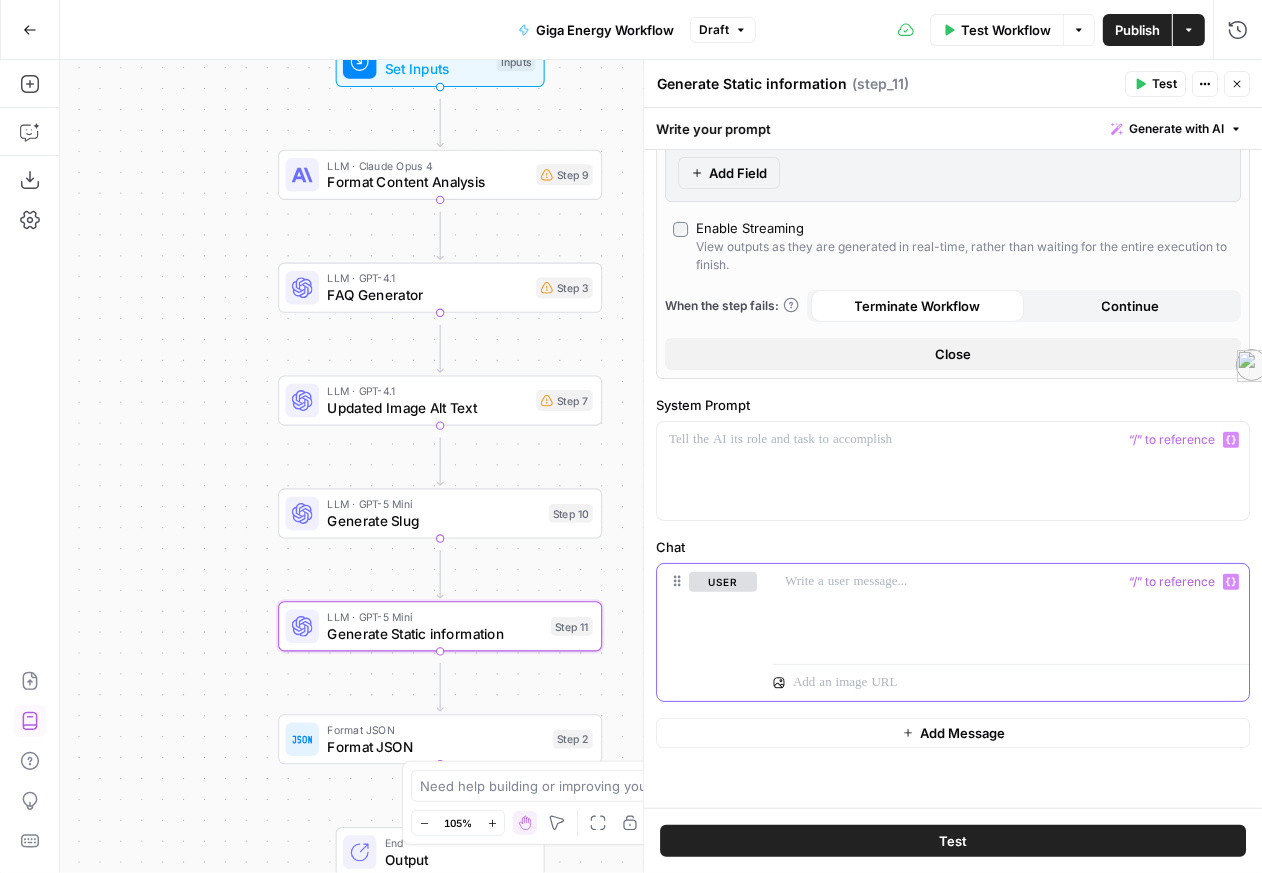 scroll, scrollTop: 830, scrollLeft: 0, axis: vertical 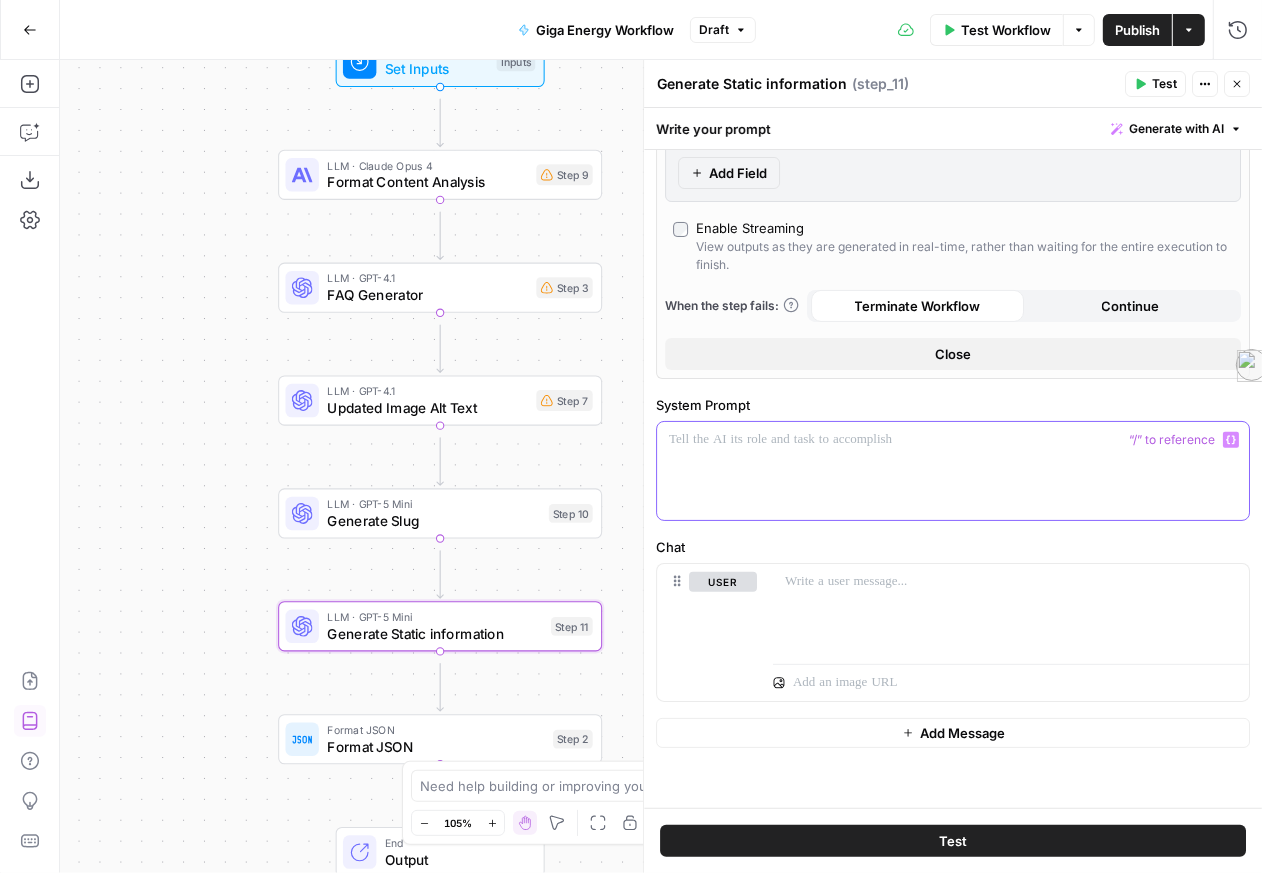click at bounding box center (950, 471) 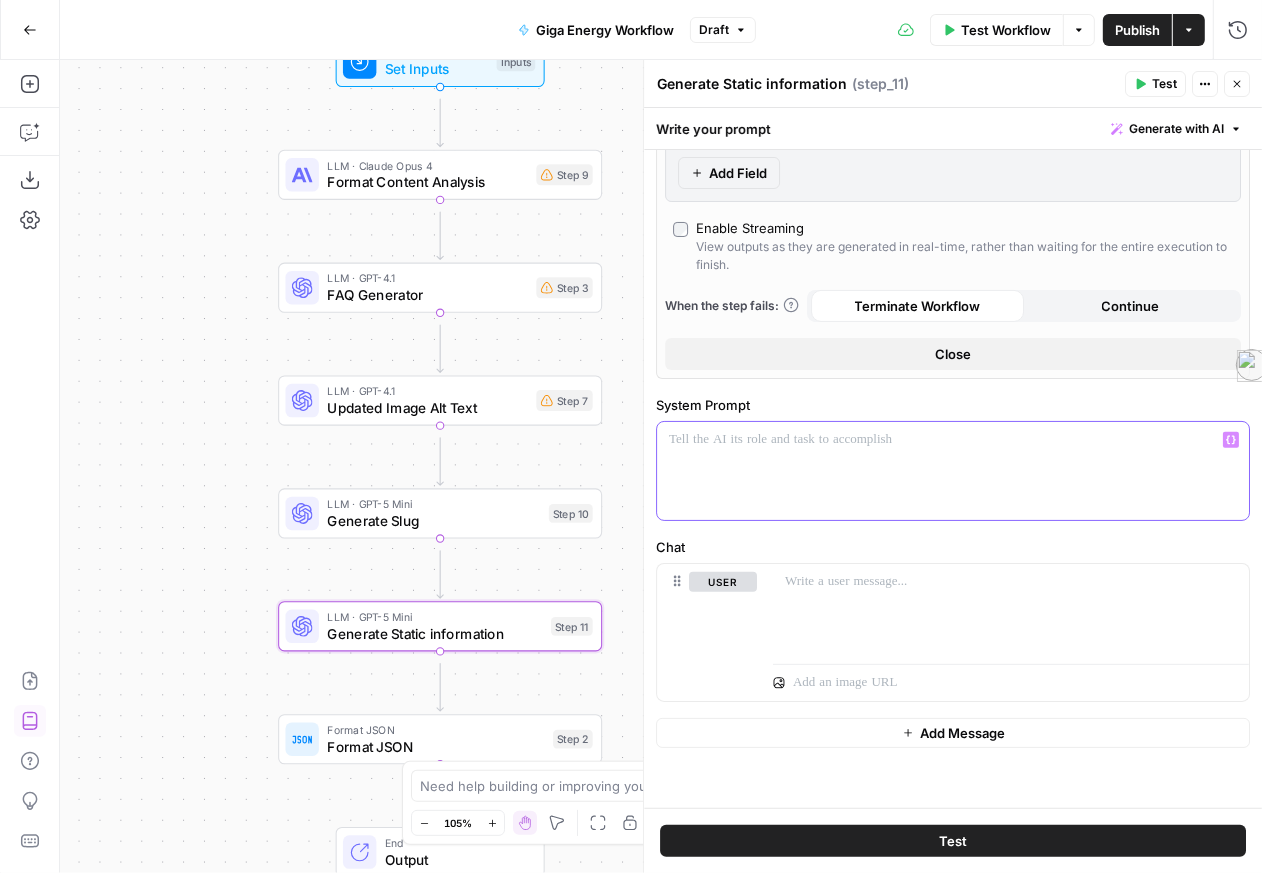 type 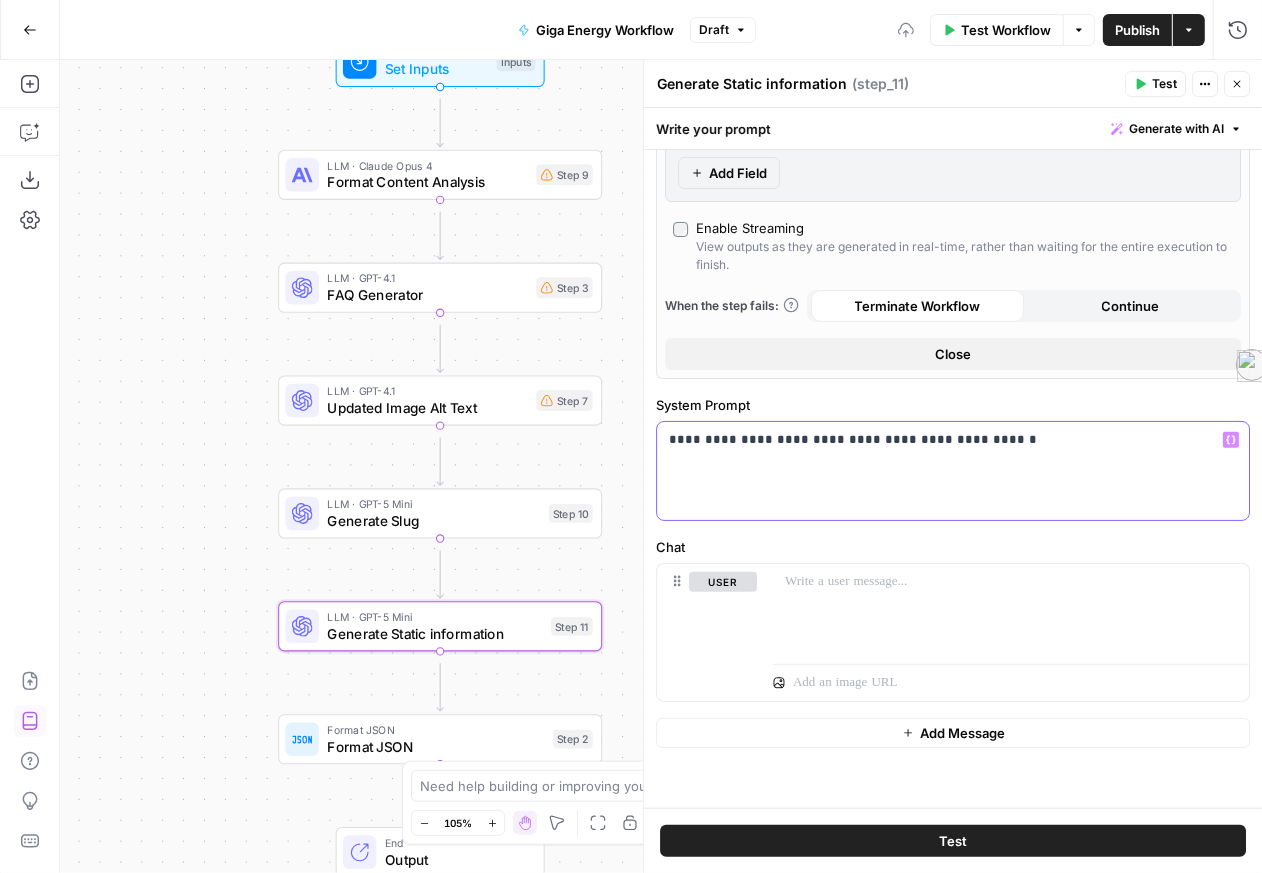 scroll, scrollTop: 740, scrollLeft: 0, axis: vertical 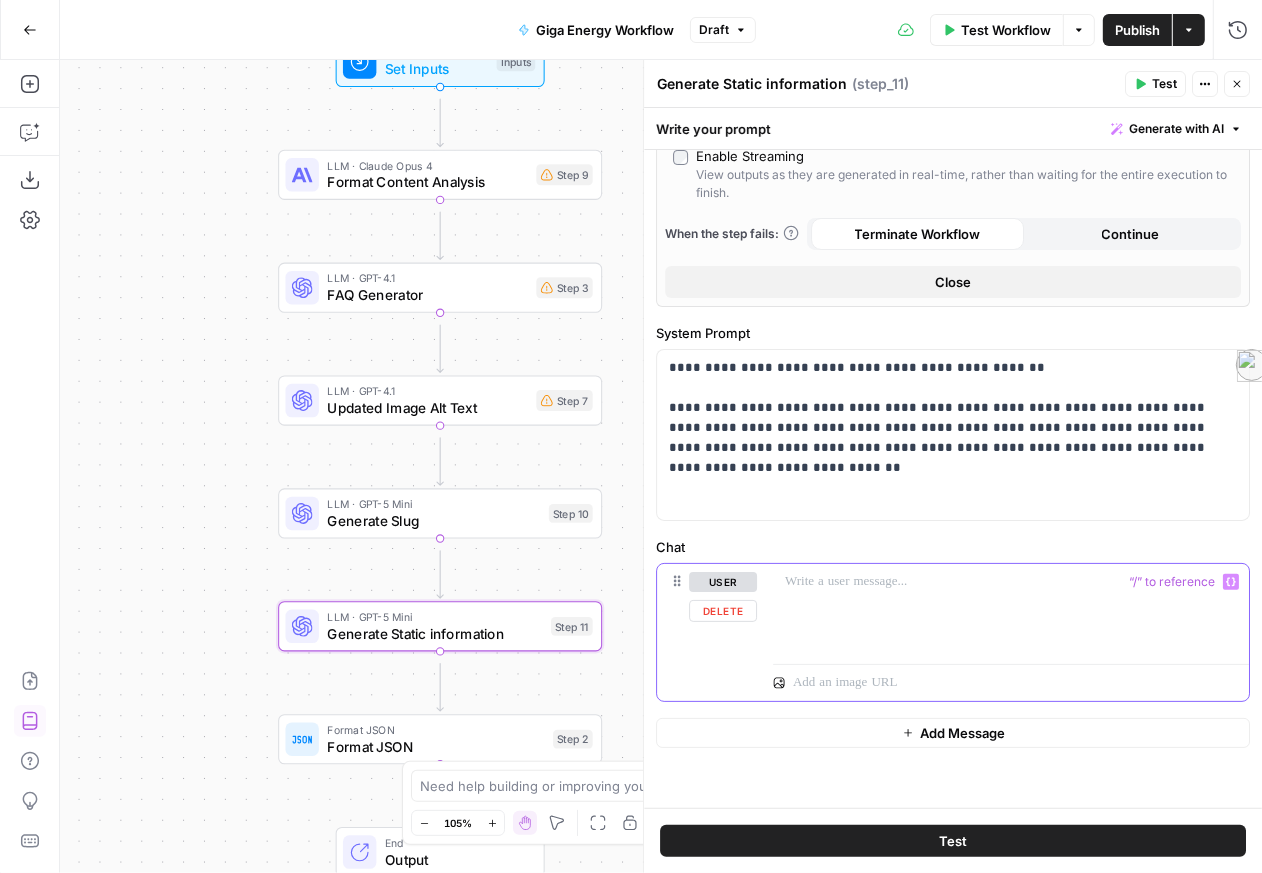 click at bounding box center [1011, 610] 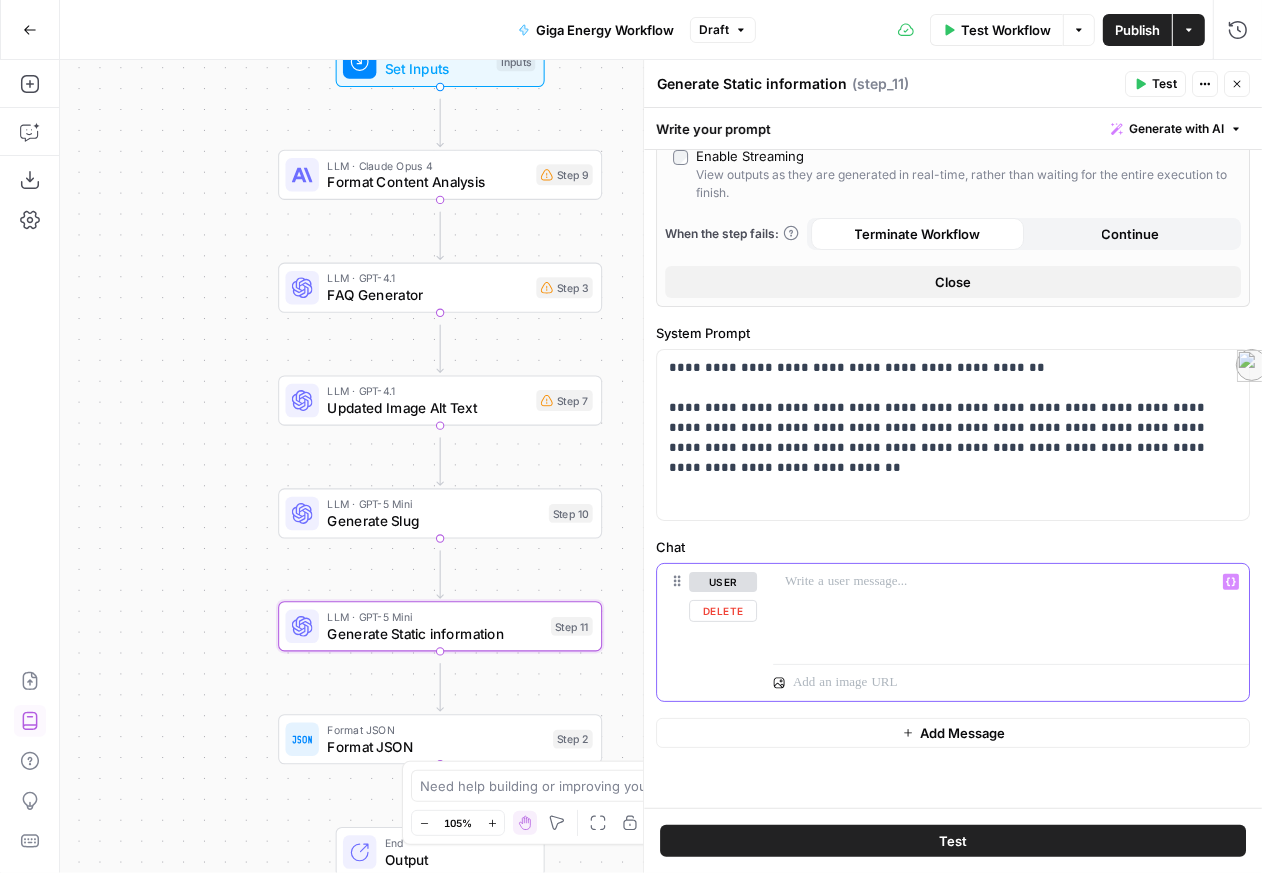 type 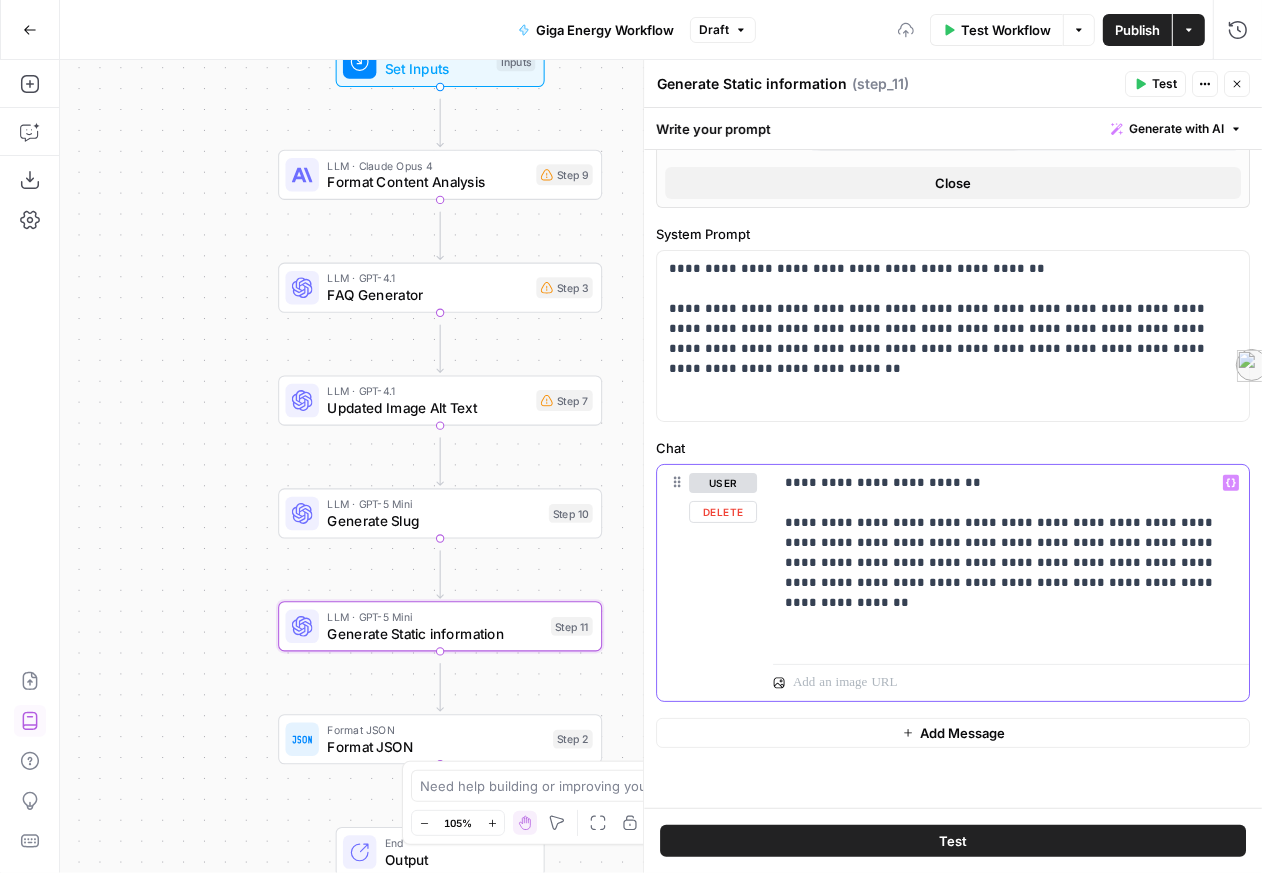 click on "**********" at bounding box center [1011, 560] 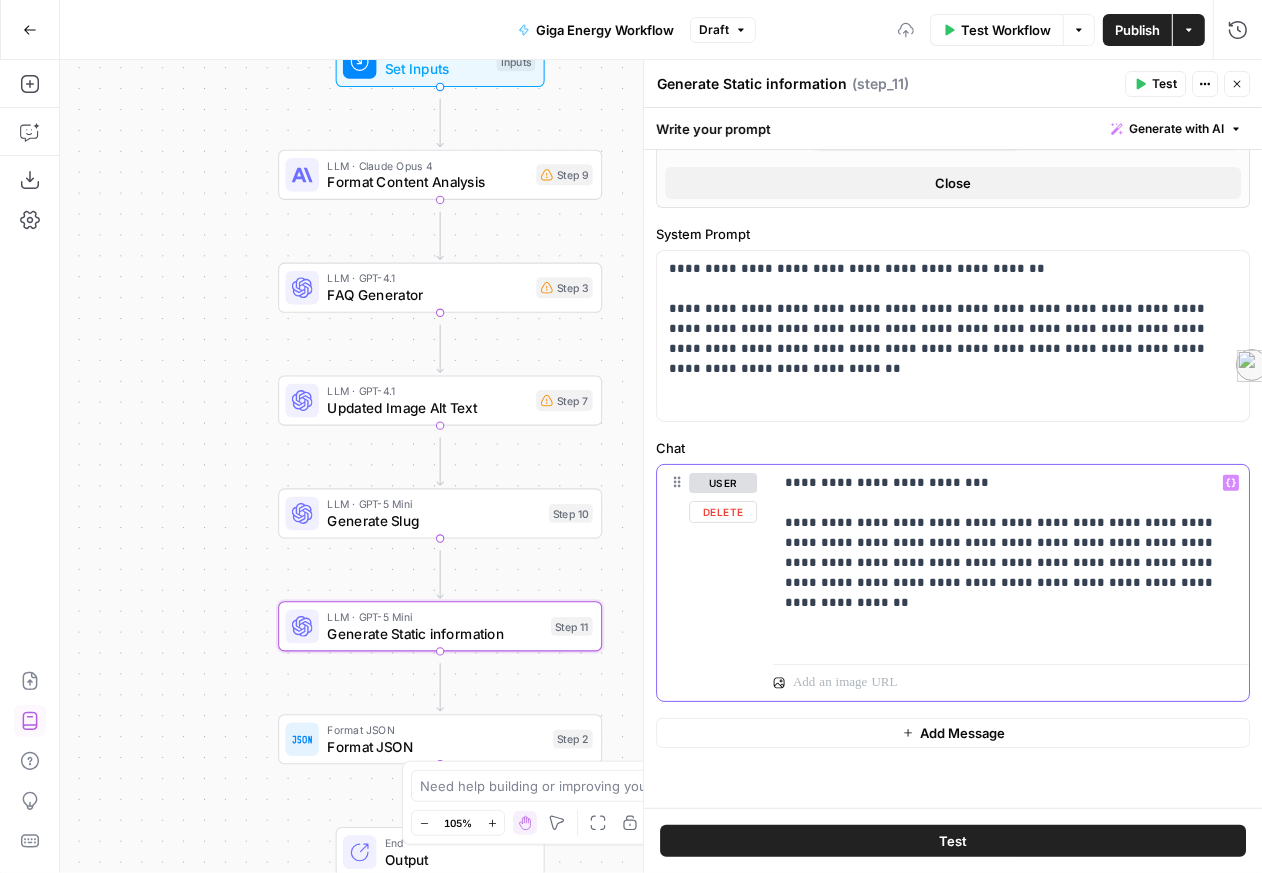 click on "**********" at bounding box center (1003, 560) 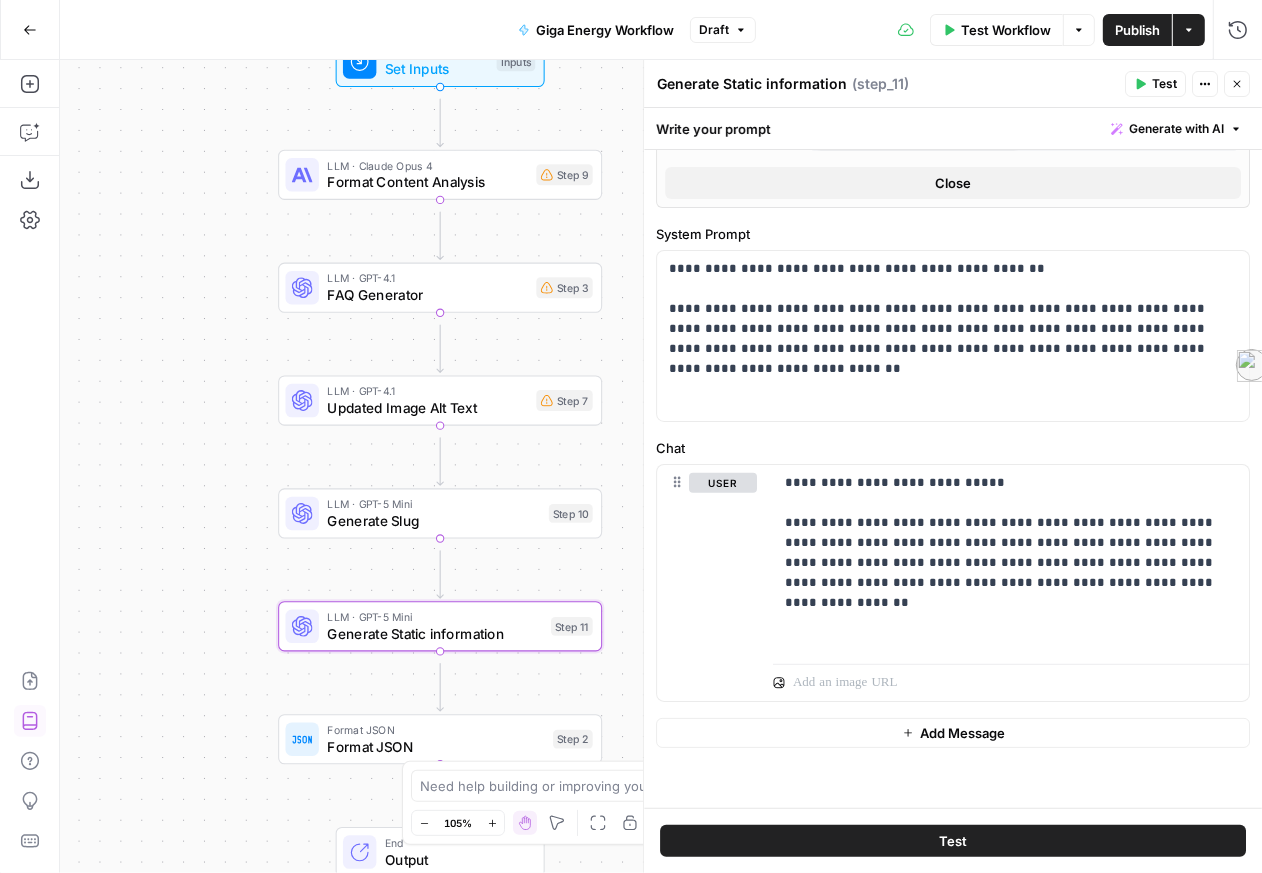 click on "Generate Static information" at bounding box center [752, 84] 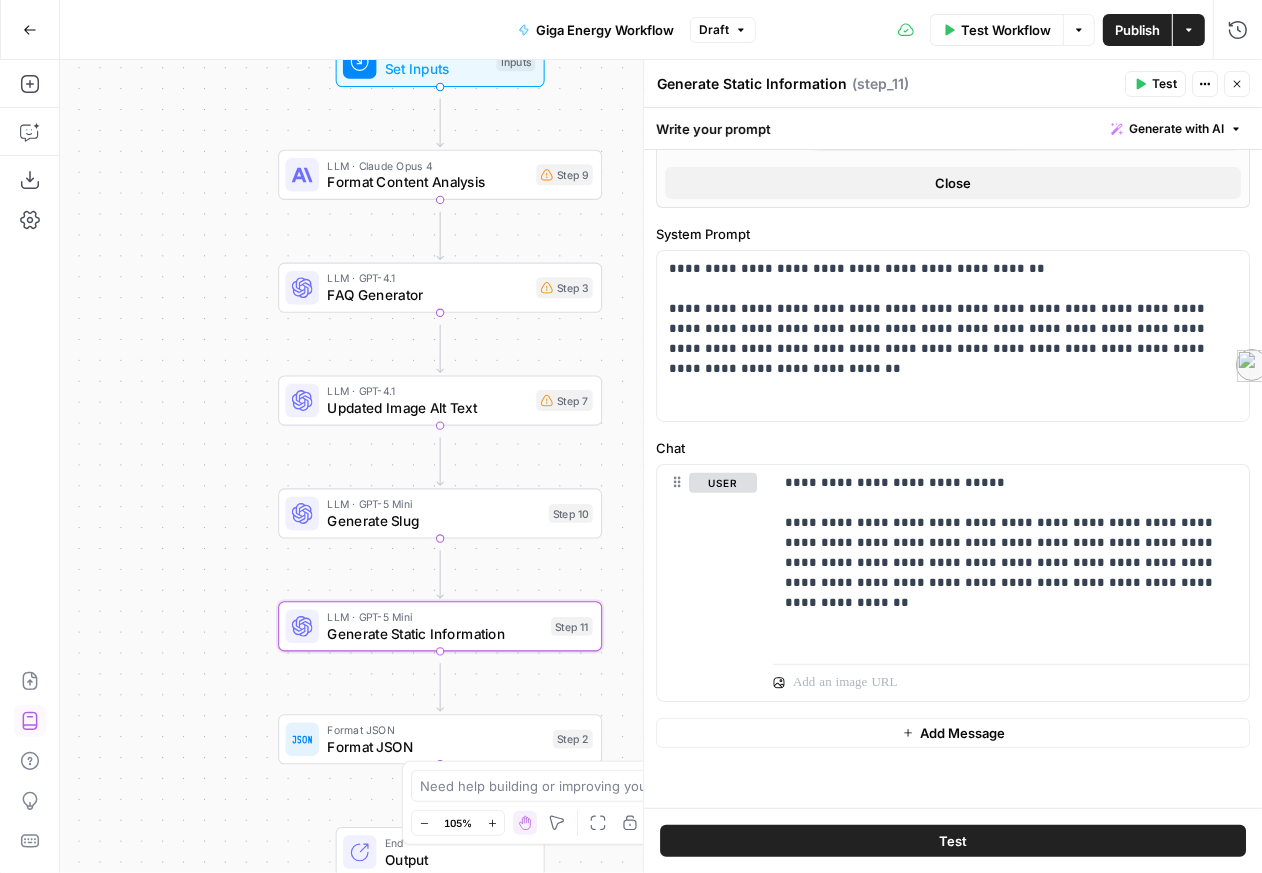 type on "Generate Static Information" 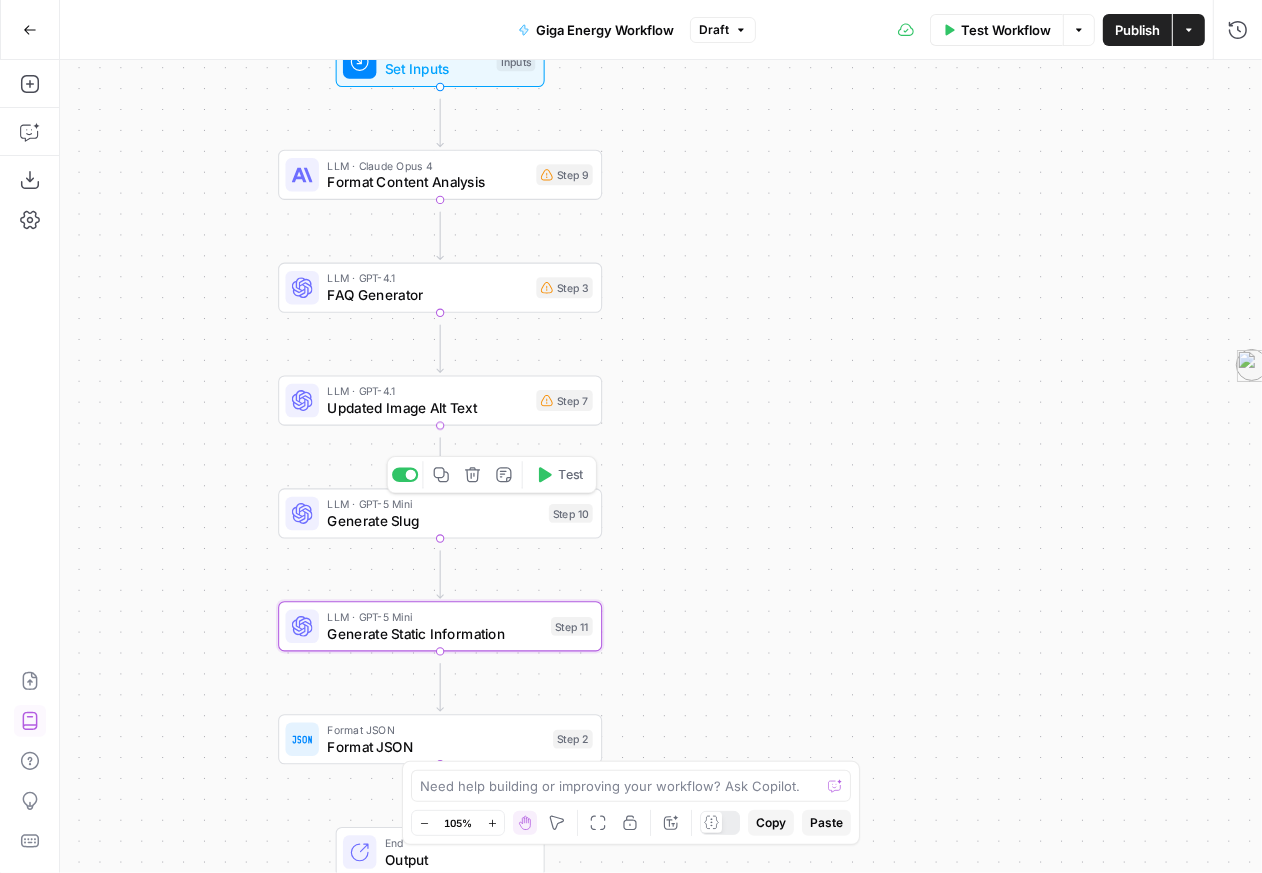 click on "Updated Image Alt Text" at bounding box center (427, 408) 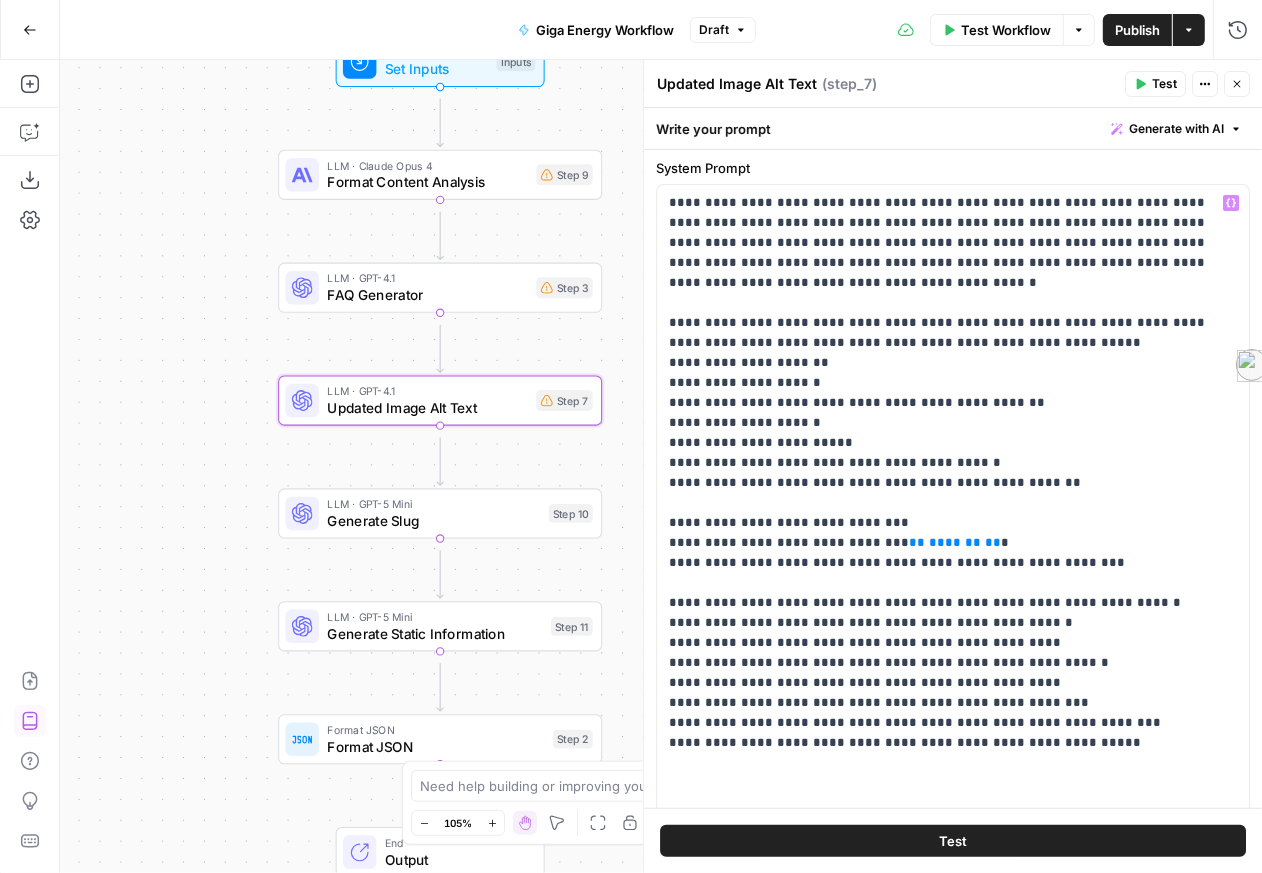 scroll, scrollTop: 124, scrollLeft: 0, axis: vertical 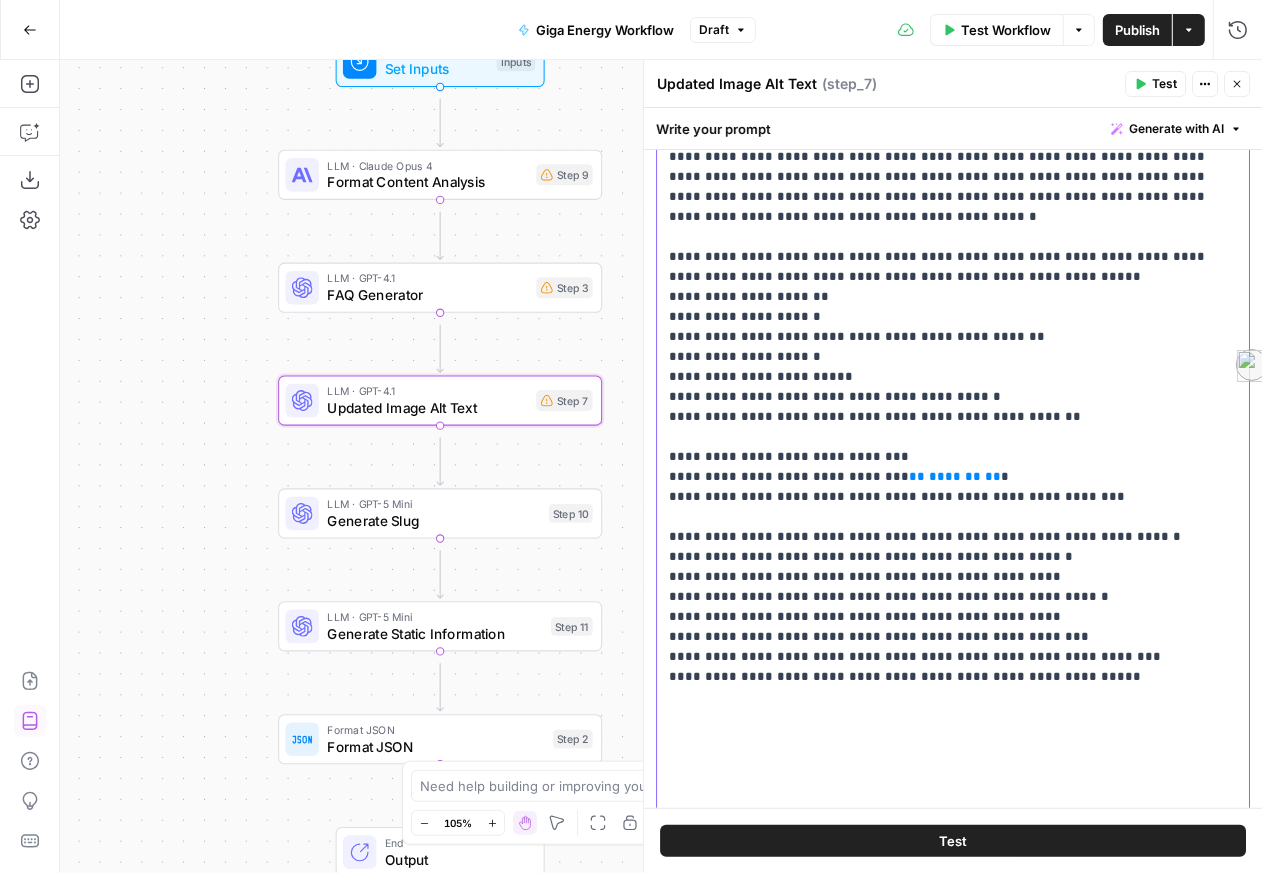 click on "**********" at bounding box center (947, 502) 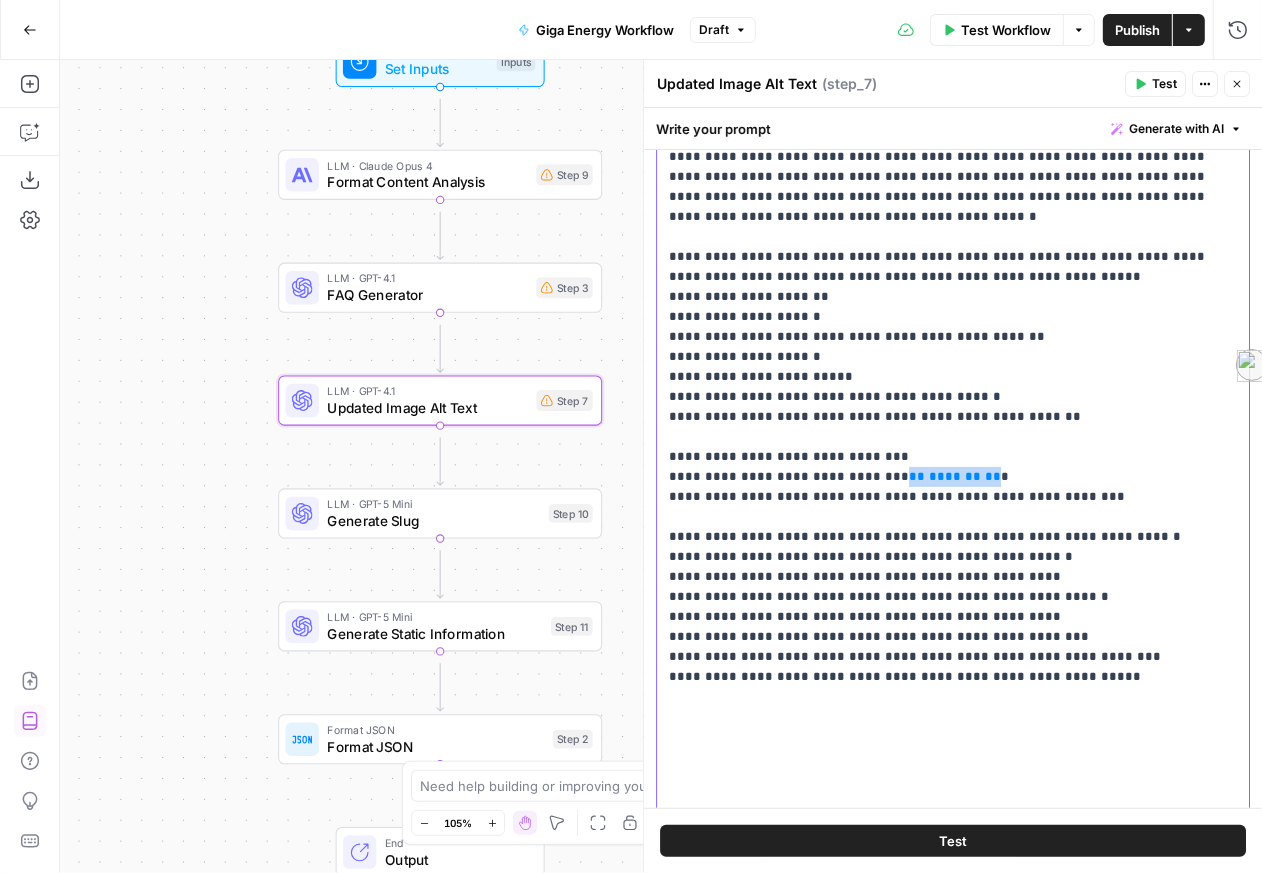click on "**" at bounding box center (917, 476) 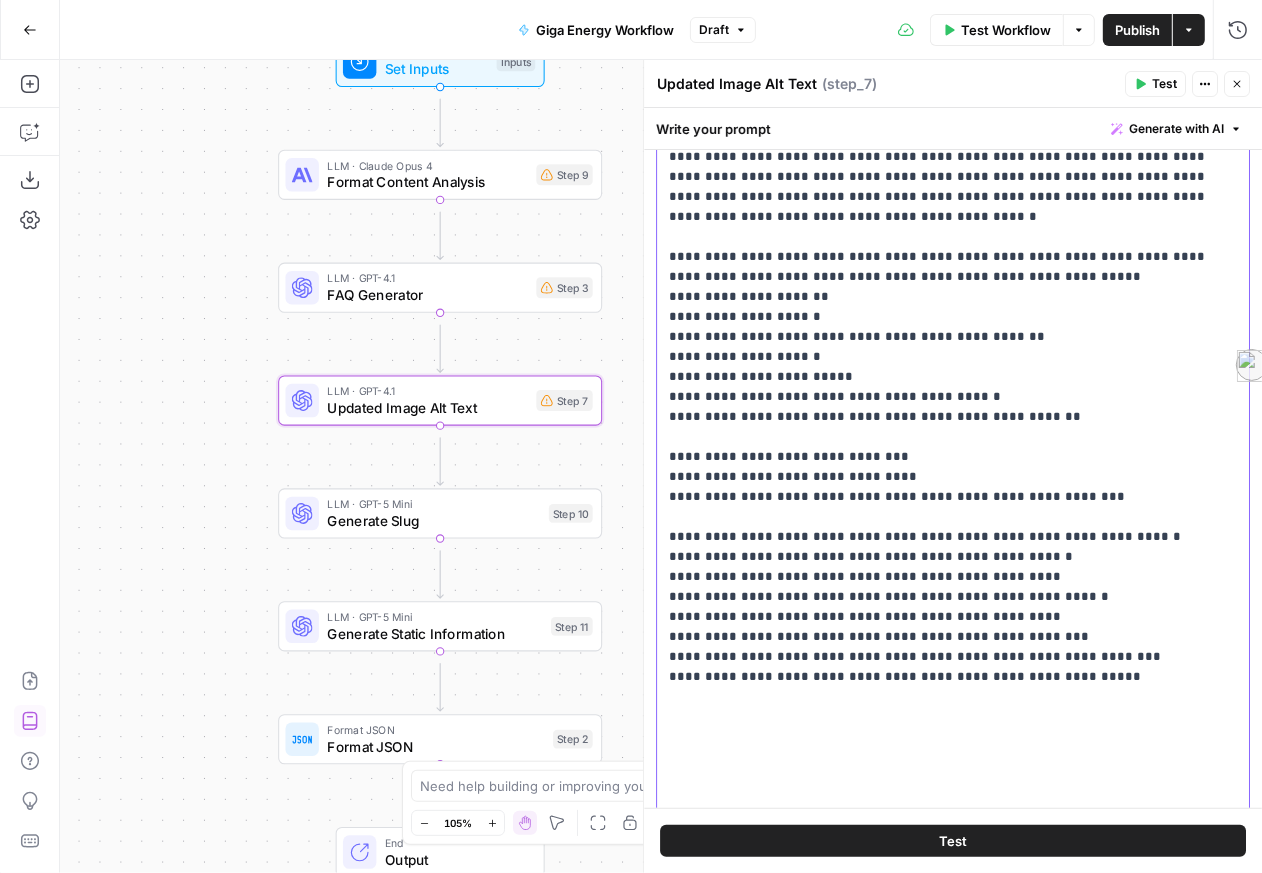type 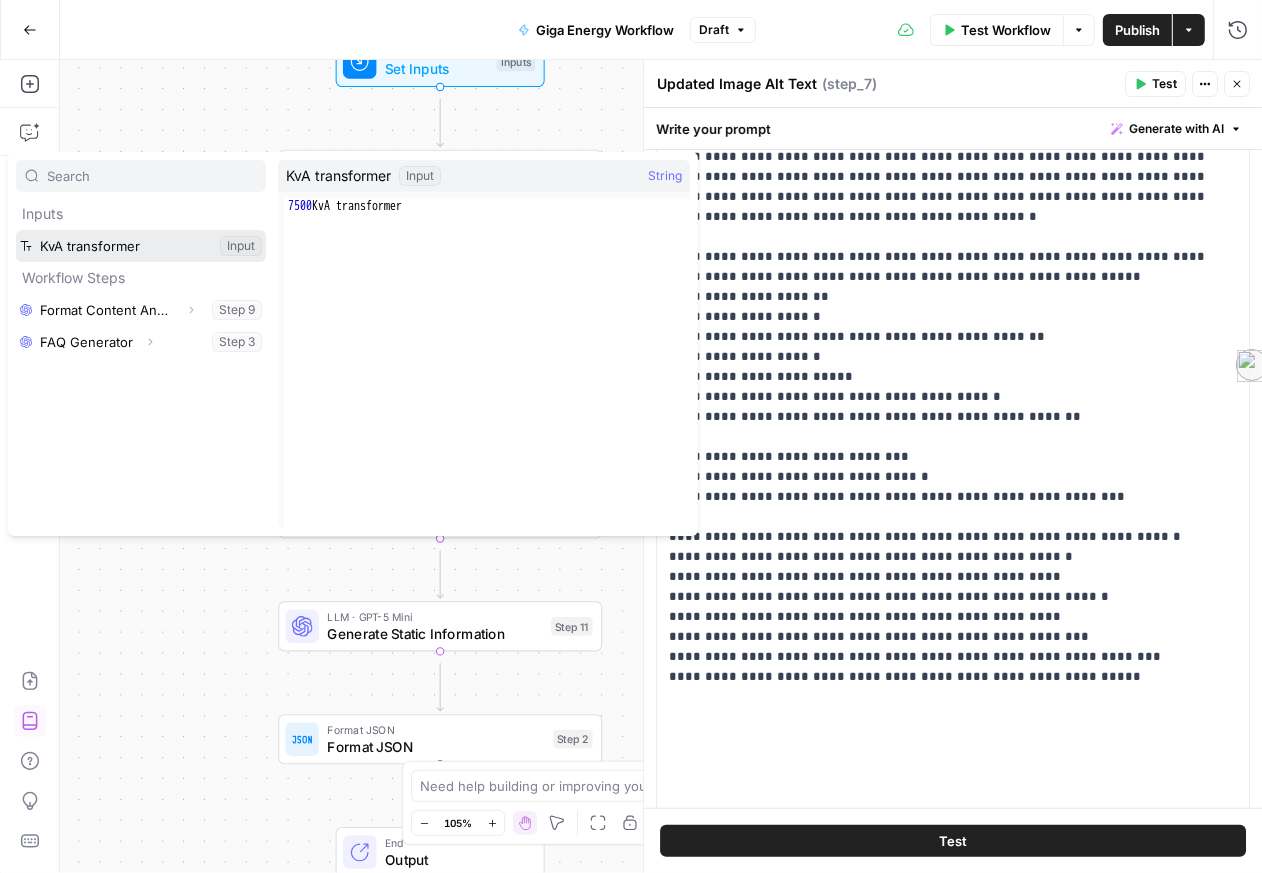 click at bounding box center (141, 246) 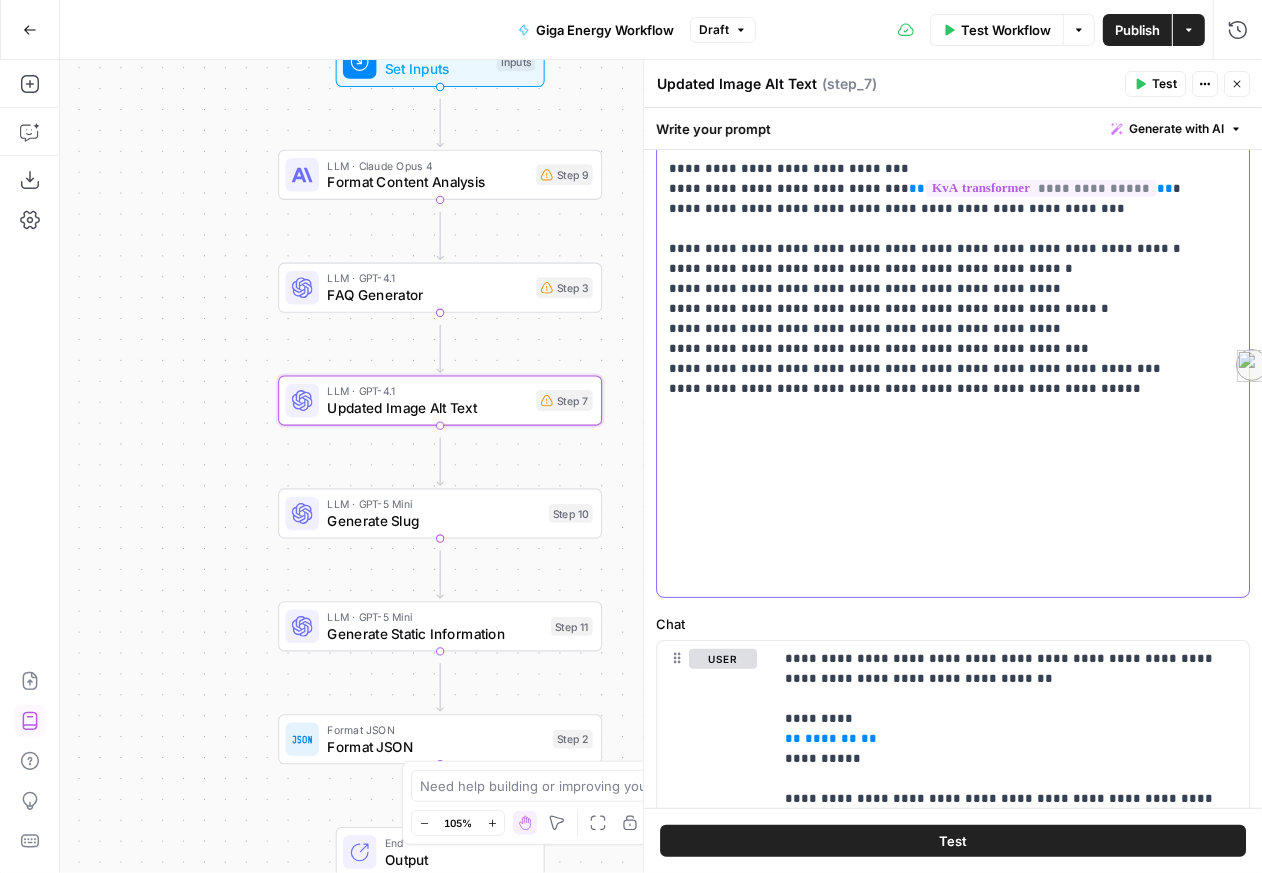 scroll, scrollTop: 420, scrollLeft: 0, axis: vertical 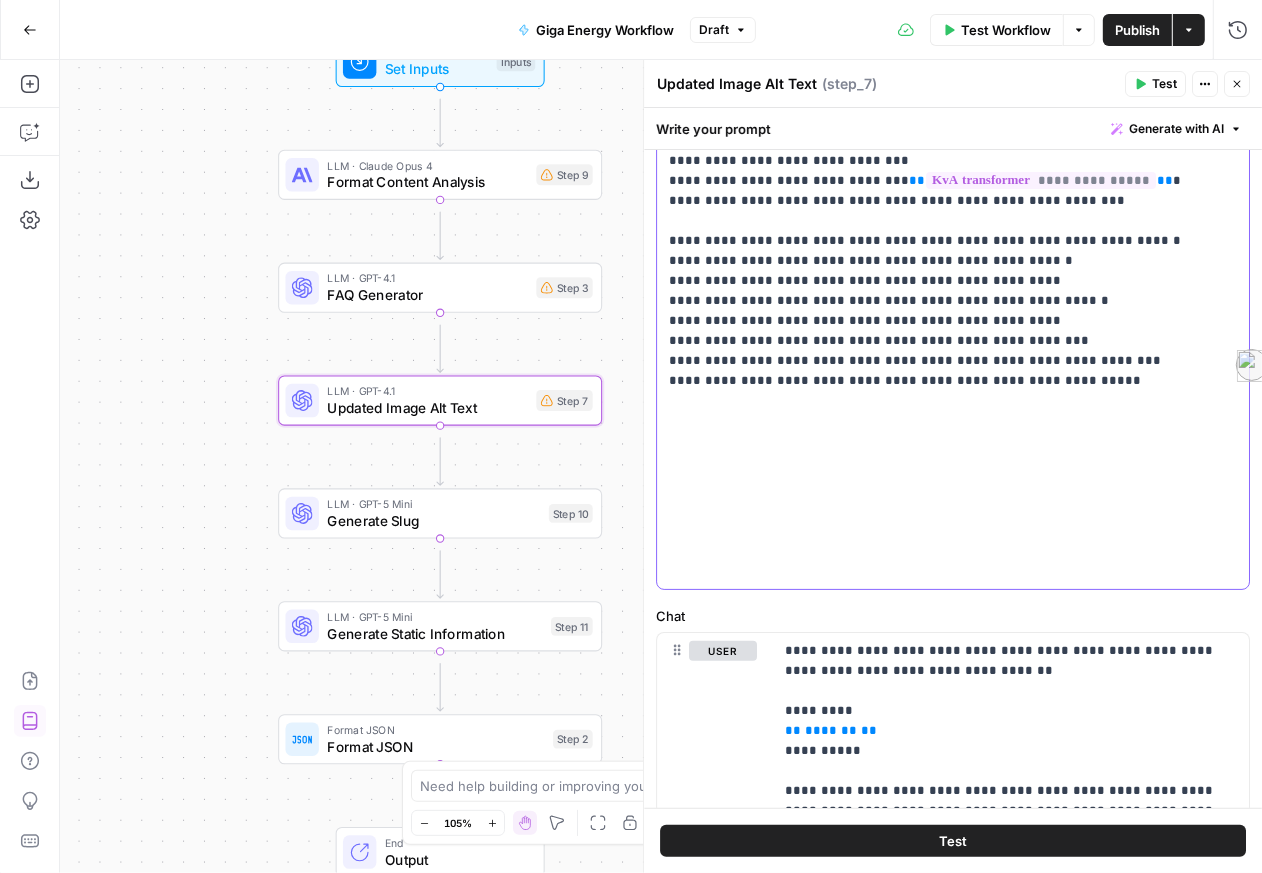 click on "**********" at bounding box center [947, 206] 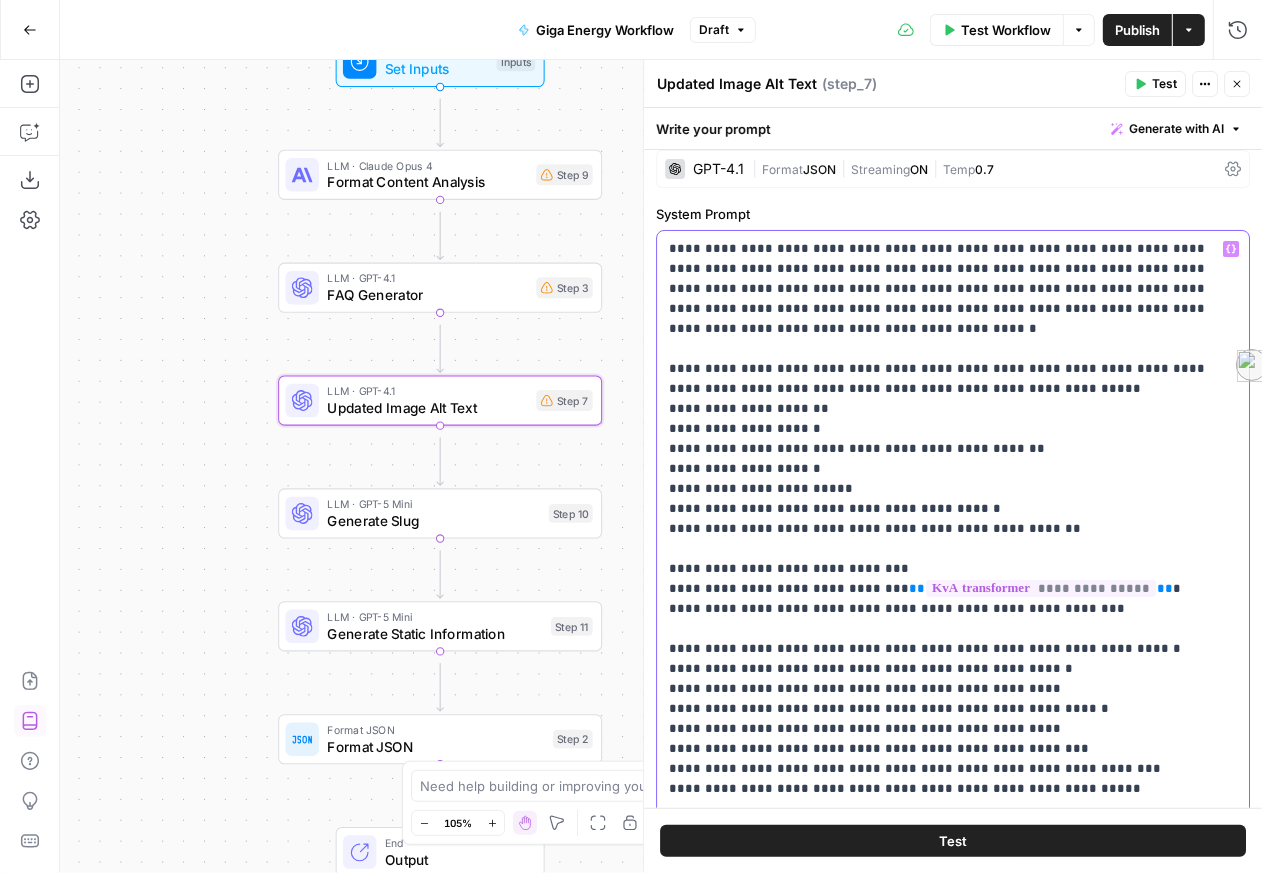 scroll, scrollTop: 0, scrollLeft: 0, axis: both 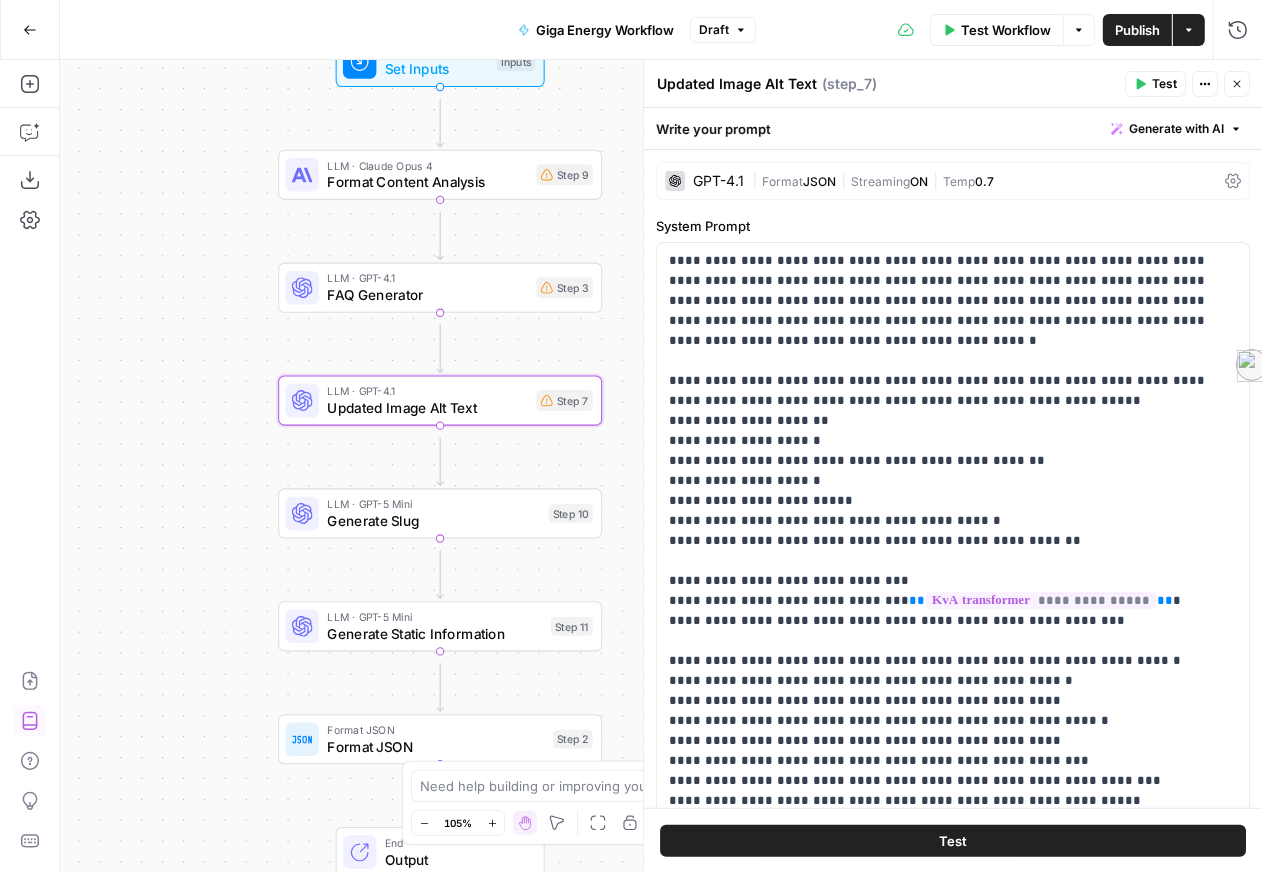 click on "Streaming" at bounding box center [880, 181] 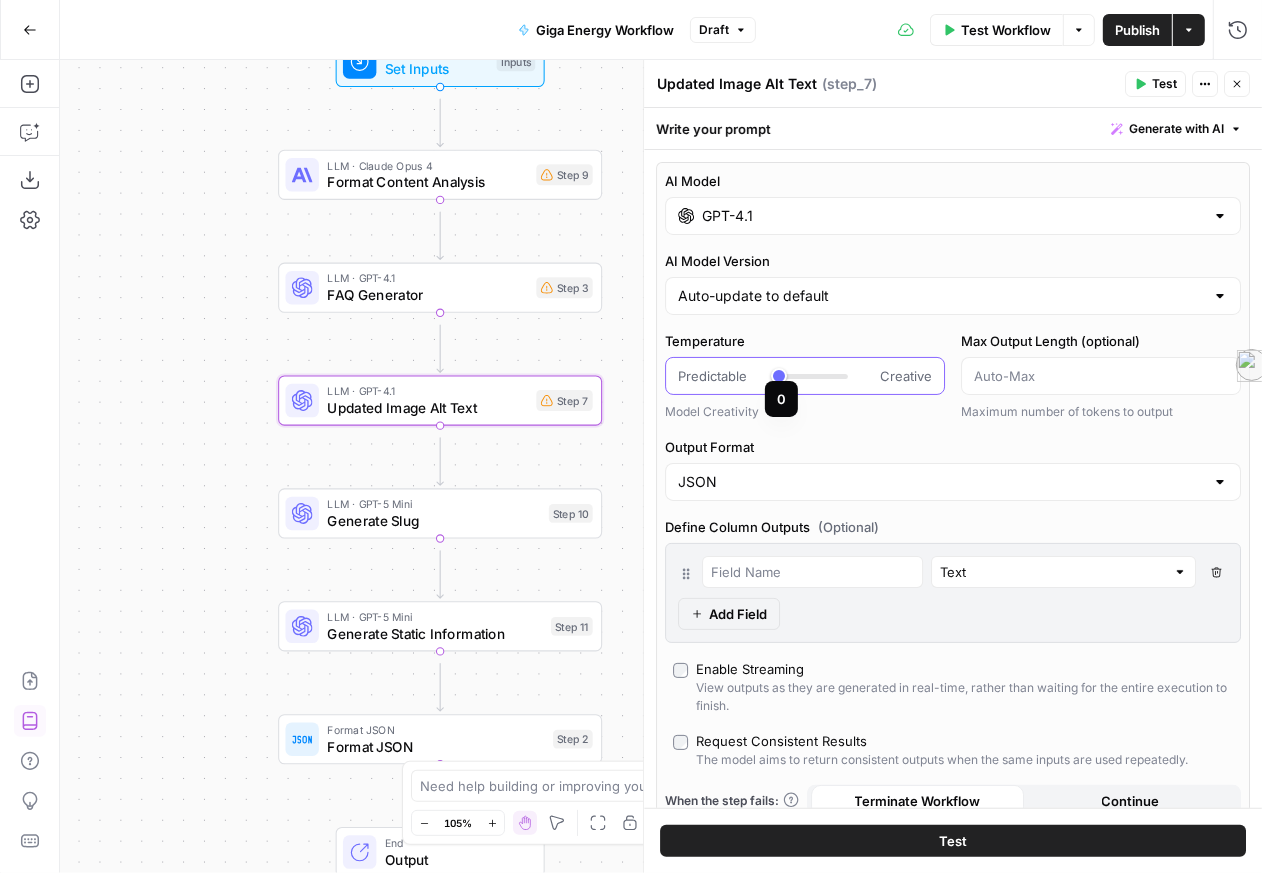 type on "***" 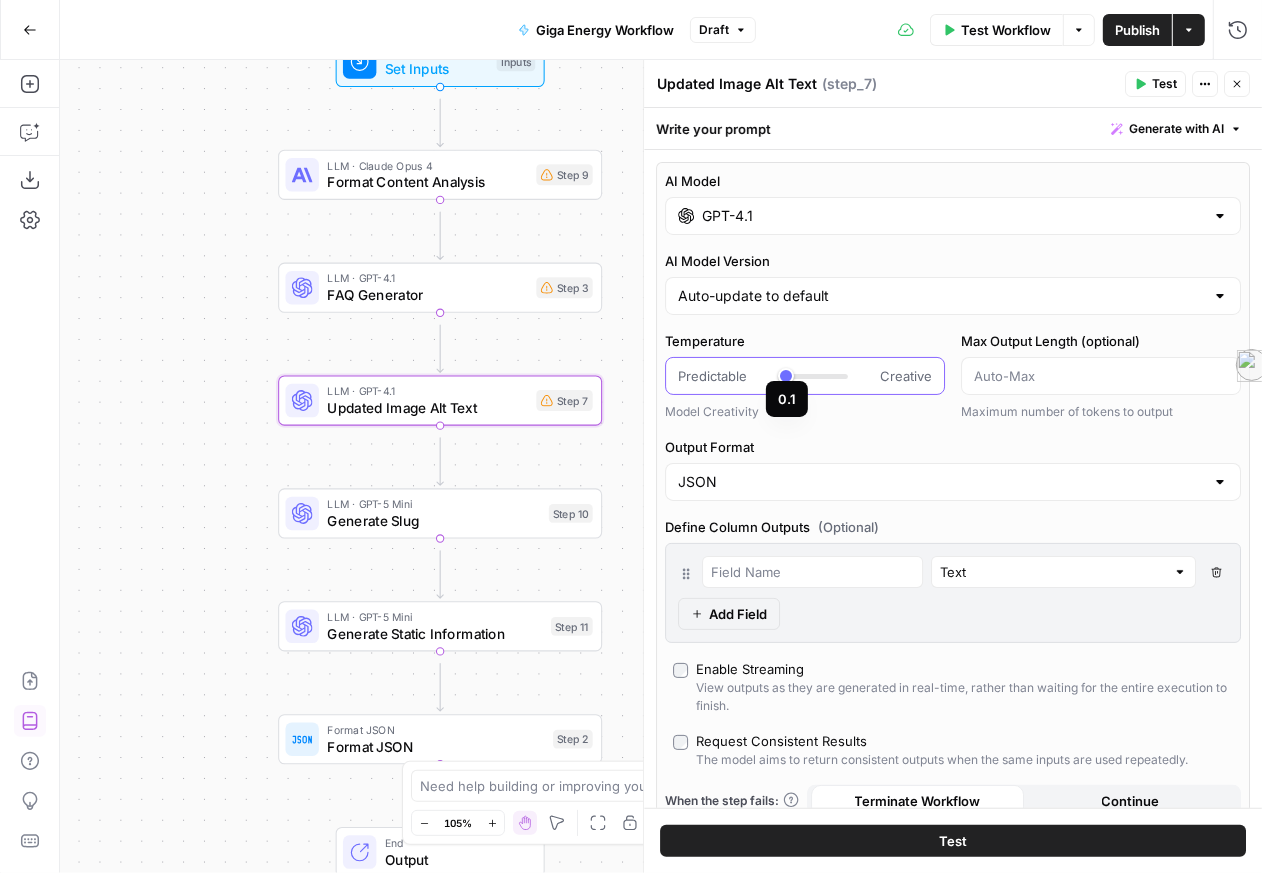 drag, startPoint x: 826, startPoint y: 447, endPoint x: 789, endPoint y: 446, distance: 37.01351 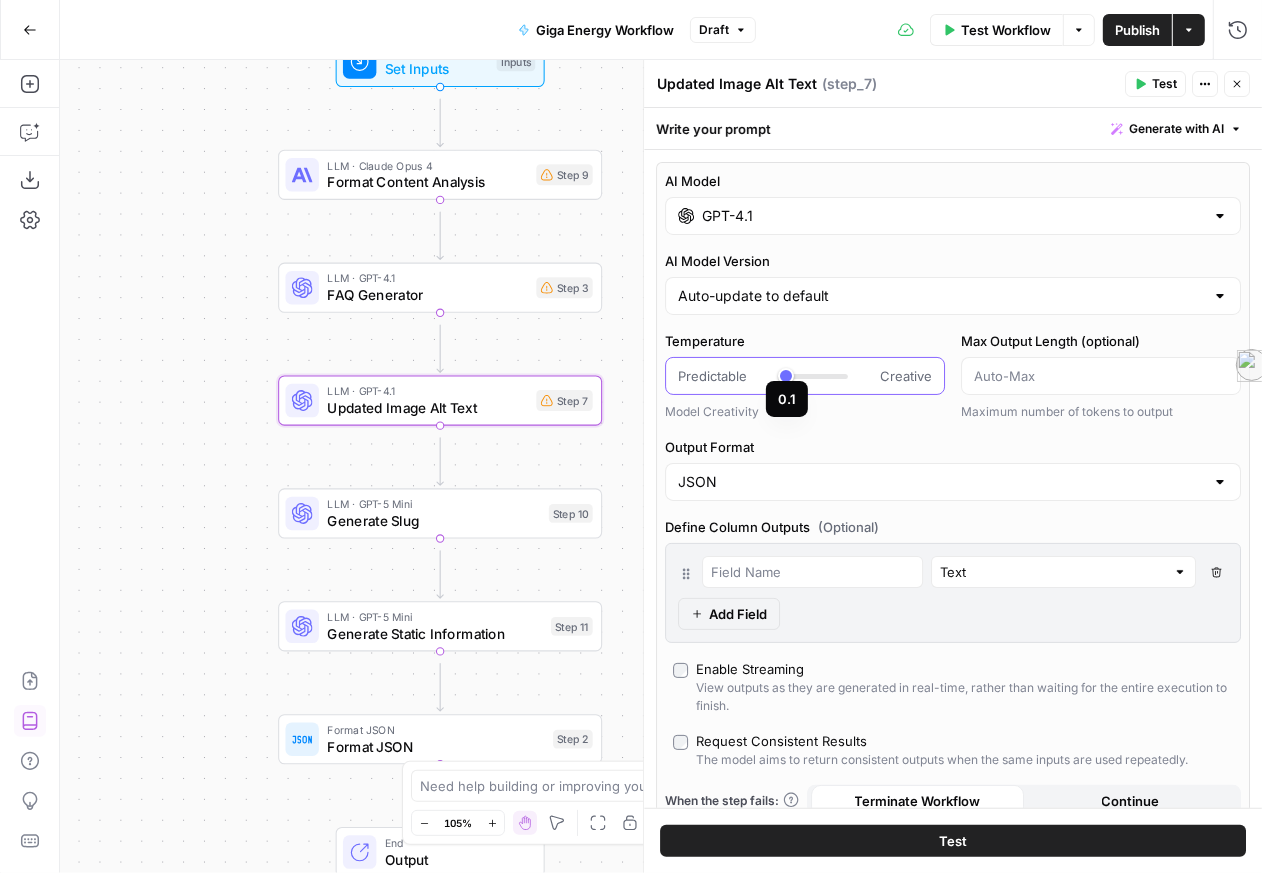 click at bounding box center (813, 376) 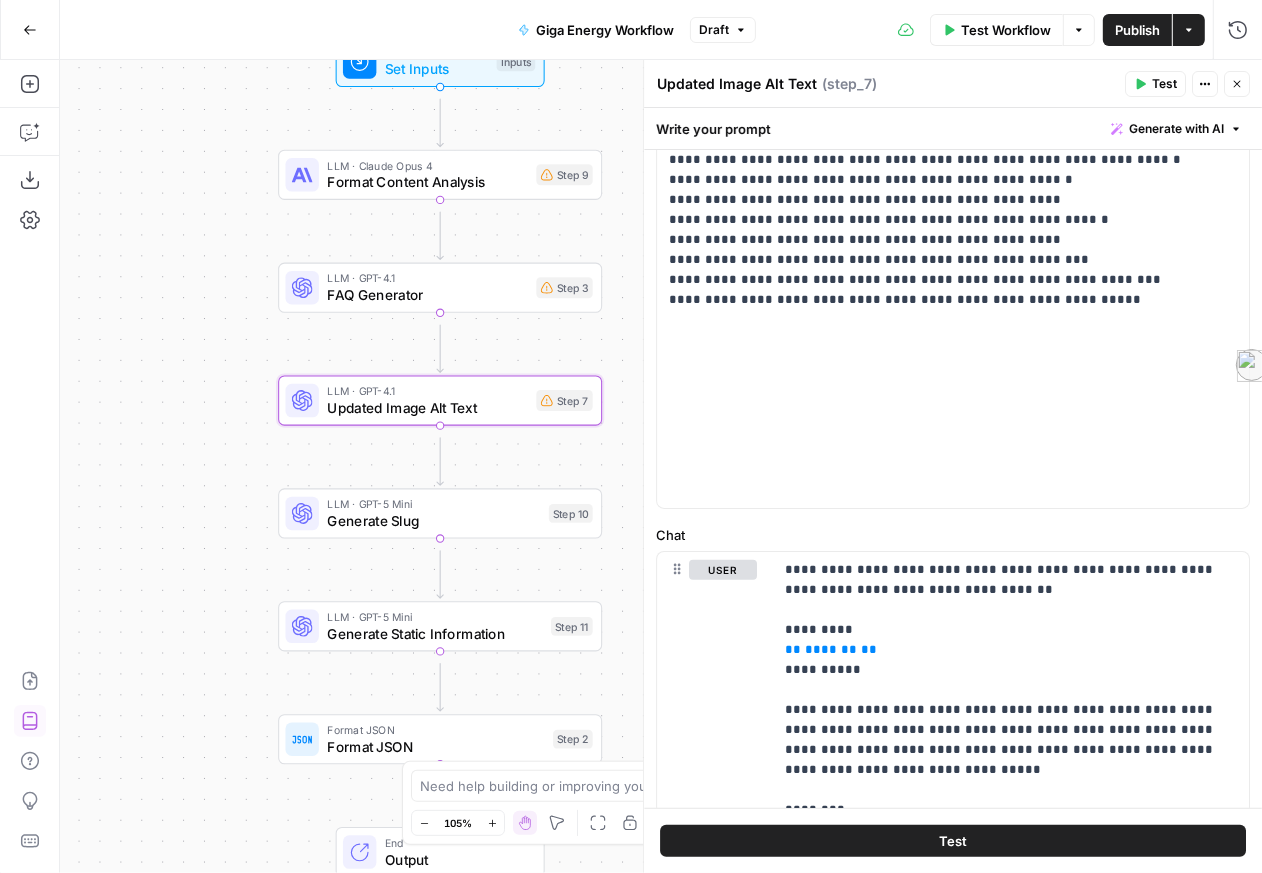 scroll, scrollTop: 1157, scrollLeft: 0, axis: vertical 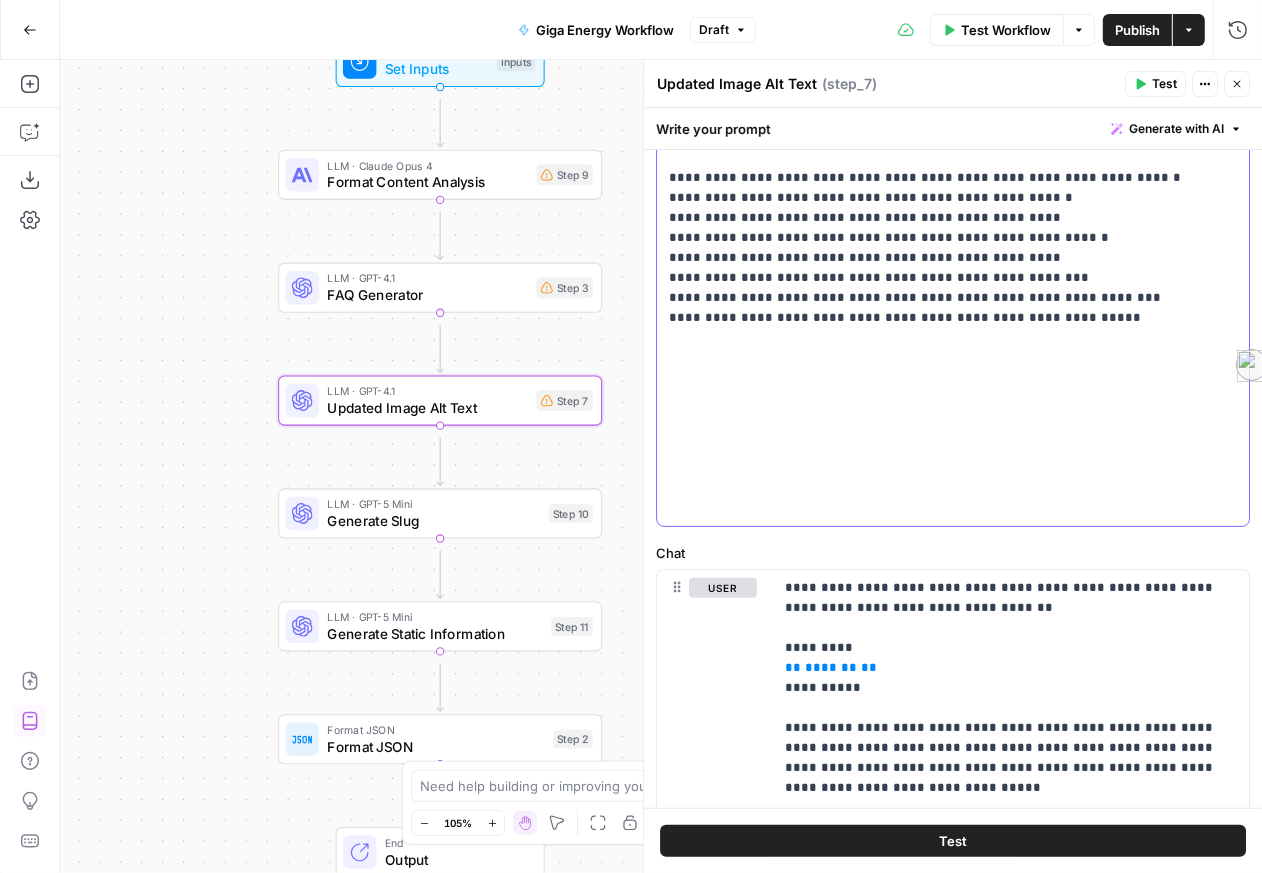 click on "**********" at bounding box center [947, 143] 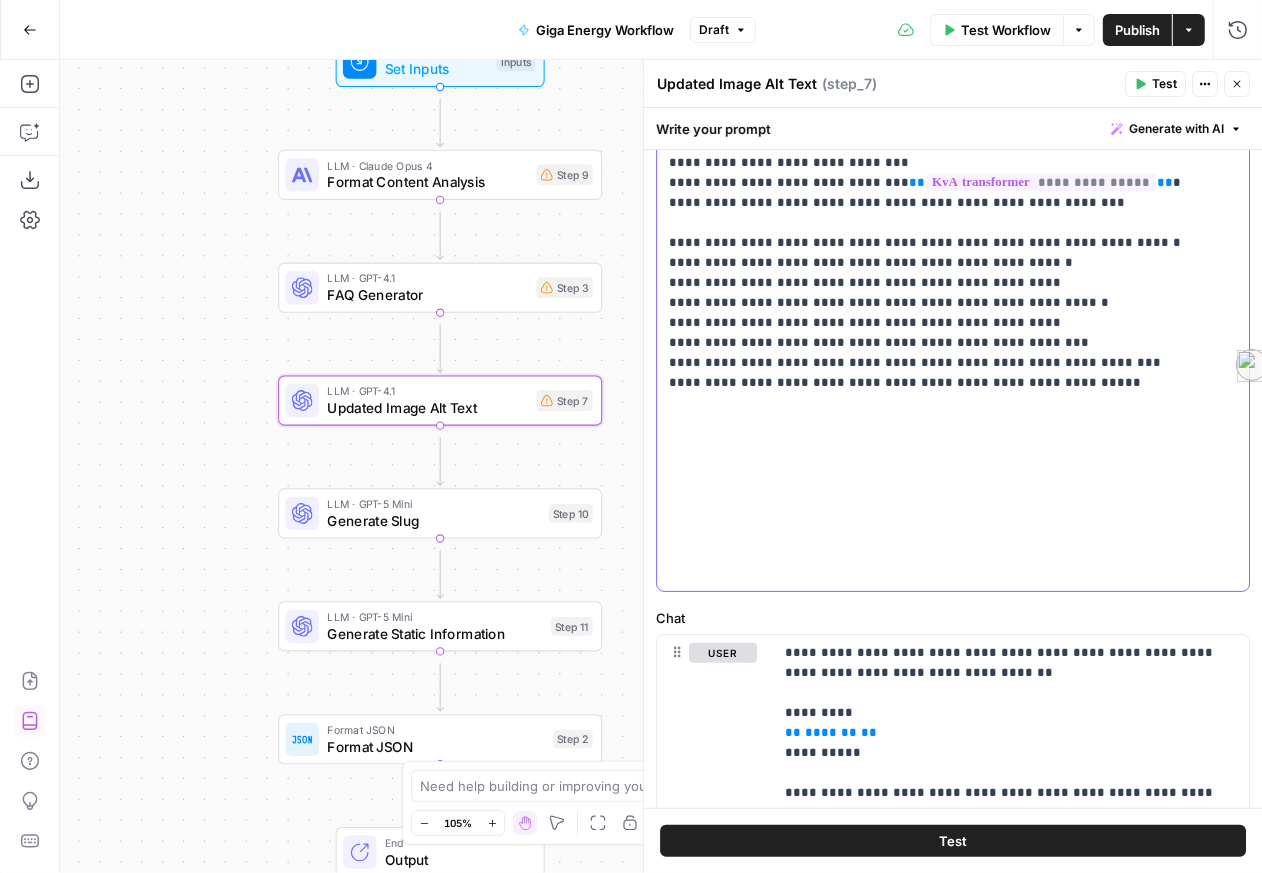 scroll, scrollTop: 1084, scrollLeft: 0, axis: vertical 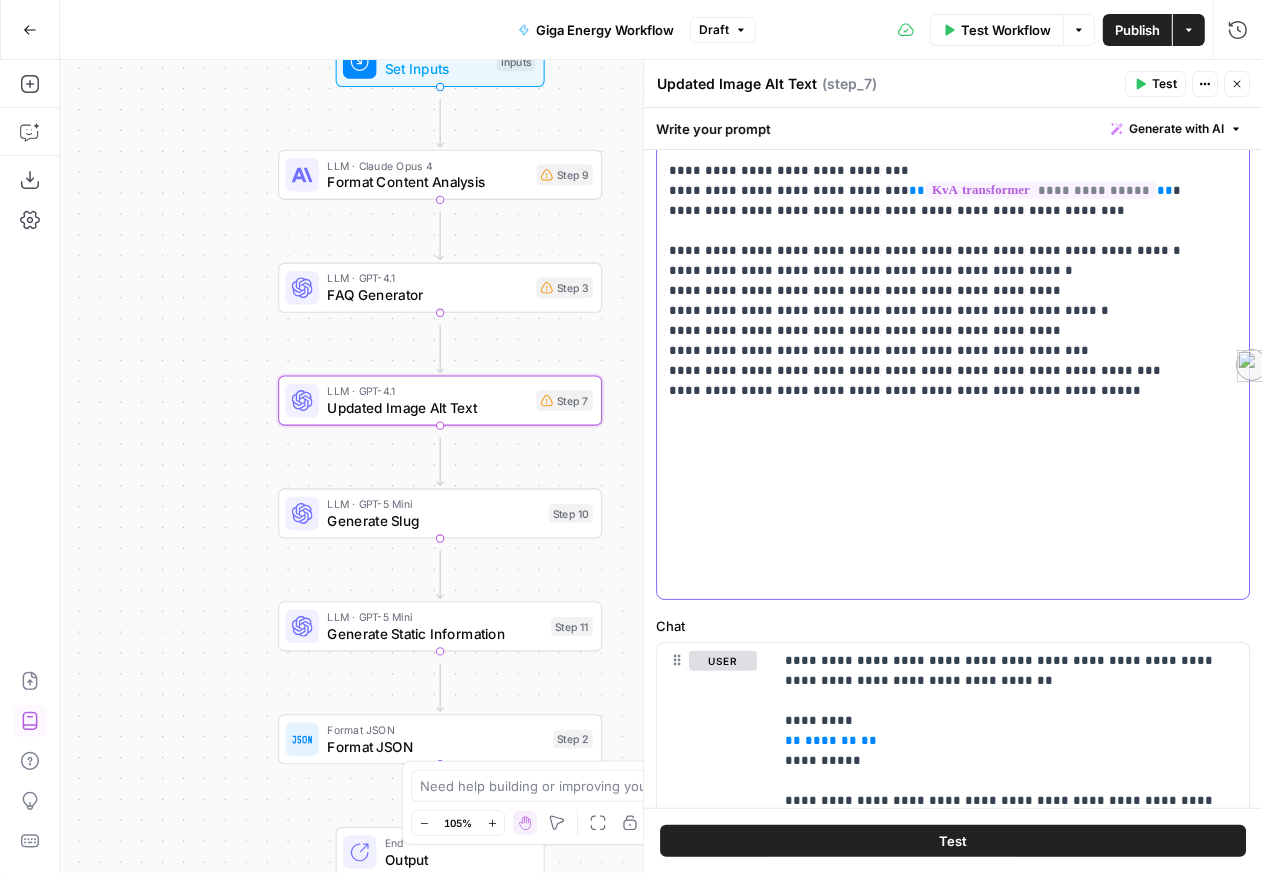 click on "**********" at bounding box center [947, 216] 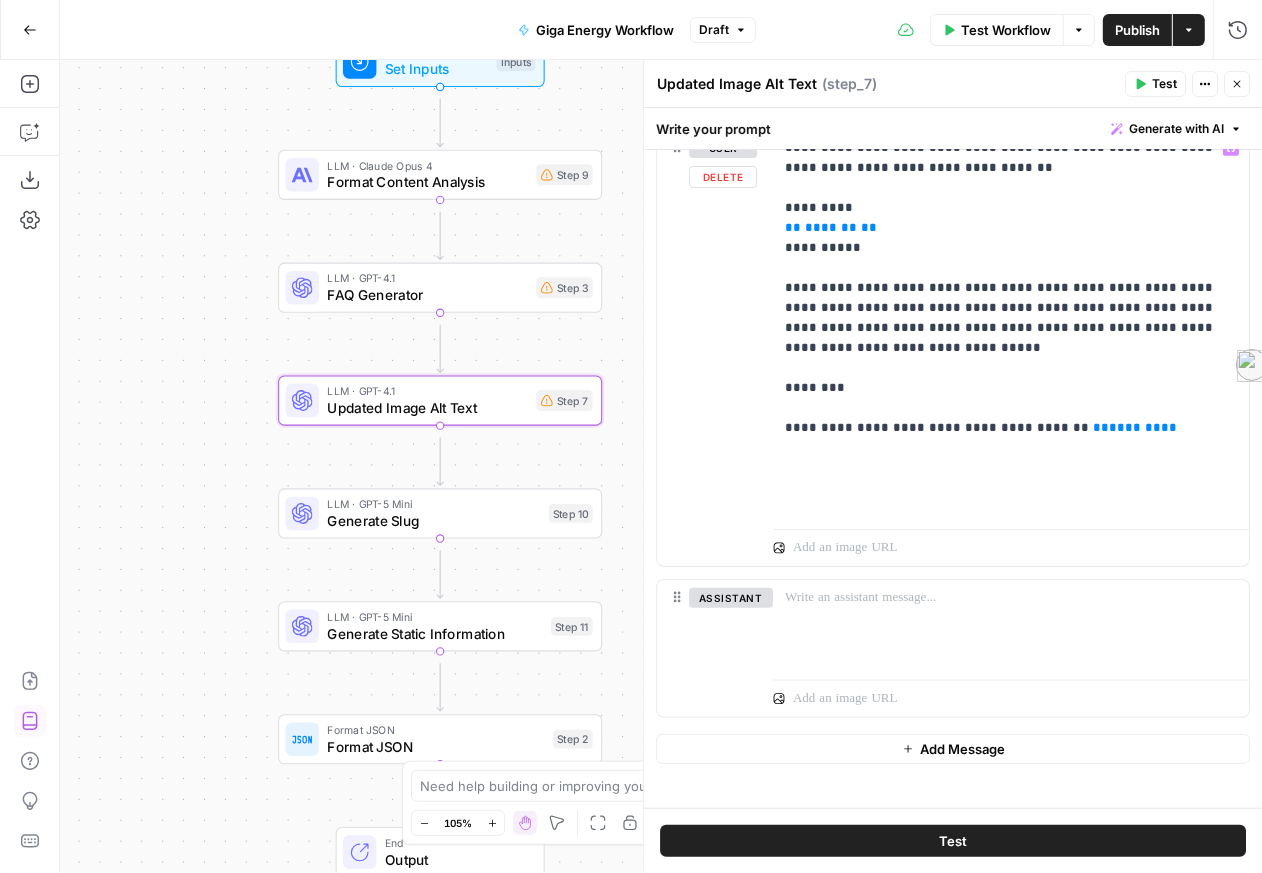 scroll, scrollTop: 1623, scrollLeft: 0, axis: vertical 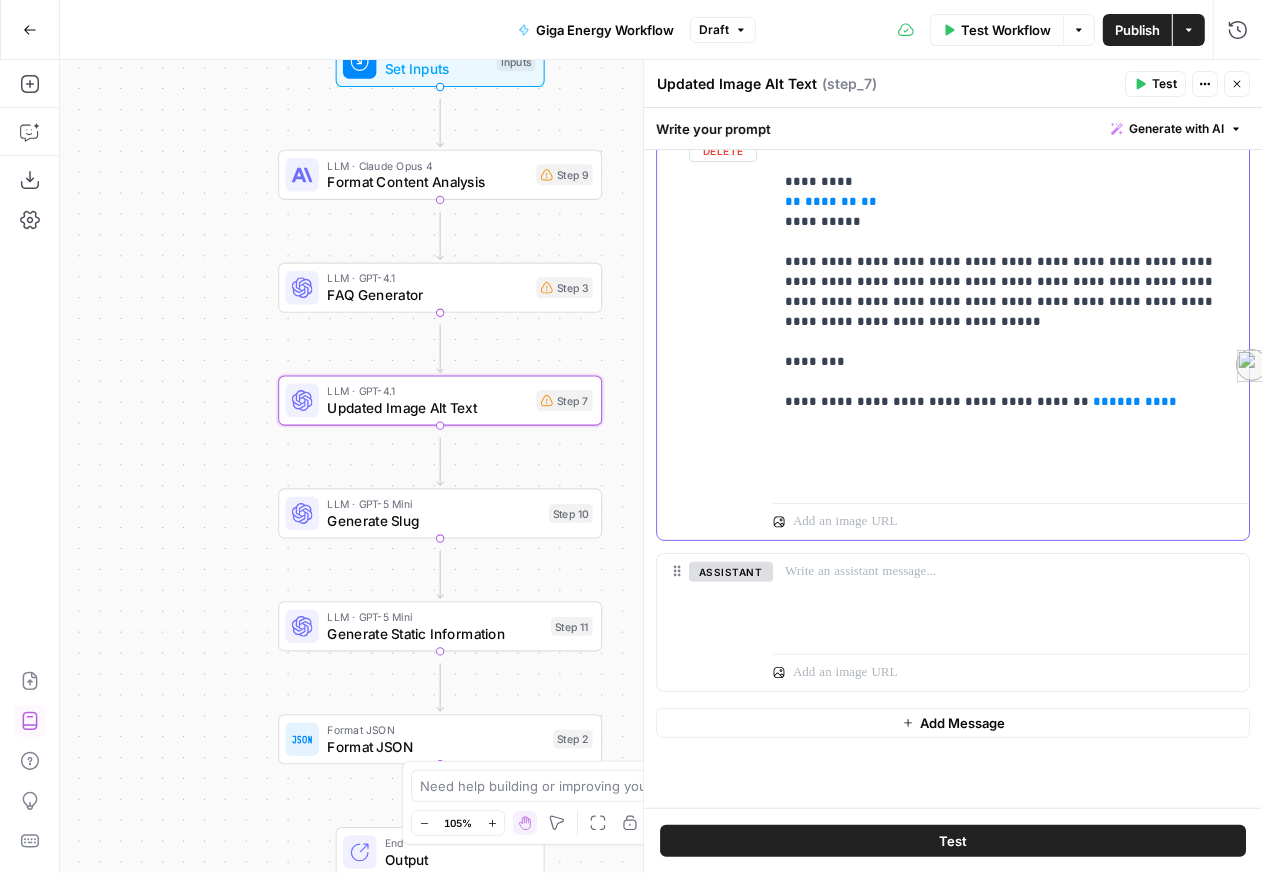 click on "**********" at bounding box center (1003, 299) 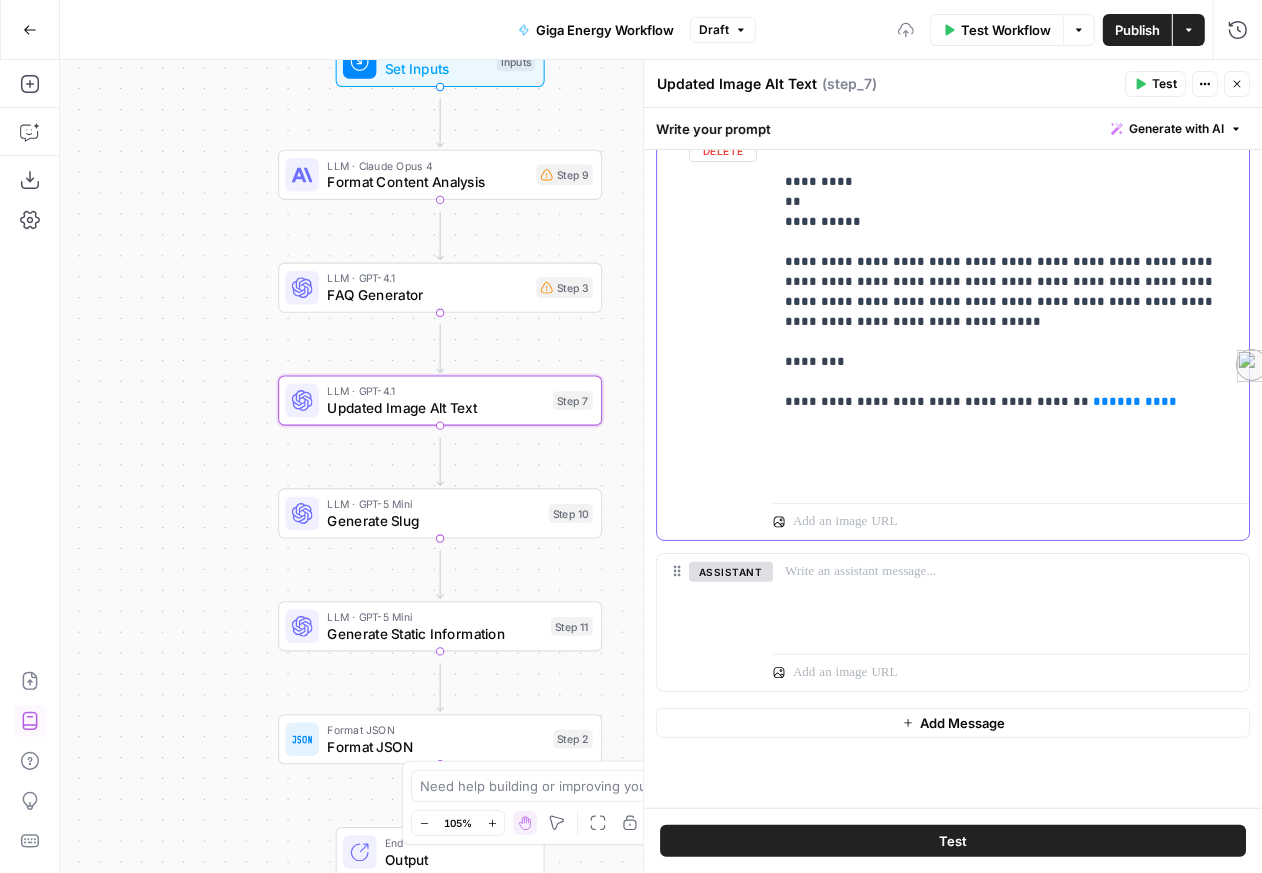 type 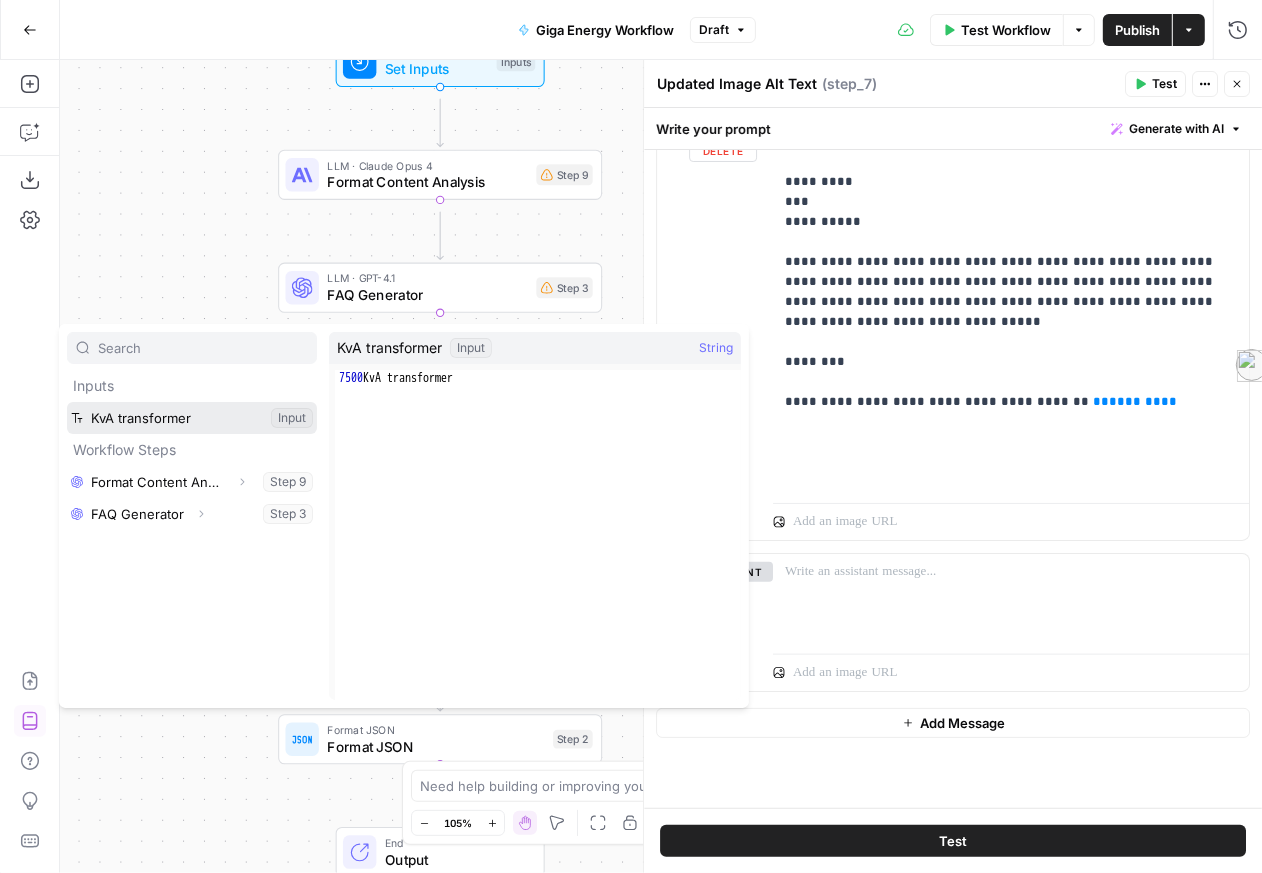 click at bounding box center [192, 418] 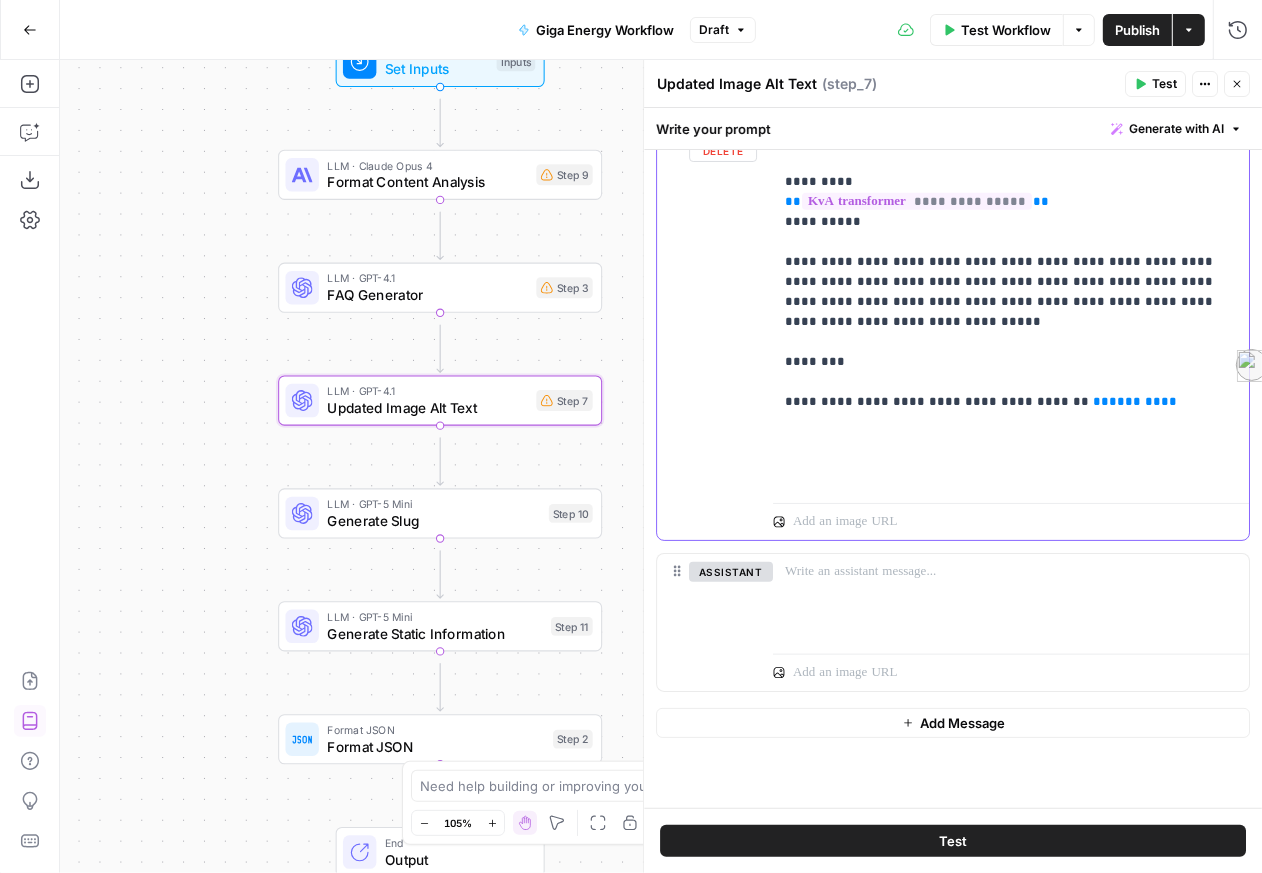 click on "**********" at bounding box center (1003, 299) 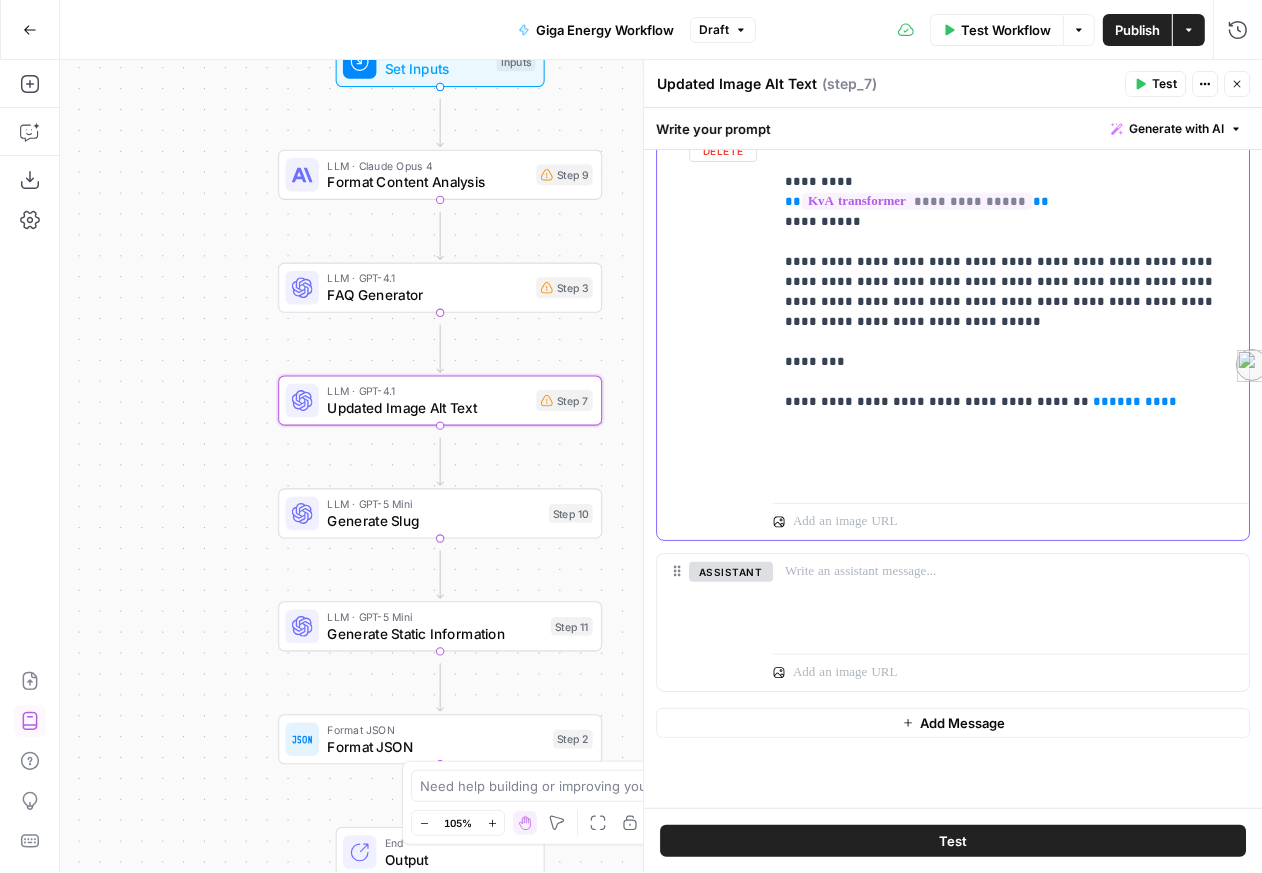 click on "**********" at bounding box center [1003, 299] 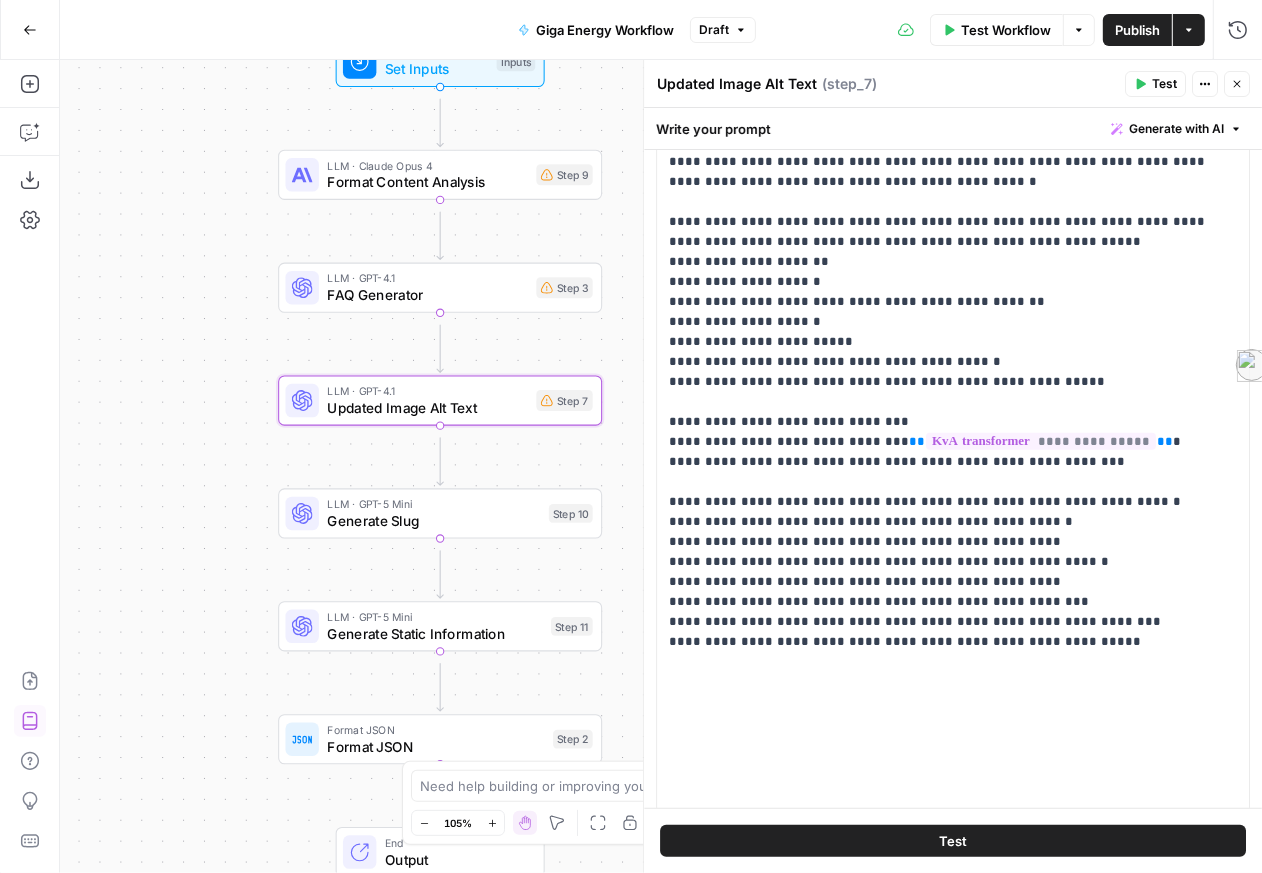 scroll, scrollTop: 1683, scrollLeft: 0, axis: vertical 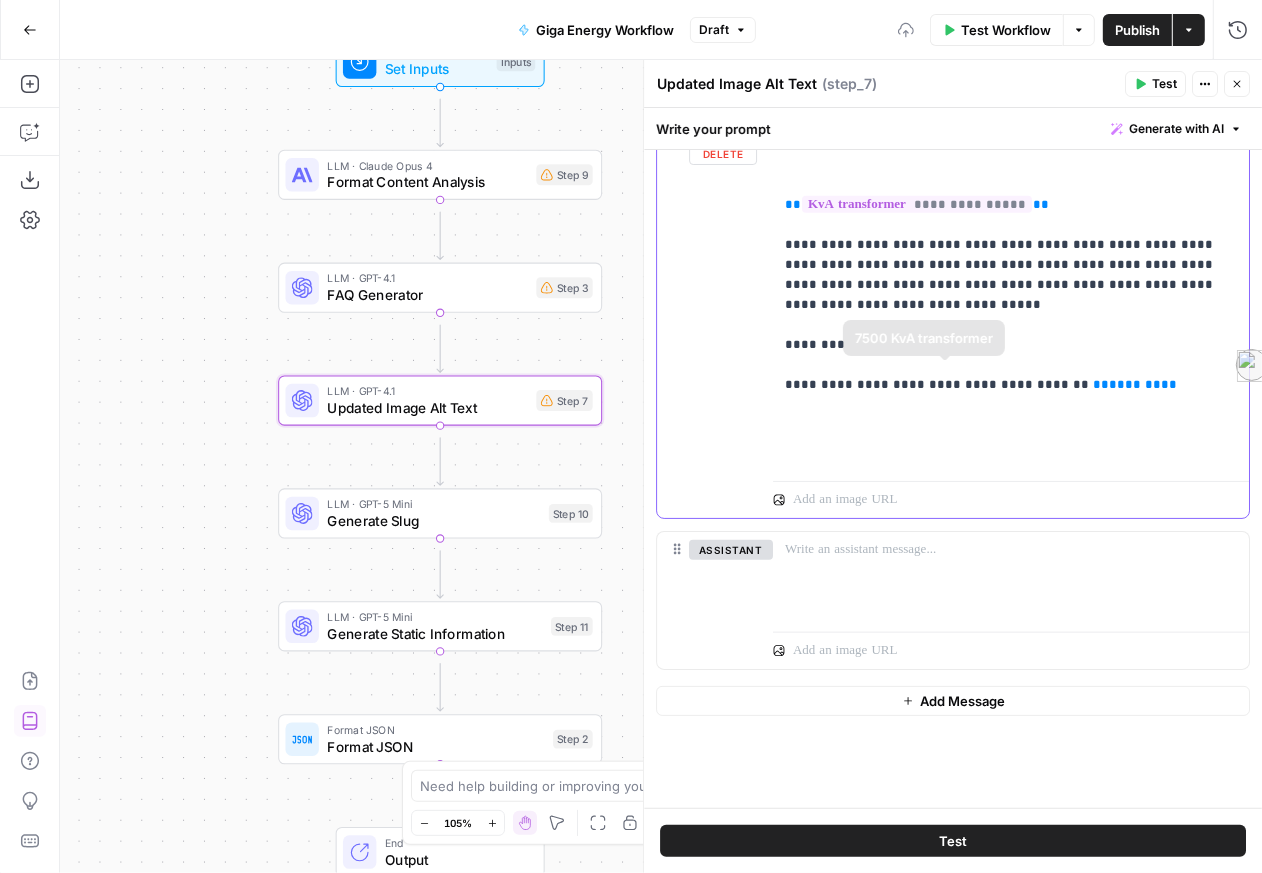 click on "**********" at bounding box center (1003, 290) 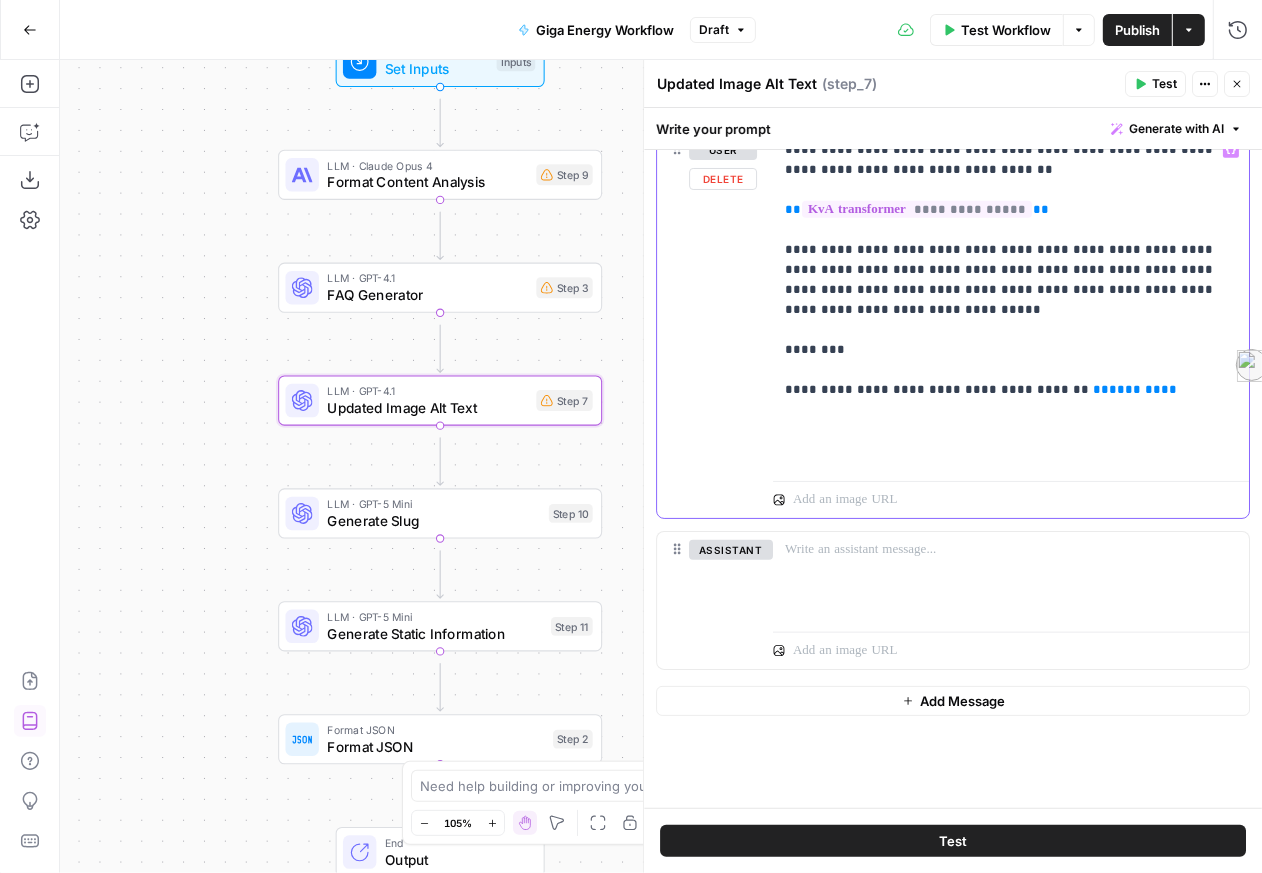 scroll, scrollTop: 1777, scrollLeft: 0, axis: vertical 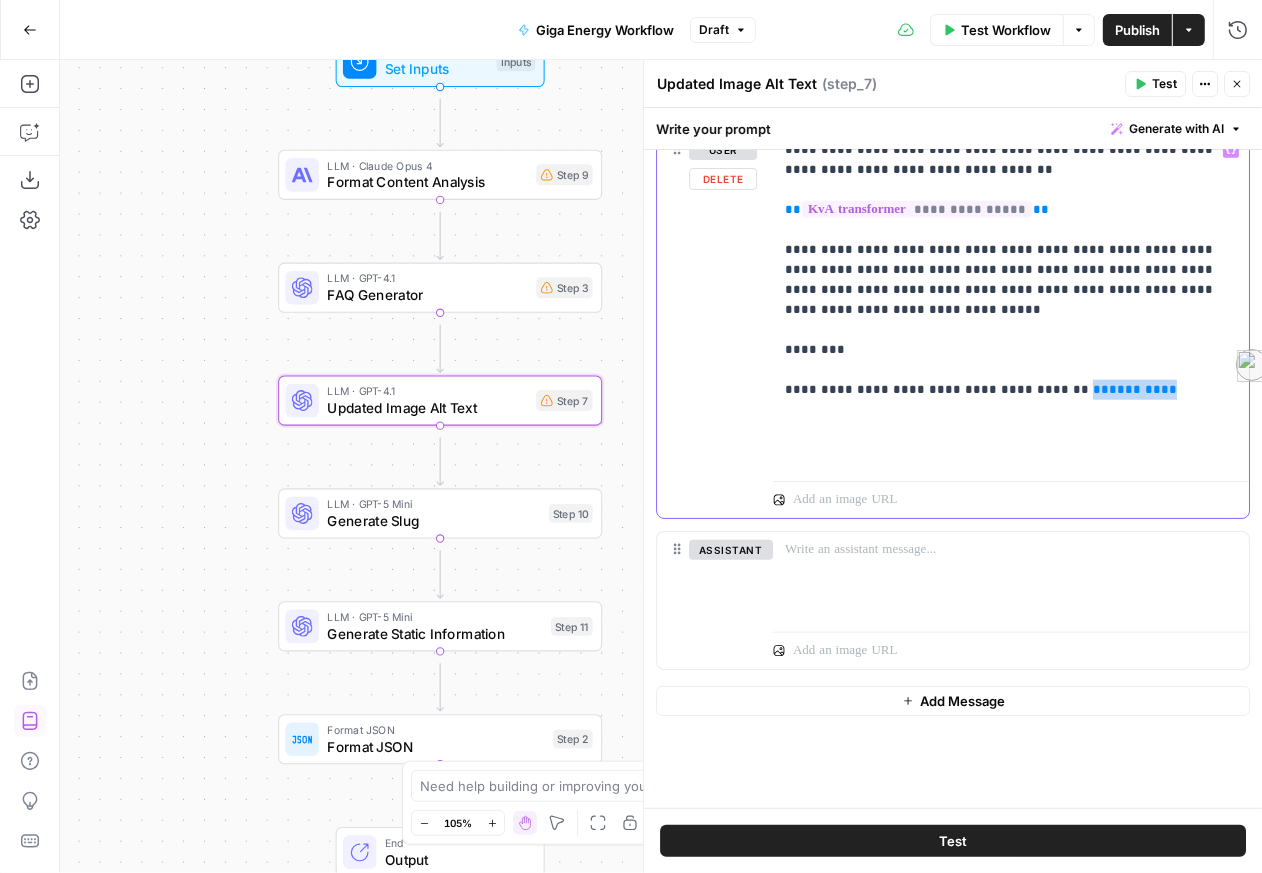 drag, startPoint x: 1211, startPoint y: 495, endPoint x: 1101, endPoint y: 488, distance: 110.2225 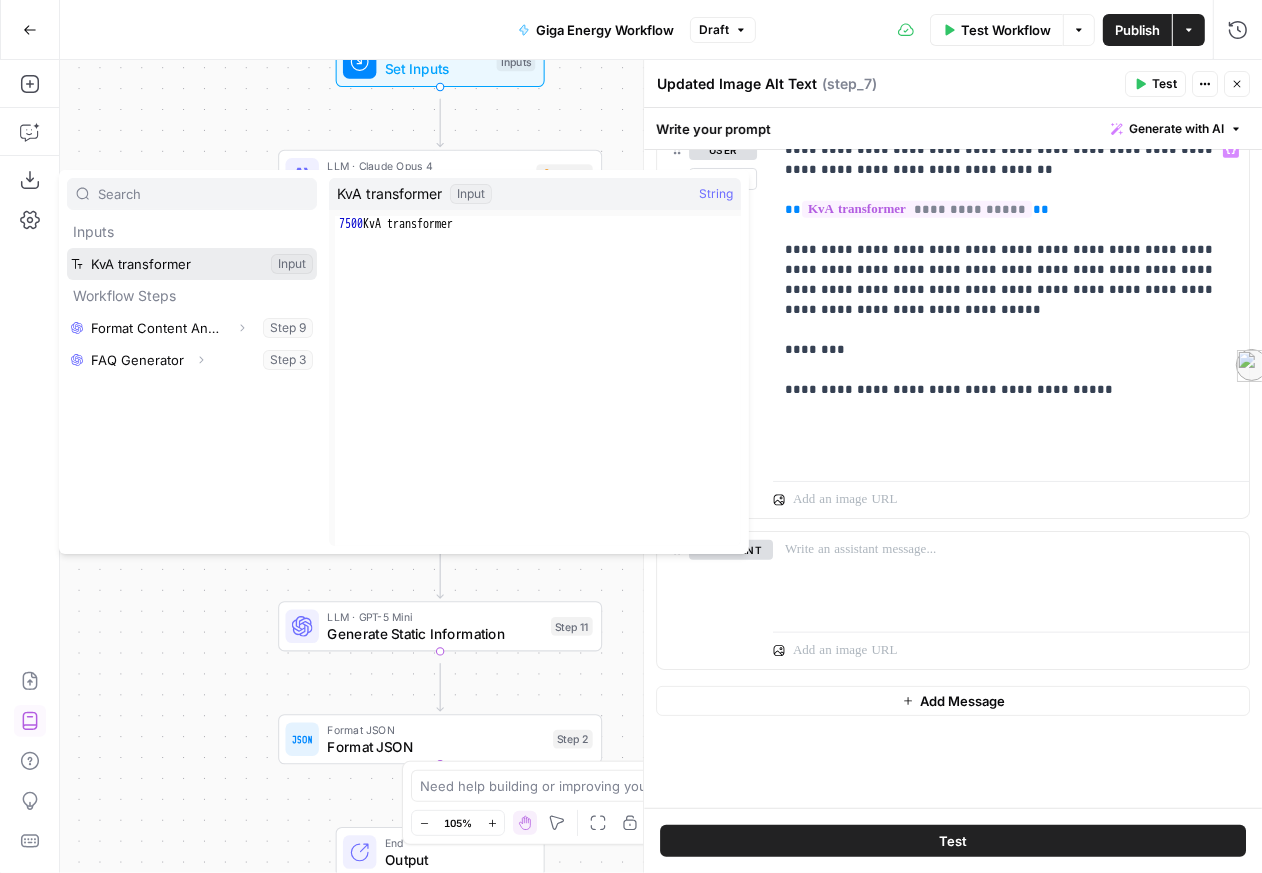 click at bounding box center (192, 264) 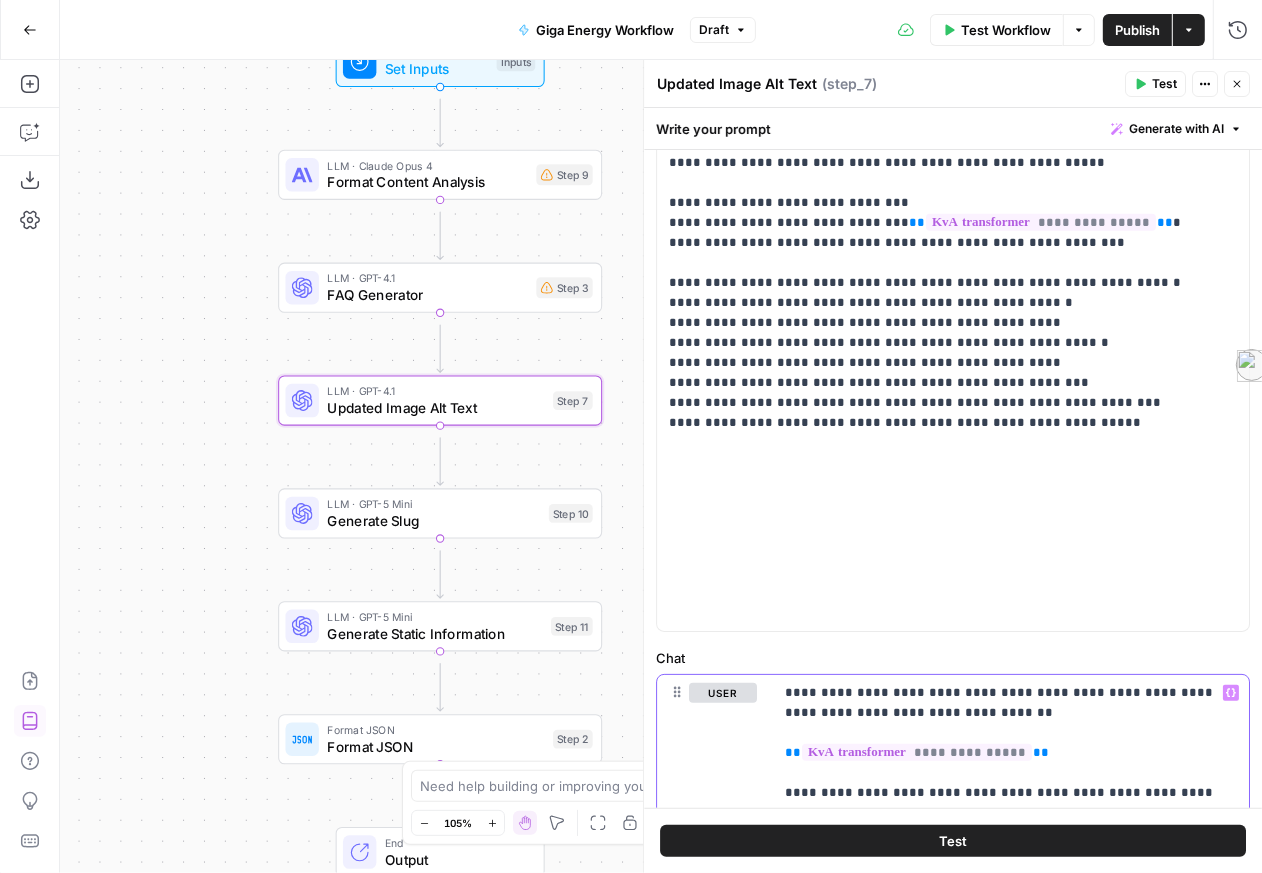scroll, scrollTop: 1051, scrollLeft: 0, axis: vertical 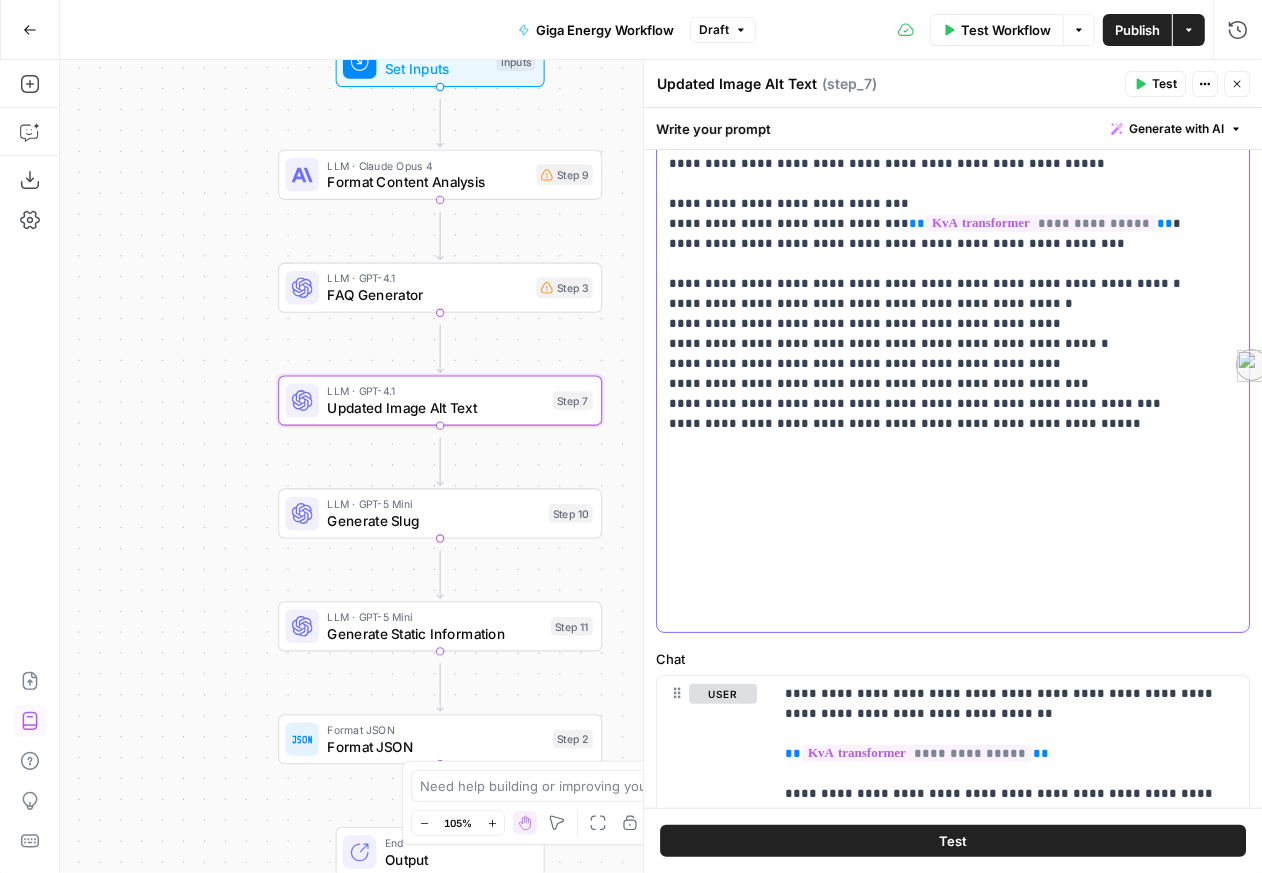 click on "**********" at bounding box center (947, 249) 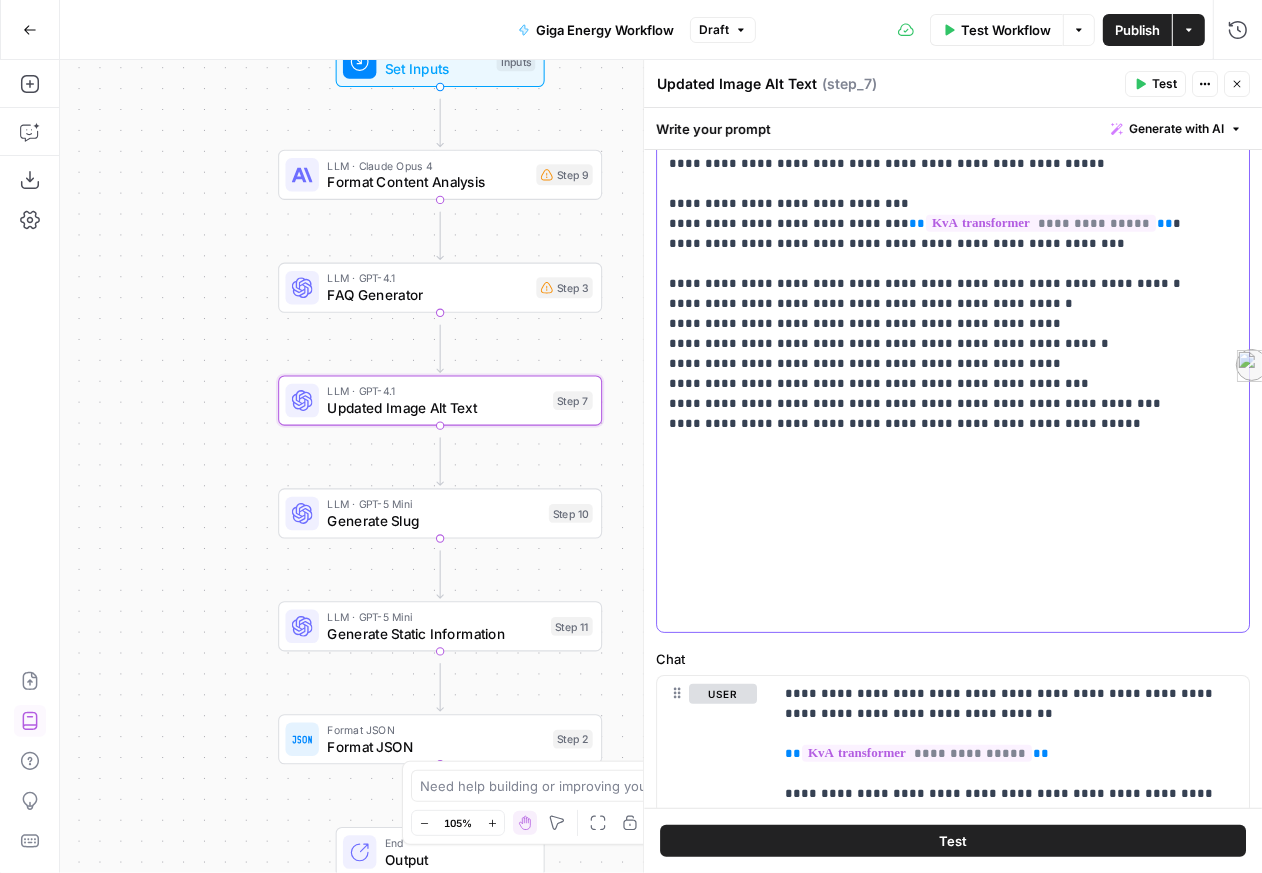 click on "**********" at bounding box center [947, 249] 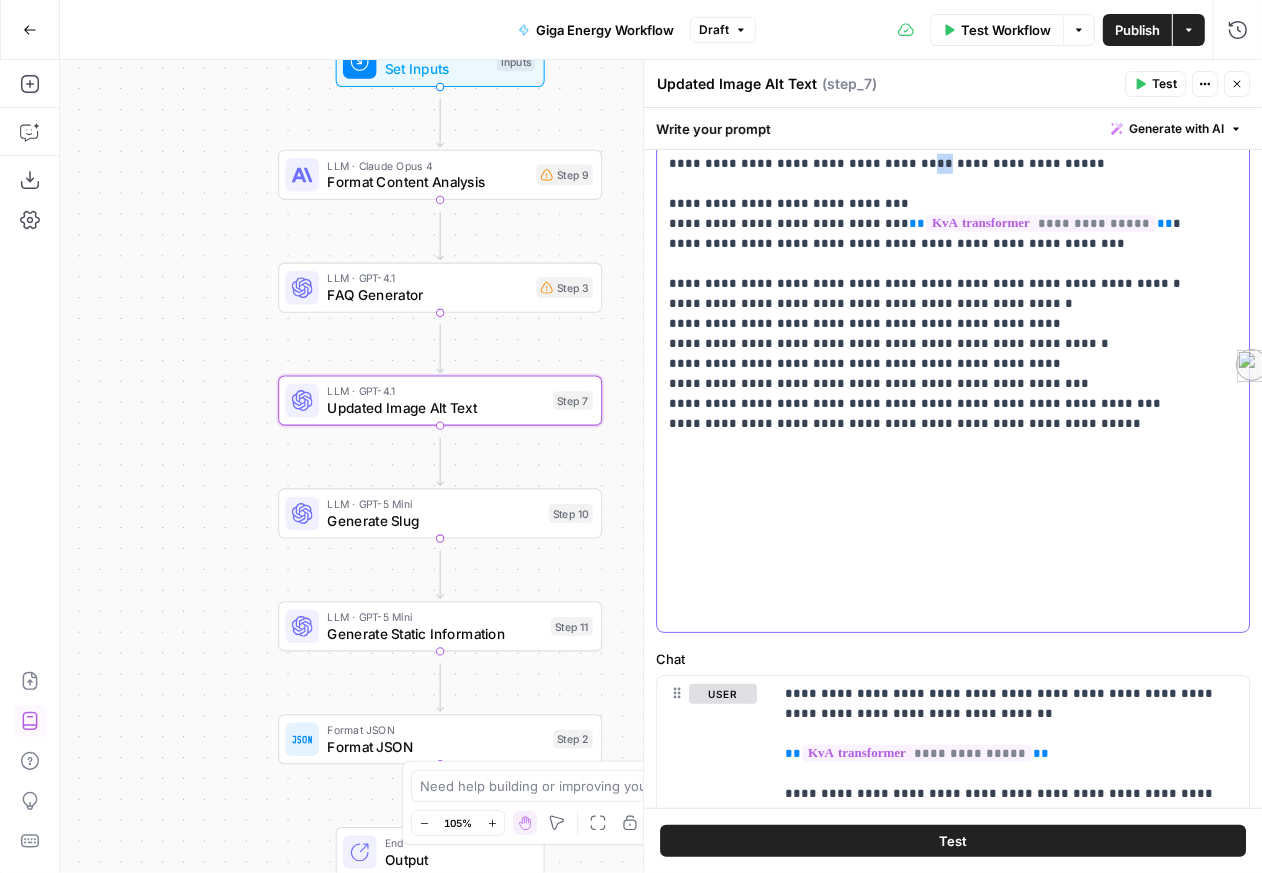 click on "**********" at bounding box center [947, 249] 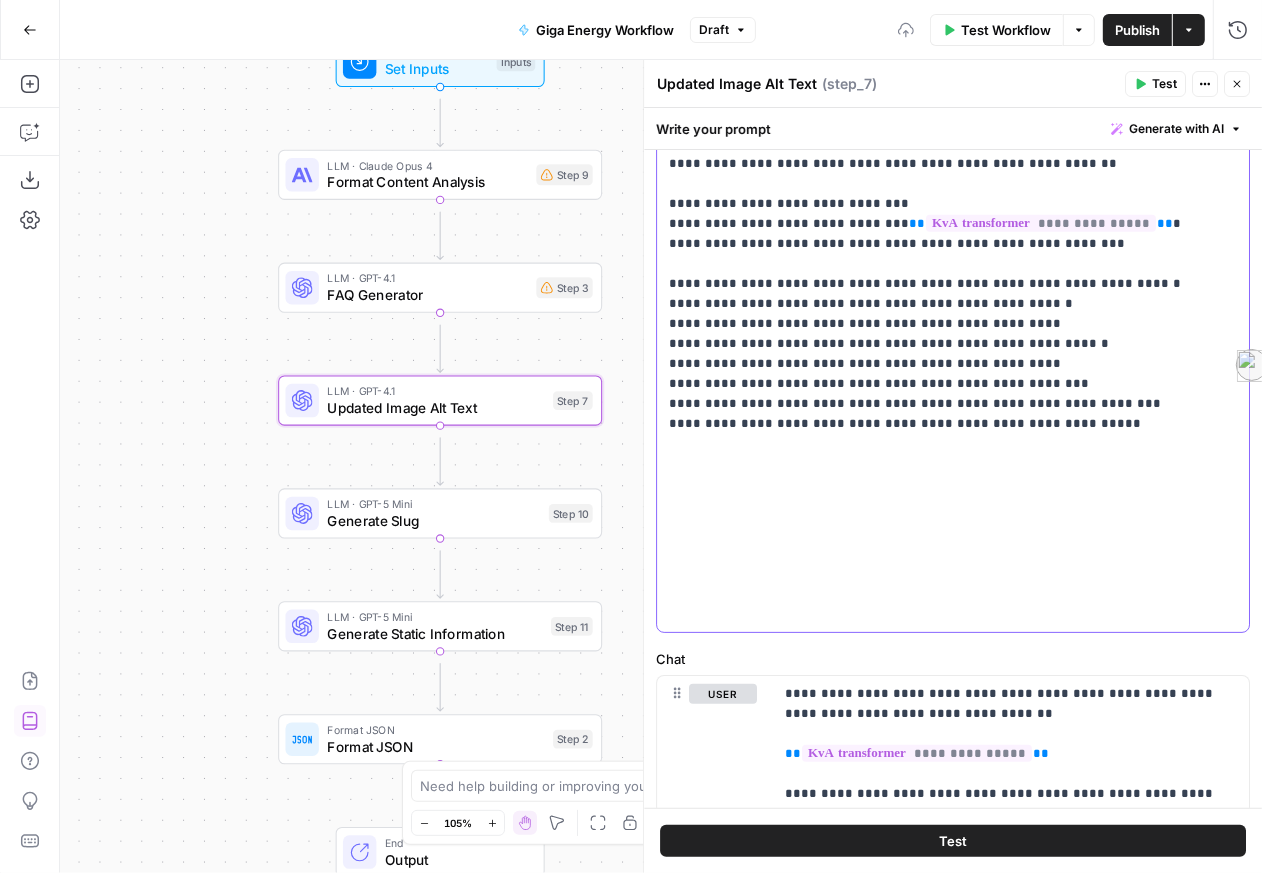 click on "**********" at bounding box center (947, 249) 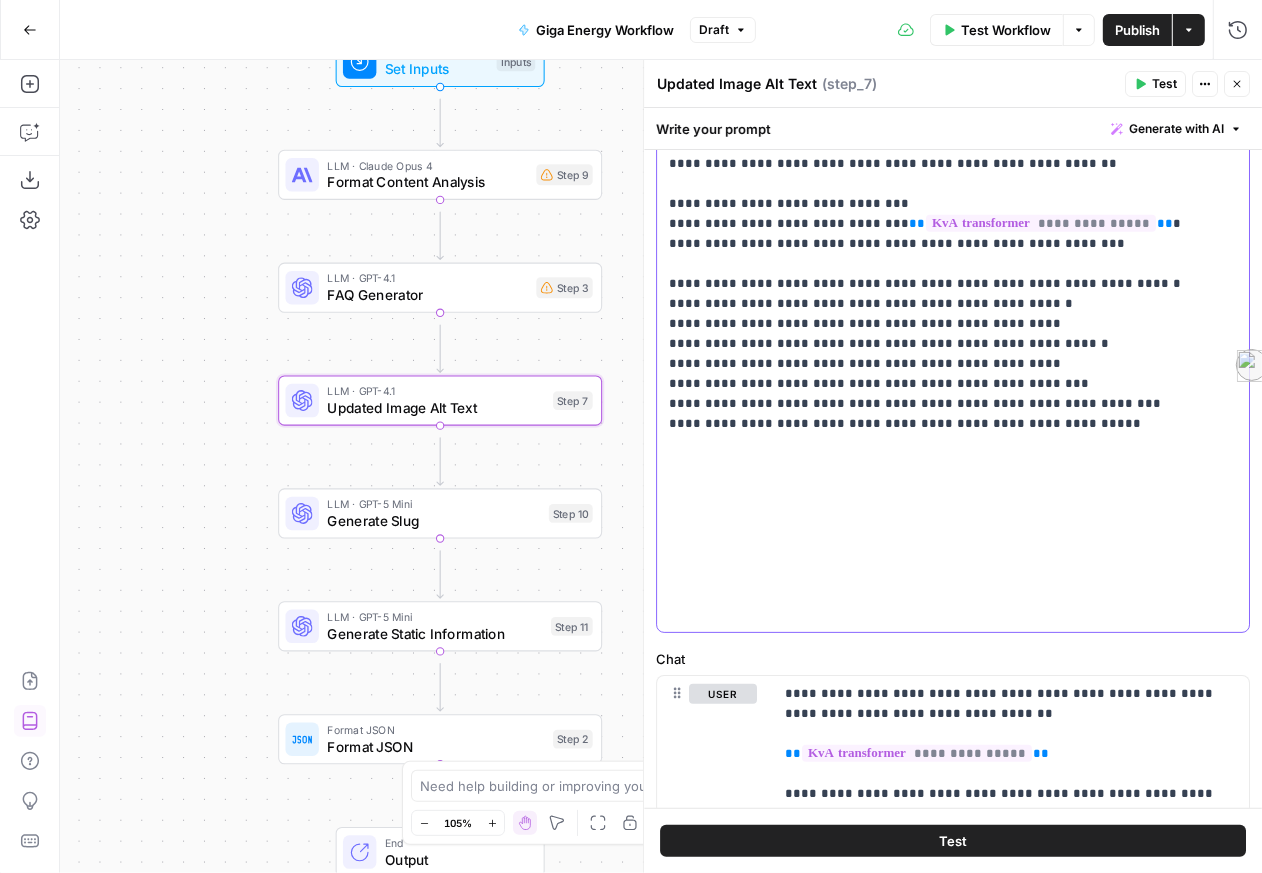 click on "**********" at bounding box center (947, 249) 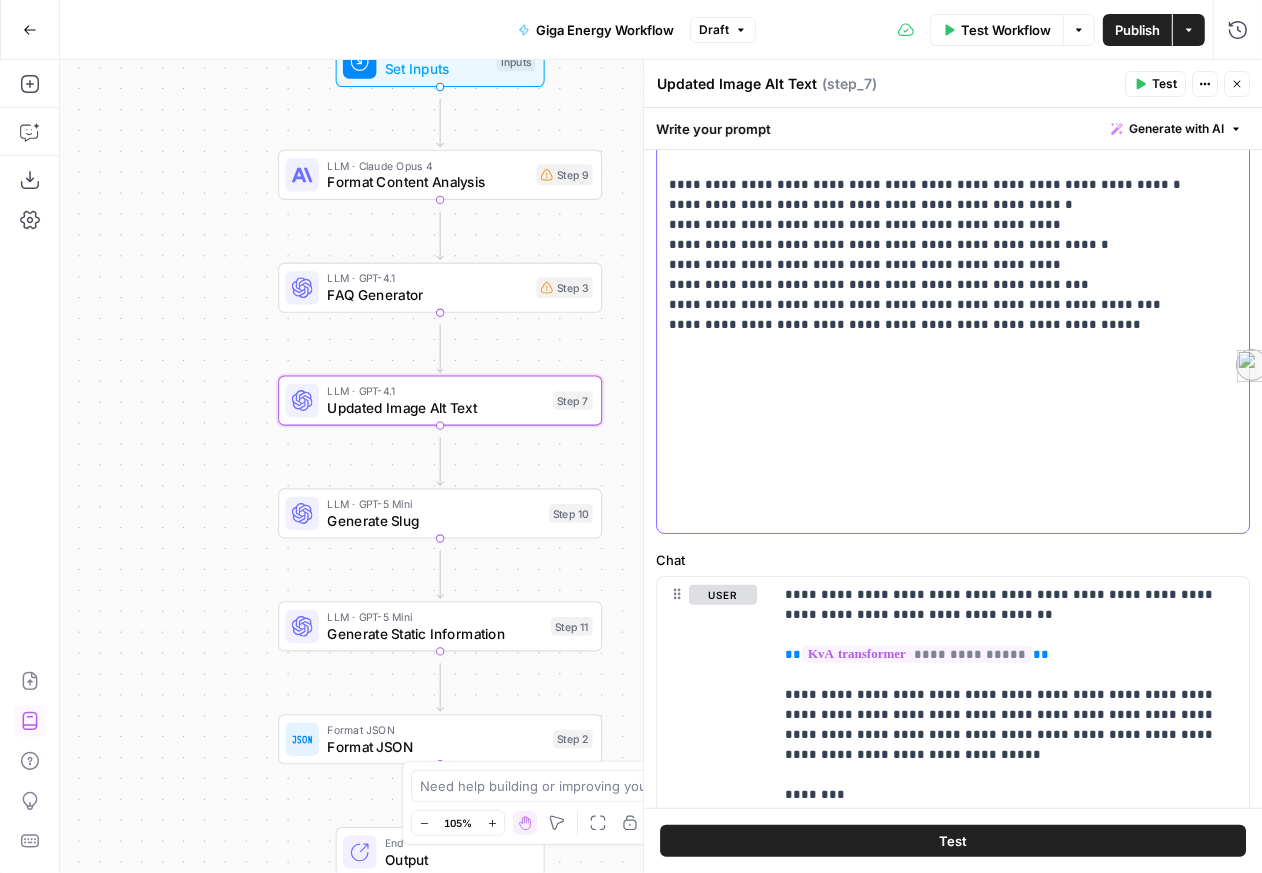 scroll, scrollTop: 1181, scrollLeft: 0, axis: vertical 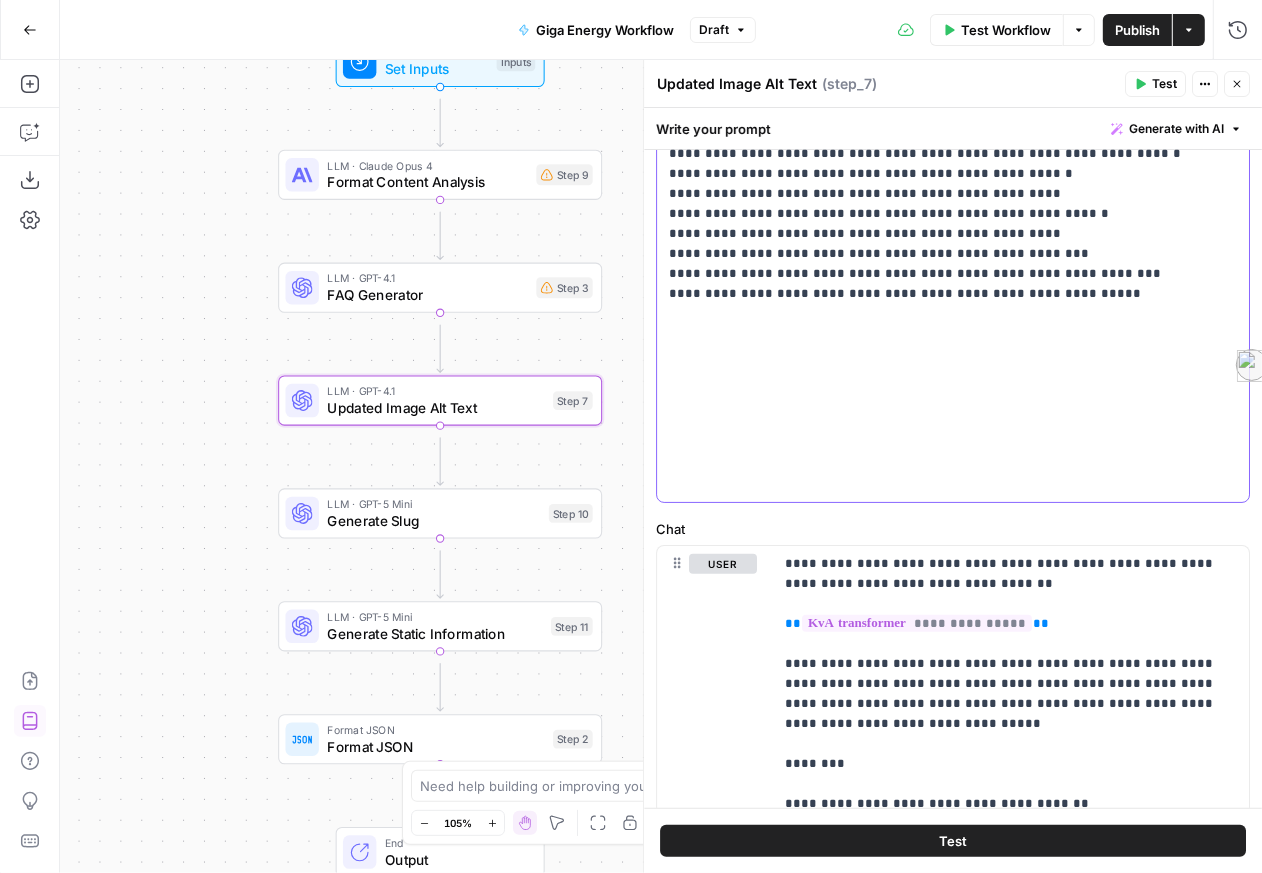 click on "**********" at bounding box center (947, 119) 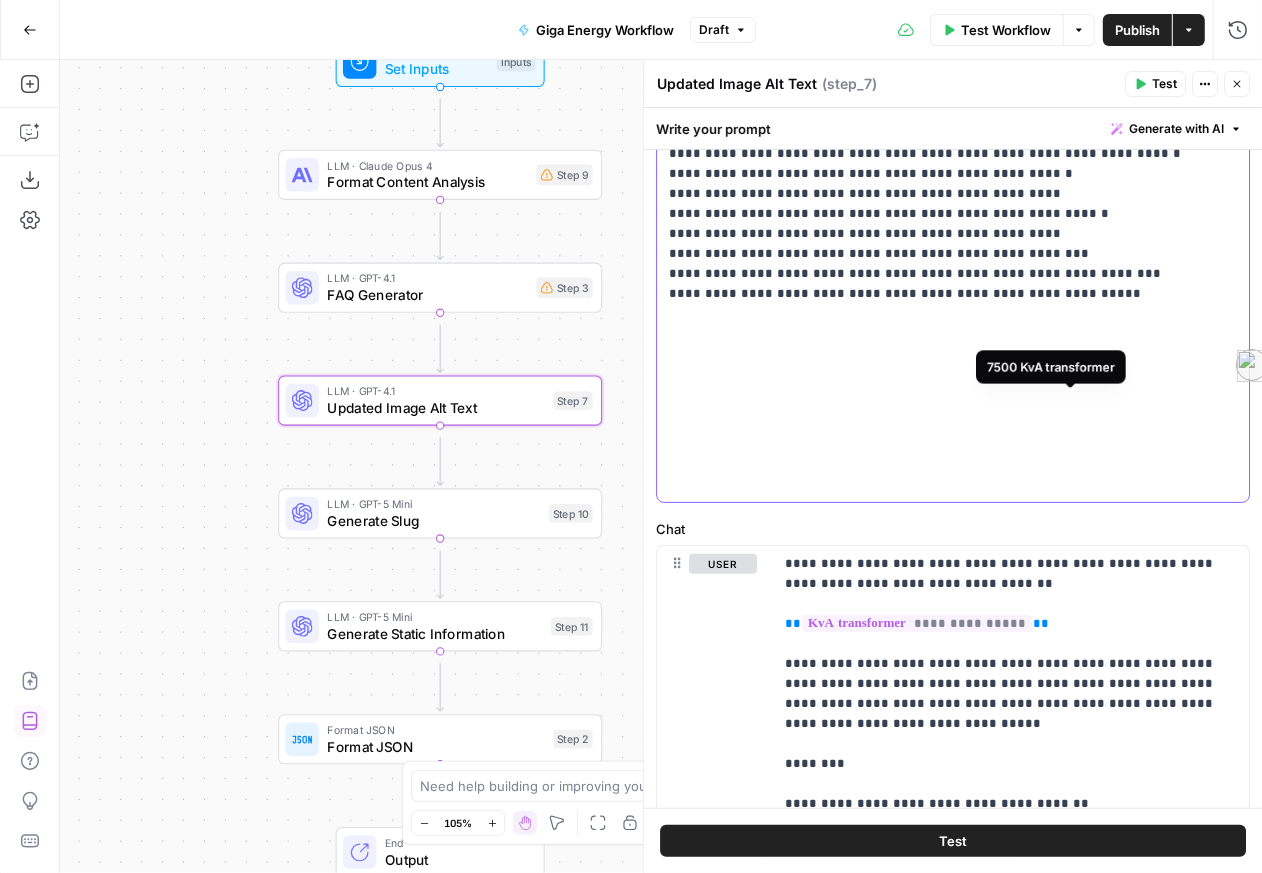 click on "**********" at bounding box center [1041, 93] 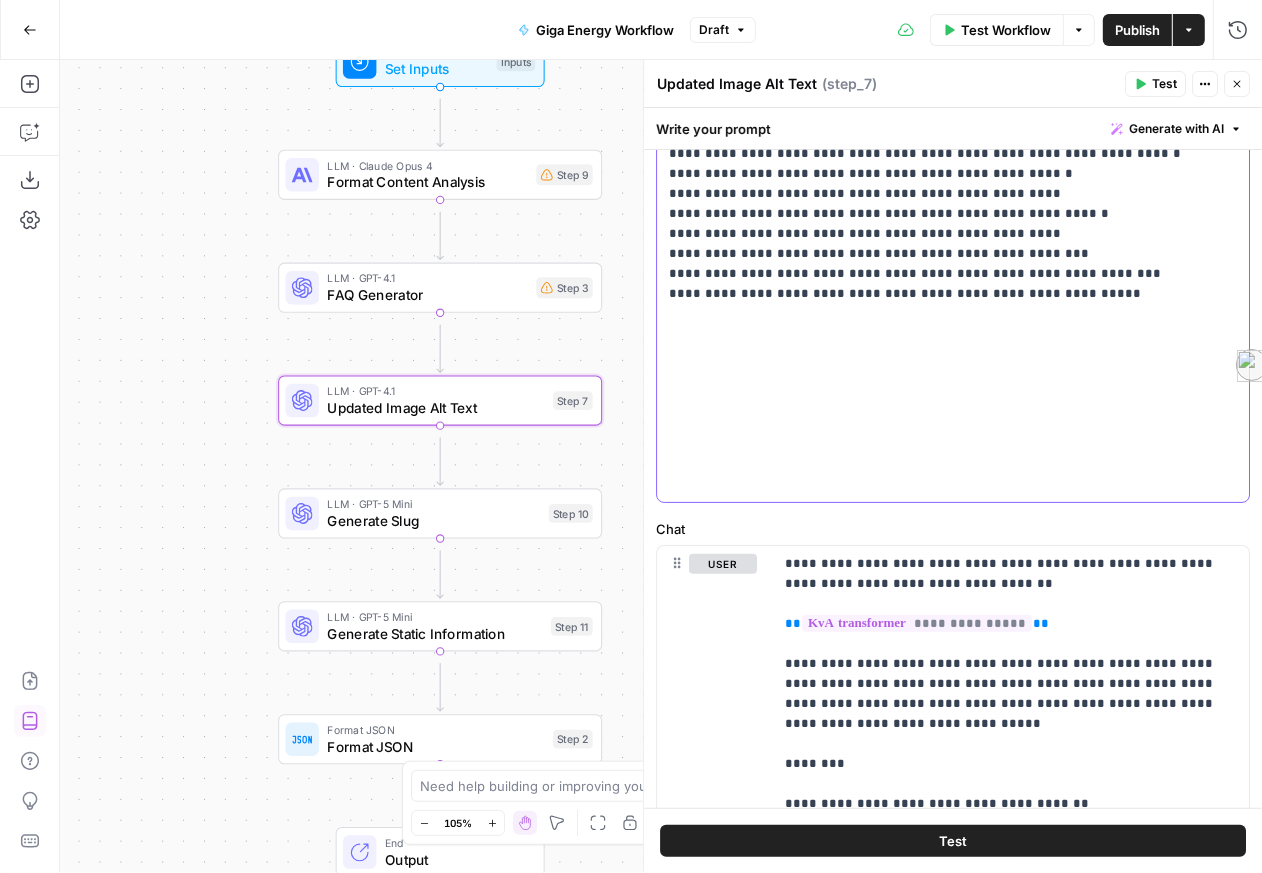 click on "**********" at bounding box center [947, 119] 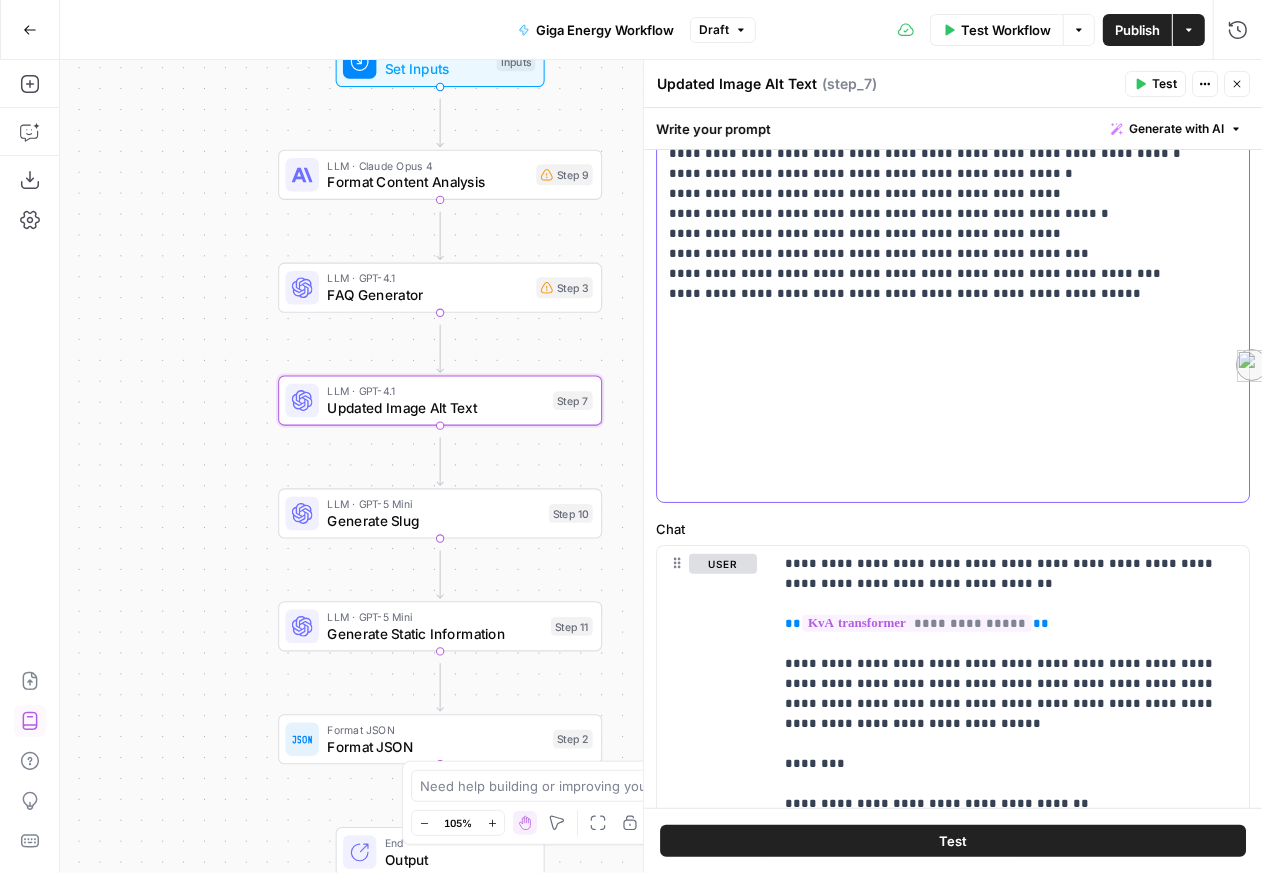 click on "**********" at bounding box center (947, 119) 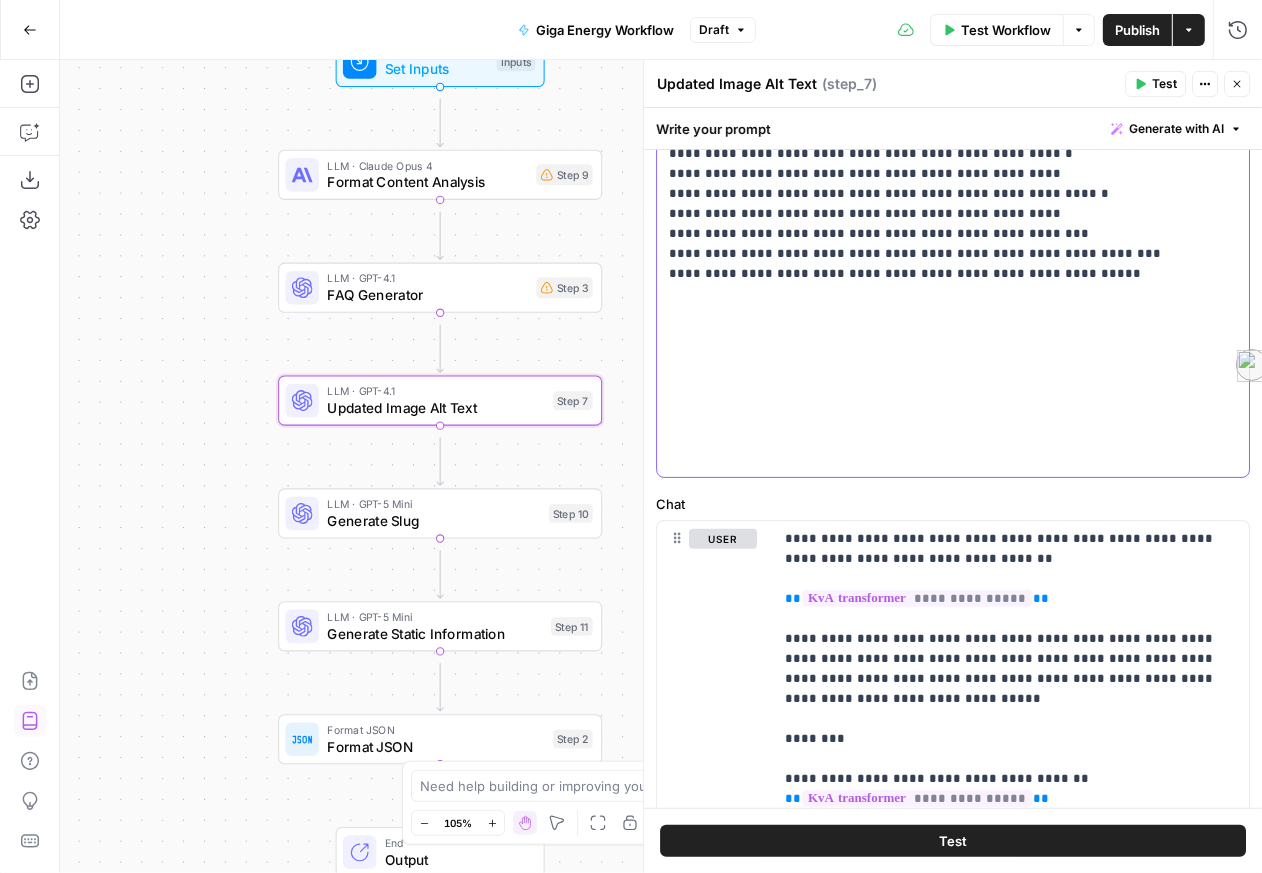 click on "**********" at bounding box center (947, 106) 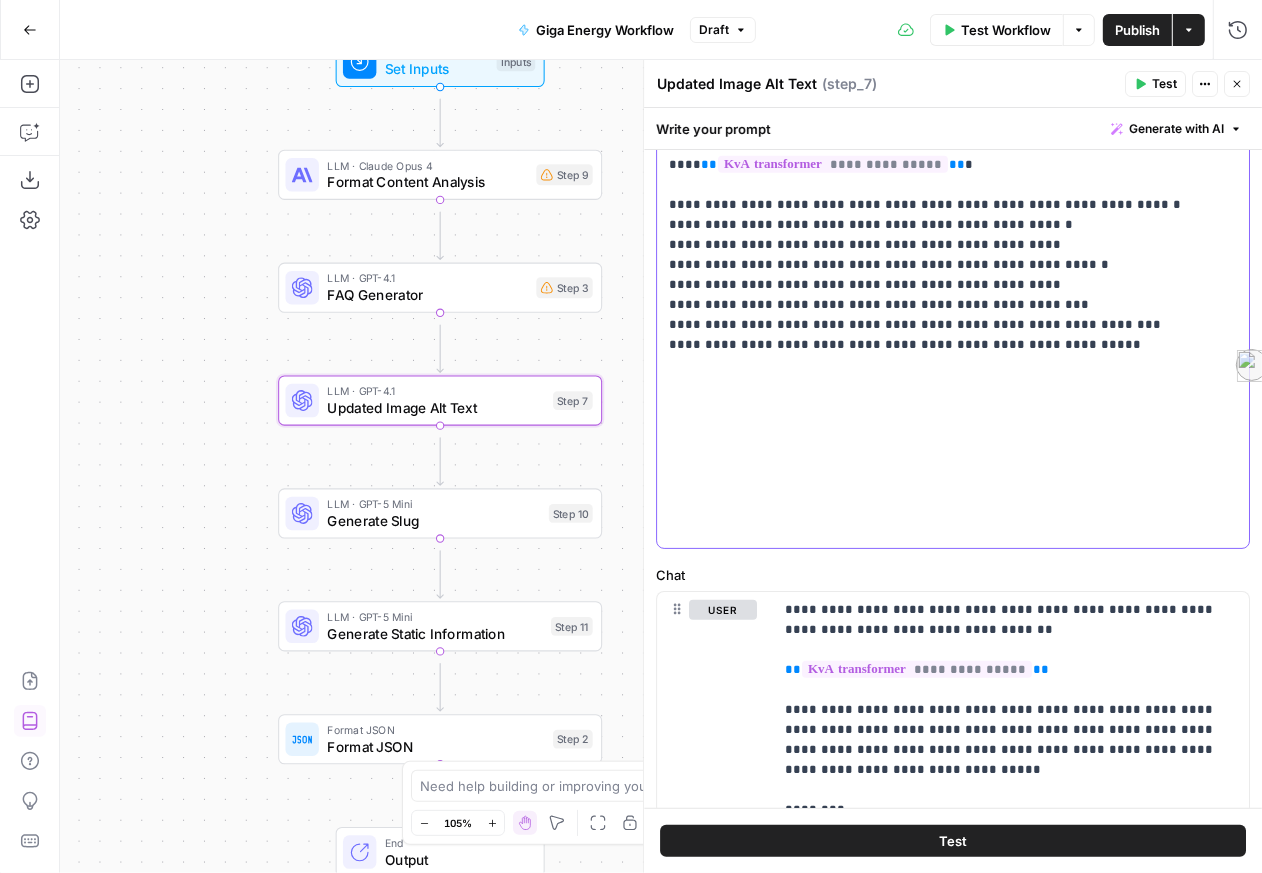 scroll, scrollTop: 1098, scrollLeft: 0, axis: vertical 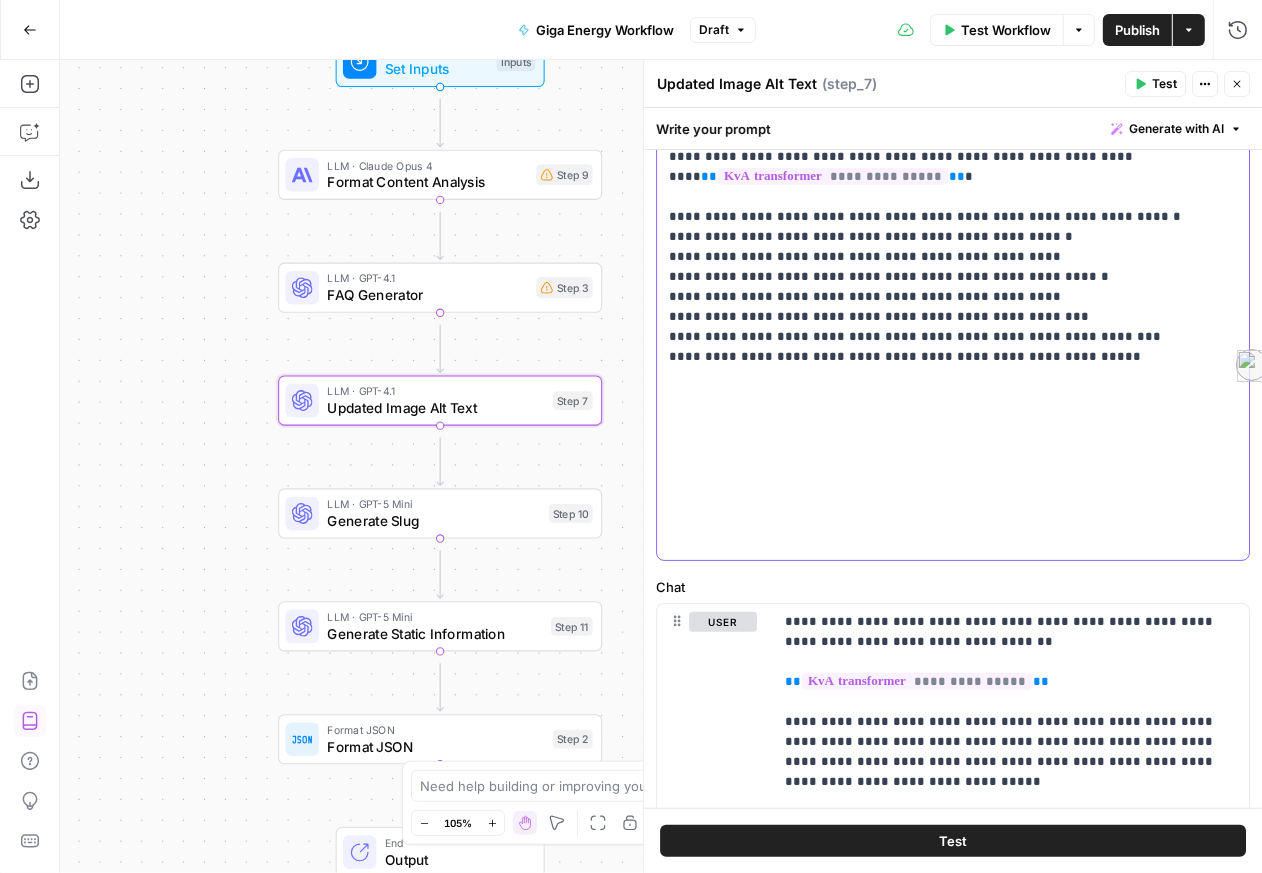 click on "**********" at bounding box center (947, 189) 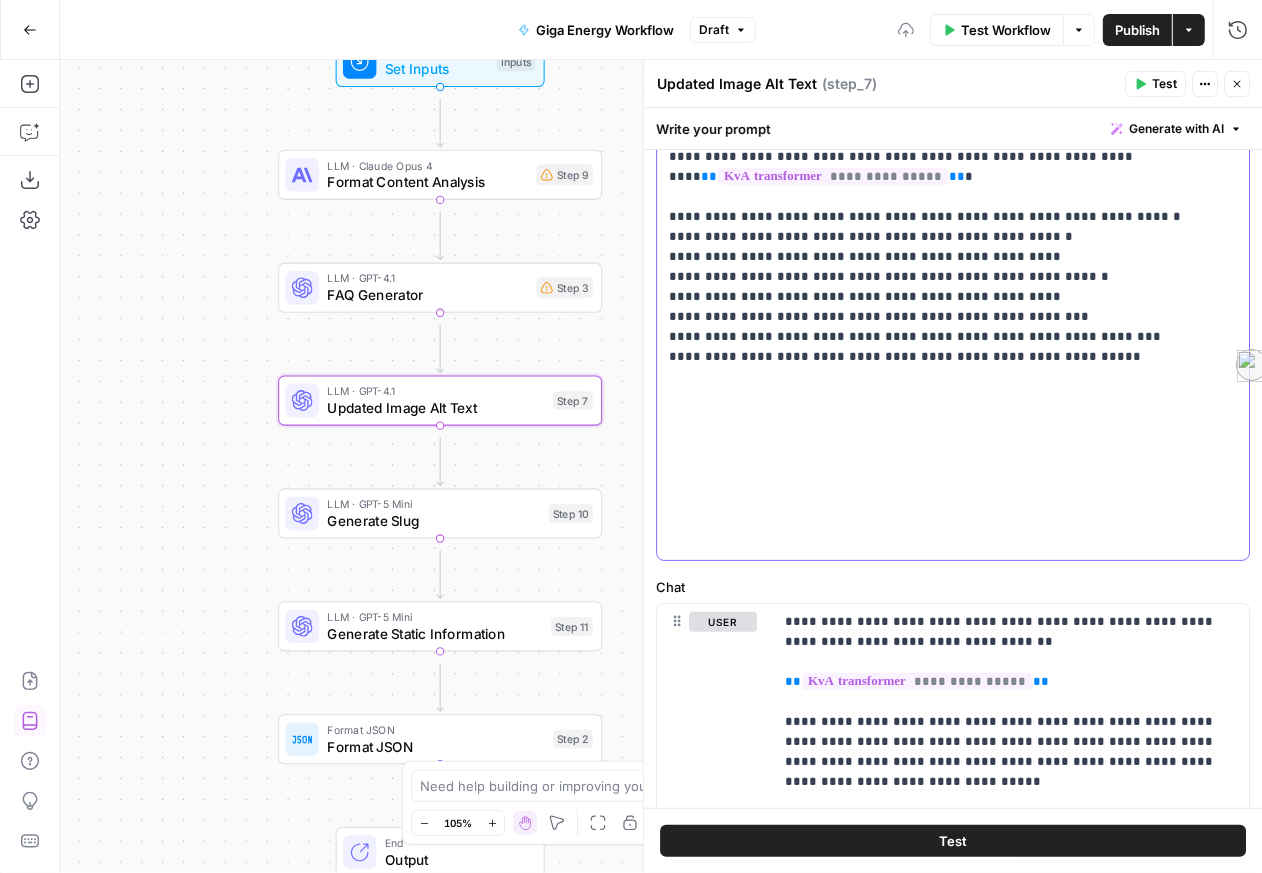 click on "**********" at bounding box center [947, 189] 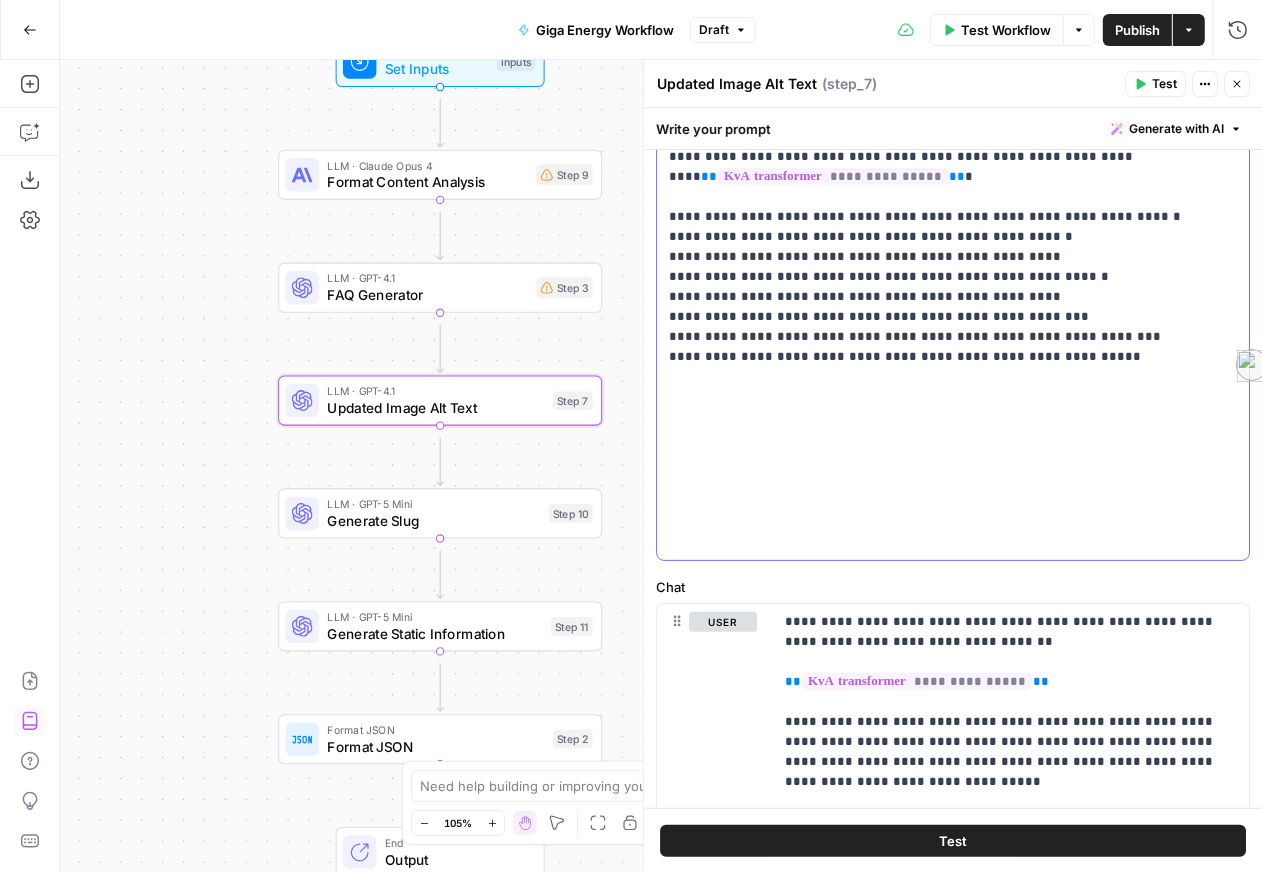 click on "**********" at bounding box center (947, 189) 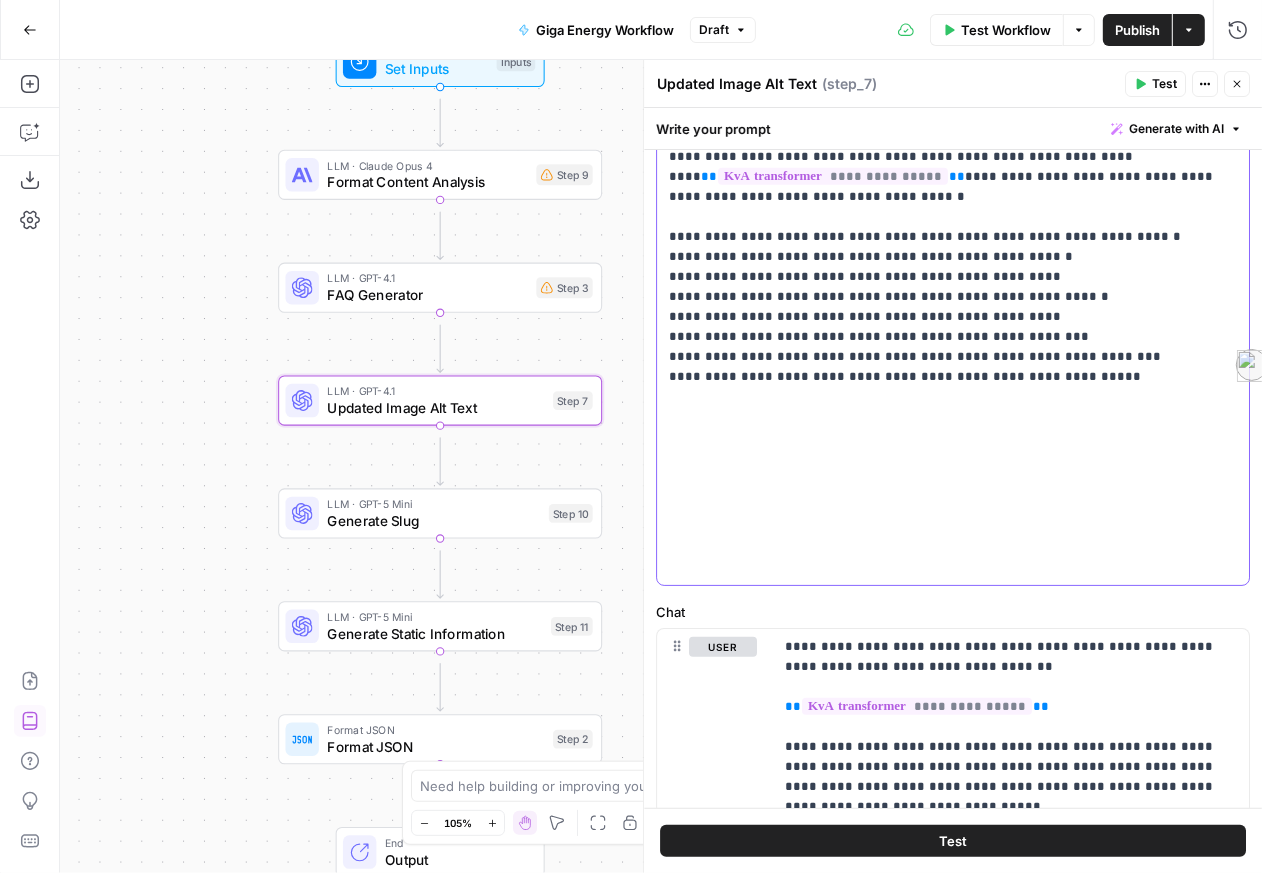 click on "**********" at bounding box center [947, 202] 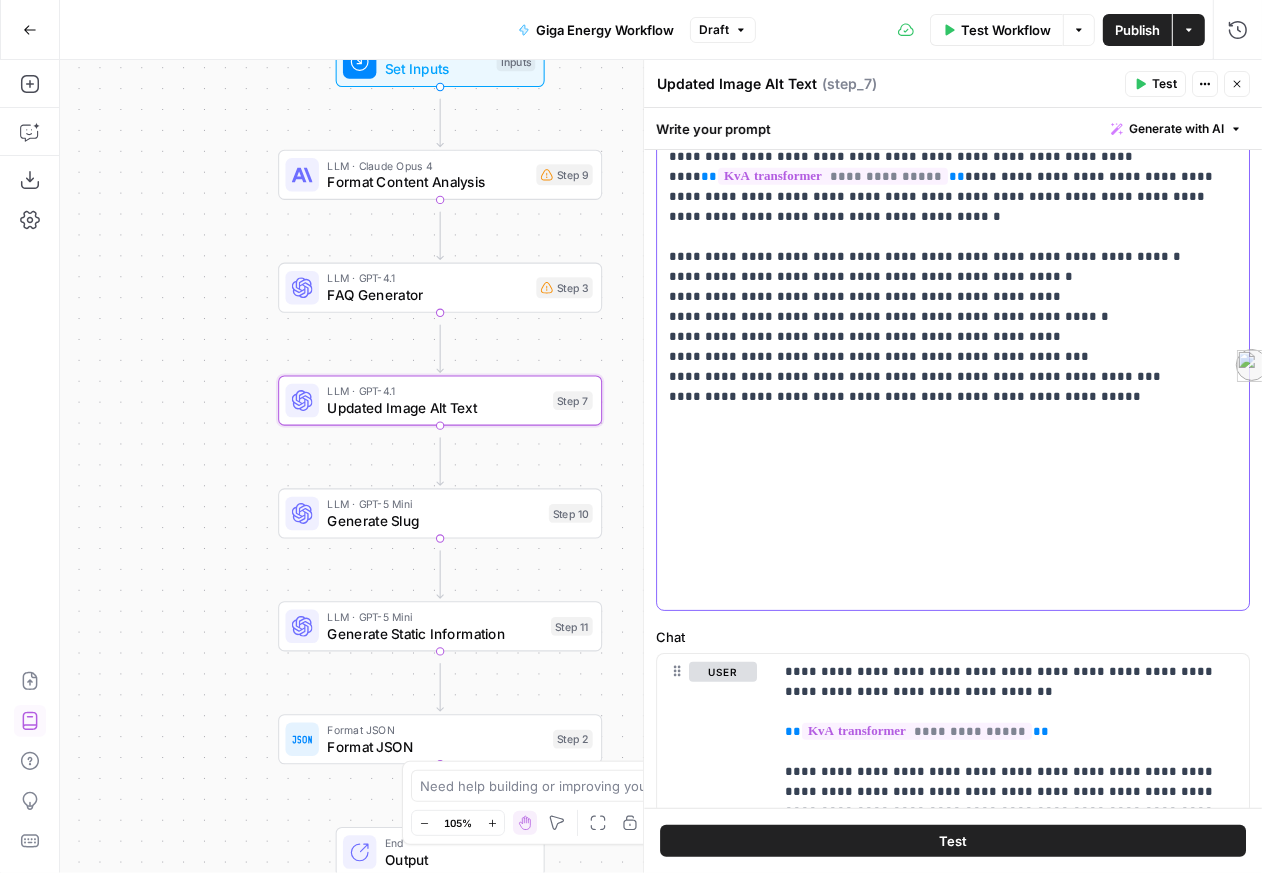click on "**********" at bounding box center [947, 214] 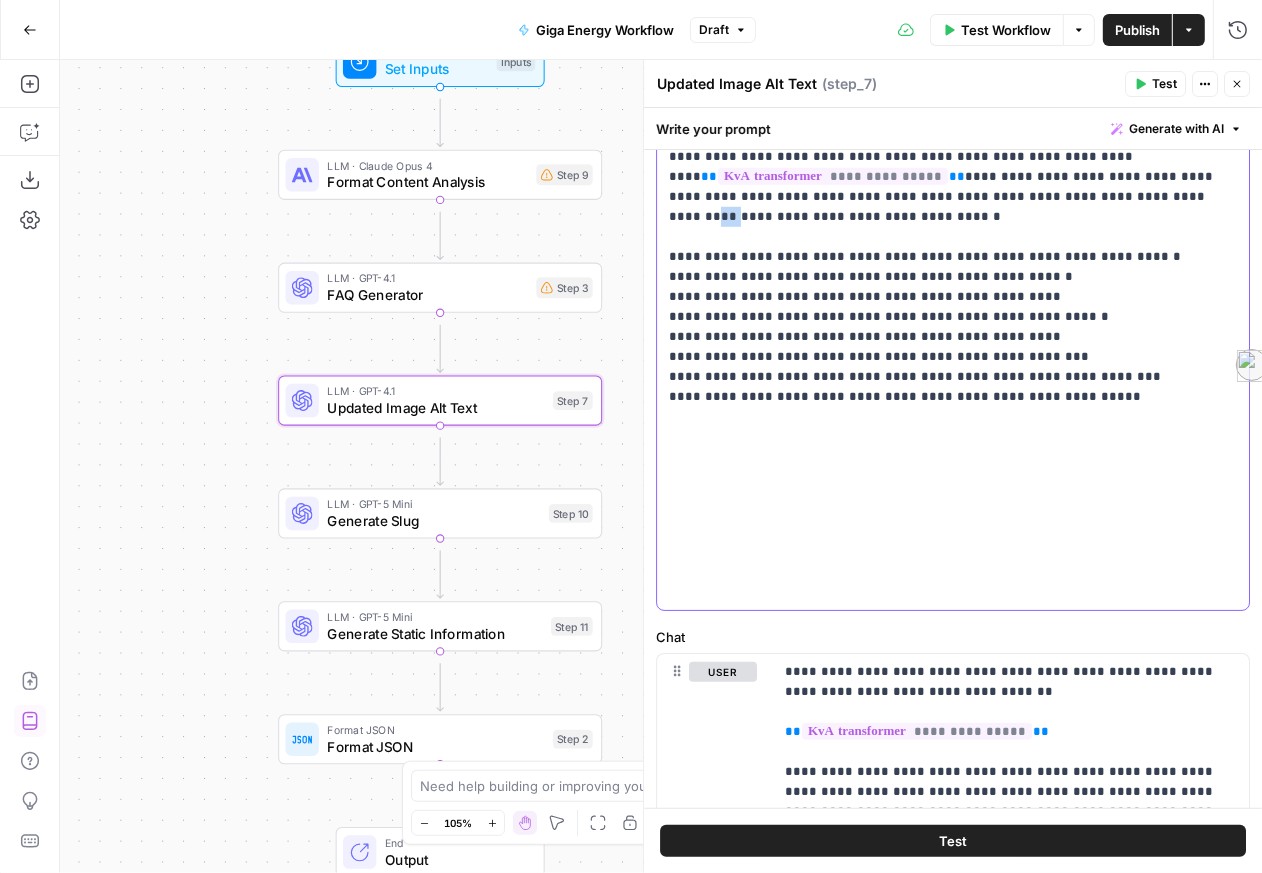 click on "**********" at bounding box center (947, 214) 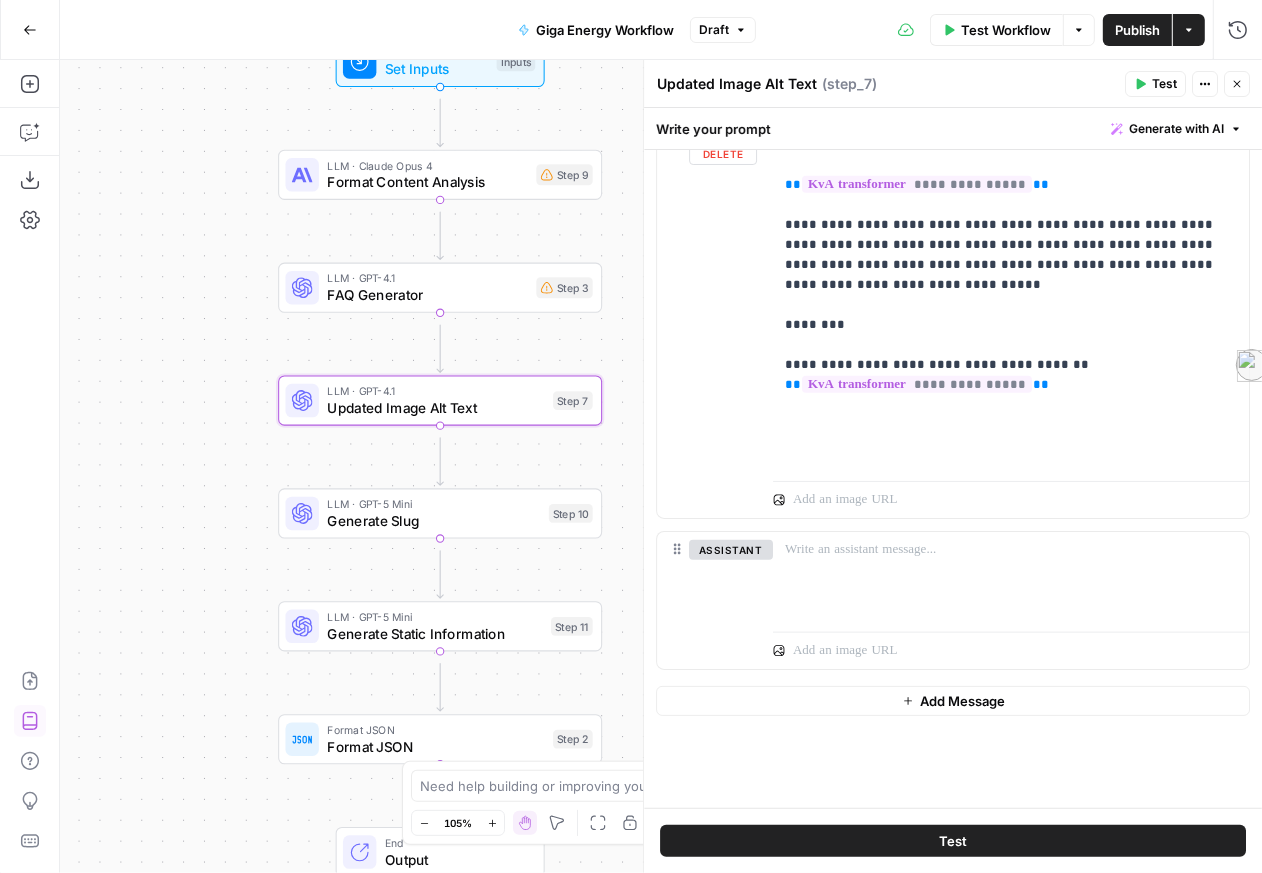 scroll, scrollTop: 1757, scrollLeft: 0, axis: vertical 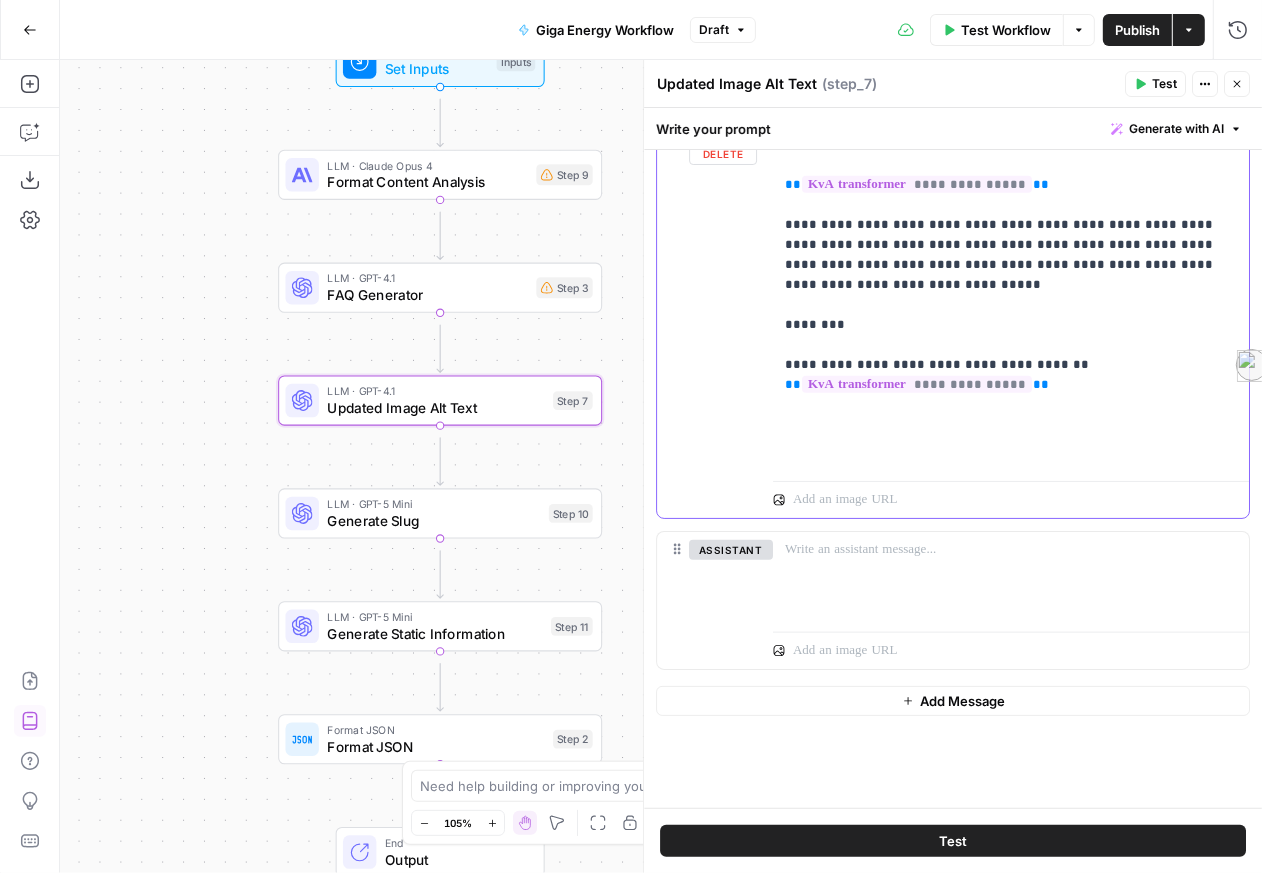 click on "**********" at bounding box center (1003, 290) 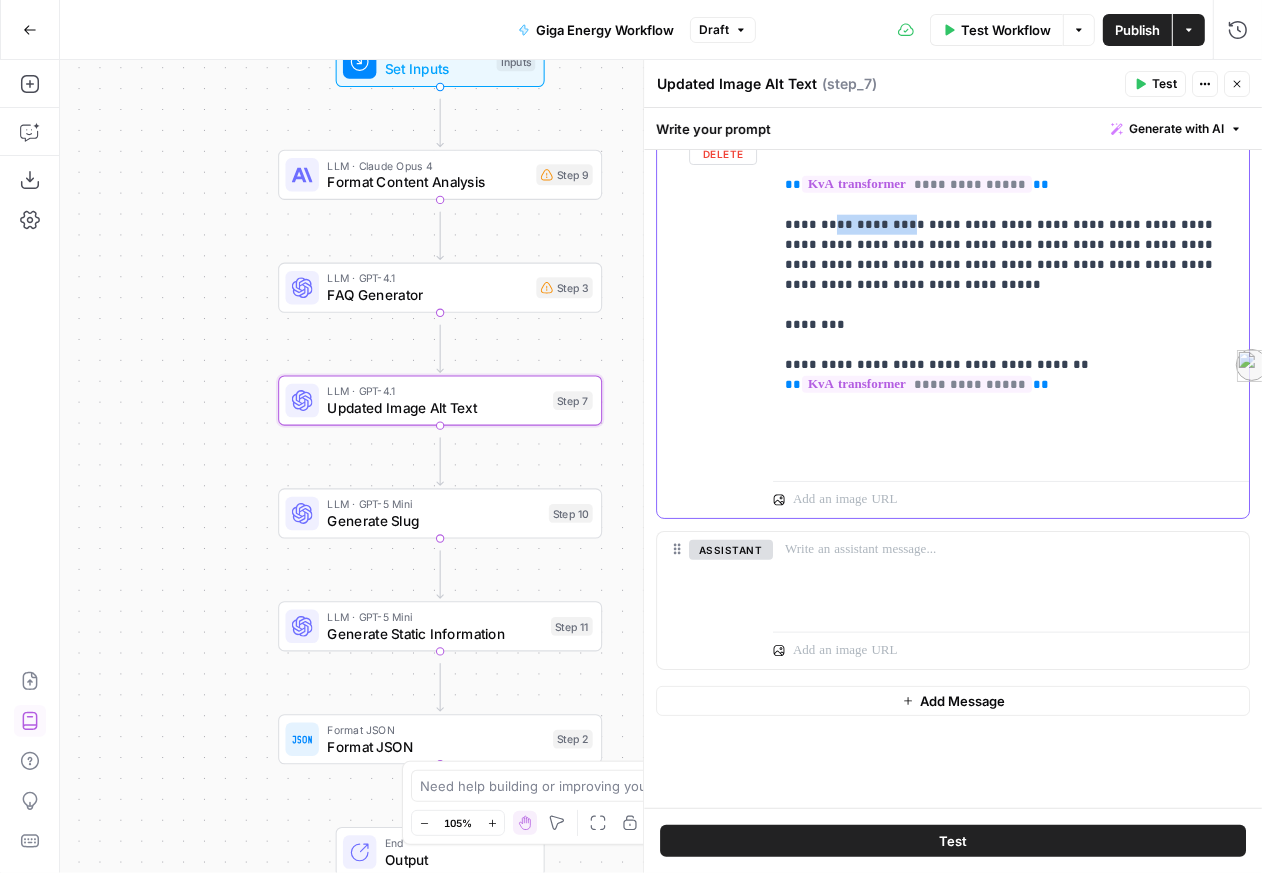 click on "**********" at bounding box center [1003, 290] 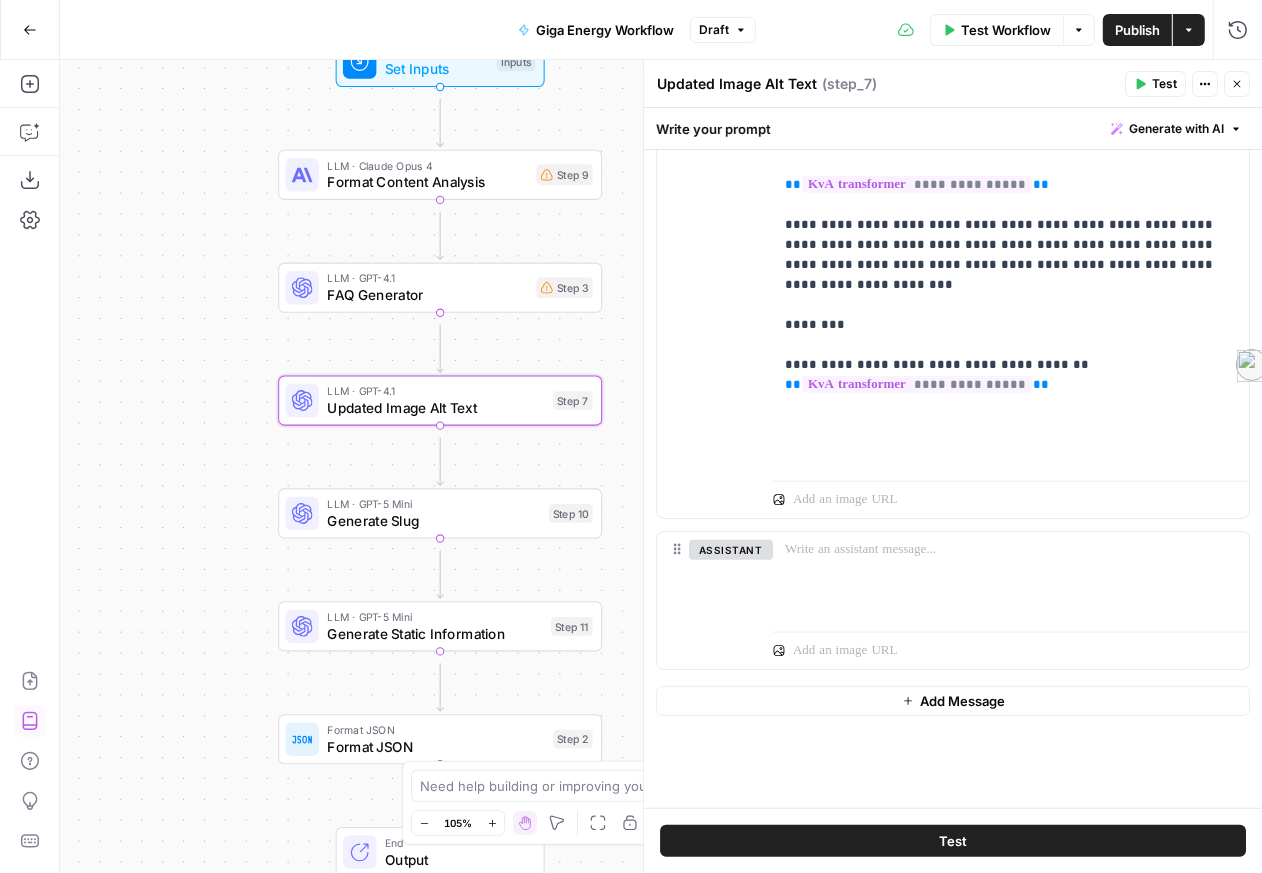 click on "Test" at bounding box center (953, 841) 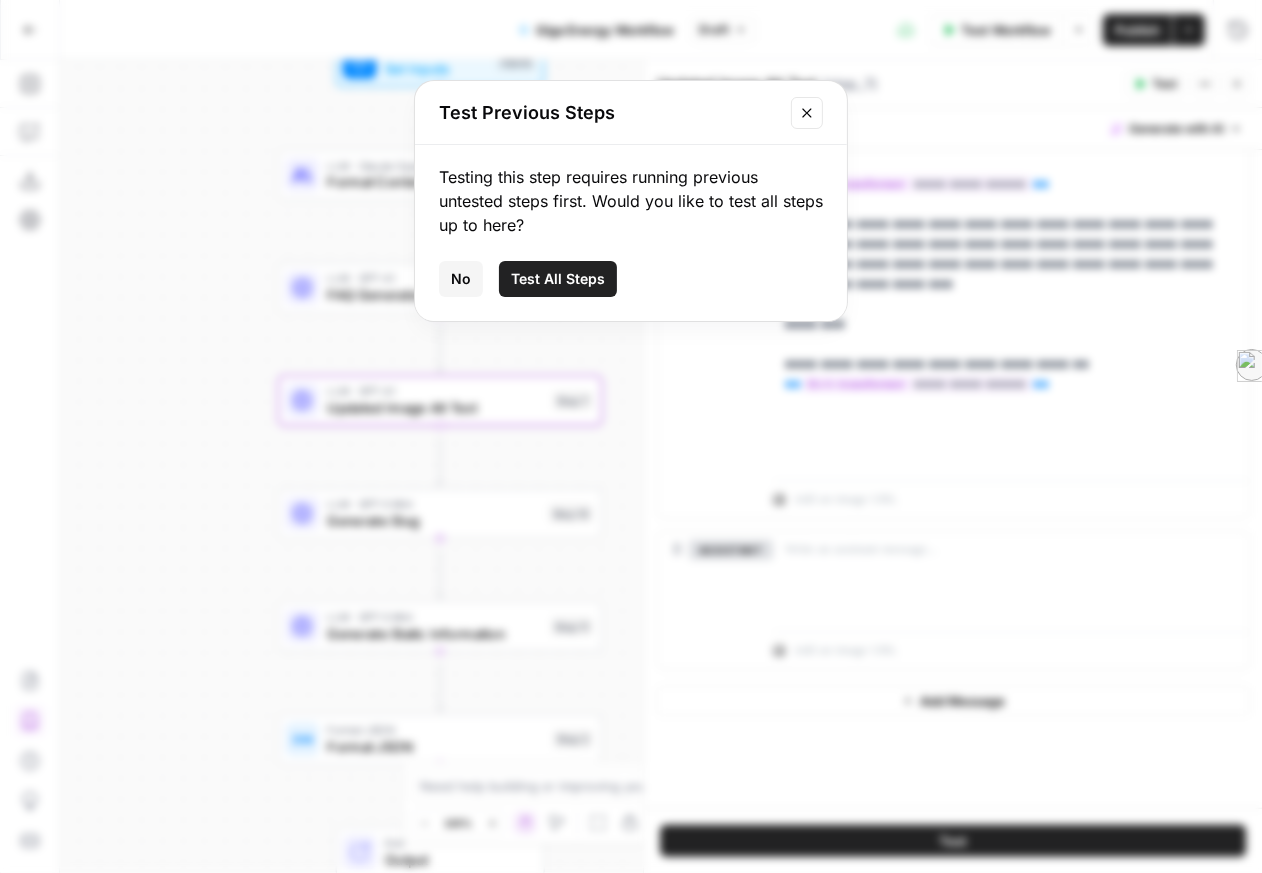 click on "Test All Steps" at bounding box center (558, 279) 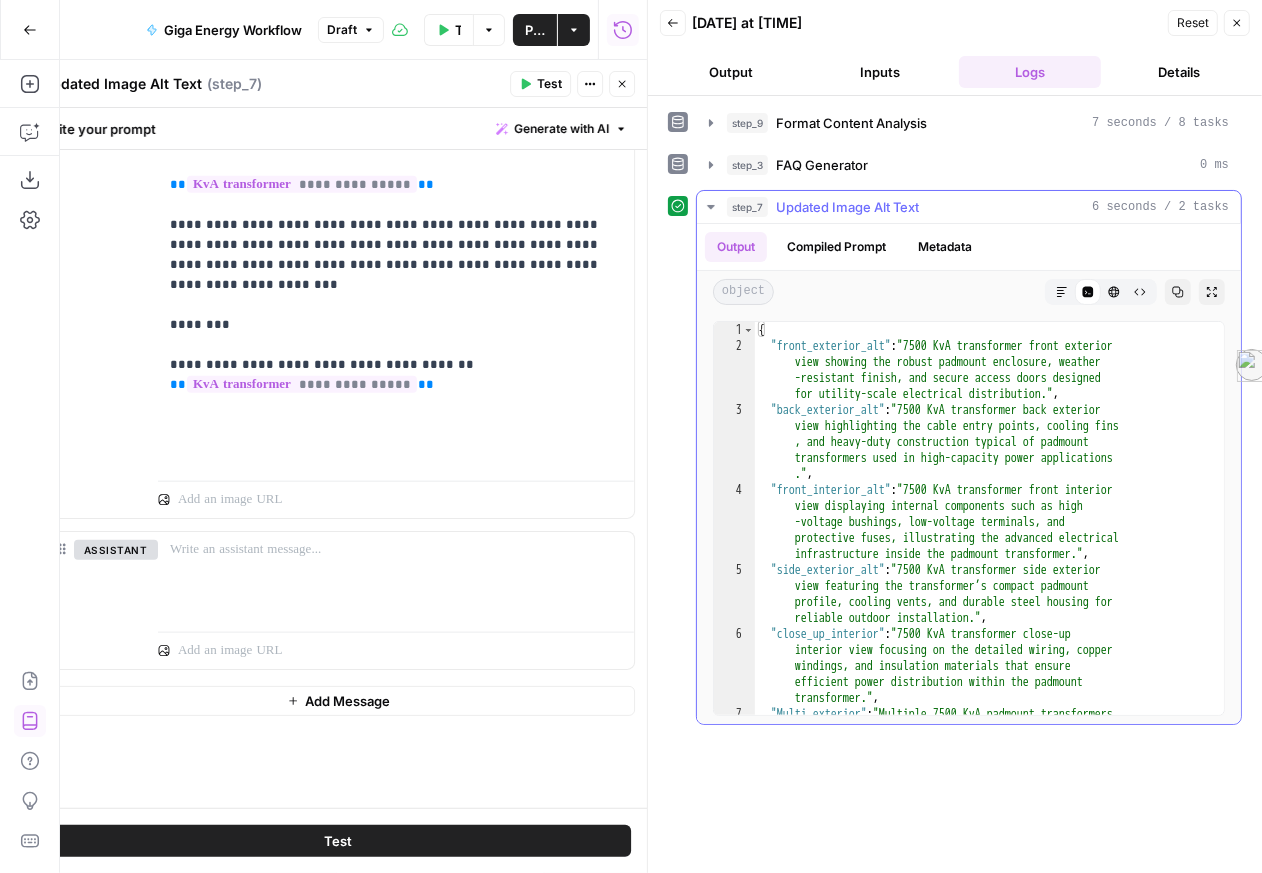 click on "Markdown" at bounding box center (1062, 292) 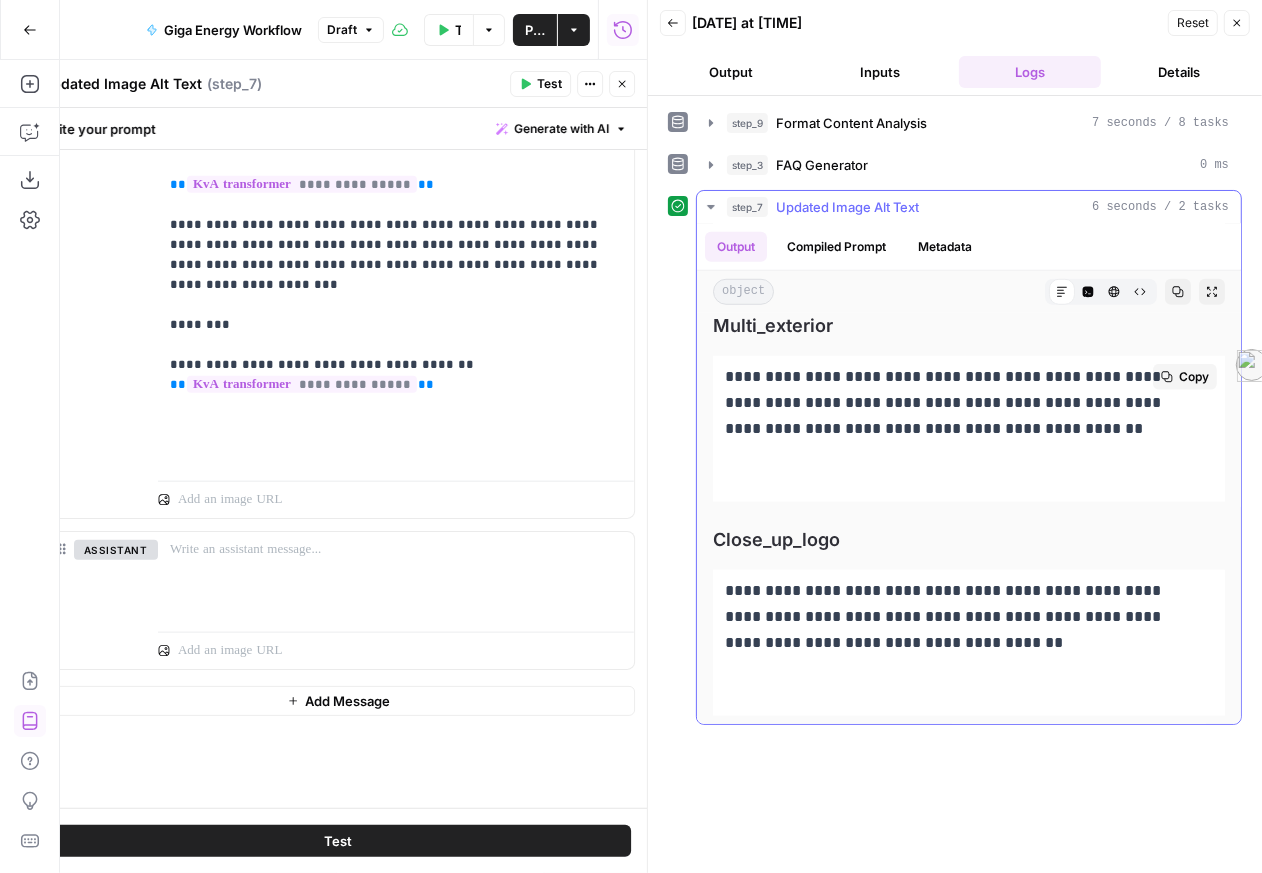 scroll, scrollTop: 1403, scrollLeft: 0, axis: vertical 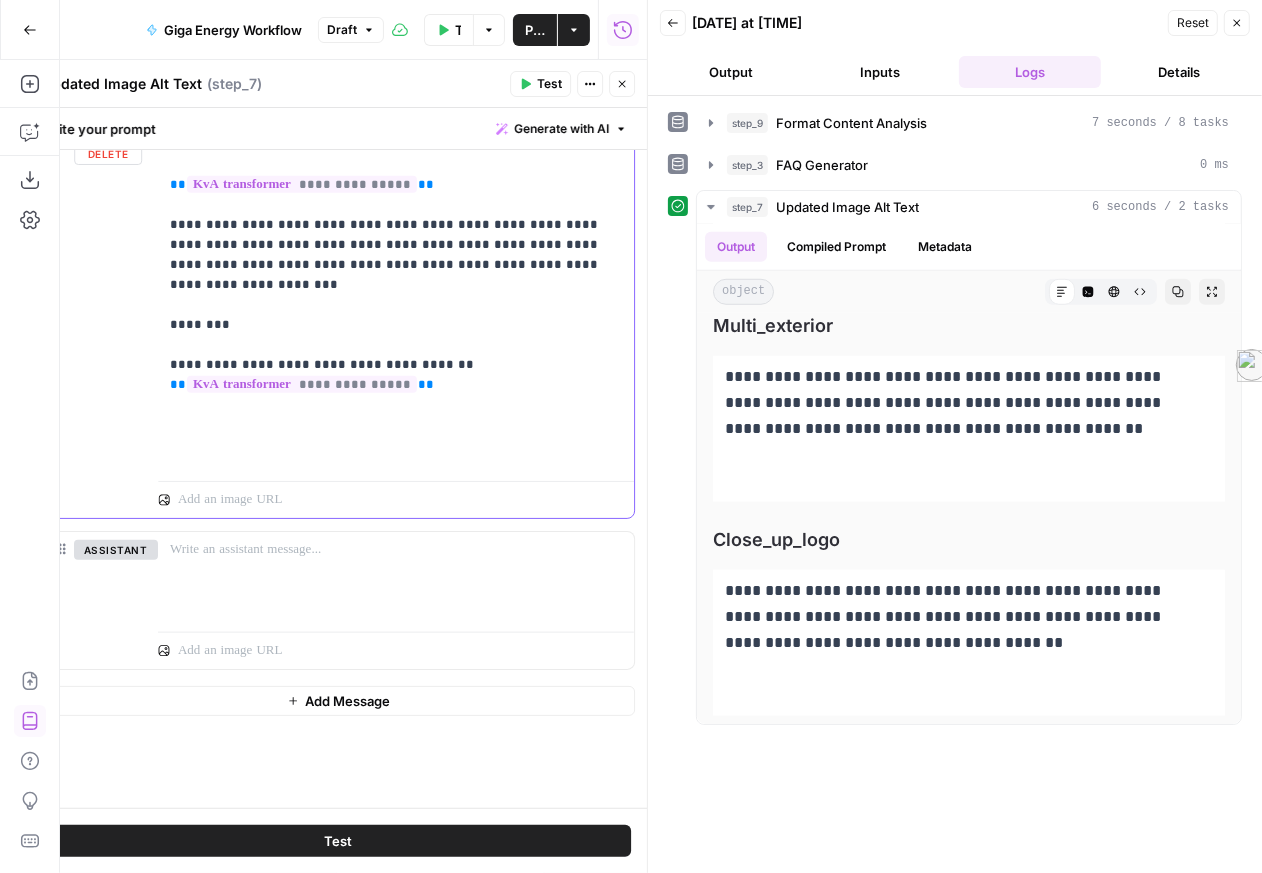 click on "**********" at bounding box center [388, 290] 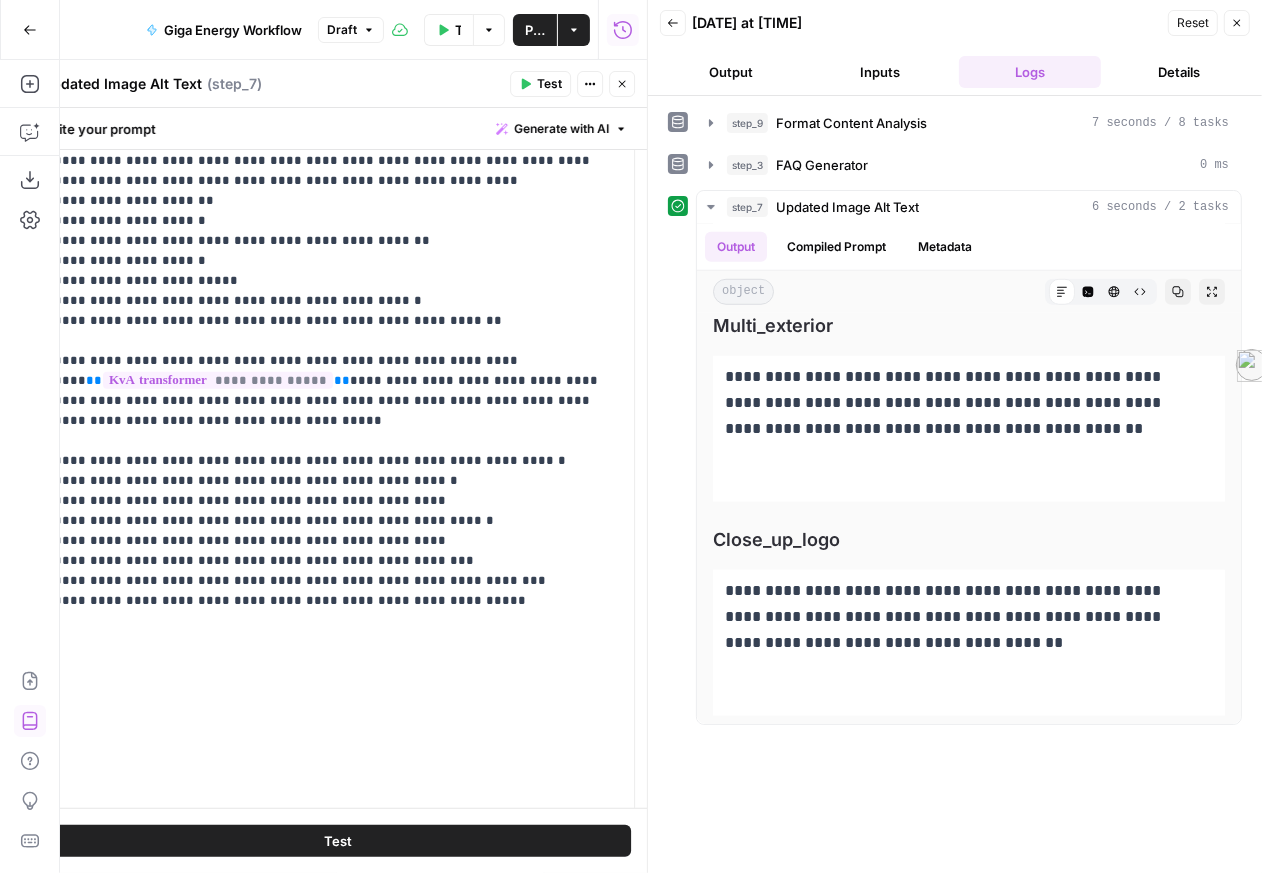 scroll, scrollTop: 838, scrollLeft: 0, axis: vertical 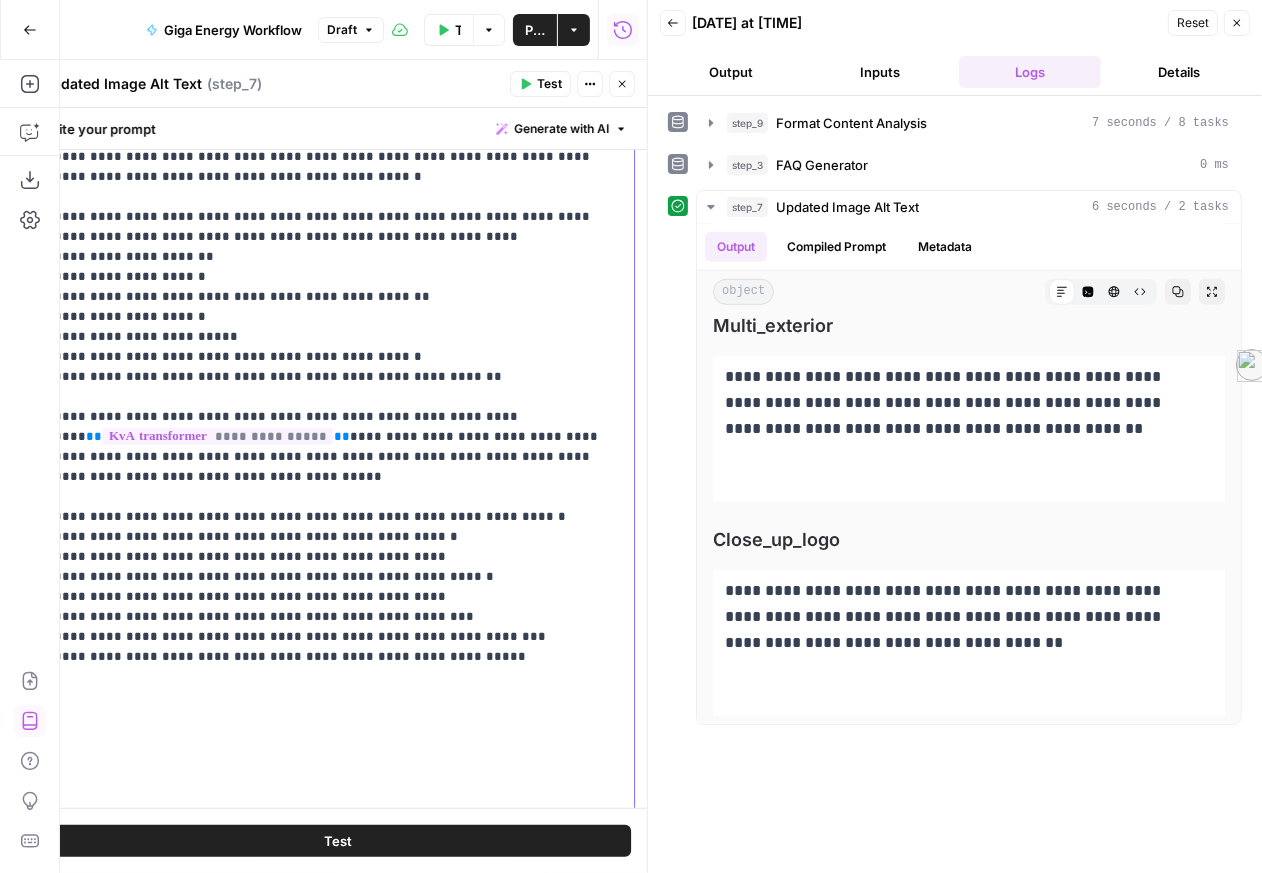 click on "**********" at bounding box center [332, 474] 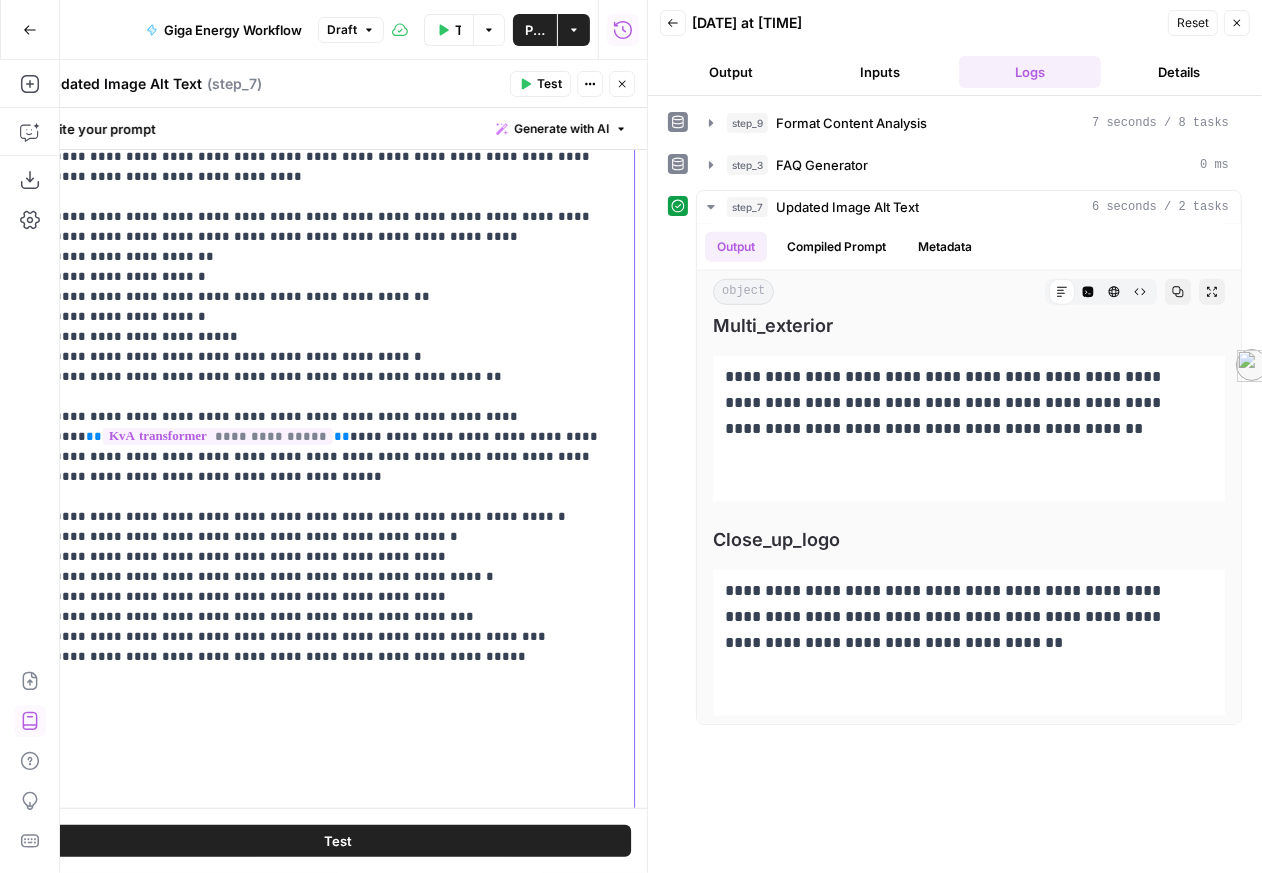 drag, startPoint x: 327, startPoint y: 331, endPoint x: 515, endPoint y: 403, distance: 201.31567 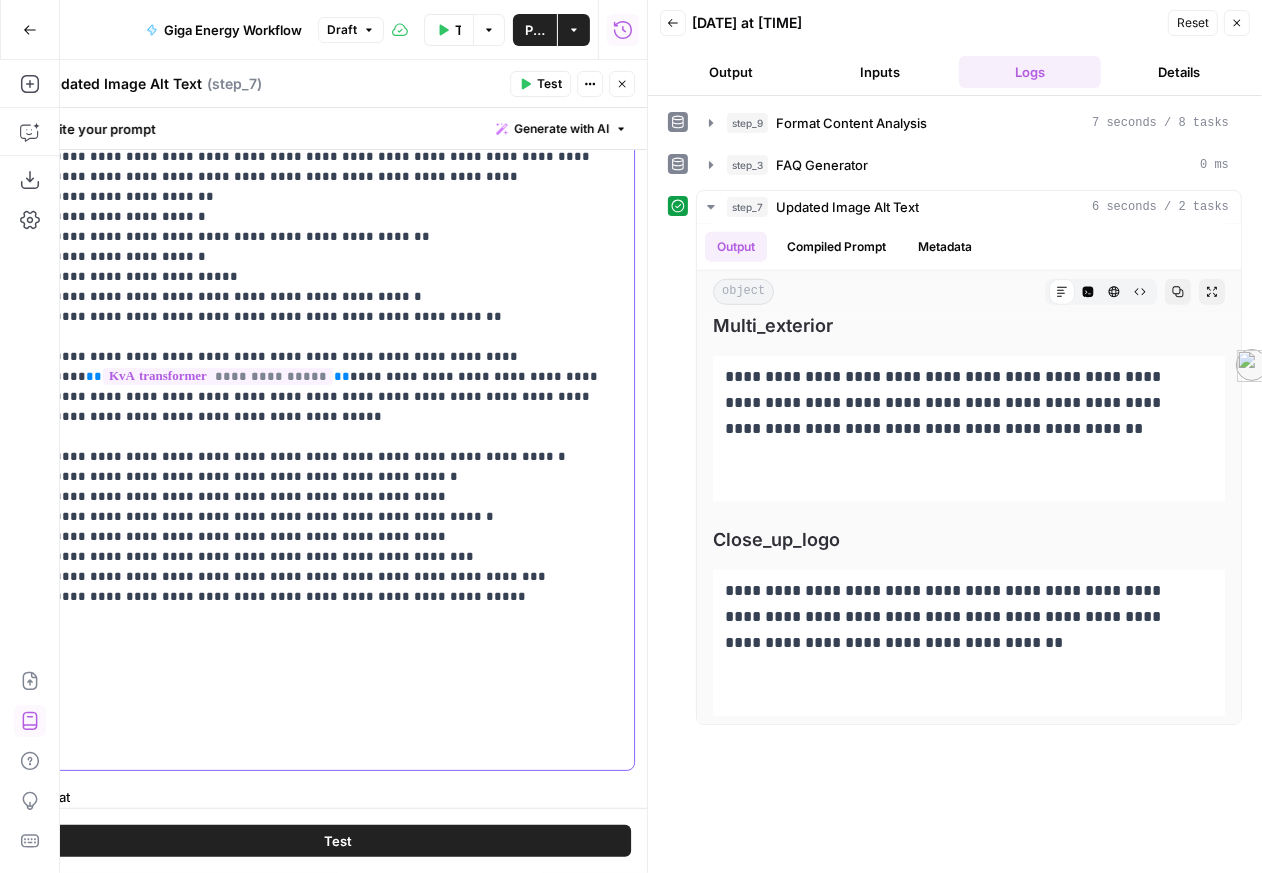 click on "**********" at bounding box center (332, 424) 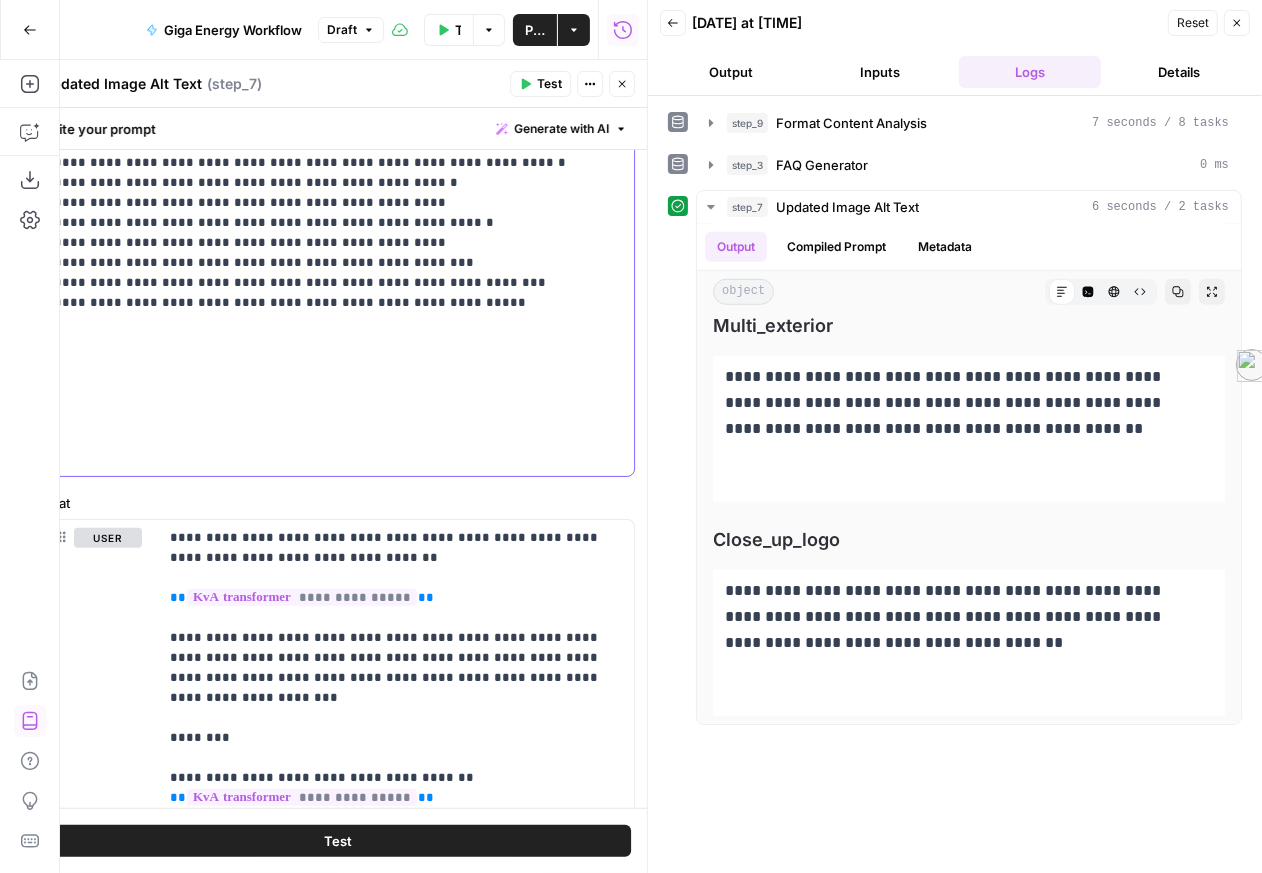 scroll, scrollTop: 1147, scrollLeft: 0, axis: vertical 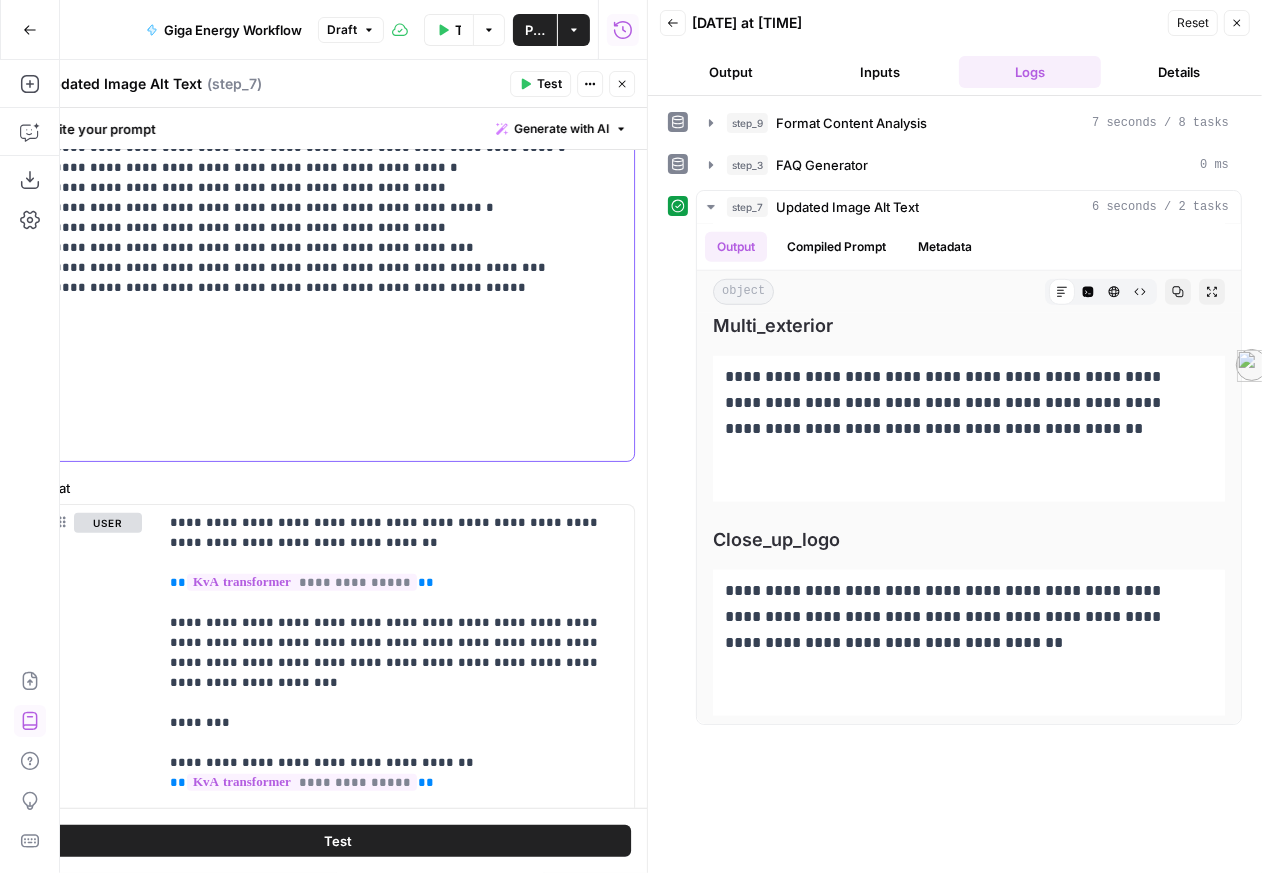 click on "**********" at bounding box center (332, 115) 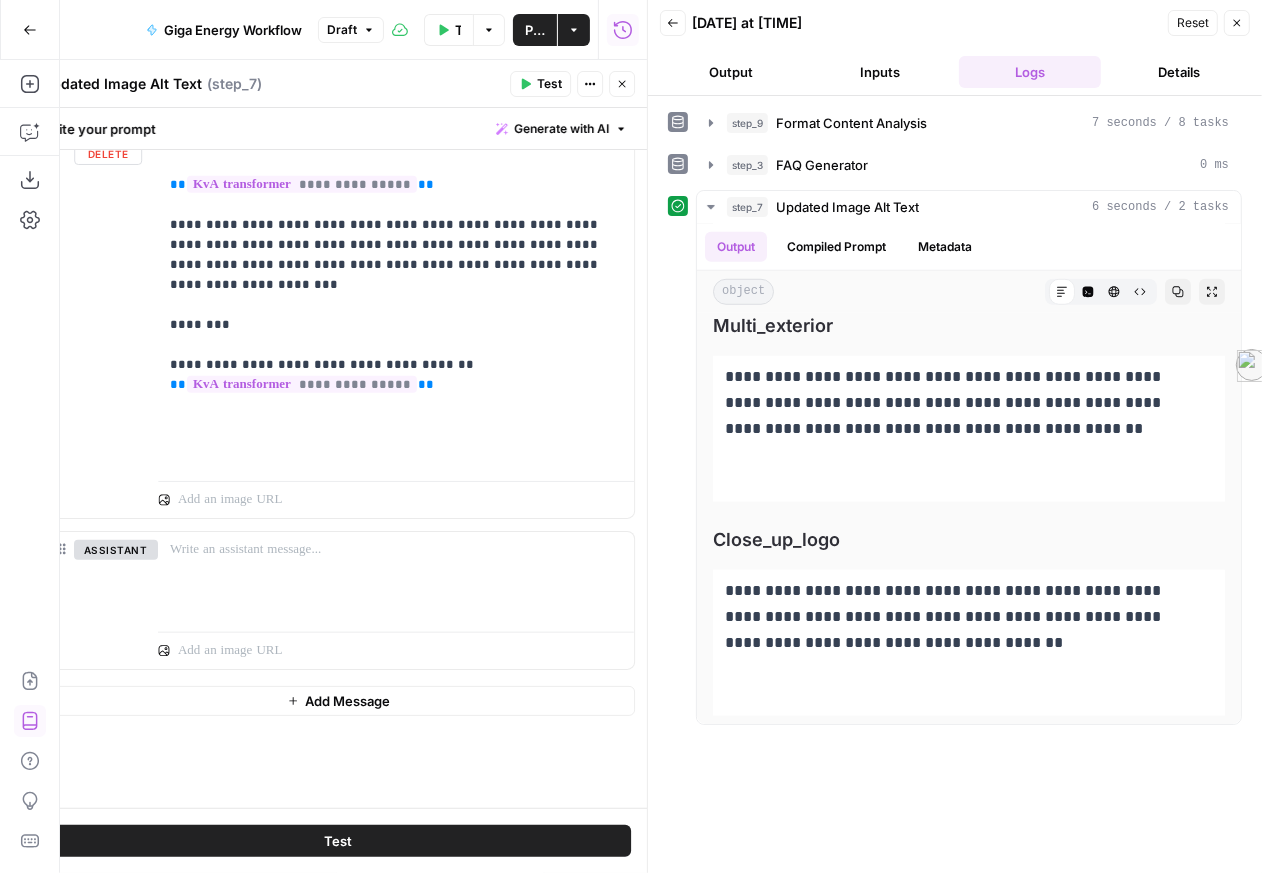 scroll, scrollTop: 1575, scrollLeft: 0, axis: vertical 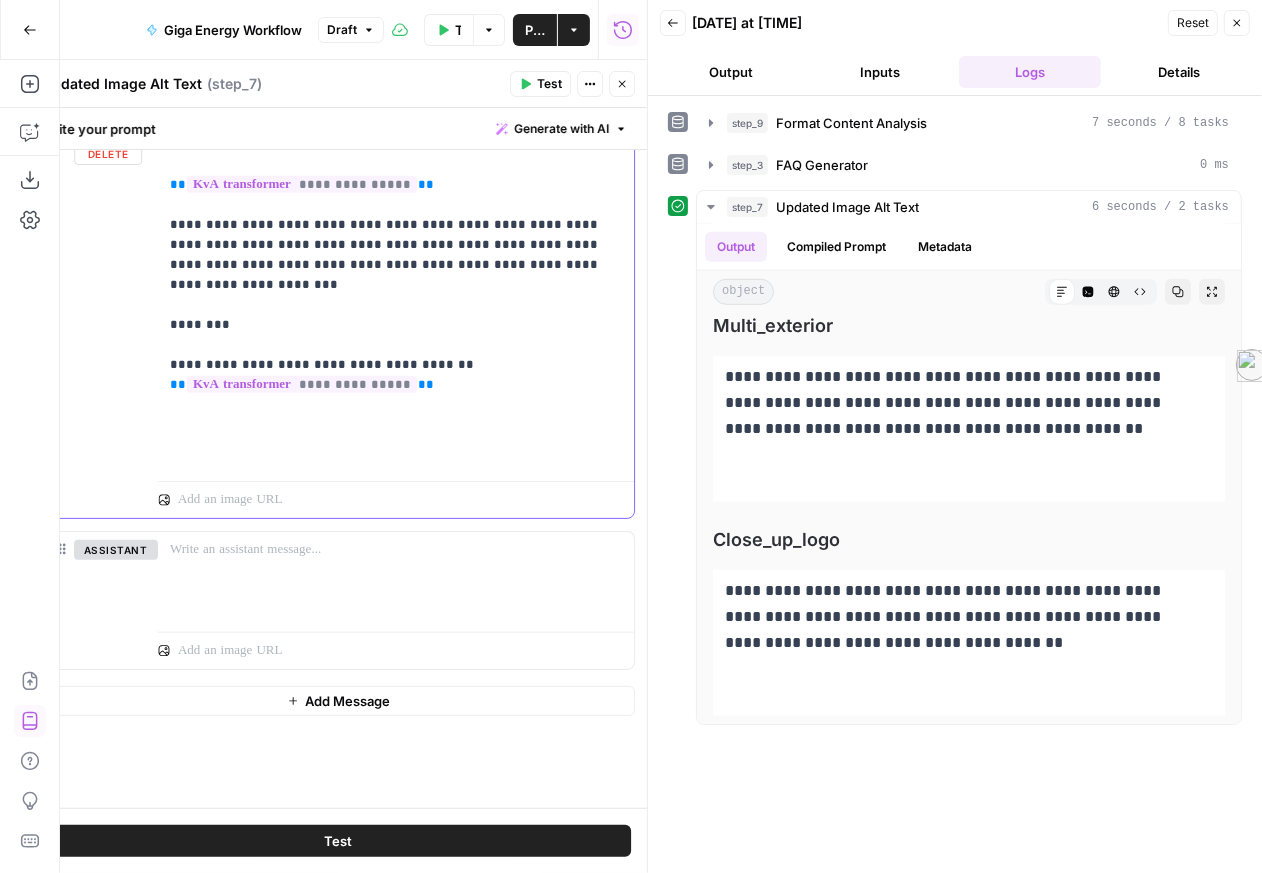 click on "**********" at bounding box center (388, 290) 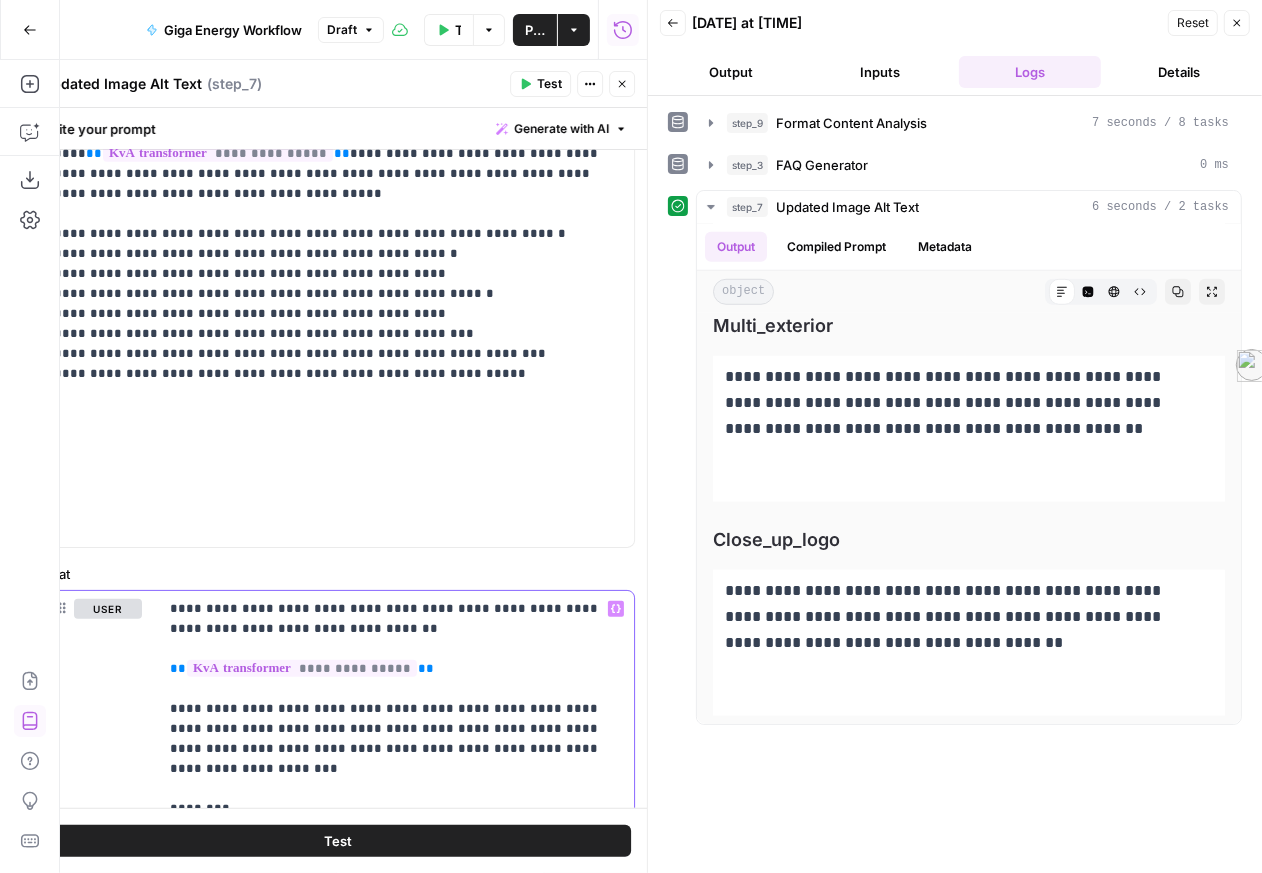 scroll, scrollTop: 1040, scrollLeft: 0, axis: vertical 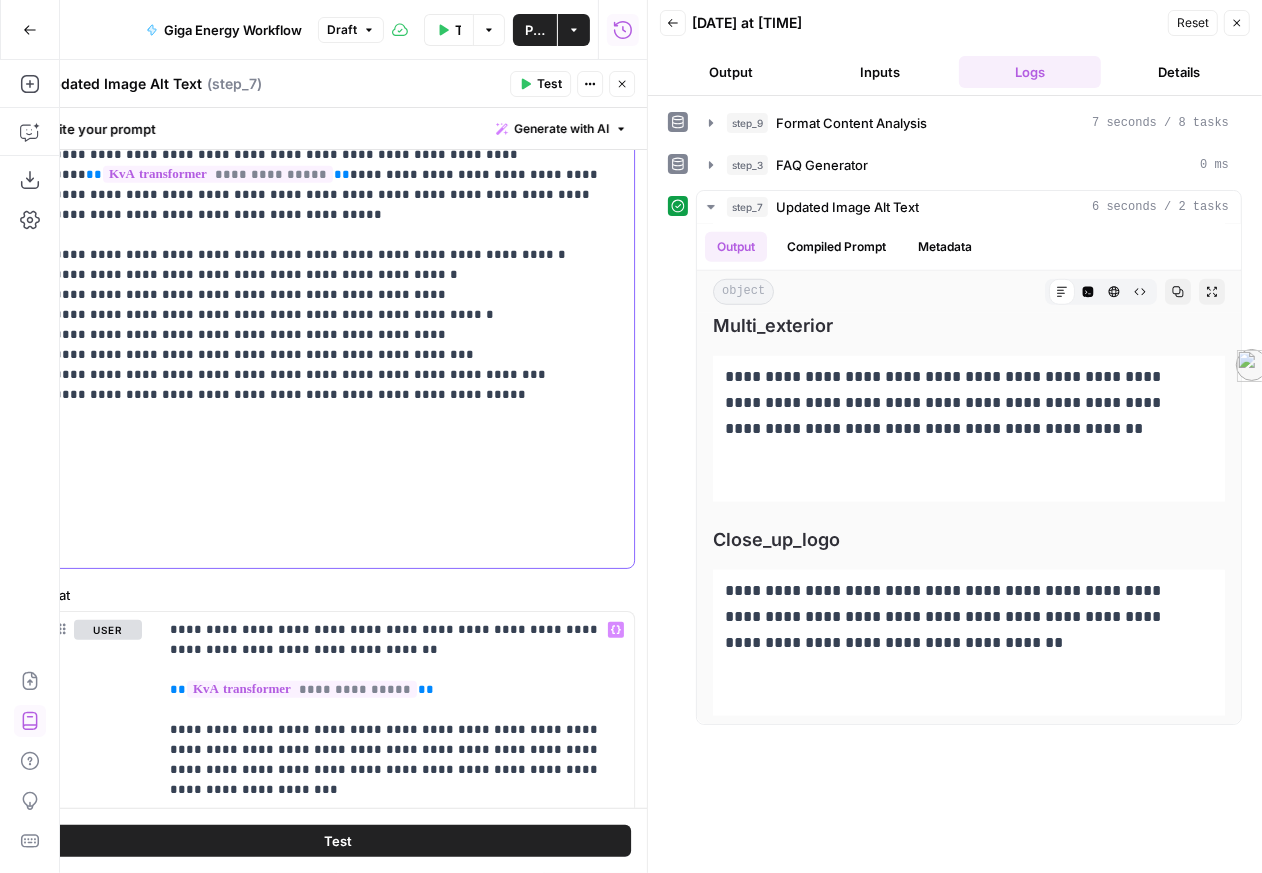 click on "**********" at bounding box center [332, 222] 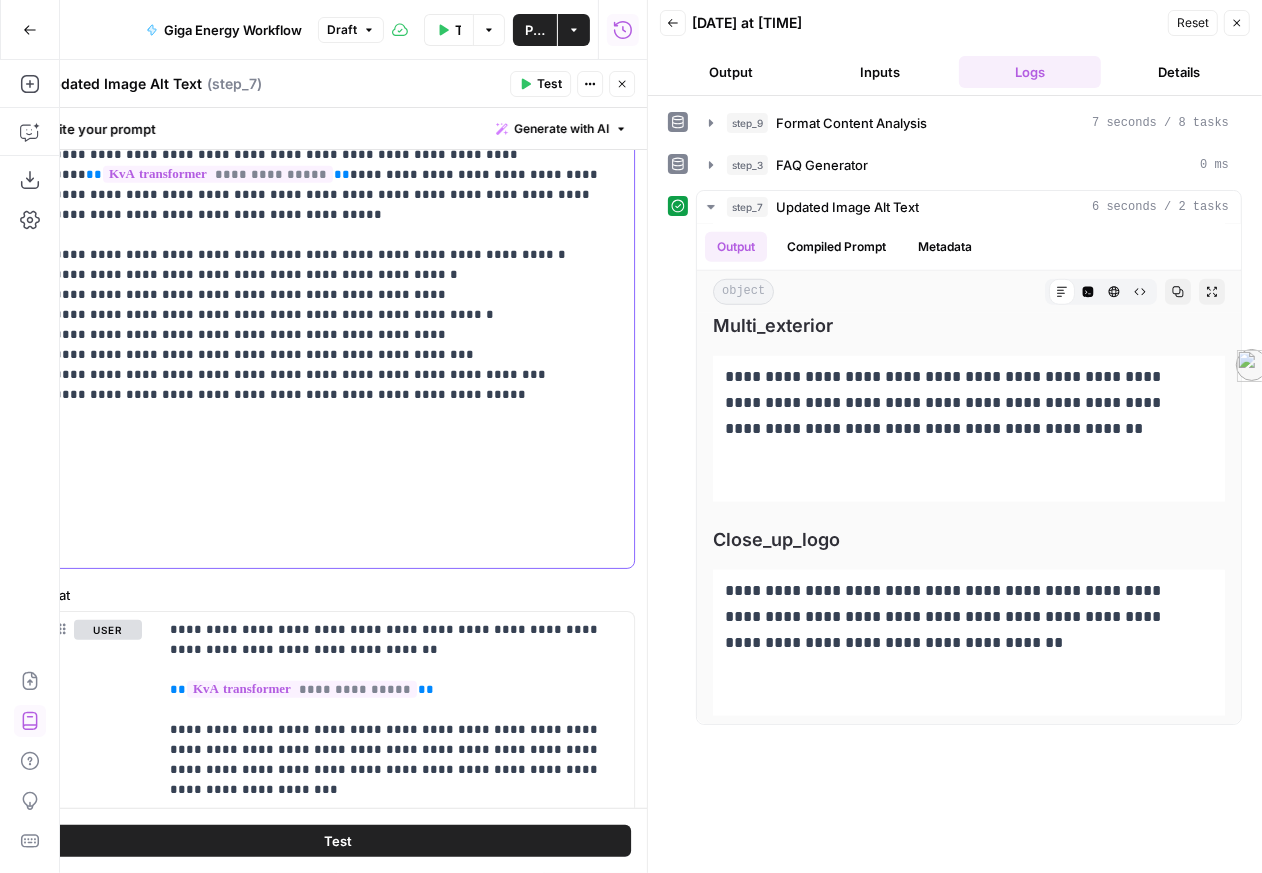 click on "**********" at bounding box center (332, 222) 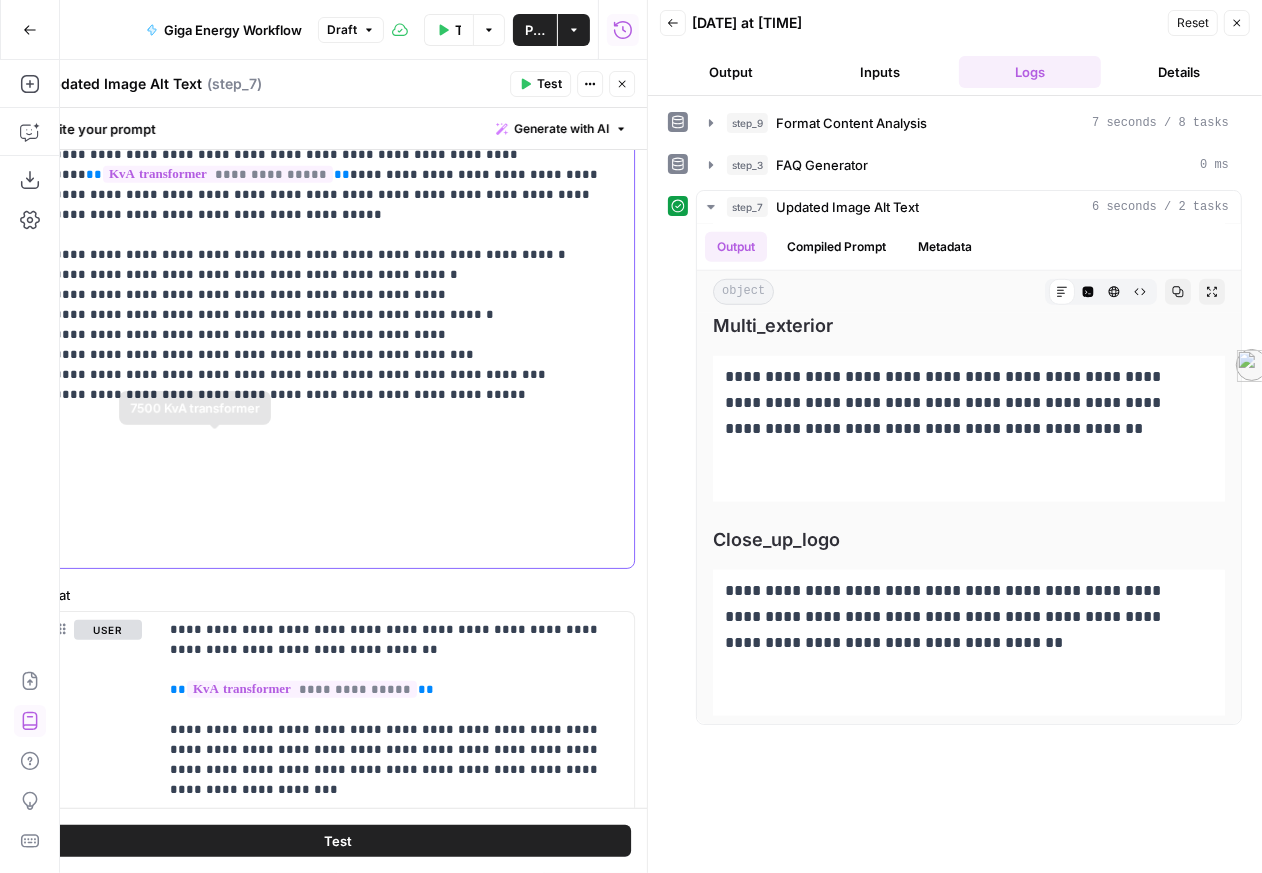 copy on "**********" 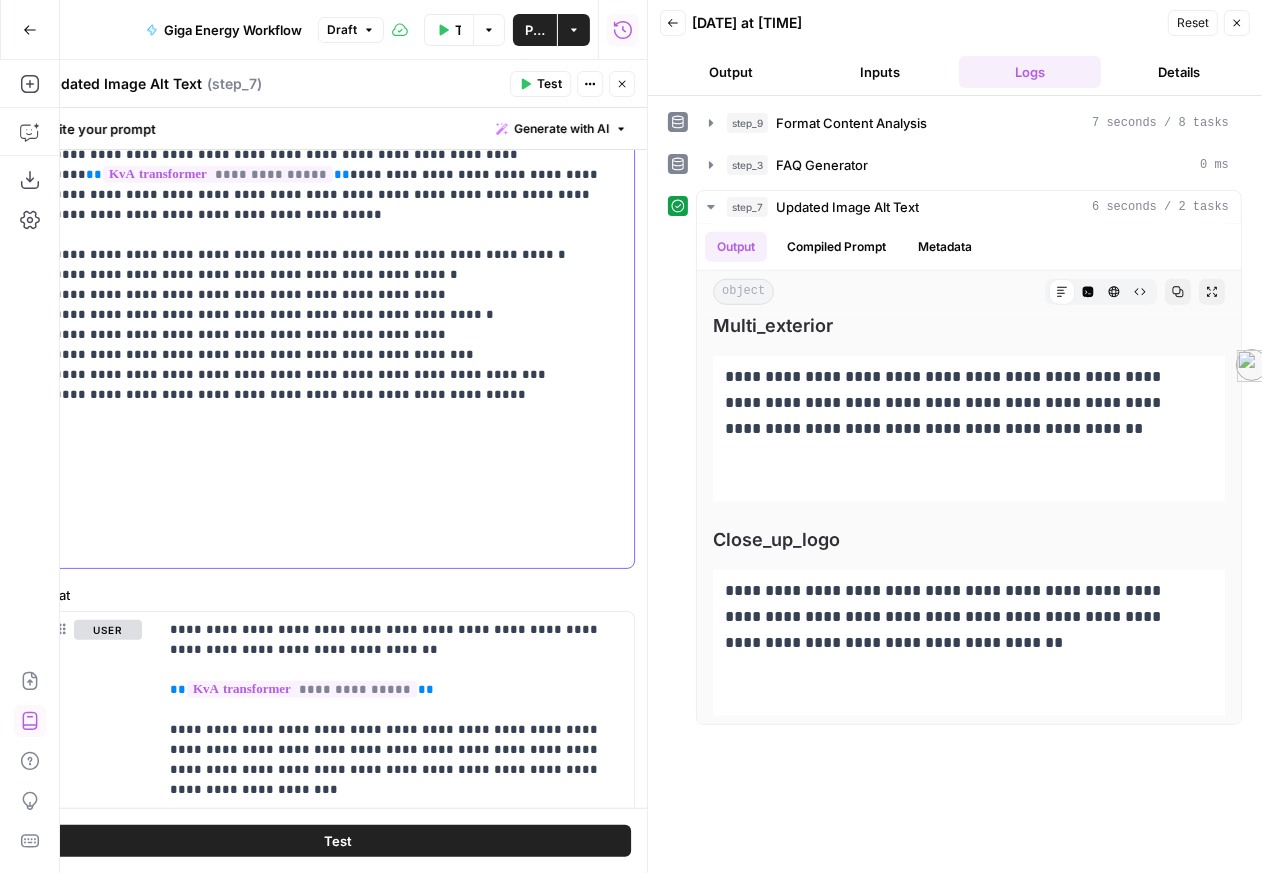 scroll, scrollTop: 1457, scrollLeft: 0, axis: vertical 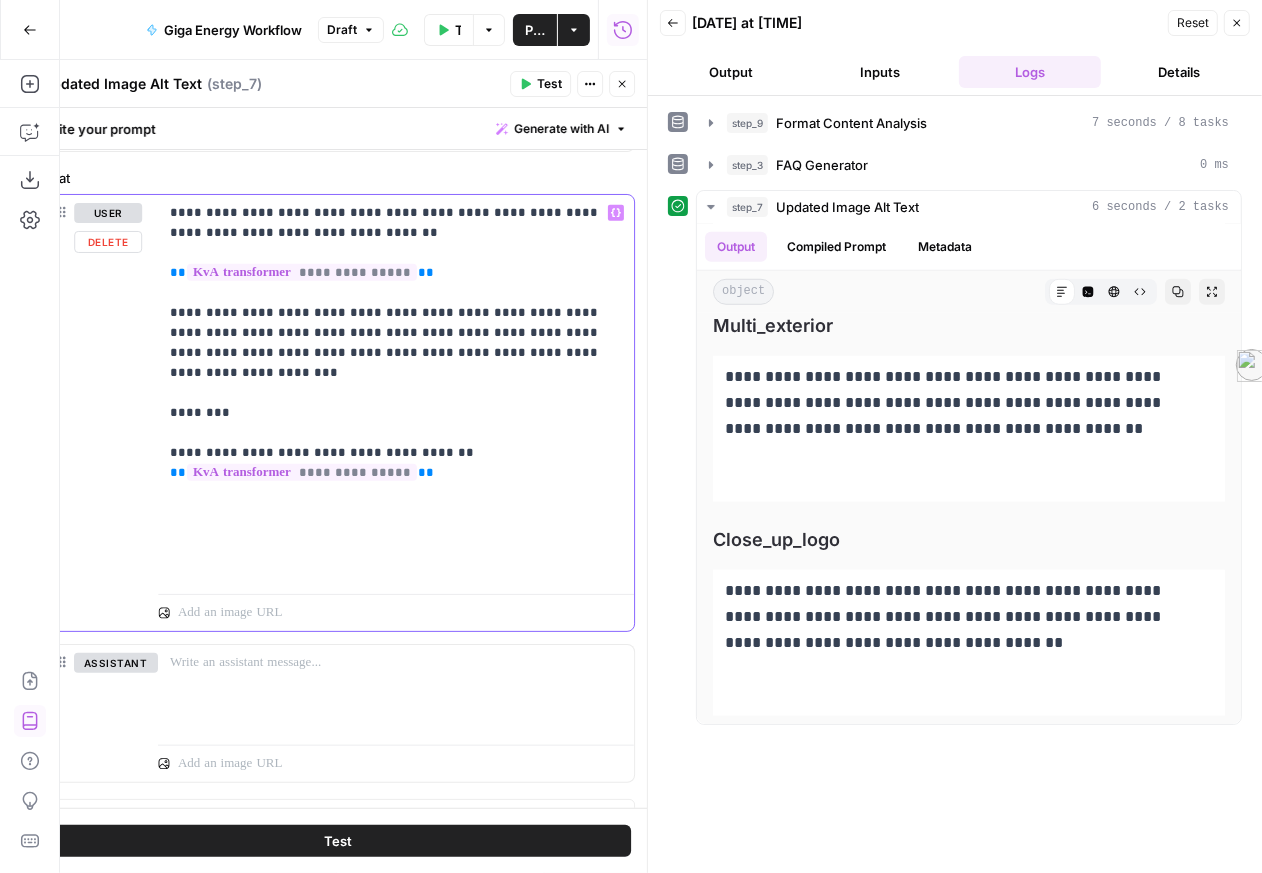 click on "**********" at bounding box center (388, 390) 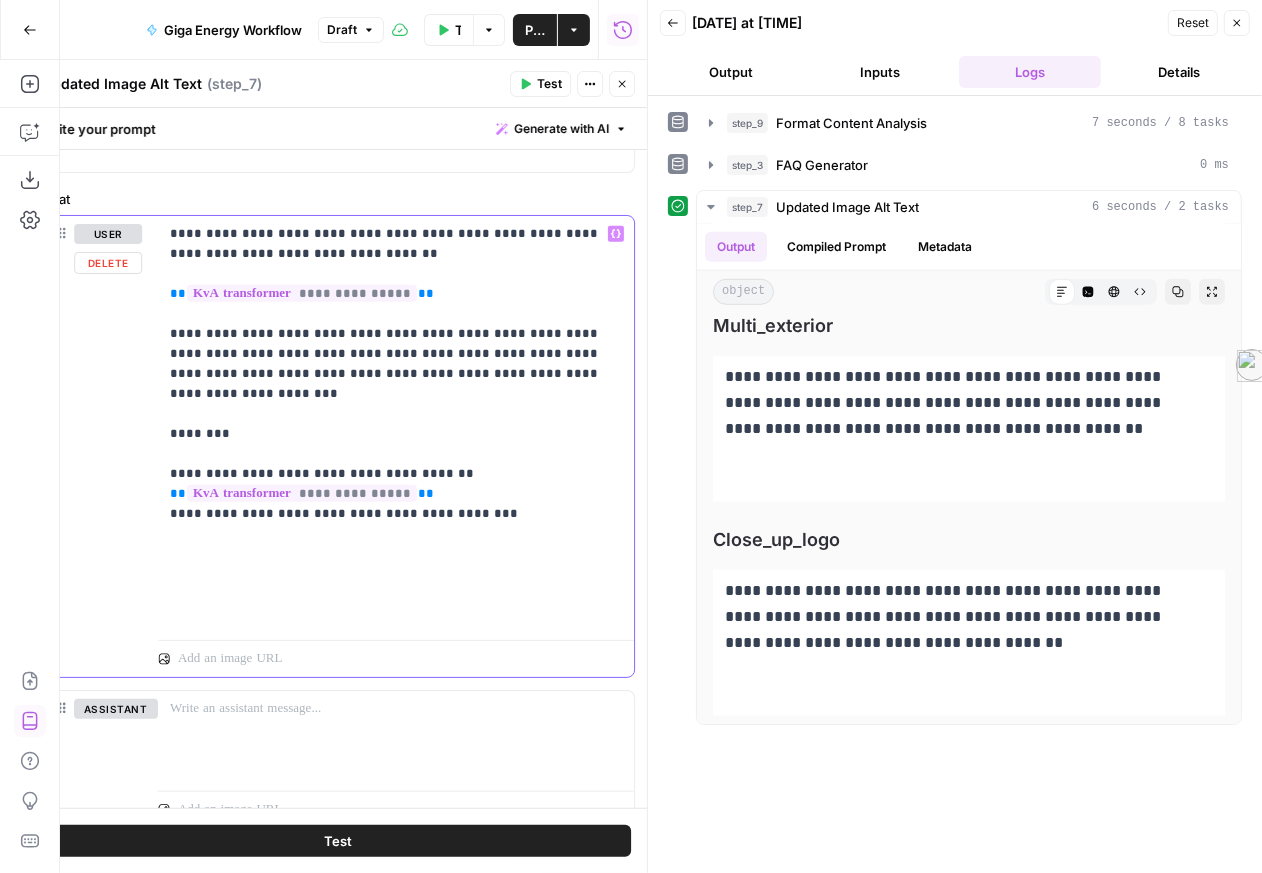 scroll, scrollTop: 1432, scrollLeft: 0, axis: vertical 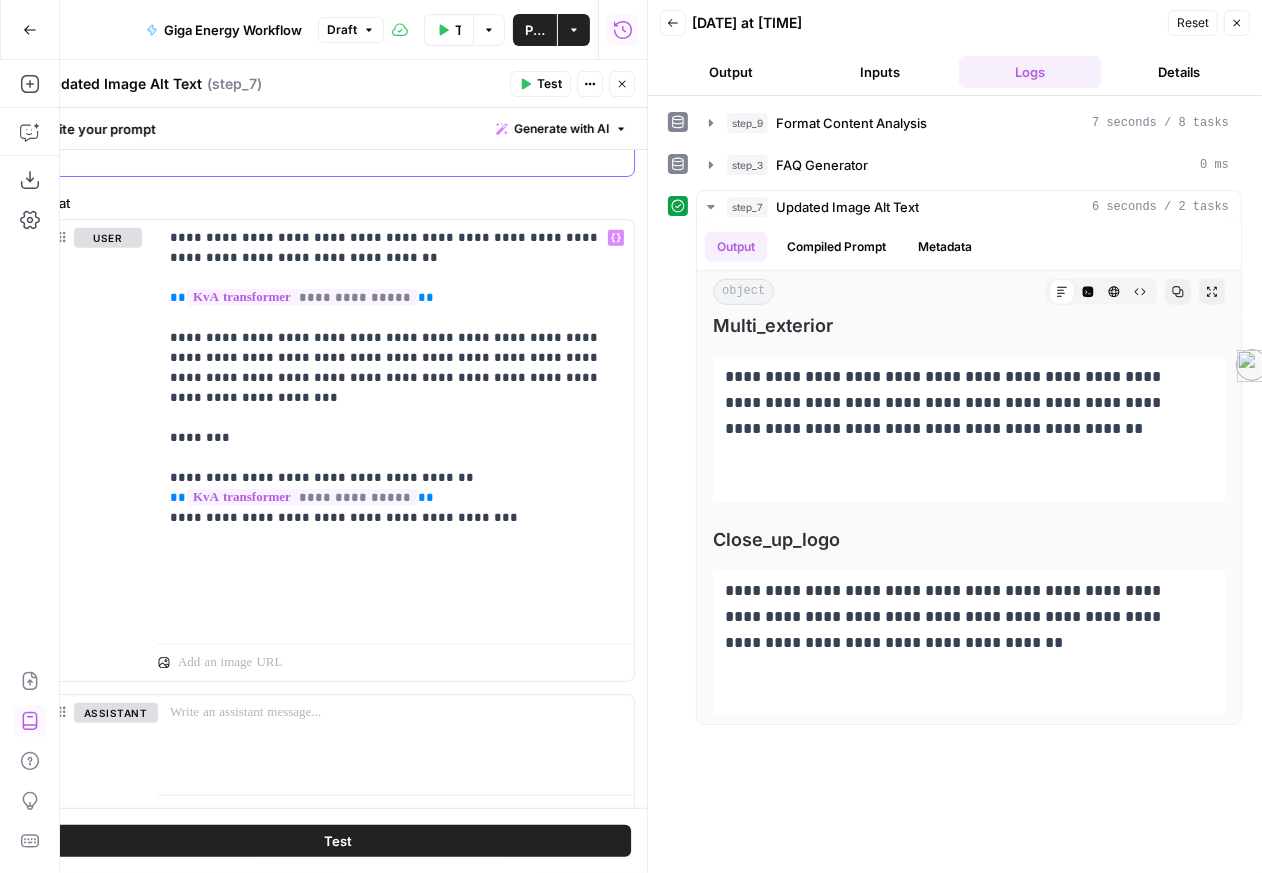 click on "**********" at bounding box center (332, -170) 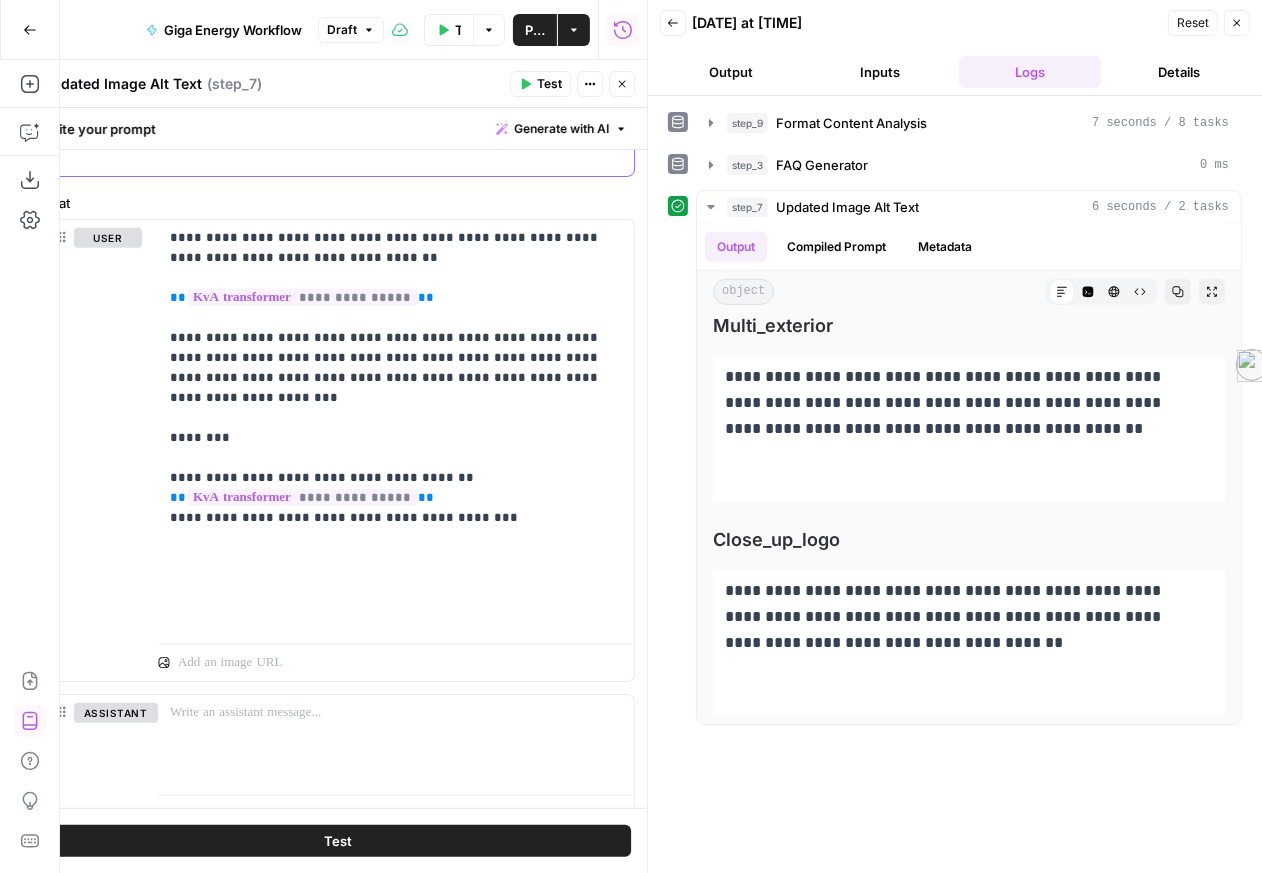 copy on "**********" 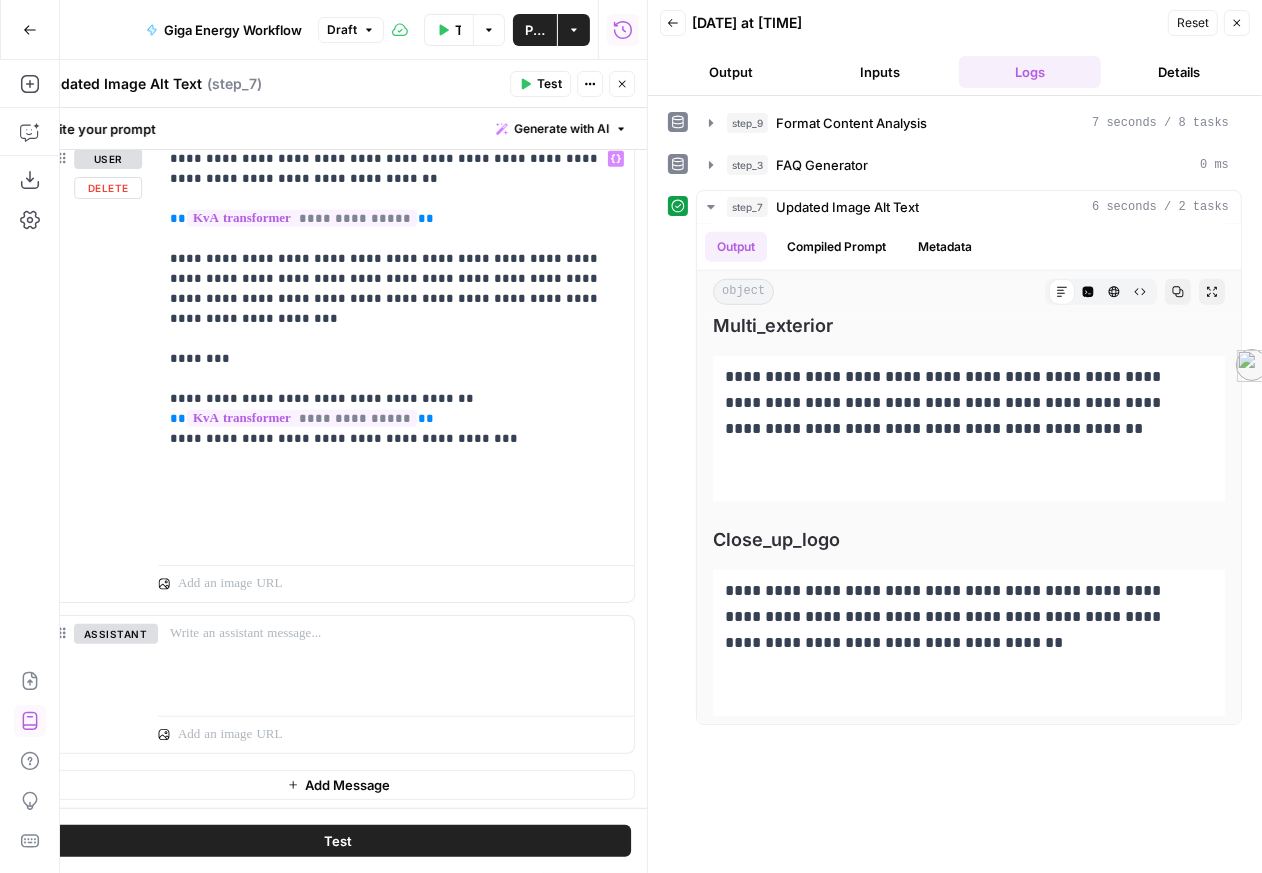 scroll, scrollTop: 1582, scrollLeft: 0, axis: vertical 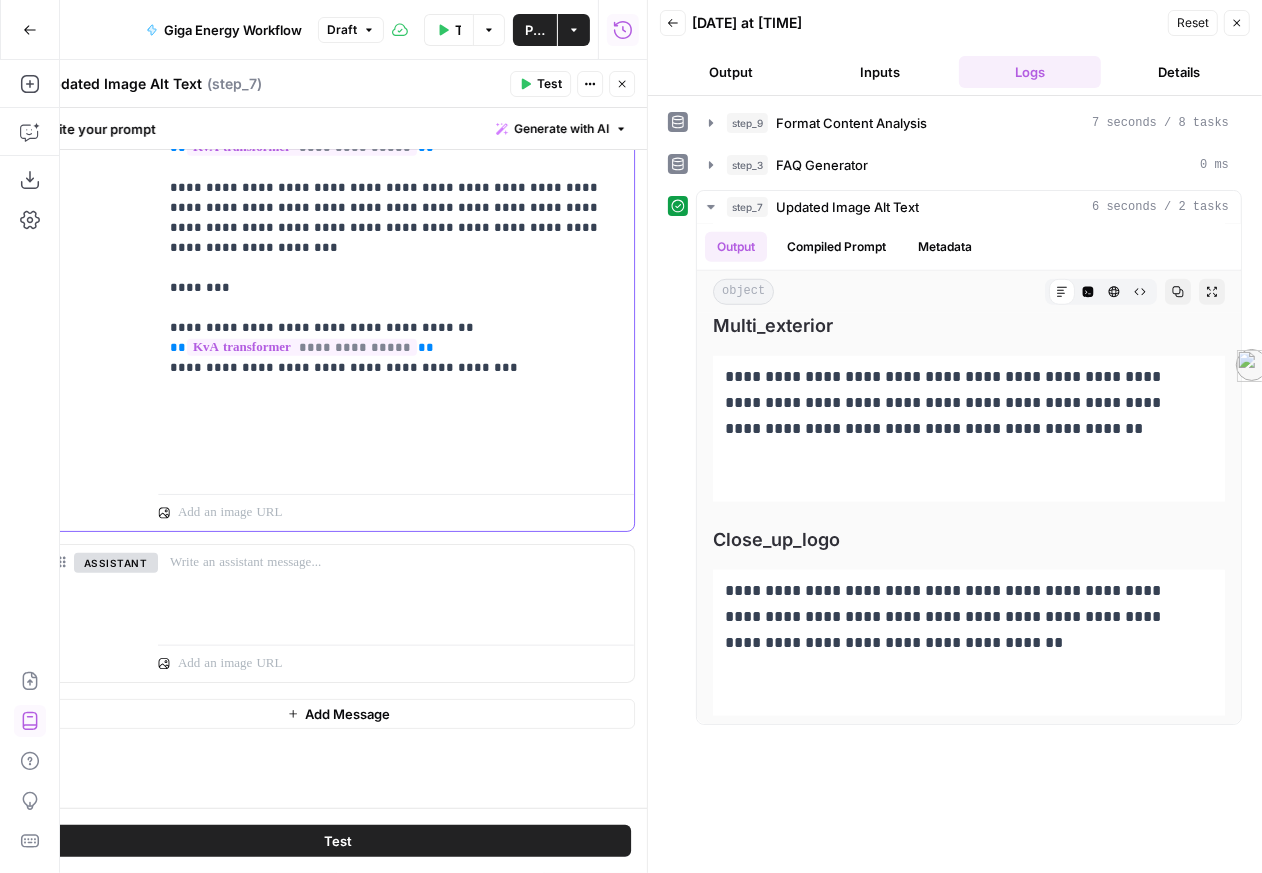 click on "**********" at bounding box center [388, 278] 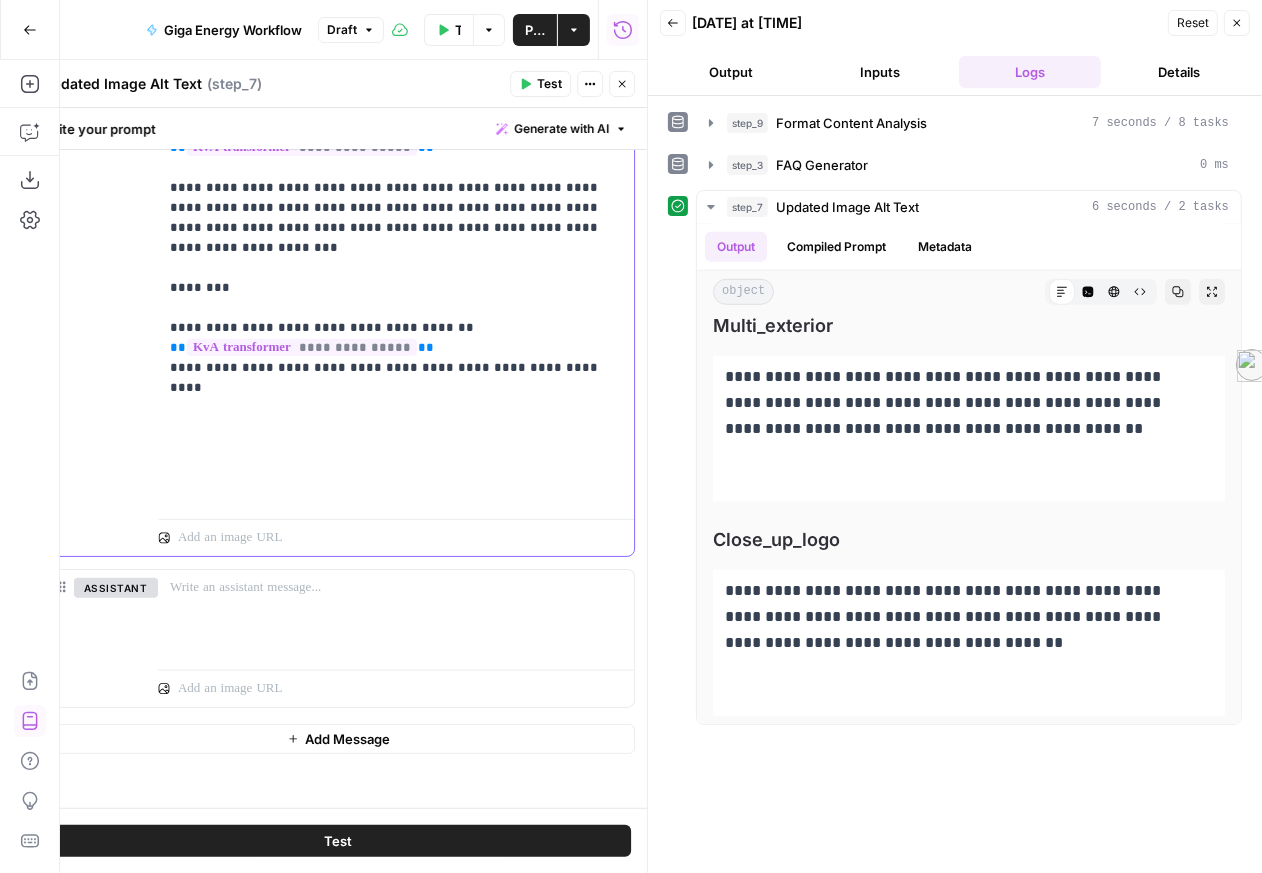 click on "**********" at bounding box center (388, 290) 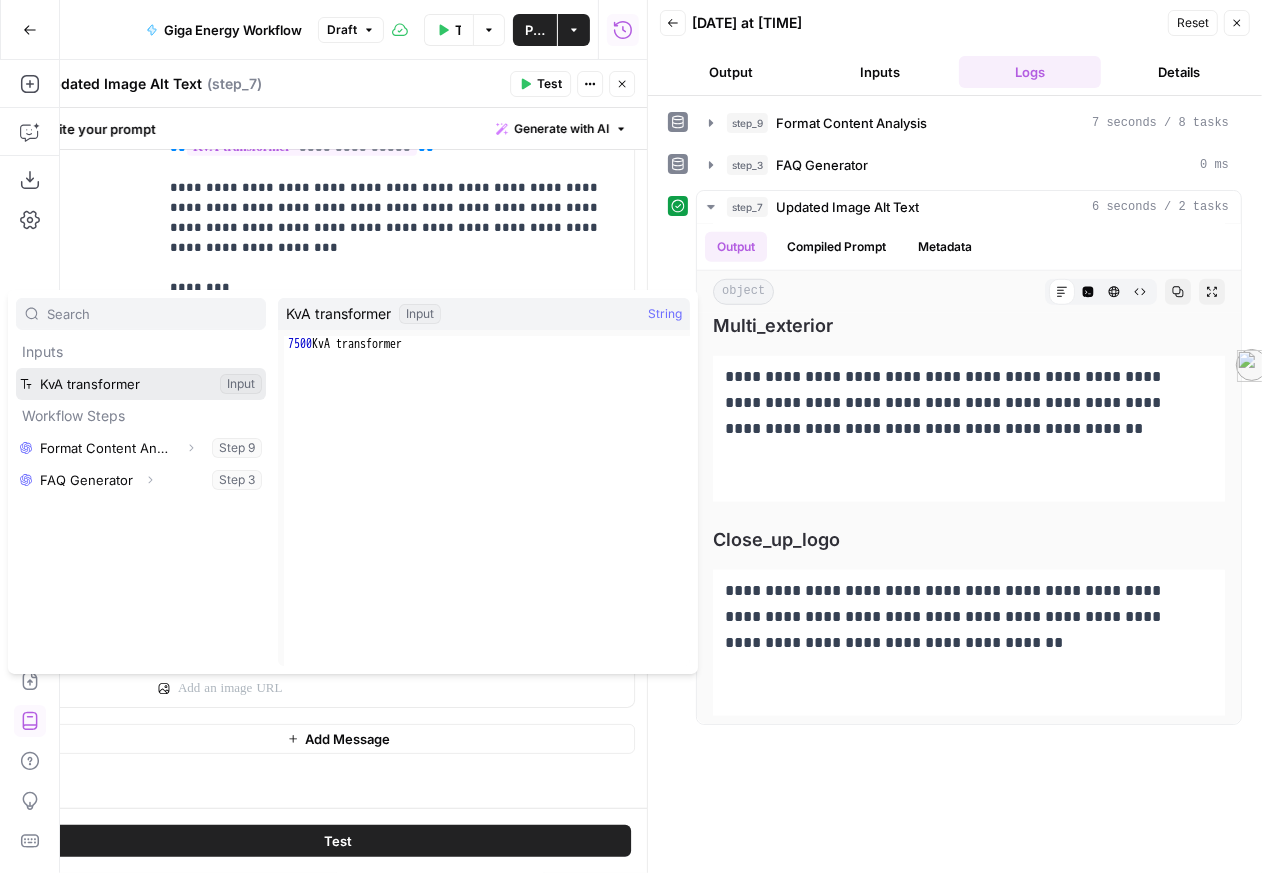 click at bounding box center (141, 384) 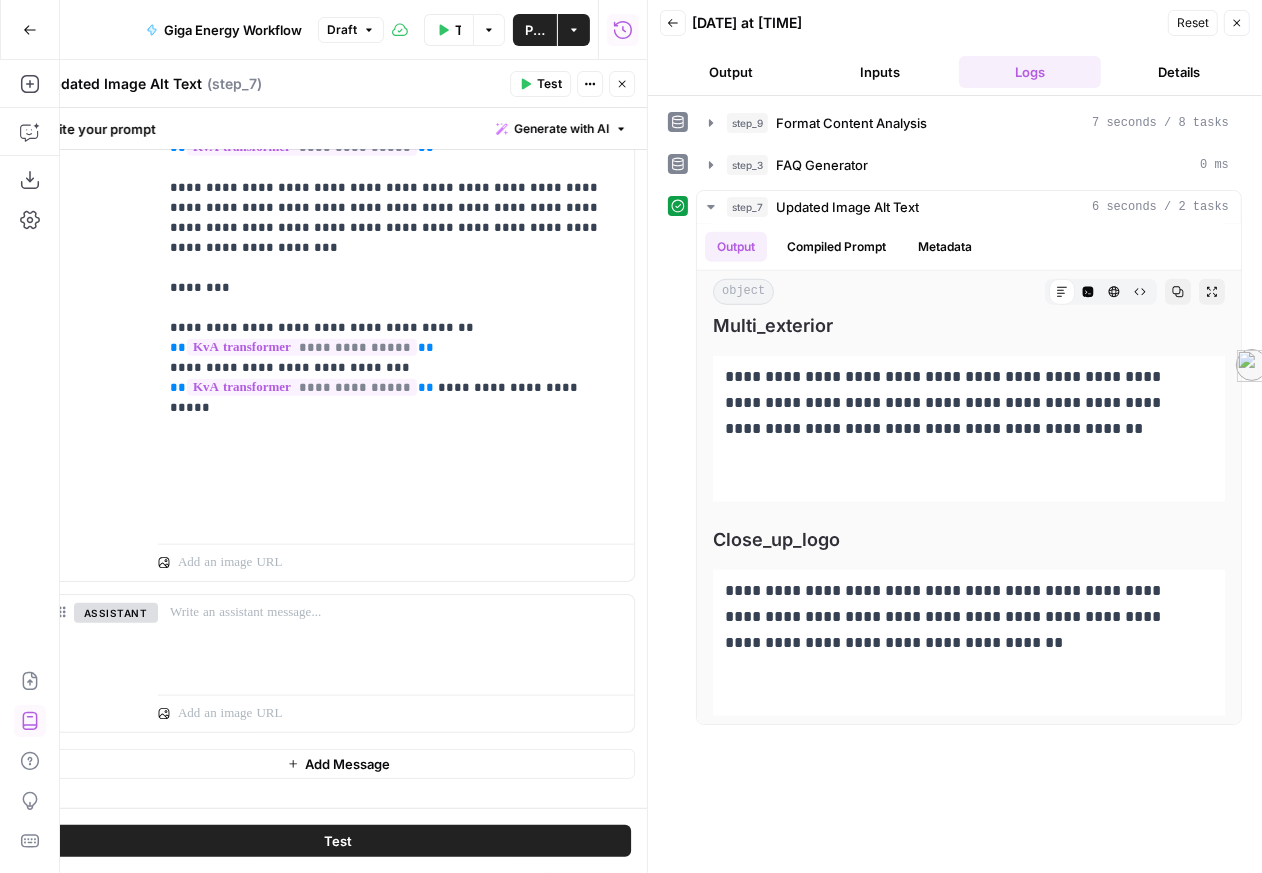 click on "Test" at bounding box center [338, 841] 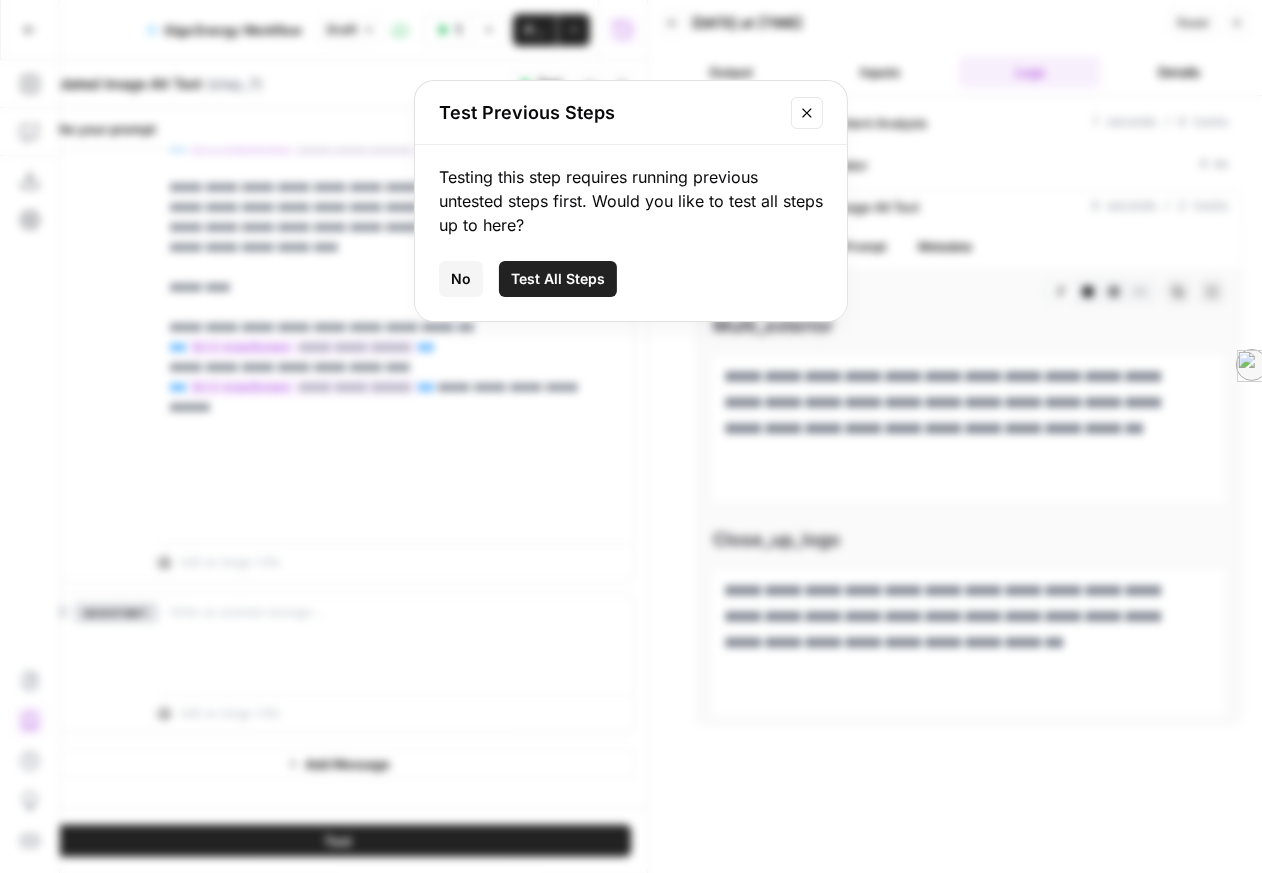 click on "Test All Steps" at bounding box center [558, 279] 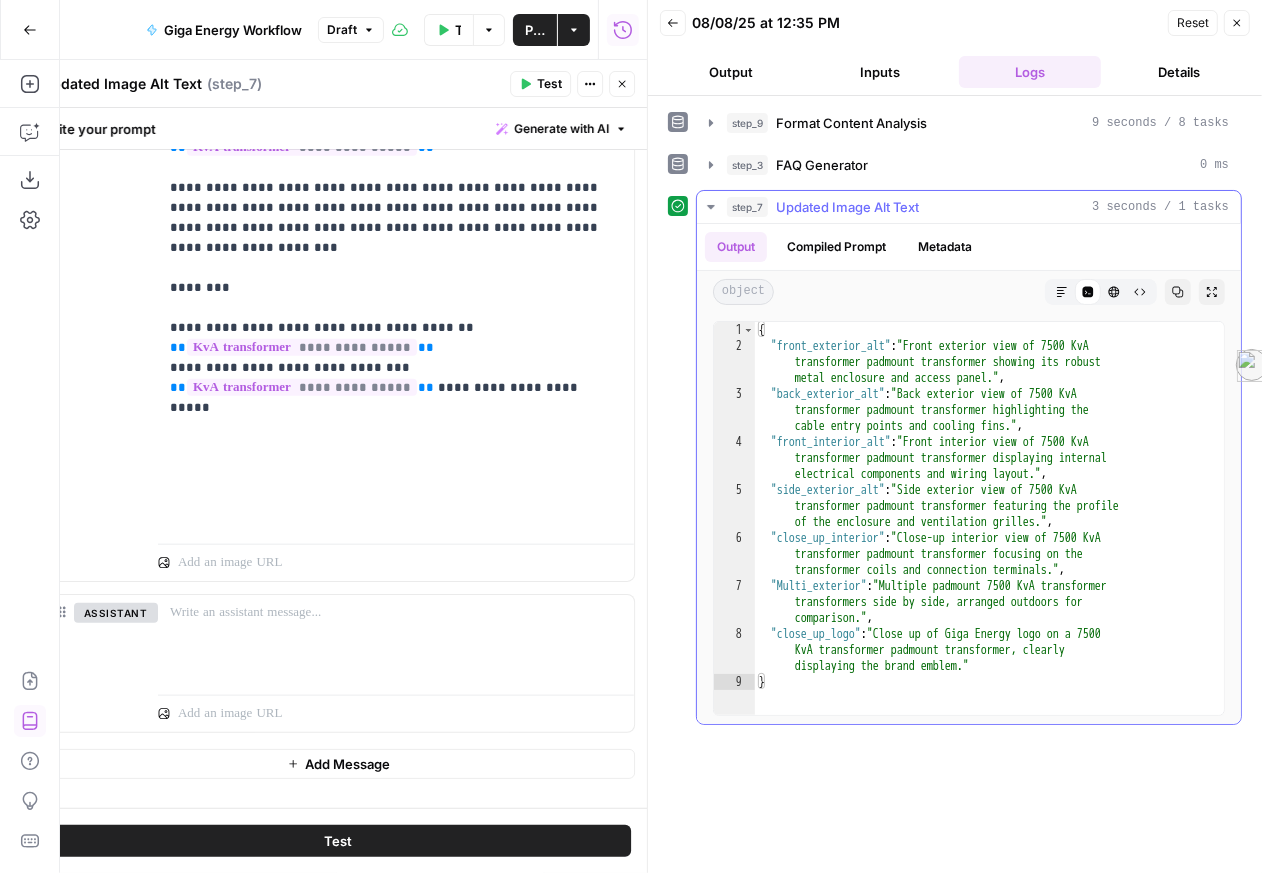 click 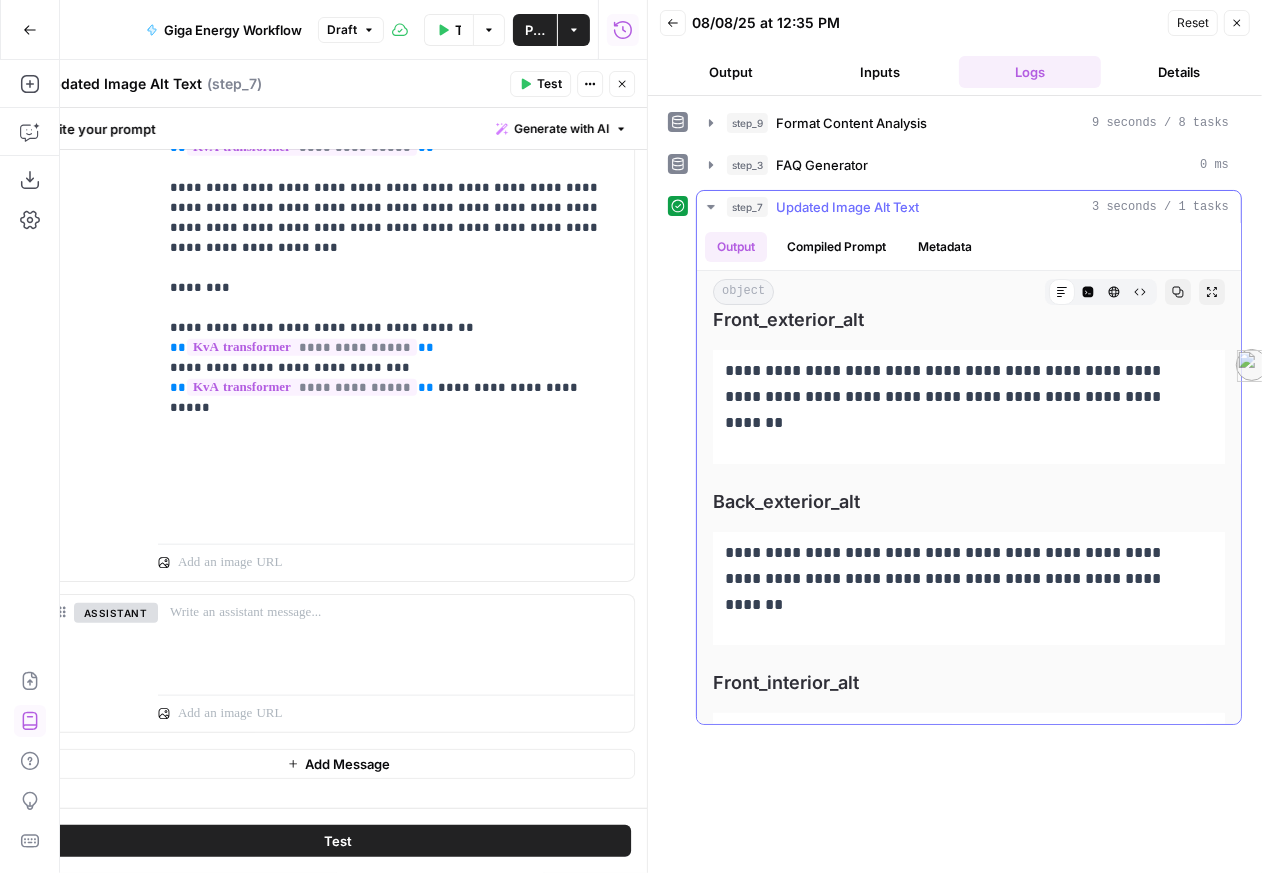 scroll, scrollTop: 17, scrollLeft: 0, axis: vertical 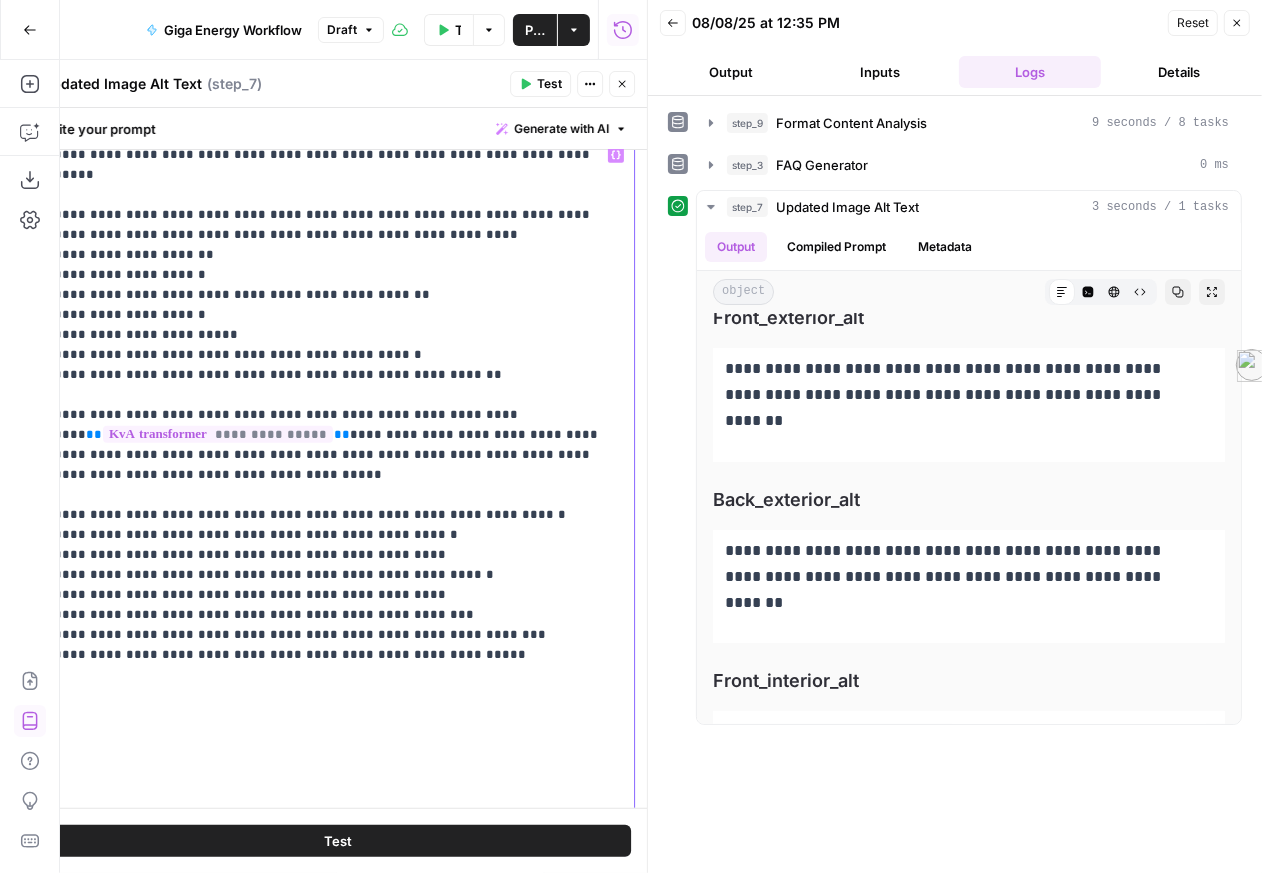 click on "**********" at bounding box center (332, 482) 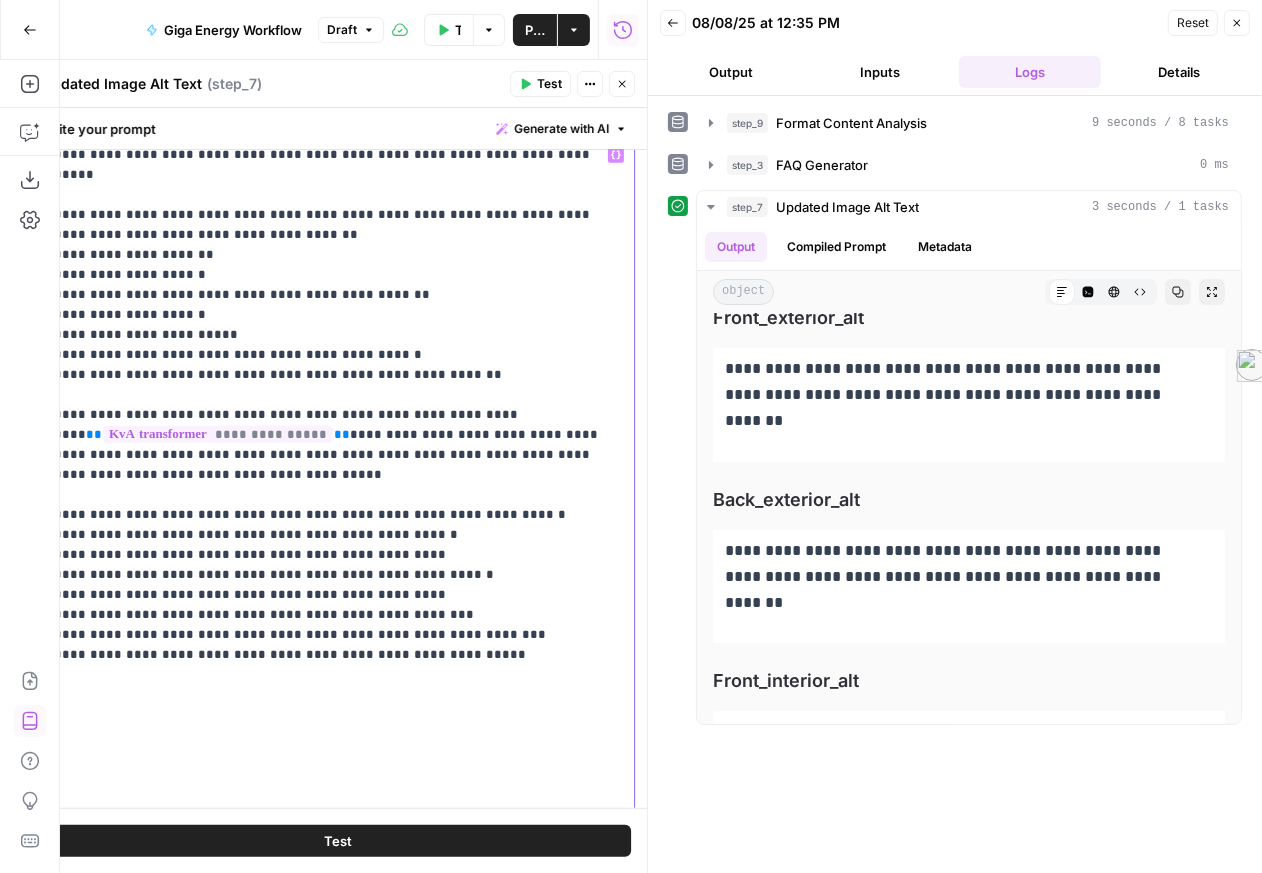 click on "**********" at bounding box center [332, 482] 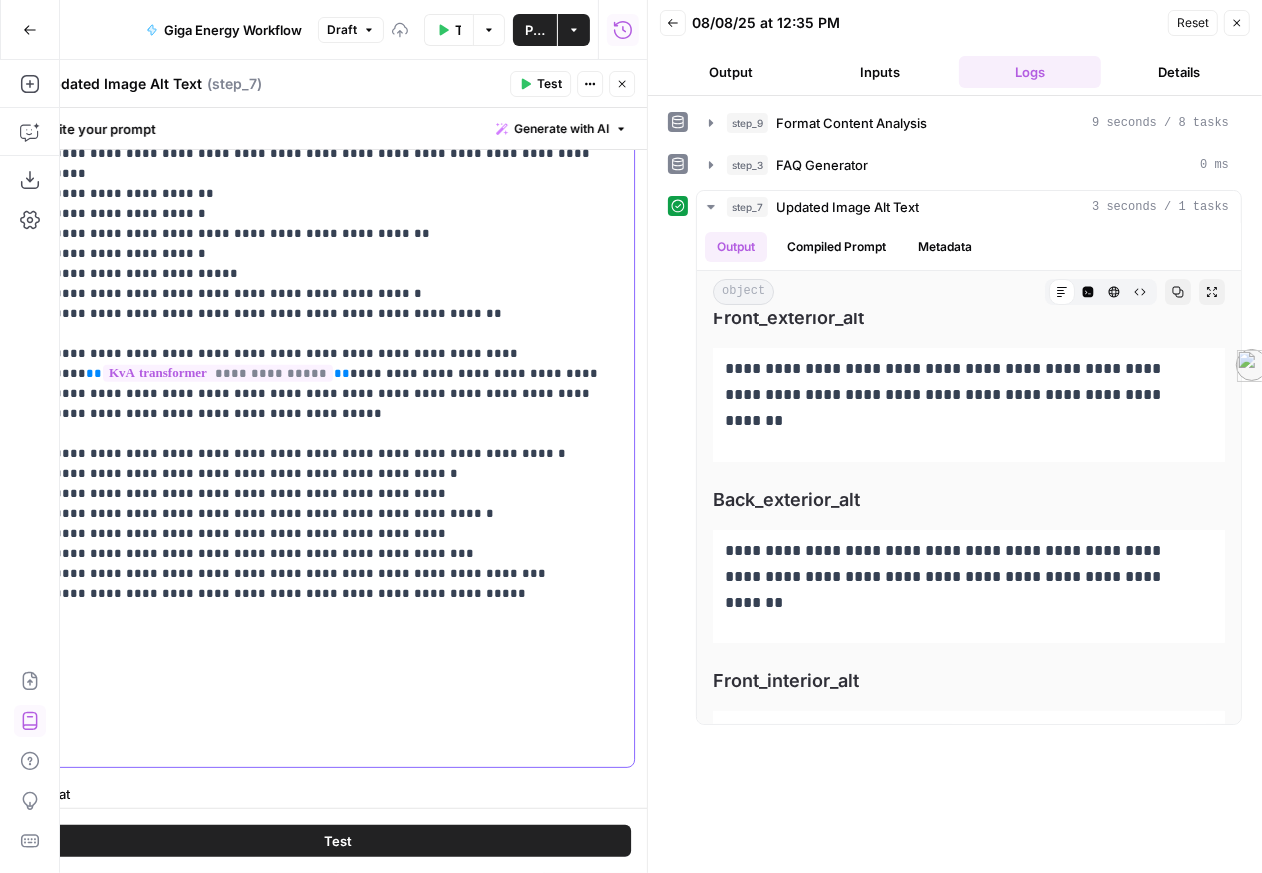 scroll, scrollTop: 843, scrollLeft: 0, axis: vertical 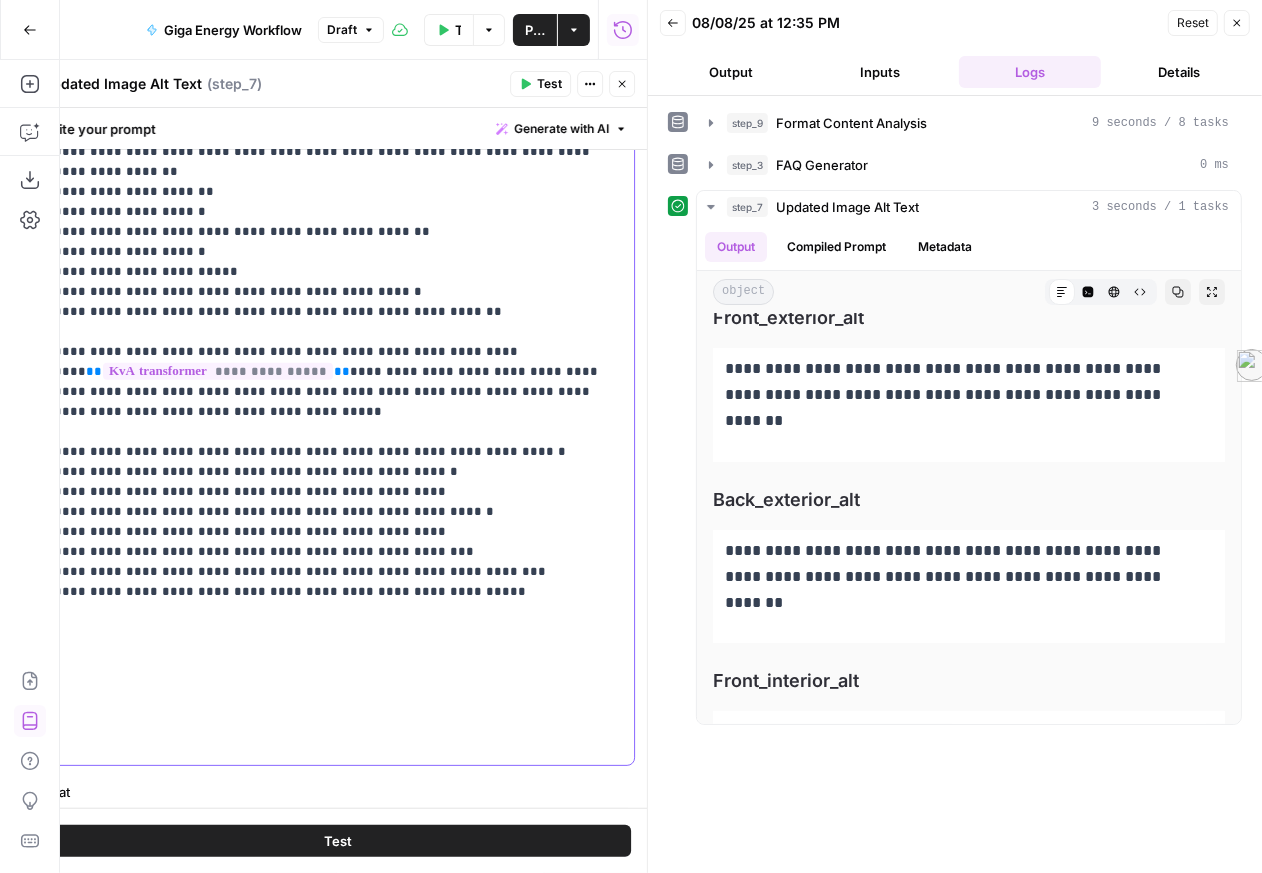 click on "**********" at bounding box center [332, 419] 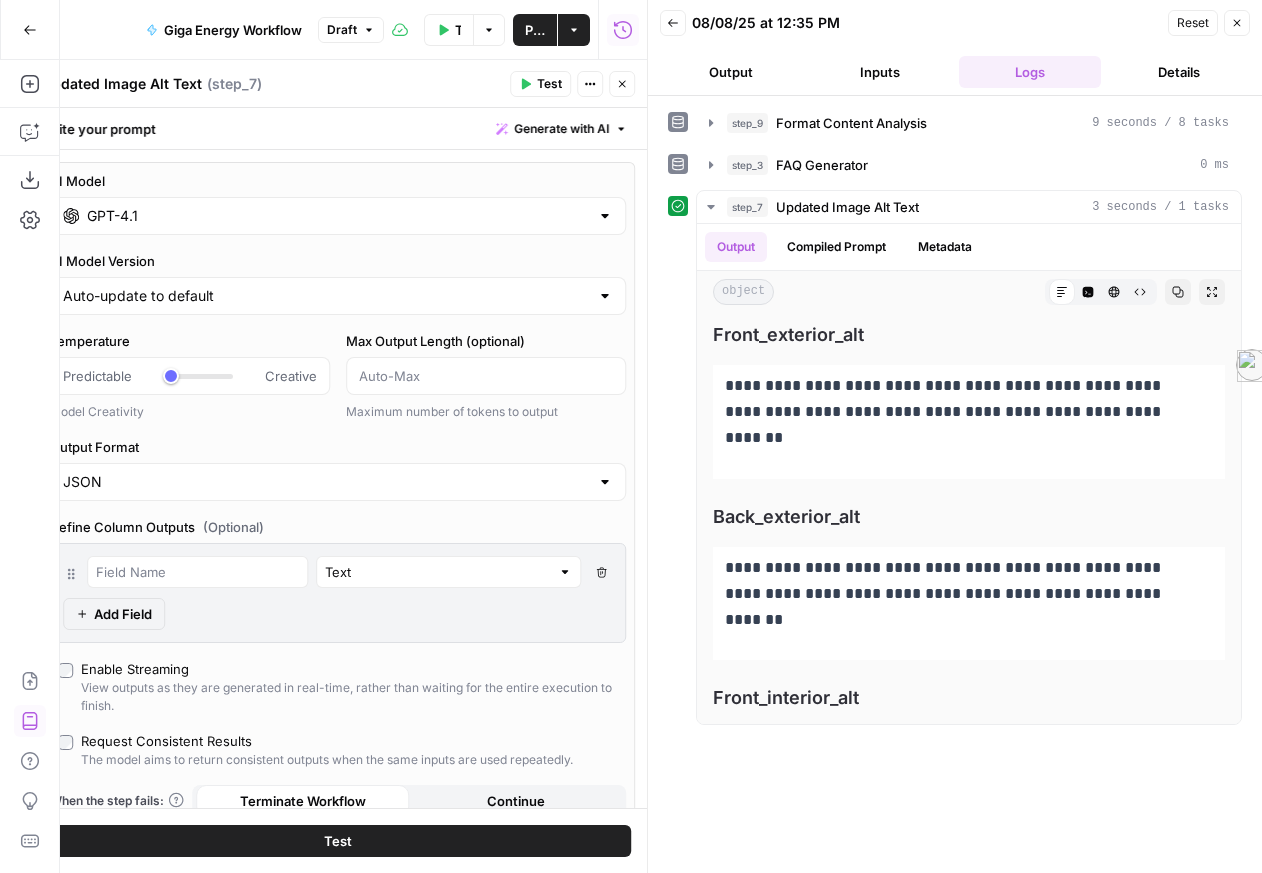 scroll, scrollTop: 0, scrollLeft: 0, axis: both 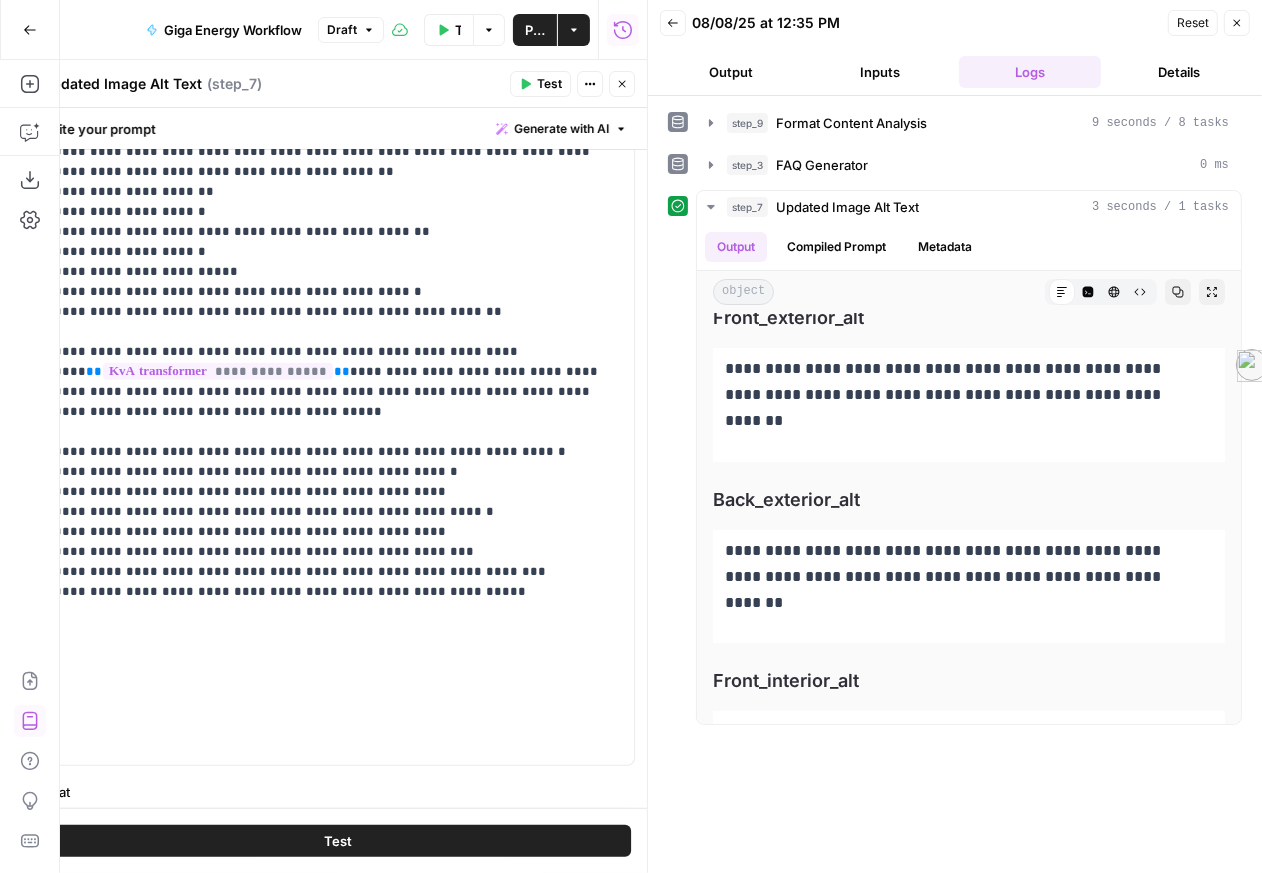 type 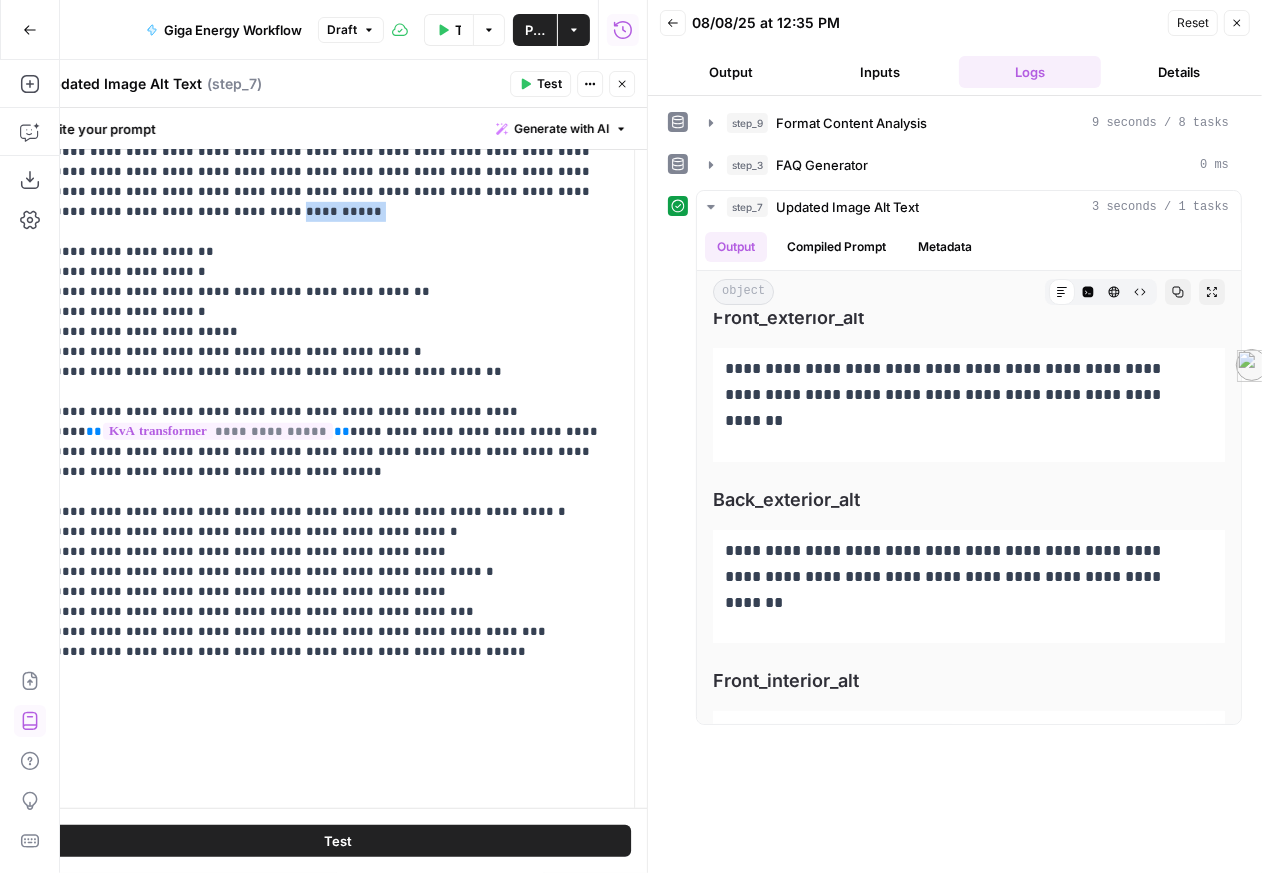 click on "**********" at bounding box center [332, 457] 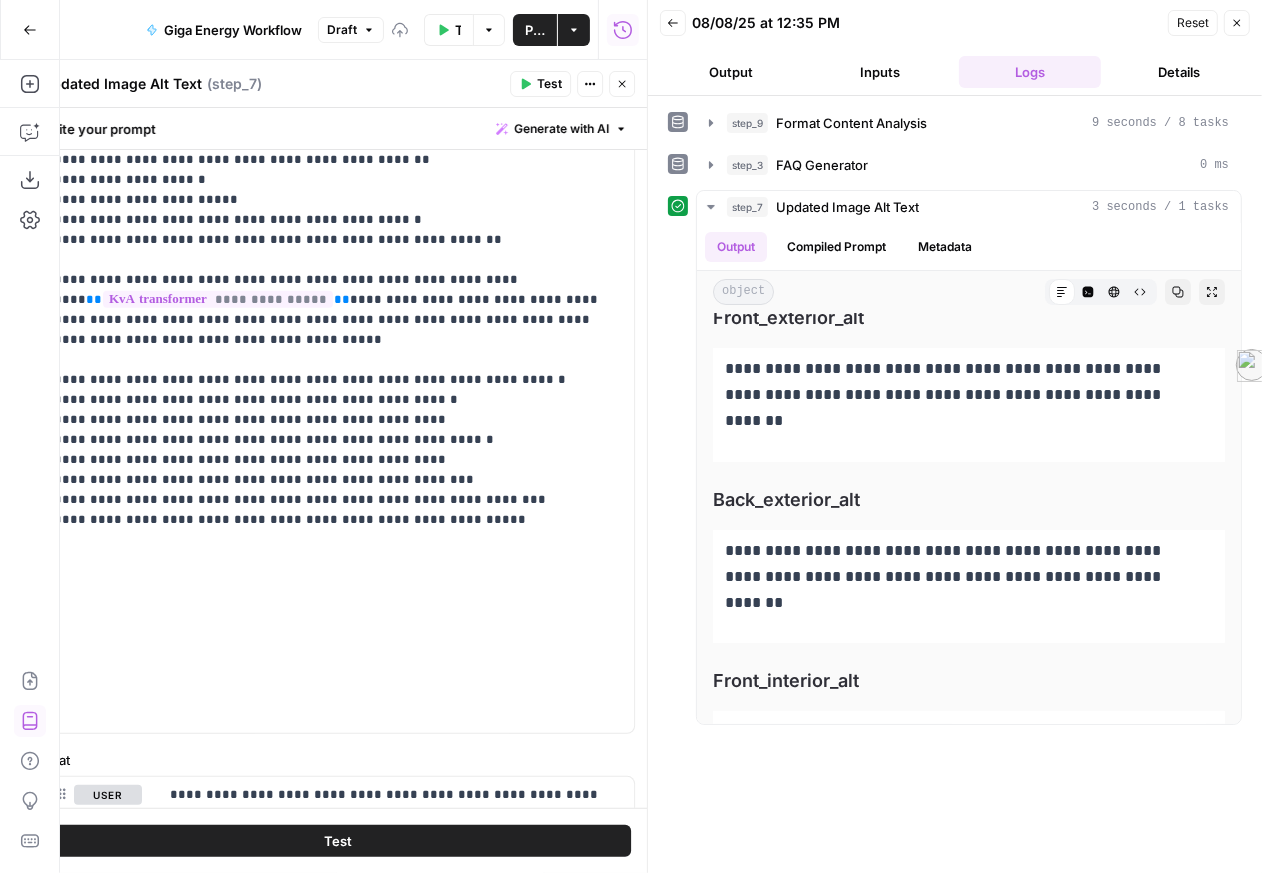 scroll, scrollTop: 980, scrollLeft: 0, axis: vertical 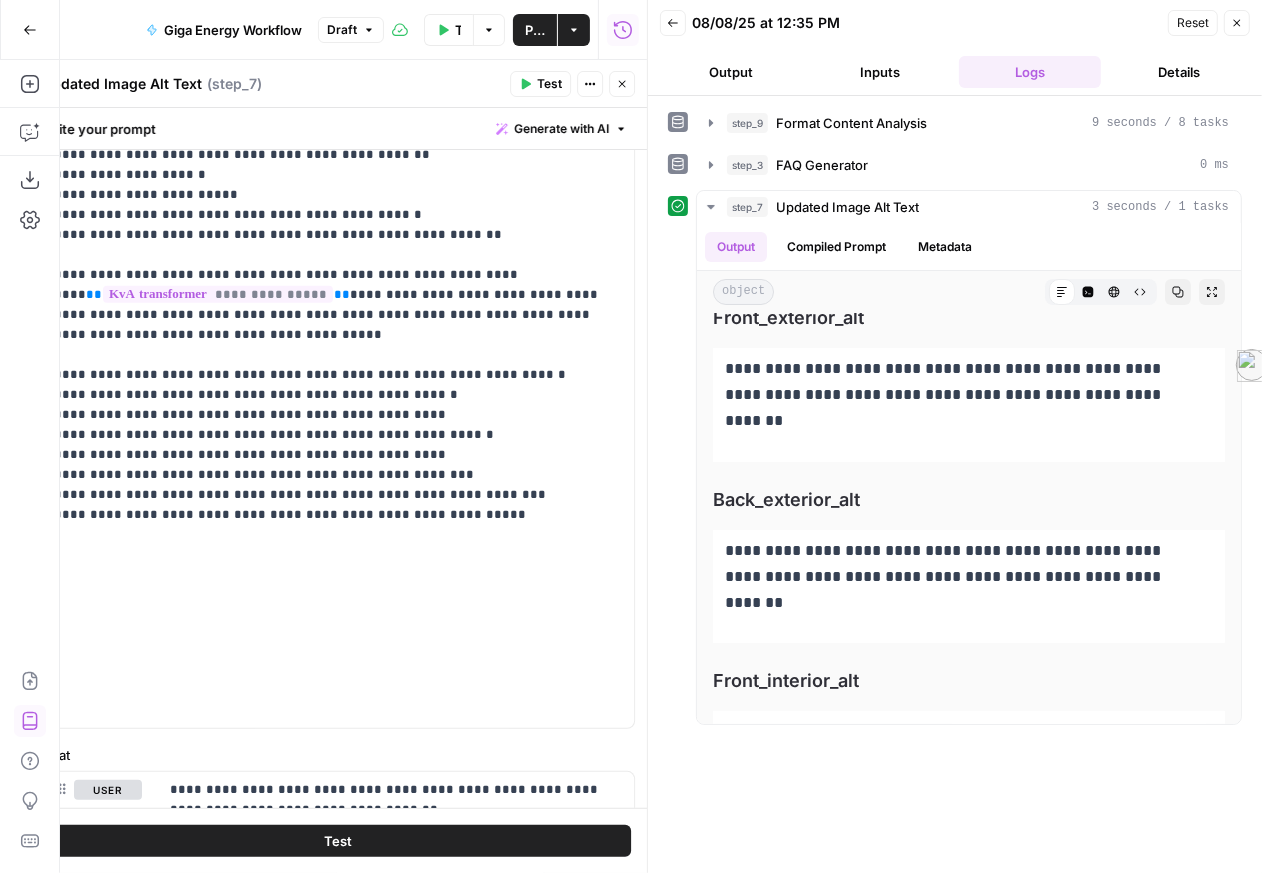 click on "**********" at bounding box center [332, 332] 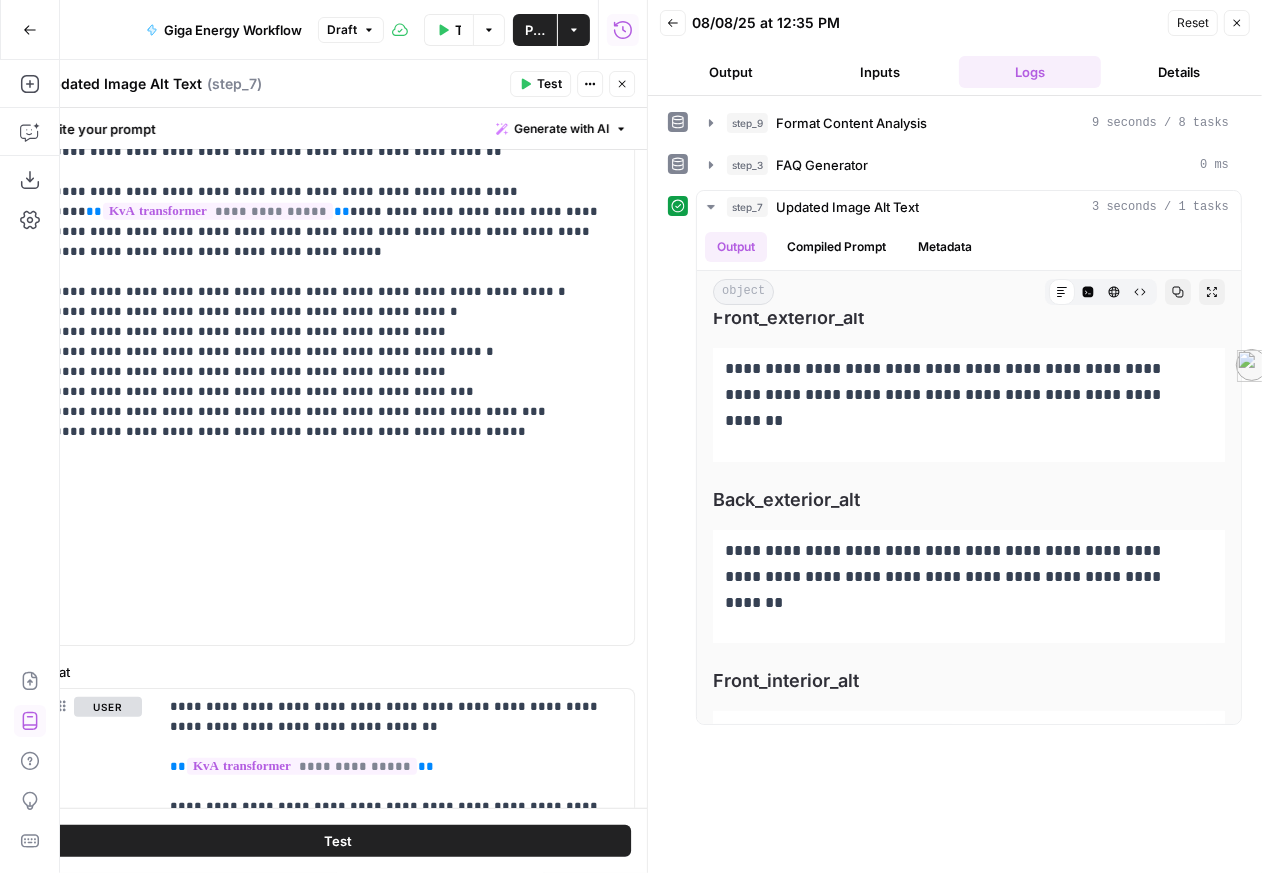 scroll, scrollTop: 1082, scrollLeft: 0, axis: vertical 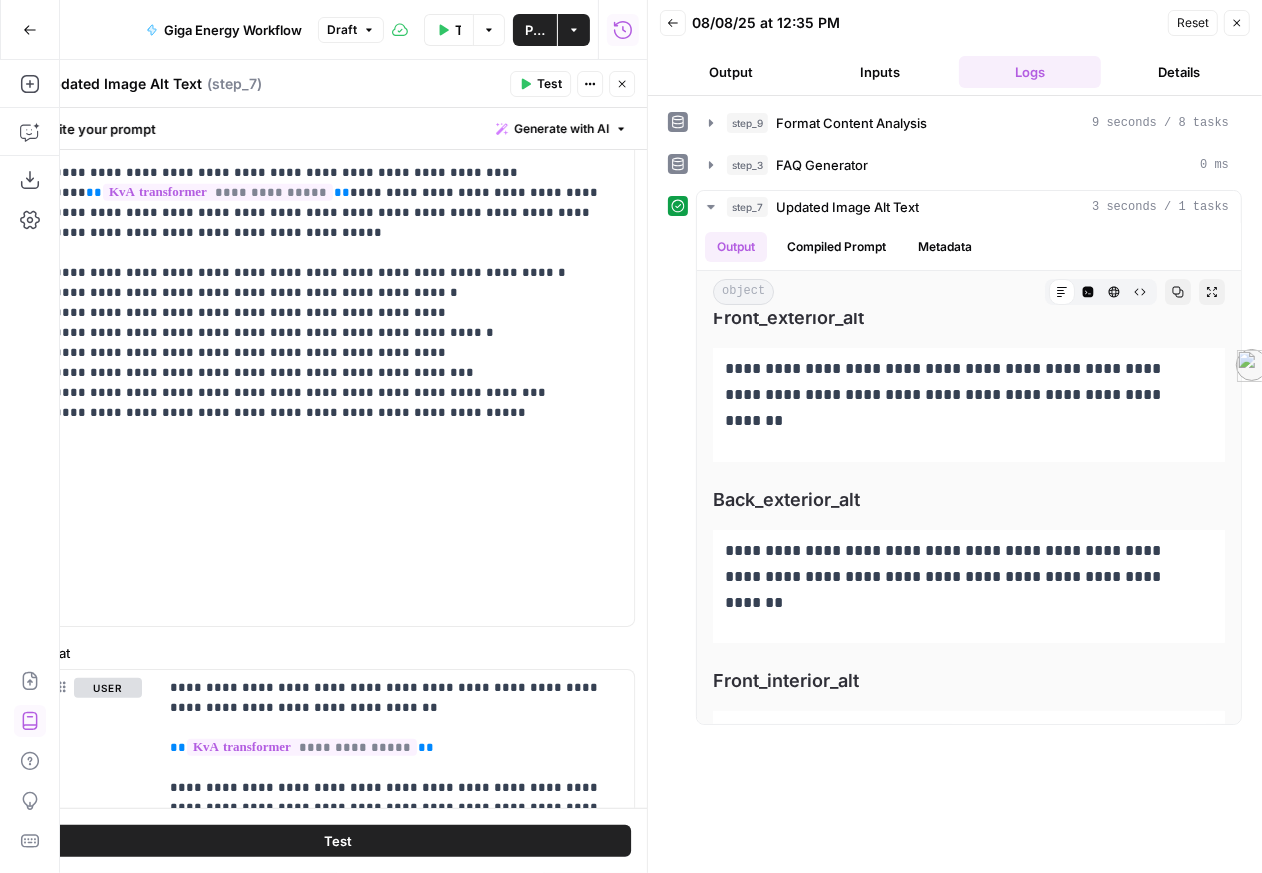 click on "**********" at bounding box center (332, 230) 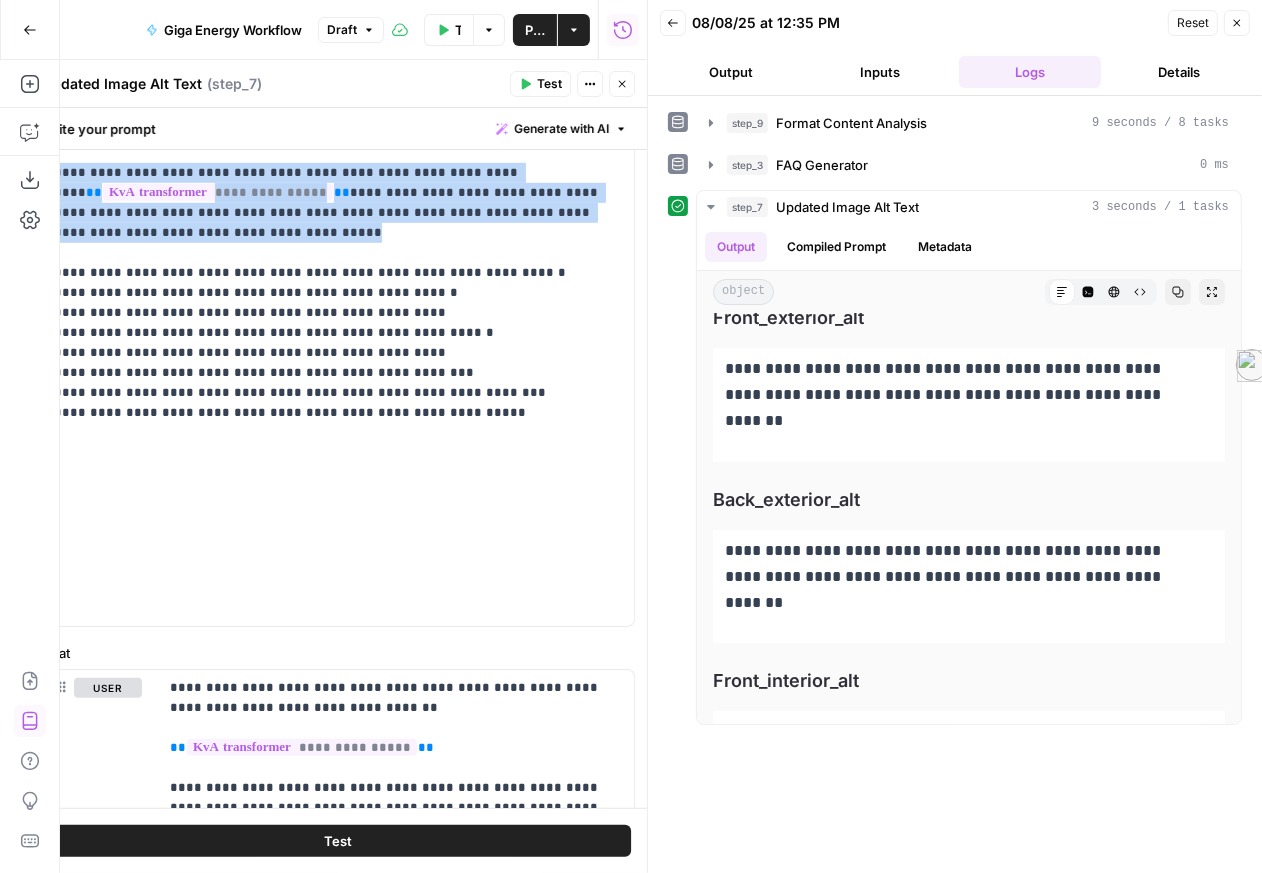 click on "**********" at bounding box center [332, 230] 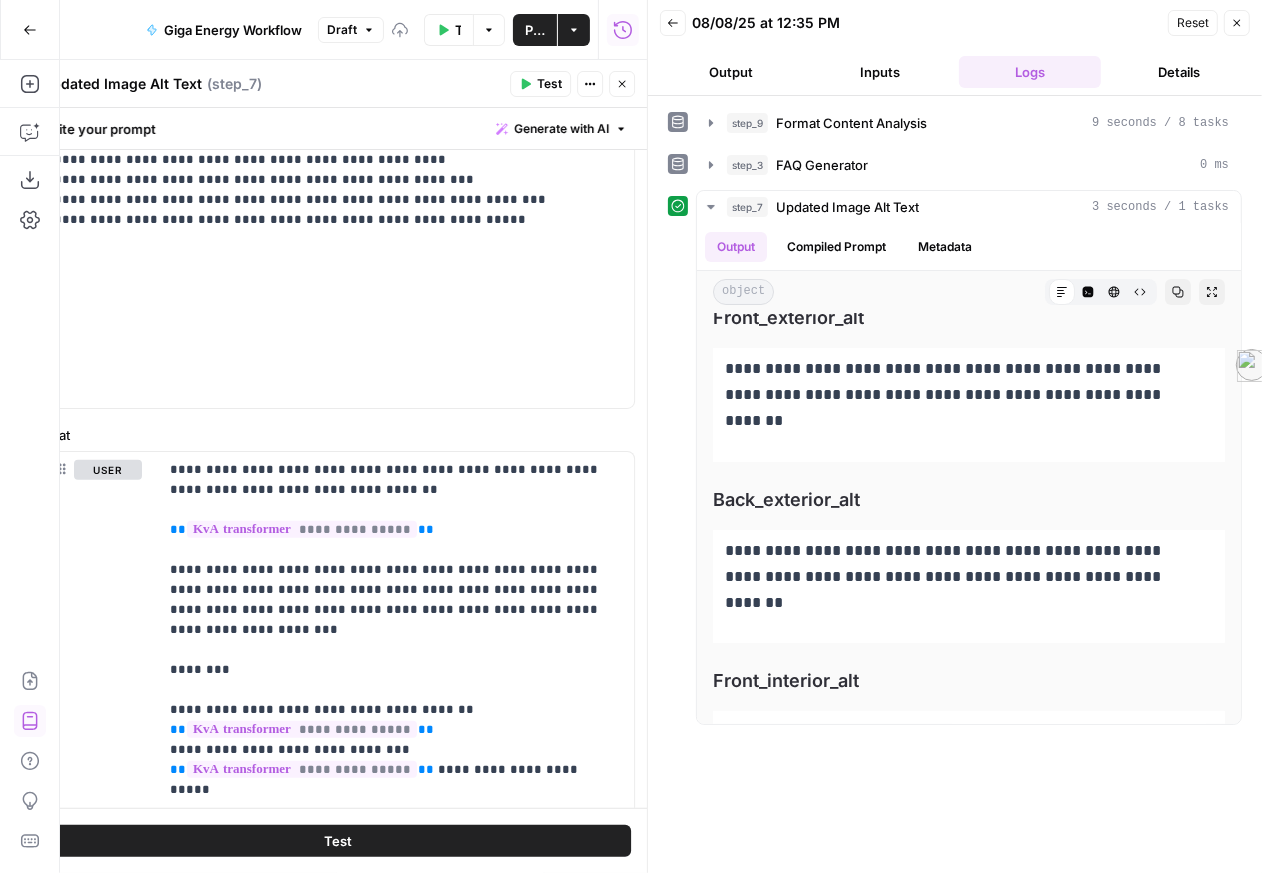 scroll, scrollTop: 1195, scrollLeft: 0, axis: vertical 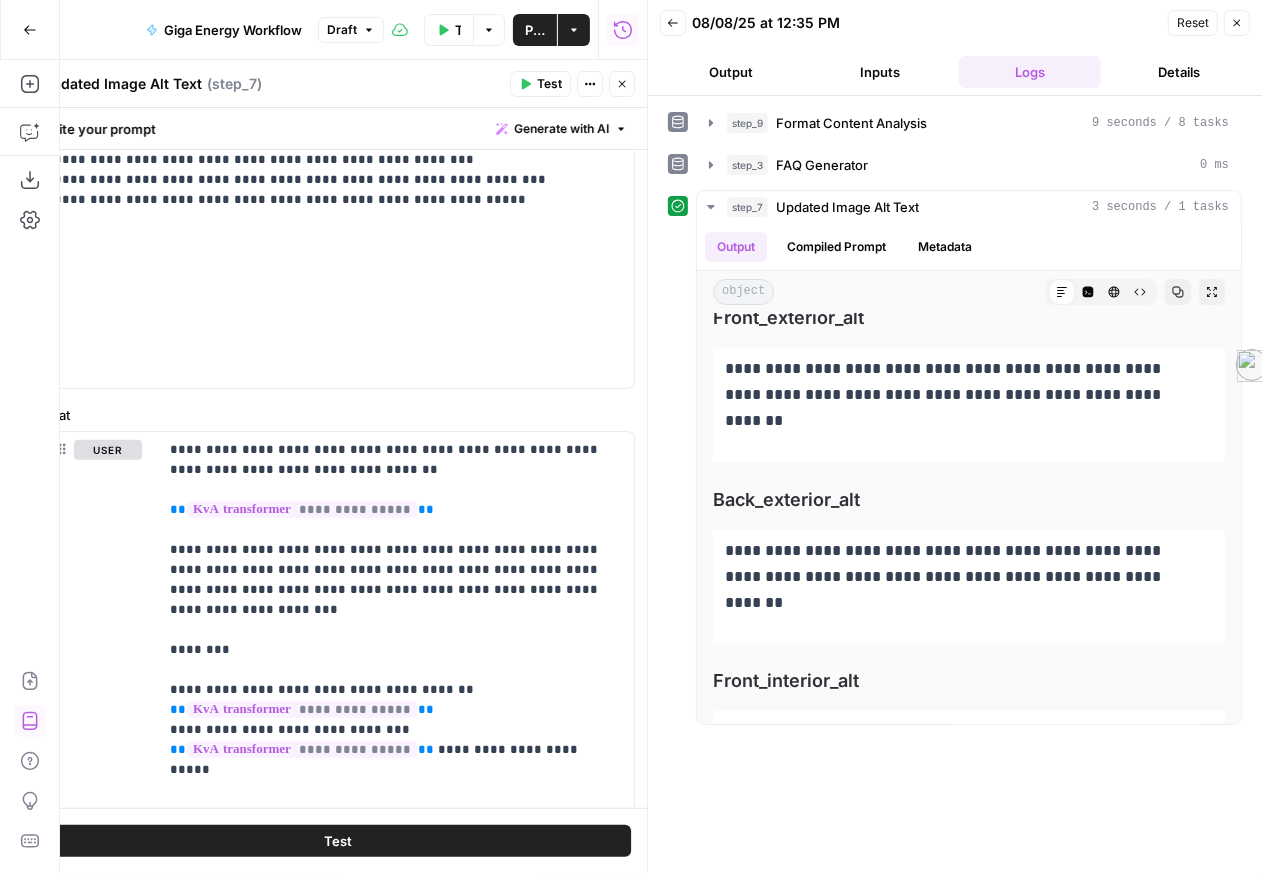 click on "**********" at bounding box center [332, 55] 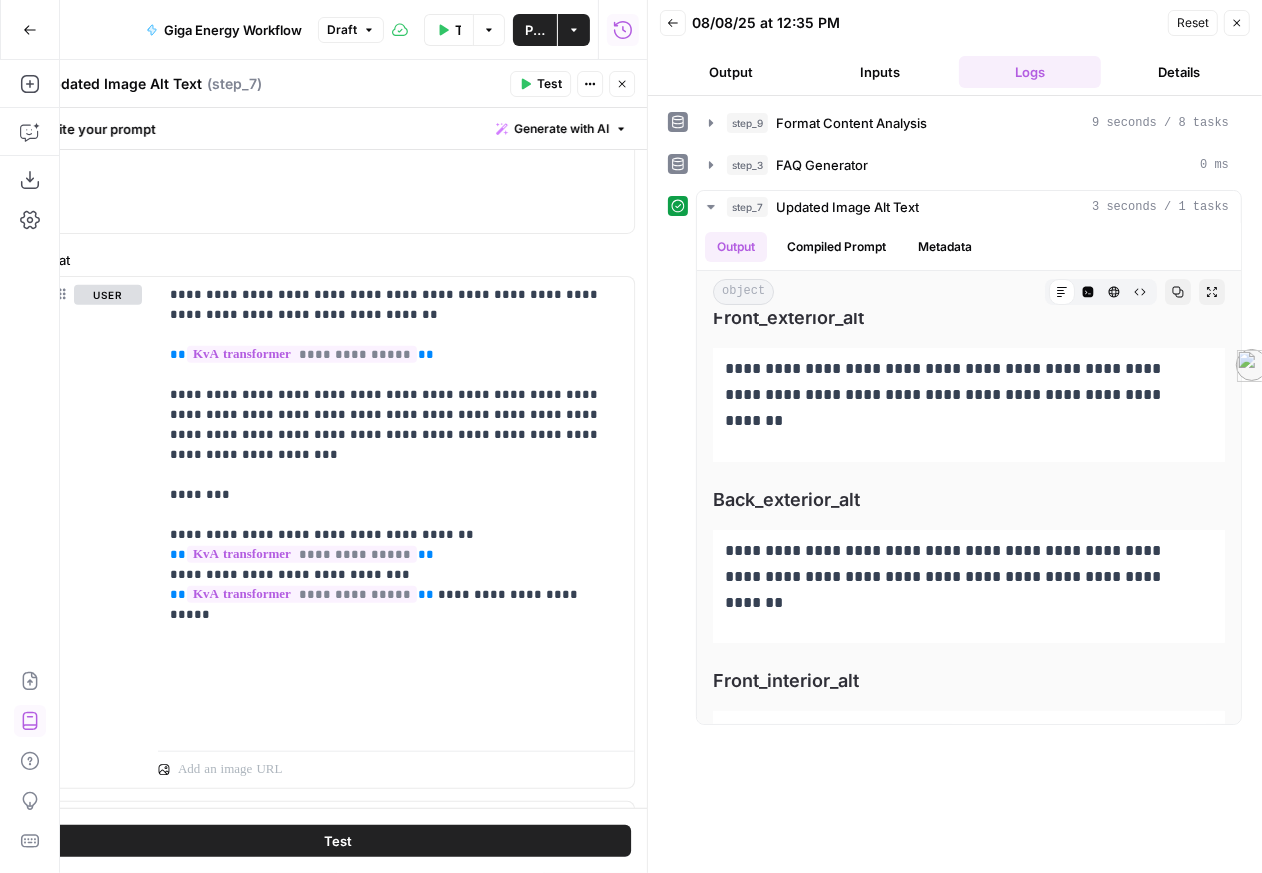 scroll, scrollTop: 1361, scrollLeft: 0, axis: vertical 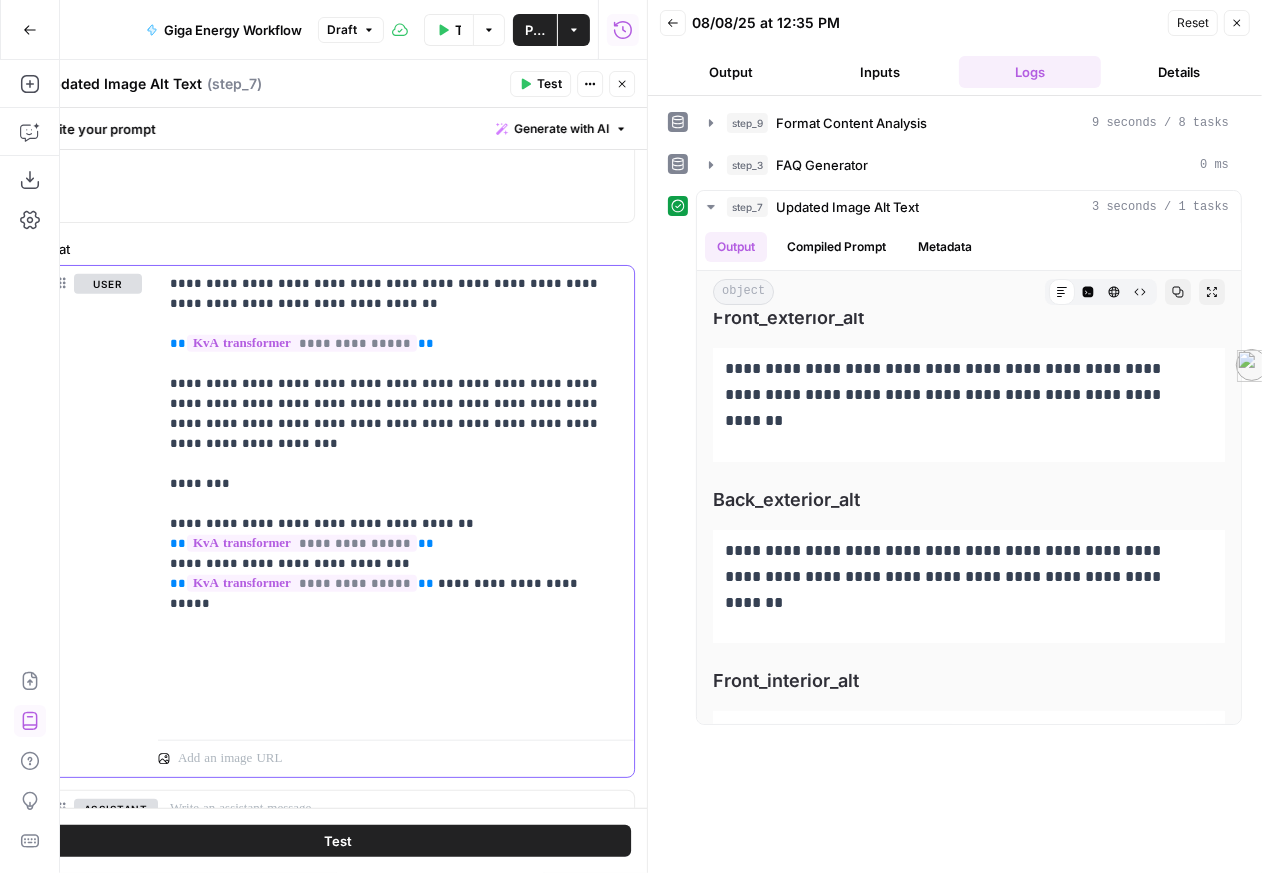 click on "**********" at bounding box center [388, 499] 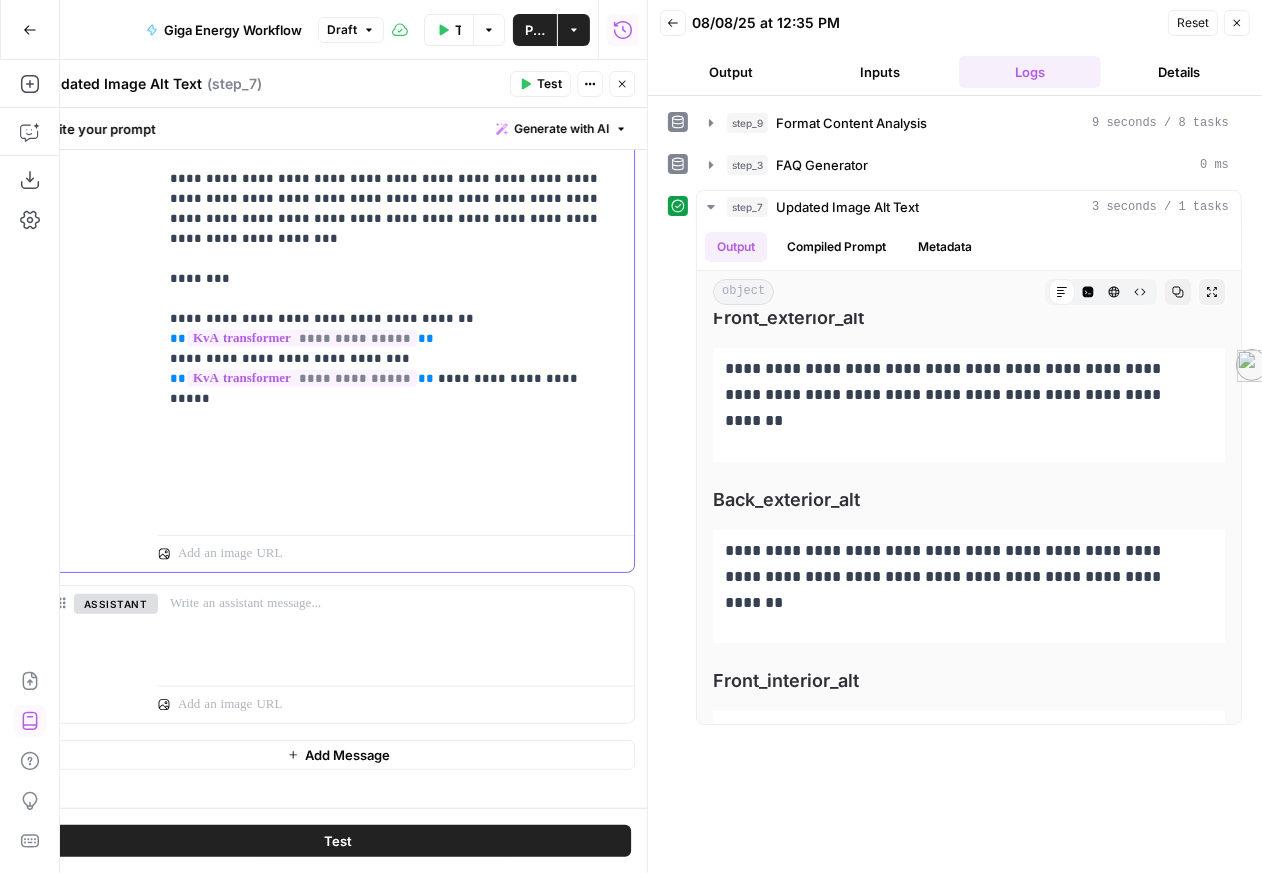 scroll, scrollTop: 1600, scrollLeft: 0, axis: vertical 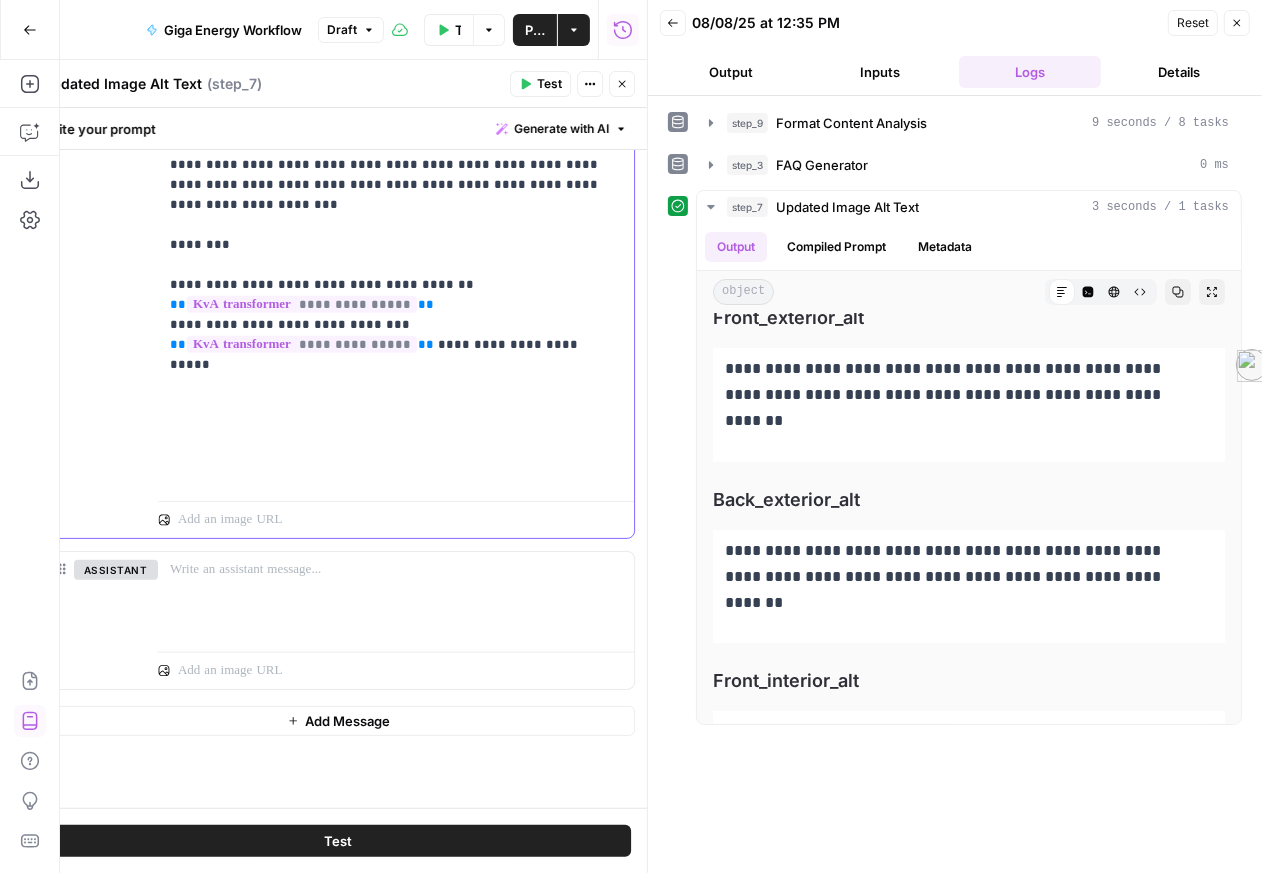 click on "**********" at bounding box center (388, 260) 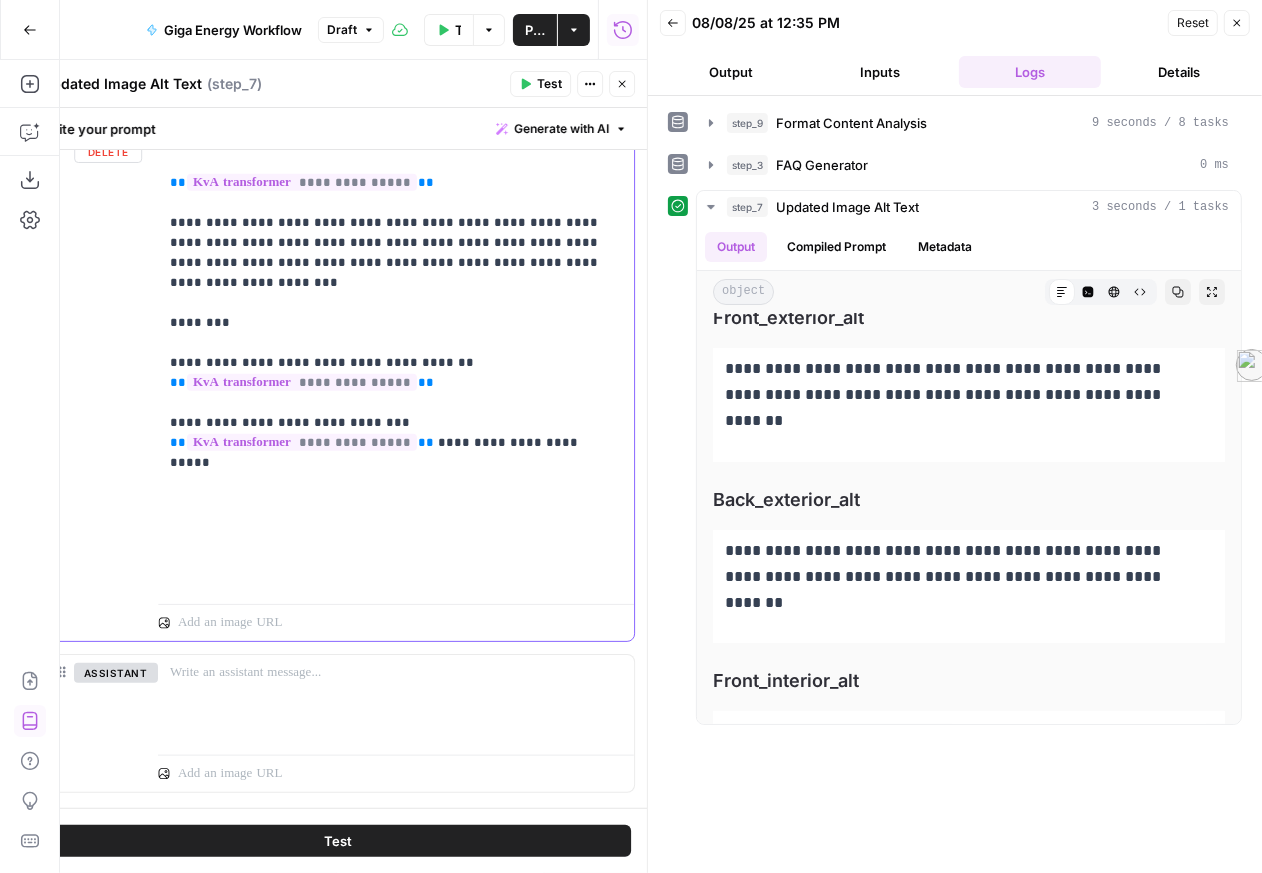 scroll, scrollTop: 1554, scrollLeft: 0, axis: vertical 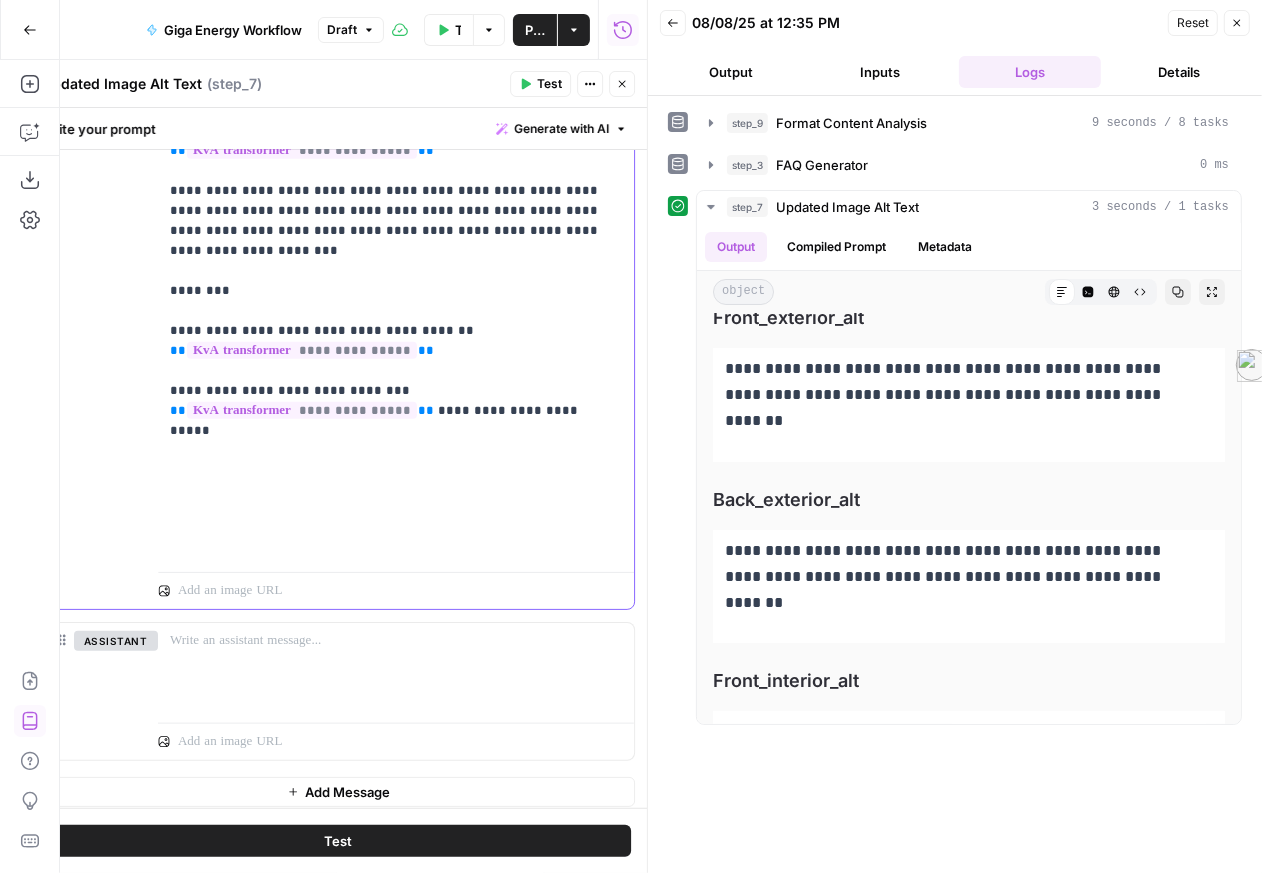 click on "**********" at bounding box center [388, 318] 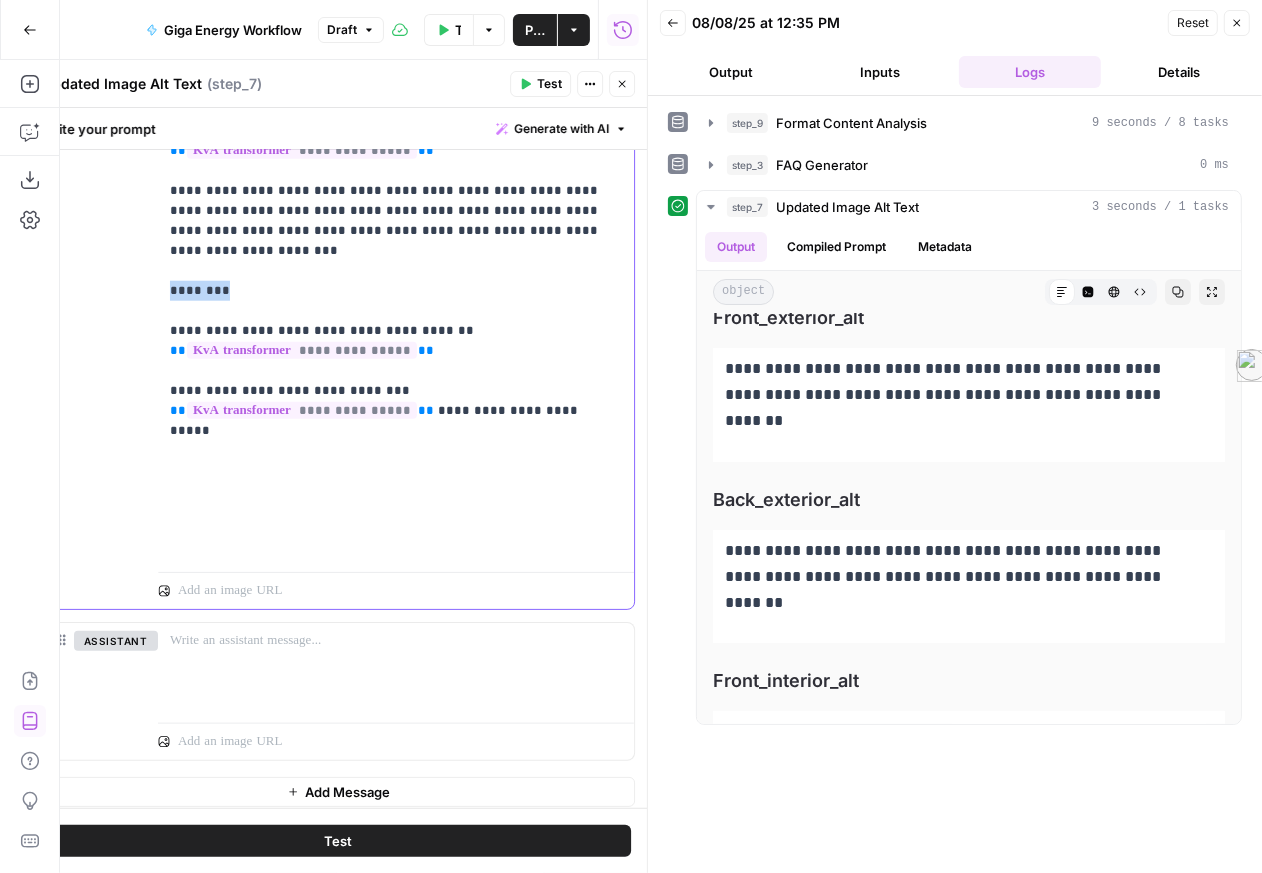 drag, startPoint x: 278, startPoint y: 567, endPoint x: 162, endPoint y: 564, distance: 116.03879 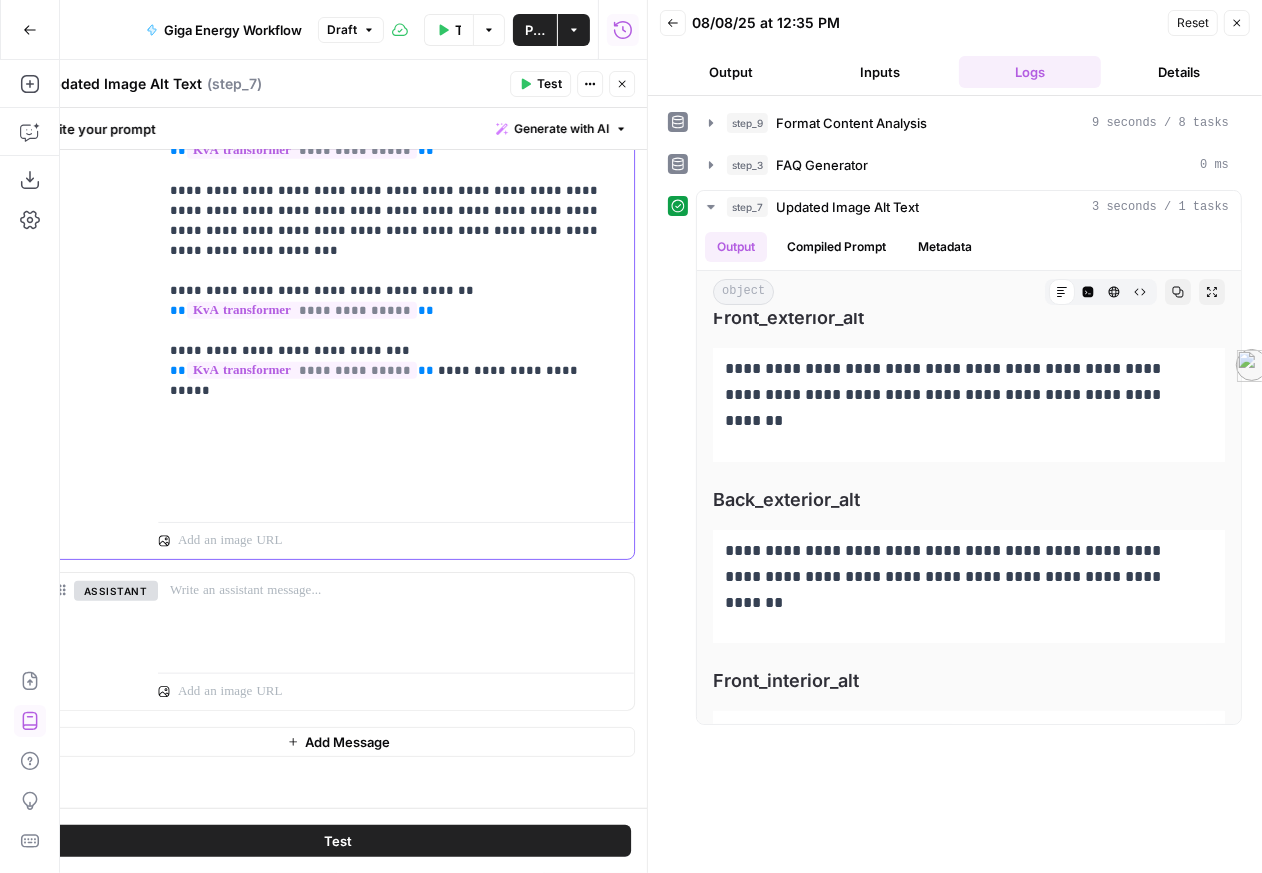 click on "**********" at bounding box center [388, 293] 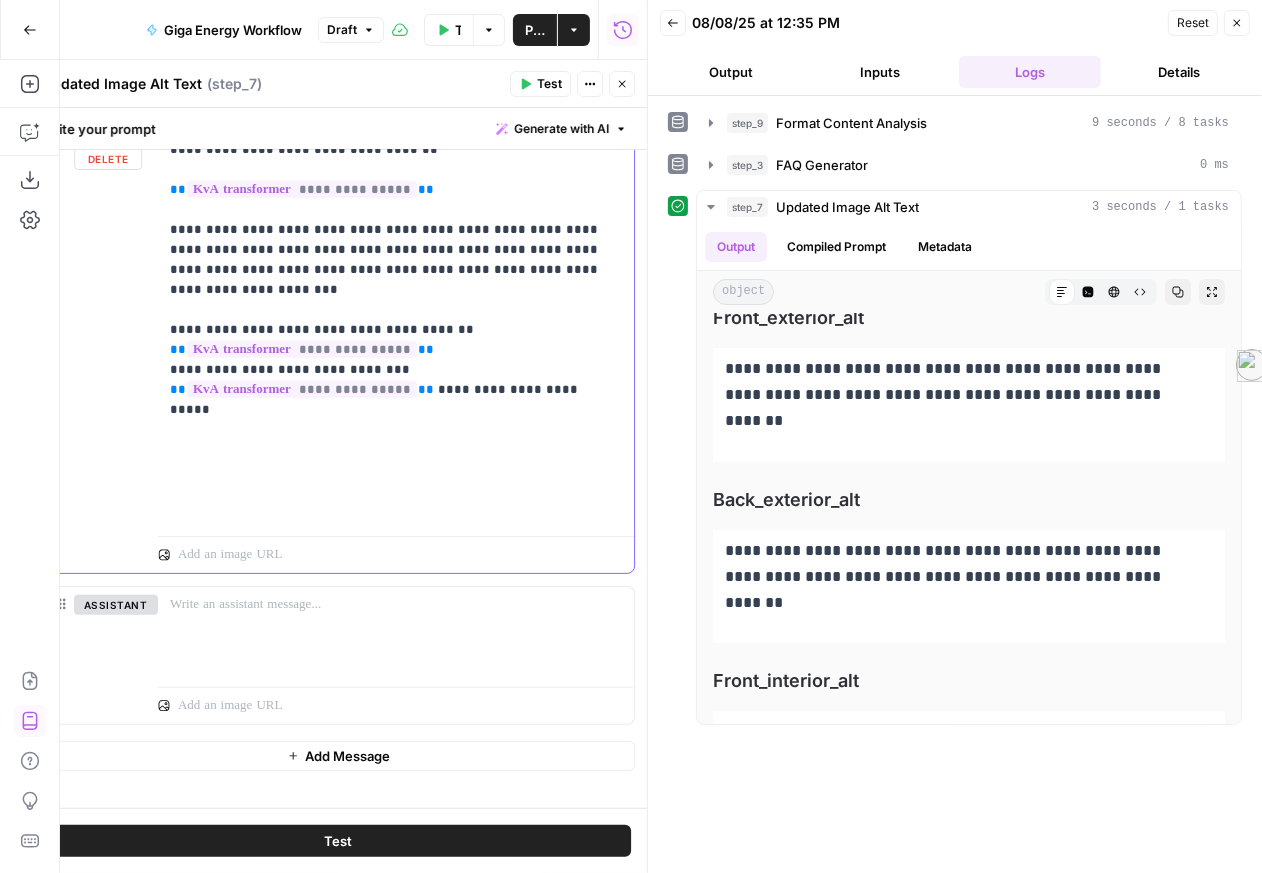 scroll, scrollTop: 1314, scrollLeft: 0, axis: vertical 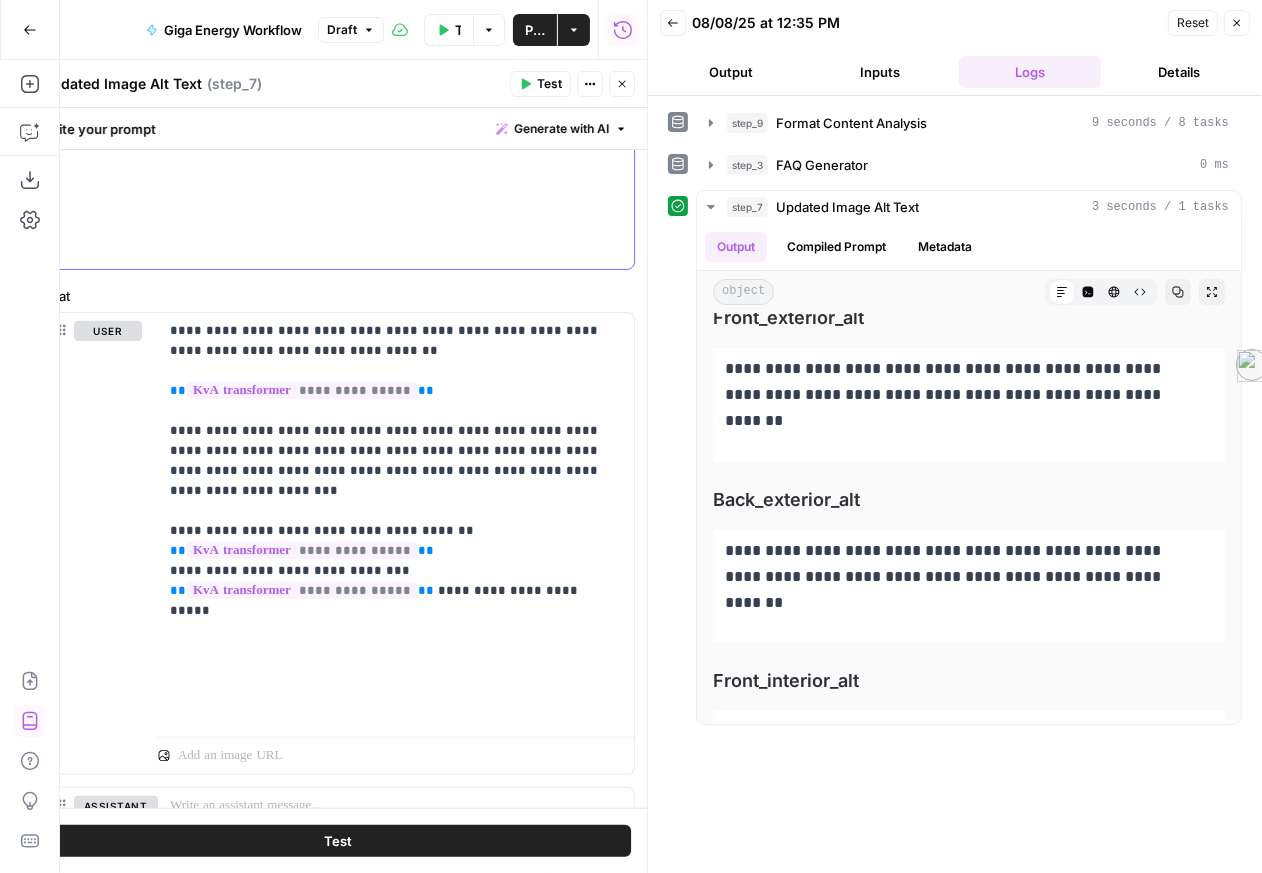 drag, startPoint x: 72, startPoint y: 306, endPoint x: 188, endPoint y: 451, distance: 185.6906 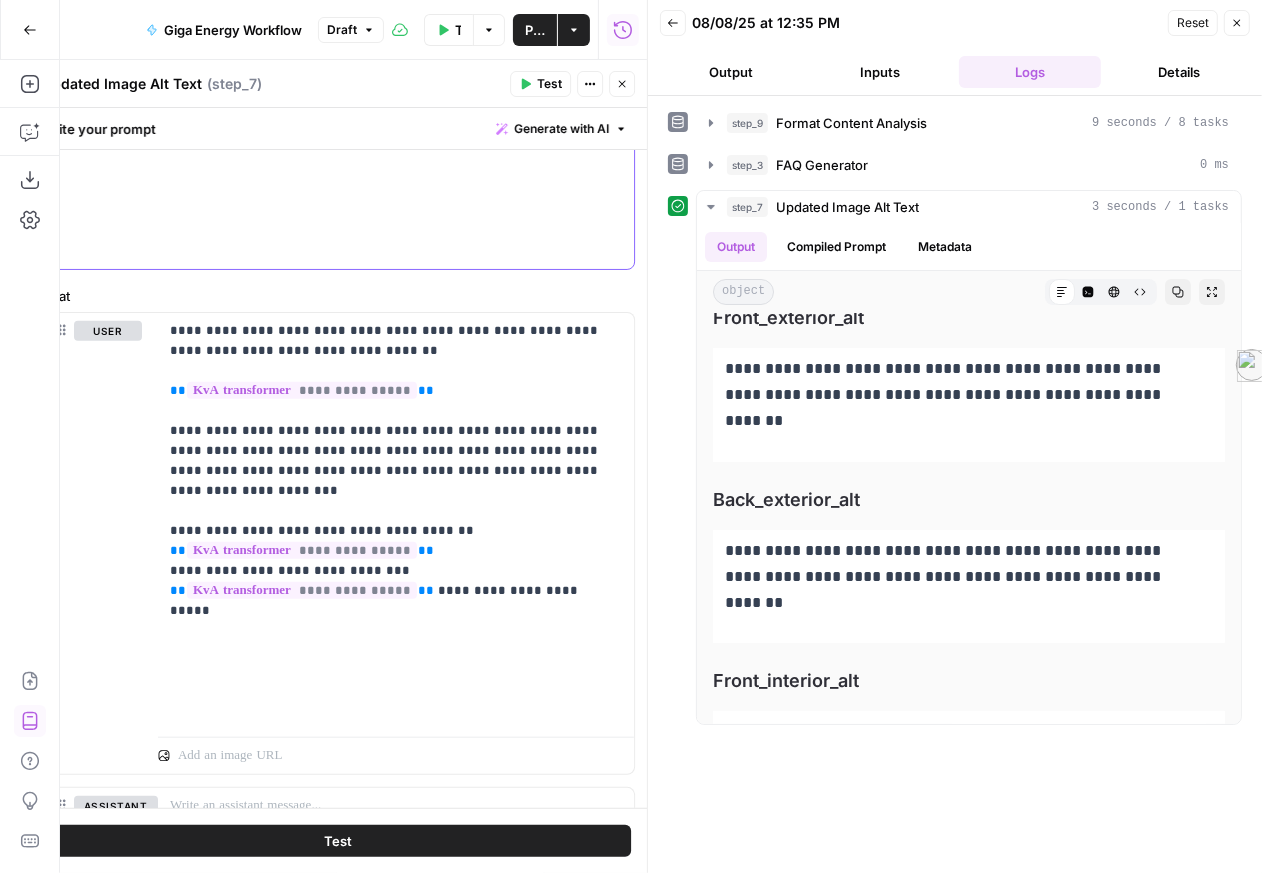 click on "**********" at bounding box center (332, -64) 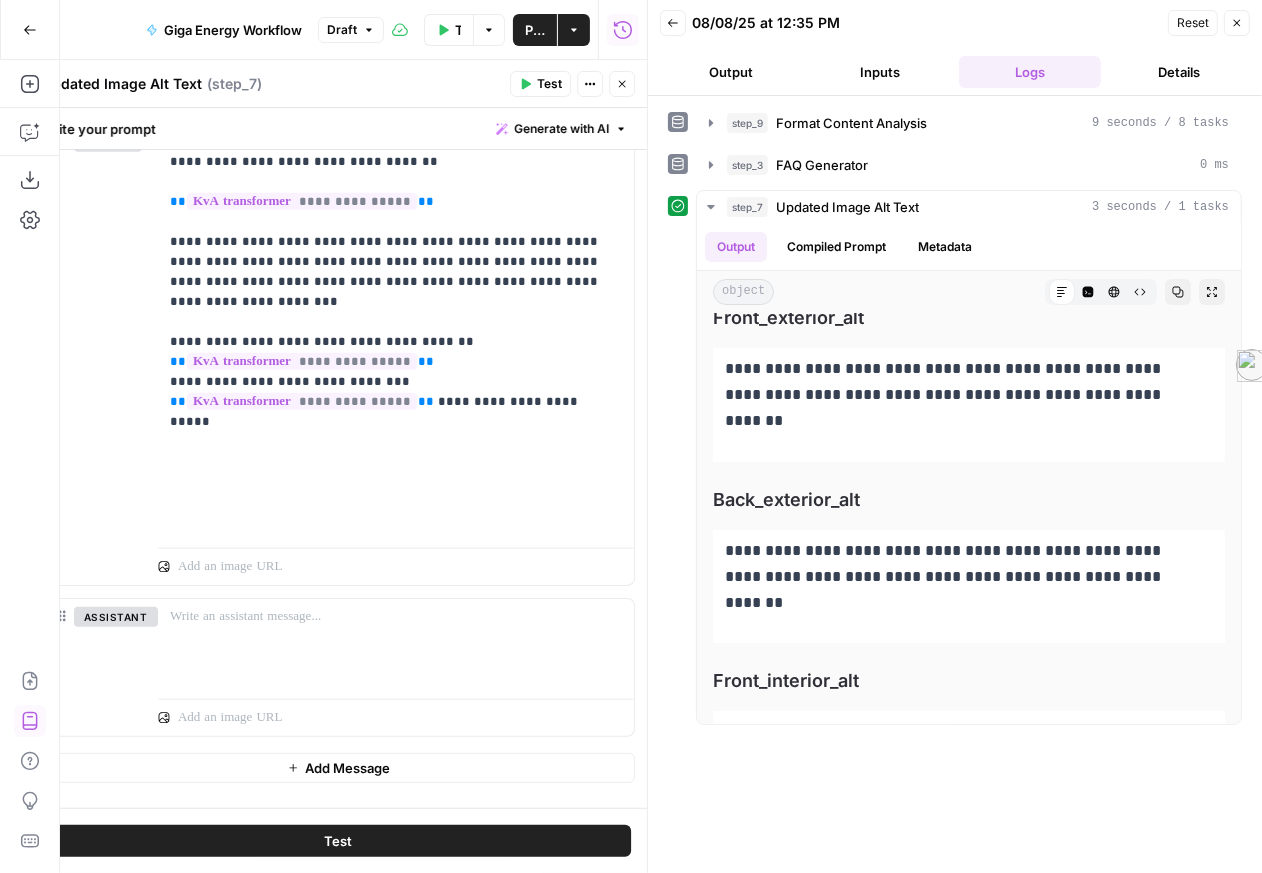 scroll, scrollTop: 1677, scrollLeft: 0, axis: vertical 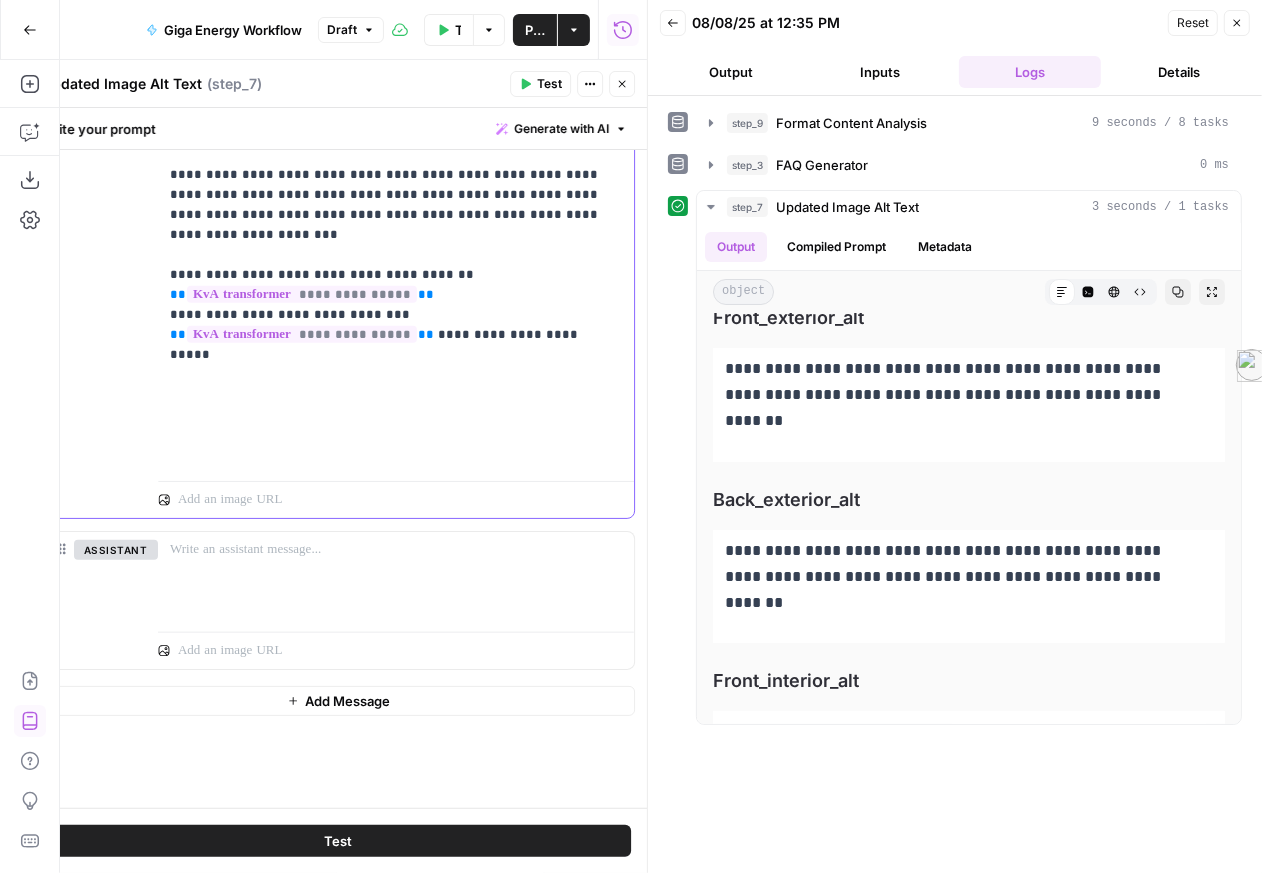 click on "**********" at bounding box center [388, 265] 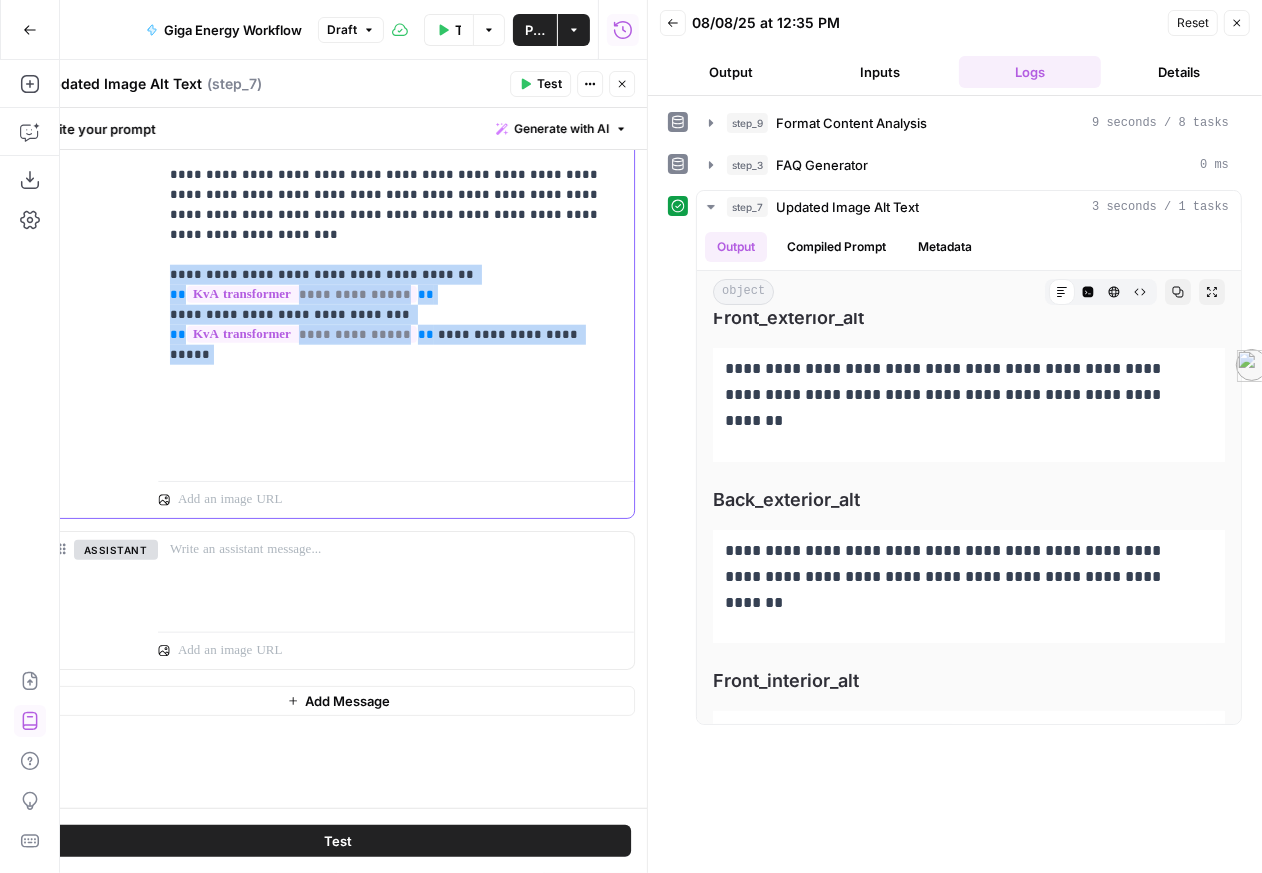 click on "**********" at bounding box center [396, 265] 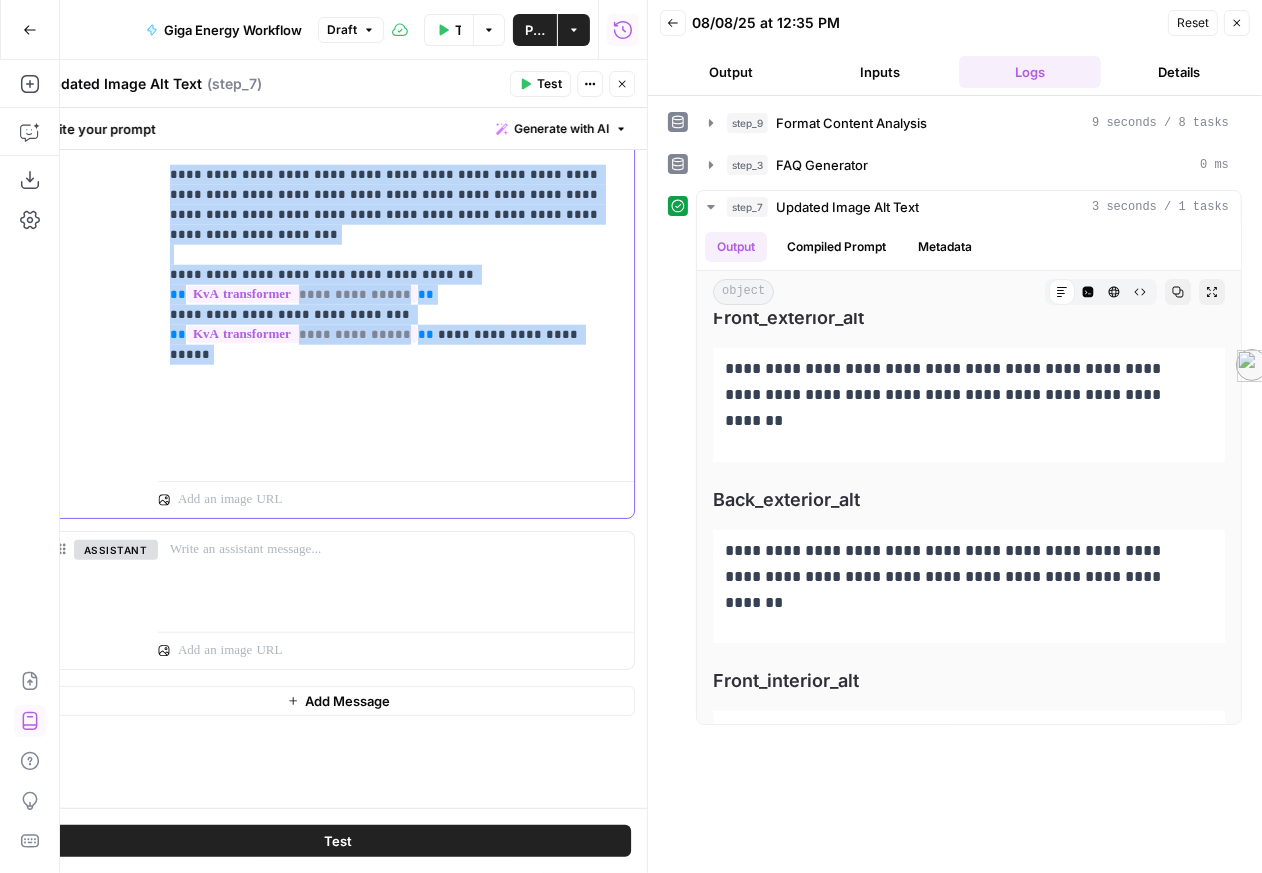click on "**********" at bounding box center [388, 265] 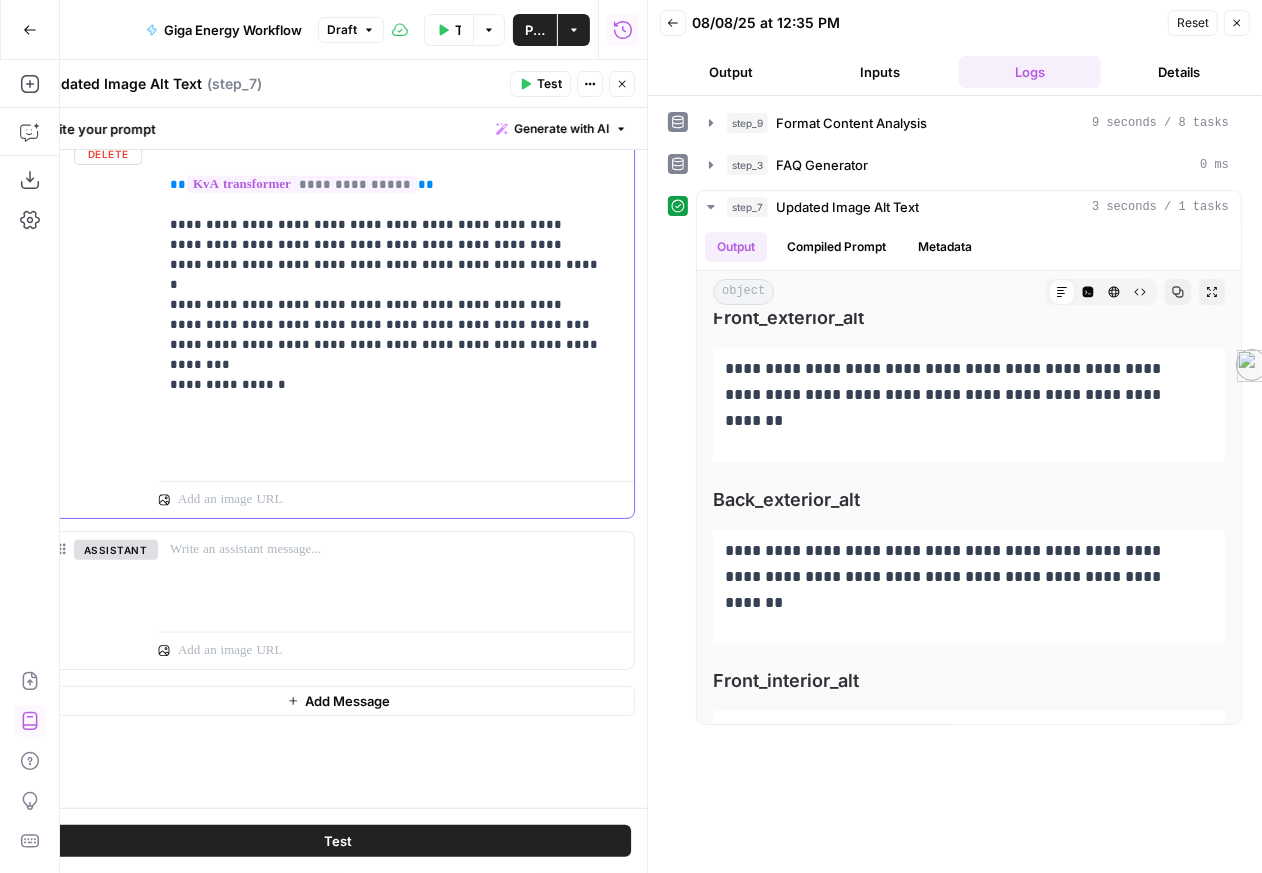 click on "**********" at bounding box center [388, 290] 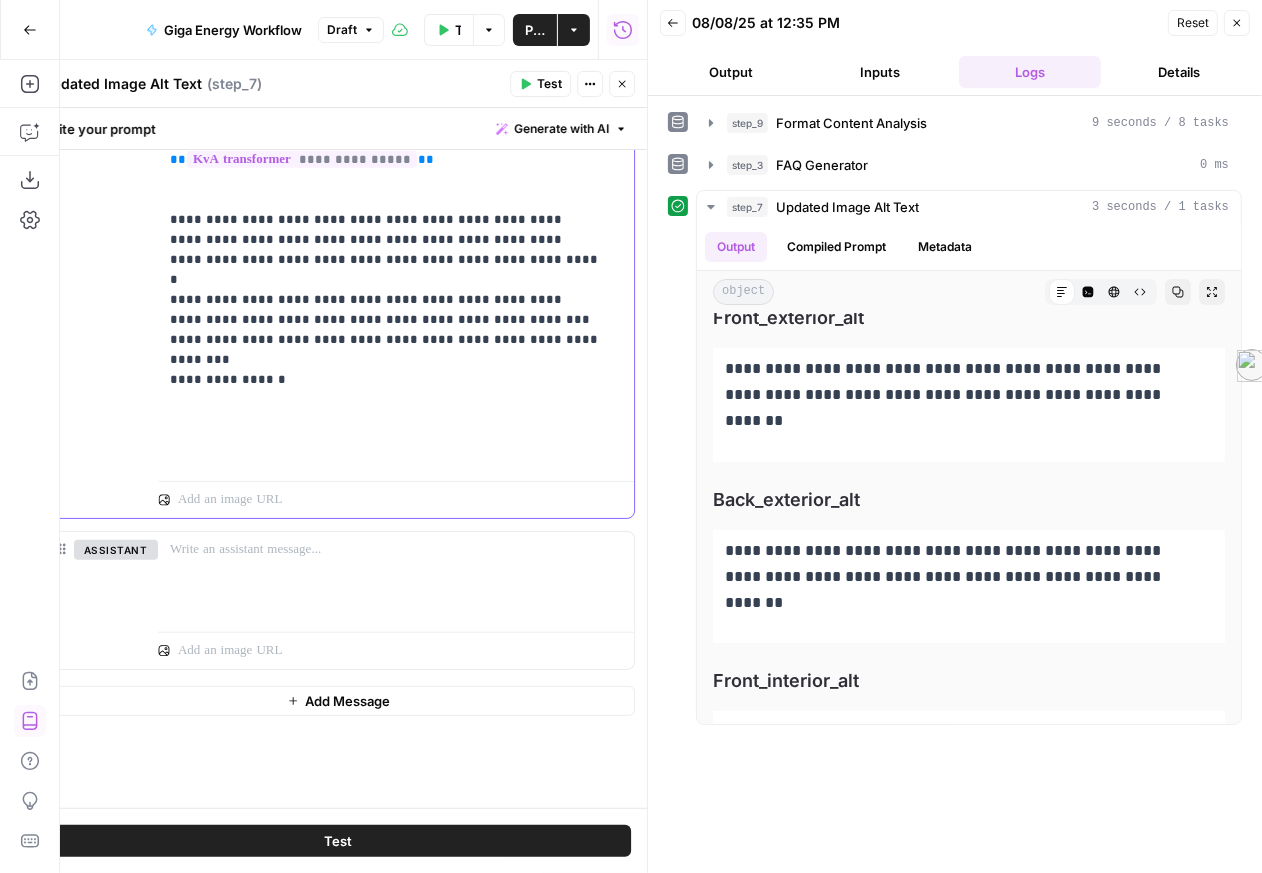 type 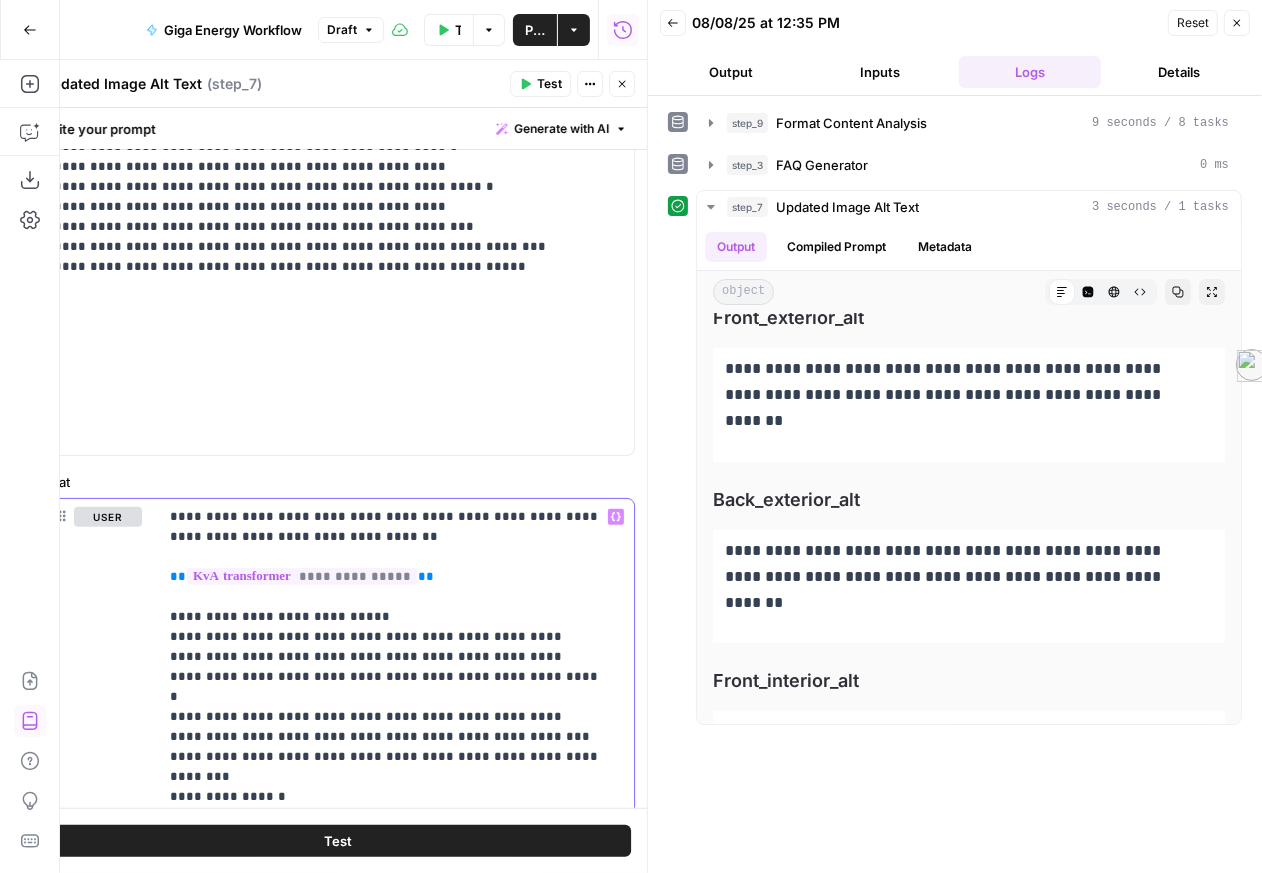 scroll, scrollTop: 1095, scrollLeft: 0, axis: vertical 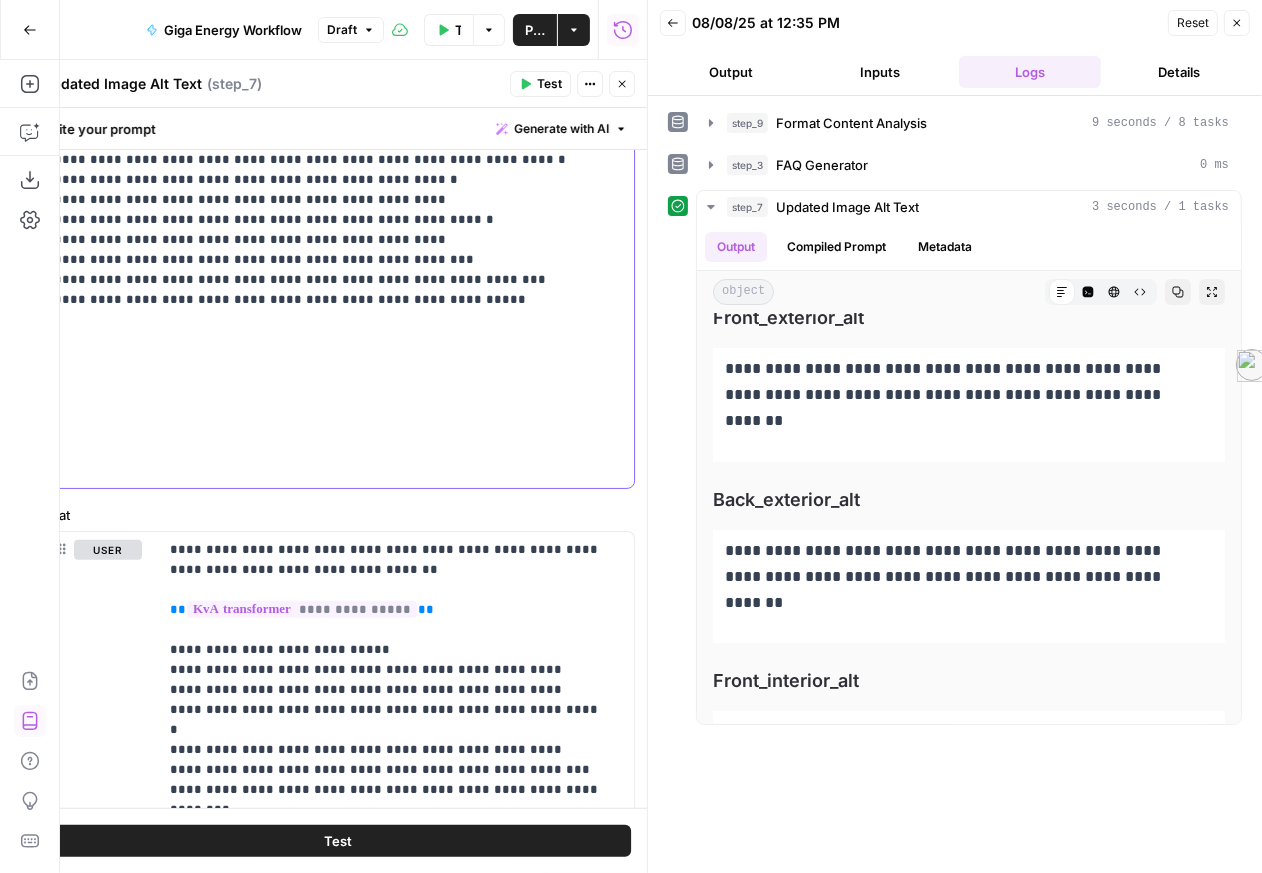 drag, startPoint x: 76, startPoint y: 273, endPoint x: 227, endPoint y: 273, distance: 151 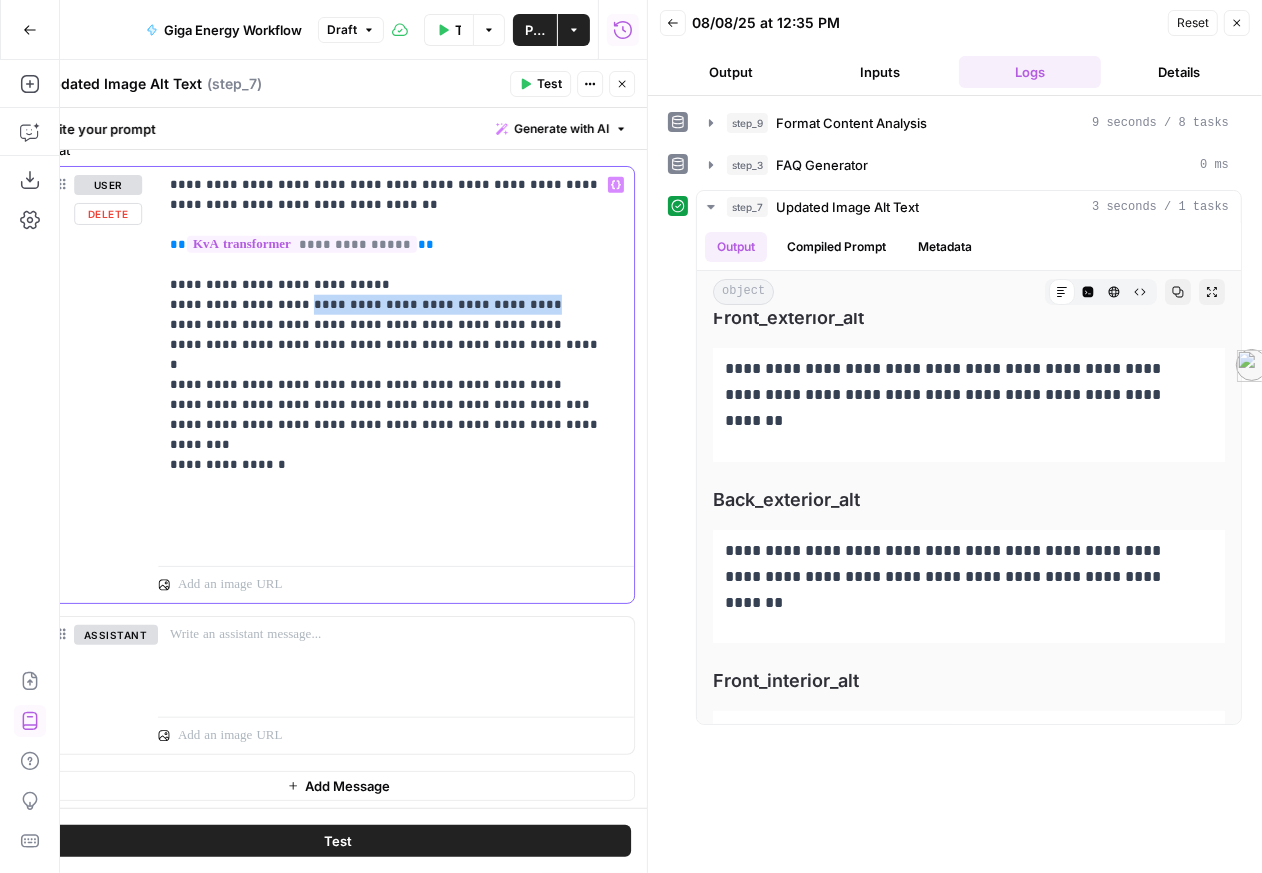 drag, startPoint x: 520, startPoint y: 557, endPoint x: 316, endPoint y: 557, distance: 204 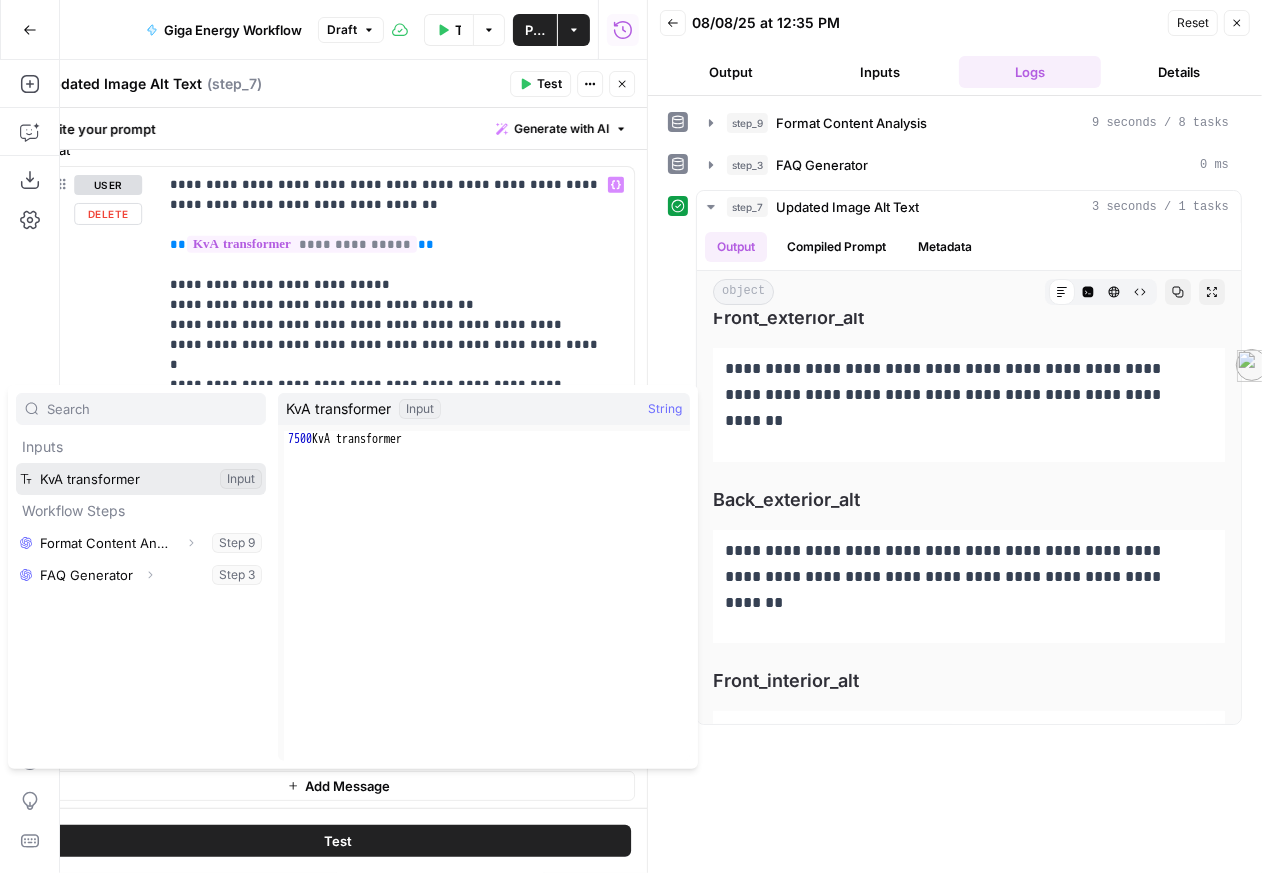 click at bounding box center (141, 479) 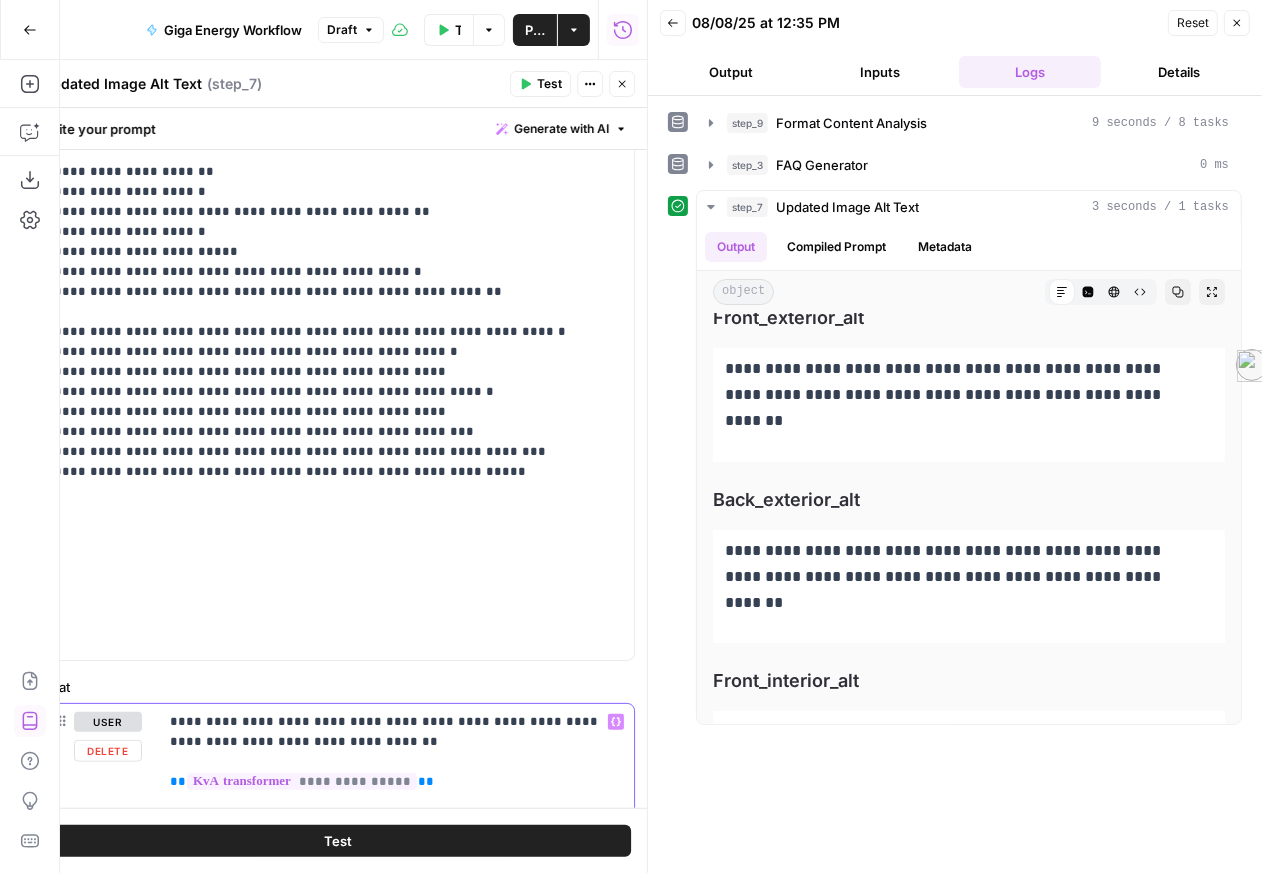 scroll, scrollTop: 902, scrollLeft: 0, axis: vertical 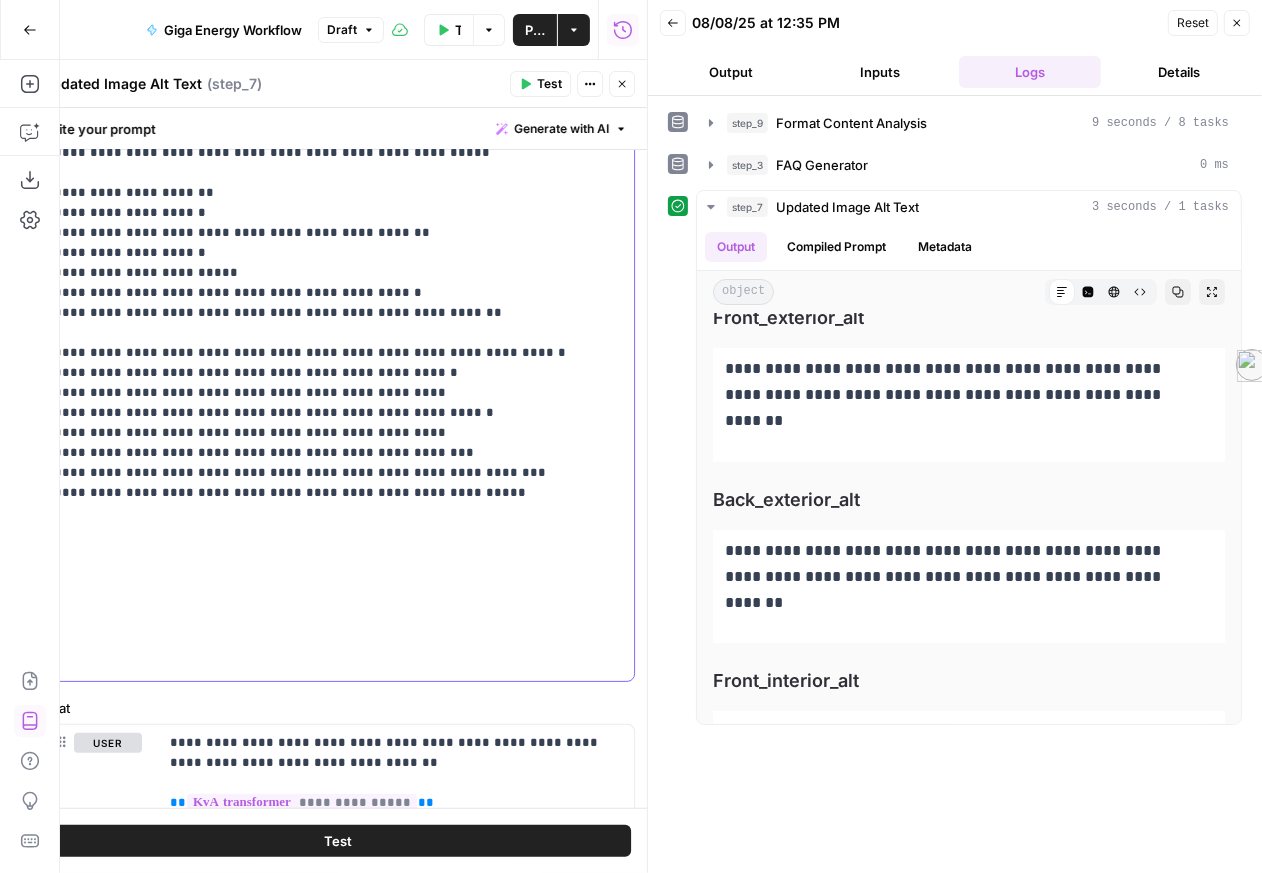 click on "**********" at bounding box center (332, 348) 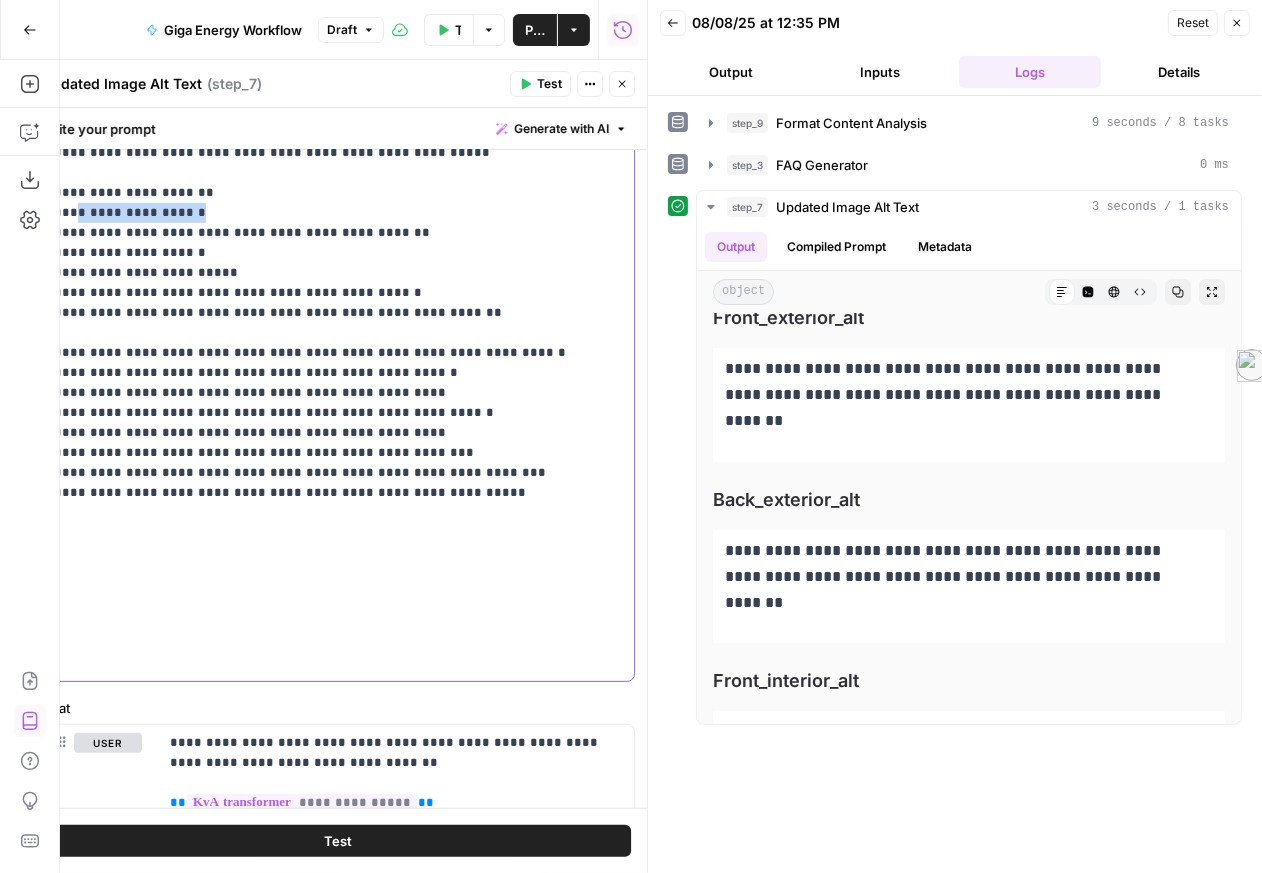 drag, startPoint x: 242, startPoint y: 494, endPoint x: 83, endPoint y: 493, distance: 159.00314 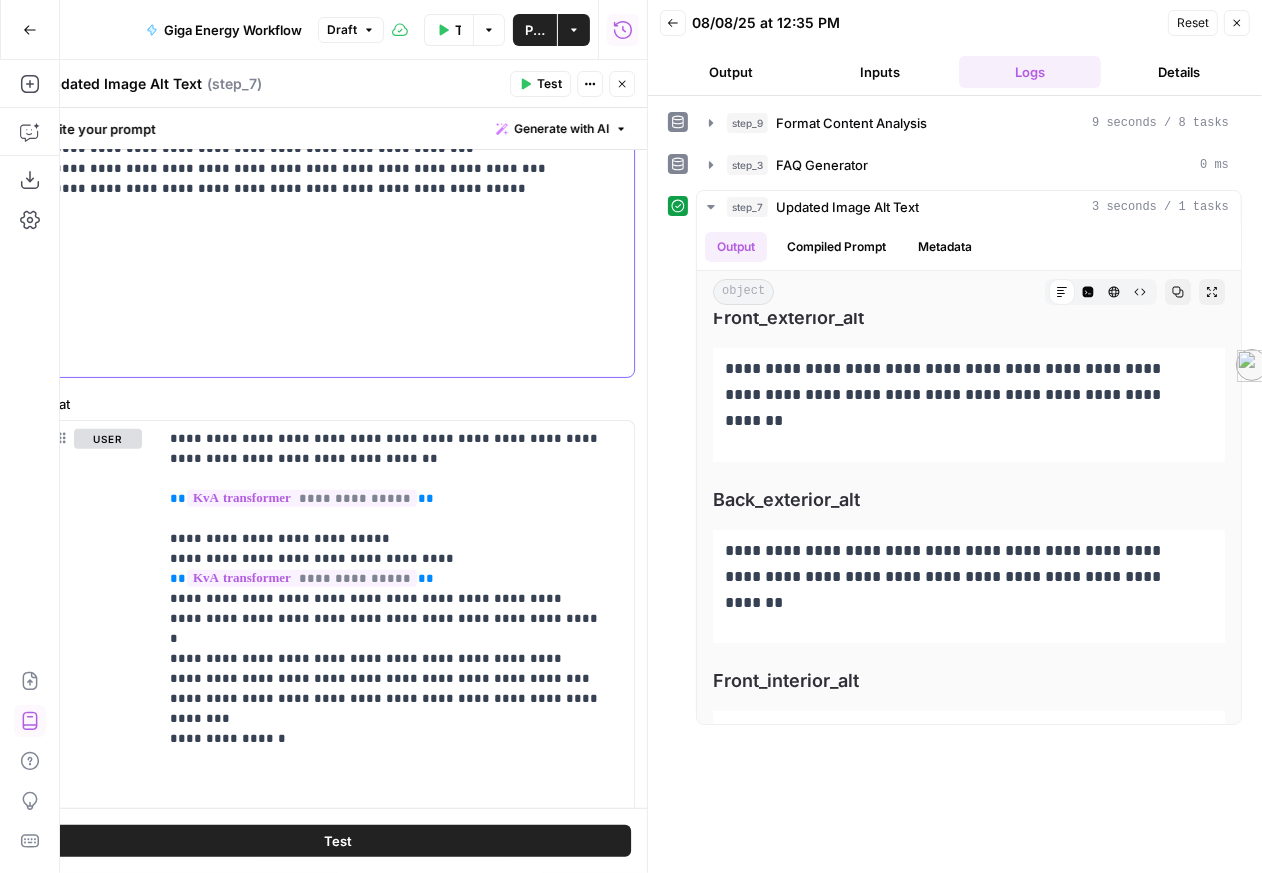 scroll, scrollTop: 1557, scrollLeft: 0, axis: vertical 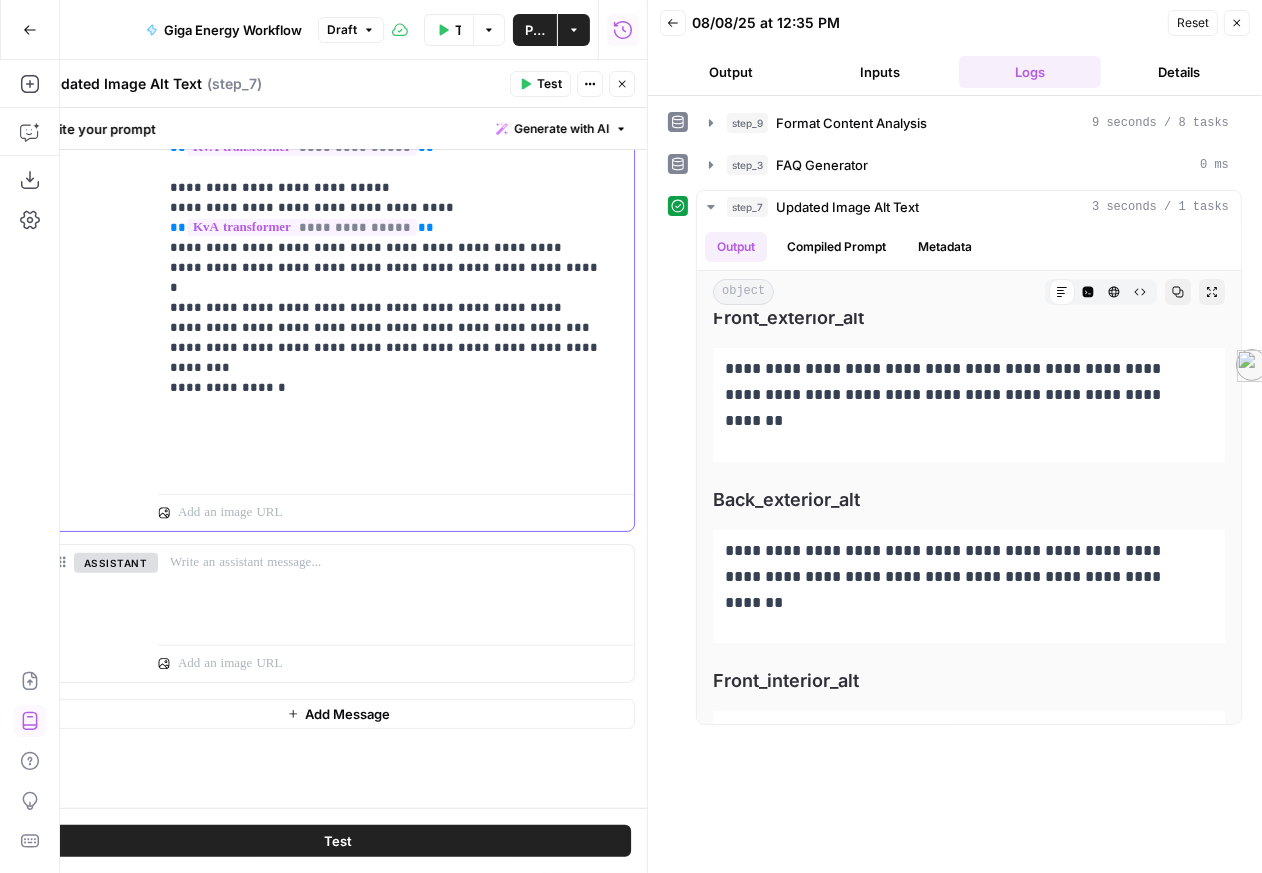 click on "**********" at bounding box center [388, 278] 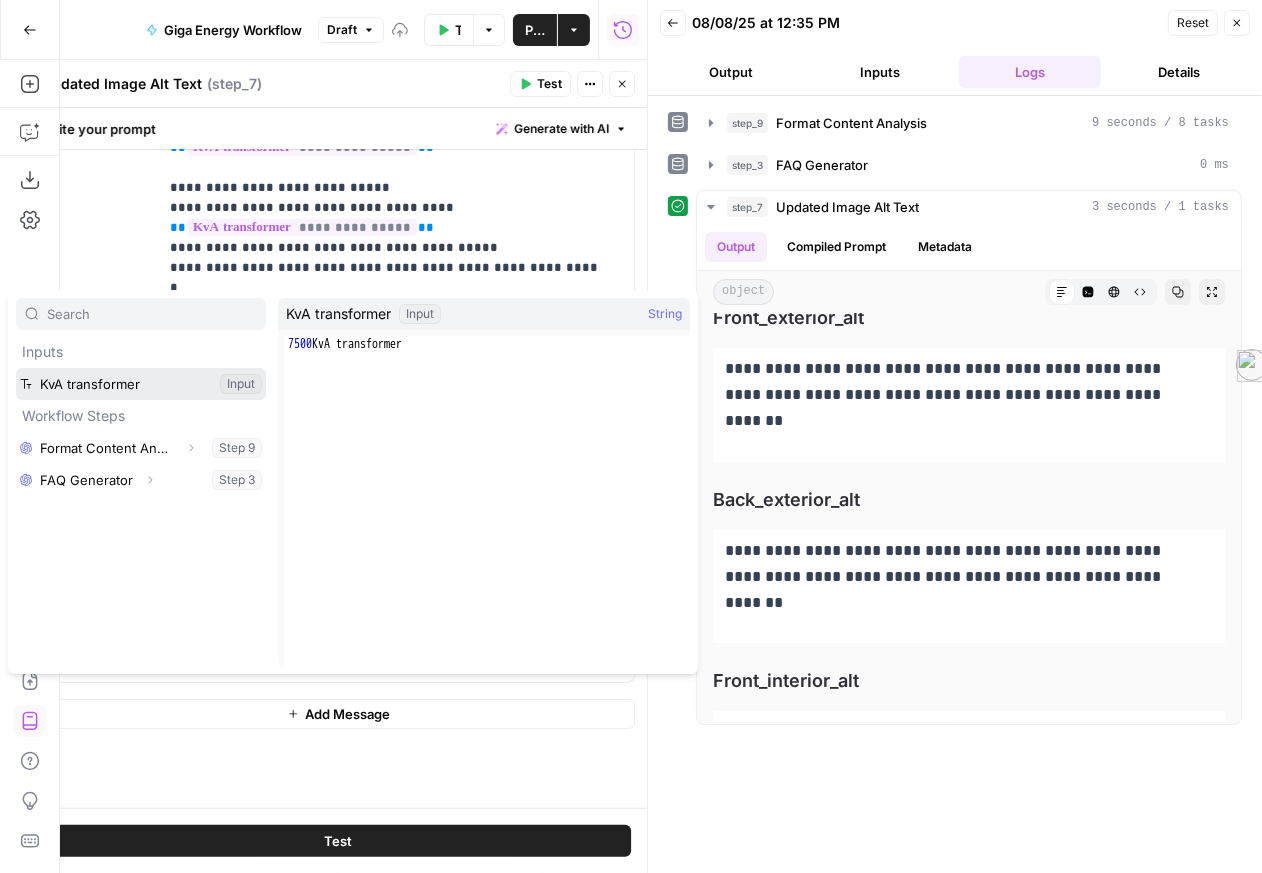 click at bounding box center (141, 384) 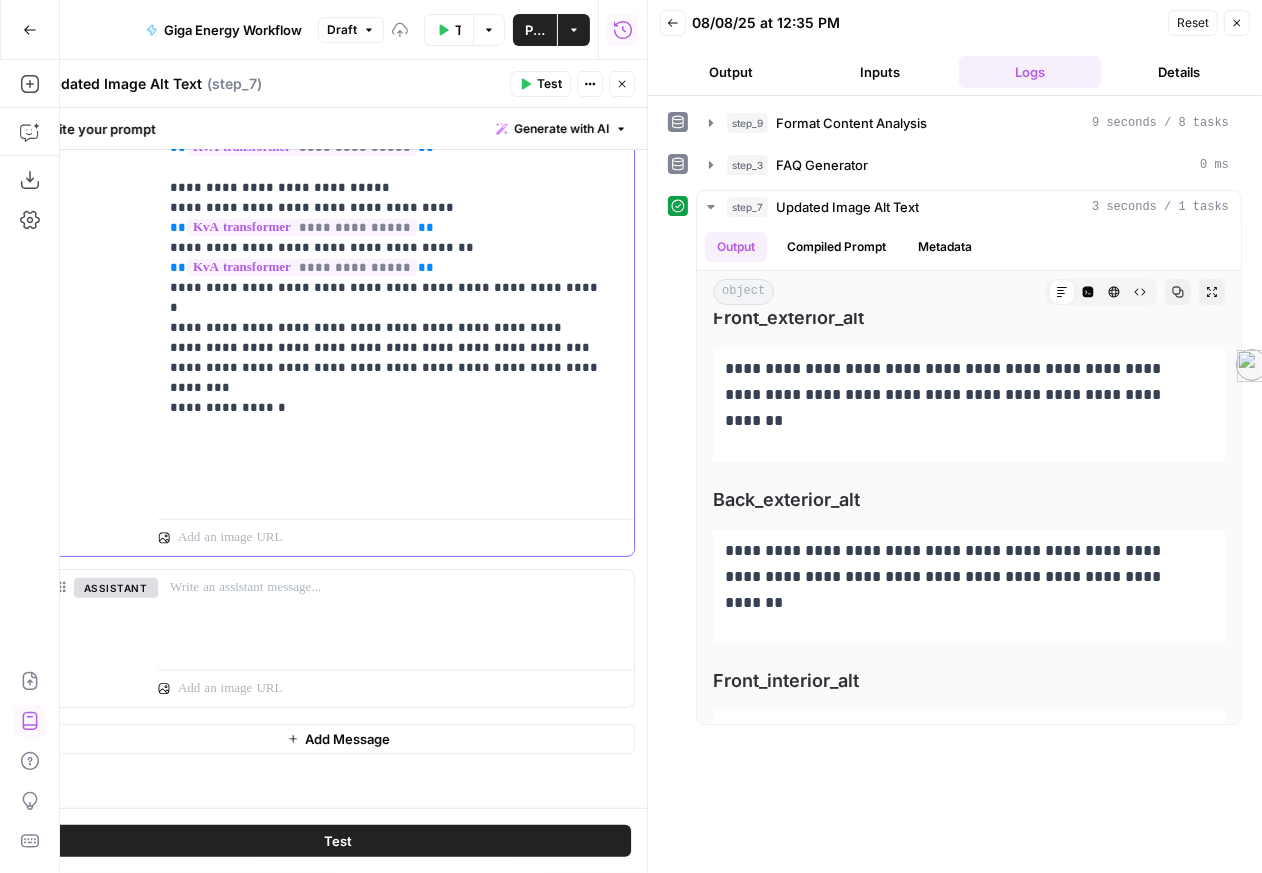 click on "**********" at bounding box center [388, 290] 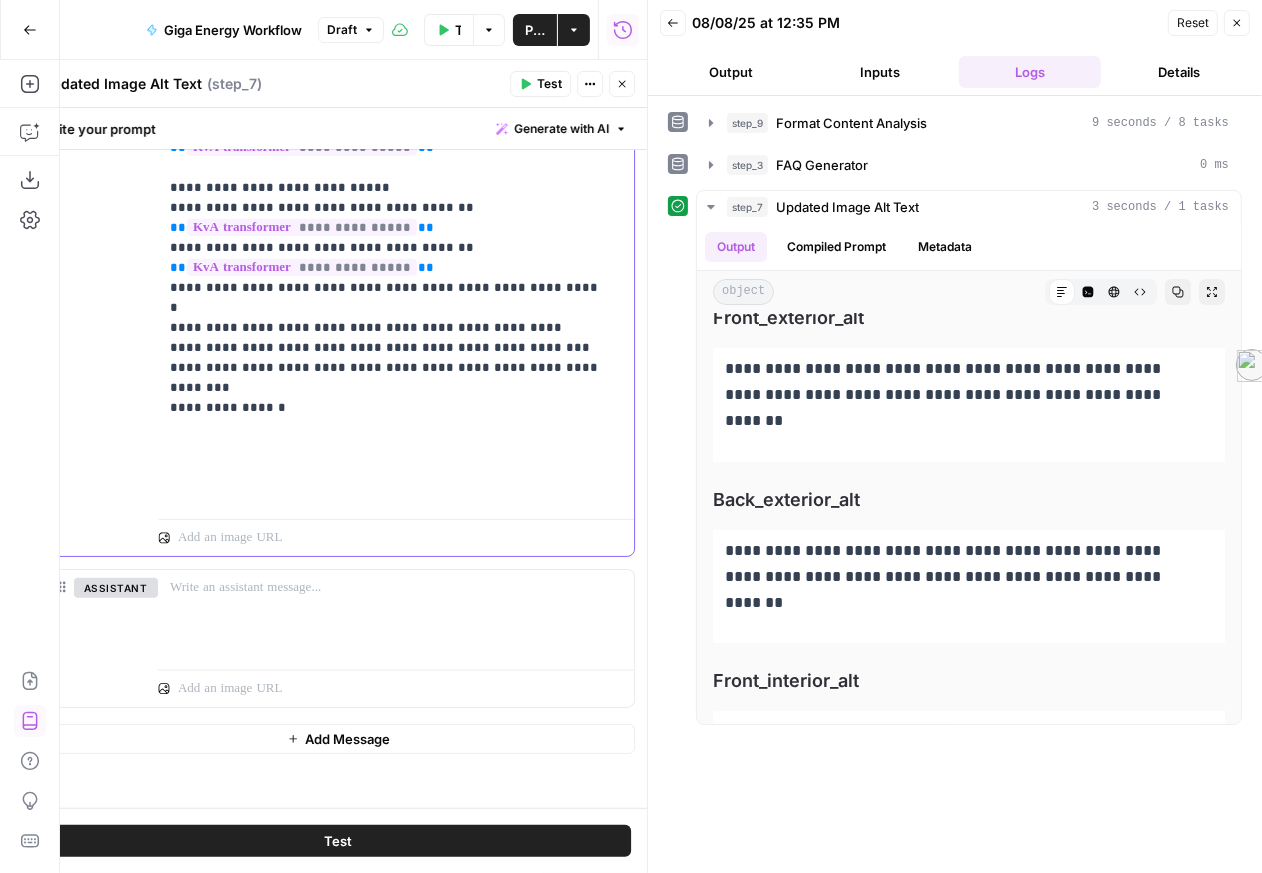 click on "**********" at bounding box center (388, 290) 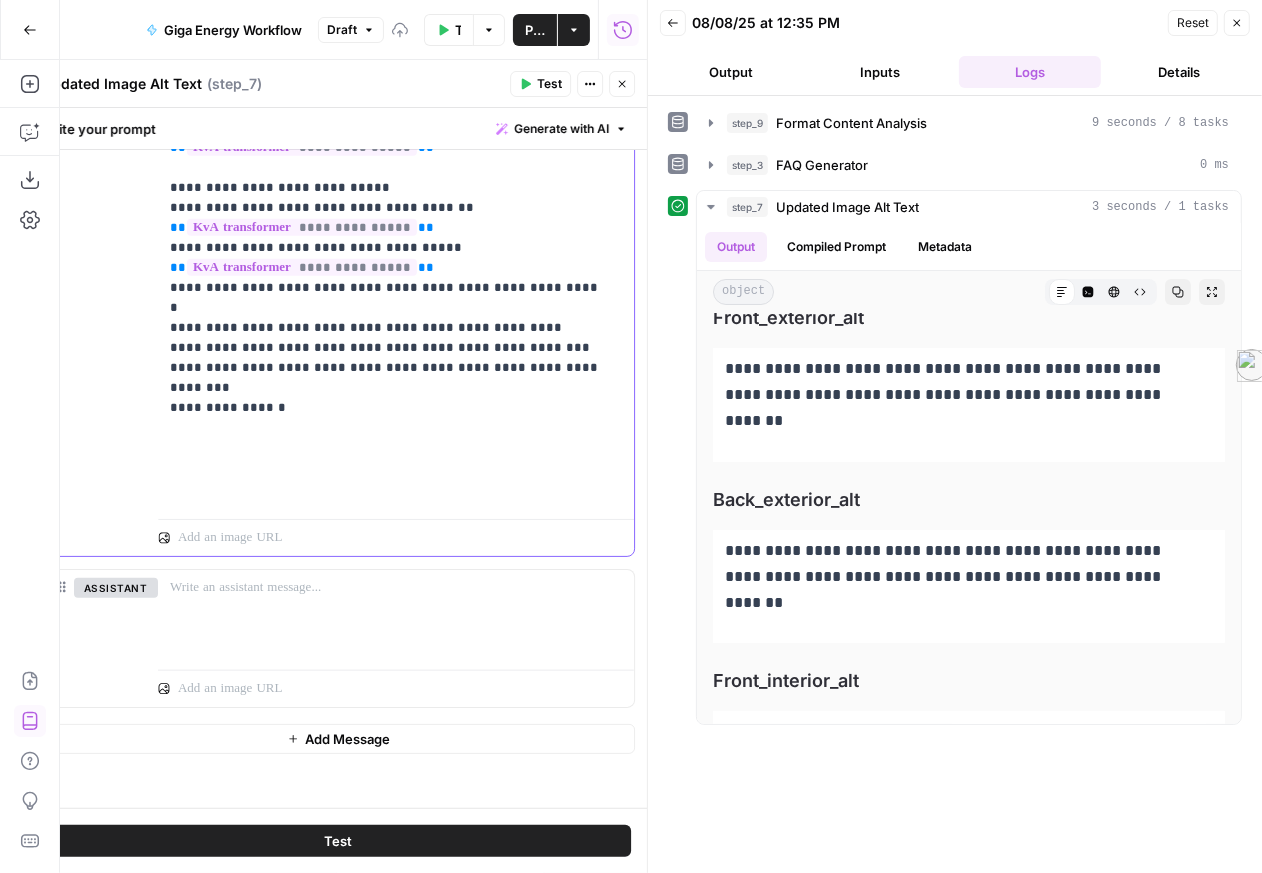 click on "**********" at bounding box center (388, 290) 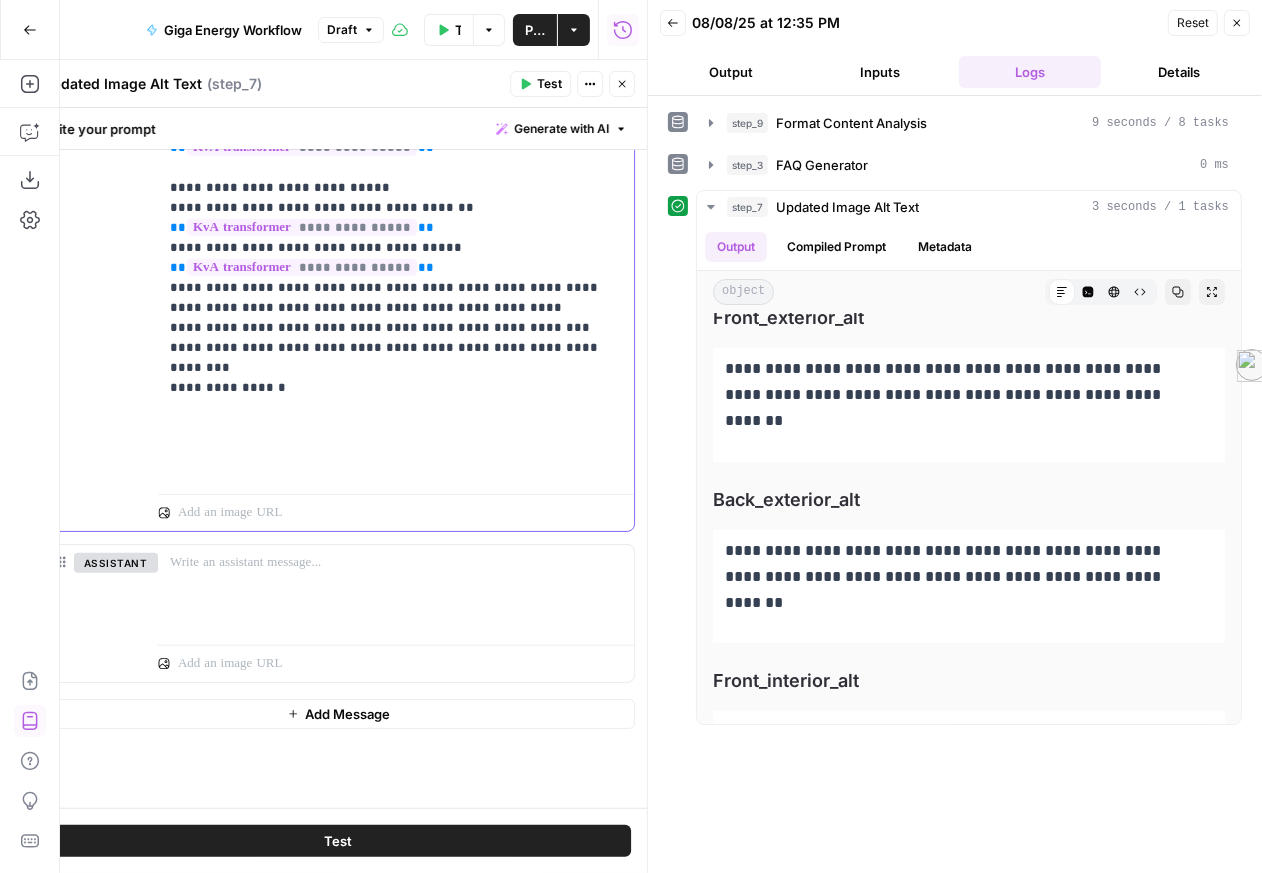 scroll, scrollTop: 886, scrollLeft: 0, axis: vertical 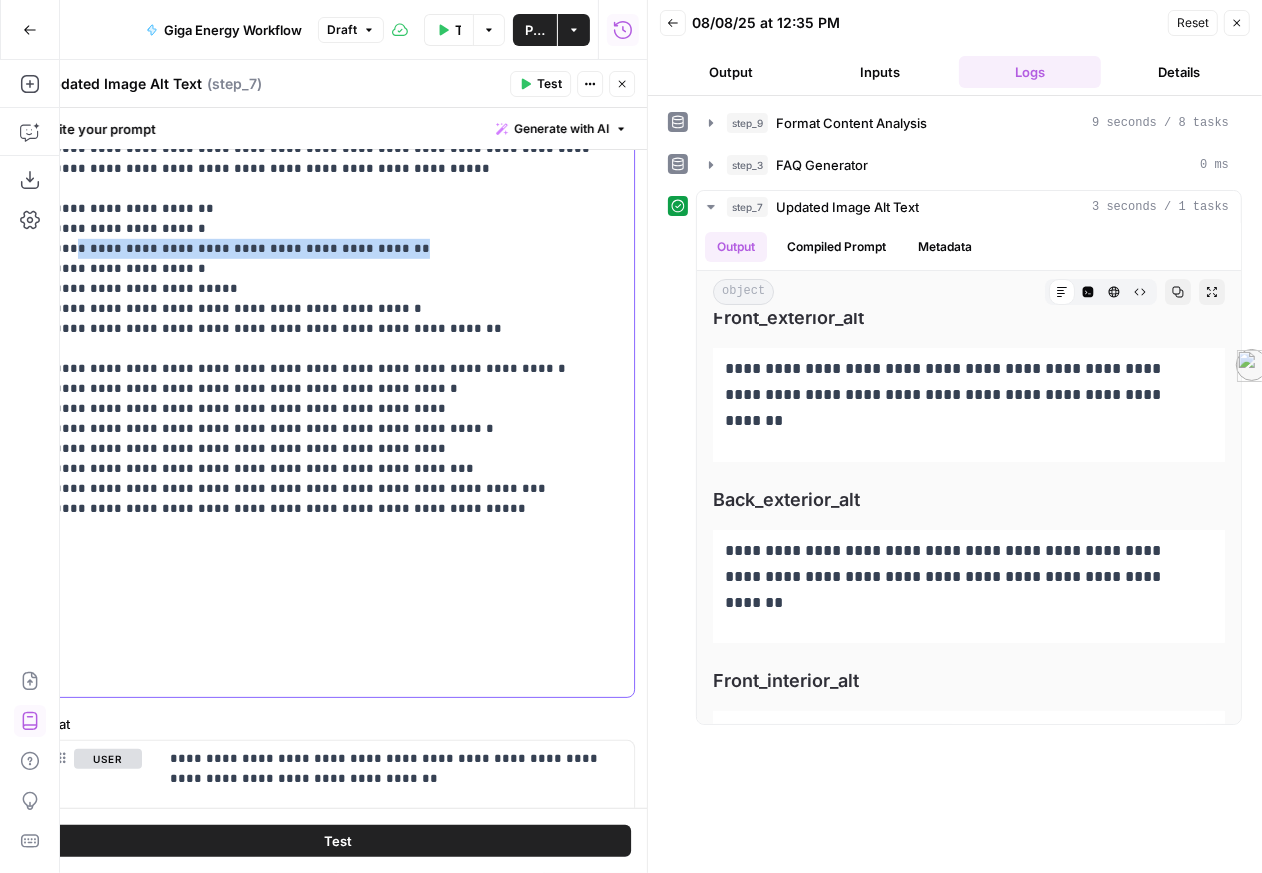 drag, startPoint x: 91, startPoint y: 532, endPoint x: 467, endPoint y: 538, distance: 376.04788 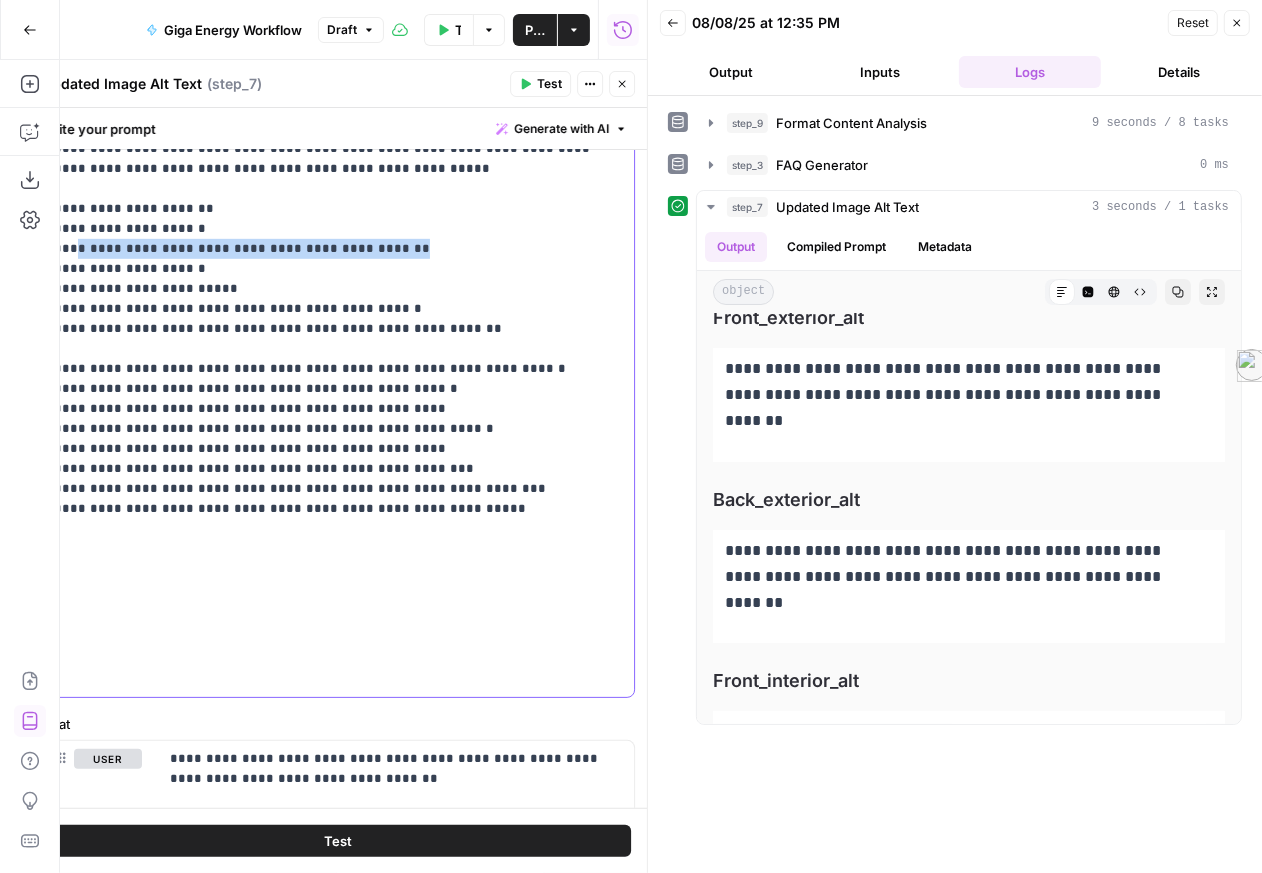 copy on "**********" 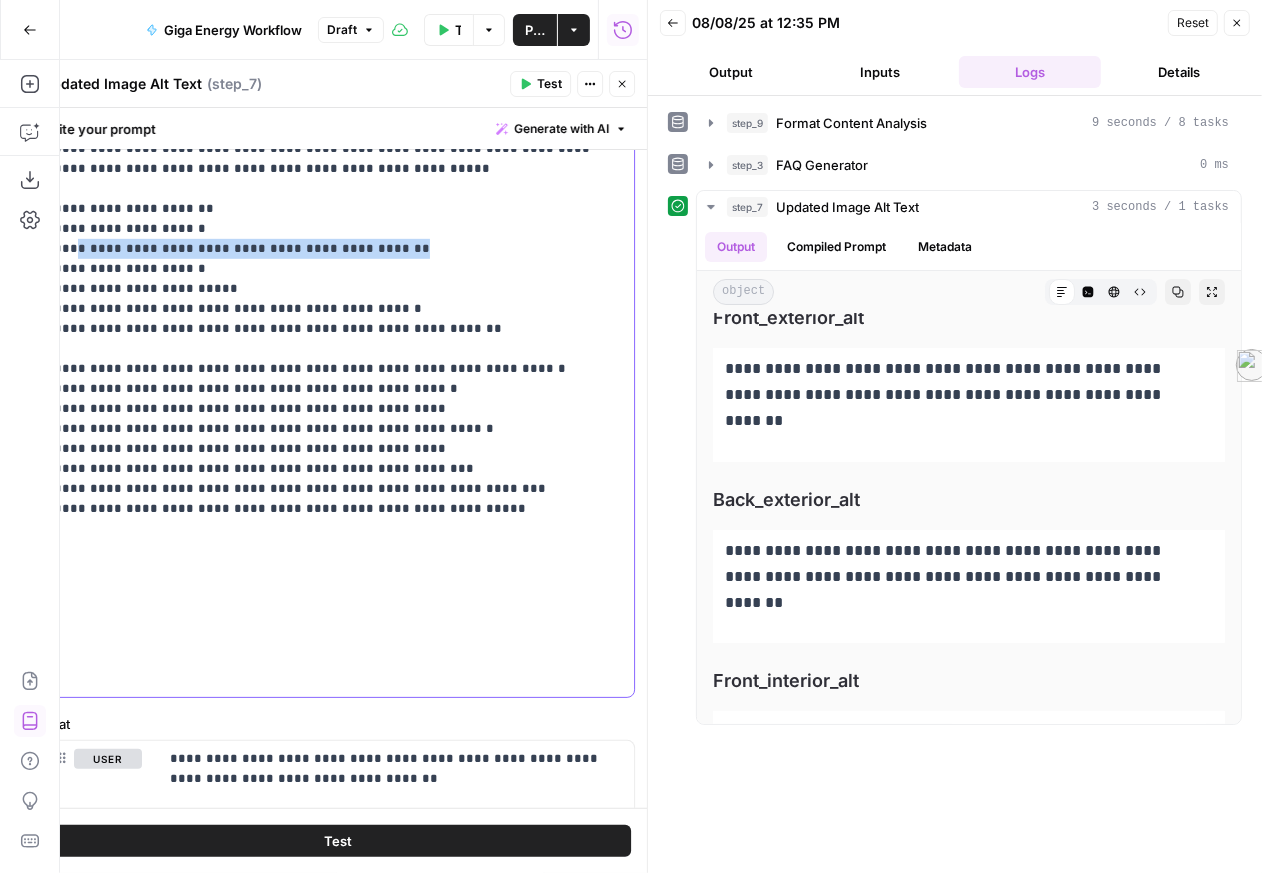 scroll, scrollTop: 1614, scrollLeft: 0, axis: vertical 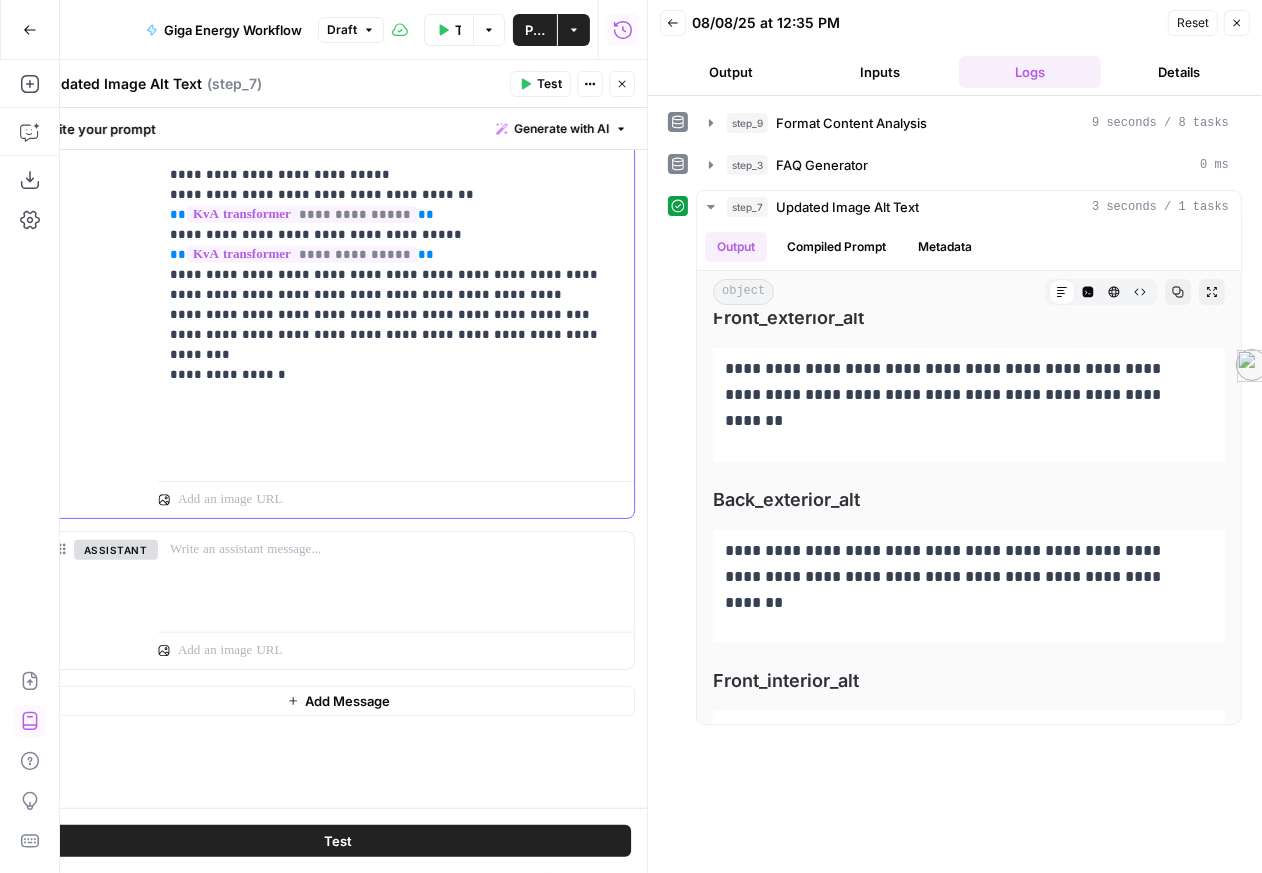 click on "**********" at bounding box center [388, 265] 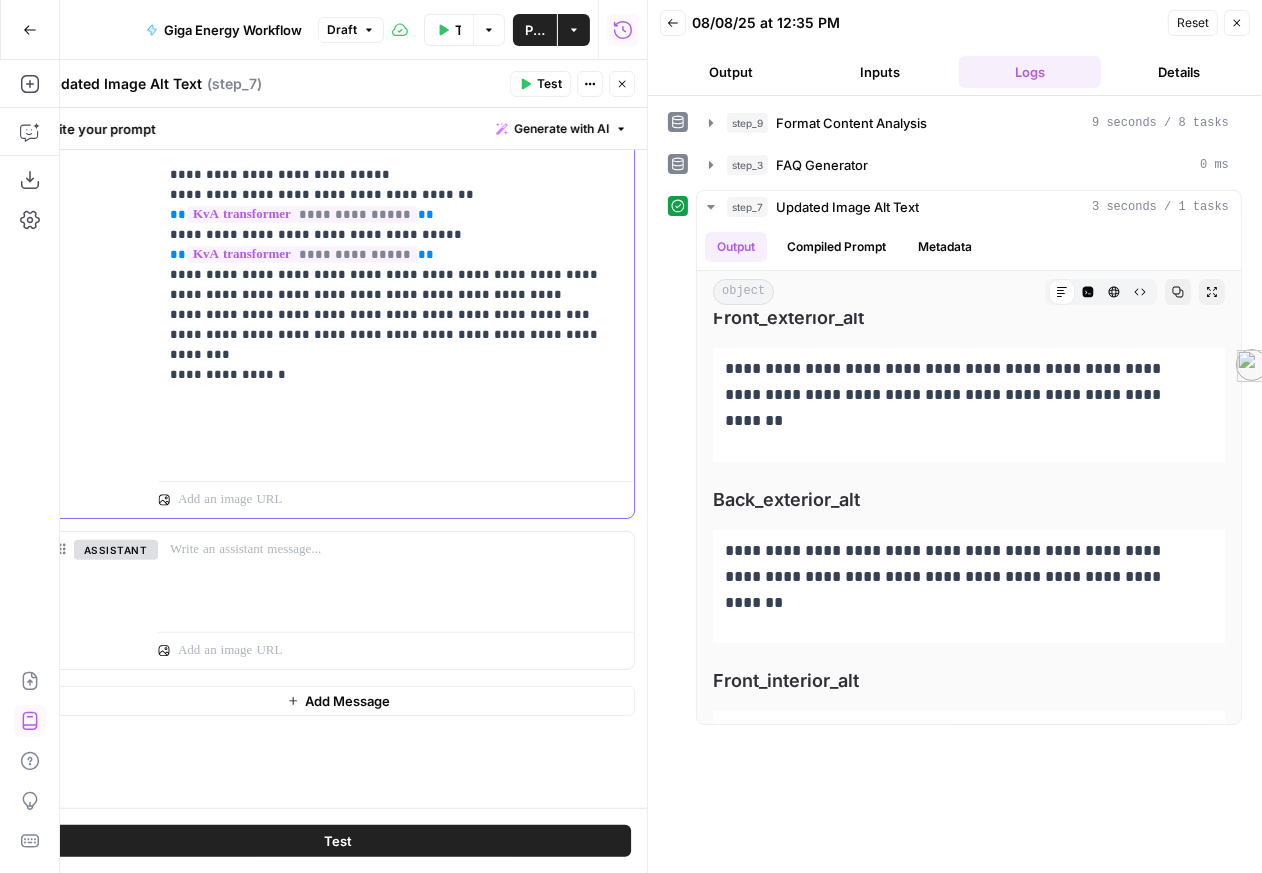 click on "**********" at bounding box center (388, 265) 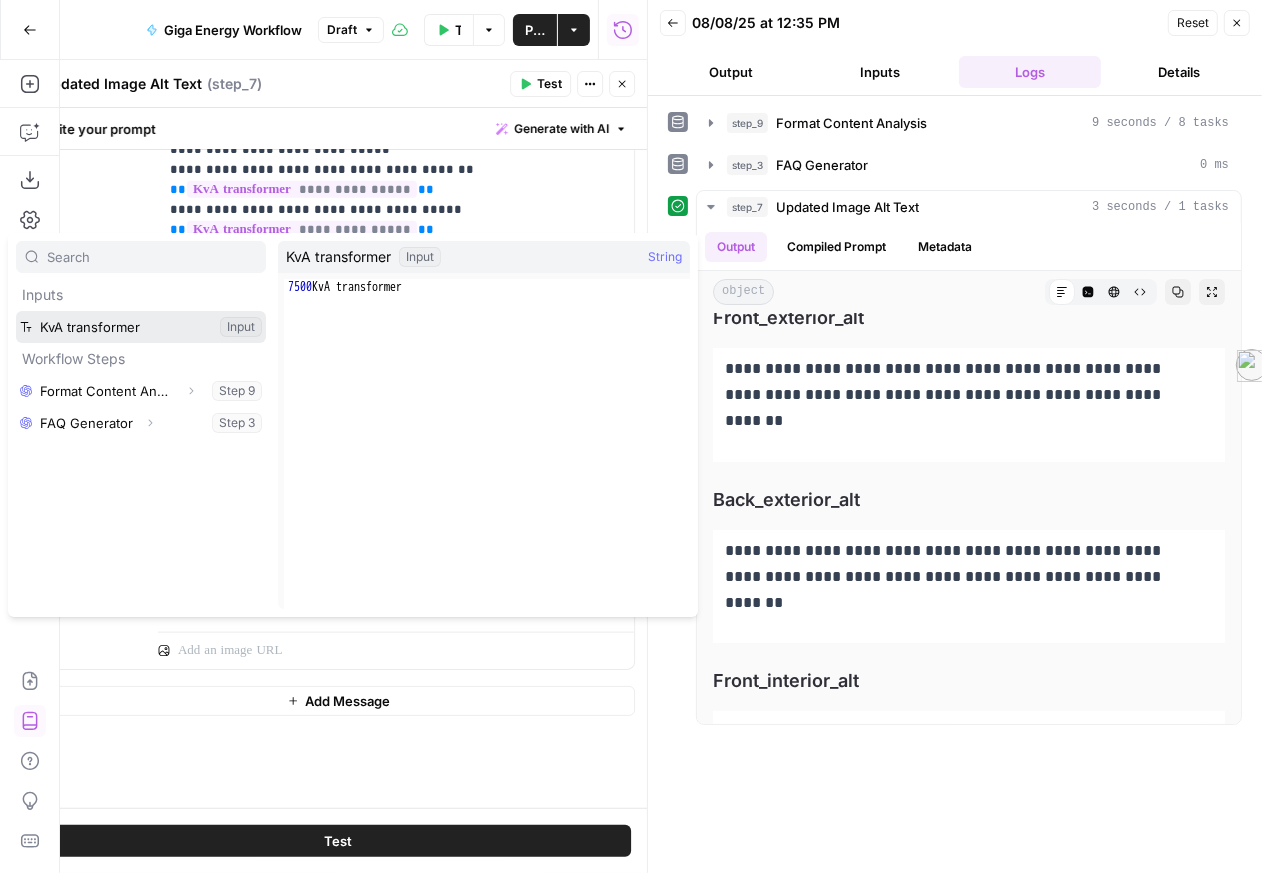 click at bounding box center (141, 327) 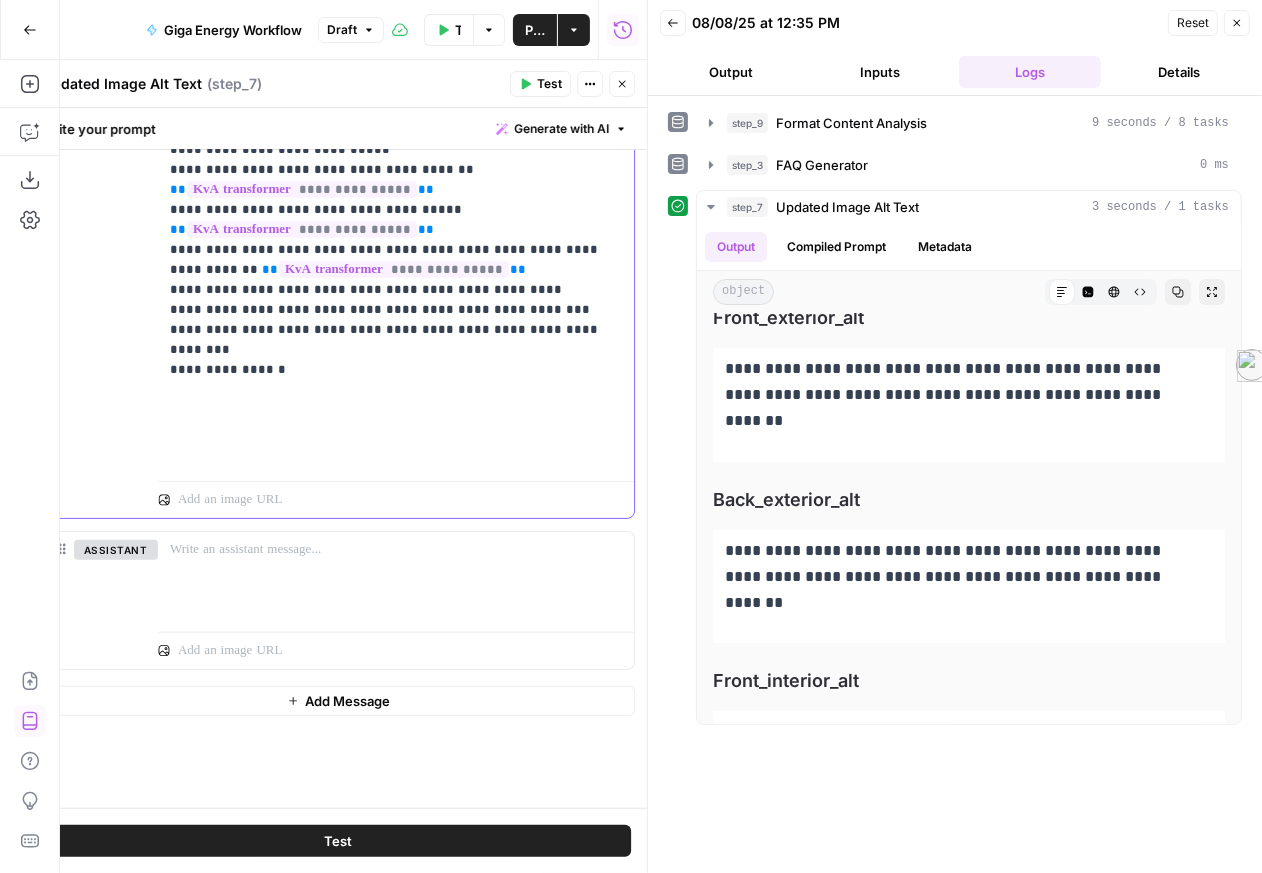 click on "**********" at bounding box center [388, 252] 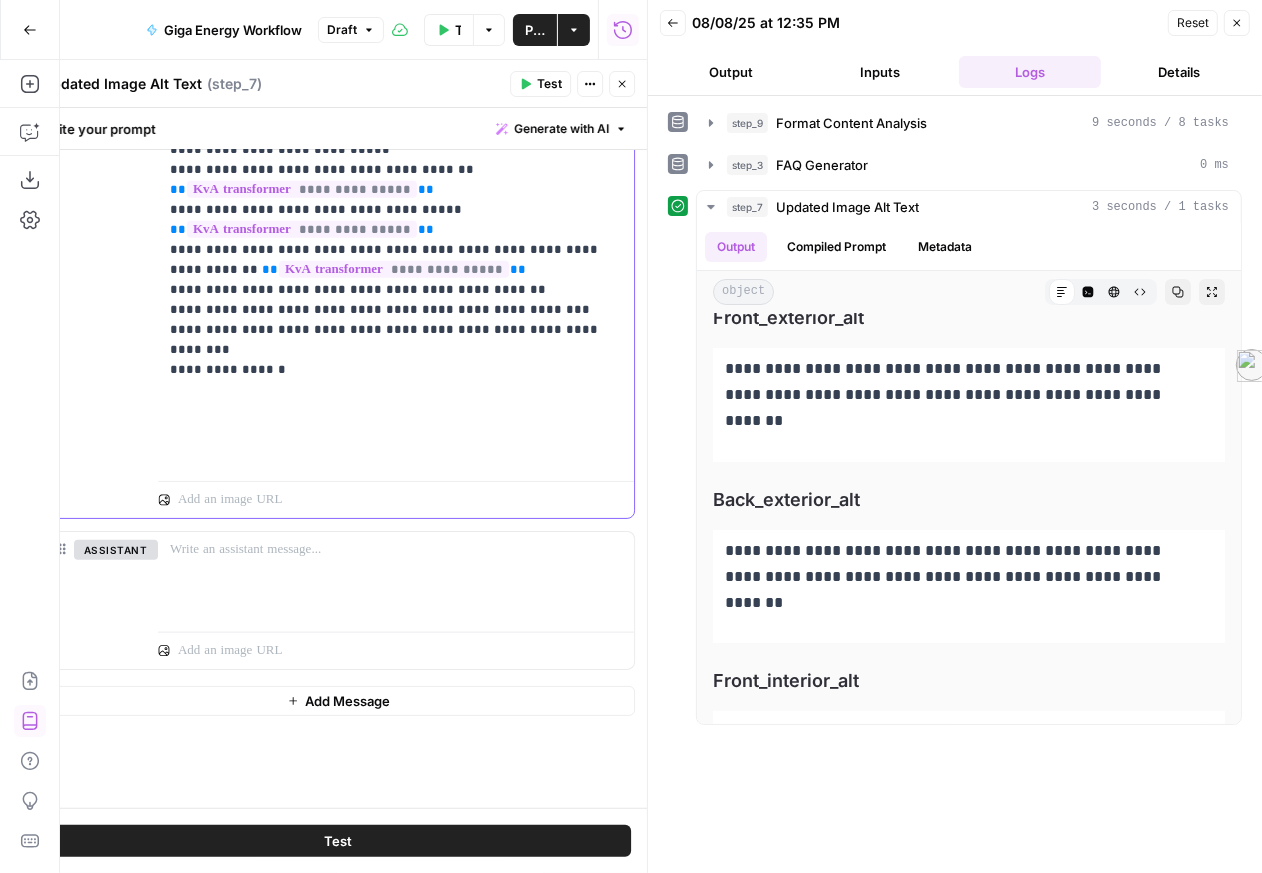 click on "**********" at bounding box center (388, 252) 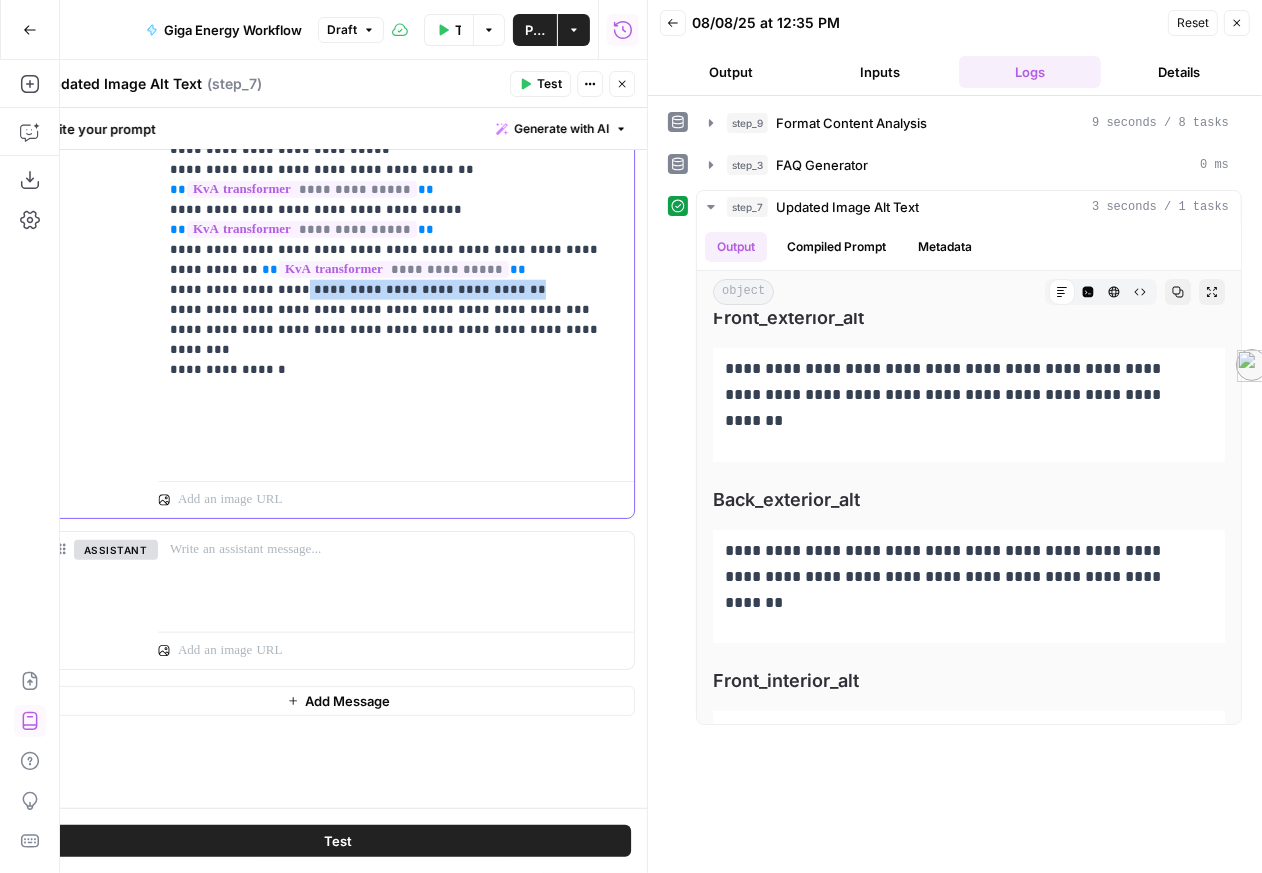 click on "**********" at bounding box center (388, 252) 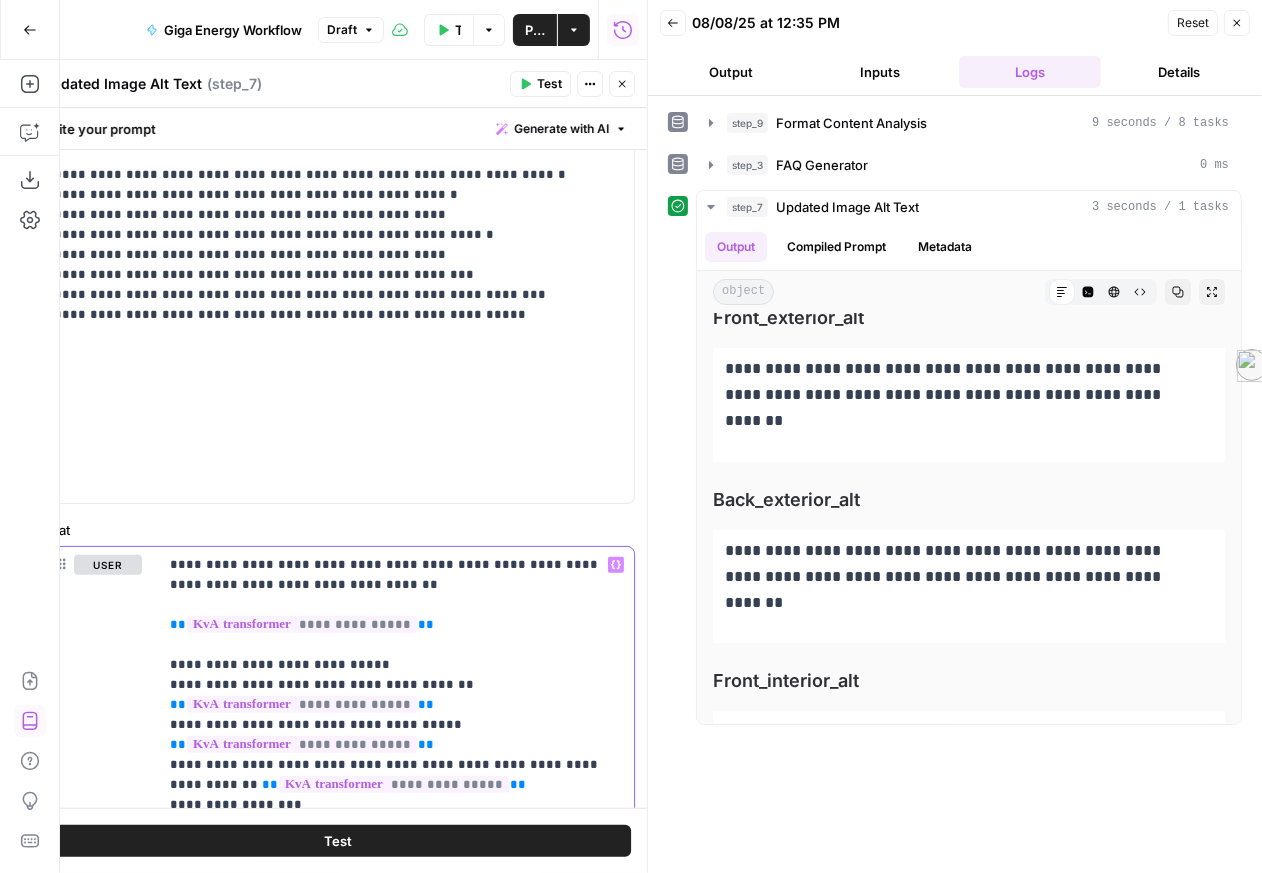 scroll, scrollTop: 1072, scrollLeft: 0, axis: vertical 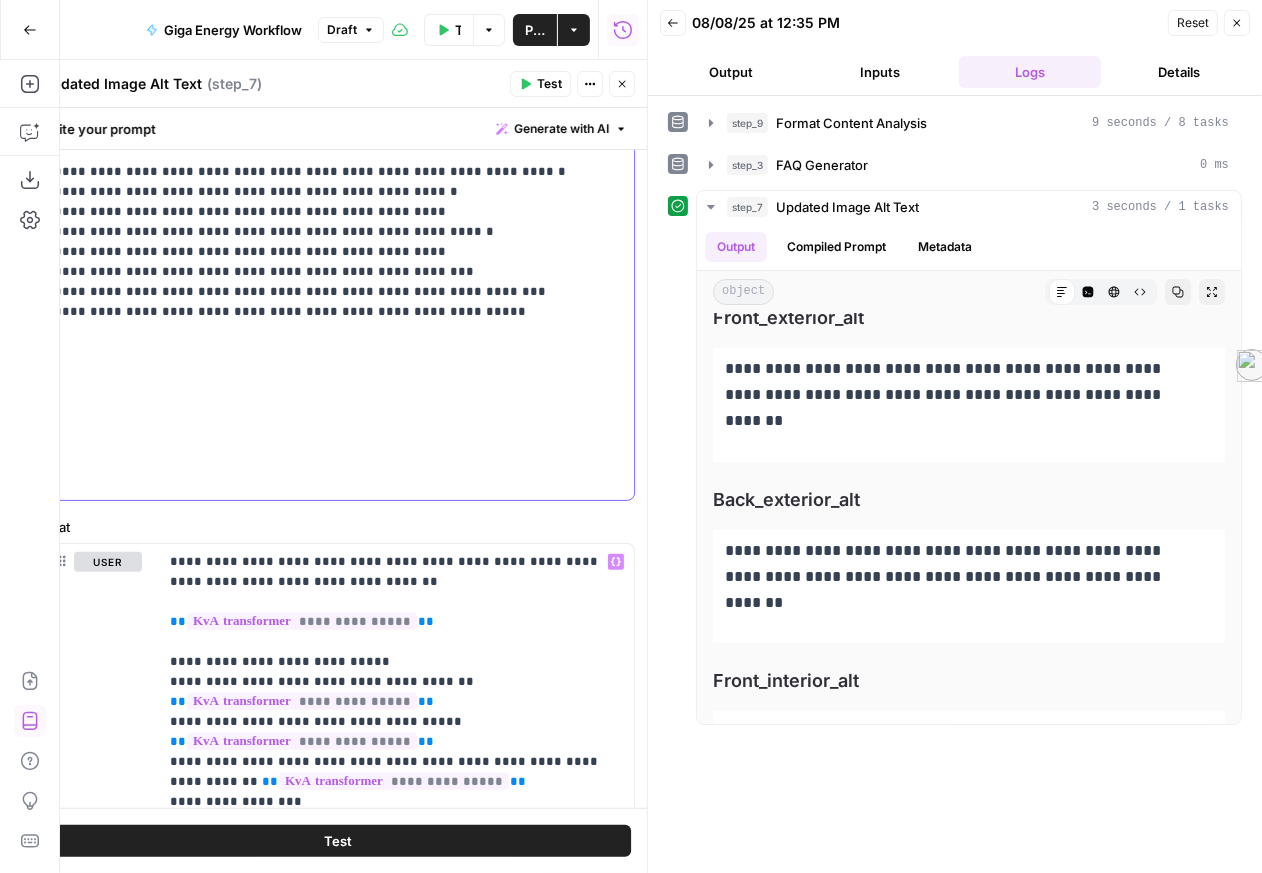 click on "**********" at bounding box center [332, 167] 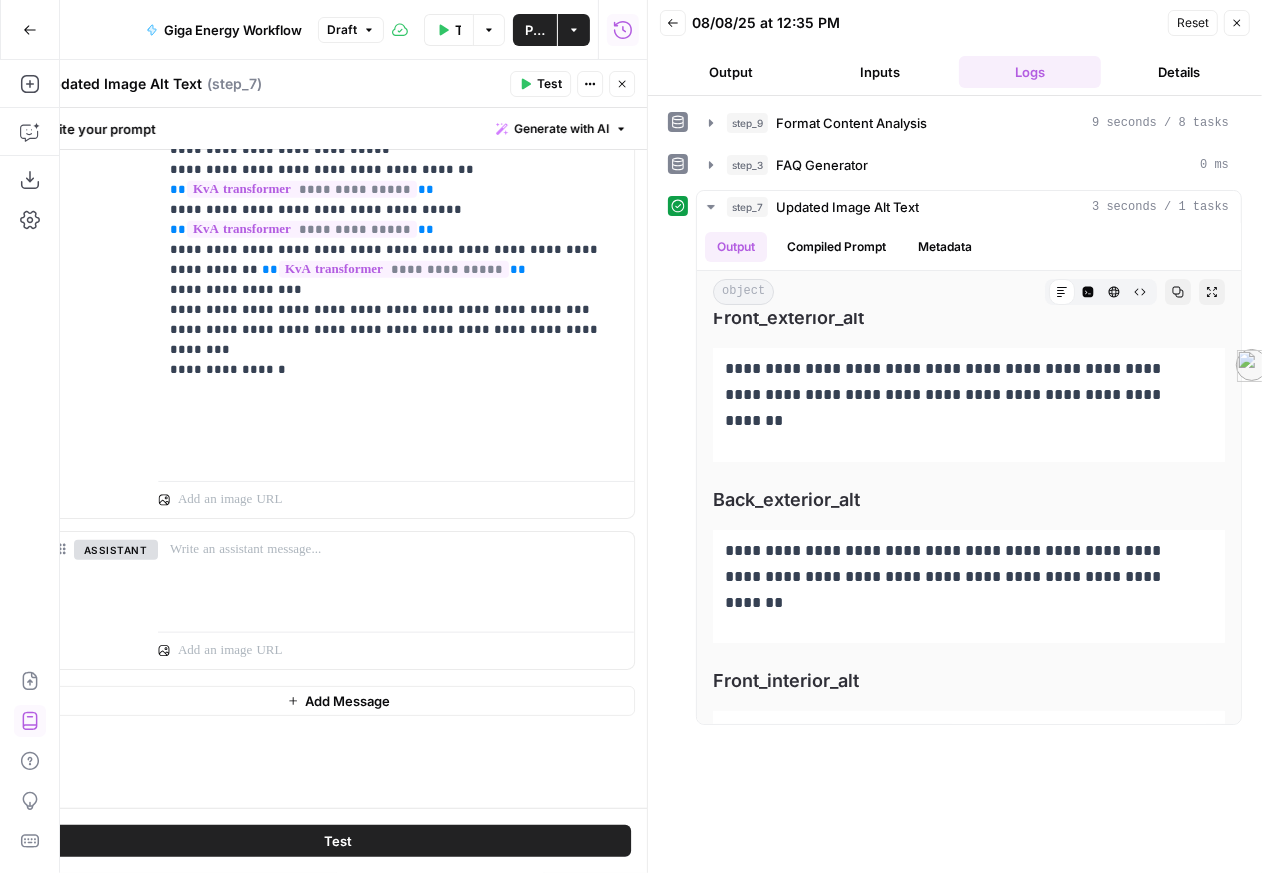 scroll, scrollTop: 1091, scrollLeft: 0, axis: vertical 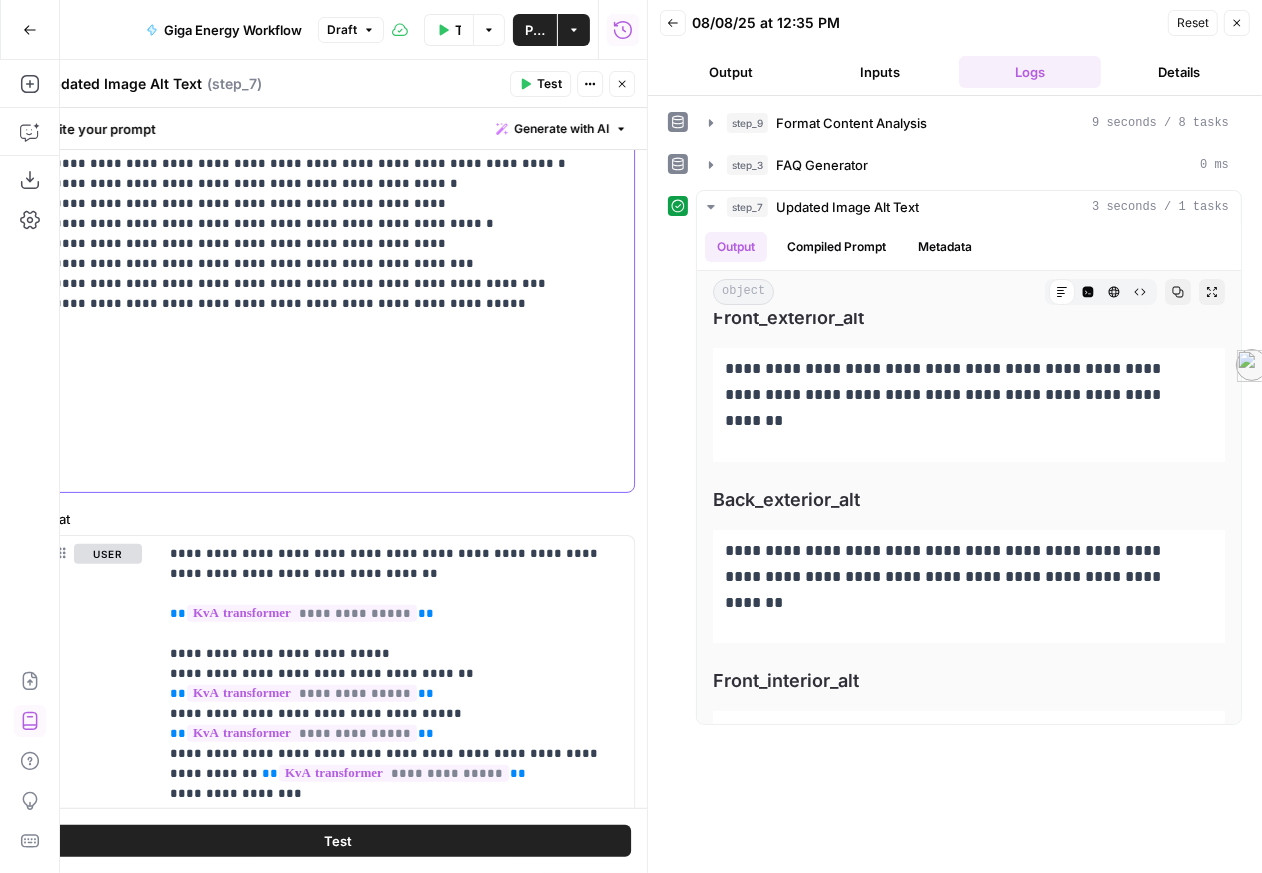 drag, startPoint x: 236, startPoint y: 353, endPoint x: 82, endPoint y: 350, distance: 154.02922 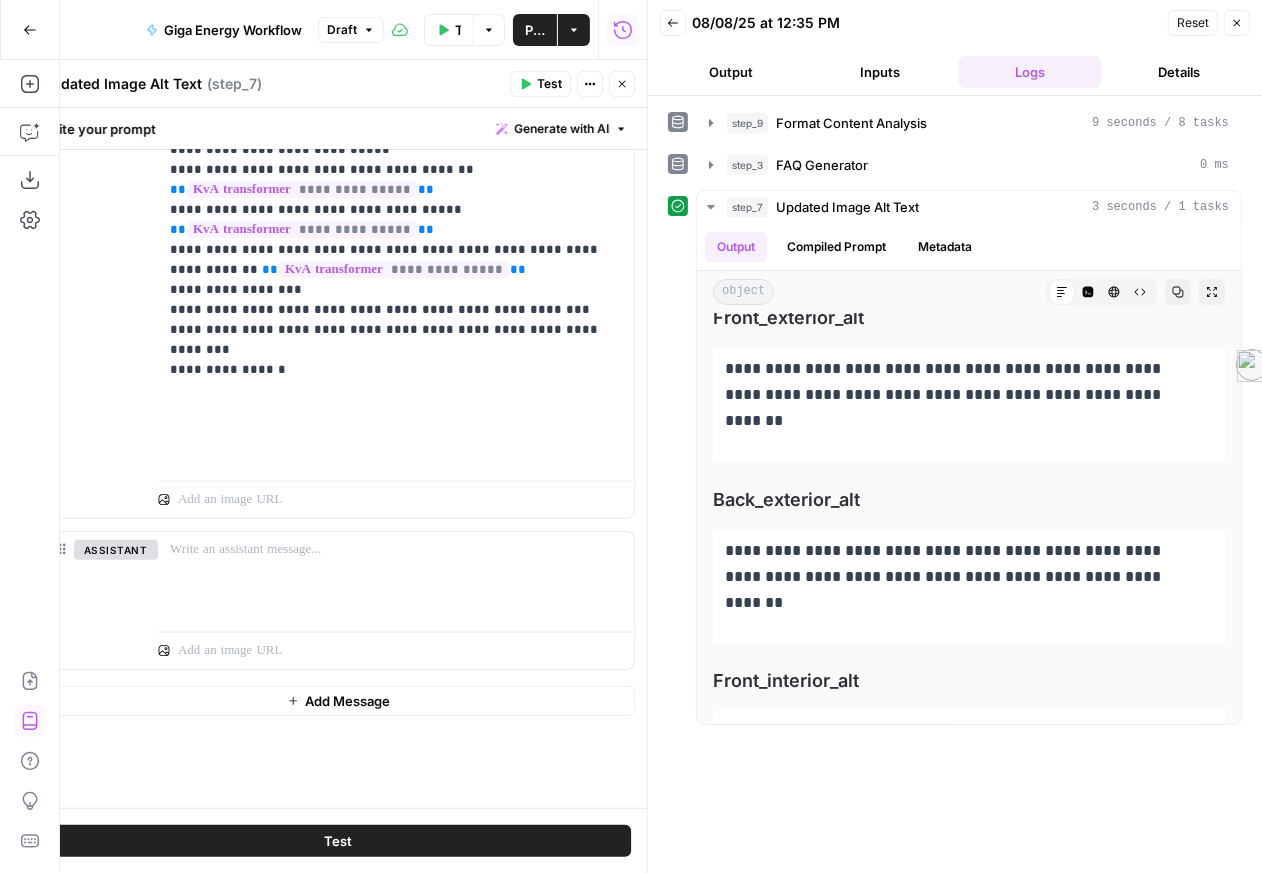 scroll, scrollTop: 1851, scrollLeft: 0, axis: vertical 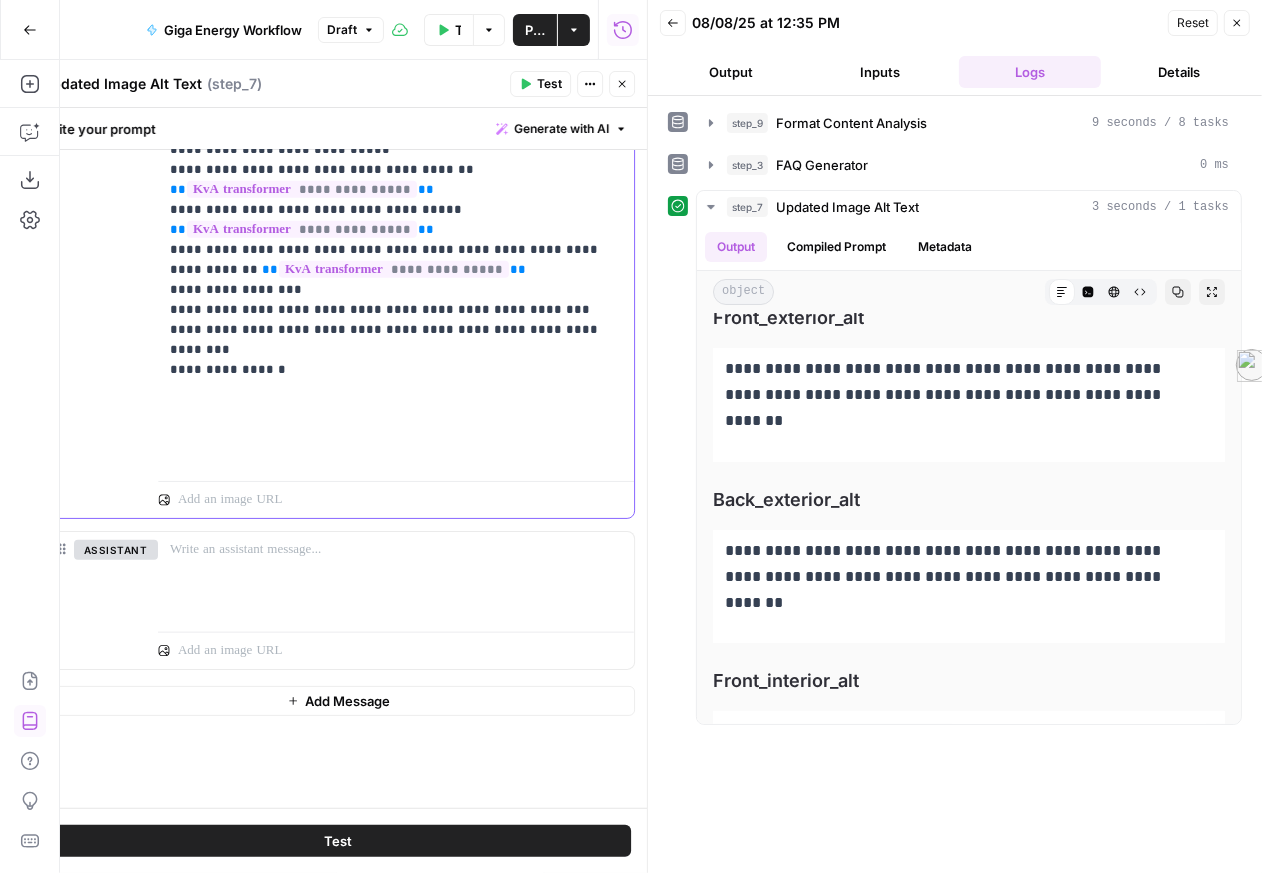 click on "**********" at bounding box center (388, 252) 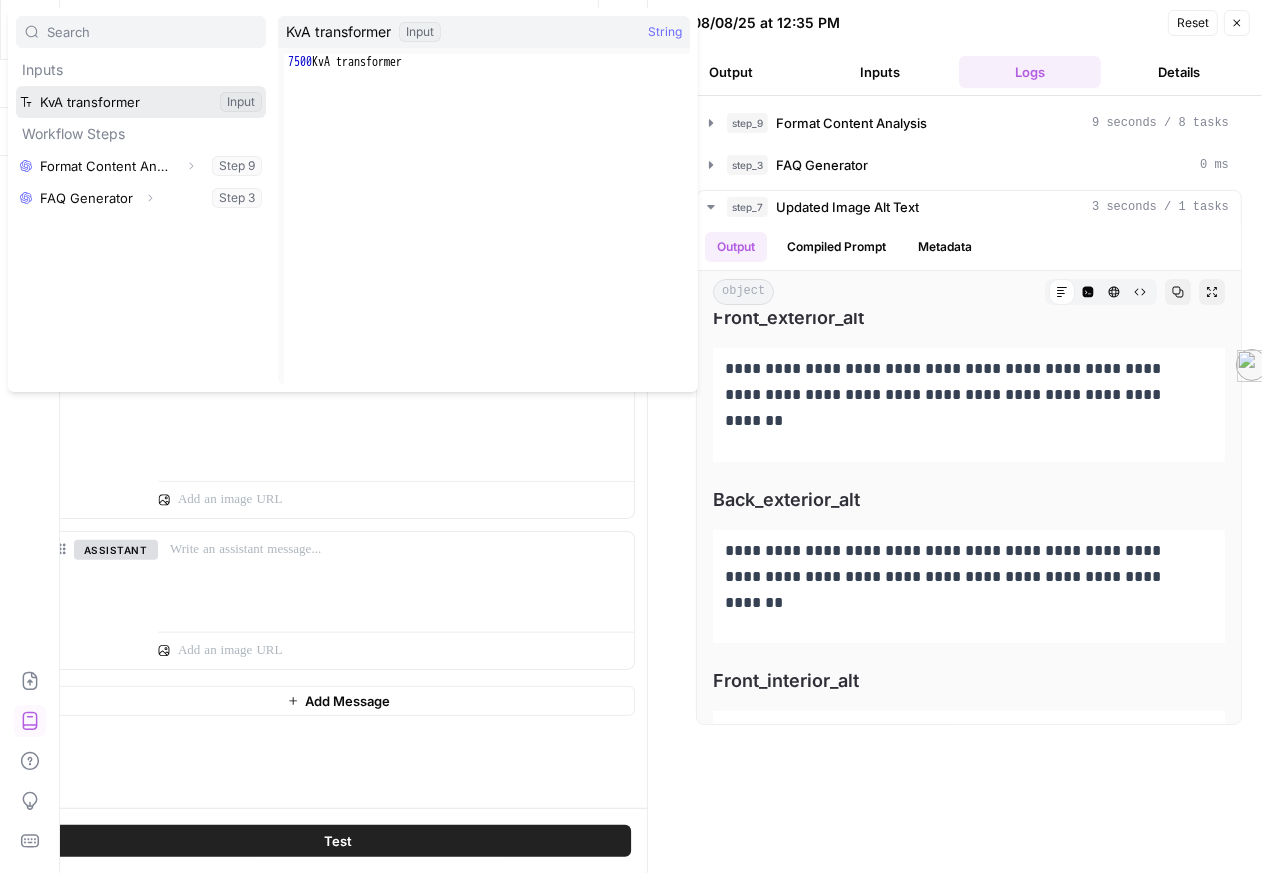 click at bounding box center (141, 102) 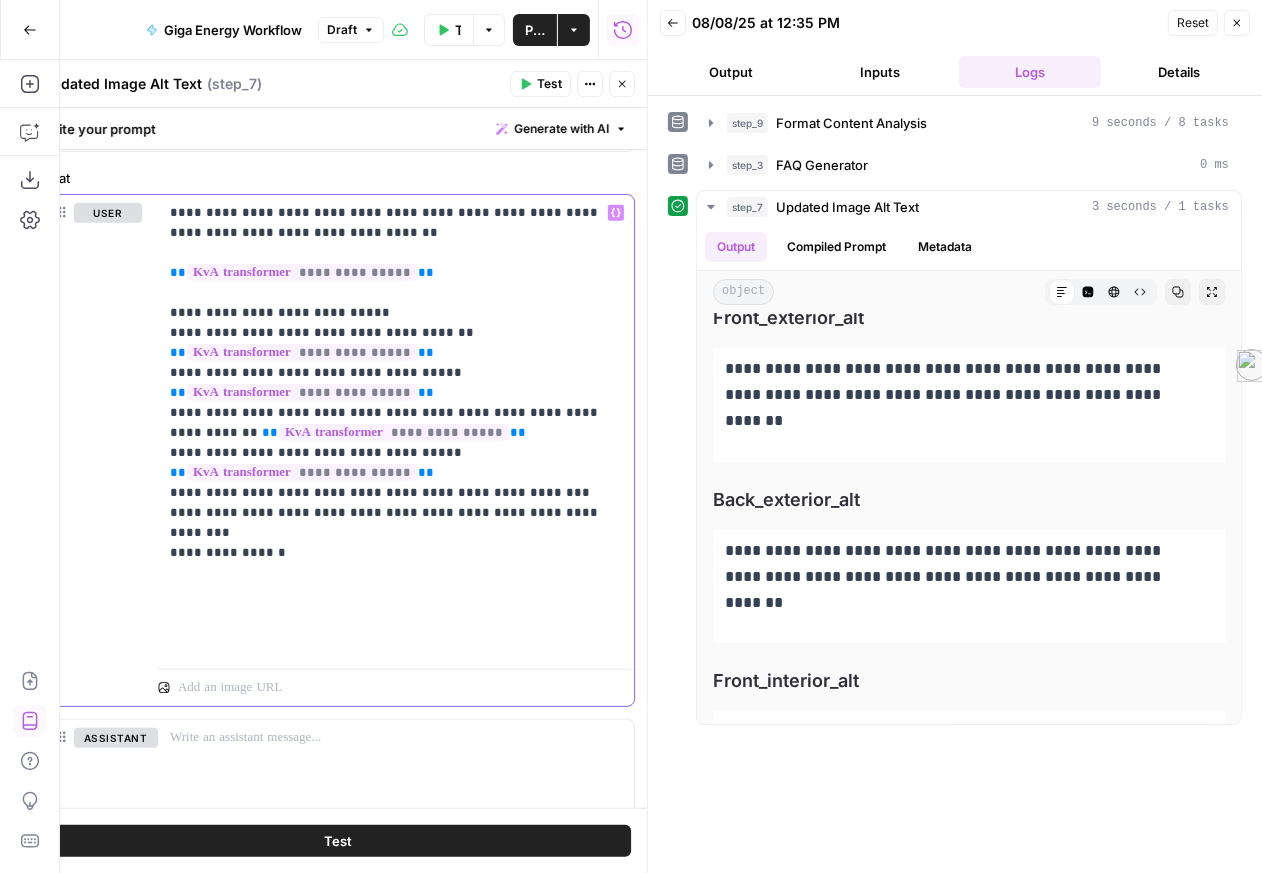 scroll, scrollTop: 1392, scrollLeft: 0, axis: vertical 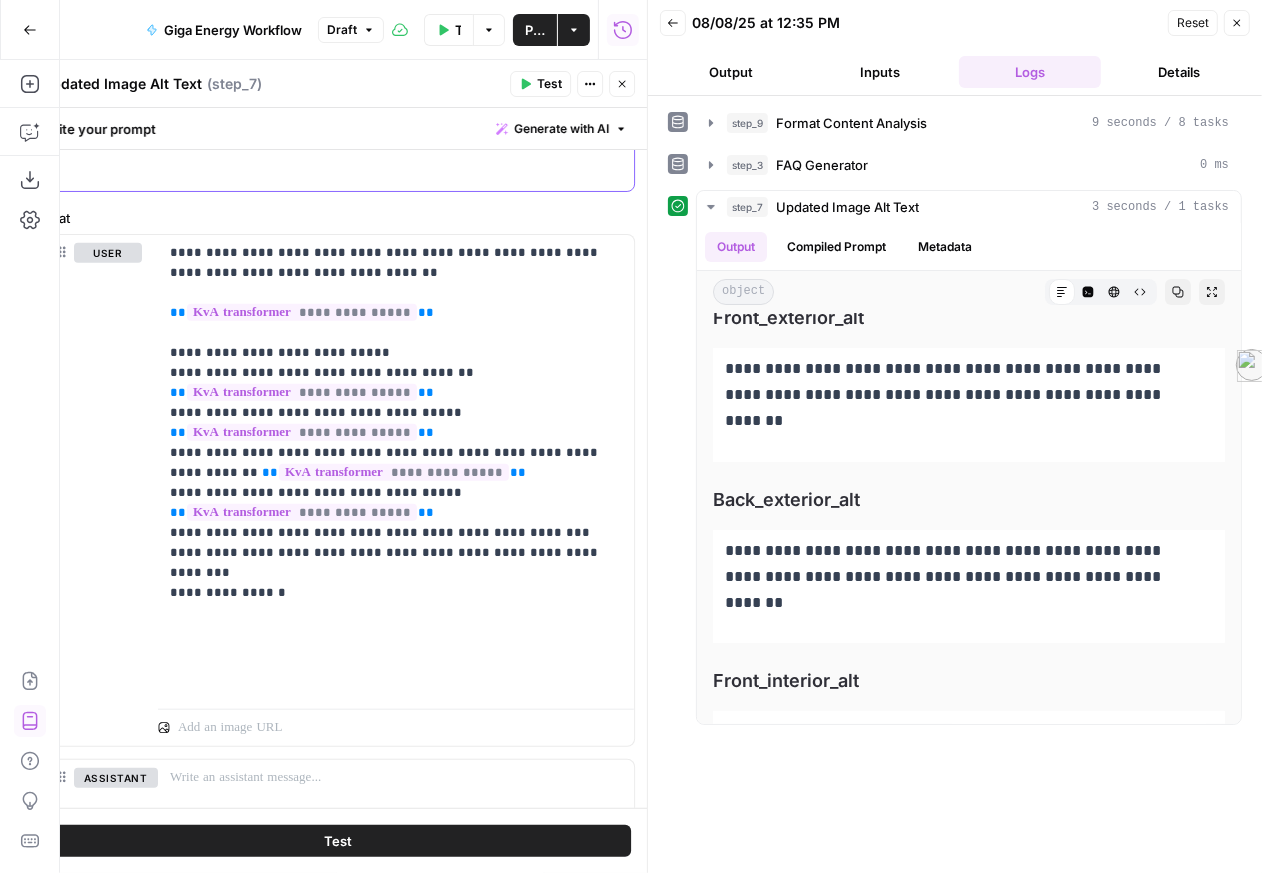 drag, startPoint x: 447, startPoint y: 334, endPoint x: 211, endPoint y: 327, distance: 236.10379 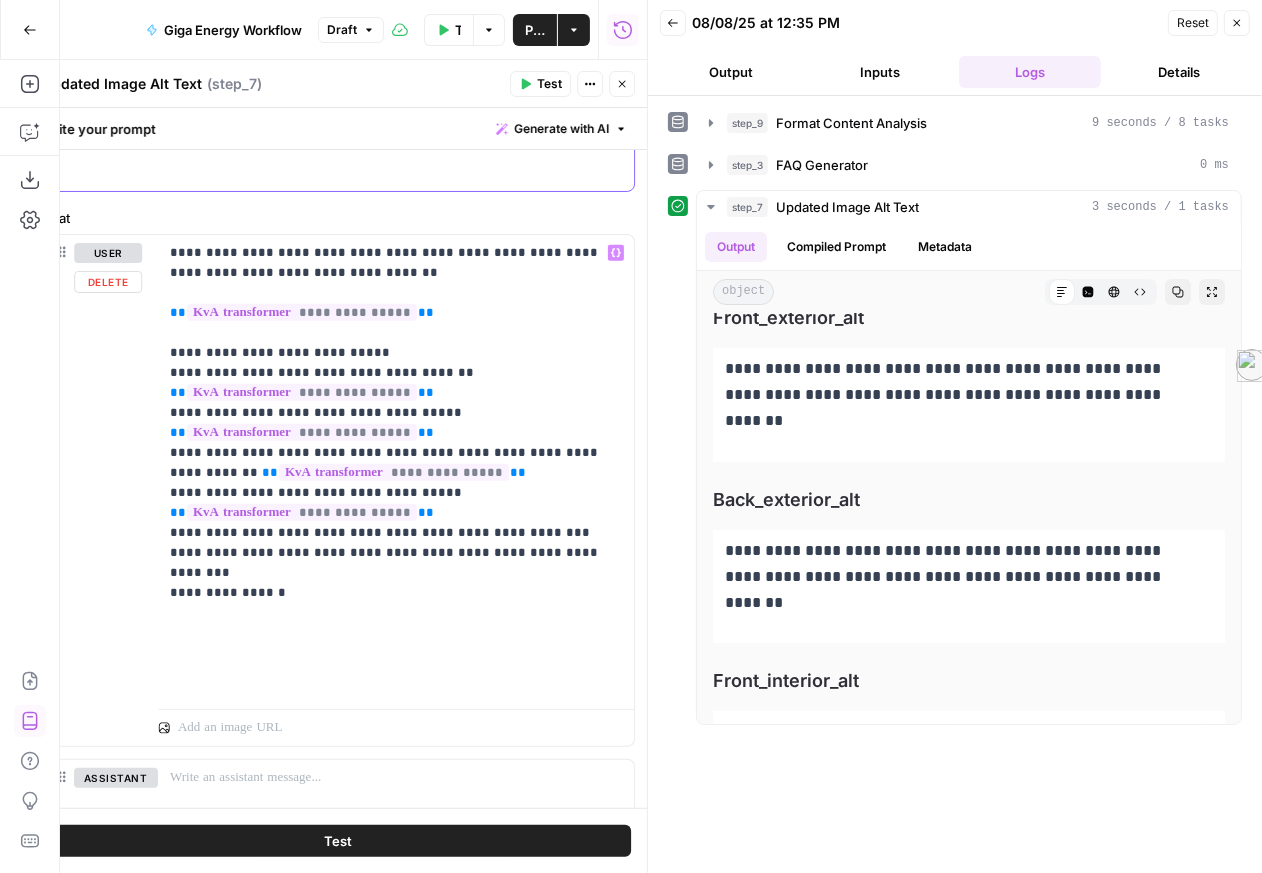 scroll, scrollTop: 1595, scrollLeft: 0, axis: vertical 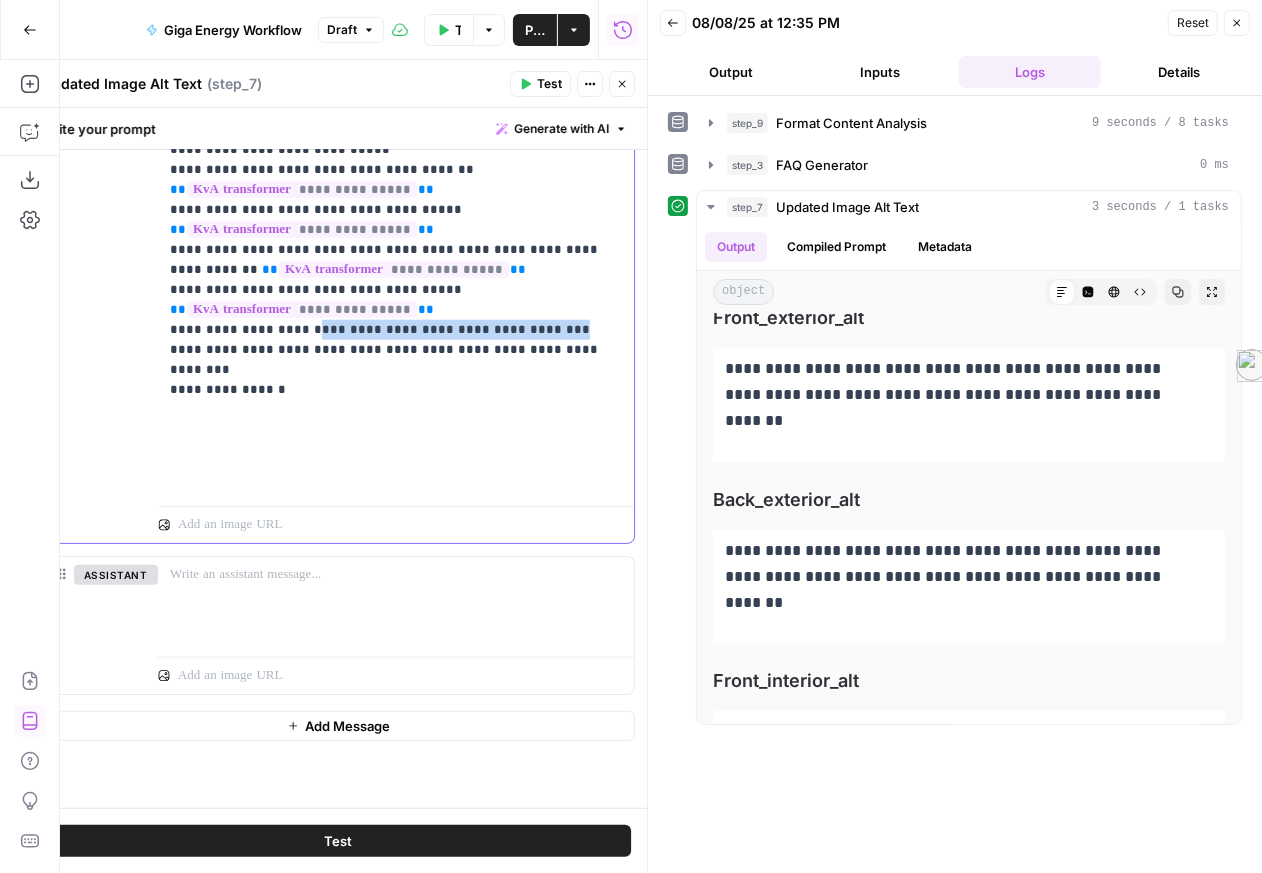 drag, startPoint x: 606, startPoint y: 629, endPoint x: 332, endPoint y: 628, distance: 274.00183 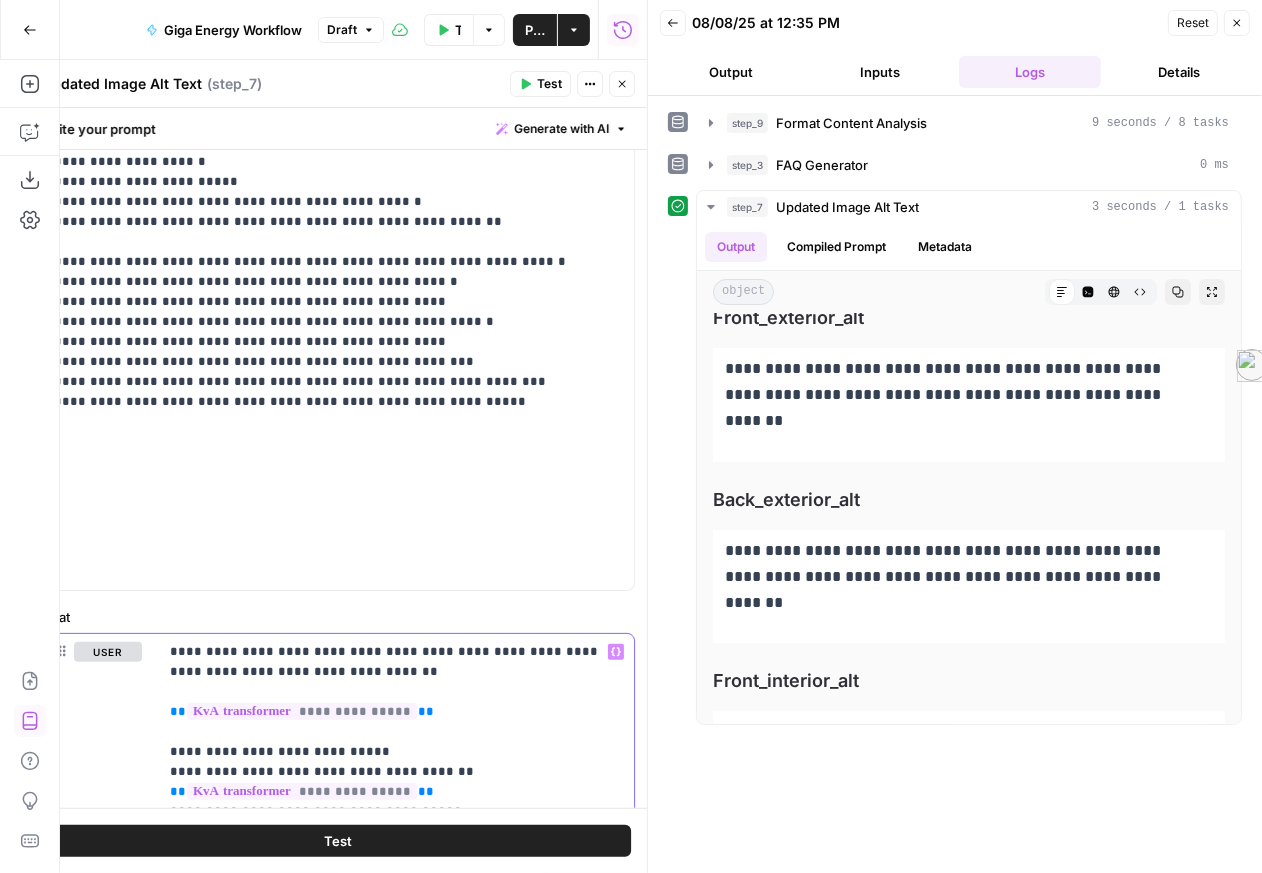 scroll, scrollTop: 991, scrollLeft: 0, axis: vertical 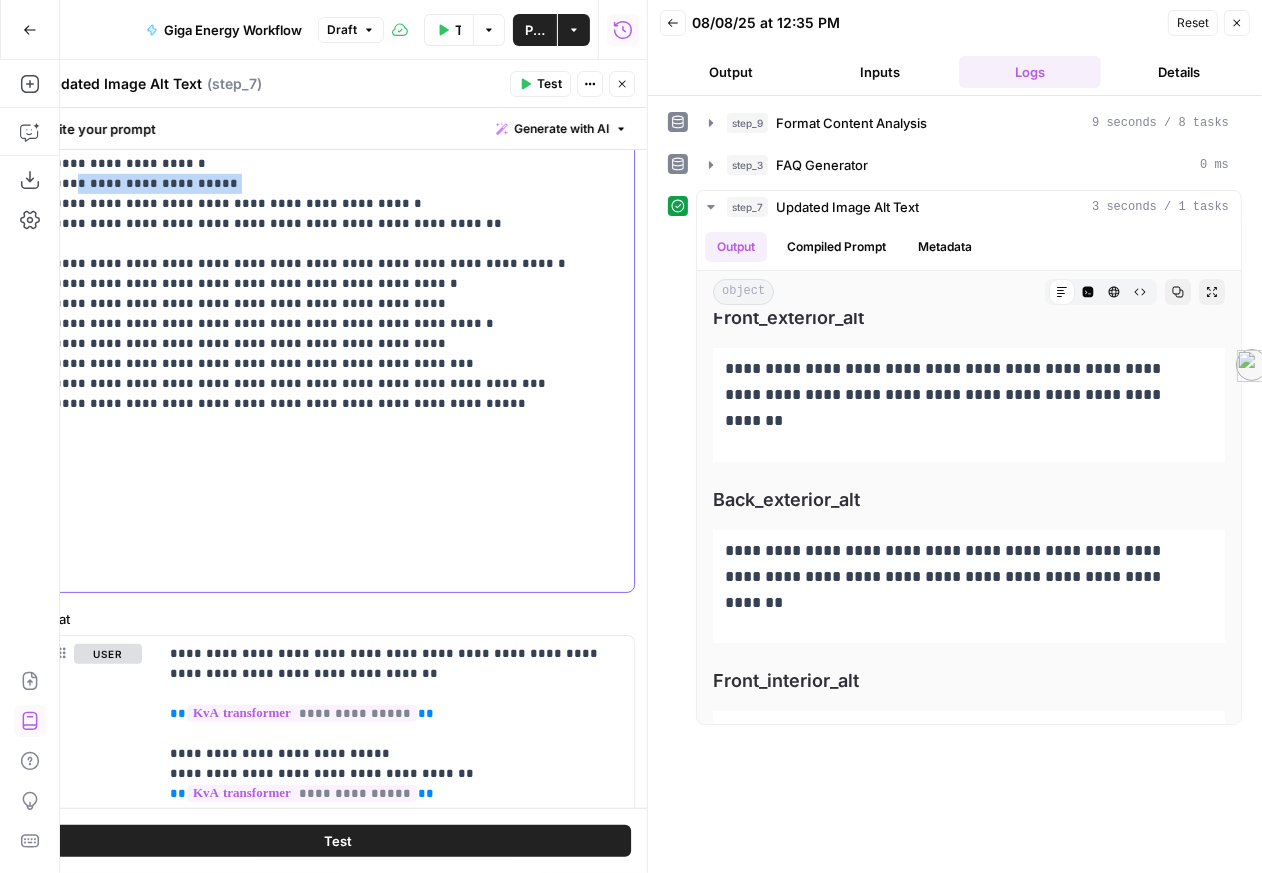 drag, startPoint x: 272, startPoint y: 490, endPoint x: 76, endPoint y: 486, distance: 196.04082 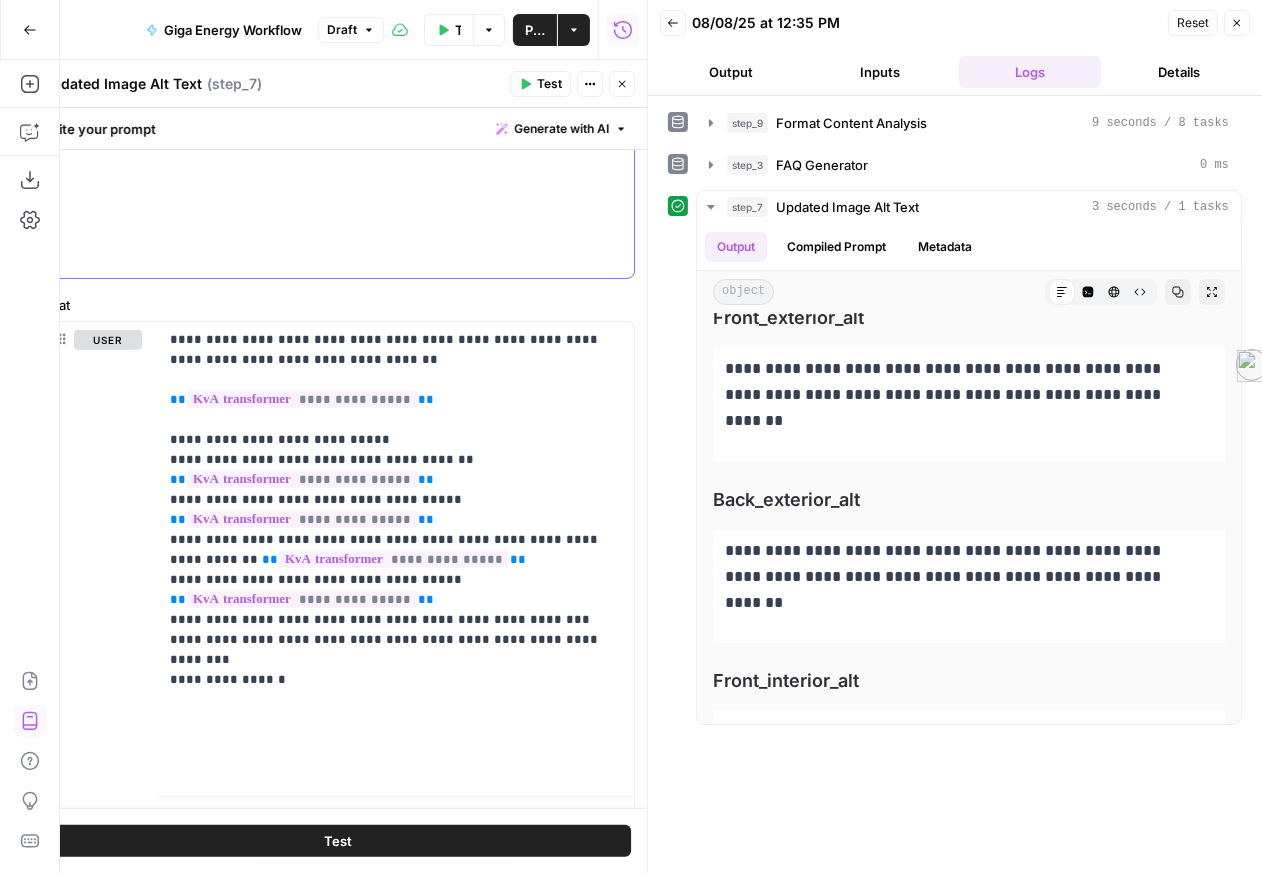 scroll, scrollTop: 1544, scrollLeft: 0, axis: vertical 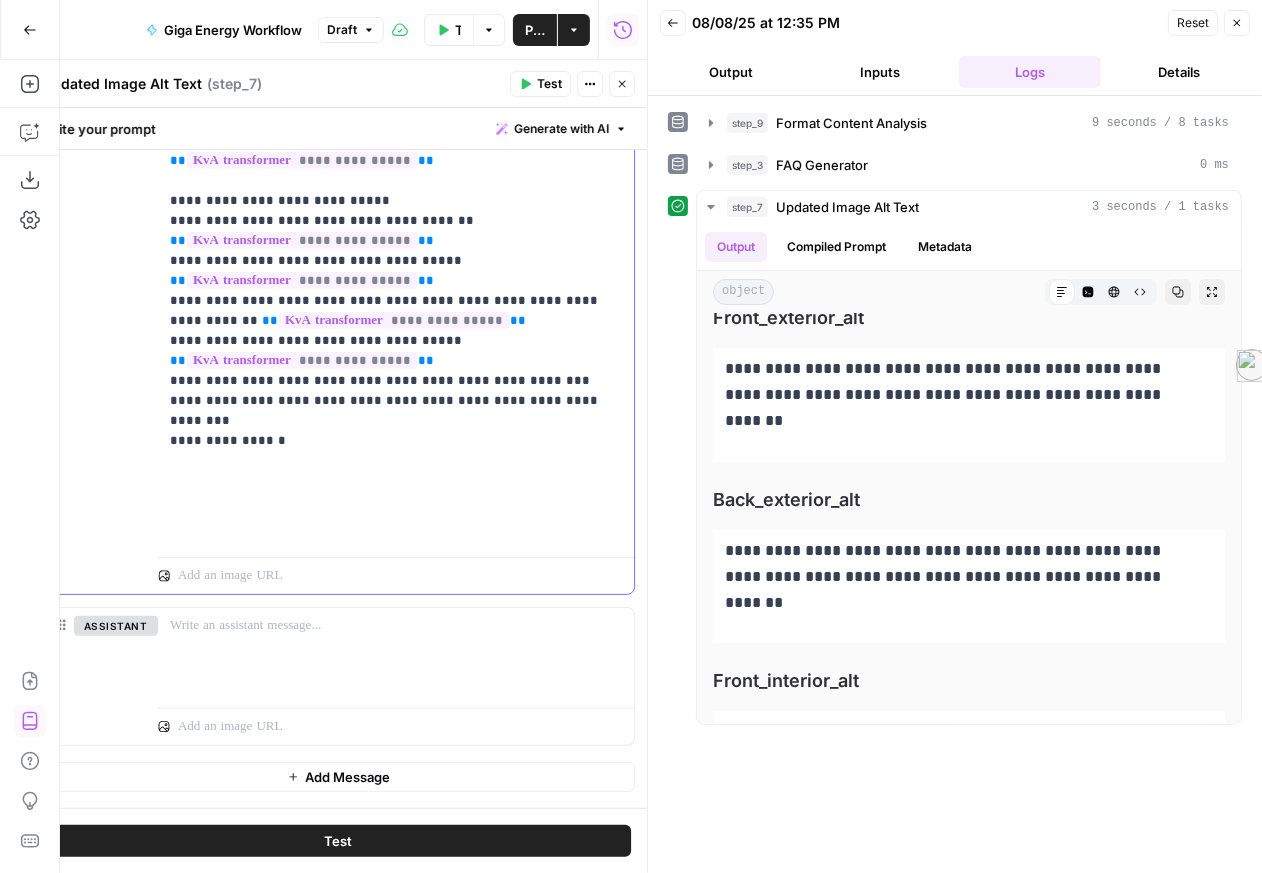 click on "**********" at bounding box center [388, 316] 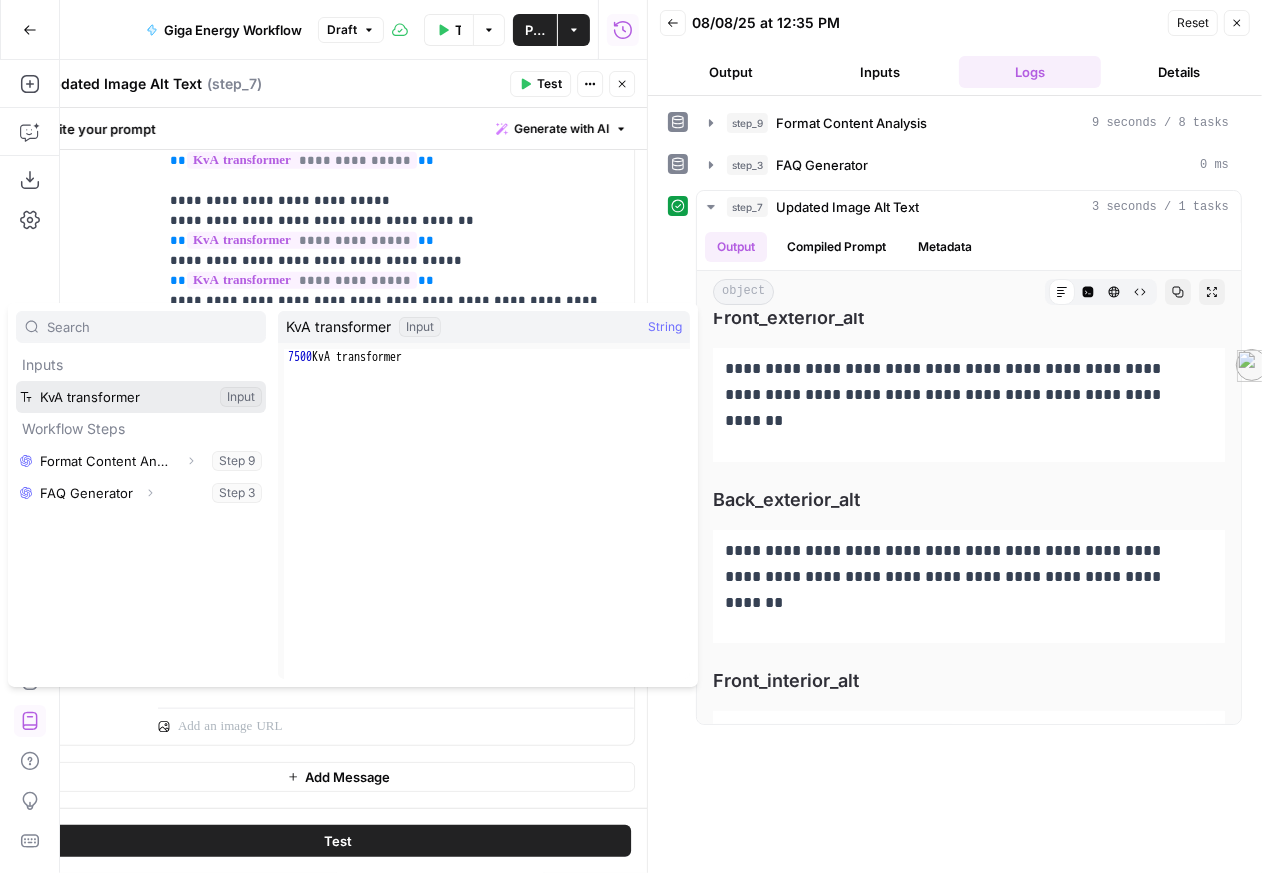 click at bounding box center [141, 397] 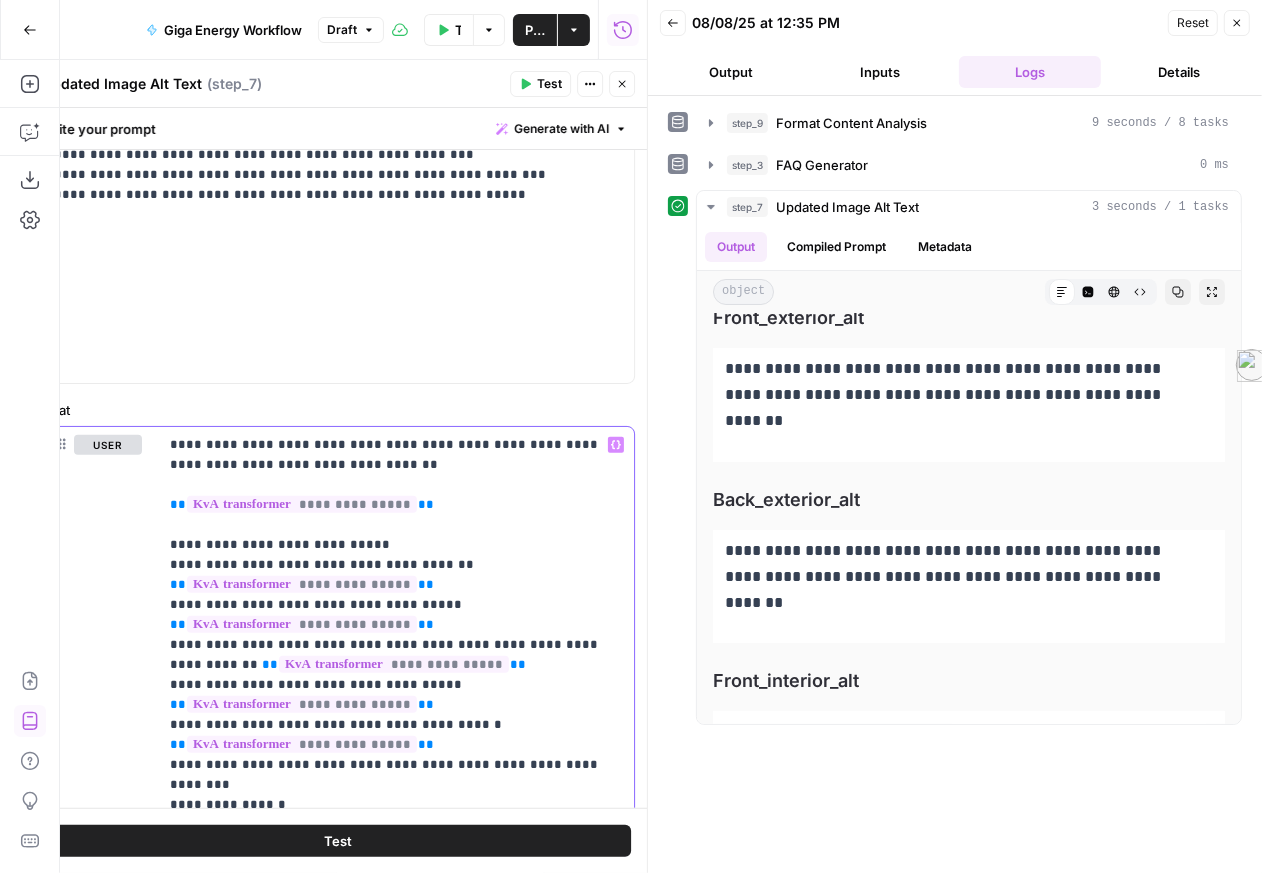 scroll, scrollTop: 1168, scrollLeft: 0, axis: vertical 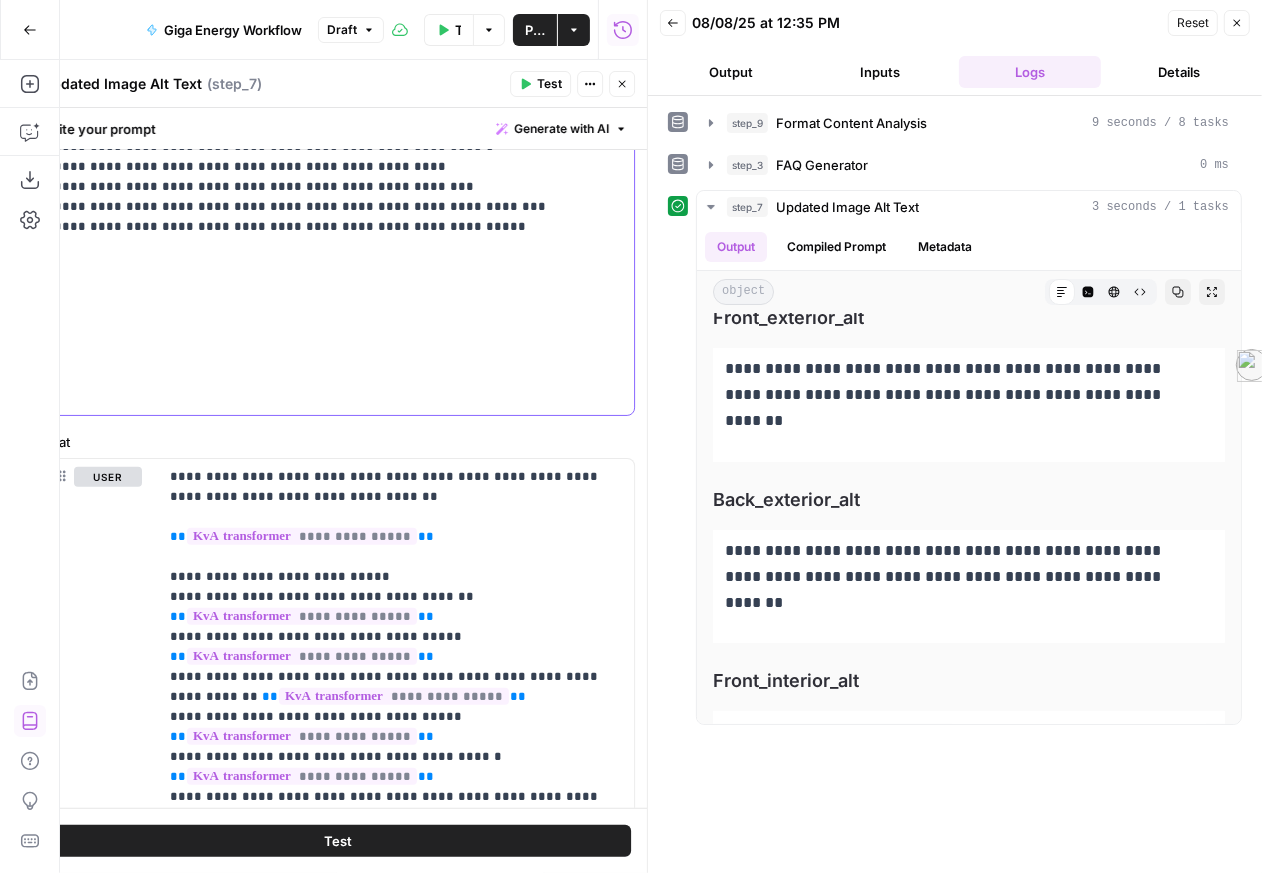 click on "**********" at bounding box center [332, 82] 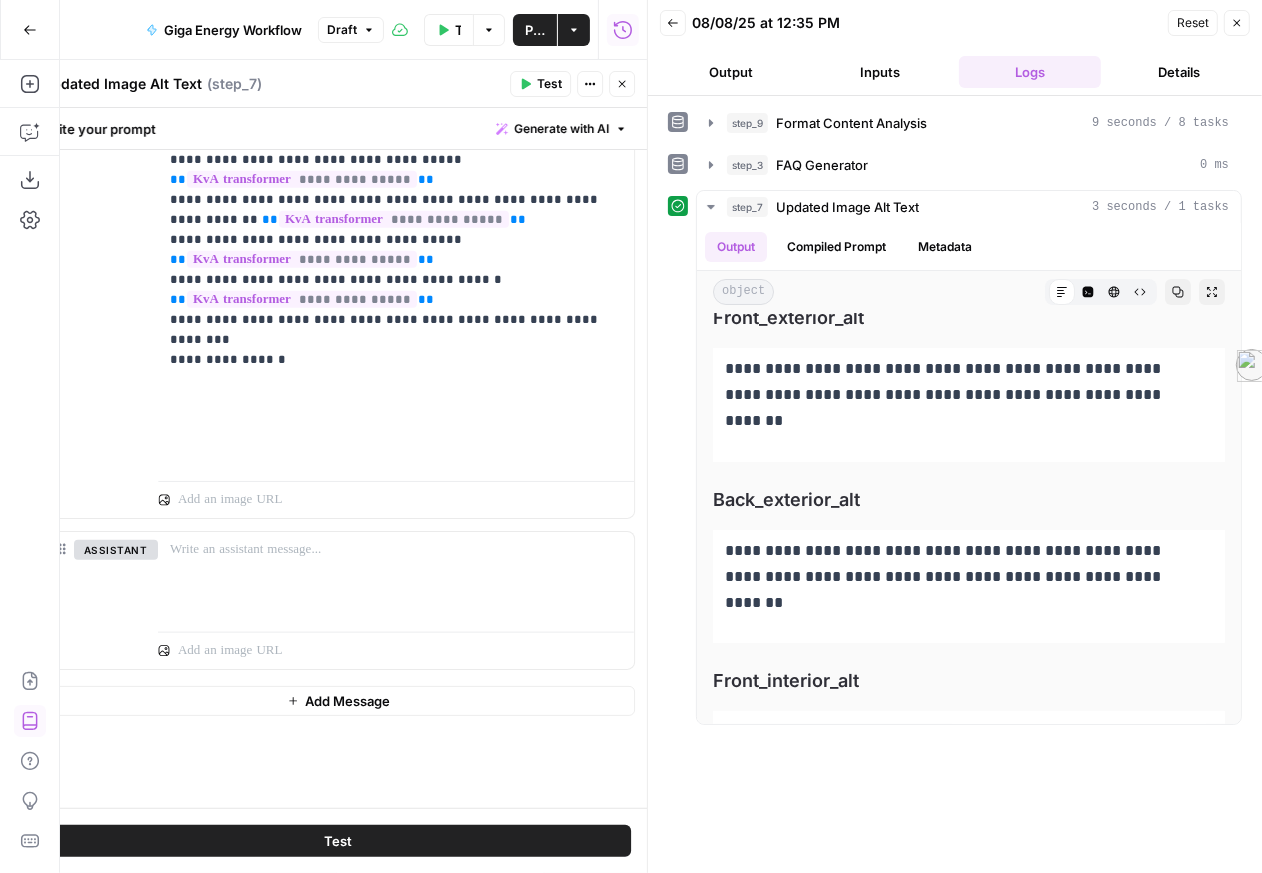 scroll, scrollTop: 1930, scrollLeft: 0, axis: vertical 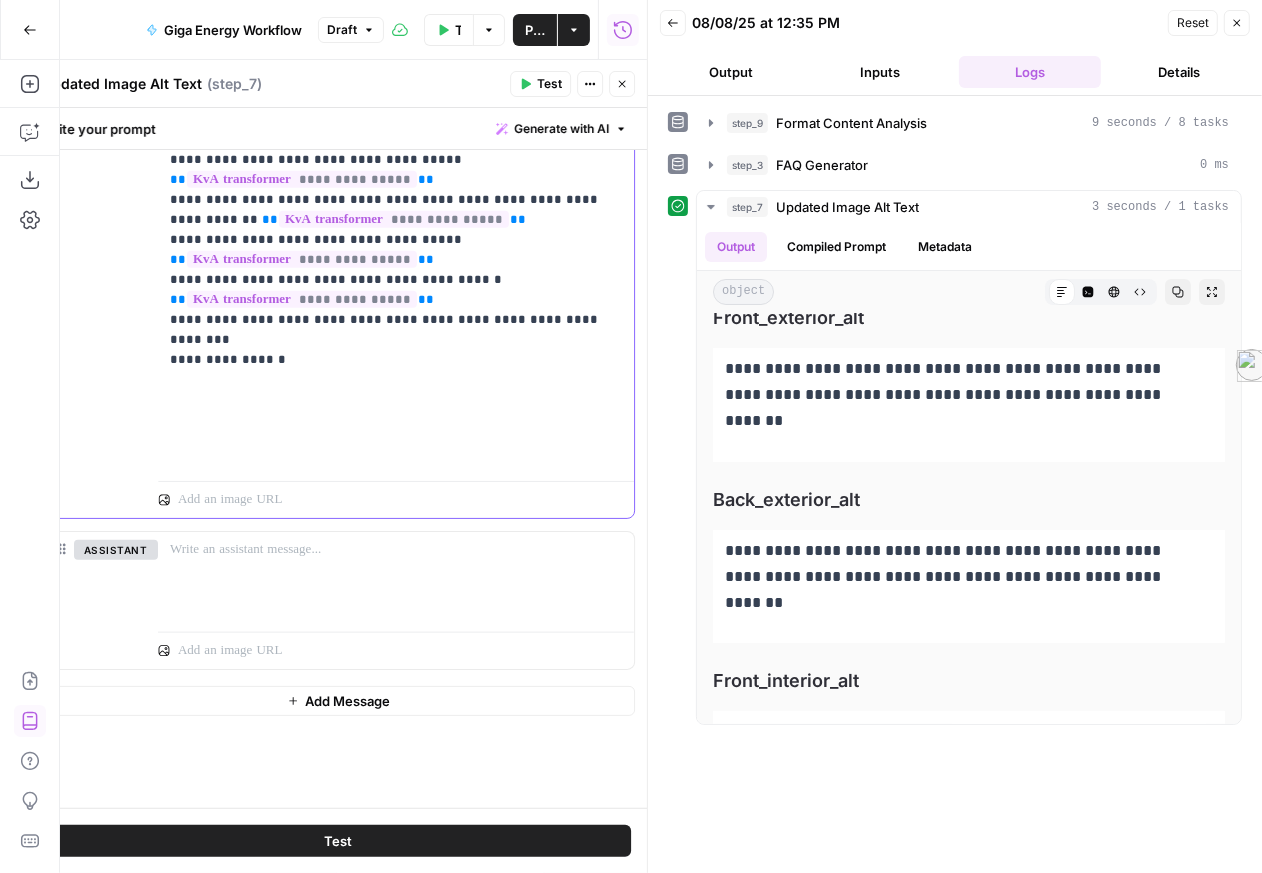 click on "**********" at bounding box center [388, 227] 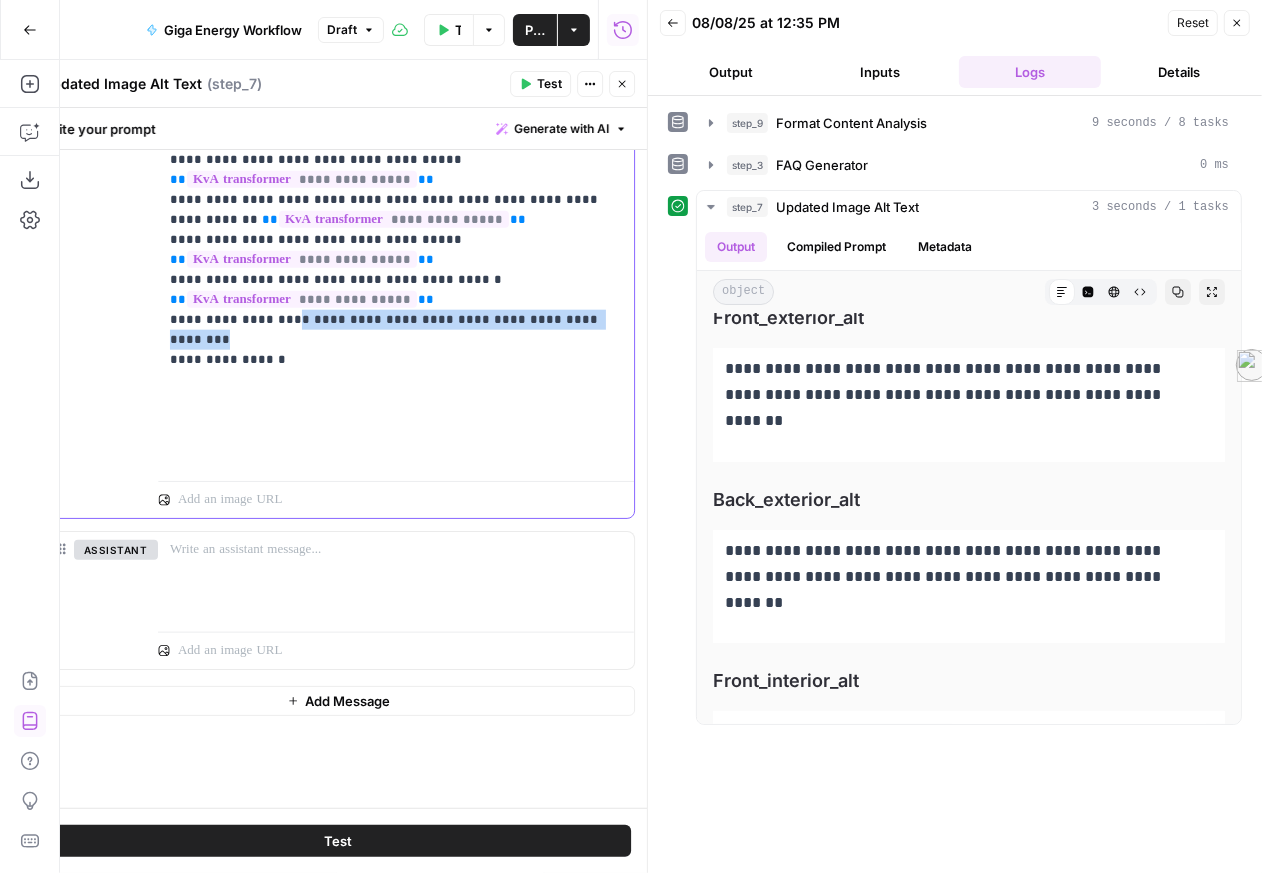 click on "**********" at bounding box center (388, 227) 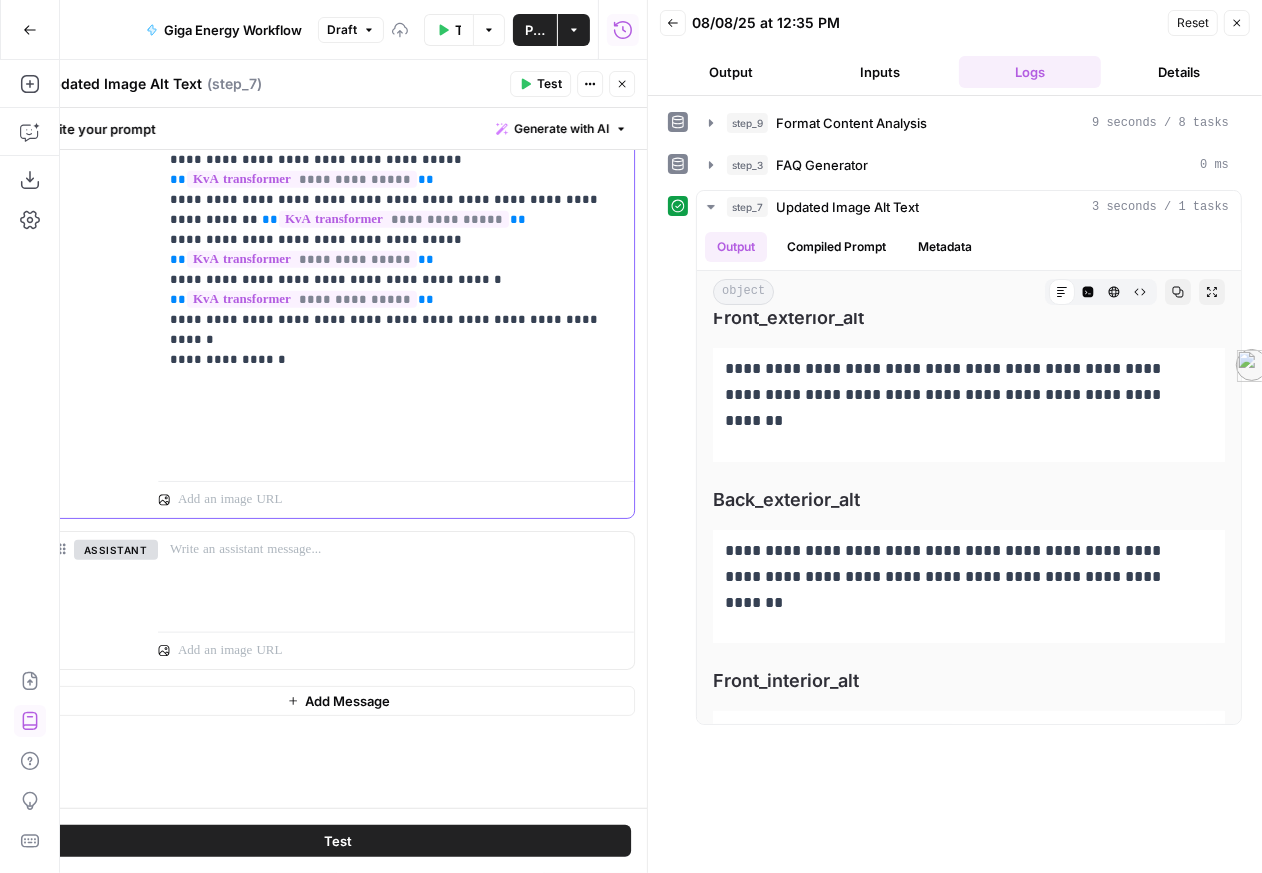 click on "**********" at bounding box center (388, 227) 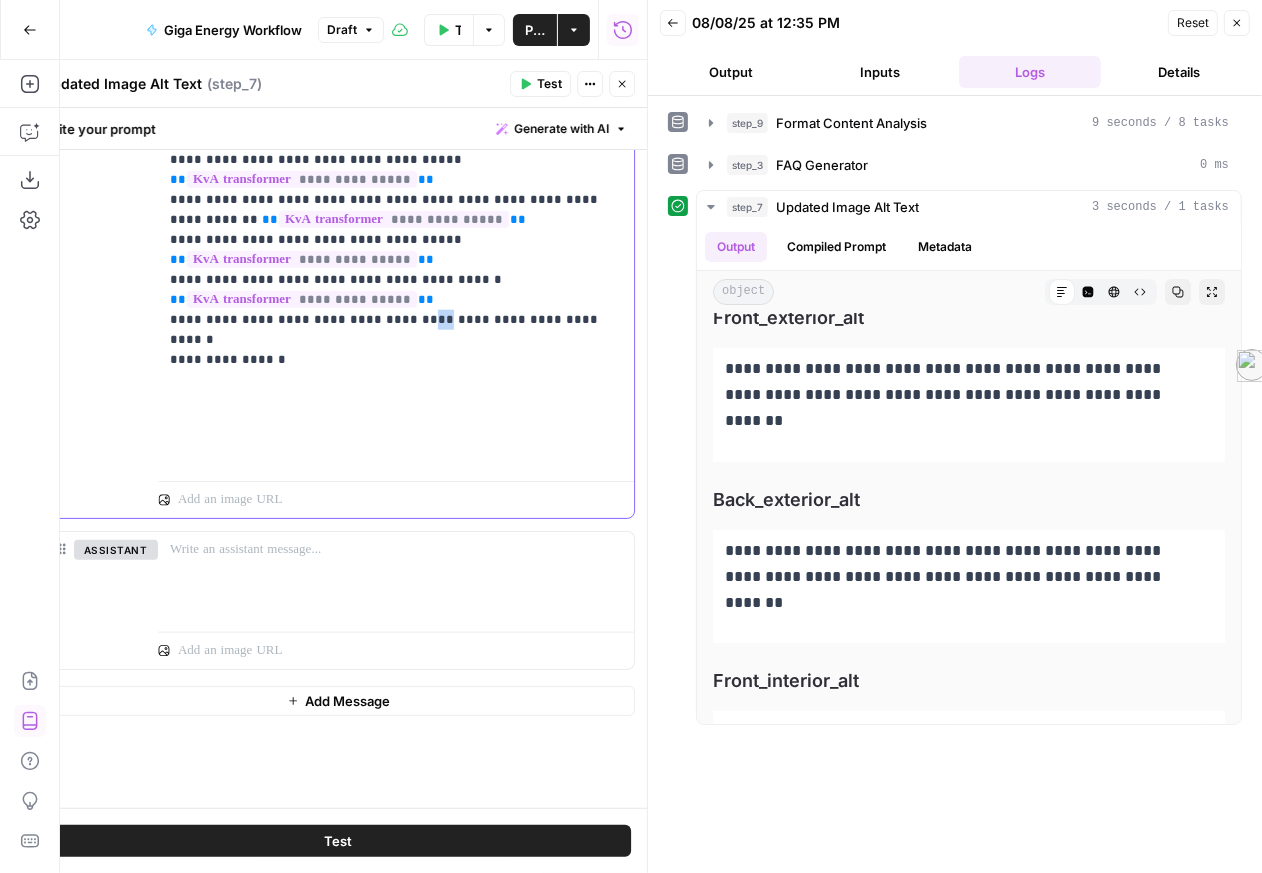 click on "**********" at bounding box center (388, 227) 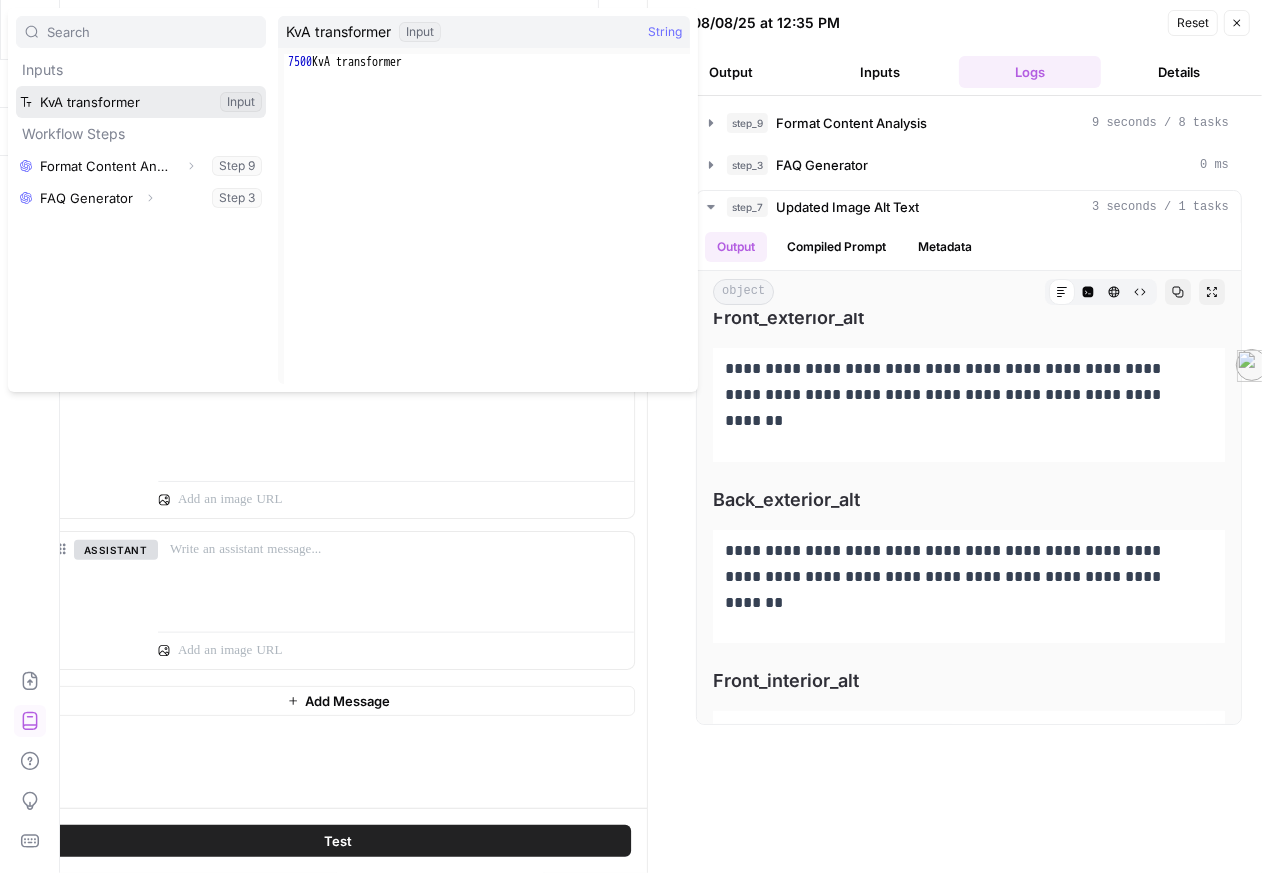 click at bounding box center (141, 102) 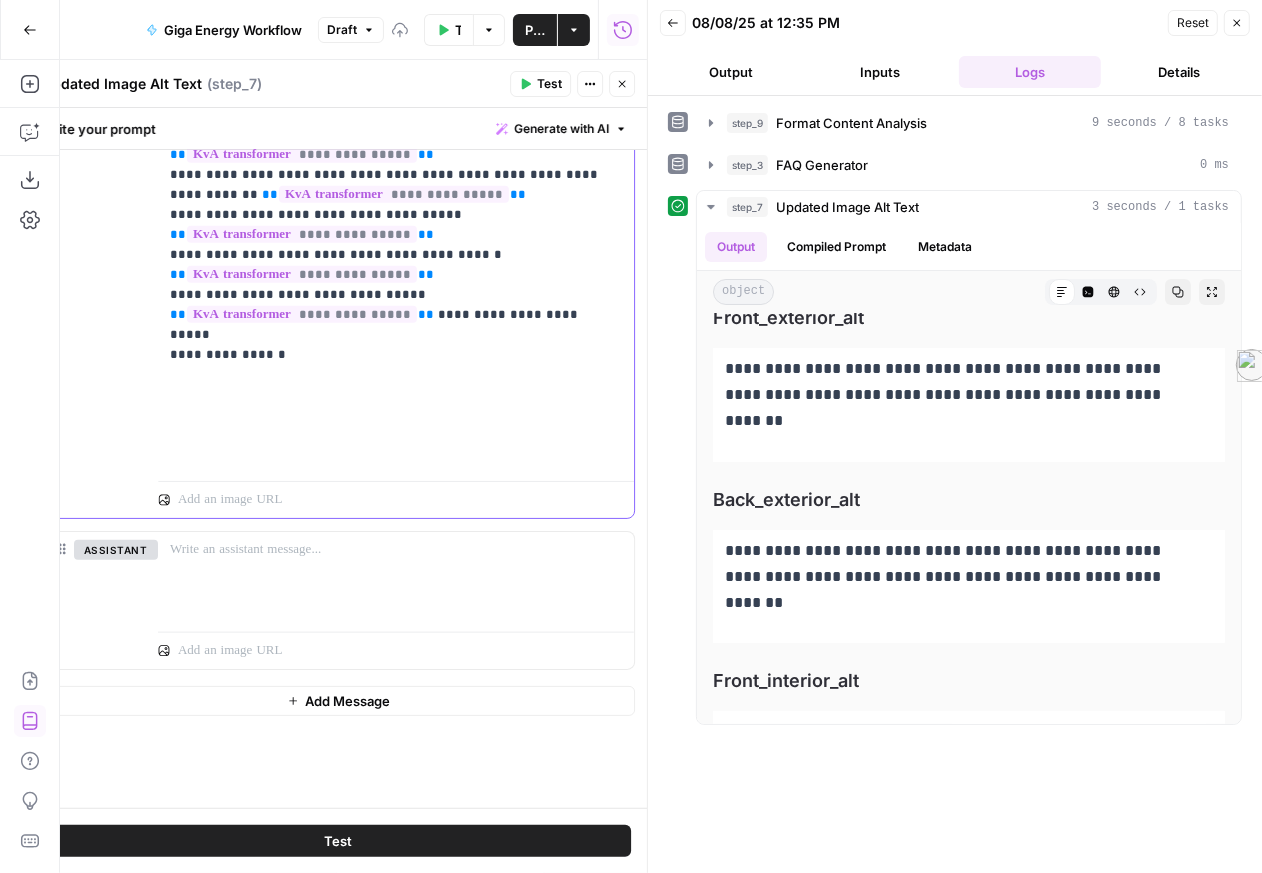 click on "**********" at bounding box center (388, 215) 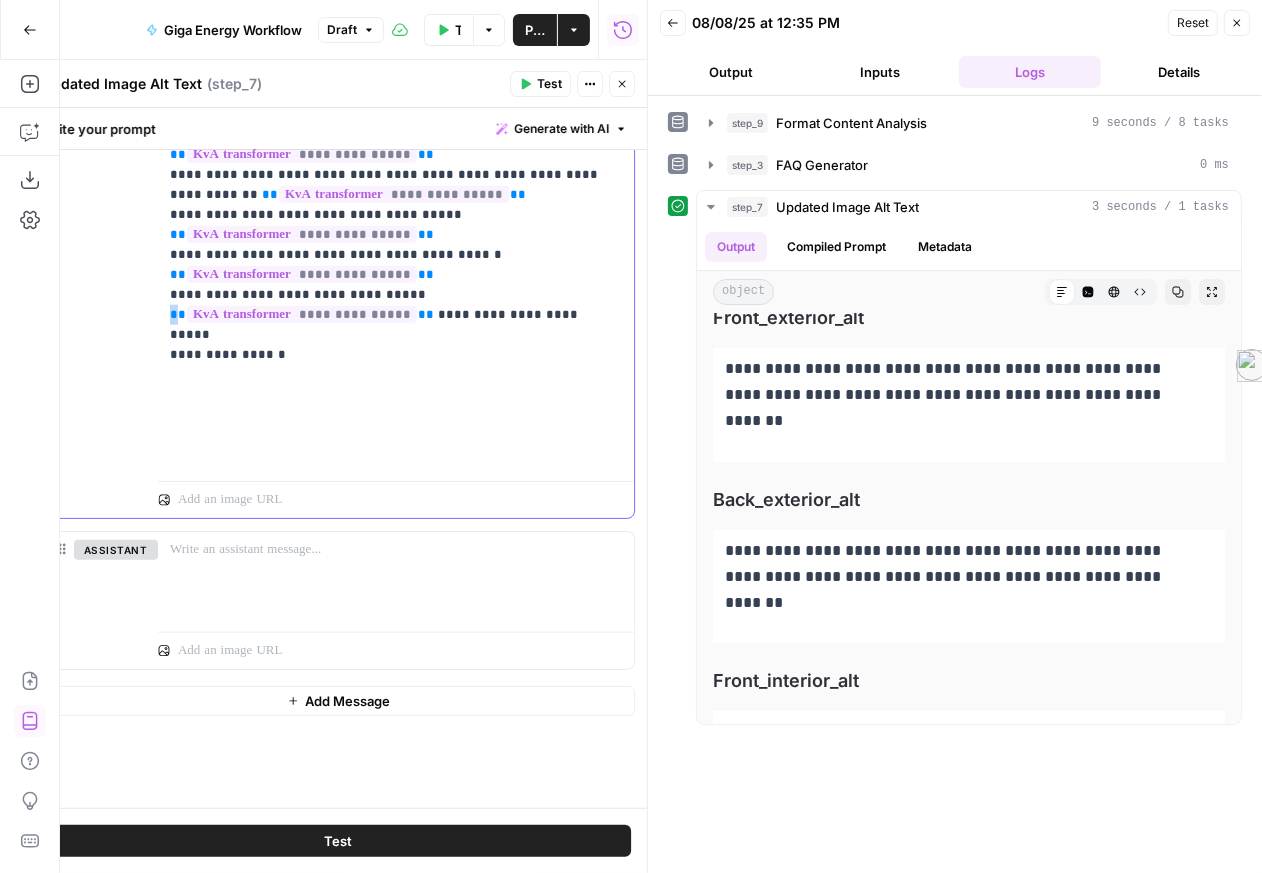 click on "**********" at bounding box center (388, 215) 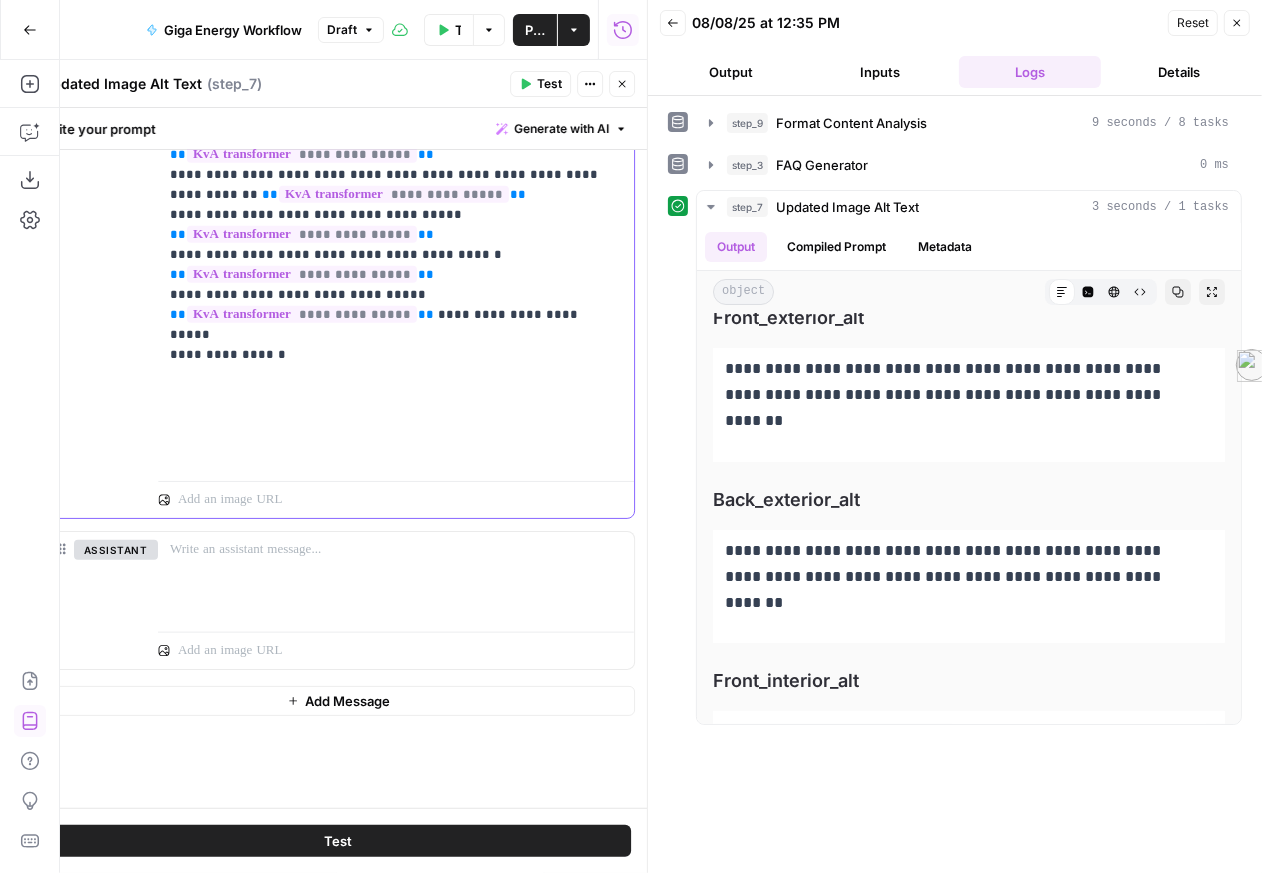click on "**********" at bounding box center (388, 215) 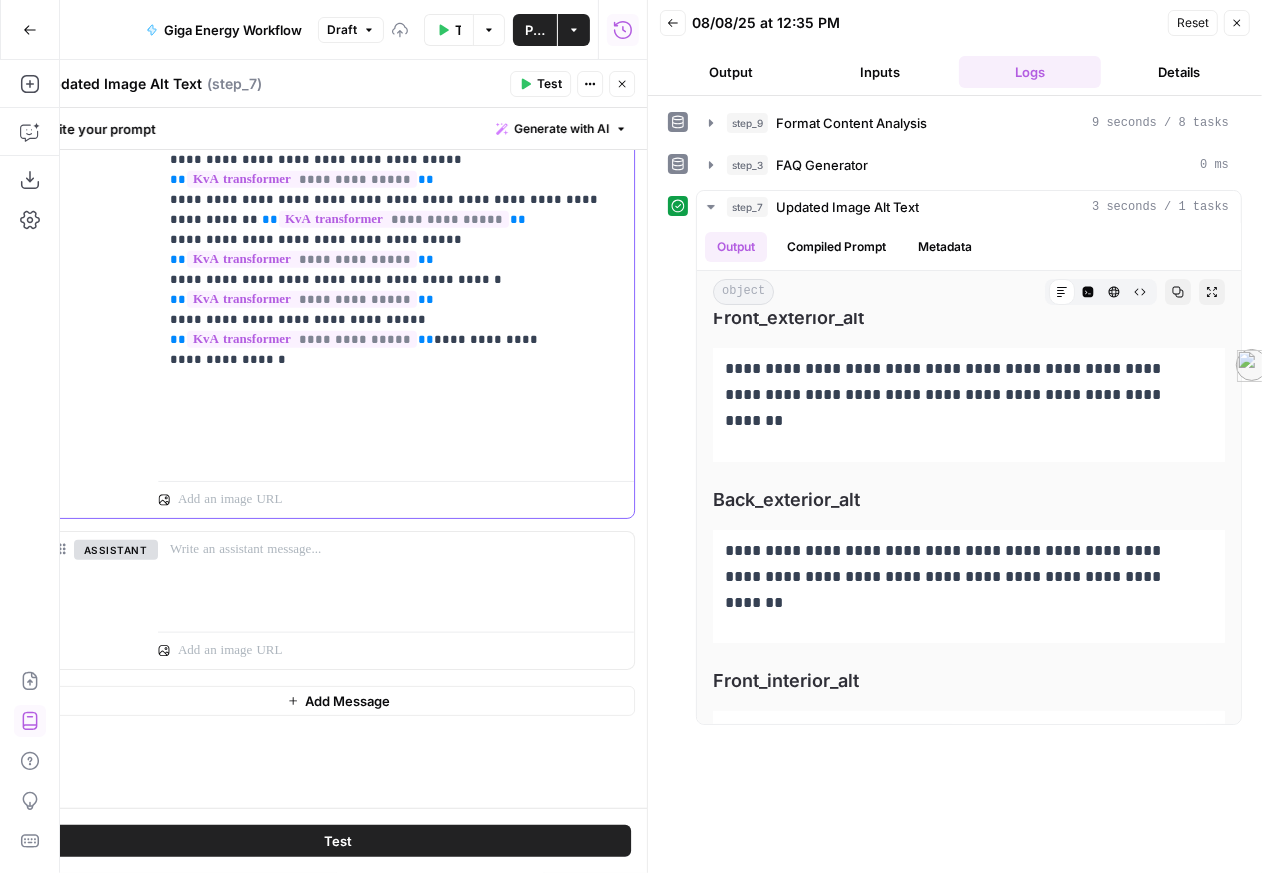 click on "**********" at bounding box center (388, 227) 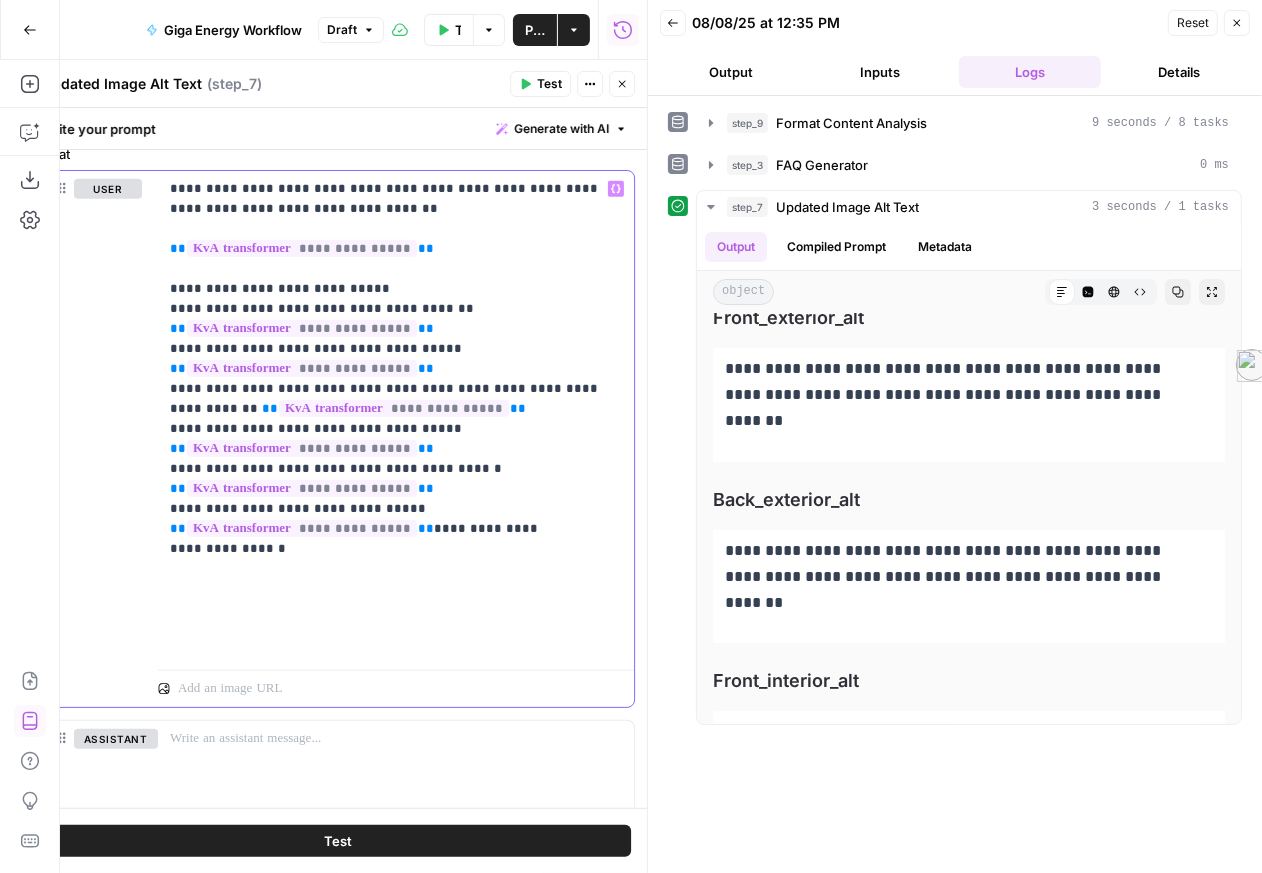 scroll, scrollTop: 1242, scrollLeft: 0, axis: vertical 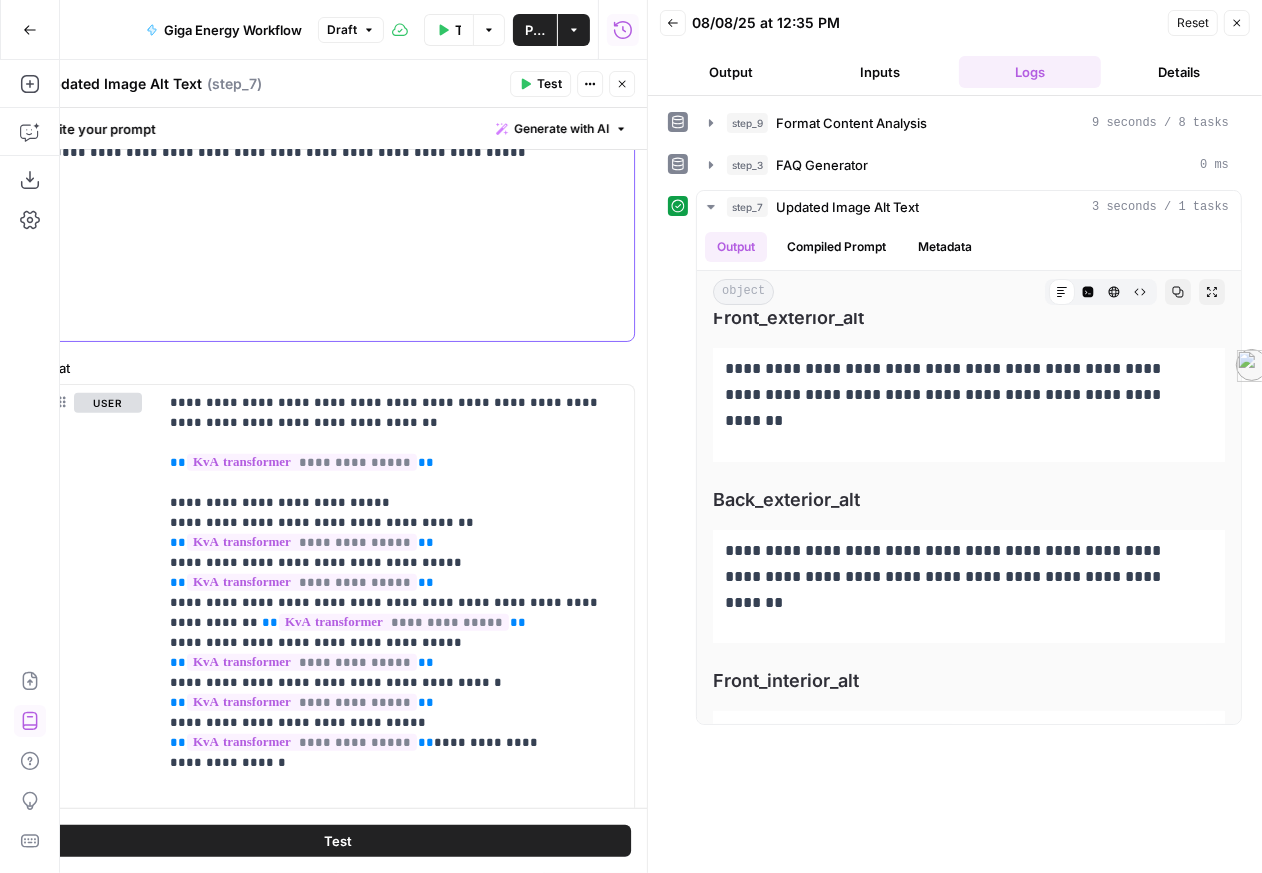 drag, startPoint x: 76, startPoint y: 285, endPoint x: 561, endPoint y: 273, distance: 485.14844 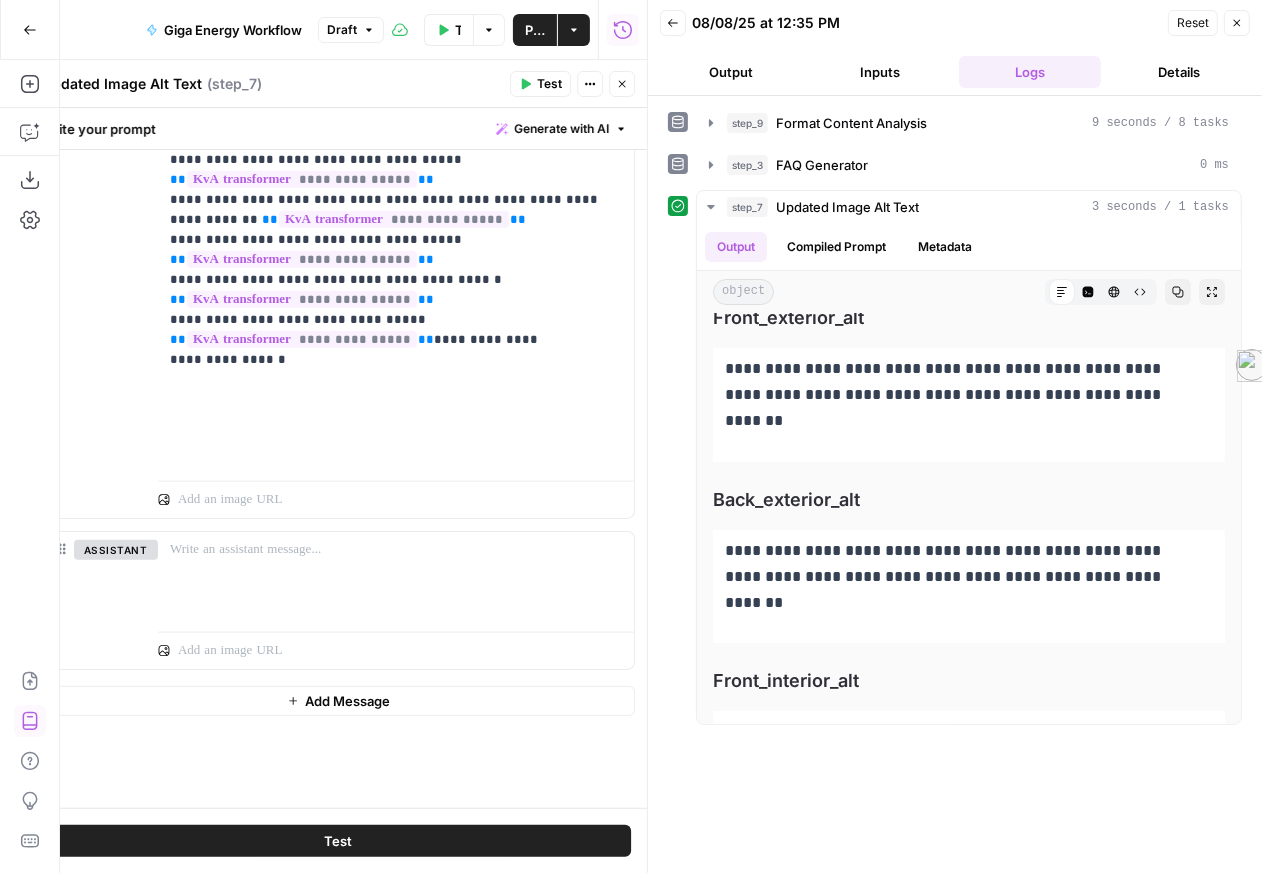 scroll, scrollTop: 1813, scrollLeft: 0, axis: vertical 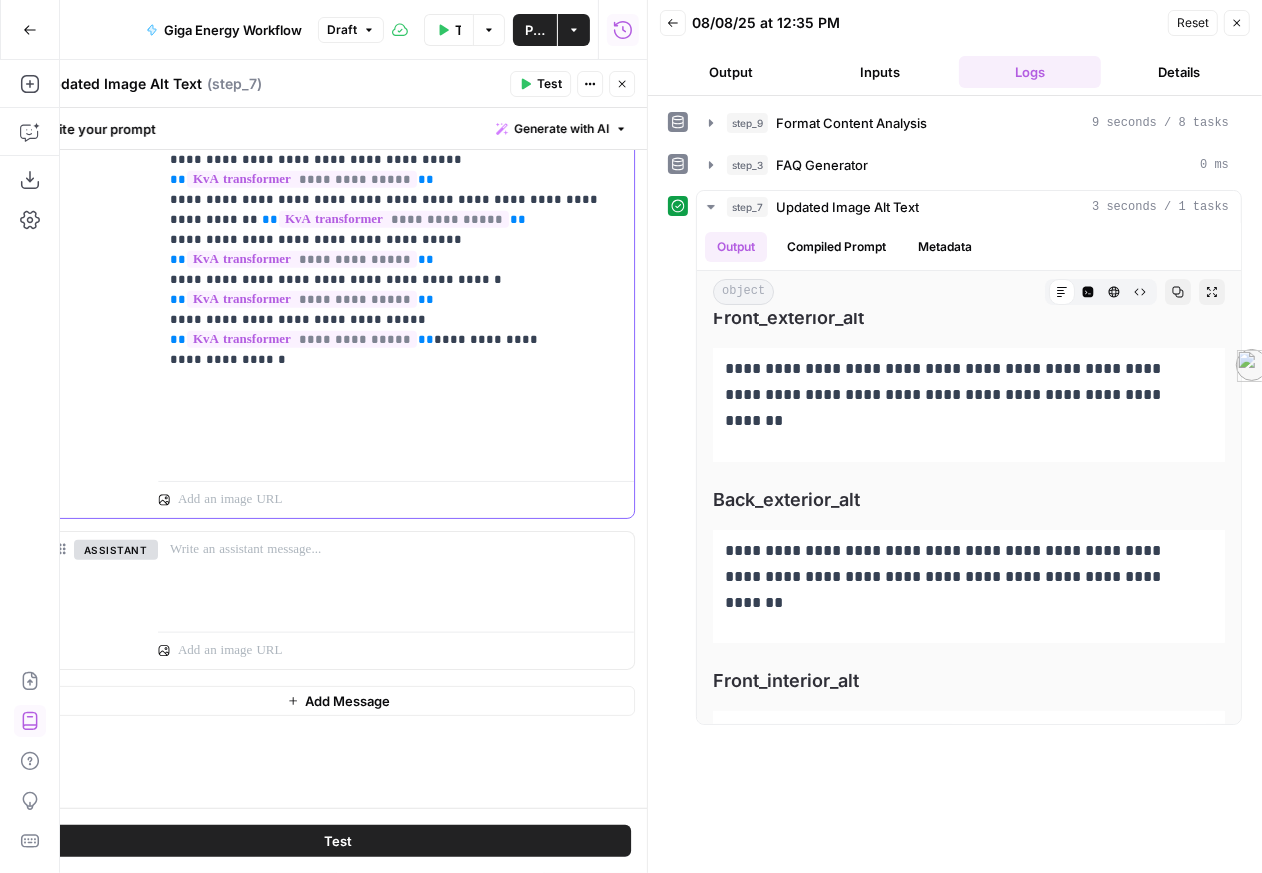 click on "**********" at bounding box center (388, 227) 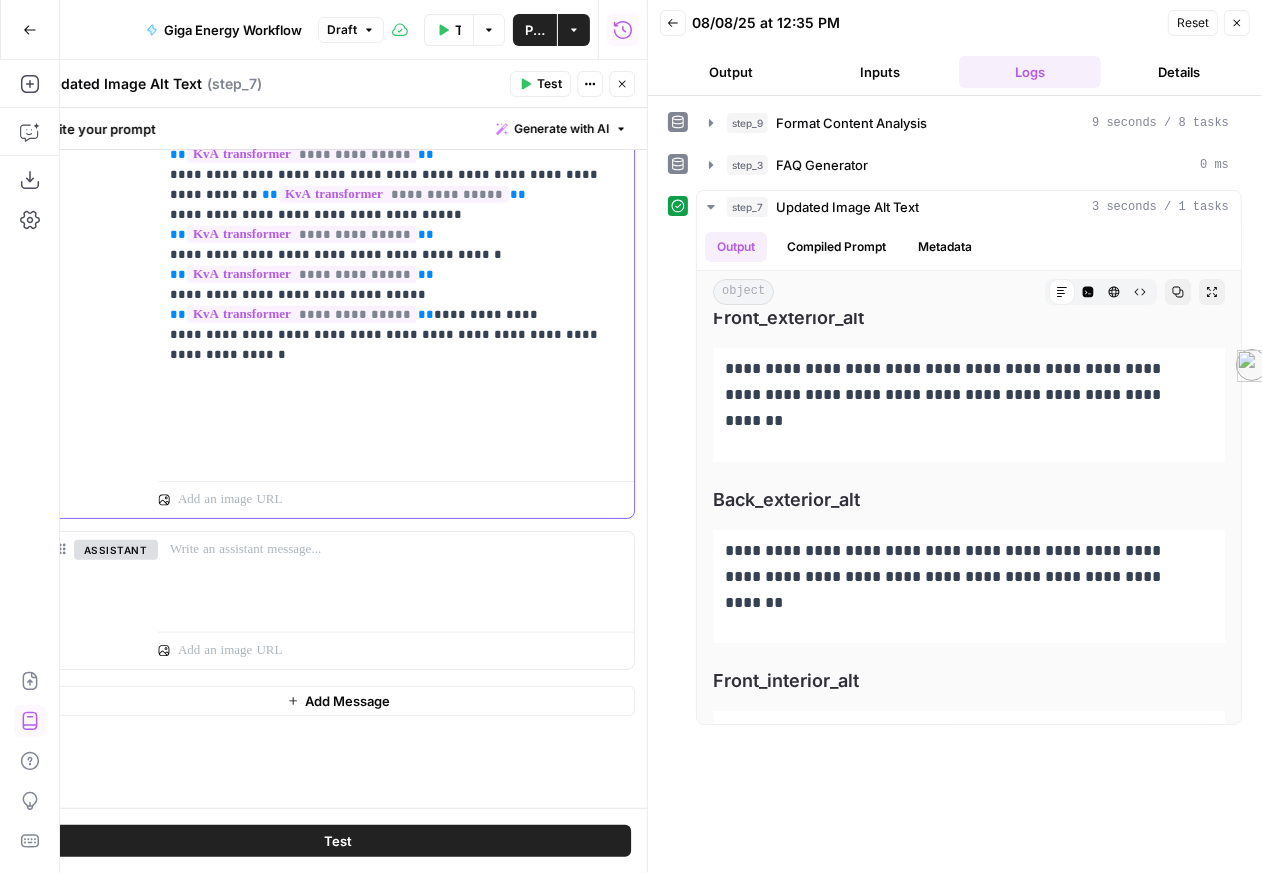 click on "**********" at bounding box center [388, 215] 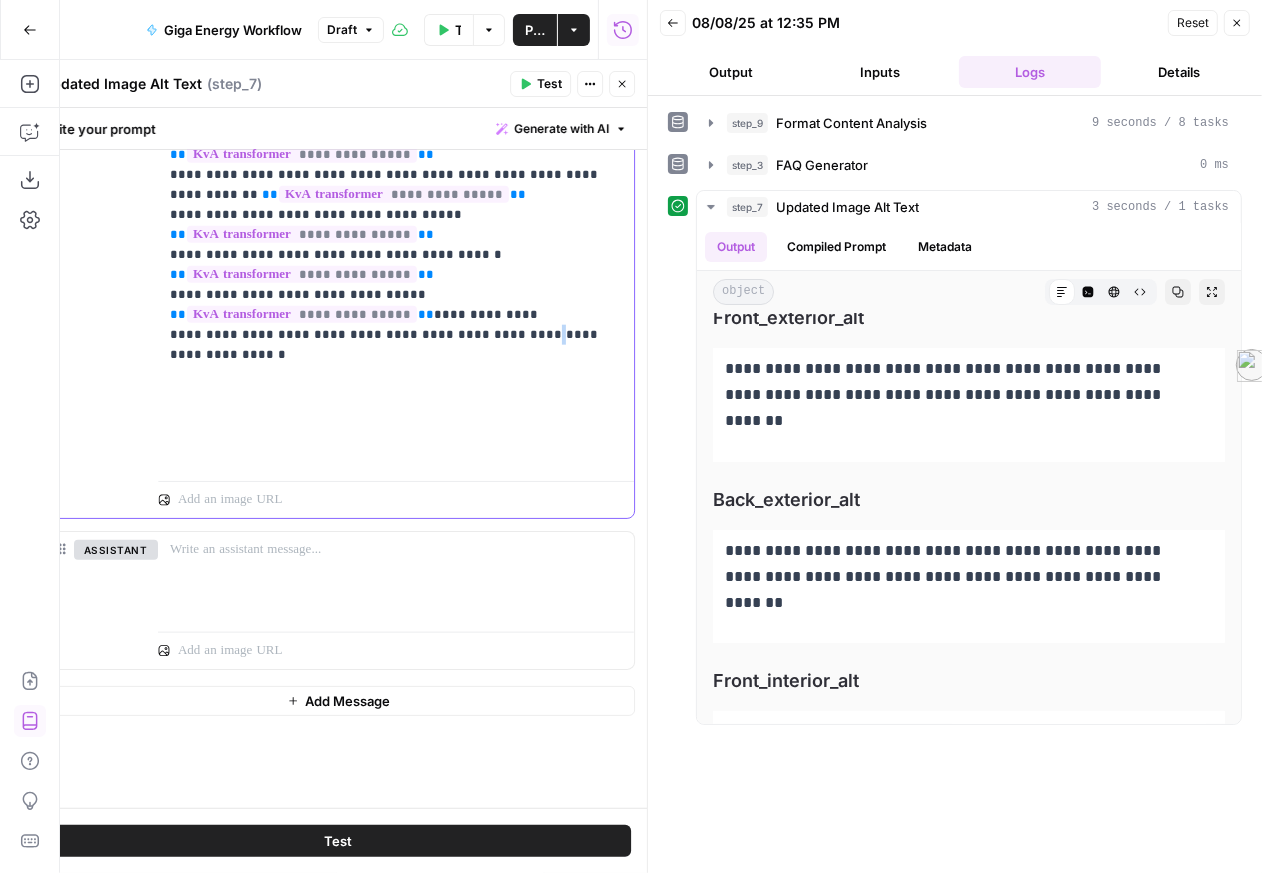 click on "**********" at bounding box center (388, 215) 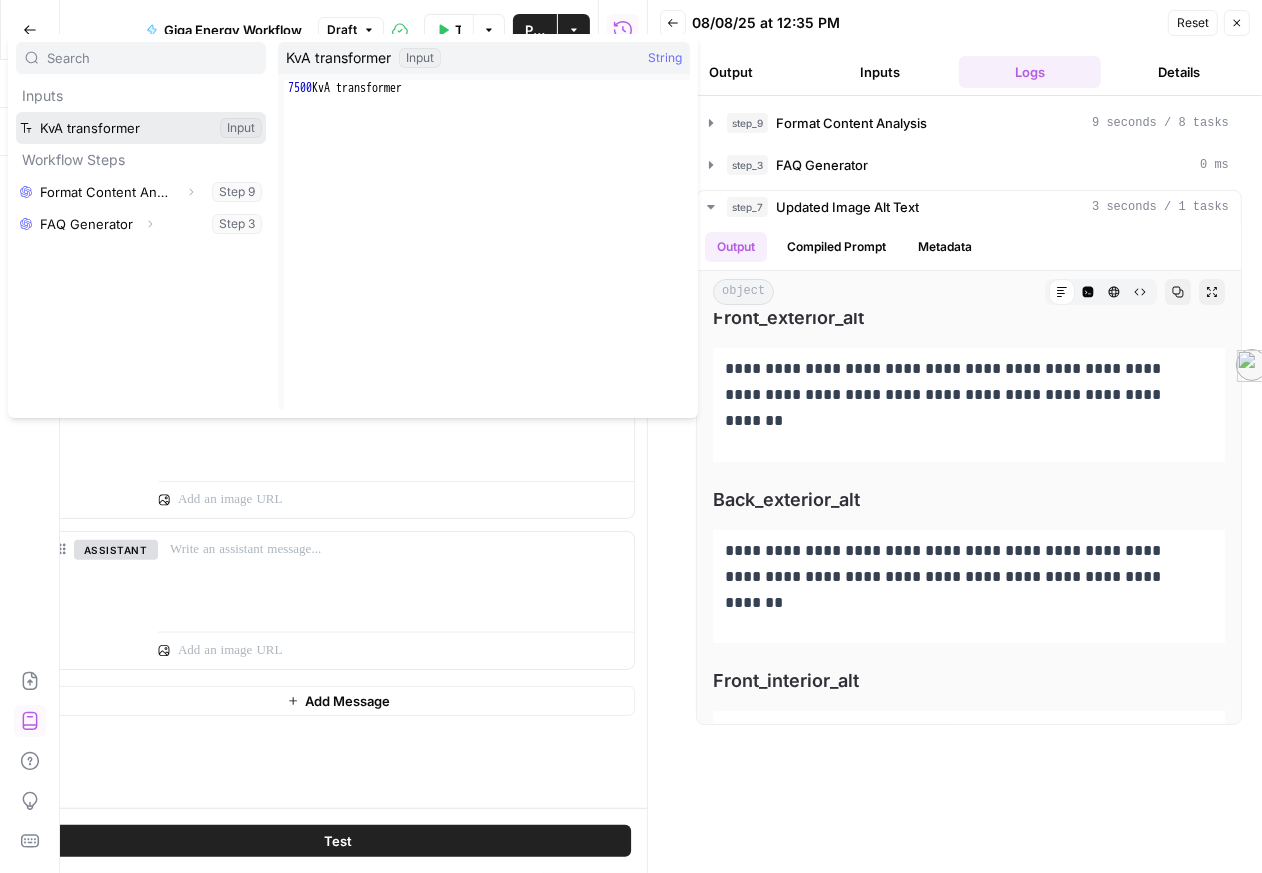 click at bounding box center [141, 128] 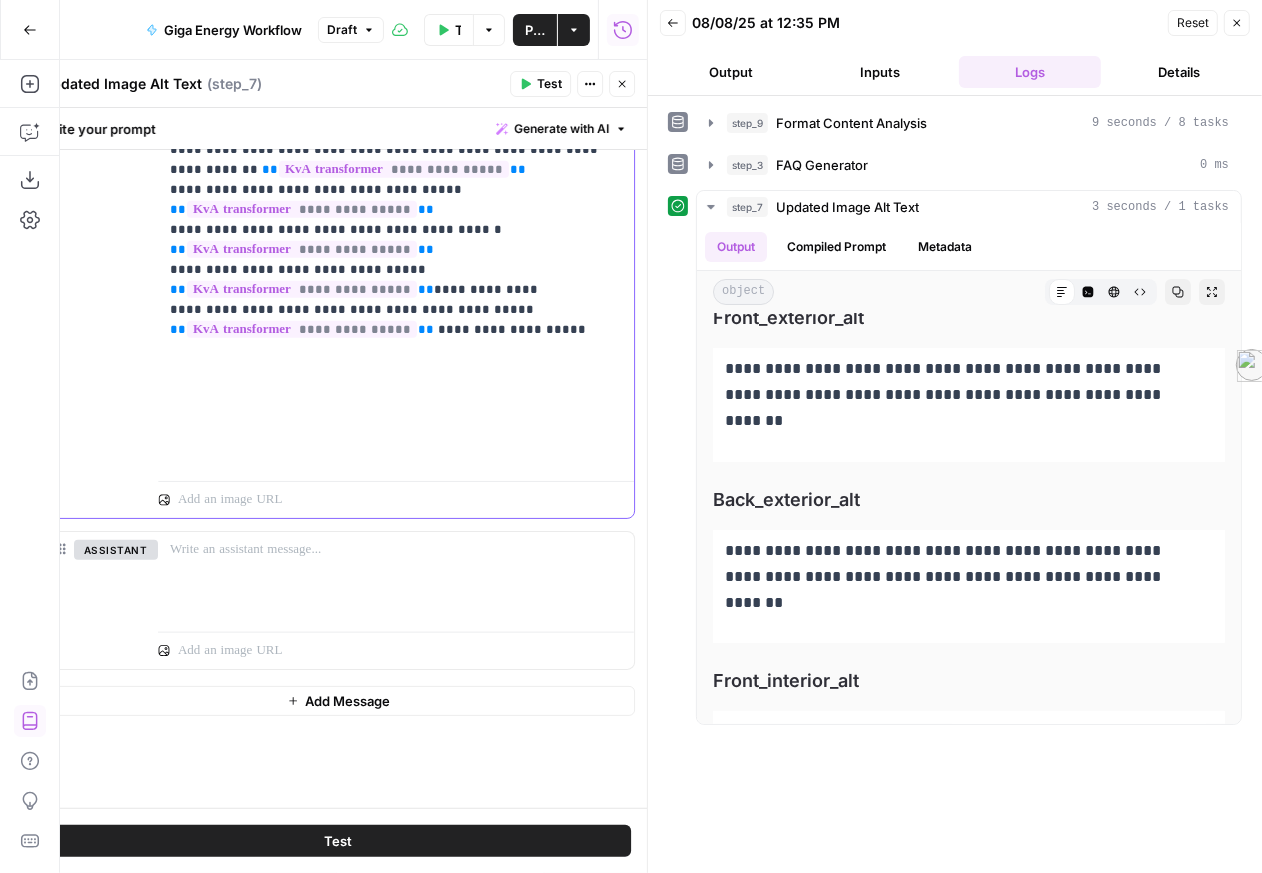 click on "**********" at bounding box center [388, 202] 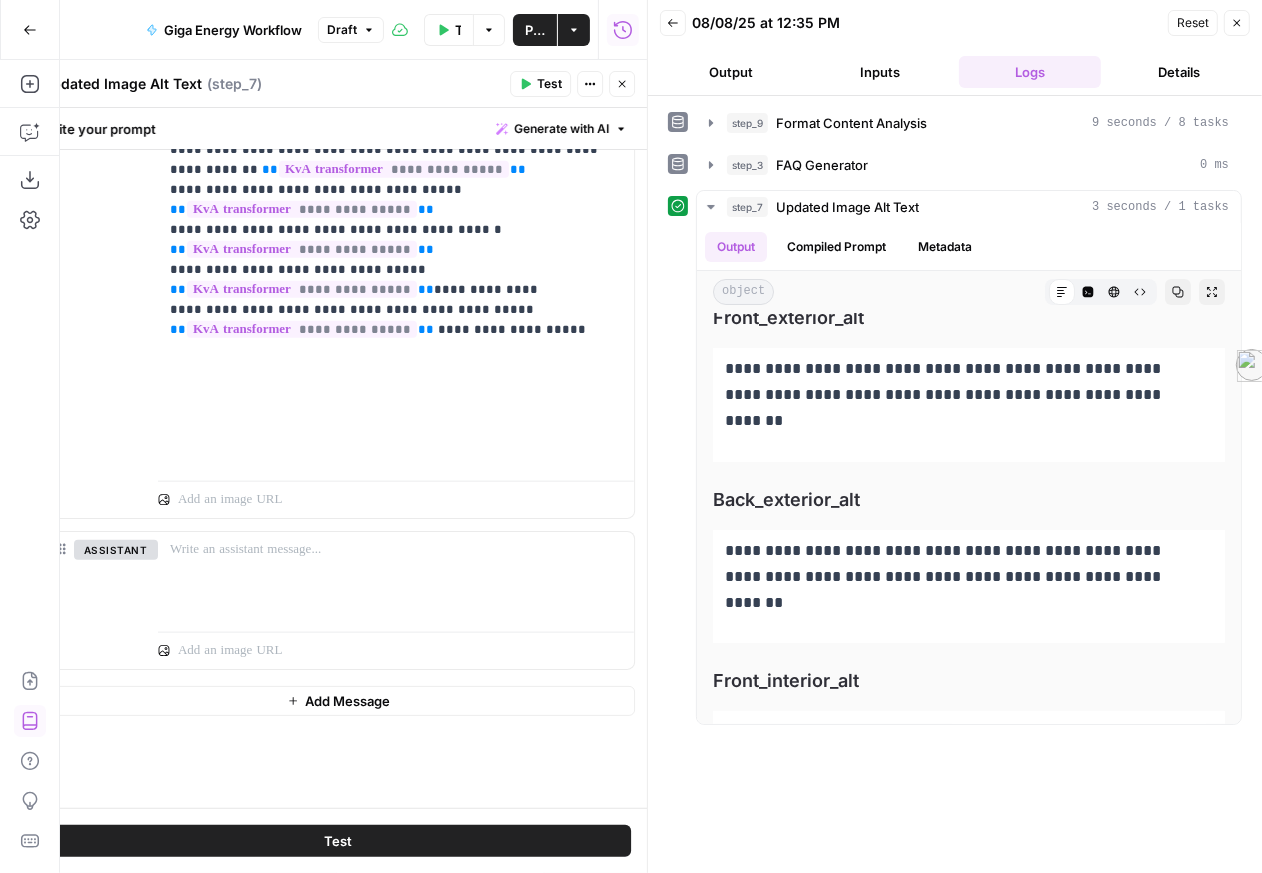 click on "Test" at bounding box center (338, 841) 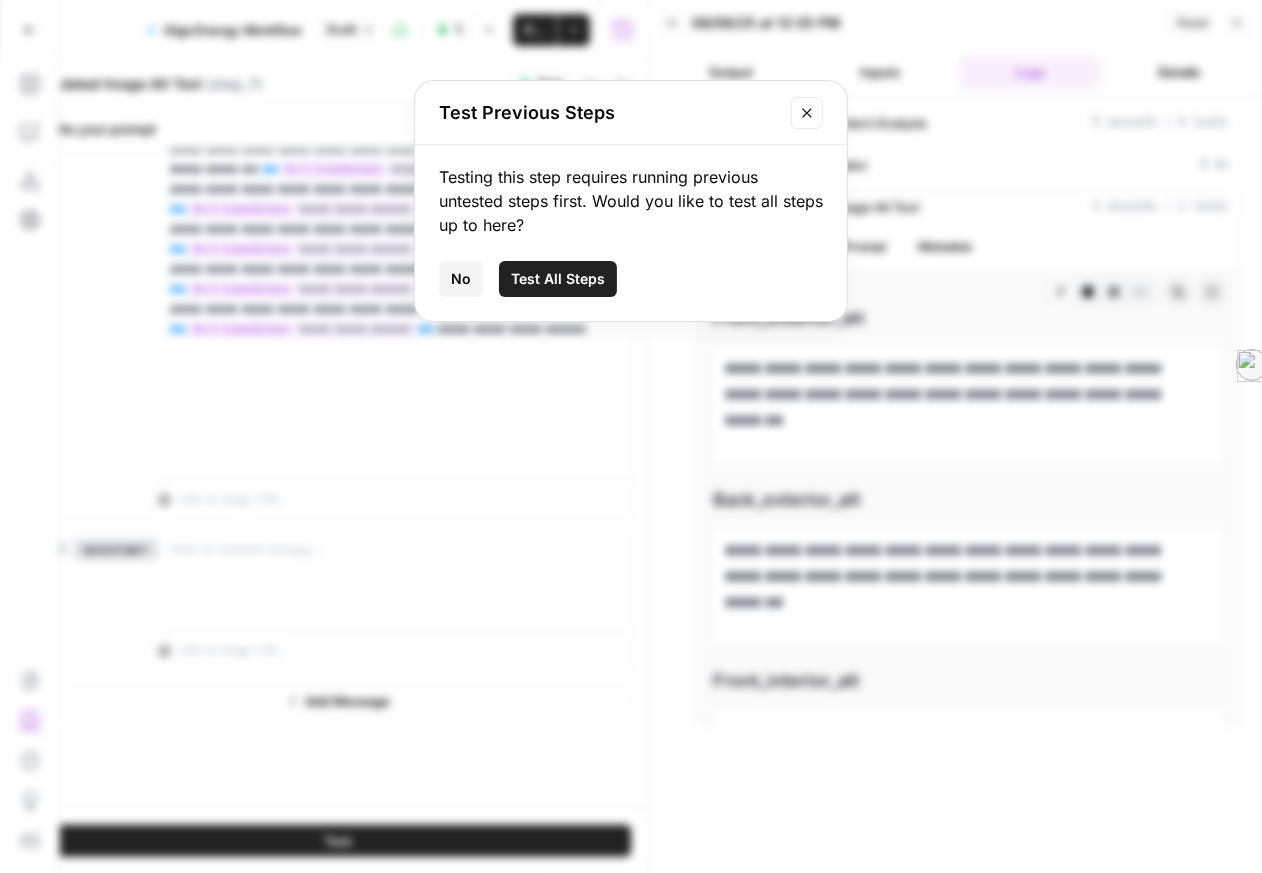 click on "Test All Steps" at bounding box center [558, 279] 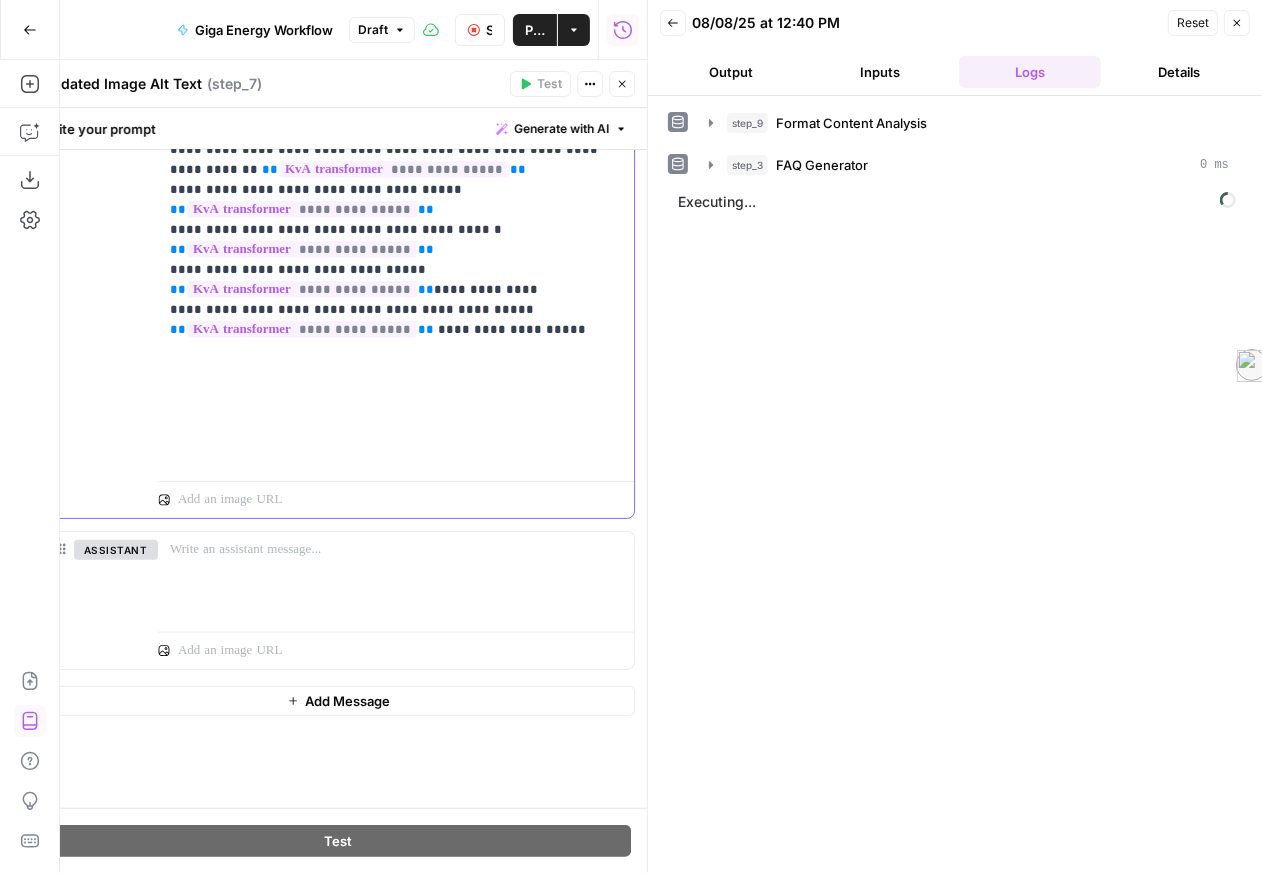 click on "**********" at bounding box center [388, 202] 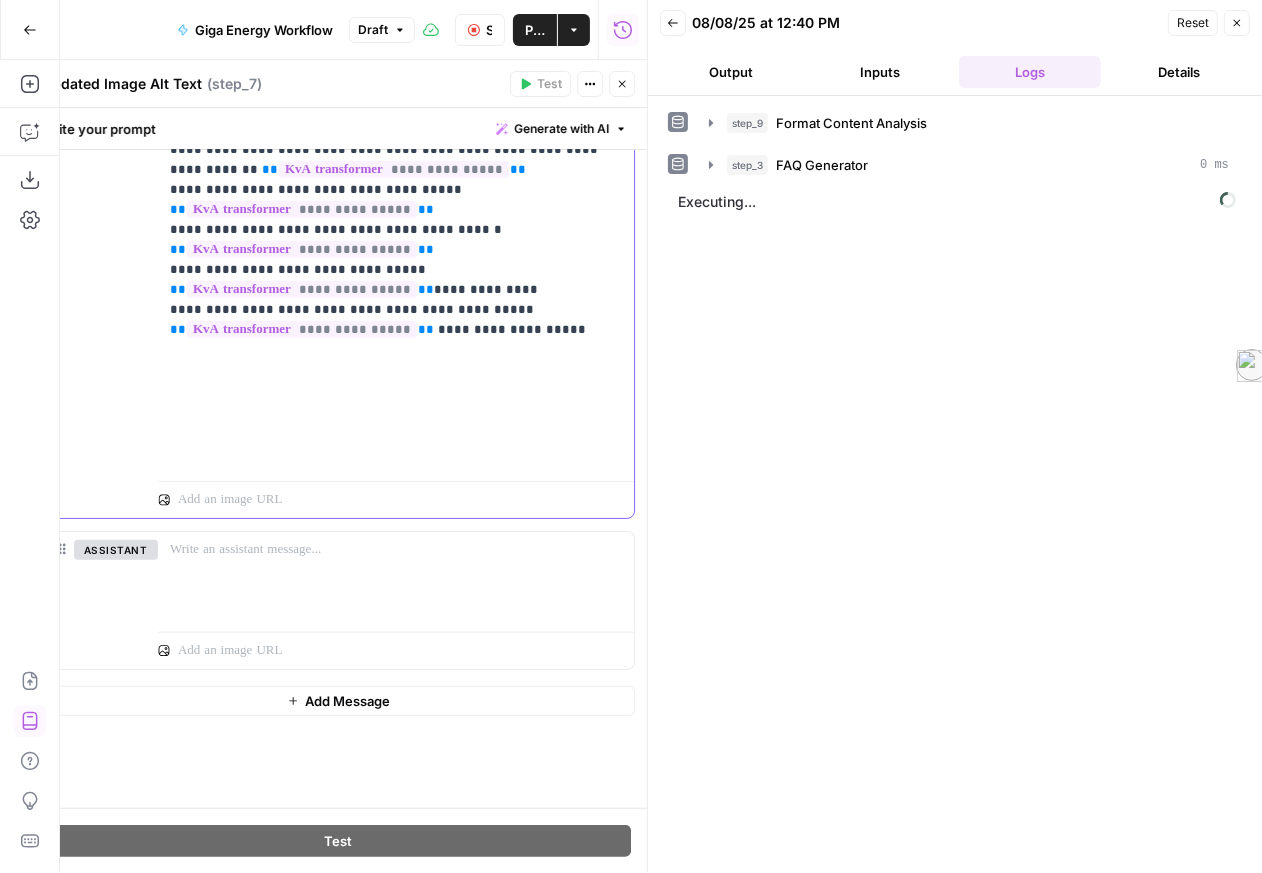 click on "**********" at bounding box center (388, 202) 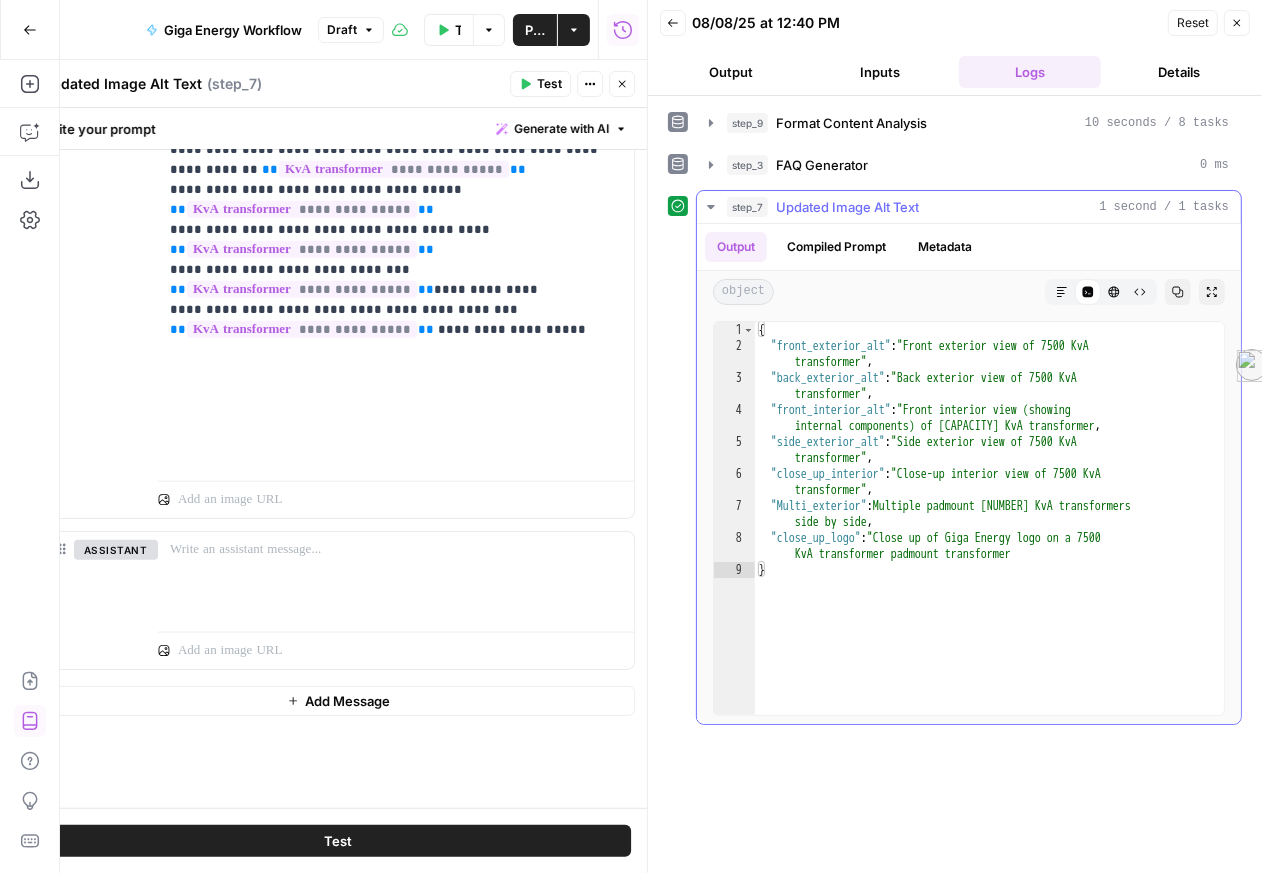 click on "Markdown" at bounding box center (1062, 292) 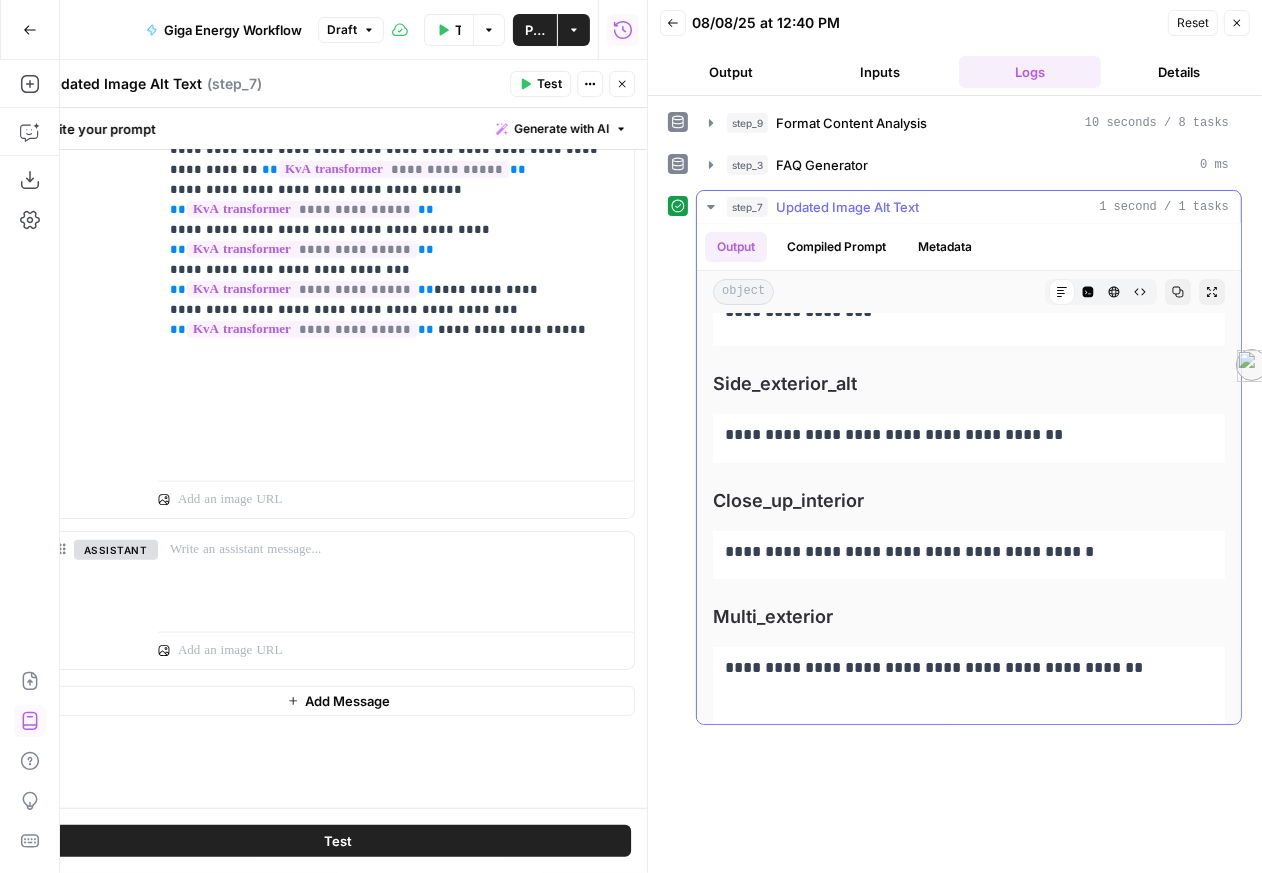 scroll, scrollTop: 656, scrollLeft: 0, axis: vertical 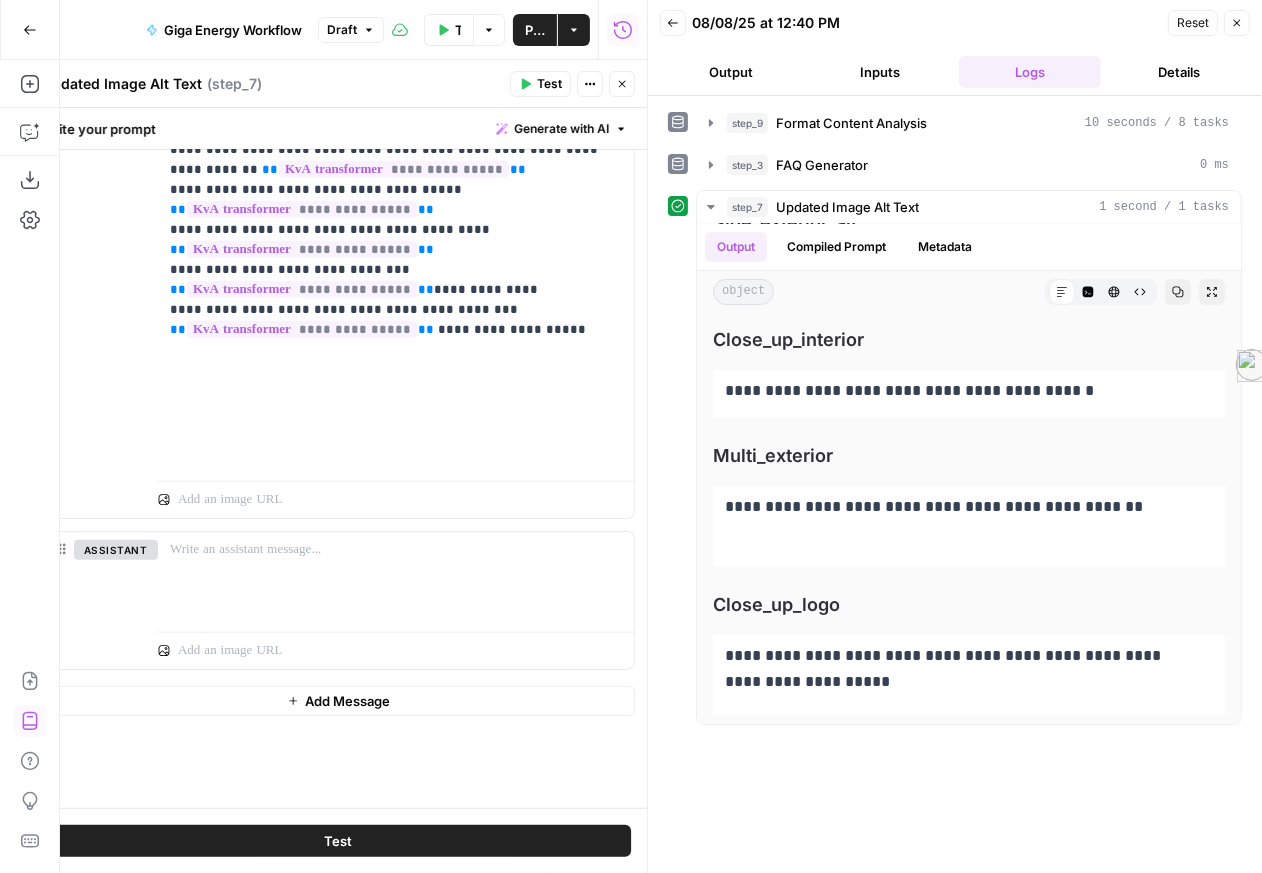 click 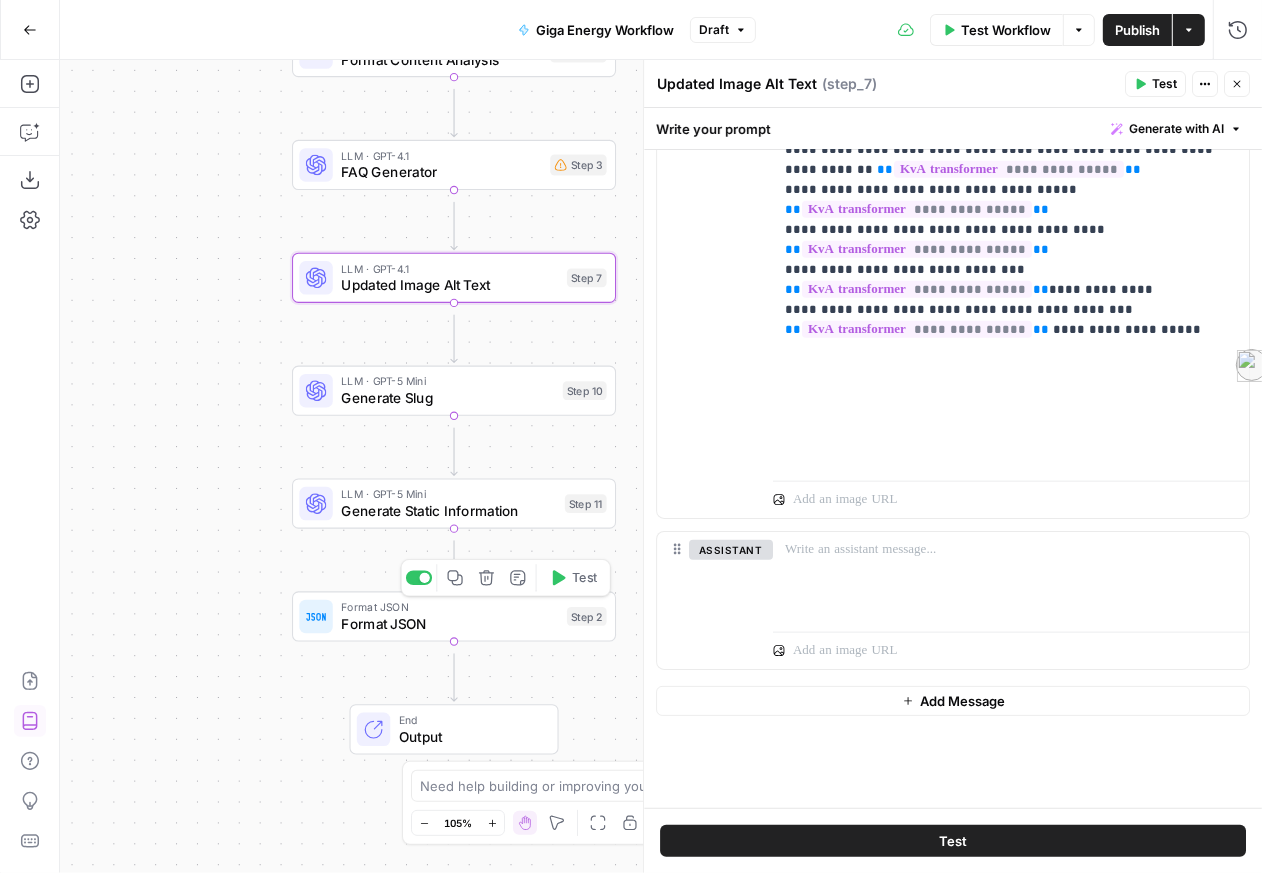 click on "Format JSON" at bounding box center [449, 623] 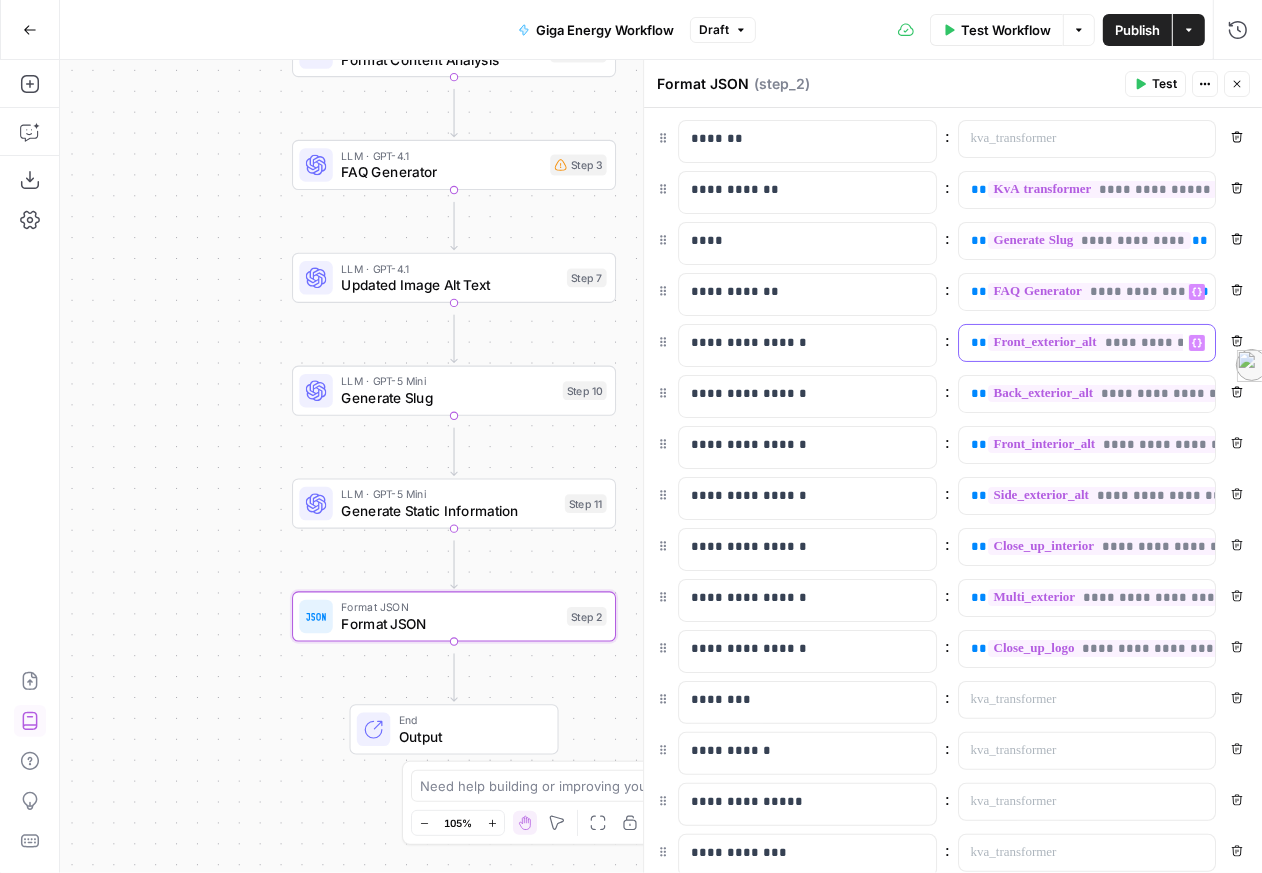 click on "**" at bounding box center [979, 342] 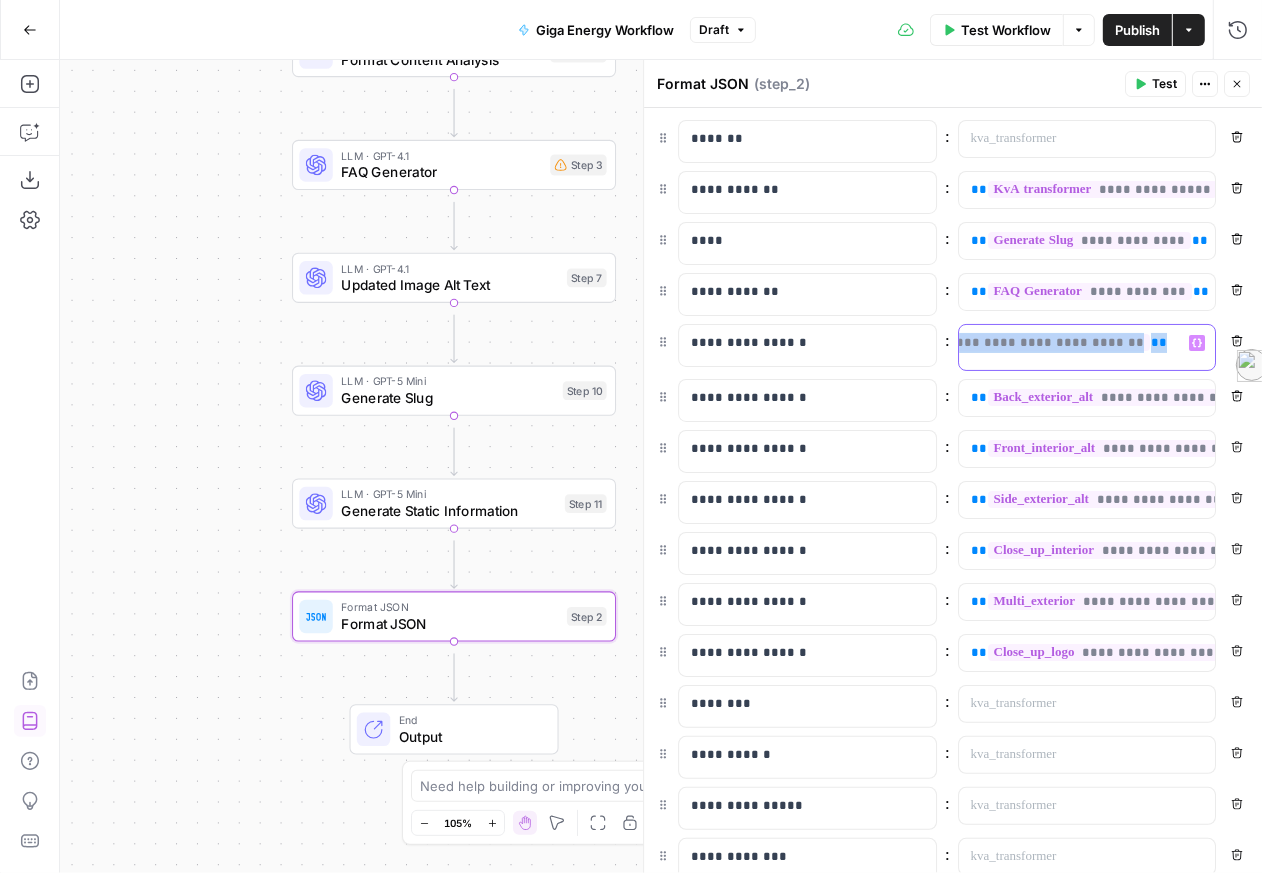 scroll, scrollTop: 0, scrollLeft: 0, axis: both 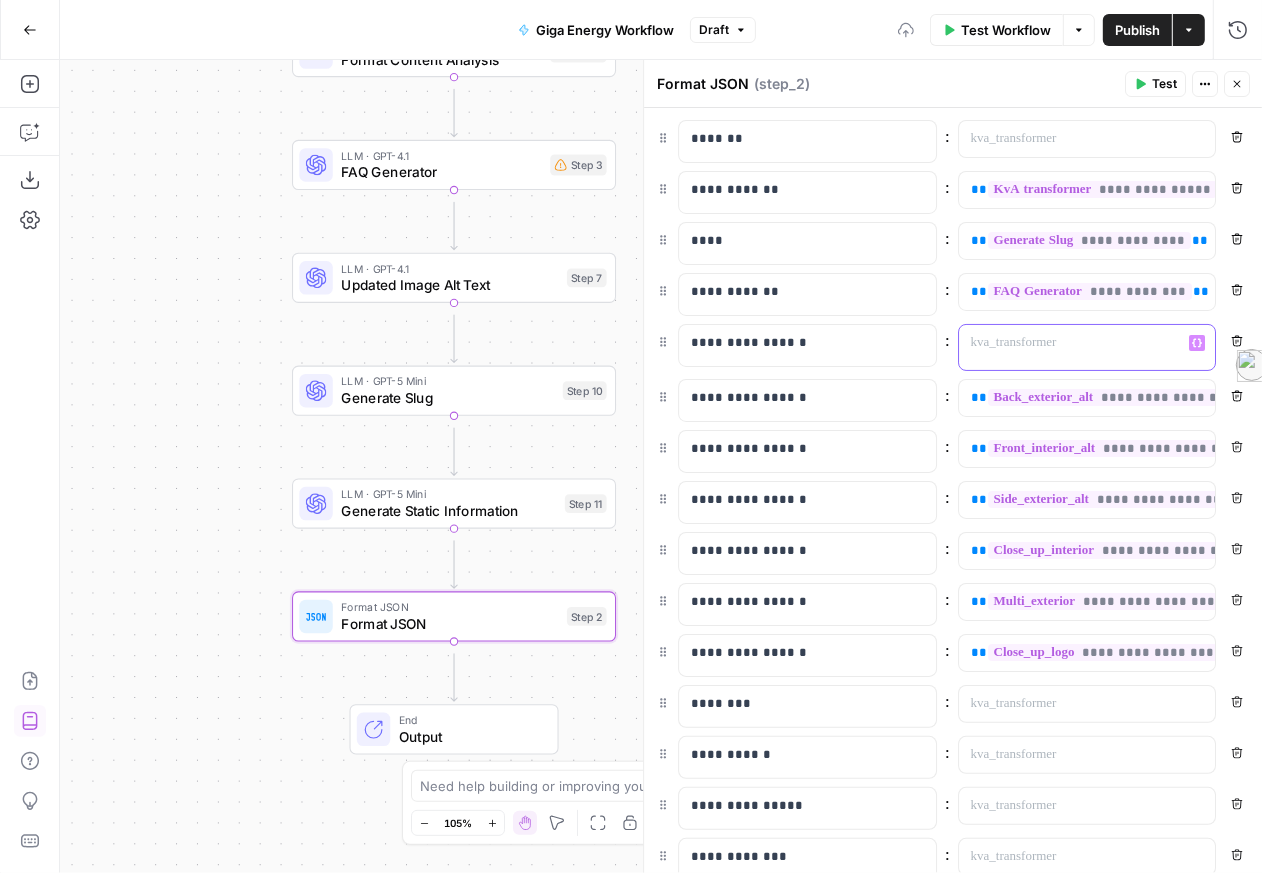 type 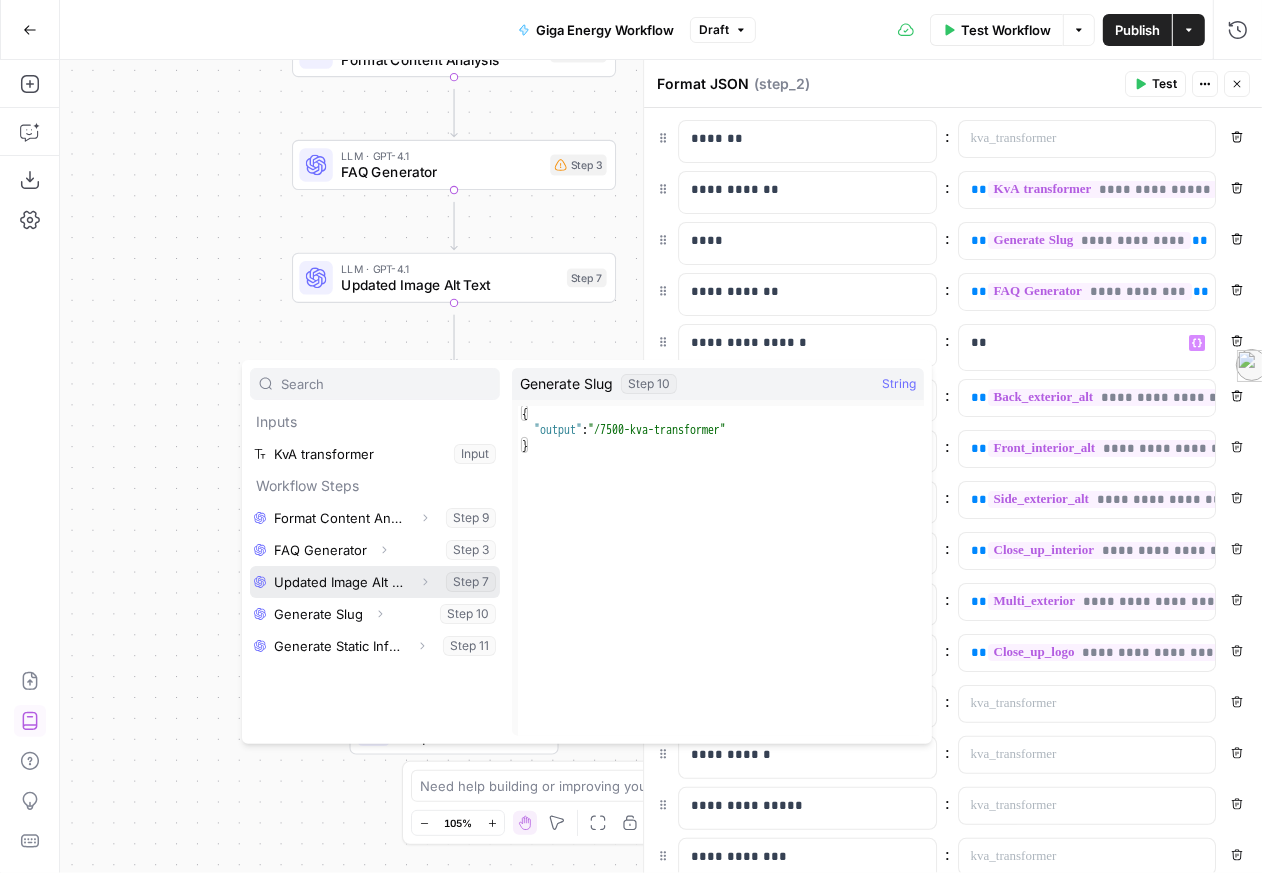 click 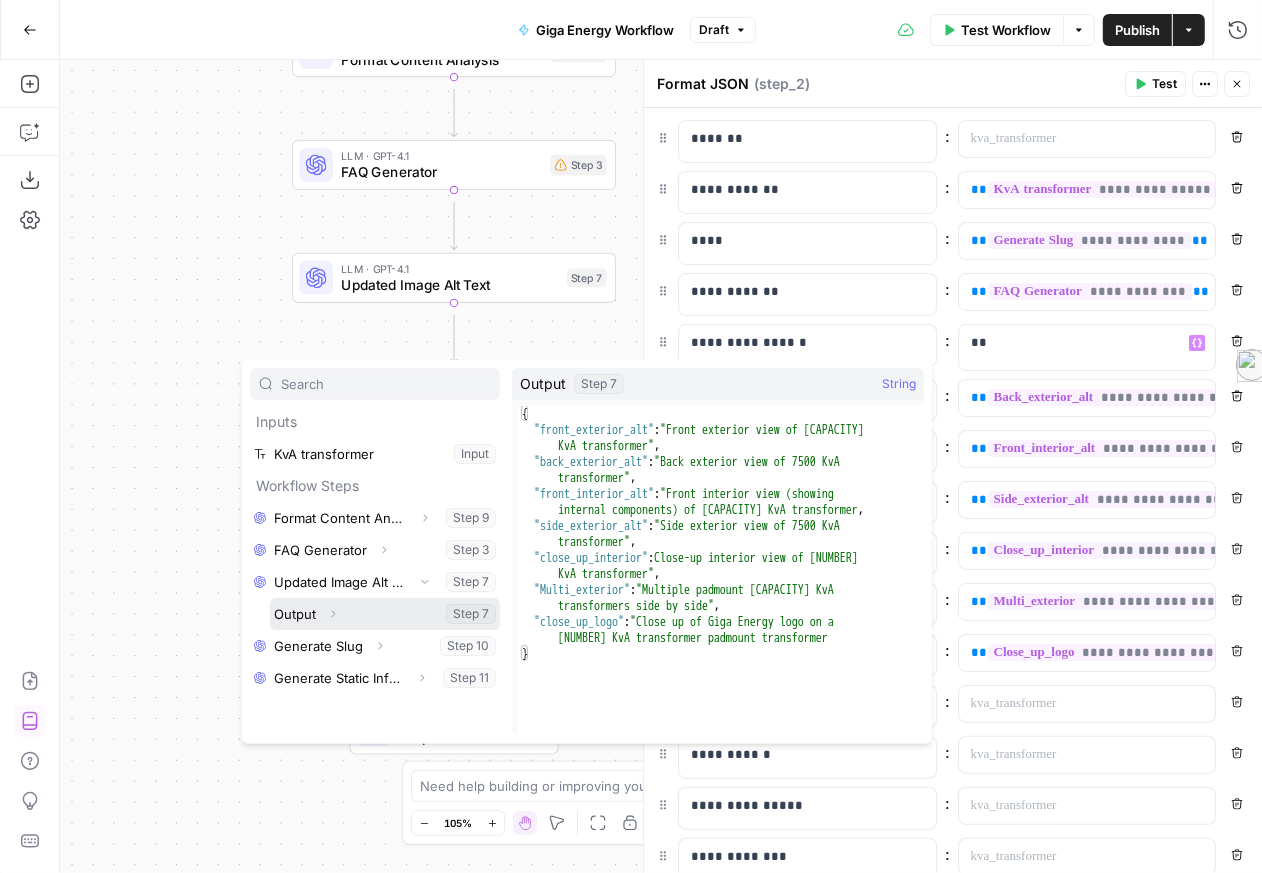 click 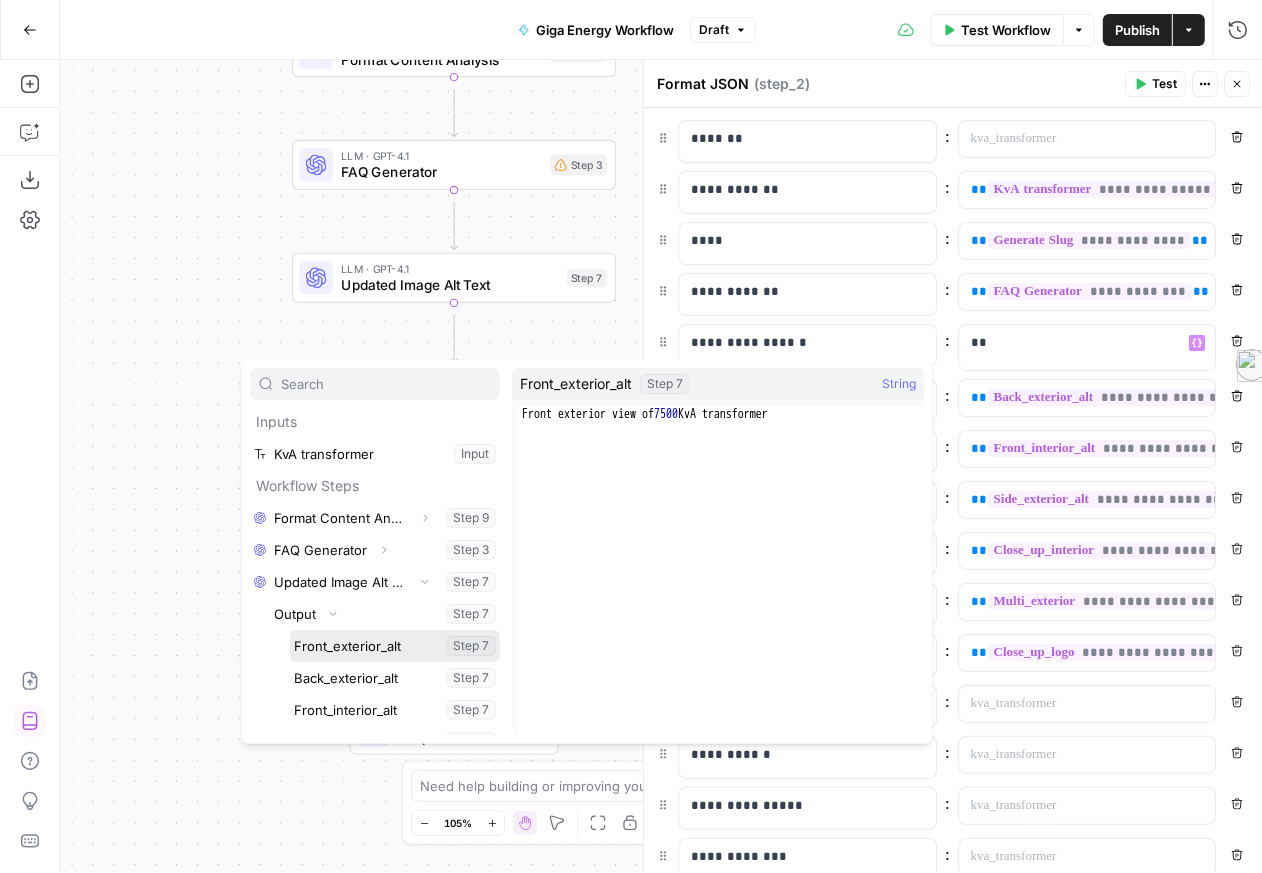 click at bounding box center [395, 646] 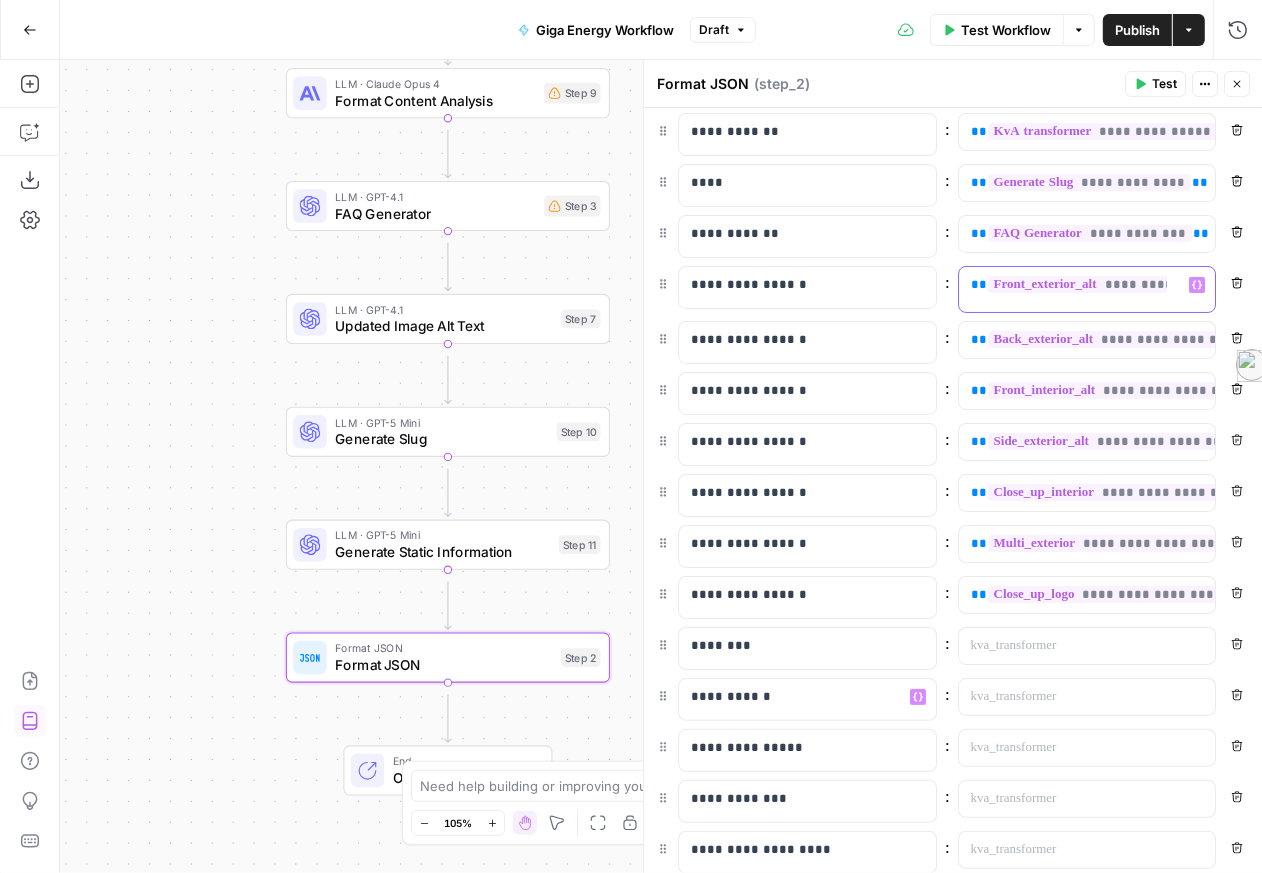 scroll, scrollTop: 46, scrollLeft: 0, axis: vertical 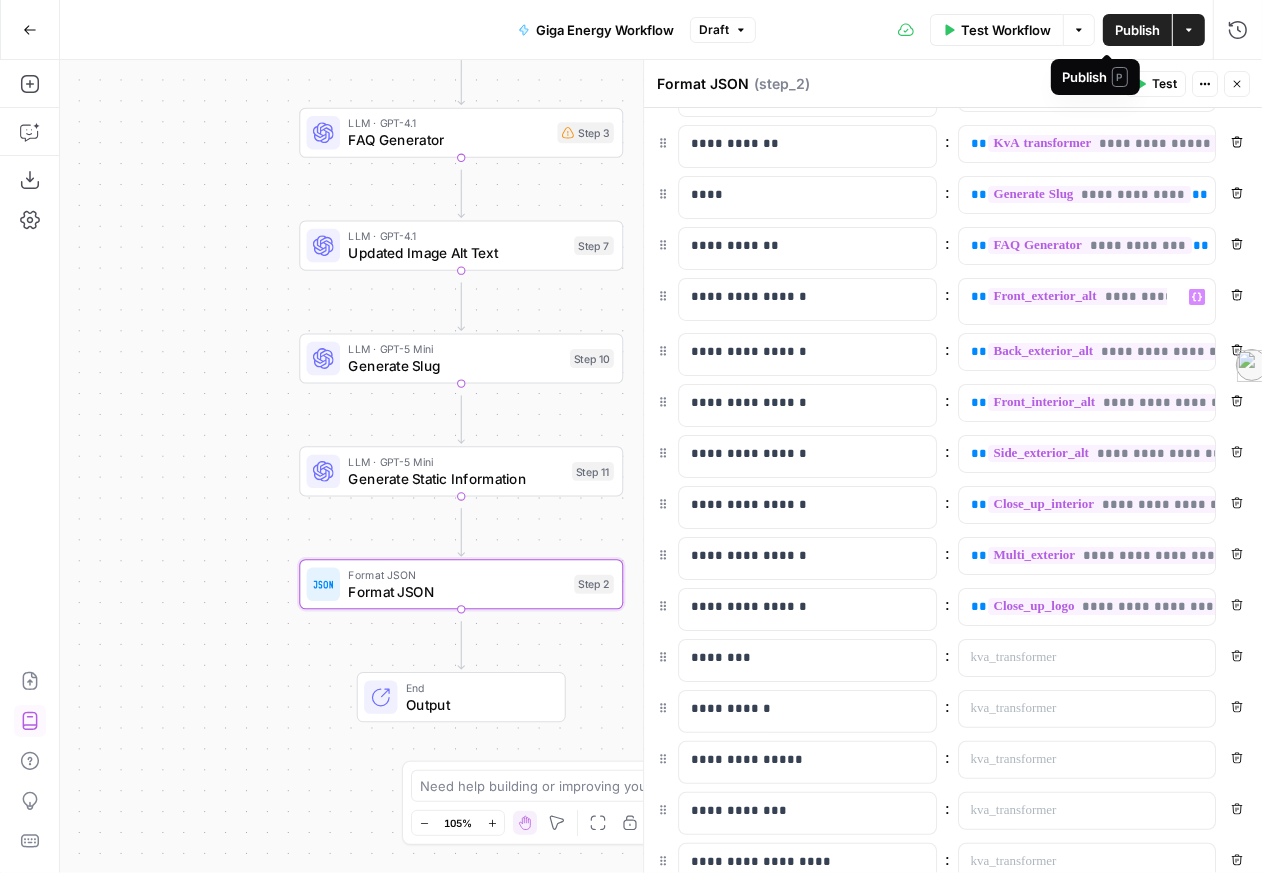 click on "Publish P" at bounding box center [1095, 77] 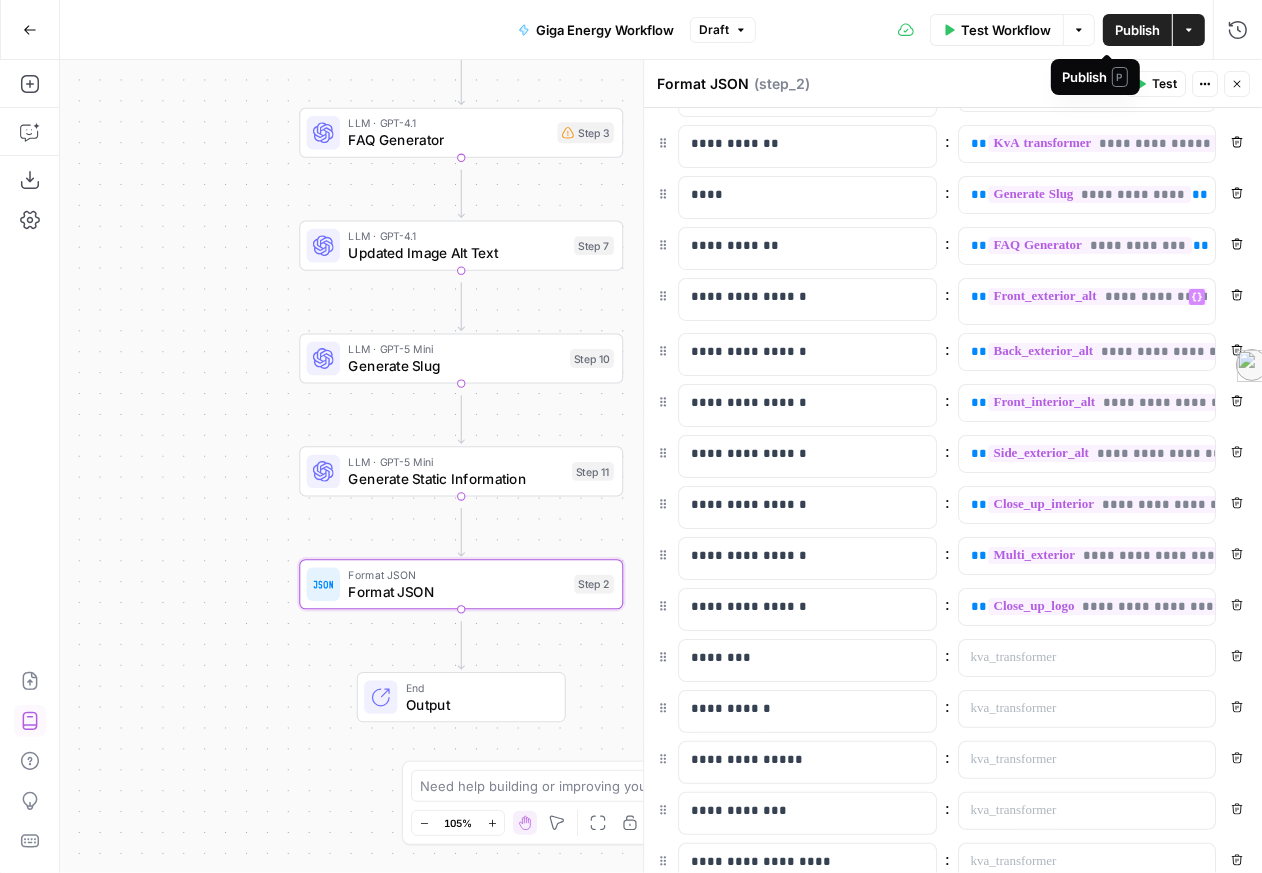 click on "Publish P" at bounding box center (1095, 77) 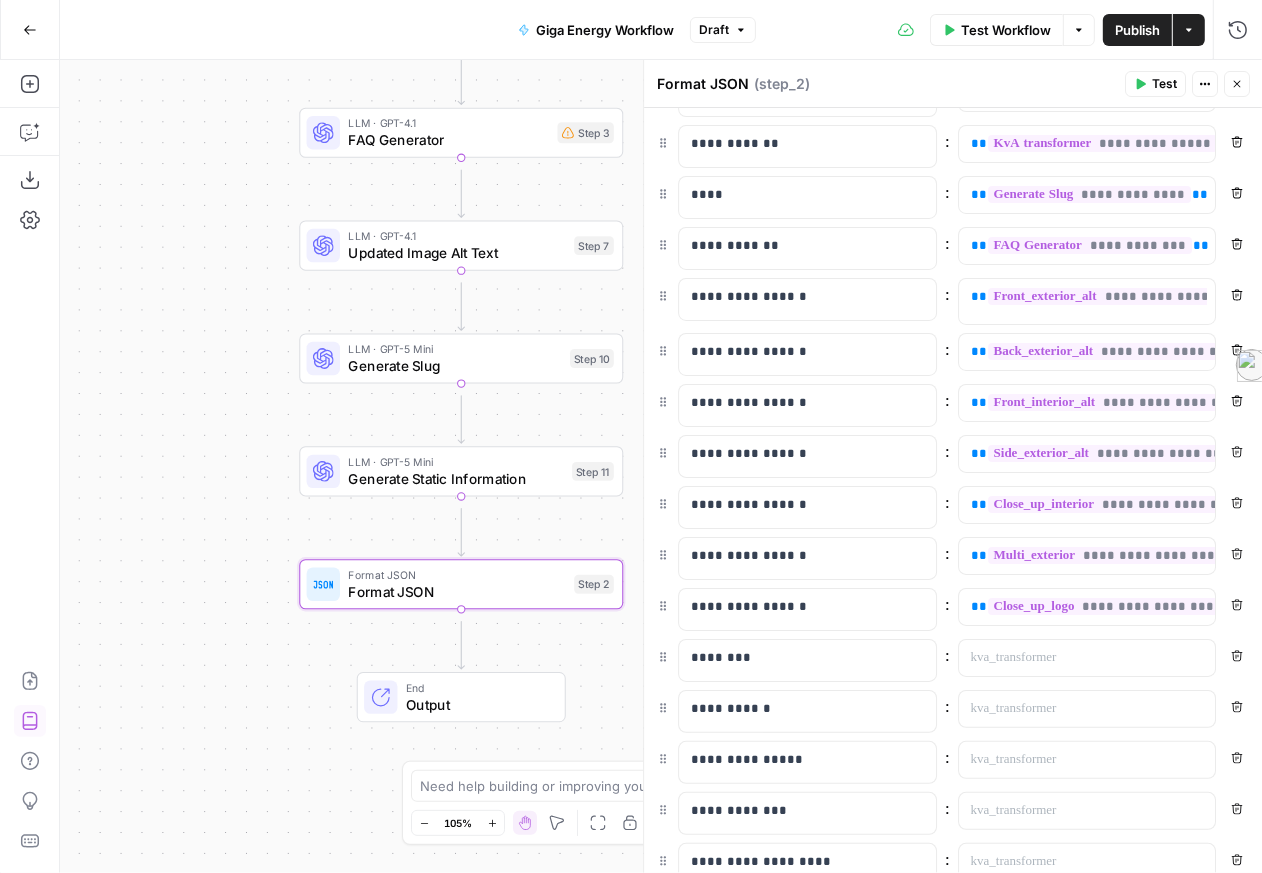 click on "Test" at bounding box center [1155, 84] 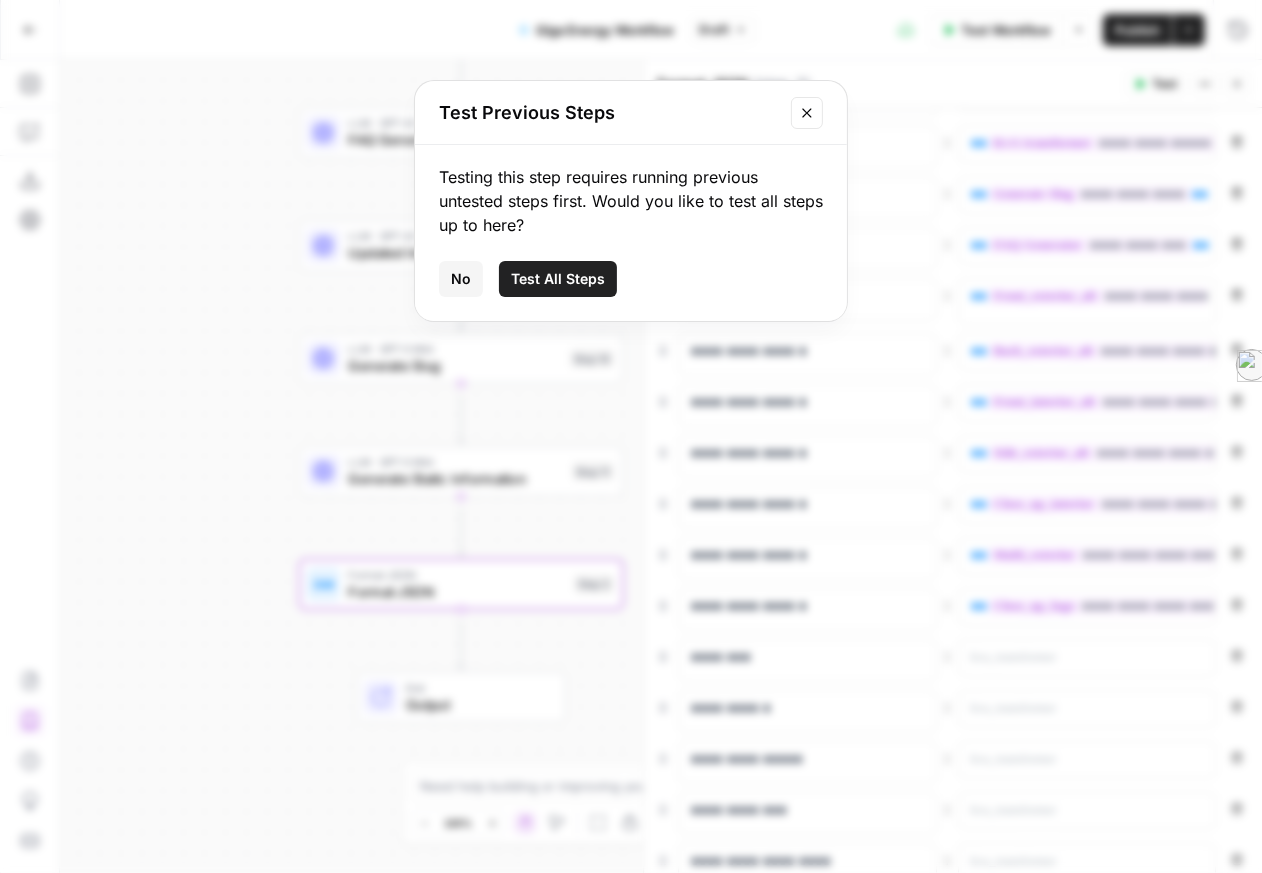 click on "Test All Steps" at bounding box center (558, 279) 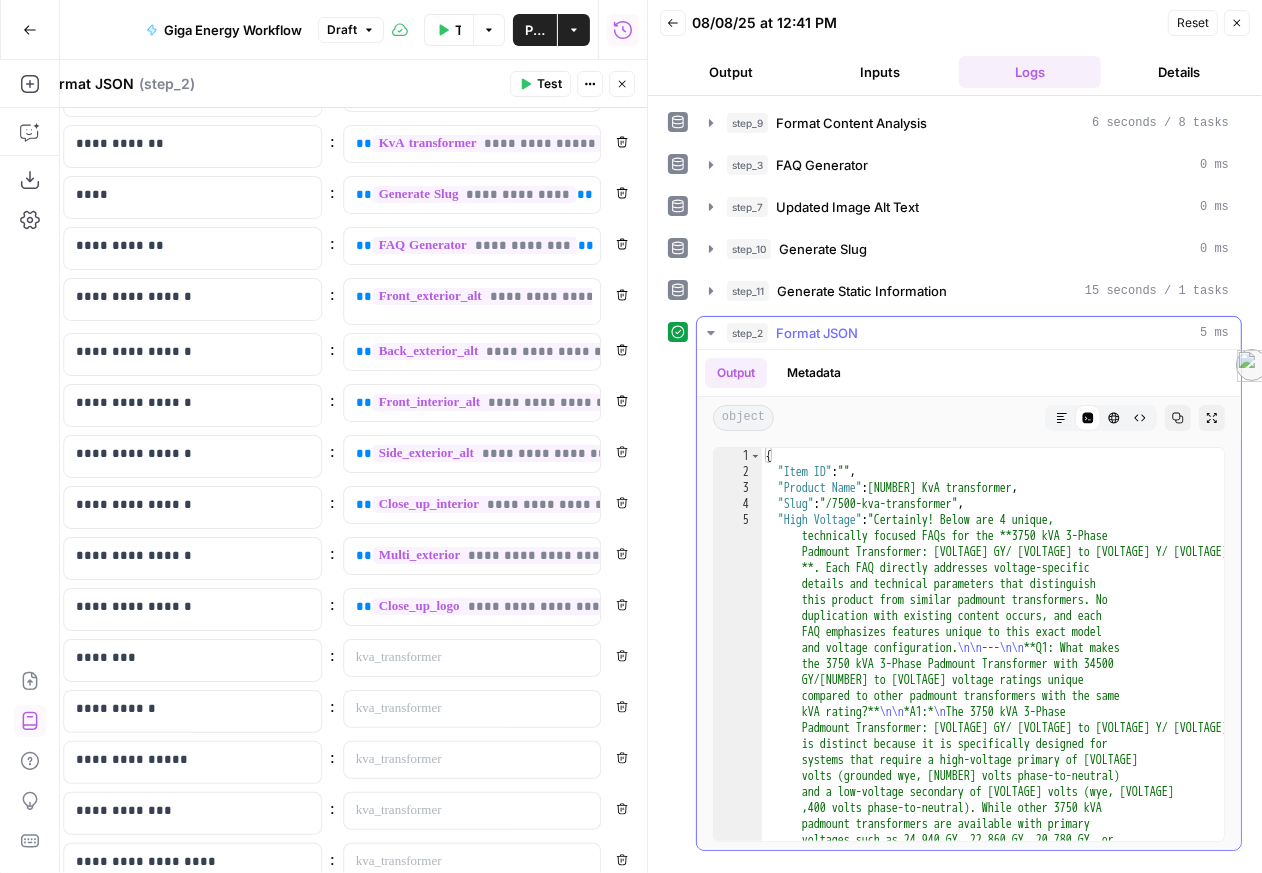 click on "Markdown" at bounding box center (1062, 418) 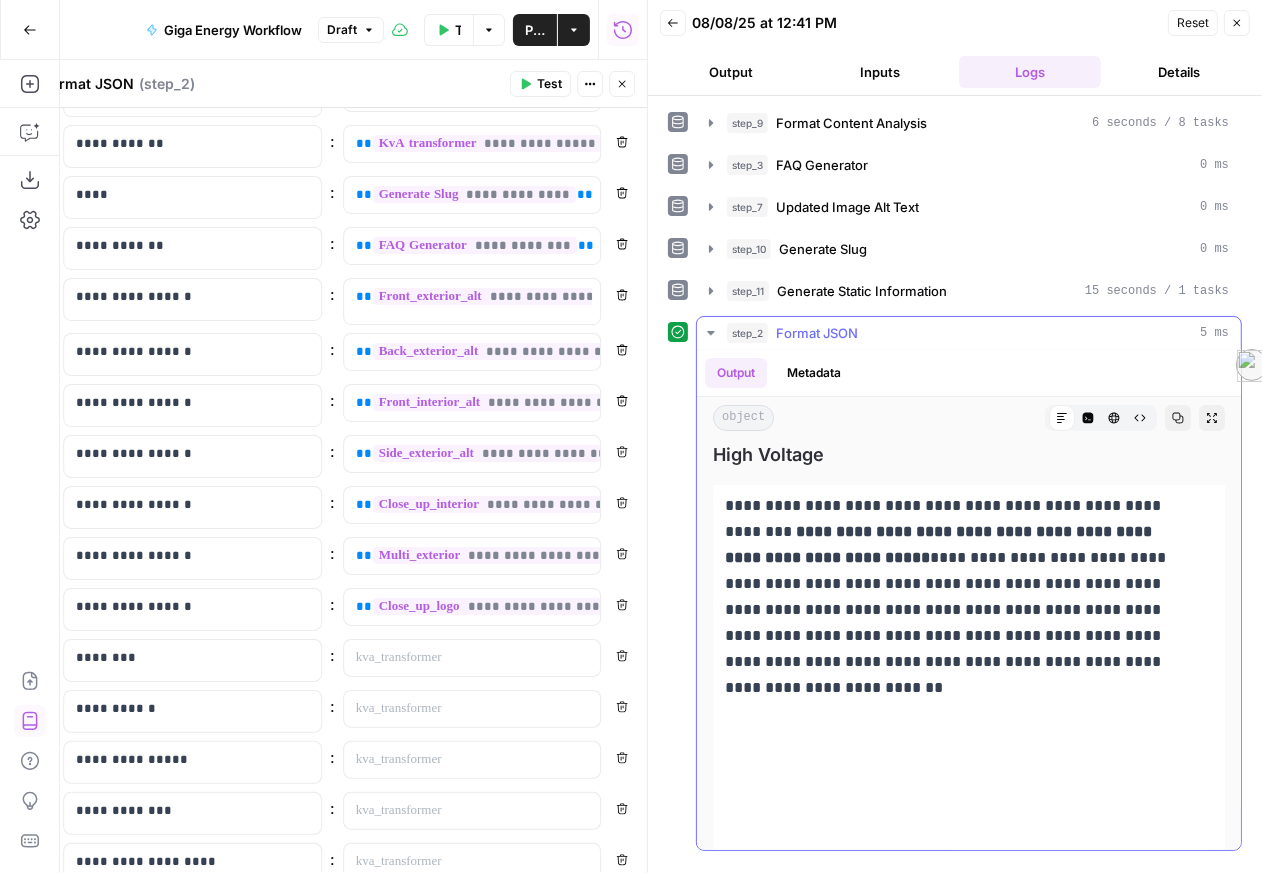 scroll, scrollTop: 328, scrollLeft: 0, axis: vertical 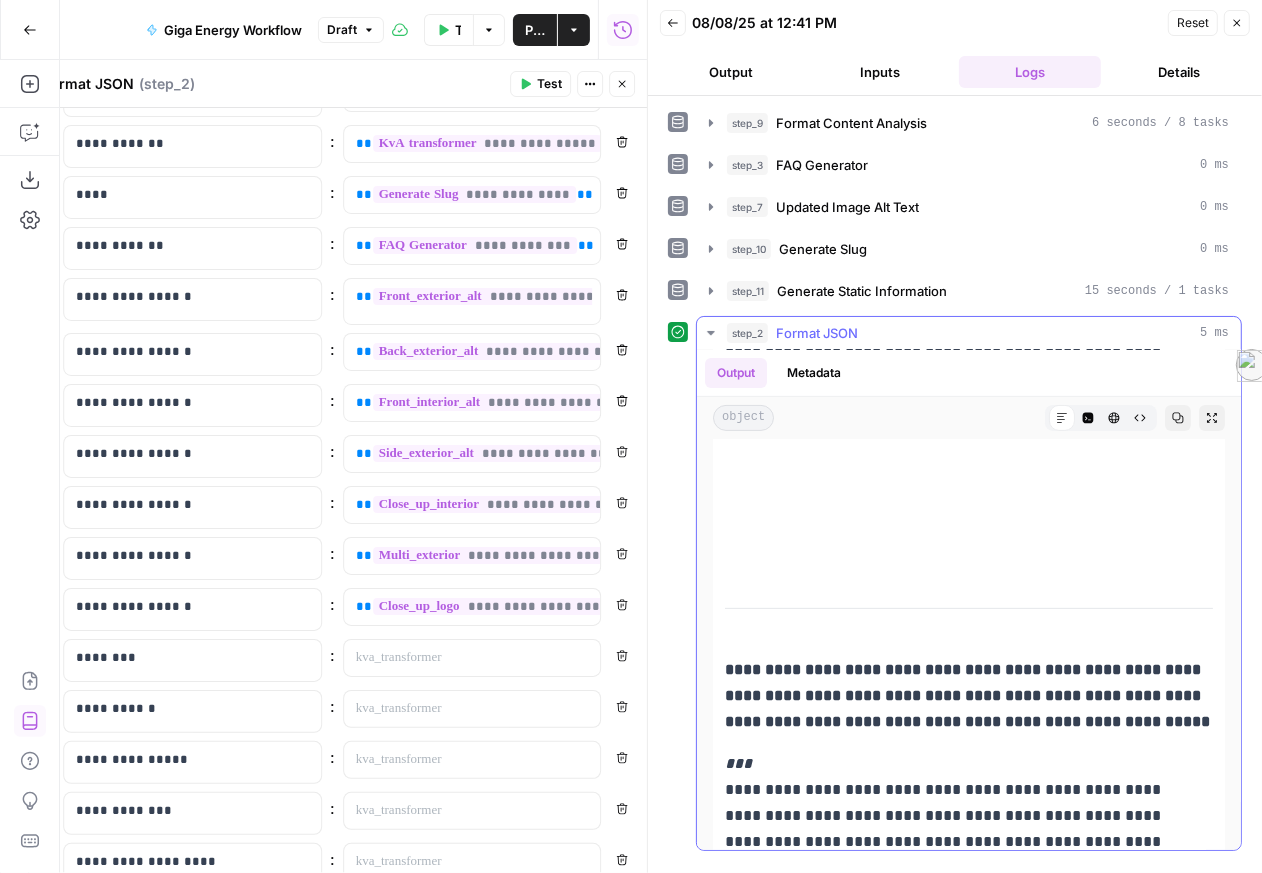 drag, startPoint x: 746, startPoint y: 657, endPoint x: 1038, endPoint y: 706, distance: 296.08276 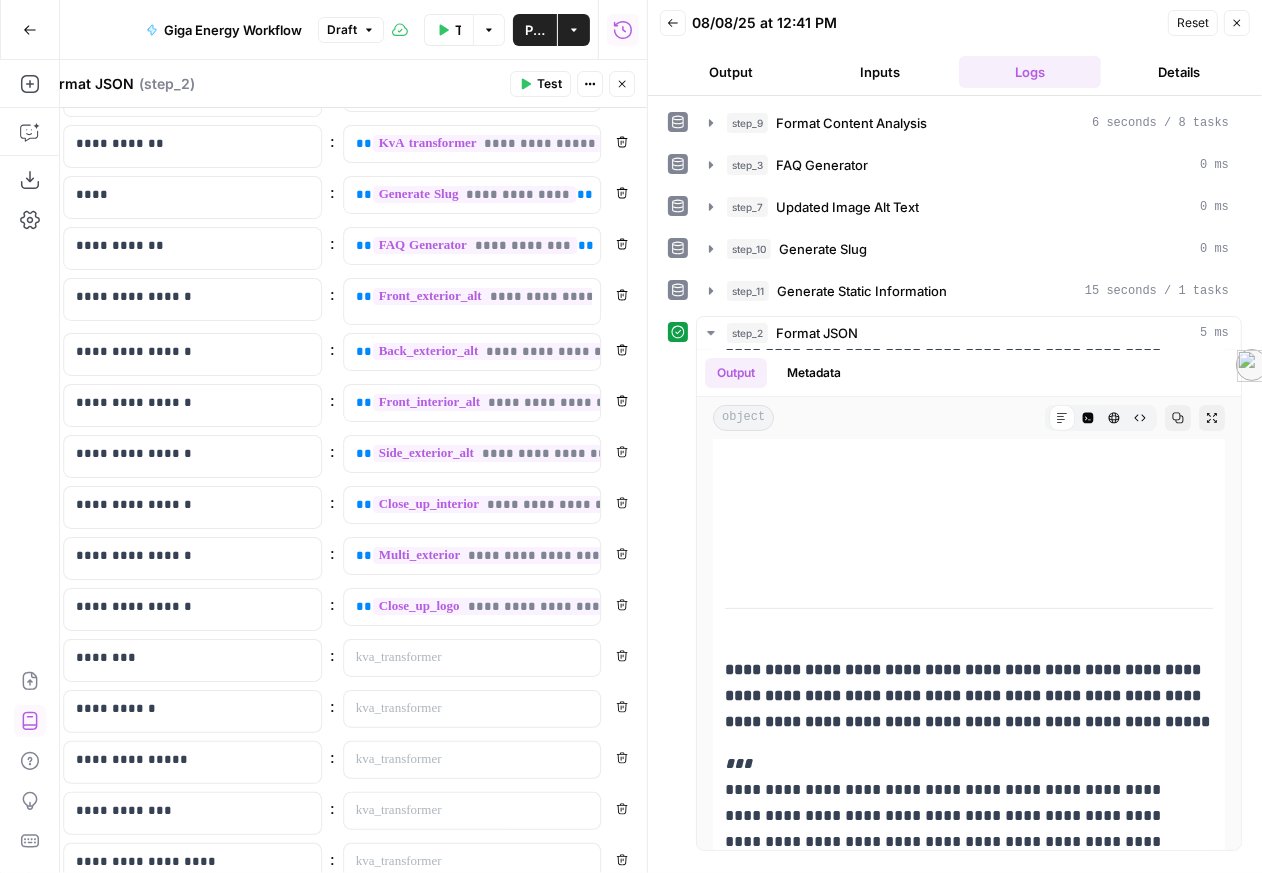 click 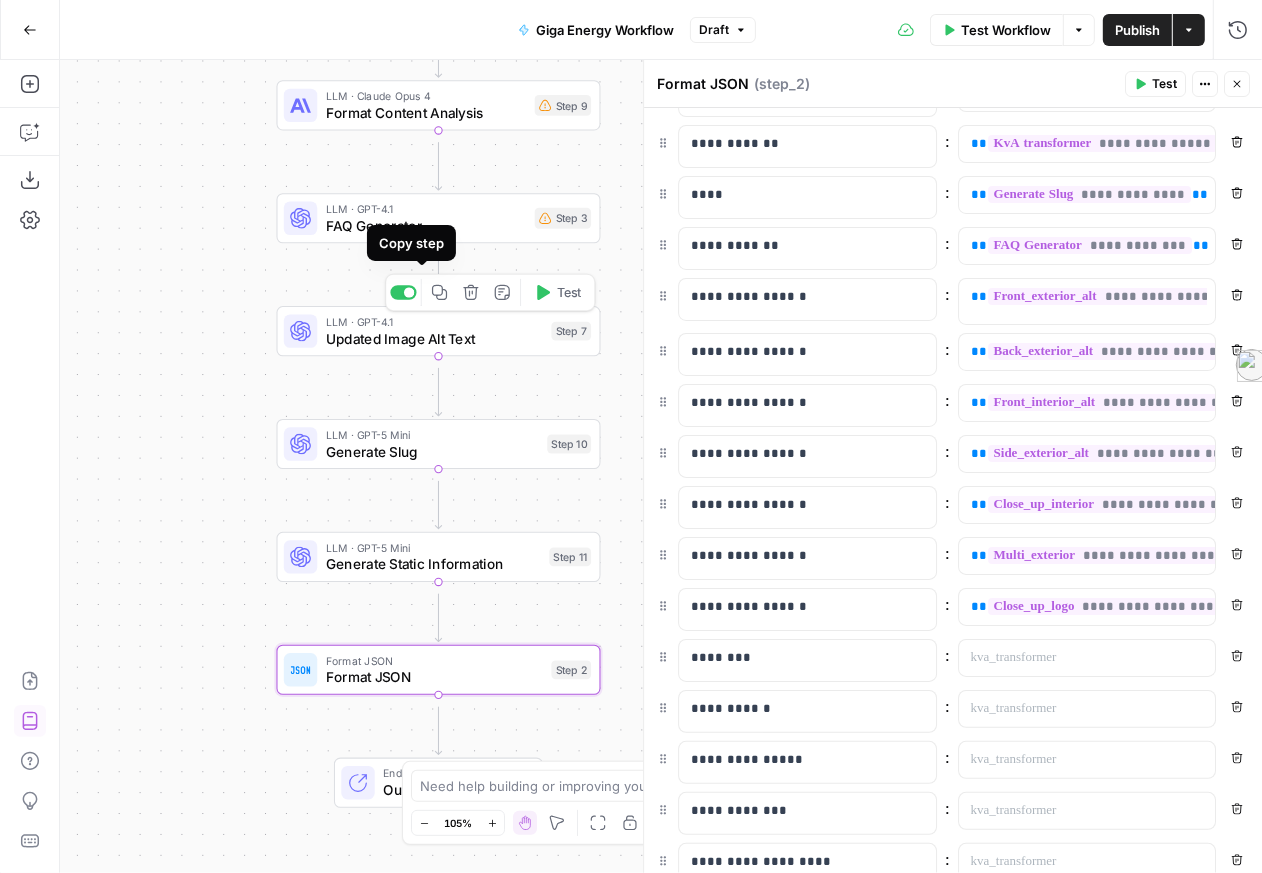 click on "FAQ Generator" at bounding box center [426, 225] 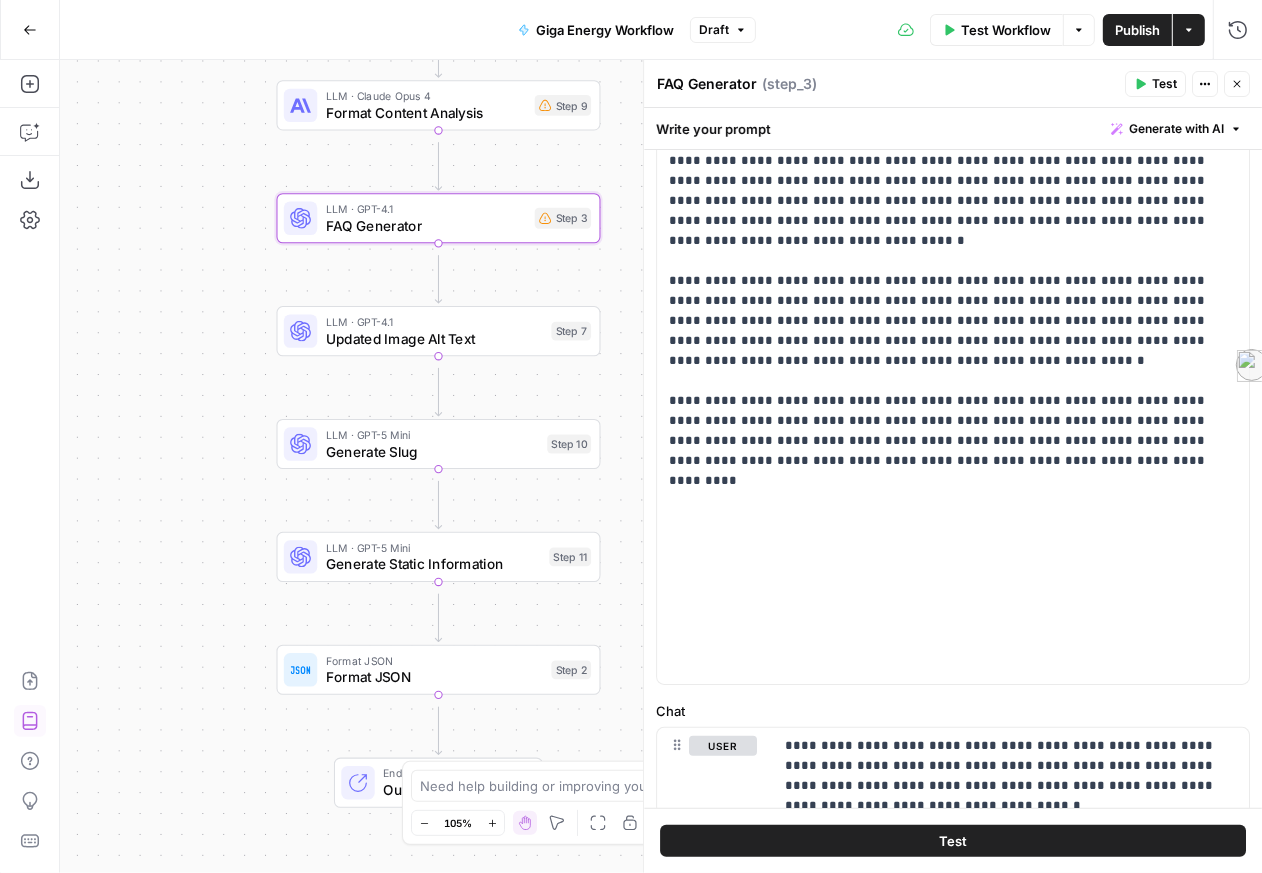 scroll, scrollTop: 303, scrollLeft: 0, axis: vertical 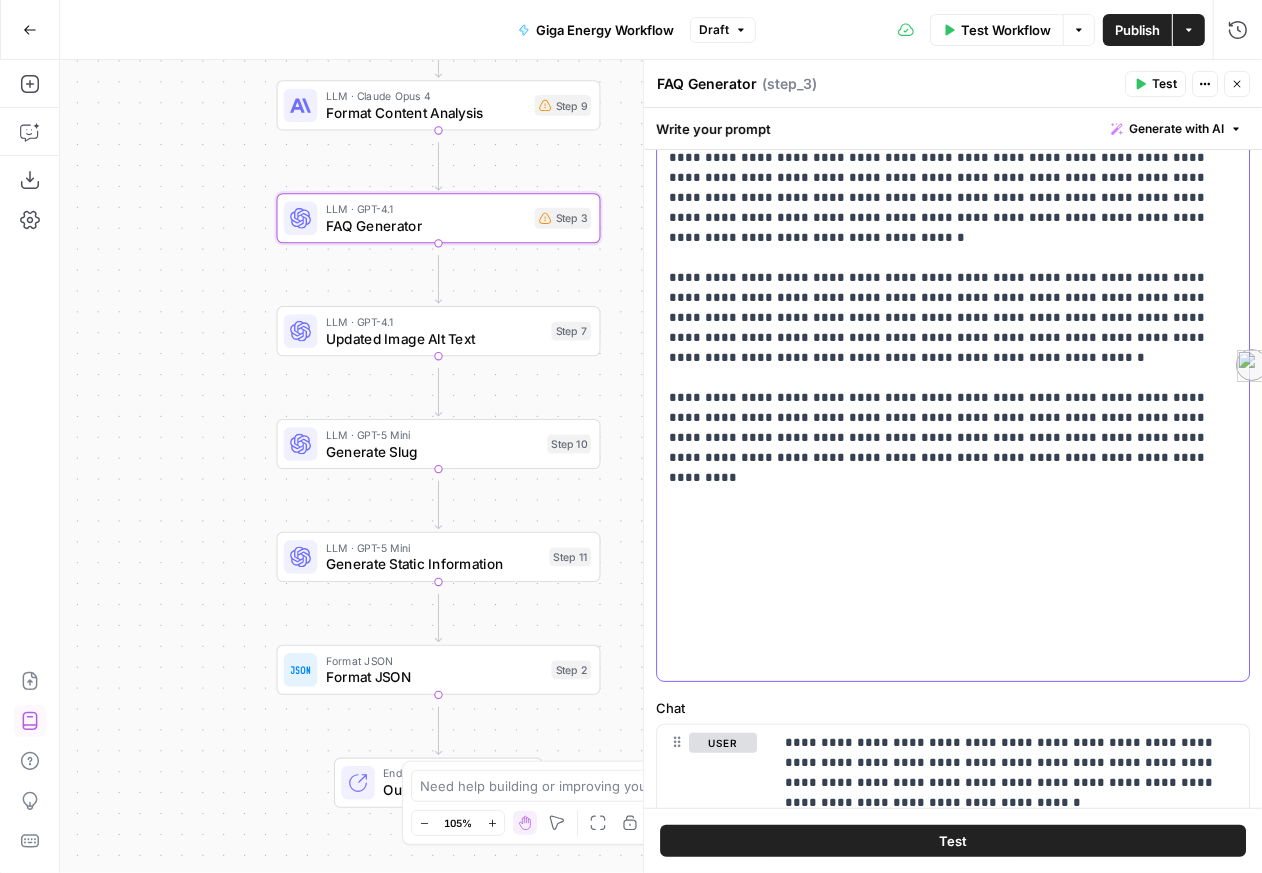 click on "**********" at bounding box center (947, 310) 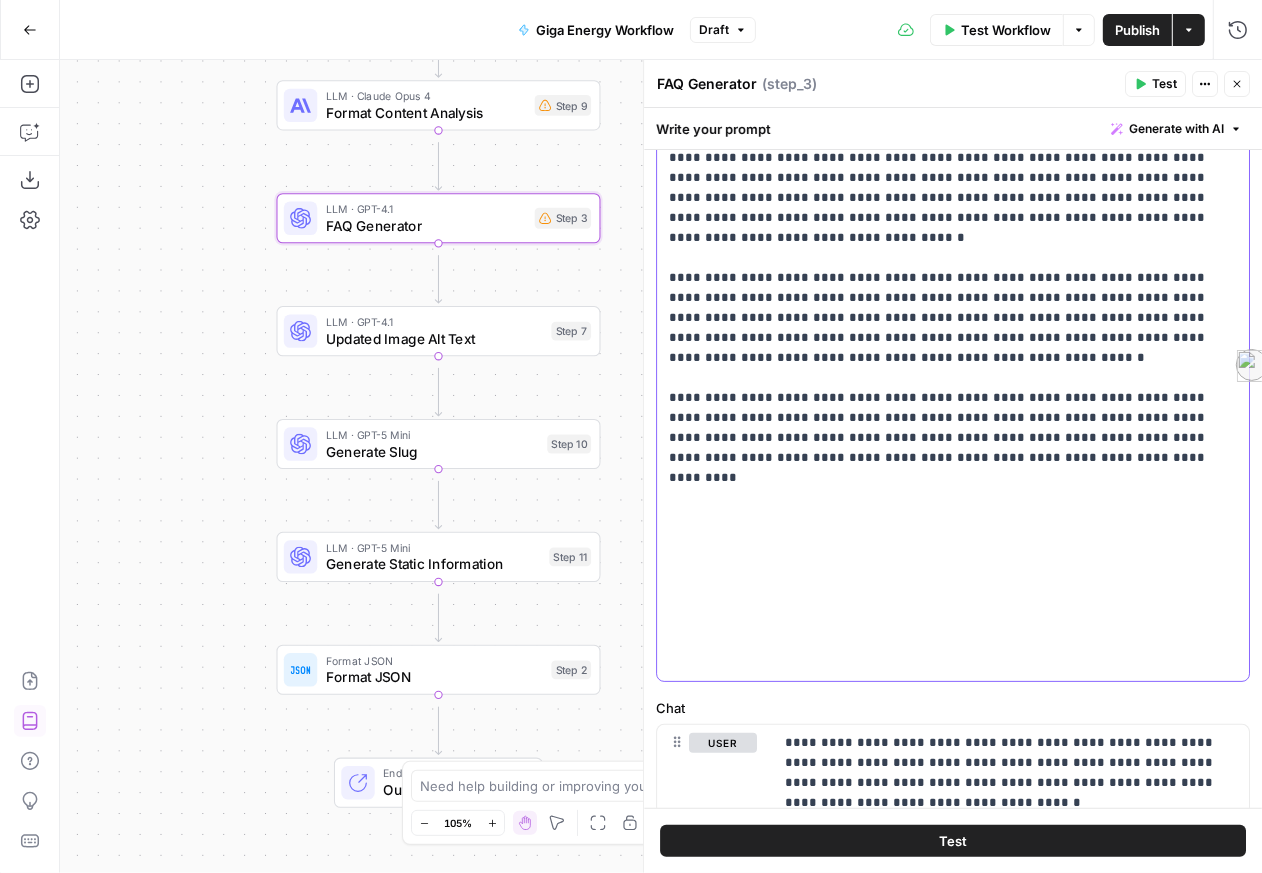 click on "**********" at bounding box center [947, 310] 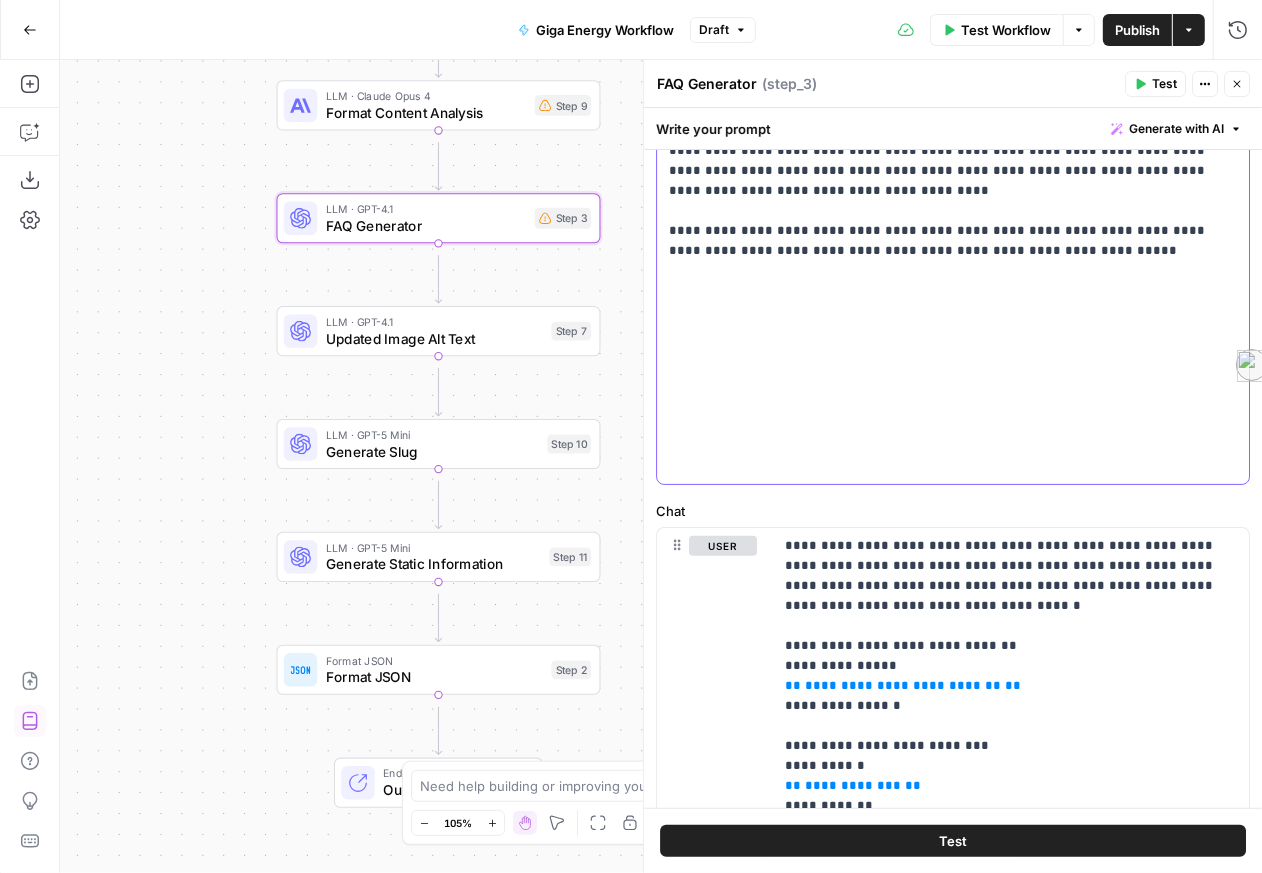 scroll, scrollTop: 577, scrollLeft: 0, axis: vertical 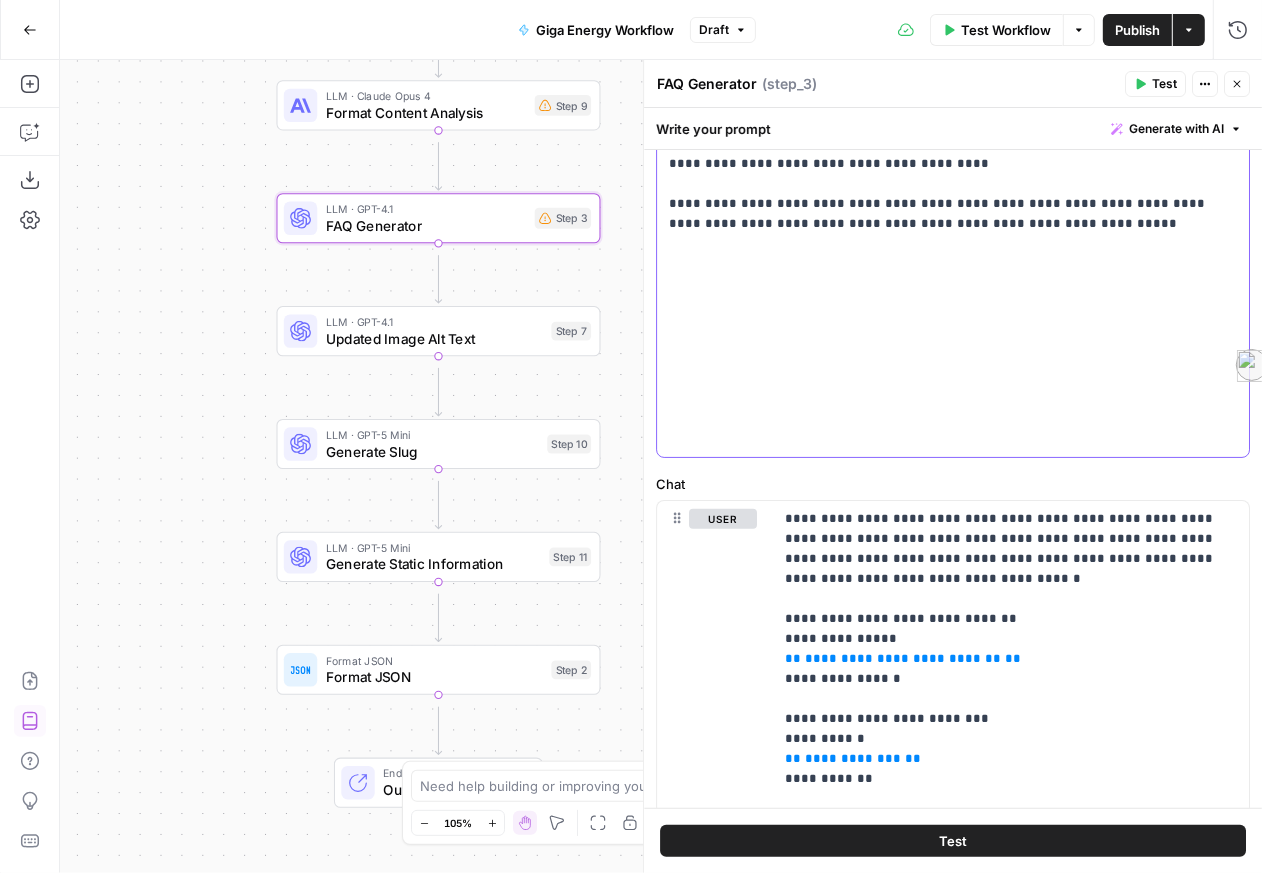 drag, startPoint x: 1164, startPoint y: 367, endPoint x: 865, endPoint y: 348, distance: 299.60306 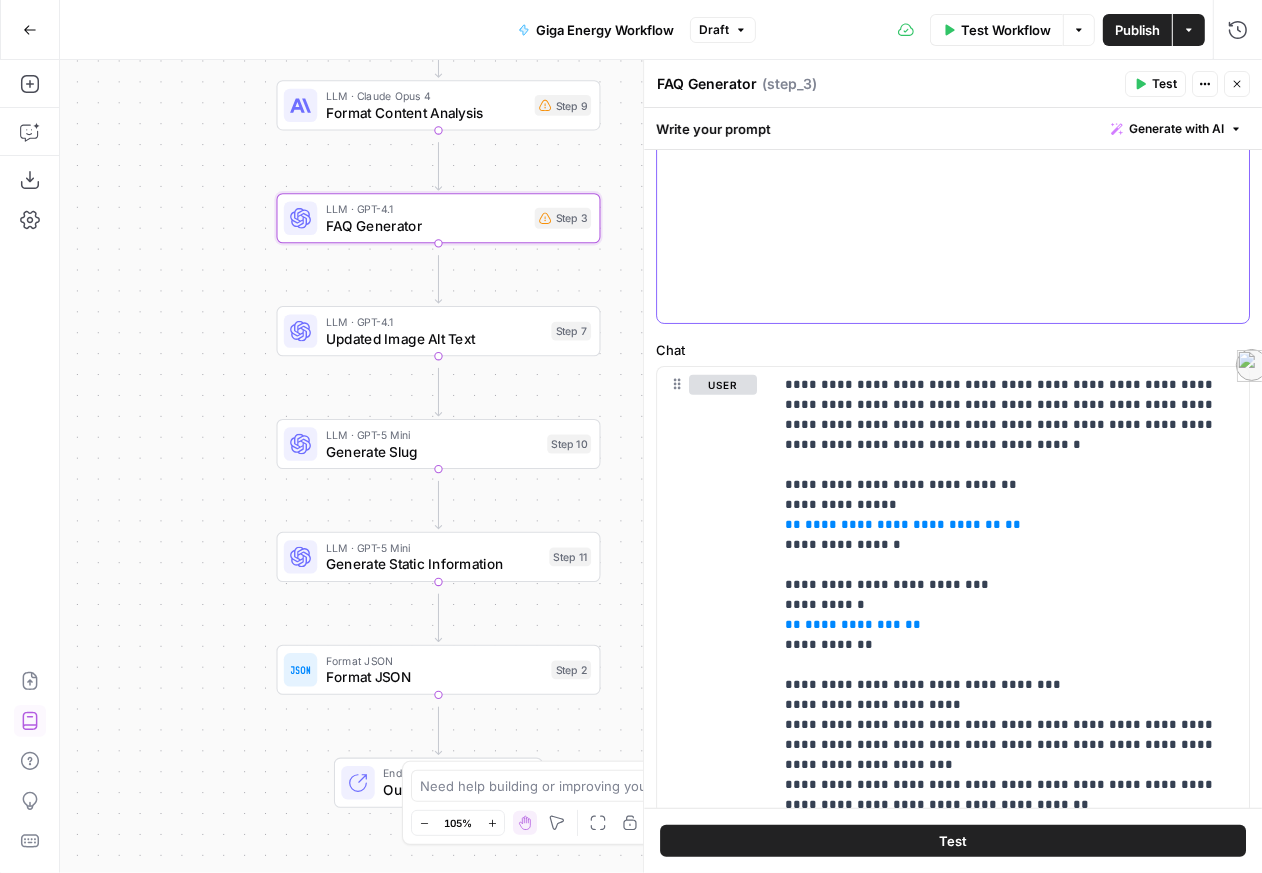 scroll, scrollTop: 810, scrollLeft: 0, axis: vertical 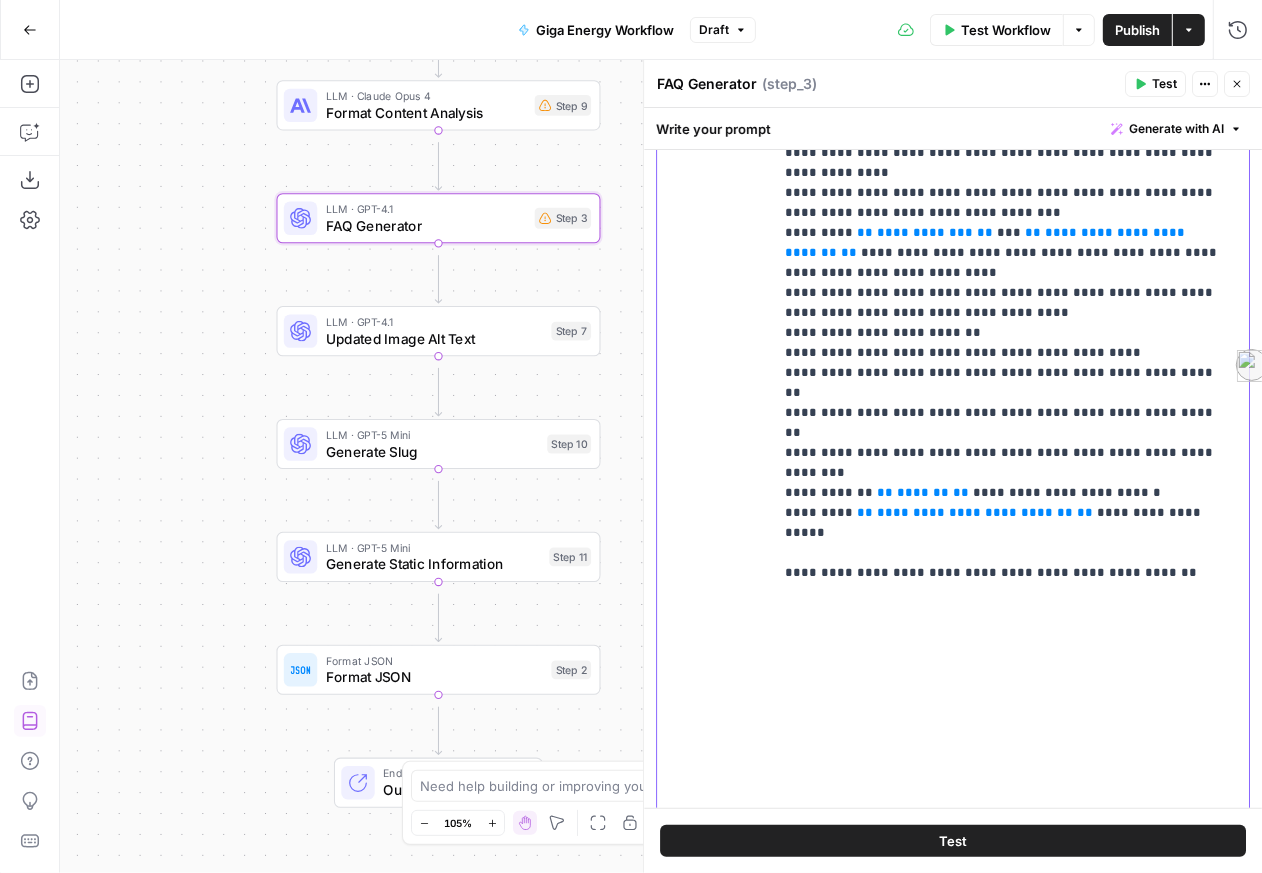 drag, startPoint x: 897, startPoint y: 697, endPoint x: 810, endPoint y: 670, distance: 91.09336 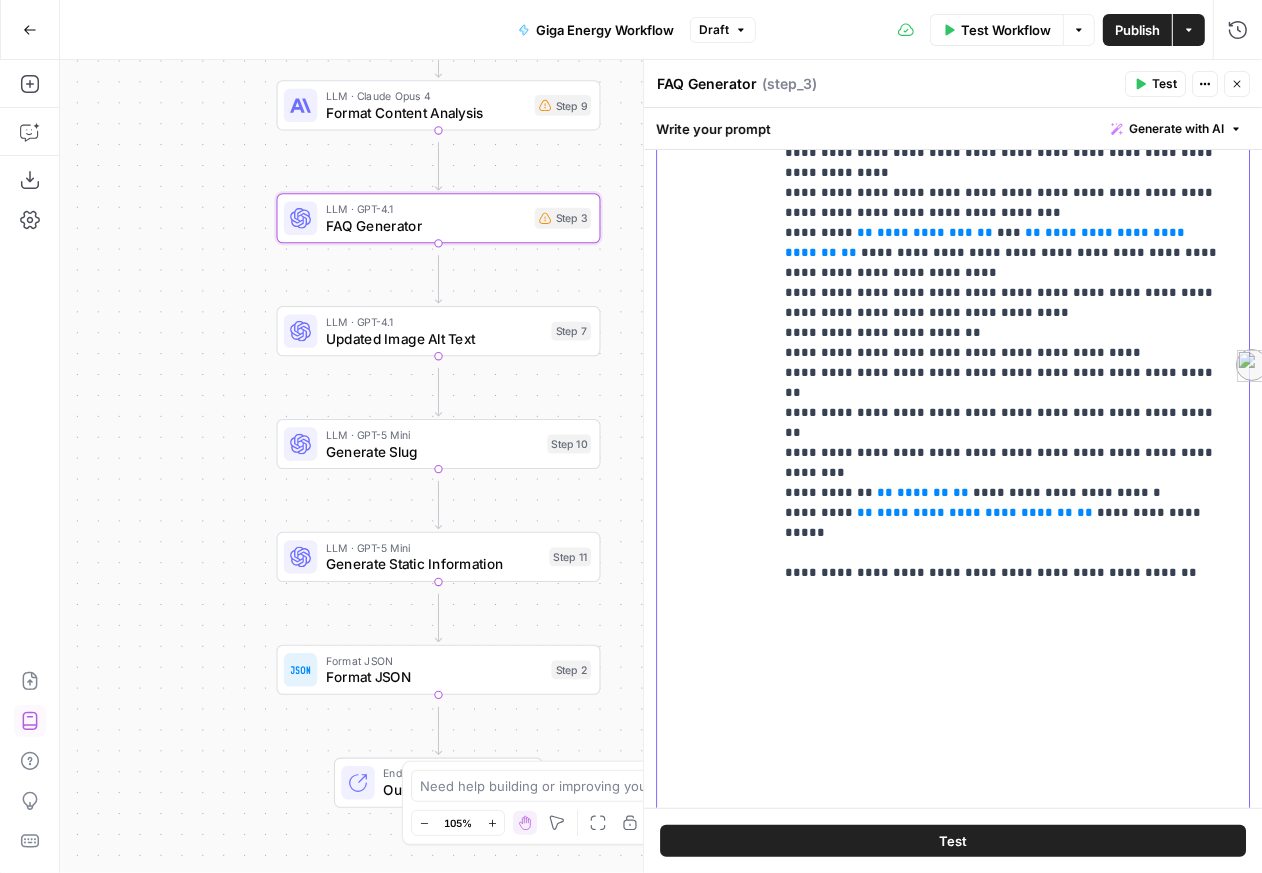 click on "**********" at bounding box center [1003, 180] 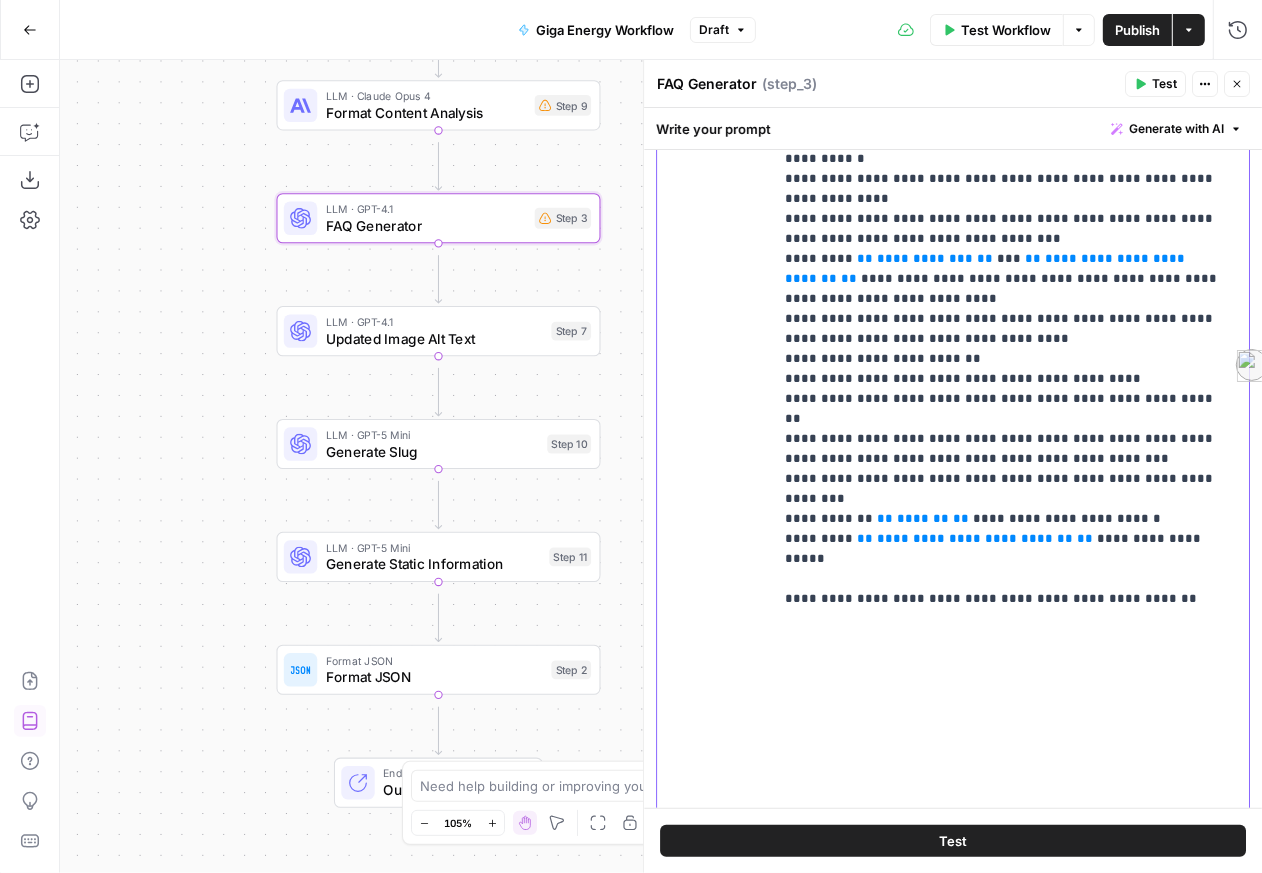 scroll, scrollTop: 672, scrollLeft: 0, axis: vertical 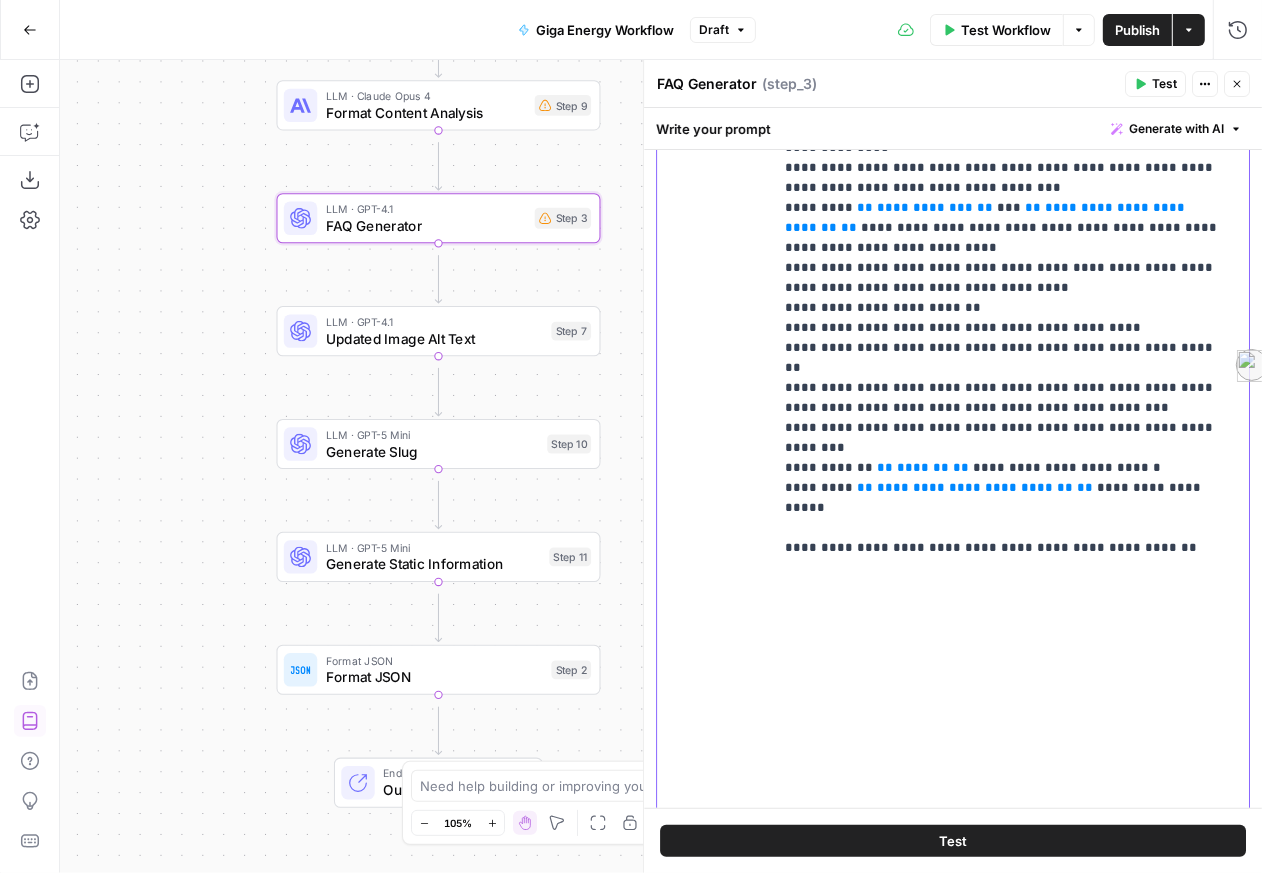 drag, startPoint x: 877, startPoint y: 673, endPoint x: 806, endPoint y: 658, distance: 72.56721 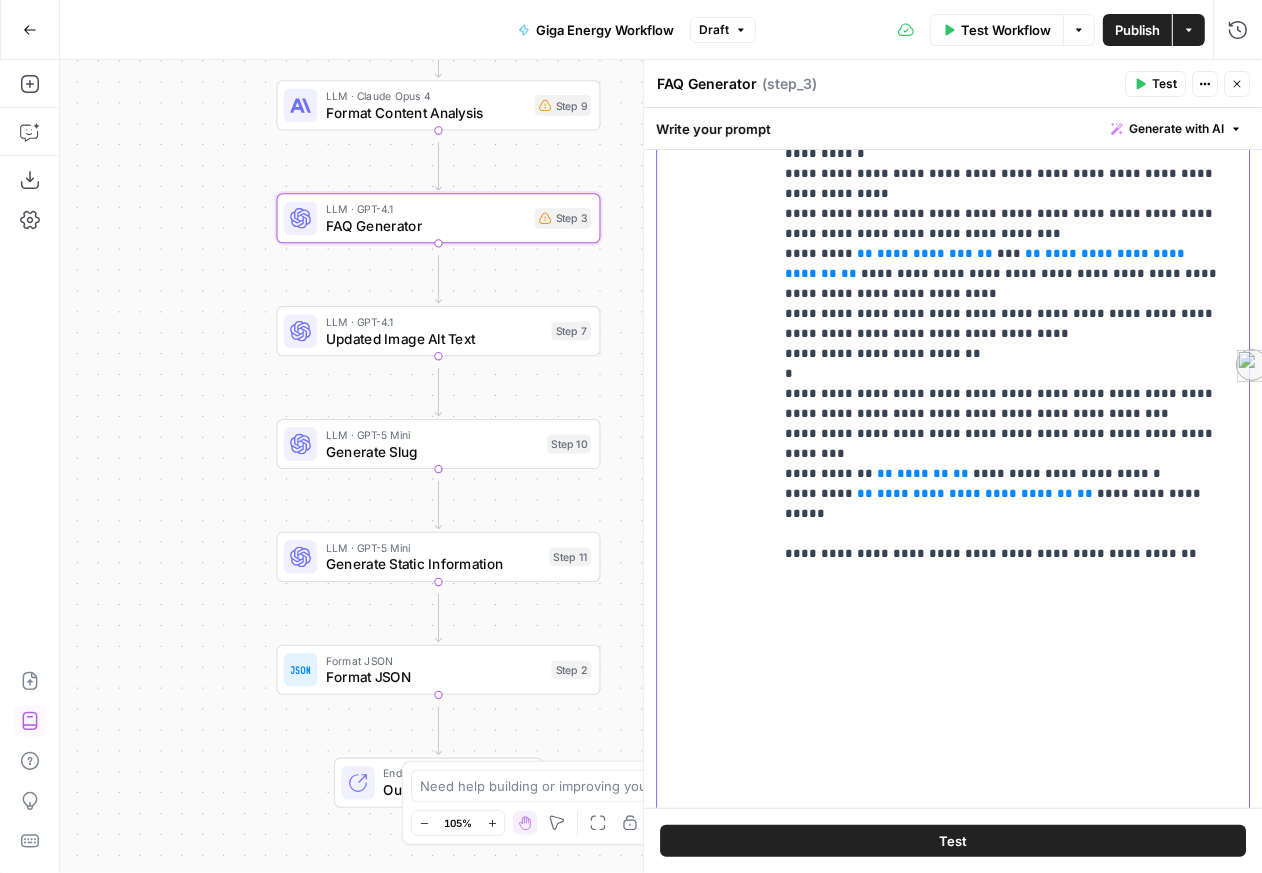 type 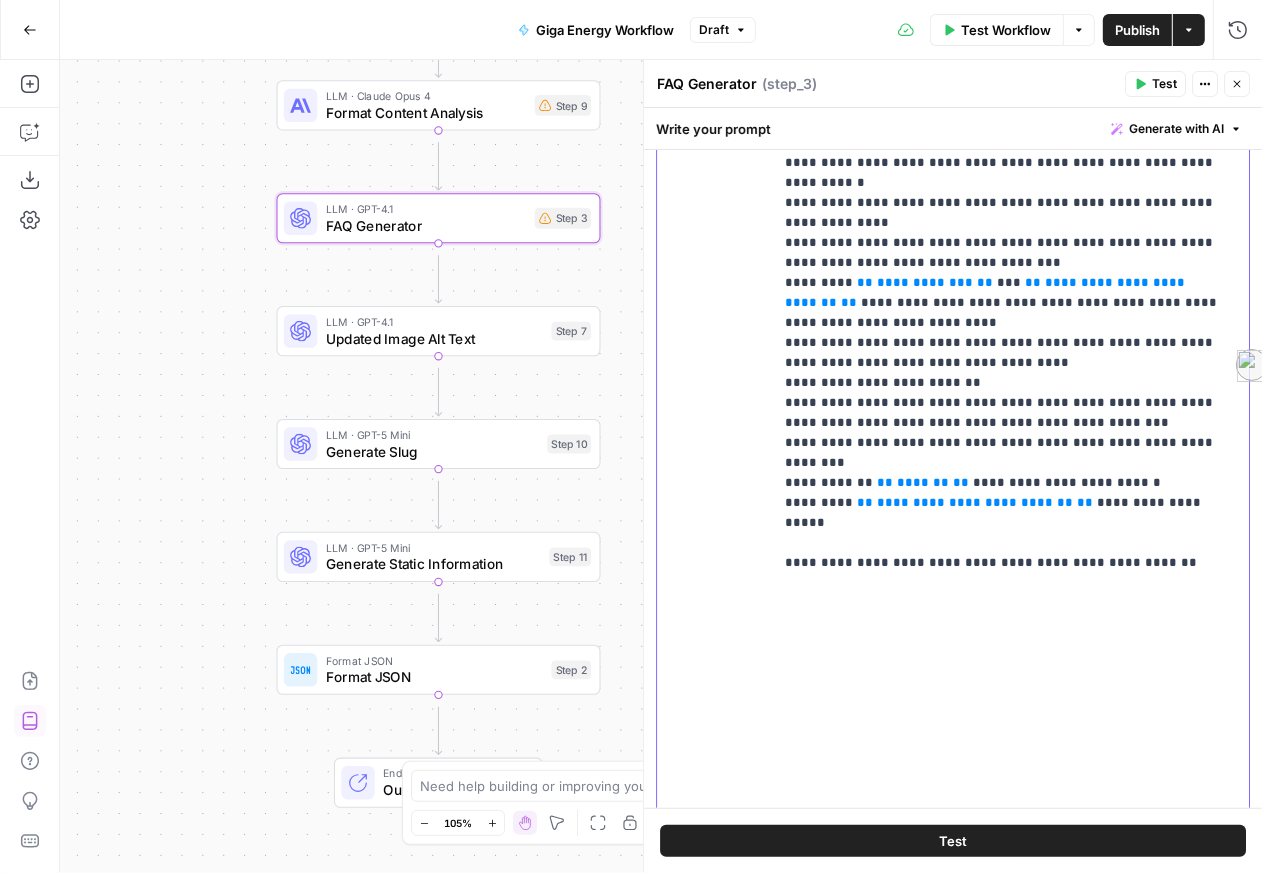 scroll, scrollTop: 211, scrollLeft: 0, axis: vertical 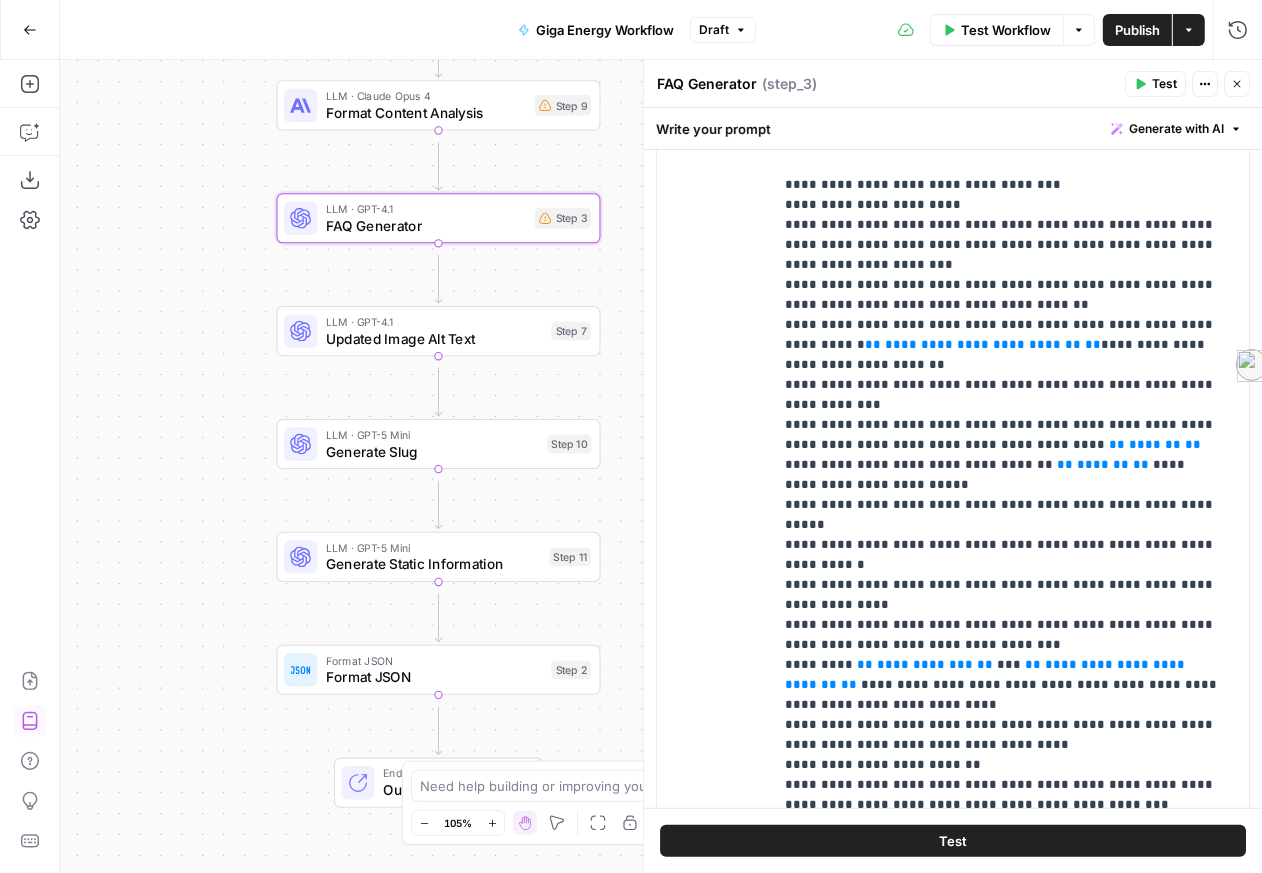 click on "Test" at bounding box center [953, 841] 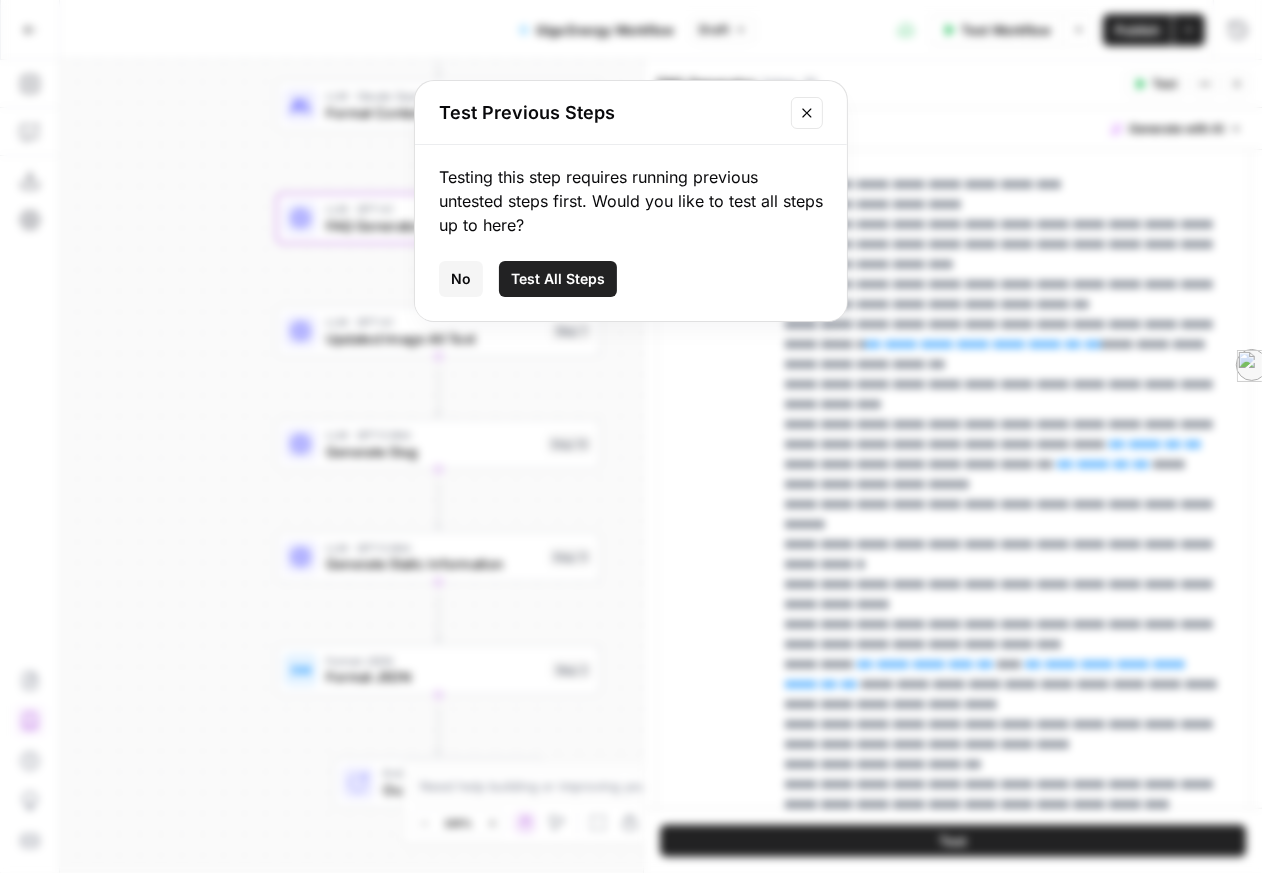 click on "Test All Steps" at bounding box center [558, 279] 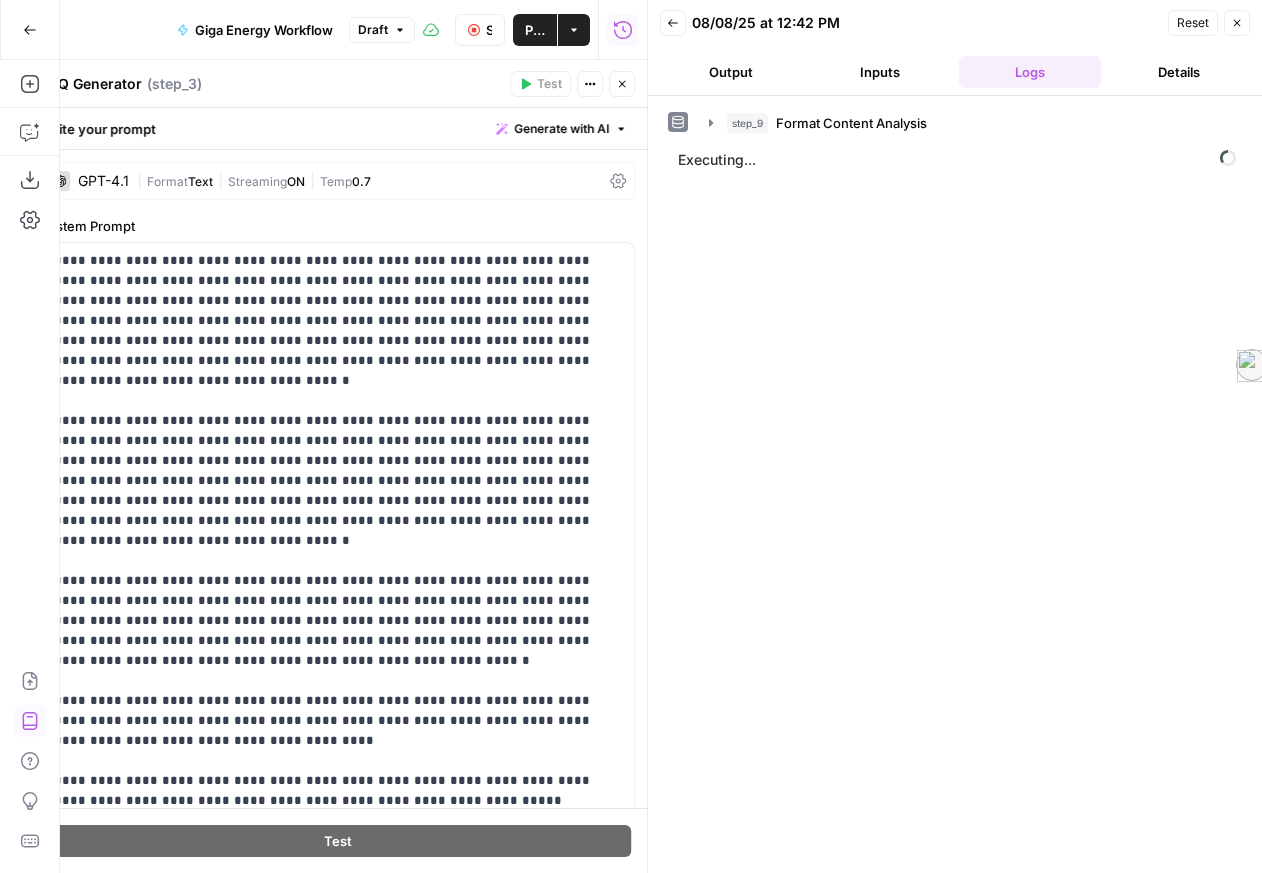 scroll, scrollTop: 0, scrollLeft: 0, axis: both 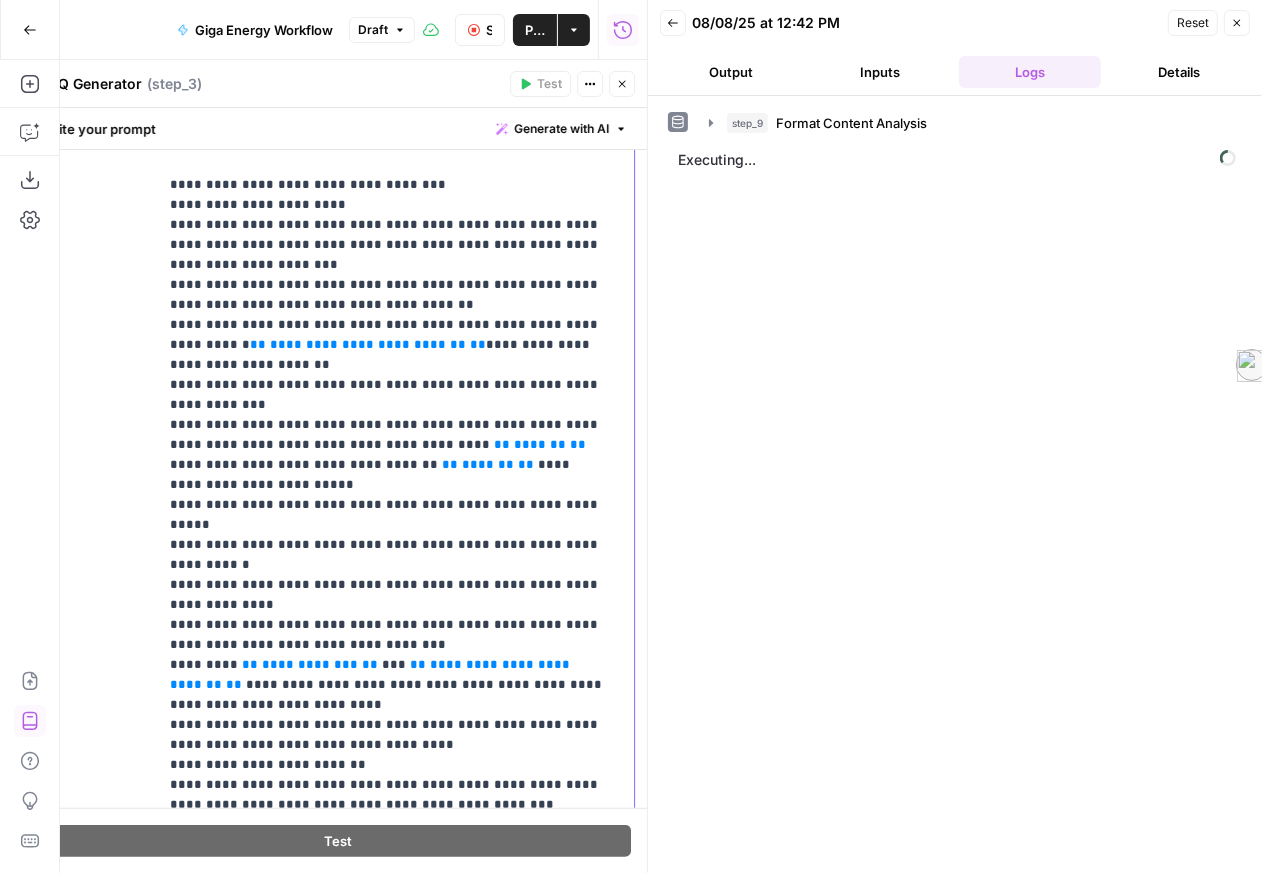 click on "**********" at bounding box center (388, 587) 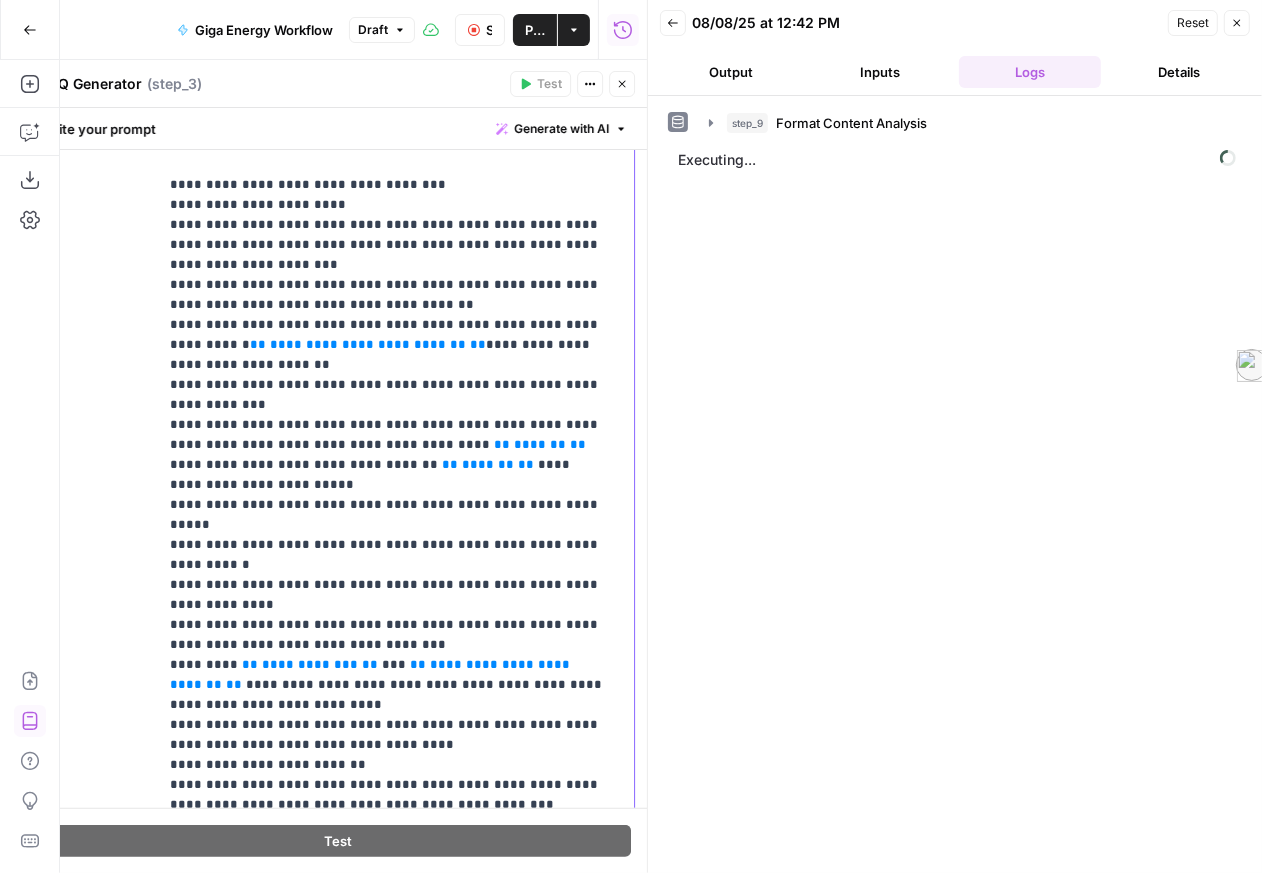 click on "**********" at bounding box center (368, 344) 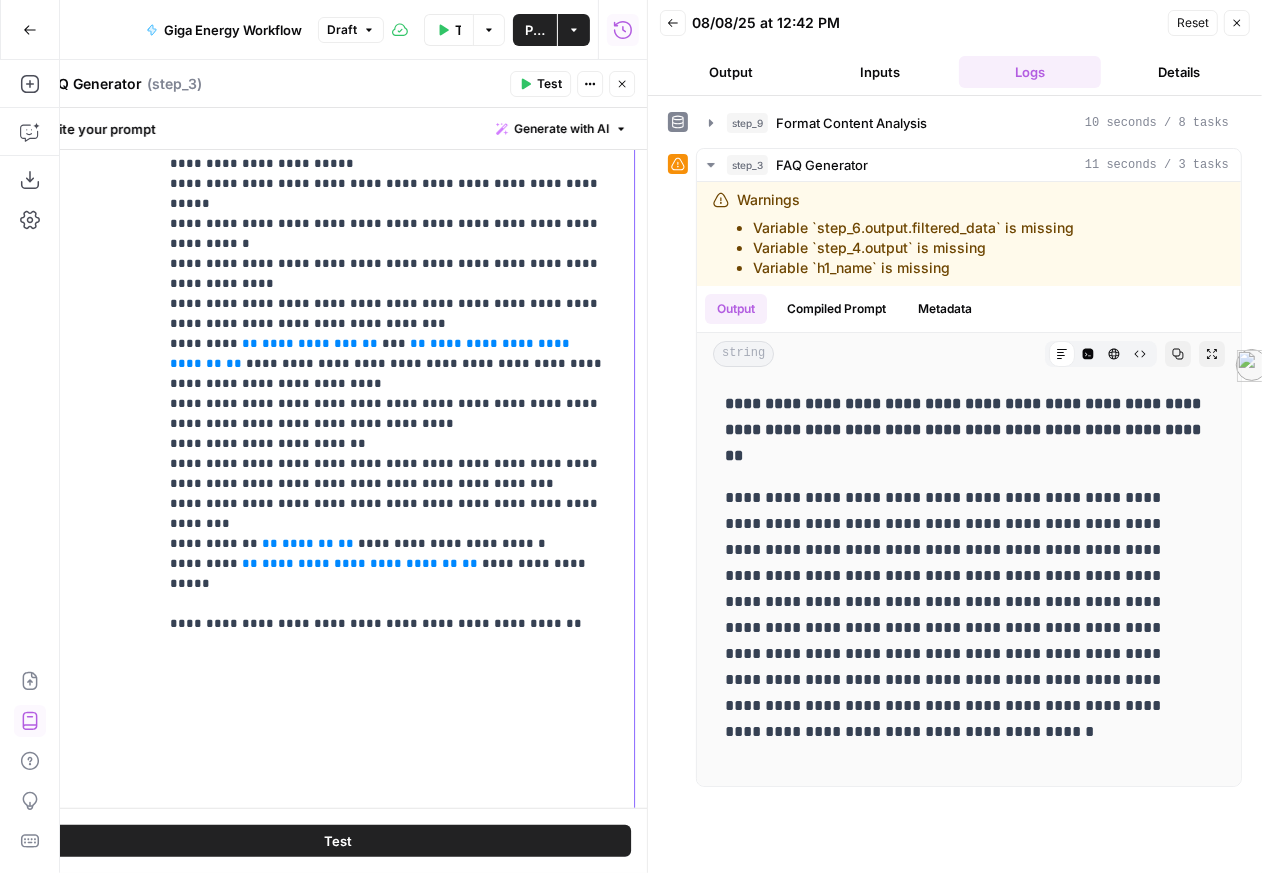 scroll, scrollTop: 0, scrollLeft: 0, axis: both 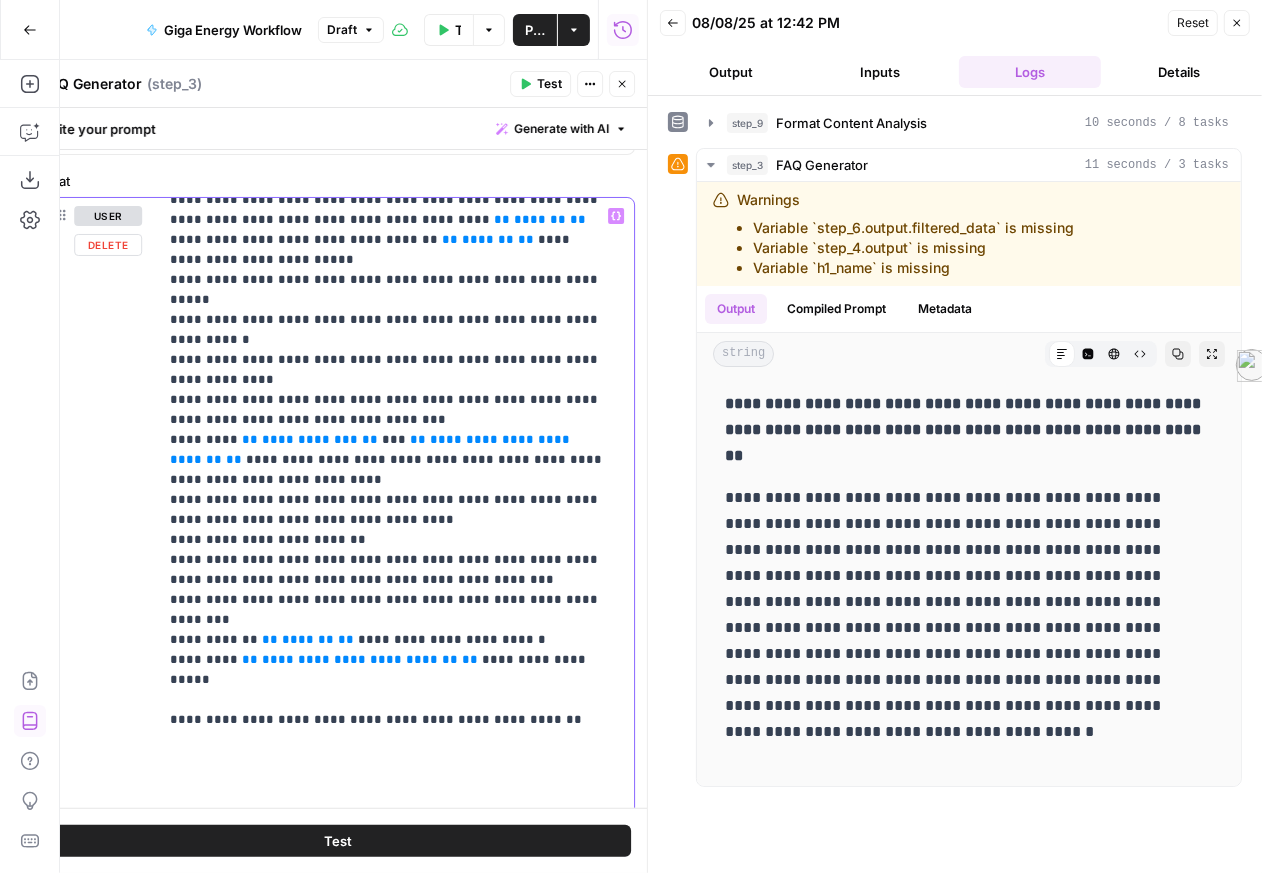 click on "**********" at bounding box center [388, 362] 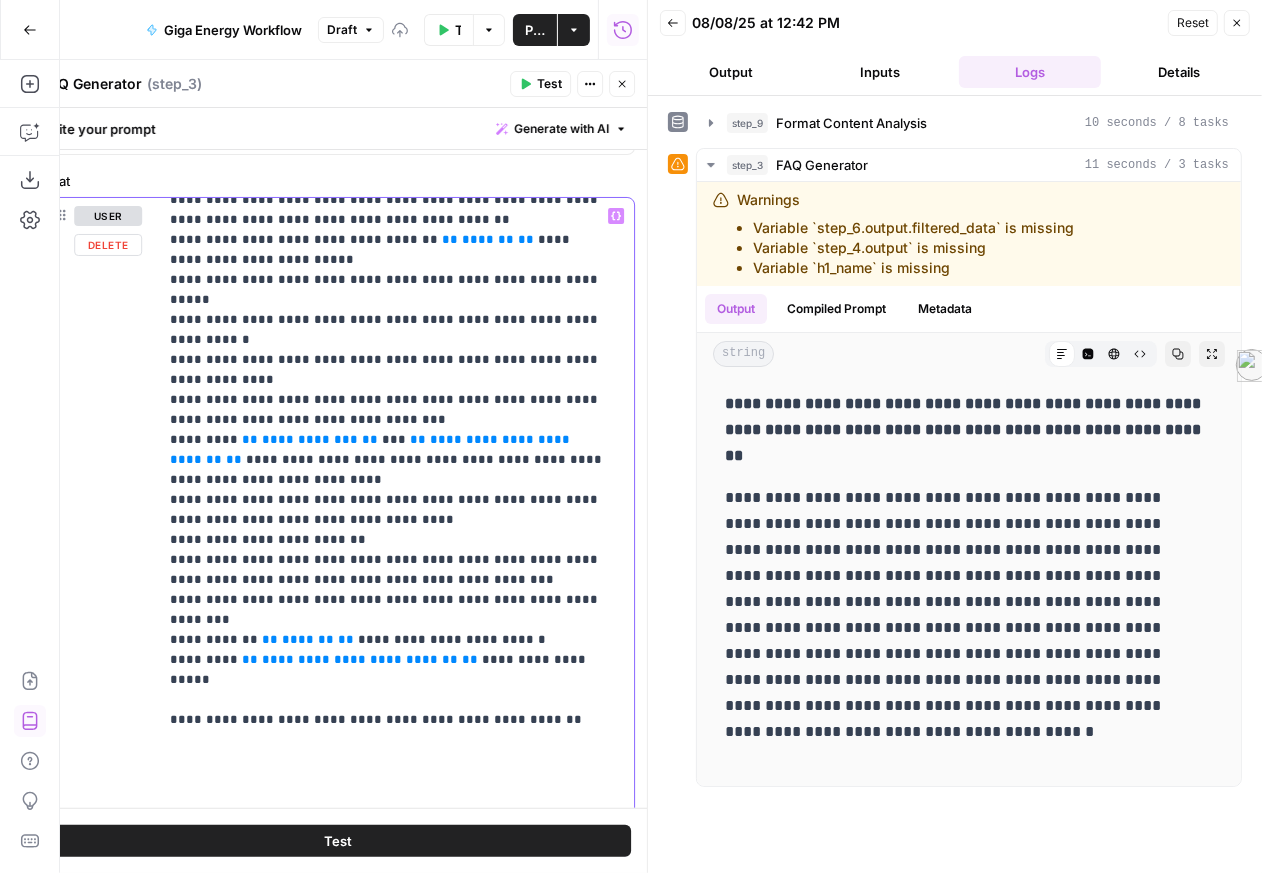type 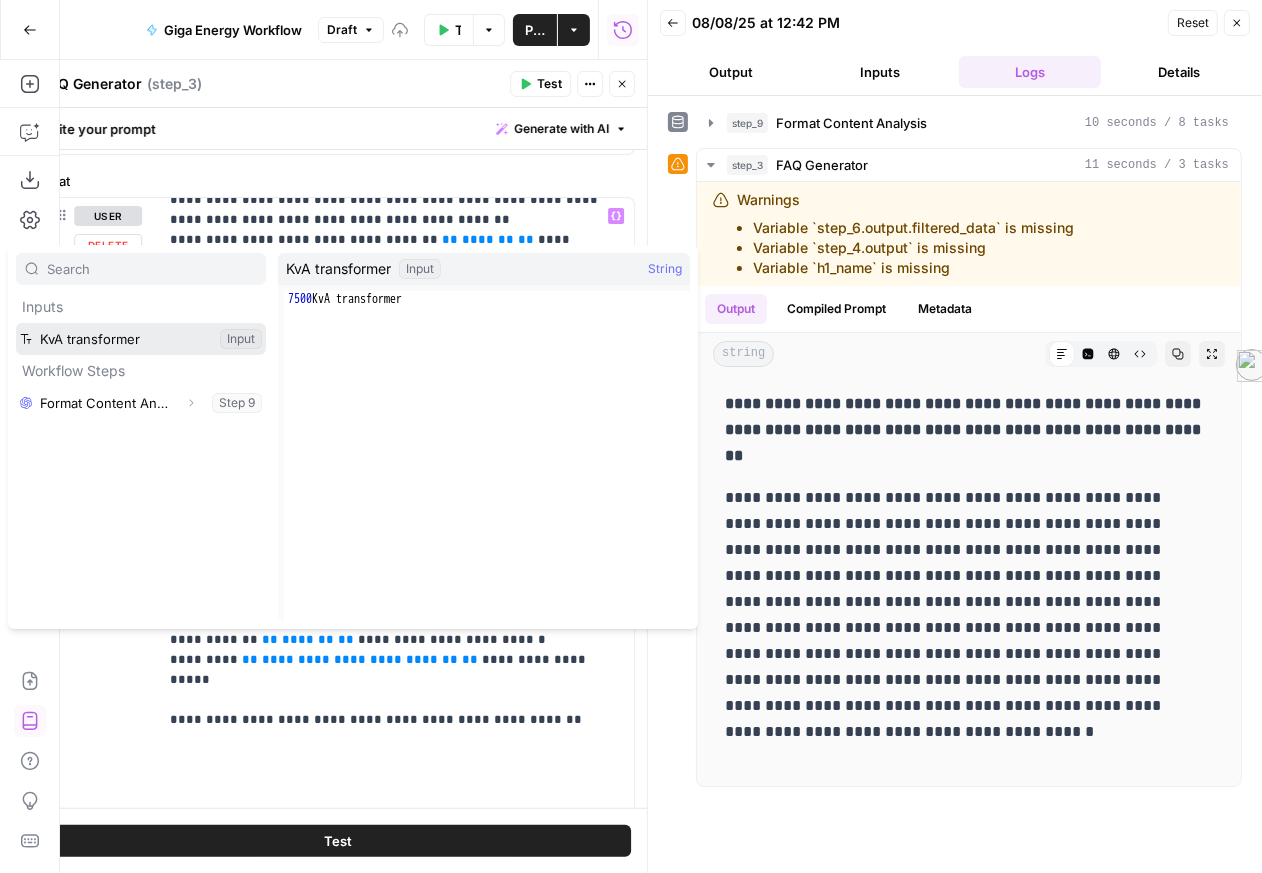 click at bounding box center [141, 339] 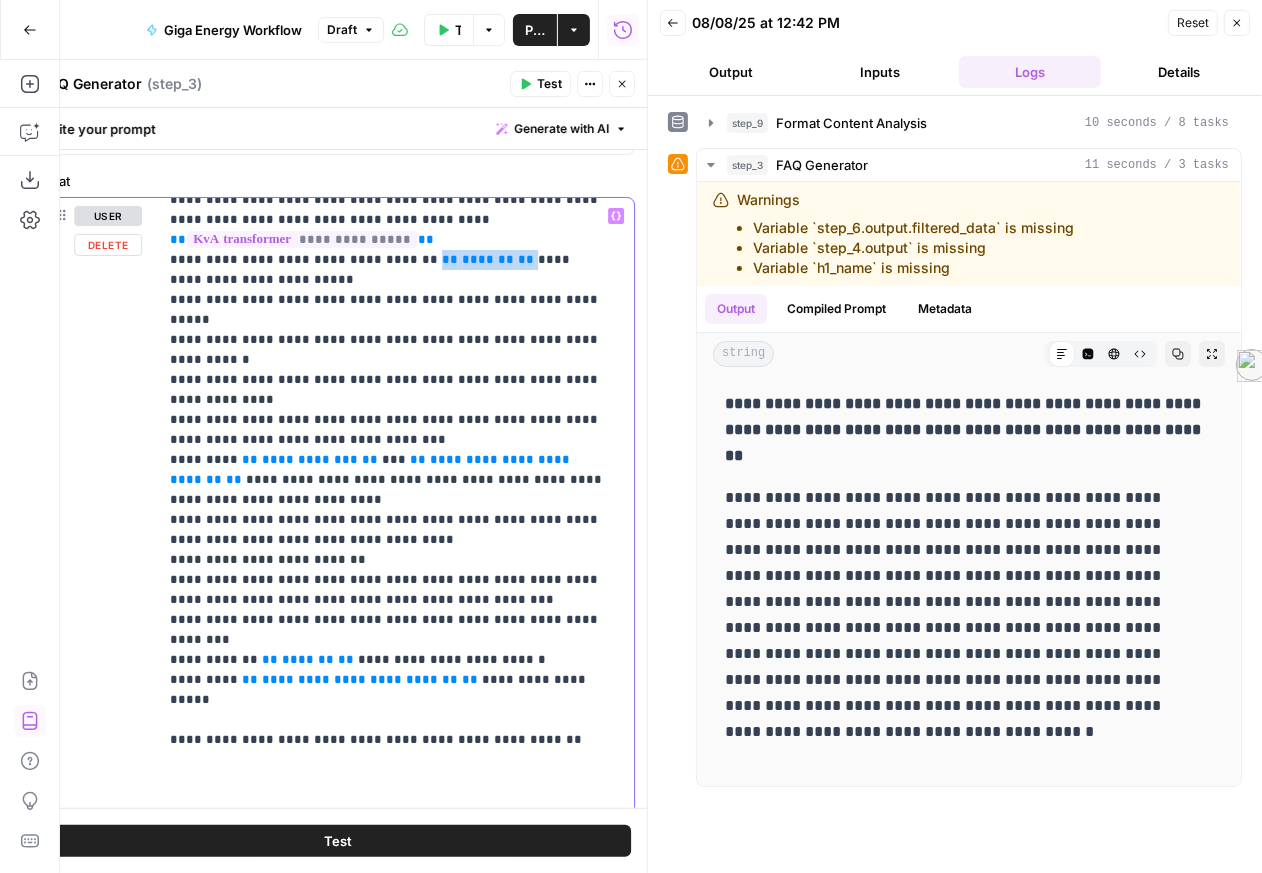 drag, startPoint x: 594, startPoint y: 464, endPoint x: 480, endPoint y: 464, distance: 114 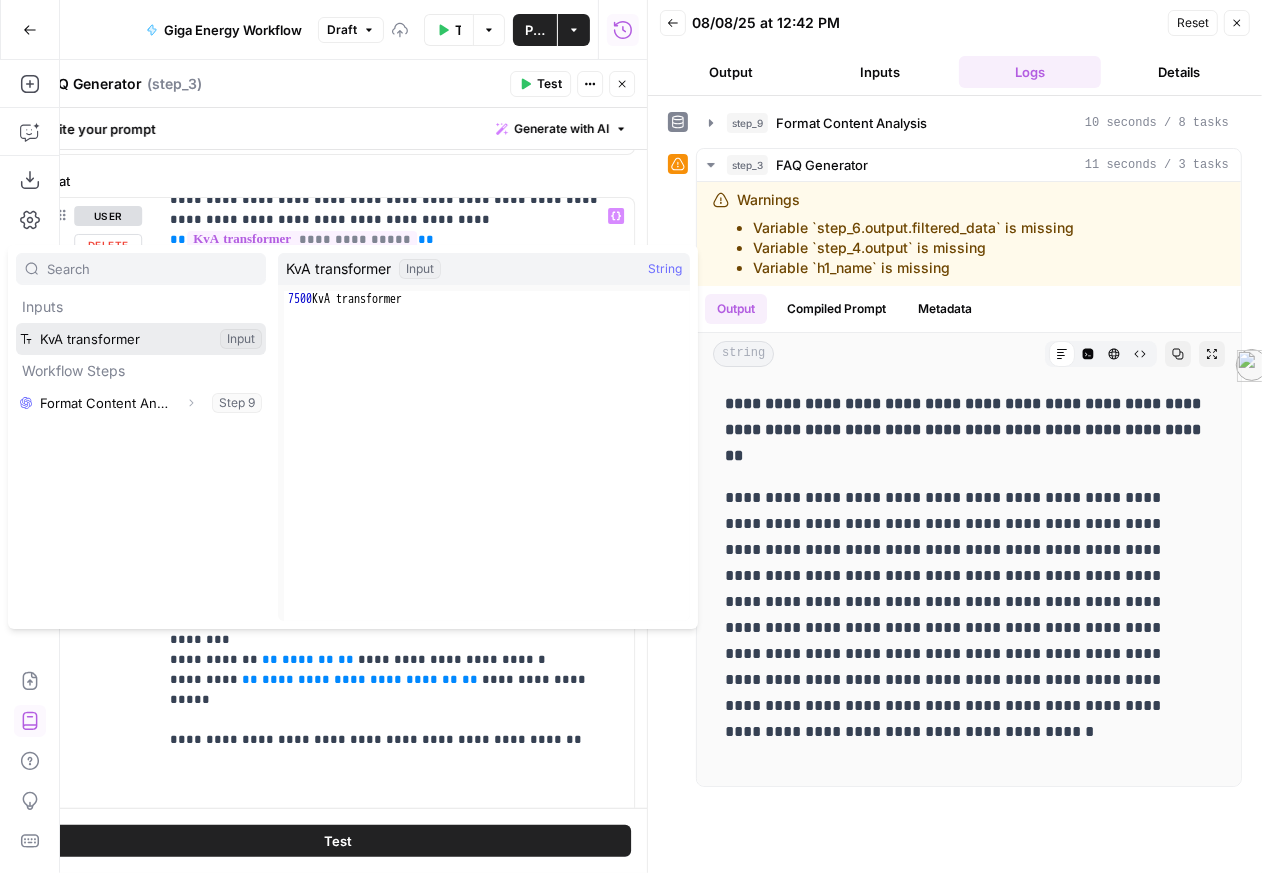 click at bounding box center [141, 339] 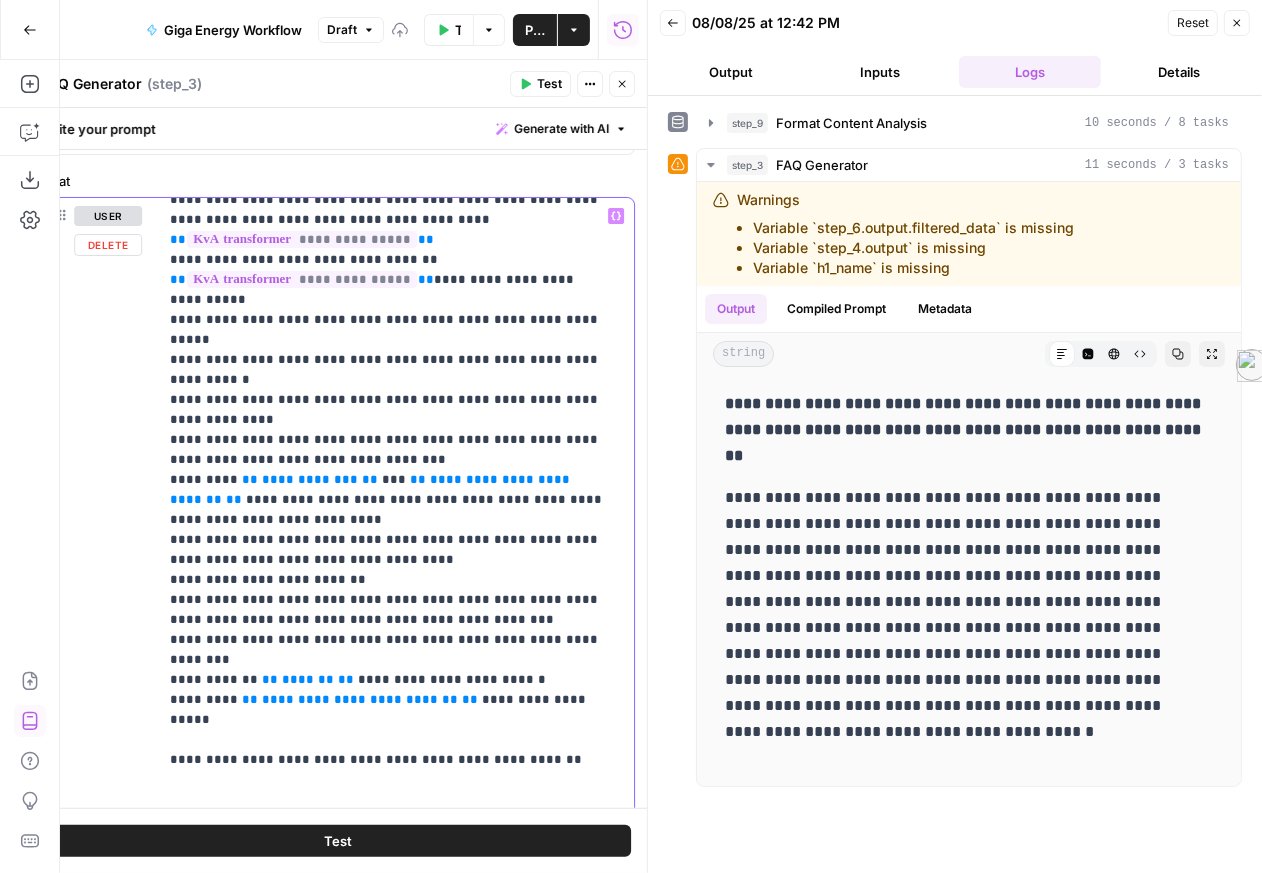 scroll, scrollTop: 622, scrollLeft: 0, axis: vertical 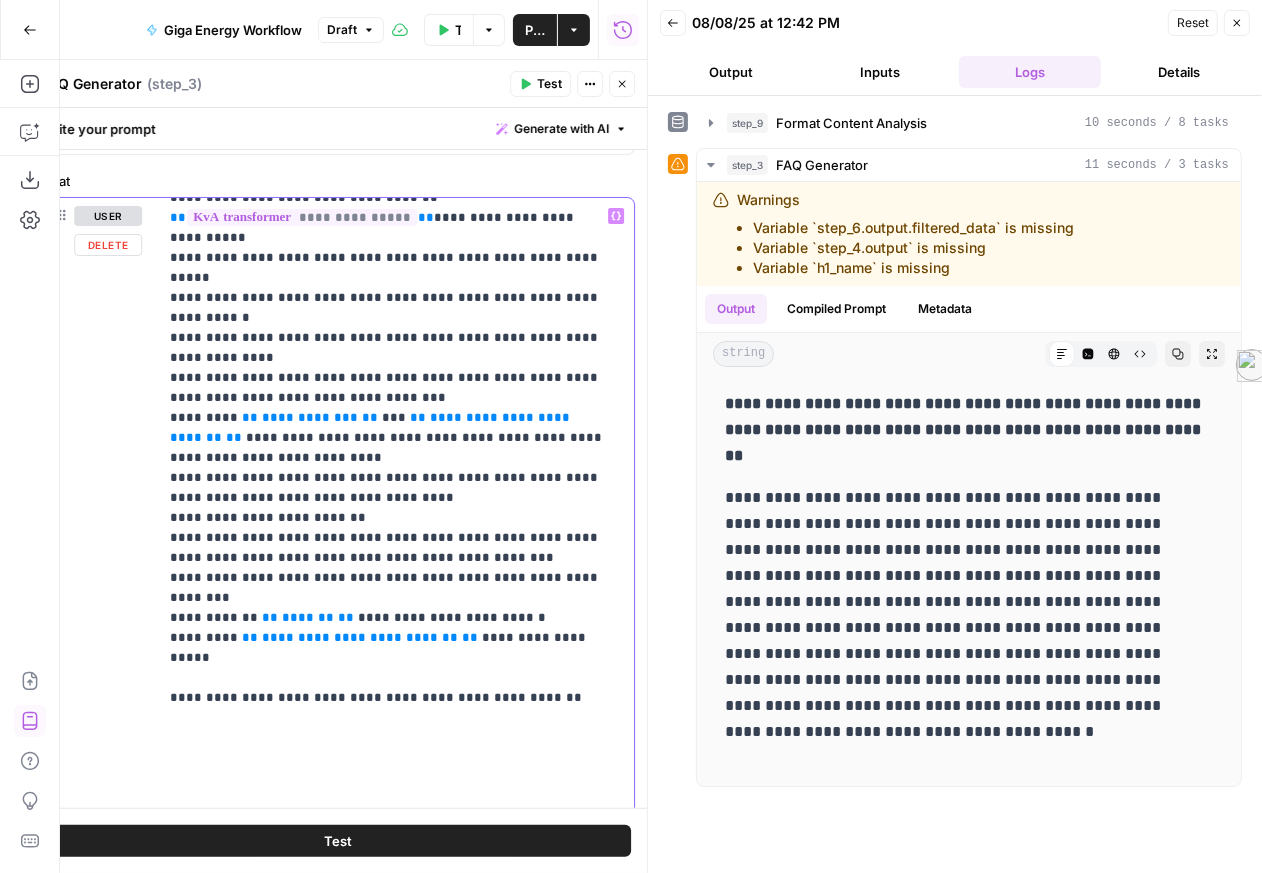 click on "**********" at bounding box center [310, 417] 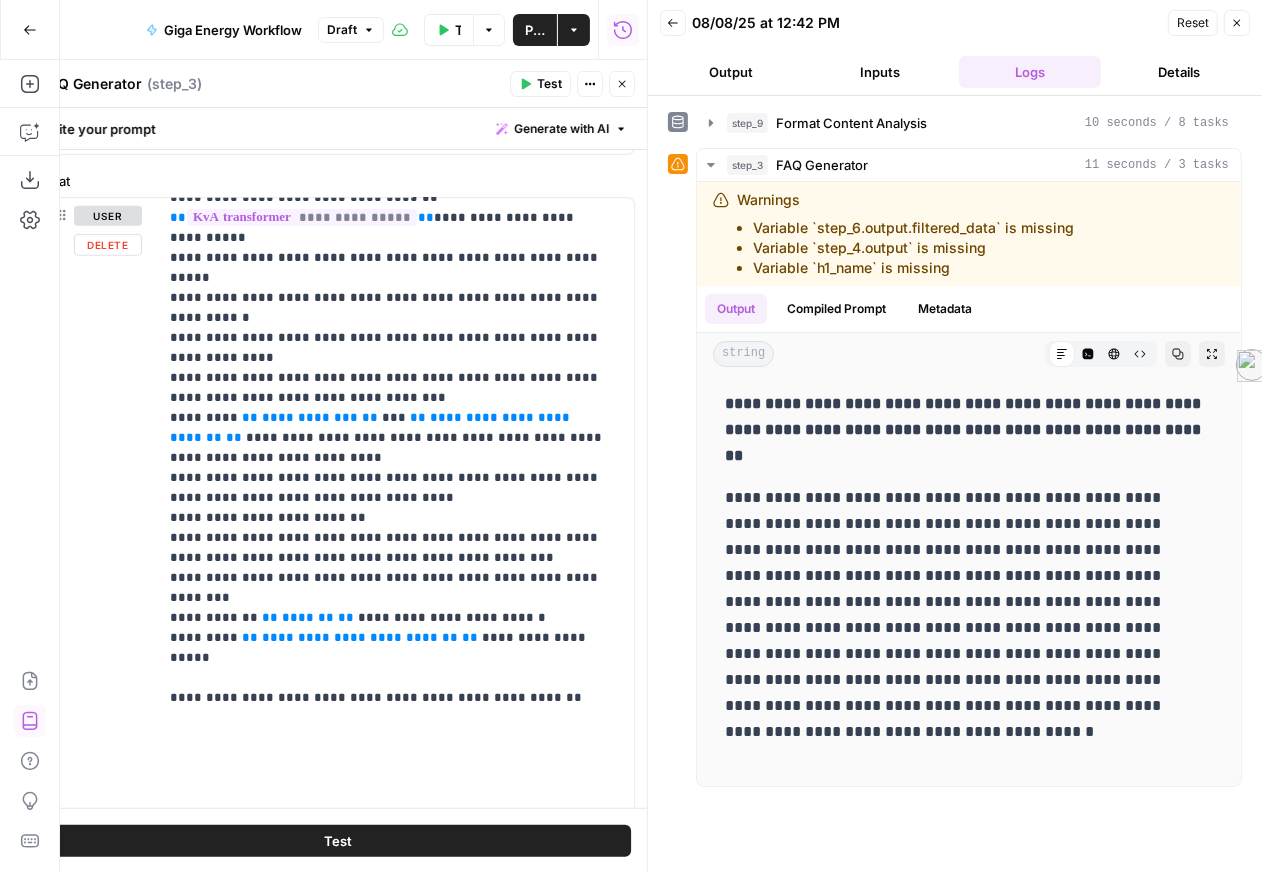 click on "Test" at bounding box center [338, 841] 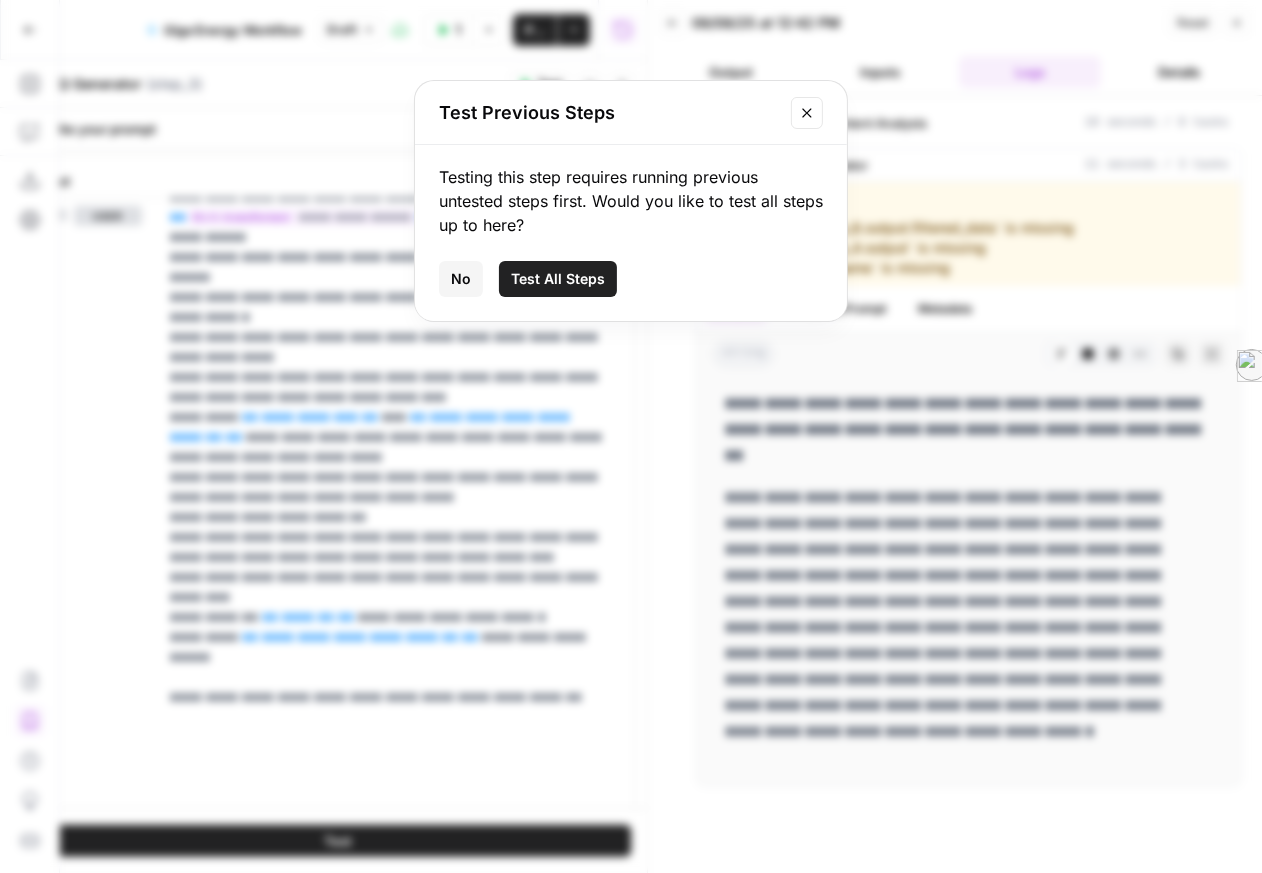 click on "Test All Steps" at bounding box center (558, 279) 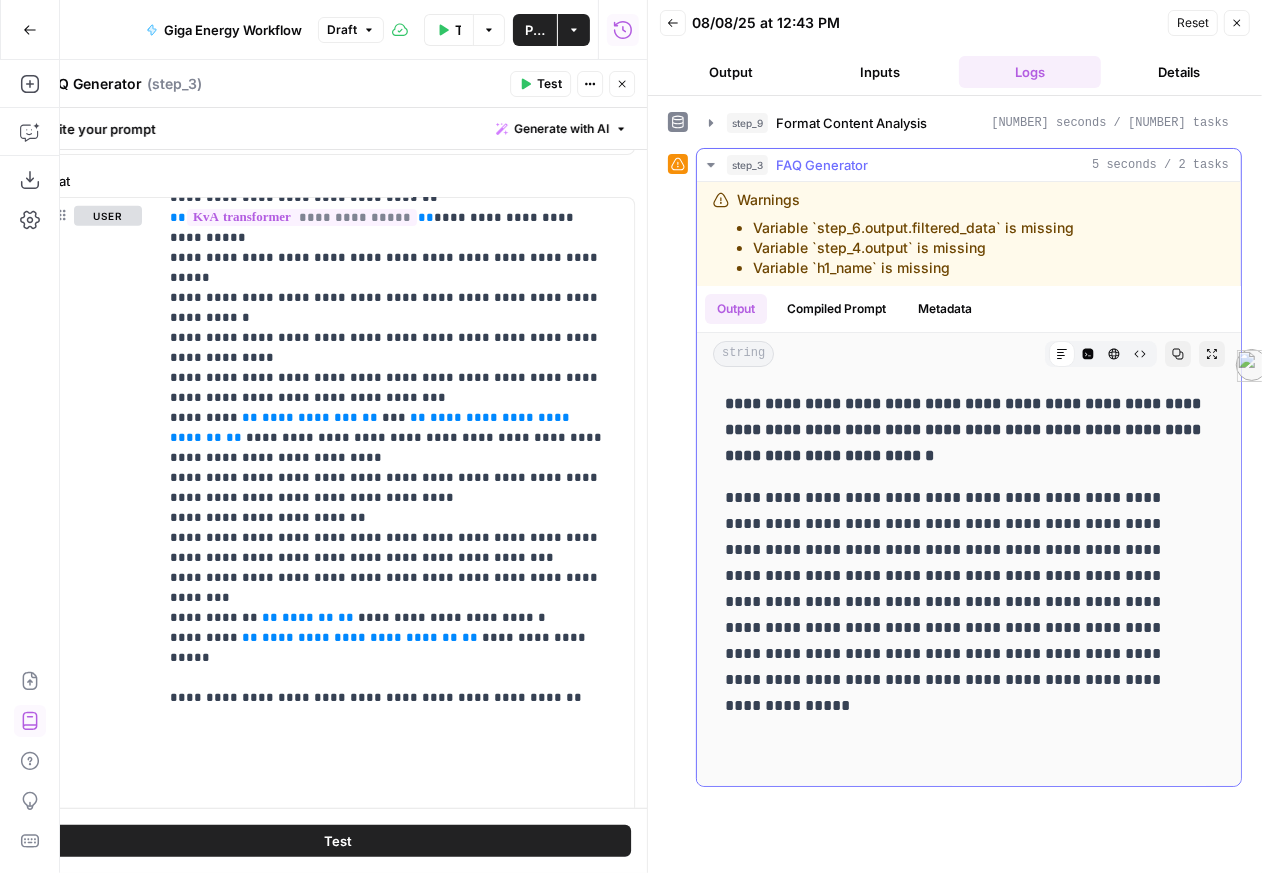 scroll, scrollTop: 1, scrollLeft: 0, axis: vertical 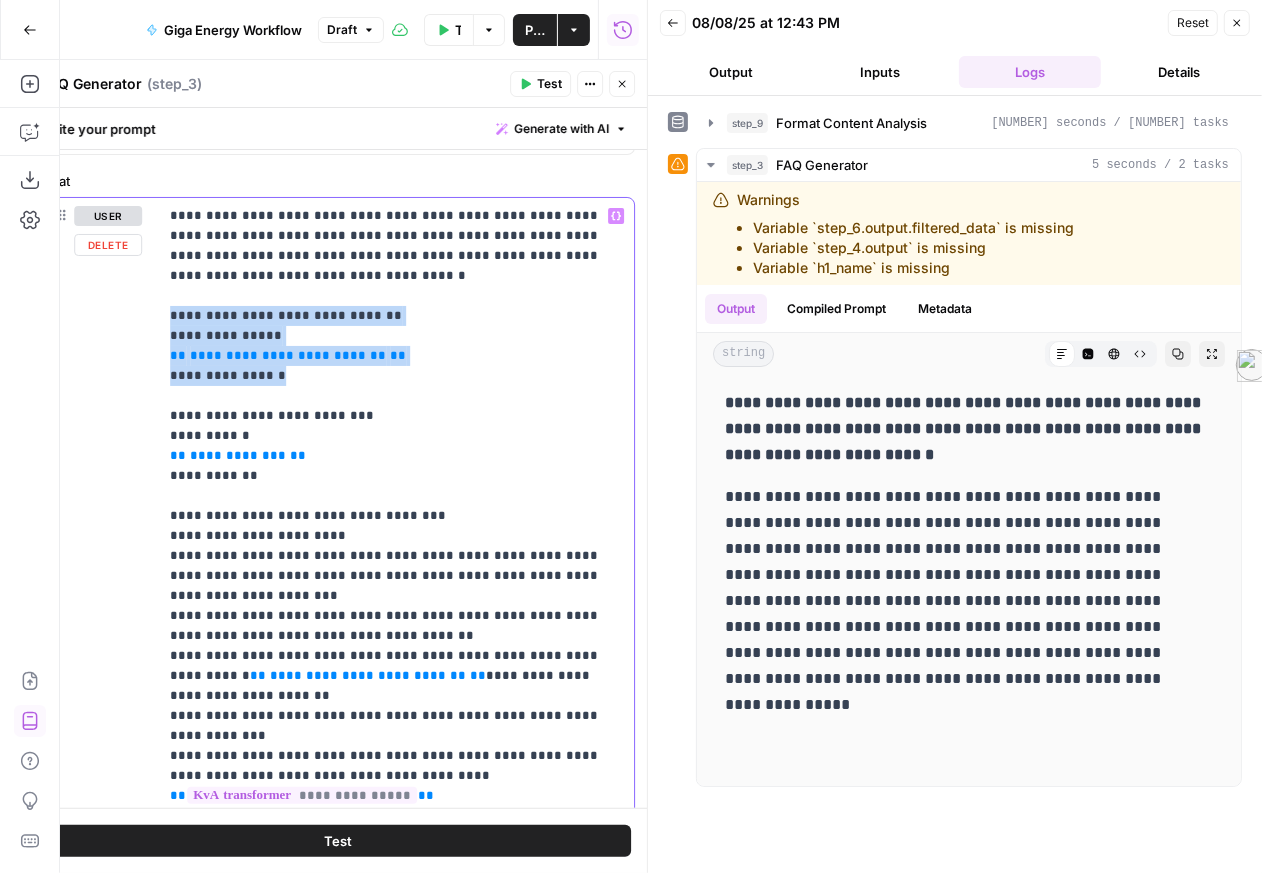 drag, startPoint x: 339, startPoint y: 470, endPoint x: 171, endPoint y: 398, distance: 182.77855 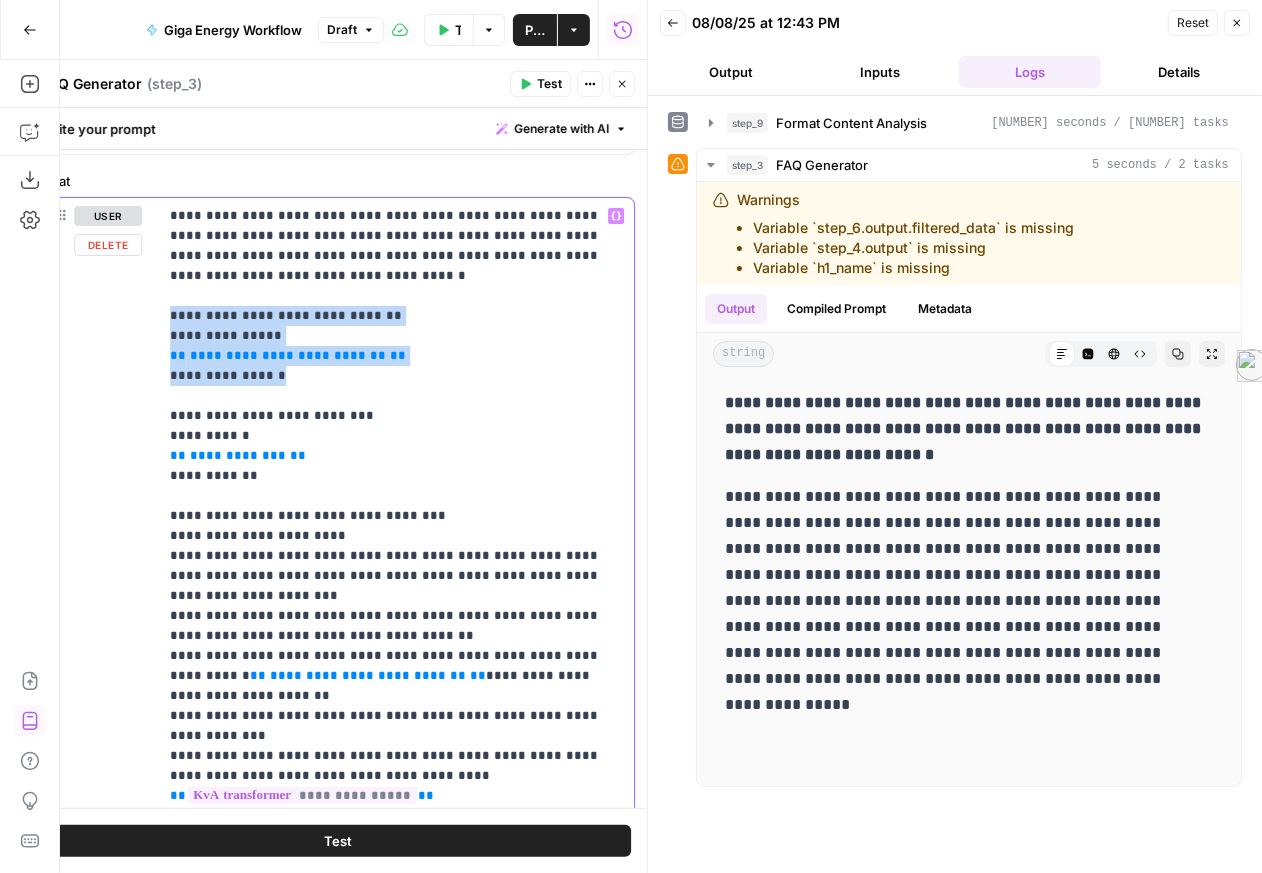 click on "**********" at bounding box center (391, 622) 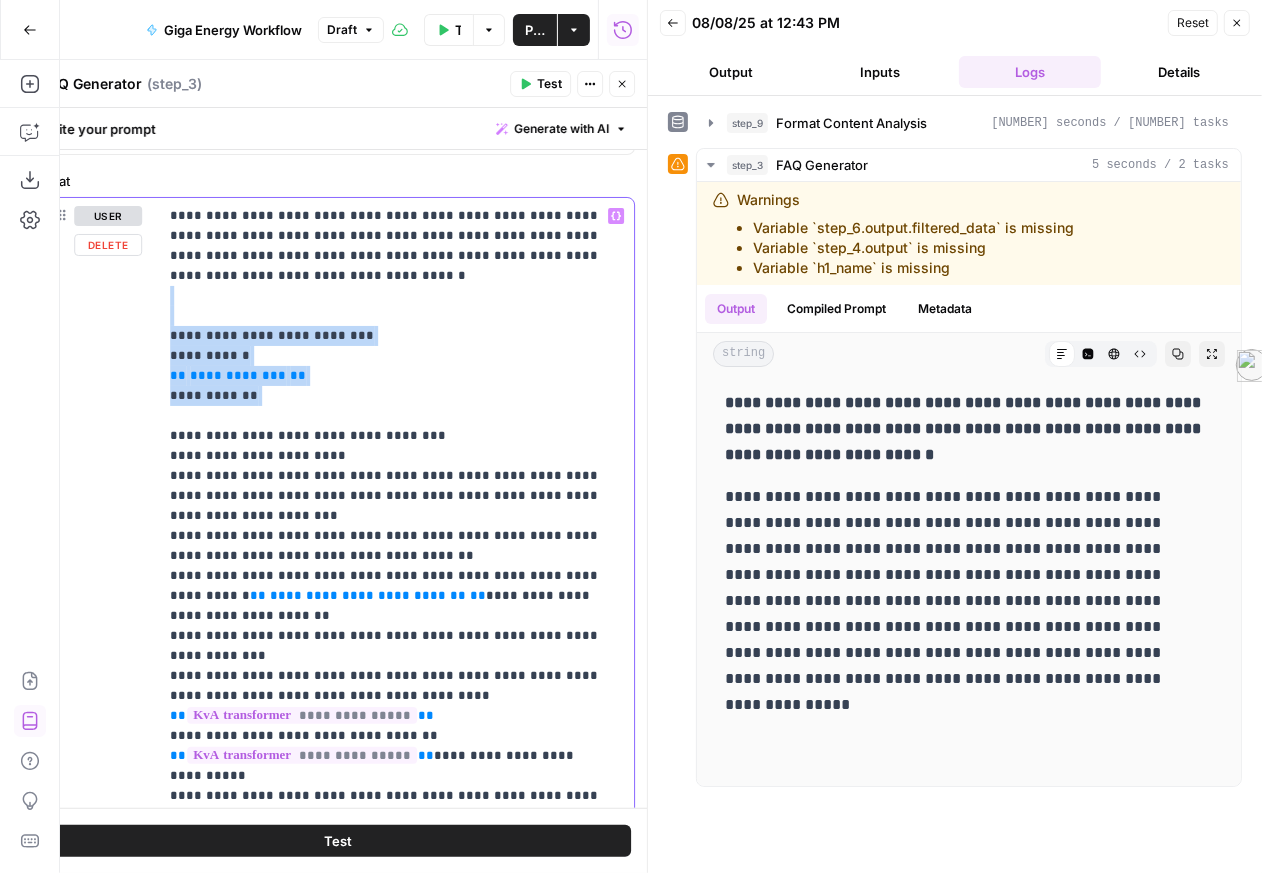 drag, startPoint x: 330, startPoint y: 510, endPoint x: 181, endPoint y: 396, distance: 187.60864 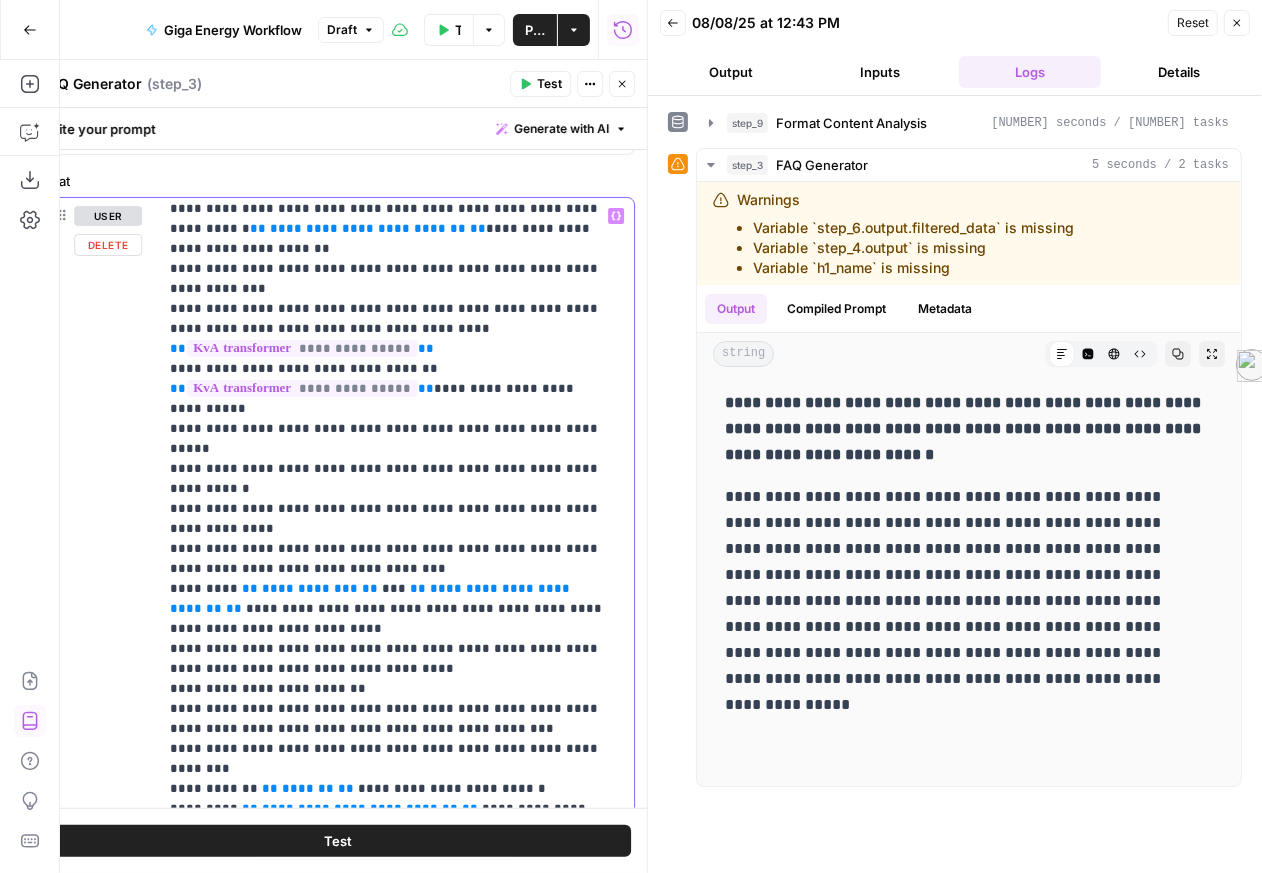 scroll, scrollTop: 372, scrollLeft: 0, axis: vertical 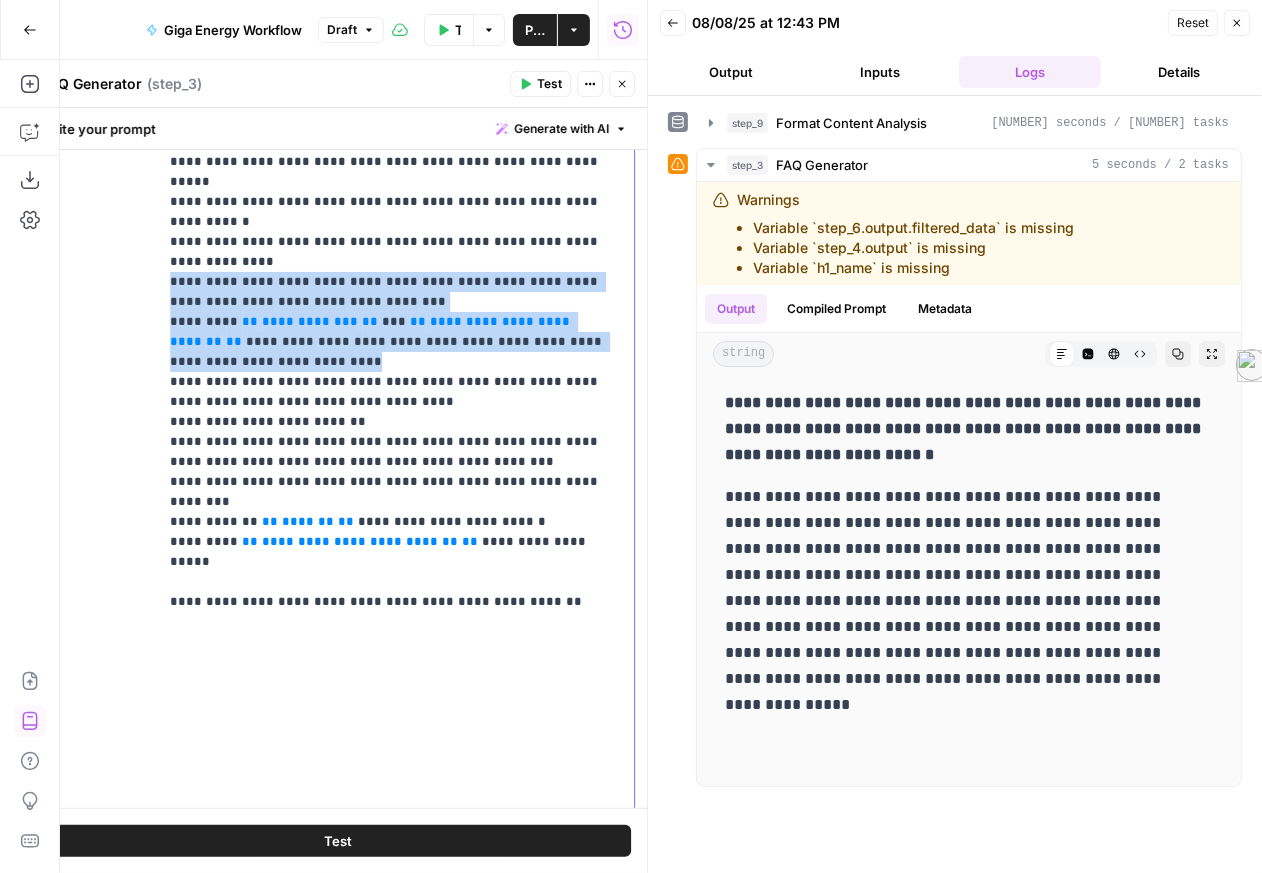 drag, startPoint x: 179, startPoint y: 475, endPoint x: 605, endPoint y: 568, distance: 436.03326 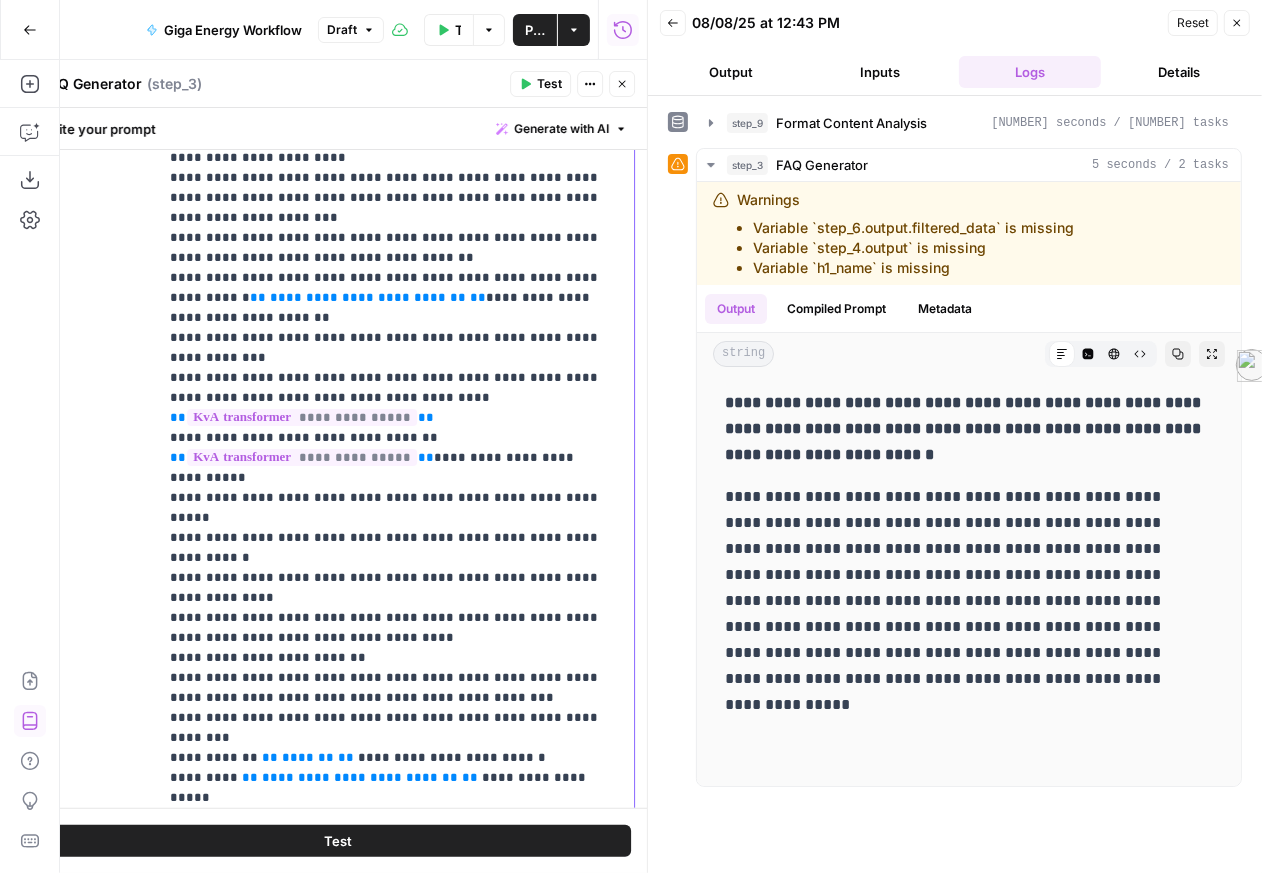 scroll, scrollTop: 0, scrollLeft: 0, axis: both 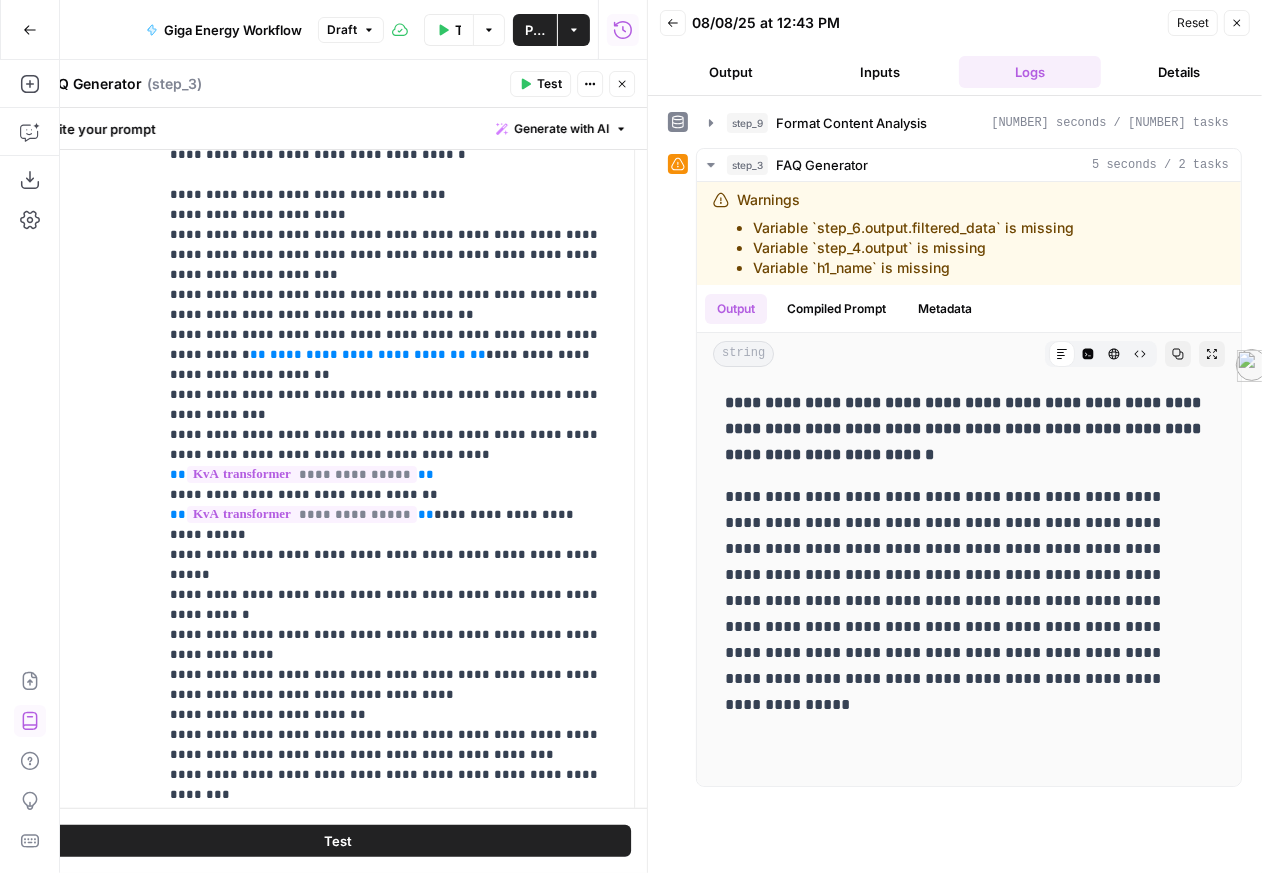click on "Test" at bounding box center [549, 84] 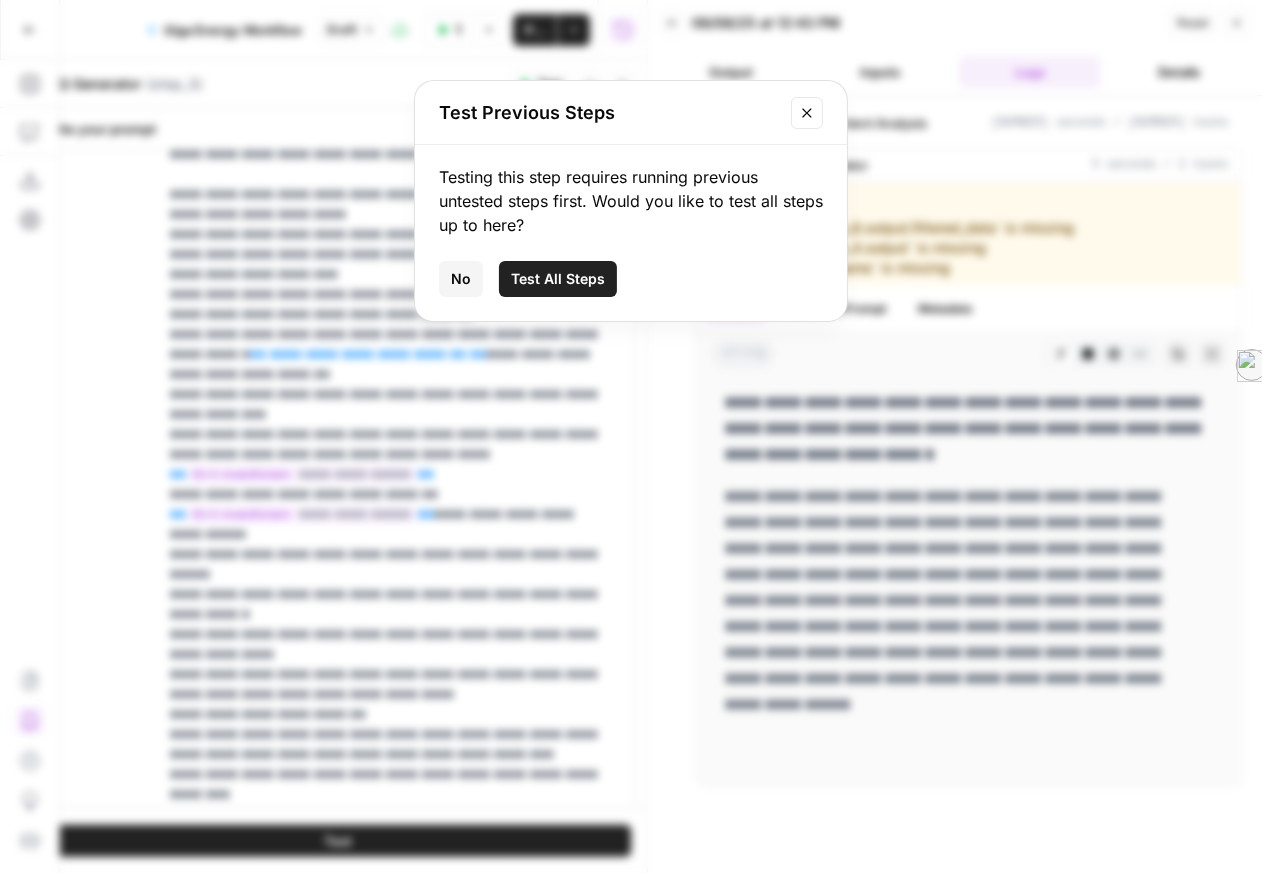 click on "Test All Steps" at bounding box center [558, 279] 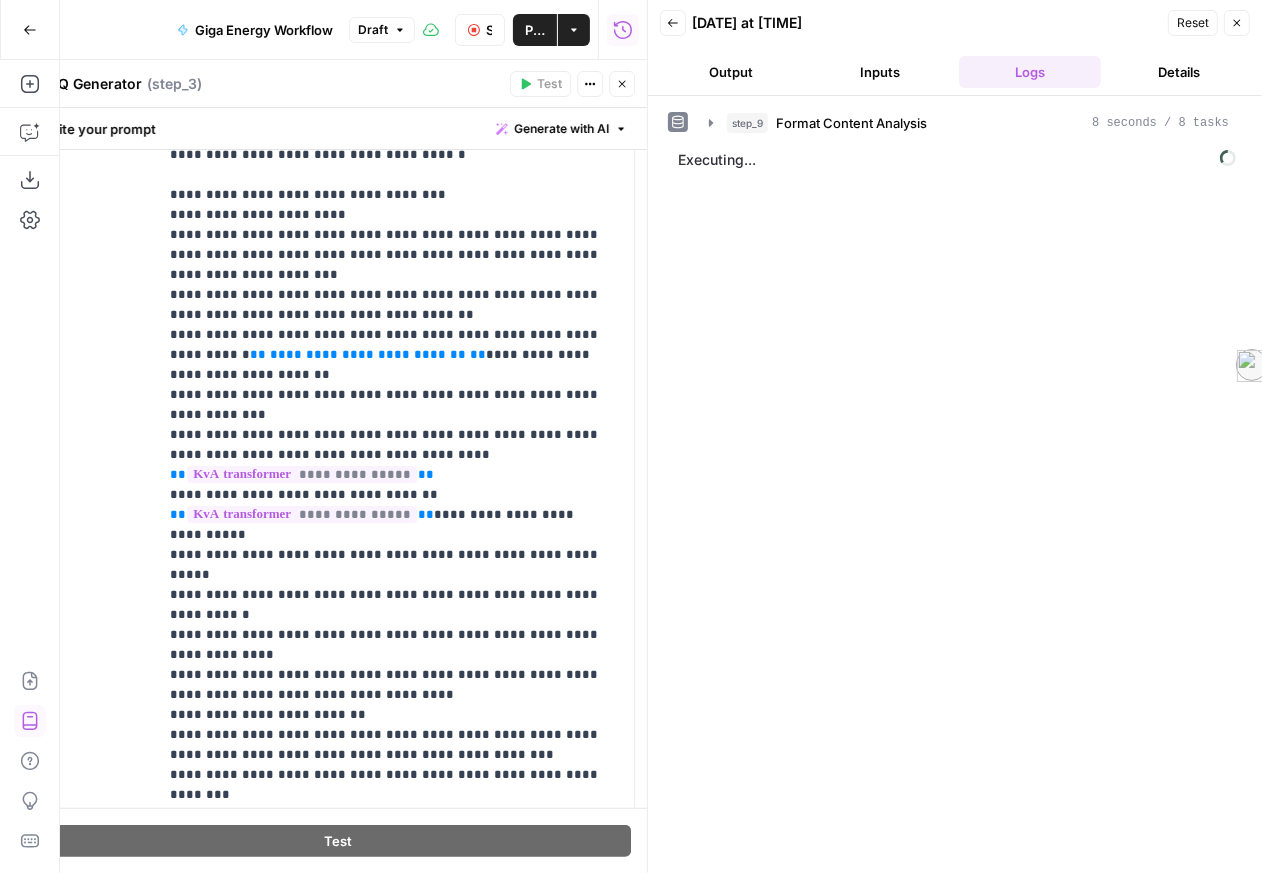 scroll, scrollTop: 996, scrollLeft: 0, axis: vertical 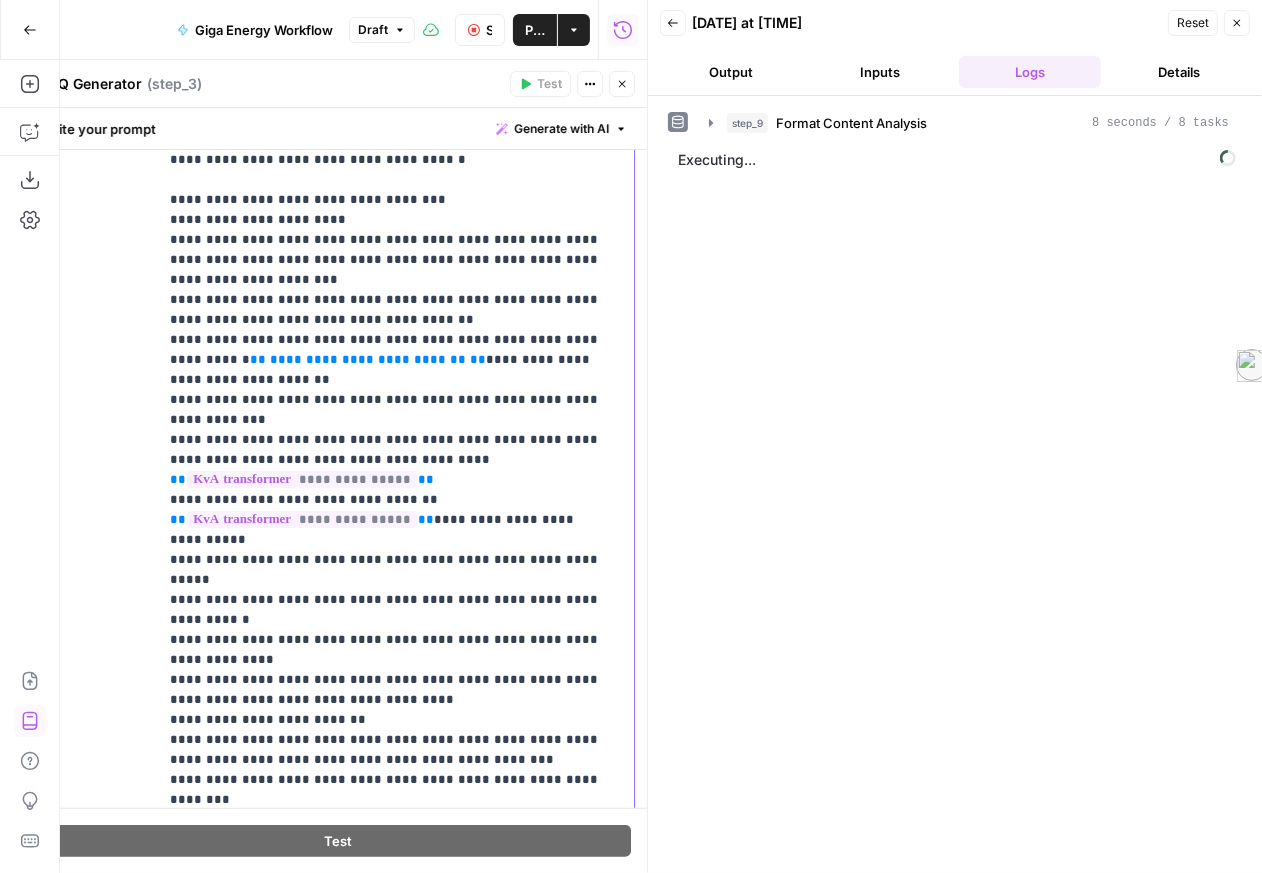 click on "**********" at bounding box center [388, 627] 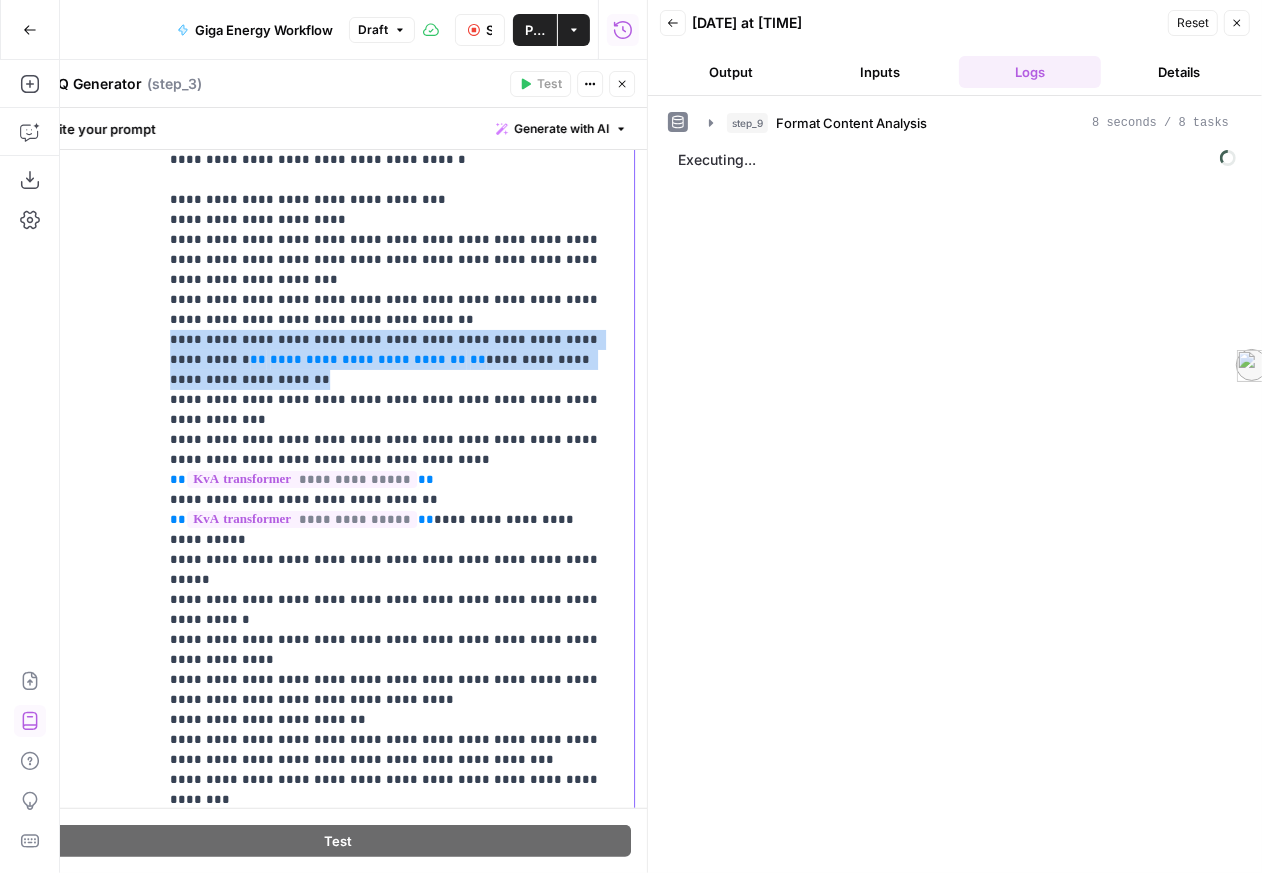 drag, startPoint x: 403, startPoint y: 509, endPoint x: 172, endPoint y: 460, distance: 236.13979 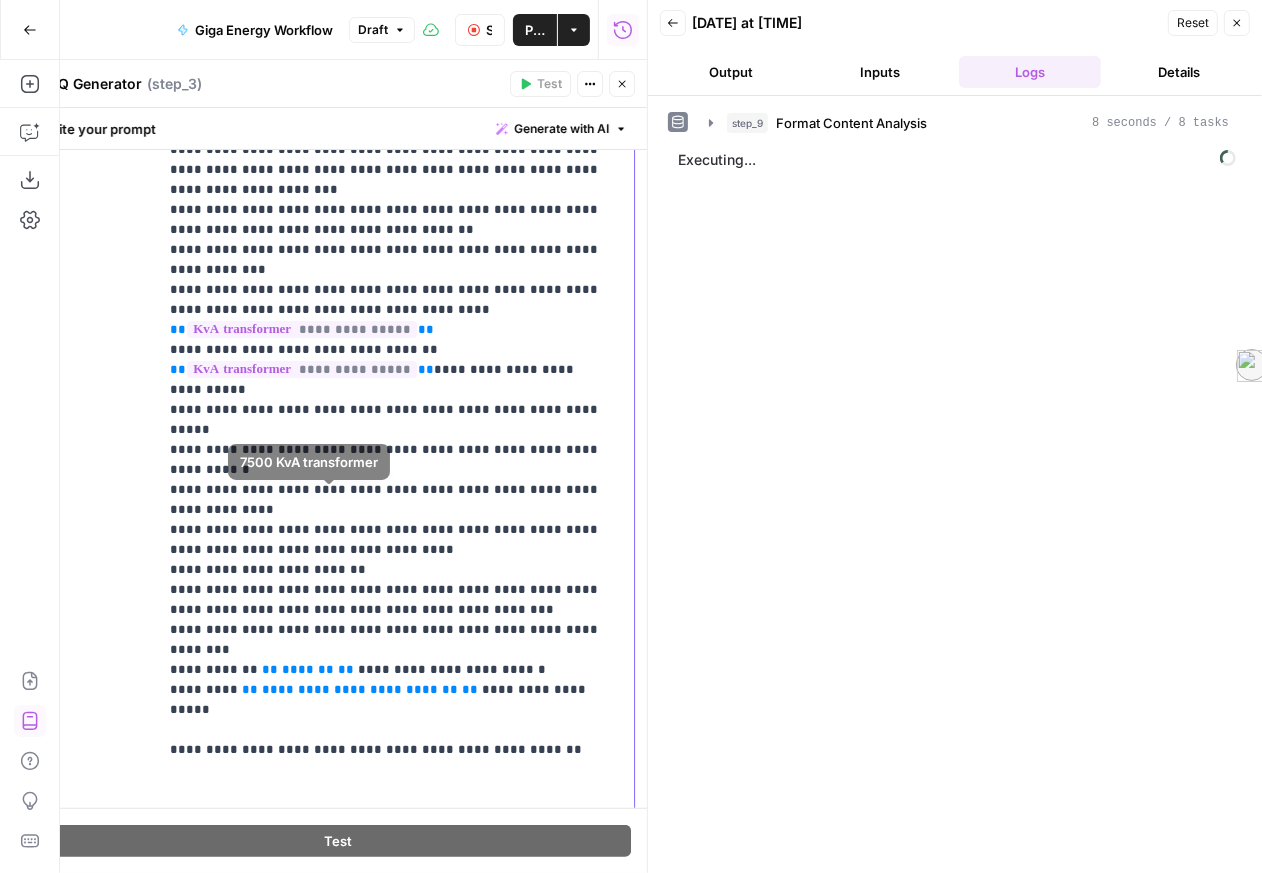 scroll, scrollTop: 172, scrollLeft: 0, axis: vertical 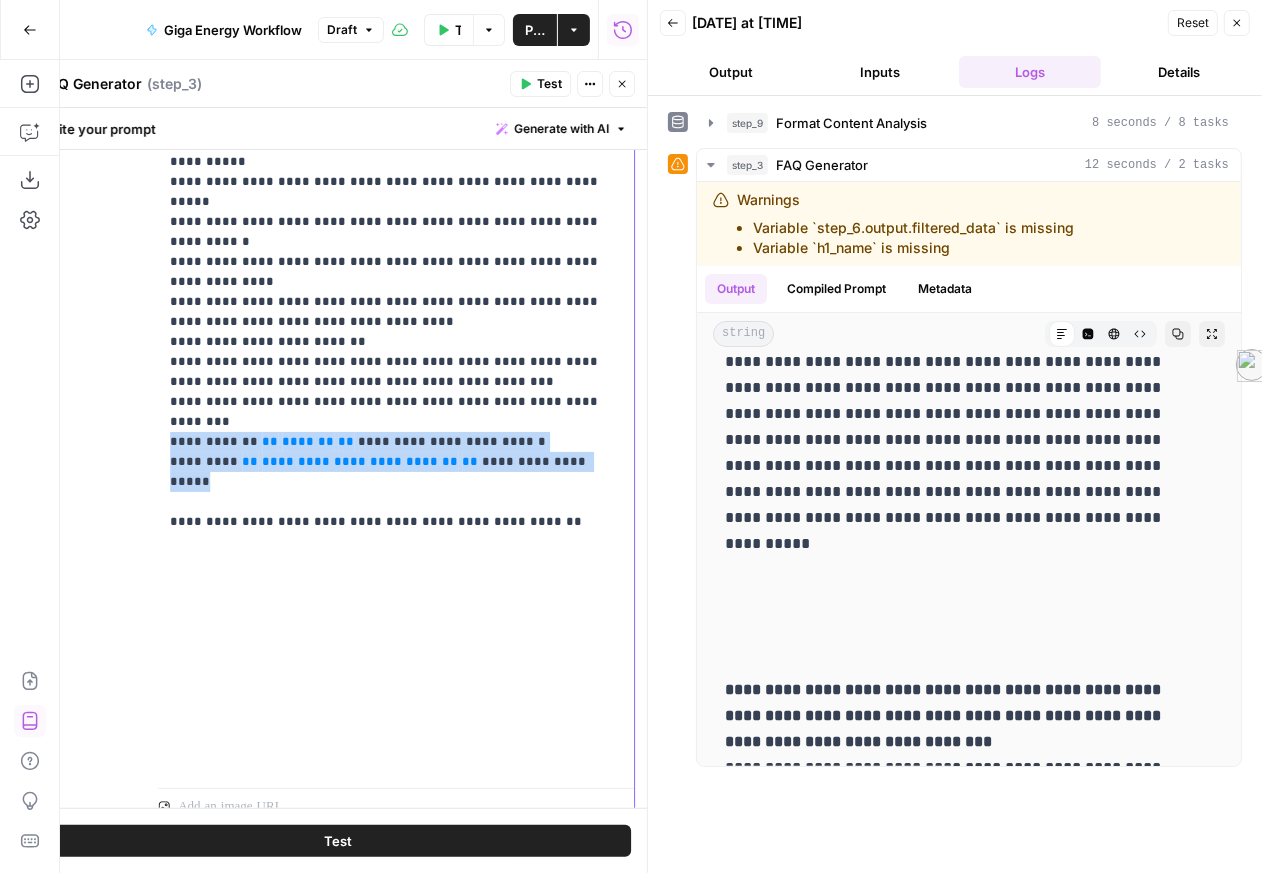 drag, startPoint x: 178, startPoint y: 680, endPoint x: 314, endPoint y: 722, distance: 142.33763 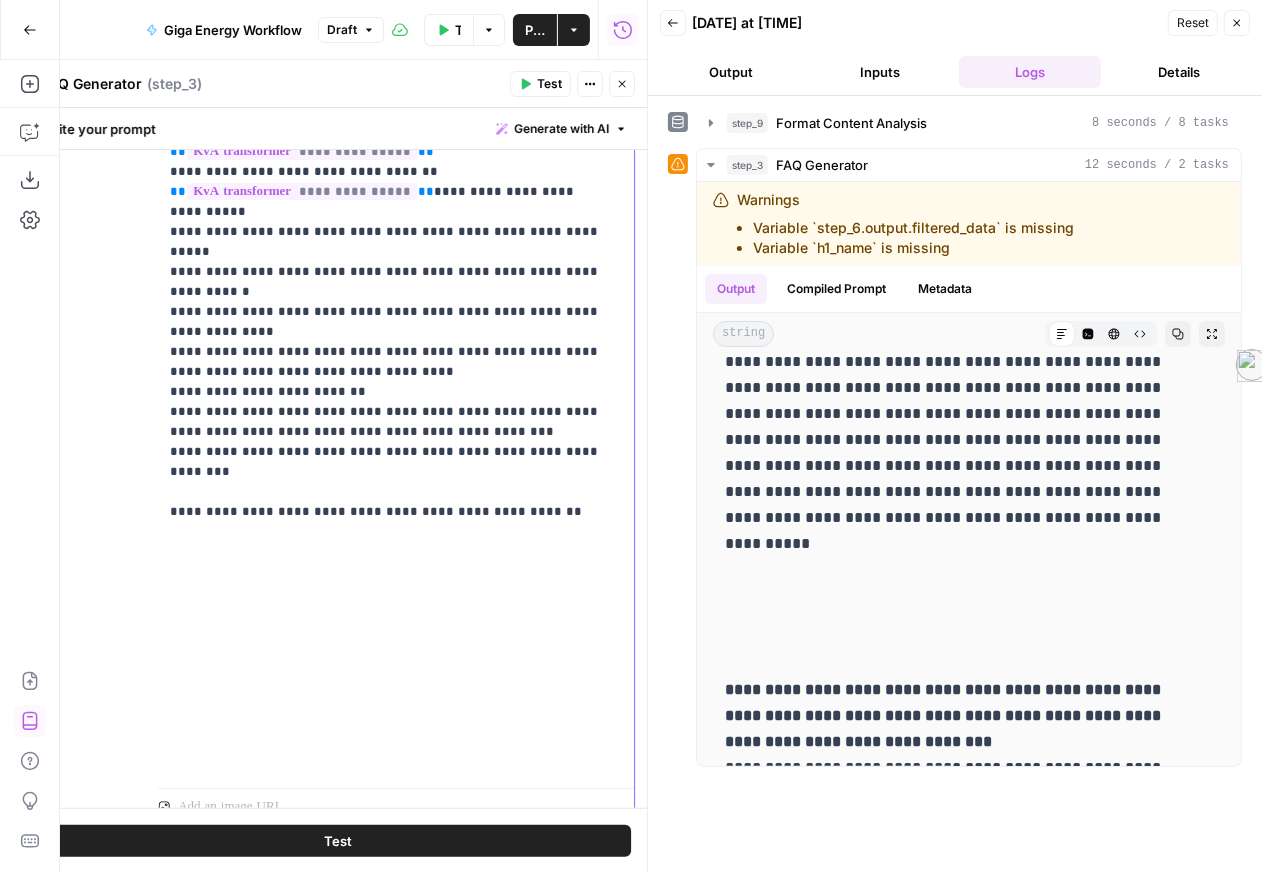 scroll, scrollTop: 97, scrollLeft: 0, axis: vertical 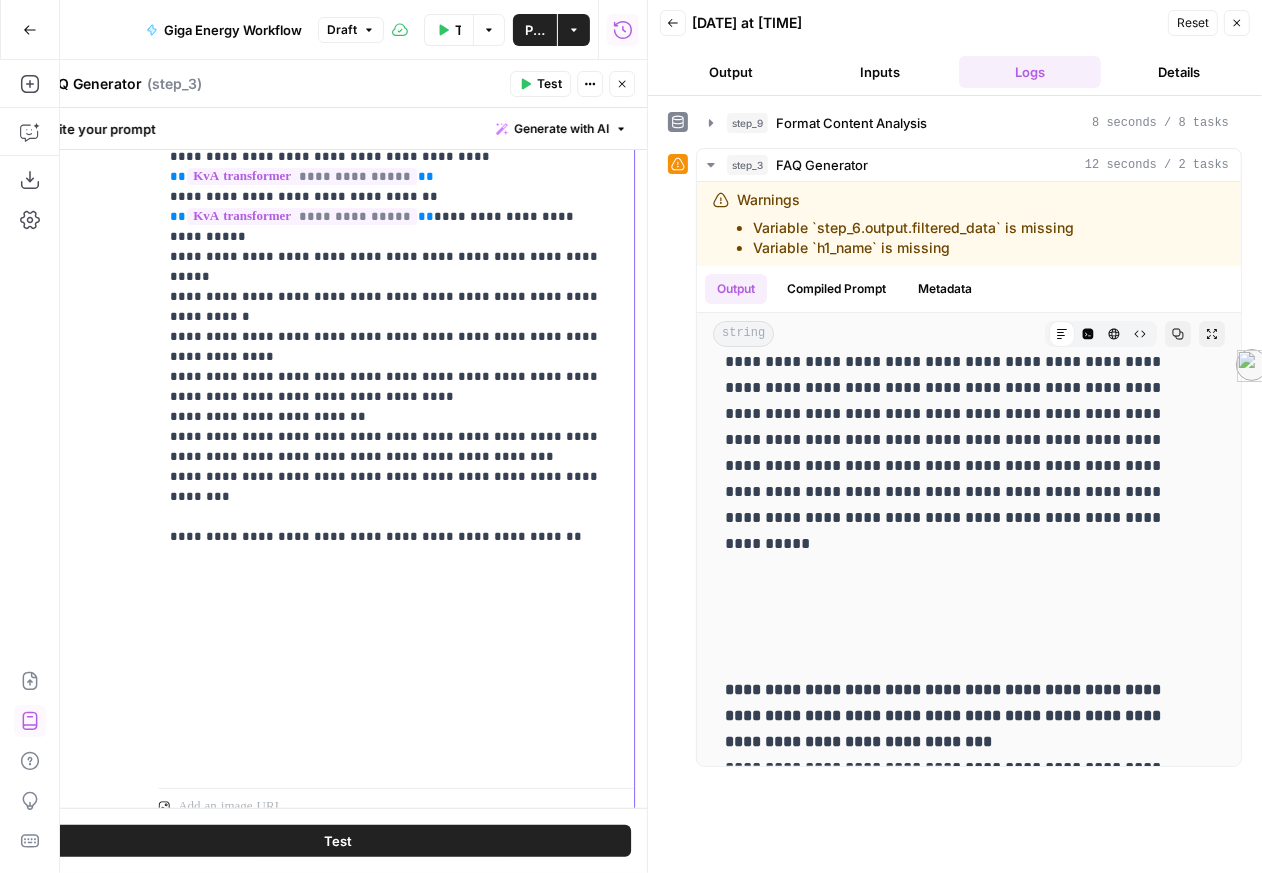 click on "**********" at bounding box center (388, 309) 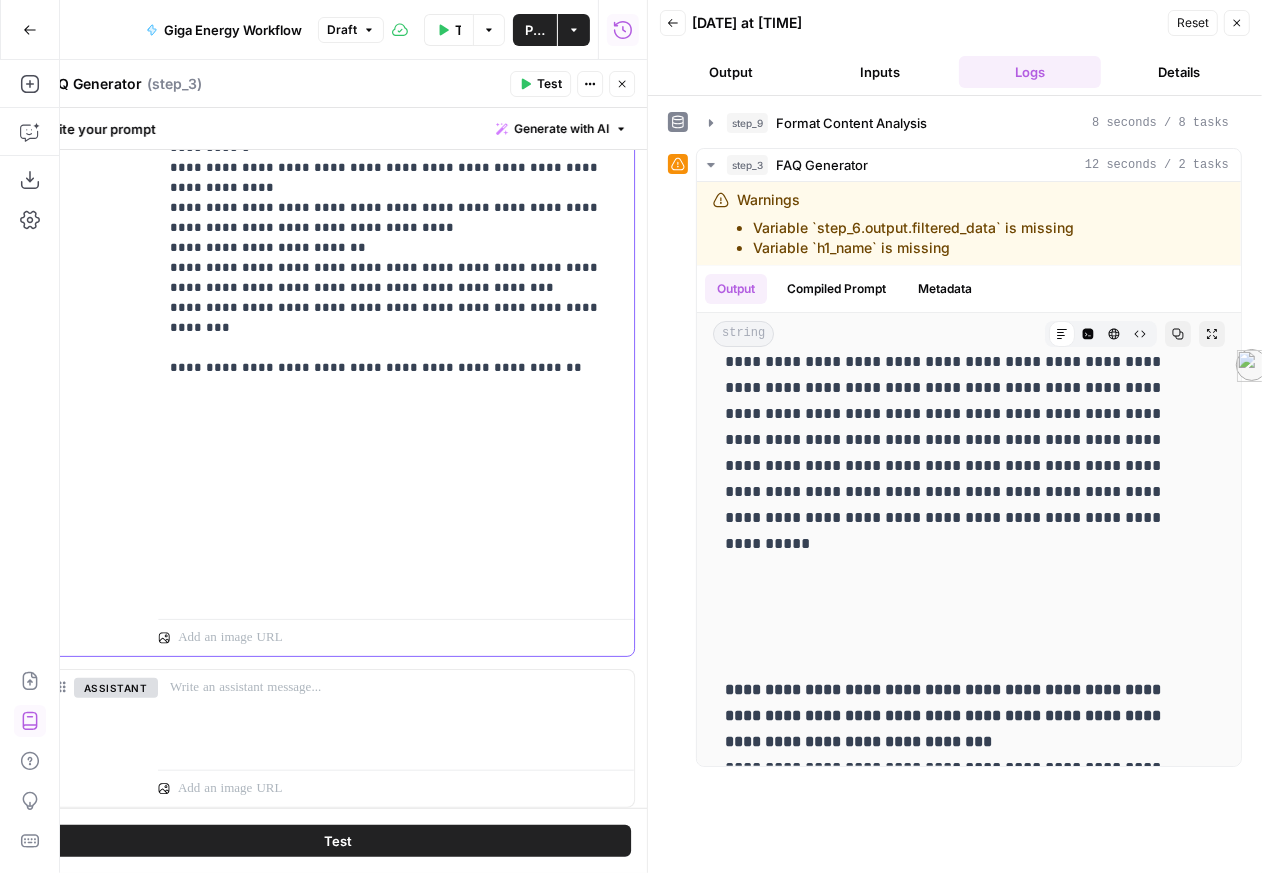 scroll, scrollTop: 1317, scrollLeft: 0, axis: vertical 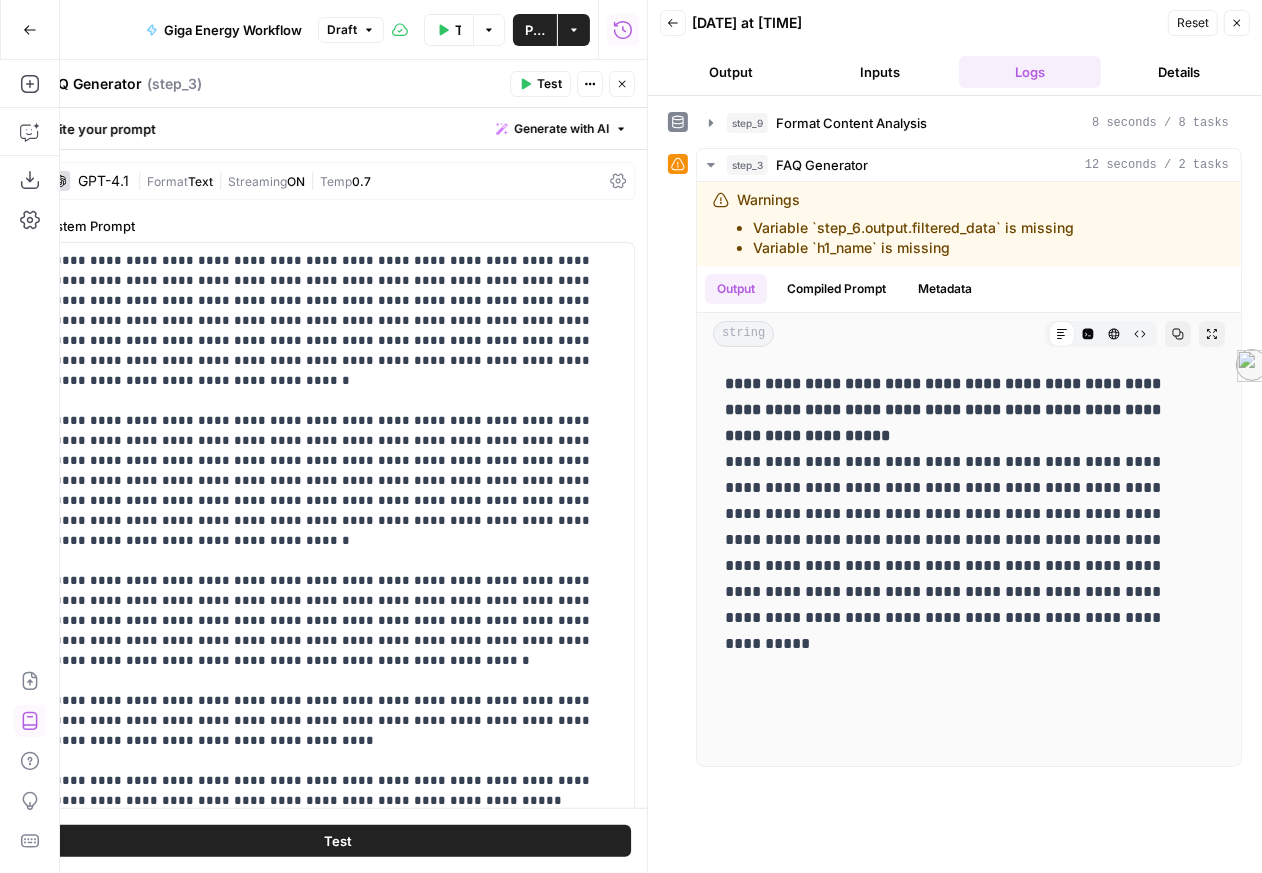 click on "Test" at bounding box center (338, 841) 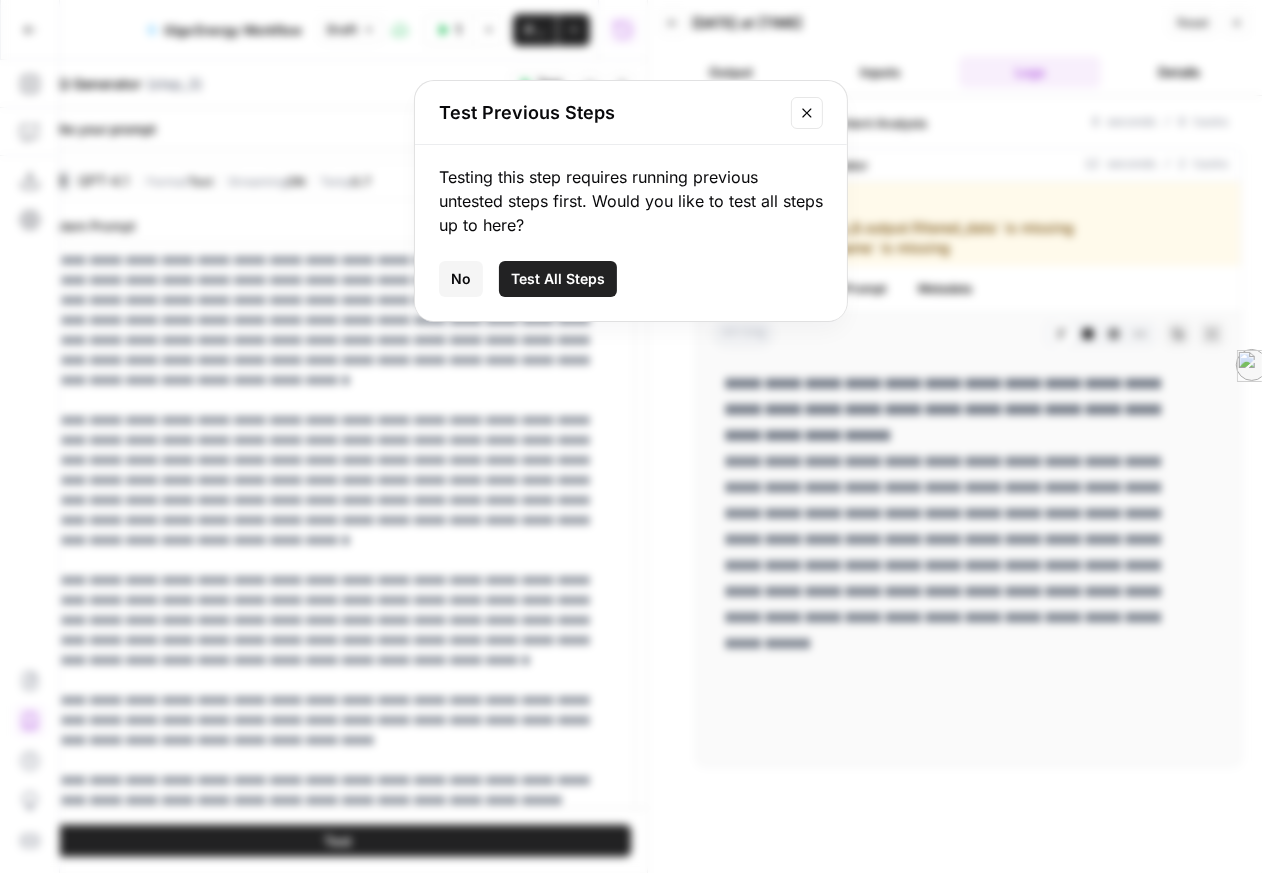 click on "Test All Steps" at bounding box center [558, 279] 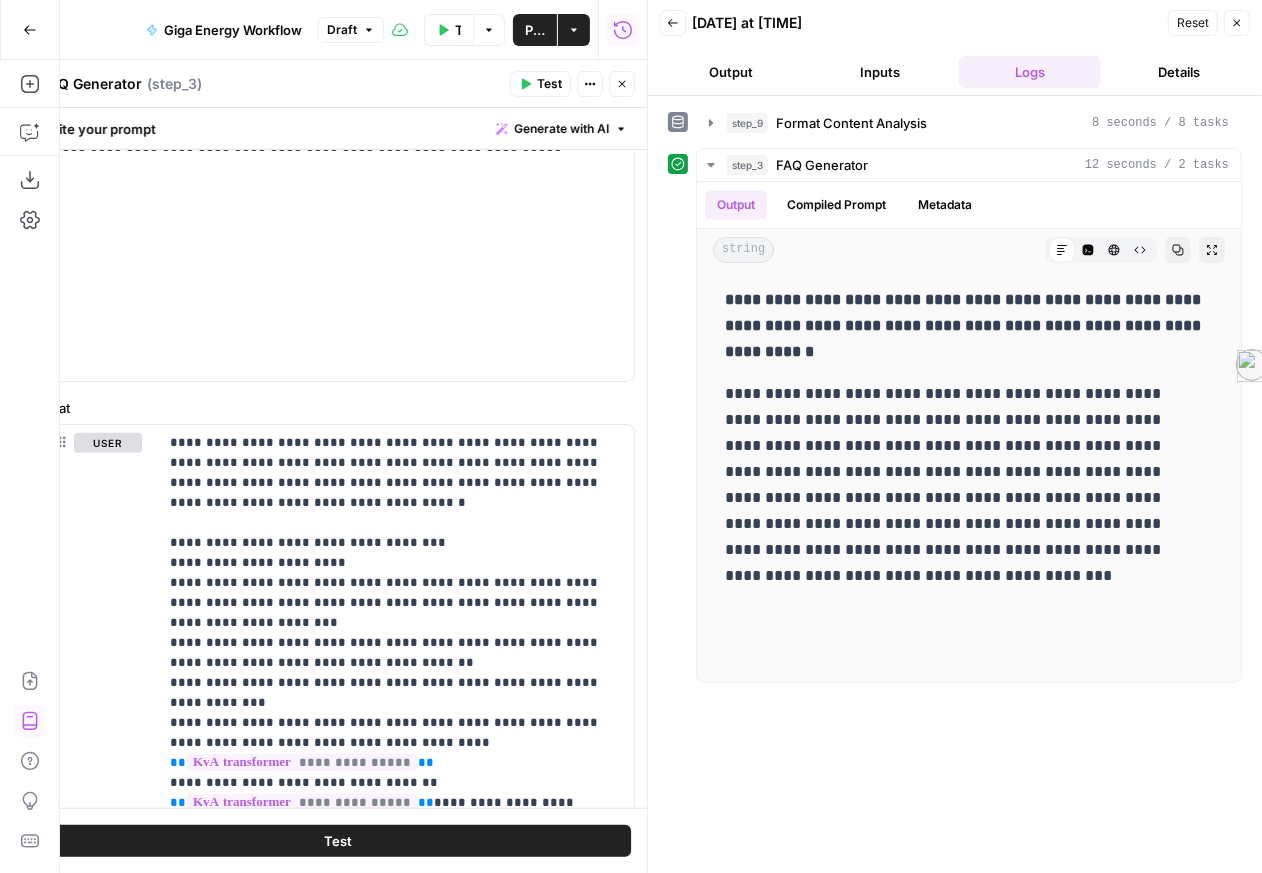 scroll, scrollTop: 658, scrollLeft: 0, axis: vertical 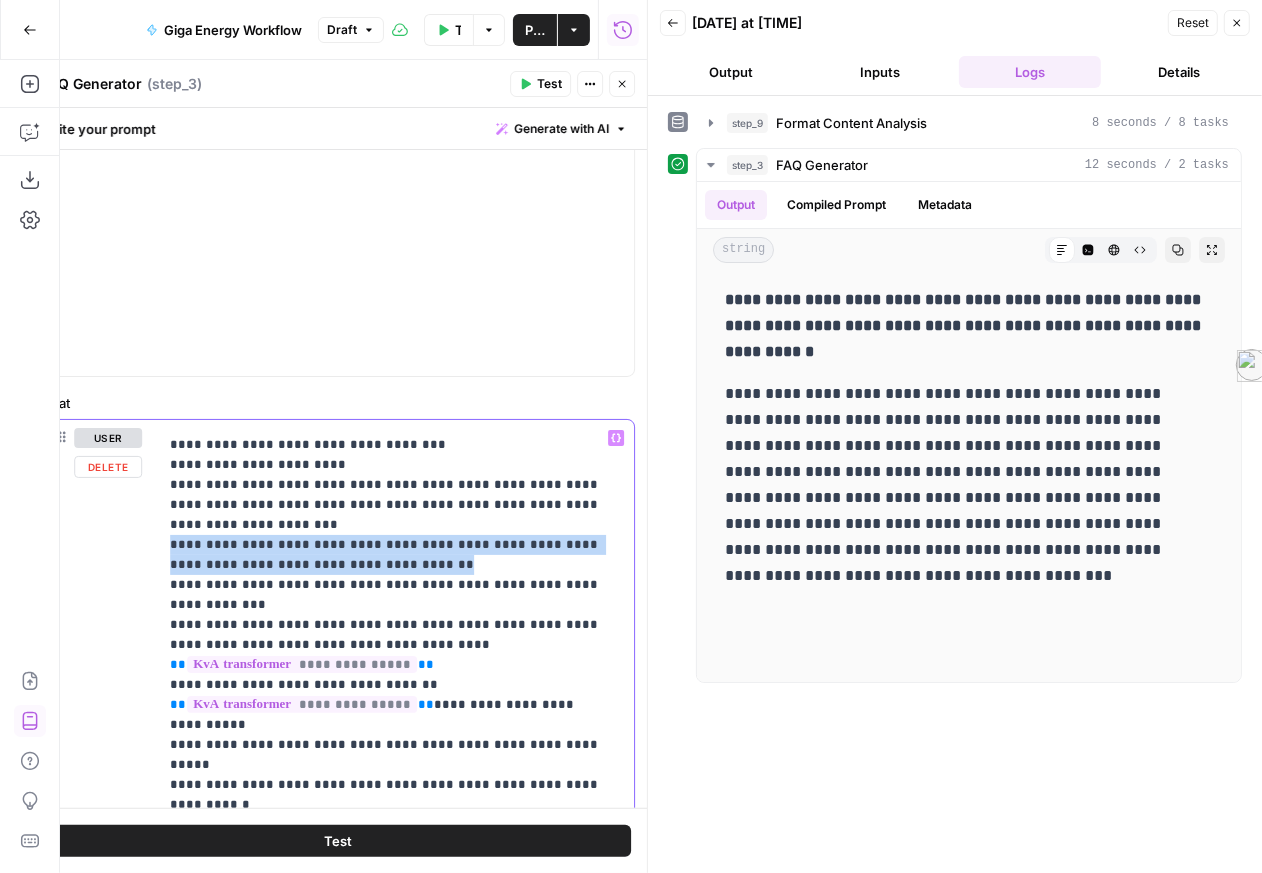 drag, startPoint x: 181, startPoint y: 646, endPoint x: 597, endPoint y: 676, distance: 417.08032 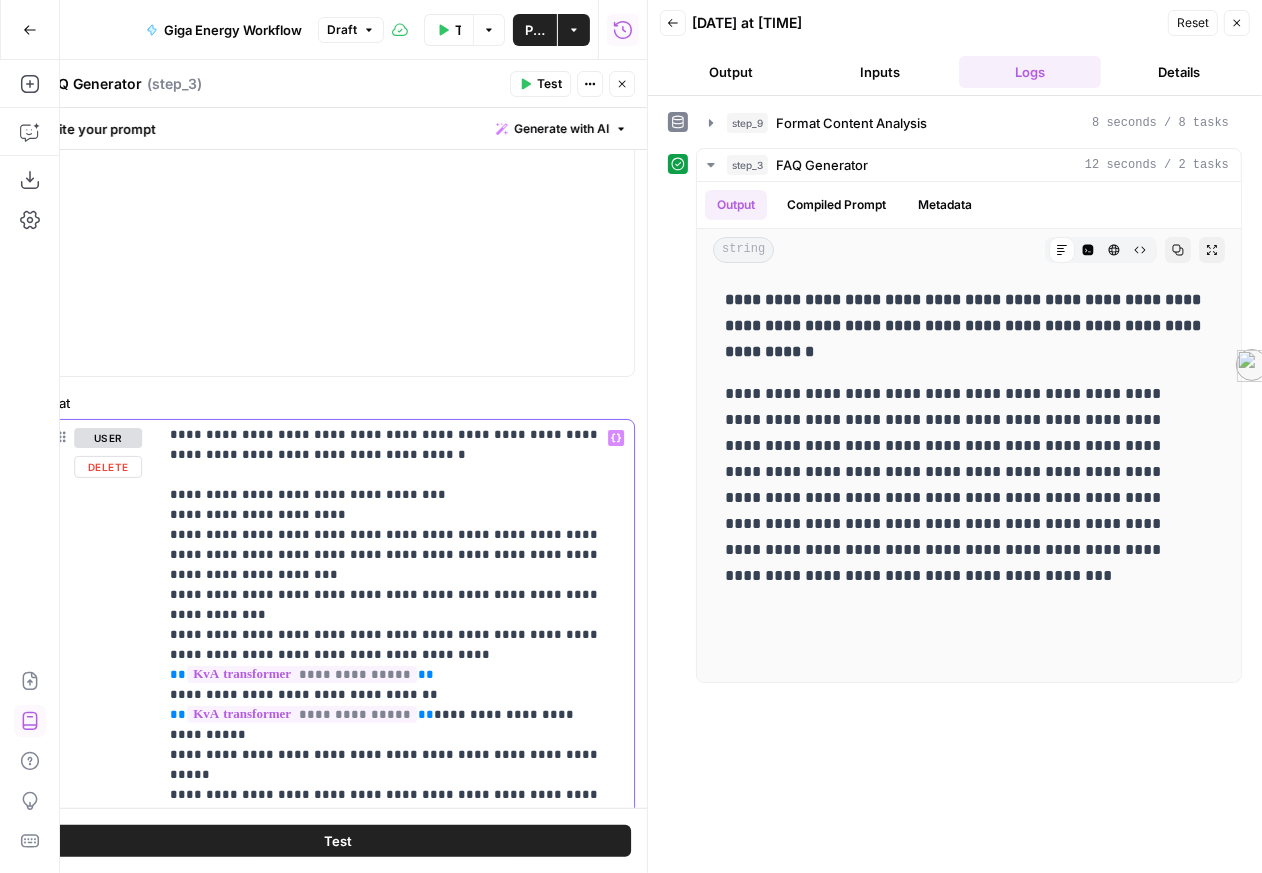scroll, scrollTop: 47, scrollLeft: 0, axis: vertical 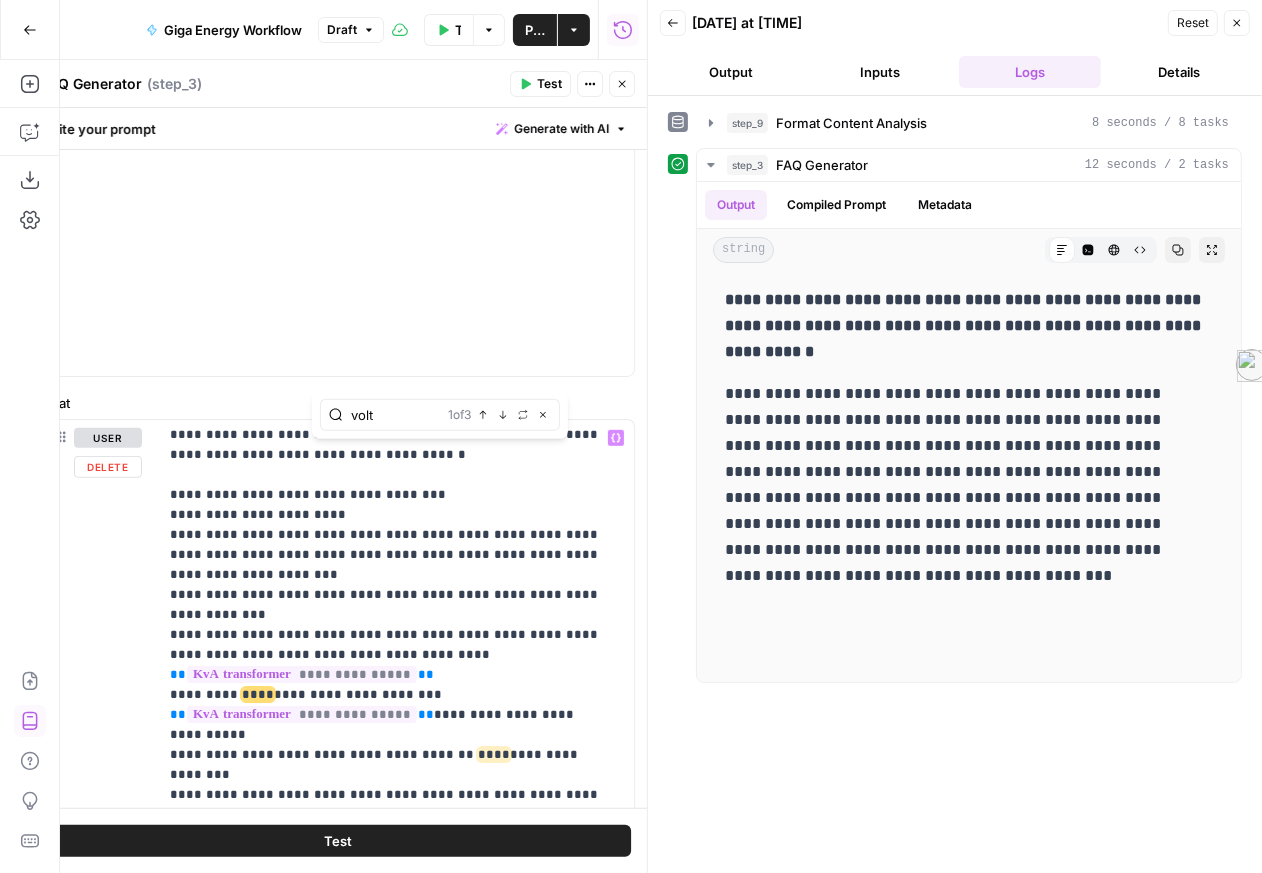 type on "volt" 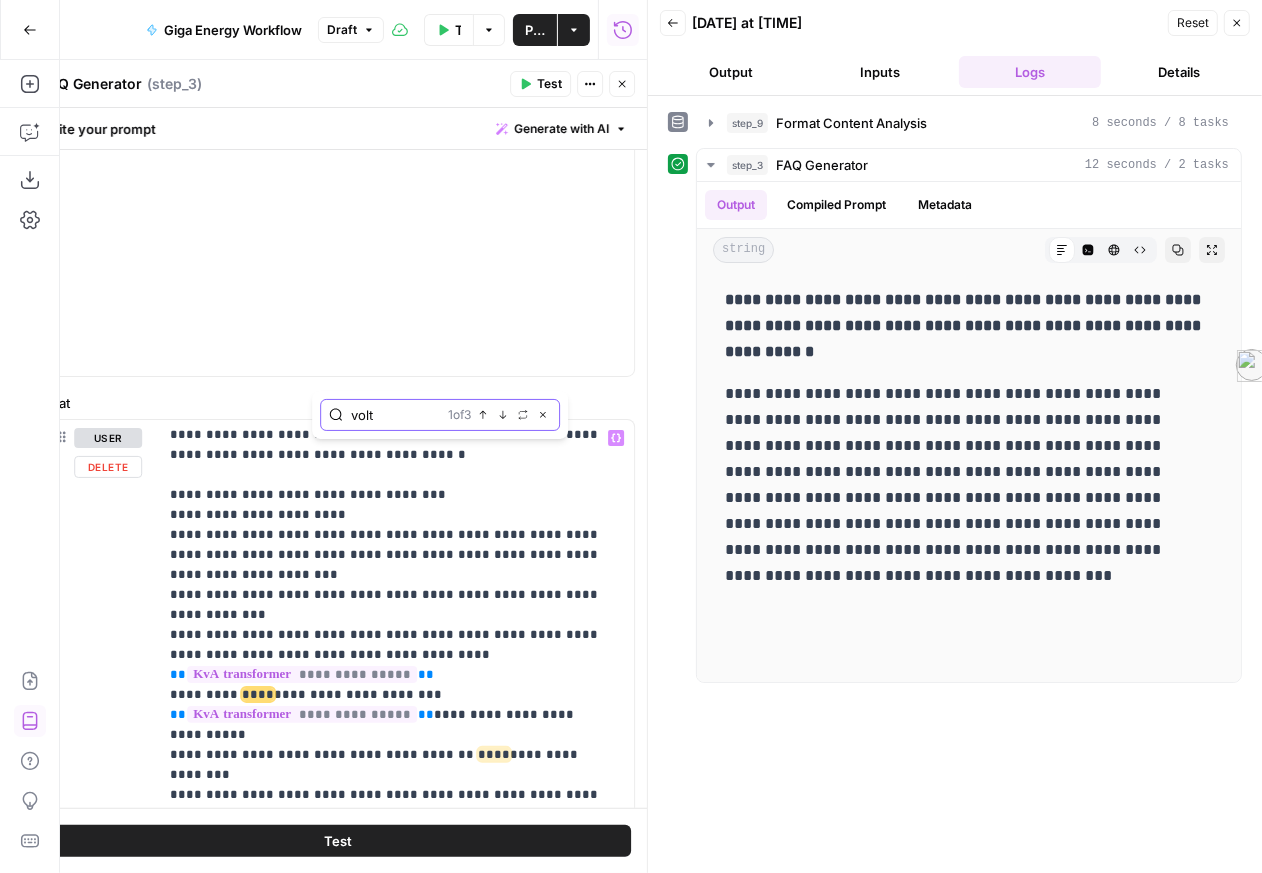 click 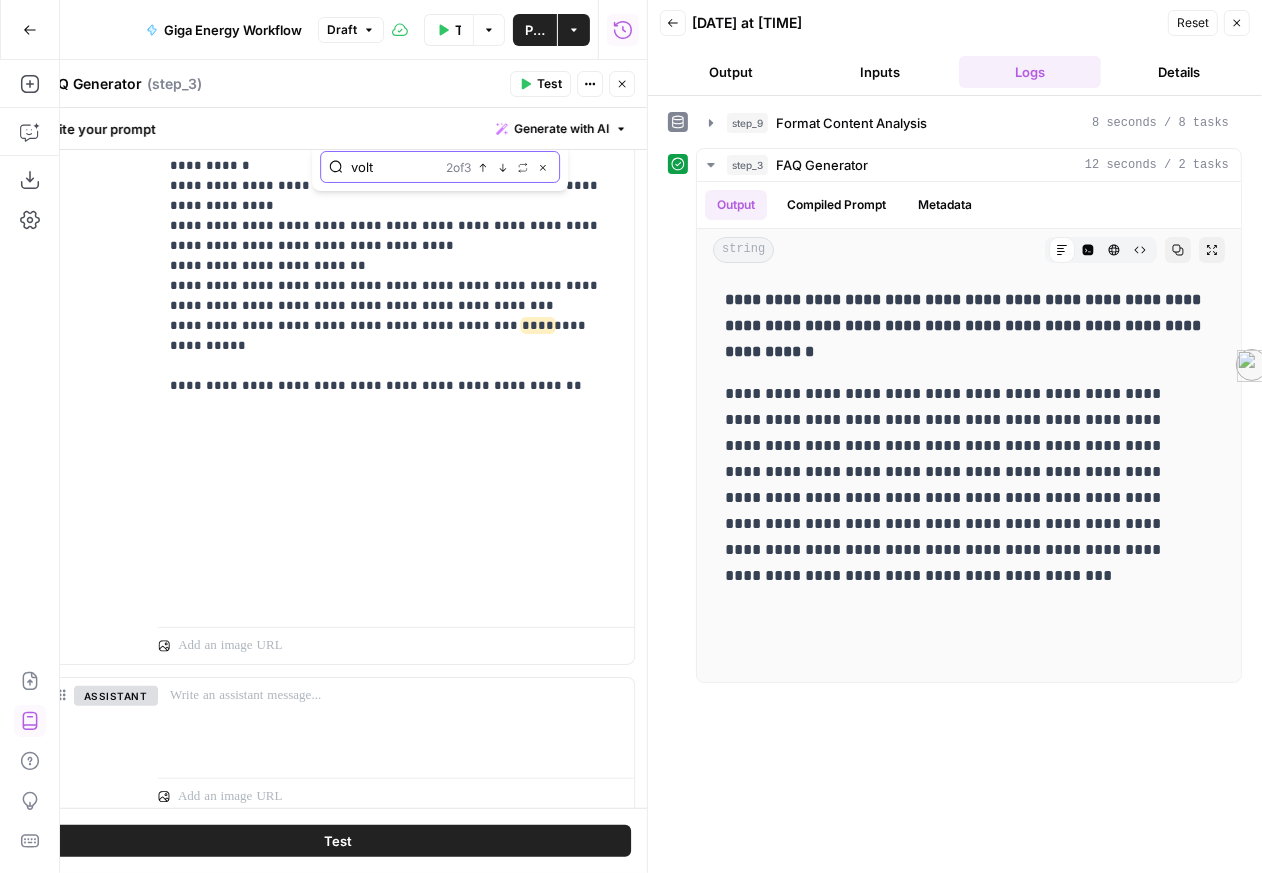 scroll, scrollTop: 1353, scrollLeft: 0, axis: vertical 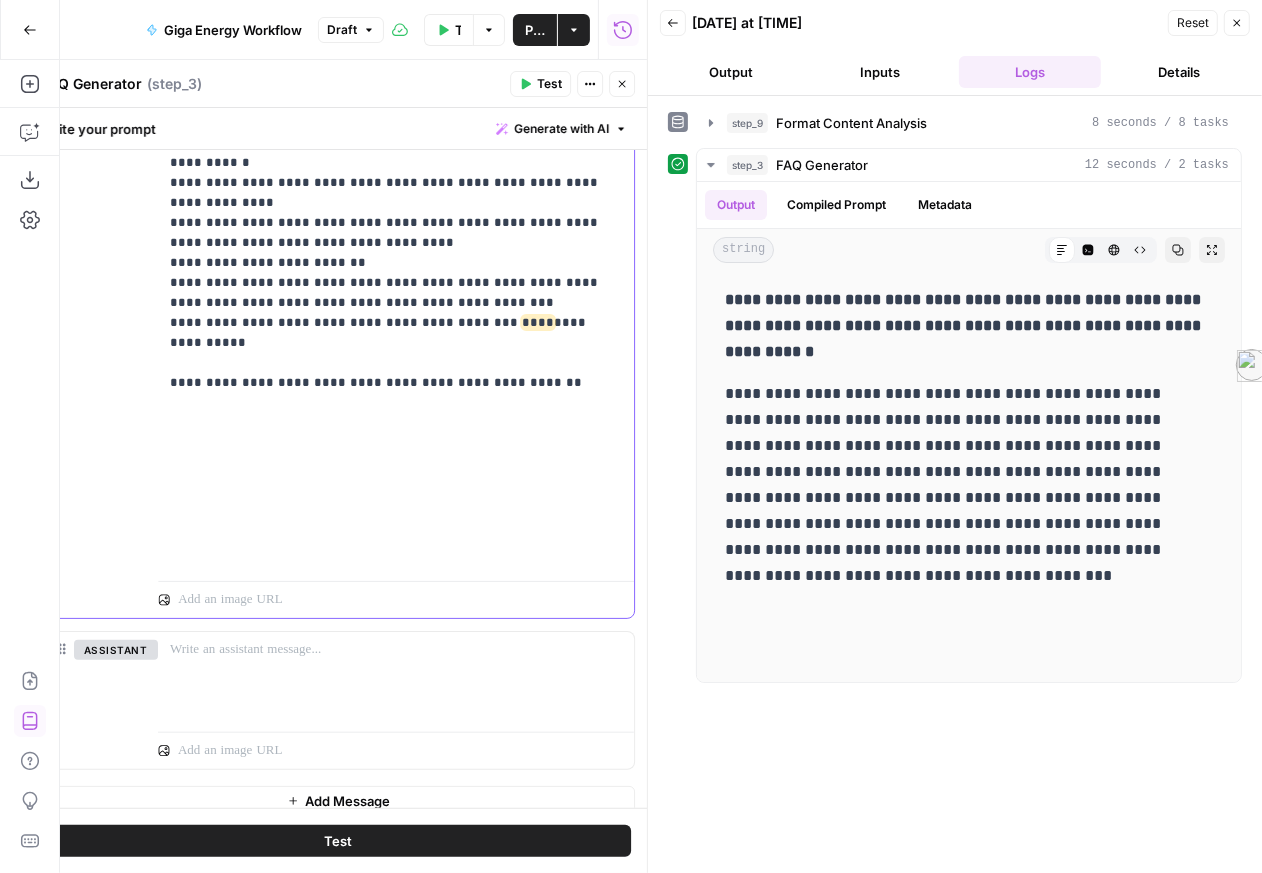 drag, startPoint x: 294, startPoint y: 576, endPoint x: 185, endPoint y: 550, distance: 112.05802 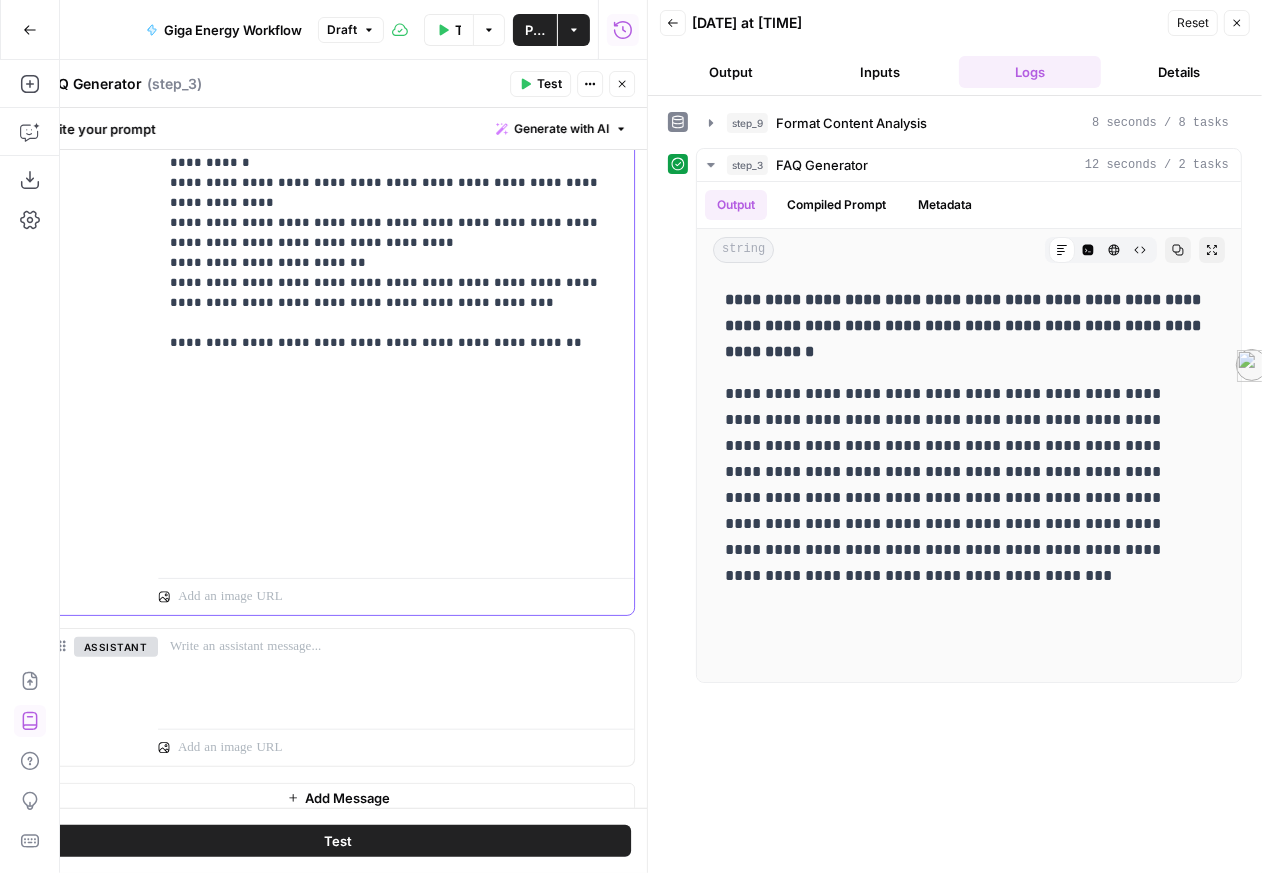 drag, startPoint x: 319, startPoint y: 269, endPoint x: 159, endPoint y: 240, distance: 162.60689 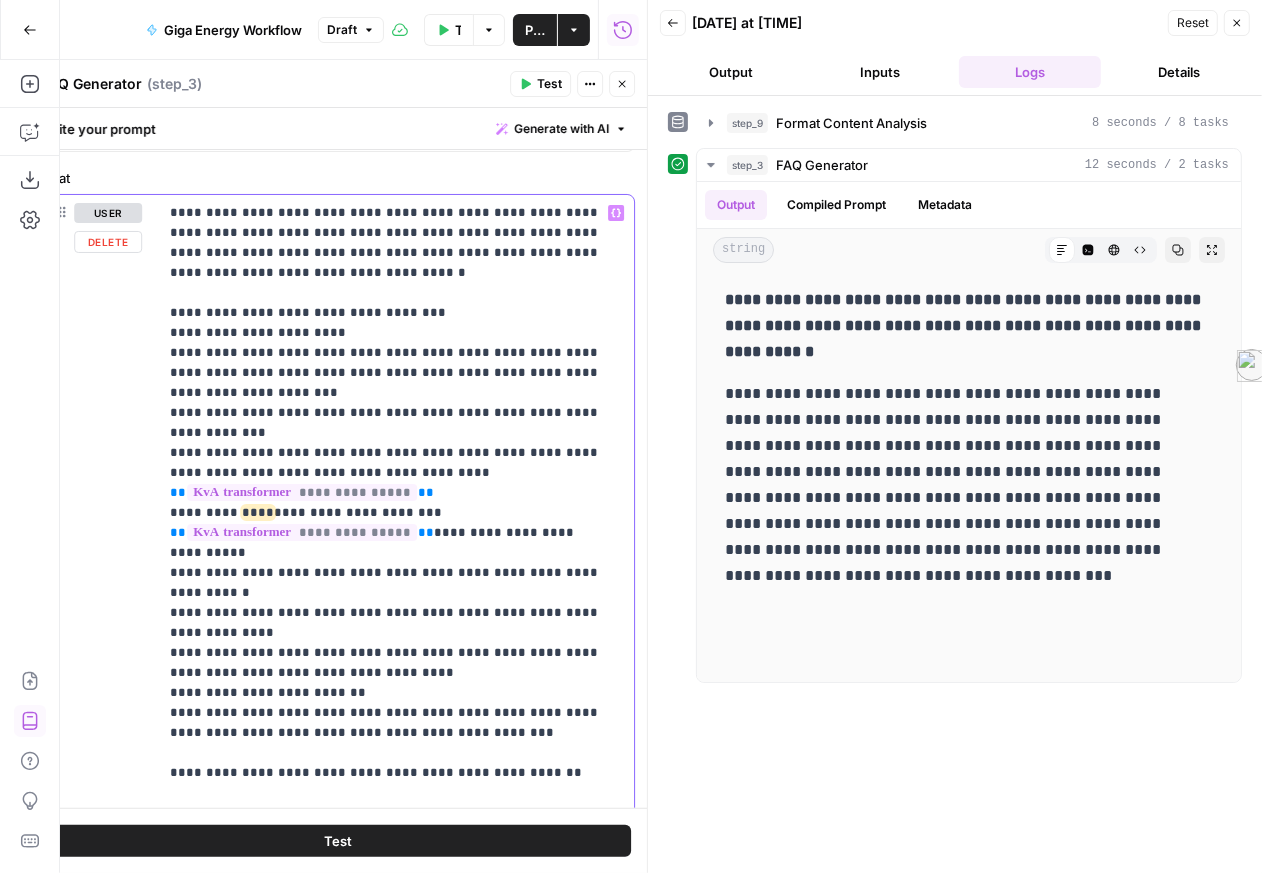 scroll, scrollTop: 861, scrollLeft: 0, axis: vertical 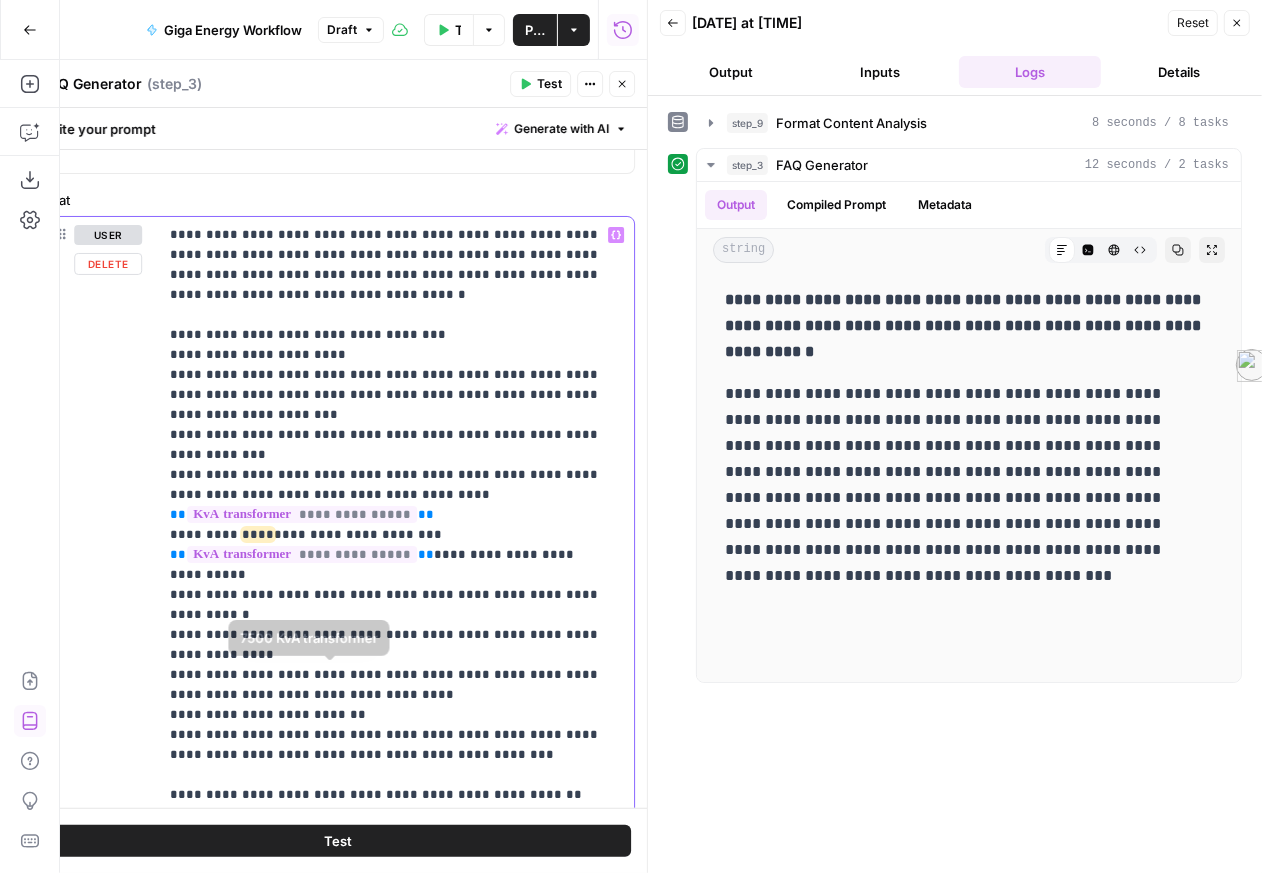 drag, startPoint x: 346, startPoint y: 712, endPoint x: 161, endPoint y: 680, distance: 187.74718 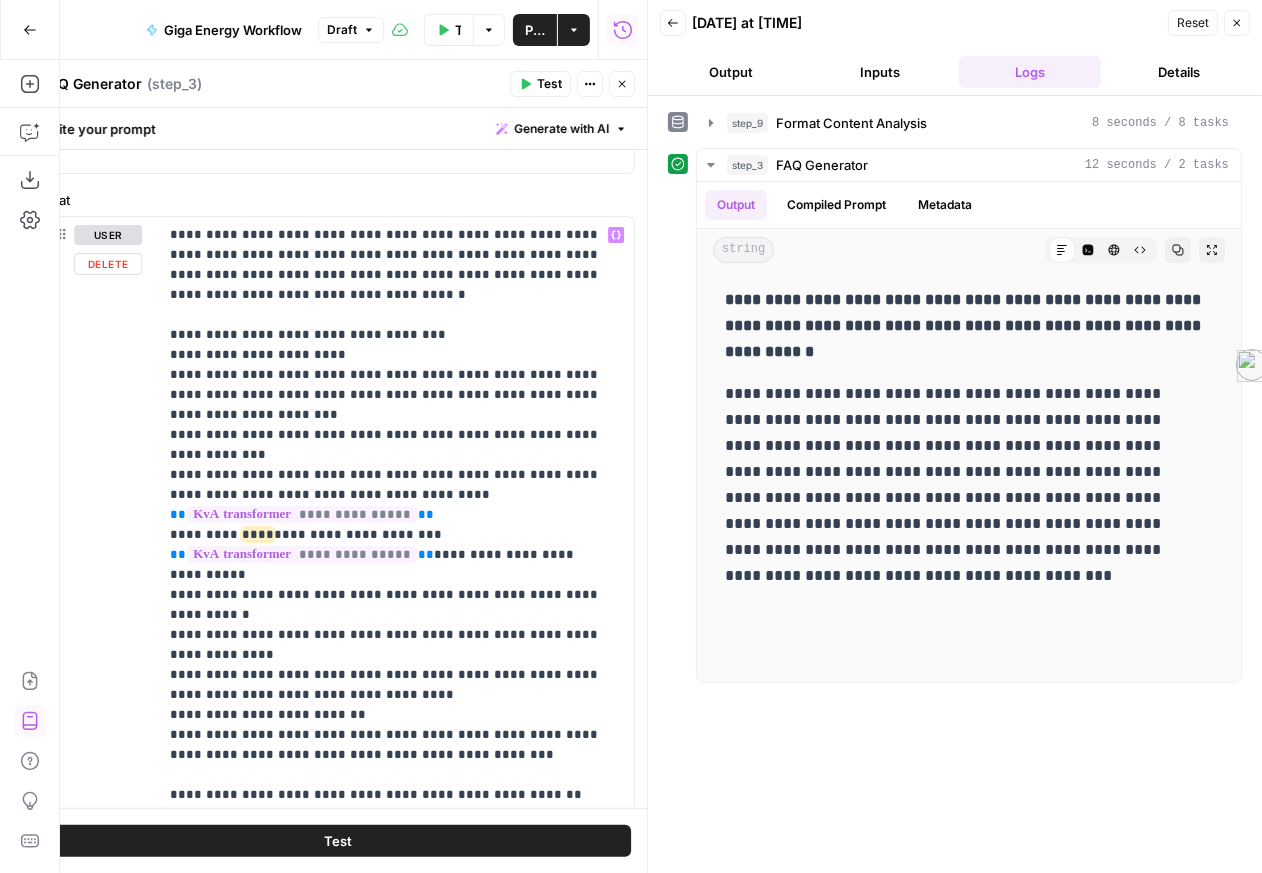 click on "**********" at bounding box center [338, 637] 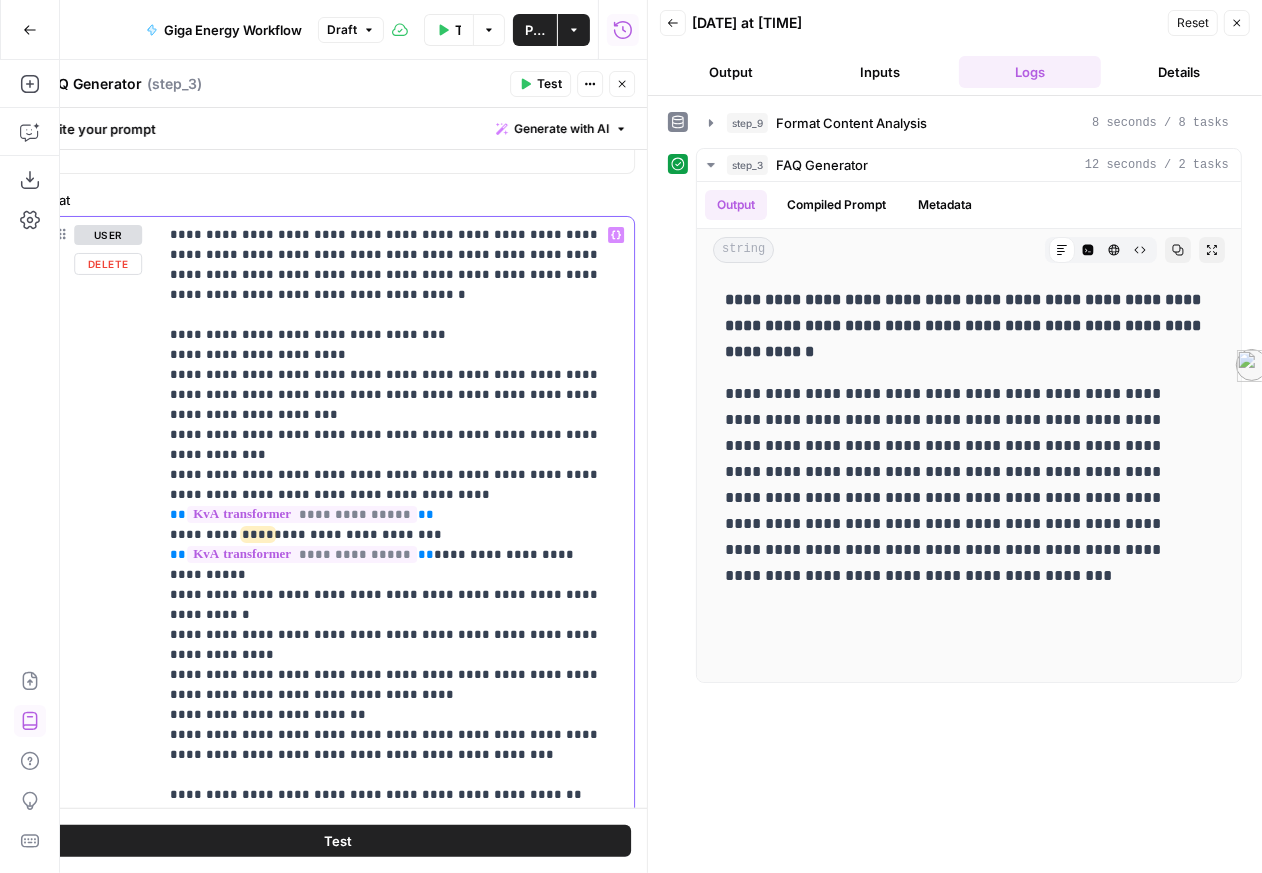 drag, startPoint x: 177, startPoint y: 658, endPoint x: 315, endPoint y: 704, distance: 145.46477 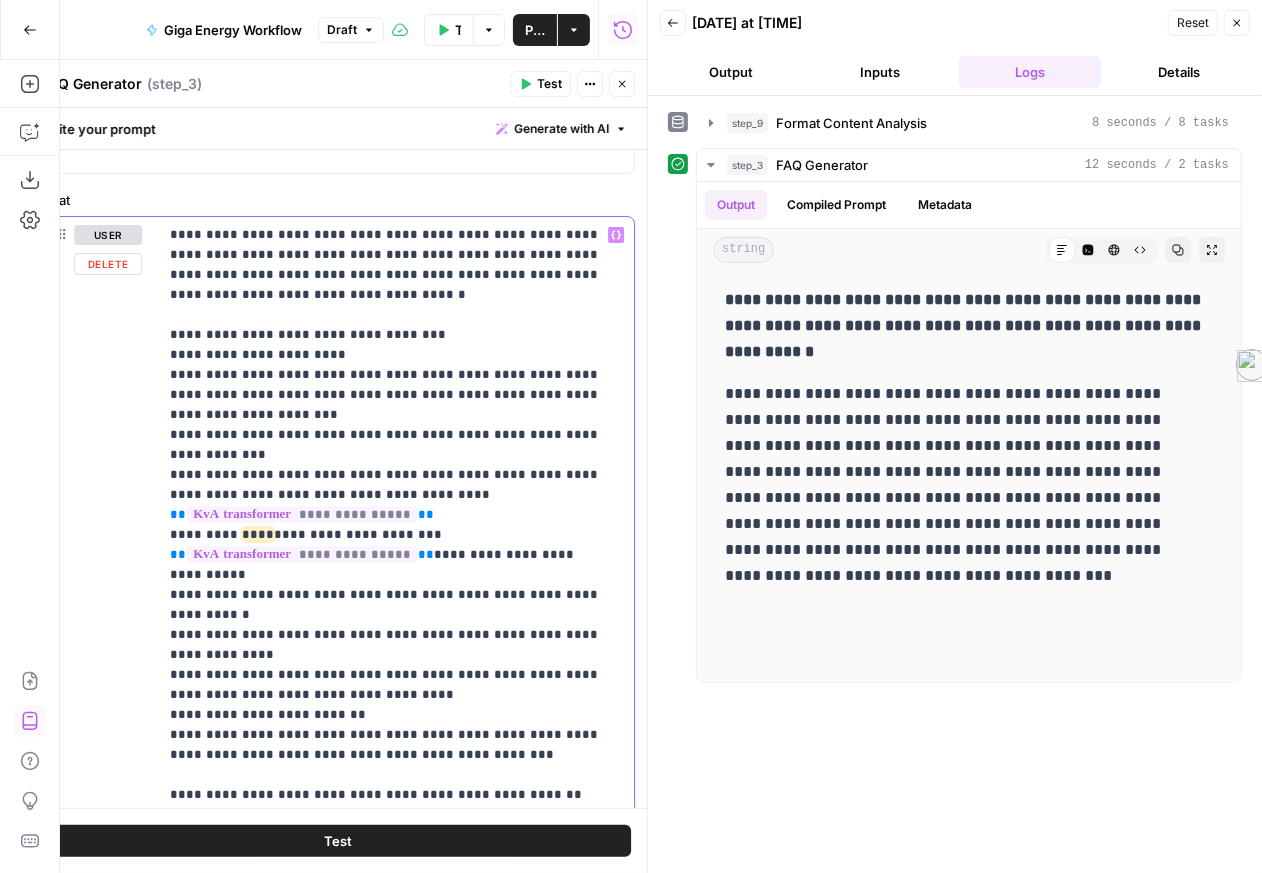 click on "**********" at bounding box center [391, 614] 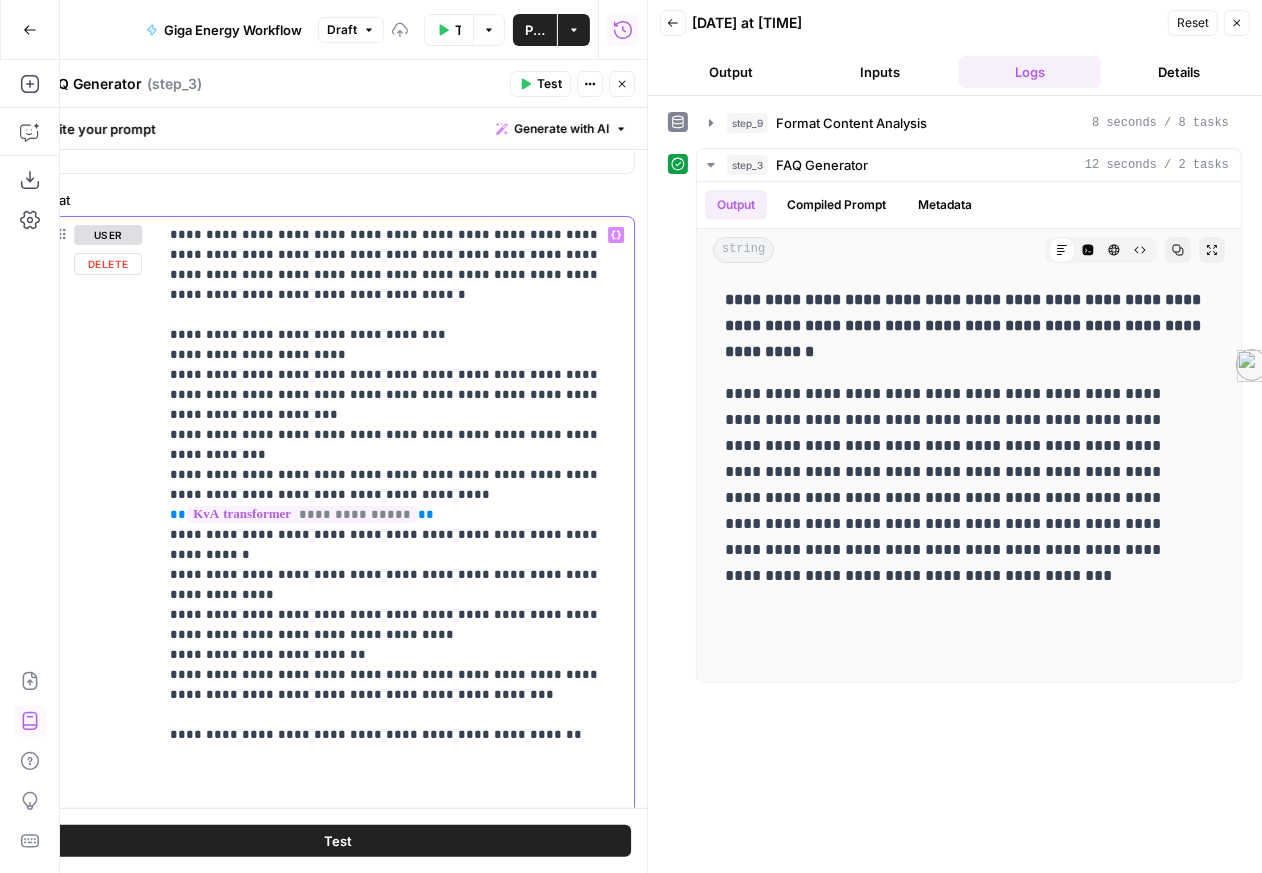 scroll, scrollTop: 586, scrollLeft: 0, axis: vertical 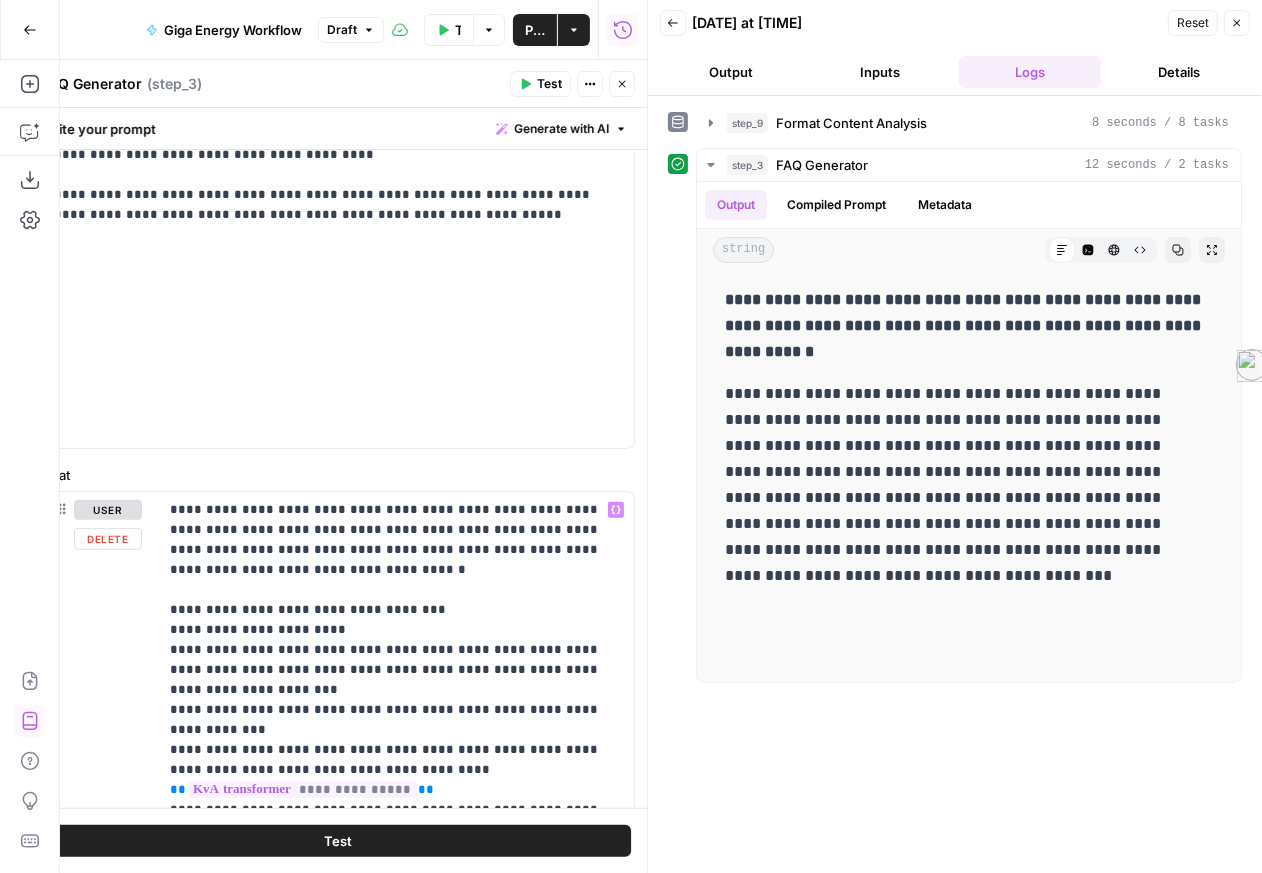 click on "Test" at bounding box center (338, 841) 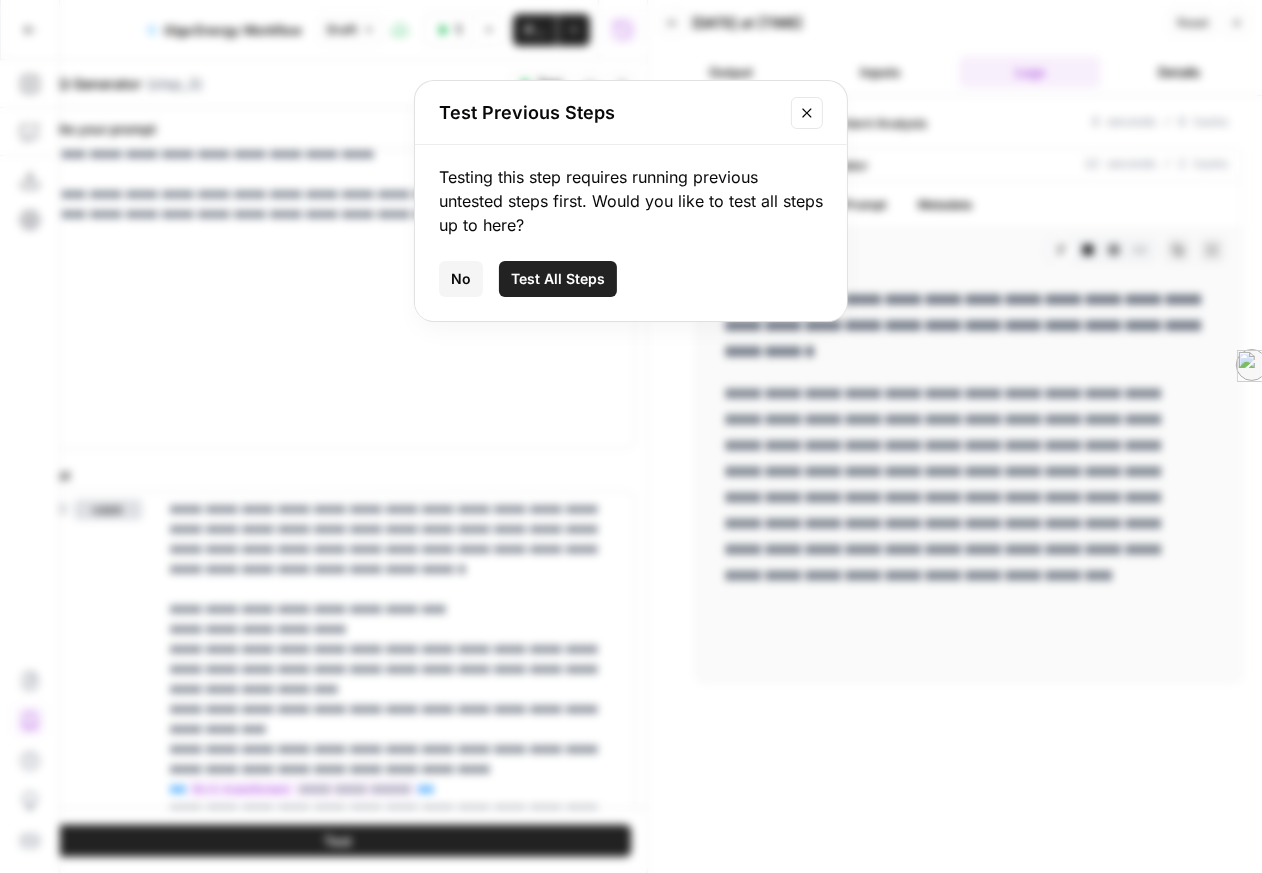 click on "Test All Steps" at bounding box center (558, 279) 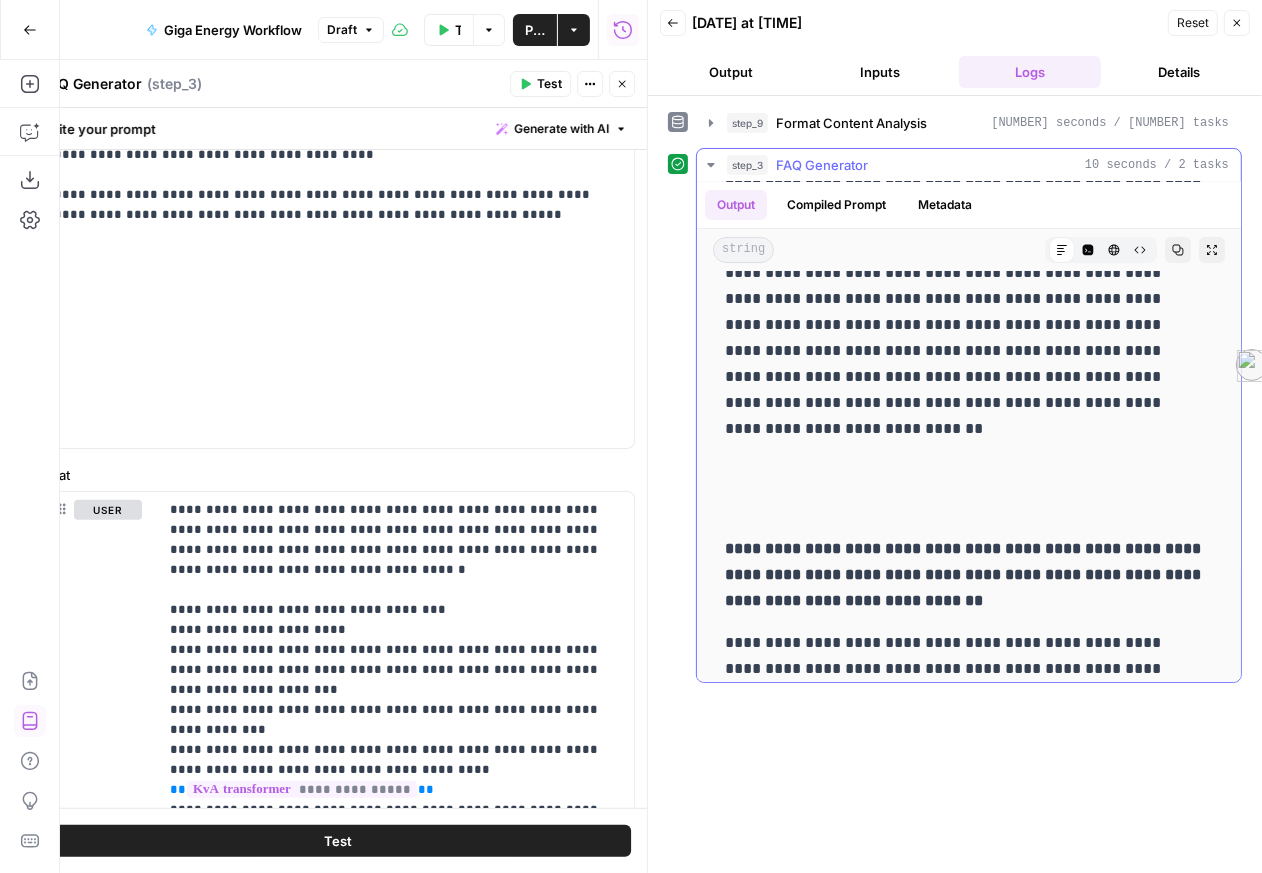 scroll, scrollTop: 164, scrollLeft: 0, axis: vertical 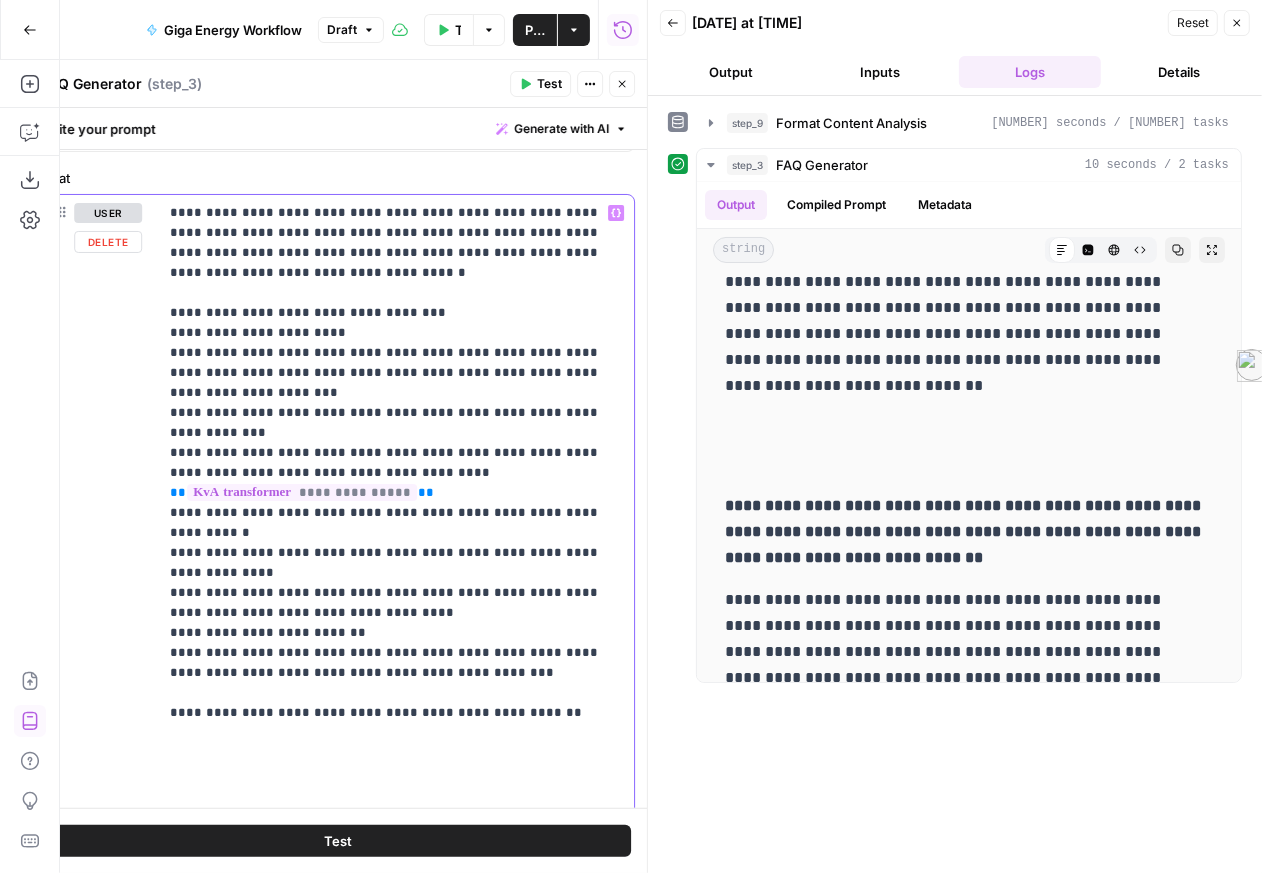 click on "**********" at bounding box center [388, 553] 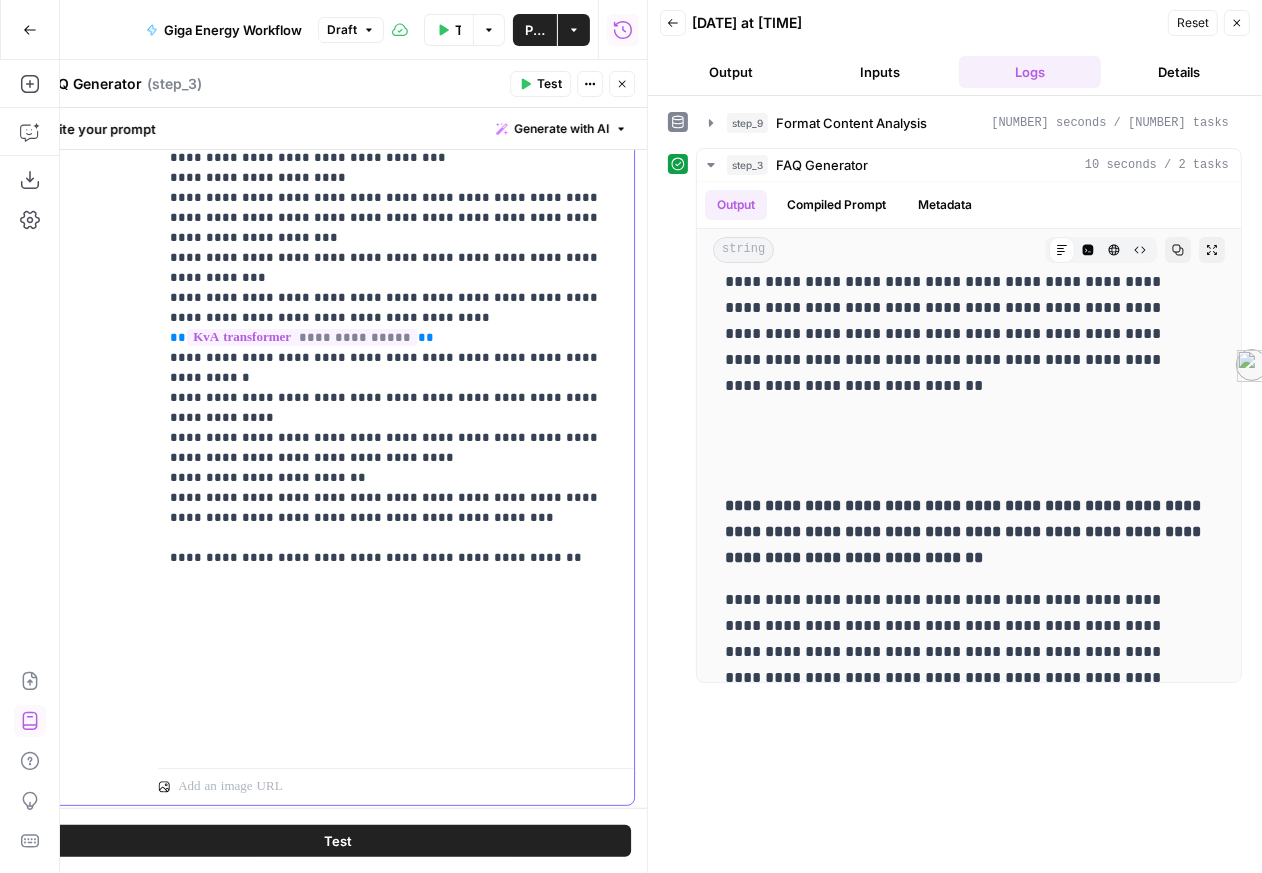 scroll, scrollTop: 1044, scrollLeft: 0, axis: vertical 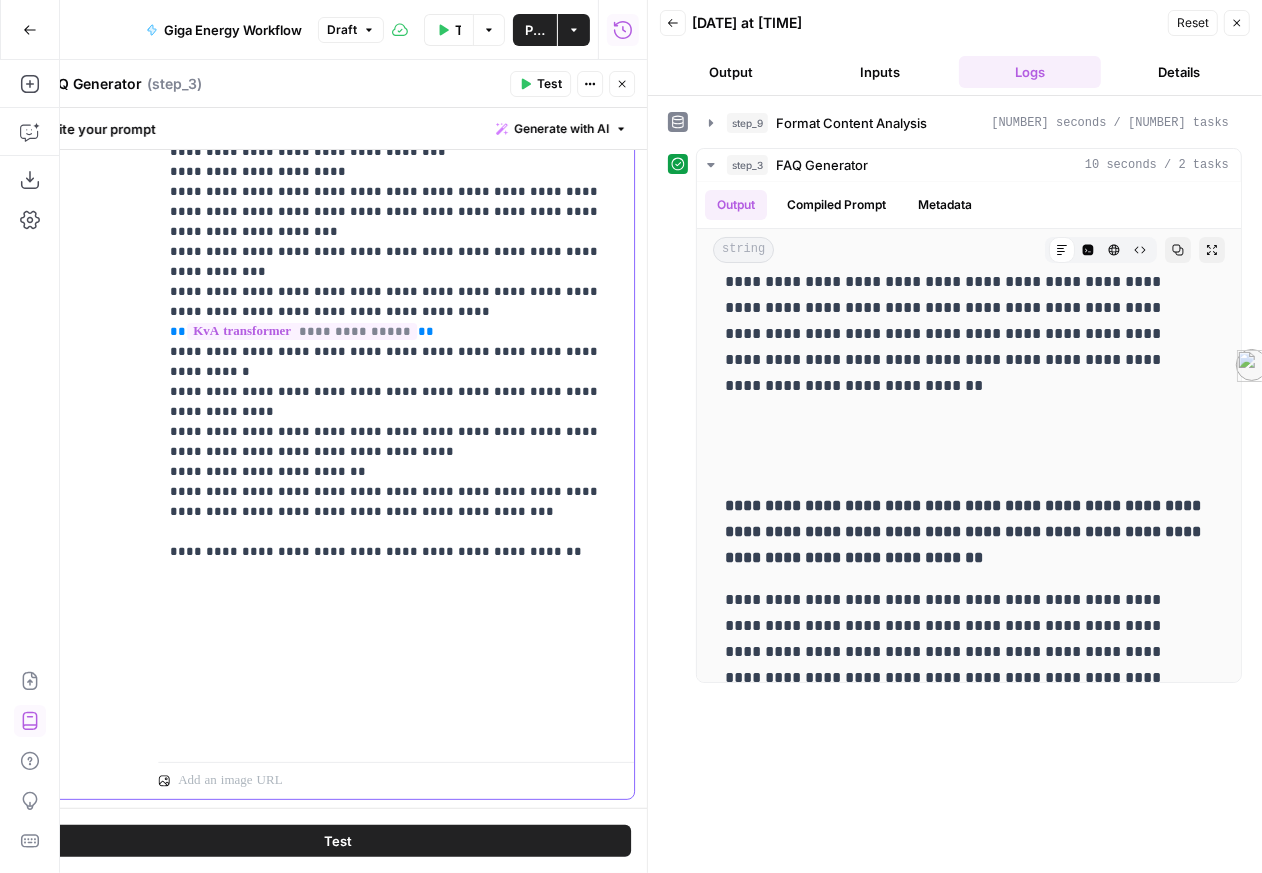 click on "**********" at bounding box center [388, 392] 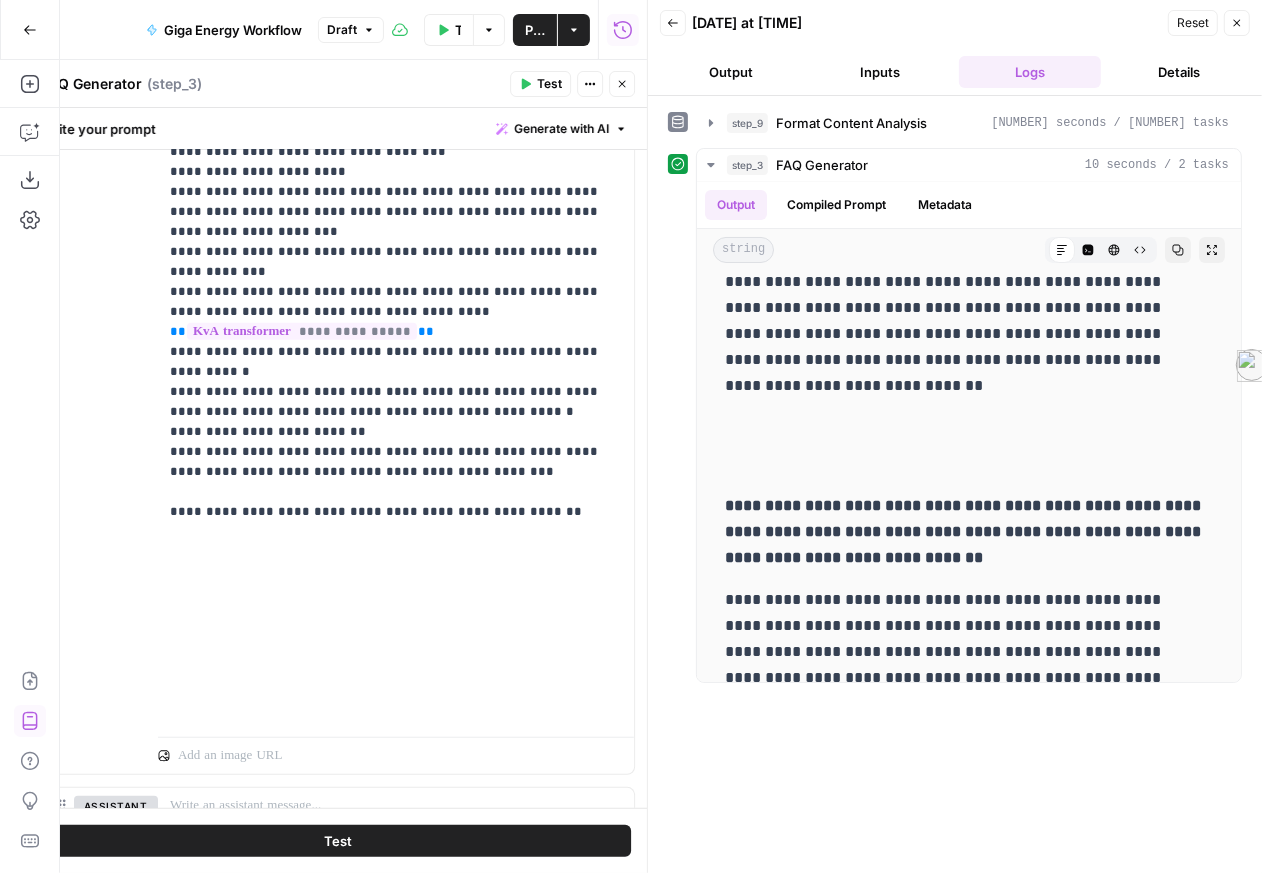 click on "Test" at bounding box center [338, 841] 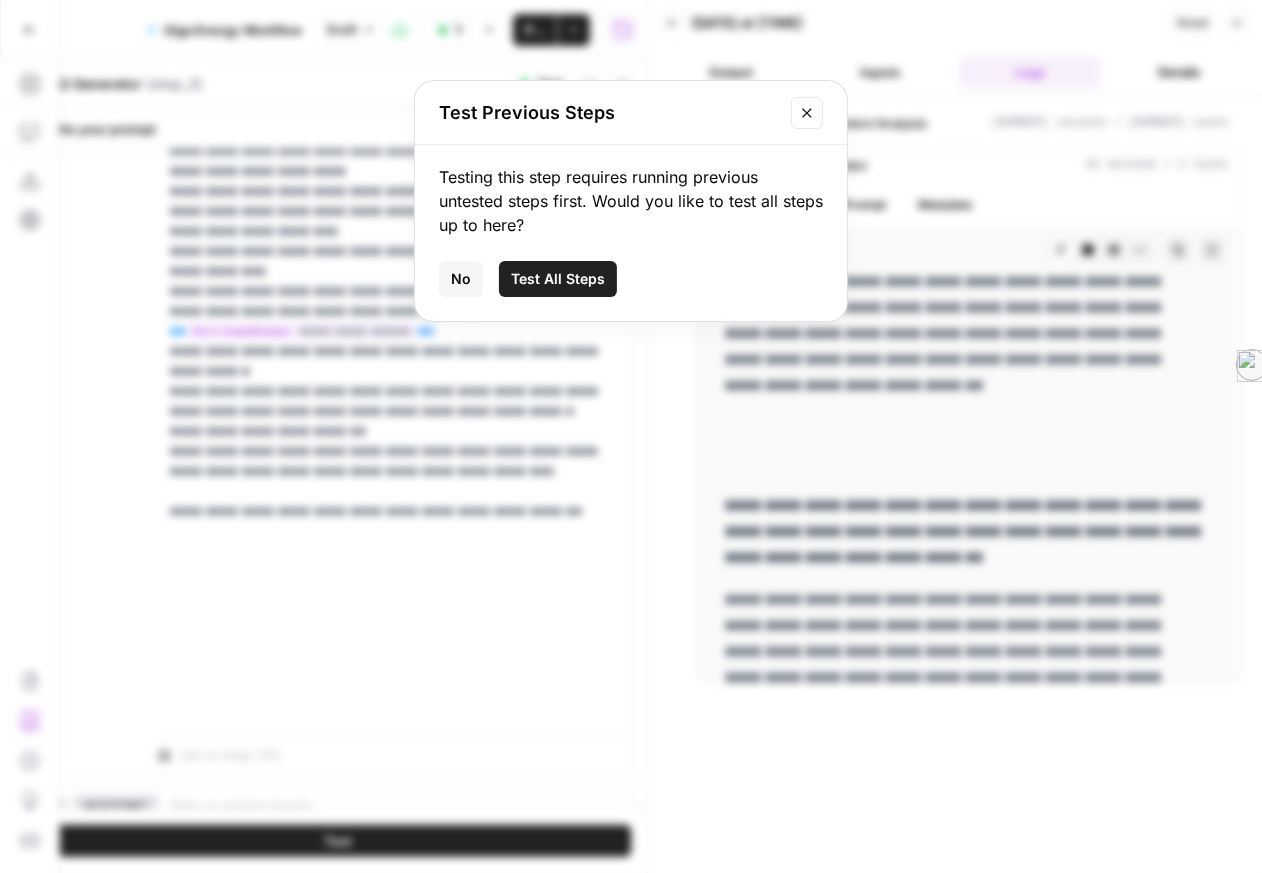 click on "Test All Steps" at bounding box center [558, 279] 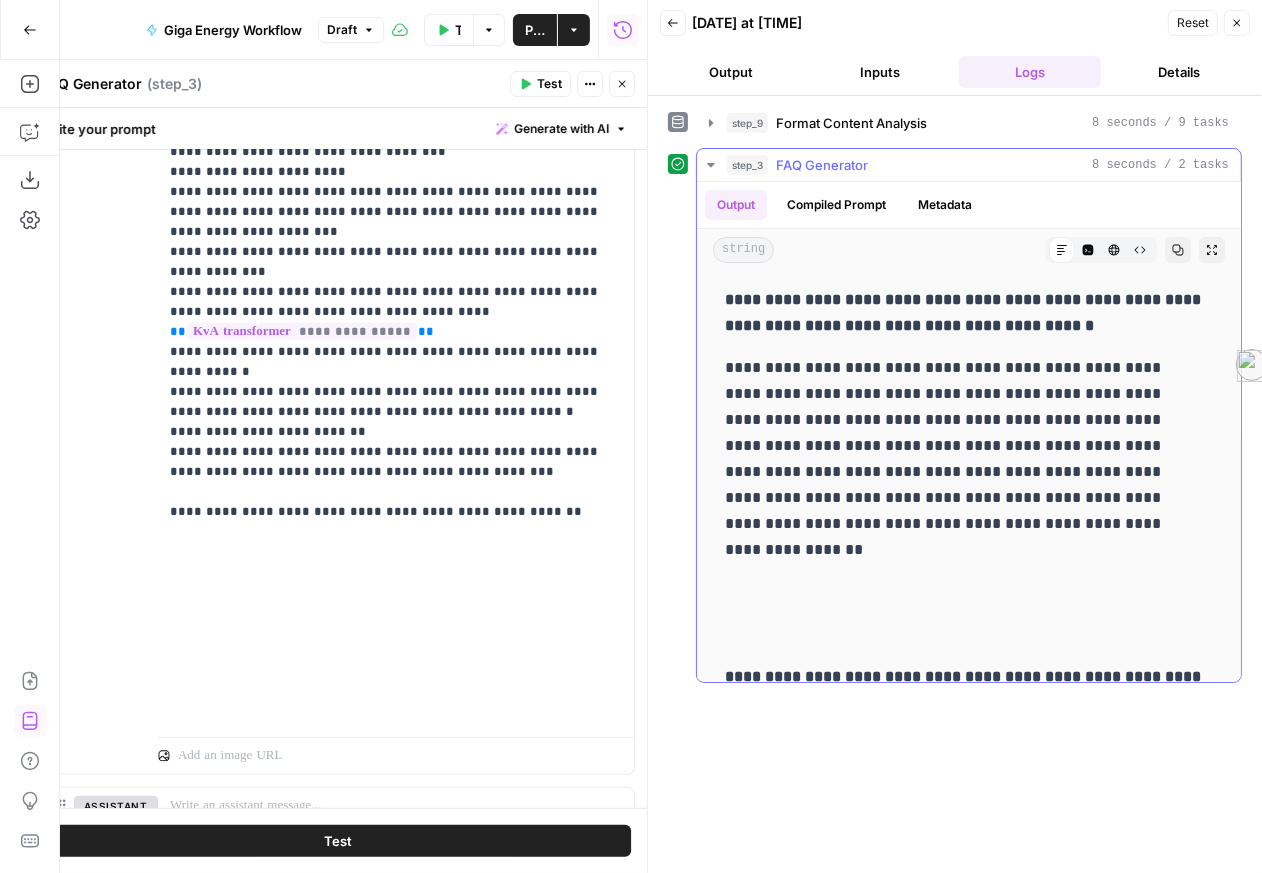 click on "**********" at bounding box center [954, 501] 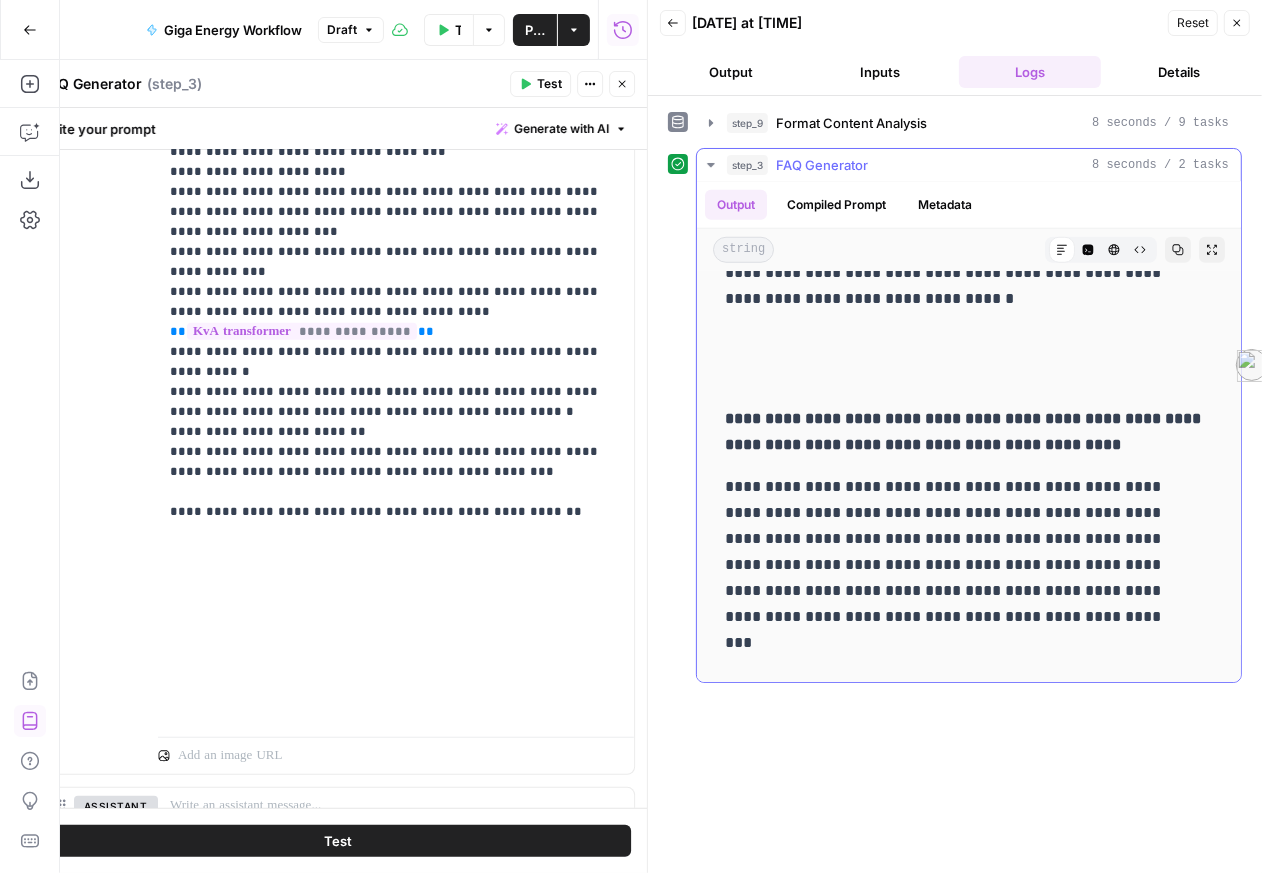 scroll, scrollTop: 1375, scrollLeft: 0, axis: vertical 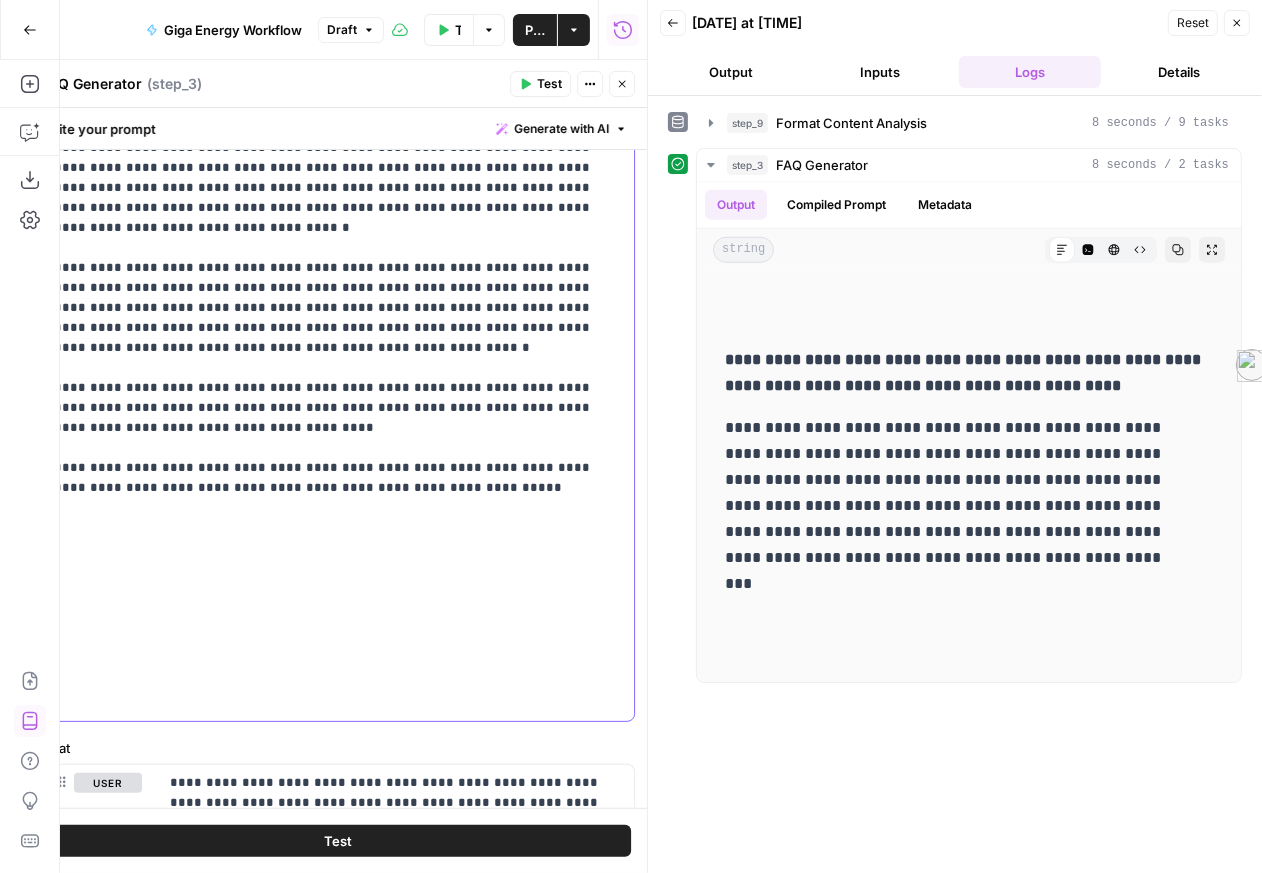click on "**********" at bounding box center [332, 325] 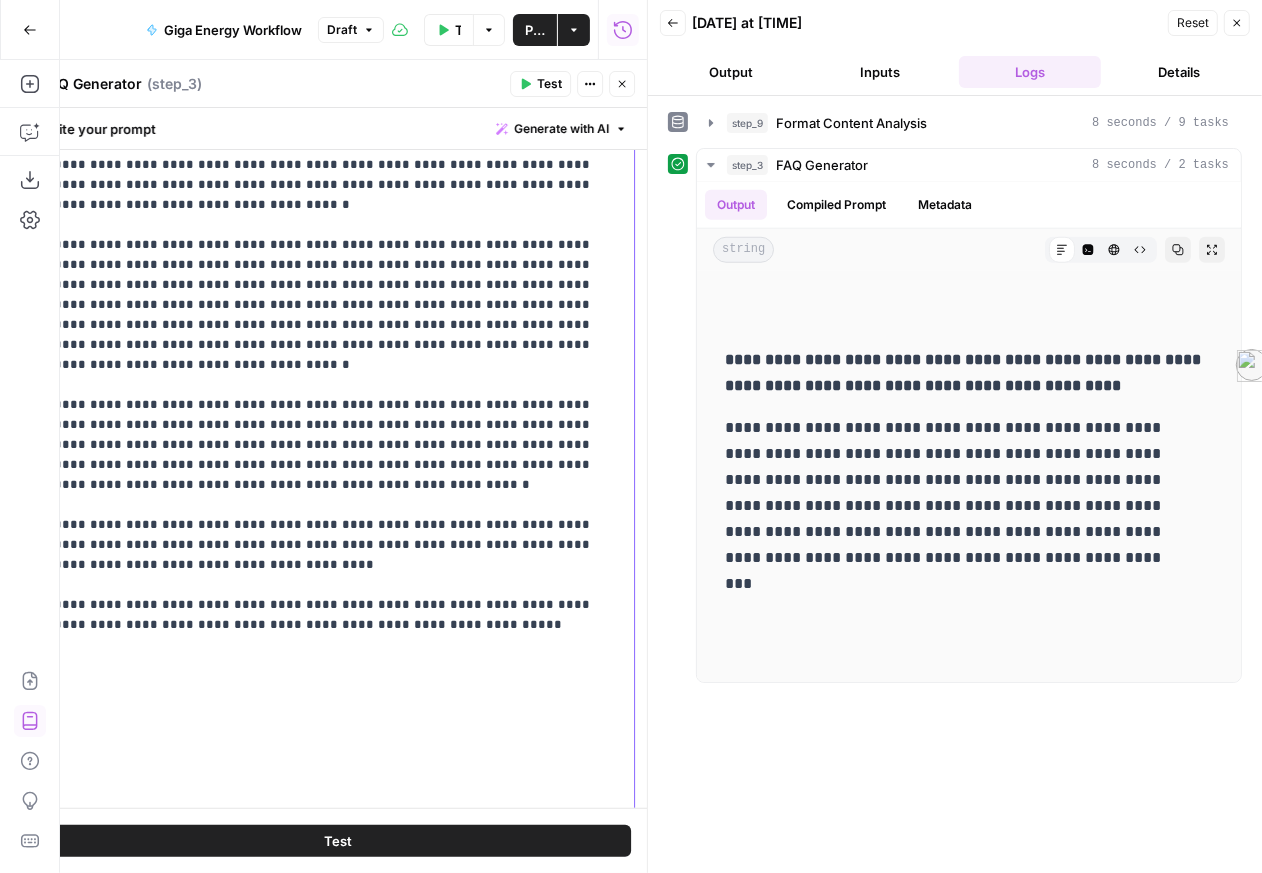 scroll, scrollTop: 138, scrollLeft: 0, axis: vertical 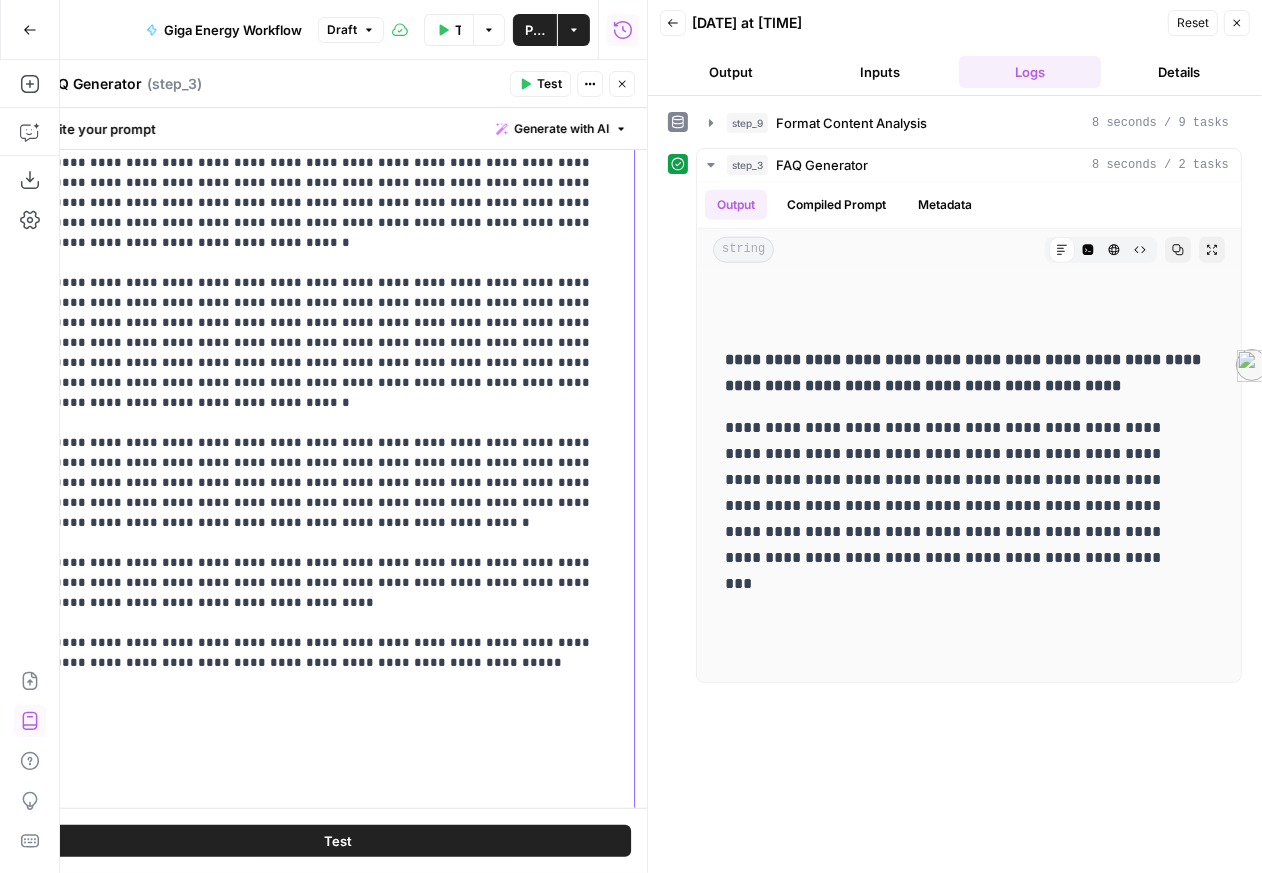 drag, startPoint x: 62, startPoint y: 381, endPoint x: 608, endPoint y: 530, distance: 565.9656 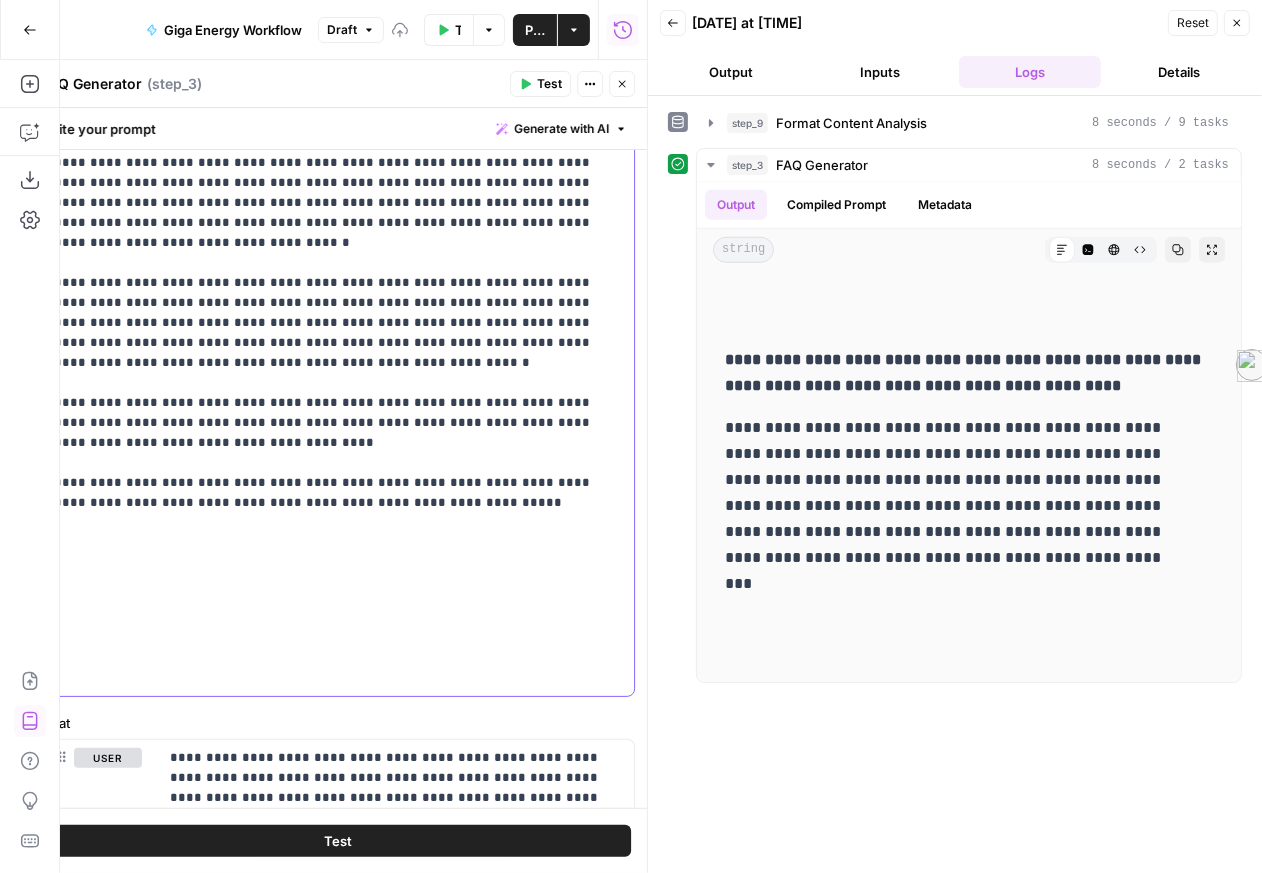 scroll, scrollTop: 0, scrollLeft: 0, axis: both 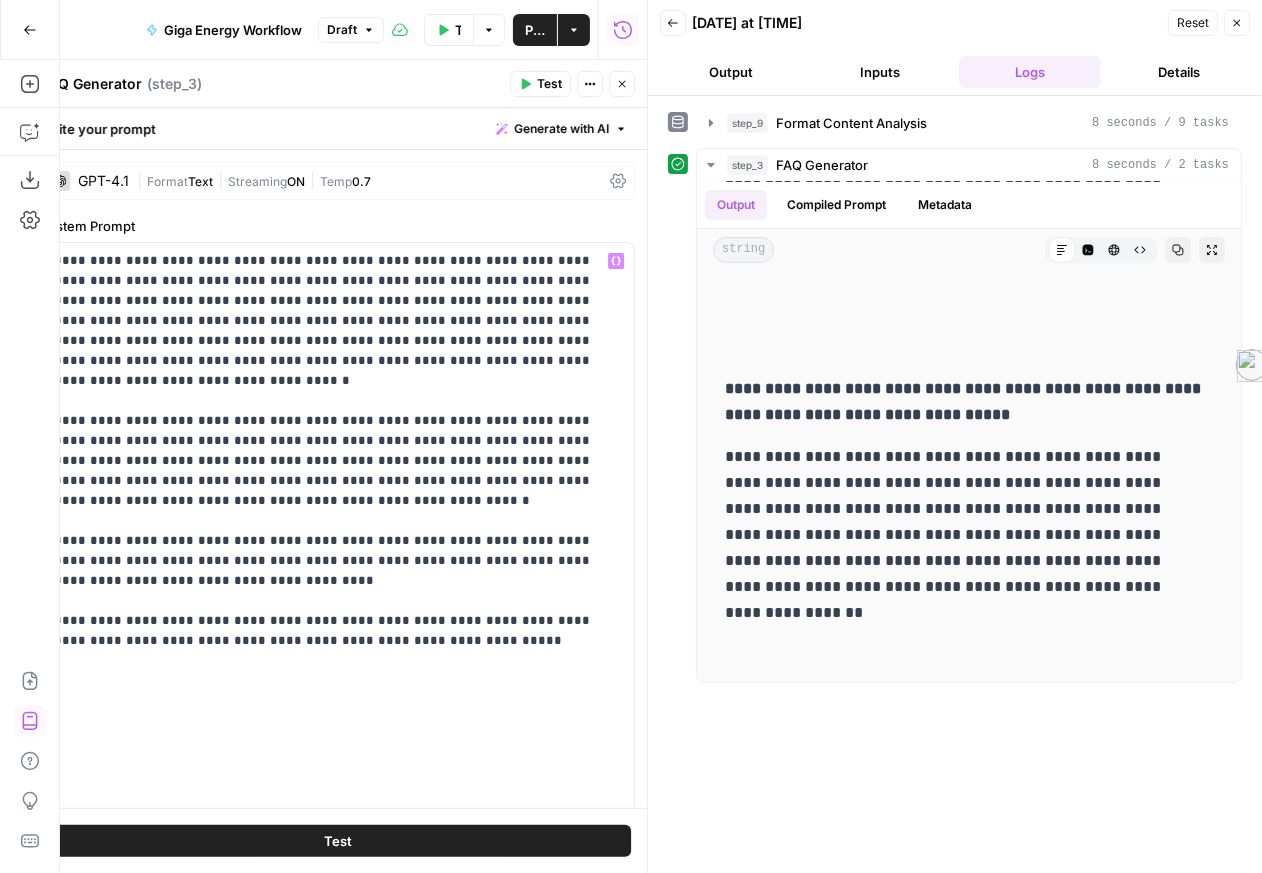 click on "Format" at bounding box center (167, 181) 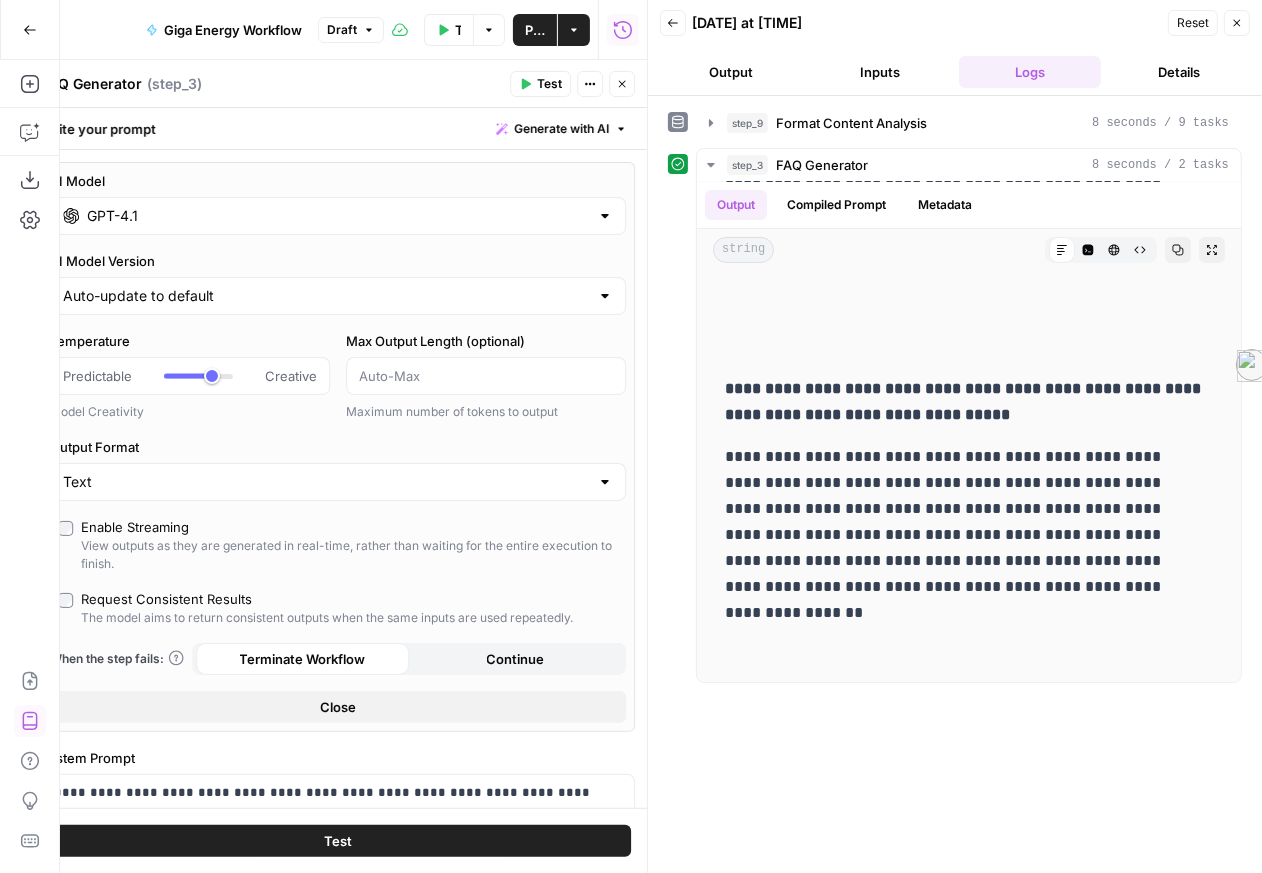 click on "GPT-4.1" at bounding box center (338, 216) 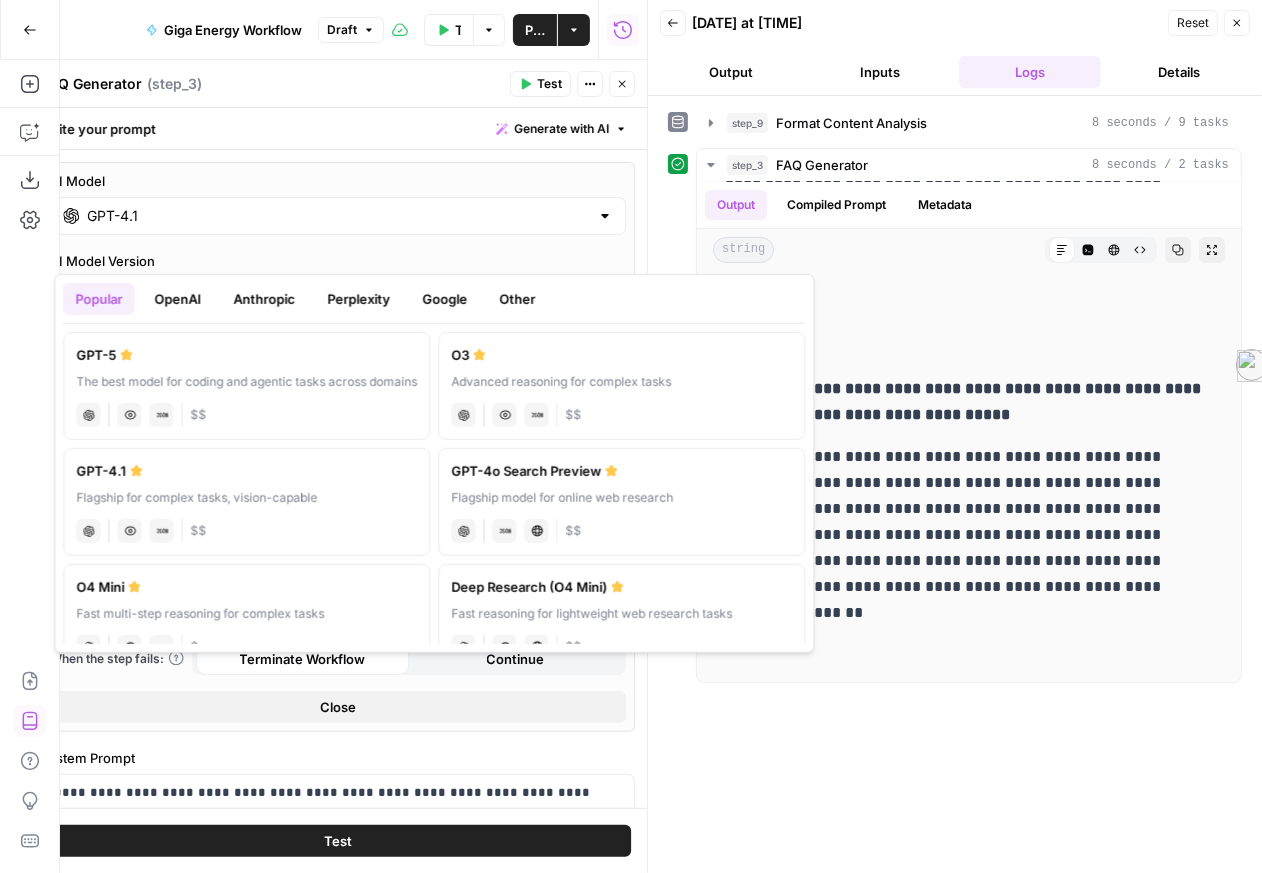 click on "Anthropic" at bounding box center (264, 299) 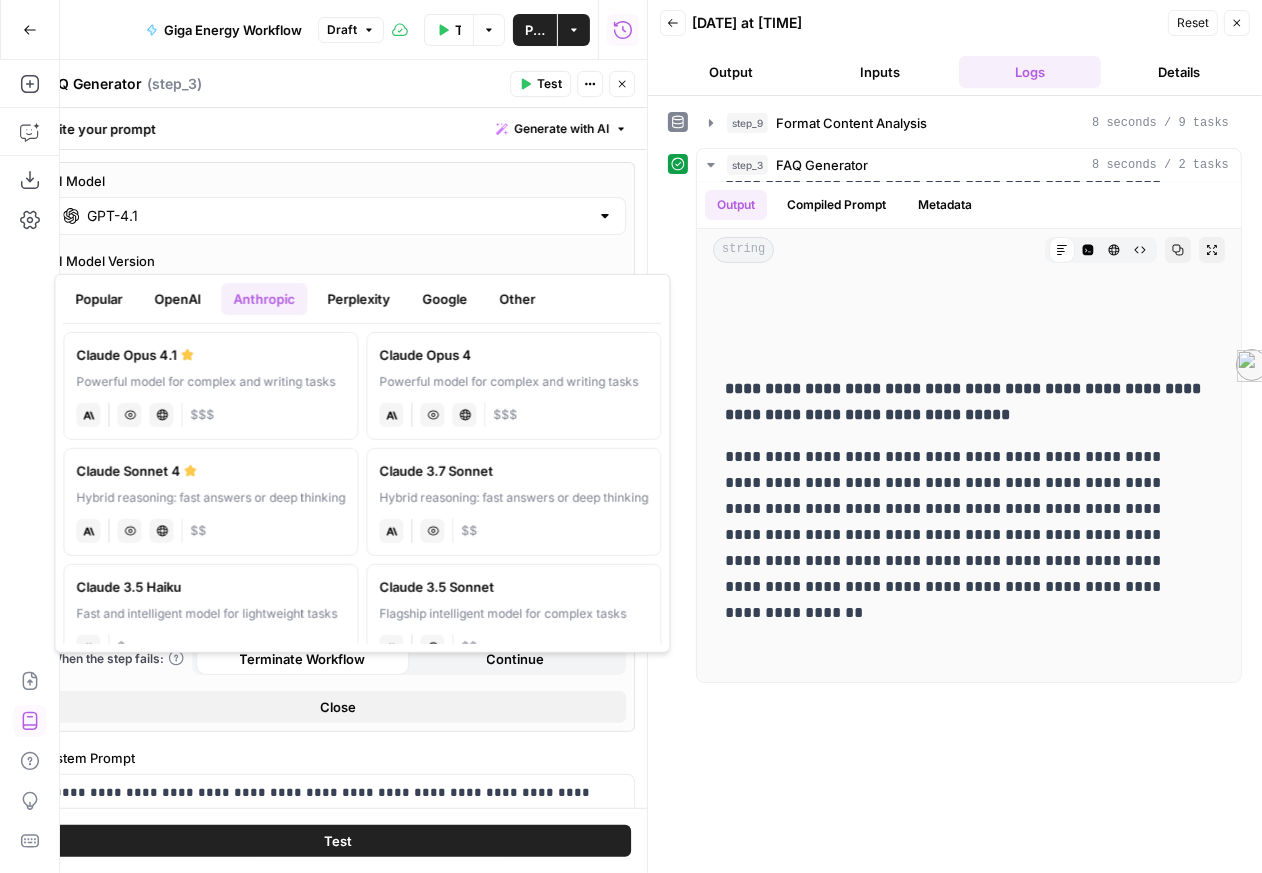 click on "Powerful model for complex and writing tasks" at bounding box center (210, 382) 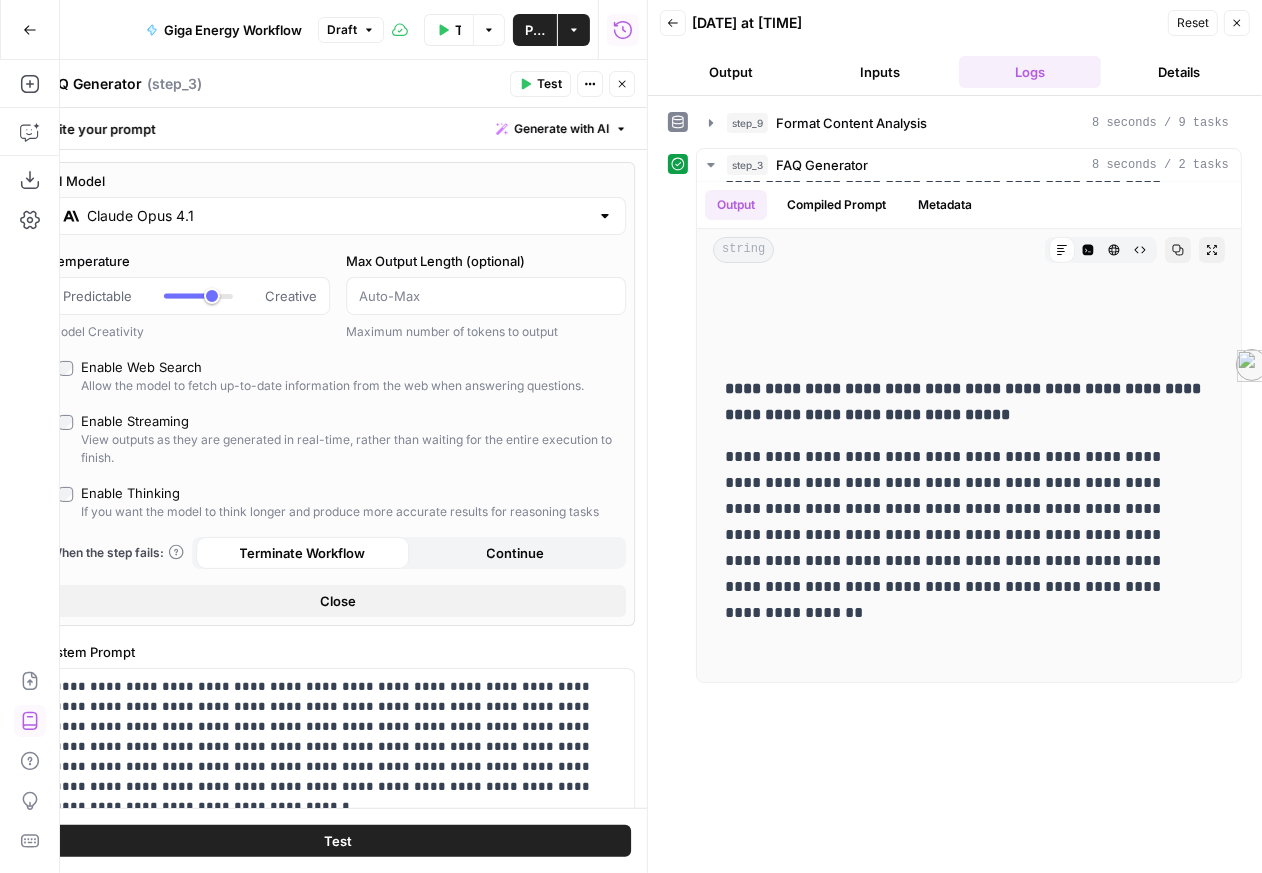 click on "Test" at bounding box center [338, 841] 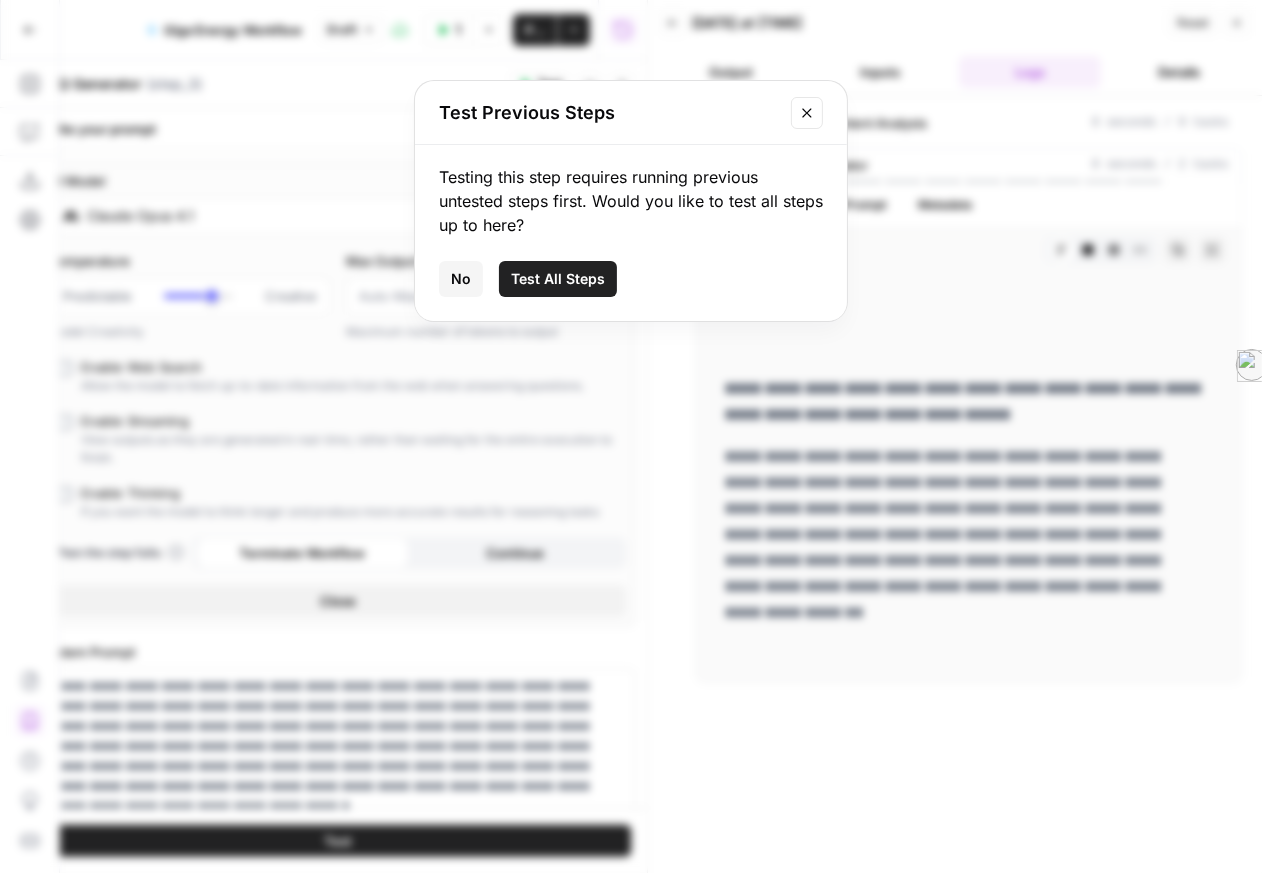 click on "Test All Steps" at bounding box center (558, 279) 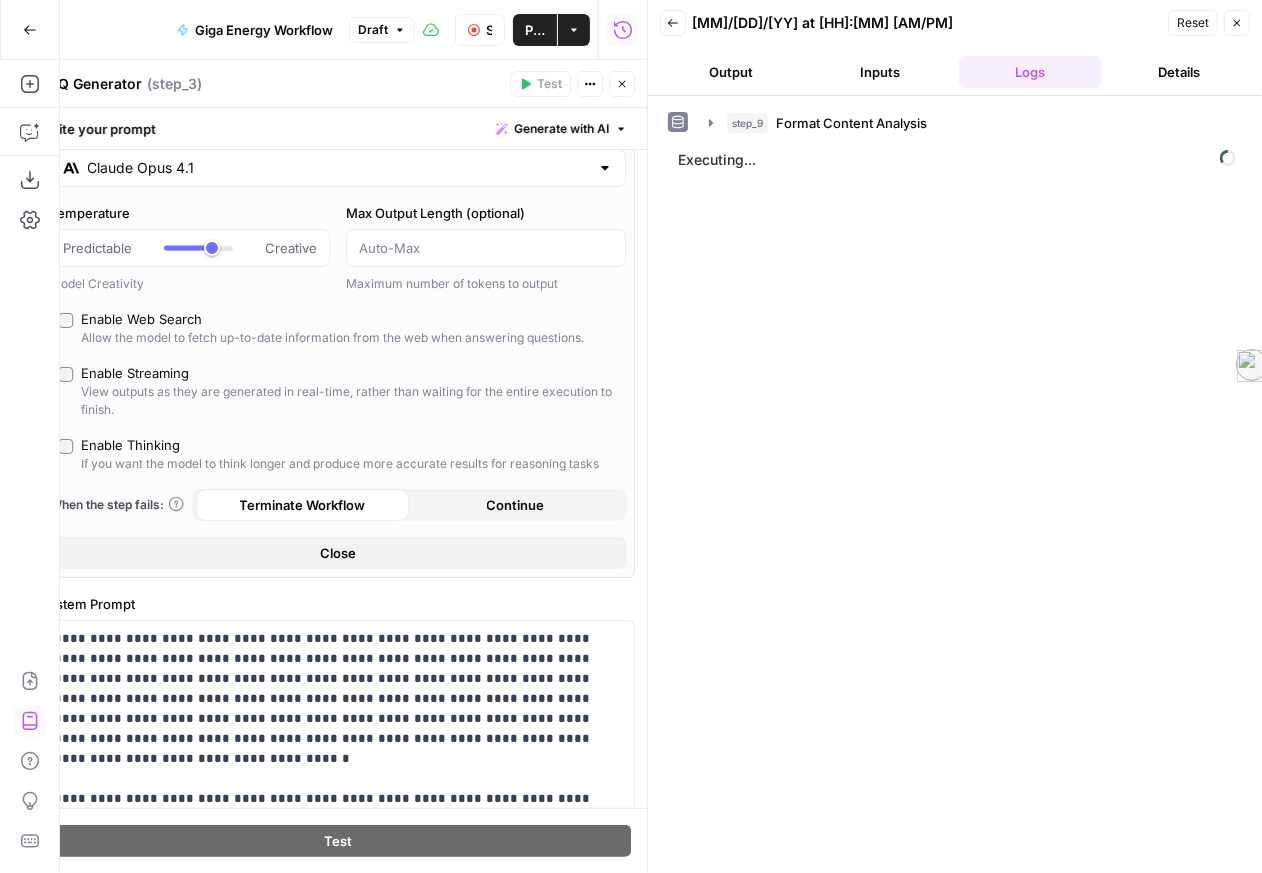 scroll, scrollTop: 50, scrollLeft: 0, axis: vertical 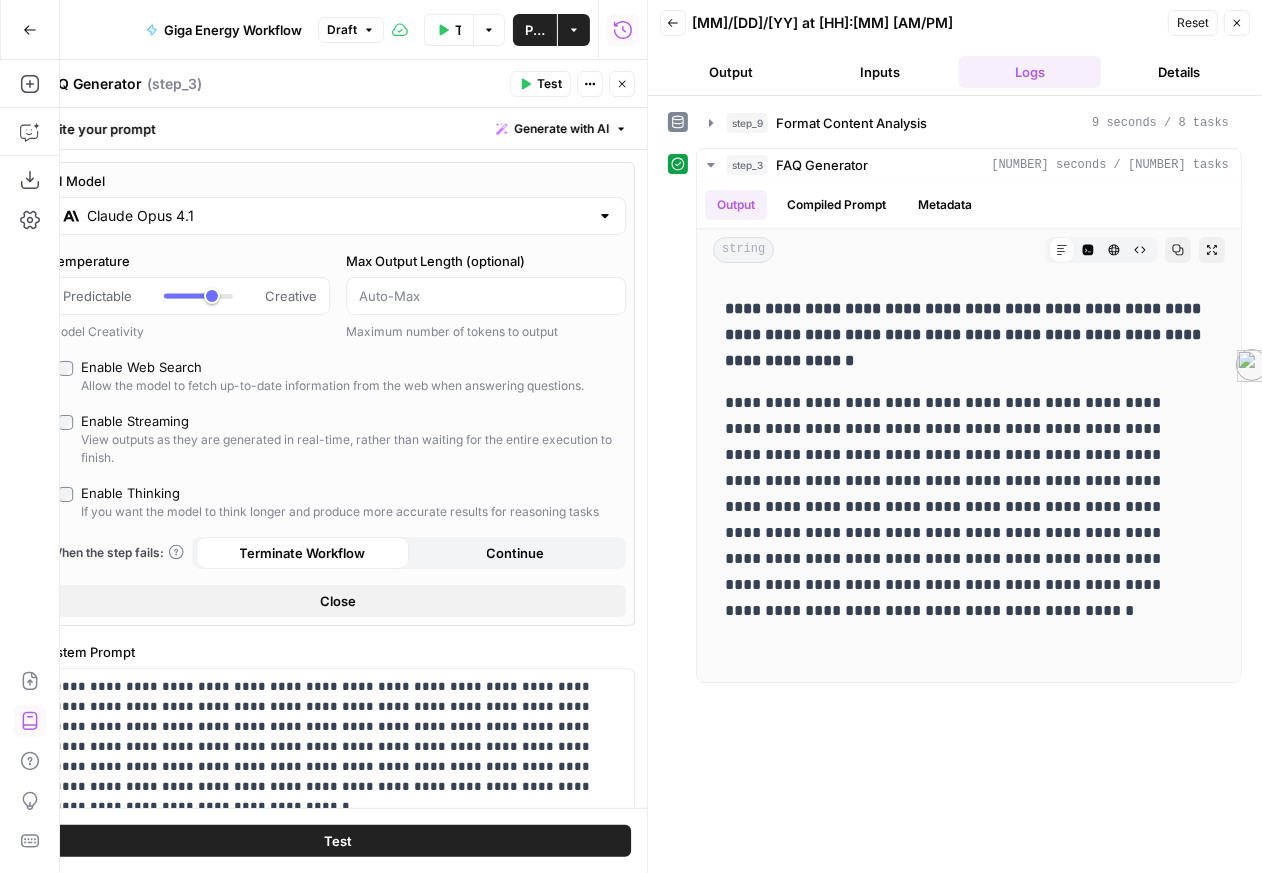 click on "AI Model Claude Opus 4.1" at bounding box center (338, 203) 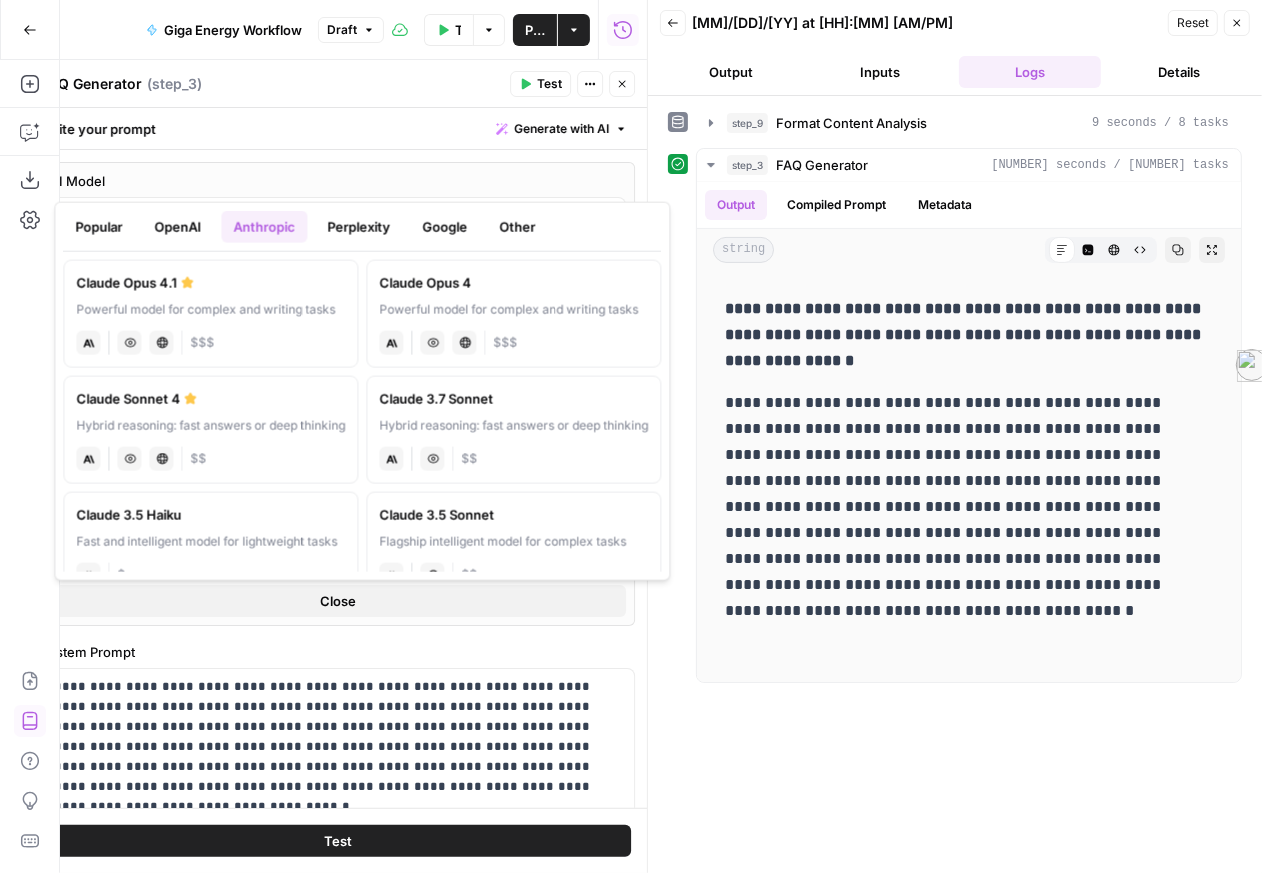 scroll, scrollTop: 72, scrollLeft: 0, axis: vertical 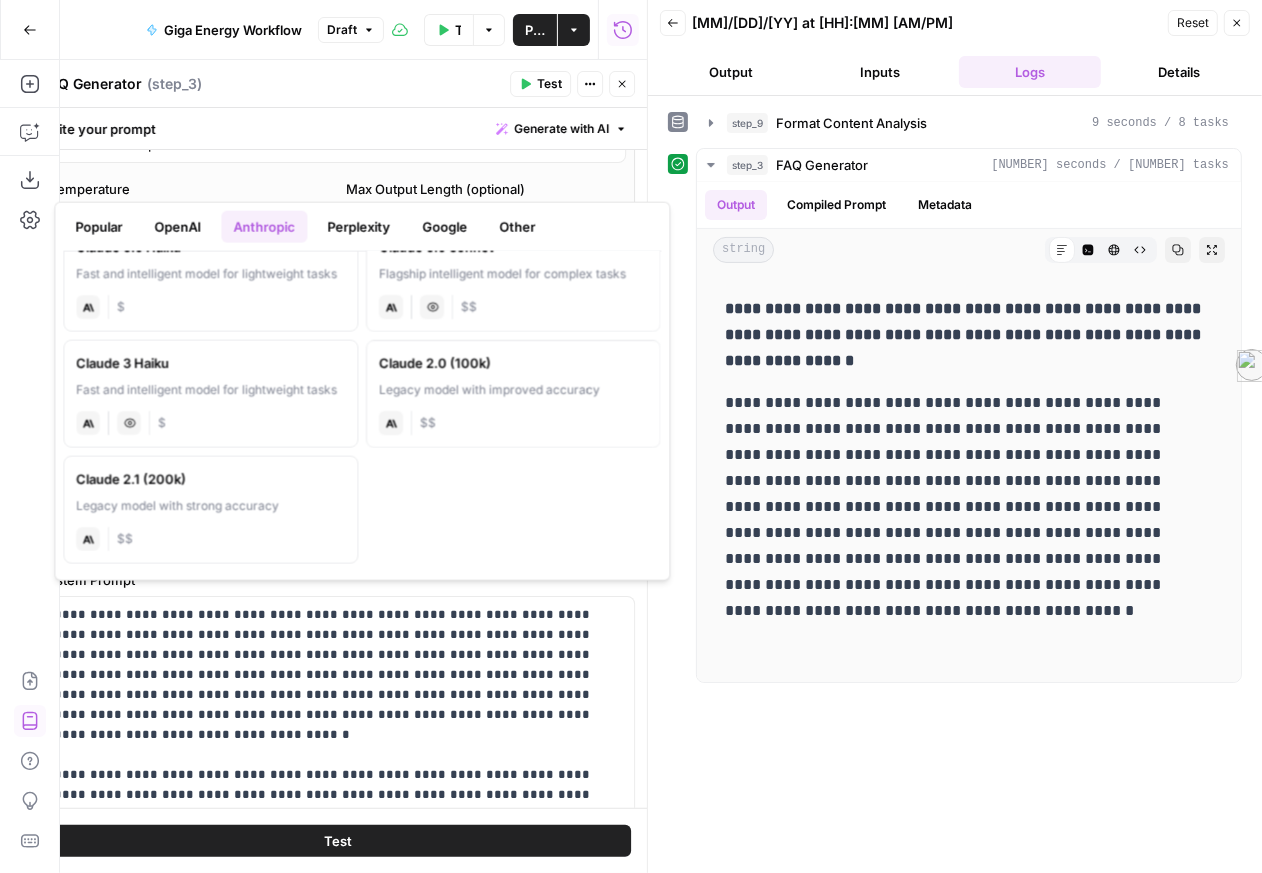 click on "System Prompt" at bounding box center (338, 580) 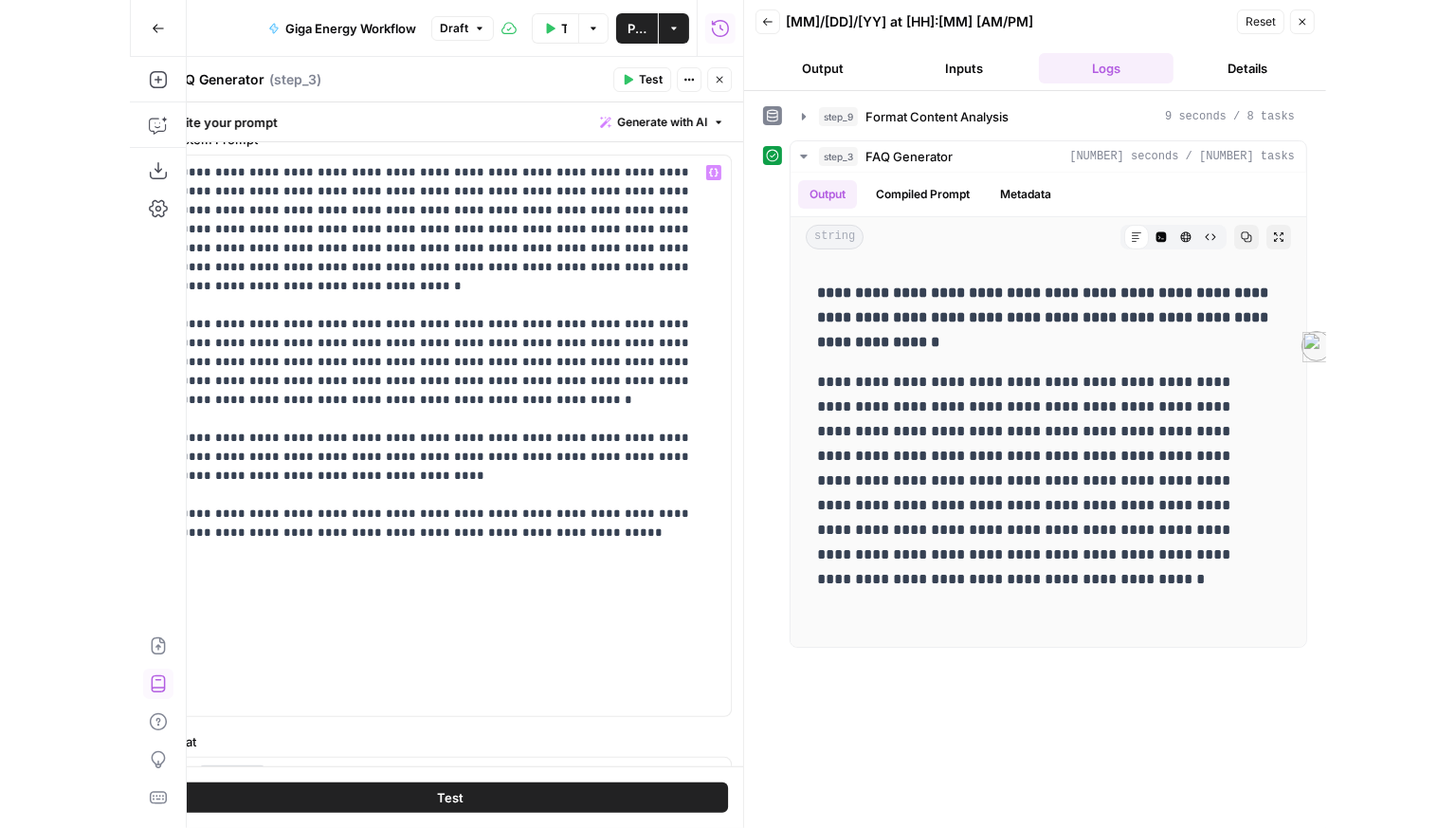 scroll, scrollTop: 482, scrollLeft: 0, axis: vertical 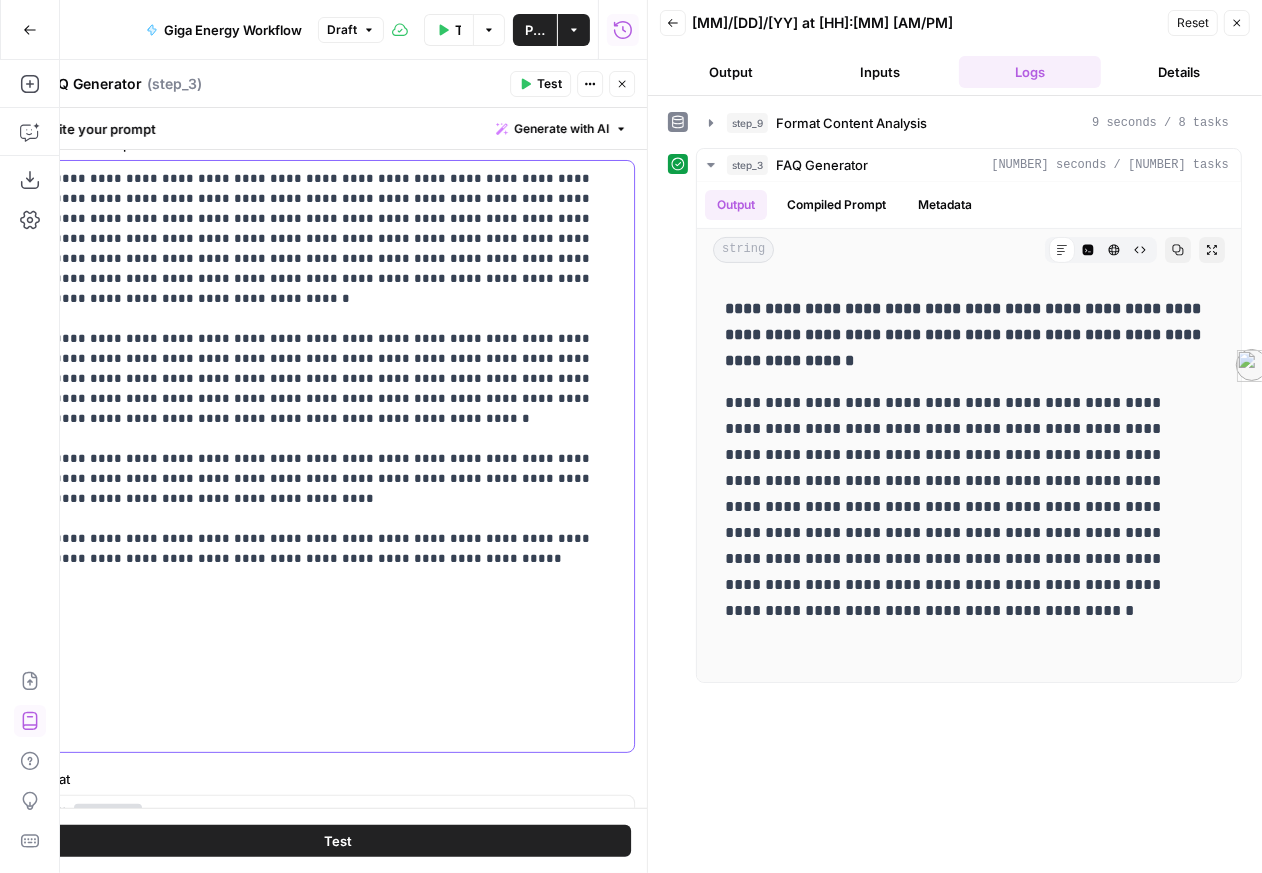 click on "**********" at bounding box center (332, 456) 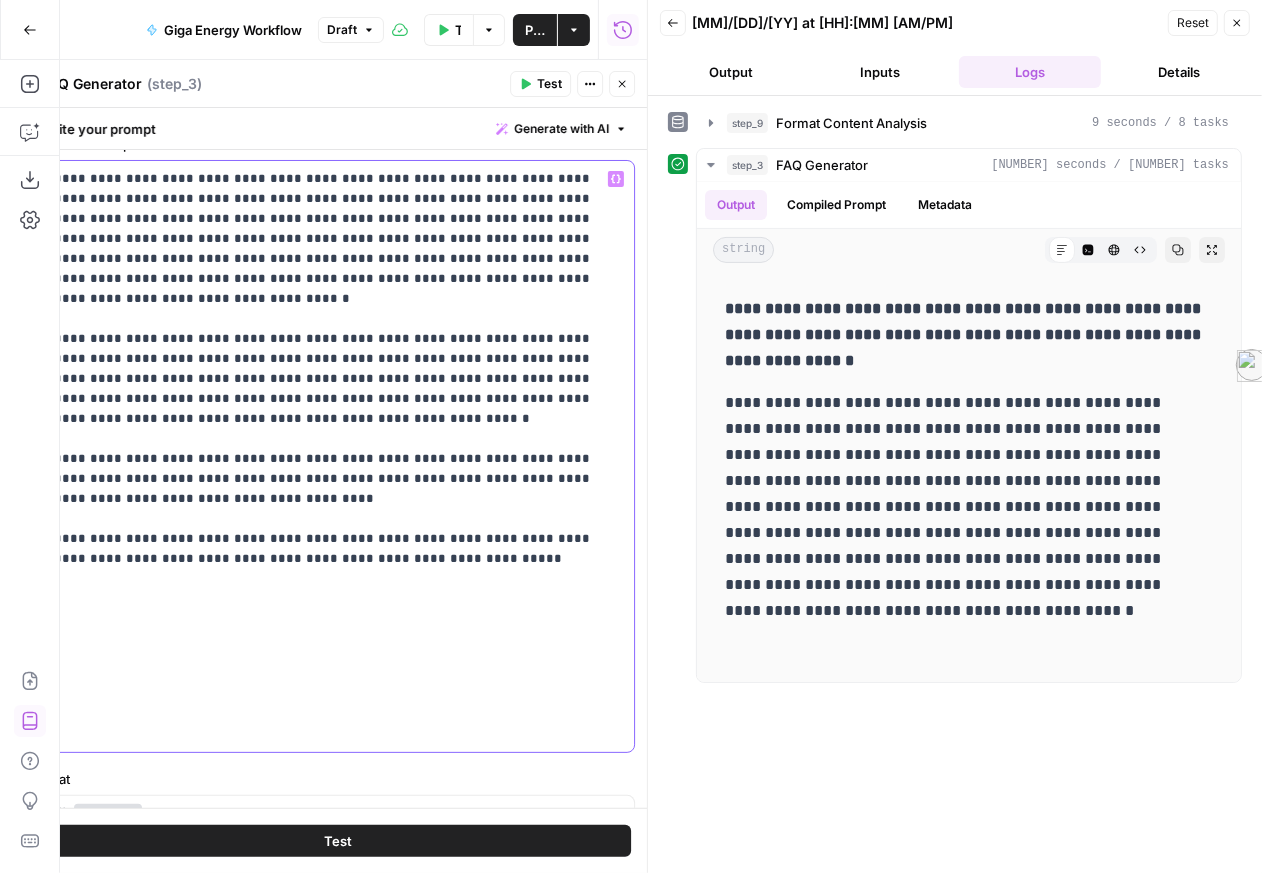 click on "**********" at bounding box center [332, 456] 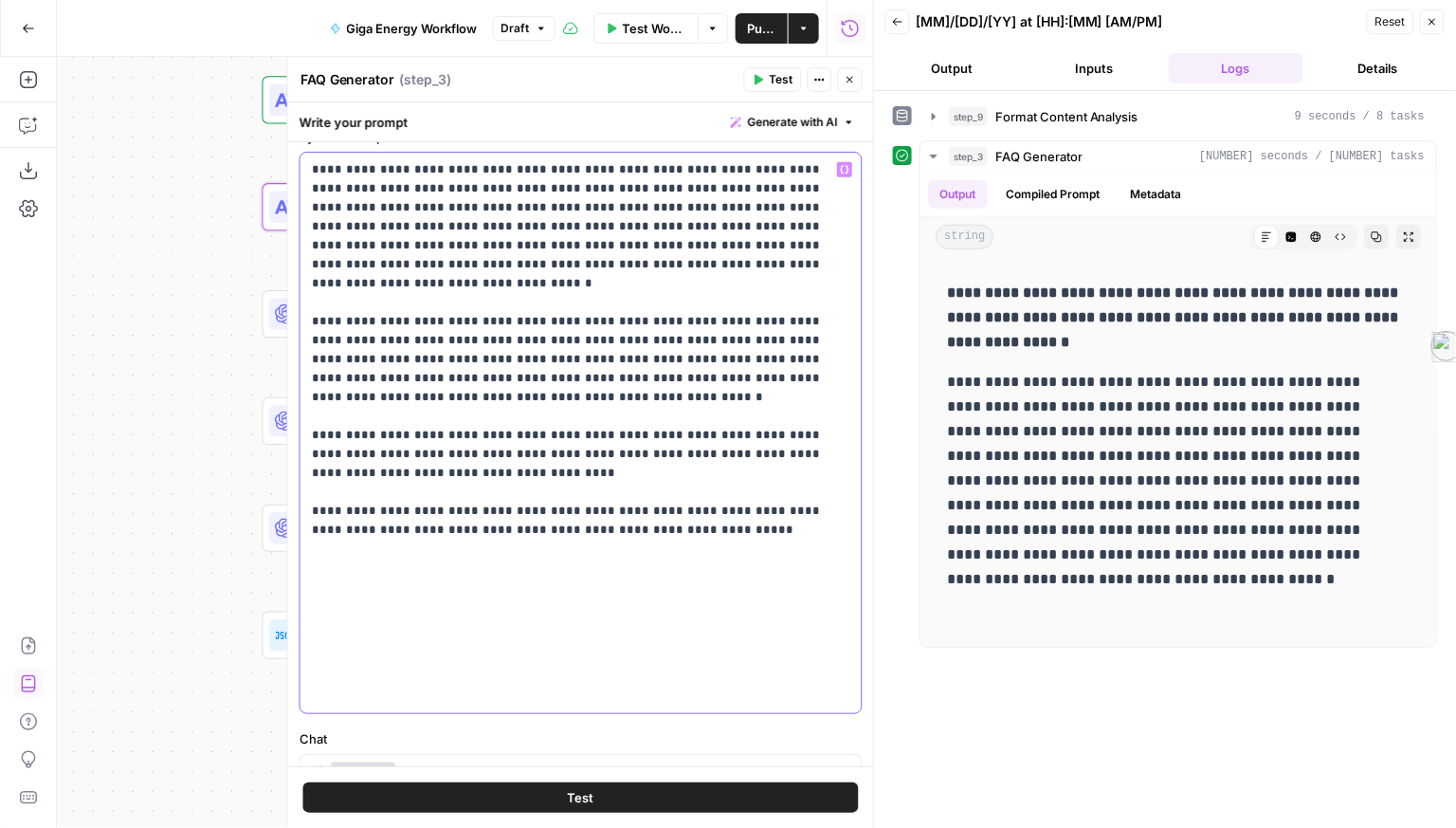 click on "**********" at bounding box center [575, 432] 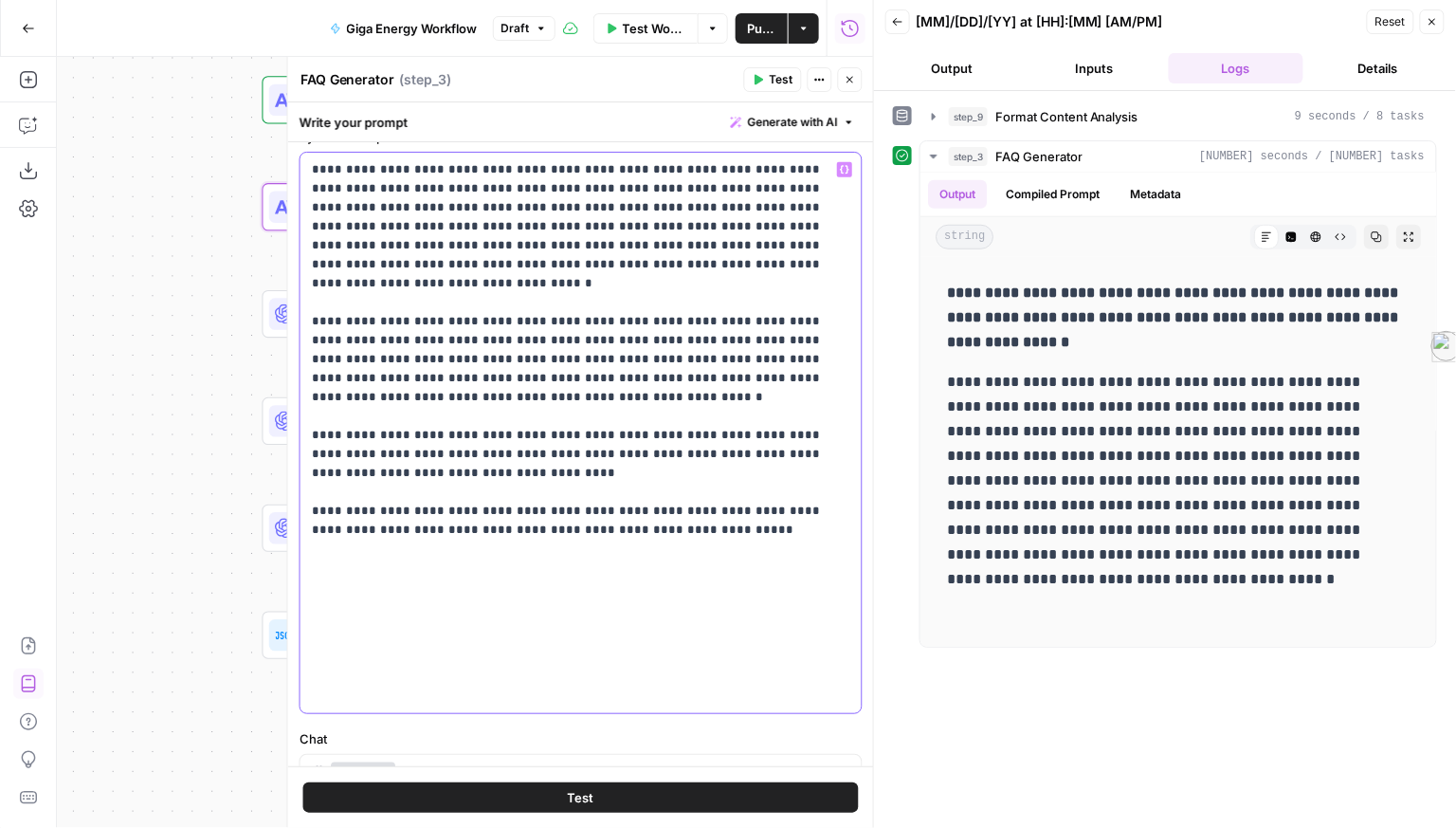 click on "**********" at bounding box center [575, 432] 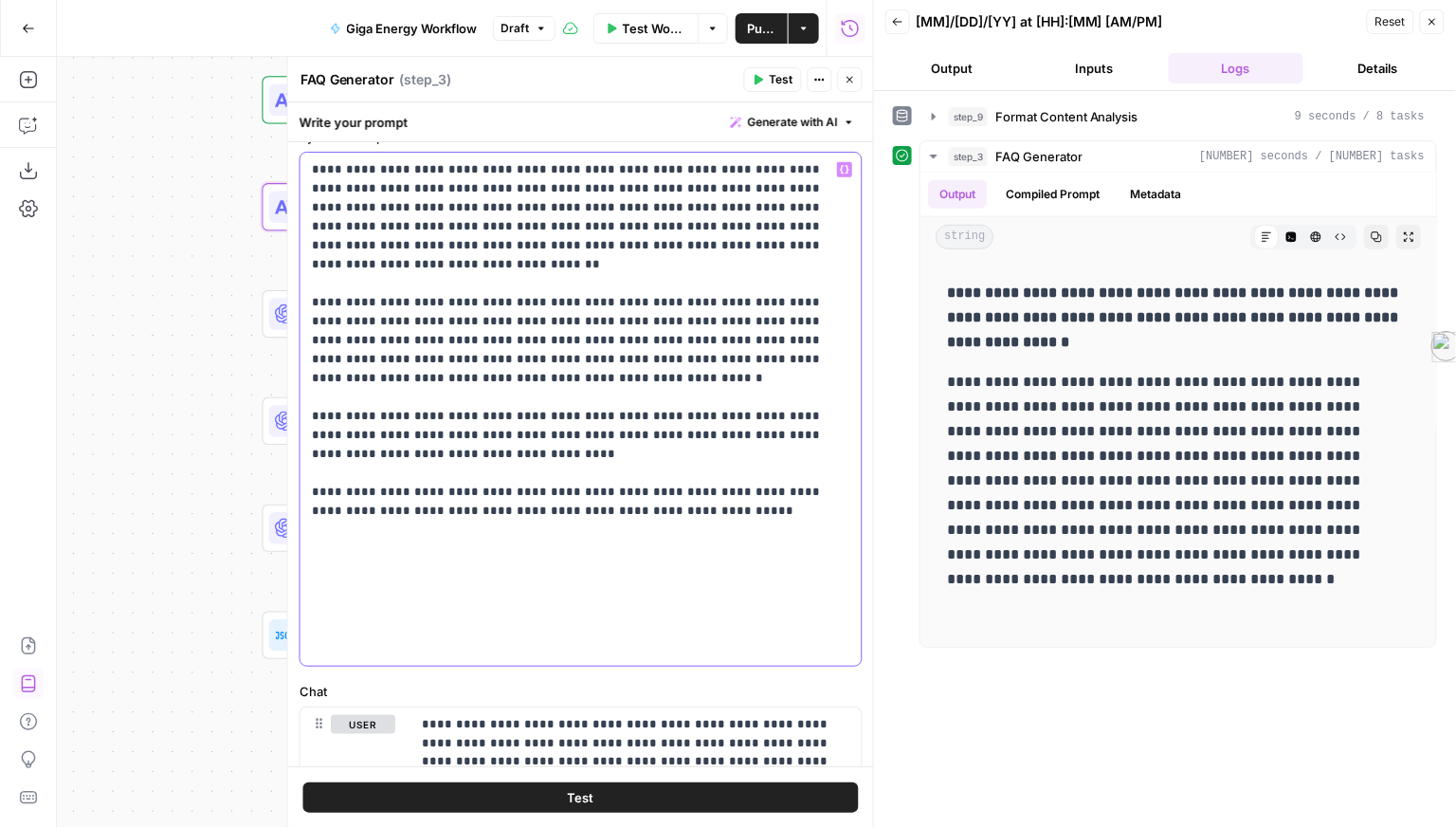 type 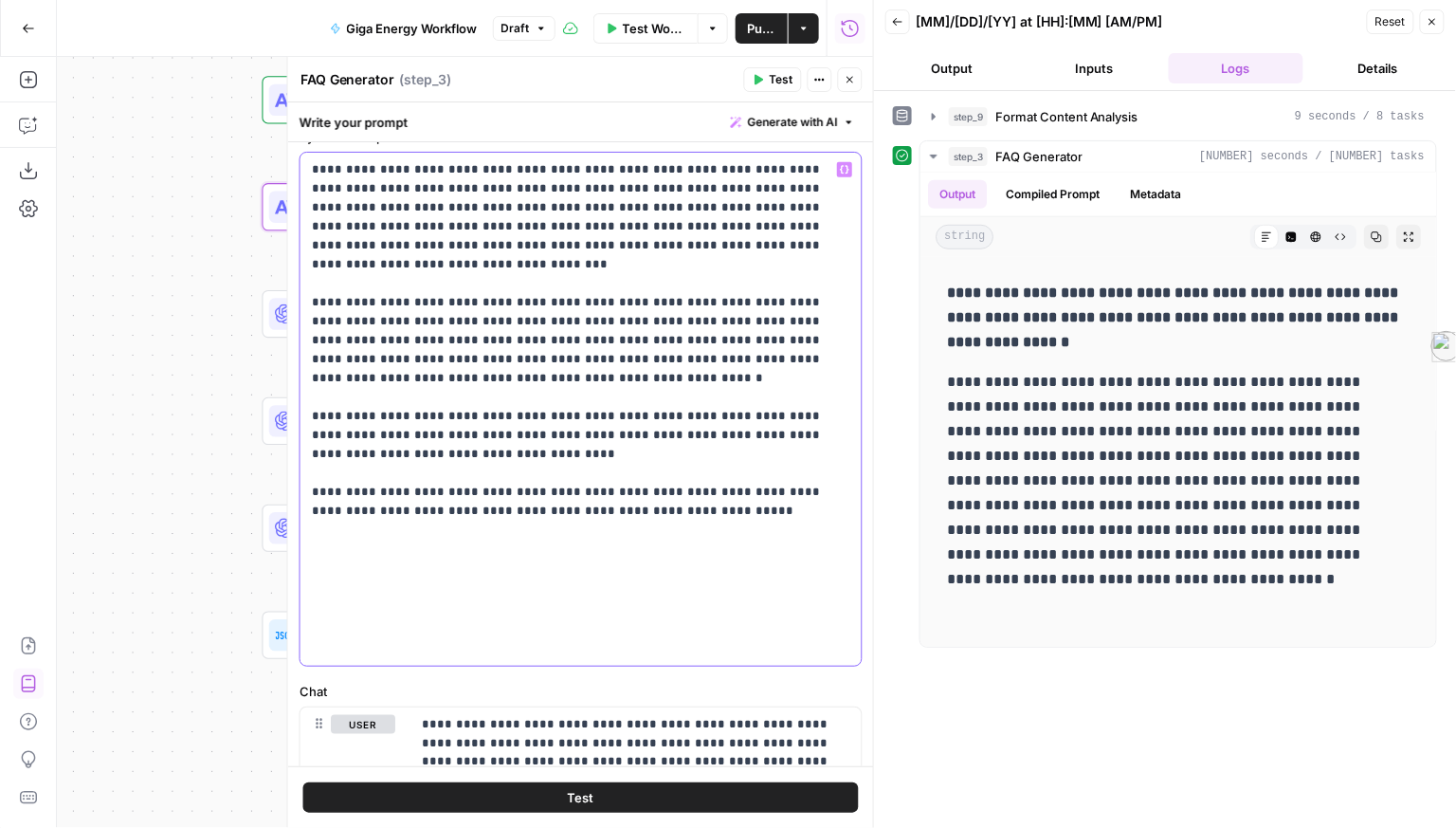click on "**********" at bounding box center [575, 409] 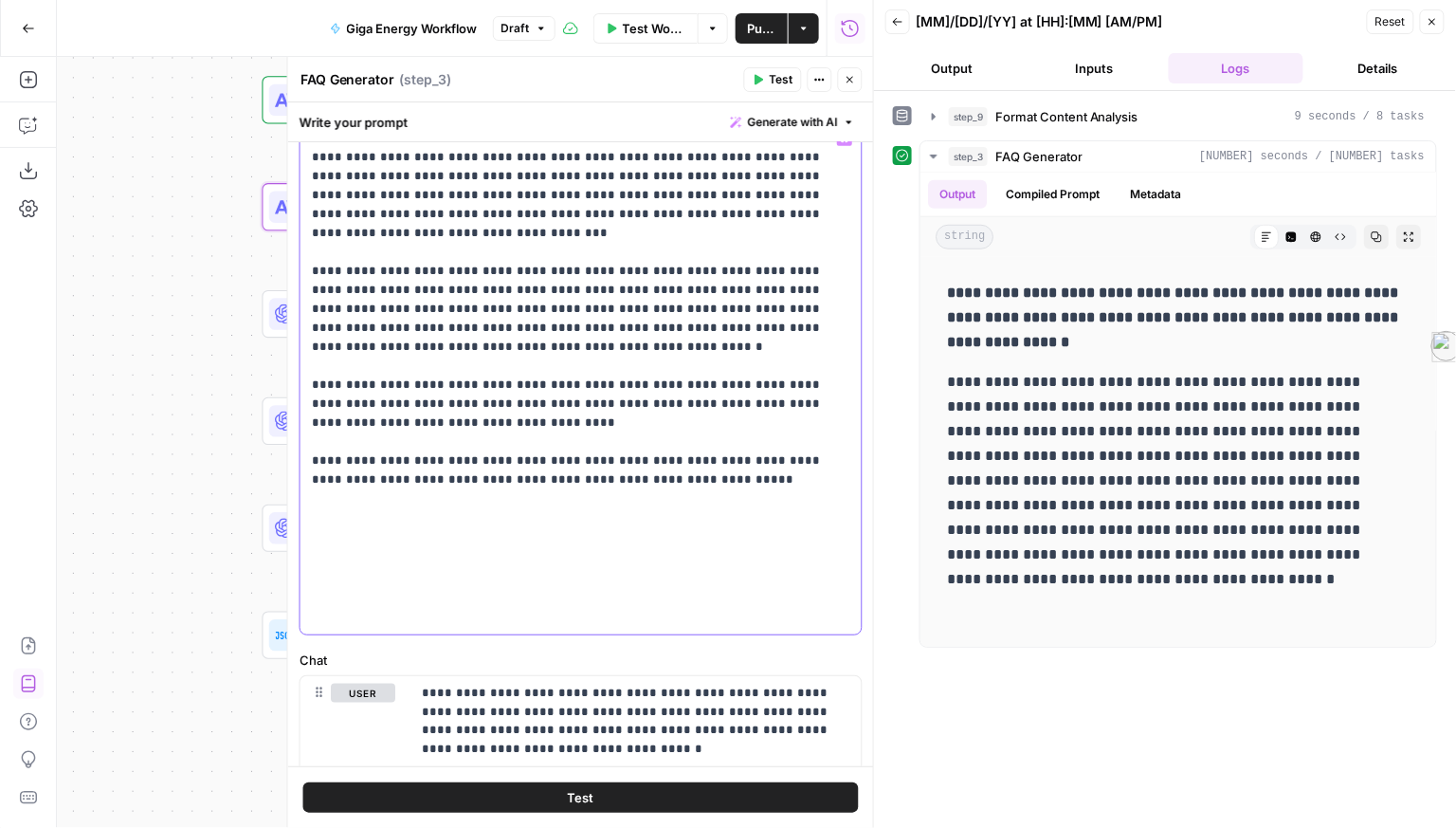 scroll, scrollTop: 520, scrollLeft: 0, axis: vertical 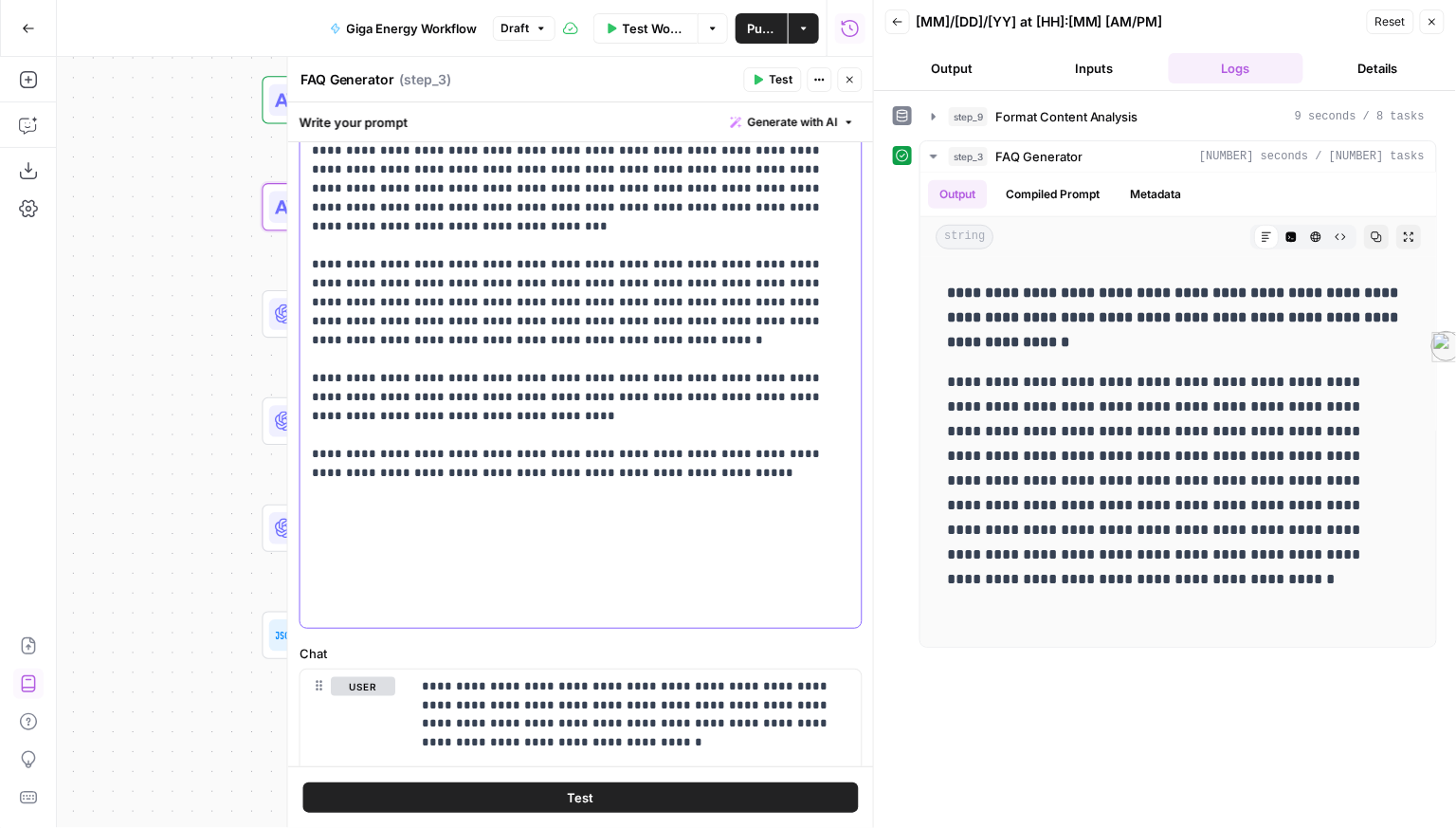 click on "**********" at bounding box center [575, 371] 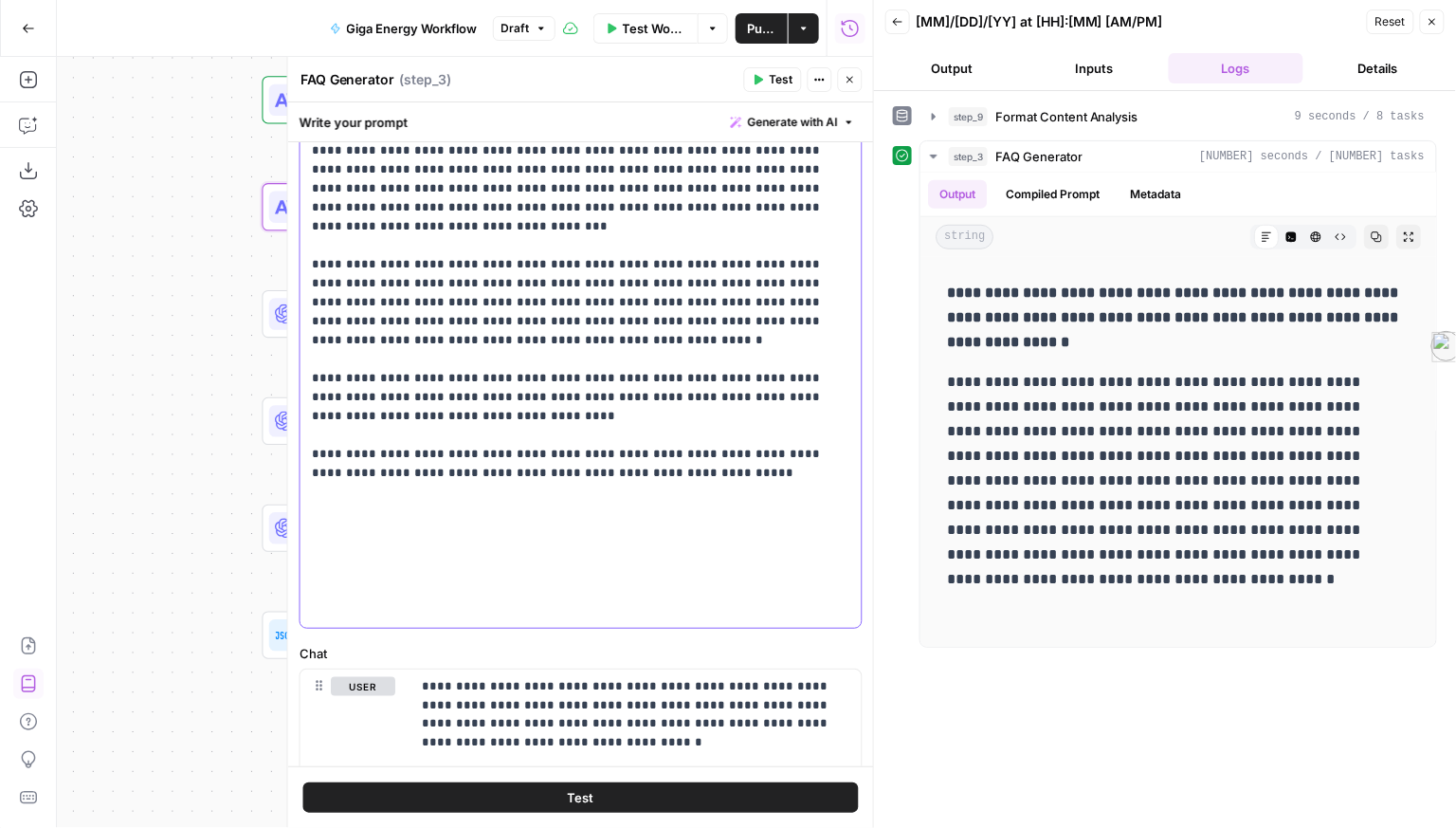 drag, startPoint x: 374, startPoint y: 478, endPoint x: 666, endPoint y: 469, distance: 292.1387 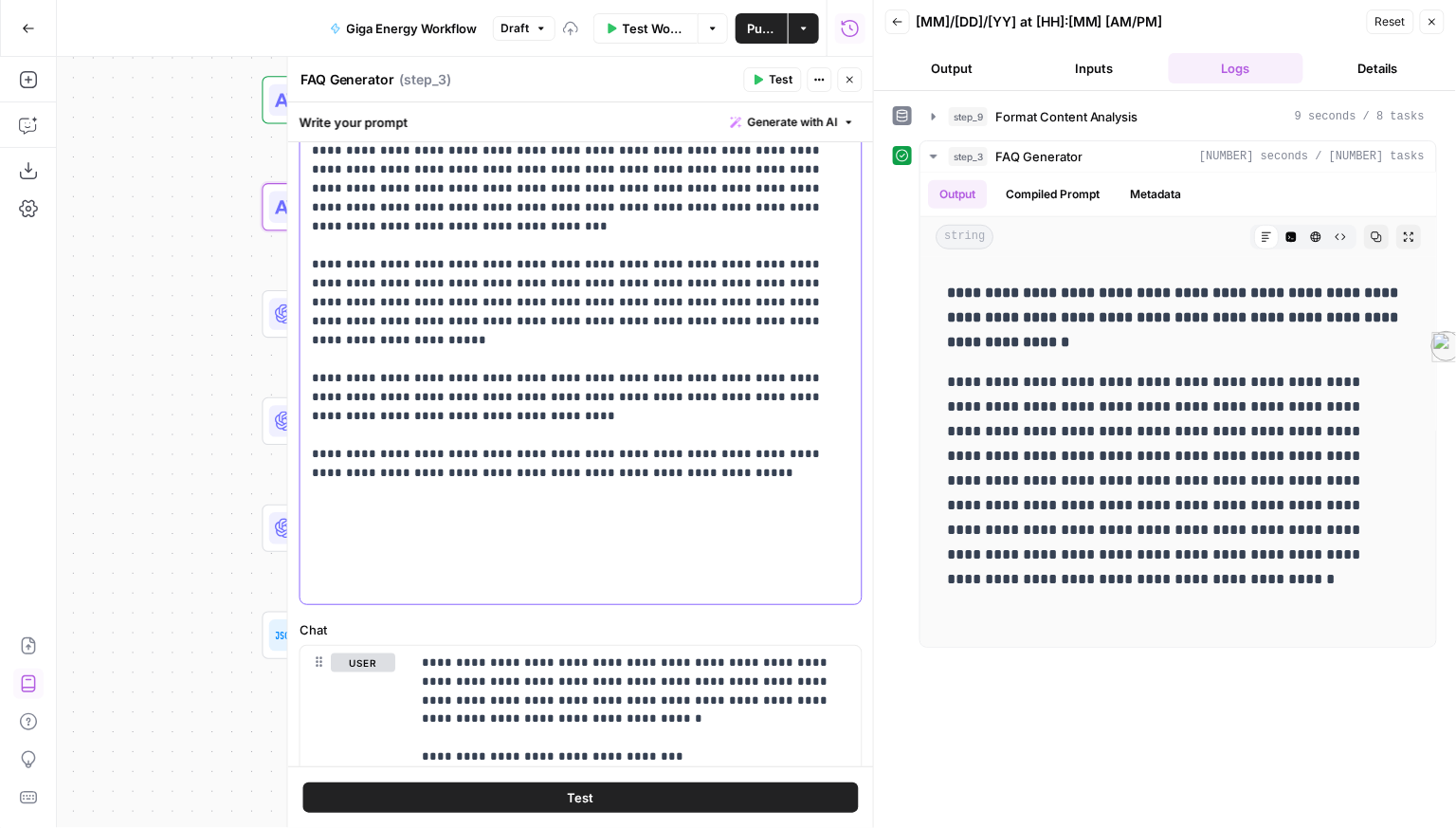 click on "**********" at bounding box center [575, 359] 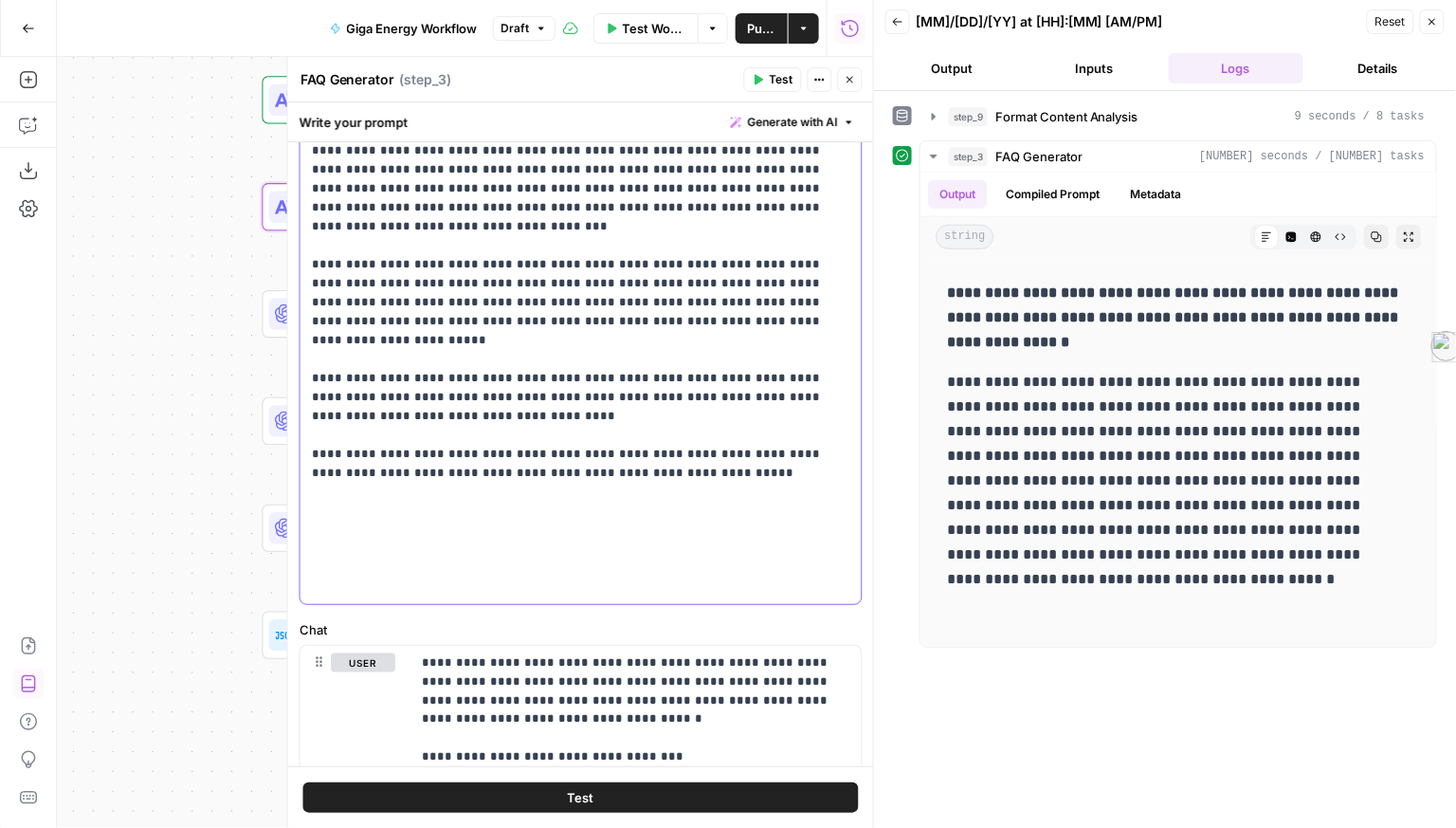 drag, startPoint x: 751, startPoint y: 474, endPoint x: 803, endPoint y: 513, distance: 65 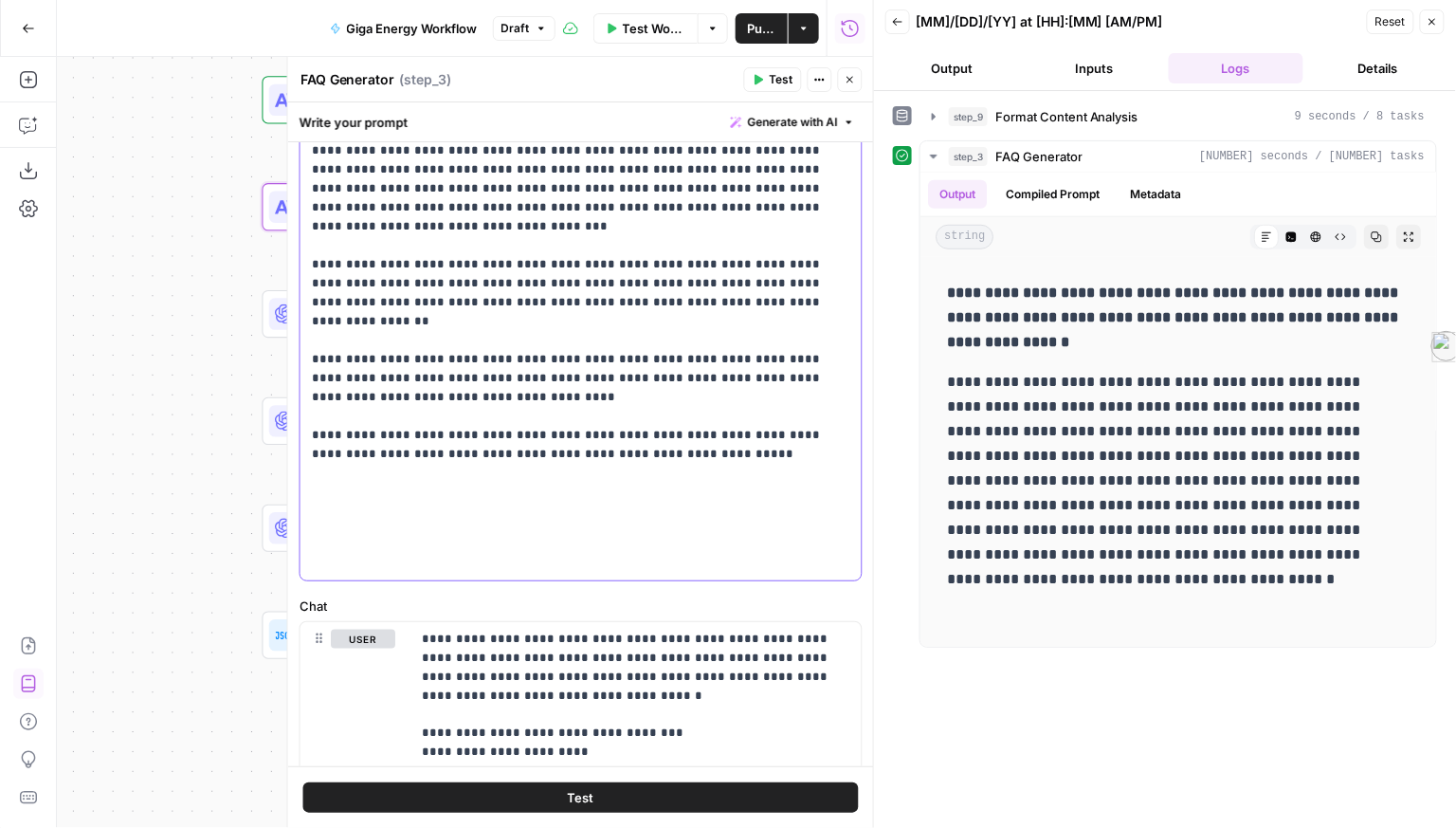 click on "**********" at bounding box center [575, 347] 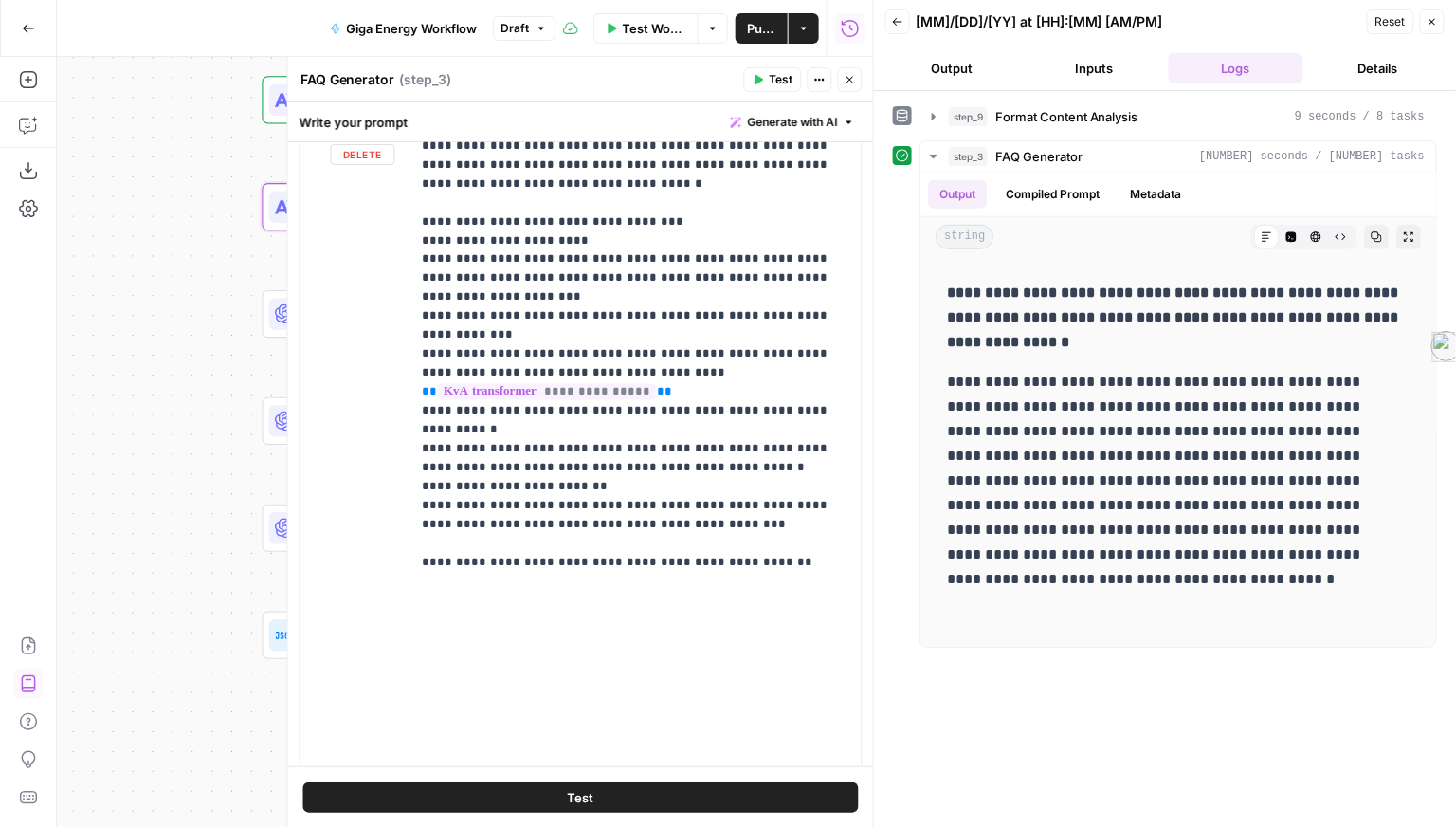 scroll, scrollTop: 952, scrollLeft: 0, axis: vertical 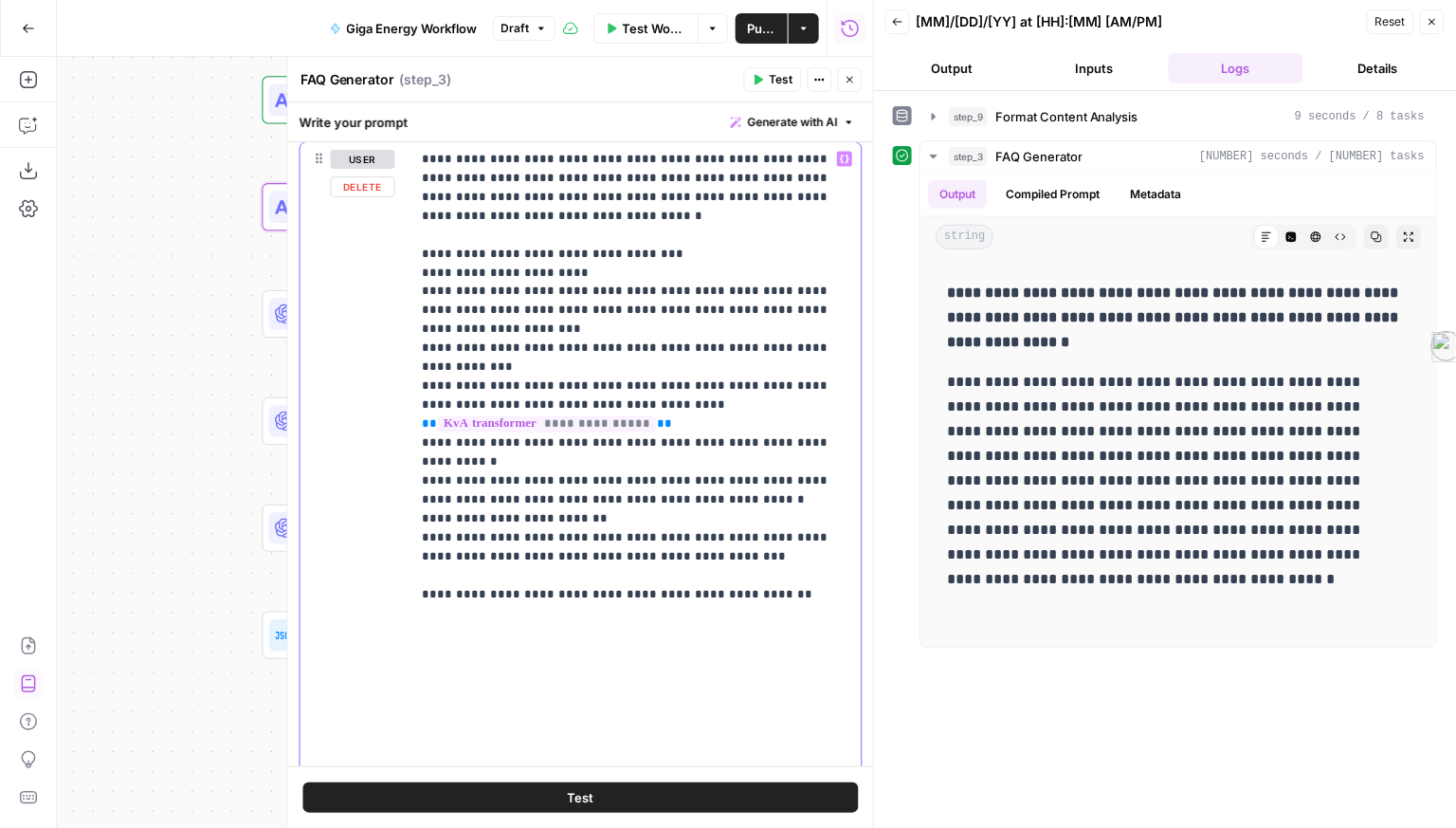 click on "**********" at bounding box center (628, 469) 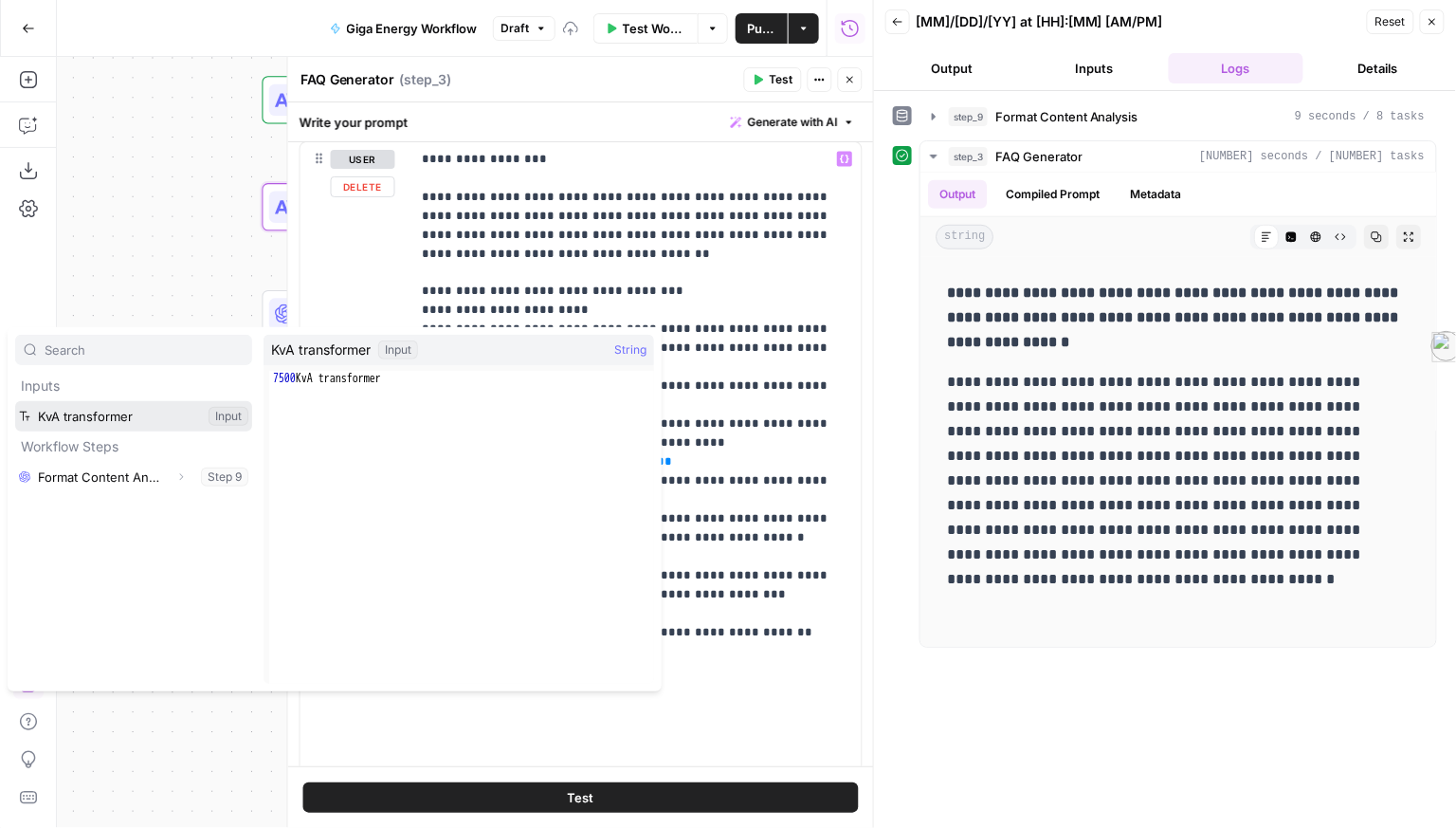 type 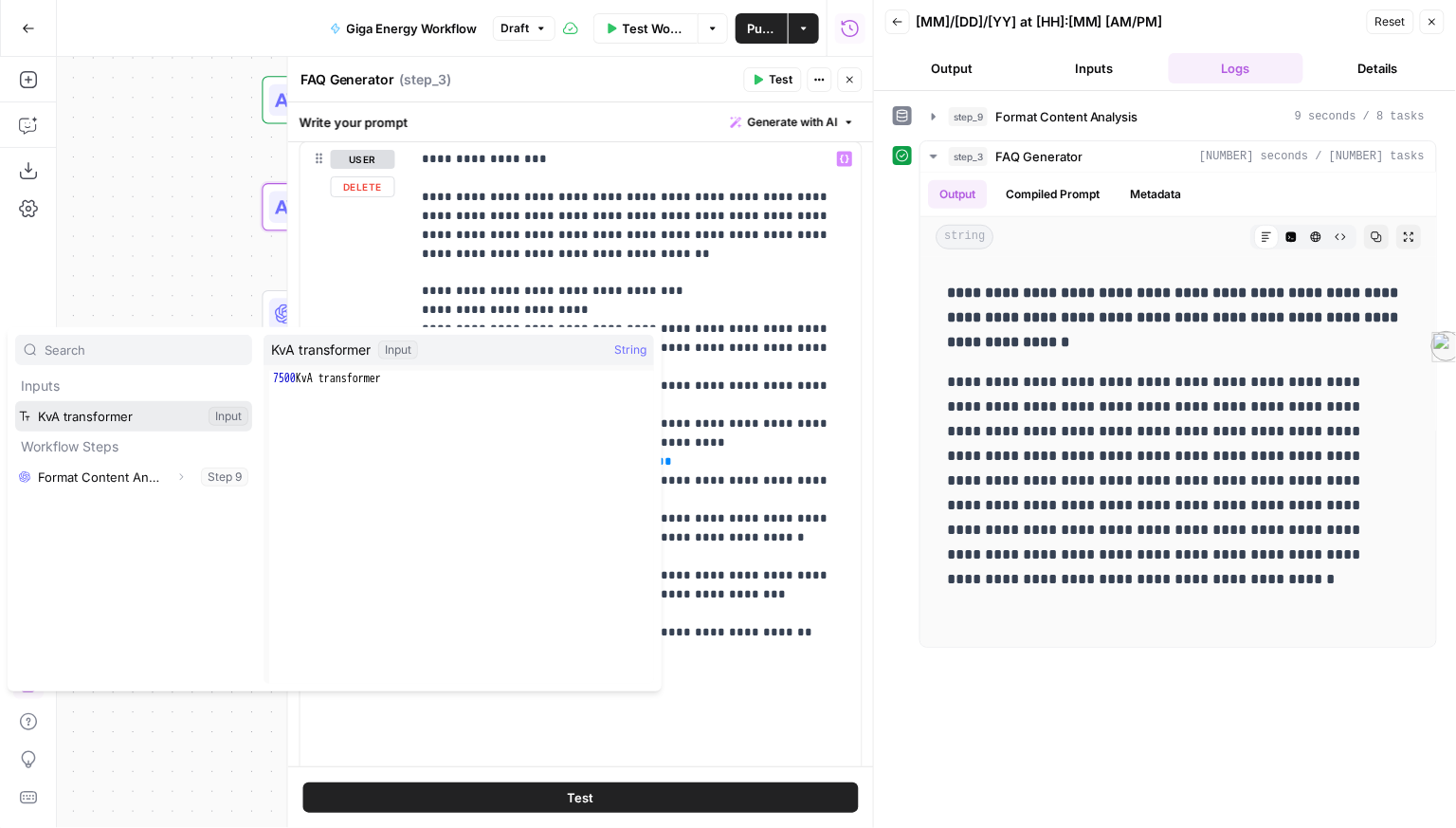 click at bounding box center (134, 416) 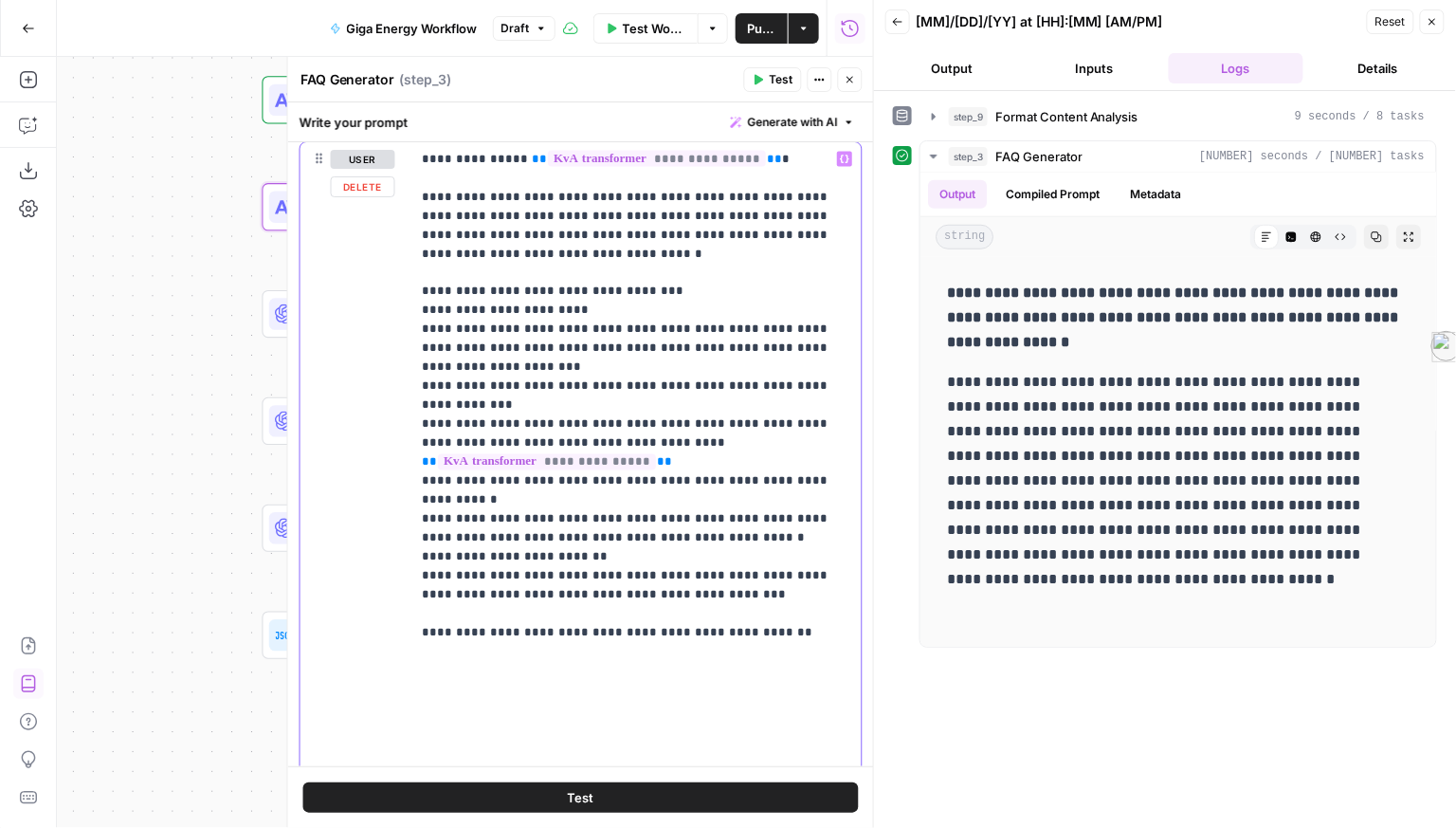 click on "**********" at bounding box center (628, 493) 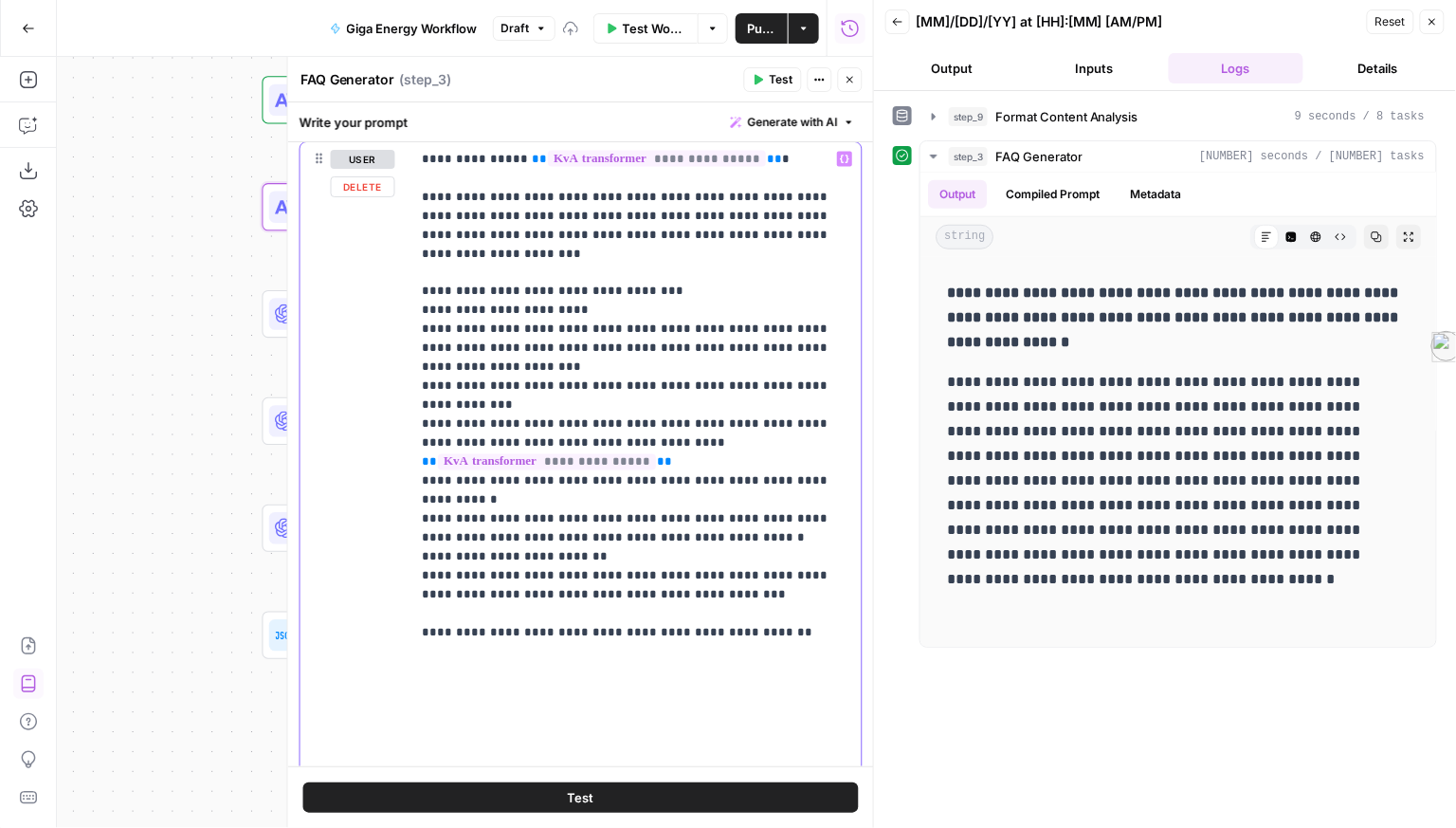 click on "**********" at bounding box center [628, 493] 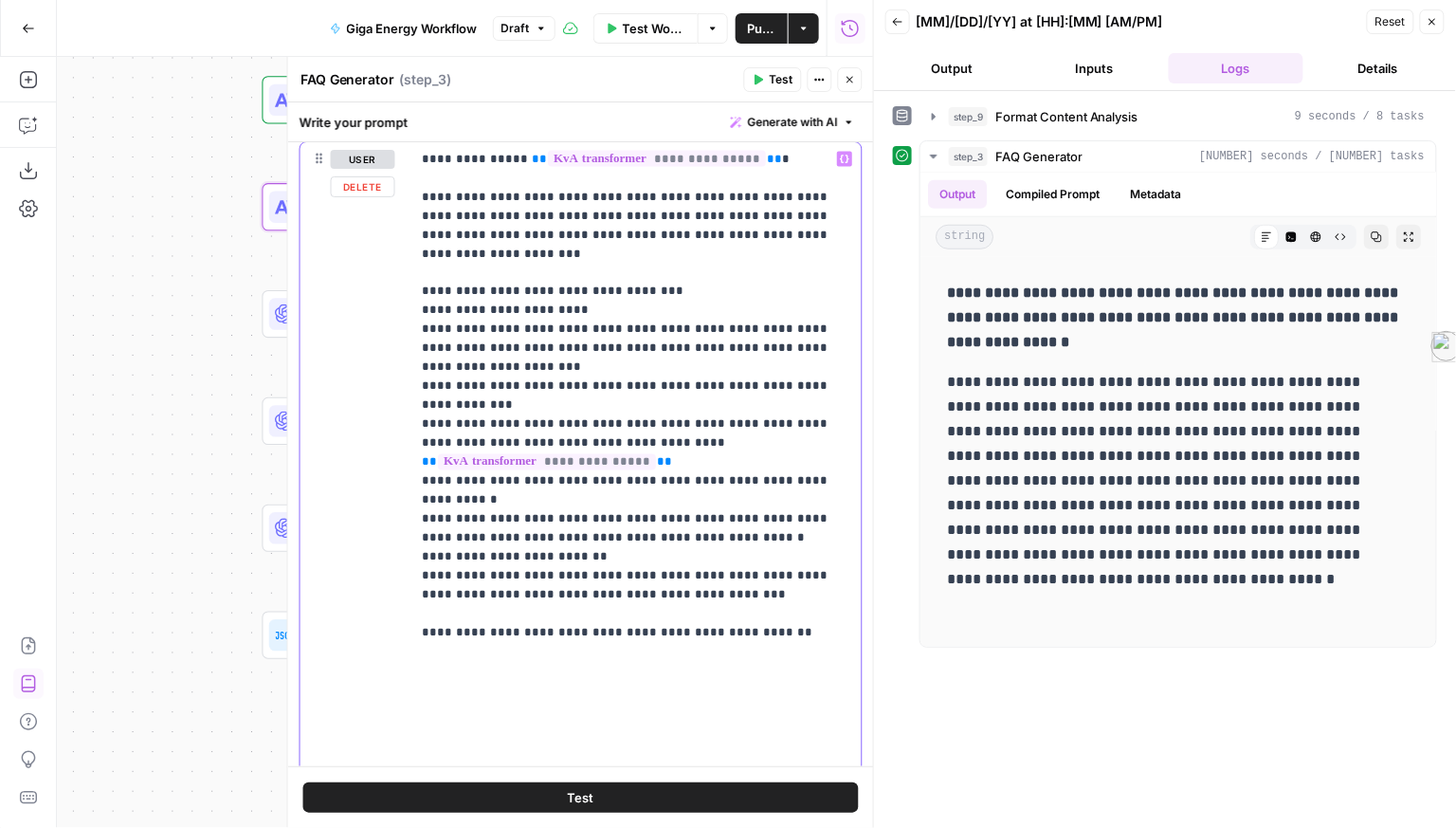 click on "**********" at bounding box center [628, 493] 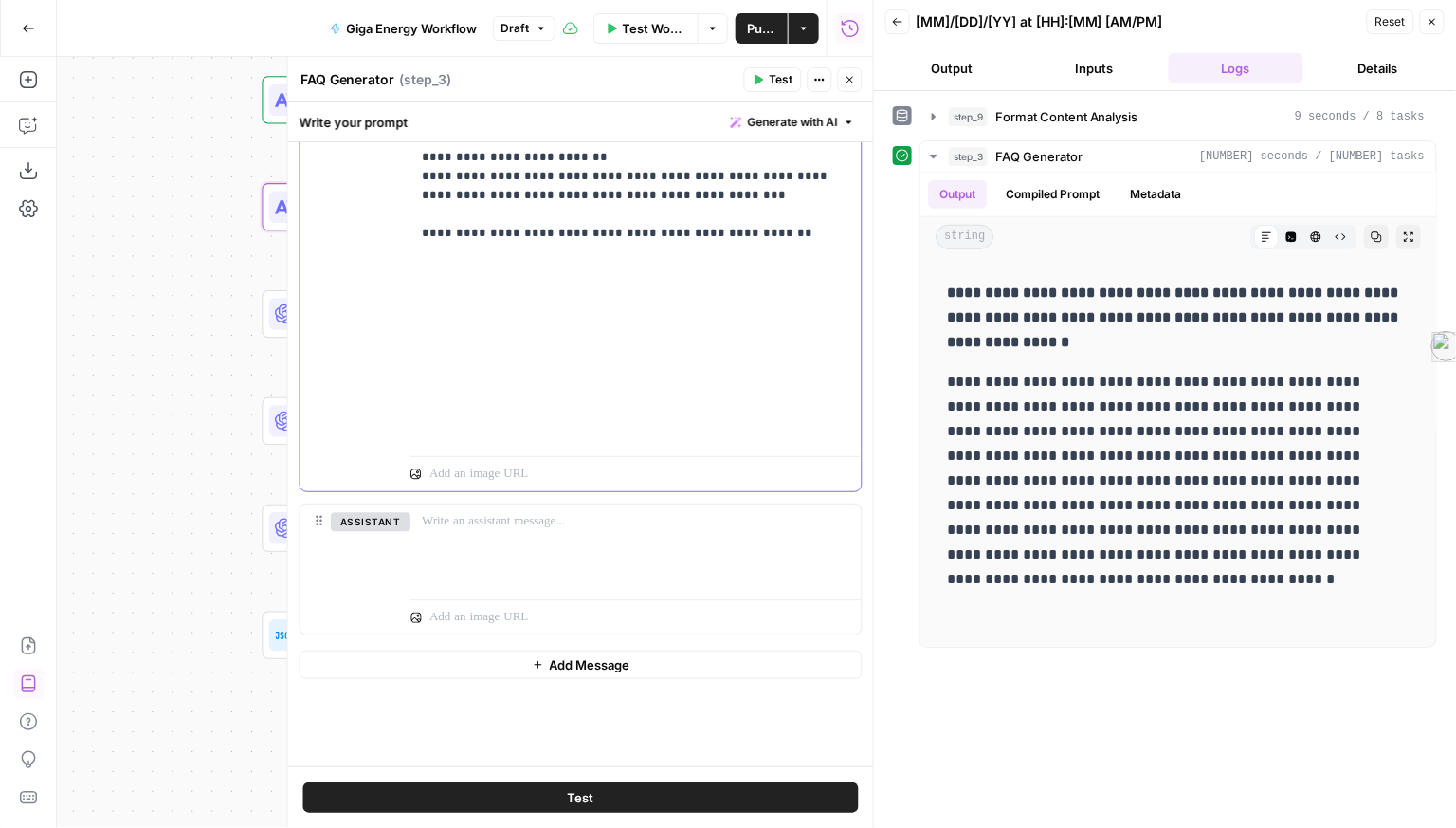 scroll, scrollTop: 1514, scrollLeft: 0, axis: vertical 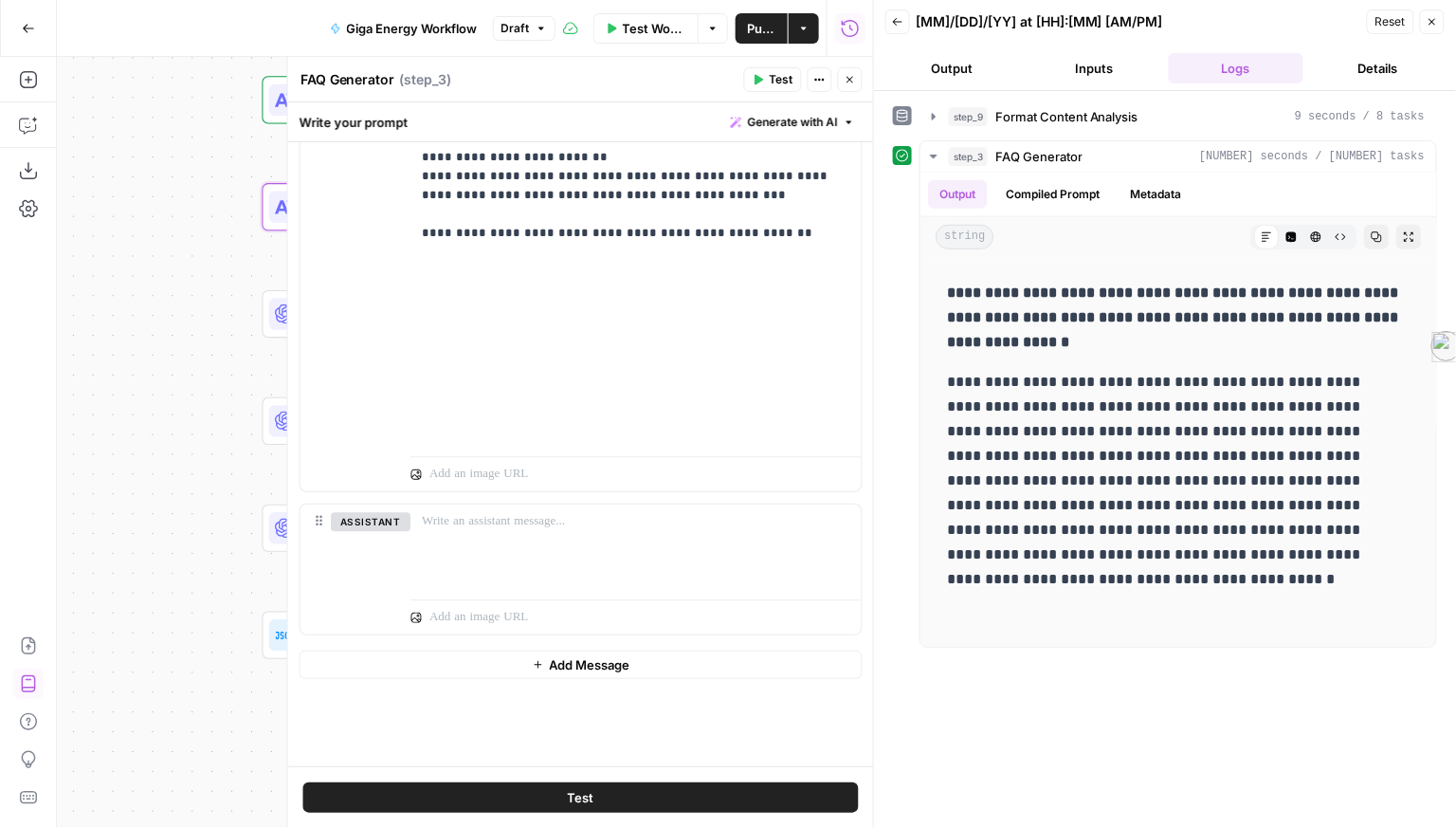 click on "Test" at bounding box center [581, 798] 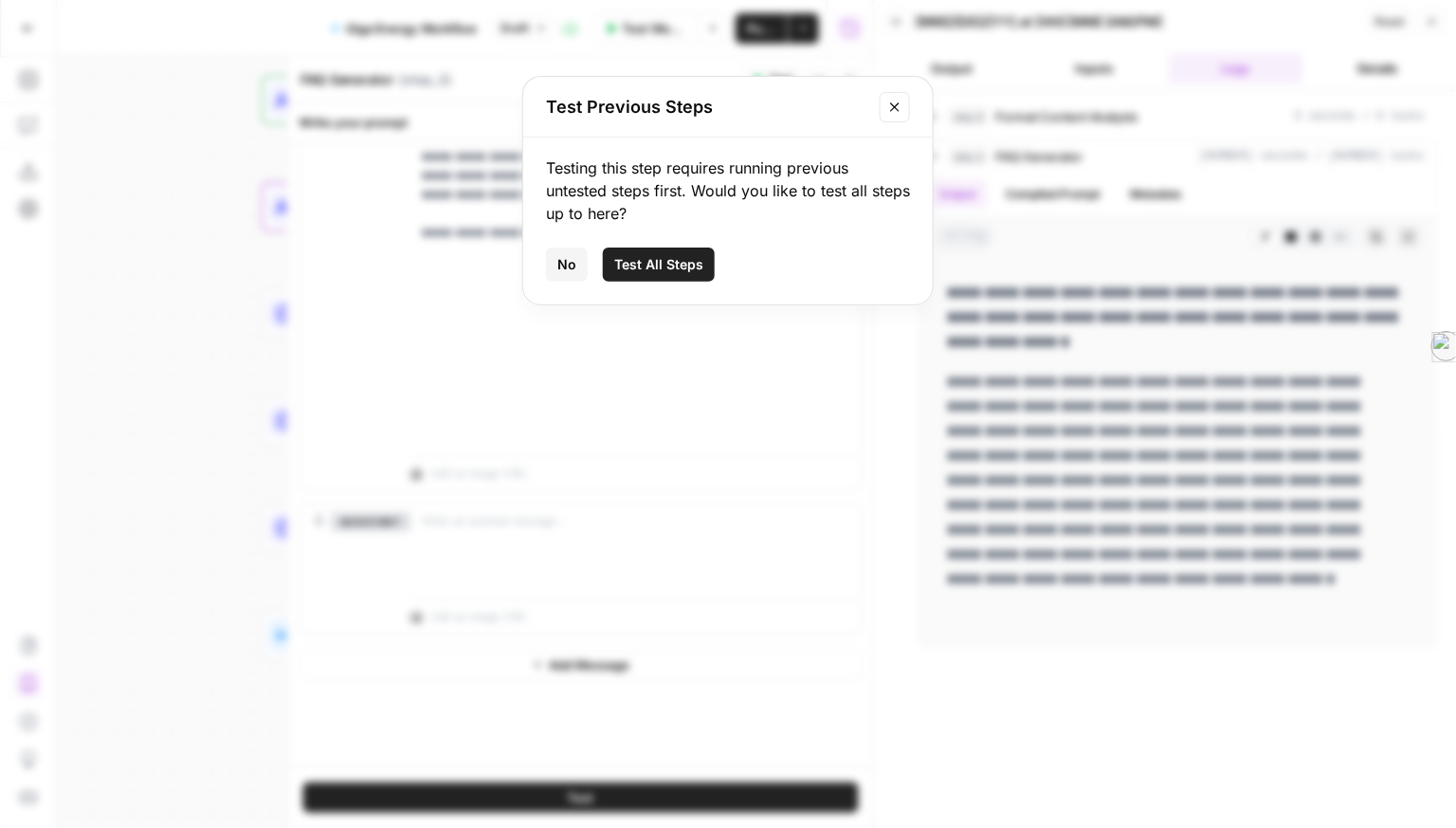 click on "Test All Steps" at bounding box center [659, 265] 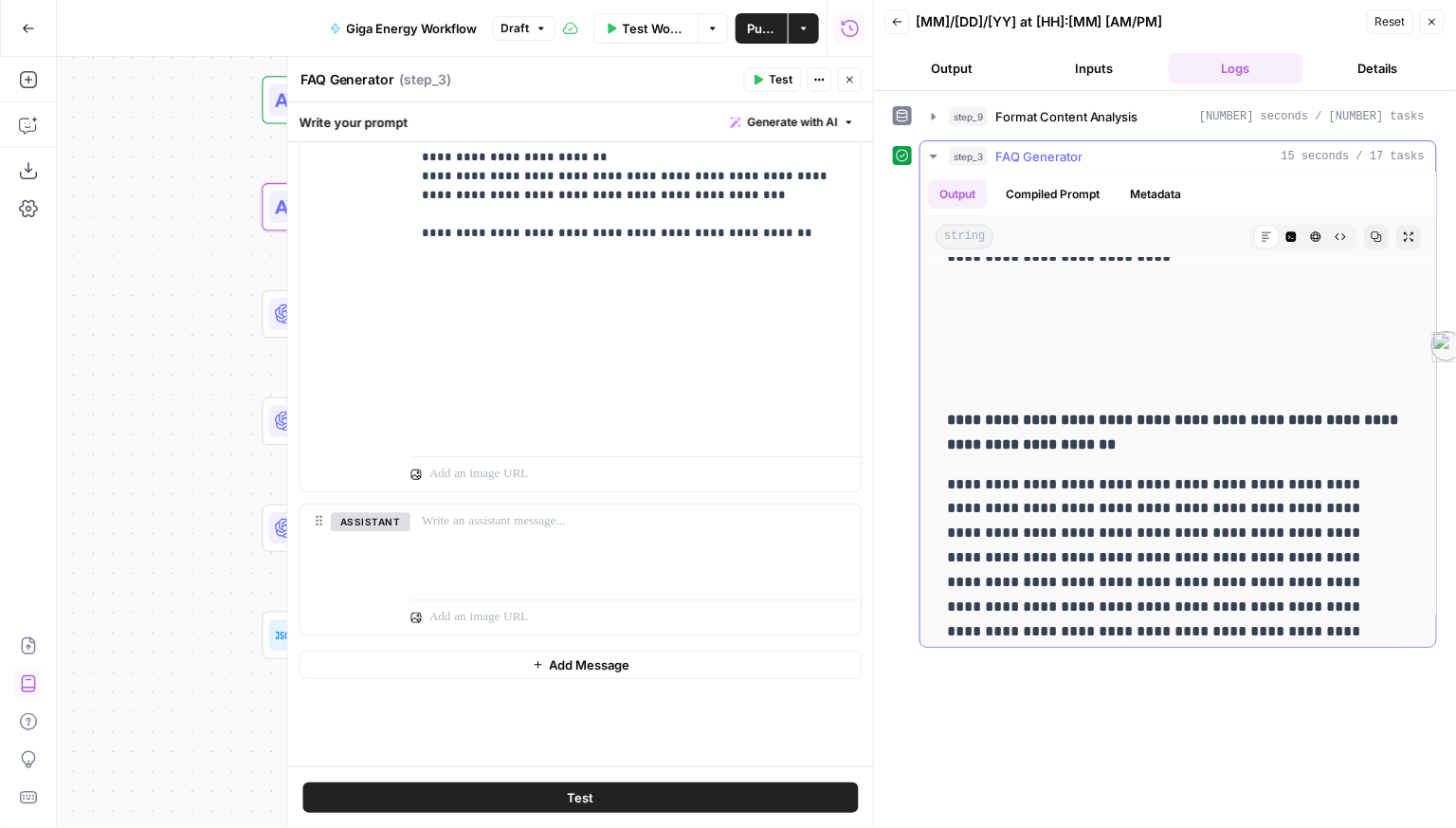 scroll, scrollTop: 0, scrollLeft: 0, axis: both 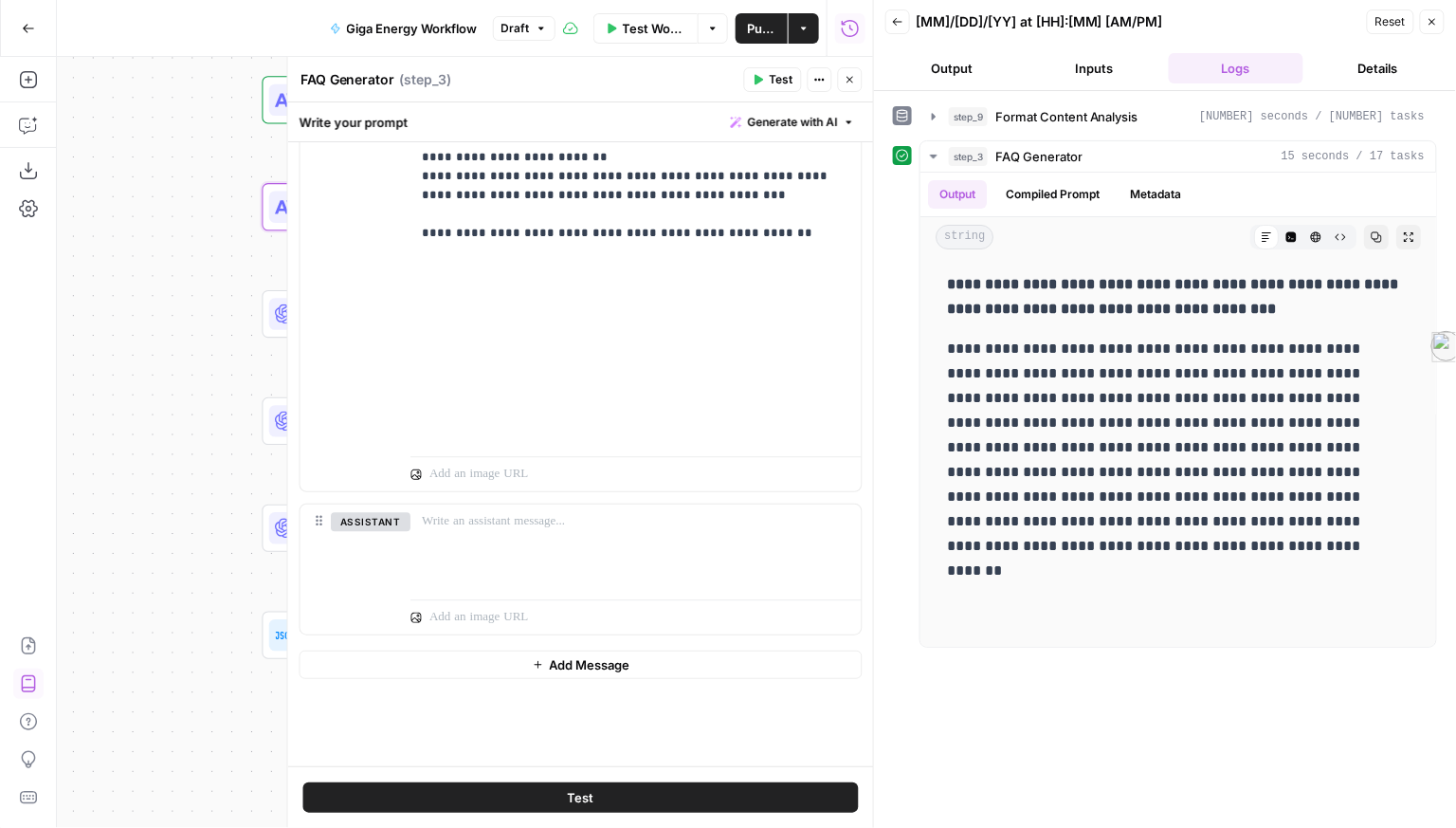 click on "Close" at bounding box center [1432, 22] 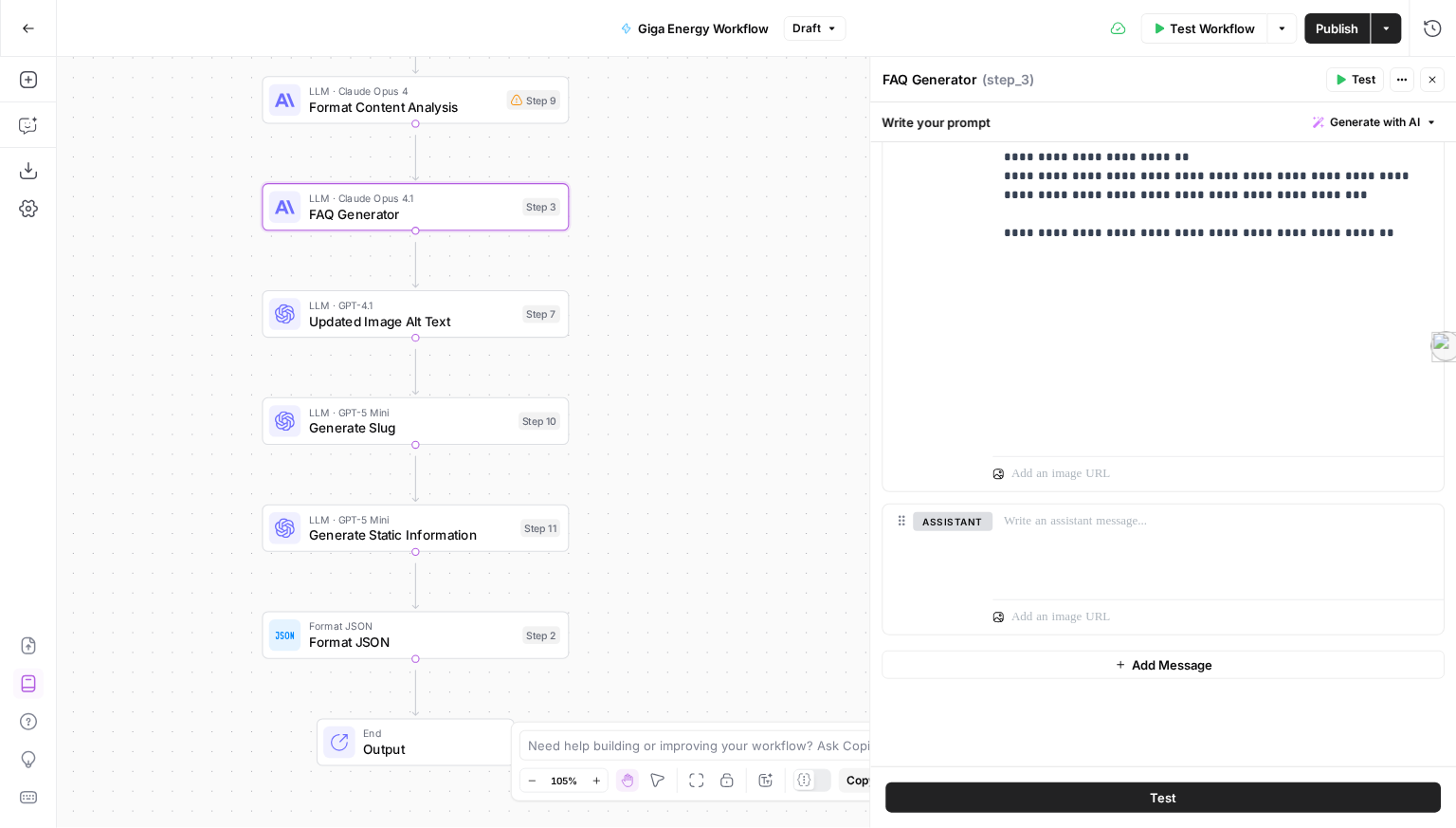 click on "Workflow Set Inputs Inputs LLM · Claude Opus 4 Format Content Analysis Step 9 LLM · Claude Opus 4.1 FAQ Generator Step 3 LLM · GPT-4.1 Updated Image Alt Text Step 7 LLM · GPT-5 Mini Generate Slug Step 10 LLM · GPT-5 Mini Generate Static Information Step 11 Format JSON Format JSON Step 2 End Output" at bounding box center (756, 442) 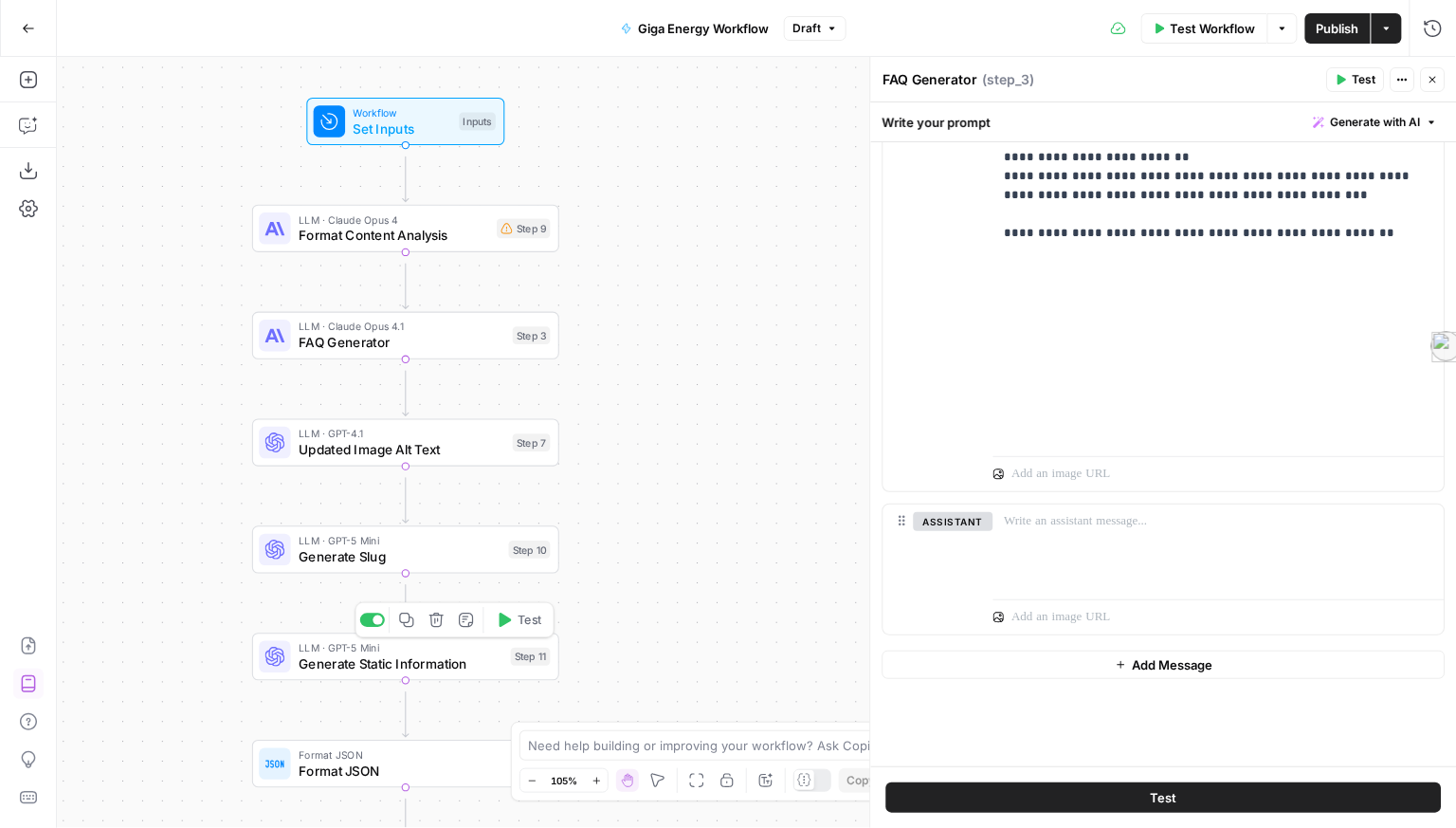 click on "Generate Static Information" at bounding box center (400, 663) 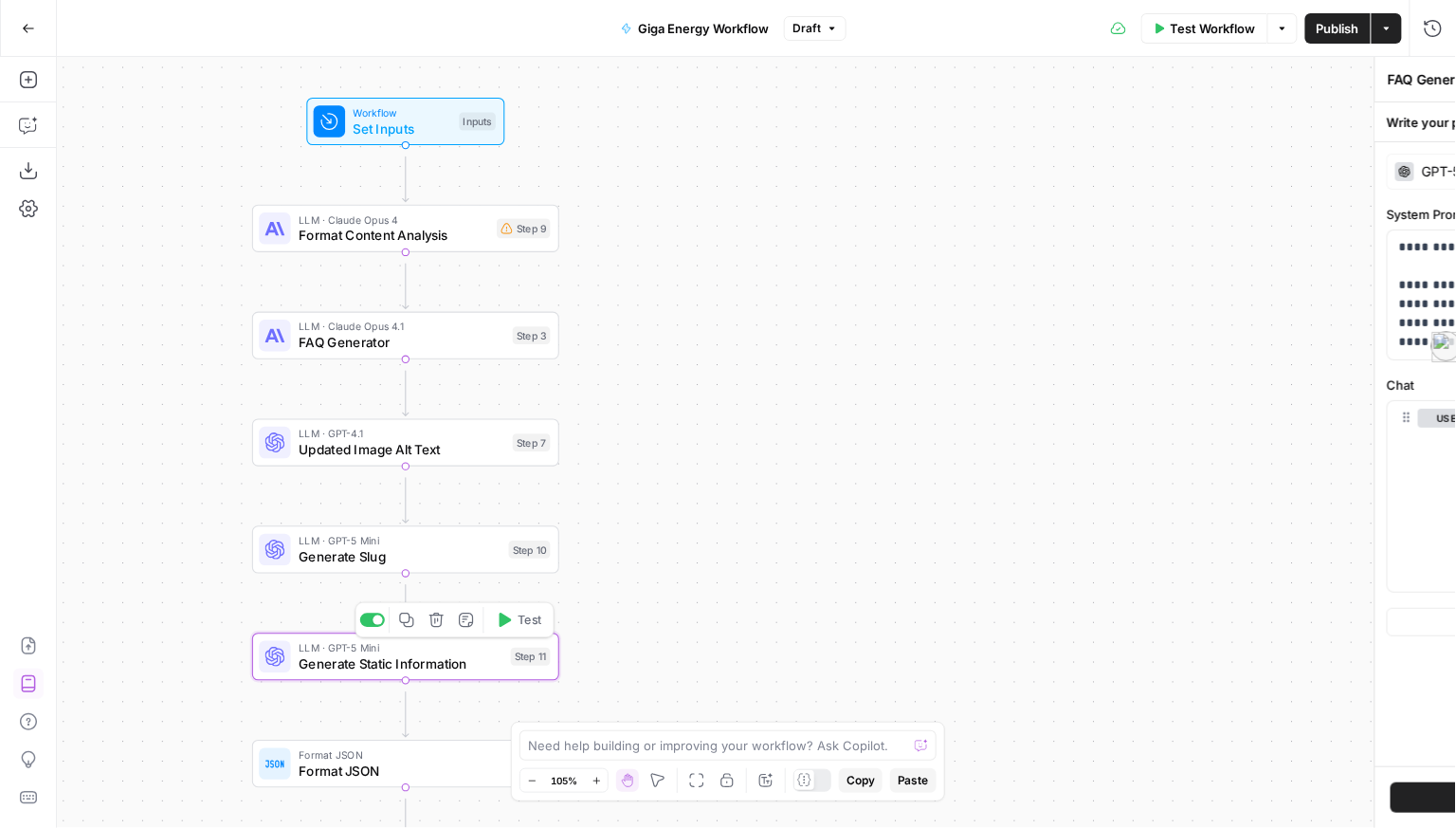 type on "Generate Static Information" 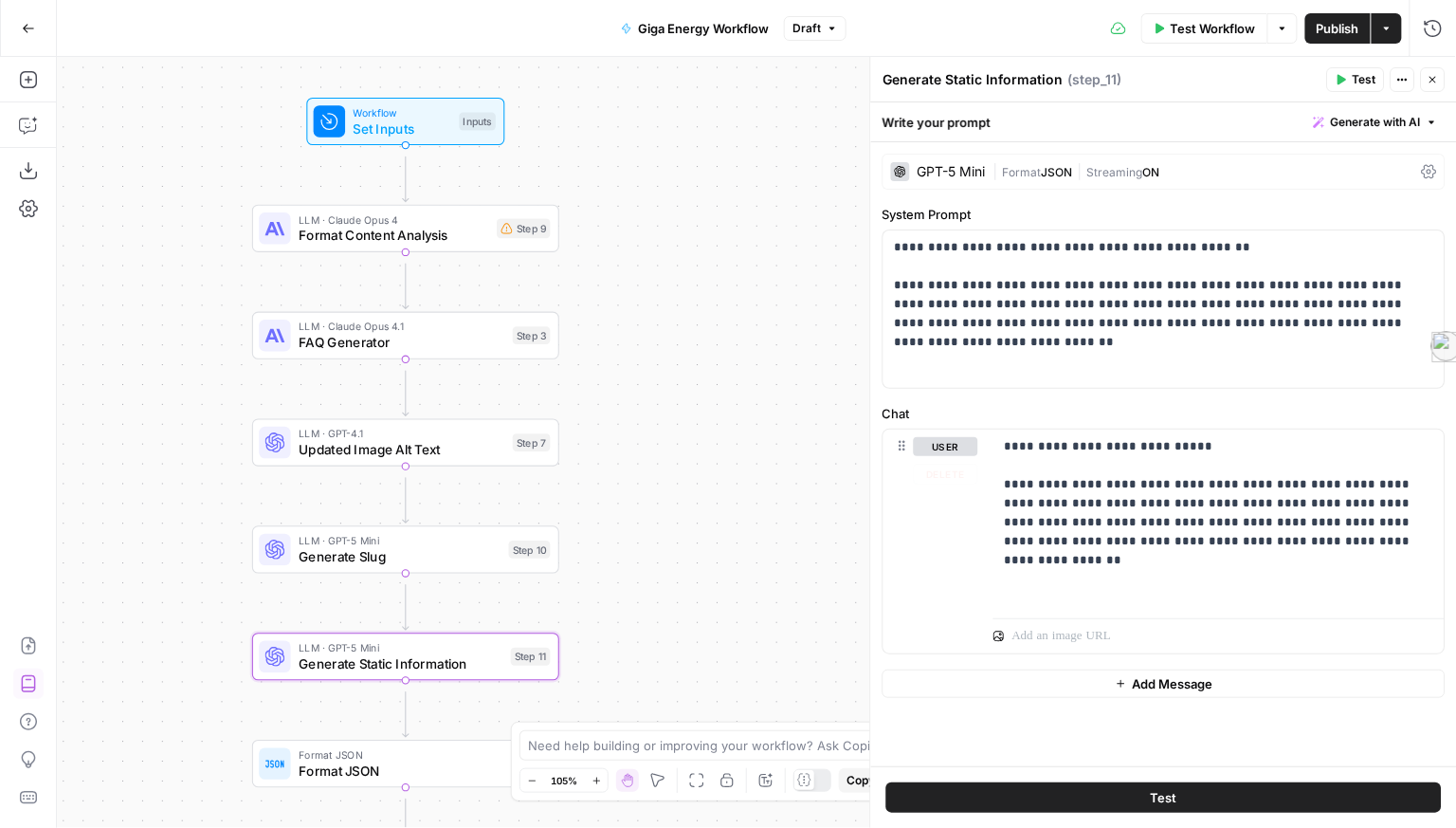 click on "Workflow Set Inputs Inputs LLM · Claude Opus 4 Format Content Analysis Step 9 LLM · Claude Opus 4.1 FAQ Generator Step 3 LLM · GPT-4.1 Updated Image Alt Text Step 7 LLM · GPT-5 Mini Generate Slug Step 10 LLM · GPT-5 Mini Generate Static Information Step 11 Format JSON Format JSON Step 2 End Output" at bounding box center (756, 442) 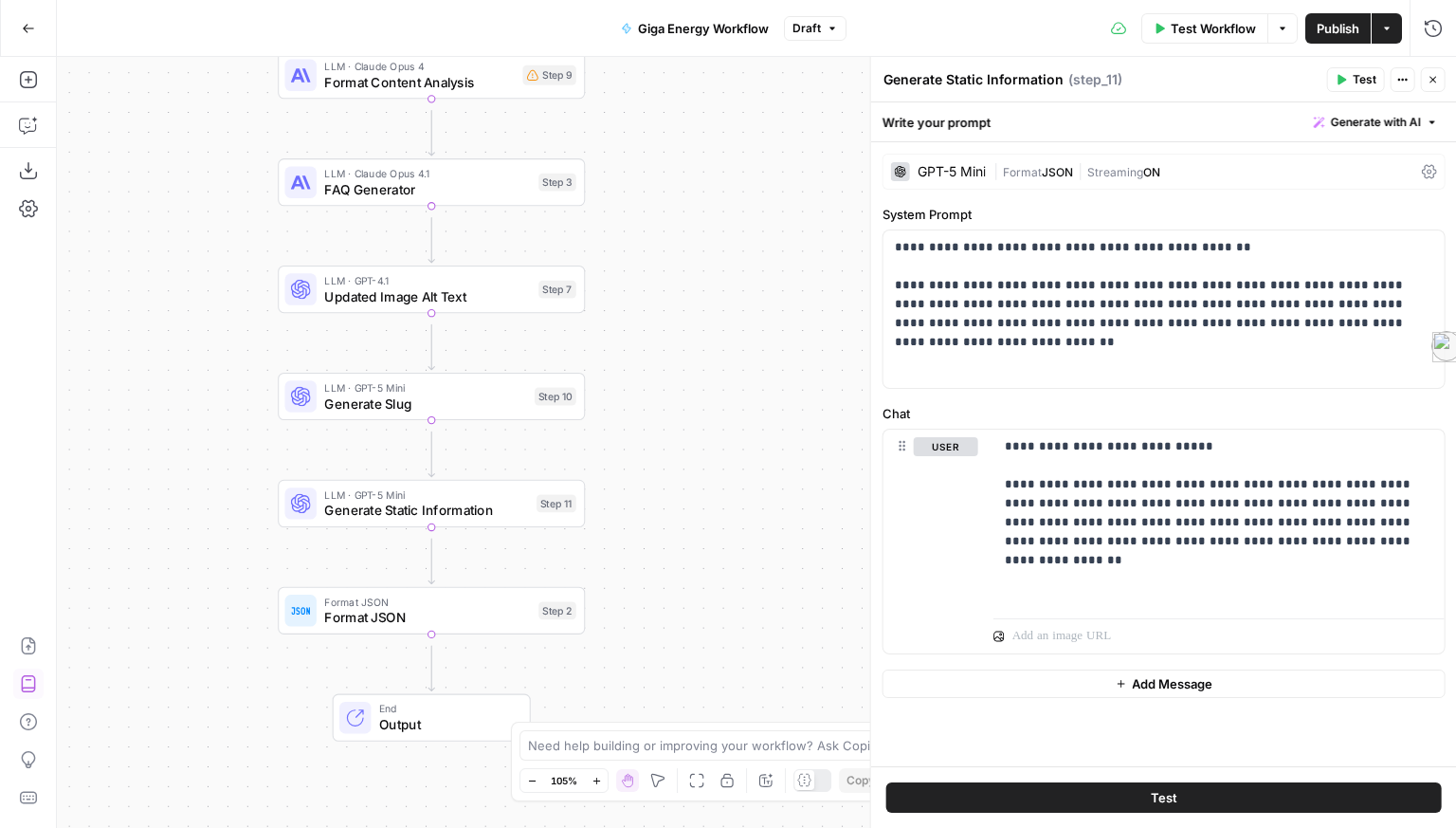 scroll, scrollTop: 0, scrollLeft: 0, axis: both 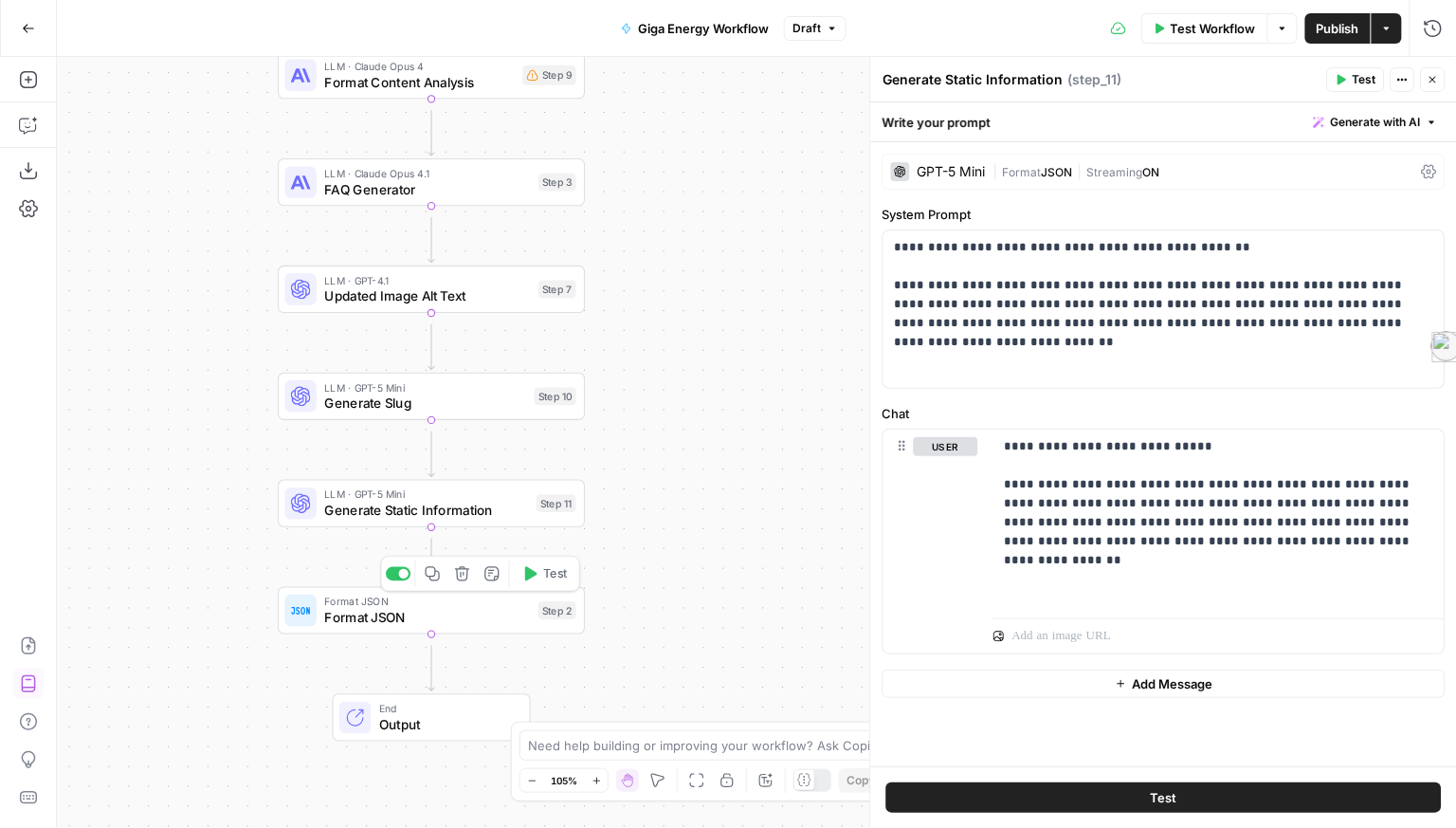 click on "Format JSON" at bounding box center (427, 617) 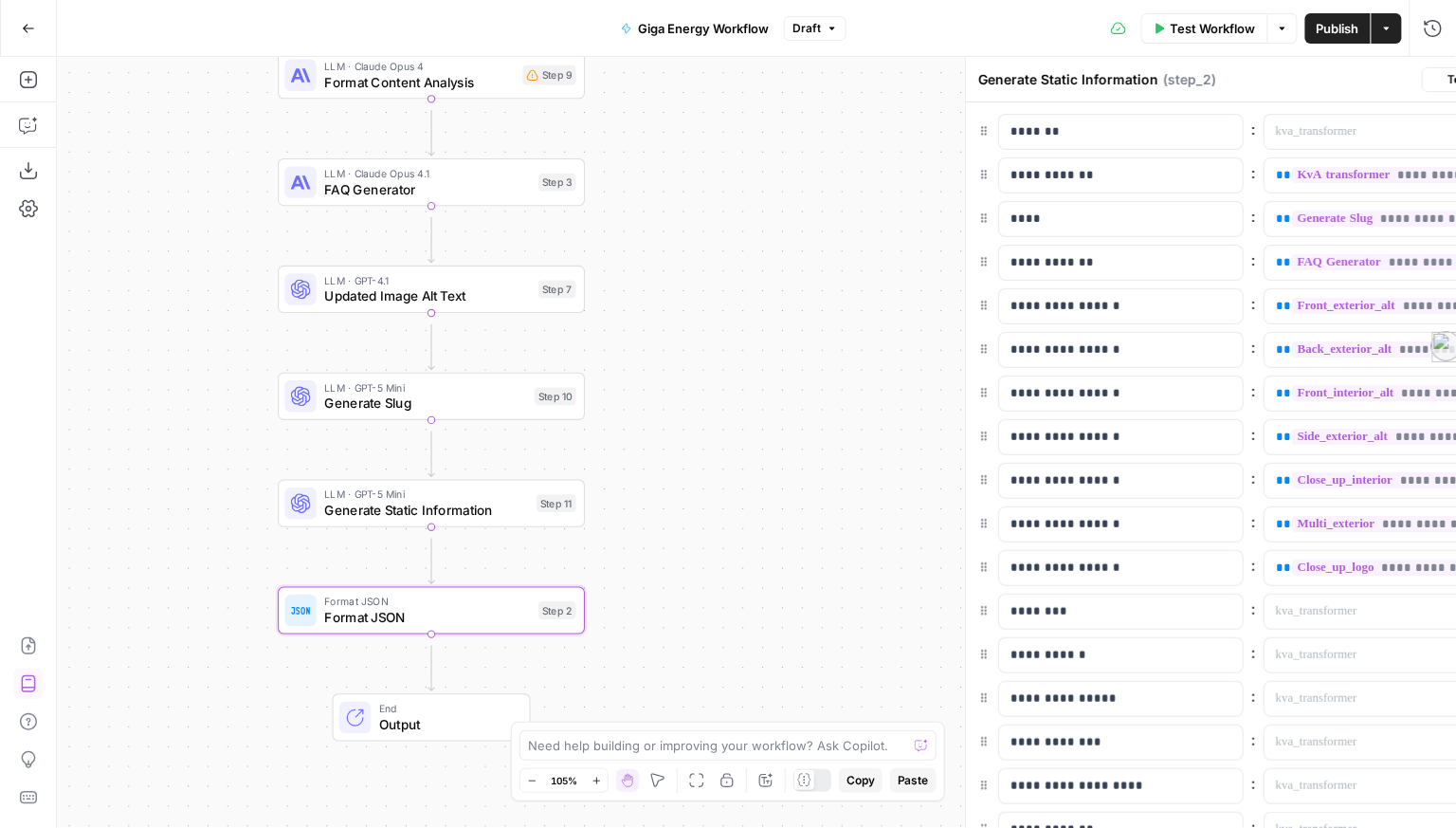 type on "Format JSON" 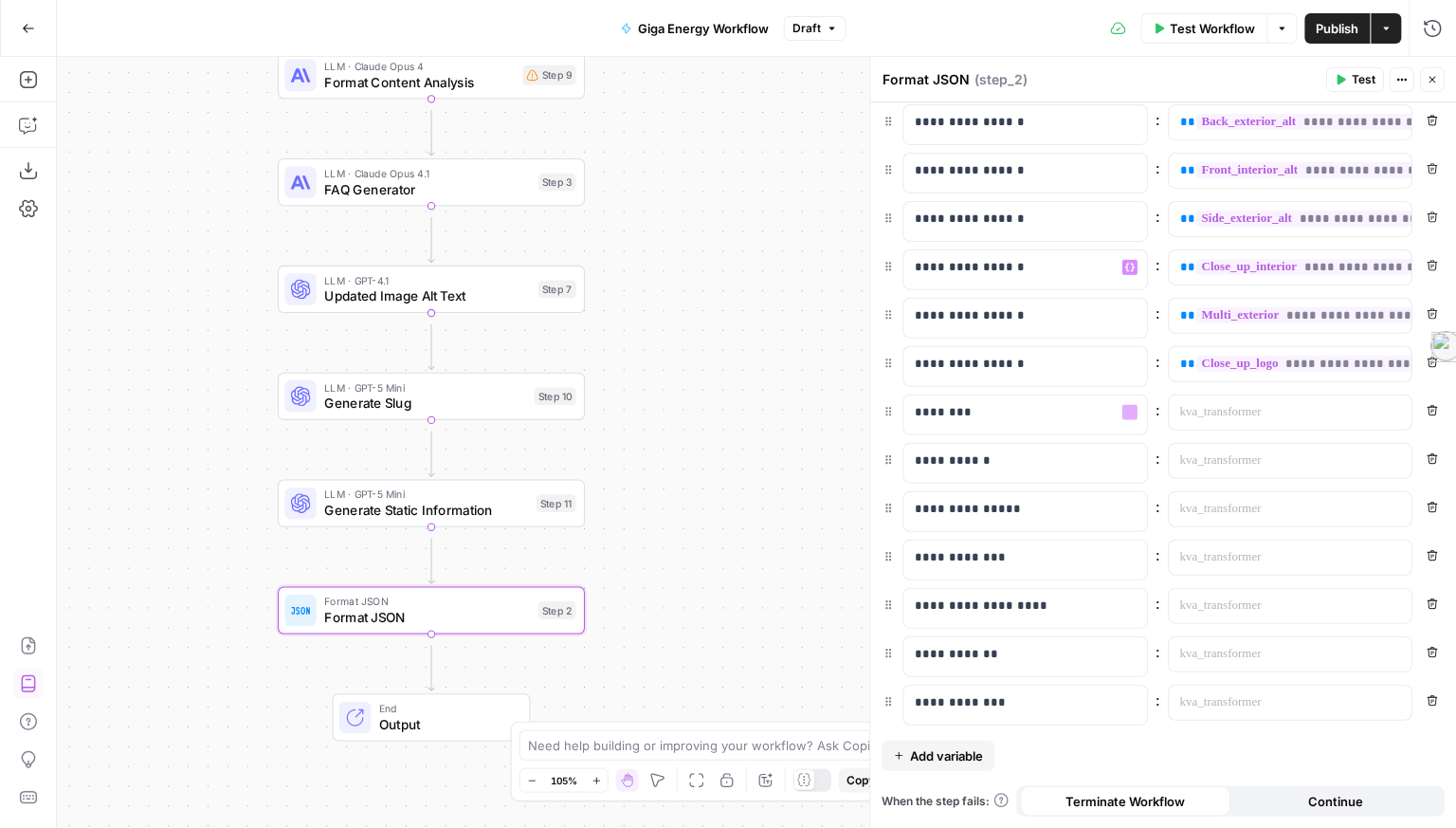 scroll, scrollTop: 376, scrollLeft: 0, axis: vertical 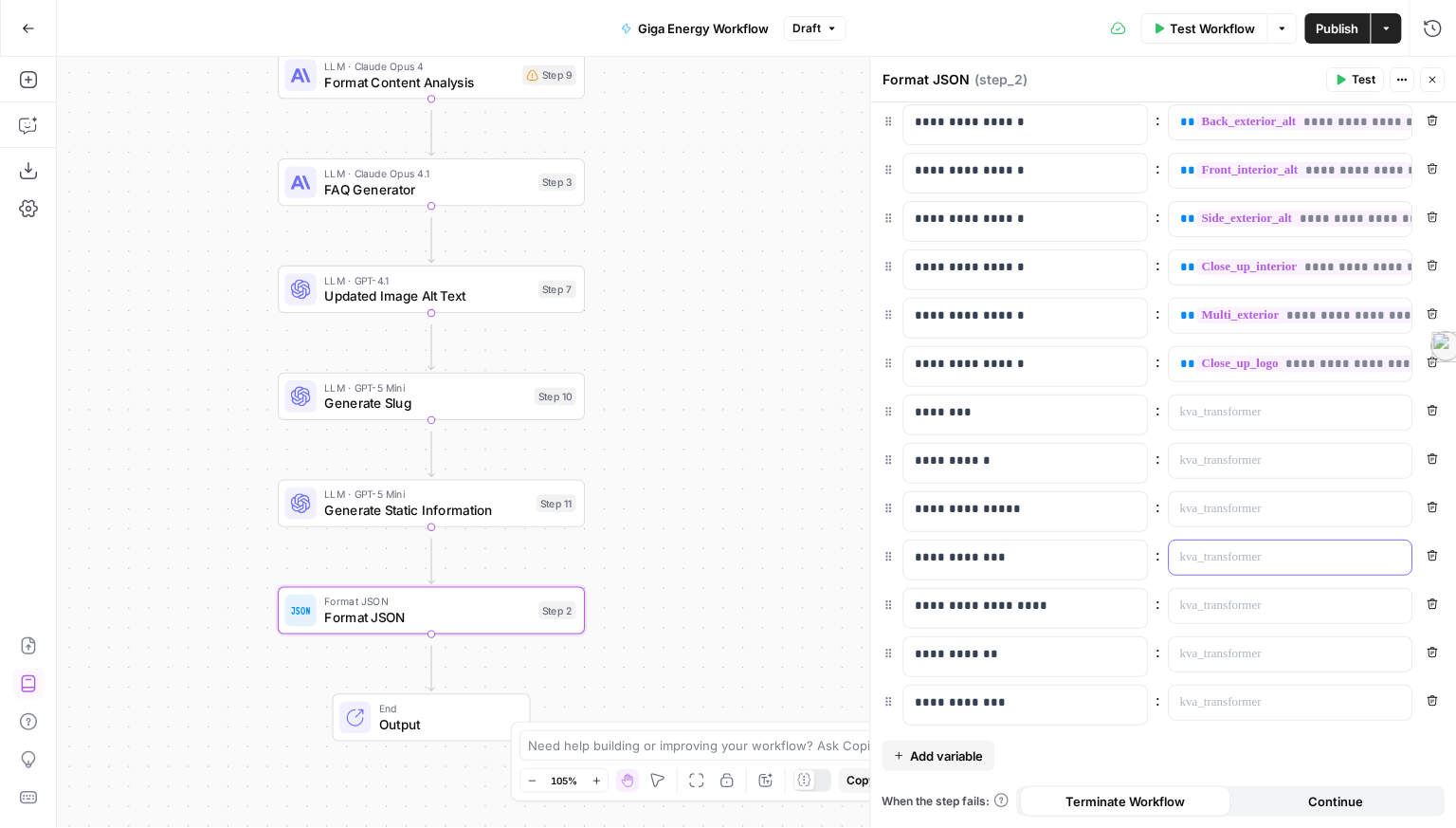 click at bounding box center (1275, 558) 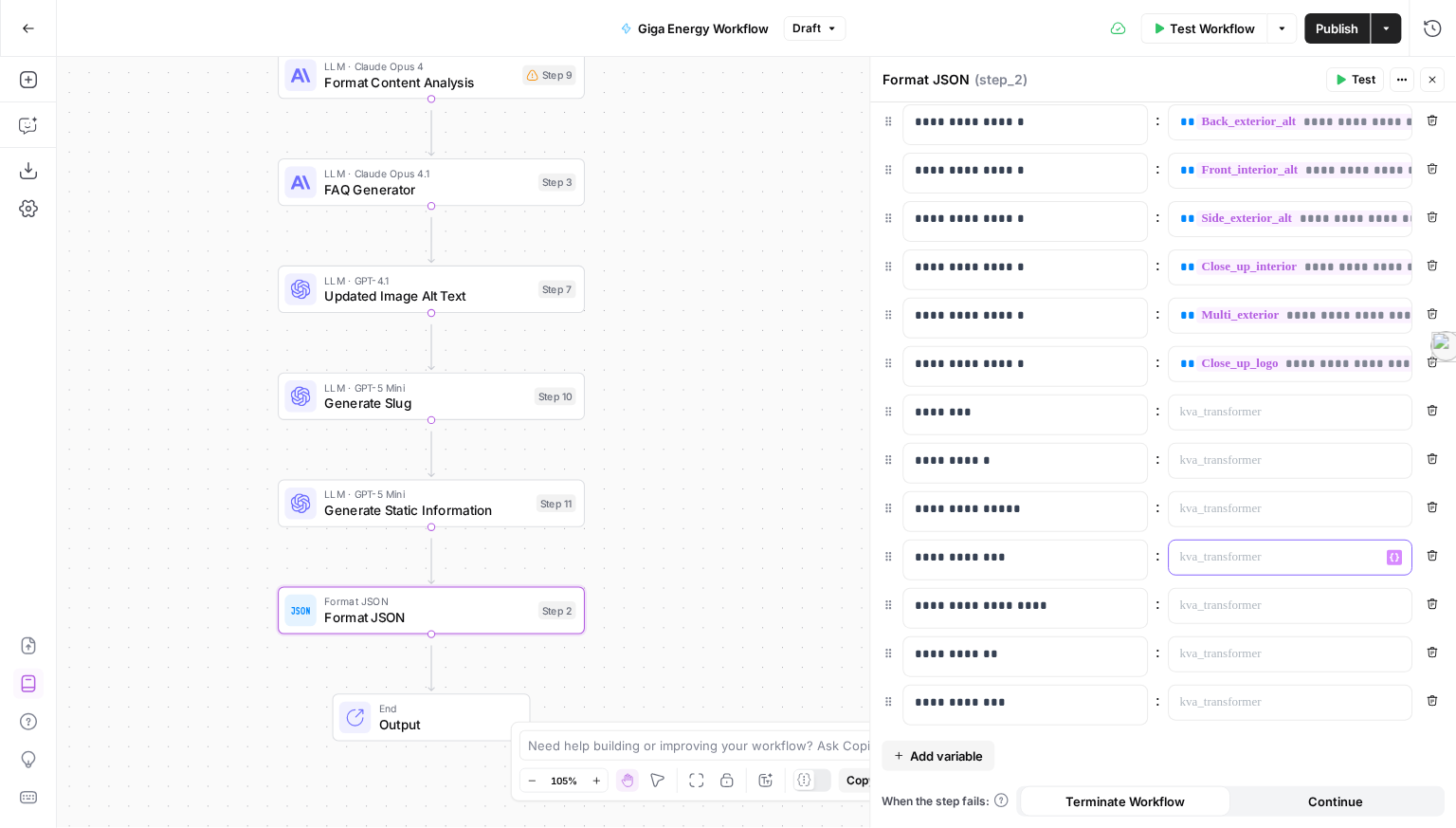 type 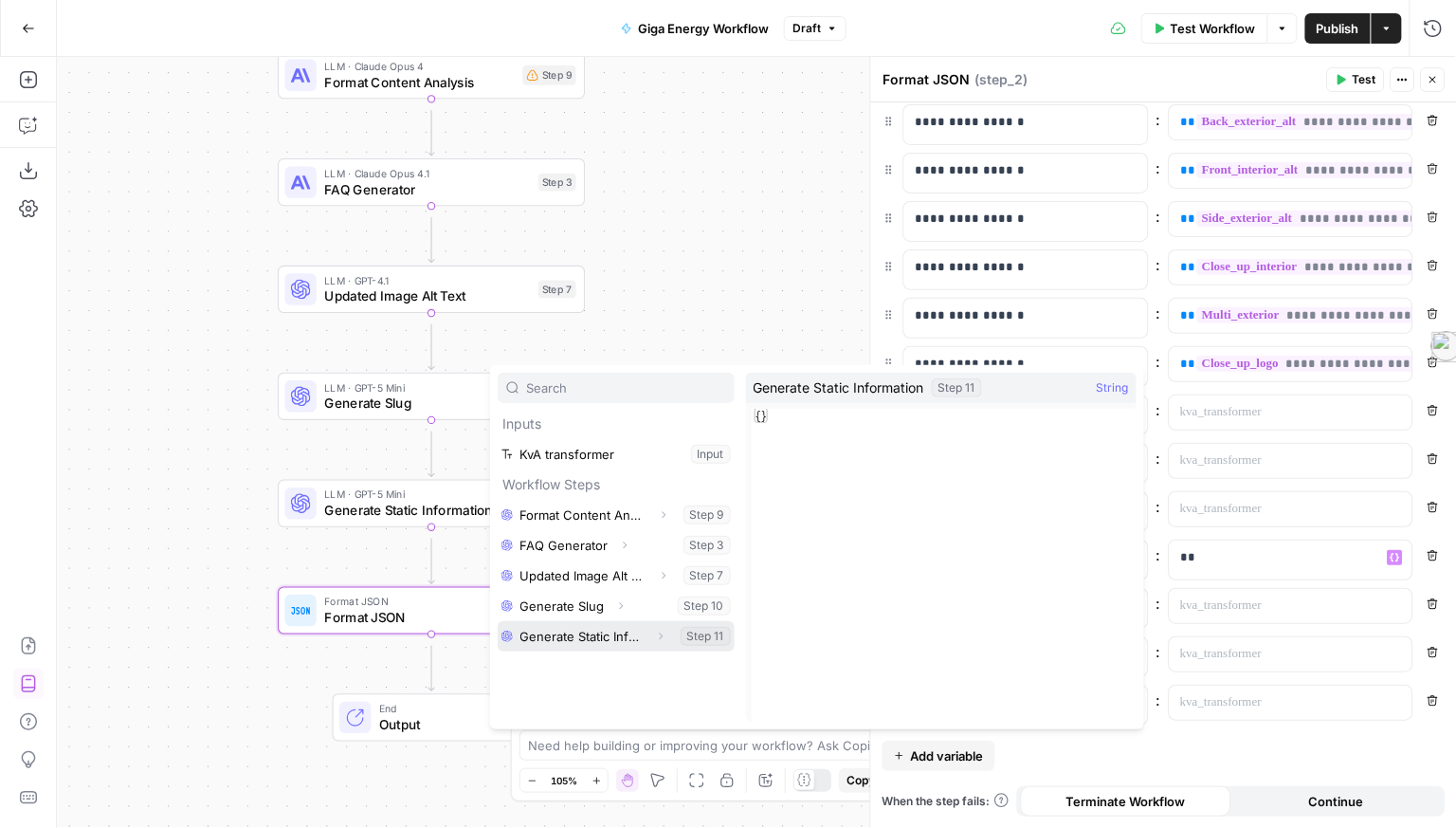 click at bounding box center [616, 636] 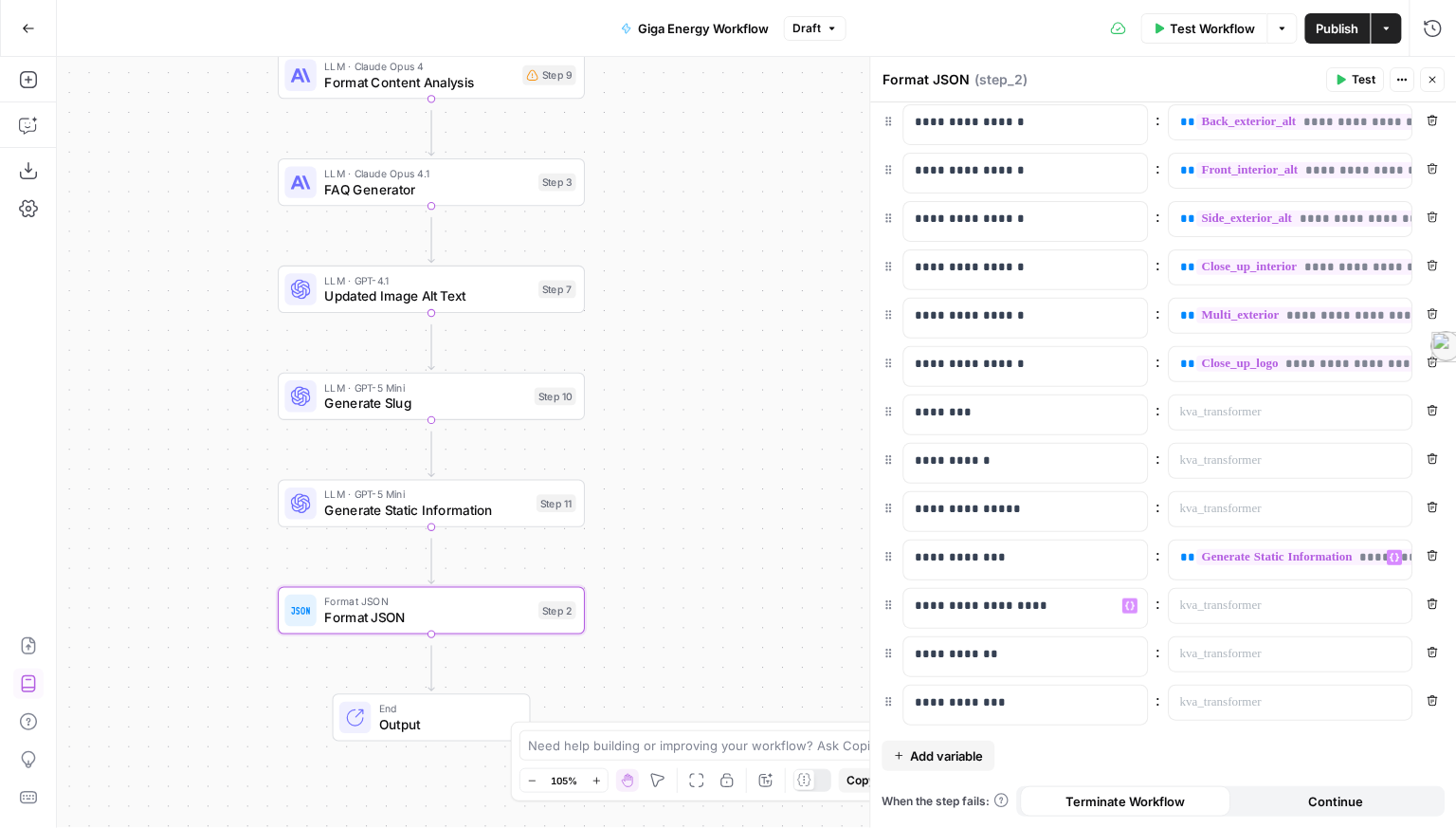 click on "**********" at bounding box center (1330, 557) 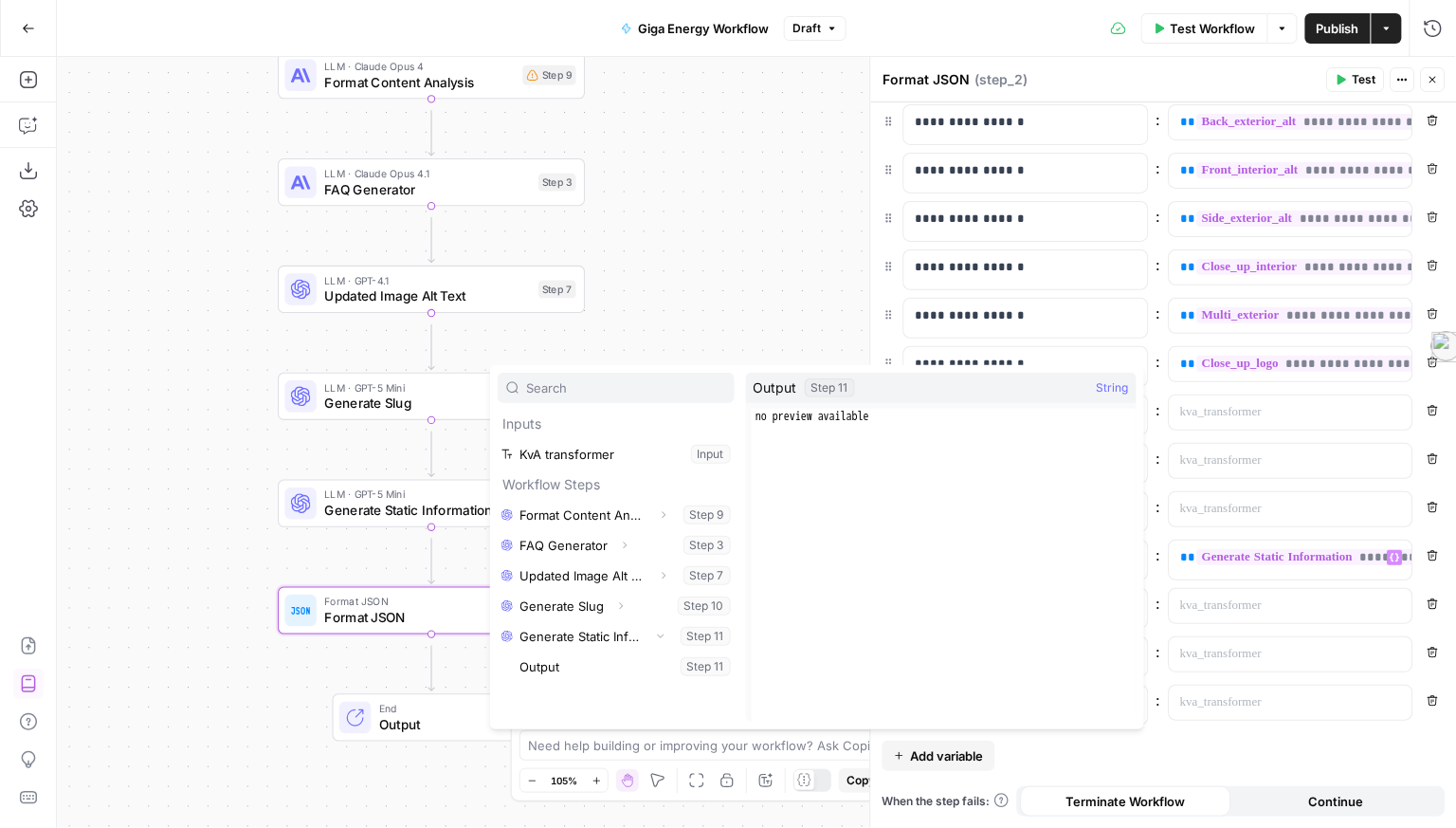 click at bounding box center (626, 667) 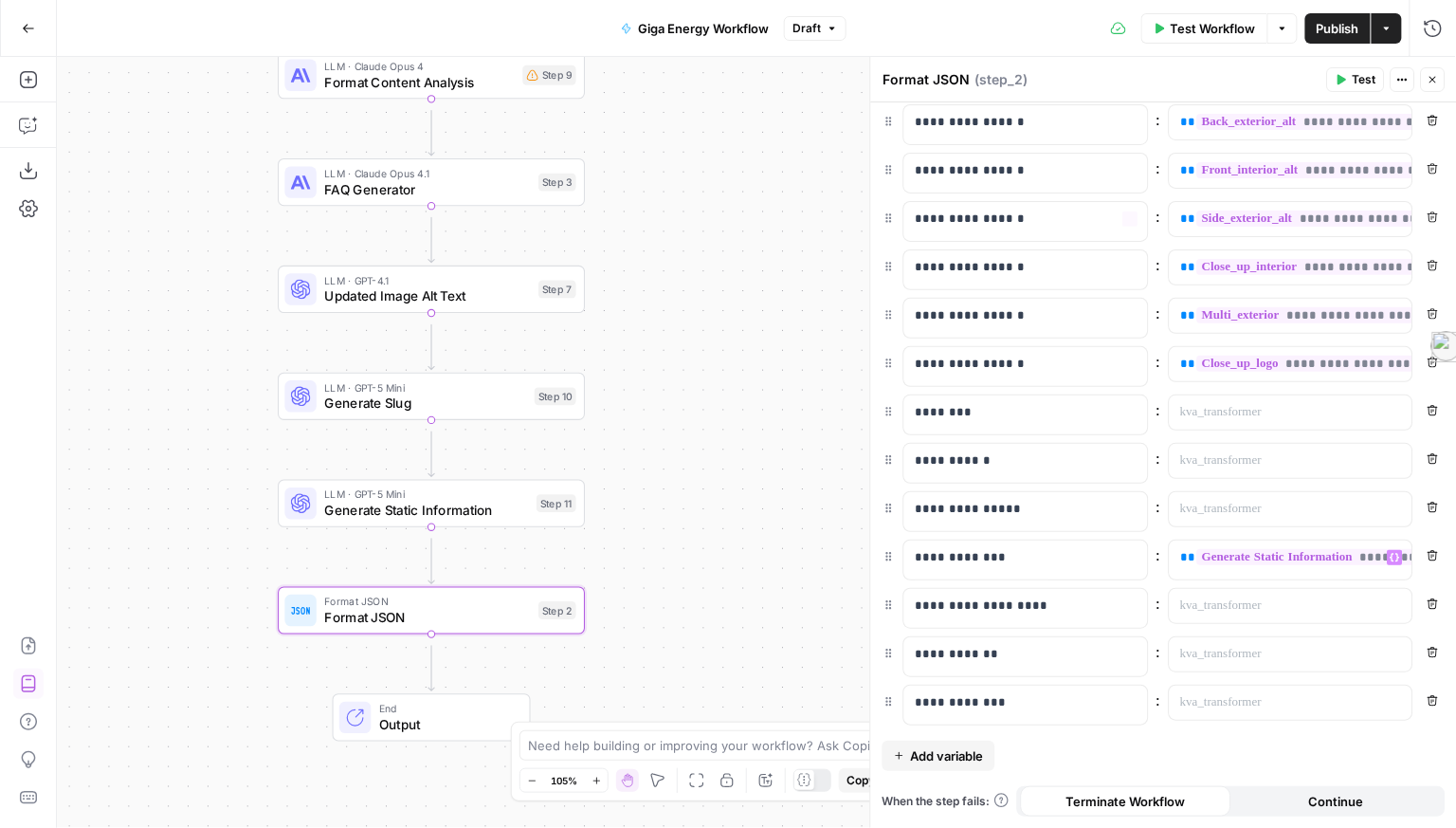 click on "Test" at bounding box center [1356, 80] 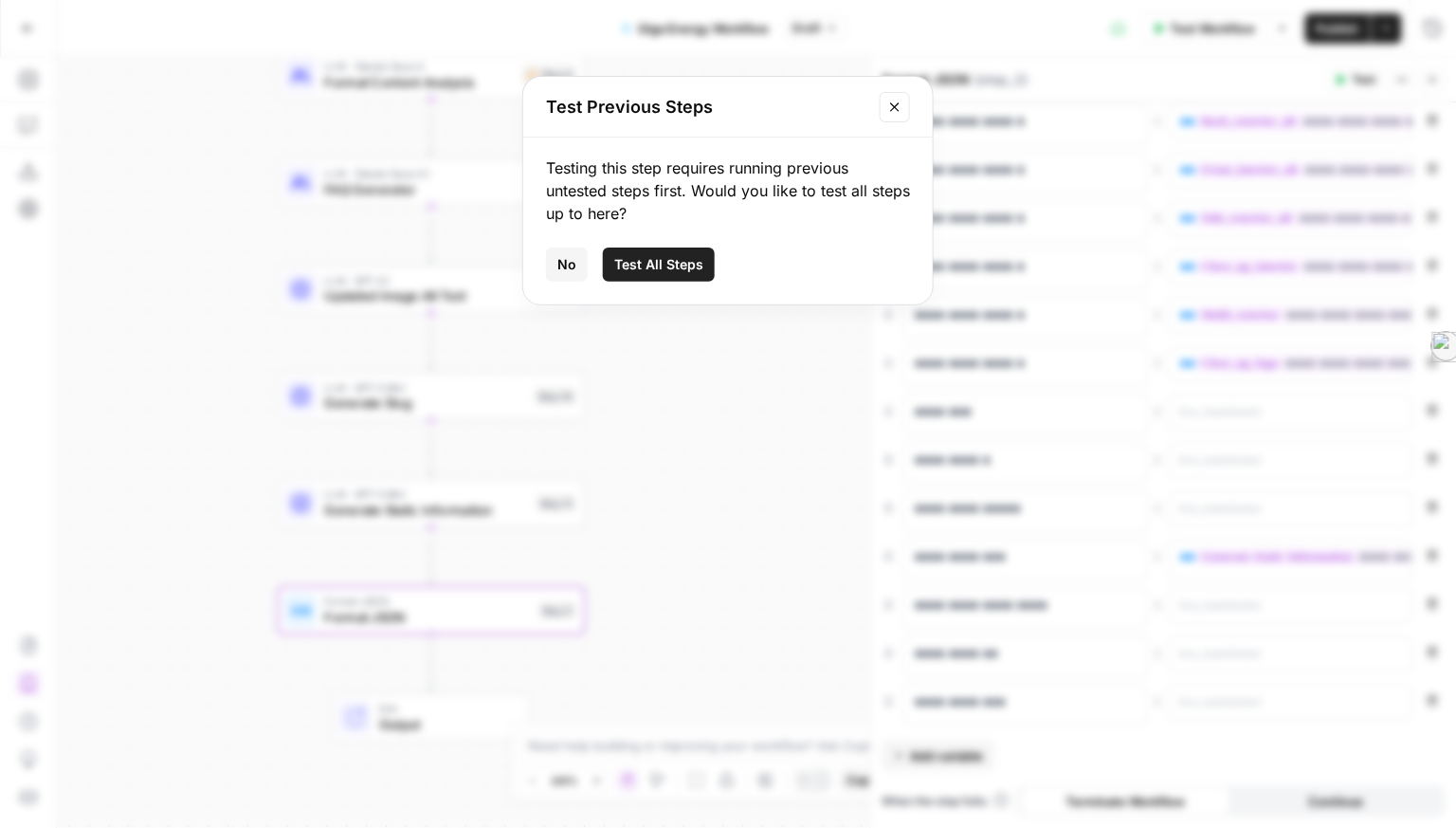 click on "Test All Steps" at bounding box center [659, 265] 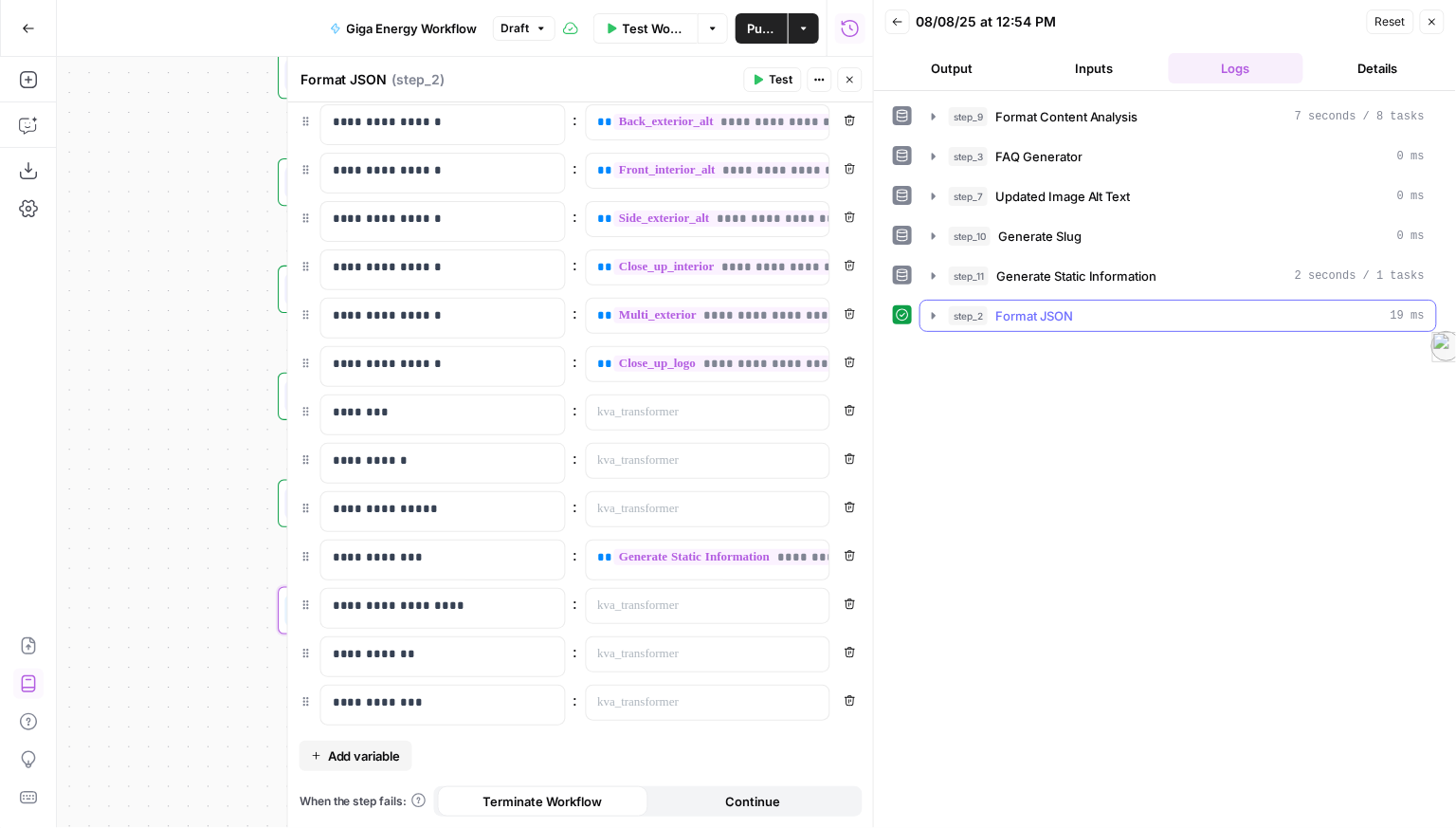 click 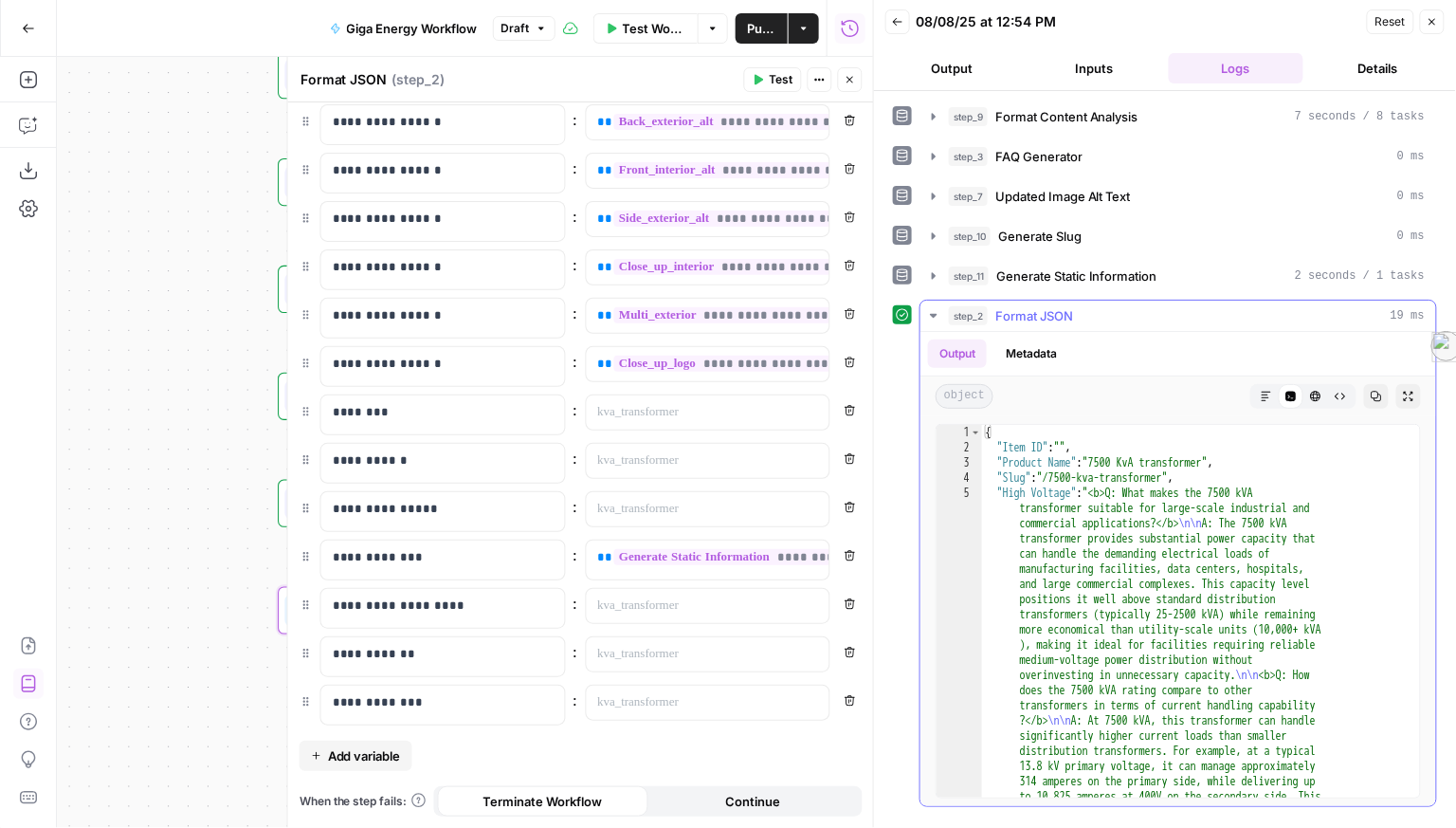 click 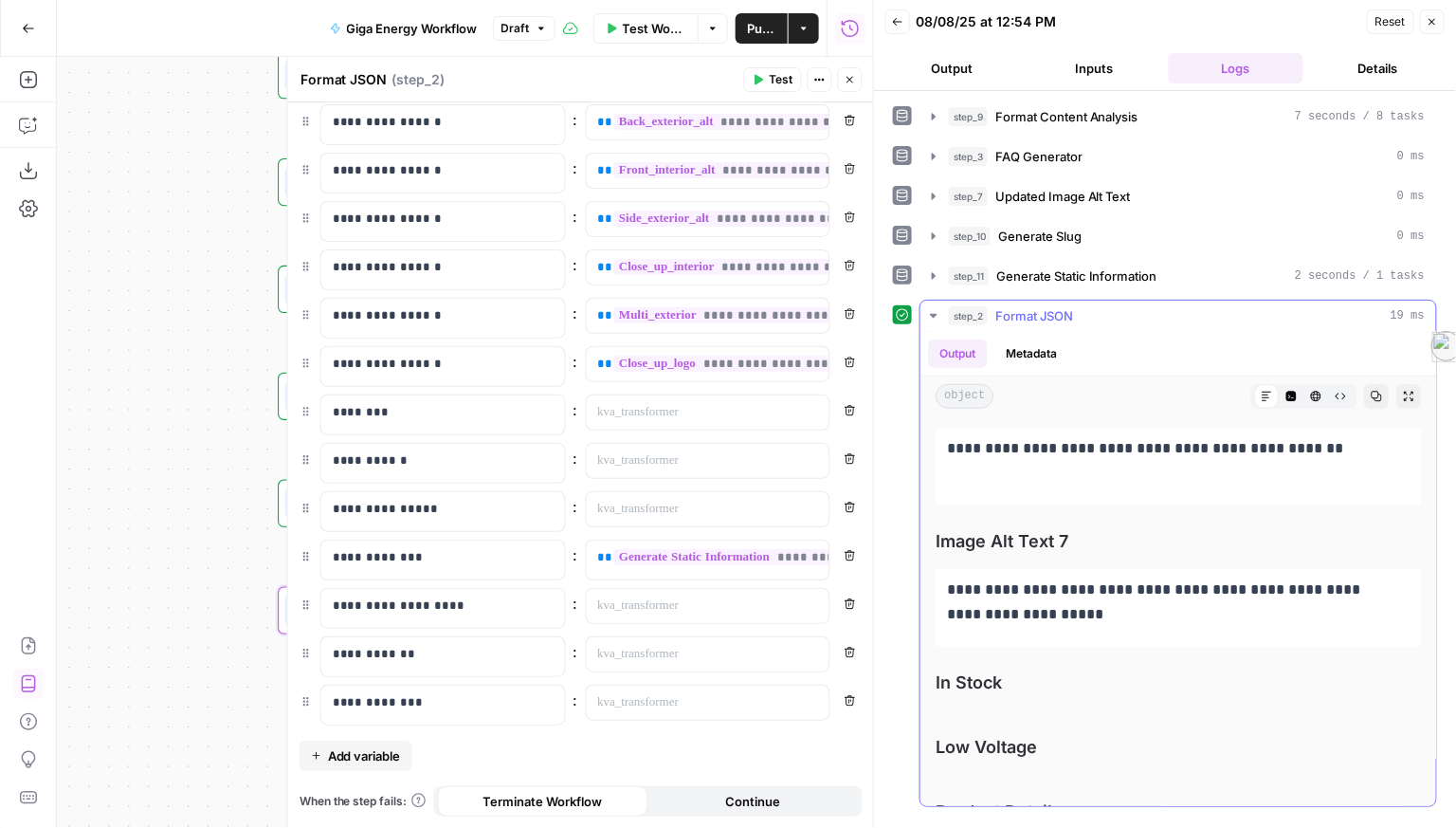scroll, scrollTop: 2756, scrollLeft: 0, axis: vertical 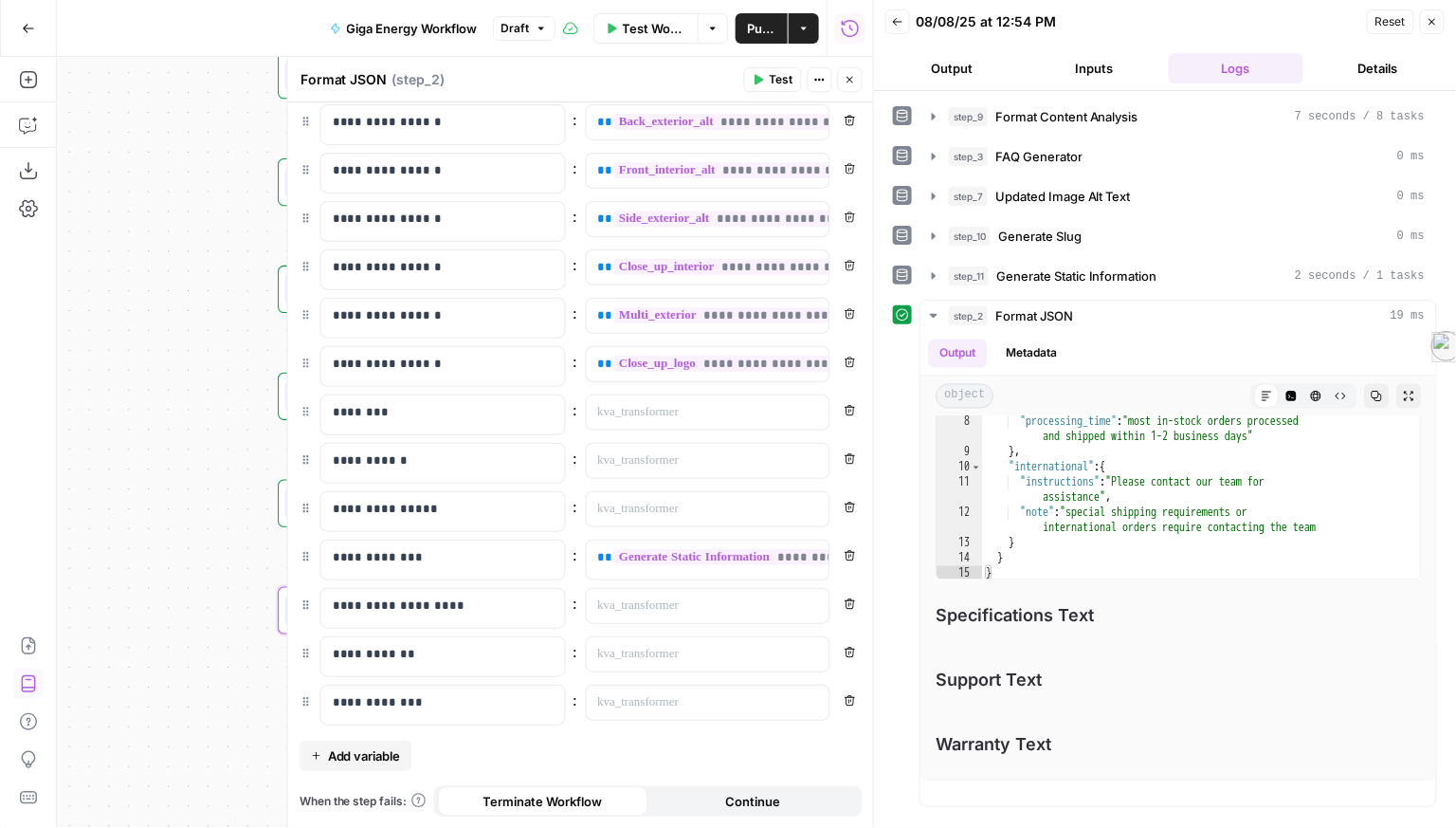 click on "Close" at bounding box center (1432, 22) 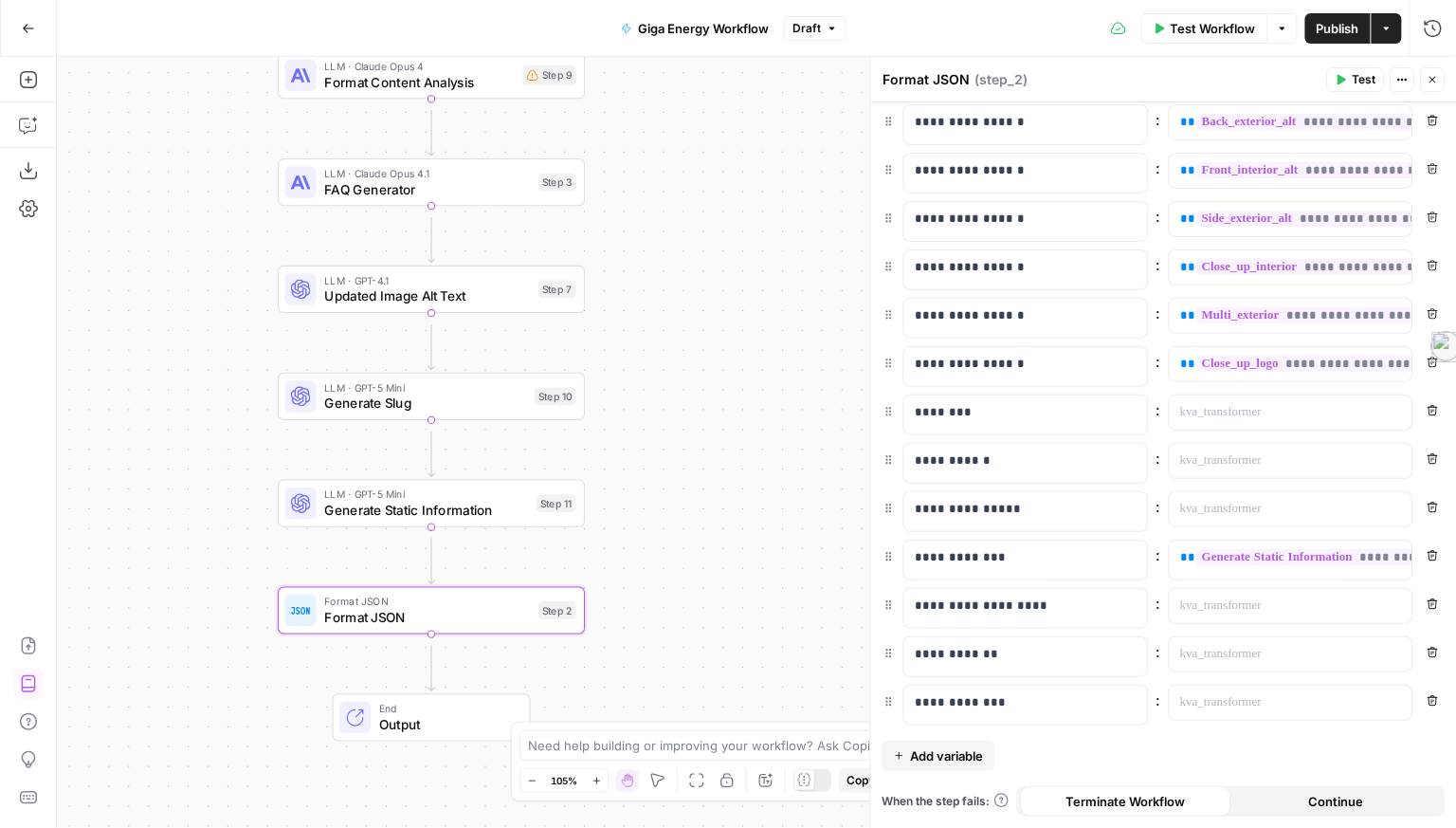 click on "Generate Static Information" at bounding box center (426, 510) 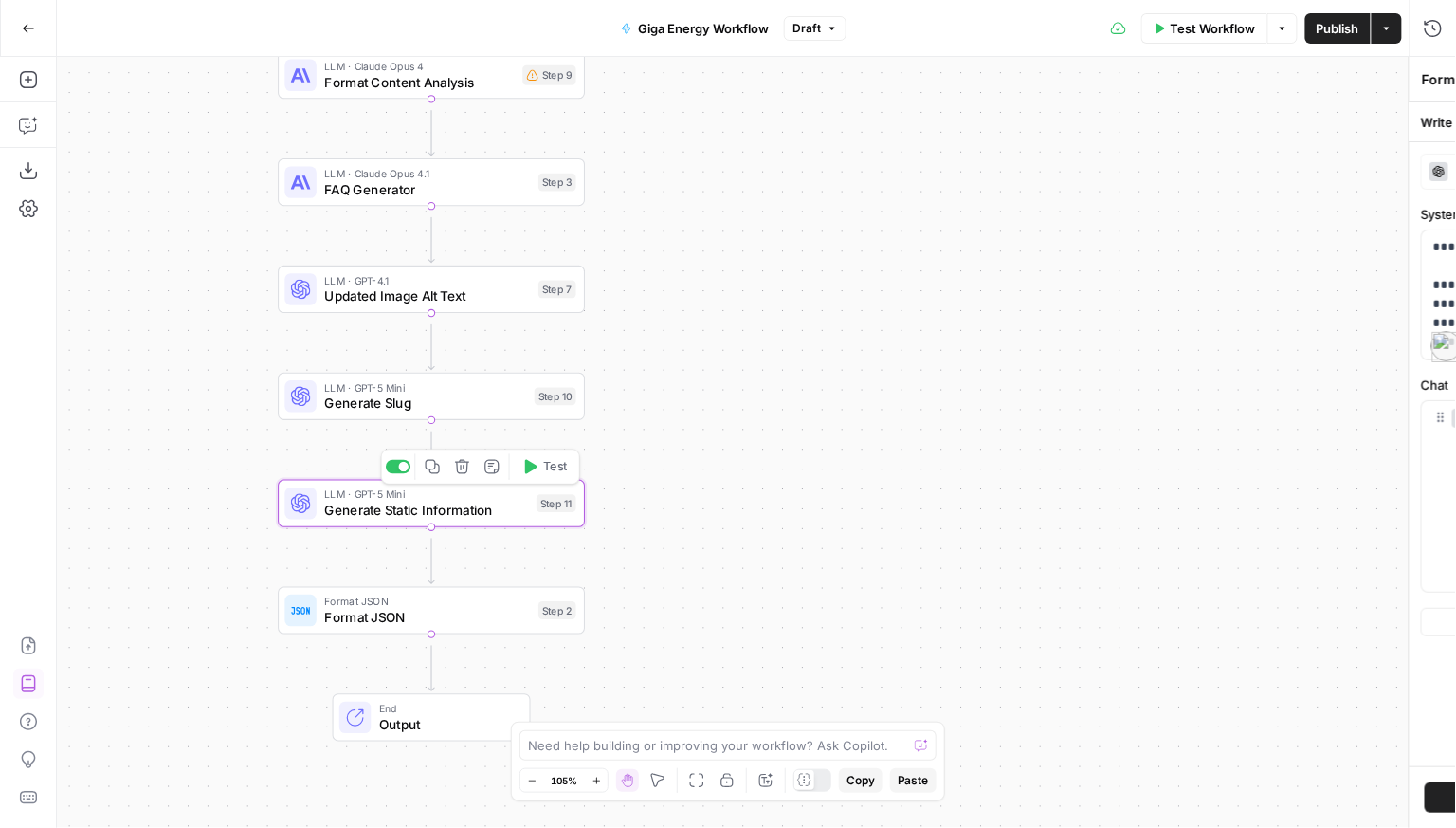 type on "Generate Static Information" 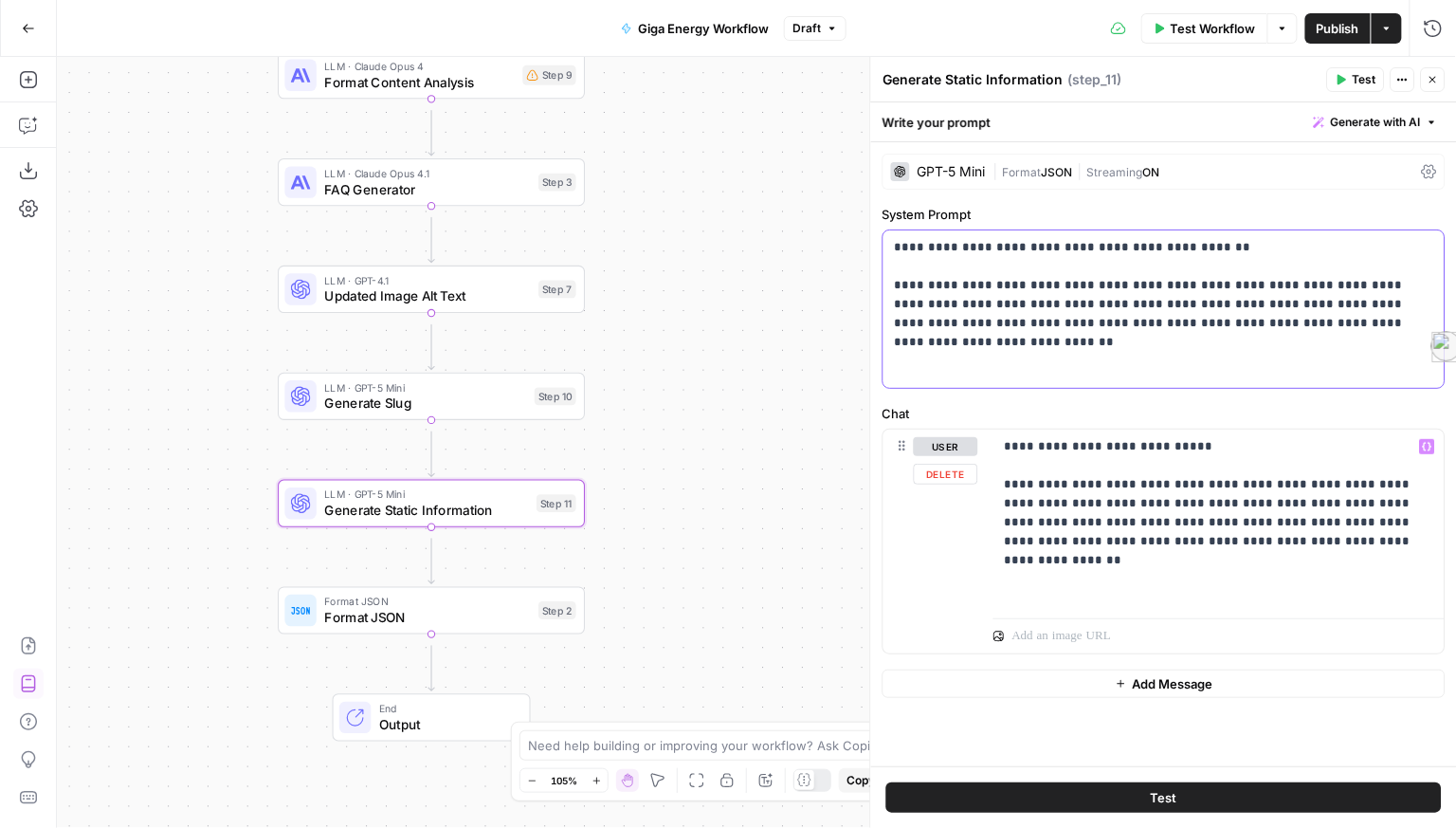 click on "**********" at bounding box center [1158, 309] 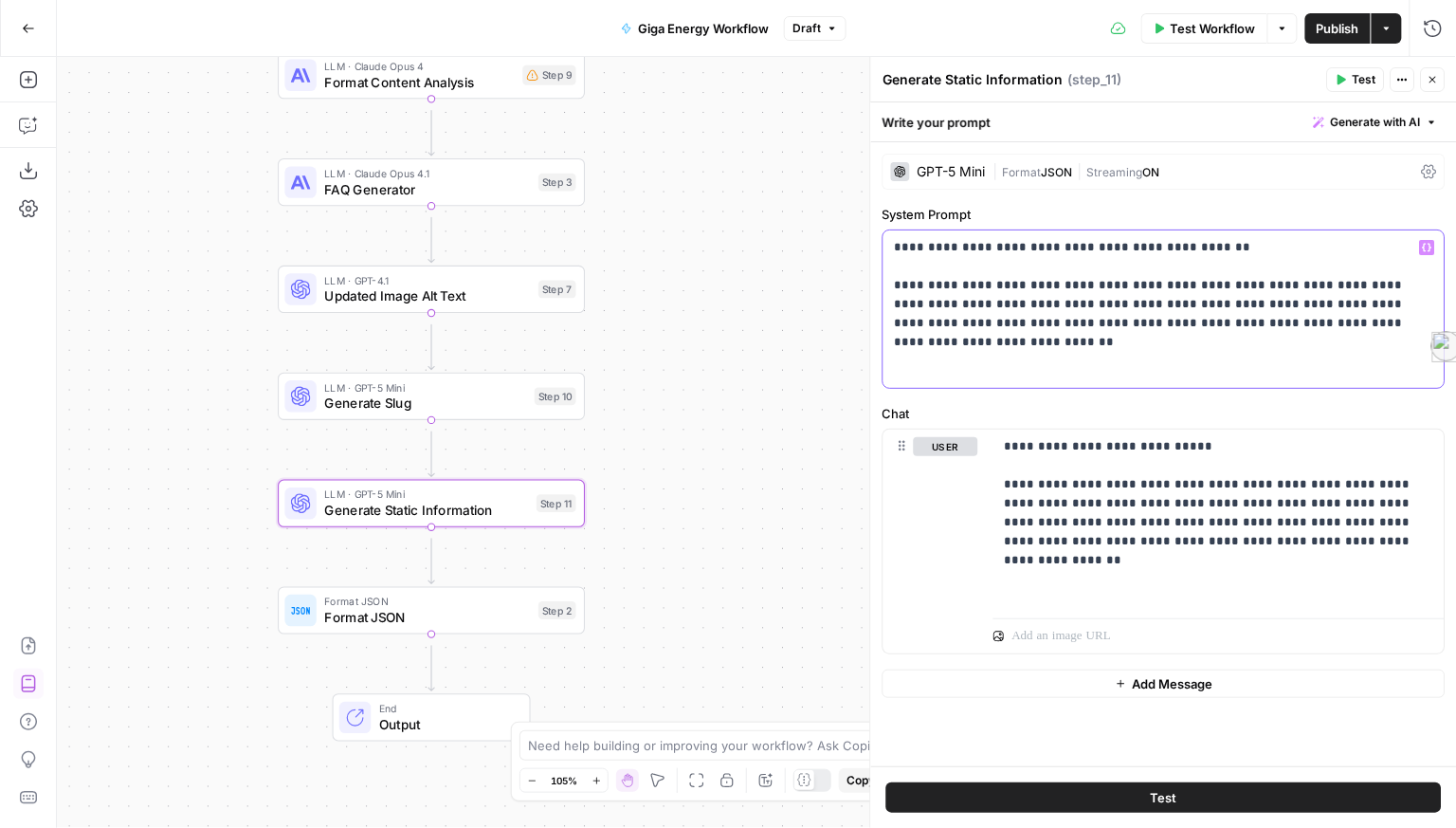click on "**********" at bounding box center (1158, 309) 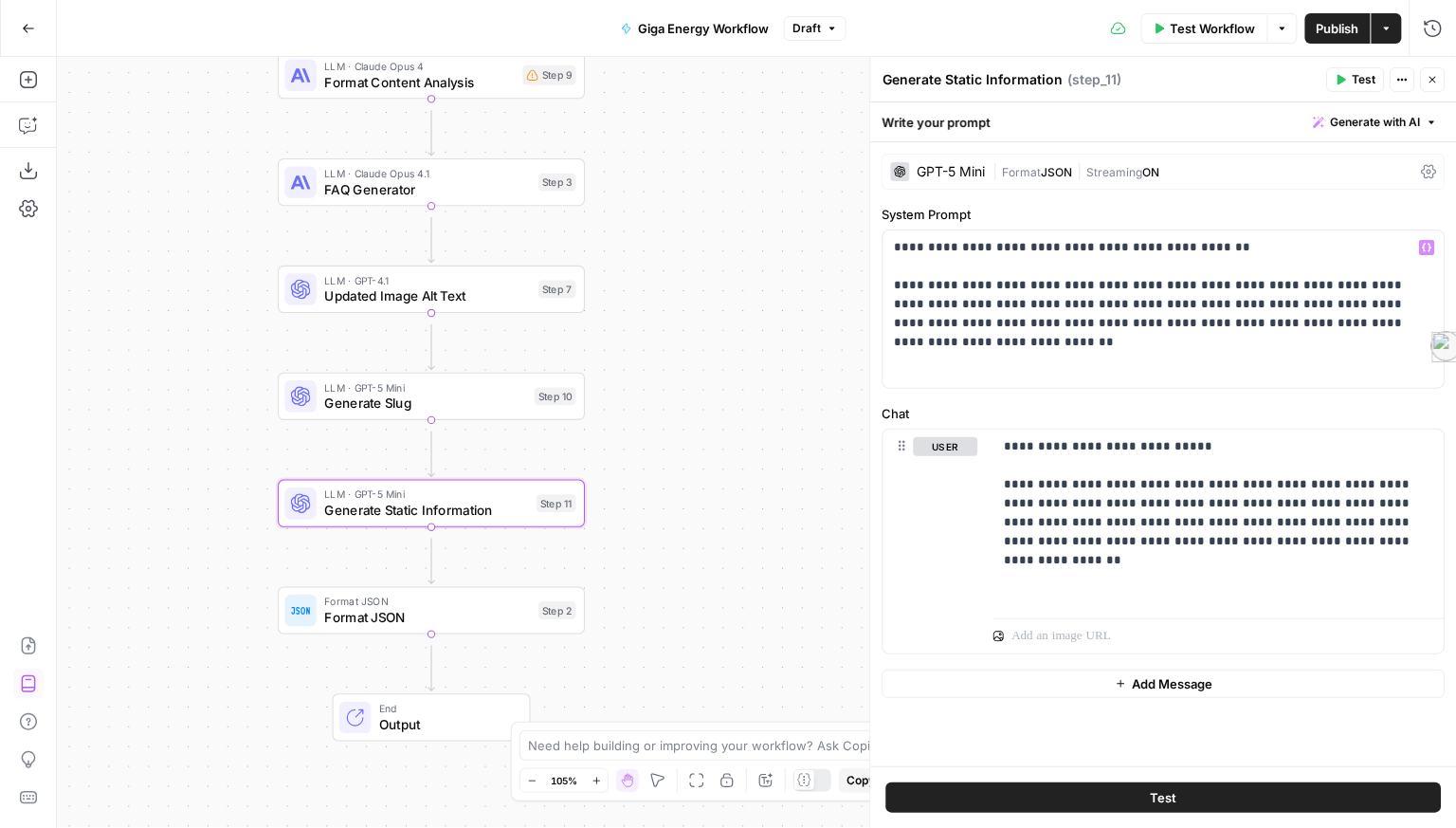 click on "Close" at bounding box center (1433, 80) 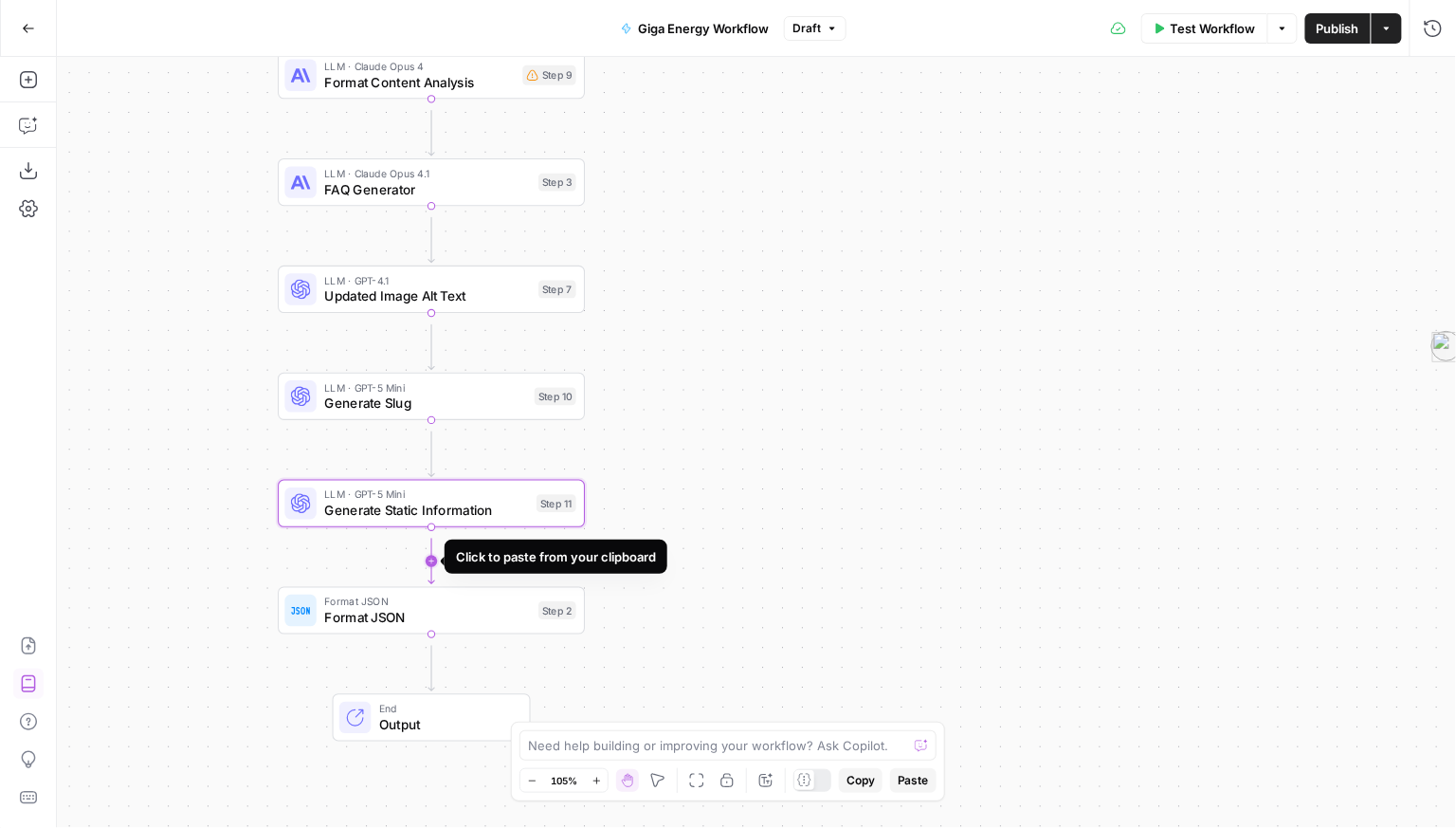 click 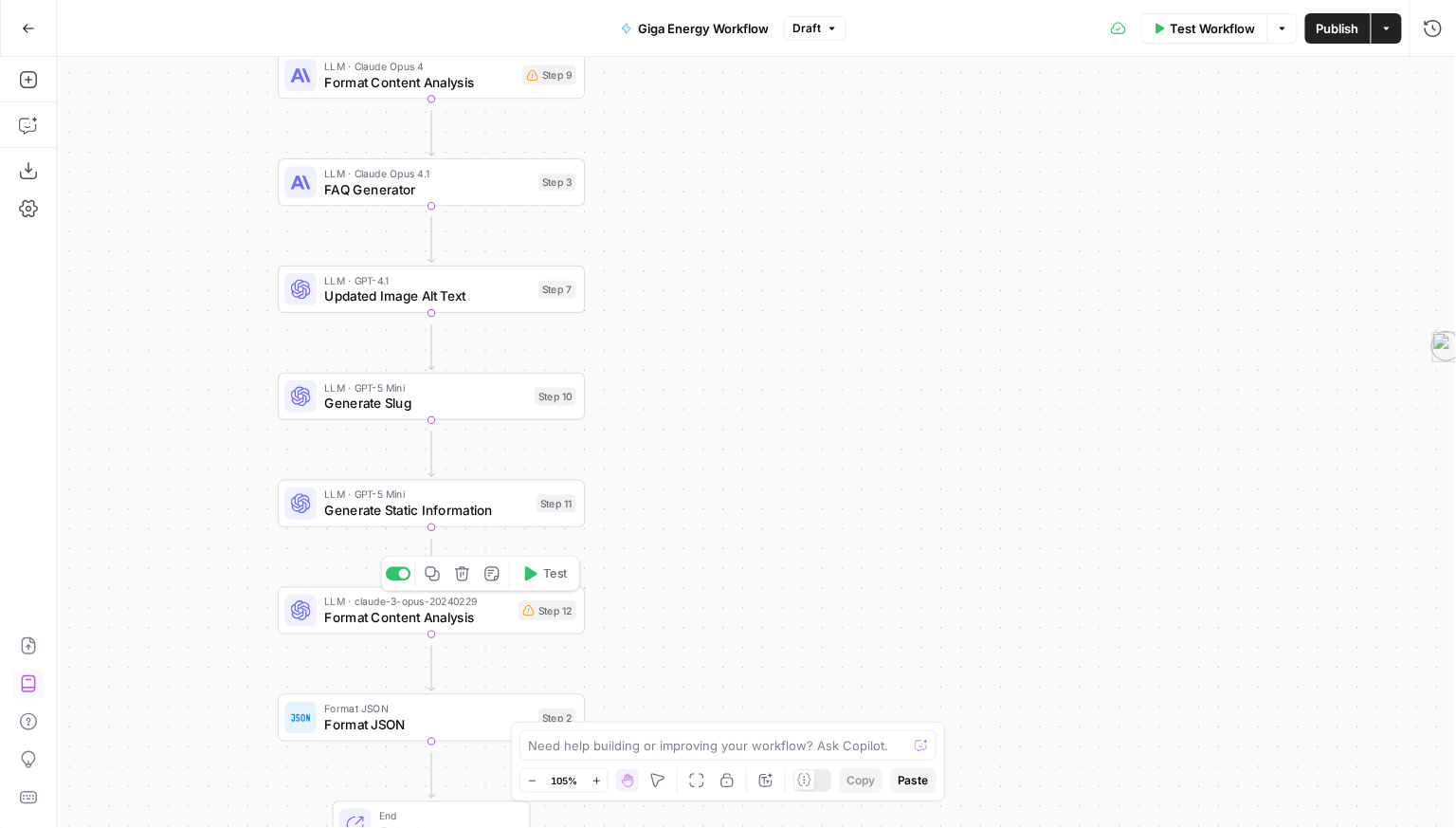 click on "LLM · claude-3-opus-20240229" at bounding box center (417, 601) 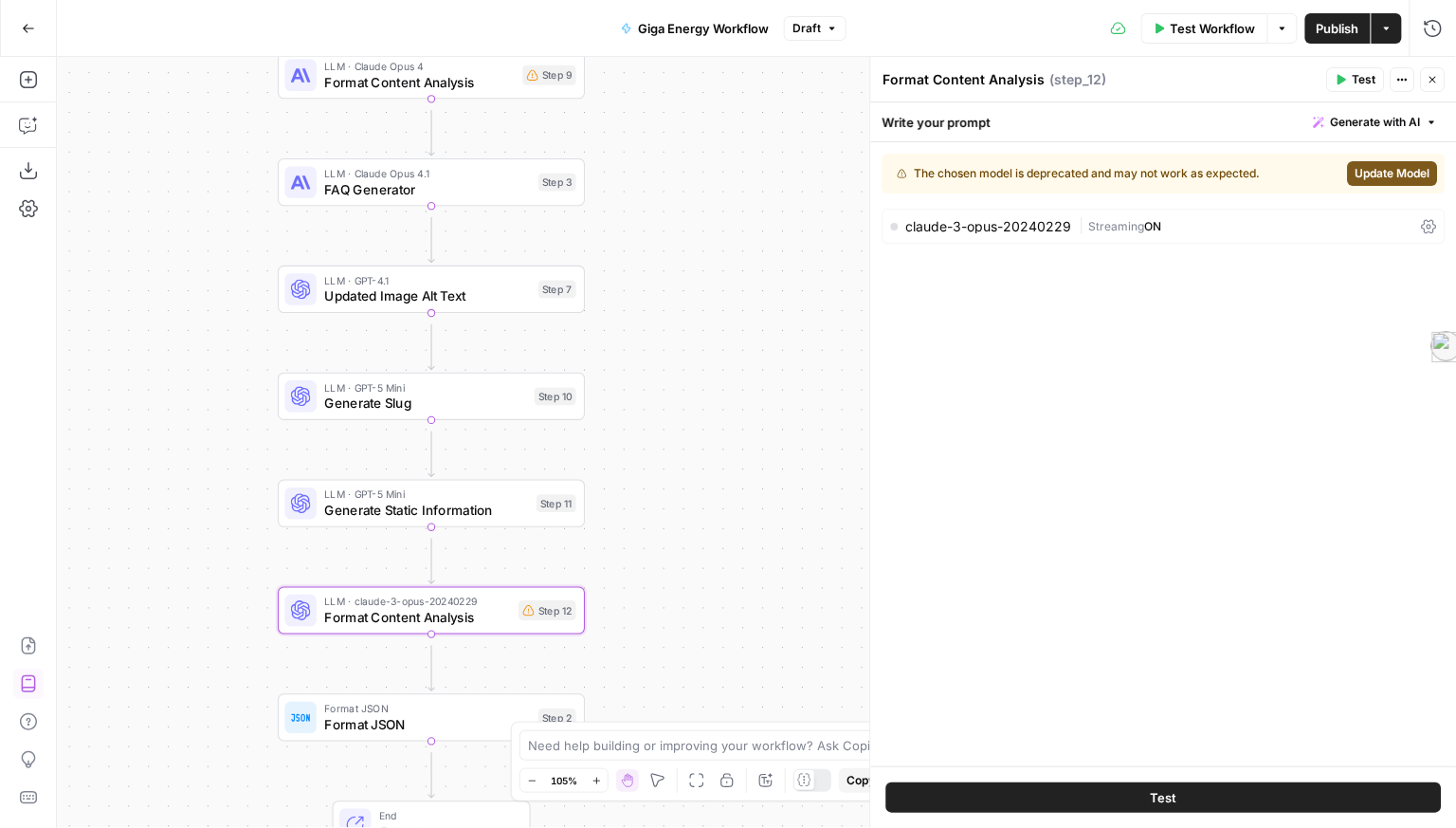 click on "( step_12 )" at bounding box center [1079, 80] 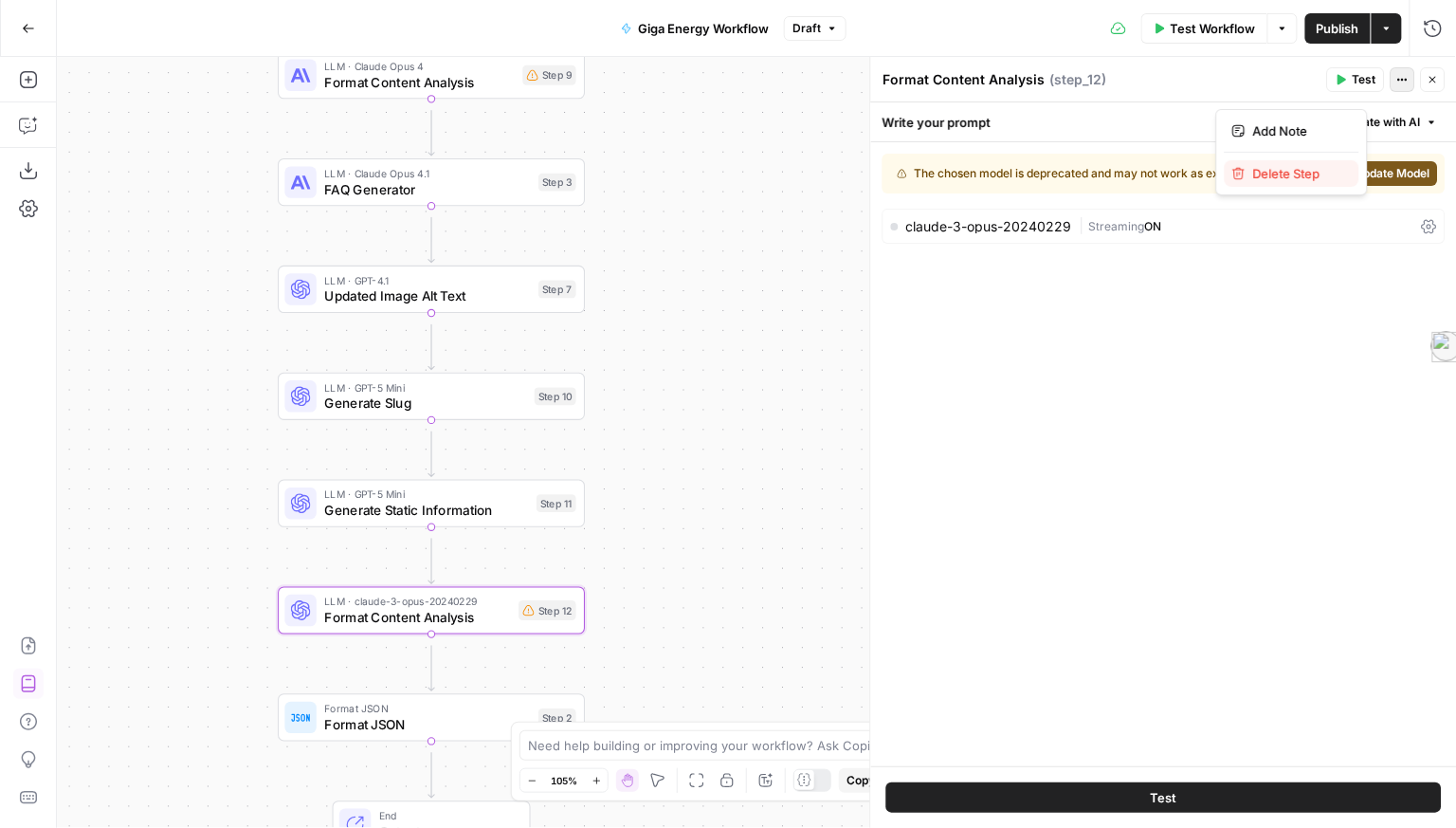 click on "Delete Step" at bounding box center (1299, 174) 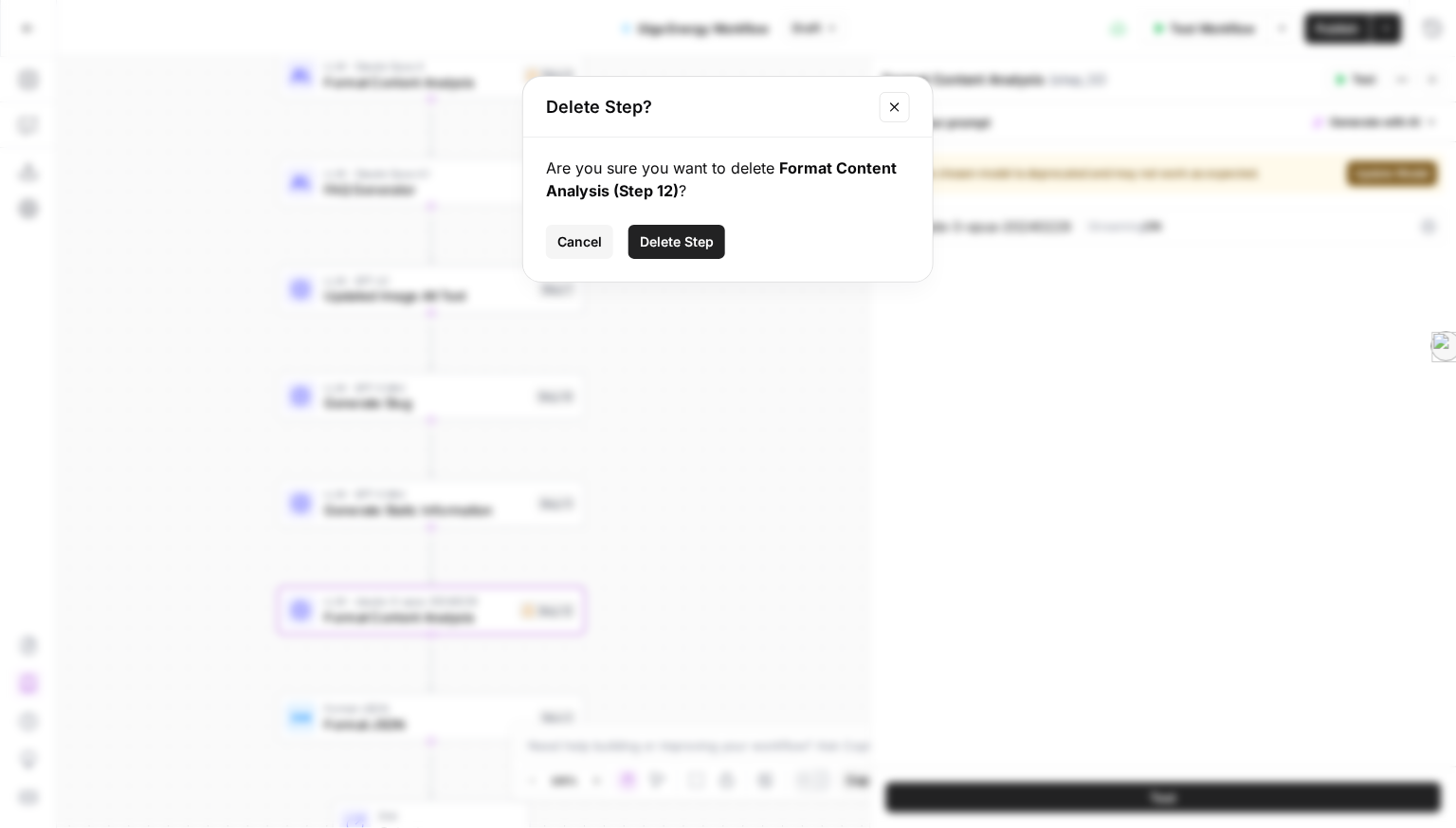 click on "Delete Step" at bounding box center [677, 242] 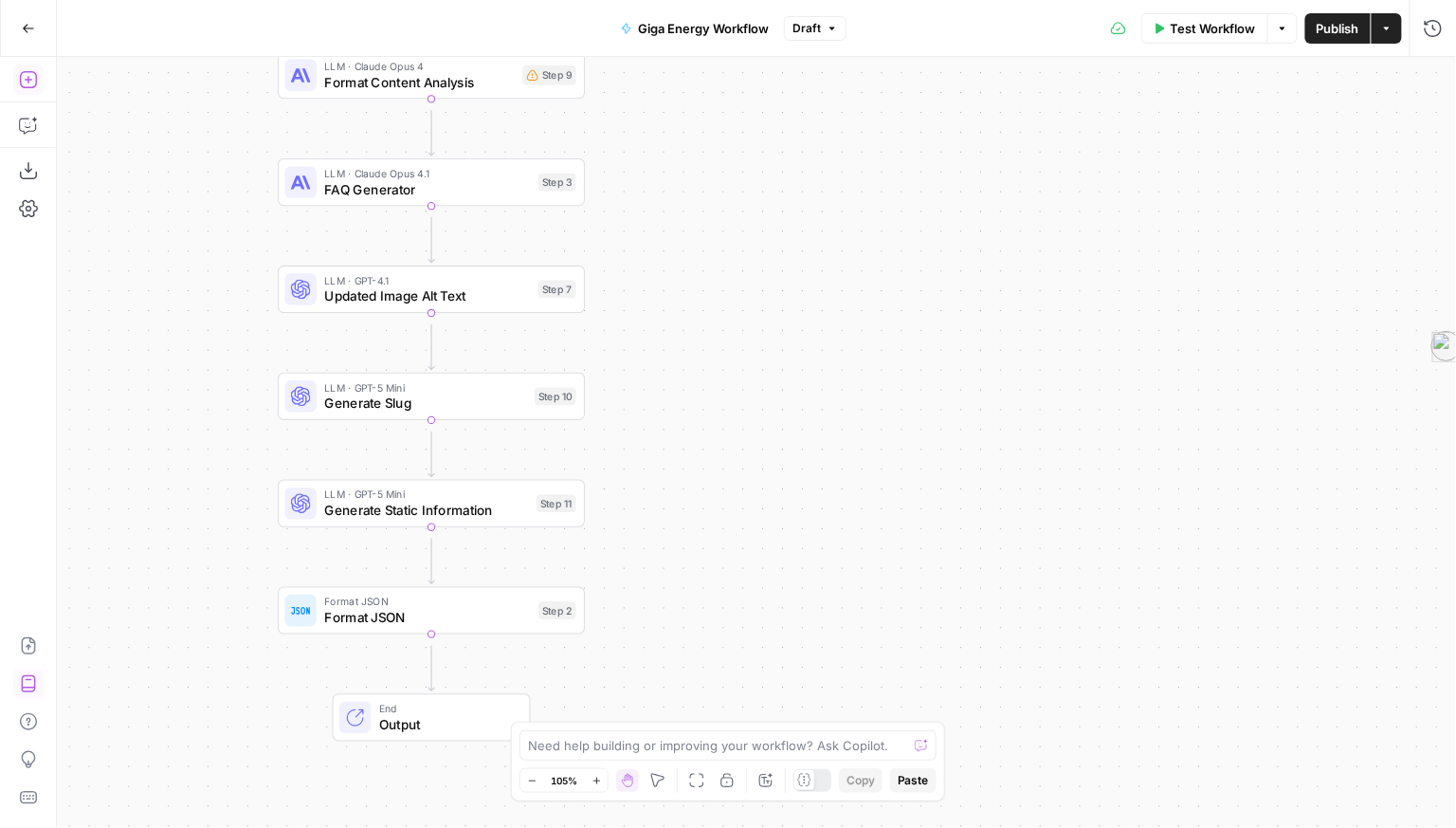 click on "Add Steps" at bounding box center (28, 80) 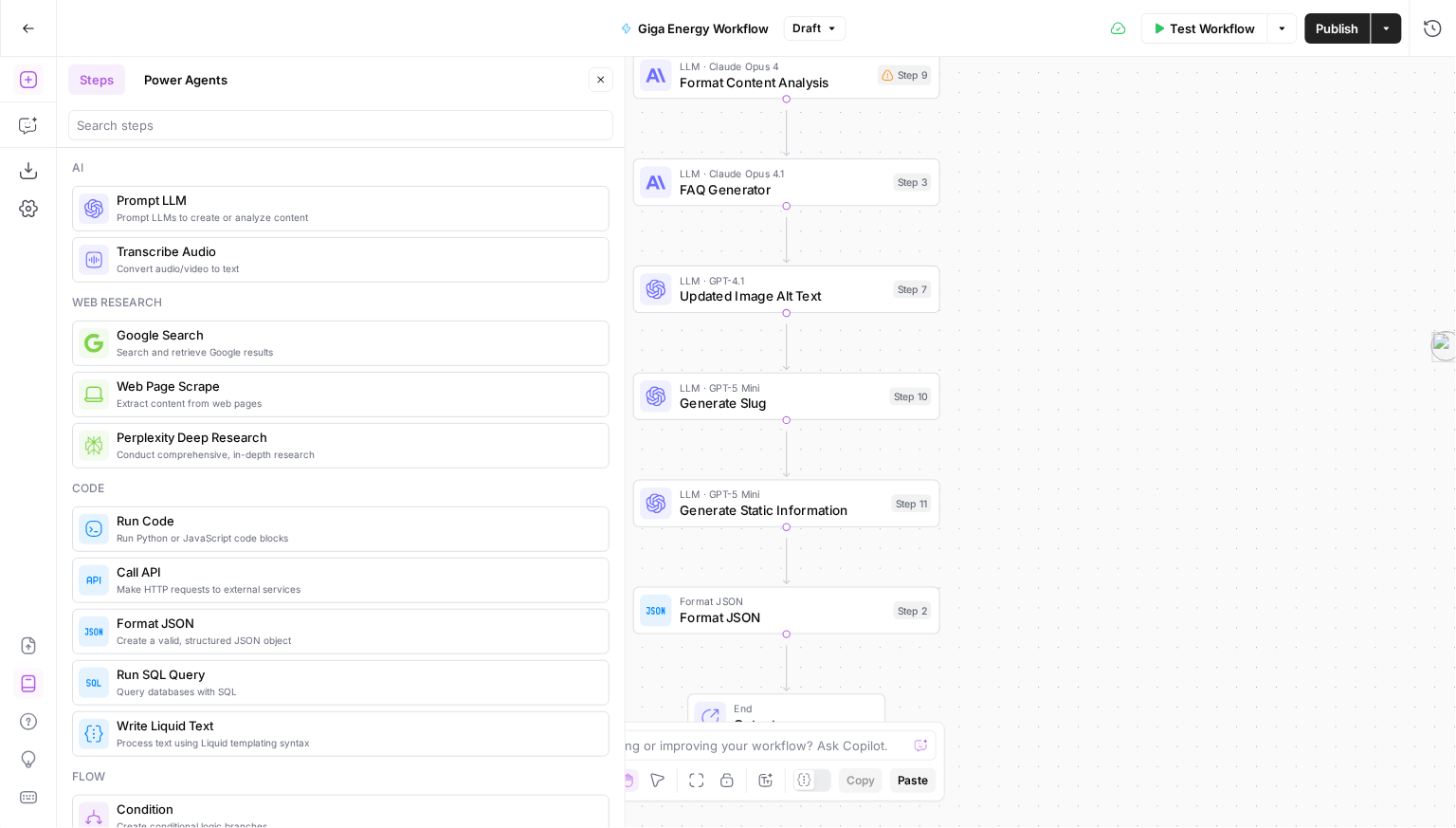 type 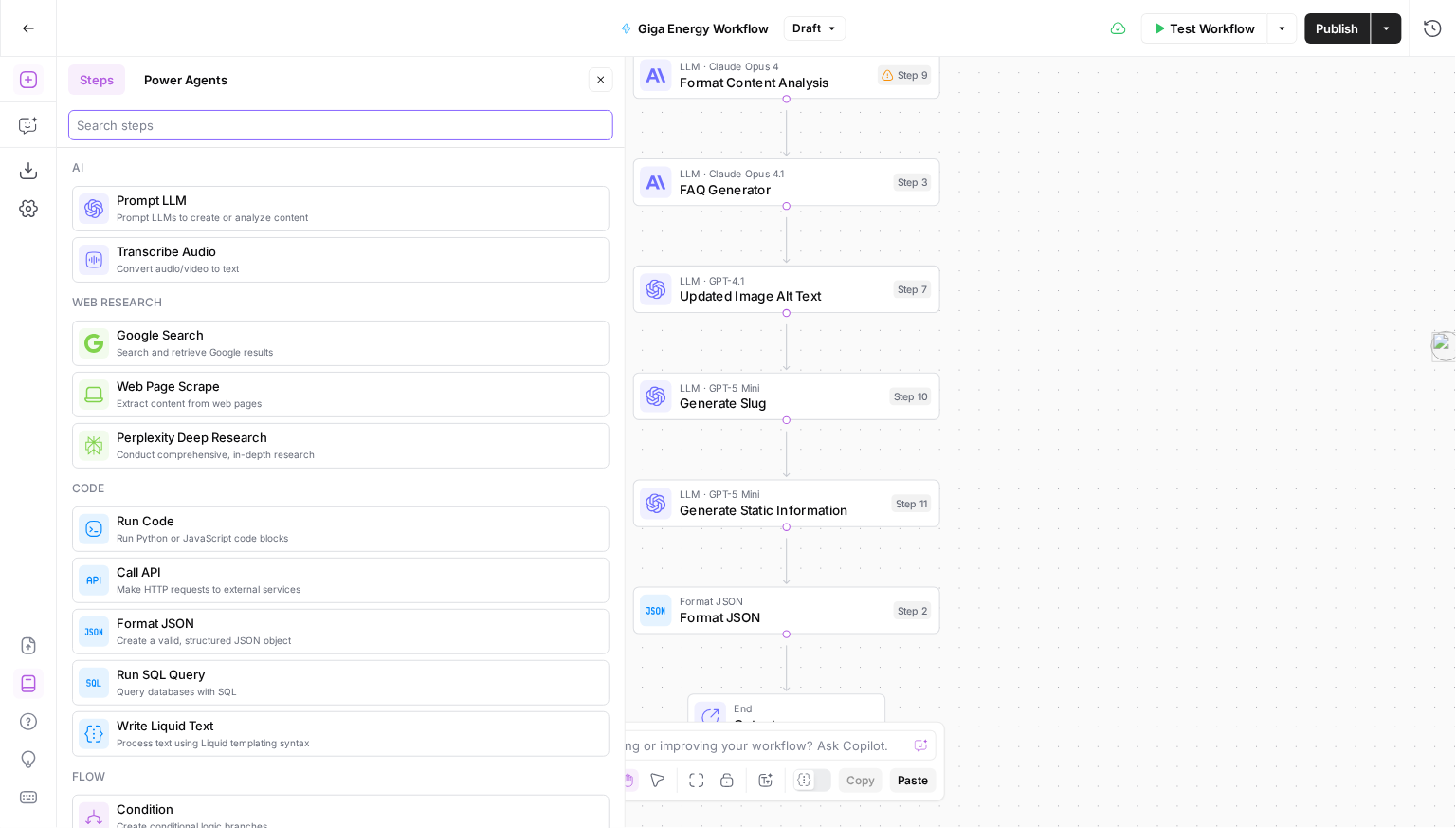 click at bounding box center (340, 125) 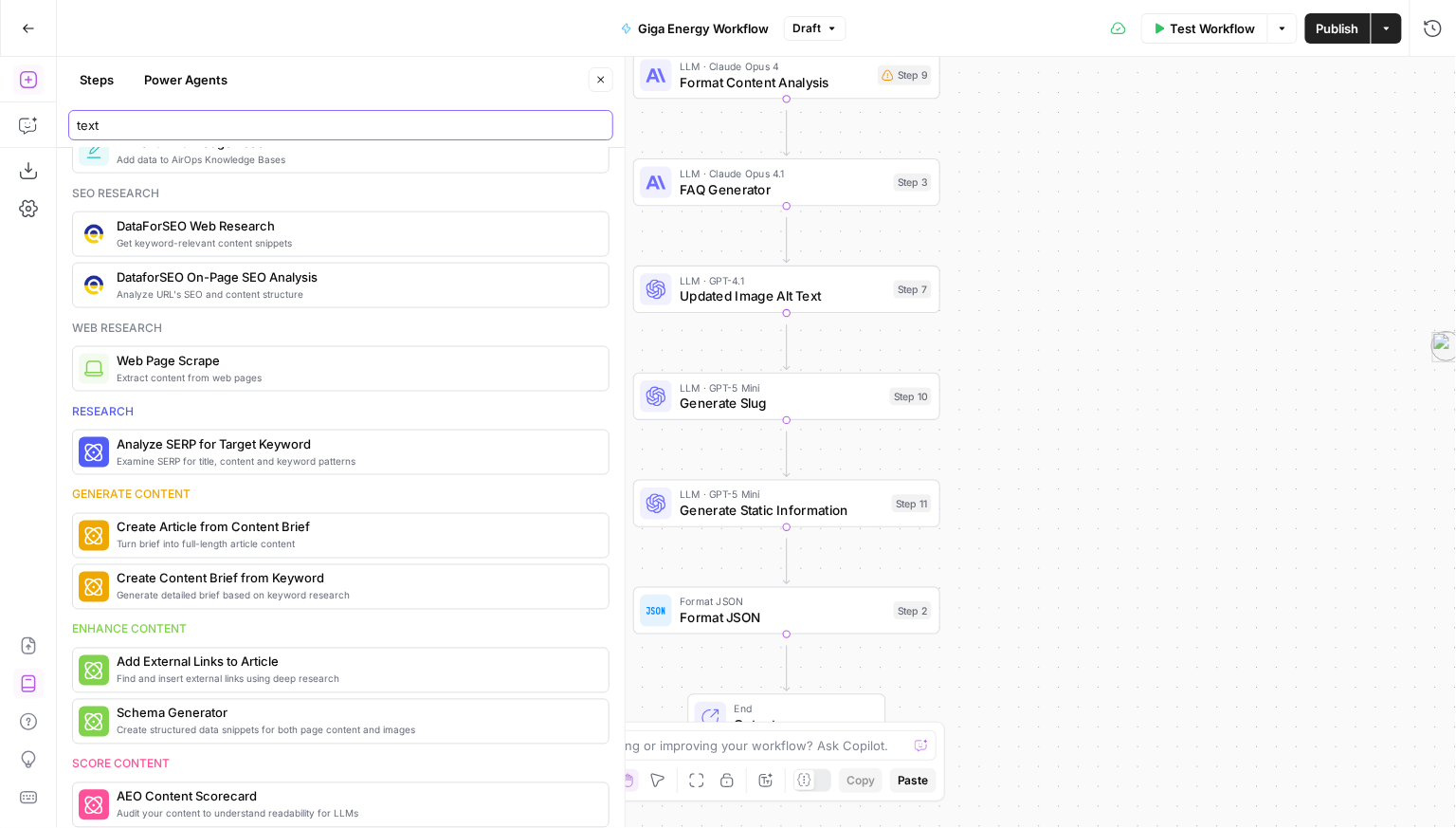 scroll, scrollTop: 0, scrollLeft: 0, axis: both 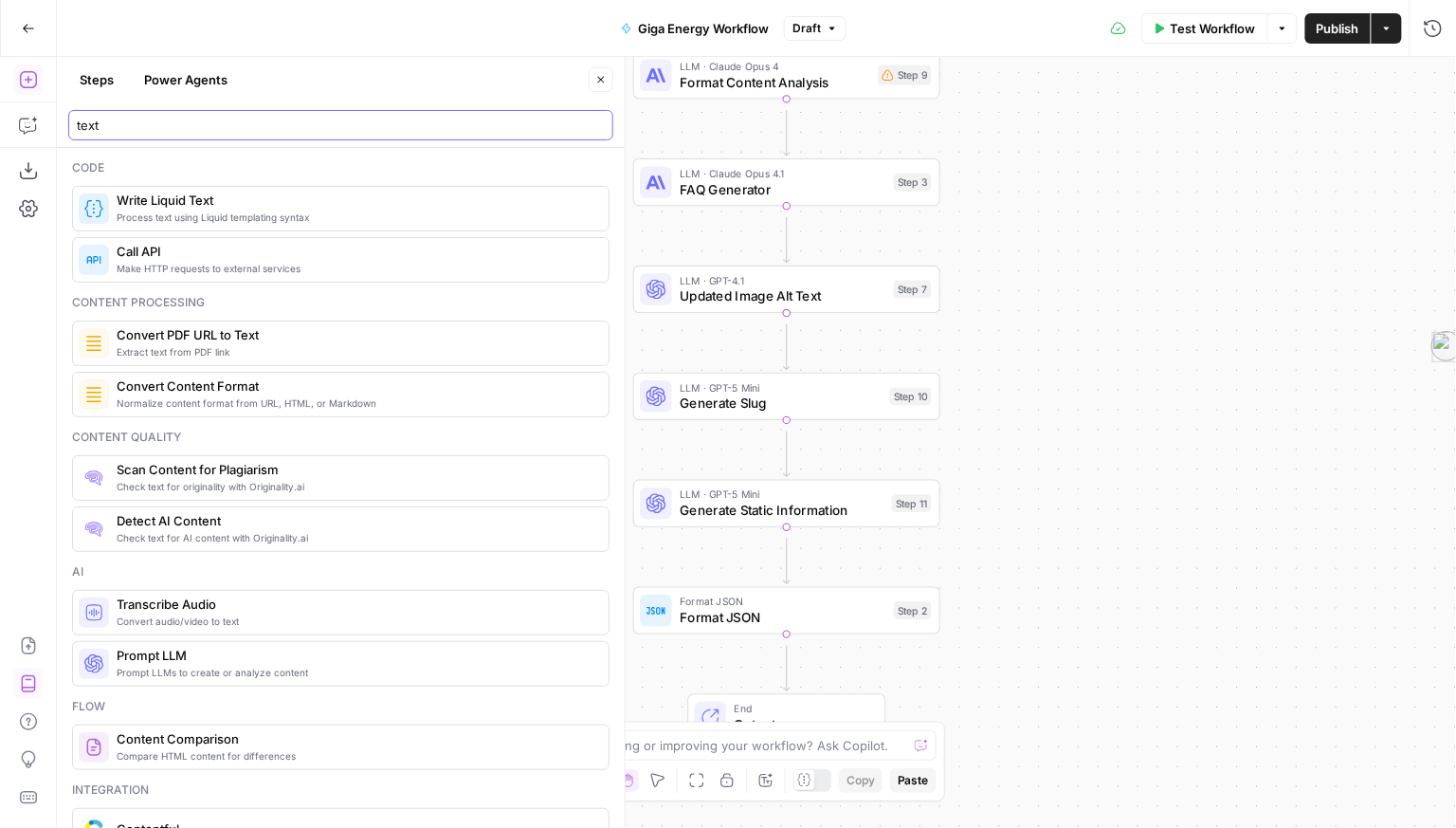 type on "text" 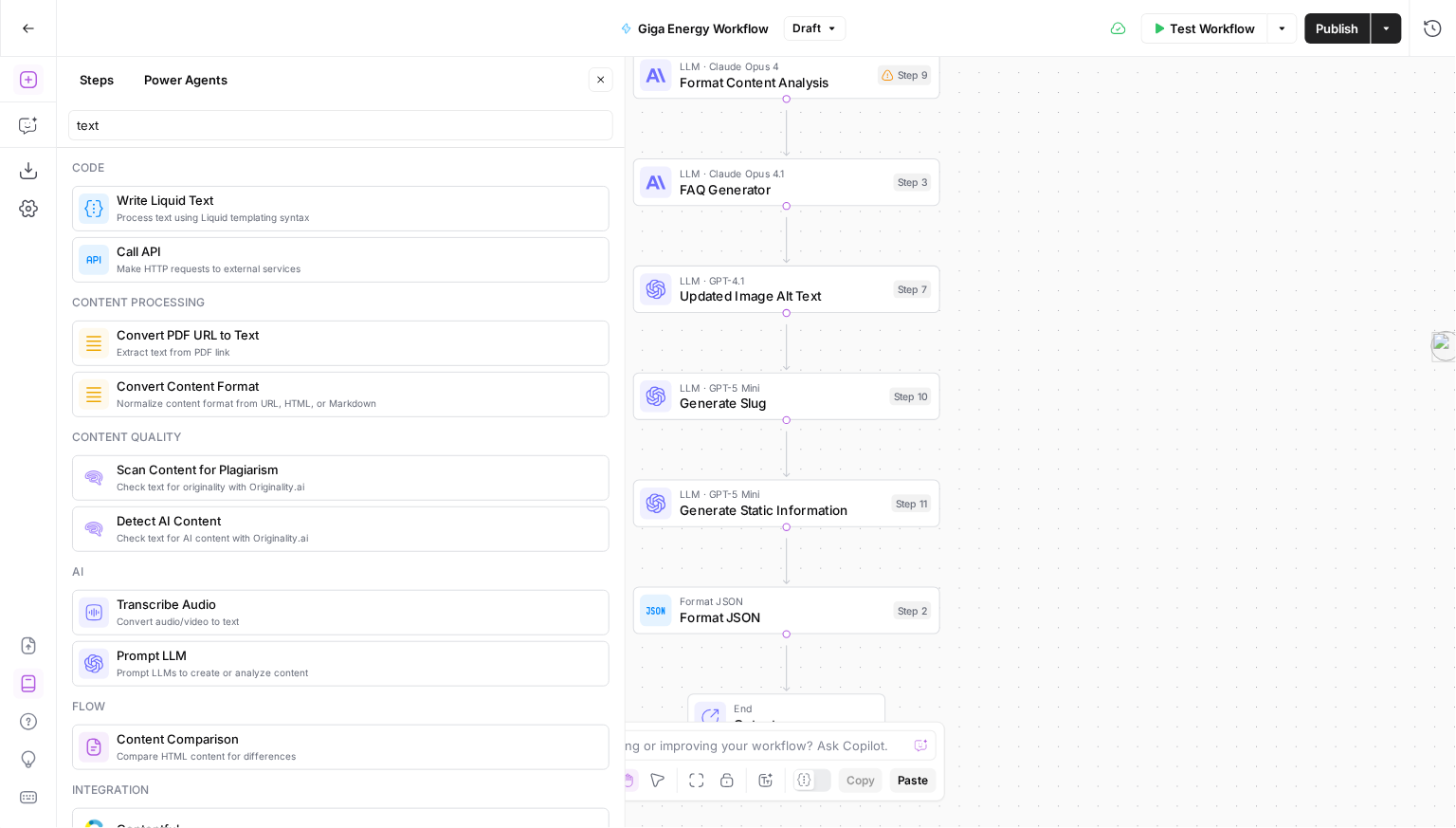 click on "Close" at bounding box center [601, 80] 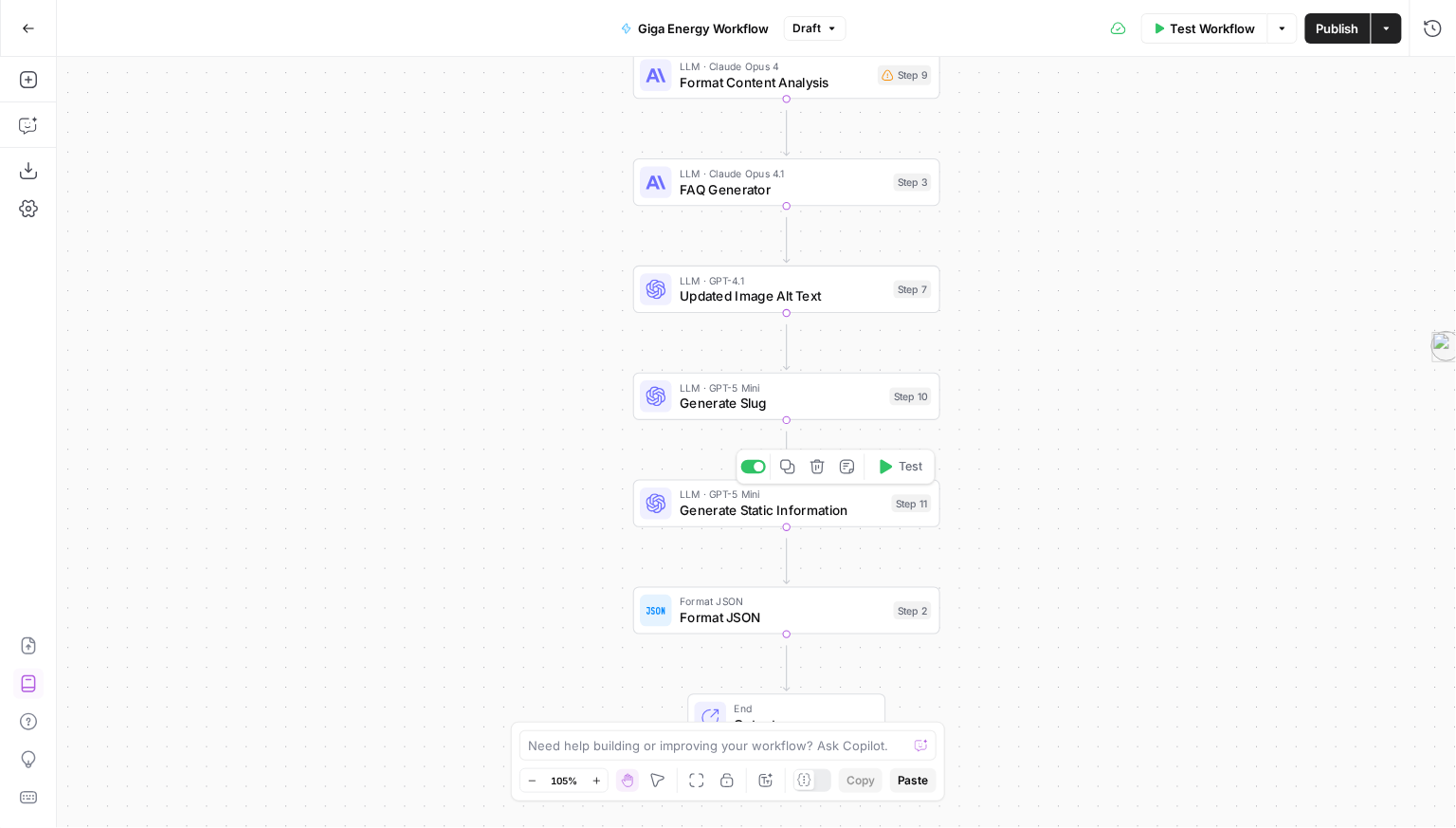 click on "Generate Static Information" at bounding box center (781, 510) 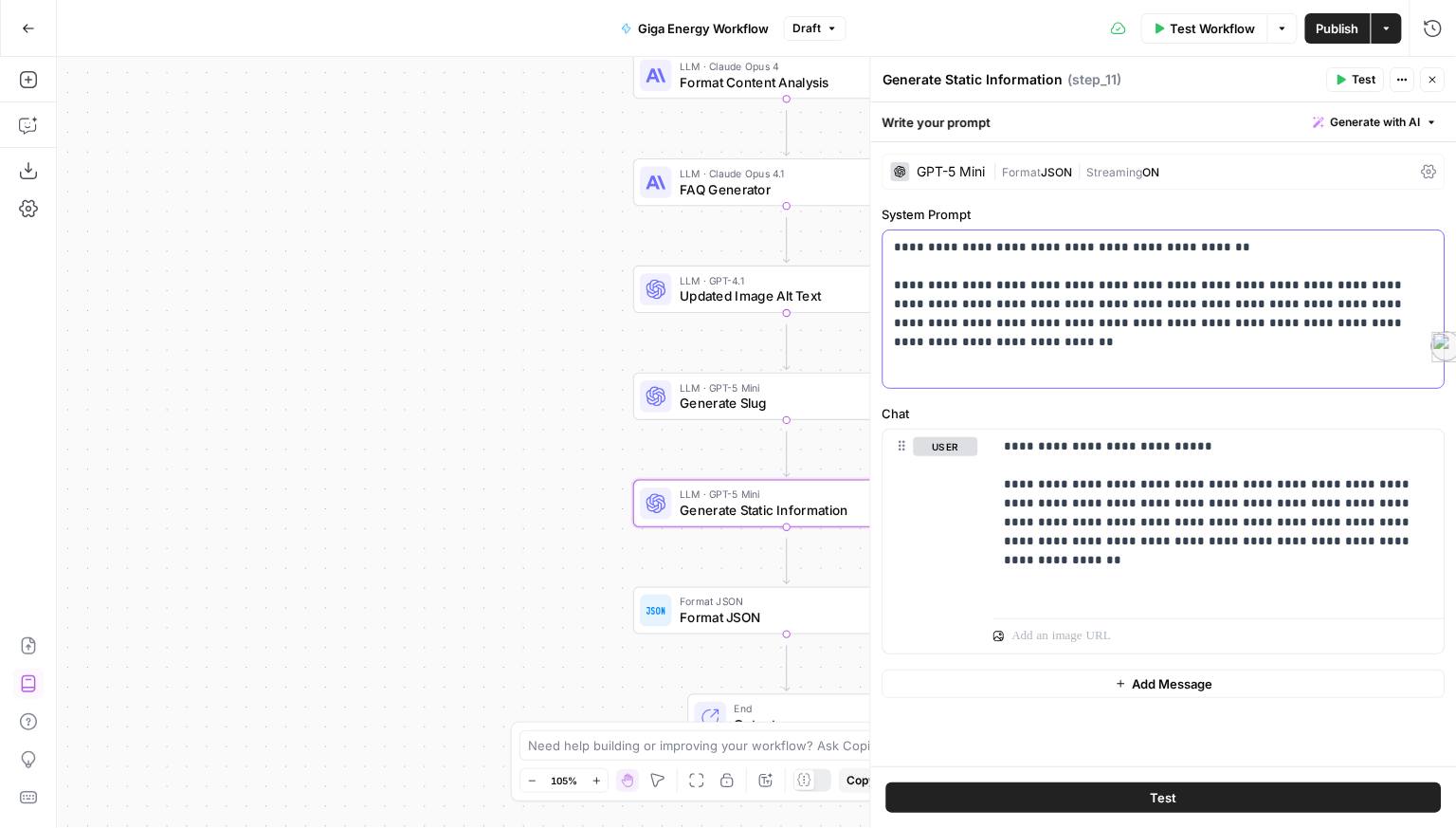 click on "**********" at bounding box center (1158, 309) 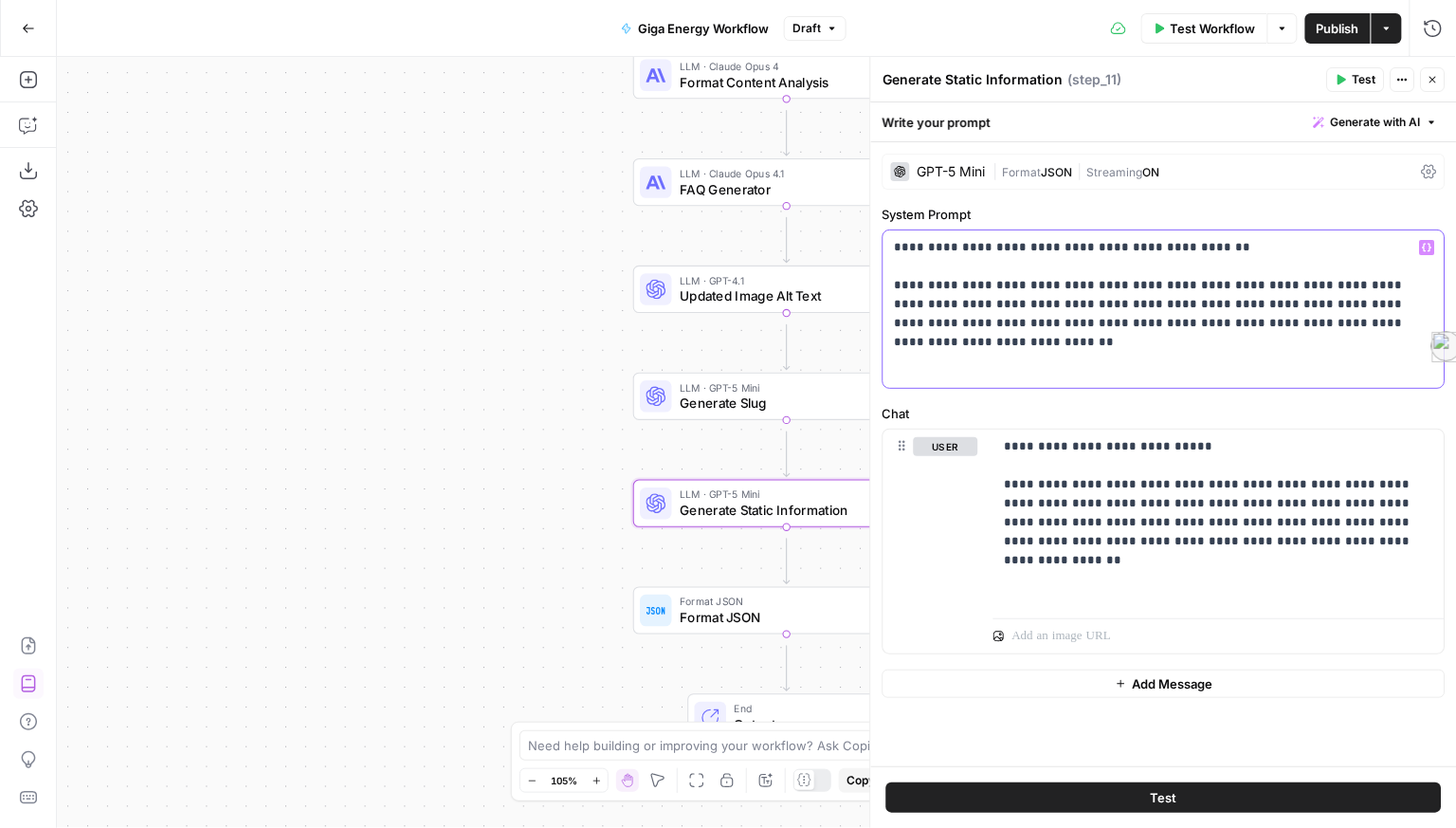 drag, startPoint x: 1291, startPoint y: 298, endPoint x: 1012, endPoint y: 229, distance: 287.4056 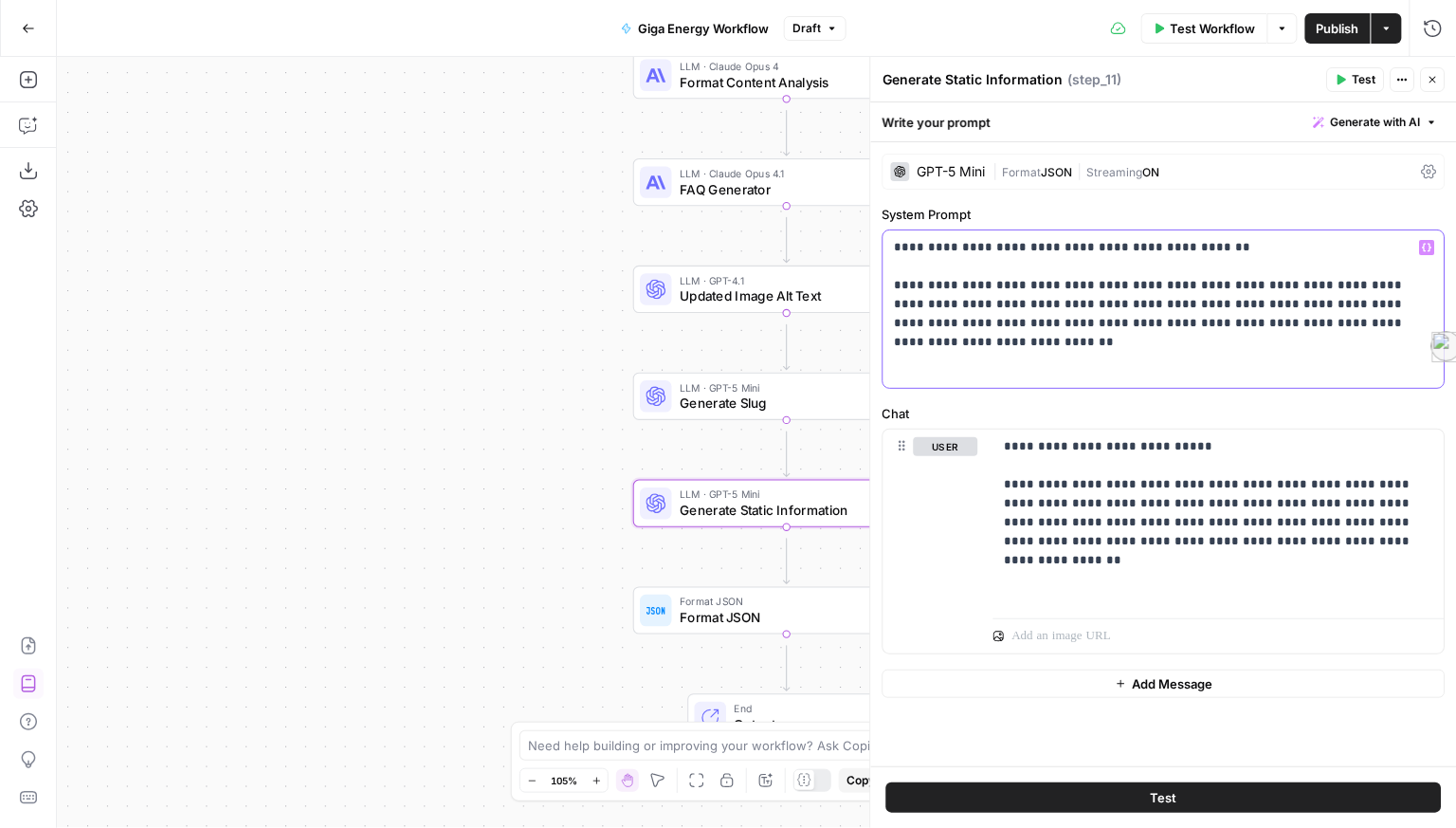 click on "**********" at bounding box center (1164, 454) 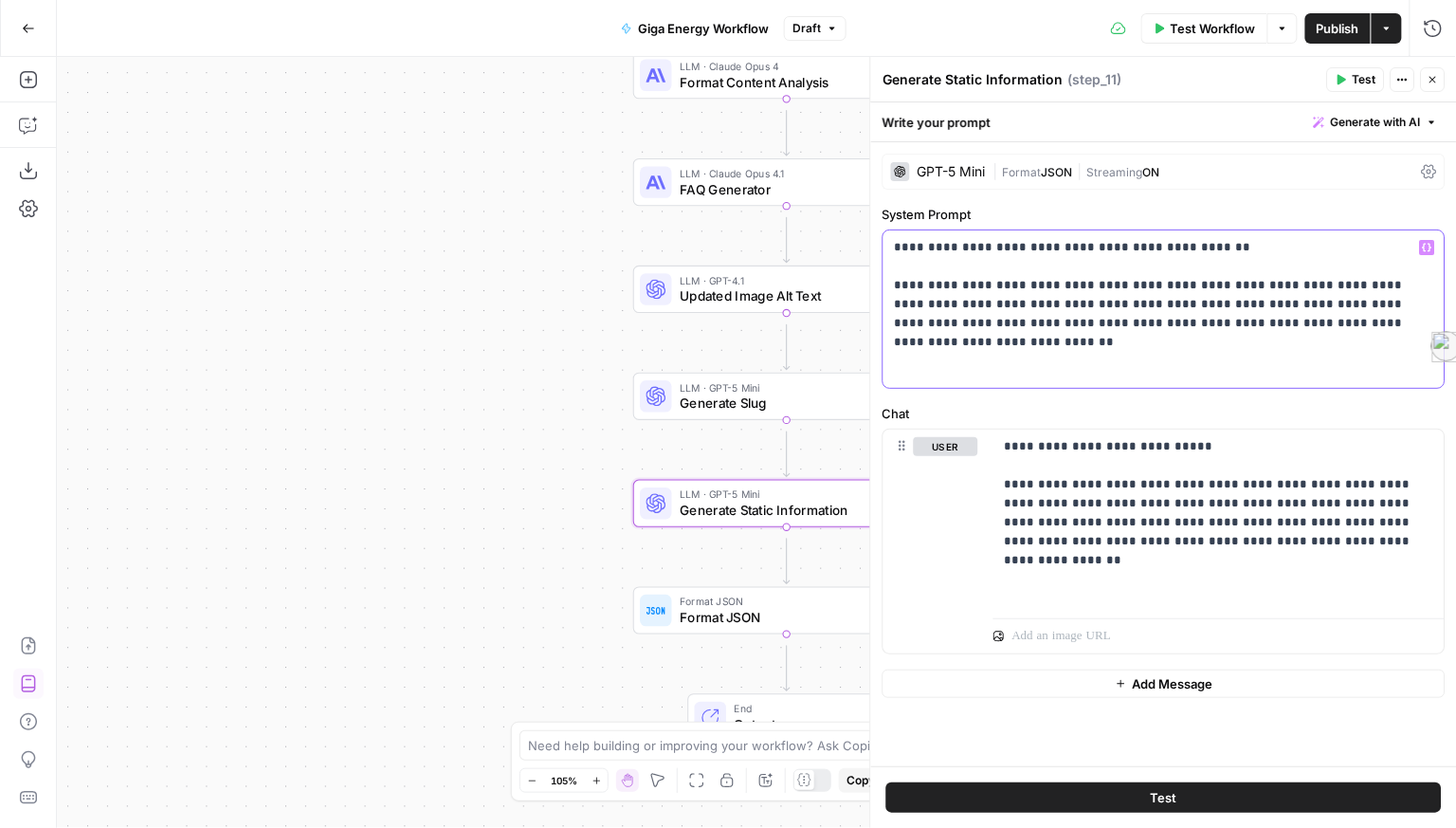type 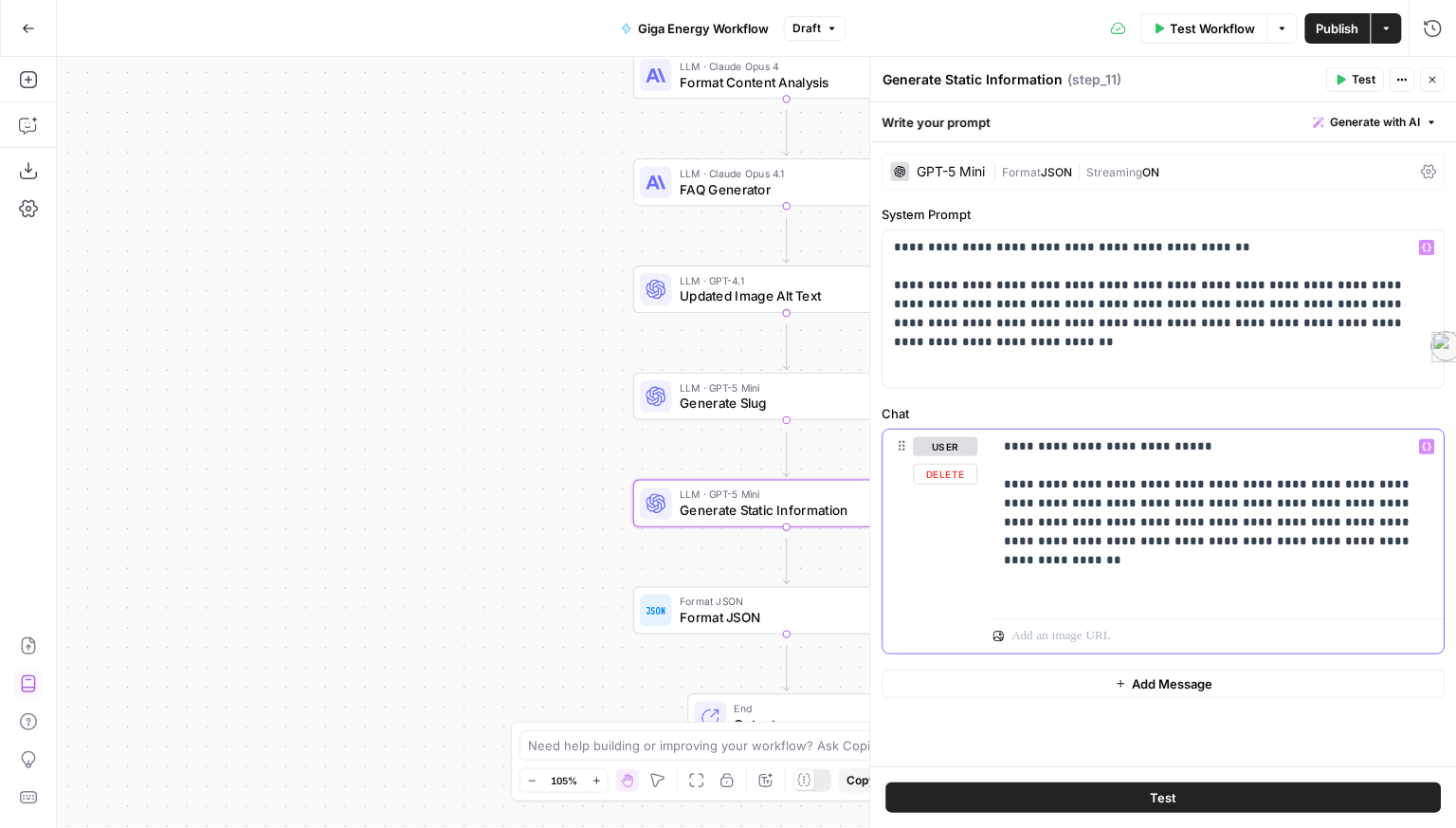 click on "**********" at bounding box center (1211, 520) 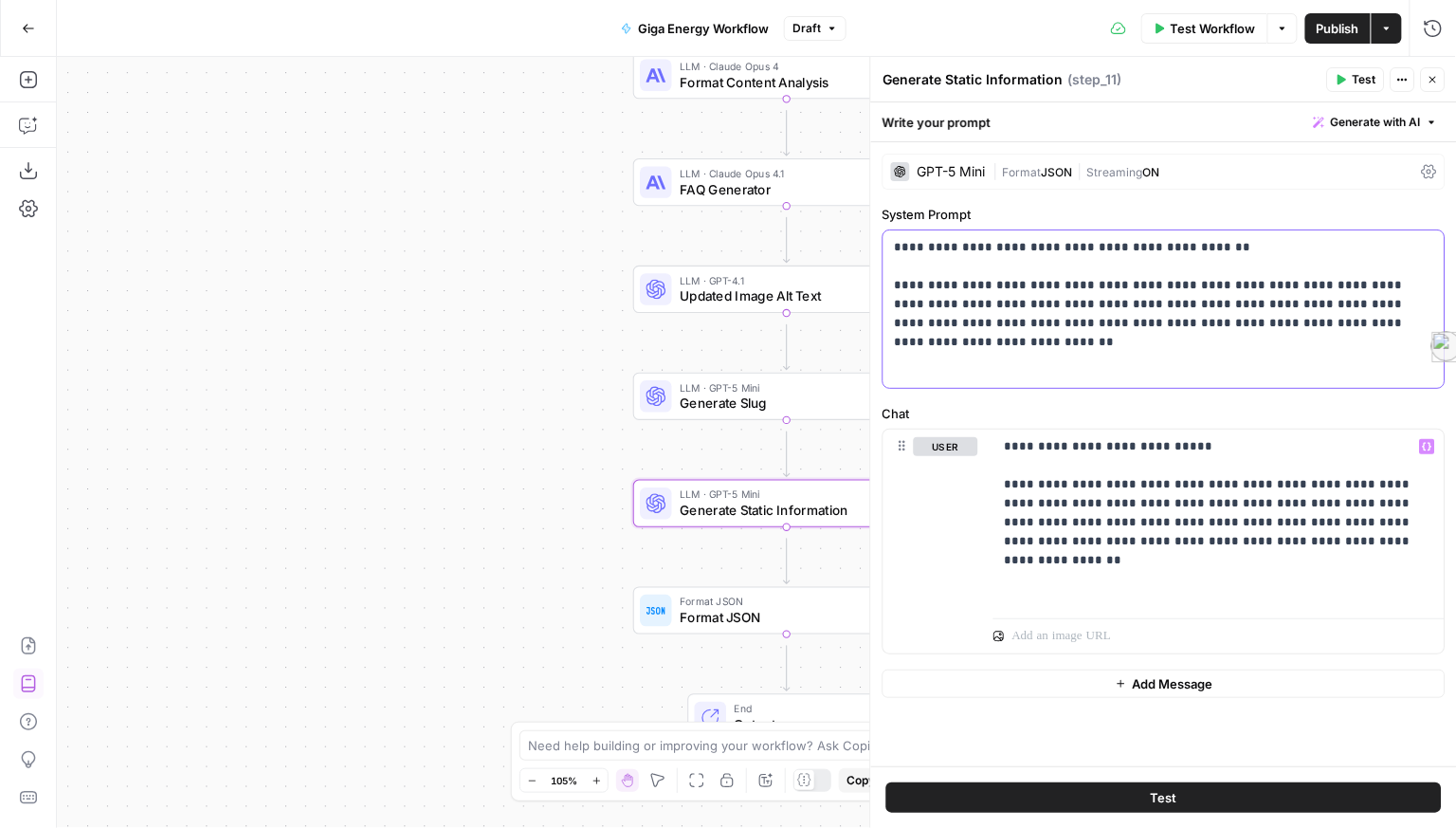 click on "**********" at bounding box center [1158, 309] 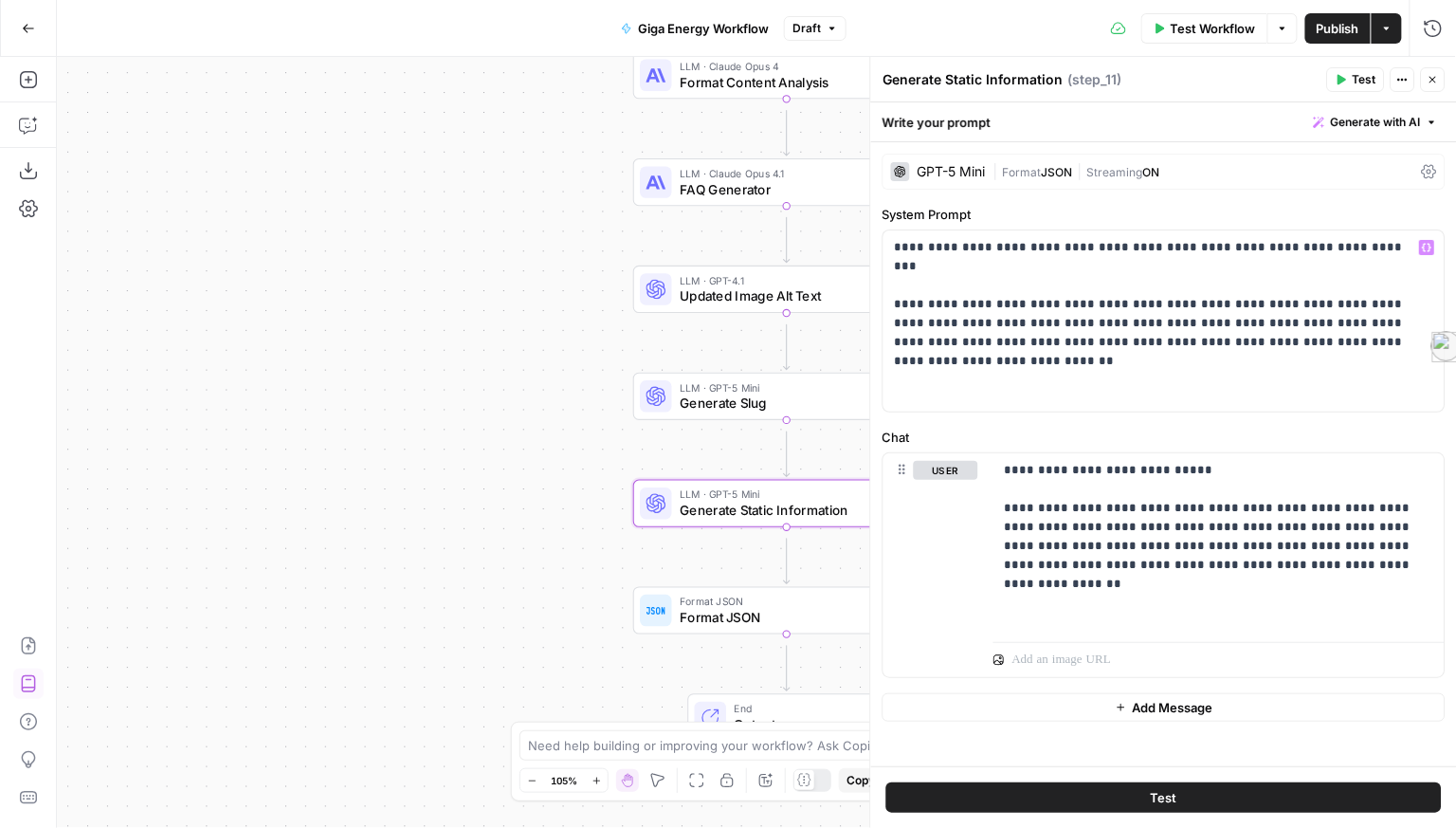 click on "Test" at bounding box center (1164, 798) 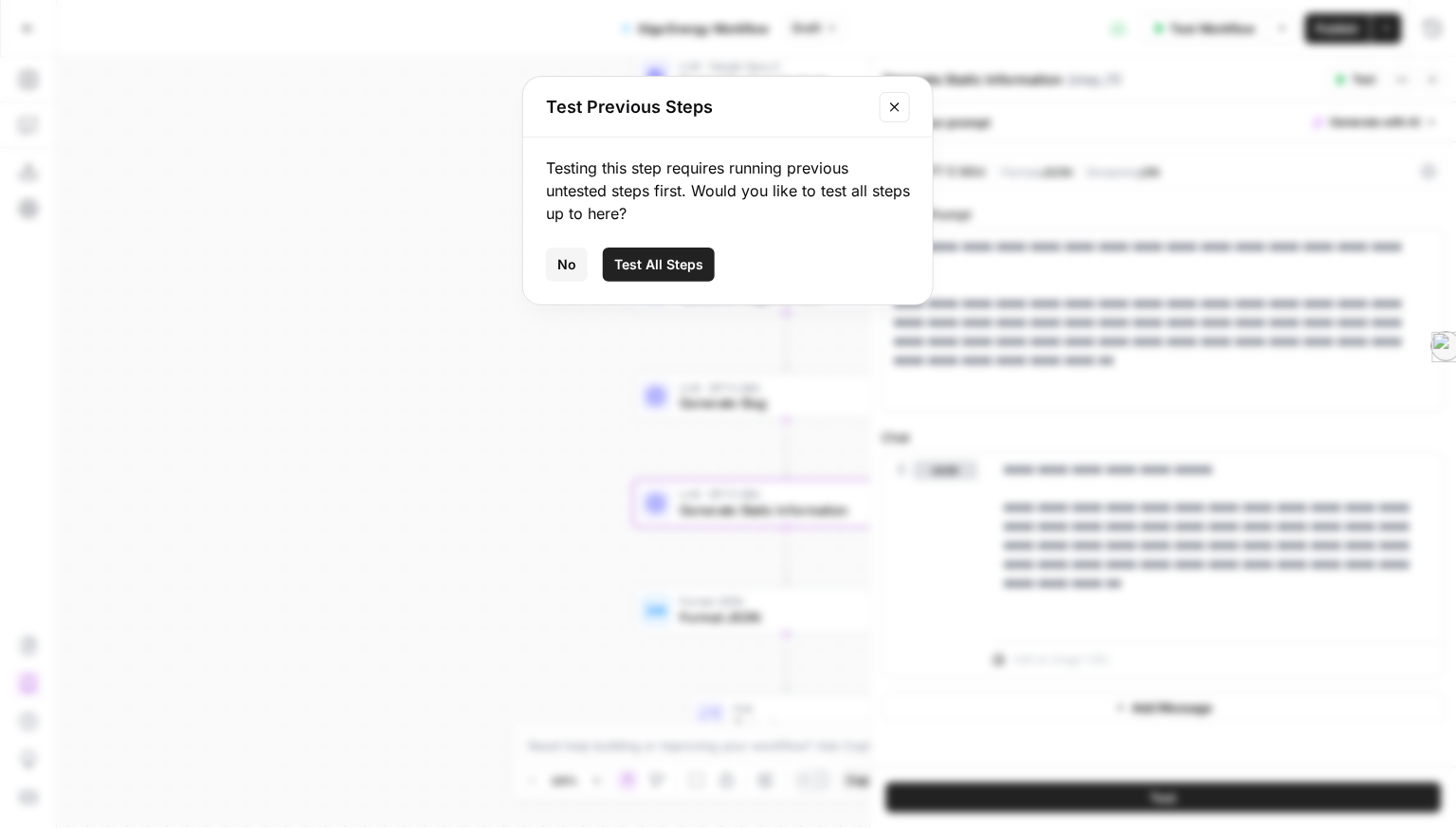 click on "Test All Steps" at bounding box center [659, 265] 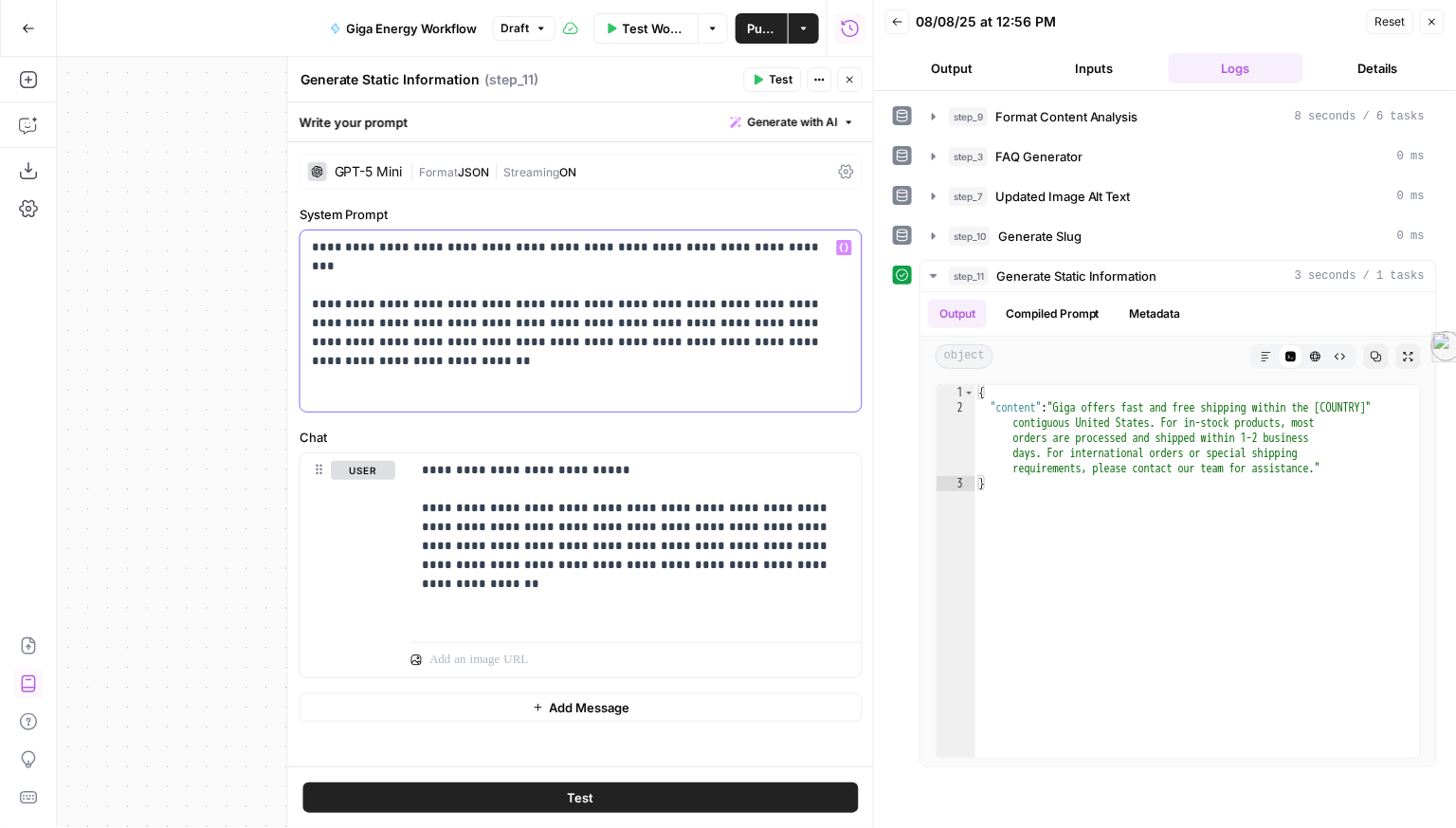 click on "**********" at bounding box center [575, 321] 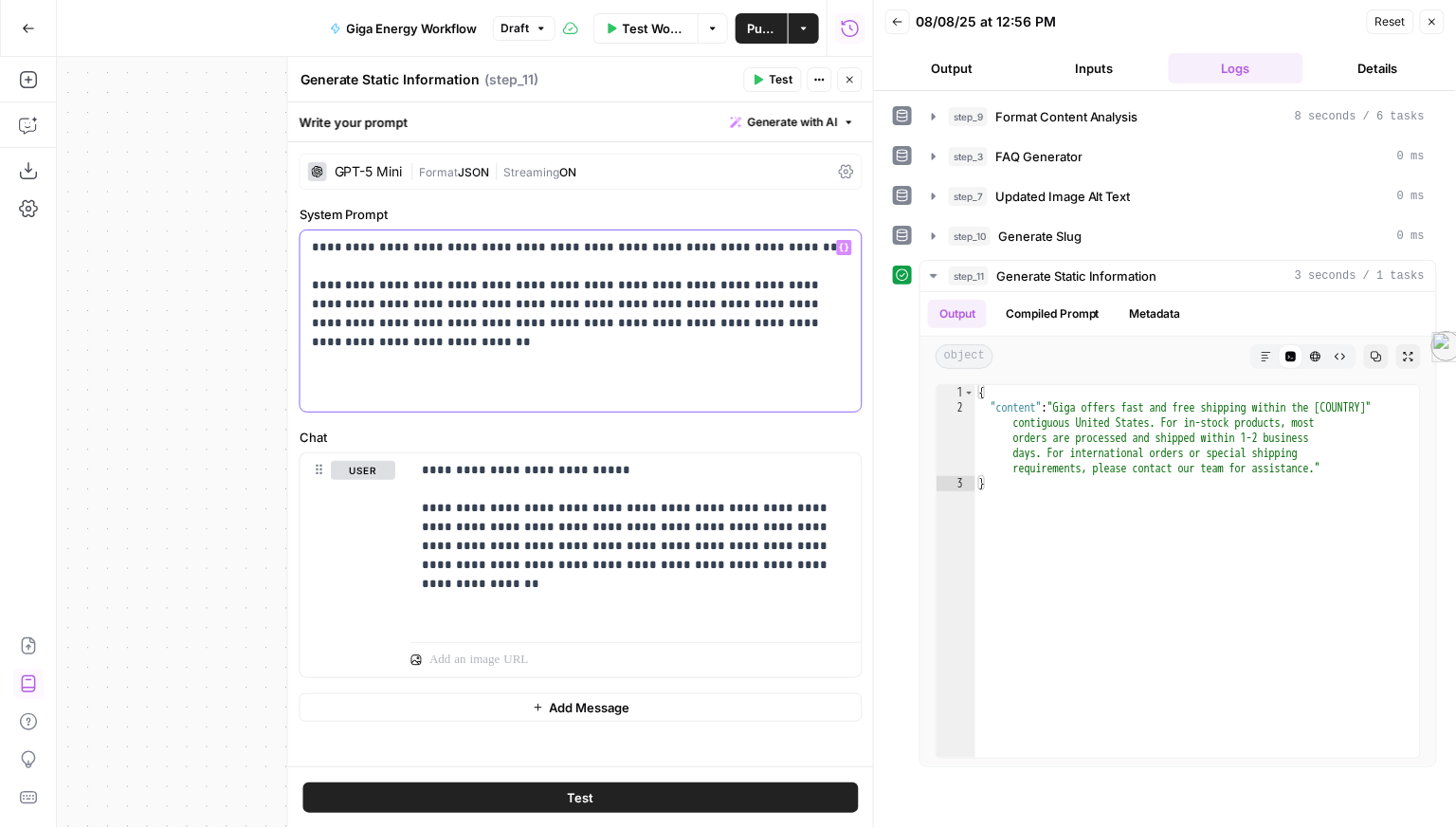 click on "**********" at bounding box center (575, 321) 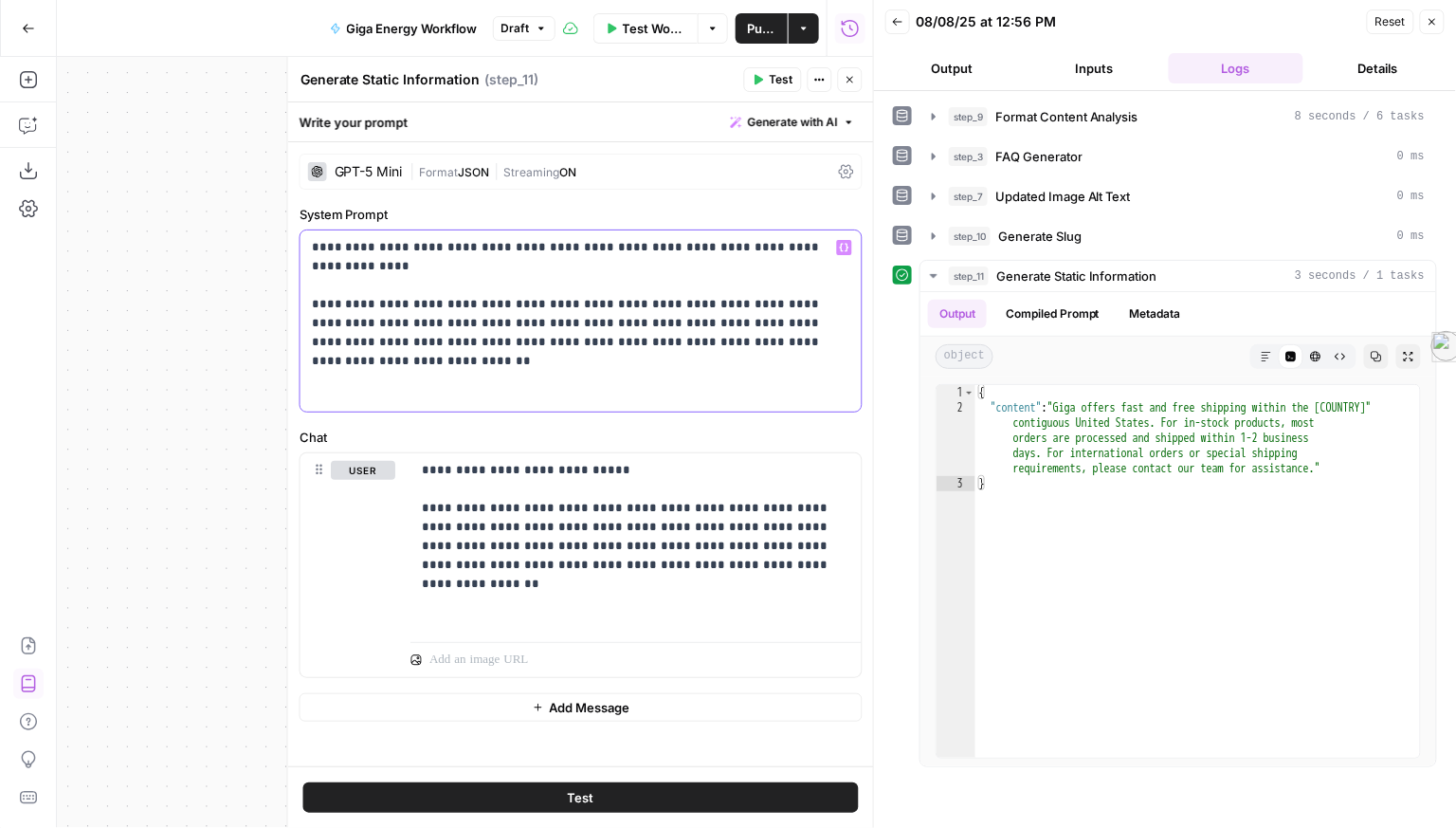 click on "**********" at bounding box center (575, 321) 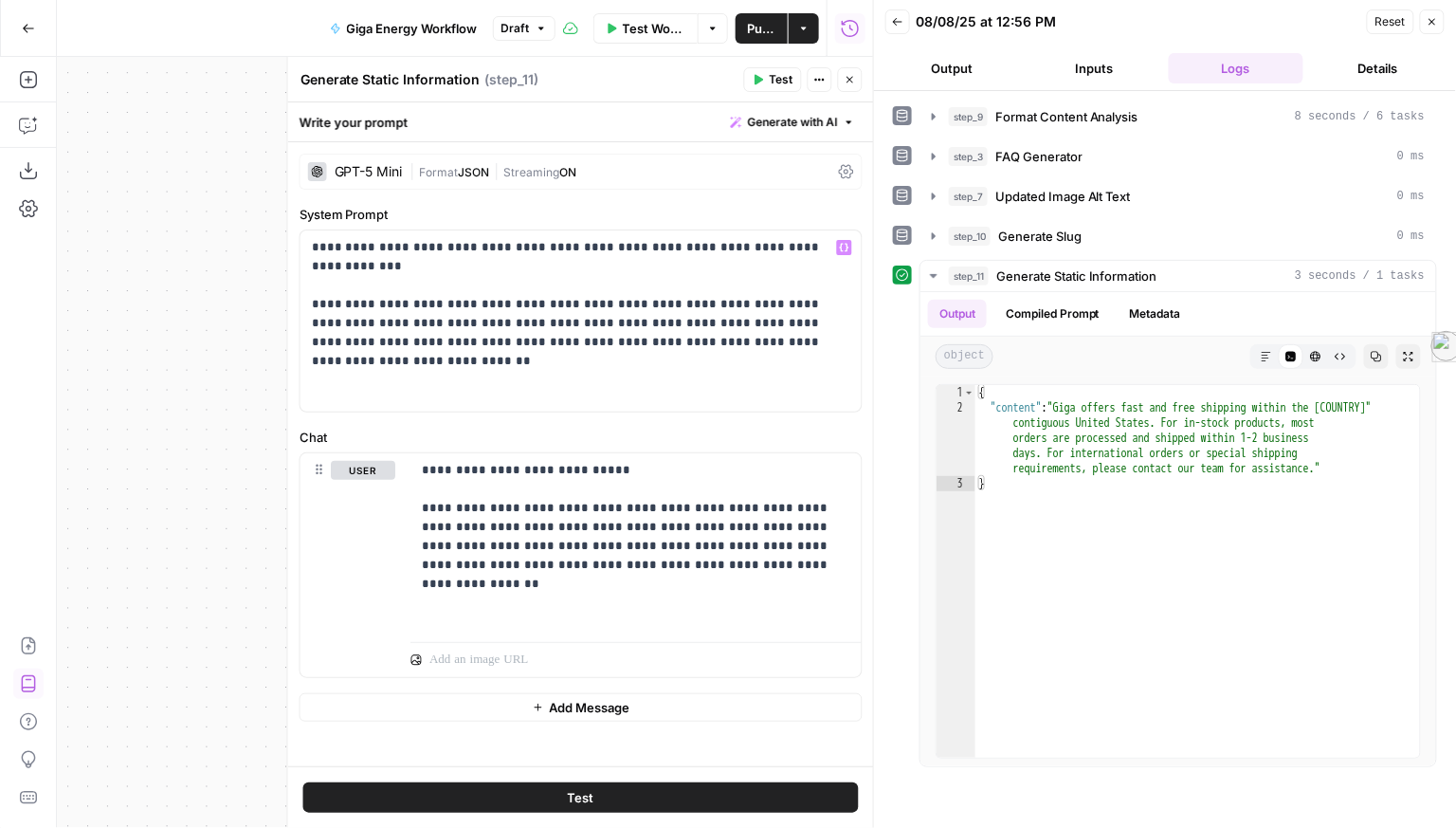 click on "Test" at bounding box center [581, 798] 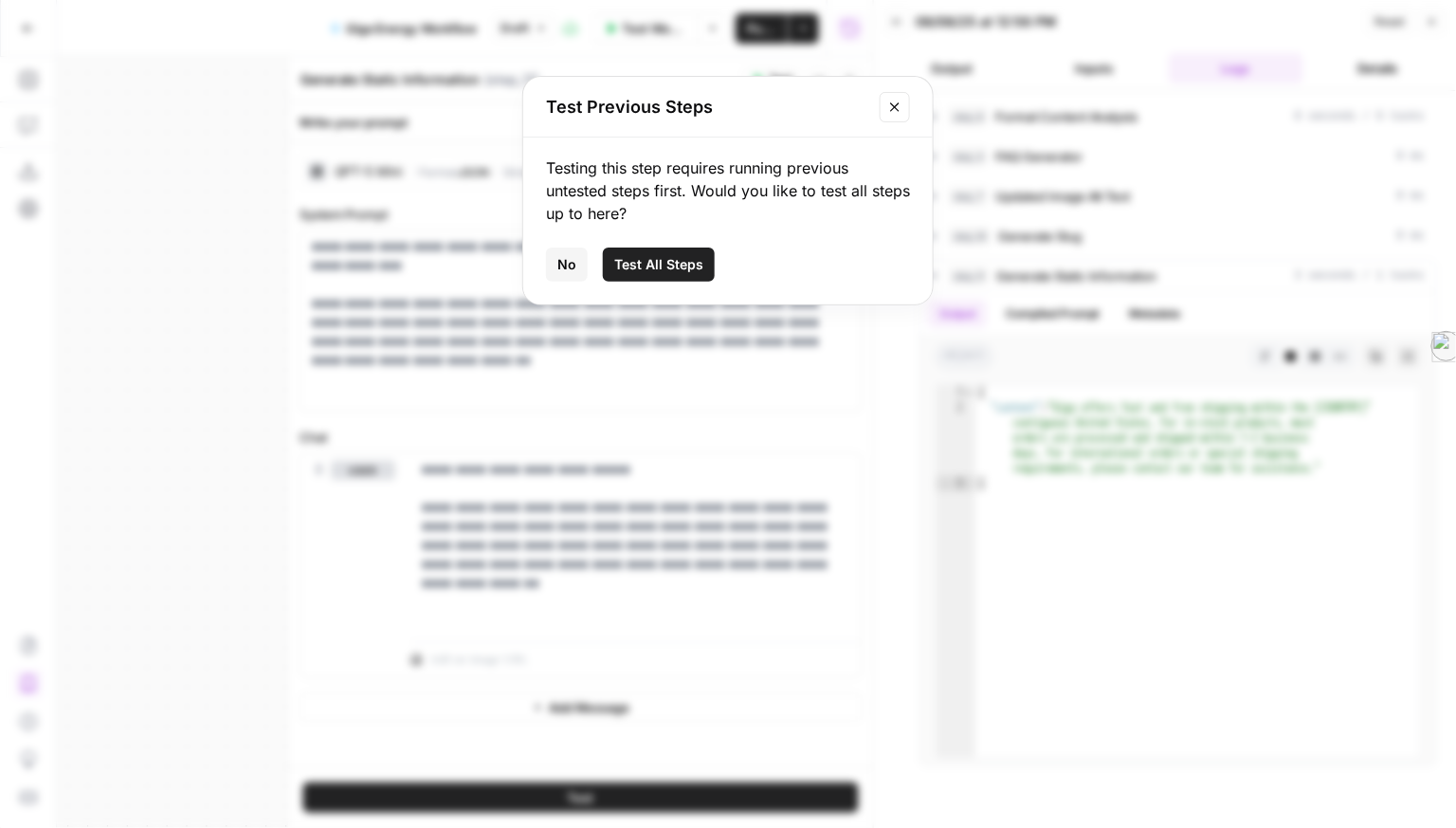 click on "Test All Steps" at bounding box center (659, 265) 